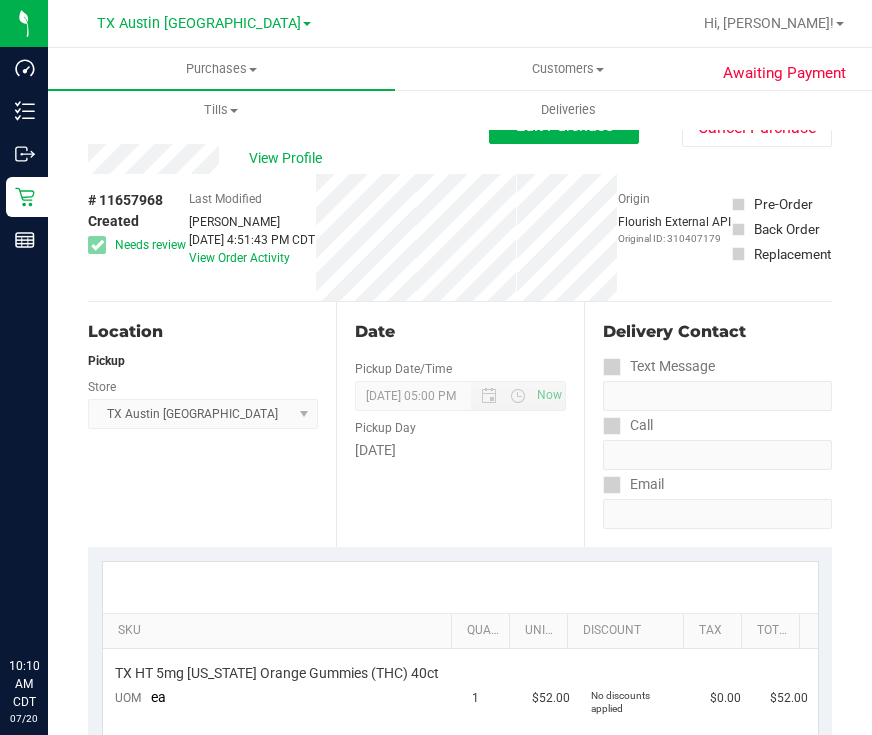 scroll, scrollTop: 0, scrollLeft: 0, axis: both 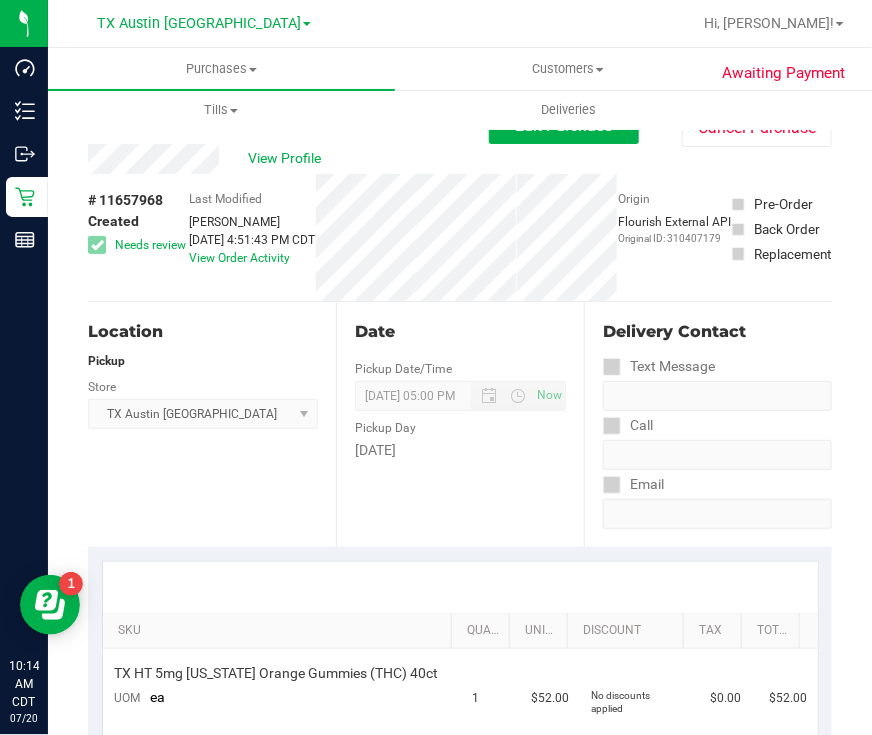 click on "View Profile" at bounding box center (288, 159) 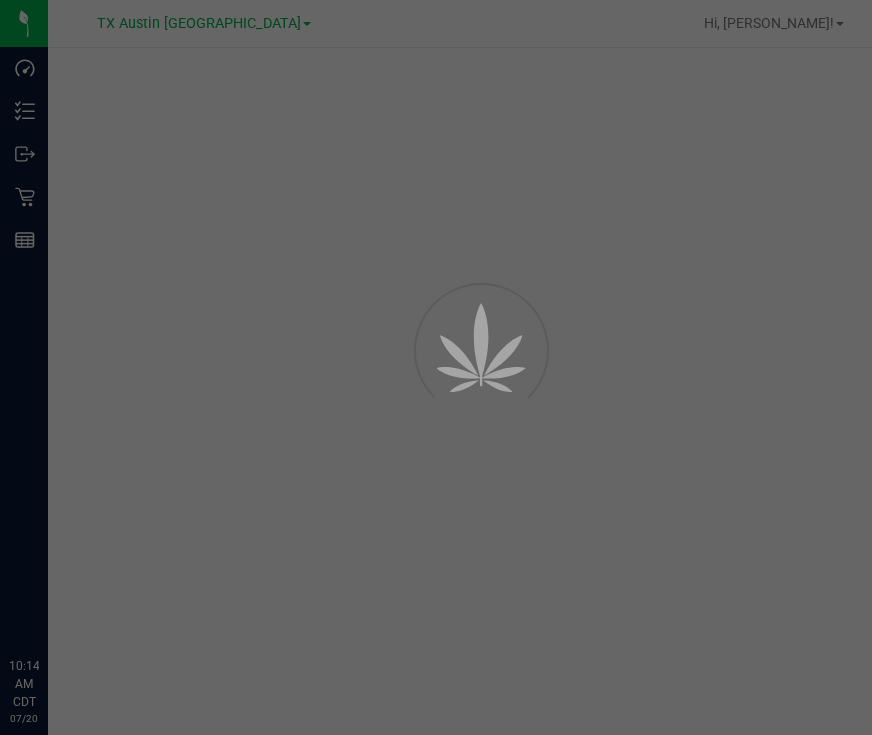 scroll, scrollTop: 0, scrollLeft: 0, axis: both 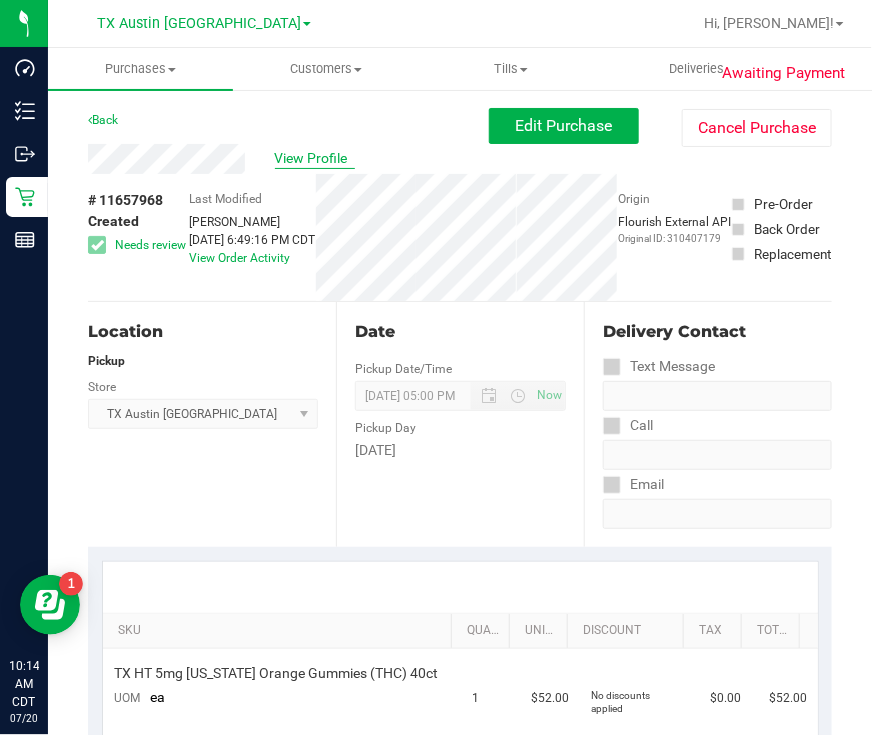 click on "View Profile" at bounding box center (315, 158) 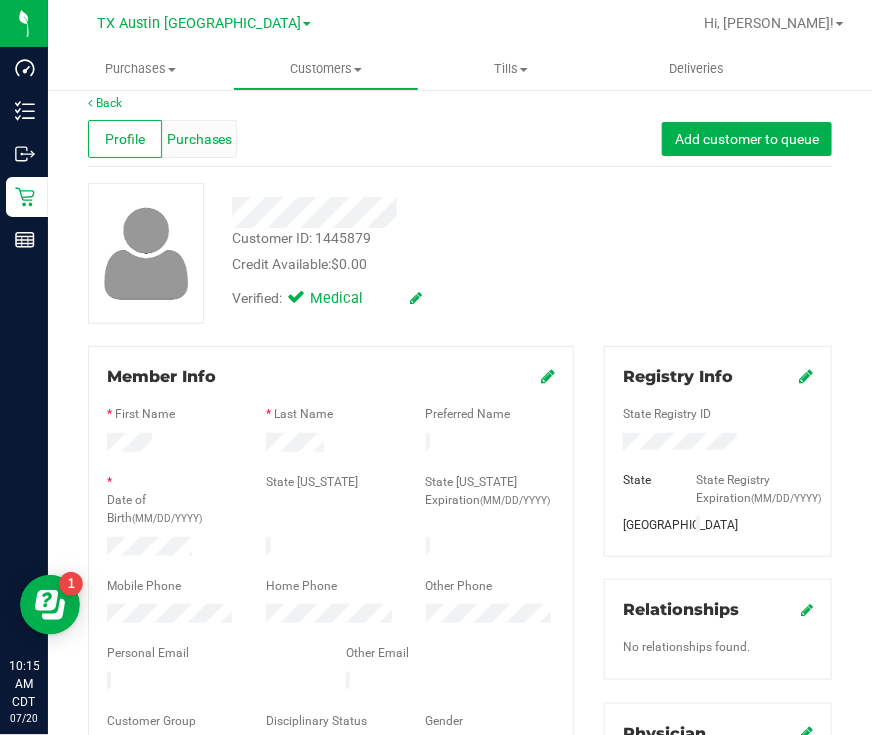 scroll, scrollTop: 0, scrollLeft: 0, axis: both 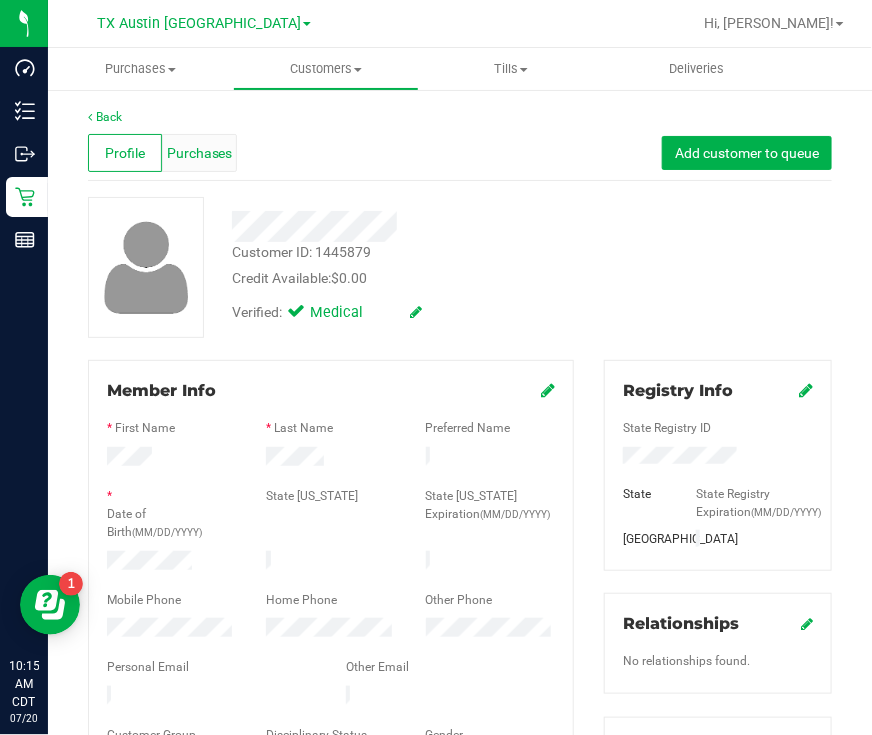 click on "Purchases" at bounding box center [199, 153] 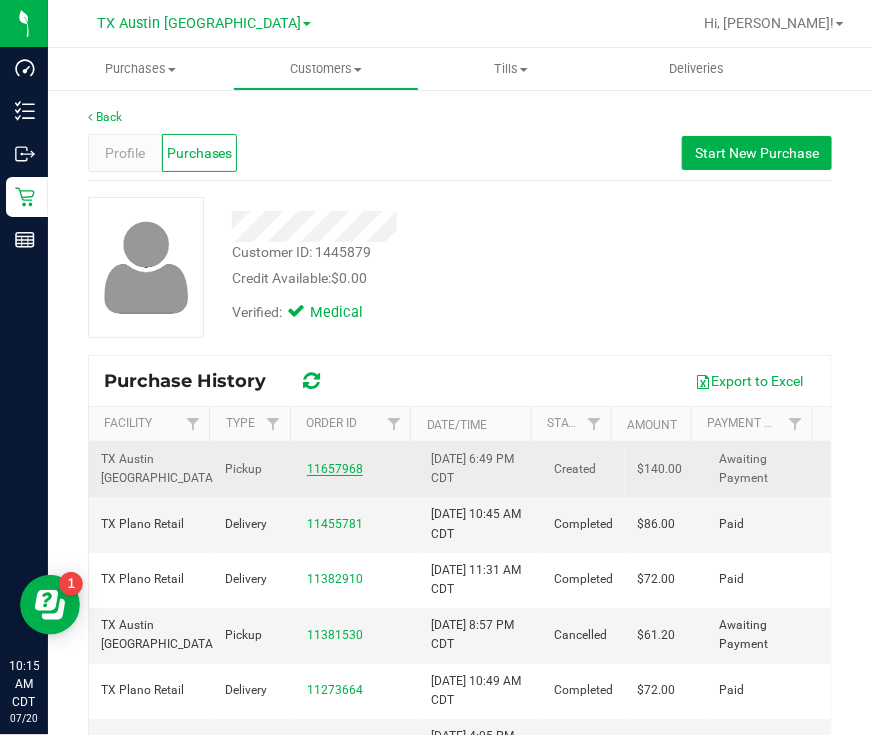 click on "11657968" at bounding box center [335, 469] 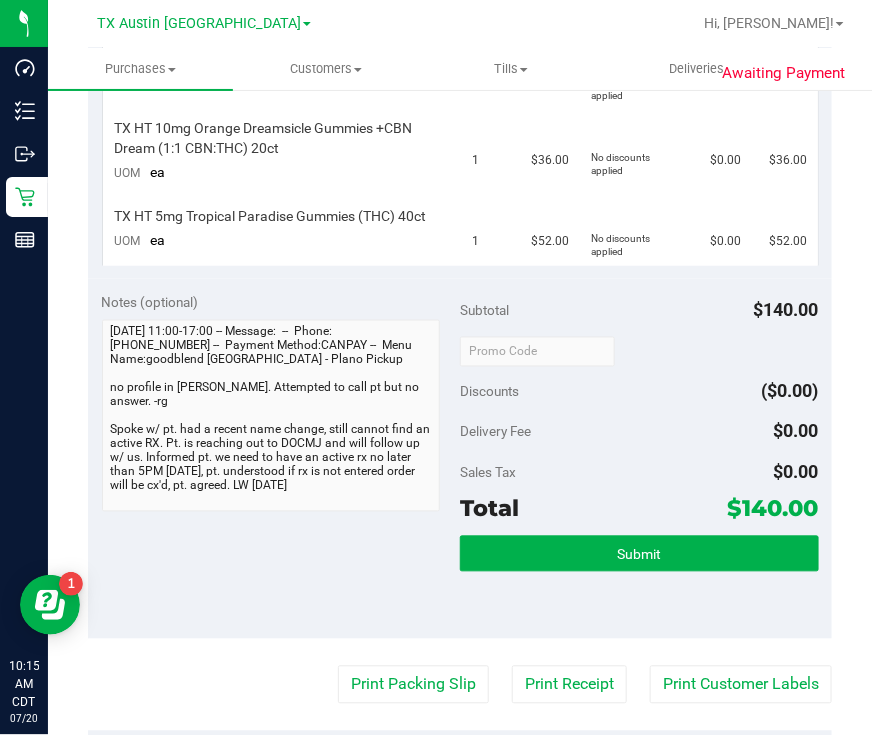 scroll, scrollTop: 625, scrollLeft: 0, axis: vertical 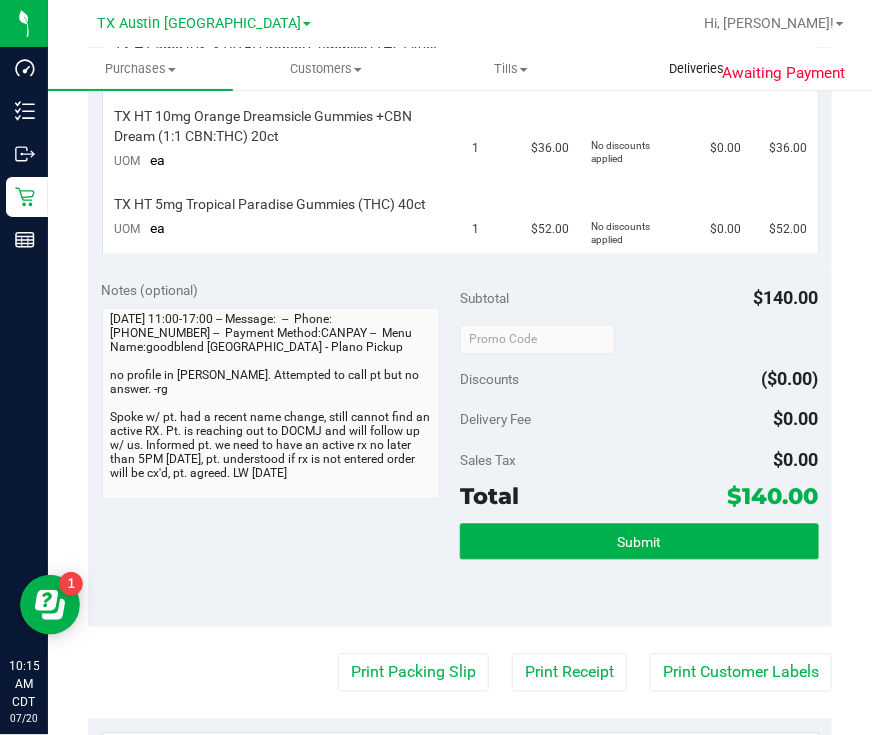 click on "Deliveries" at bounding box center [696, 69] 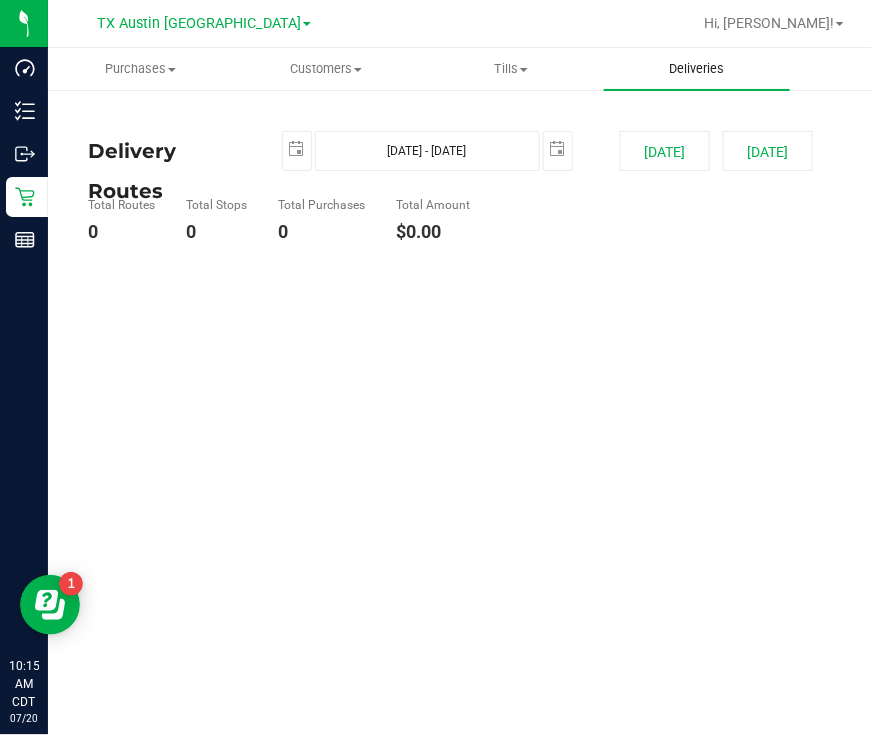 scroll, scrollTop: 0, scrollLeft: 0, axis: both 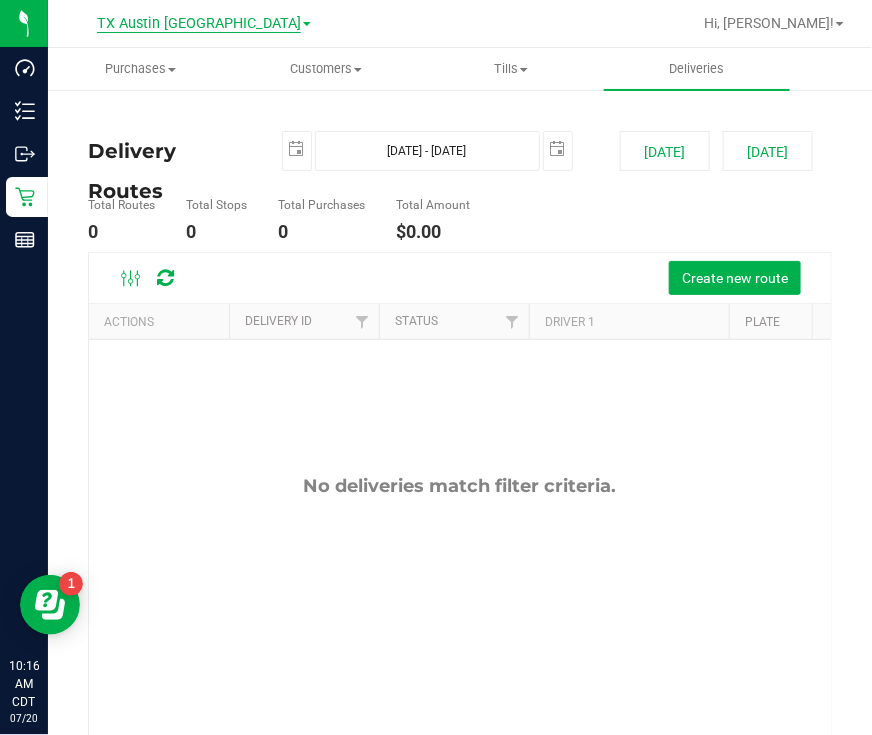 click on "TX Austin [GEOGRAPHIC_DATA]" at bounding box center [199, 24] 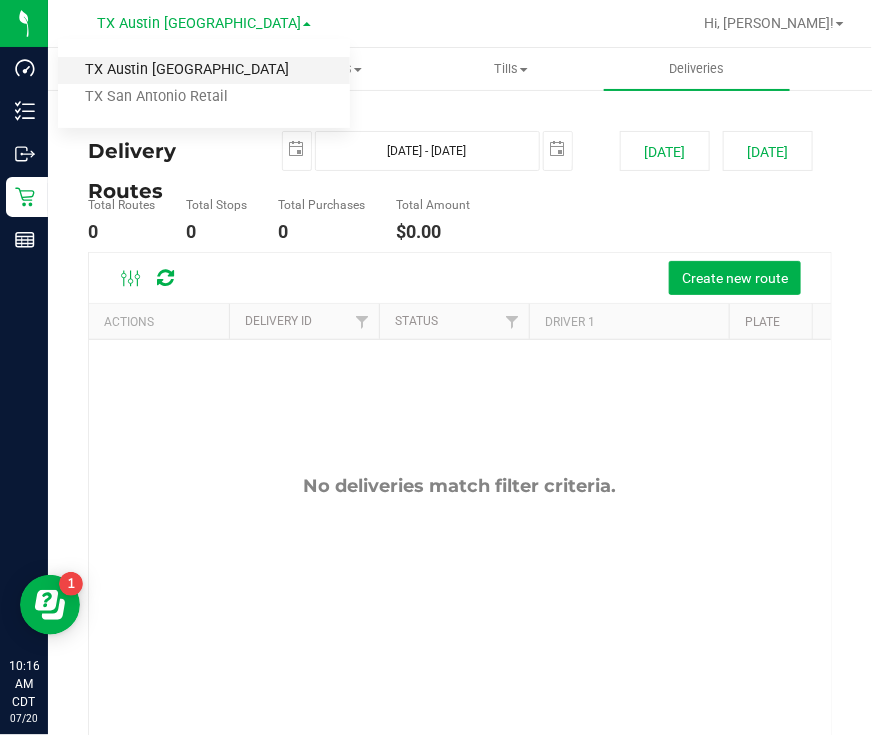 click on "TX Austin [GEOGRAPHIC_DATA]" at bounding box center [204, 70] 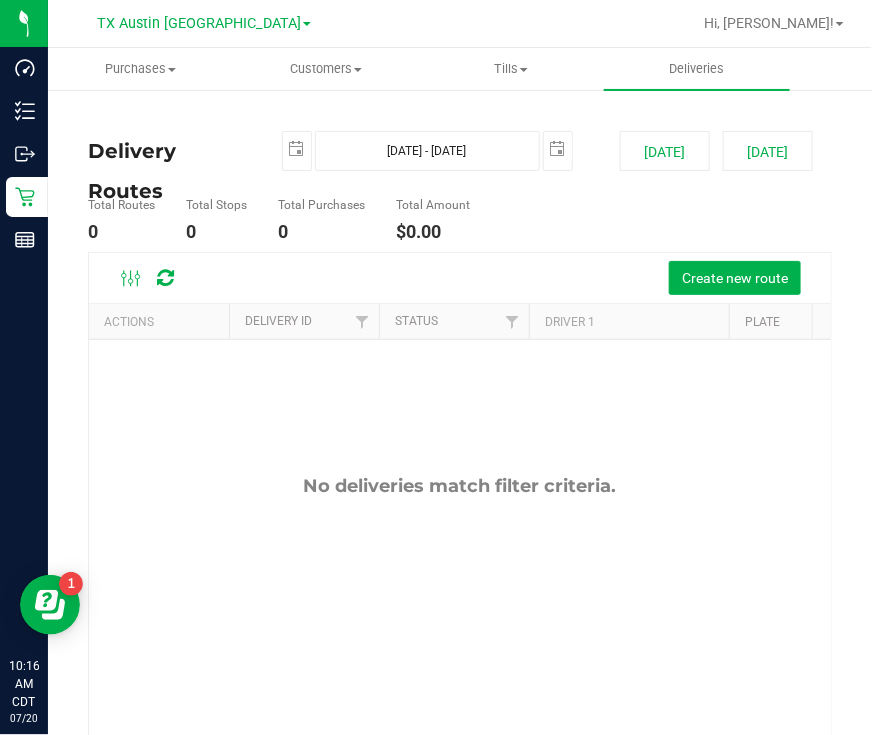 drag, startPoint x: 229, startPoint y: 23, endPoint x: 229, endPoint y: 48, distance: 25 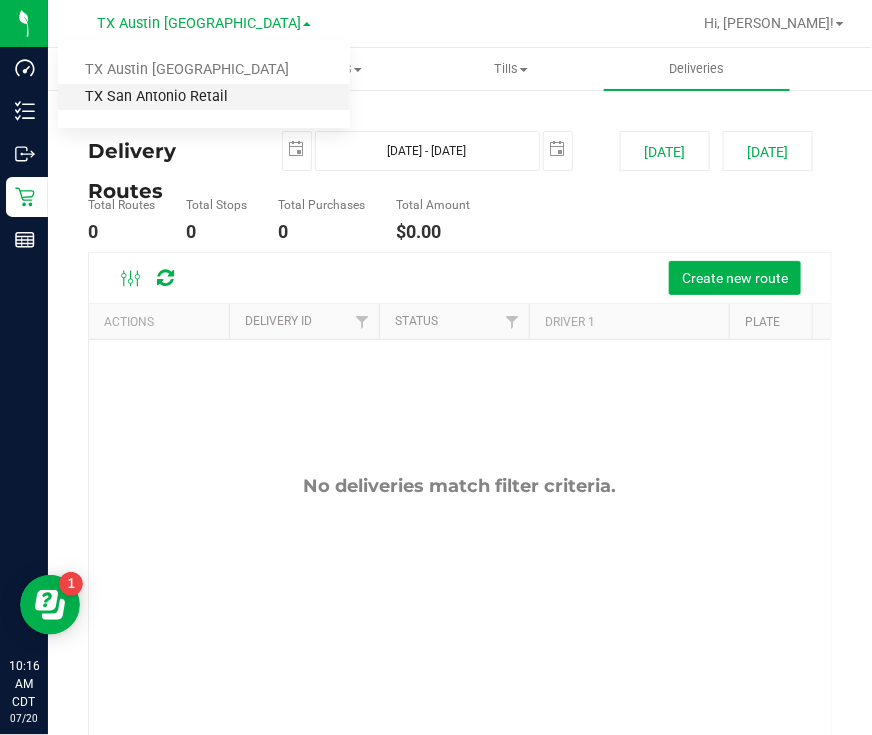 click on "TX San Antonio Retail" at bounding box center (204, 97) 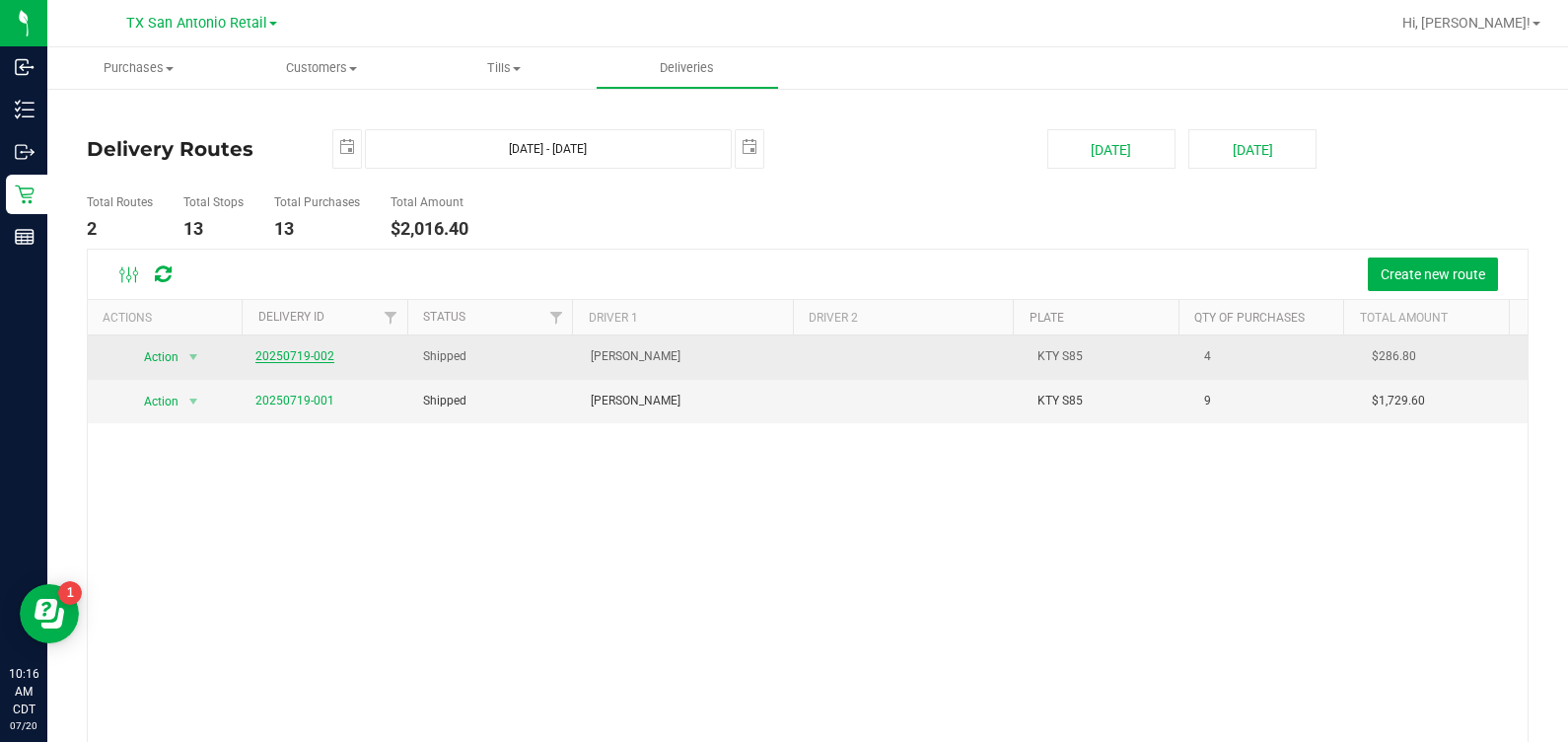 click on "20250719-002" at bounding box center [295, 356] 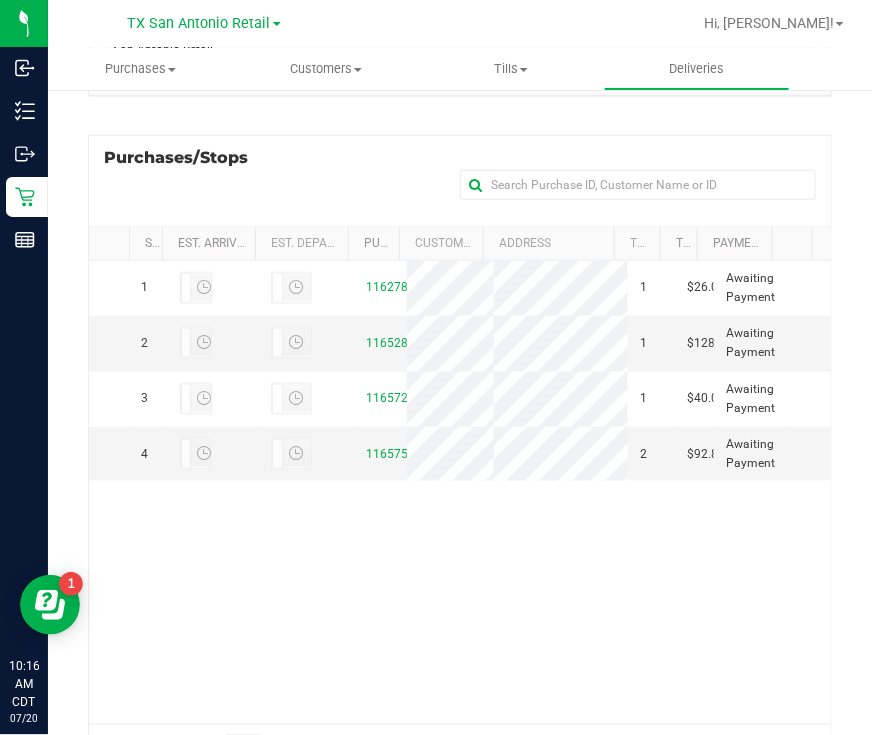 scroll, scrollTop: 375, scrollLeft: 0, axis: vertical 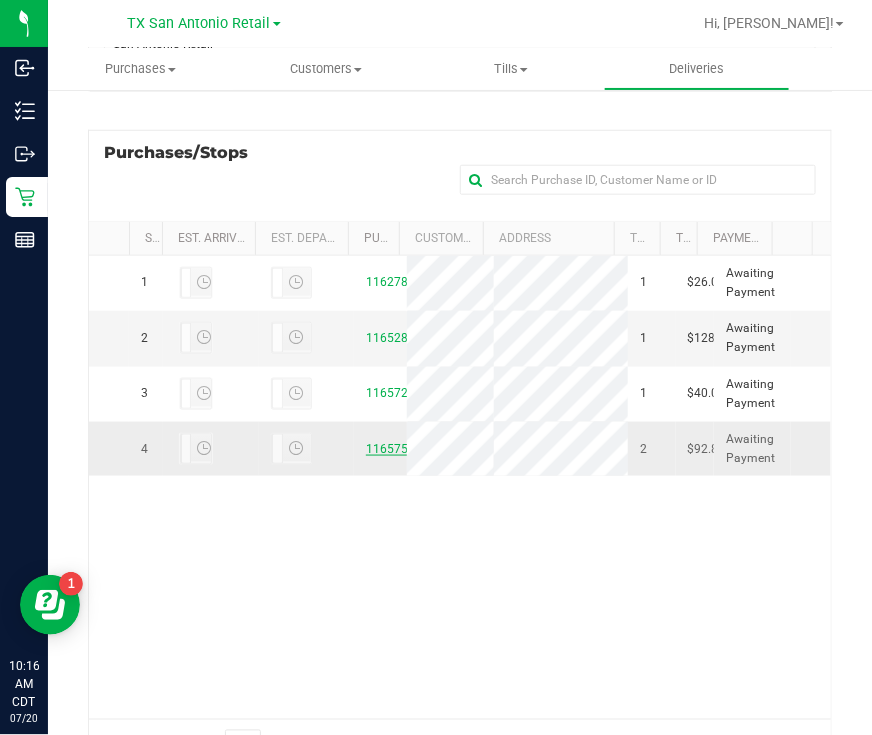 click on "11657529" at bounding box center [394, 449] 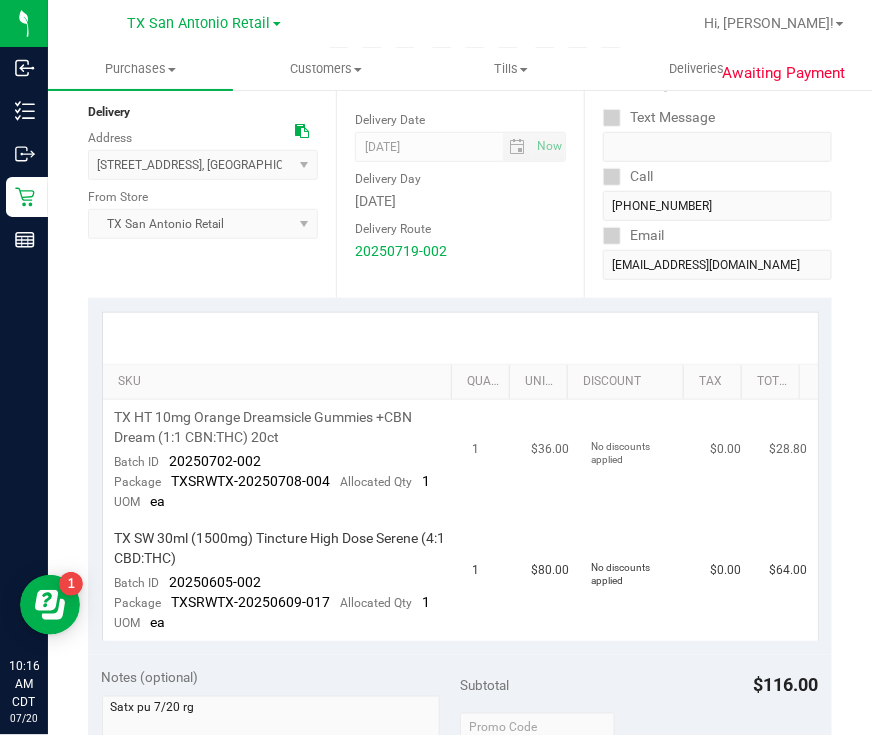 scroll, scrollTop: 249, scrollLeft: 0, axis: vertical 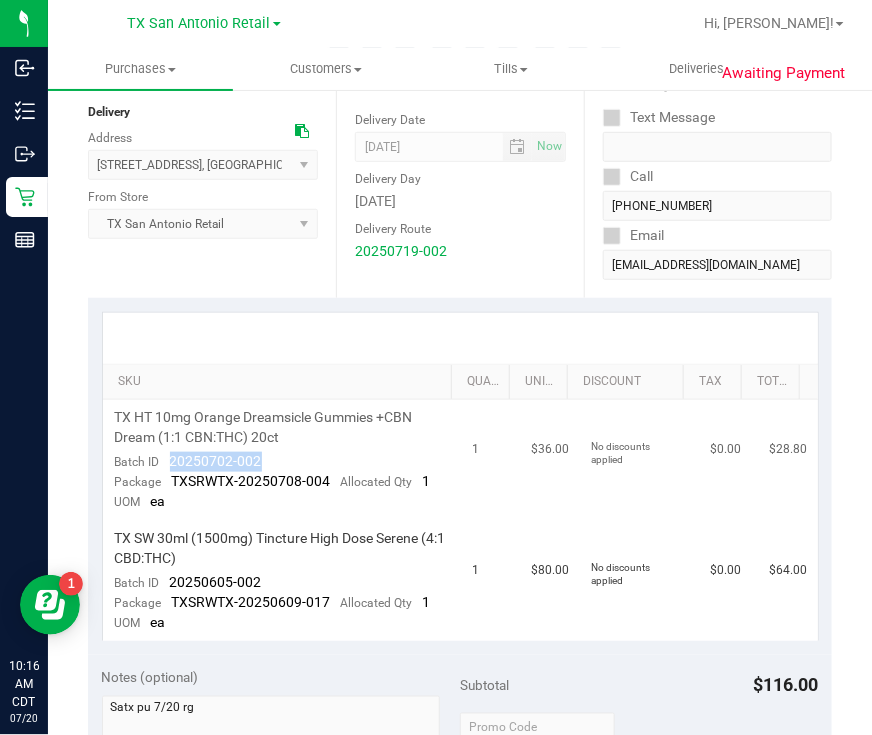 drag, startPoint x: 287, startPoint y: 464, endPoint x: 170, endPoint y: 460, distance: 117.06836 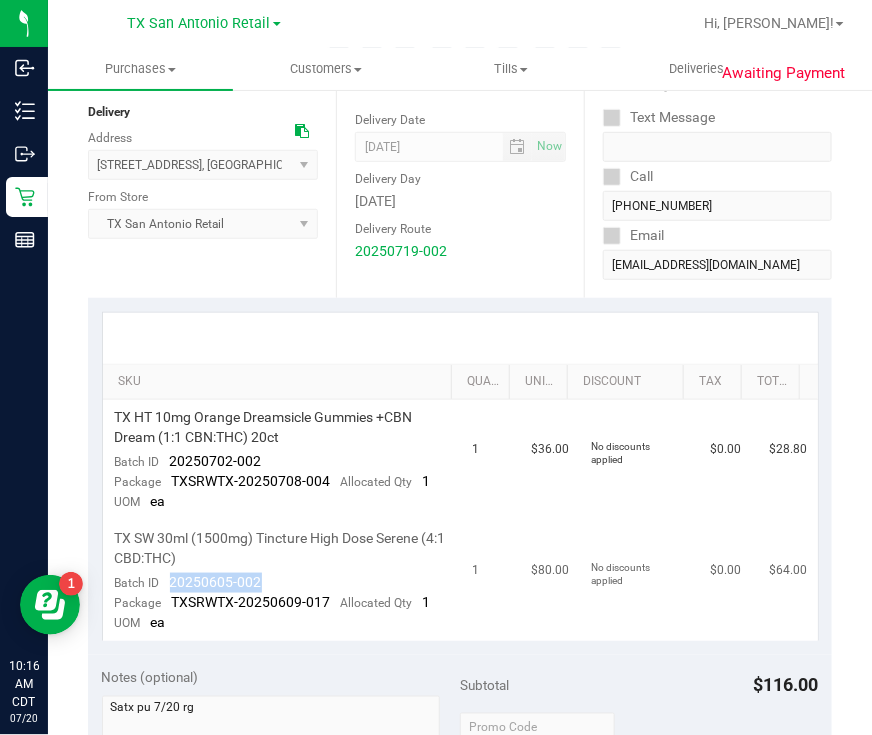 drag, startPoint x: 289, startPoint y: 575, endPoint x: 164, endPoint y: 576, distance: 125.004 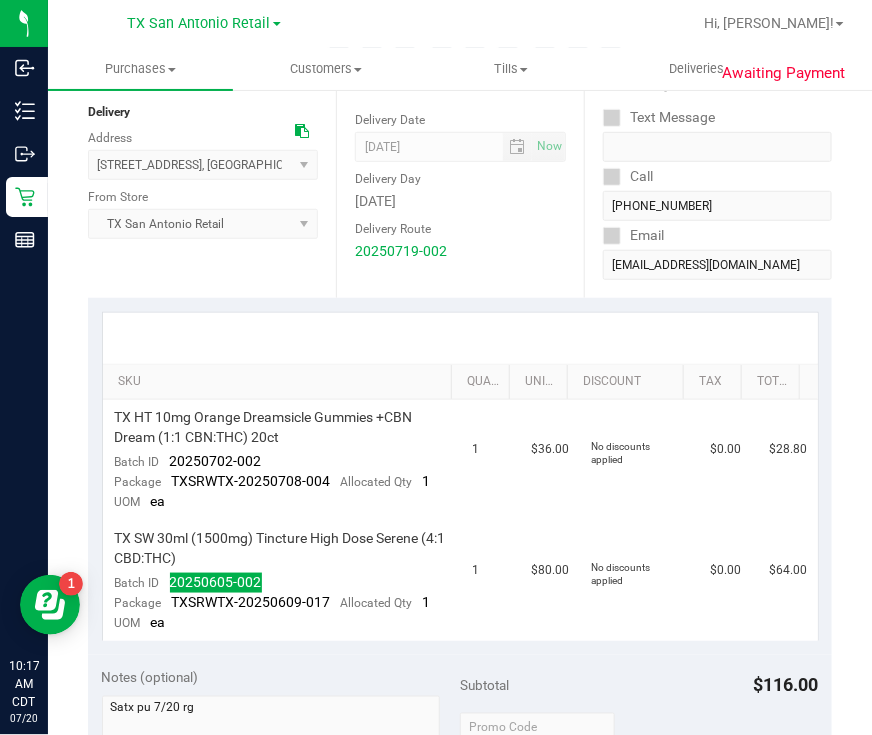 click on "Date
Delivery Date
07/20/2025
Now
07/20/2025 07:00 AM
Now
Delivery Day
Sunday
Delivery Route
20250719-002" at bounding box center (460, 175) 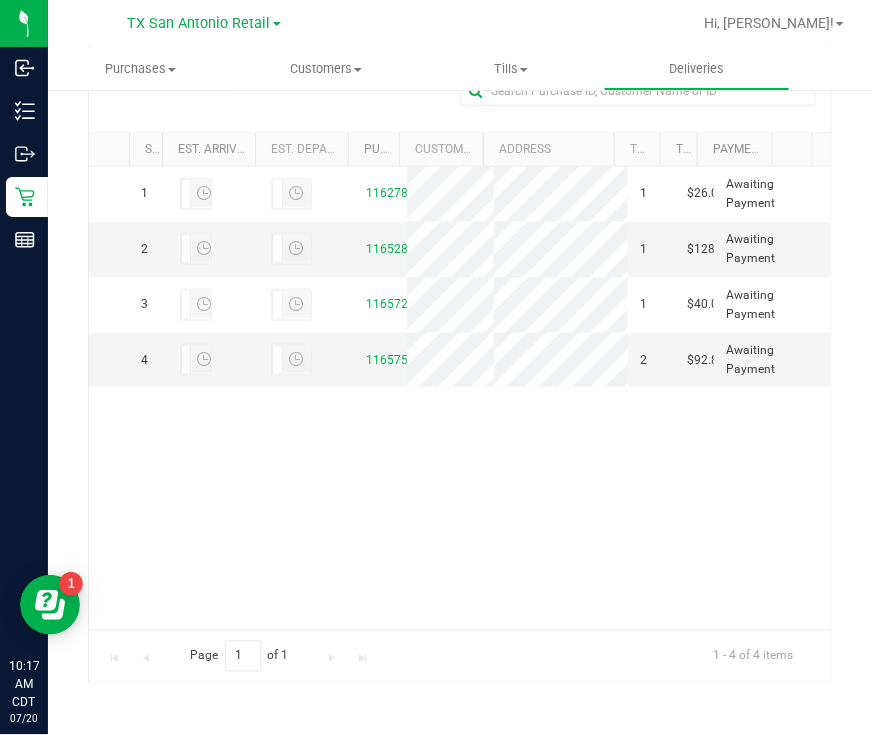 scroll, scrollTop: 466, scrollLeft: 0, axis: vertical 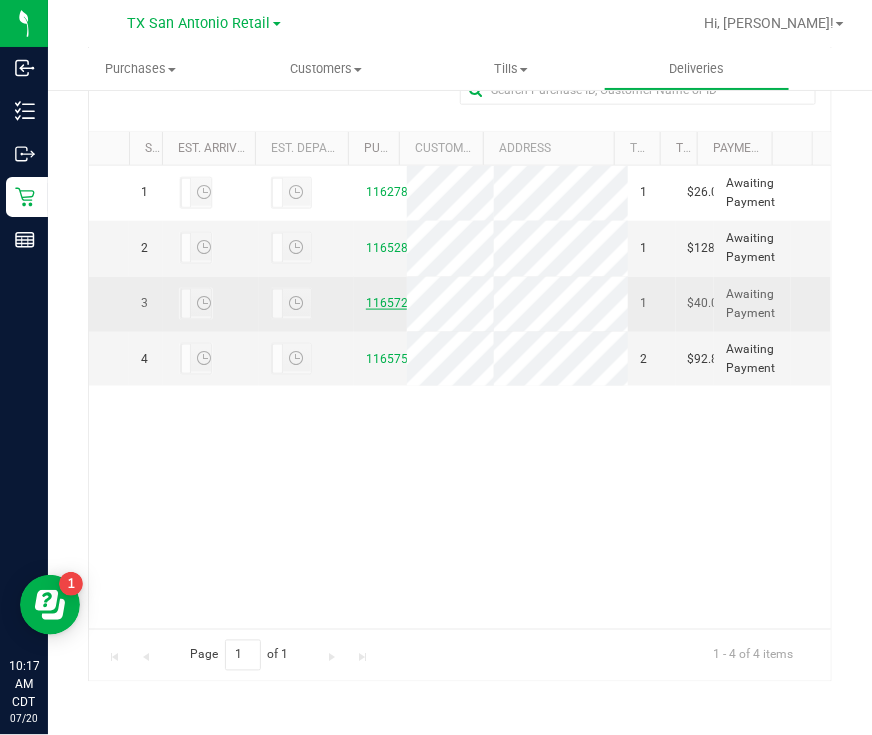 click on "11657237" at bounding box center [394, 303] 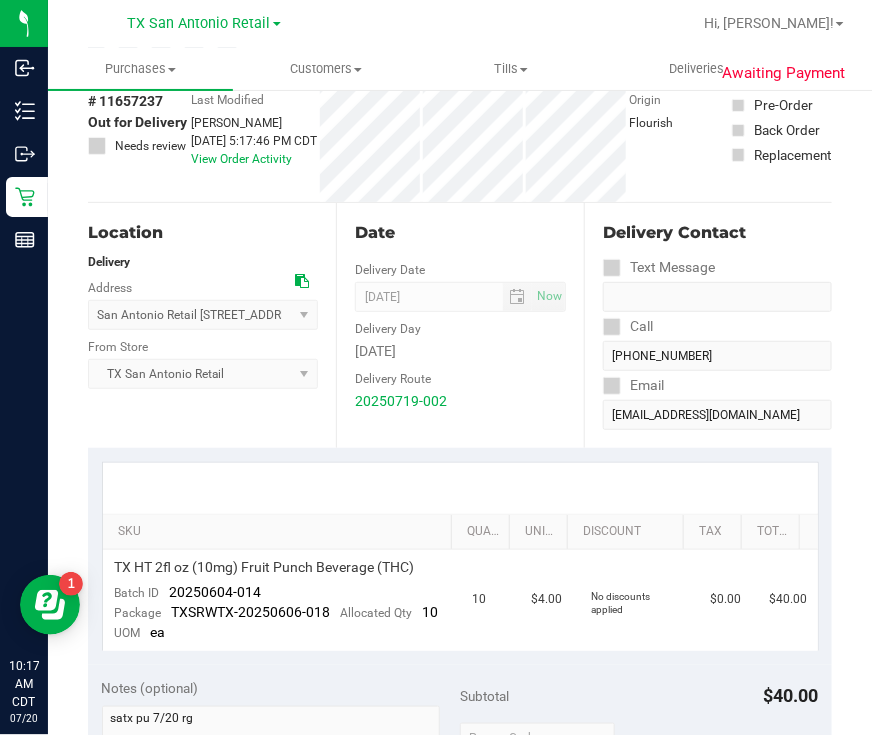 scroll, scrollTop: 249, scrollLeft: 0, axis: vertical 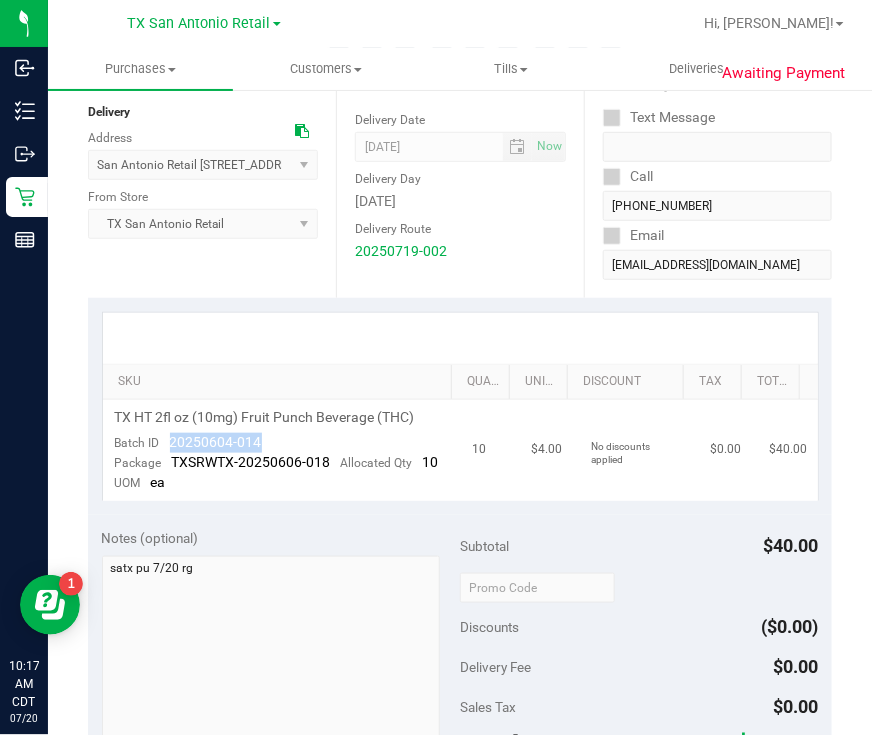 drag, startPoint x: 277, startPoint y: 441, endPoint x: 158, endPoint y: 431, distance: 119.419426 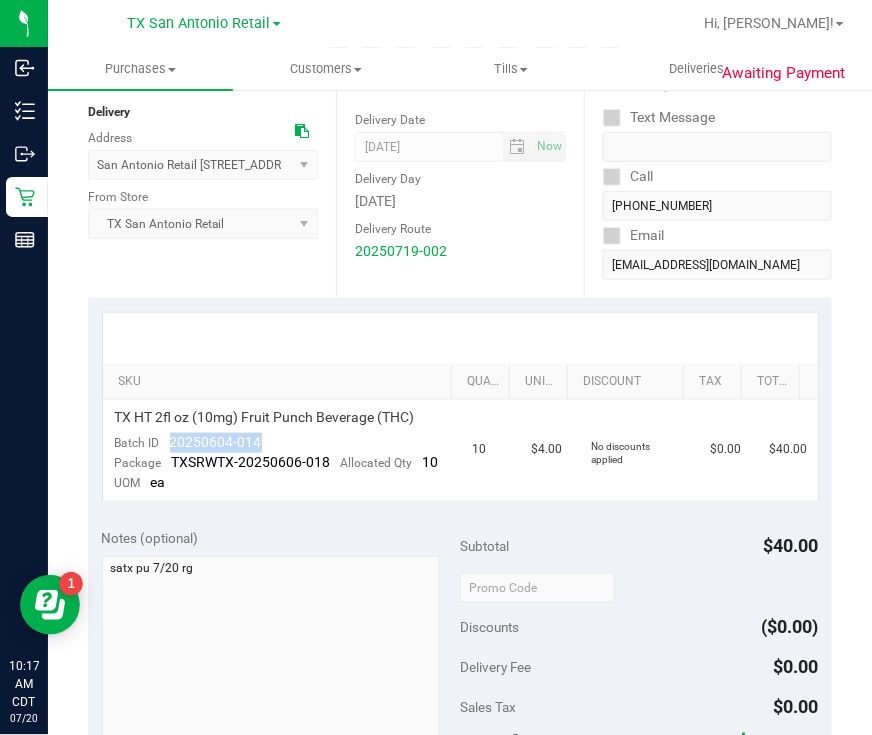 click on "Delivery Contact
Text Message
Call
(210) 602-6588
Email
rogerbrianna@netscape.net" at bounding box center [708, 175] 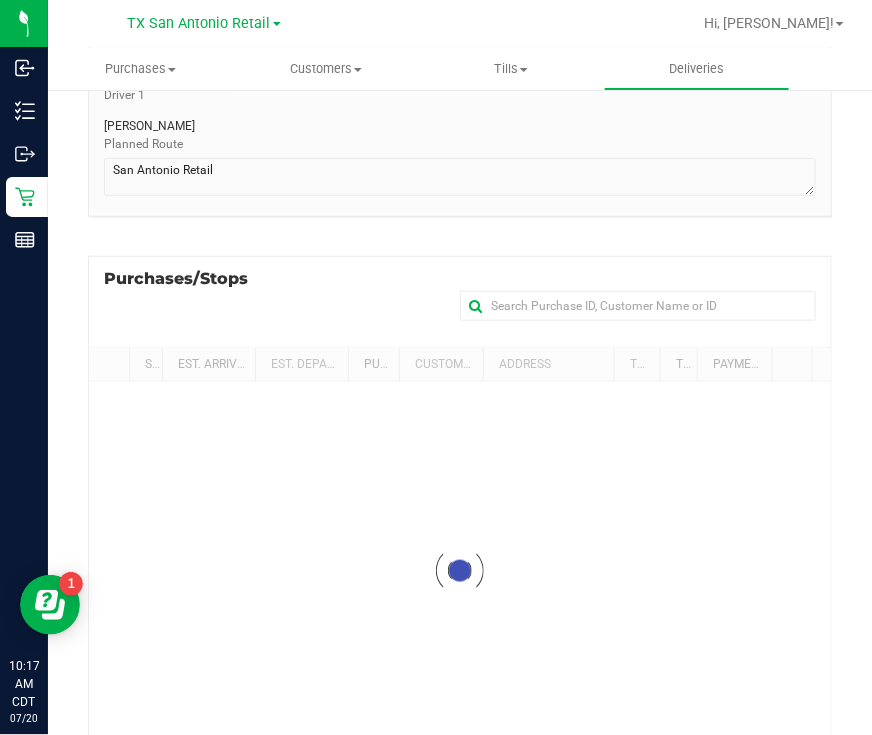 scroll, scrollTop: 0, scrollLeft: 0, axis: both 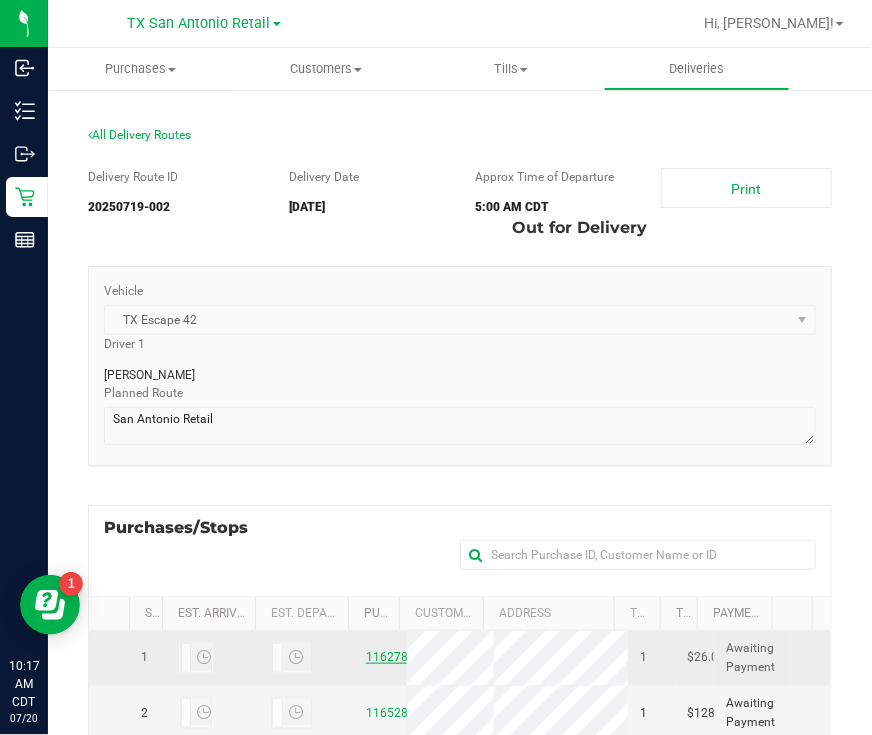 click on "11627845" at bounding box center (394, 657) 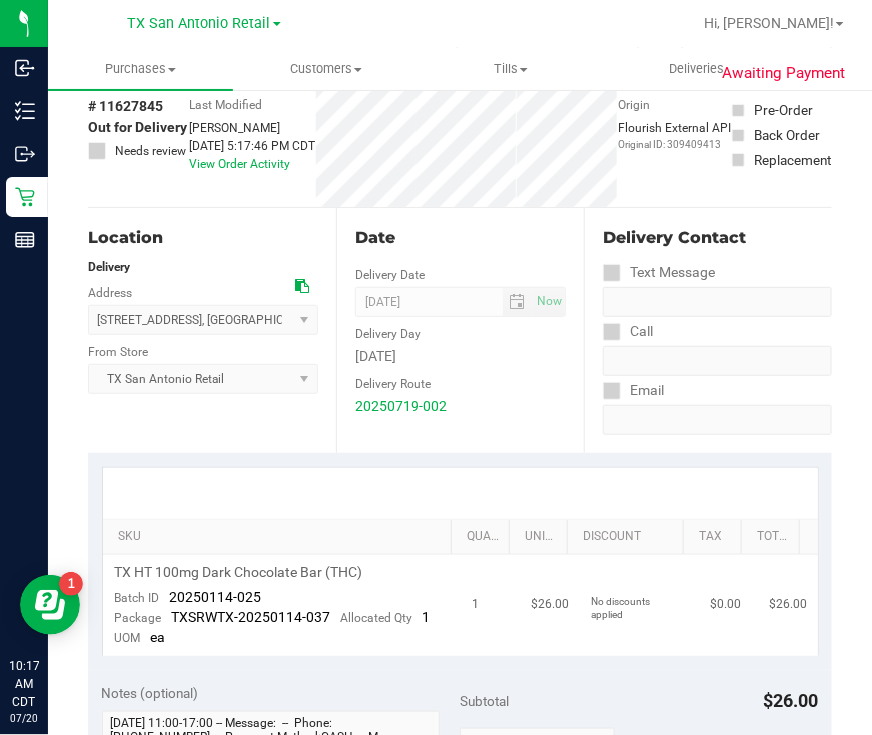 scroll, scrollTop: 249, scrollLeft: 0, axis: vertical 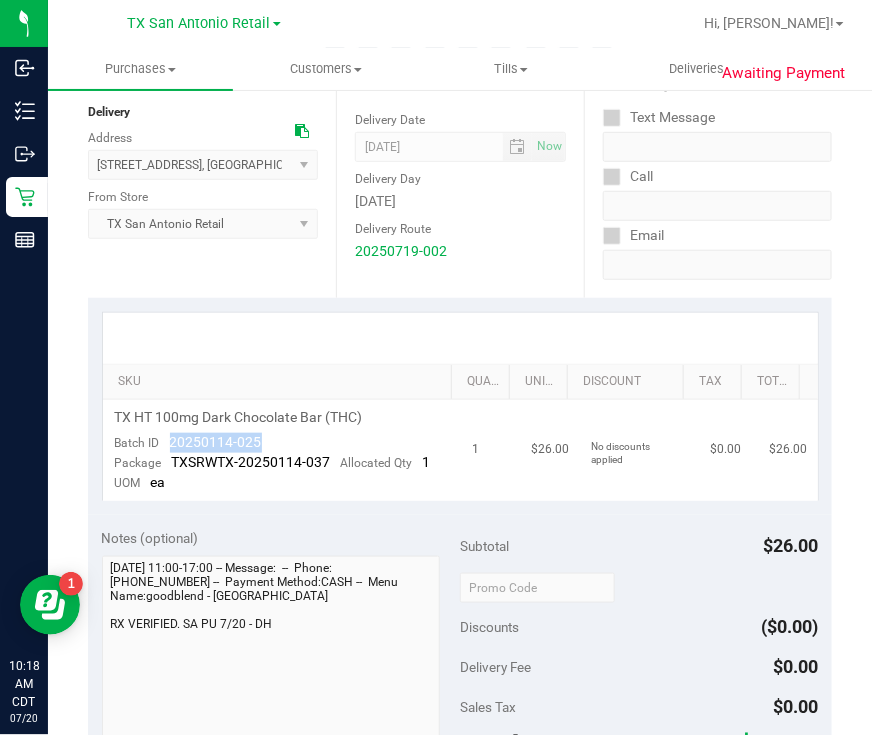 drag, startPoint x: 210, startPoint y: 442, endPoint x: 160, endPoint y: 442, distance: 50 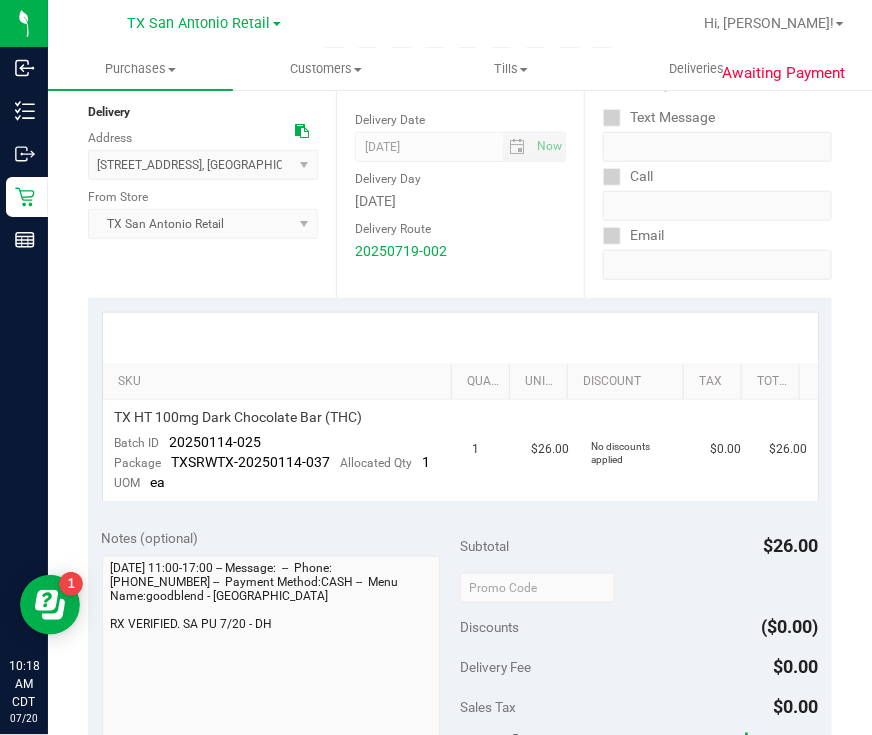 click on "Email" at bounding box center (717, 235) 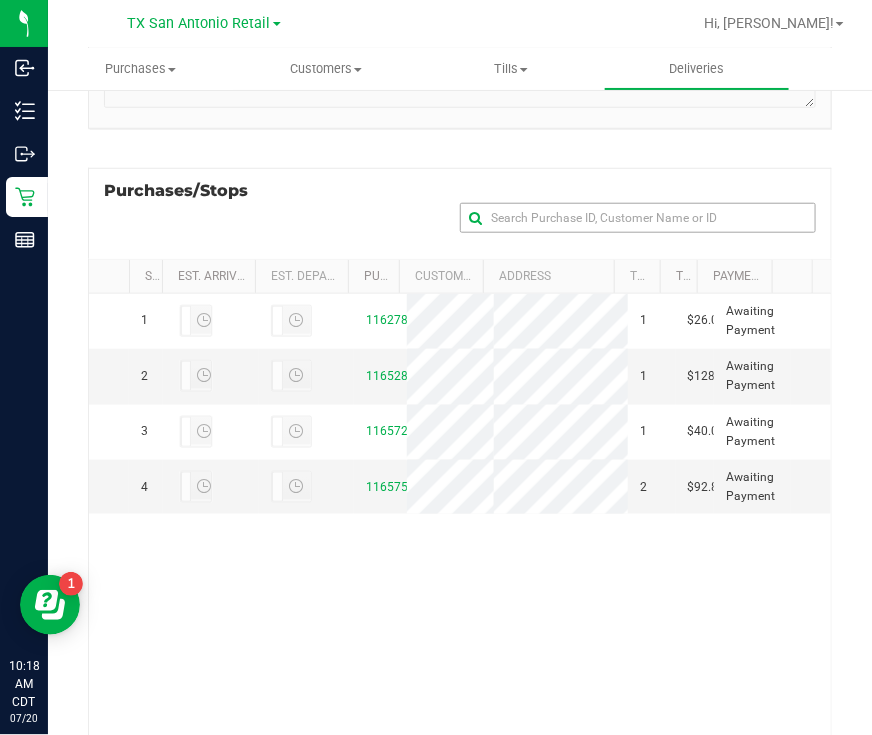 scroll, scrollTop: 375, scrollLeft: 0, axis: vertical 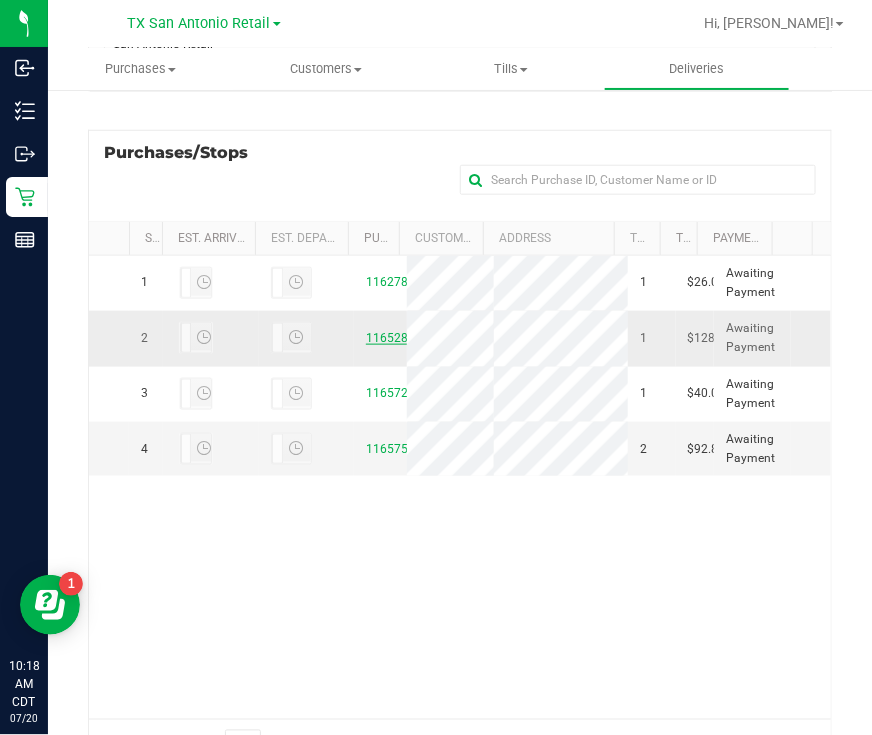 click on "11652855" at bounding box center [394, 338] 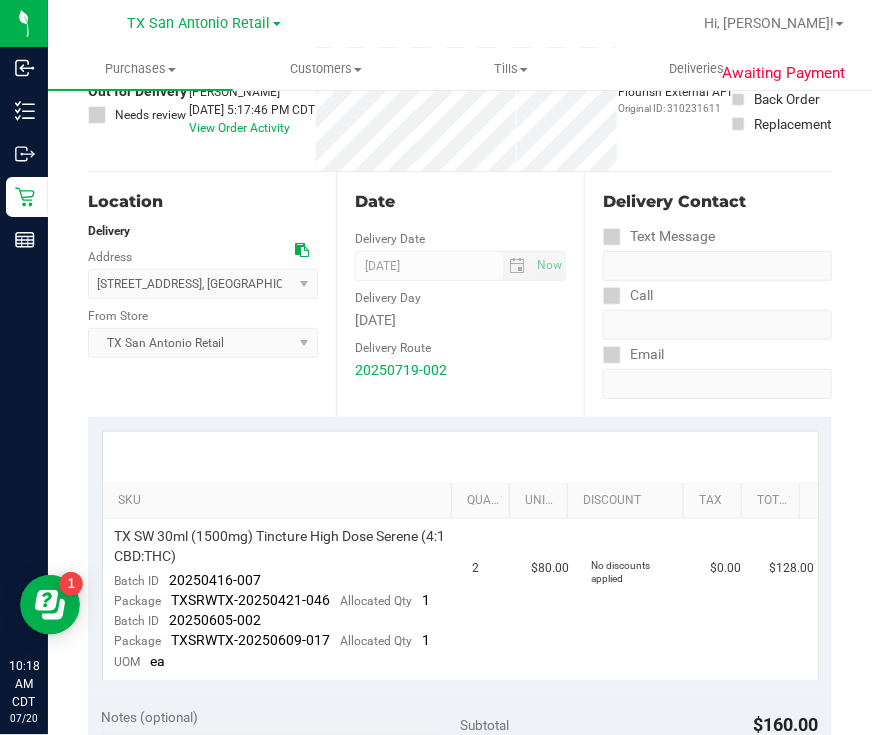 scroll, scrollTop: 249, scrollLeft: 0, axis: vertical 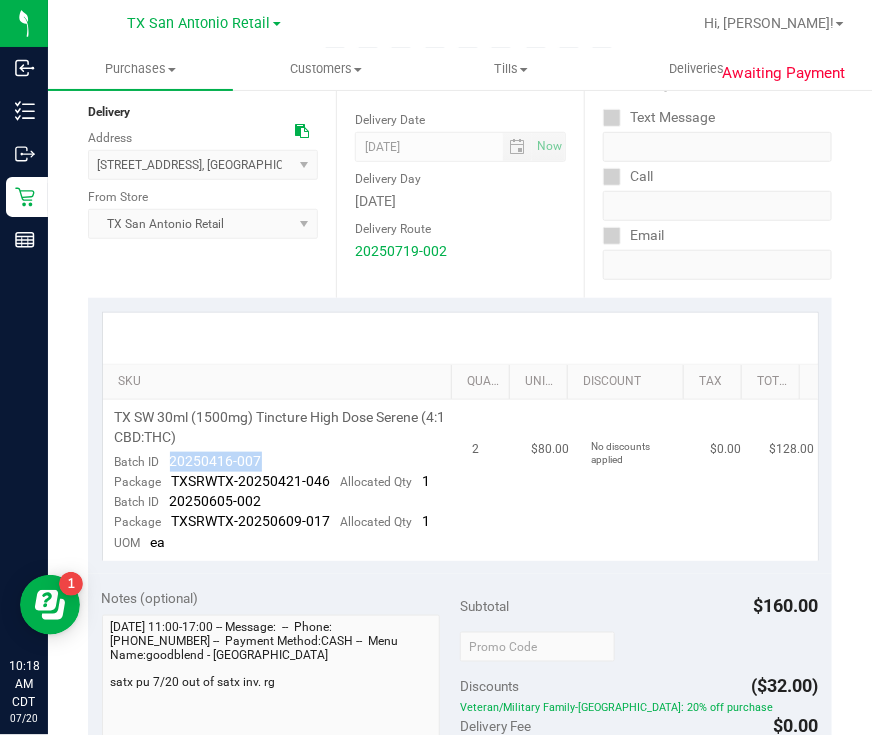 drag, startPoint x: 284, startPoint y: 462, endPoint x: 158, endPoint y: 467, distance: 126.09917 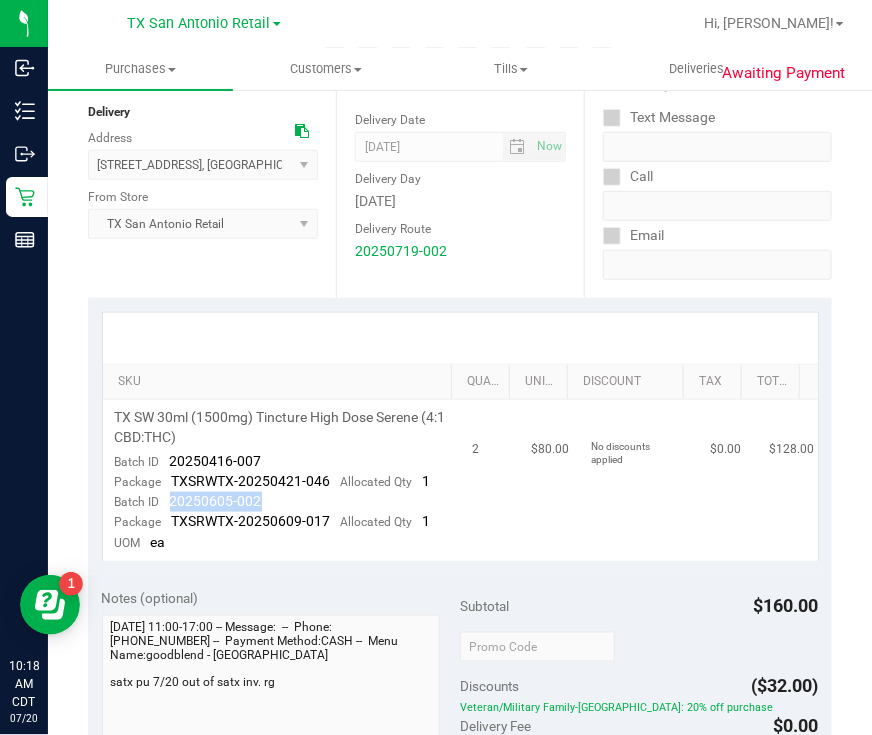 drag, startPoint x: 274, startPoint y: 504, endPoint x: 167, endPoint y: 504, distance: 107 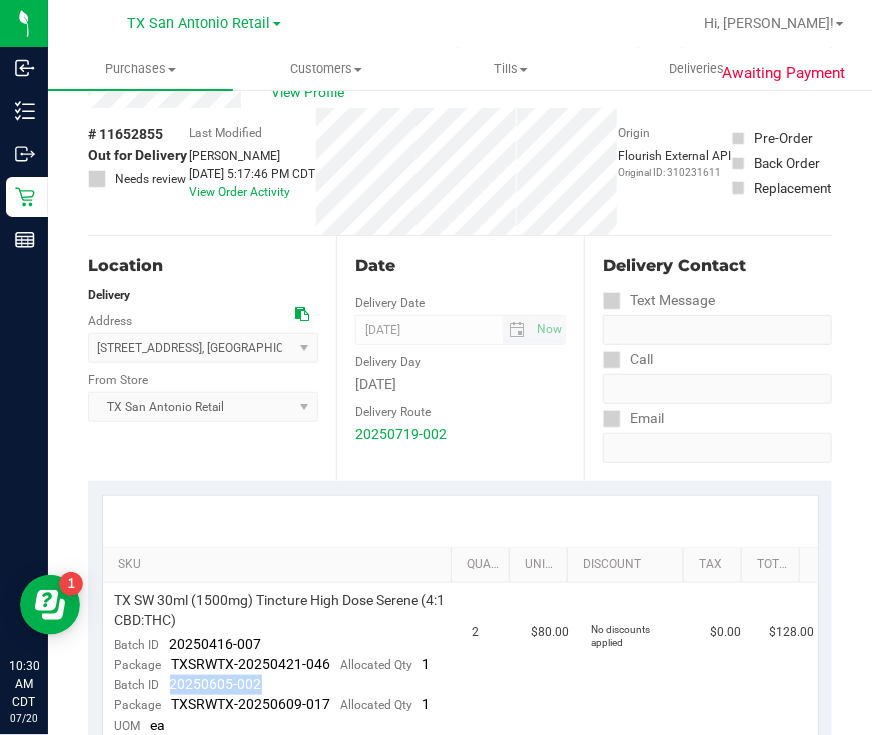 scroll, scrollTop: 0, scrollLeft: 0, axis: both 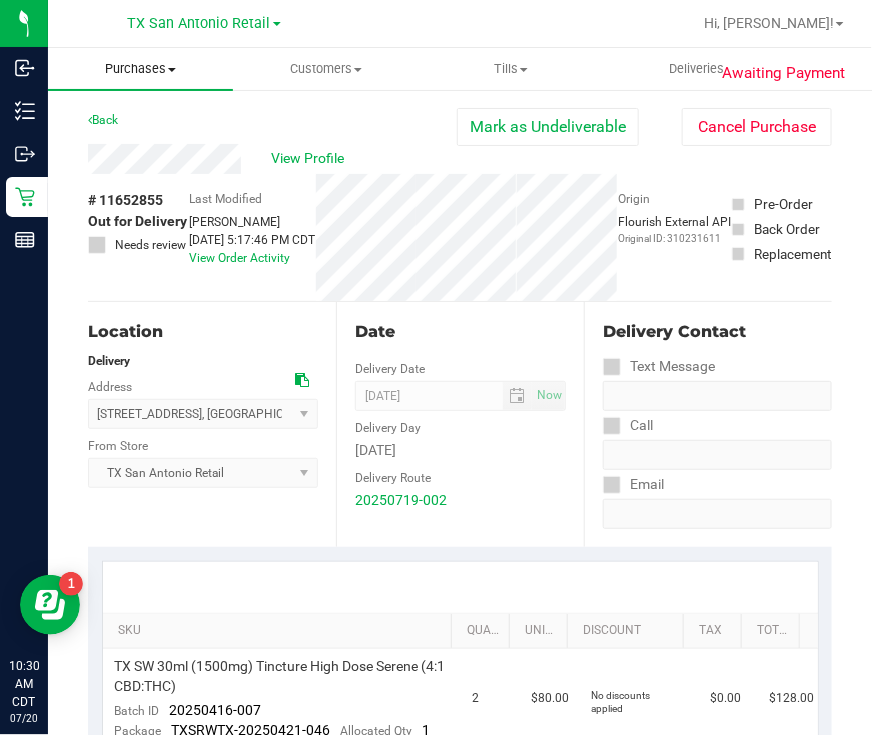 click on "Purchases
Summary of purchases
Fulfillment
All purchases" at bounding box center (140, 69) 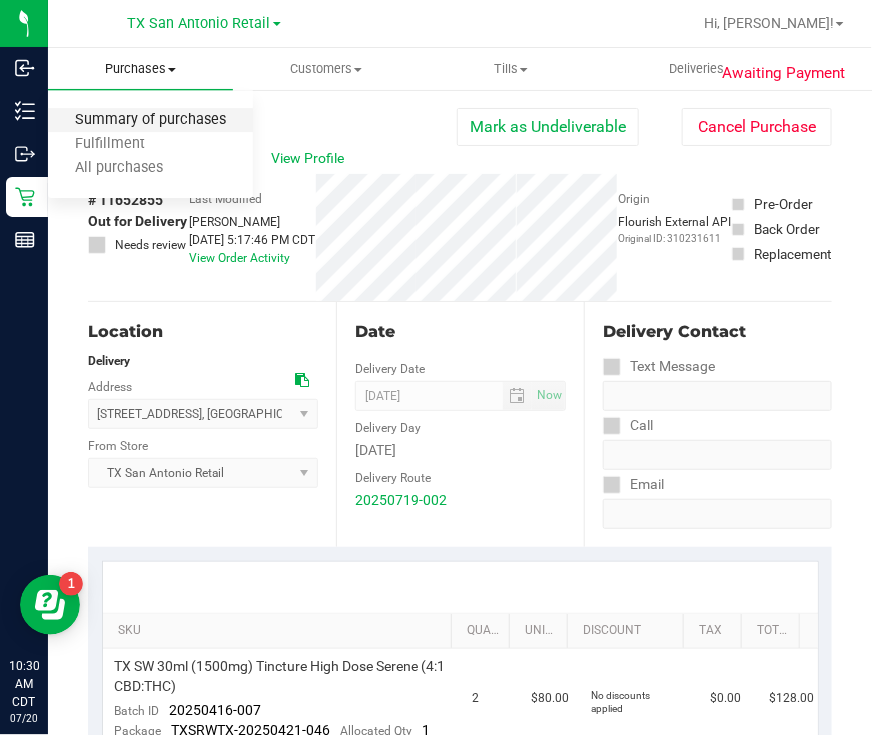 click on "Summary of purchases" at bounding box center [150, 120] 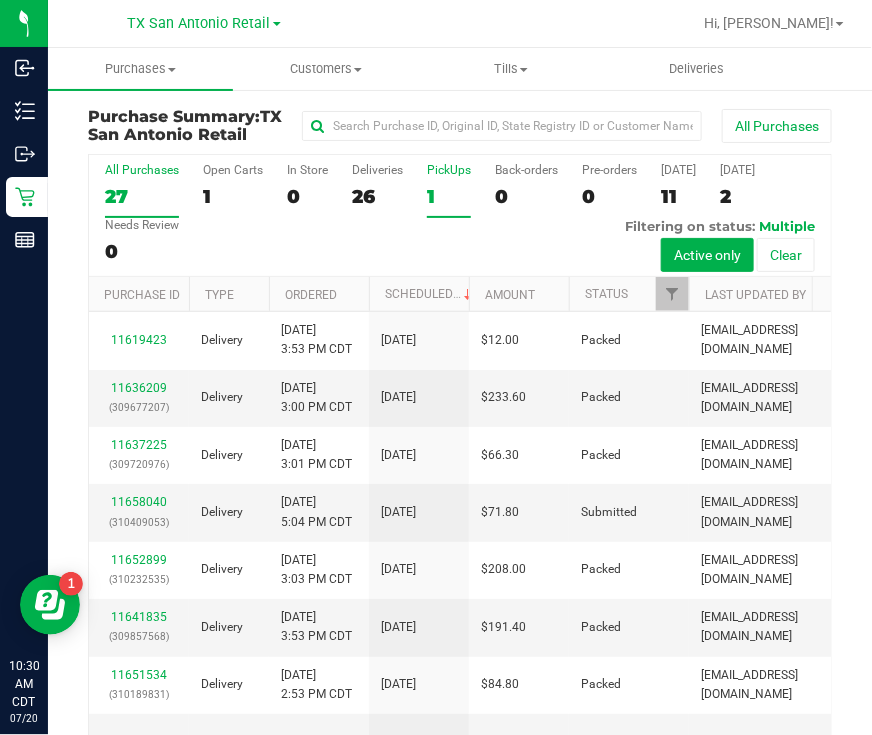click on "1" at bounding box center [449, 196] 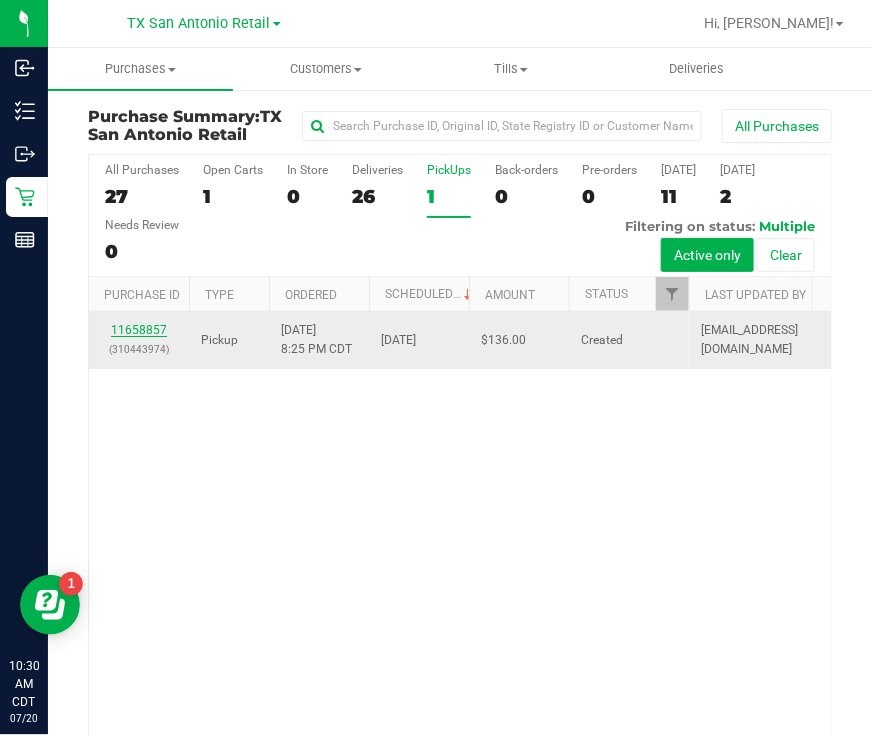 click on "11658857" at bounding box center [139, 330] 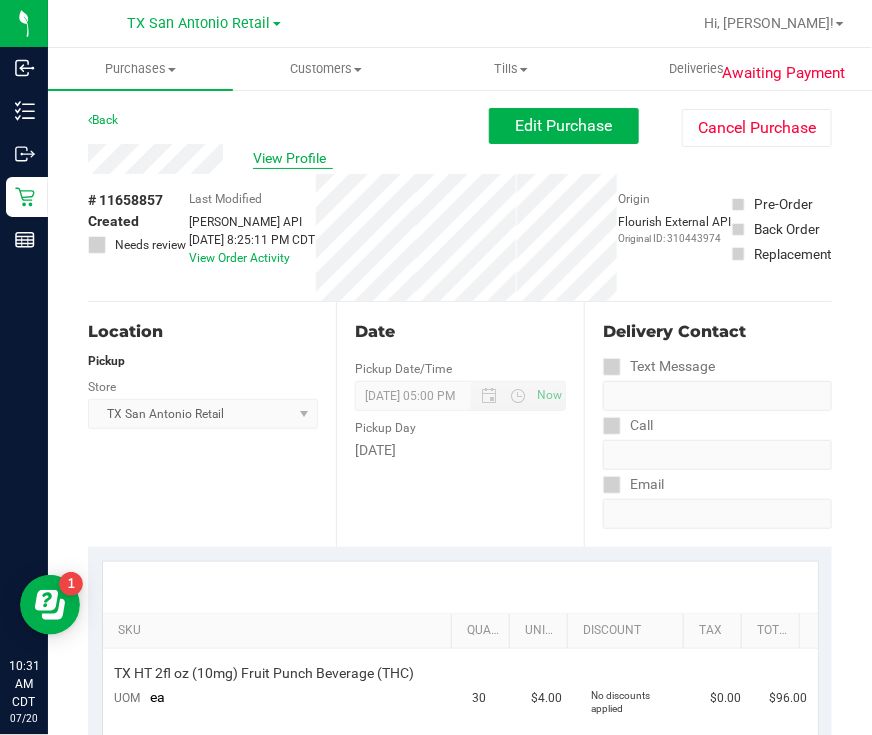 click on "View Profile" at bounding box center [293, 158] 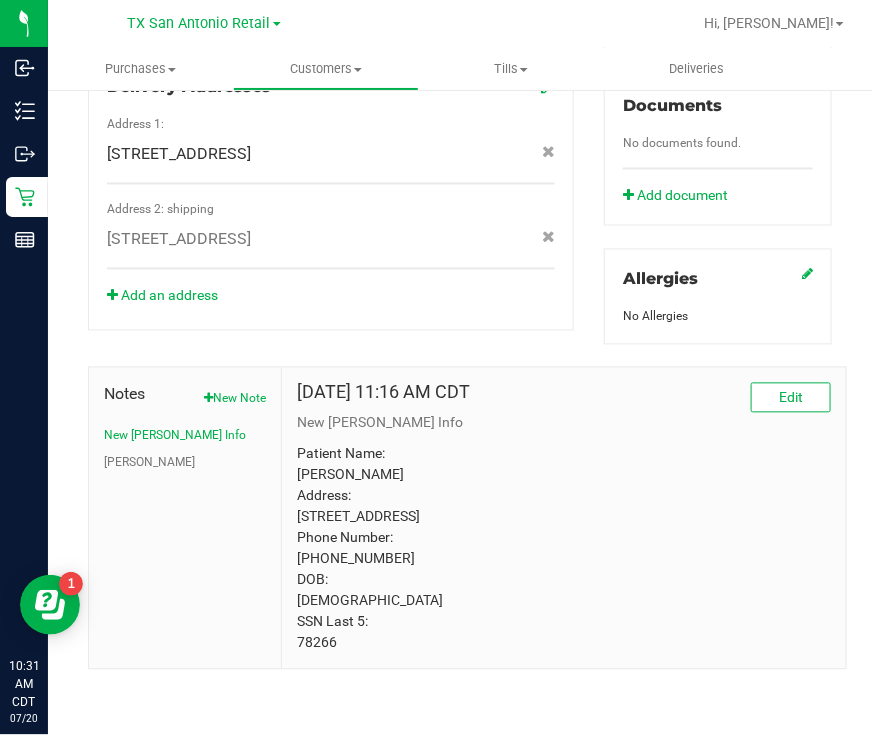 scroll, scrollTop: 798, scrollLeft: 0, axis: vertical 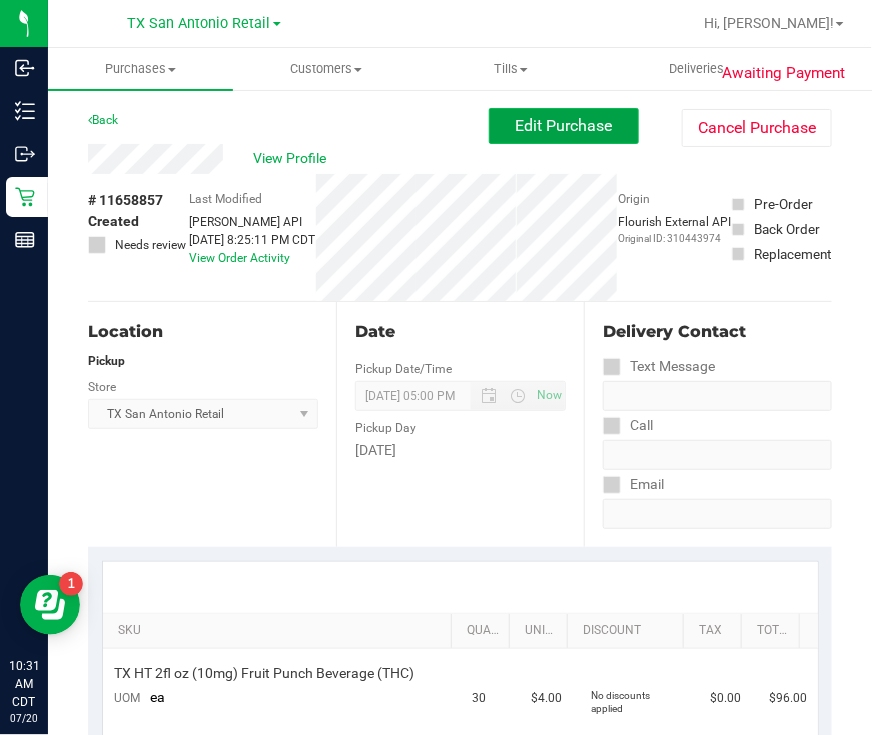click on "Edit Purchase" at bounding box center [564, 125] 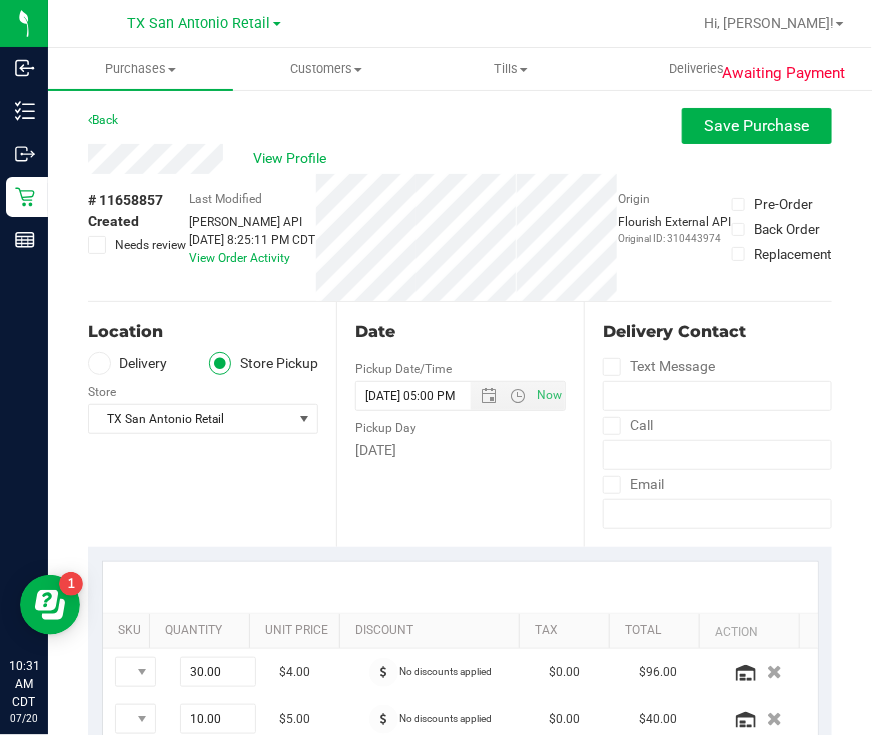 click on "Delivery" at bounding box center (128, 363) 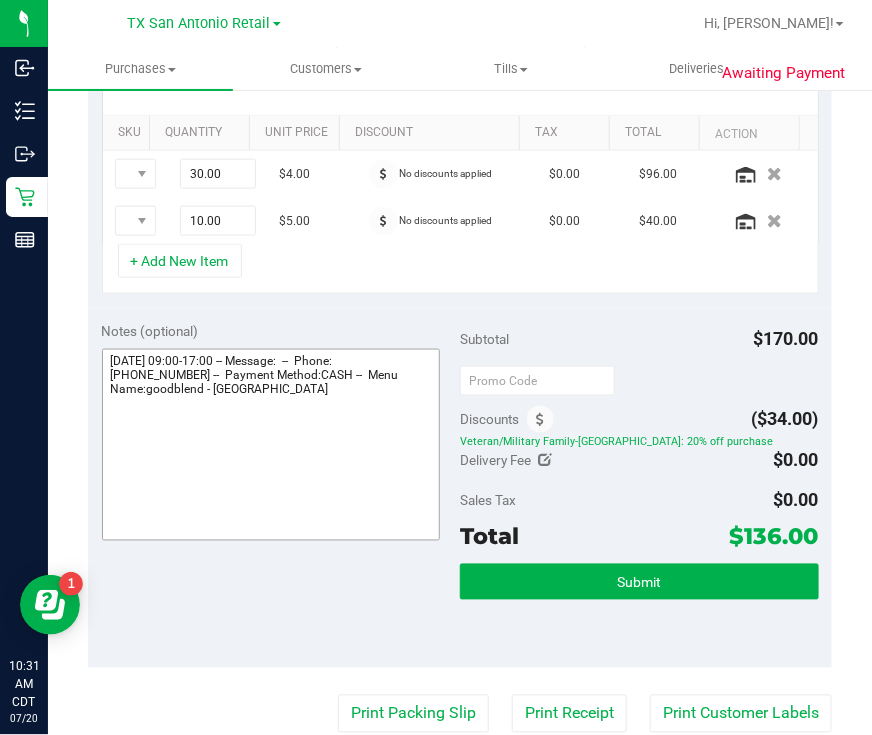 scroll, scrollTop: 499, scrollLeft: 0, axis: vertical 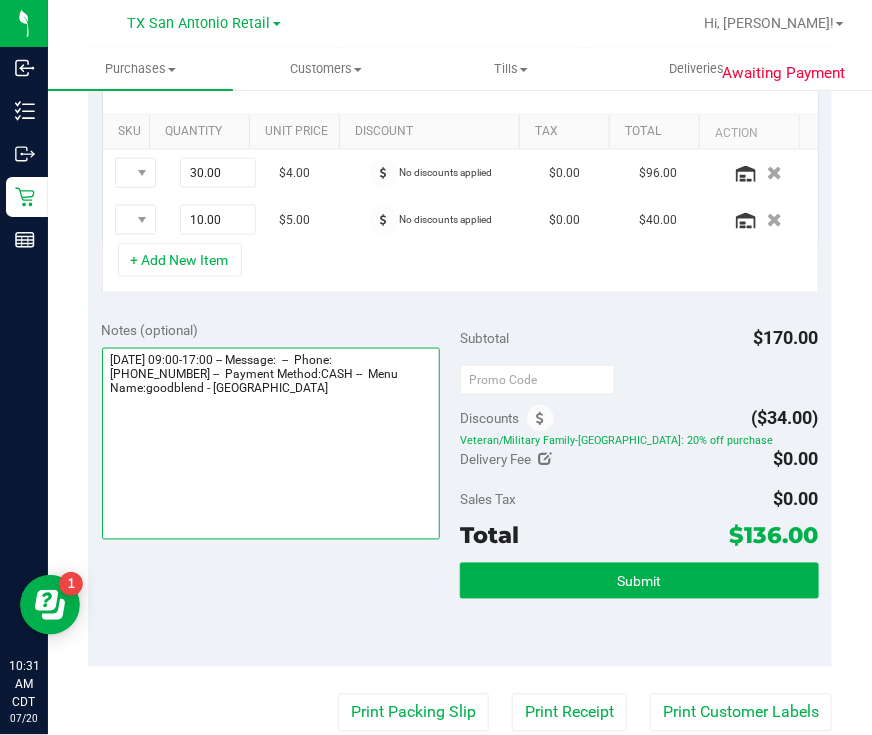 click at bounding box center (271, 444) 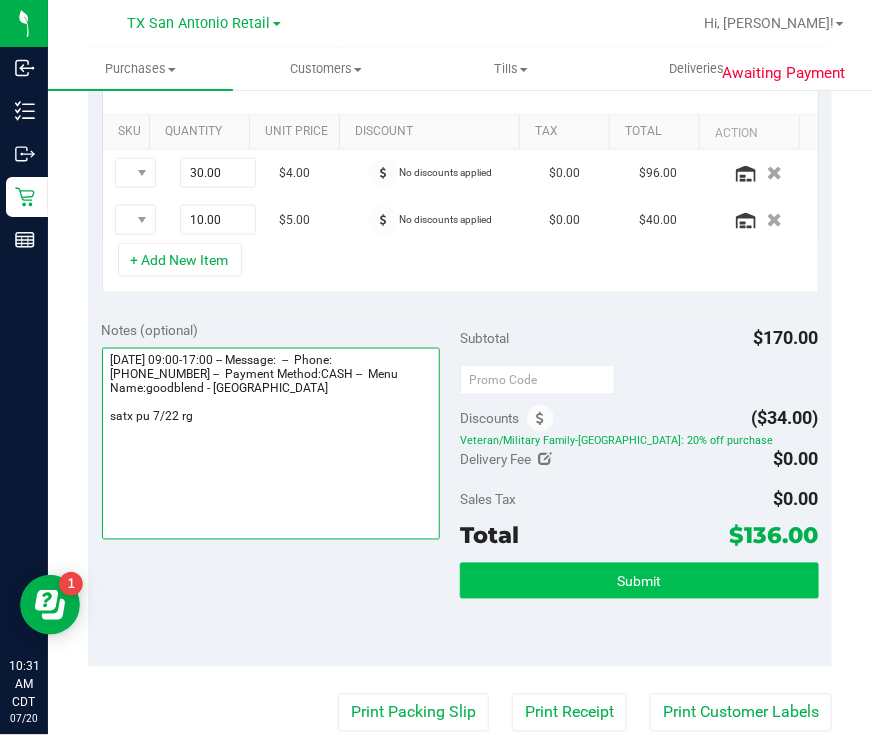 type on "Tuesday 07/22/2025 09:00-17:00 -- Message:  --  Phone:2108671177 --  Payment Method:CASH --  Menu Name:goodblend - San Antonio
satx pu 7/22 rg" 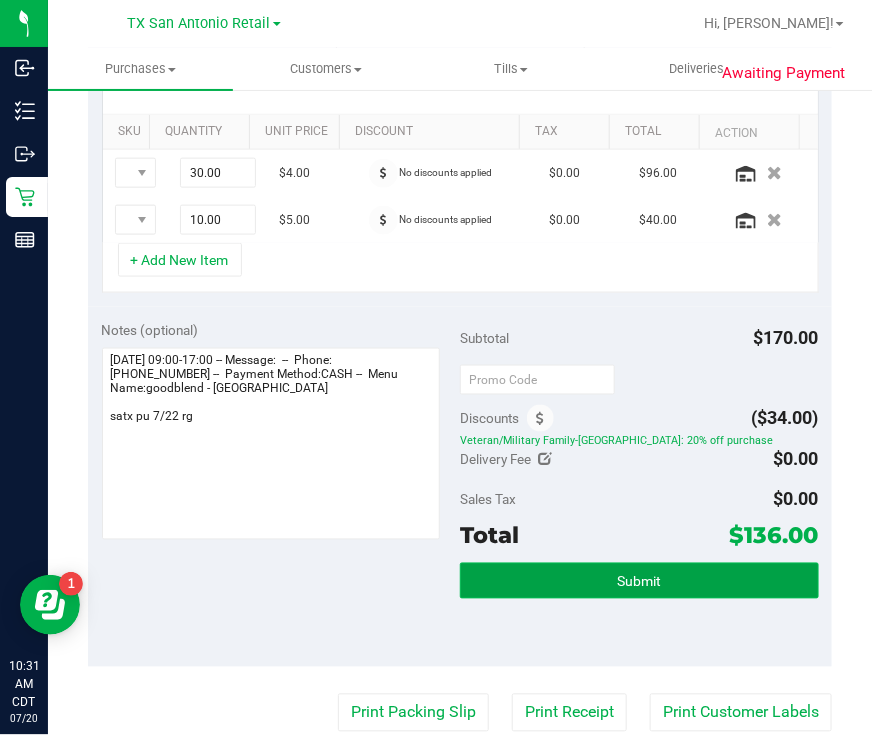 click on "Submit" at bounding box center (639, 581) 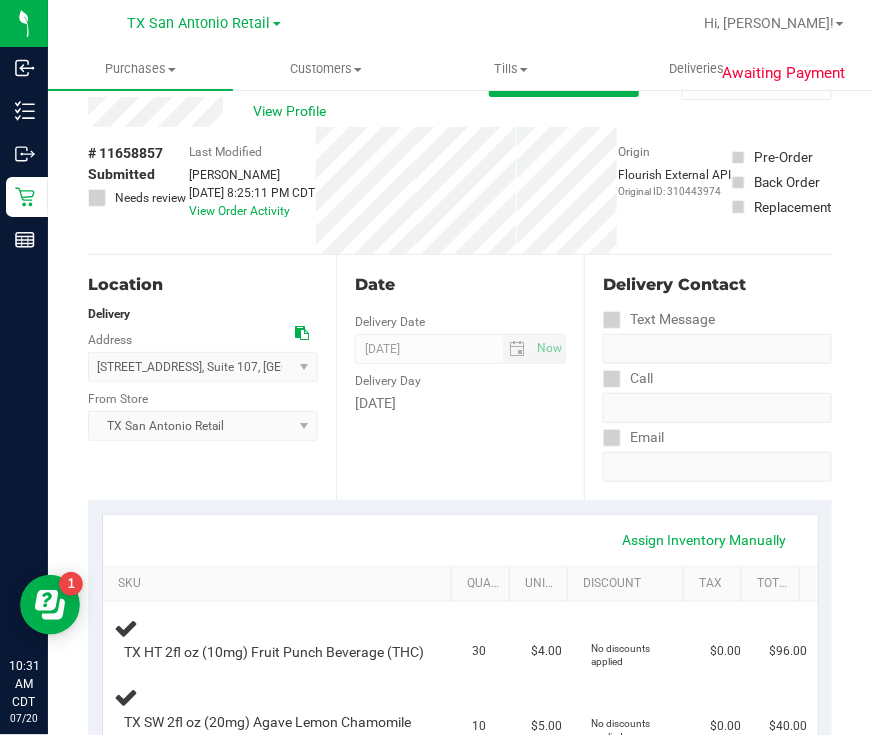 scroll, scrollTop: 0, scrollLeft: 0, axis: both 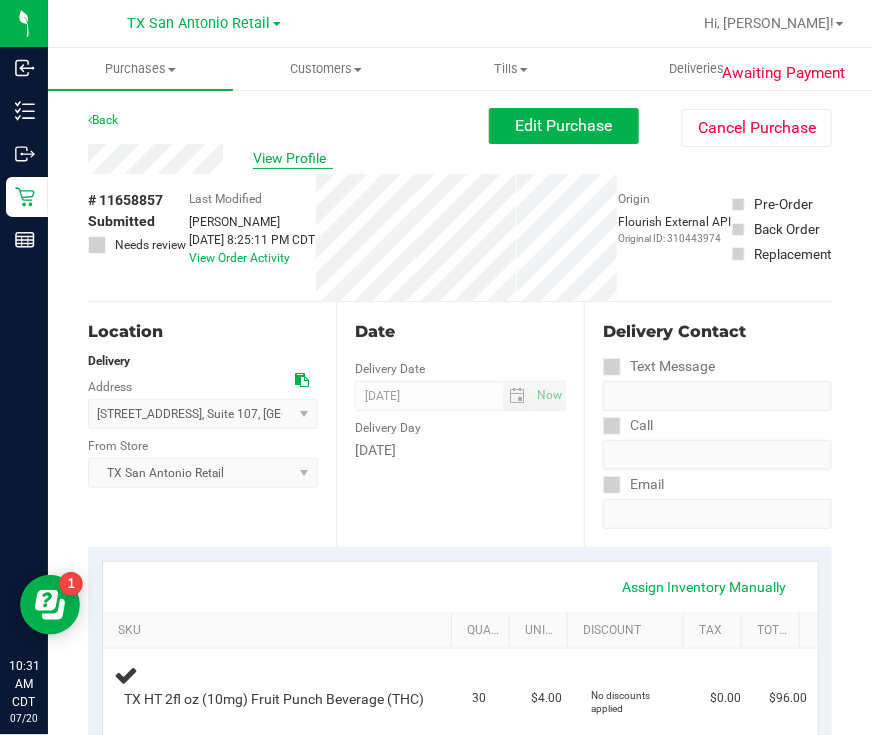 click on "View Profile" at bounding box center (293, 158) 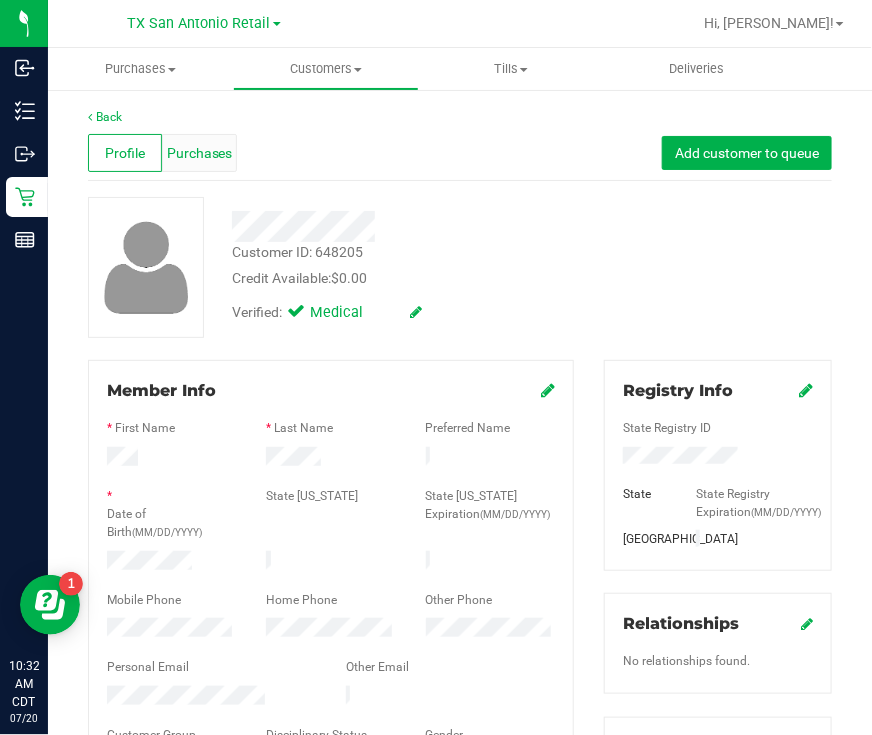 click on "Purchases" at bounding box center [200, 153] 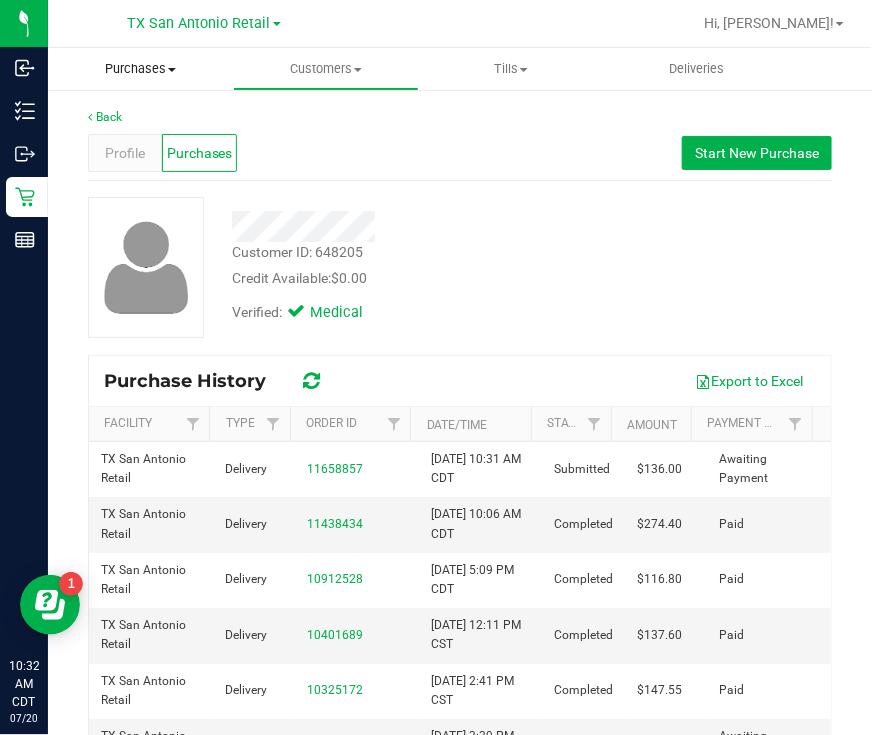 click at bounding box center [172, 70] 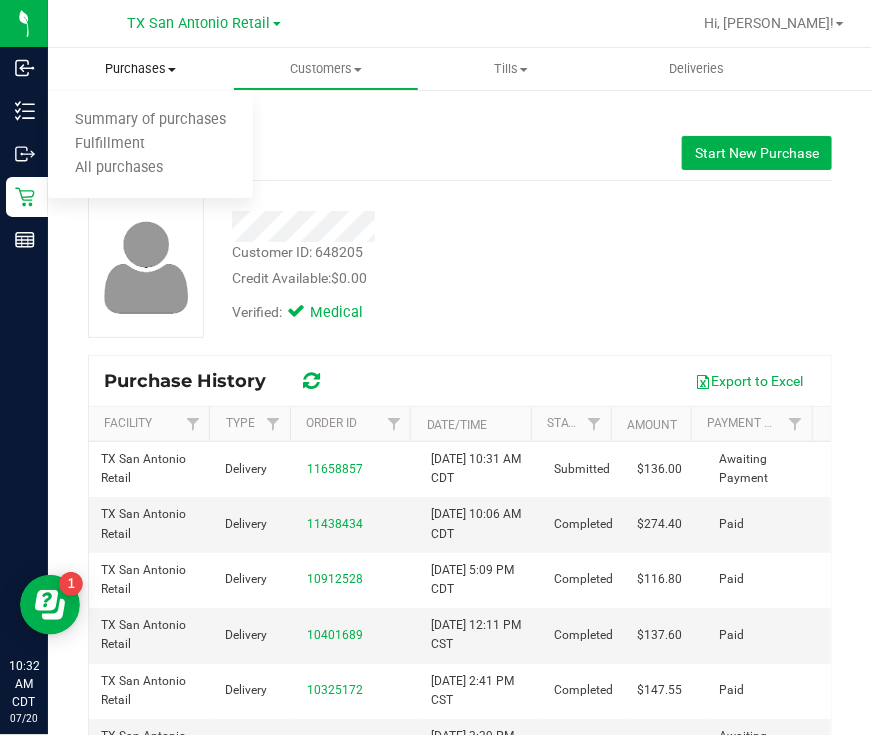 click on "Summary of purchases
Fulfillment
All purchases" at bounding box center [150, 145] 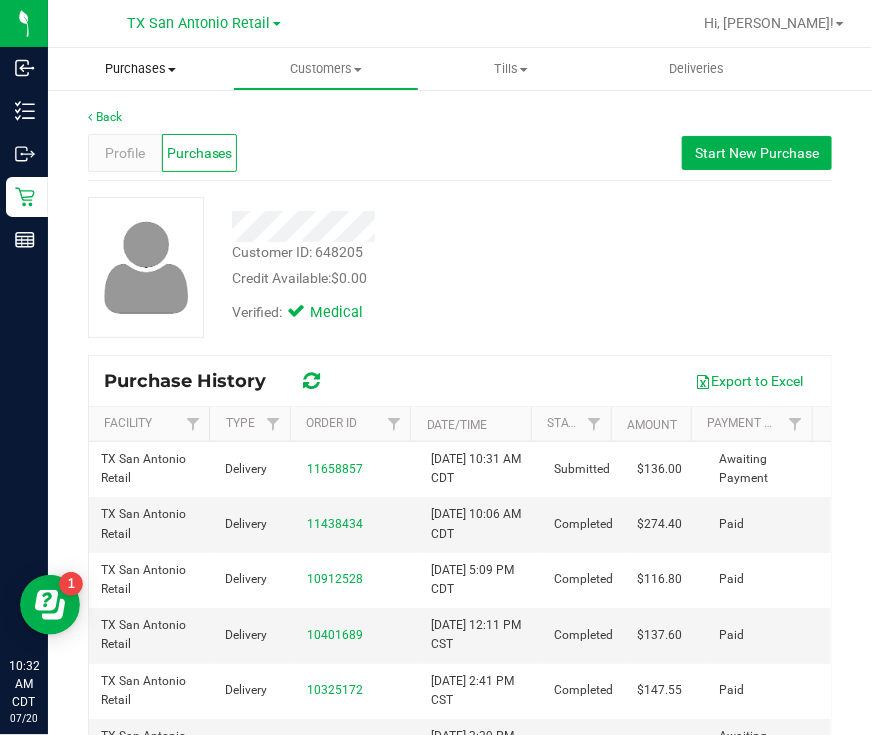 click on "Purchases" at bounding box center [140, 69] 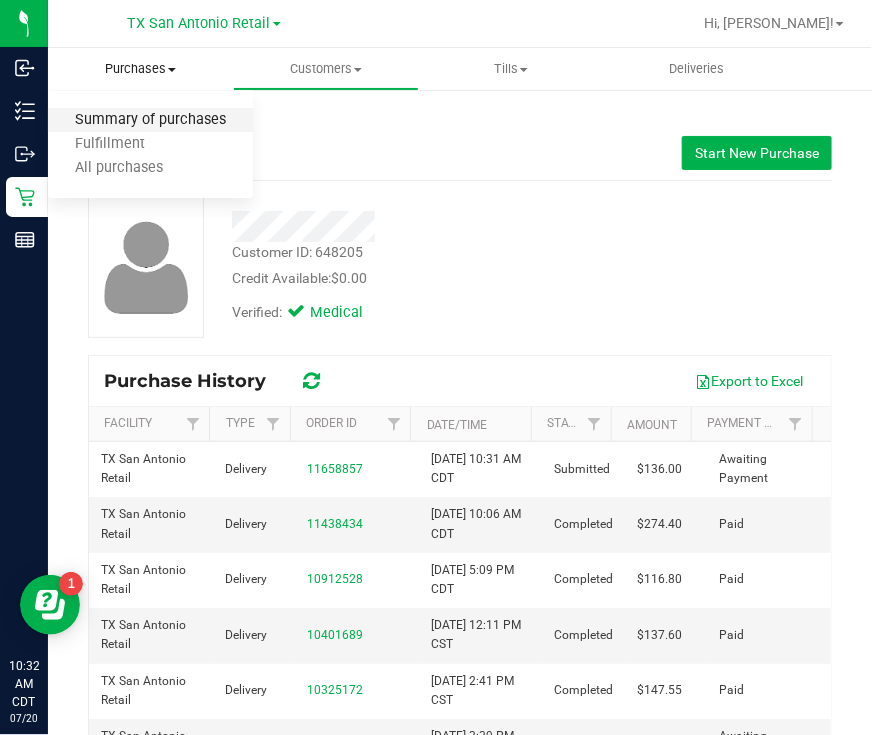 click on "Summary of purchases" at bounding box center (150, 121) 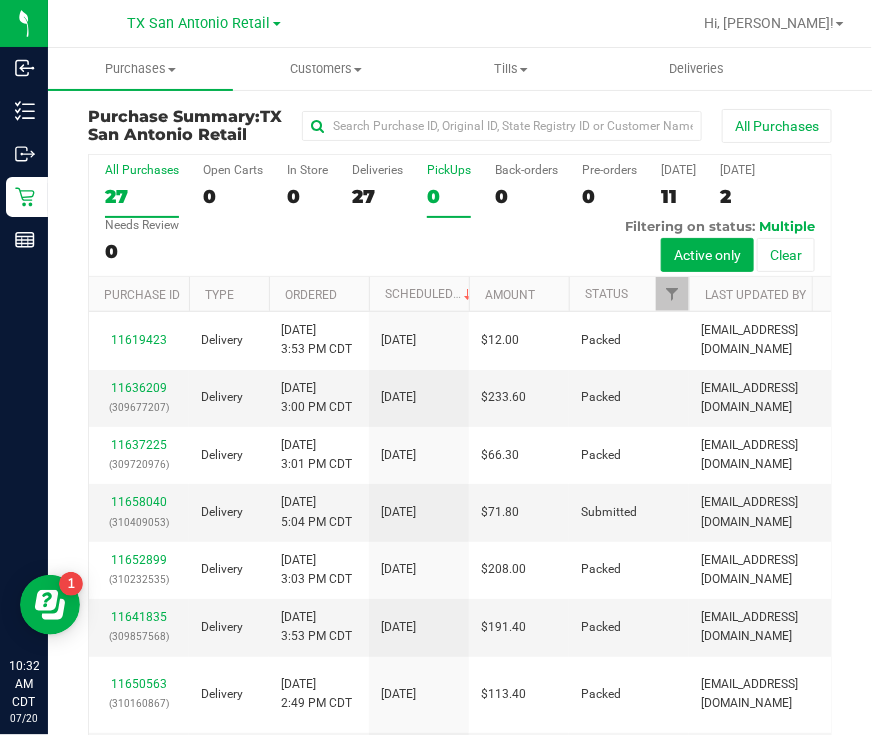 click on "PickUps" at bounding box center (449, 170) 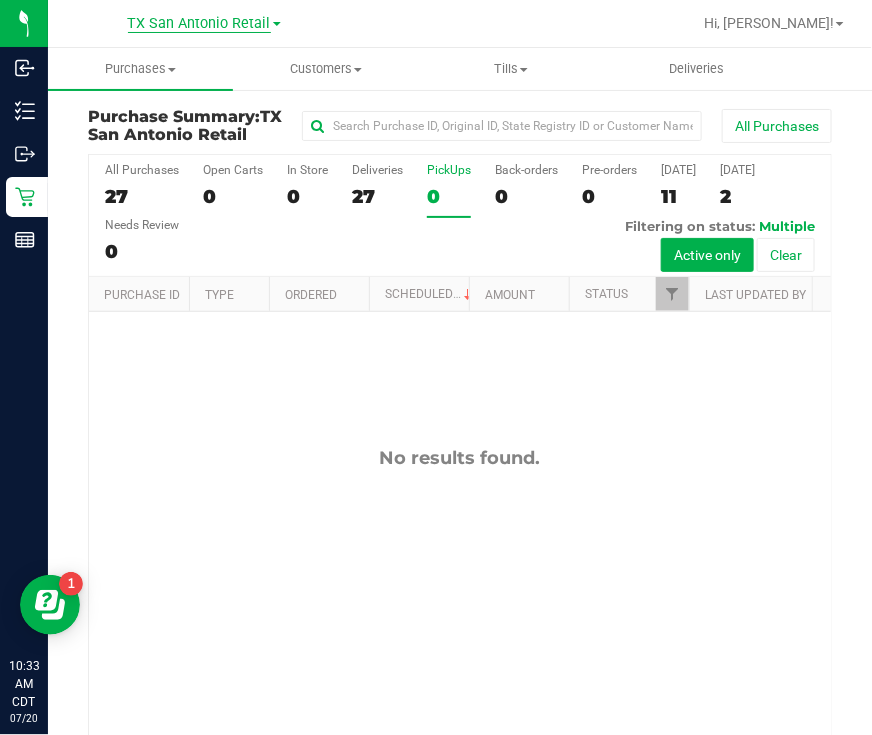 click on "TX San Antonio Retail" at bounding box center (199, 24) 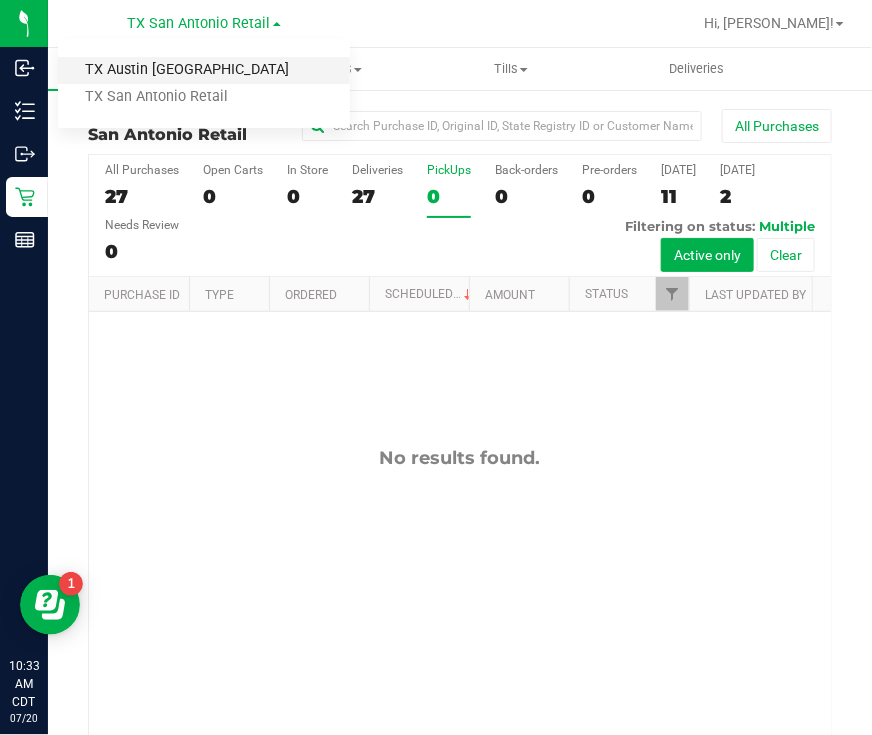 click on "TX Austin [GEOGRAPHIC_DATA]" at bounding box center (204, 70) 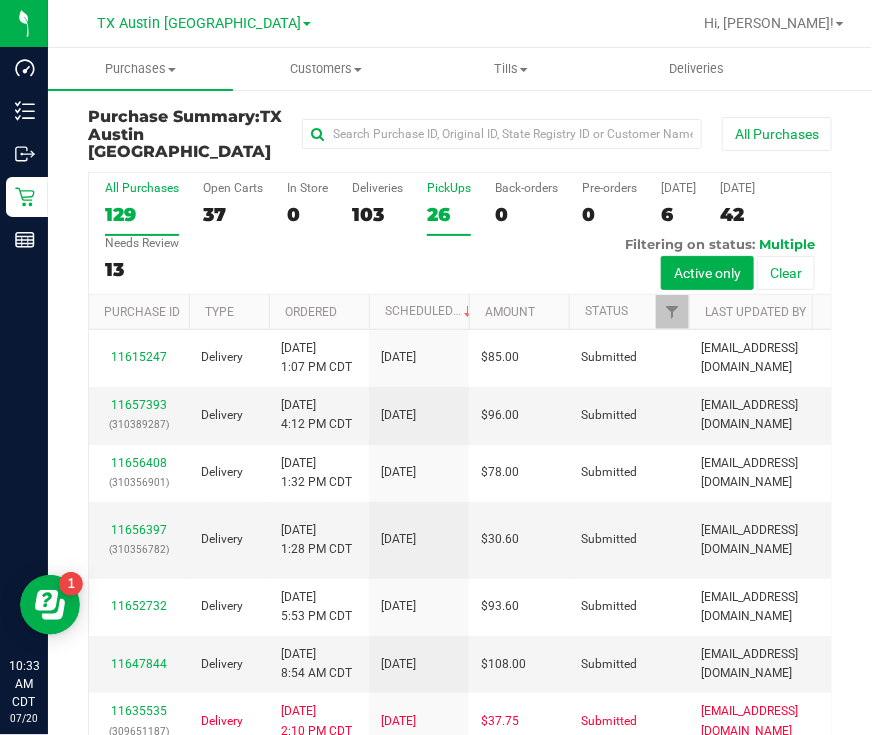 click on "26" at bounding box center (449, 214) 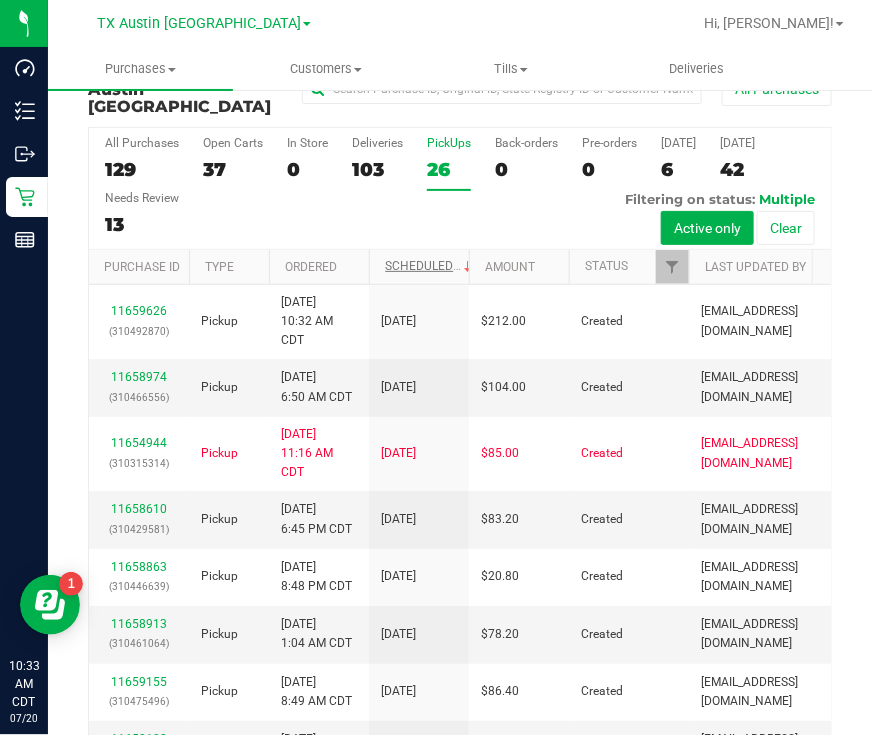 scroll, scrollTop: 113, scrollLeft: 0, axis: vertical 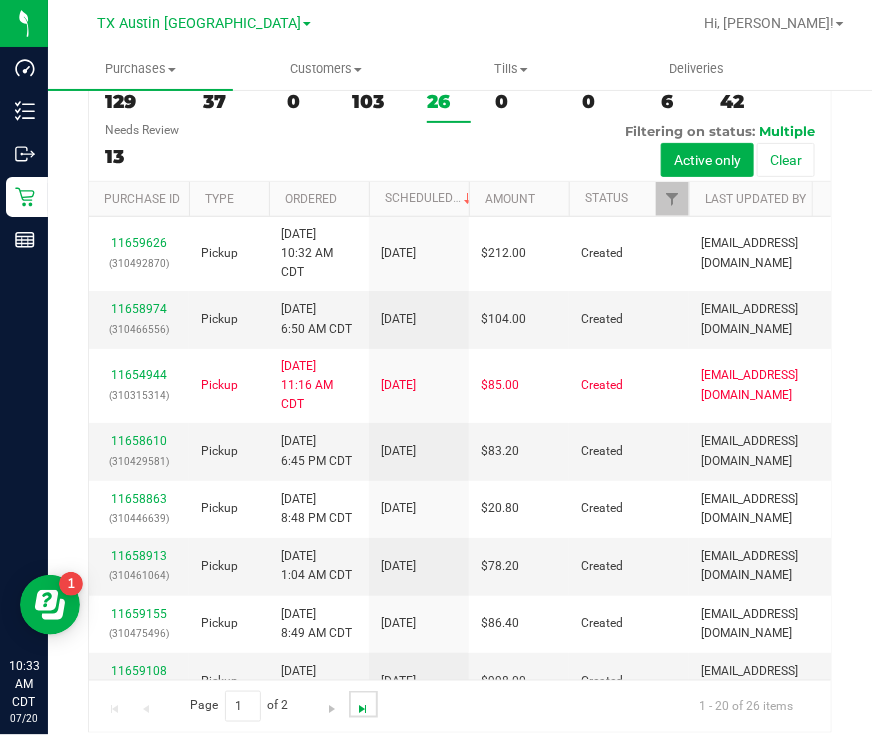 click at bounding box center [364, 709] 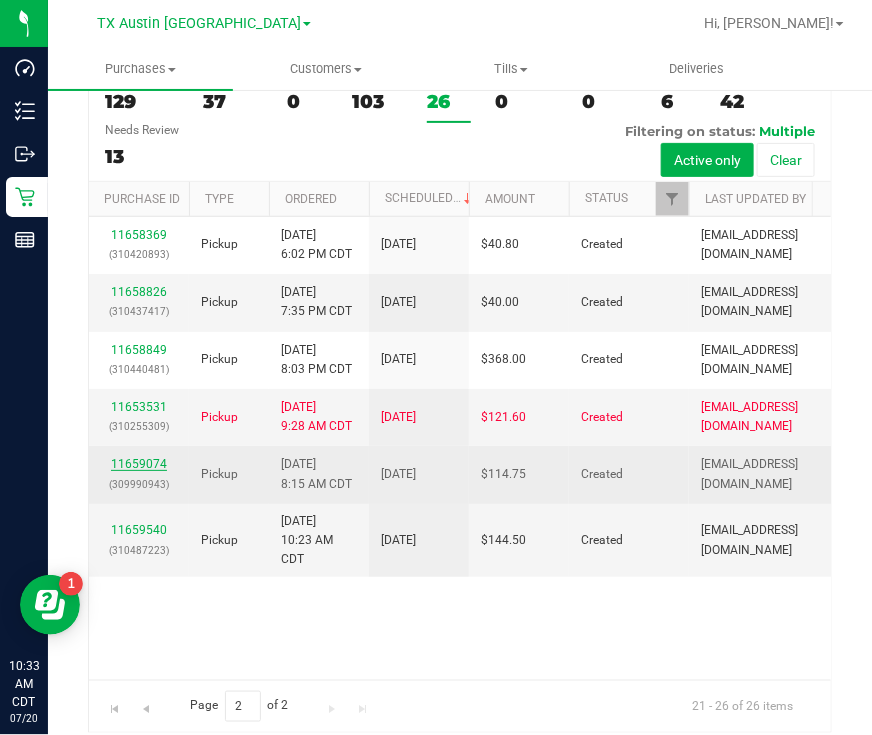 click on "11659074" at bounding box center (139, 464) 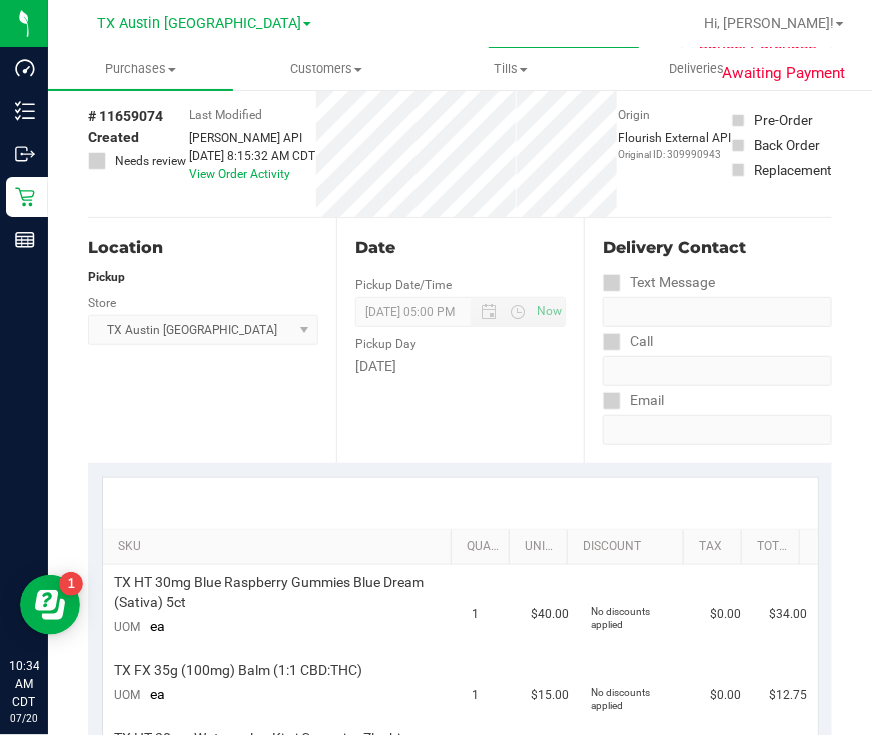 scroll, scrollTop: 0, scrollLeft: 0, axis: both 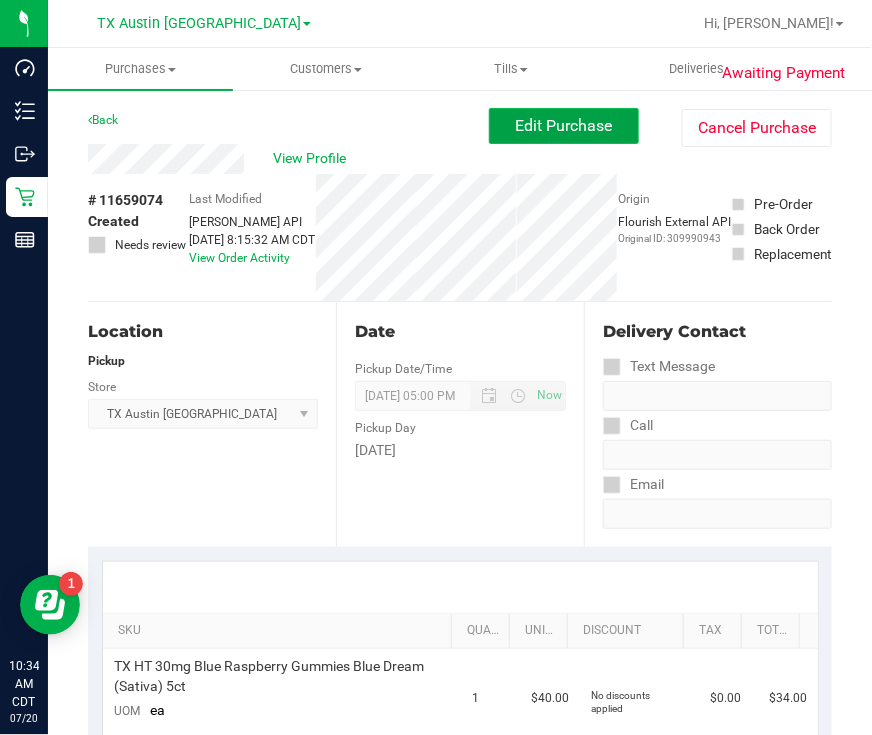 click on "Edit Purchase" at bounding box center (564, 125) 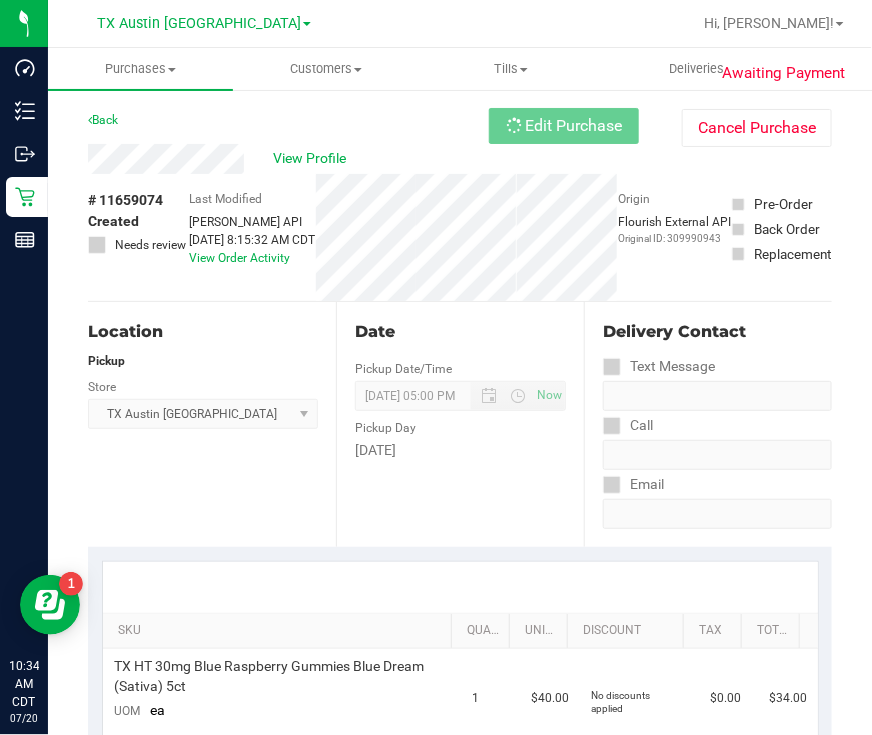 scroll, scrollTop: 124, scrollLeft: 0, axis: vertical 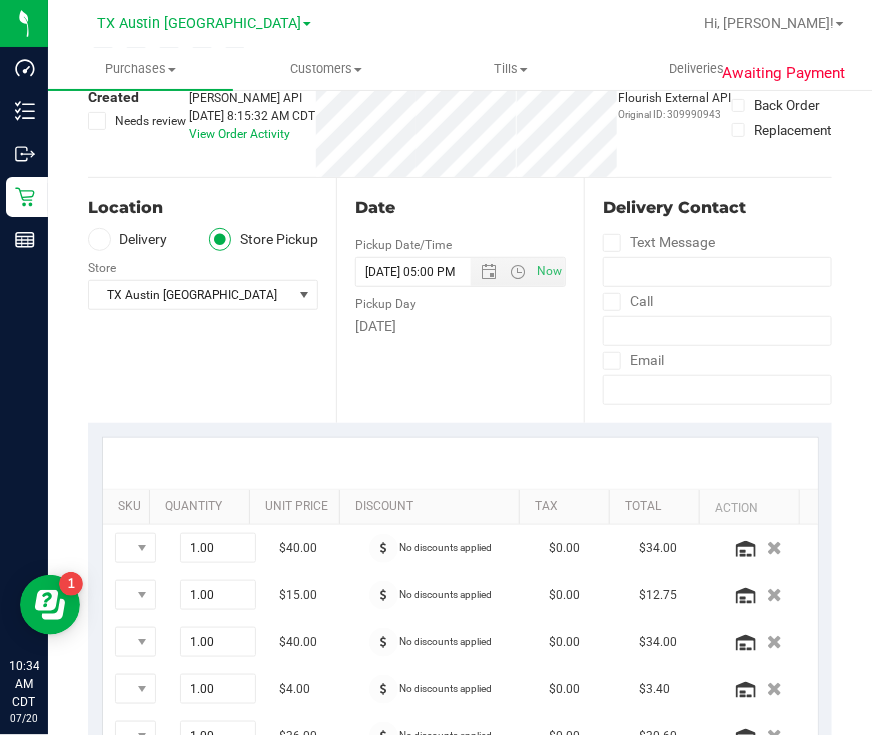 drag, startPoint x: 102, startPoint y: 236, endPoint x: 122, endPoint y: 237, distance: 20.024984 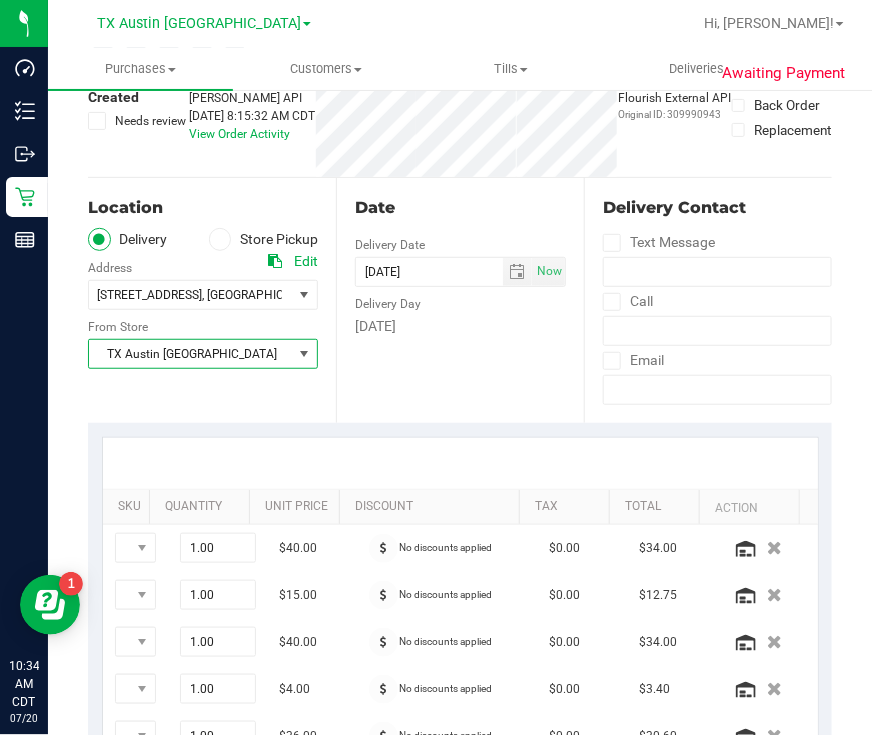 click on "TX Austin [GEOGRAPHIC_DATA]" at bounding box center (190, 354) 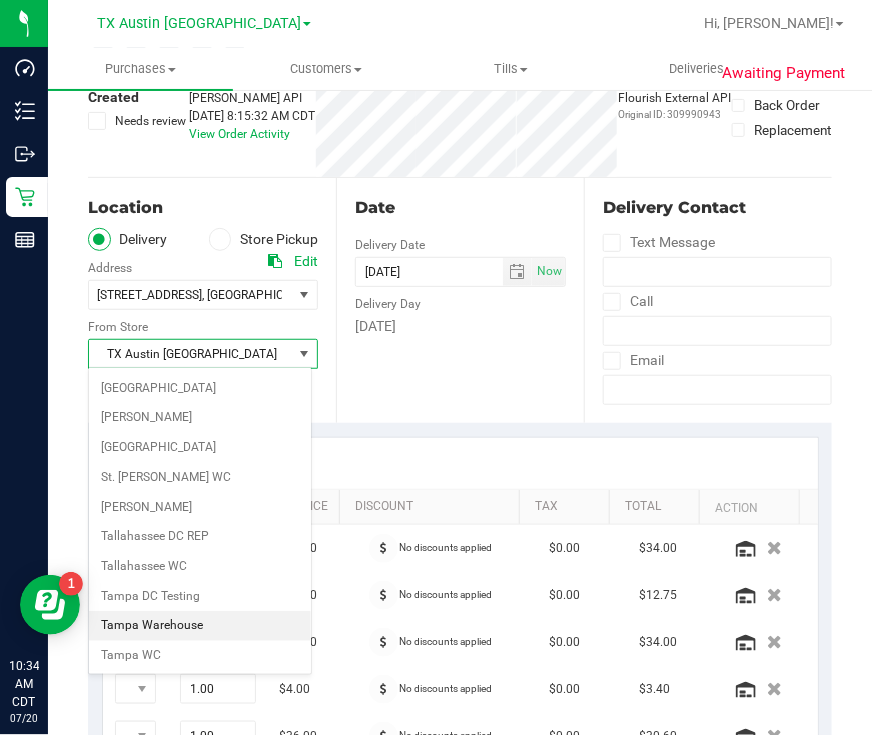 scroll, scrollTop: 1350, scrollLeft: 0, axis: vertical 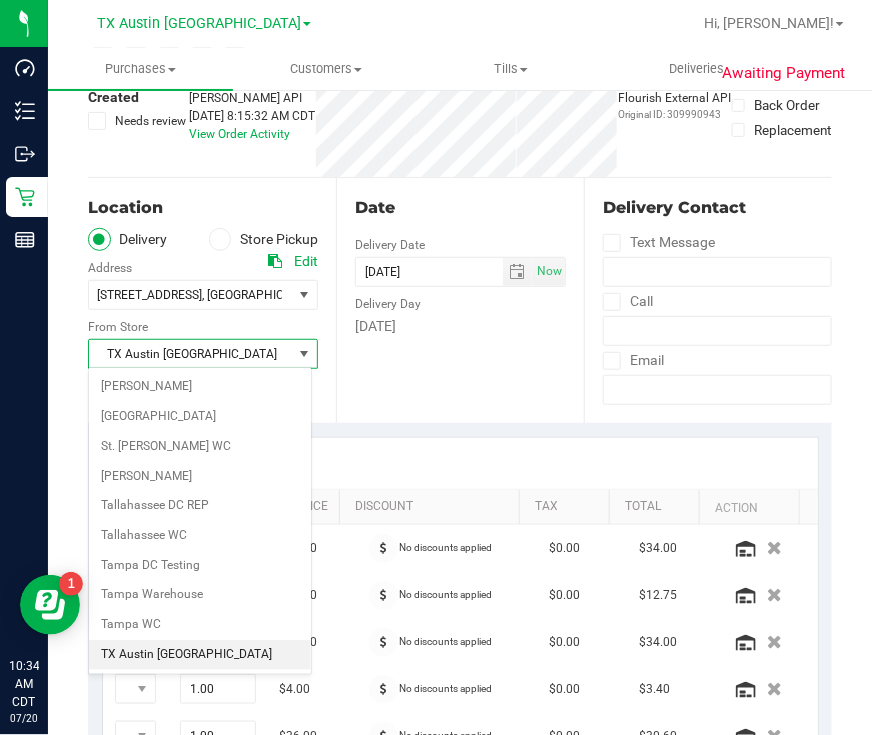 drag, startPoint x: 164, startPoint y: 625, endPoint x: 165, endPoint y: 610, distance: 15.033297 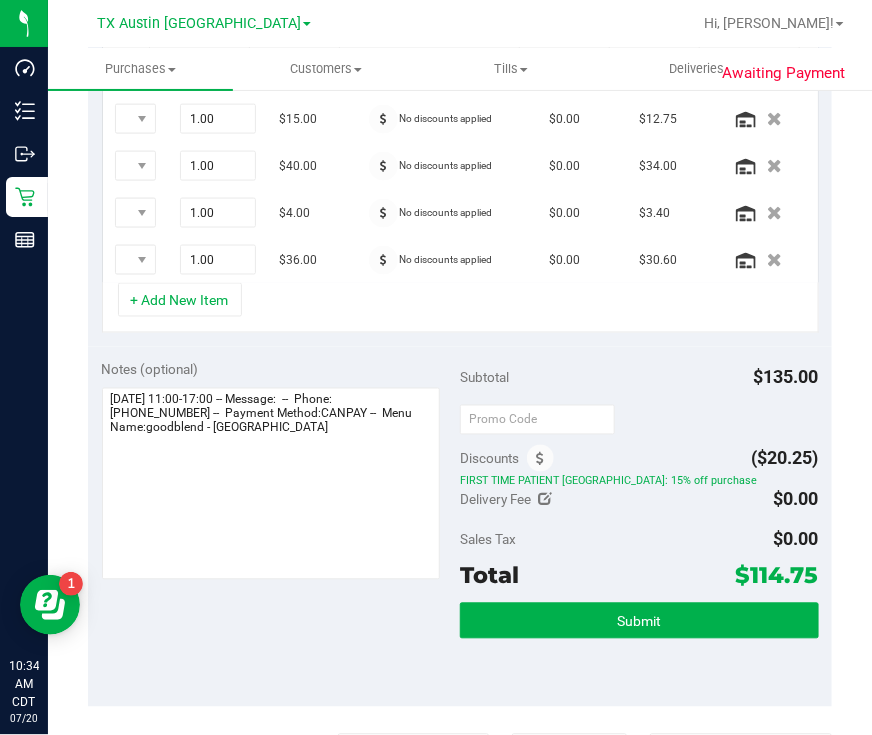 scroll, scrollTop: 750, scrollLeft: 0, axis: vertical 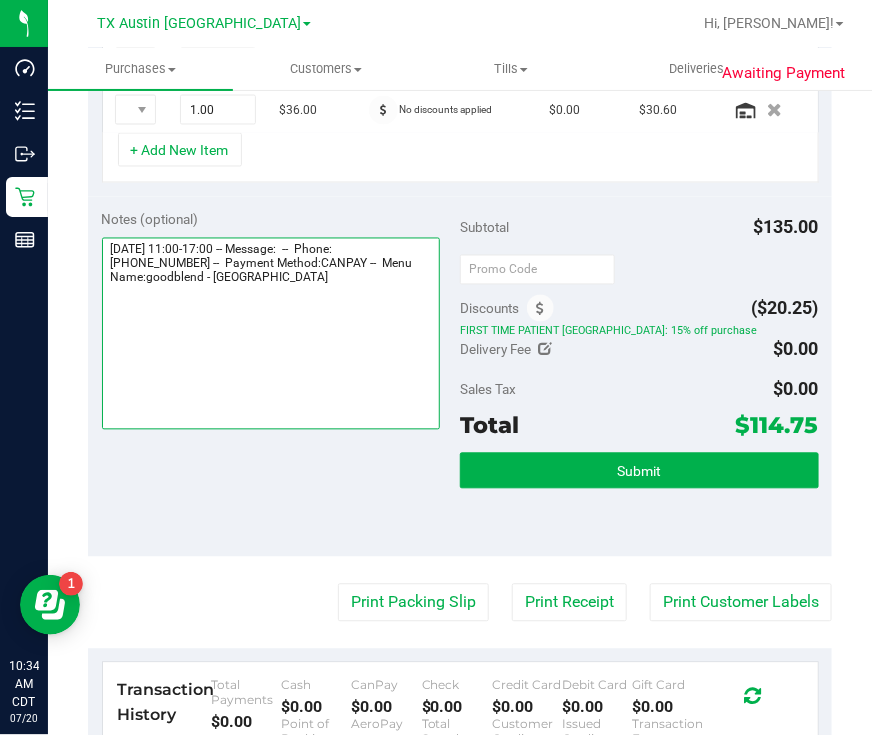 click at bounding box center [271, 334] 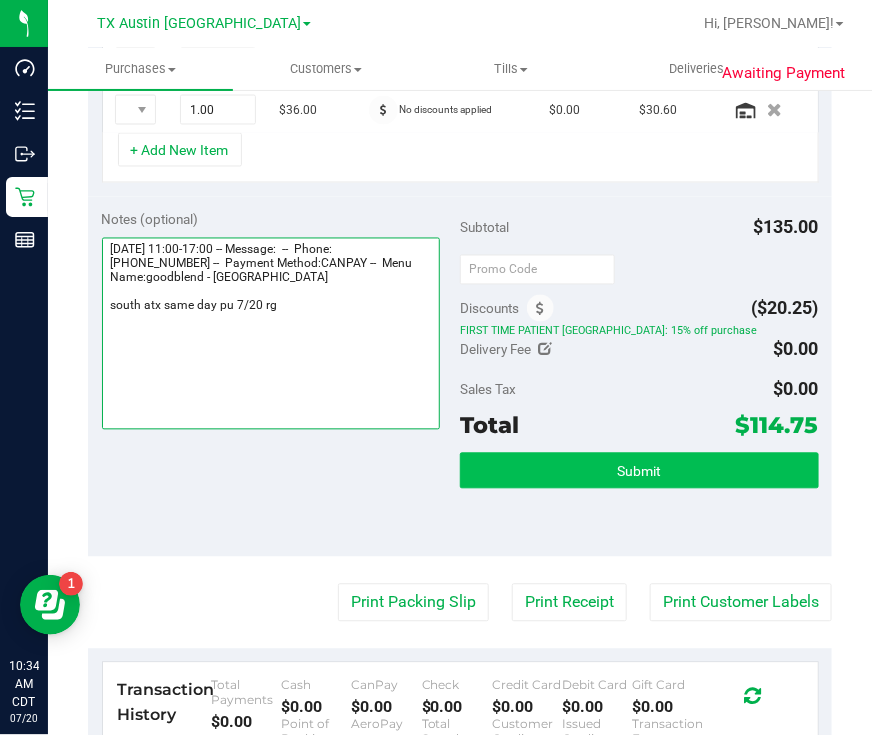 type on "Sunday 07/20/2025 11:00-17:00 -- Message:  --  Phone:8323311126 --  Payment Method:CANPAY --  Menu Name:goodblend - South Austin
south atx same day pu 7/20 rg" 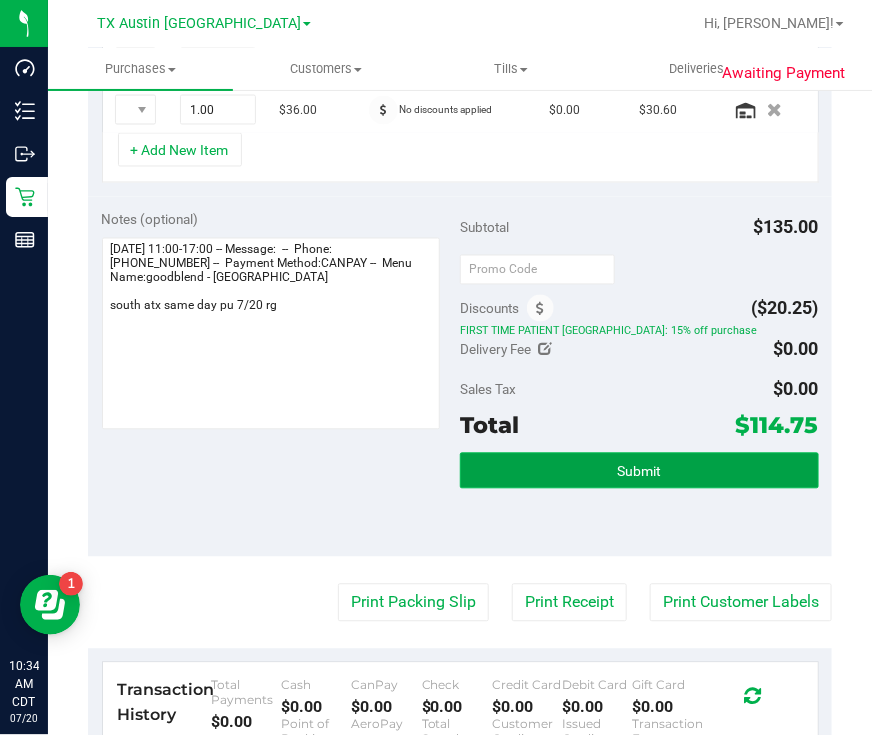 click on "Submit" at bounding box center [639, 471] 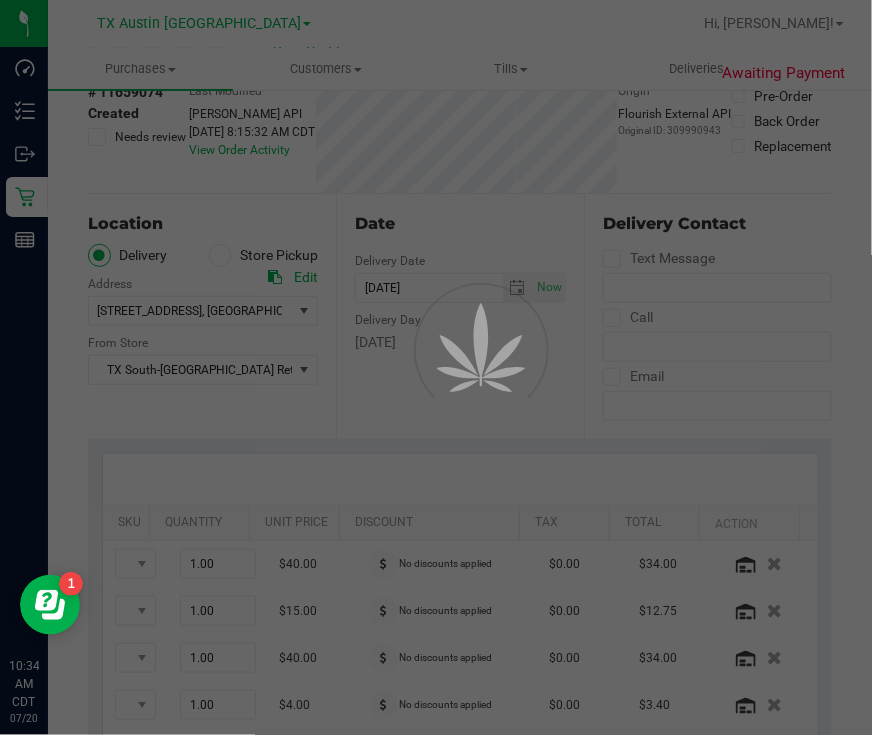 scroll, scrollTop: 0, scrollLeft: 0, axis: both 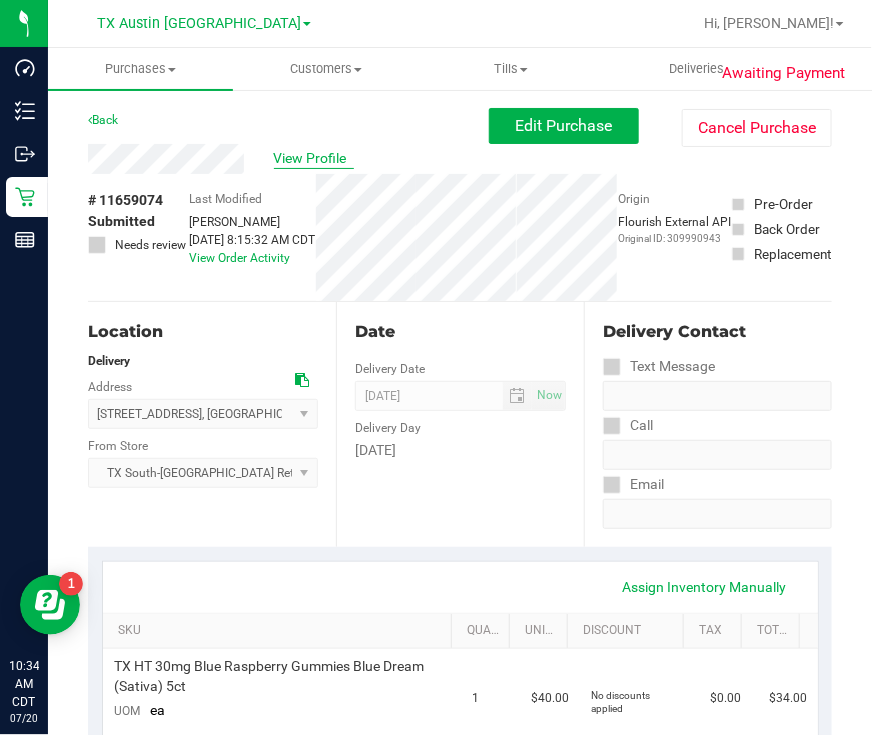 click on "View Profile" at bounding box center (314, 158) 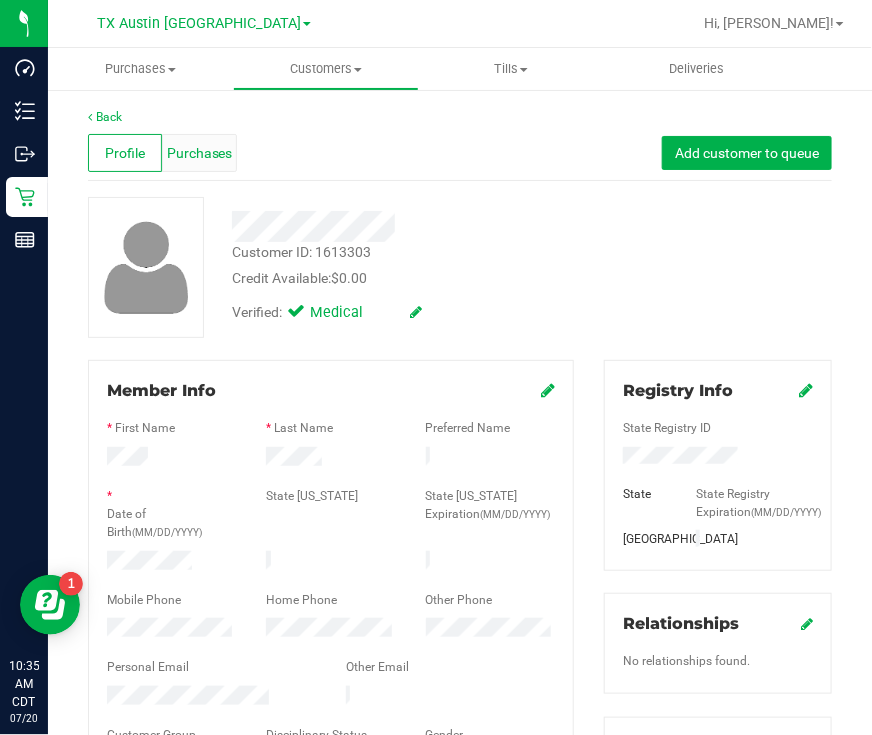click on "Purchases" at bounding box center (200, 153) 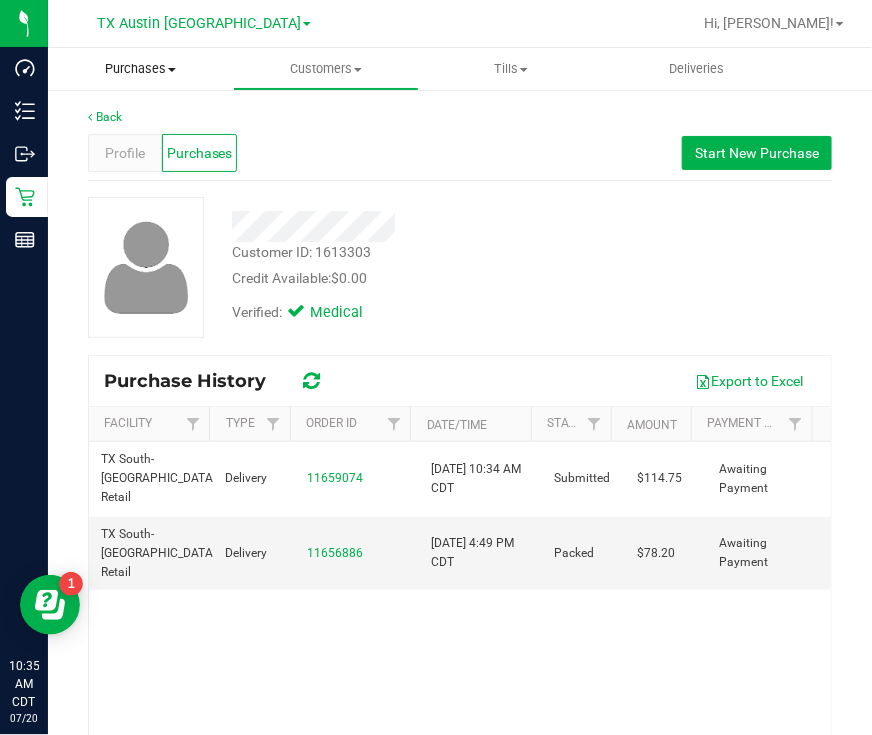 click on "Purchases" at bounding box center [140, 69] 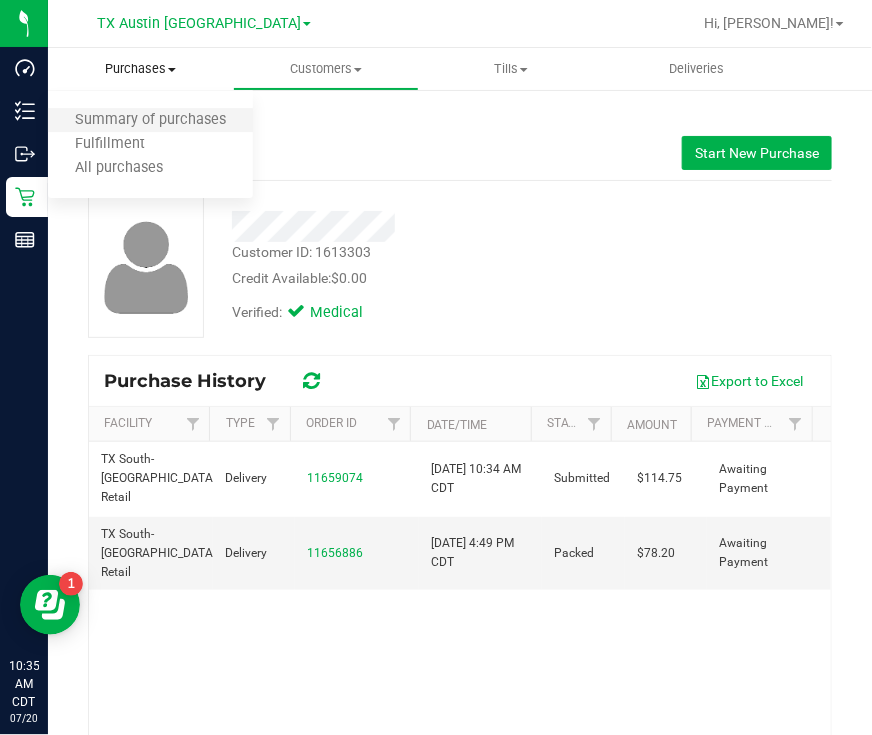 click on "Summary of purchases" at bounding box center (150, 121) 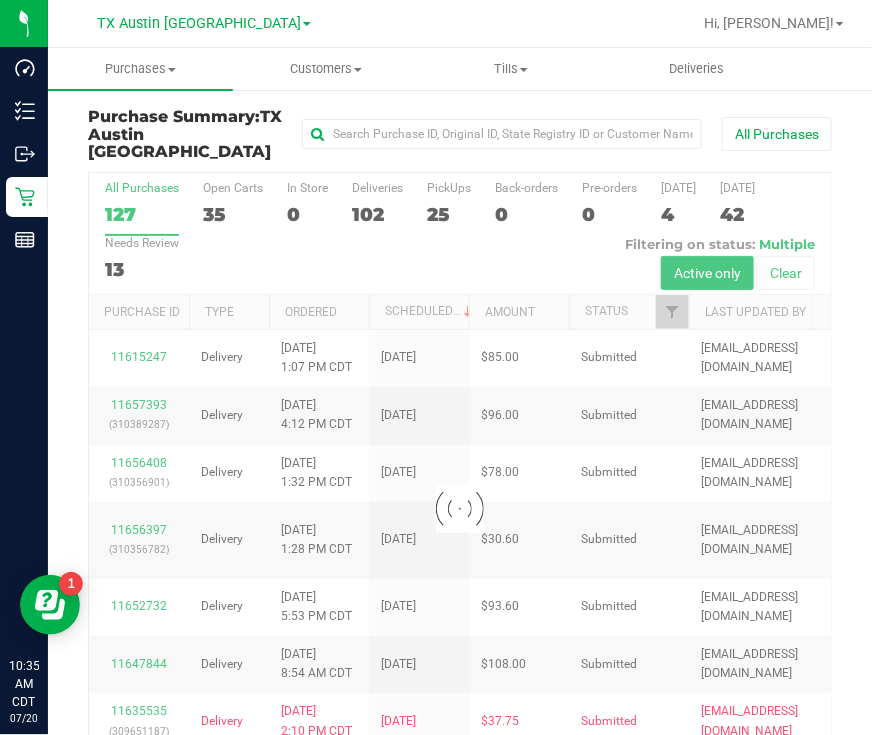 click on "25" at bounding box center [449, 214] 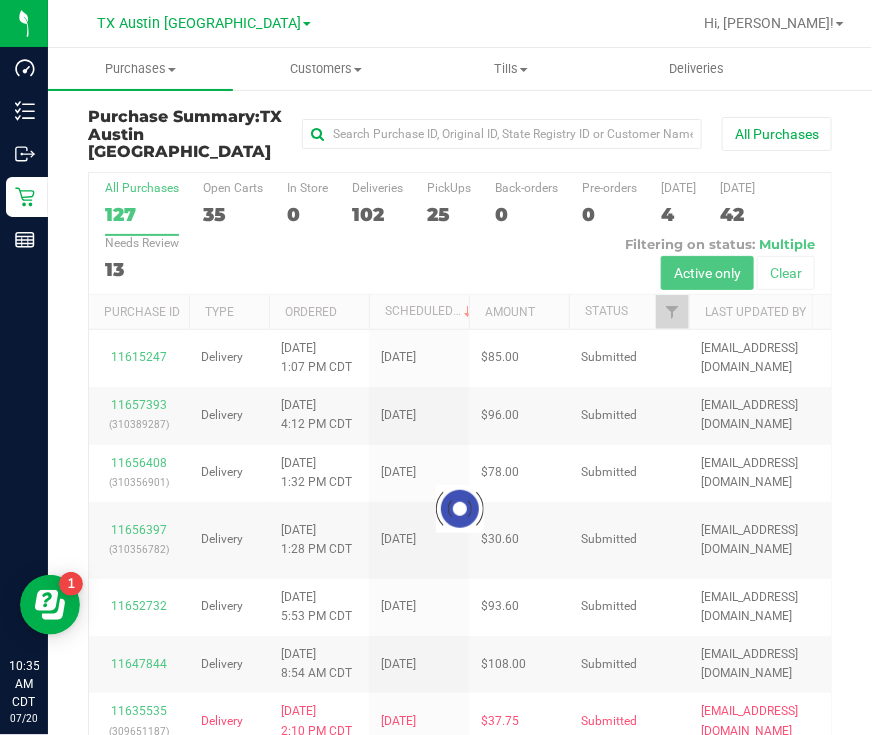 click on "PickUps
25" at bounding box center [0, 0] 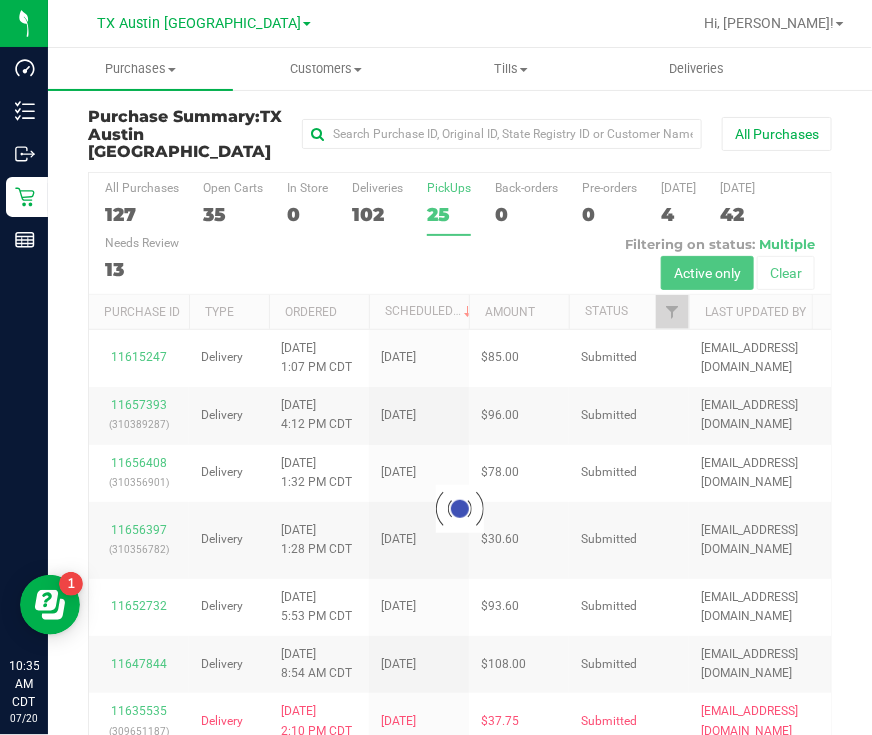 click at bounding box center (460, 509) 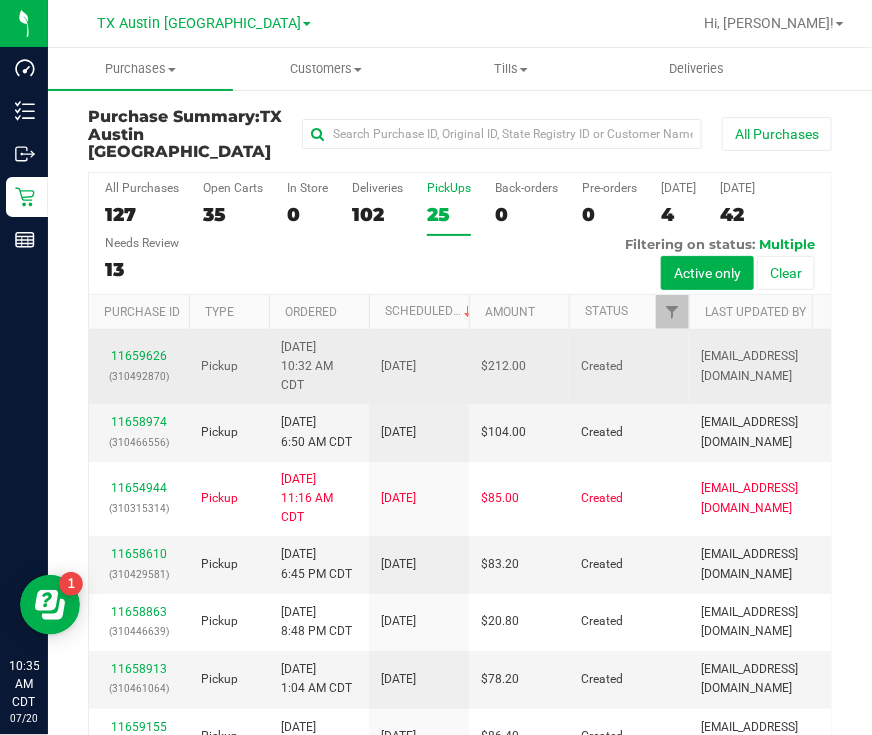 scroll, scrollTop: 113, scrollLeft: 0, axis: vertical 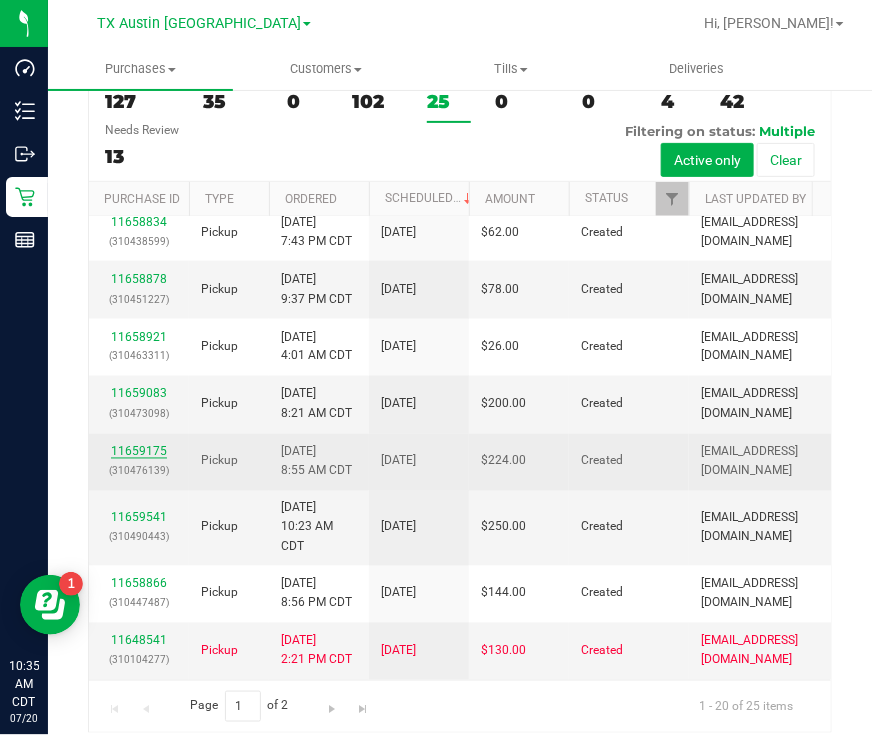 click on "11659175" at bounding box center [139, 452] 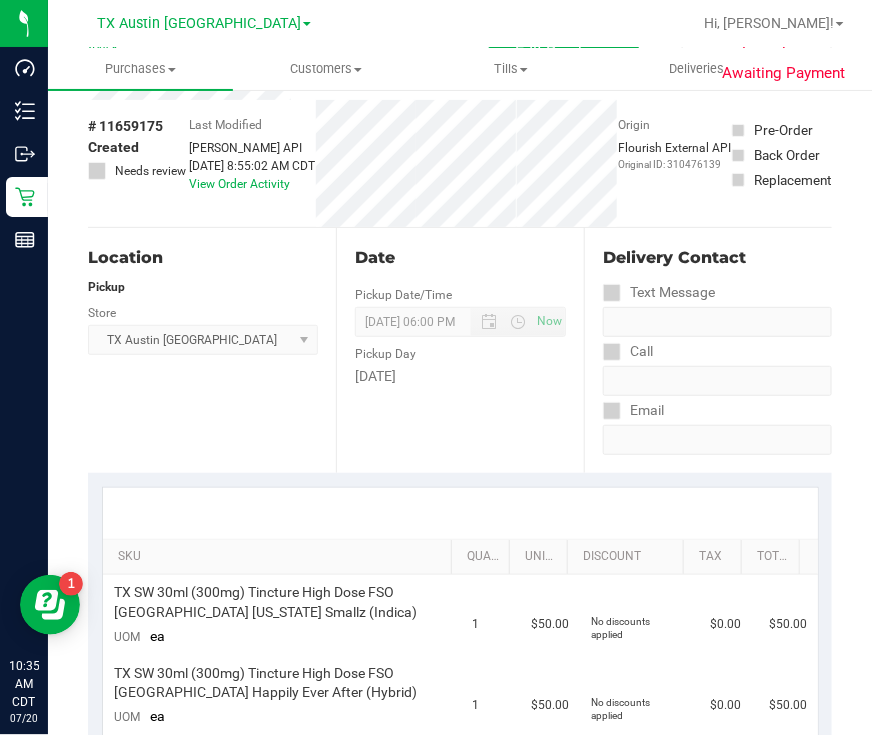 scroll, scrollTop: 0, scrollLeft: 0, axis: both 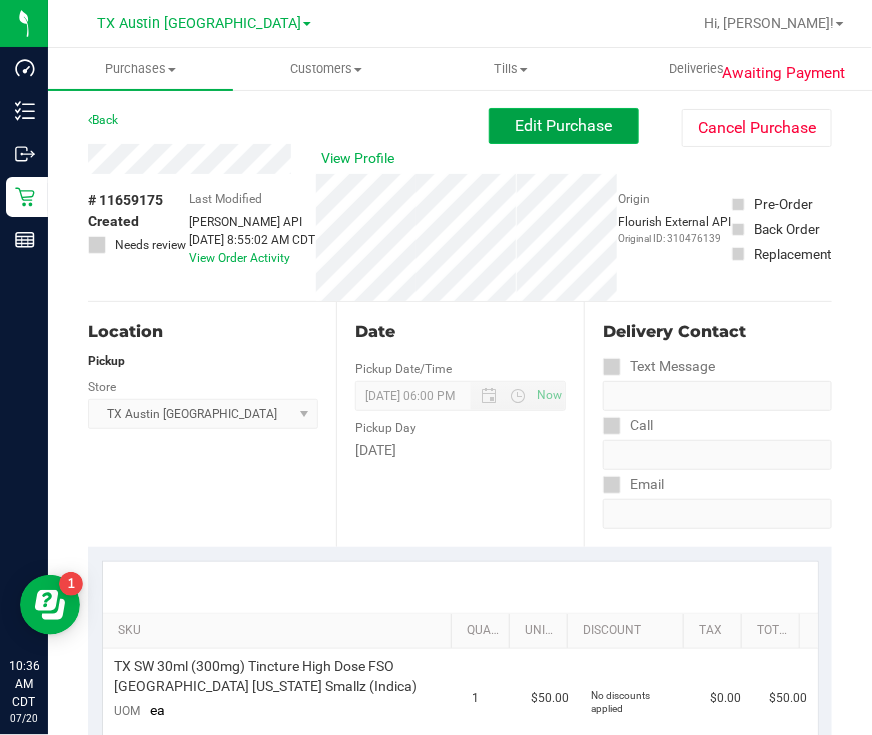click on "Edit Purchase" at bounding box center (564, 125) 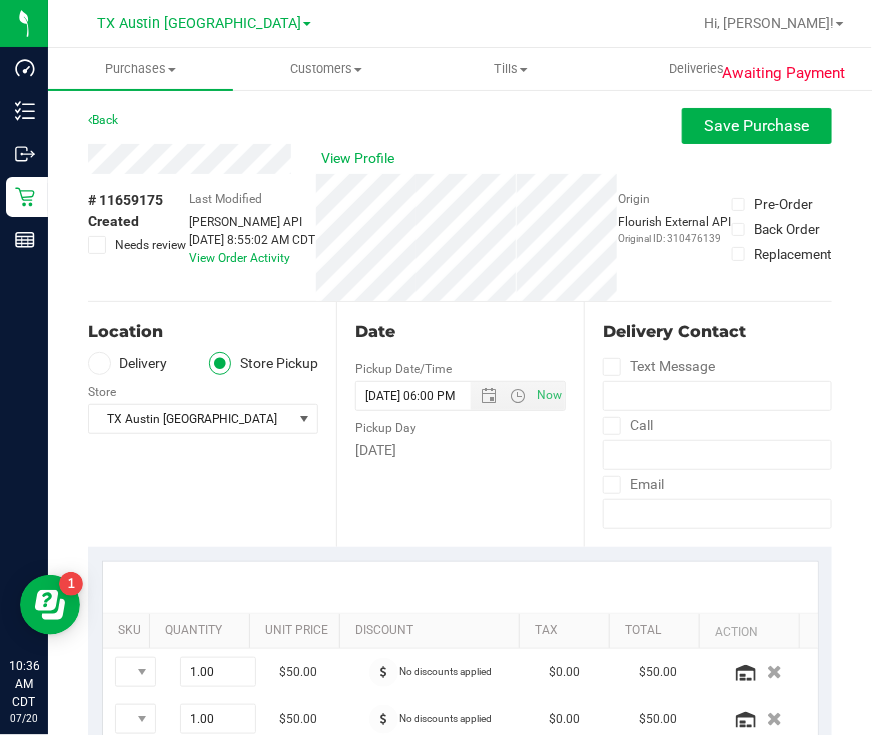 click at bounding box center [99, 363] 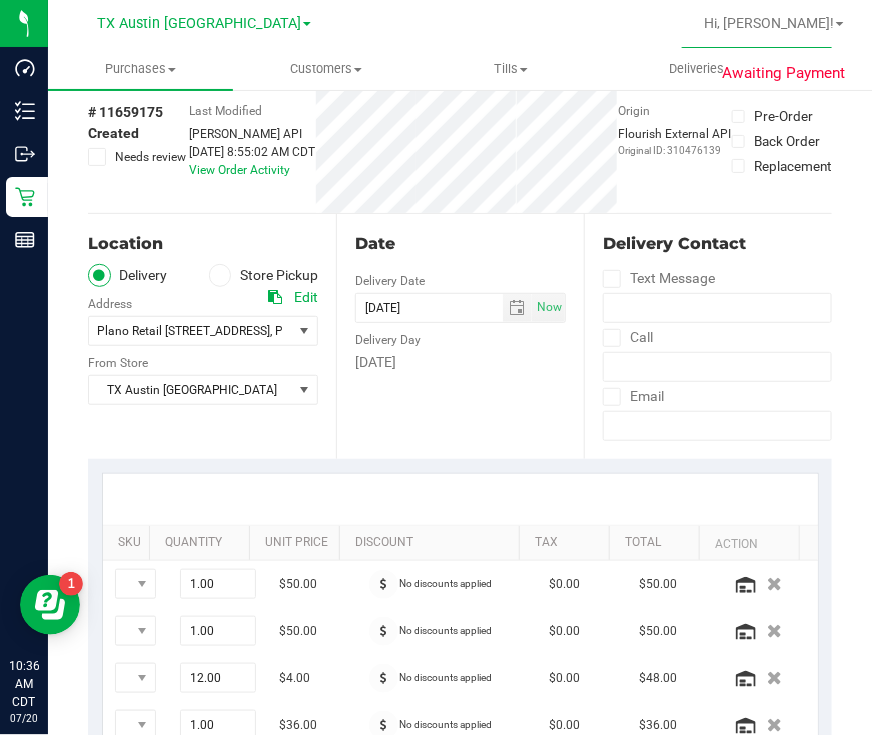 scroll, scrollTop: 124, scrollLeft: 0, axis: vertical 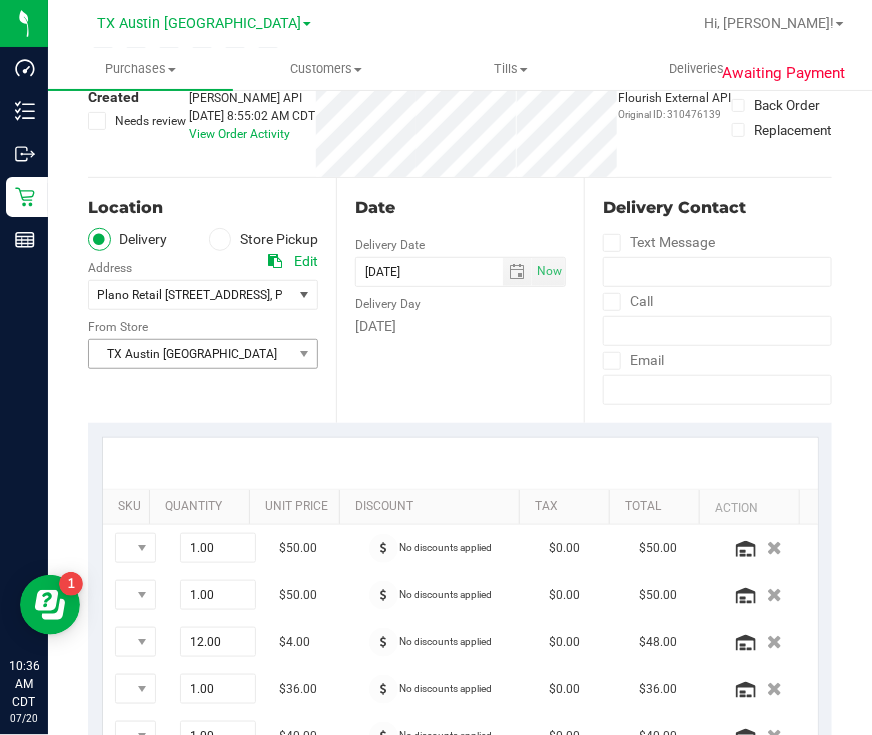 click on "TX Austin [GEOGRAPHIC_DATA]" at bounding box center [190, 354] 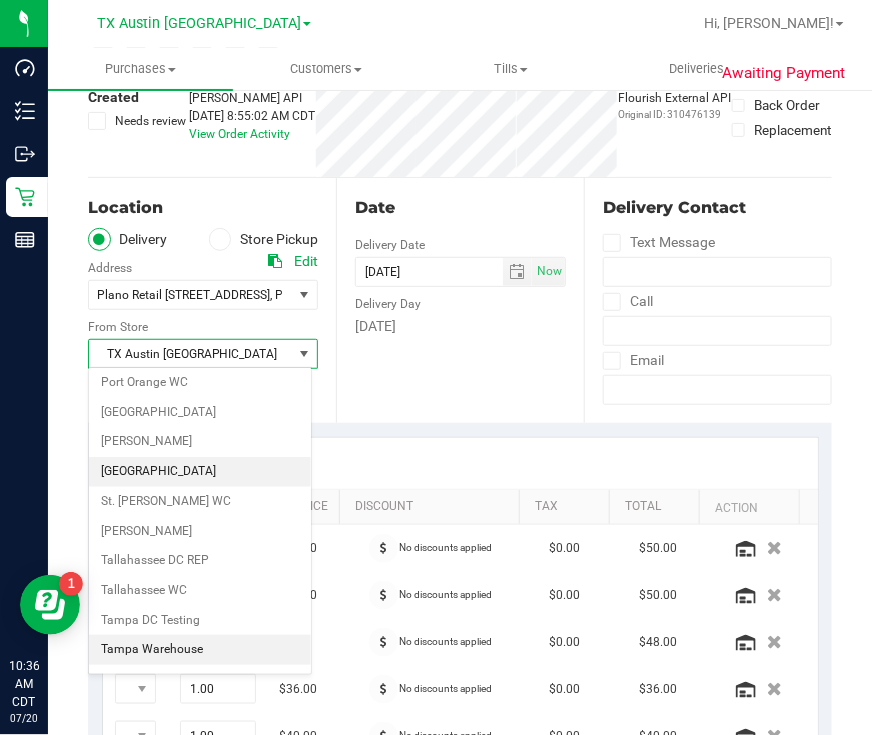 scroll, scrollTop: 1350, scrollLeft: 0, axis: vertical 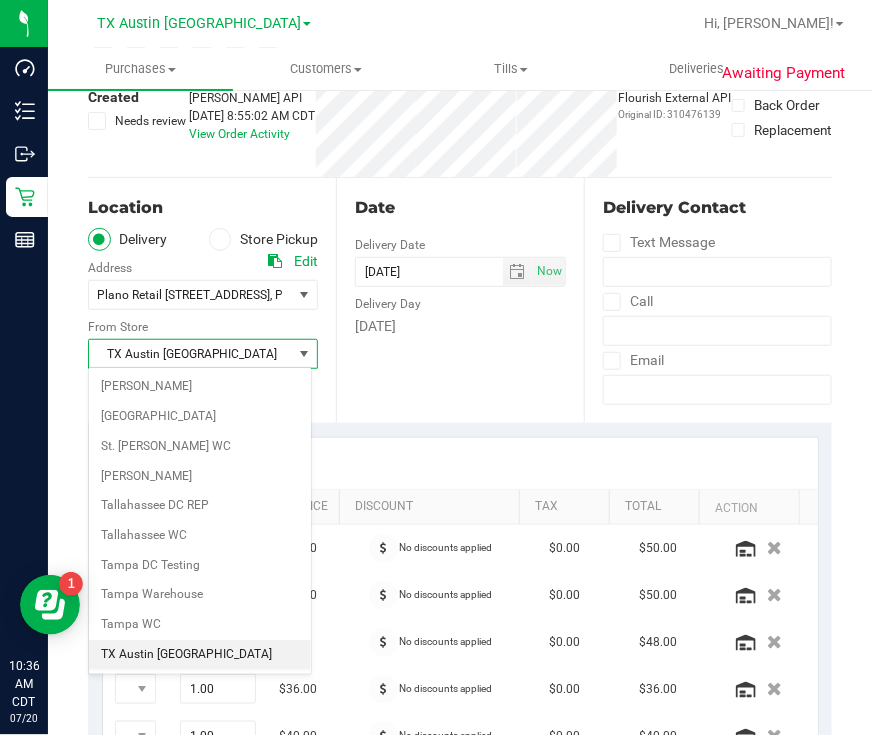 click on "TX Plano Retail" at bounding box center [200, 685] 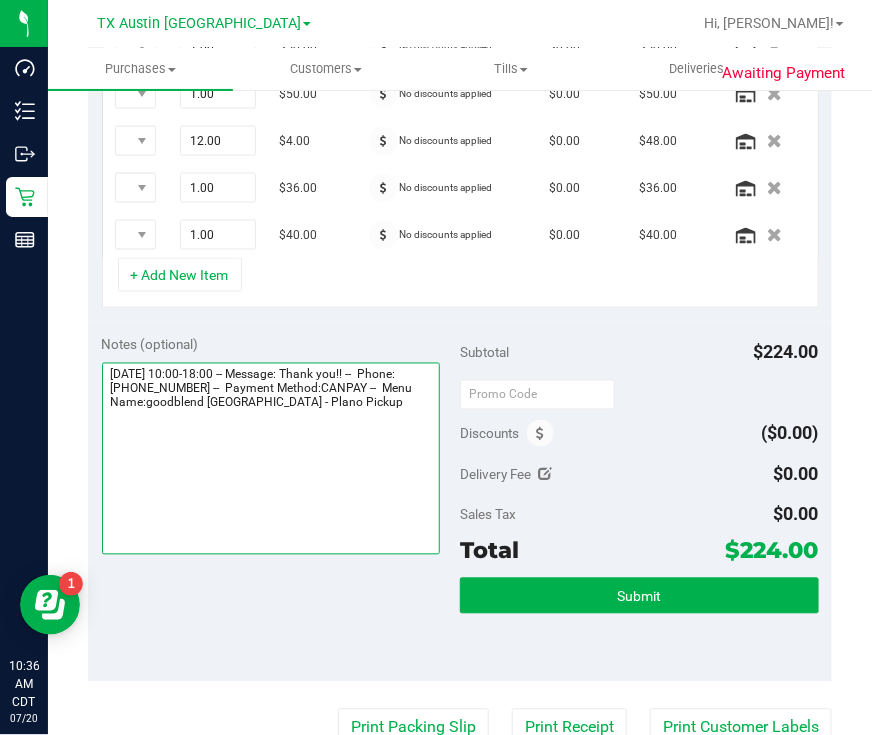 drag, startPoint x: 344, startPoint y: 457, endPoint x: 366, endPoint y: 463, distance: 22.803509 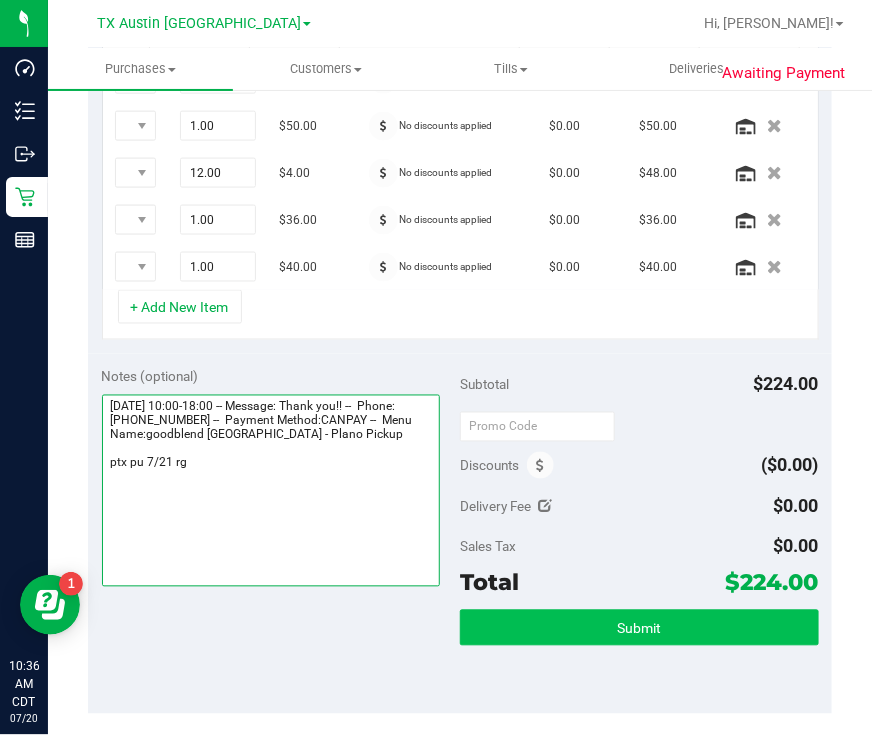 type on "Monday 07/21/2025 10:00-18:00 -- Message: Thank you!! --  Phone:4695009019 --  Payment Method:CANPAY --  Menu Name:goodblend TX - Plano Pickup
ptx pu 7/21 rg" 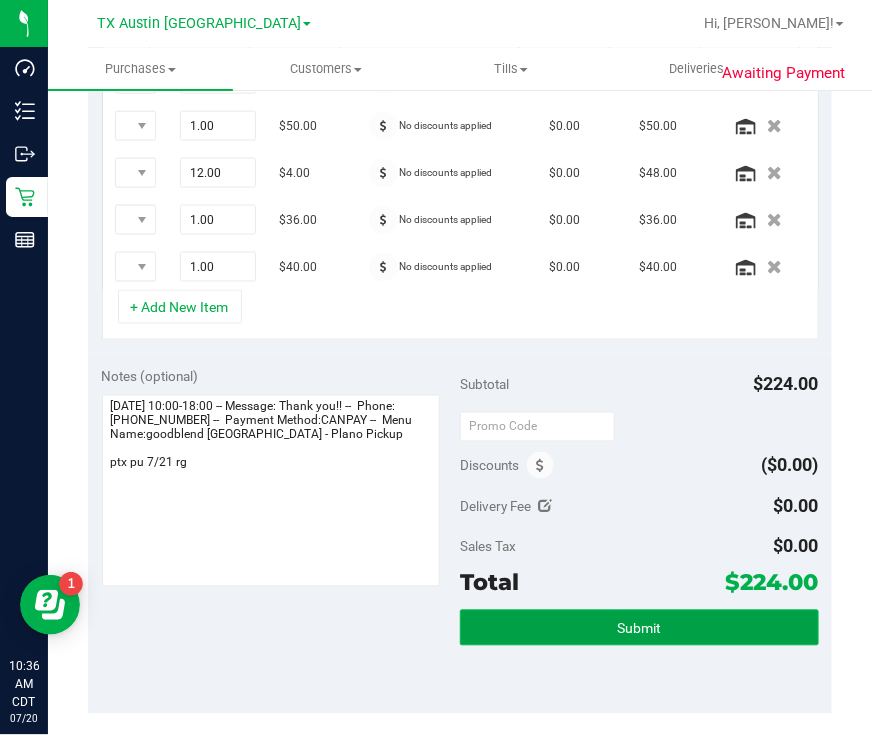 click on "Submit" at bounding box center (639, 628) 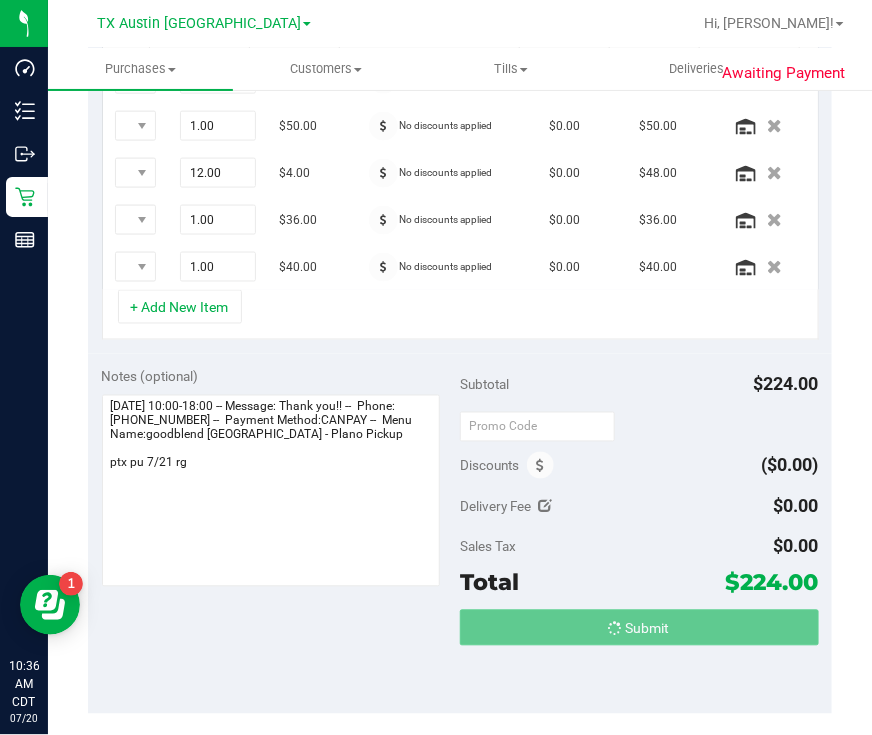 scroll, scrollTop: 596, scrollLeft: 0, axis: vertical 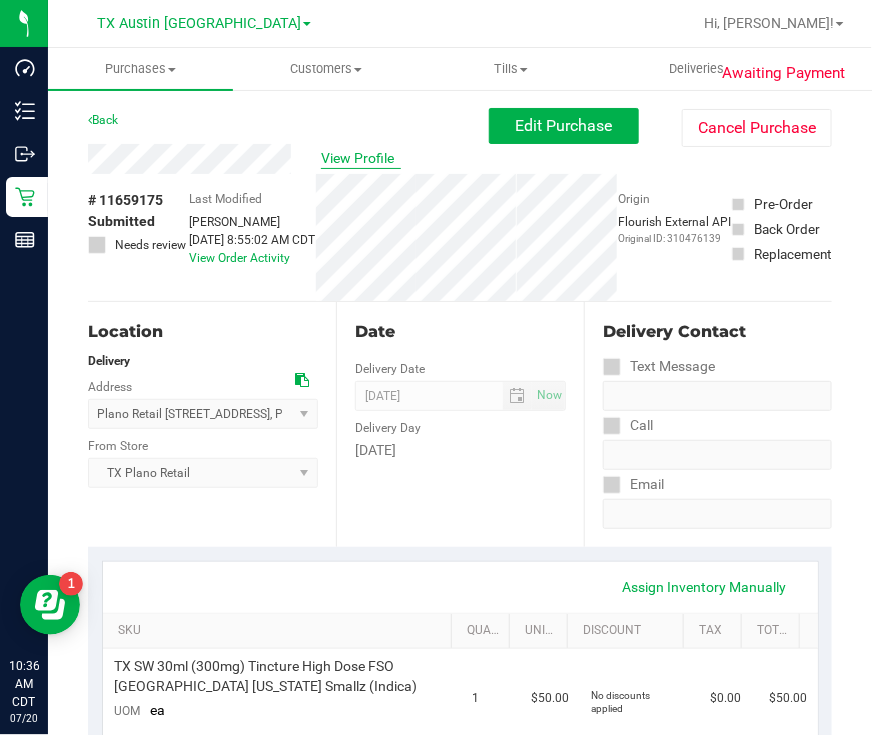click on "View Profile" at bounding box center [361, 158] 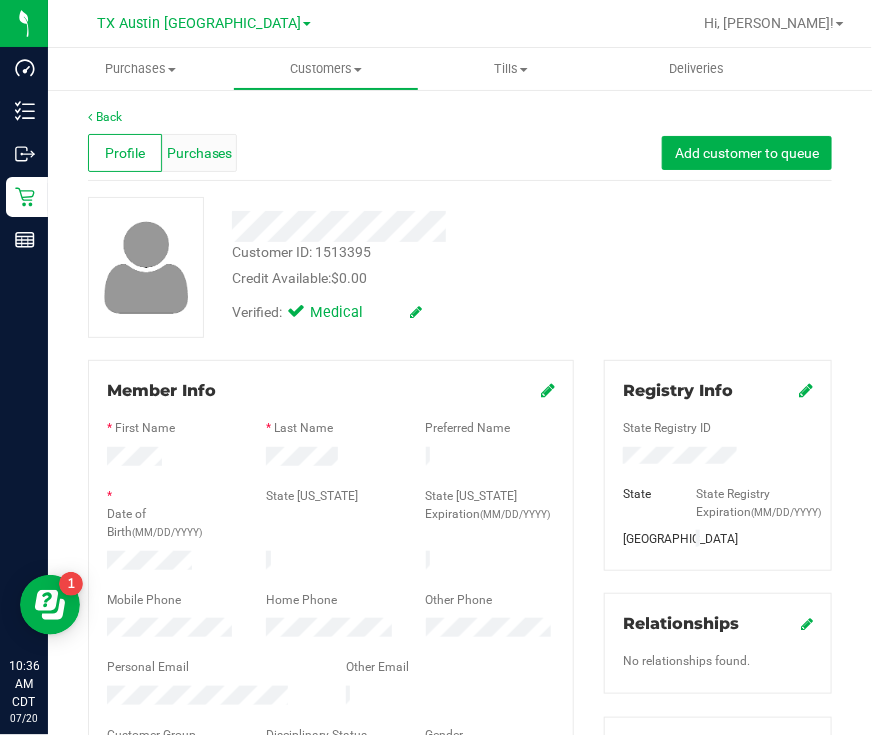 click on "Purchases" at bounding box center (200, 153) 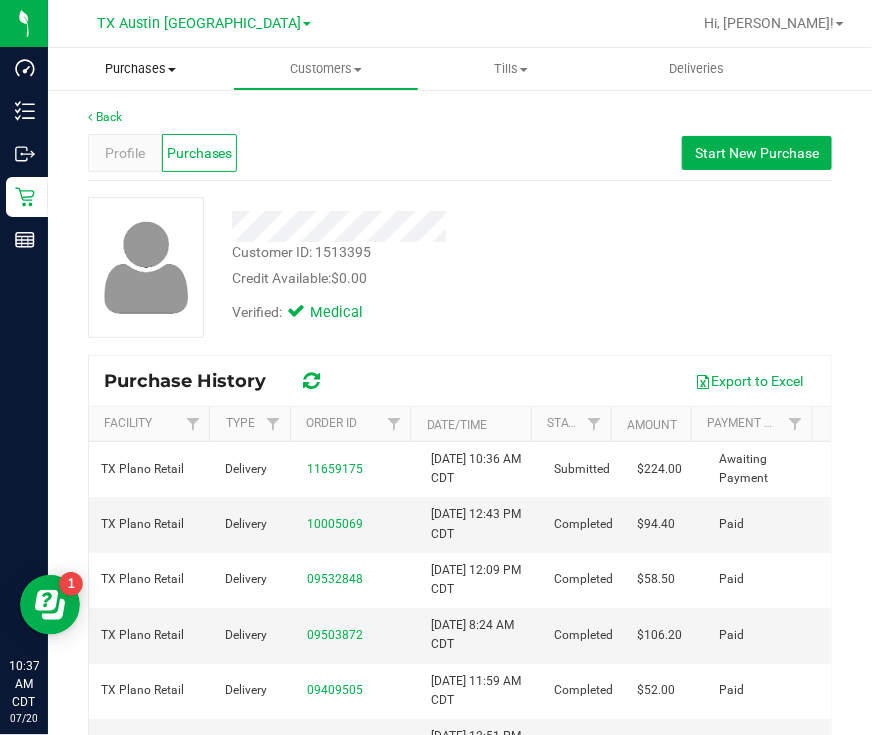 click on "Purchases" at bounding box center (140, 69) 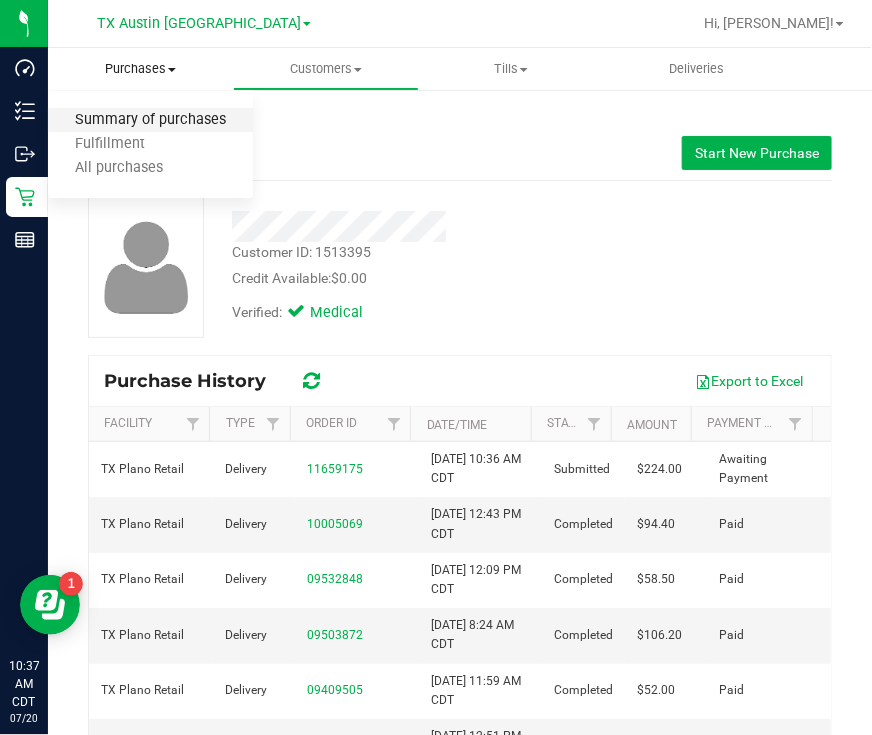 click on "Summary of purchases" at bounding box center [150, 120] 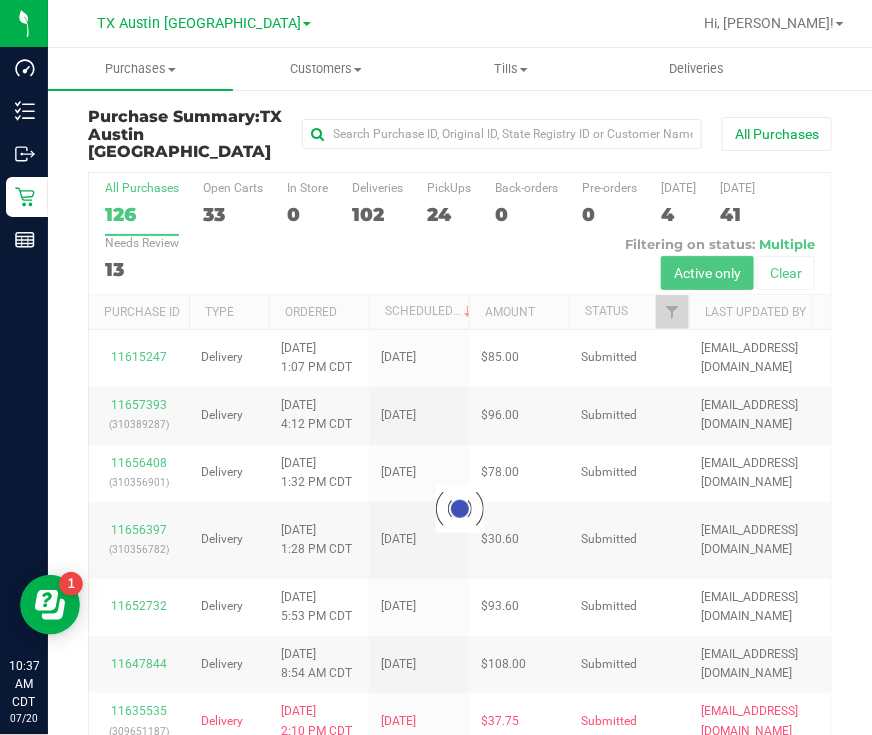 click at bounding box center [460, 509] 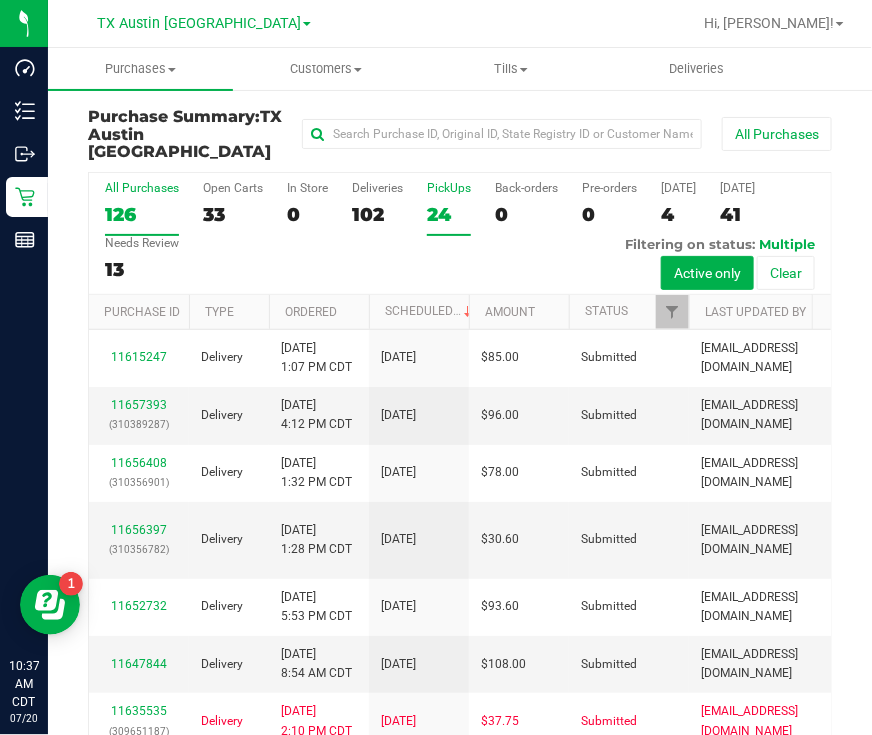 click on "24" at bounding box center (449, 214) 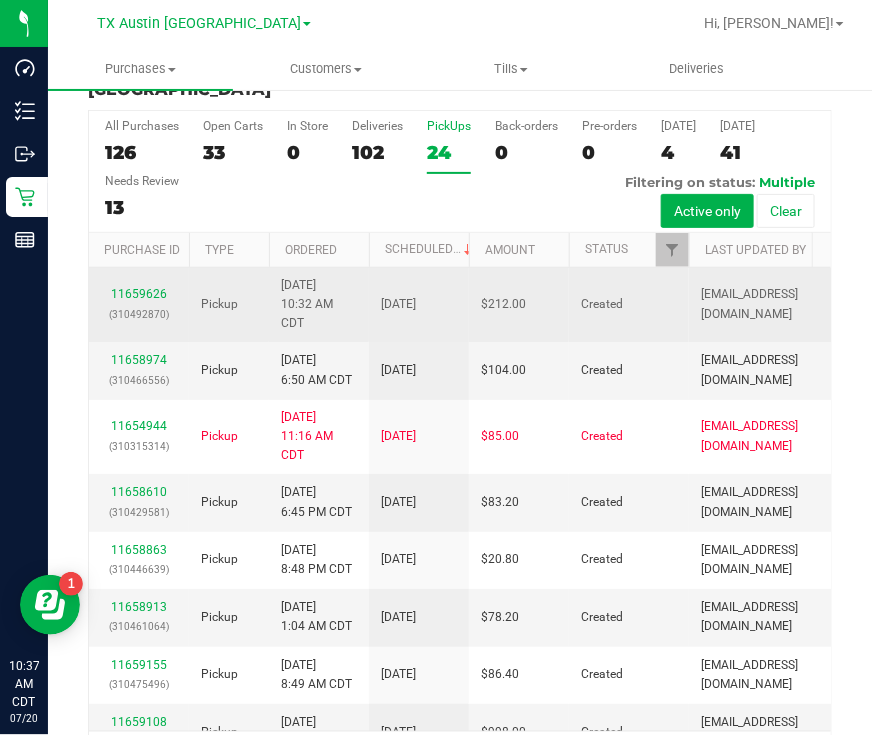 scroll, scrollTop: 113, scrollLeft: 0, axis: vertical 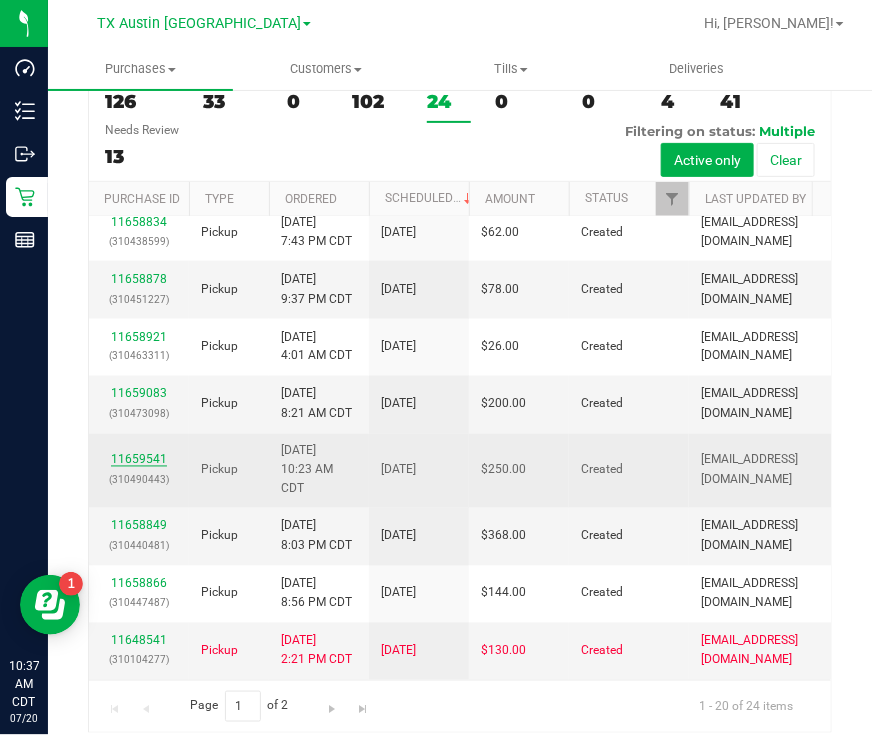 click on "11659541" at bounding box center [139, 460] 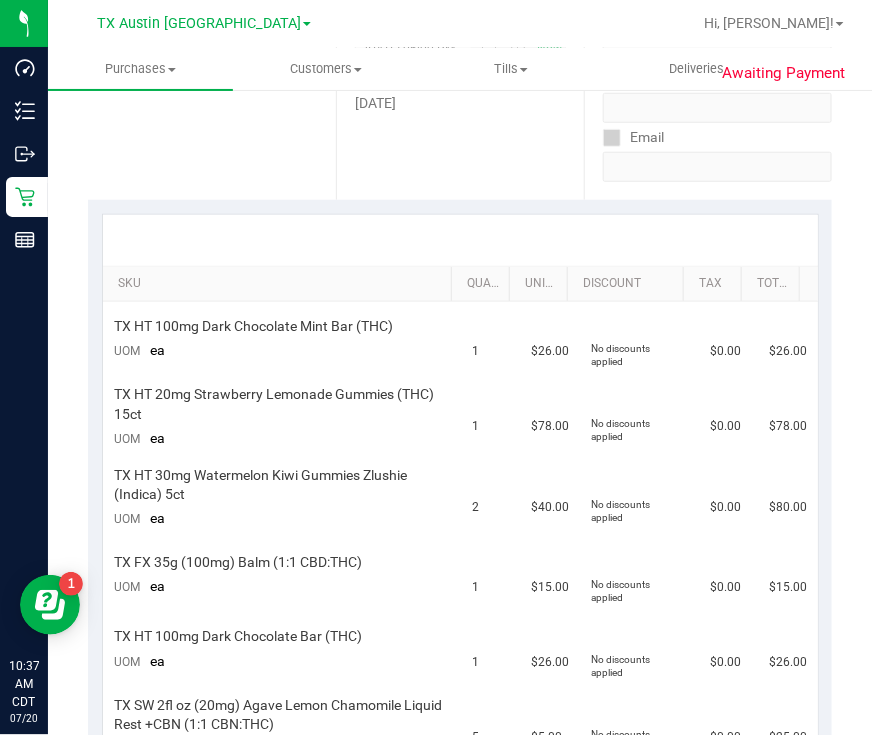 scroll, scrollTop: 0, scrollLeft: 0, axis: both 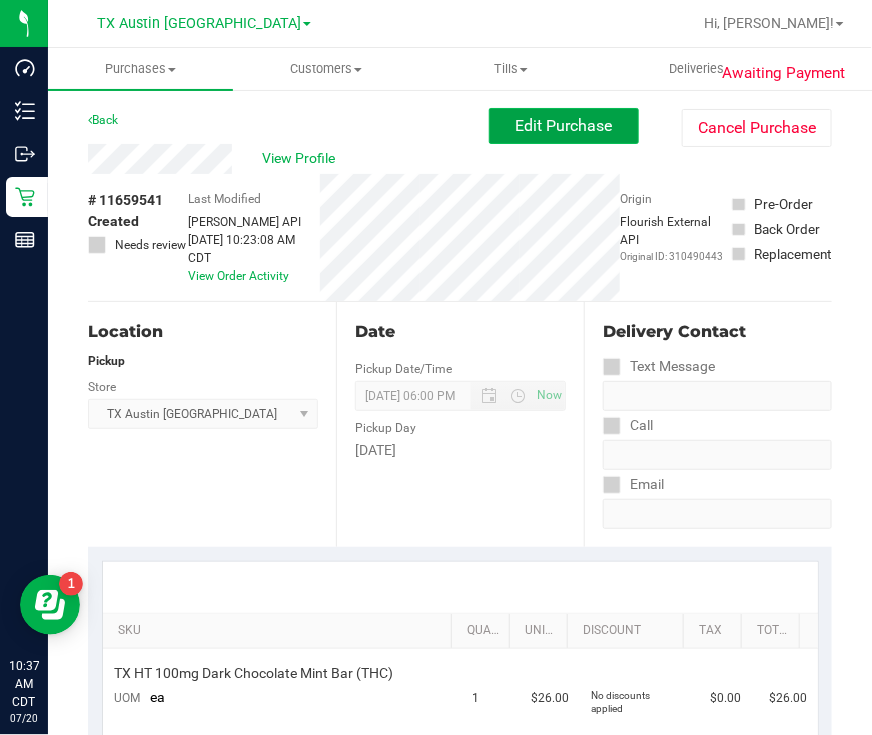 drag, startPoint x: 495, startPoint y: 123, endPoint x: 511, endPoint y: 139, distance: 22.627417 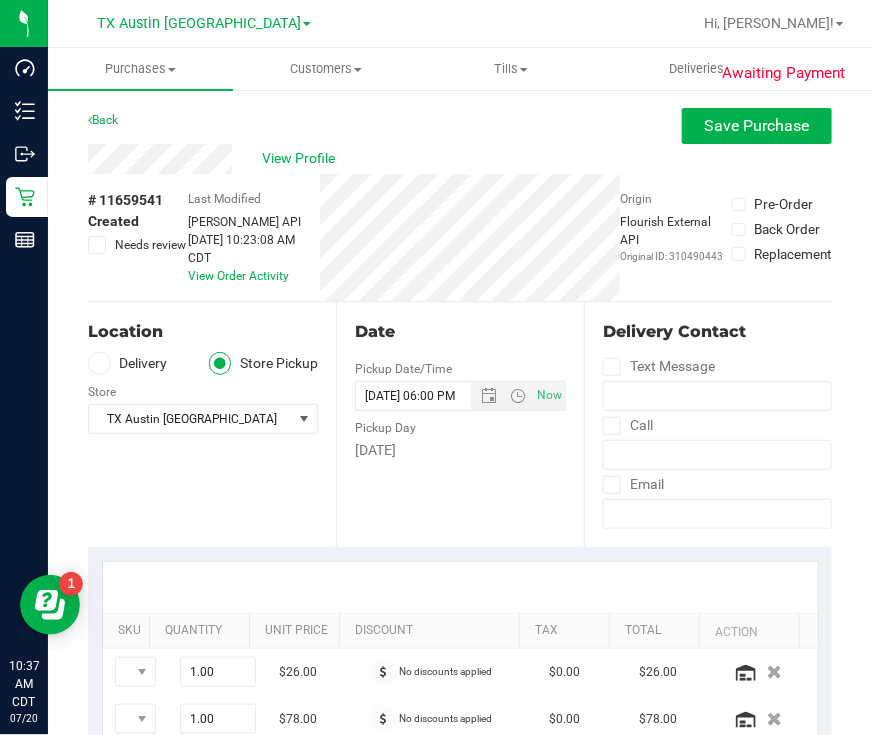 click on "Delivery" at bounding box center (128, 363) 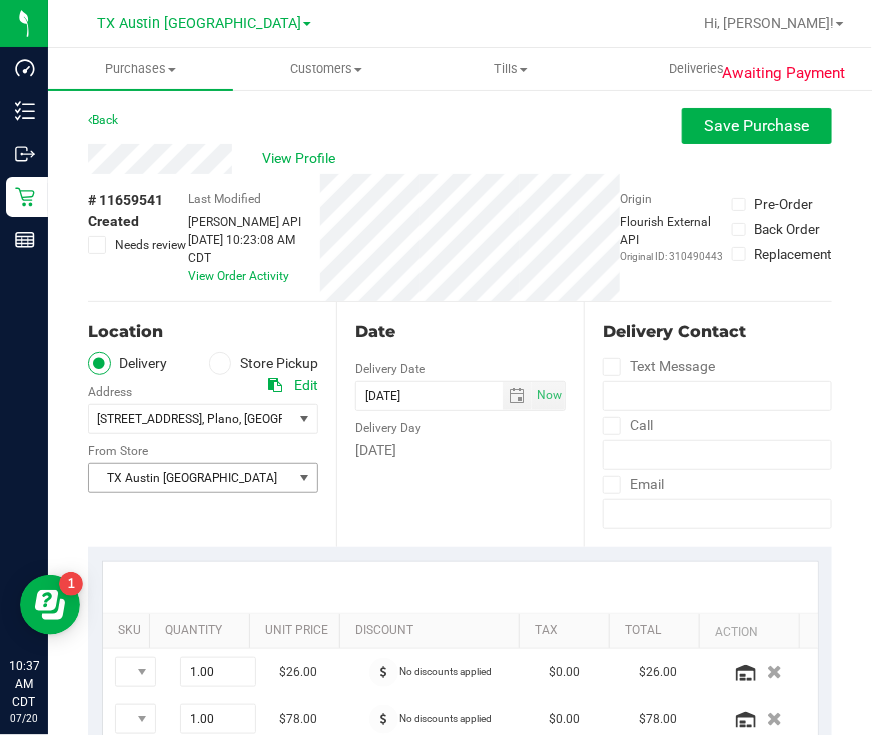 click on "TX Austin DC" at bounding box center (190, 478) 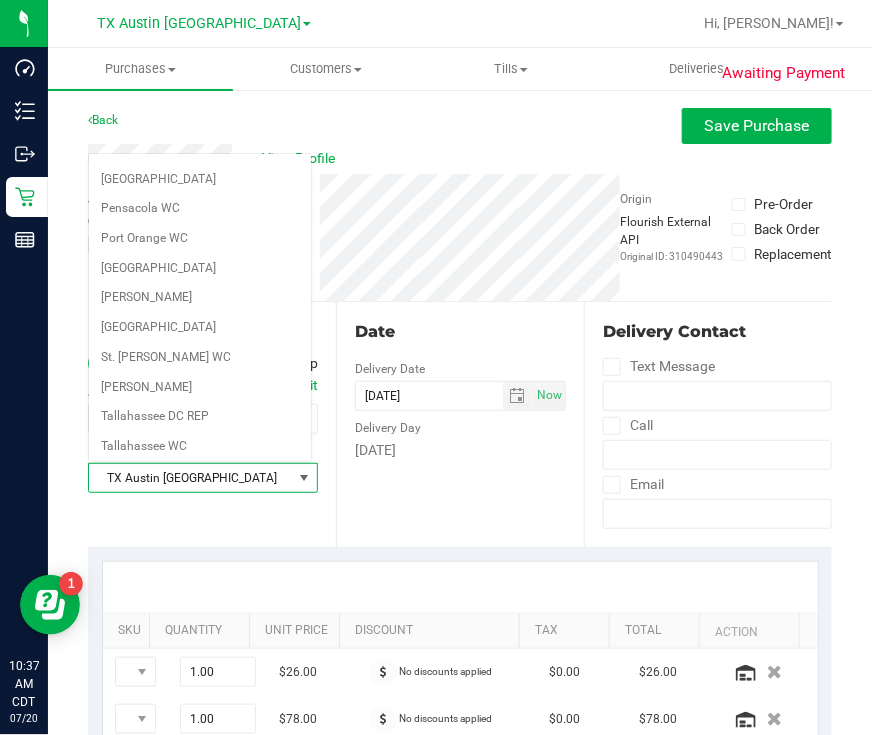 scroll, scrollTop: 1350, scrollLeft: 0, axis: vertical 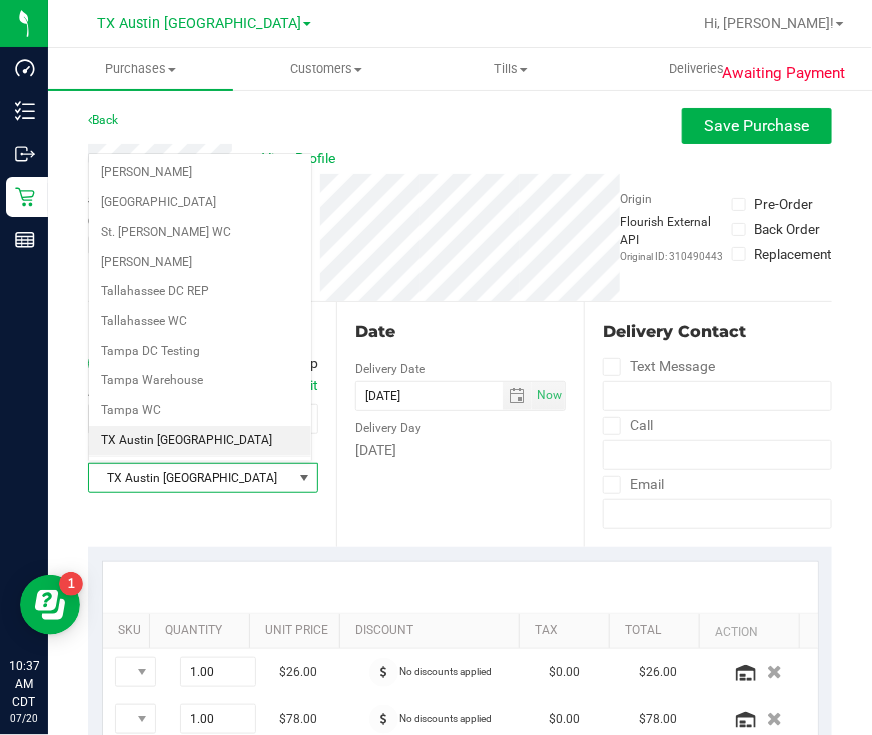 click on "TX Plano Retail" at bounding box center (200, 471) 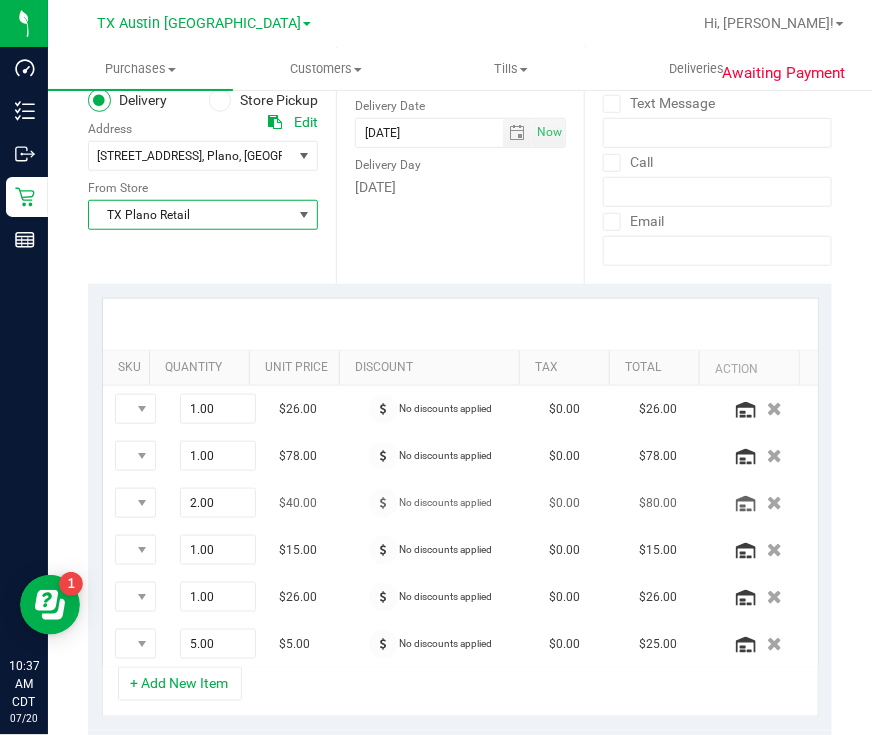 scroll, scrollTop: 375, scrollLeft: 0, axis: vertical 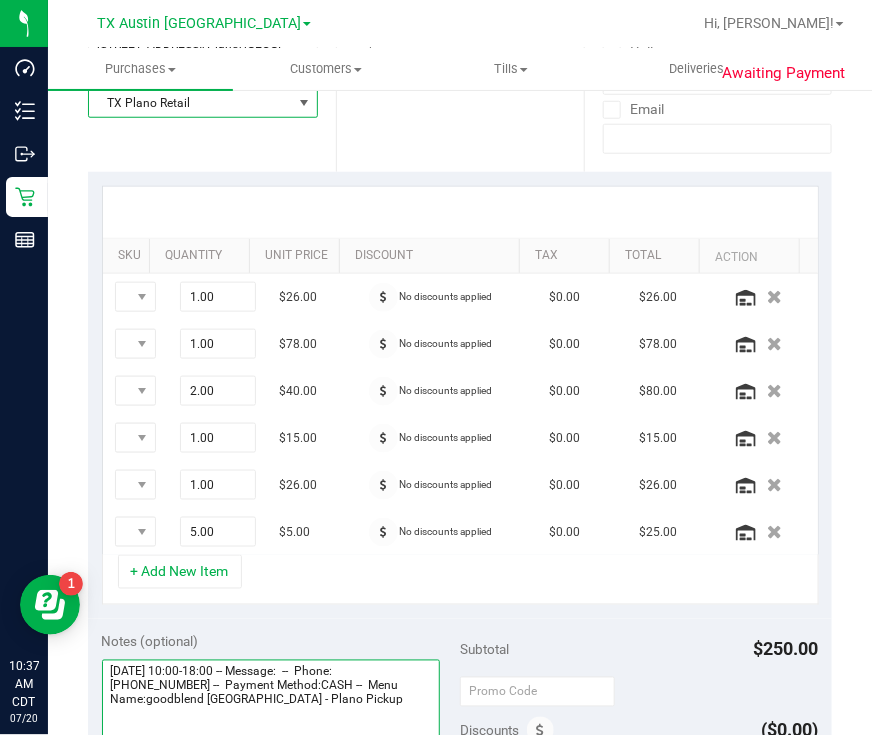 click at bounding box center [271, 756] 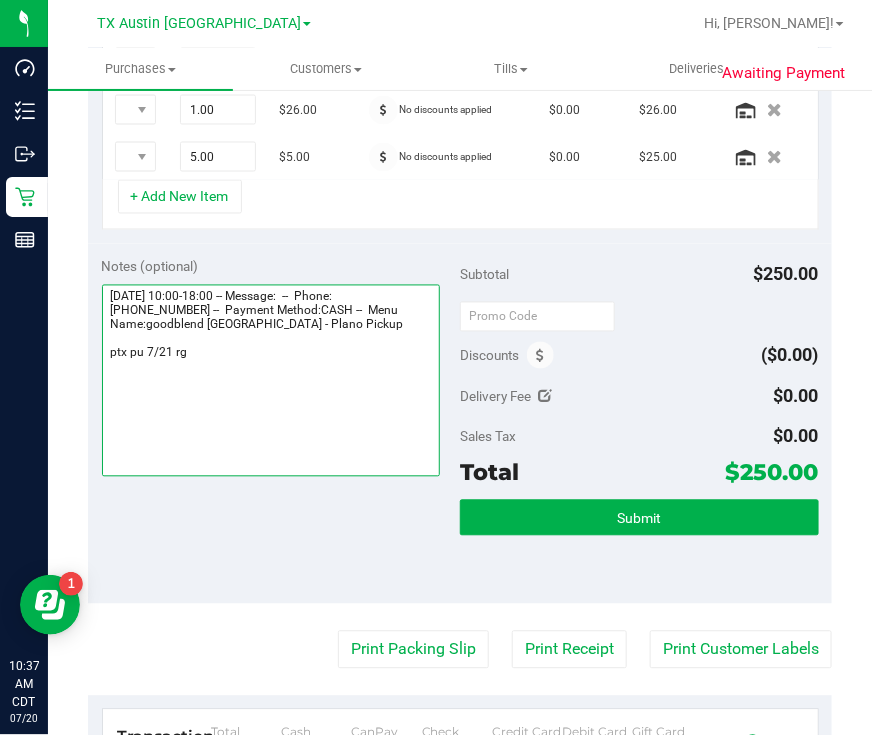 scroll, scrollTop: 750, scrollLeft: 0, axis: vertical 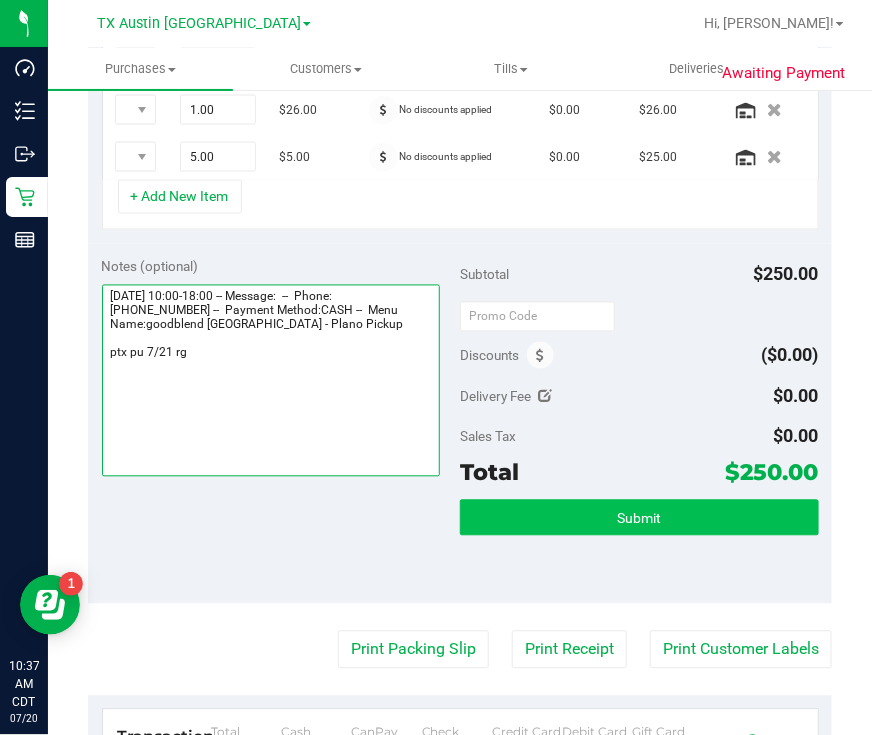 type on "Monday 07/21/2025 10:00-18:00 -- Message:  --  Phone:2146974504 --  Payment Method:CASH --  Menu Name:goodblend TX - Plano Pickup
ptx pu 7/21 rg" 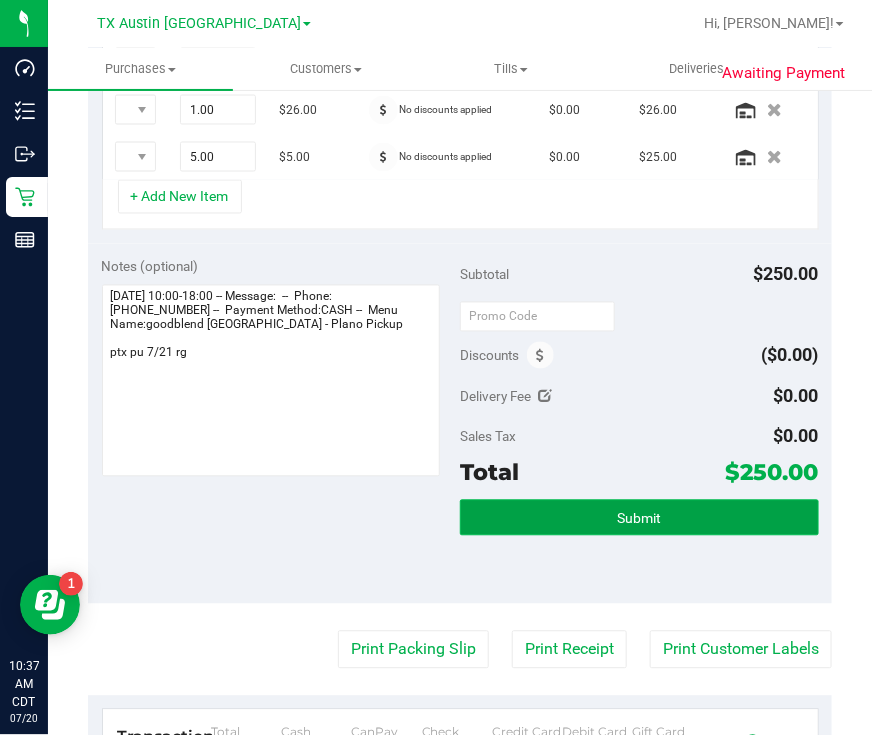click on "Submit" at bounding box center [639, 518] 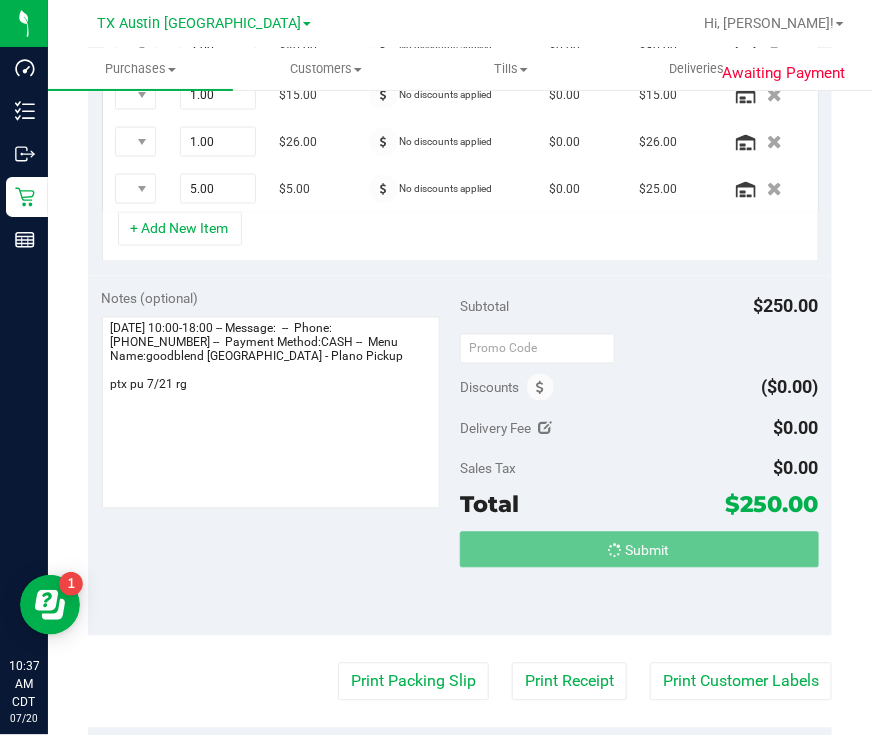 scroll, scrollTop: 685, scrollLeft: 0, axis: vertical 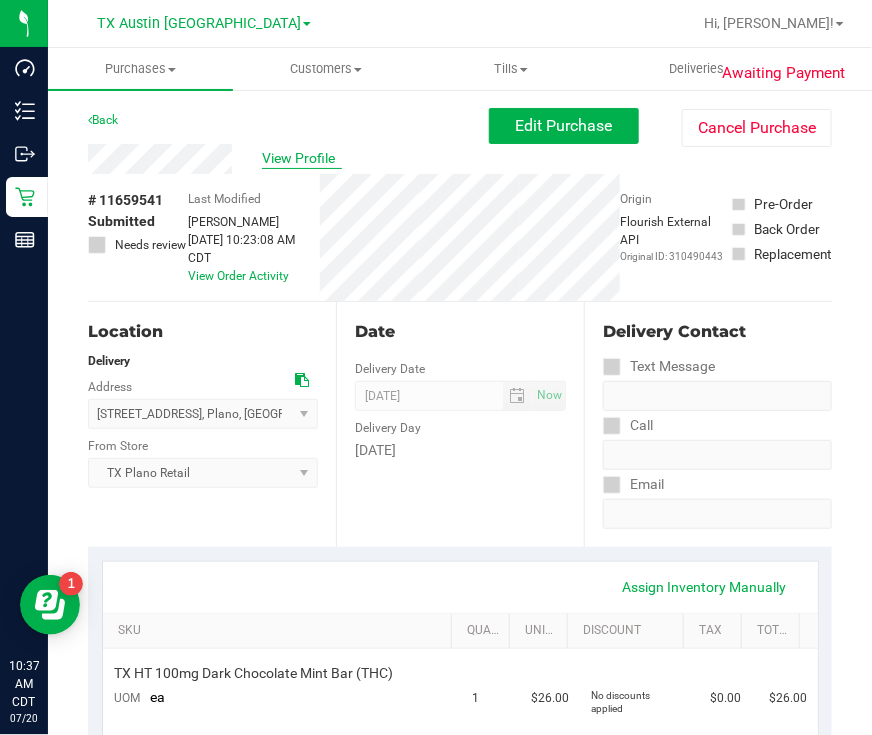 click on "View Profile" at bounding box center (302, 158) 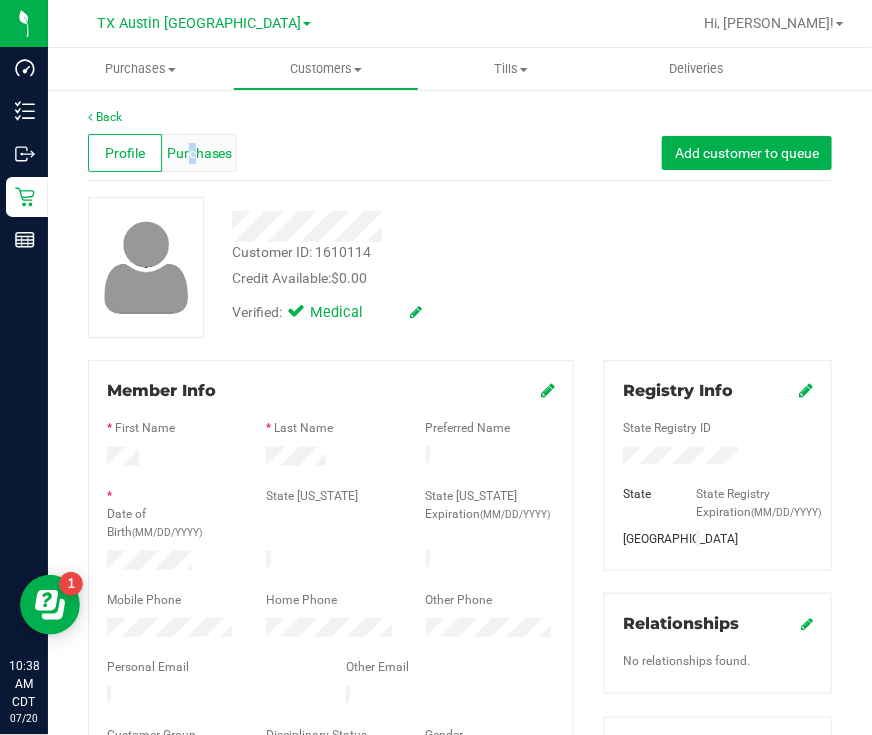 click on "Purchases" at bounding box center (200, 153) 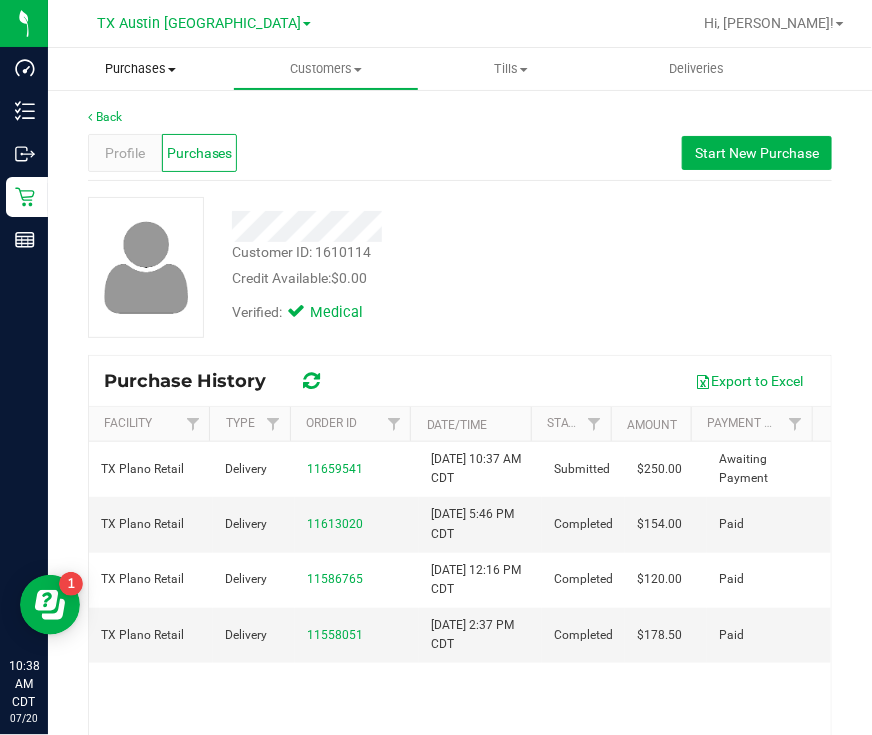 click on "Purchases
Summary of purchases
Fulfillment
All purchases" at bounding box center (140, 69) 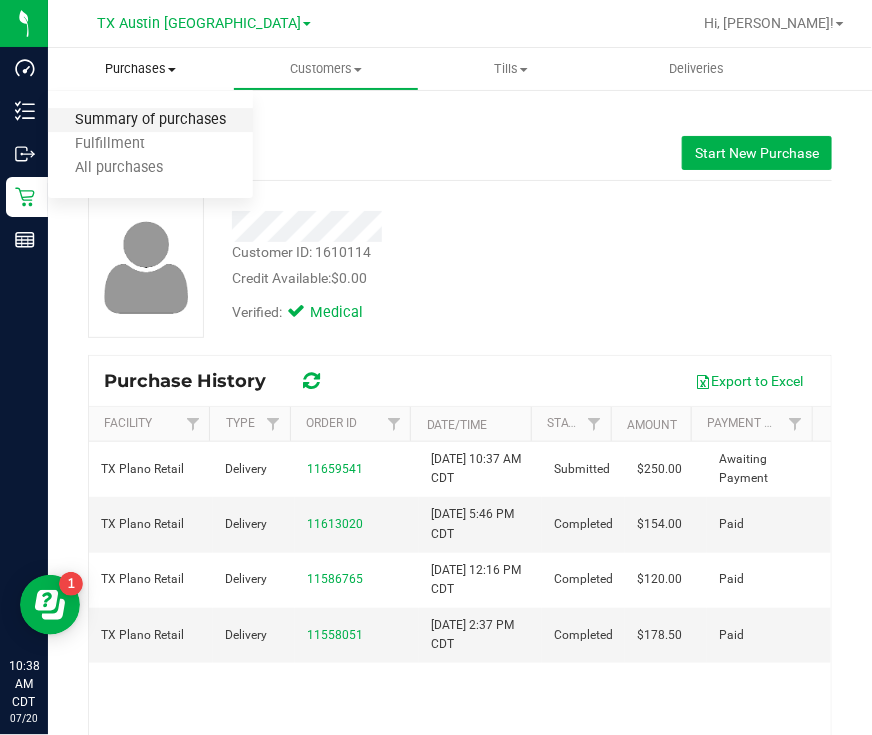 click on "Summary of purchases" at bounding box center (150, 120) 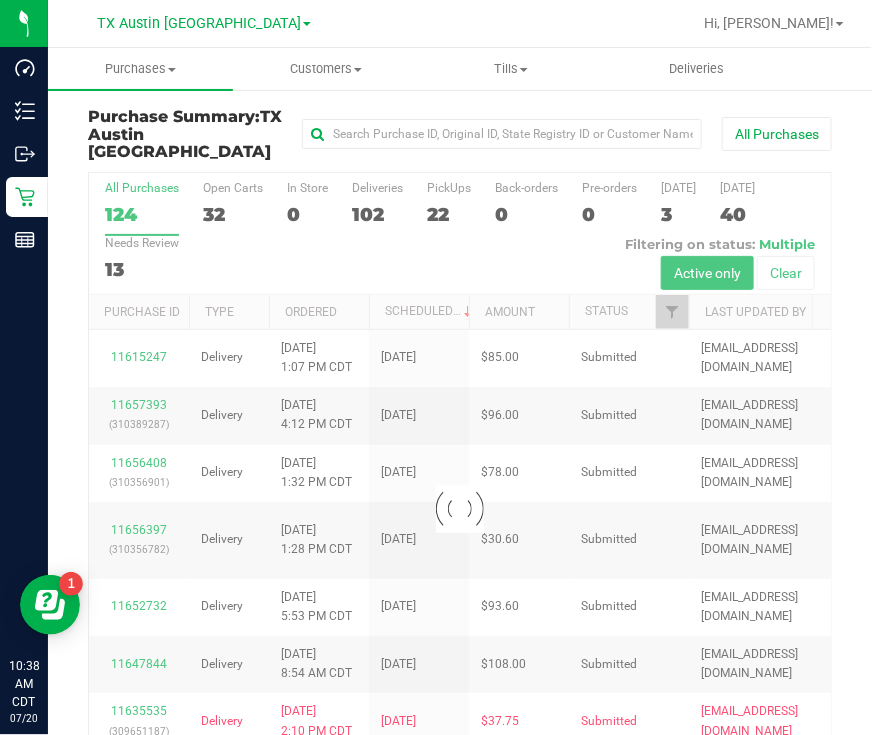 click at bounding box center [460, 509] 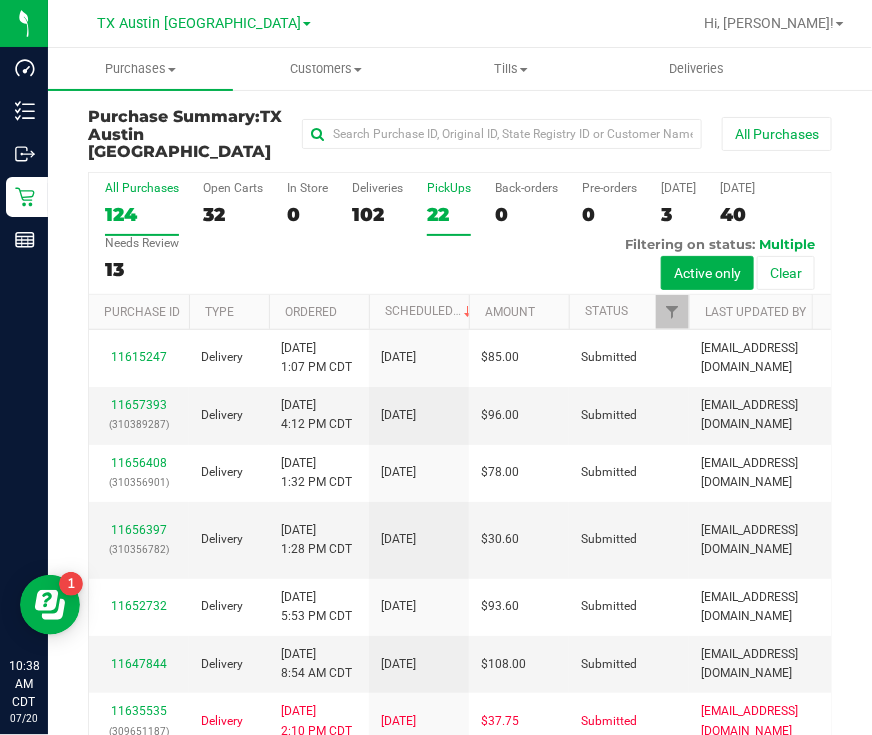 click on "PickUps
22" at bounding box center (449, 208) 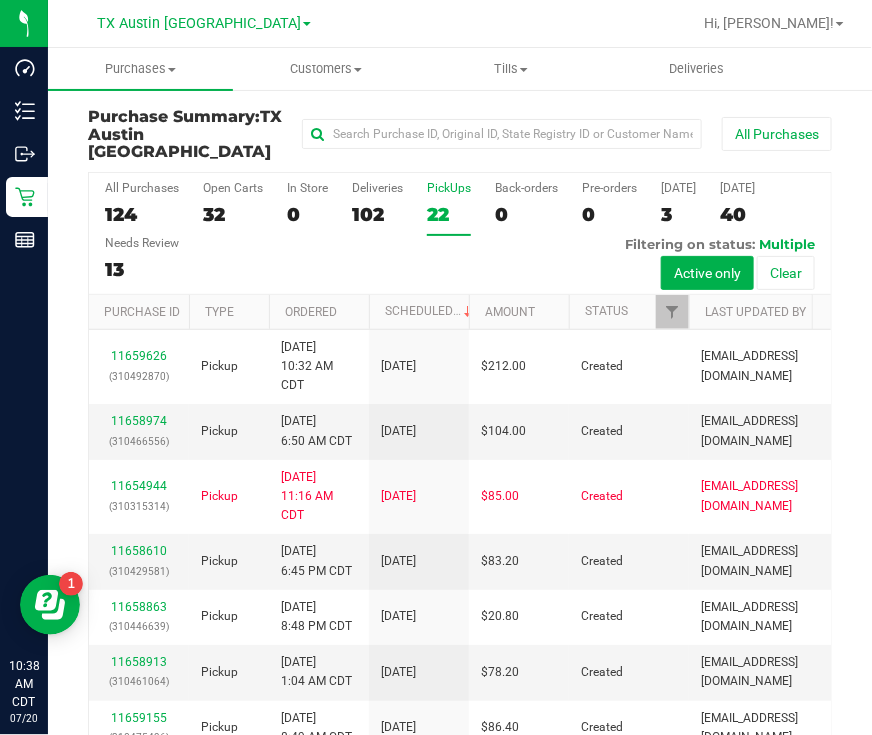 scroll, scrollTop: 113, scrollLeft: 0, axis: vertical 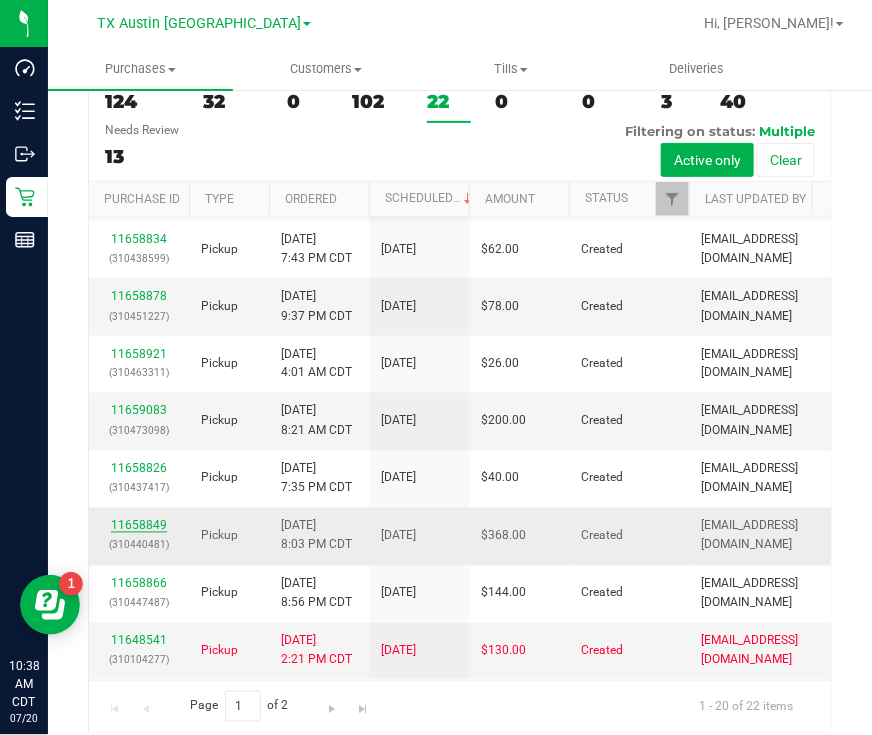 click on "11658849" at bounding box center (139, 526) 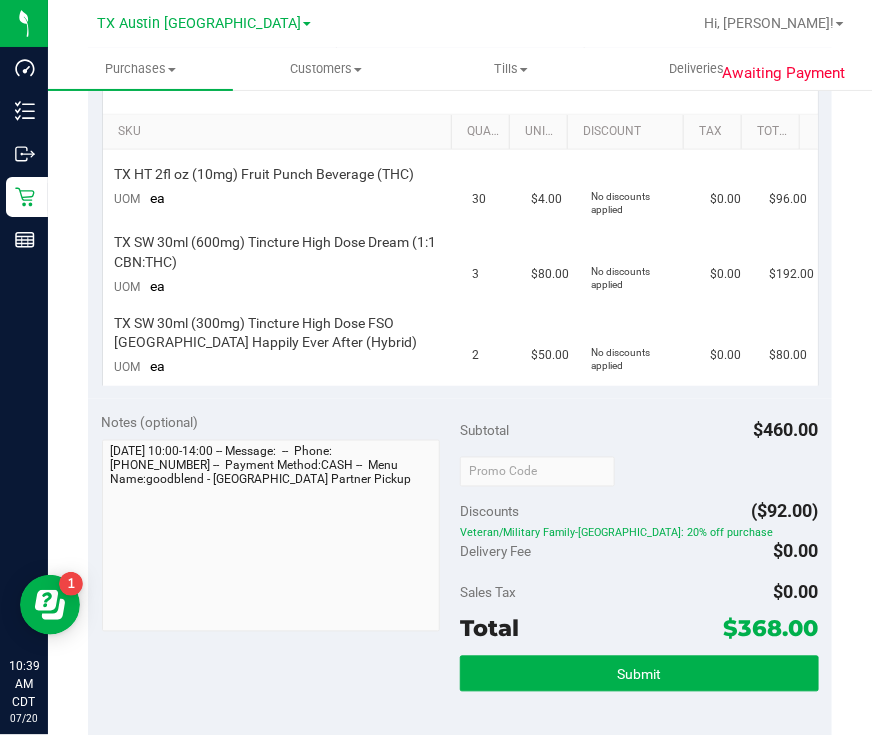 scroll, scrollTop: 0, scrollLeft: 0, axis: both 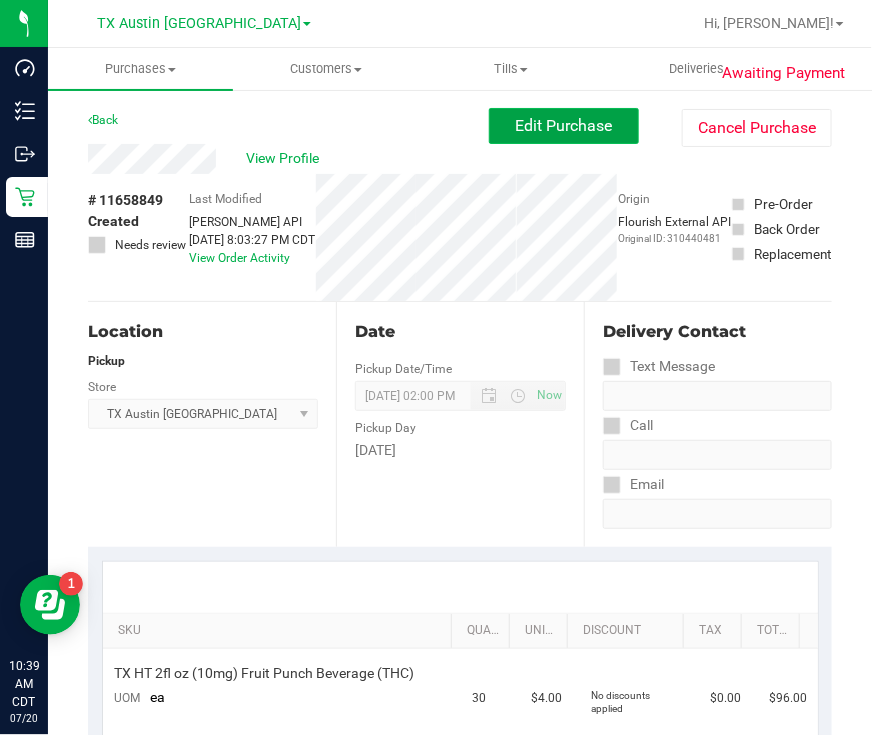 click on "Edit Purchase" at bounding box center (564, 126) 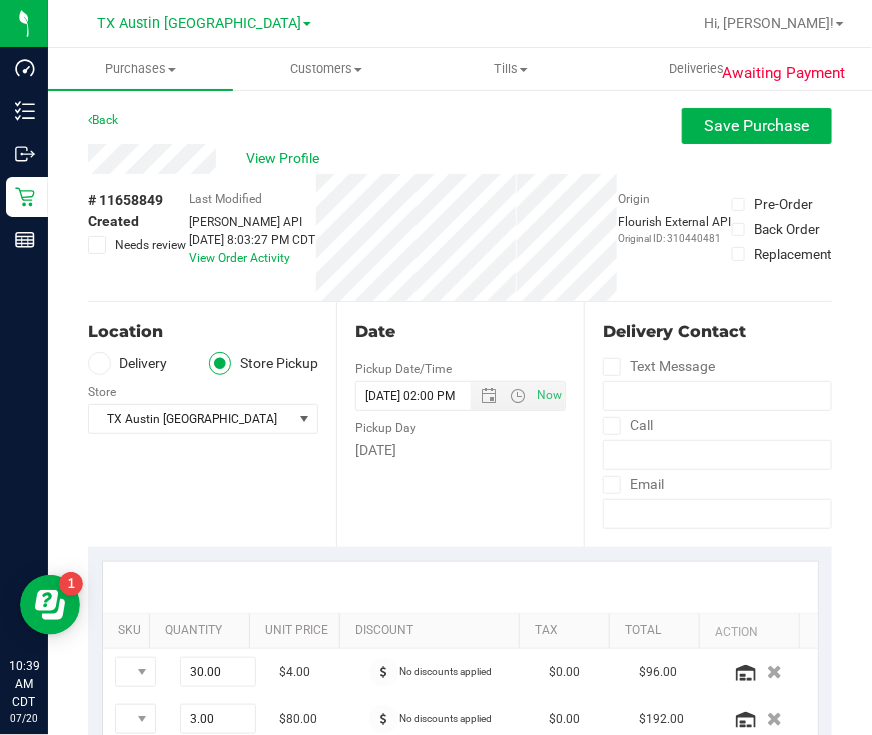 click on "Delivery" at bounding box center (128, 363) 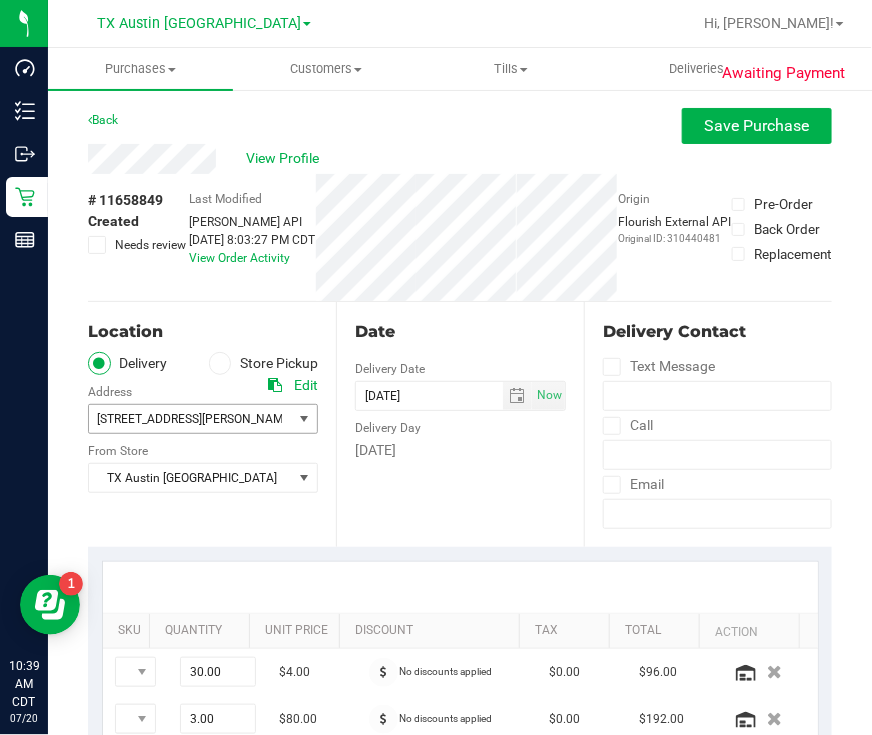click on ", [GEOGRAPHIC_DATA]" at bounding box center (397, 419) 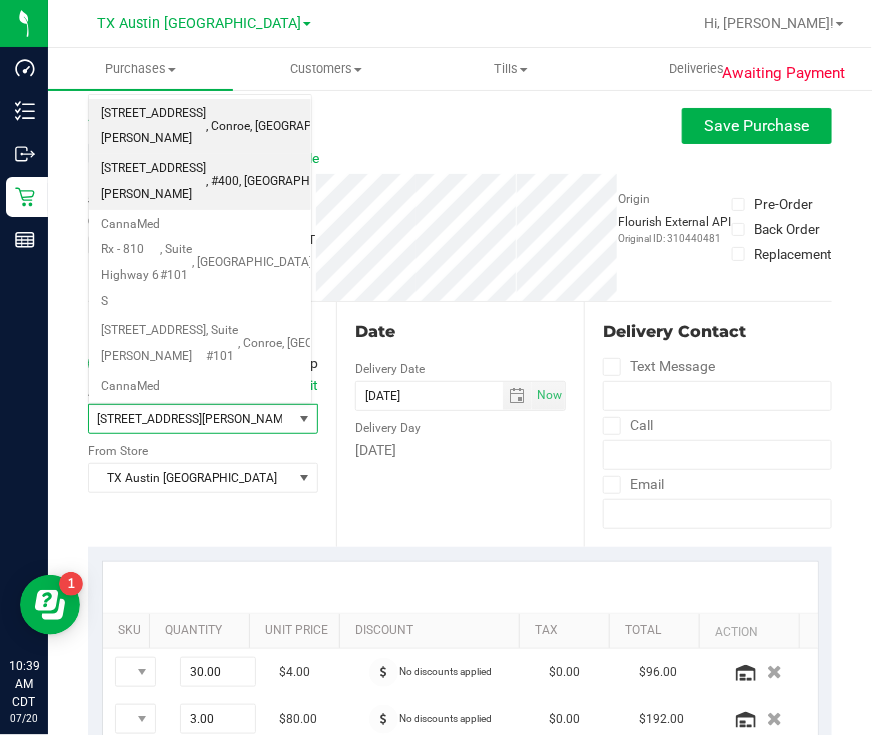 click on ", Houston" at bounding box center [299, 182] 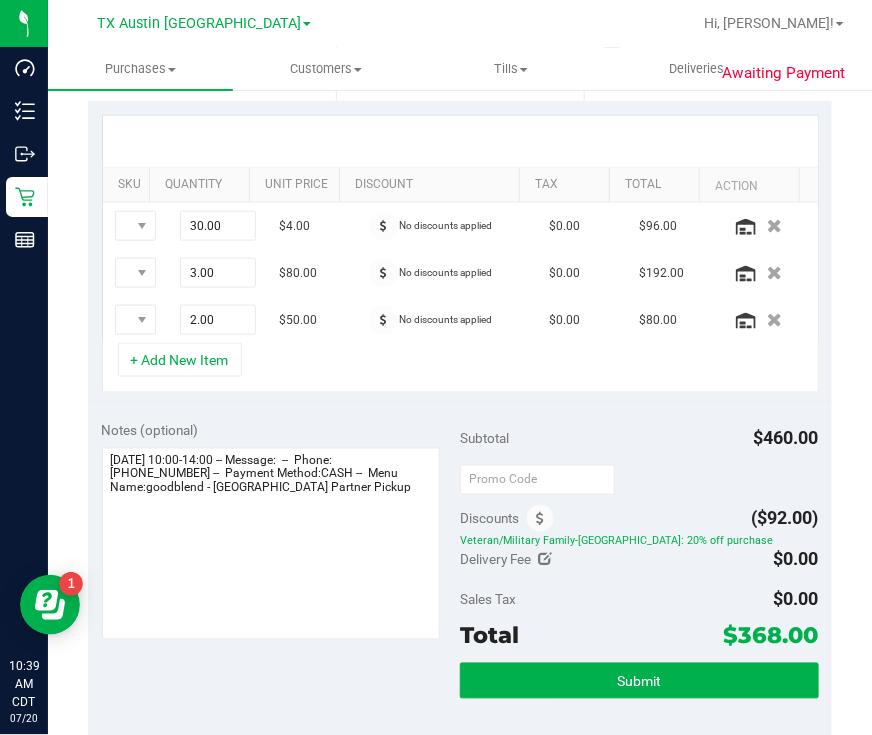 scroll, scrollTop: 499, scrollLeft: 0, axis: vertical 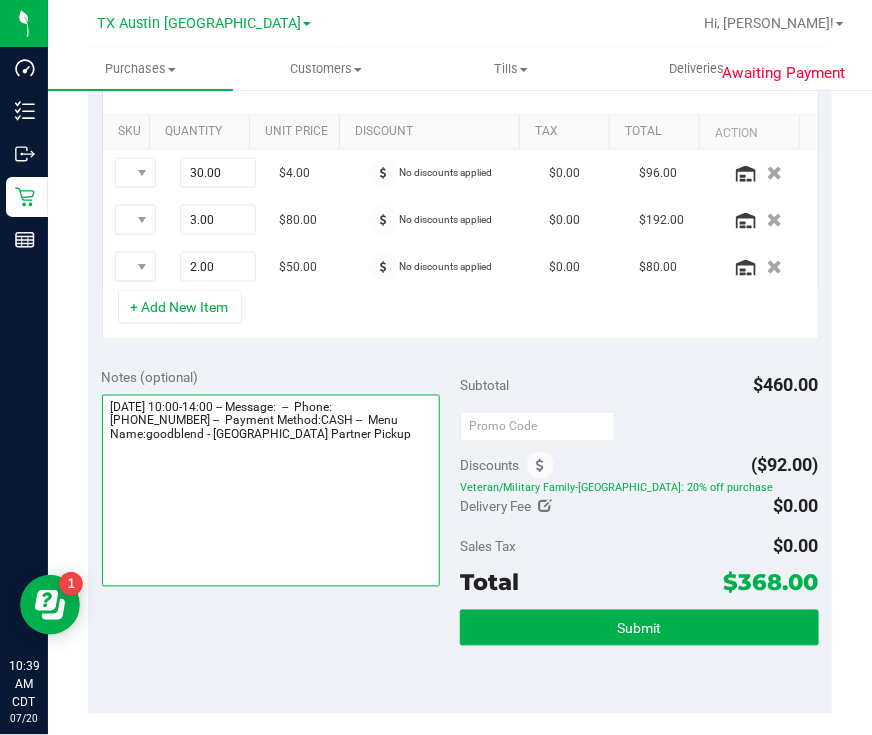 click at bounding box center [271, 491] 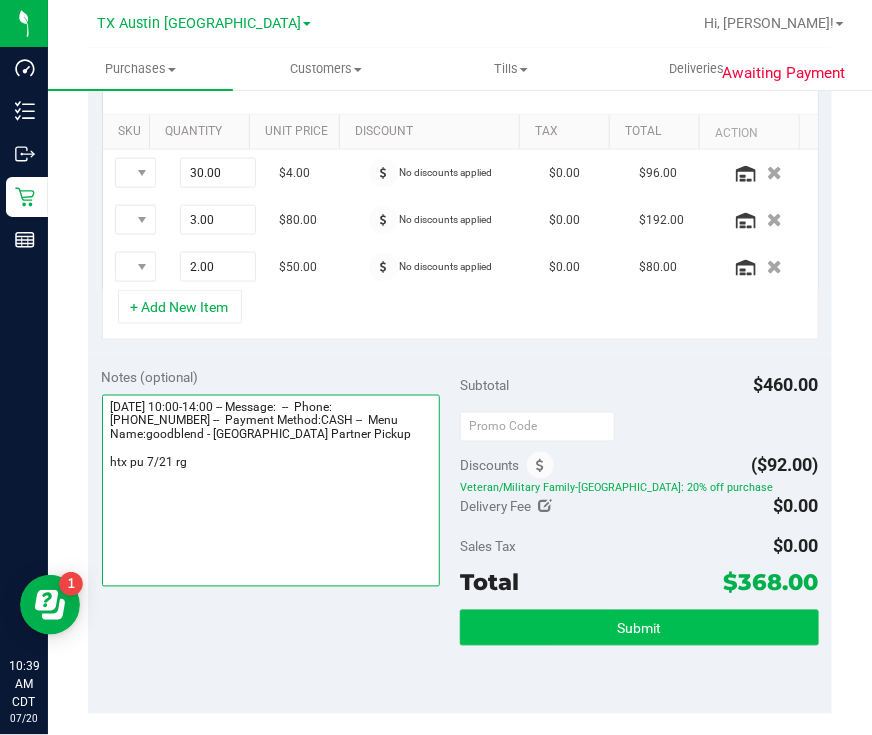 type on "Monday 07/21/2025 10:00-14:00 -- Message:  --  Phone:9362031363 --  Payment Method:CASH --  Menu Name:goodblend - Houston Partner Pickup
htx pu 7/21 rg" 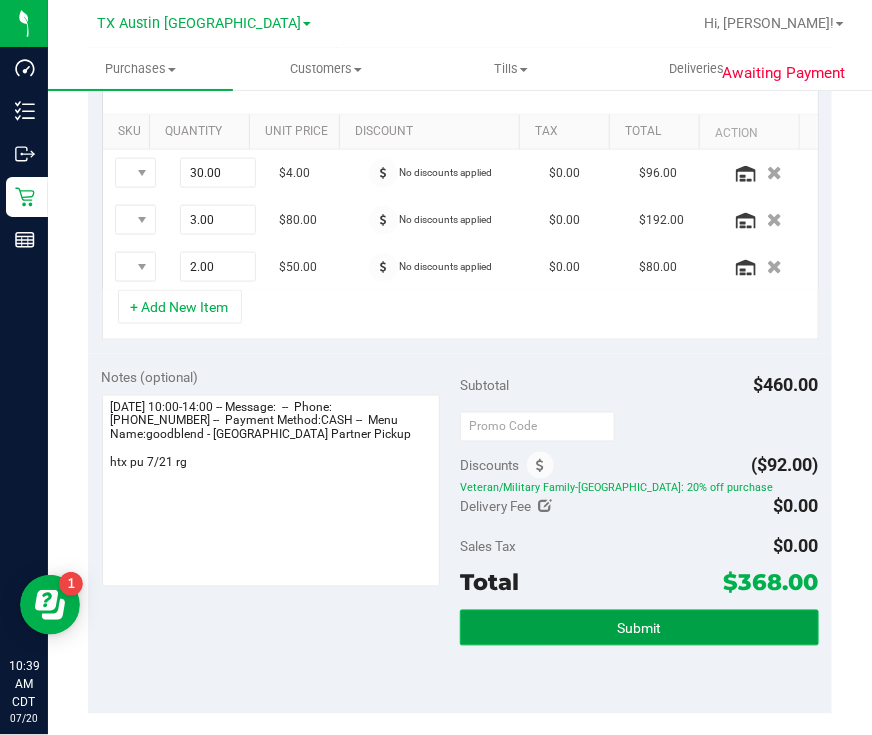 drag, startPoint x: 553, startPoint y: 616, endPoint x: 577, endPoint y: 608, distance: 25.298222 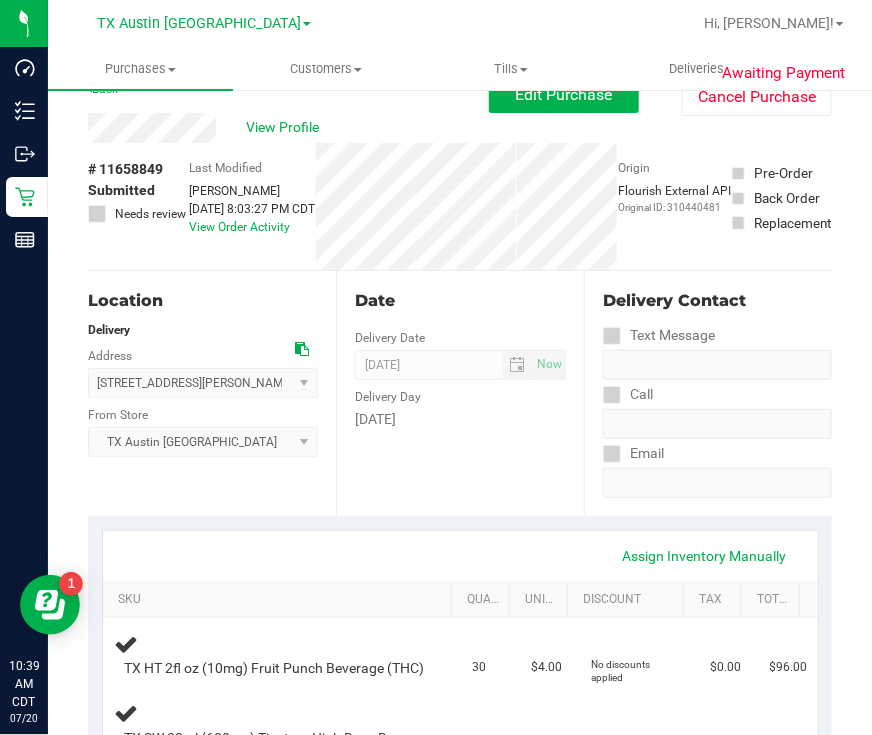 scroll, scrollTop: 0, scrollLeft: 0, axis: both 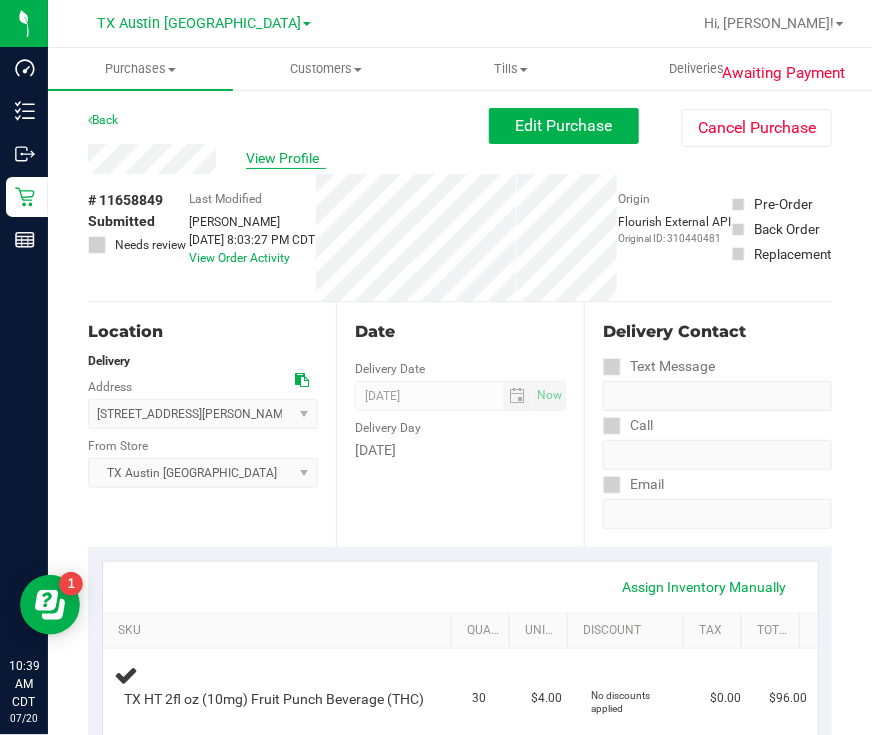 click on "View Profile" at bounding box center [286, 158] 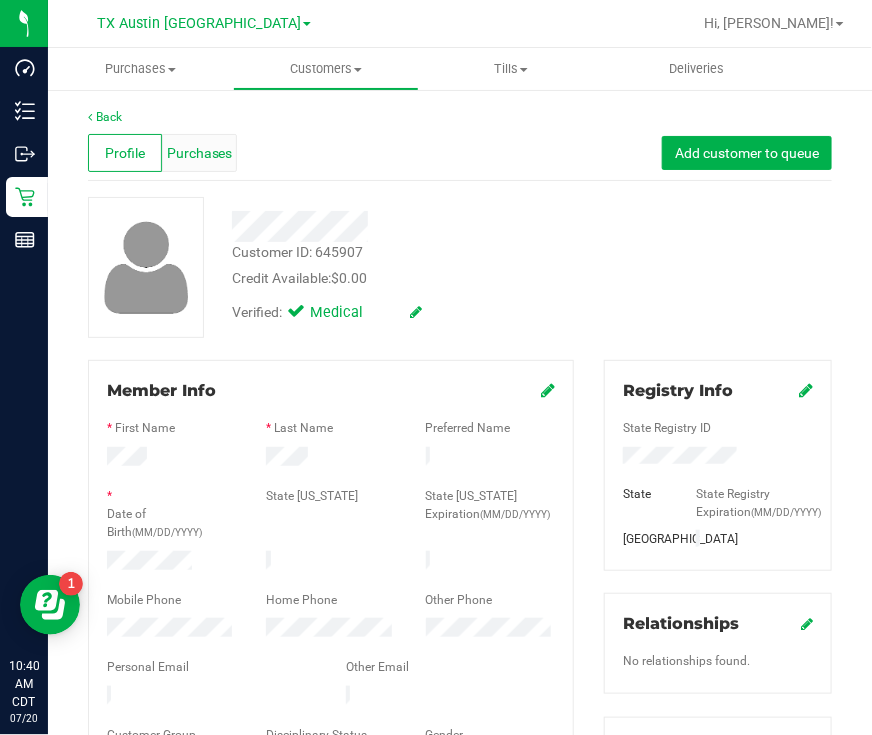 click on "Purchases" at bounding box center [200, 153] 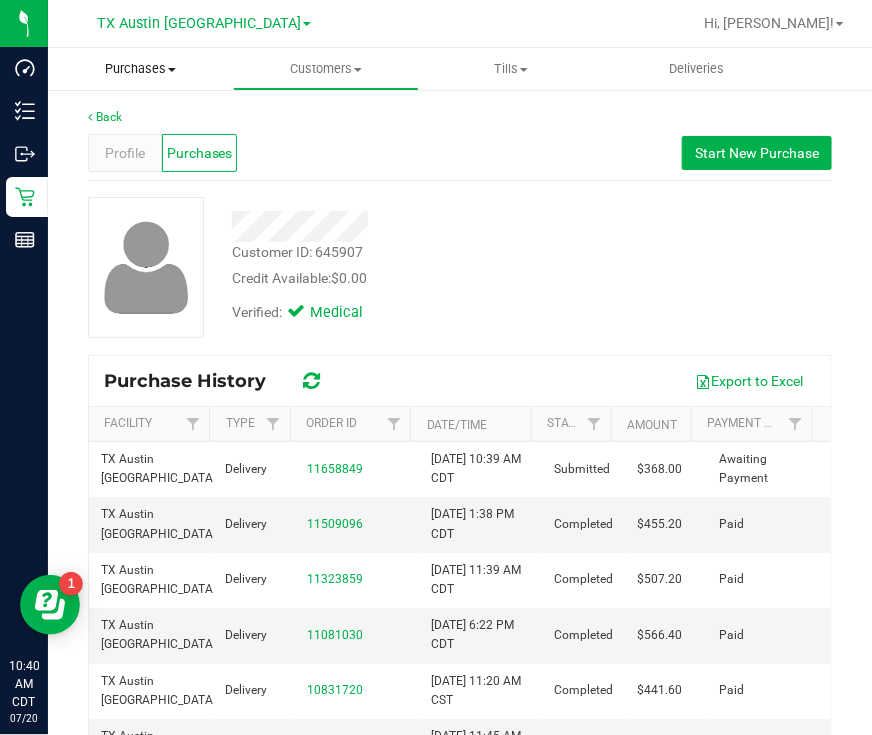 click on "Purchases" at bounding box center [140, 69] 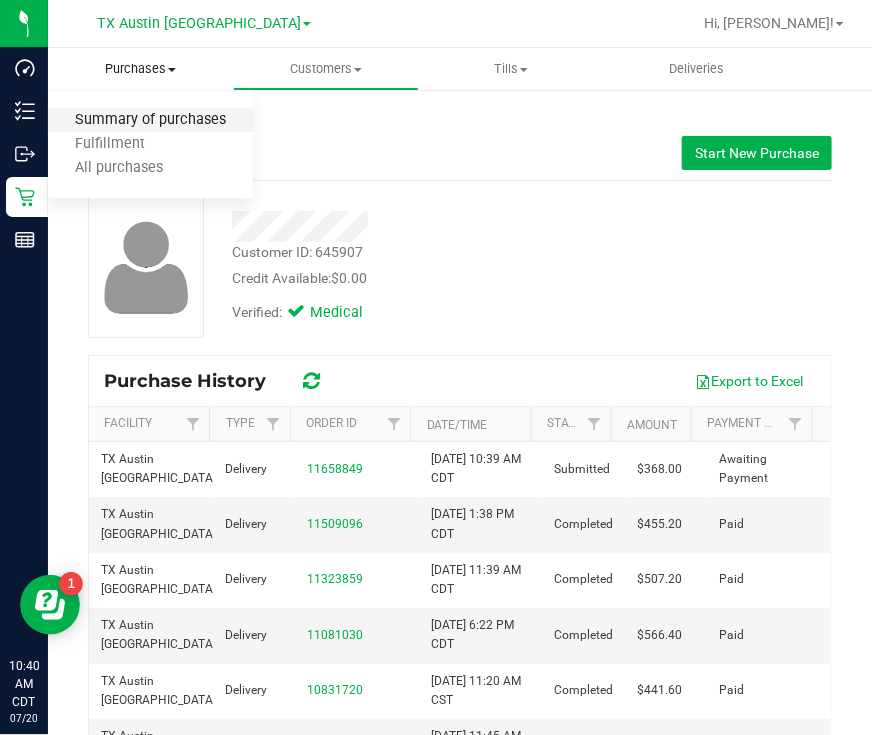 click on "Summary of purchases" at bounding box center [150, 120] 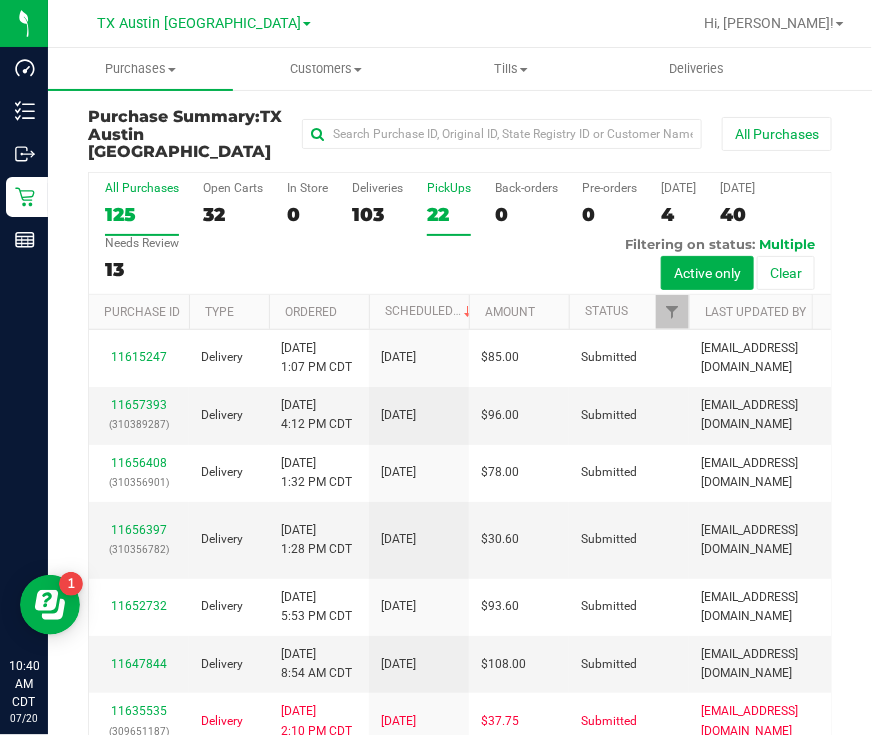 click on "22" at bounding box center (449, 214) 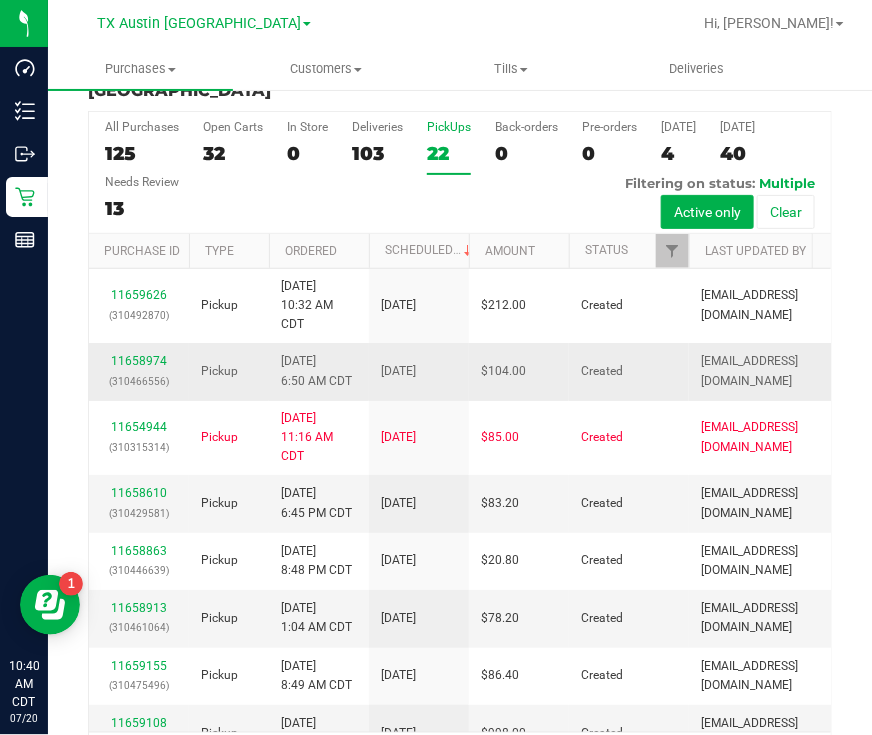 scroll, scrollTop: 113, scrollLeft: 0, axis: vertical 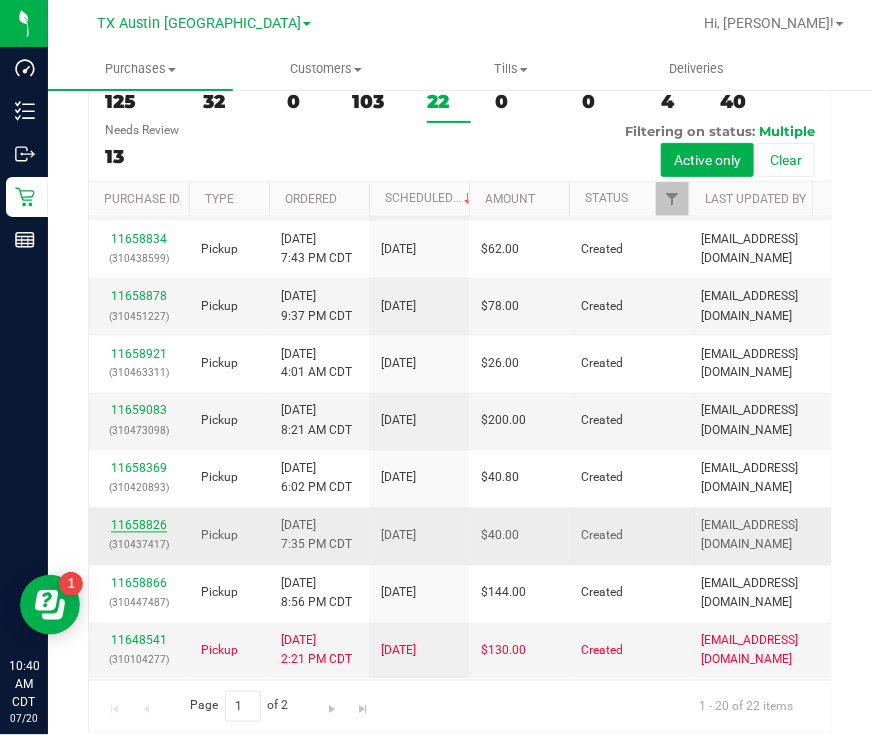 click on "11658826" at bounding box center [139, 526] 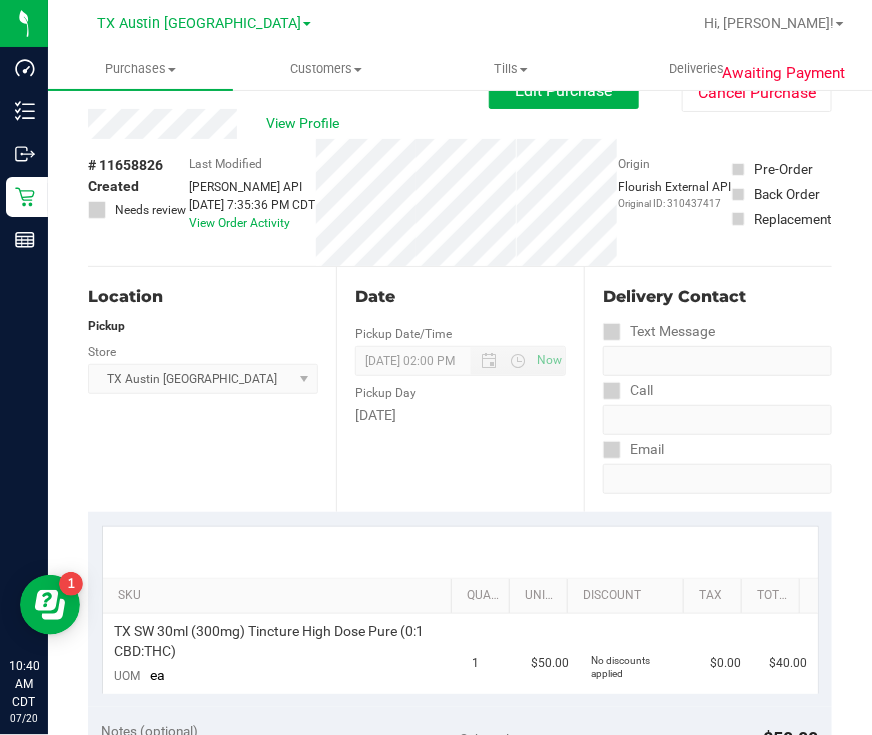 scroll, scrollTop: 0, scrollLeft: 0, axis: both 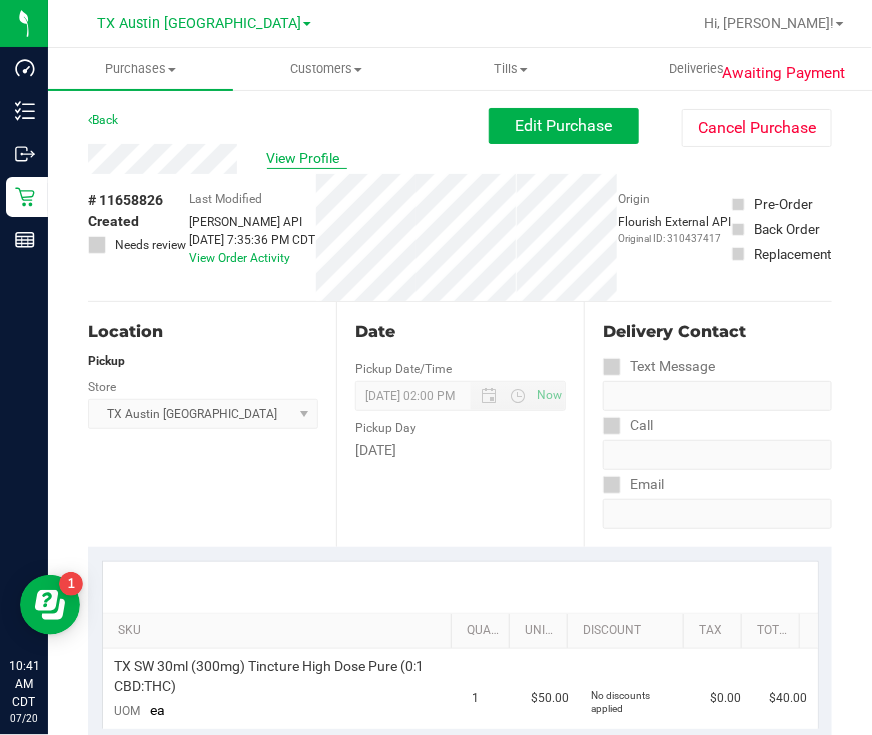 click on "View Profile" at bounding box center [307, 158] 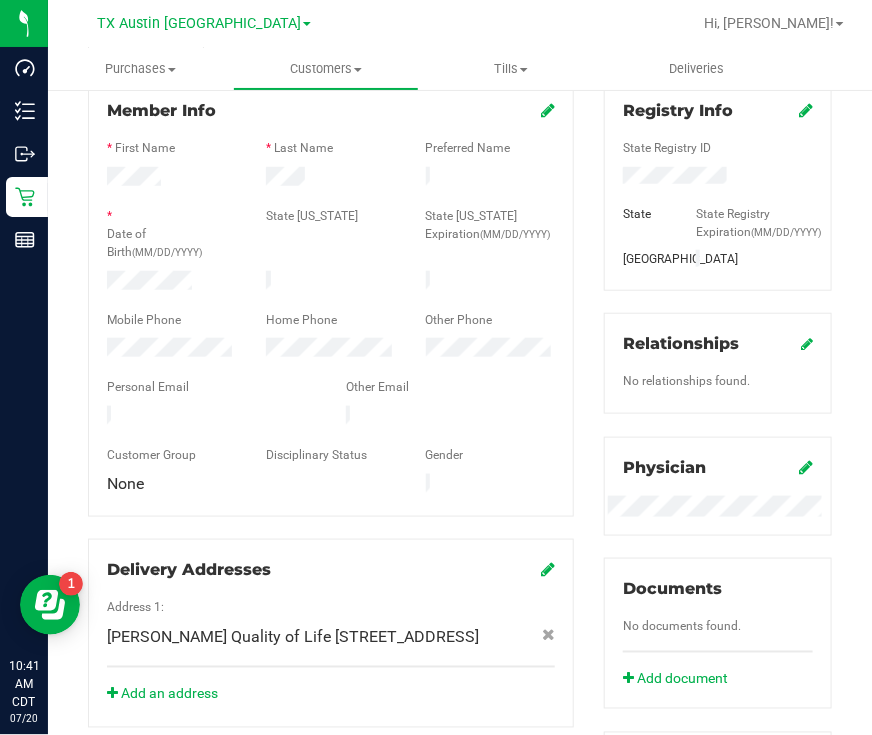 scroll, scrollTop: 745, scrollLeft: 0, axis: vertical 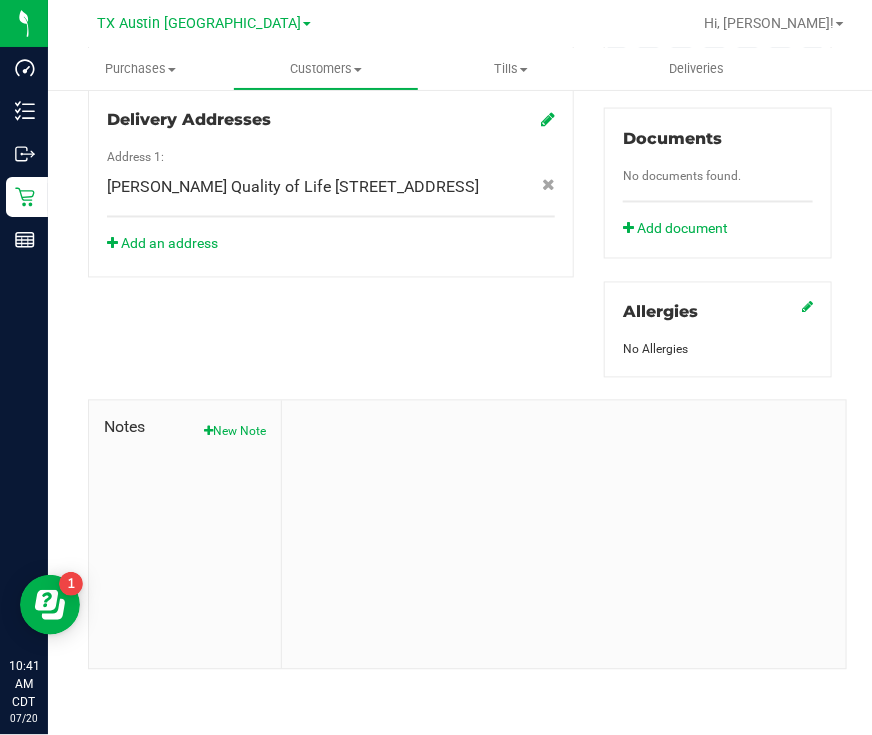 click on "New Note" at bounding box center [235, 432] 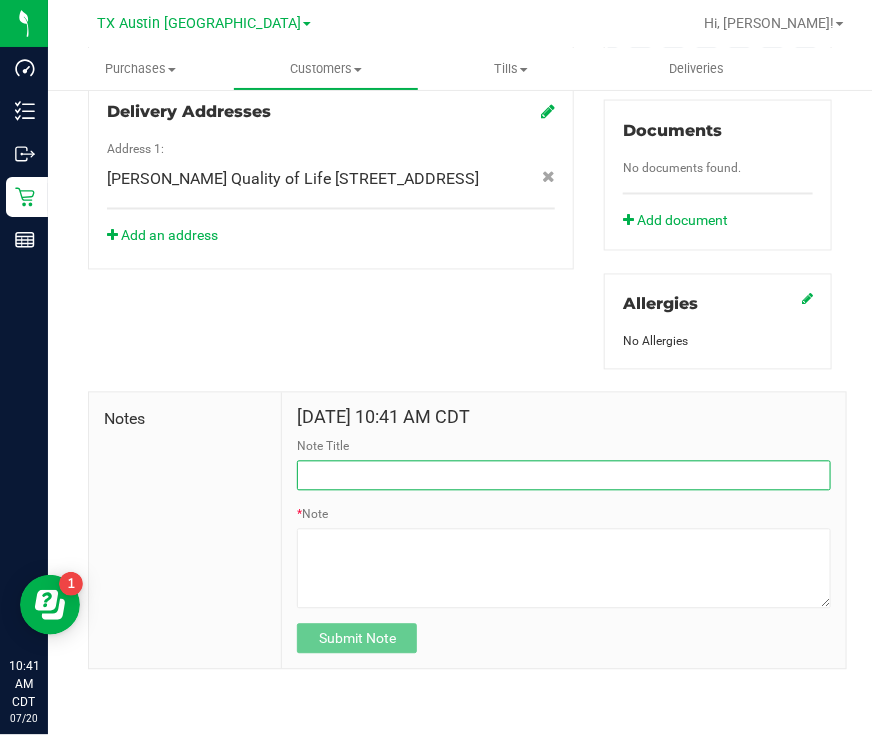 click on "Note Title" at bounding box center (564, 476) 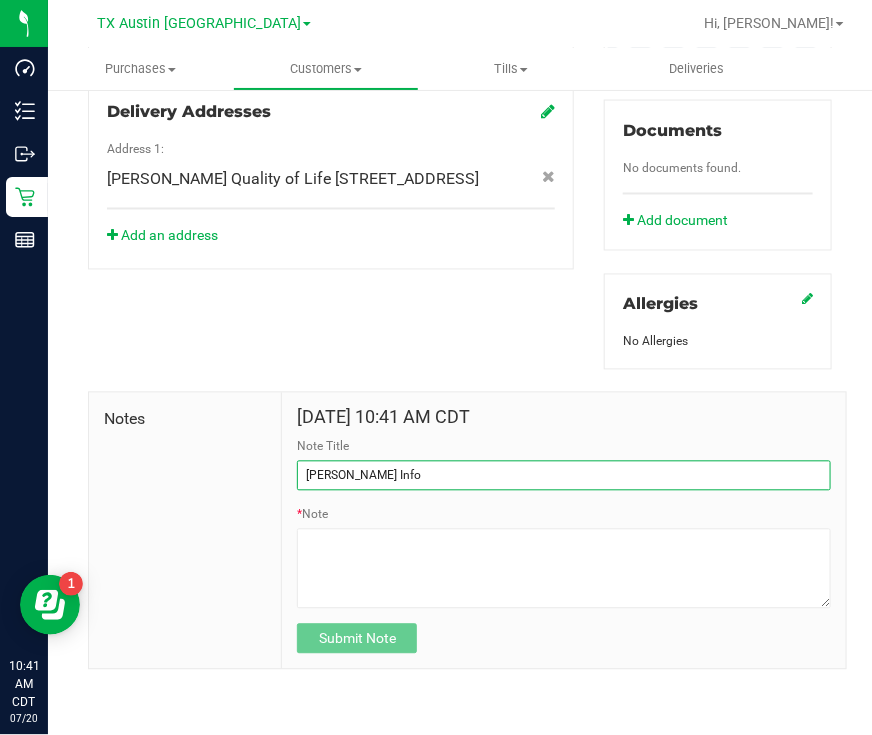 type on "[PERSON_NAME] Info" 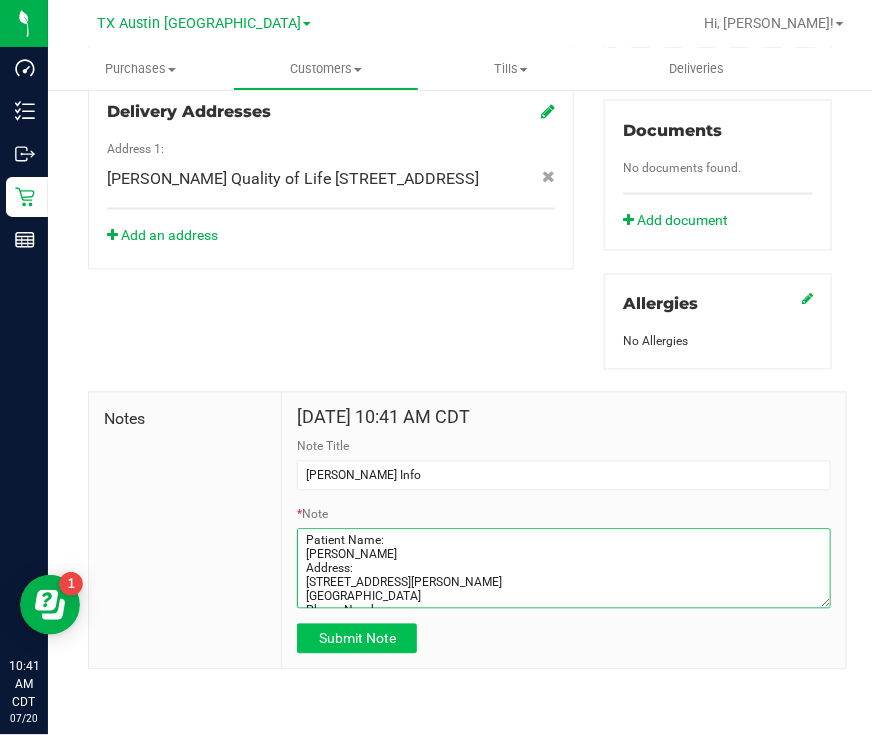 type on "Patient Name:
Chance Welty
Address:
1327 HEMPHILL DR.
CLEBURNE, TX, 76033
Phone Number:
(817) 933-2402
DOB:
12/17/1988
SSN Last 5:
11111" 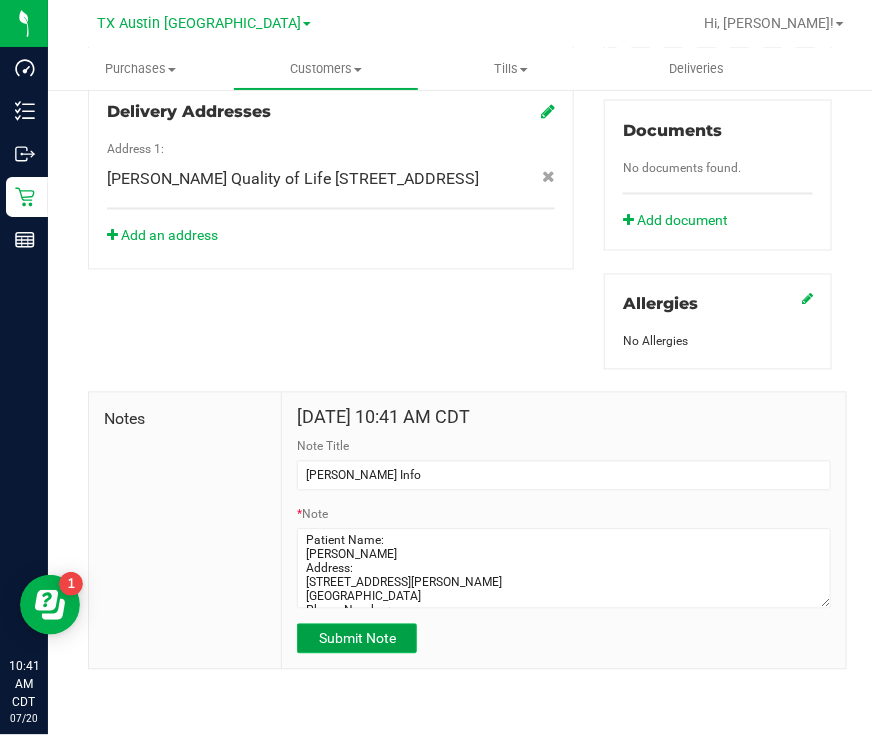 click on "Submit Note" at bounding box center [357, 639] 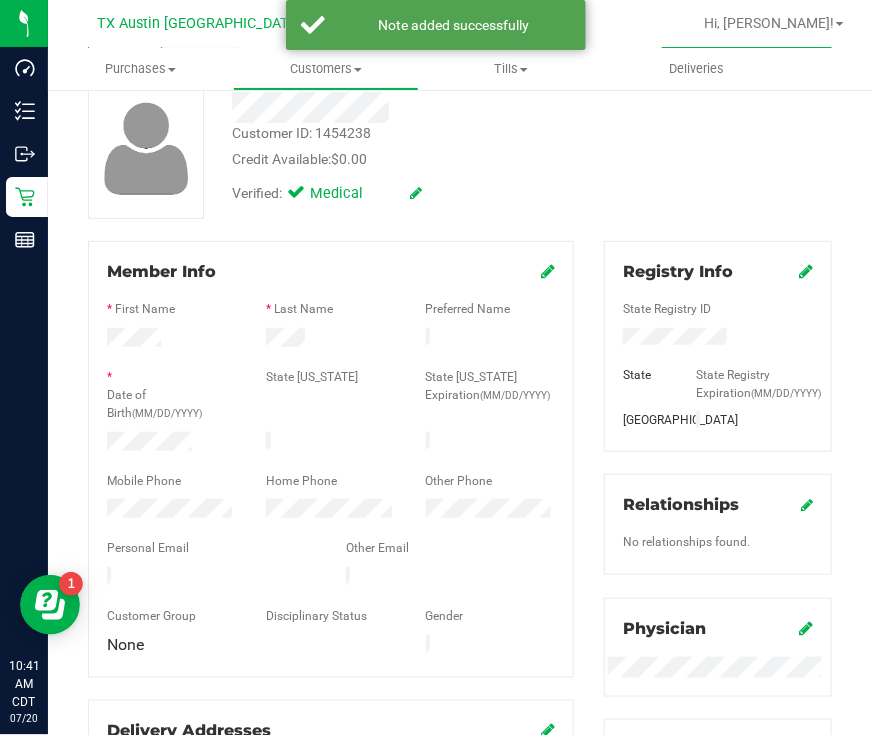 scroll, scrollTop: 0, scrollLeft: 0, axis: both 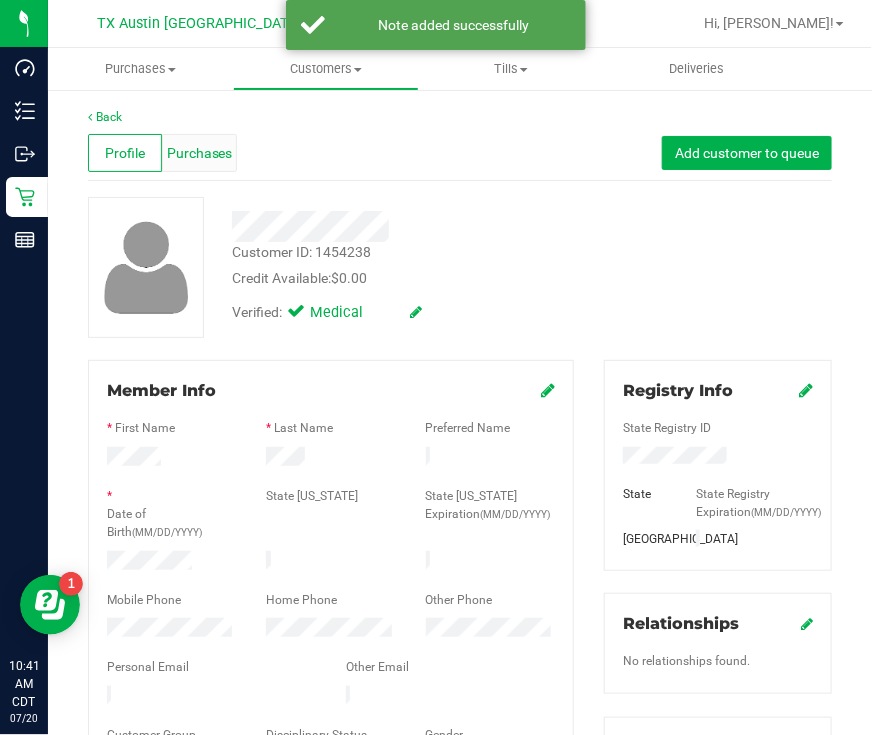 click on "Purchases" at bounding box center [199, 153] 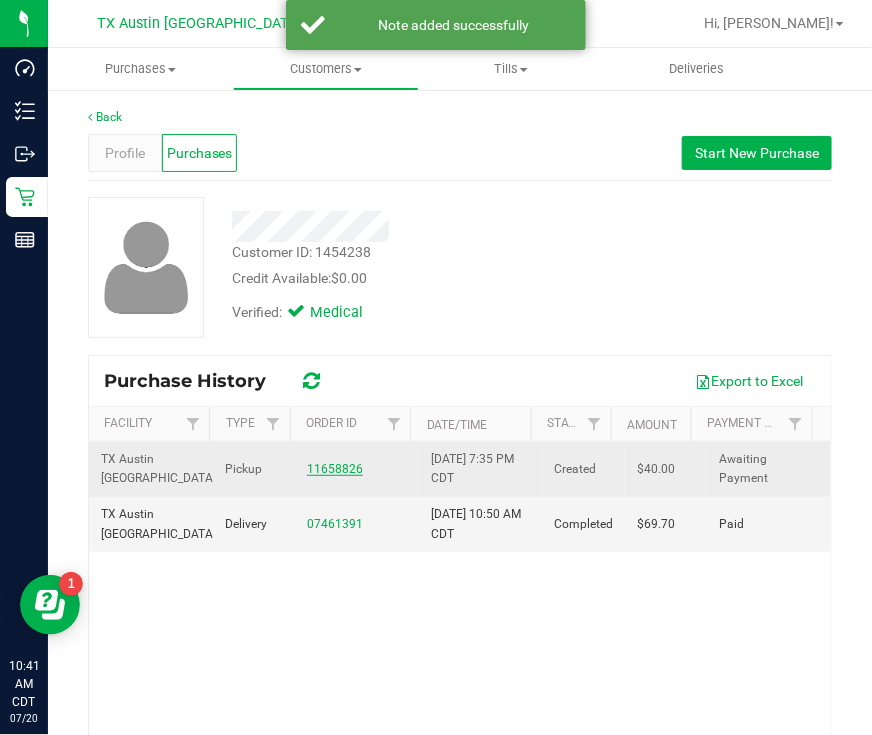 click on "11658826" at bounding box center [335, 469] 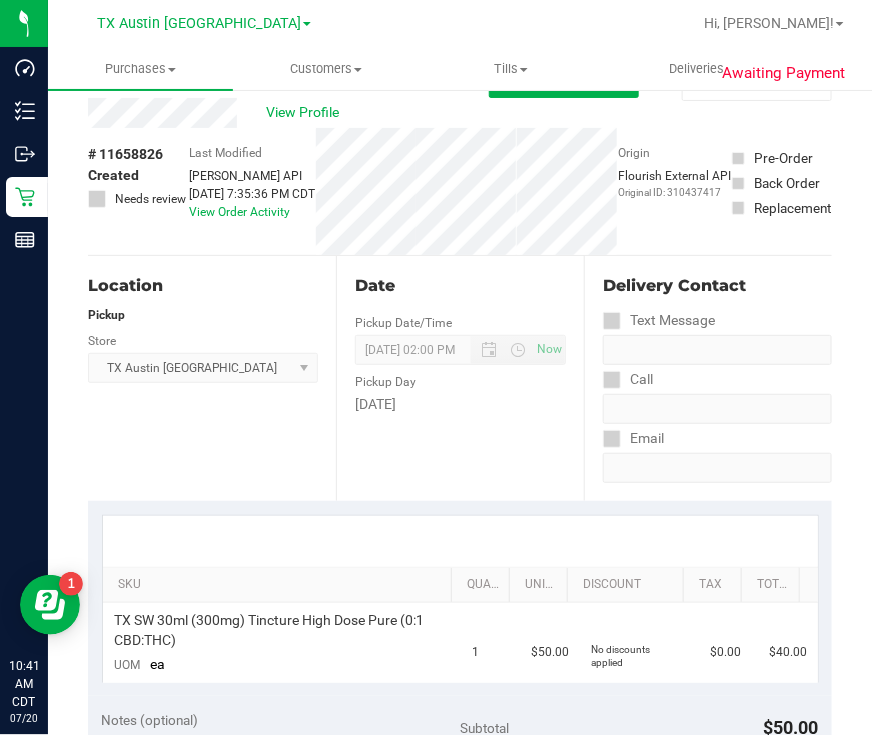 scroll, scrollTop: 0, scrollLeft: 0, axis: both 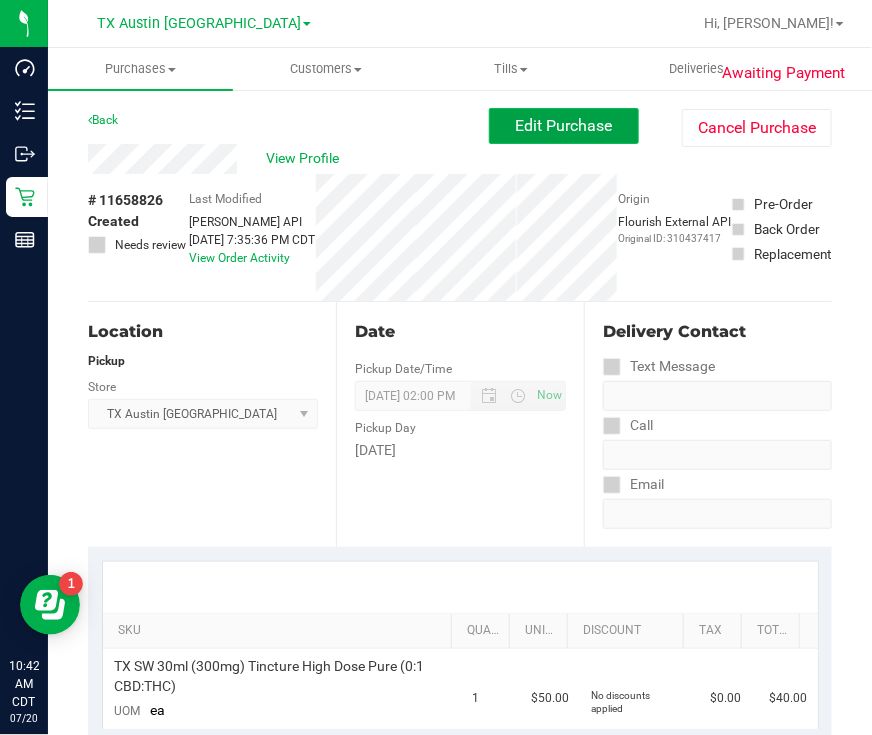 click on "Edit Purchase" at bounding box center (564, 125) 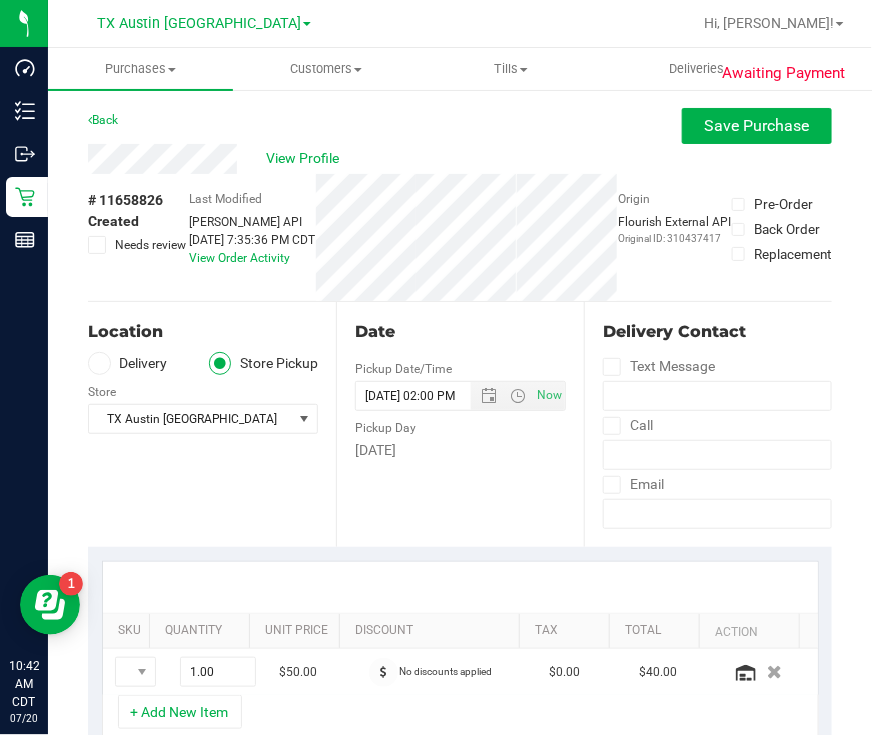 click at bounding box center [99, 363] 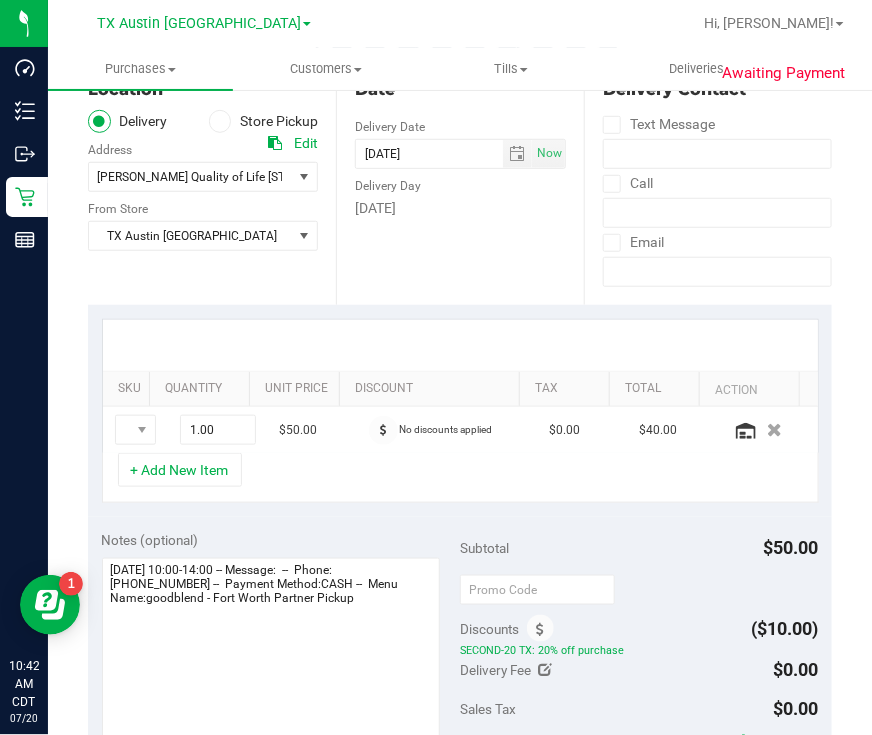 scroll, scrollTop: 249, scrollLeft: 0, axis: vertical 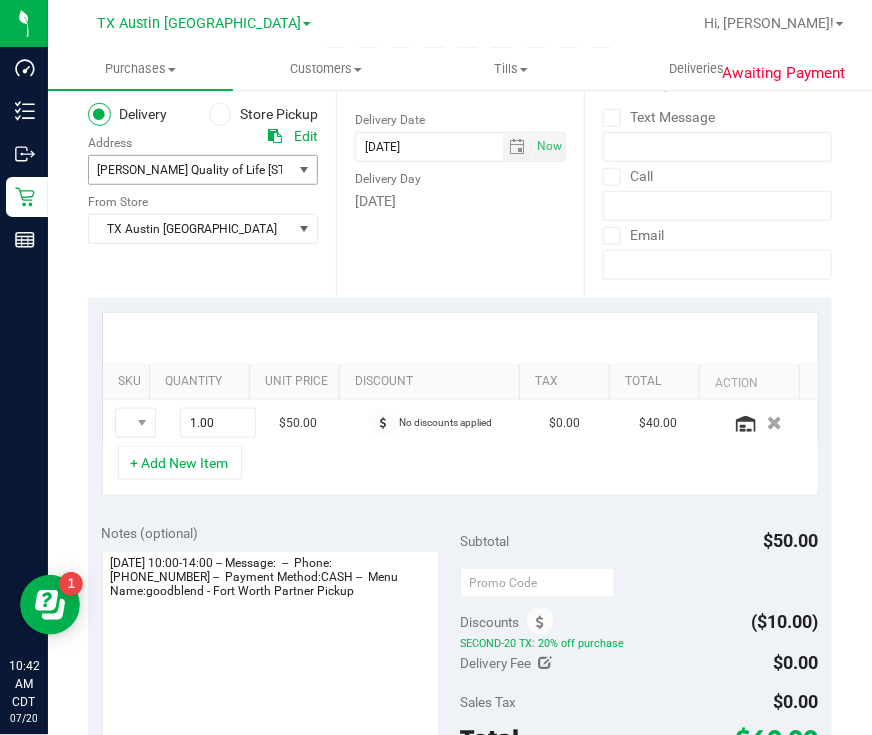 click on "Clarke Quality of Life  3600 West 7th Street,  Suite A" at bounding box center (235, 170) 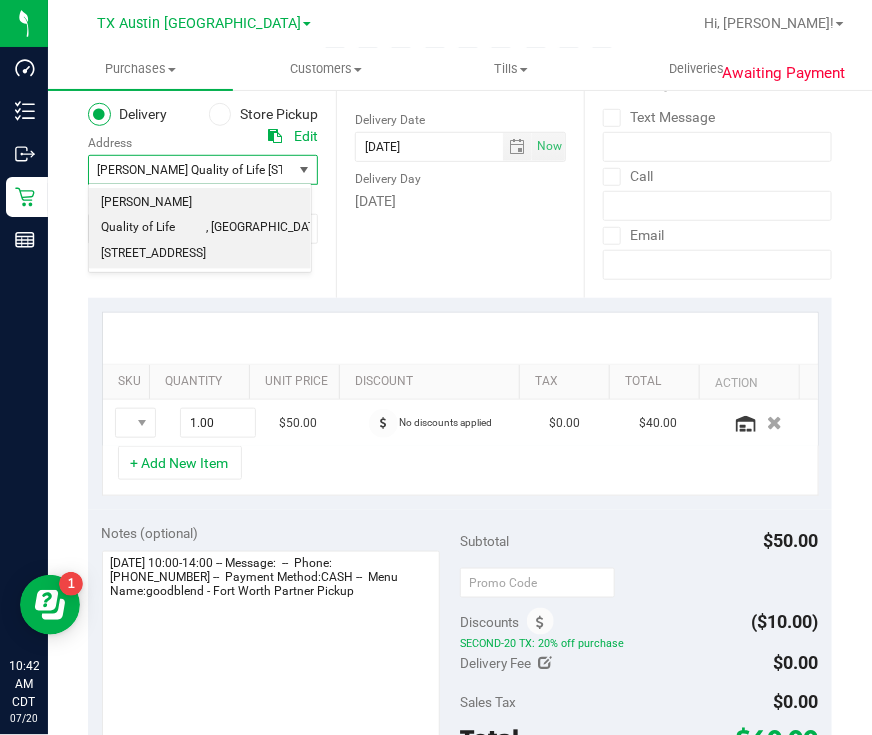 click on "Edit" at bounding box center [306, 136] 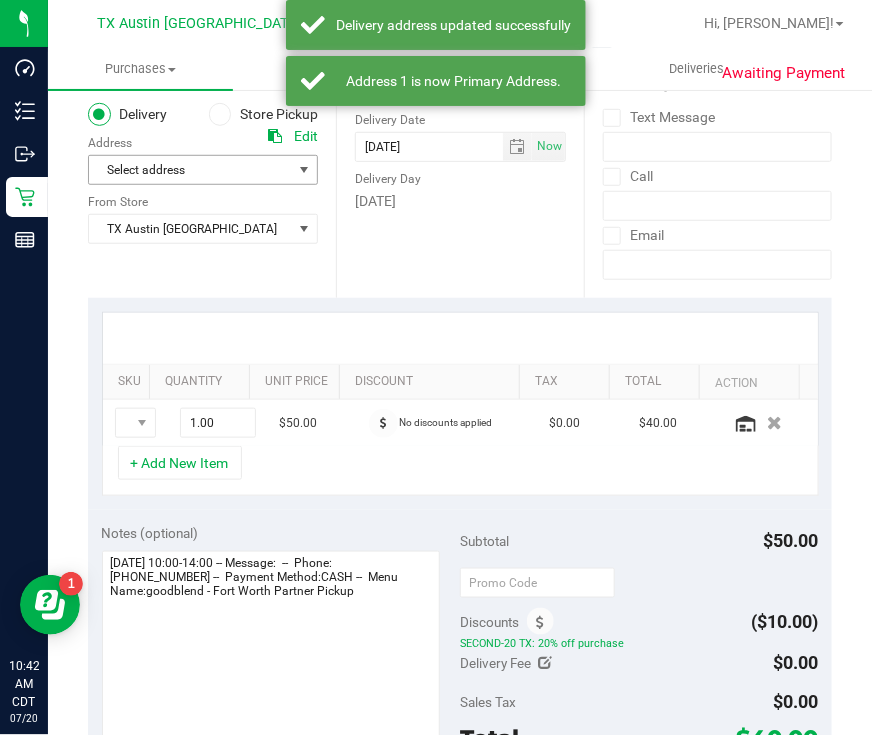 click on "Select address" at bounding box center (185, 170) 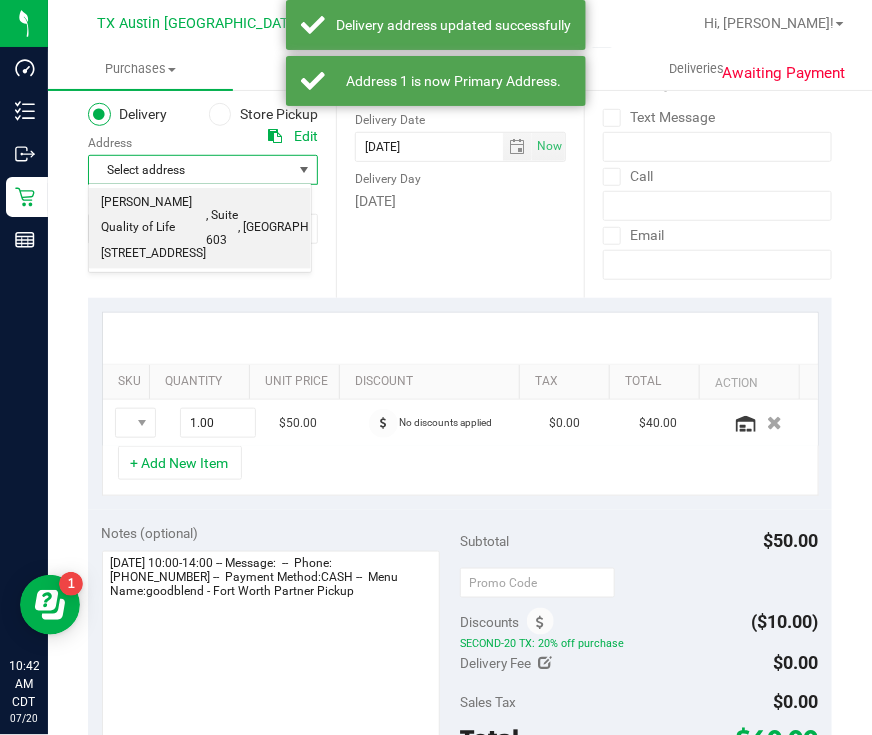 click on ", Fort Worth" at bounding box center (298, 228) 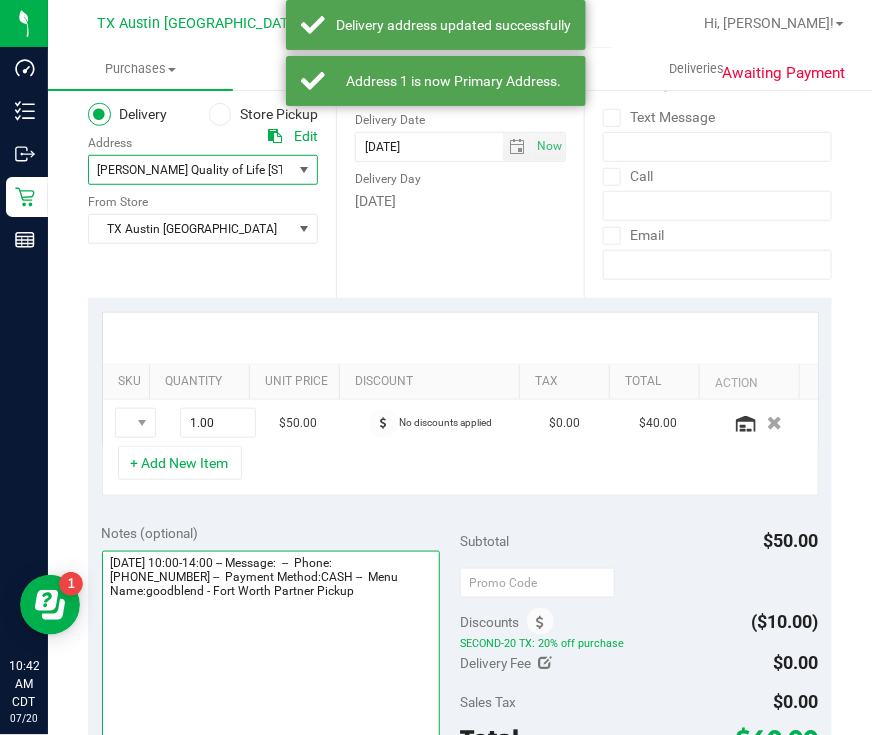 click at bounding box center (271, 647) 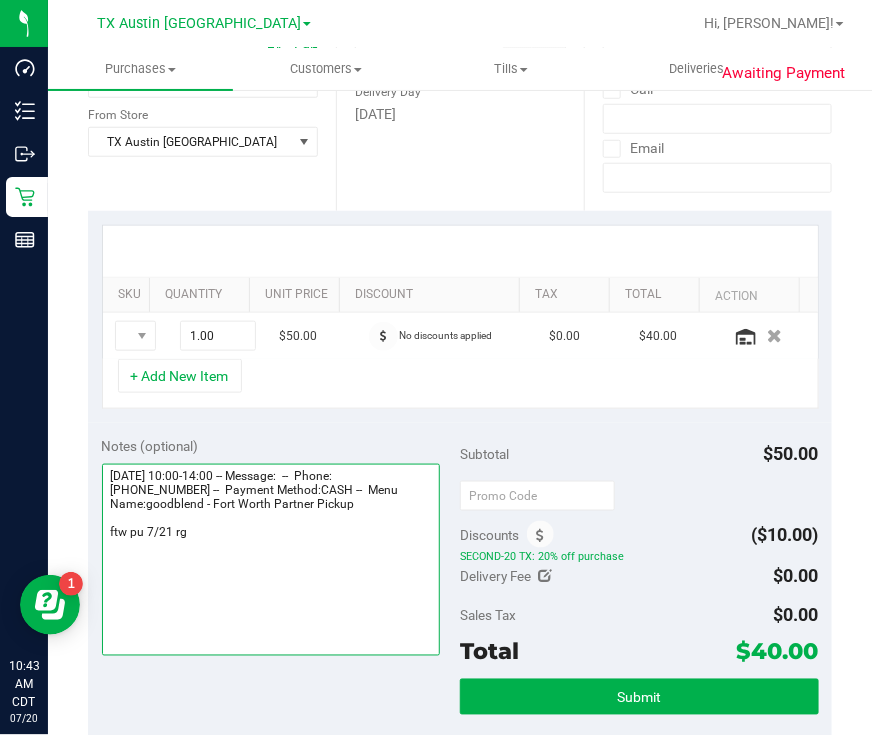 scroll, scrollTop: 375, scrollLeft: 0, axis: vertical 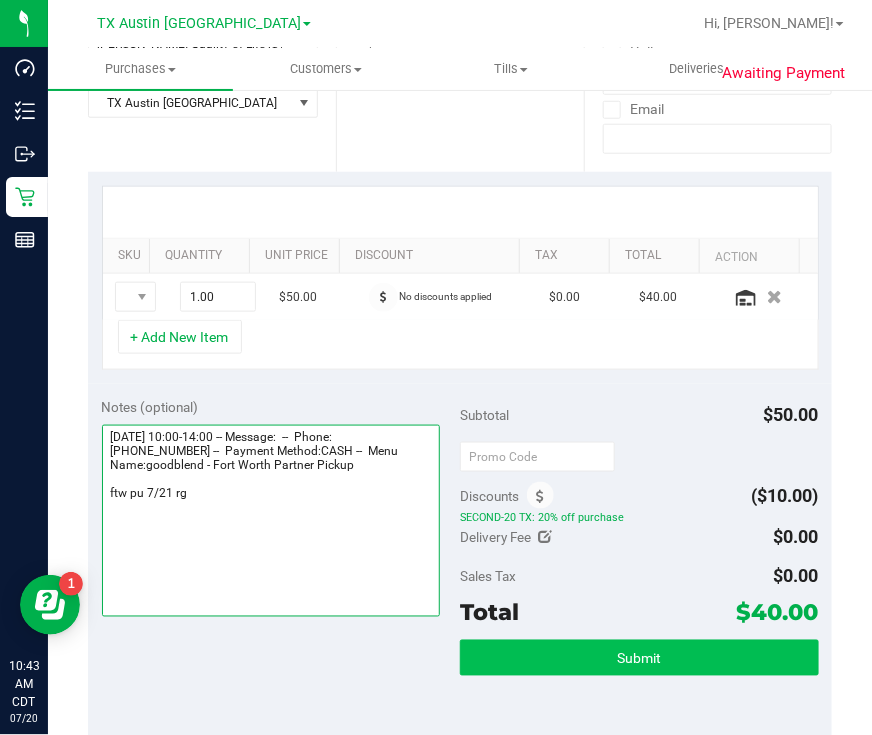 type on "Monday 07/21/2025 10:00-14:00 -- Message:  --  Phone:8179332402 --  Payment Method:CASH --  Menu Name:goodblend - Fort Worth Partner Pickup
ftw pu 7/21 rg" 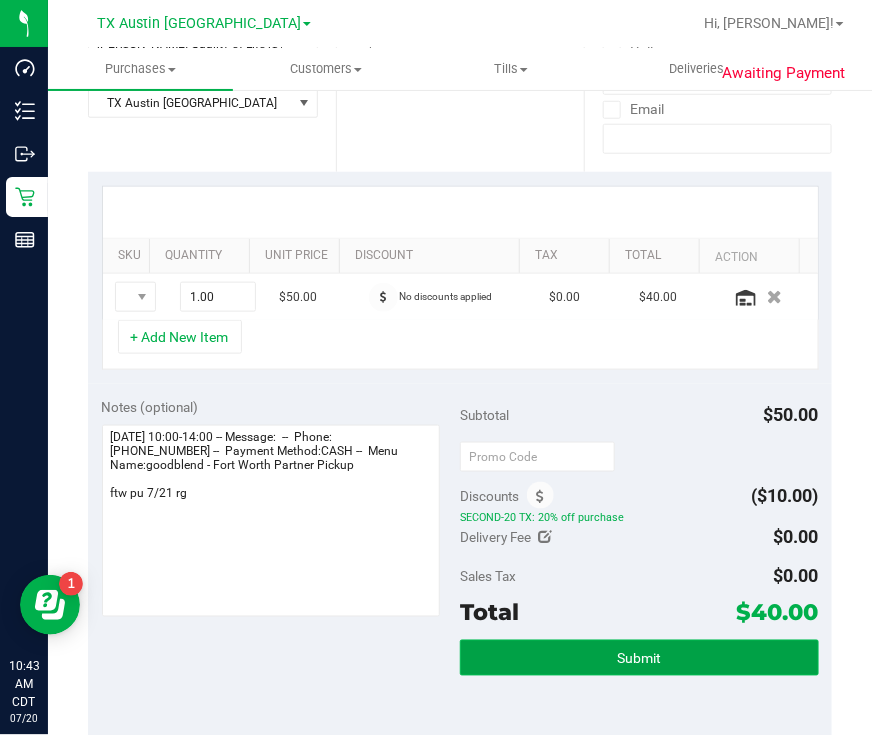 click on "Submit" at bounding box center [639, 659] 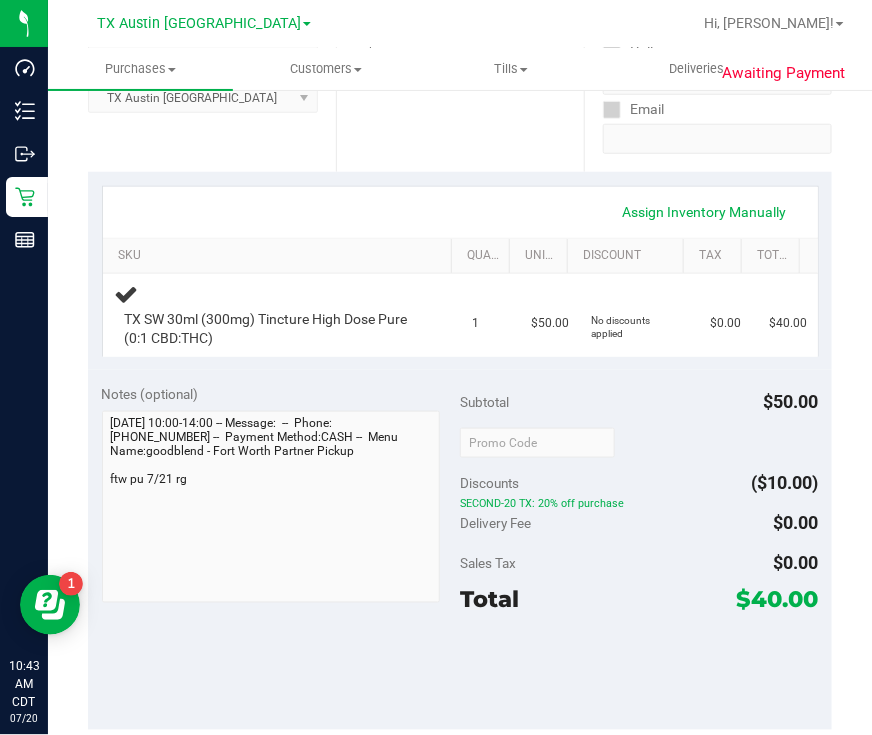 scroll, scrollTop: 0, scrollLeft: 0, axis: both 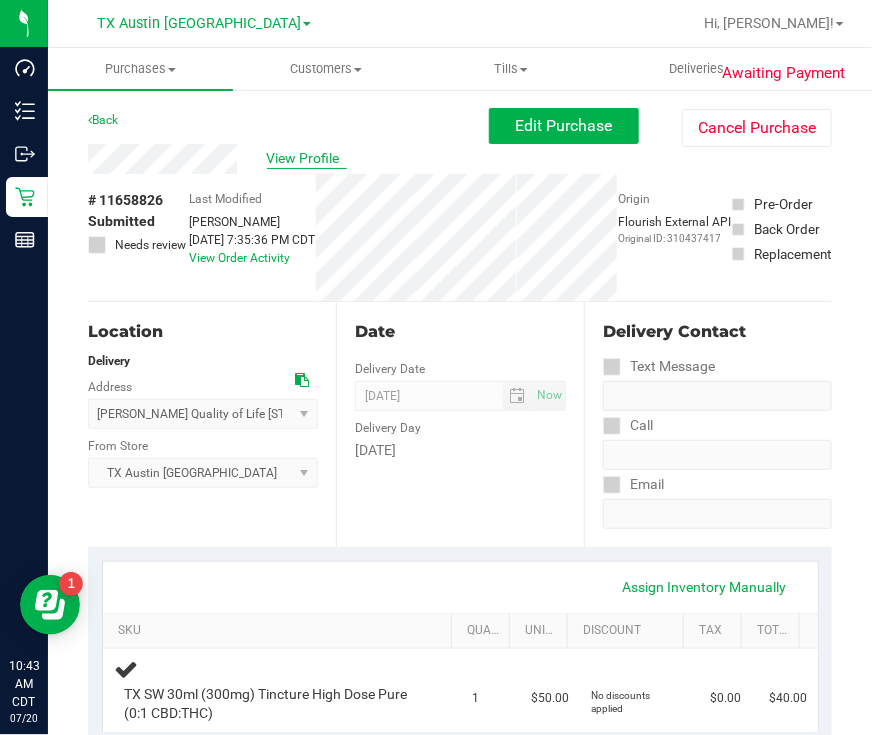 click on "View Profile" at bounding box center (307, 158) 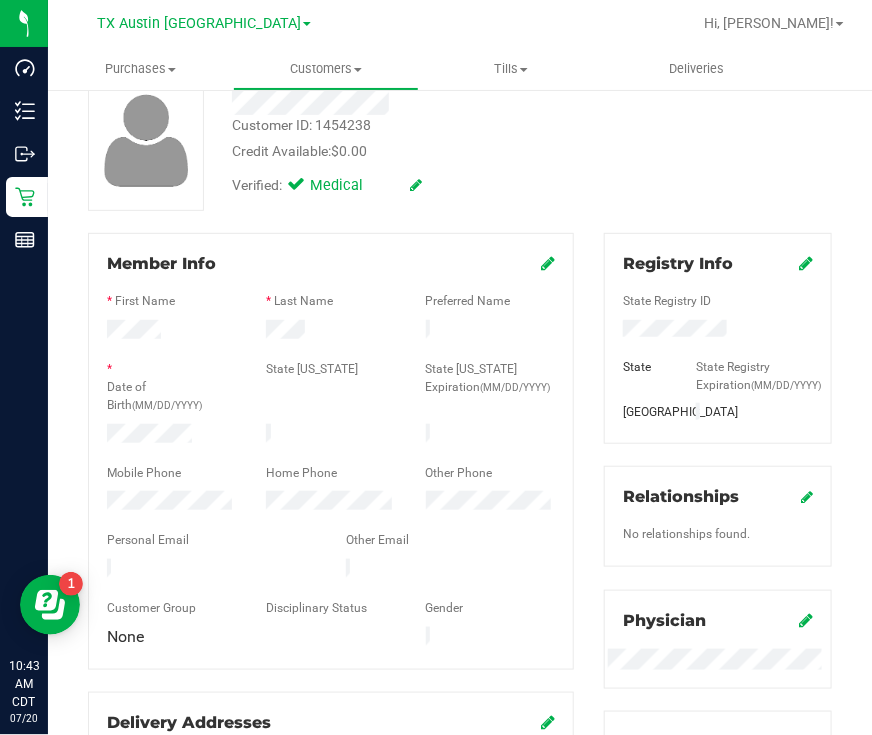 scroll, scrollTop: 249, scrollLeft: 0, axis: vertical 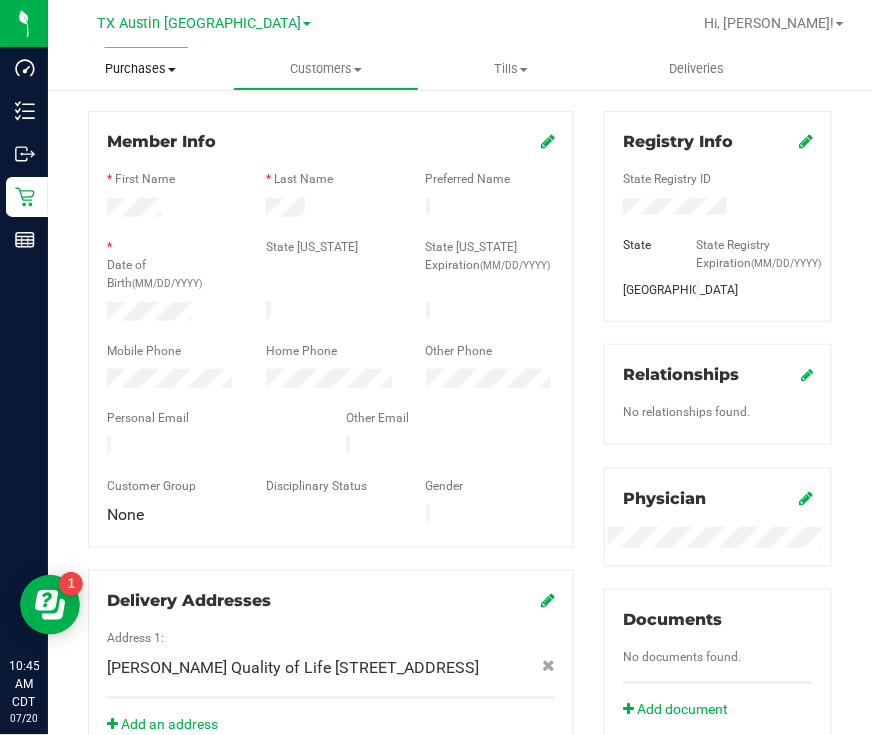click on "Purchases
Summary of purchases
Fulfillment
All purchases" at bounding box center (140, 69) 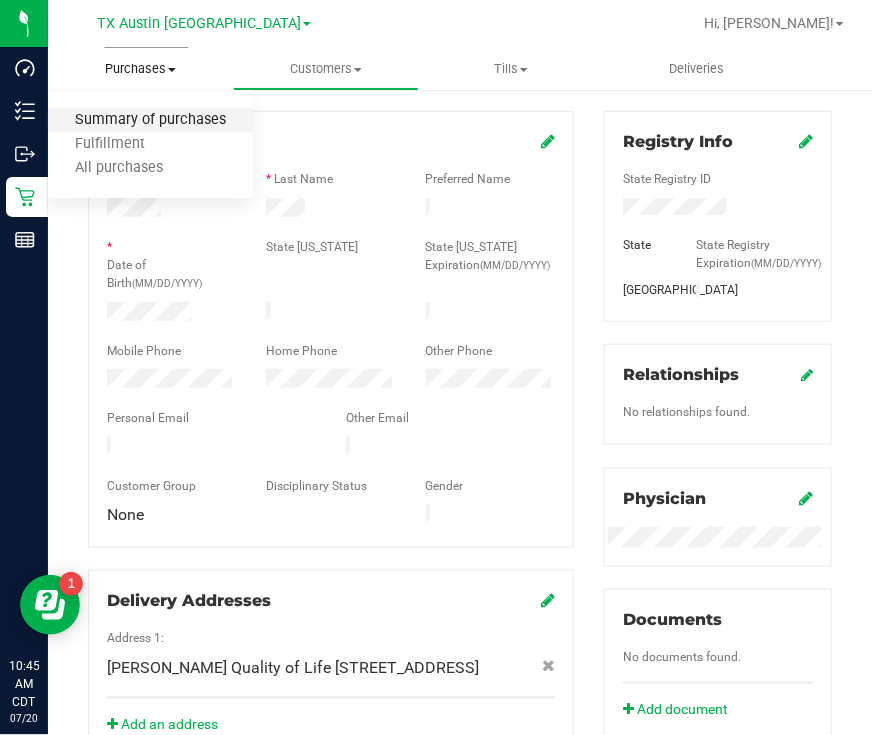 click on "Summary of purchases" at bounding box center (150, 120) 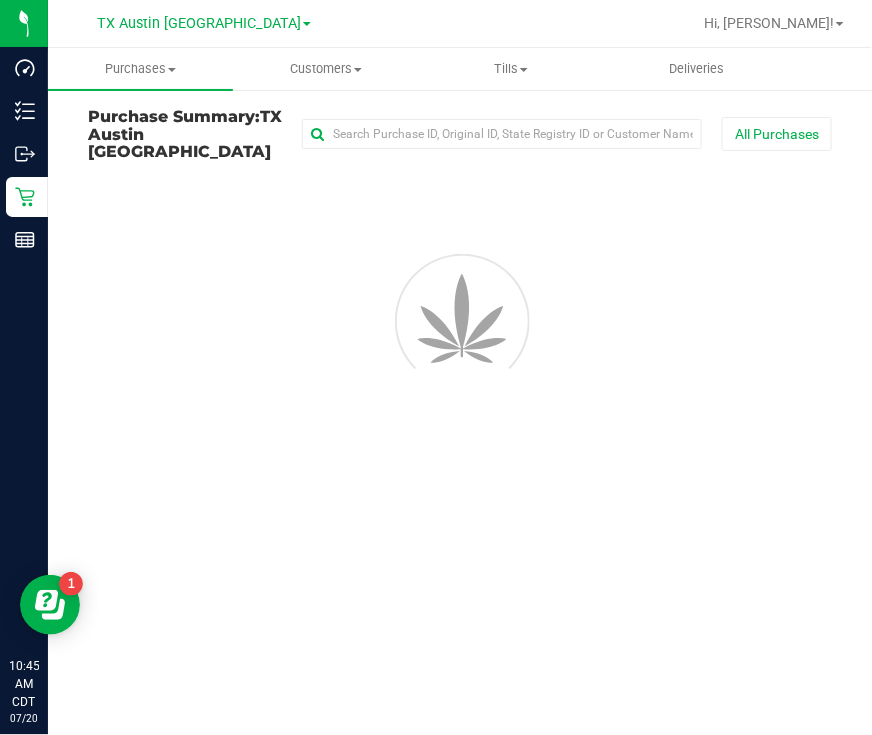 scroll, scrollTop: 0, scrollLeft: 0, axis: both 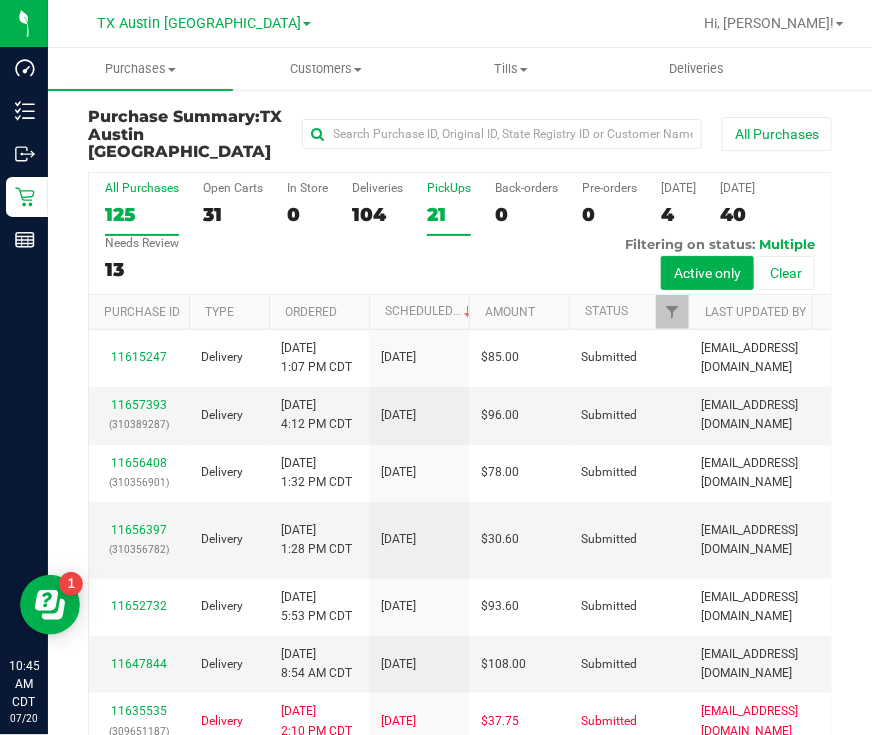 click on "21" at bounding box center (449, 214) 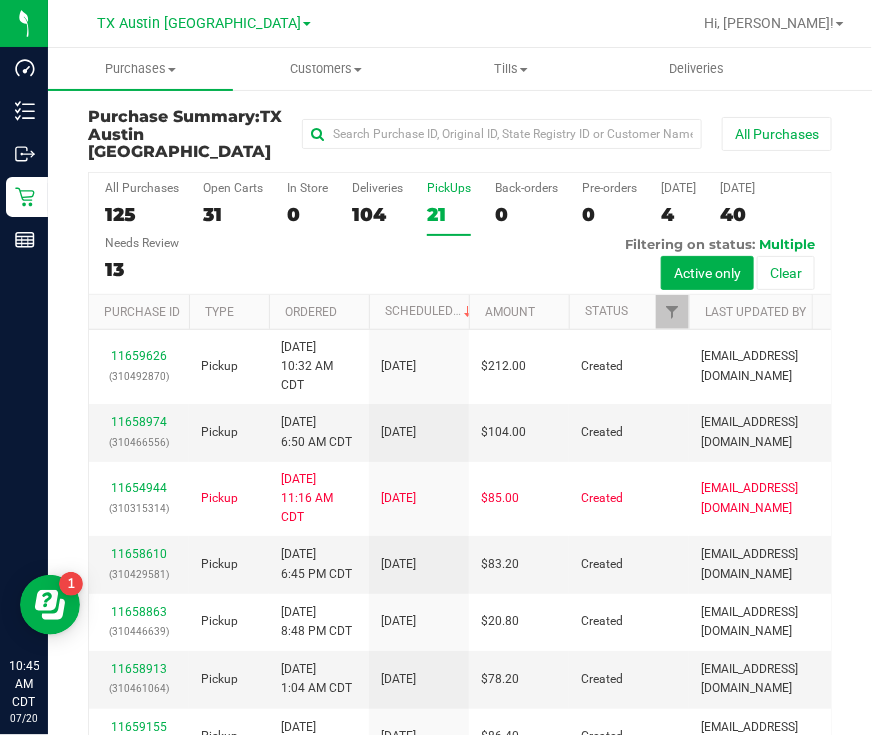 scroll, scrollTop: 113, scrollLeft: 0, axis: vertical 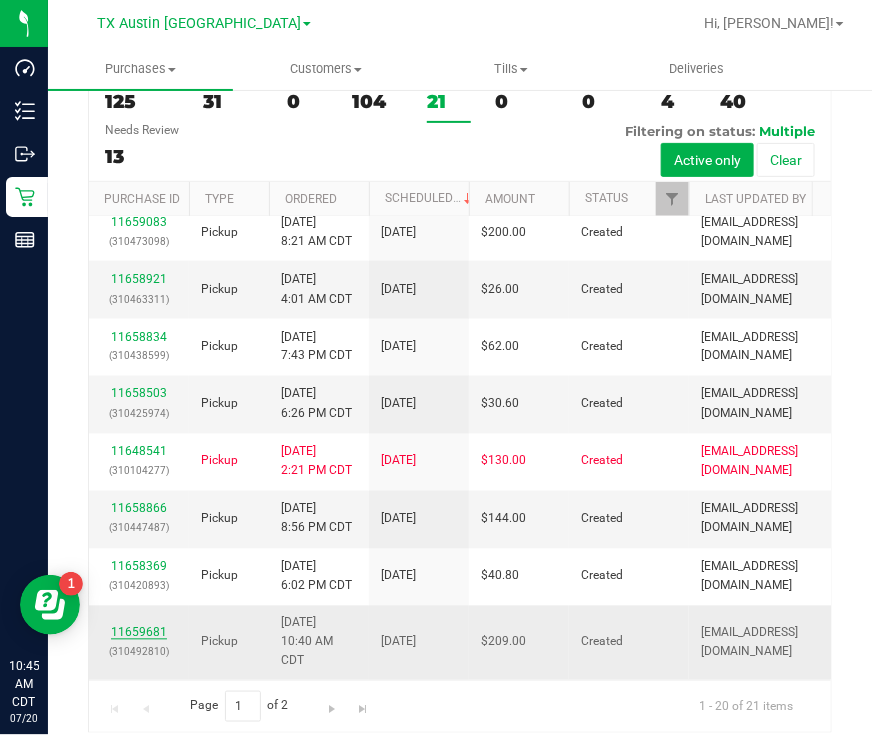 click on "11659681" at bounding box center (139, 633) 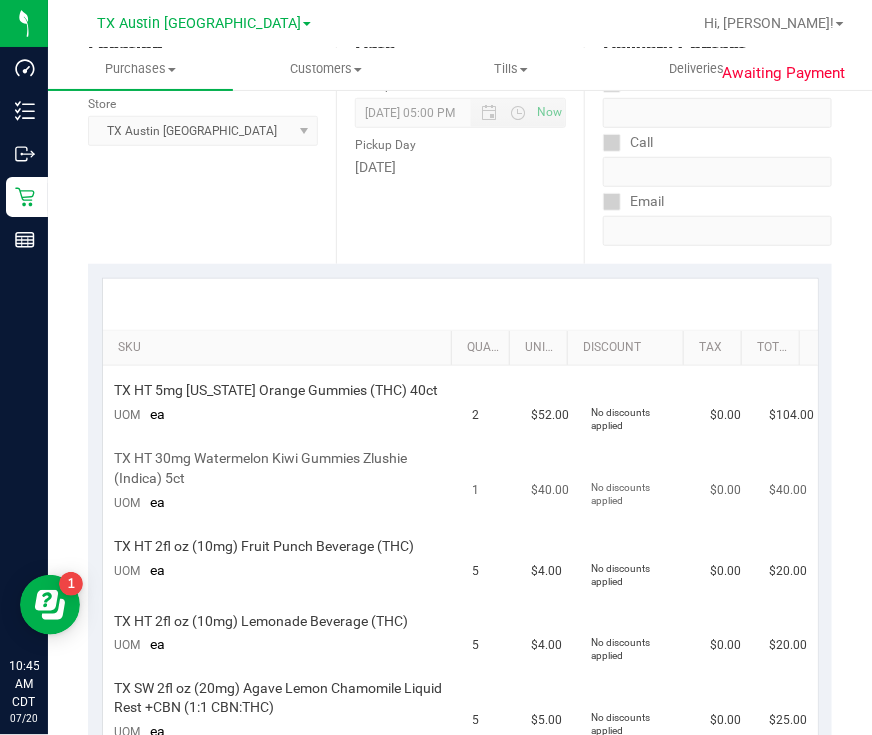 scroll, scrollTop: 0, scrollLeft: 0, axis: both 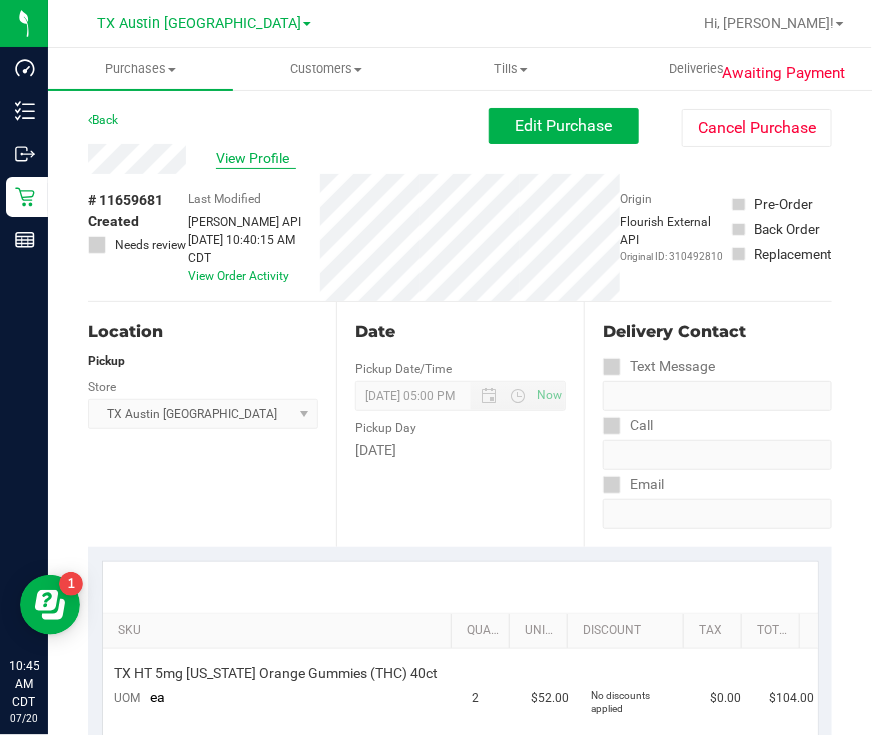 click on "View Profile" at bounding box center [256, 158] 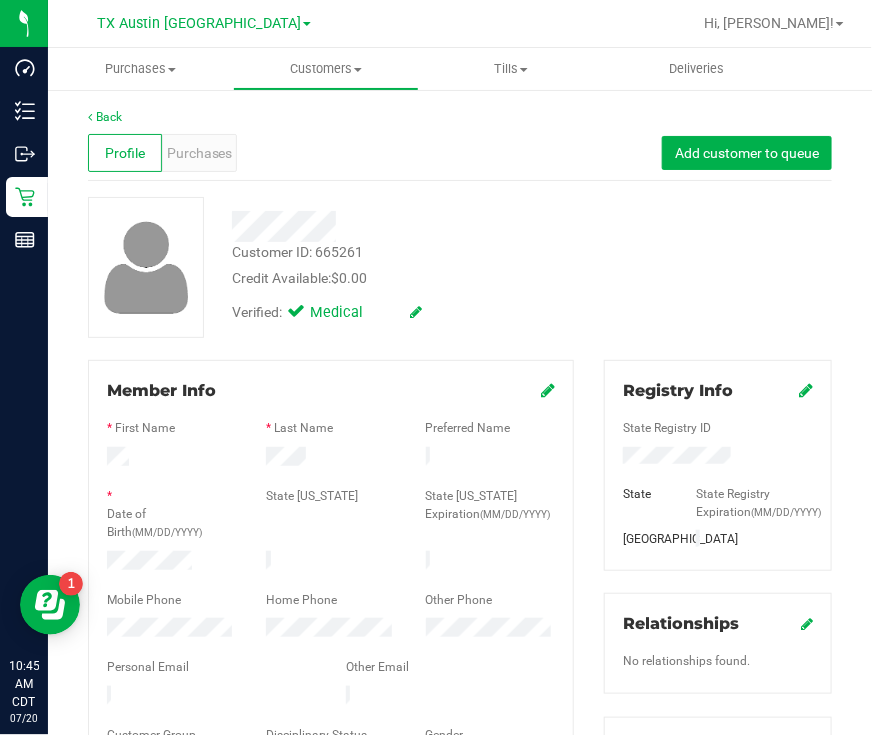 scroll, scrollTop: 798, scrollLeft: 0, axis: vertical 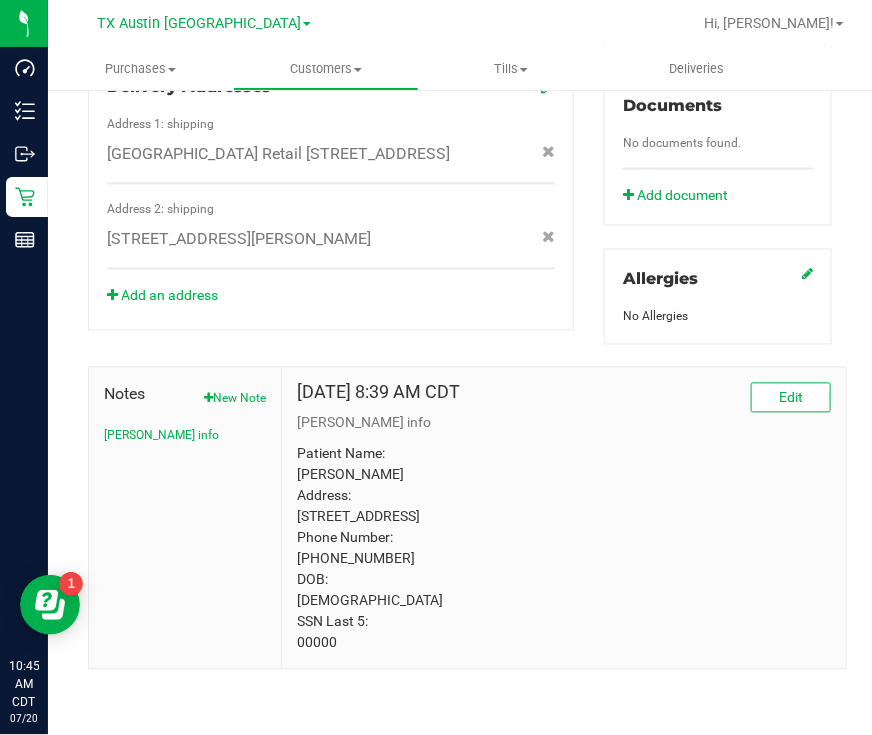 click on "Patient Name:
Ian Spain
Address:
3409 Valley Pike Road
Cedar Park, TX, 78613
Phone Number:
(512) 922-1504
DOB:
02/03/1988
SSN Last 5:
00000" at bounding box center [564, 549] 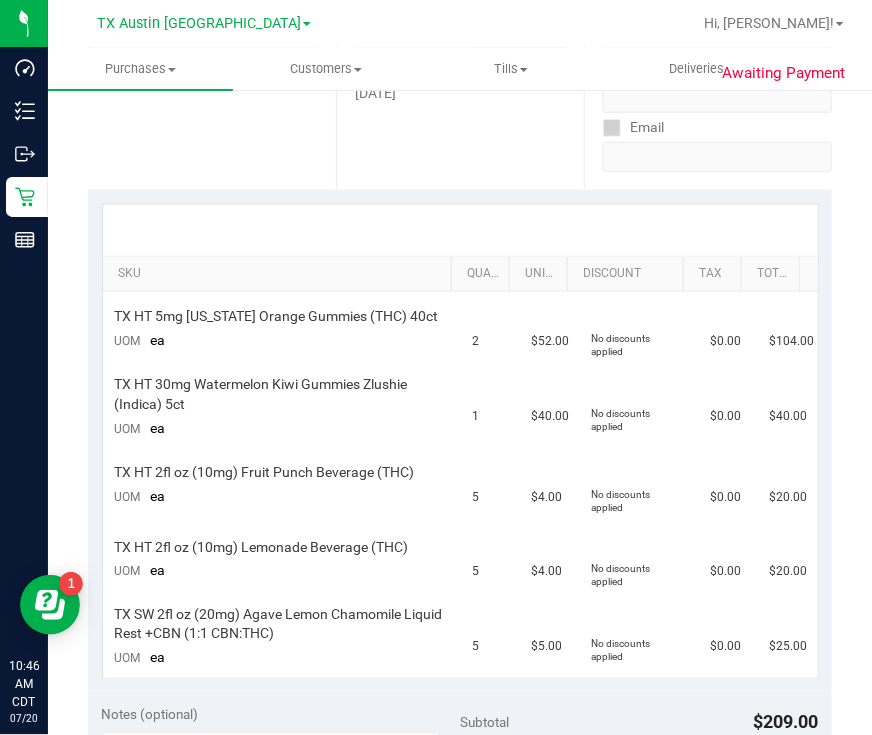 scroll, scrollTop: 0, scrollLeft: 0, axis: both 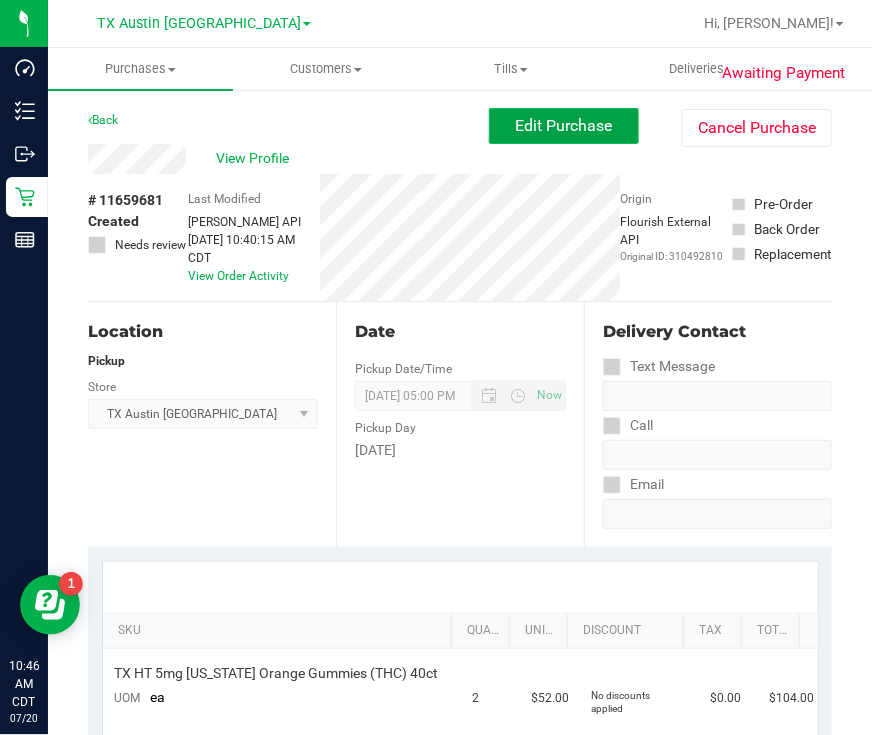 click on "Edit Purchase" at bounding box center [564, 125] 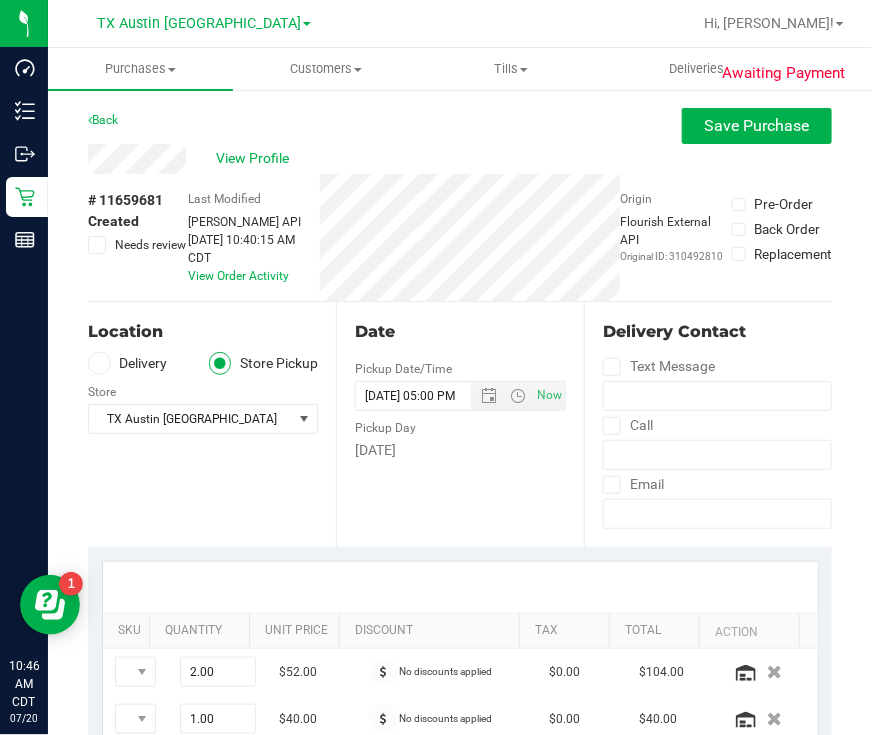 click on "Delivery" at bounding box center [128, 363] 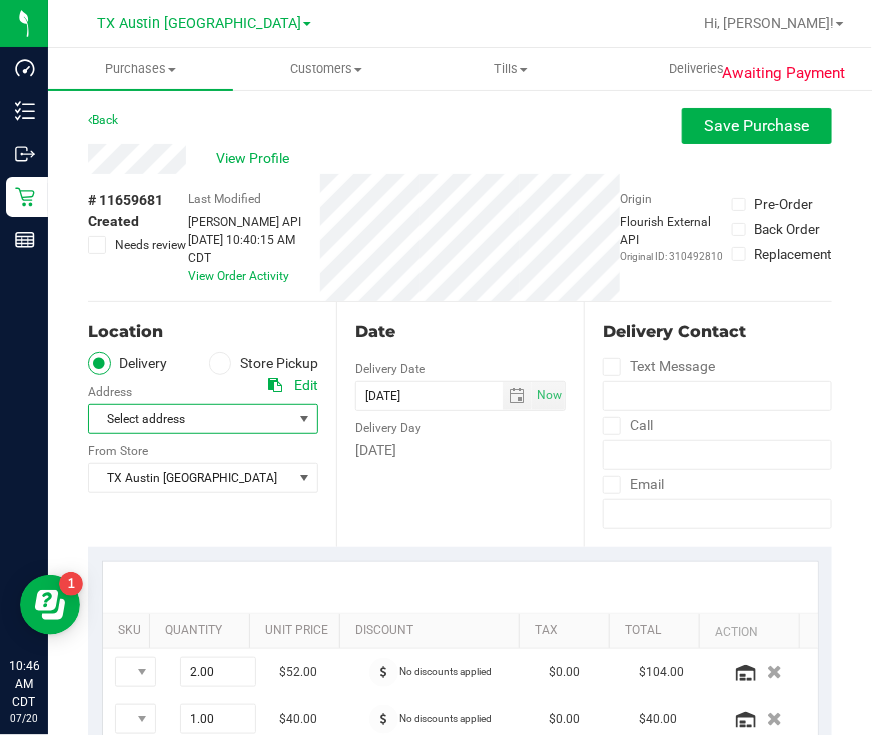 click on "Select address" at bounding box center [185, 419] 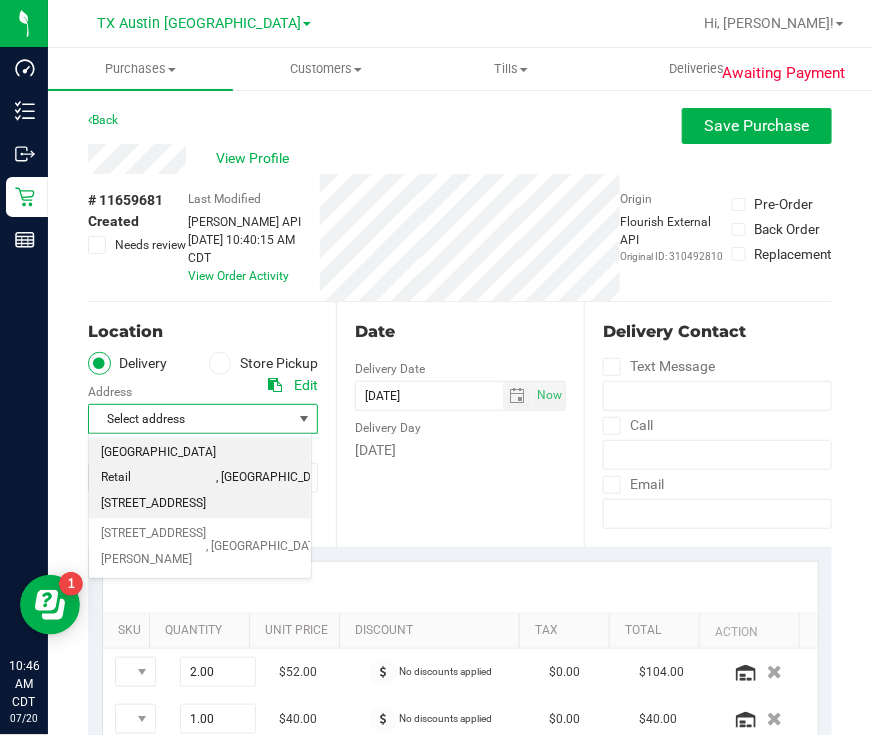 click on "South Austin Retail 7105 E. Riverside Dr. Austin, TX 78741" at bounding box center (158, 478) 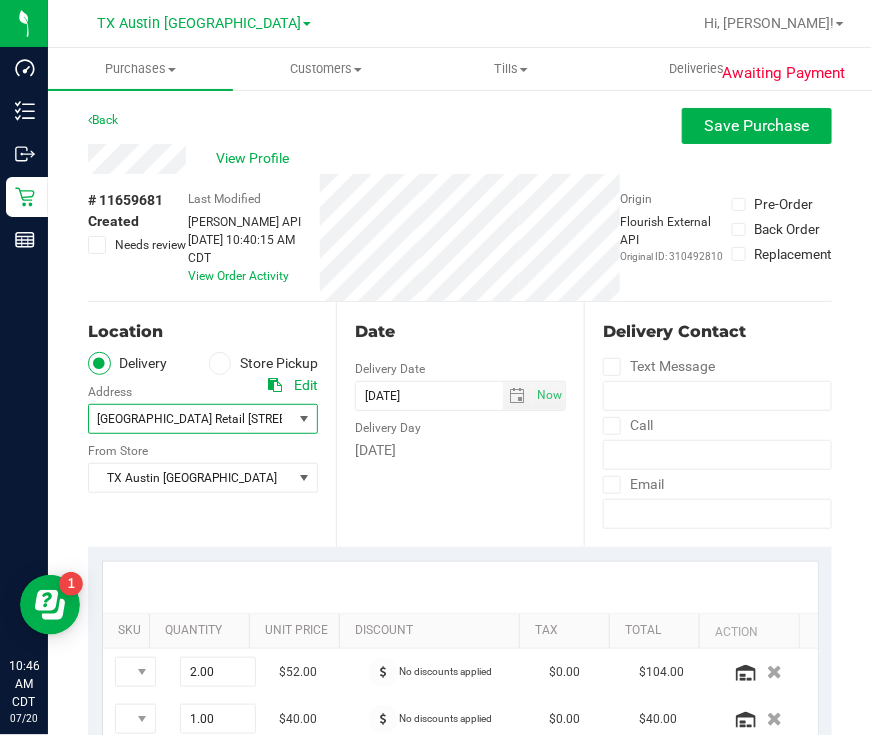 scroll, scrollTop: 124, scrollLeft: 0, axis: vertical 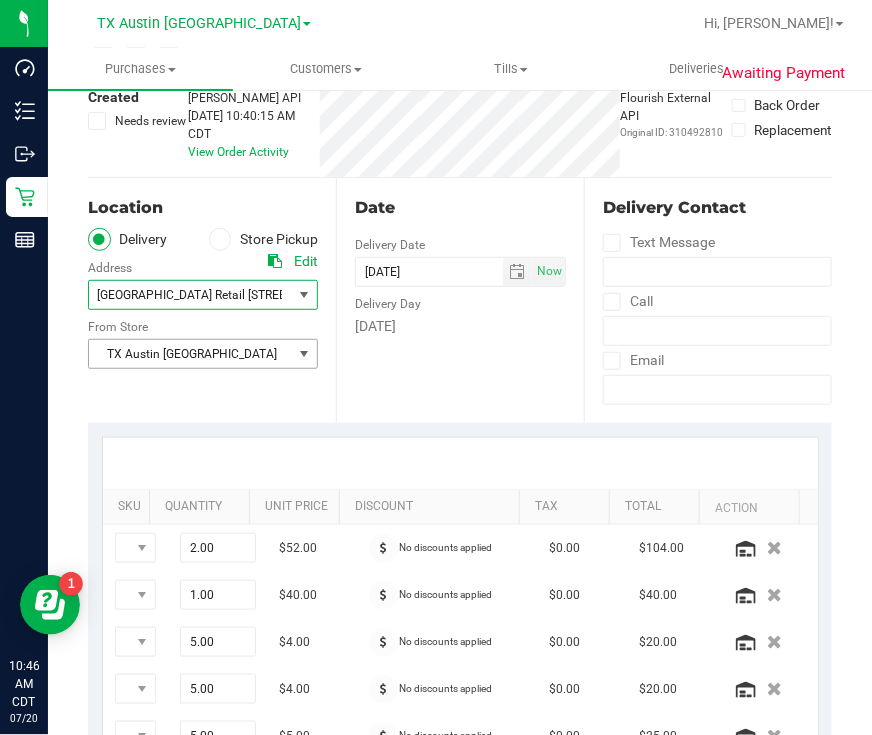 click on "TX Austin [GEOGRAPHIC_DATA]" at bounding box center (190, 354) 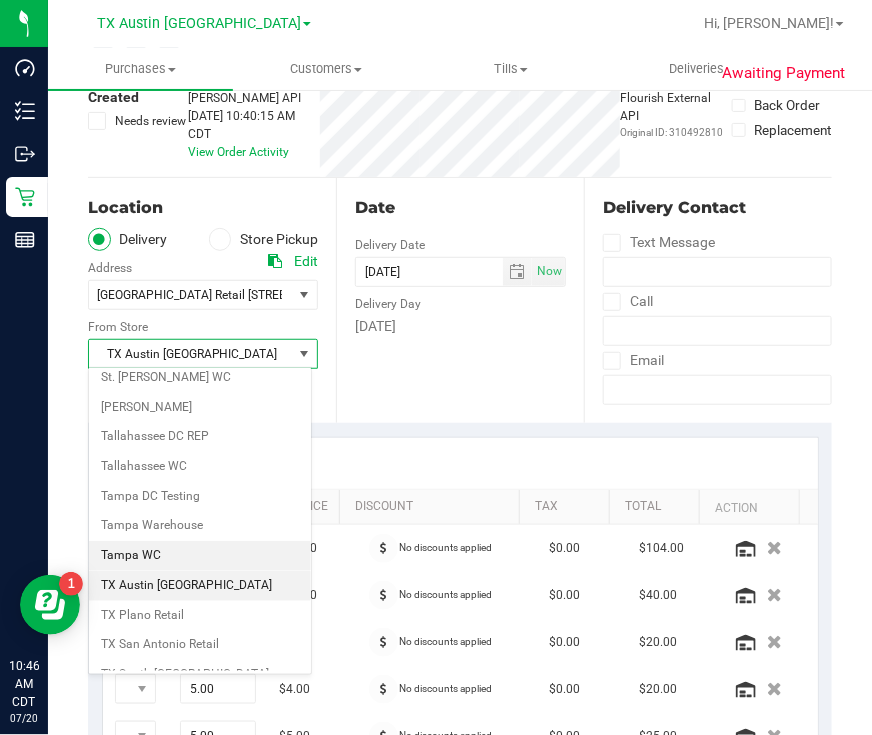 scroll, scrollTop: 1432, scrollLeft: 0, axis: vertical 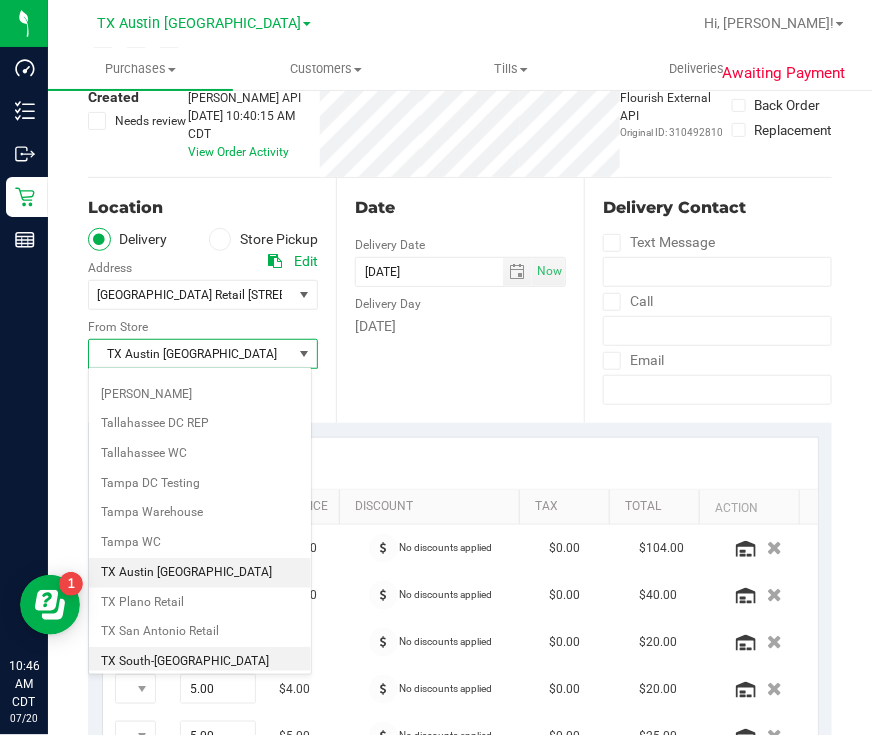 click on "TX South-[GEOGRAPHIC_DATA] Retail" at bounding box center (200, 674) 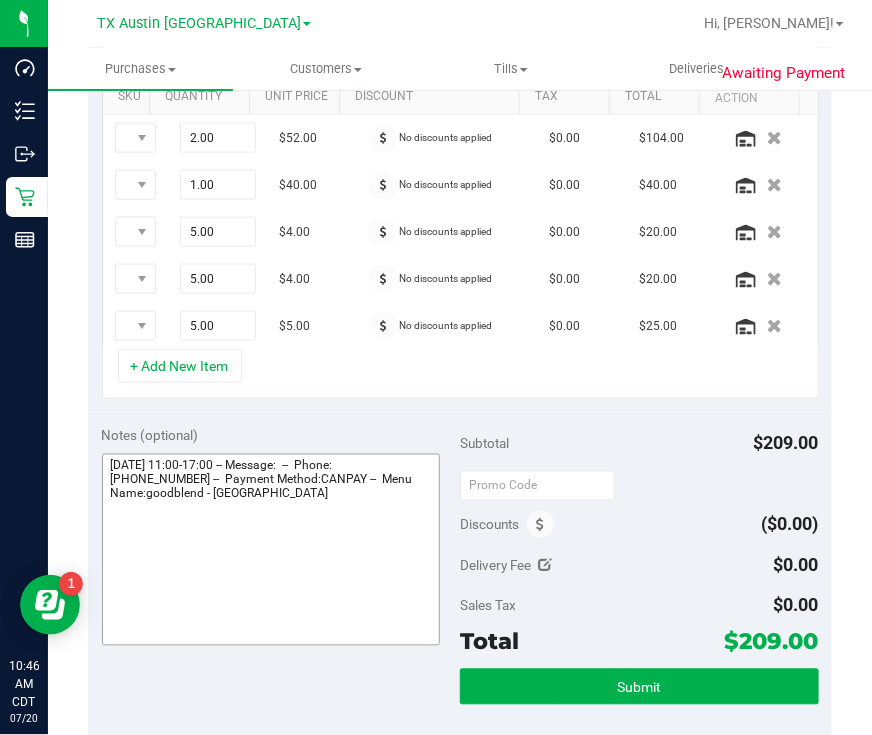 scroll, scrollTop: 593, scrollLeft: 0, axis: vertical 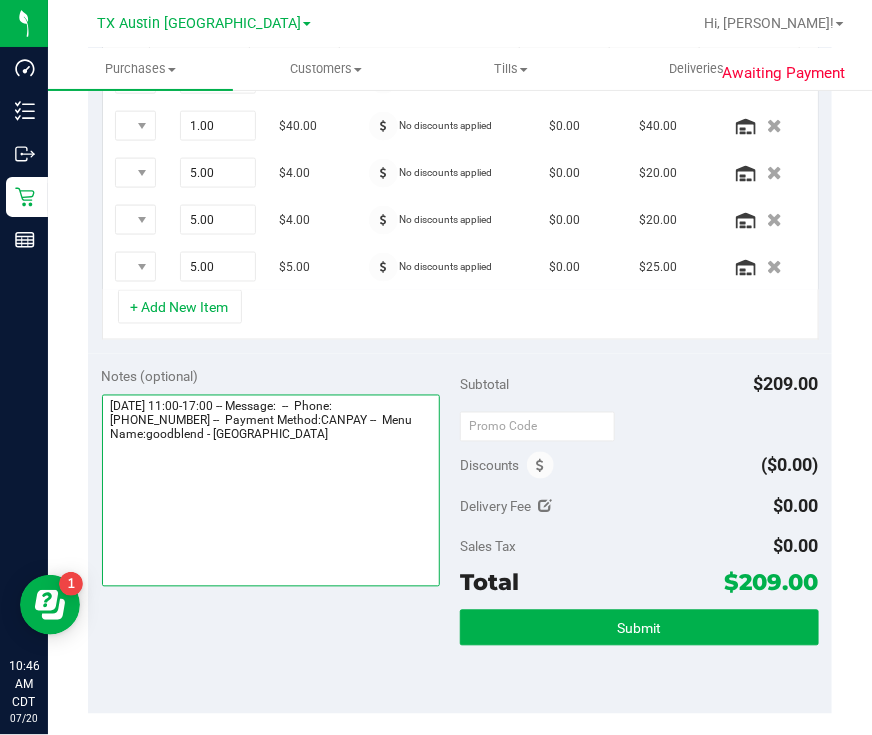 click at bounding box center [271, 491] 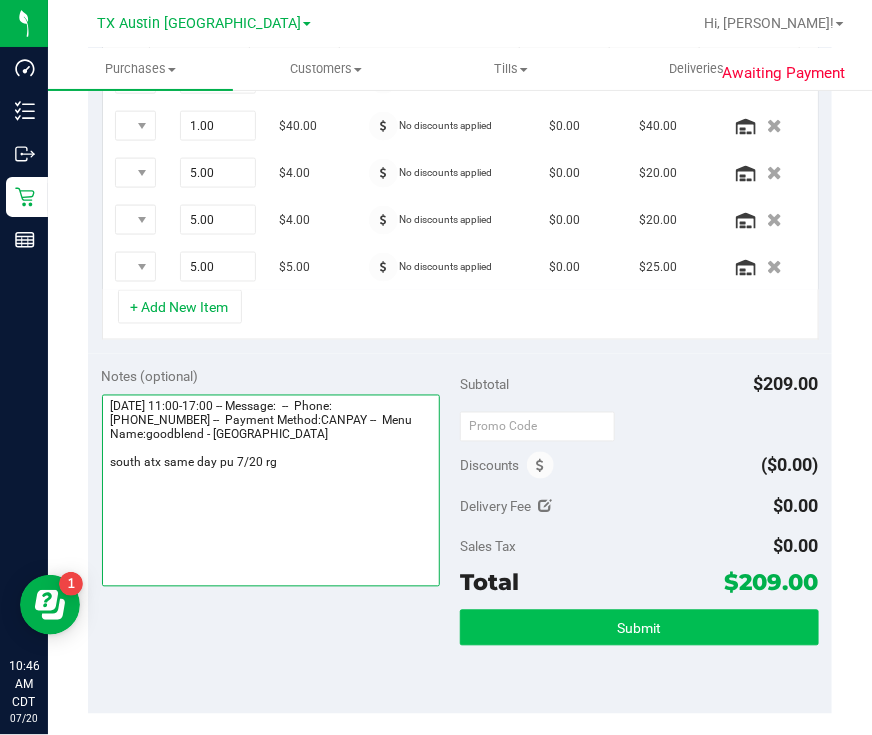 type on "Sunday 07/20/2025 11:00-17:00 -- Message:  --  Phone:5129221504 --  Payment Method:CANPAY --  Menu Name:goodblend - South Austin
south atx same day pu 7/20 rg" 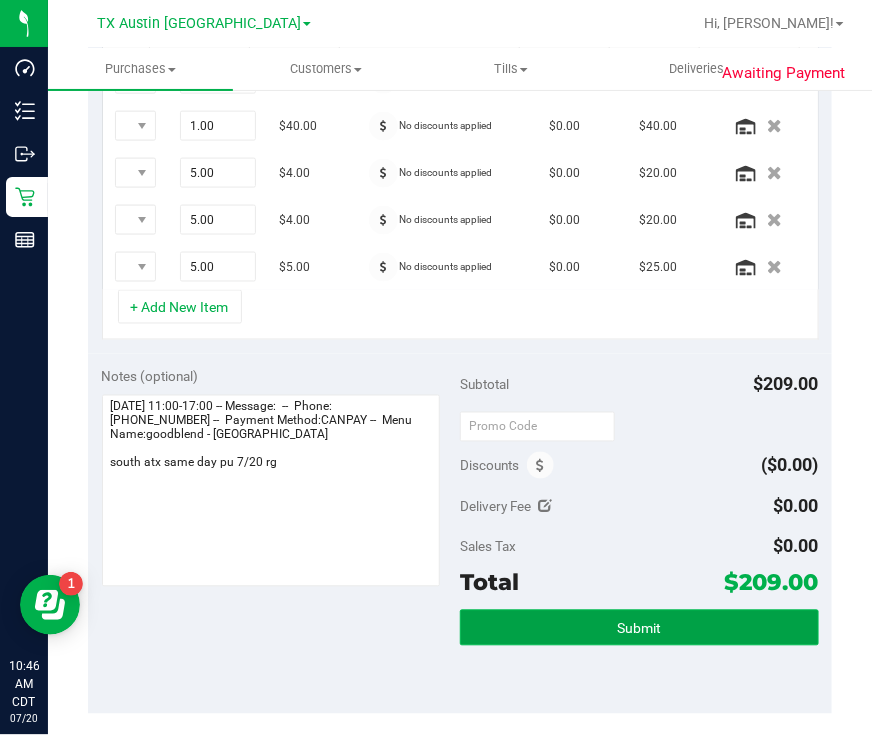 drag, startPoint x: 602, startPoint y: 618, endPoint x: 620, endPoint y: 607, distance: 21.095022 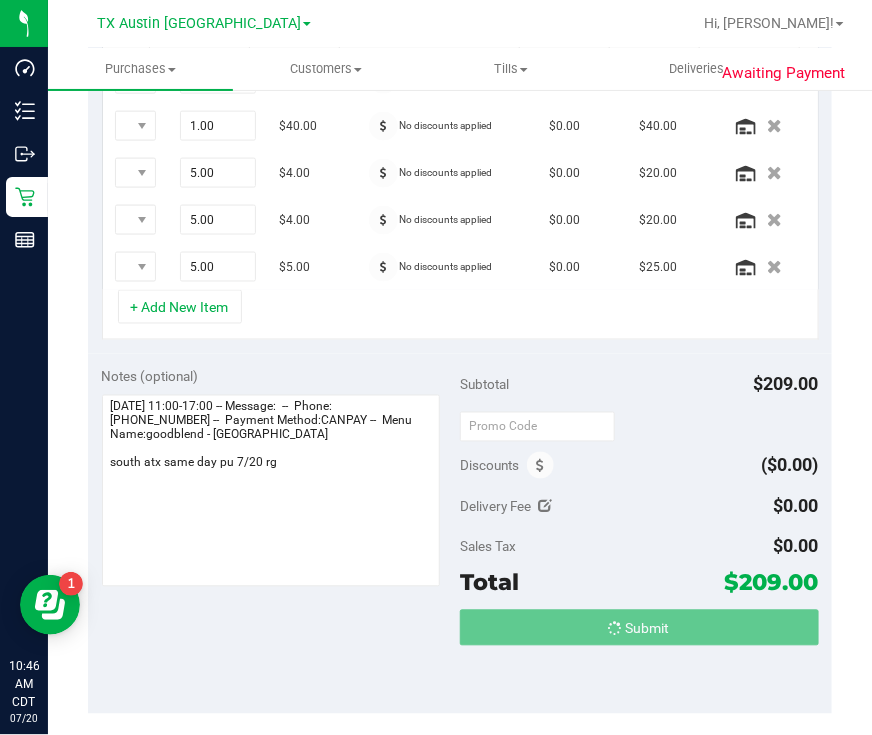 scroll, scrollTop: 596, scrollLeft: 0, axis: vertical 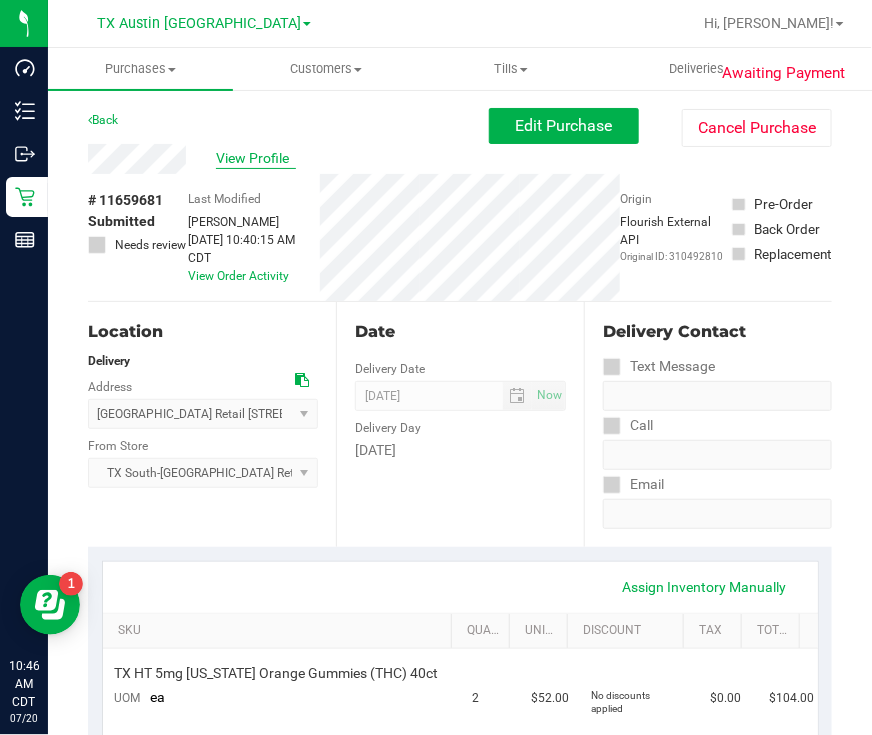 click on "View Profile" at bounding box center [256, 158] 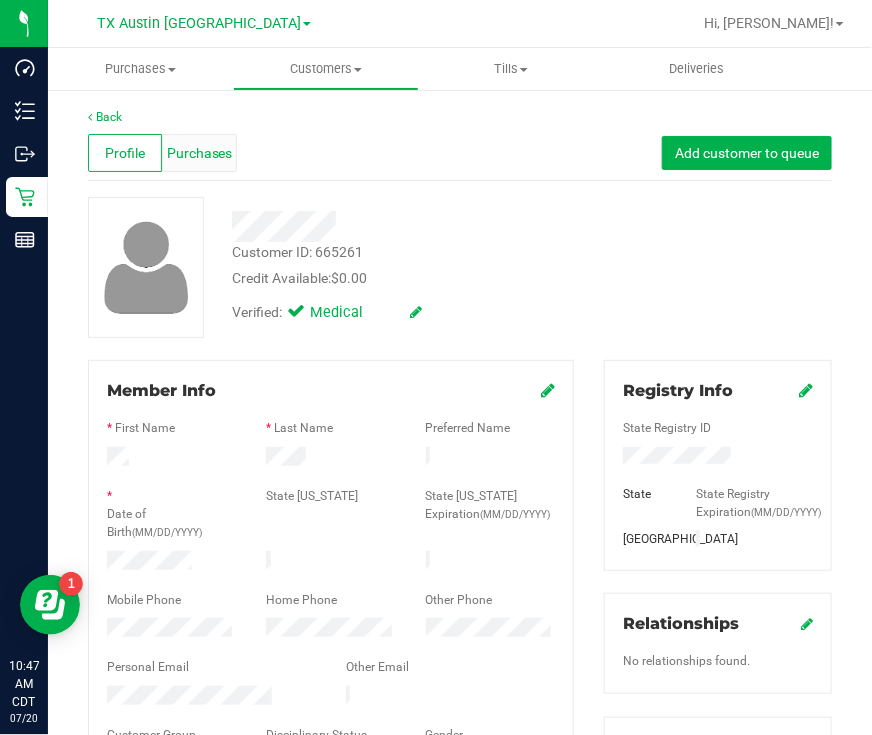 click on "Purchases" at bounding box center [200, 153] 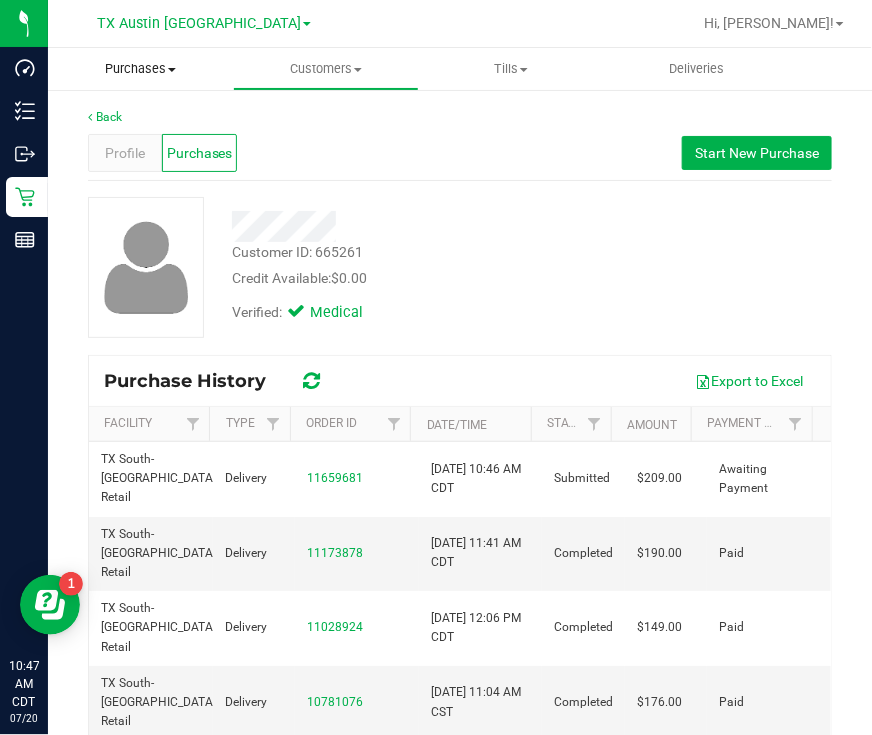 click on "Purchases" at bounding box center (140, 69) 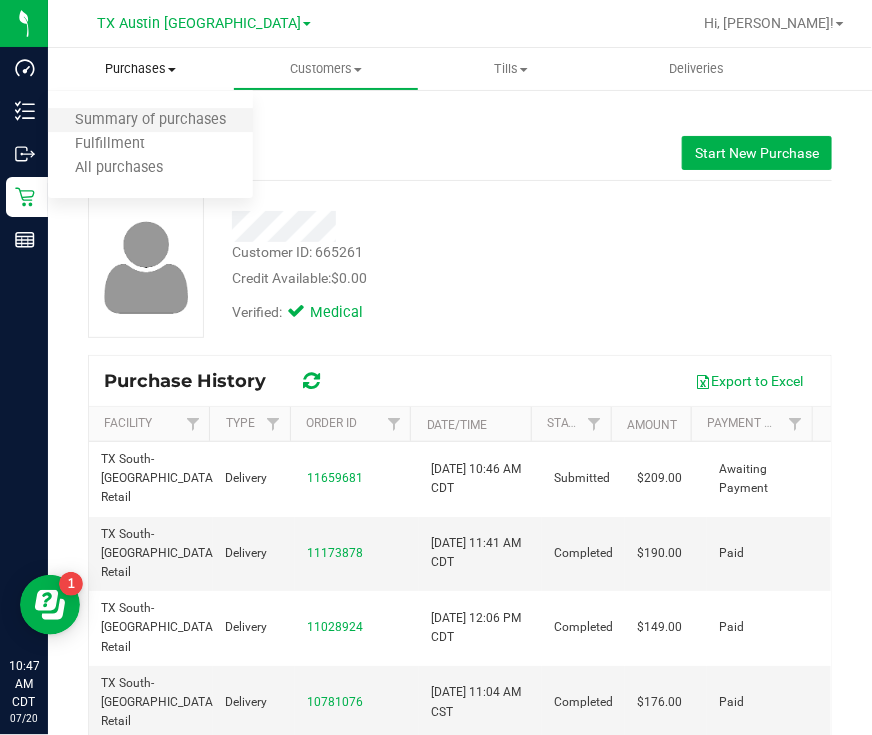 click on "Summary of purchases" at bounding box center (150, 121) 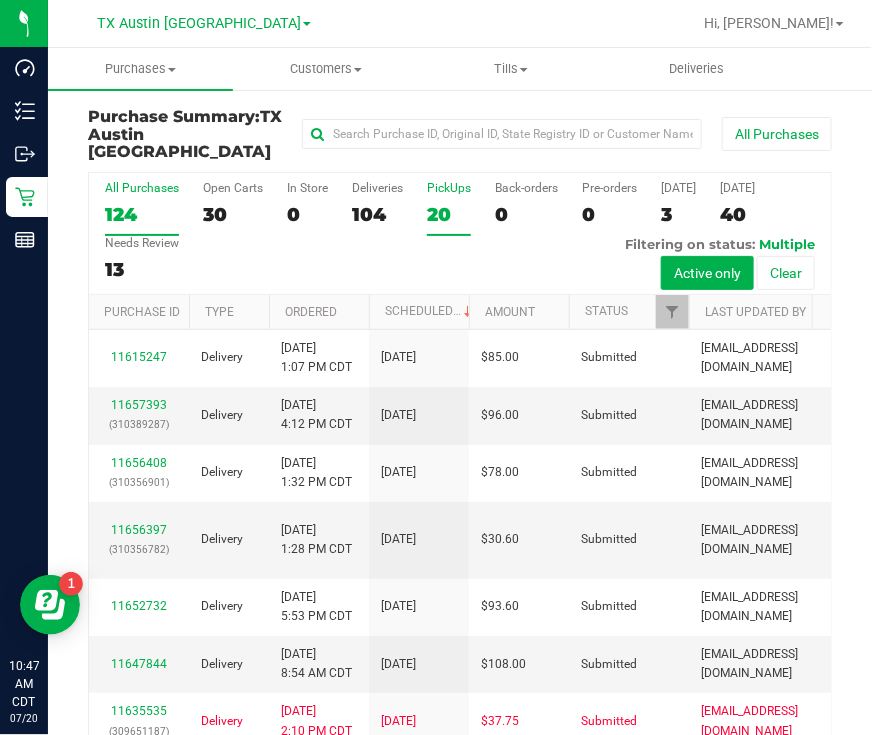 click on "PickUps
20" at bounding box center (449, 208) 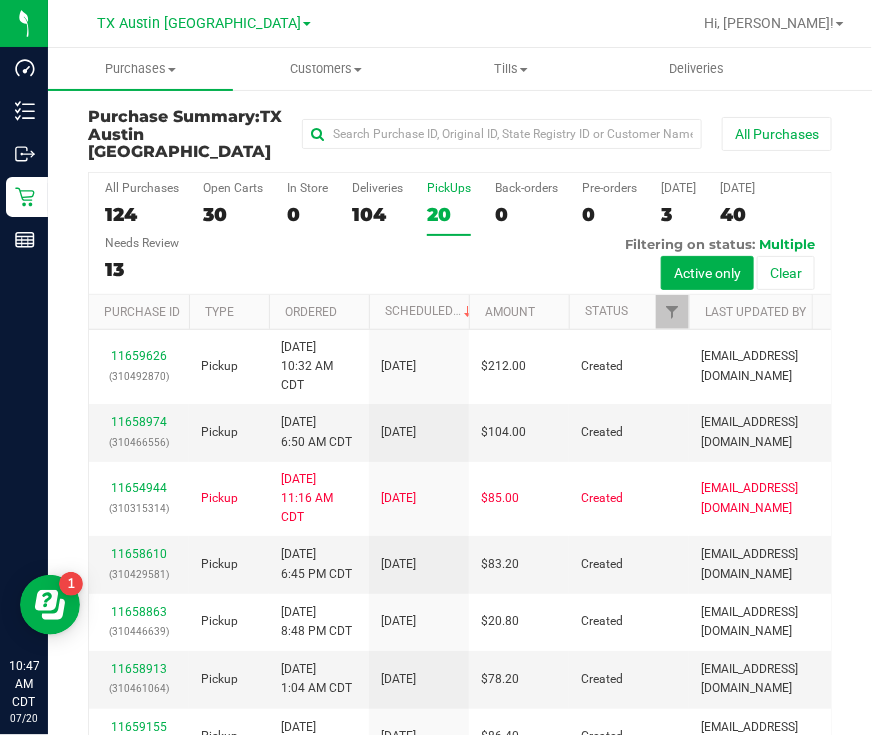 scroll, scrollTop: 113, scrollLeft: 0, axis: vertical 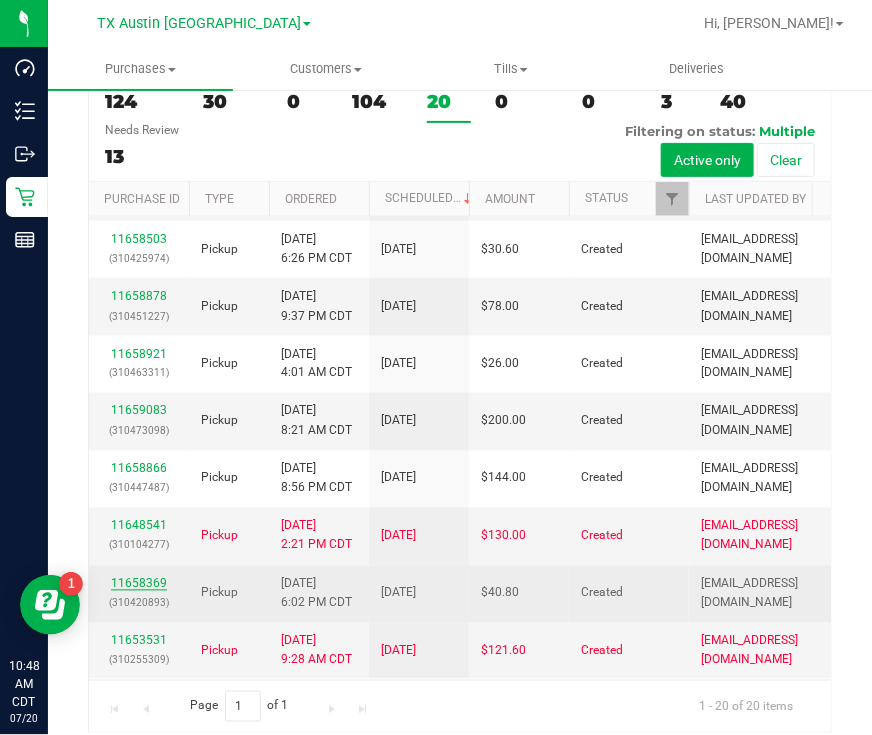 click on "11658369" at bounding box center (139, 584) 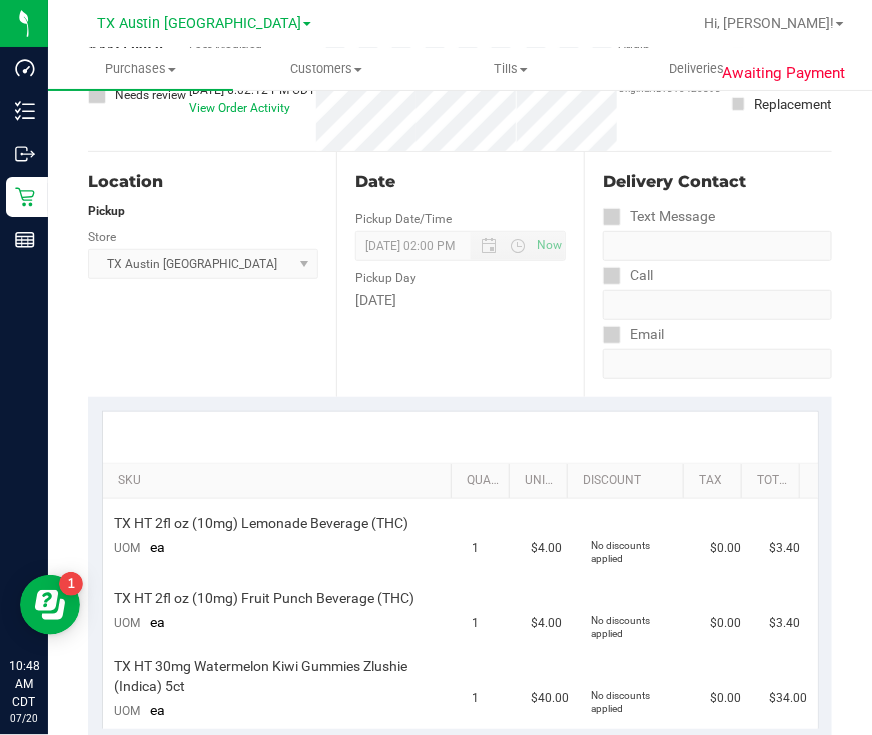scroll, scrollTop: 0, scrollLeft: 0, axis: both 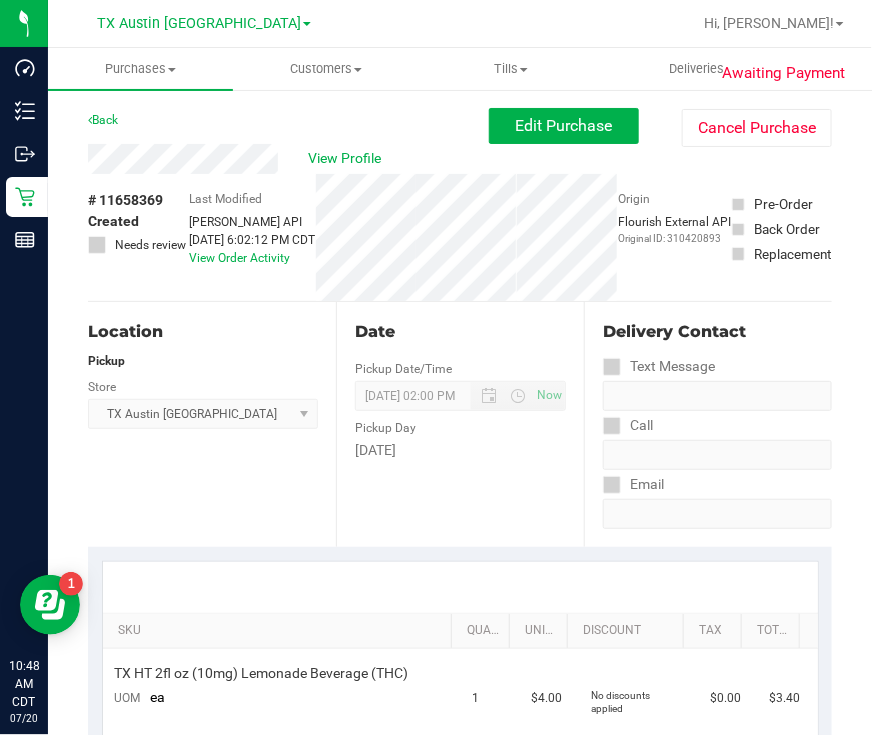 click on "# 11658369
Created
Needs review" at bounding box center [138, 237] 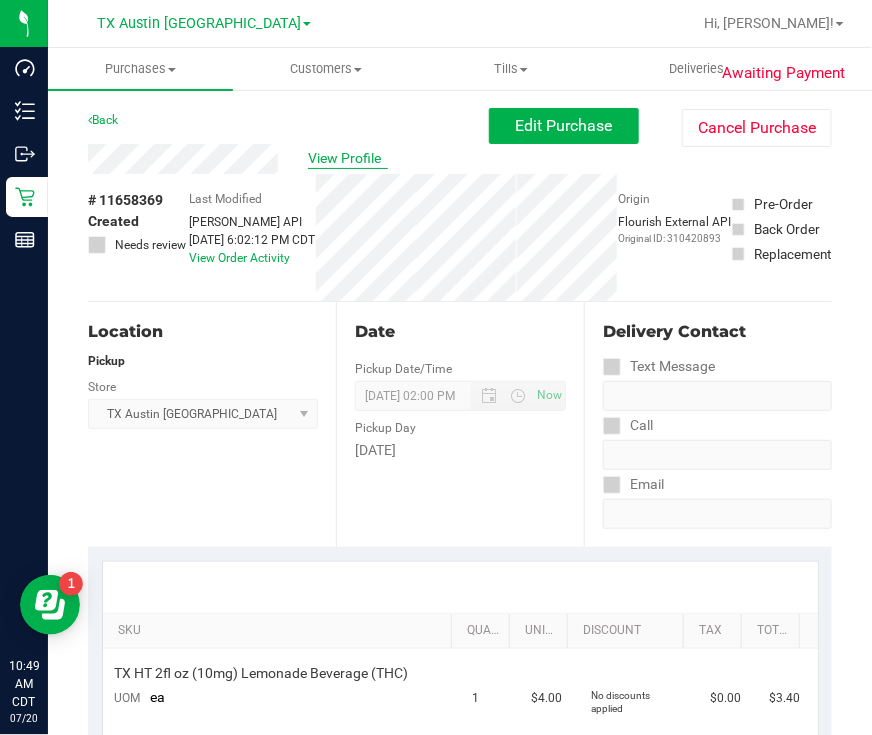 click on "View Profile" at bounding box center (348, 158) 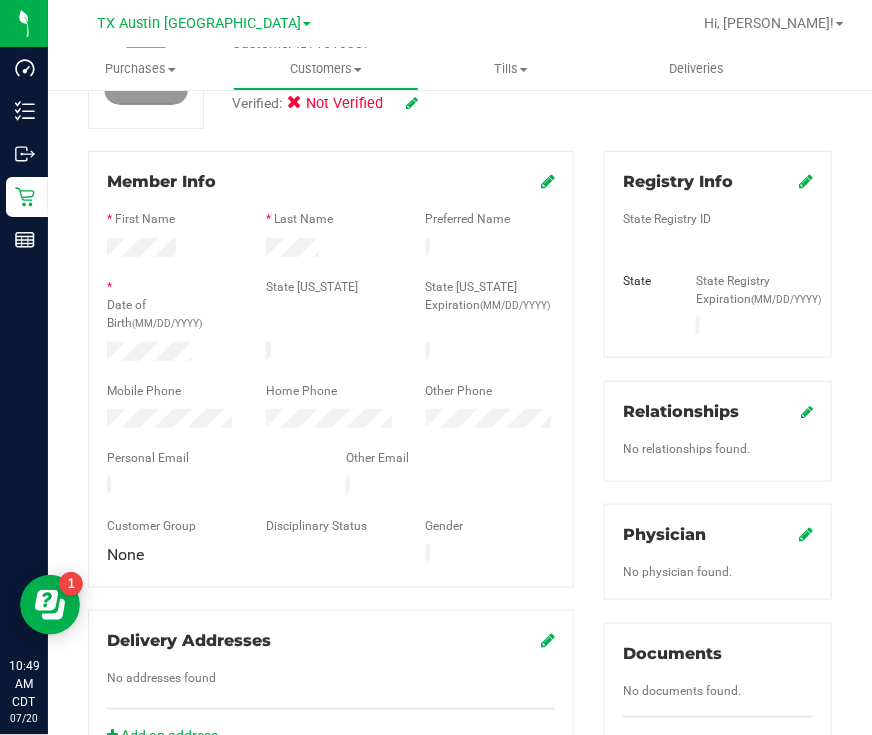 scroll, scrollTop: 249, scrollLeft: 0, axis: vertical 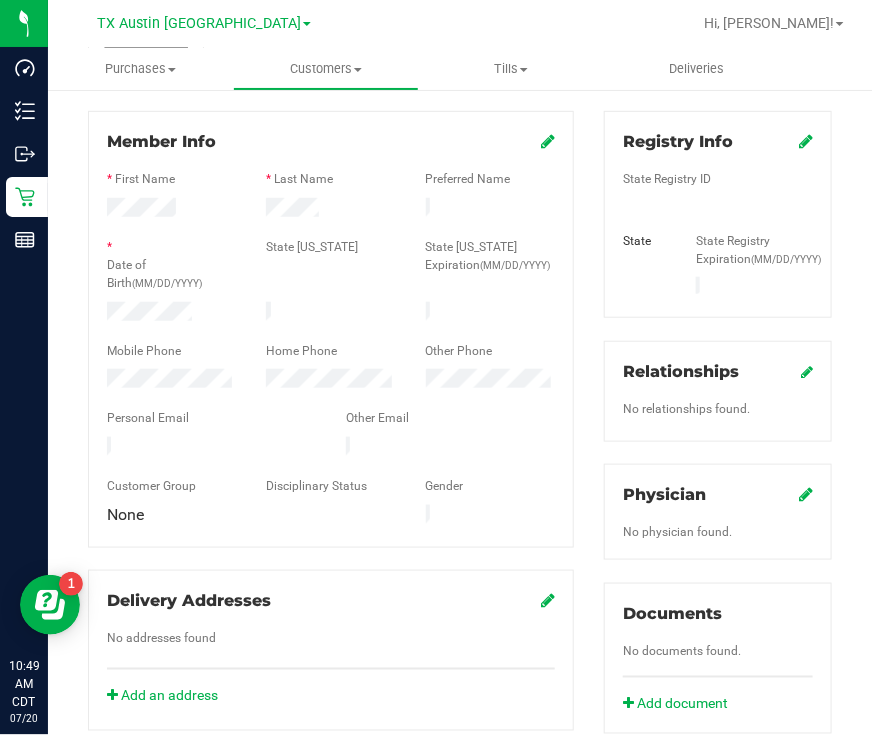 click 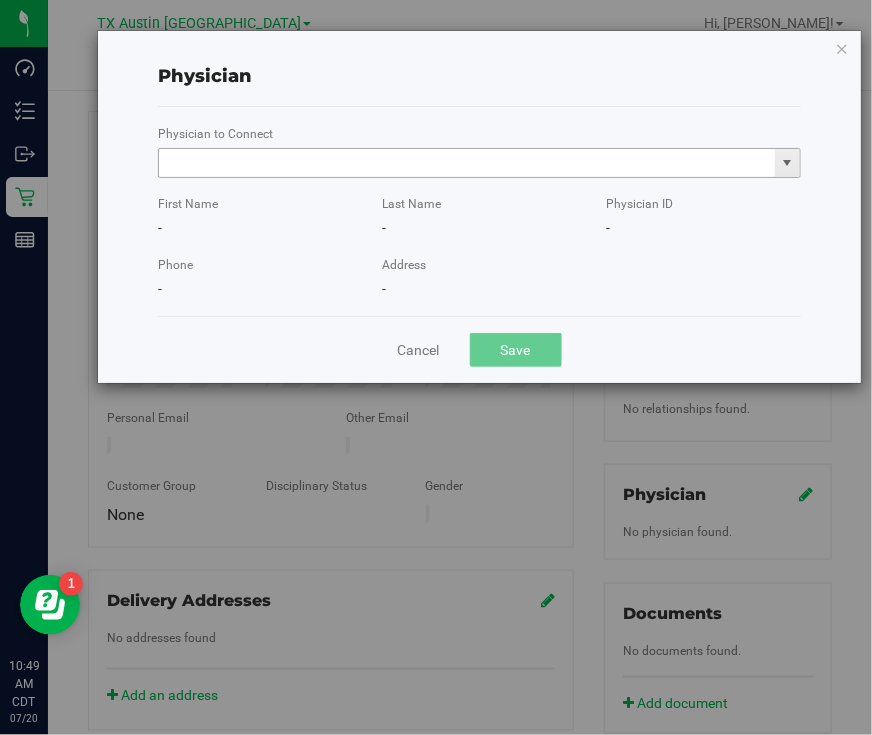 click at bounding box center (467, 163) 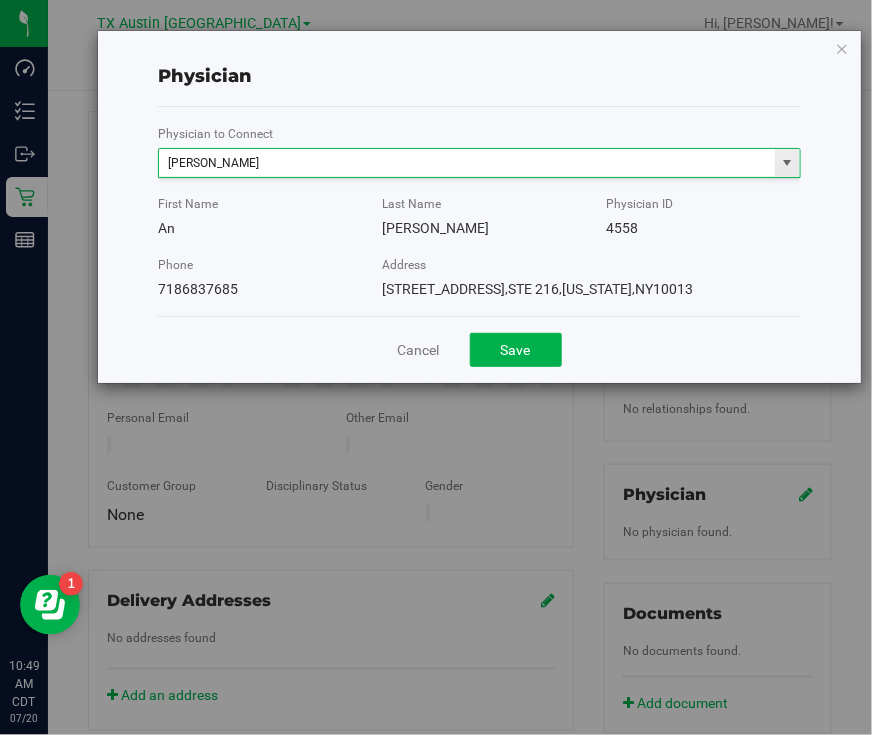type on "An Chen" 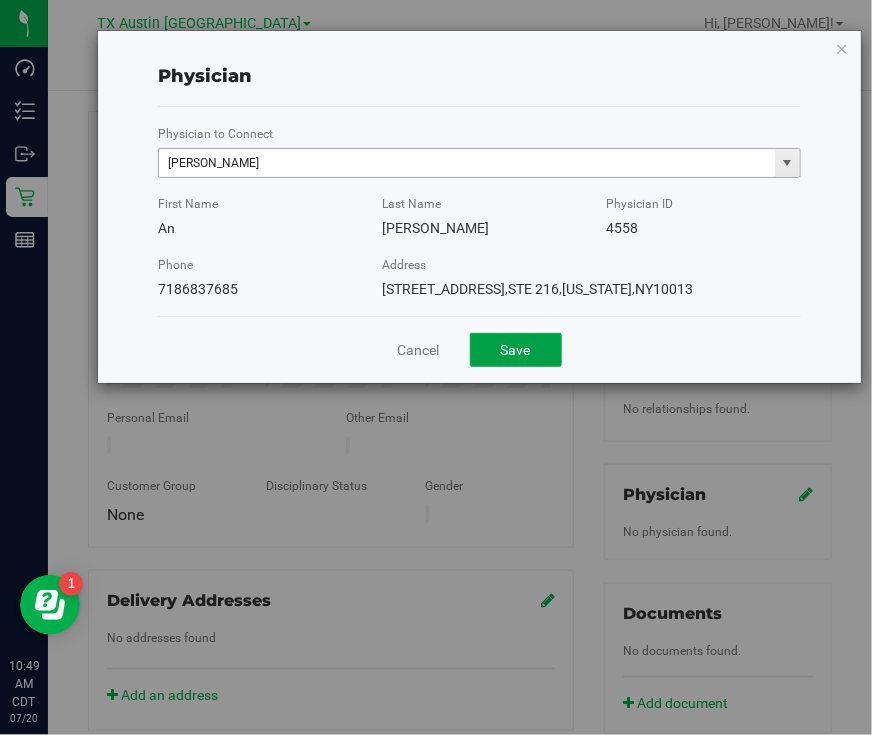 type 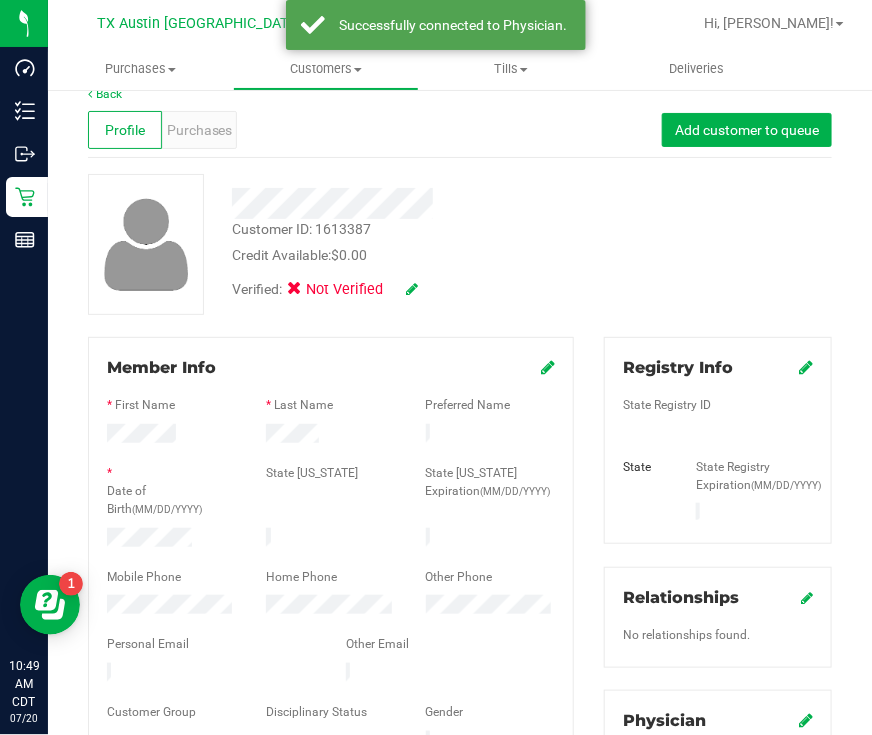 scroll, scrollTop: 0, scrollLeft: 0, axis: both 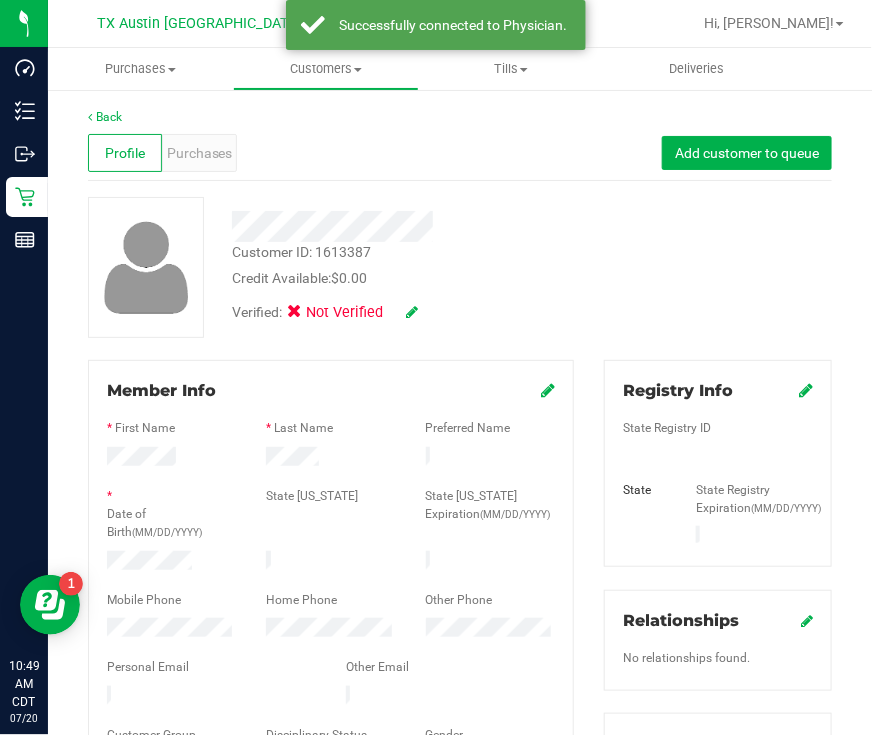 click on "Verified:
Not Verified" at bounding box center (325, 313) 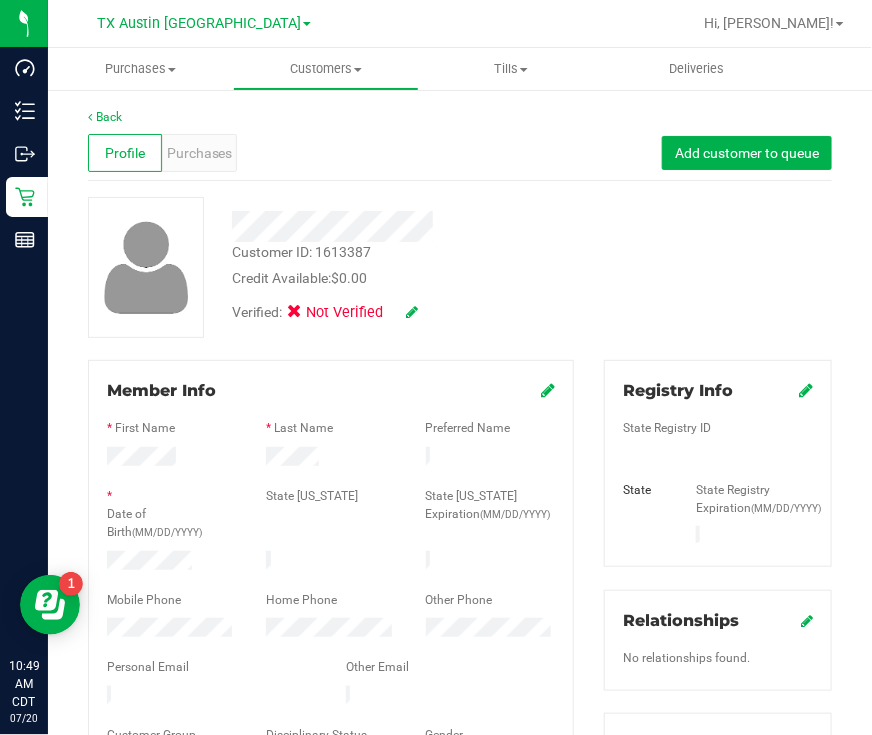 click at bounding box center (412, 312) 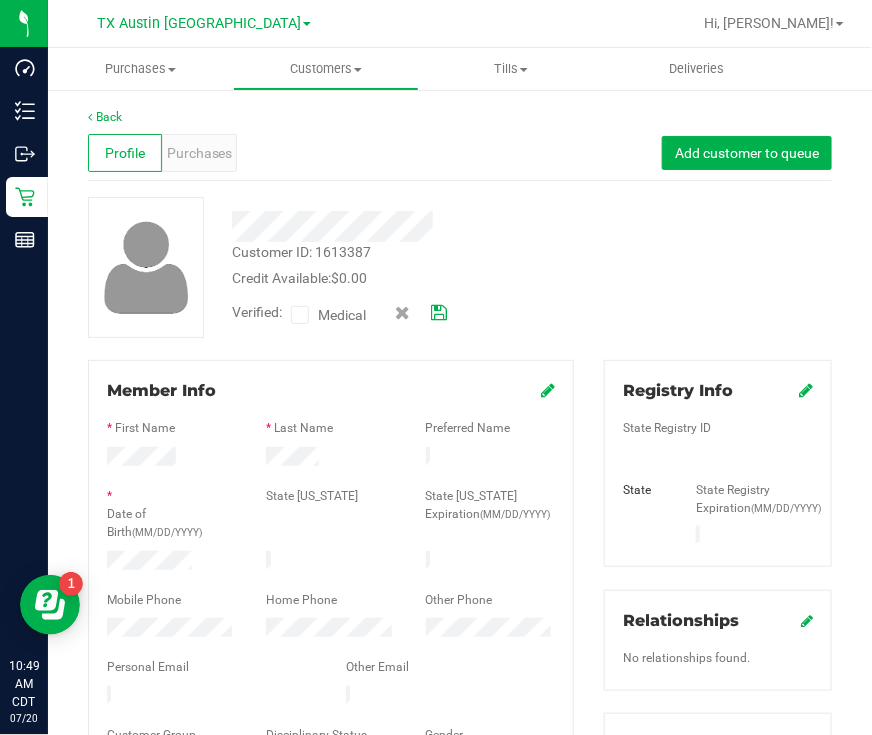 click on "Medical" at bounding box center (346, 315) 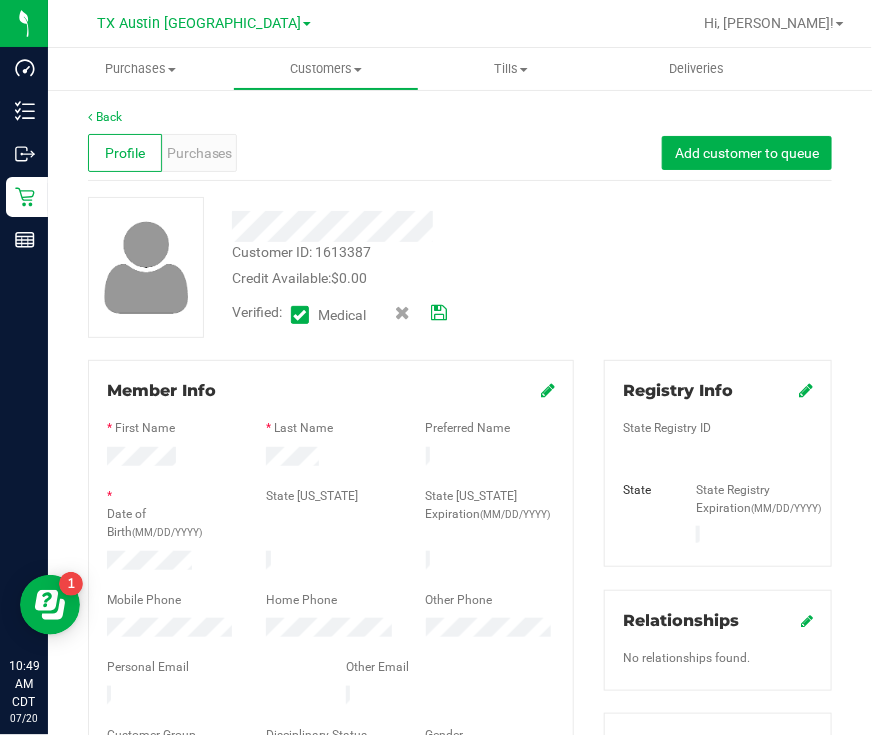 click at bounding box center [439, 313] 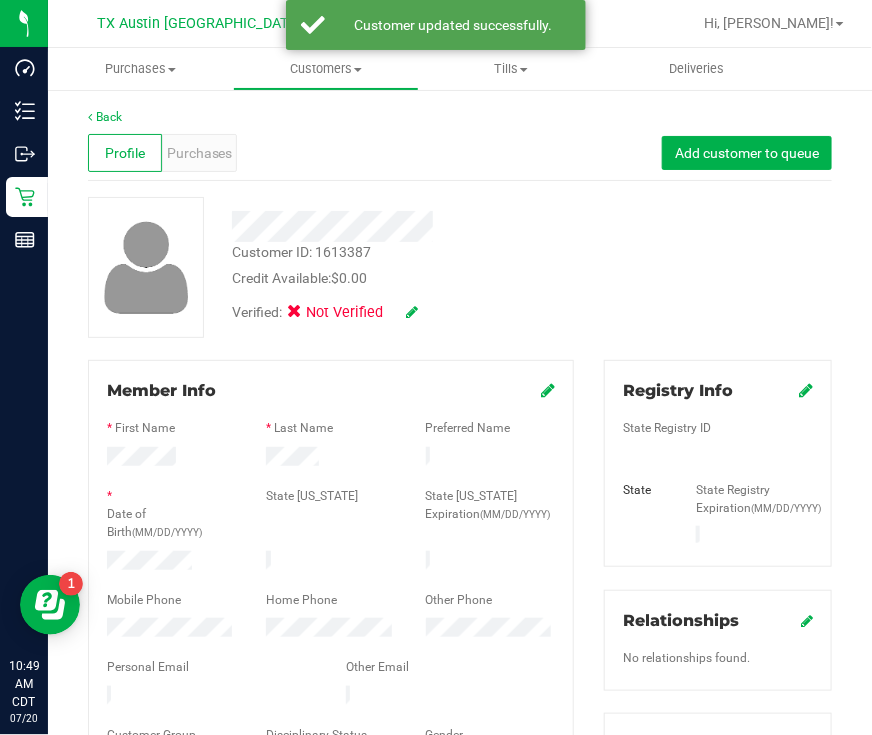 click on "Registry Info
State Registry ID
State
State Registry Expiration
(MM/DD/YYYY)" at bounding box center [718, 463] 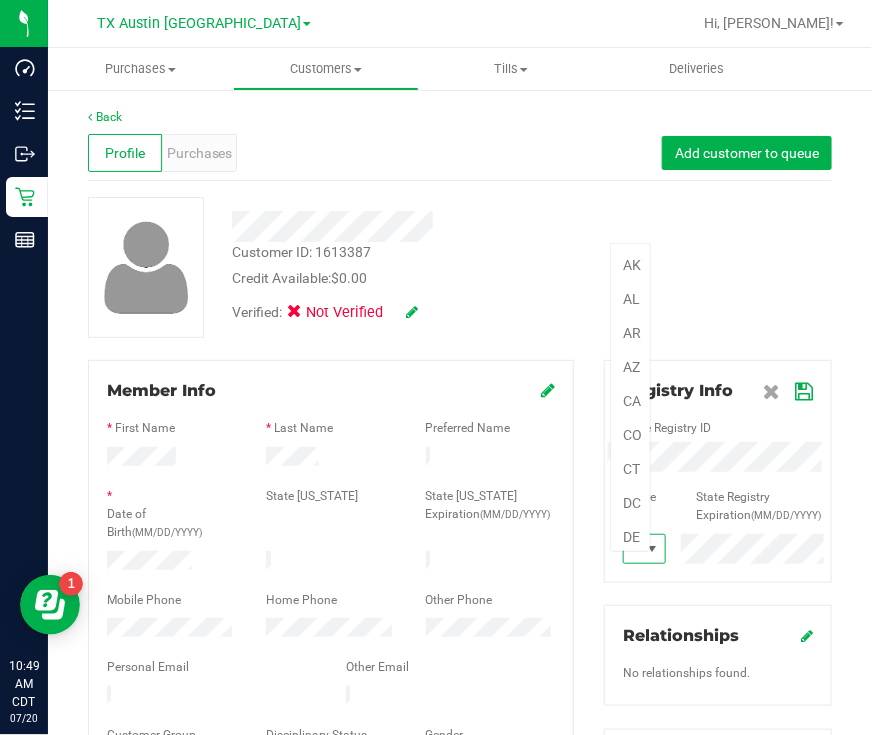 scroll, scrollTop: 99969, scrollLeft: 99958, axis: both 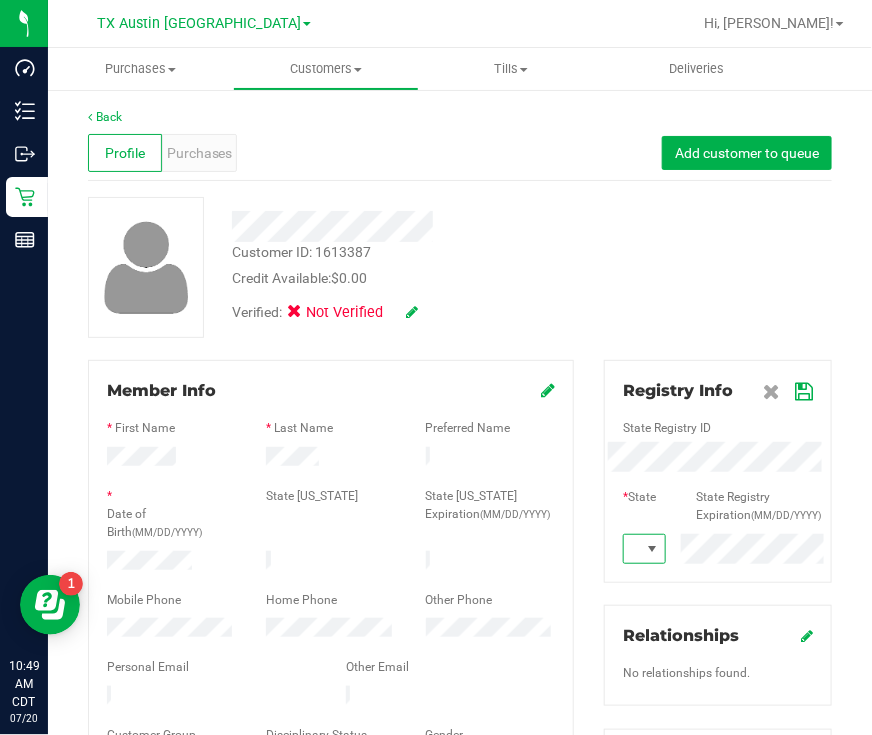 click at bounding box center (804, 392) 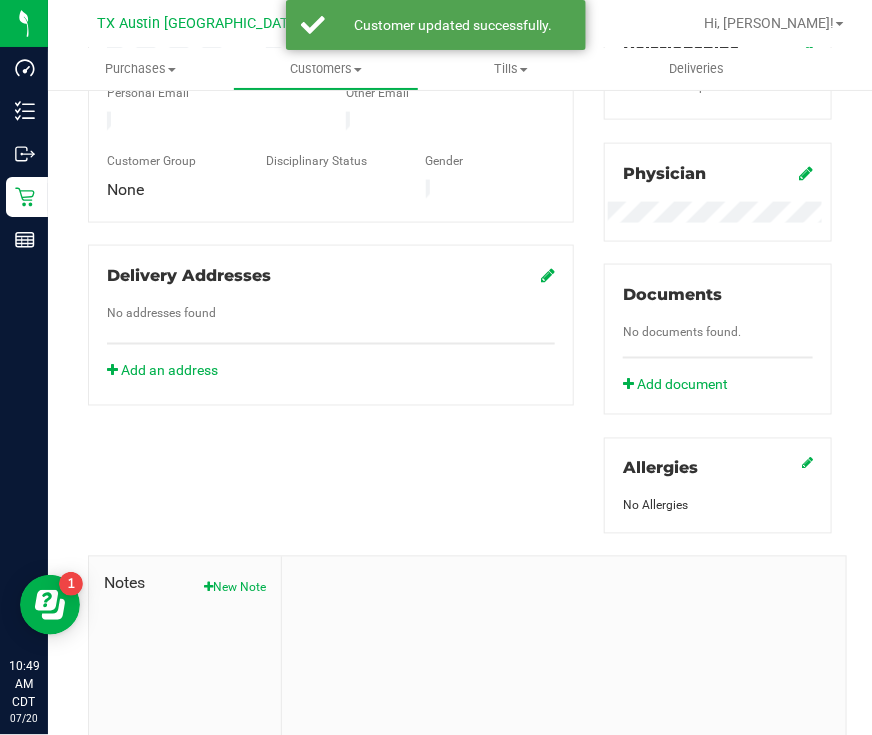 scroll, scrollTop: 745, scrollLeft: 0, axis: vertical 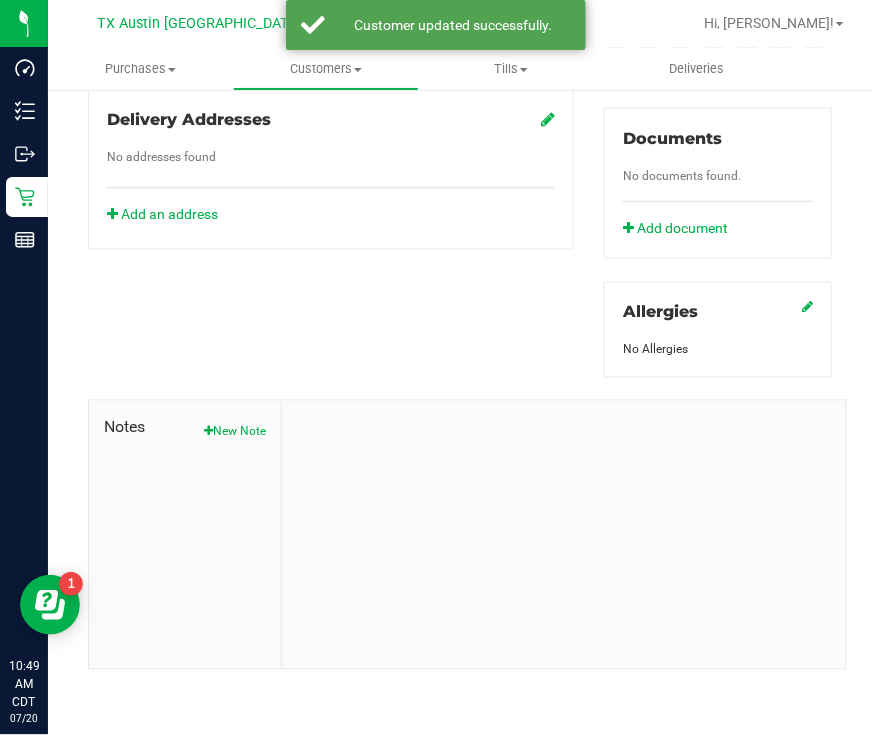 click on "Notes
New Note" at bounding box center [185, 535] 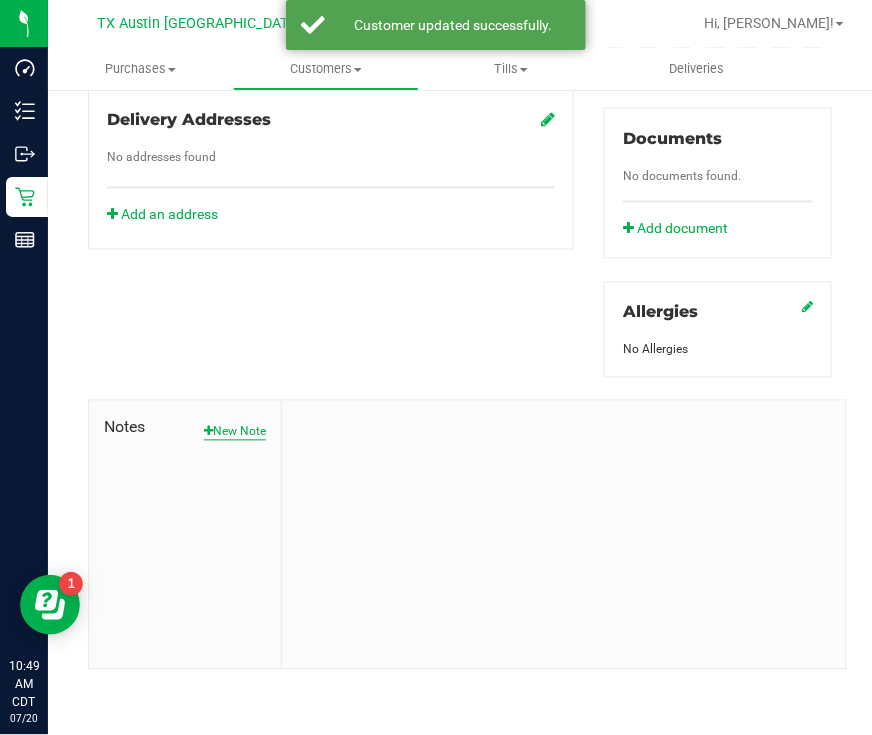 click on "New Note" at bounding box center [235, 432] 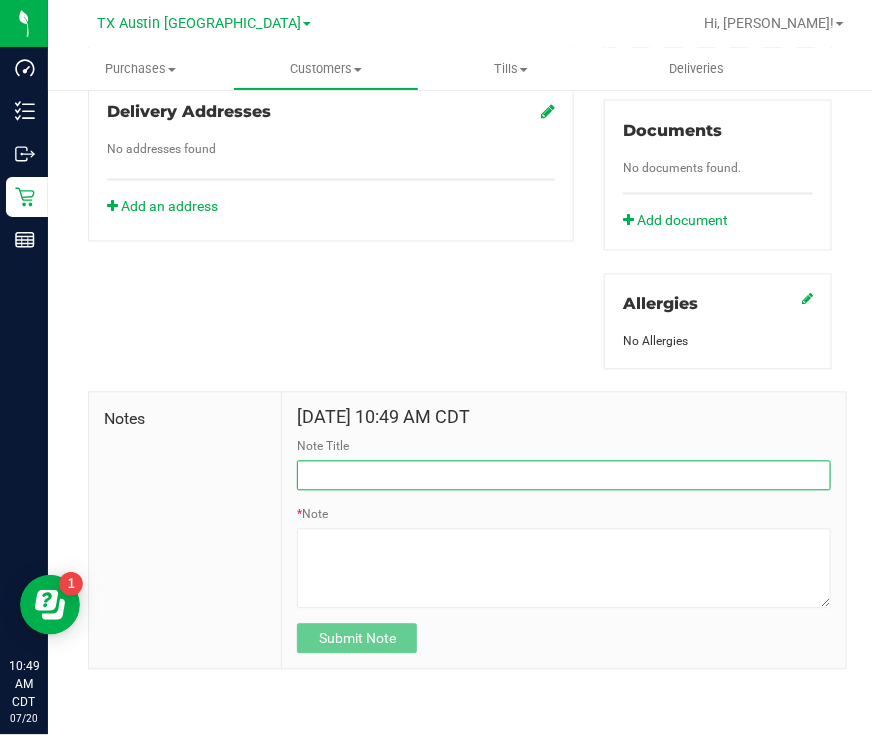click on "Note Title" at bounding box center (564, 476) 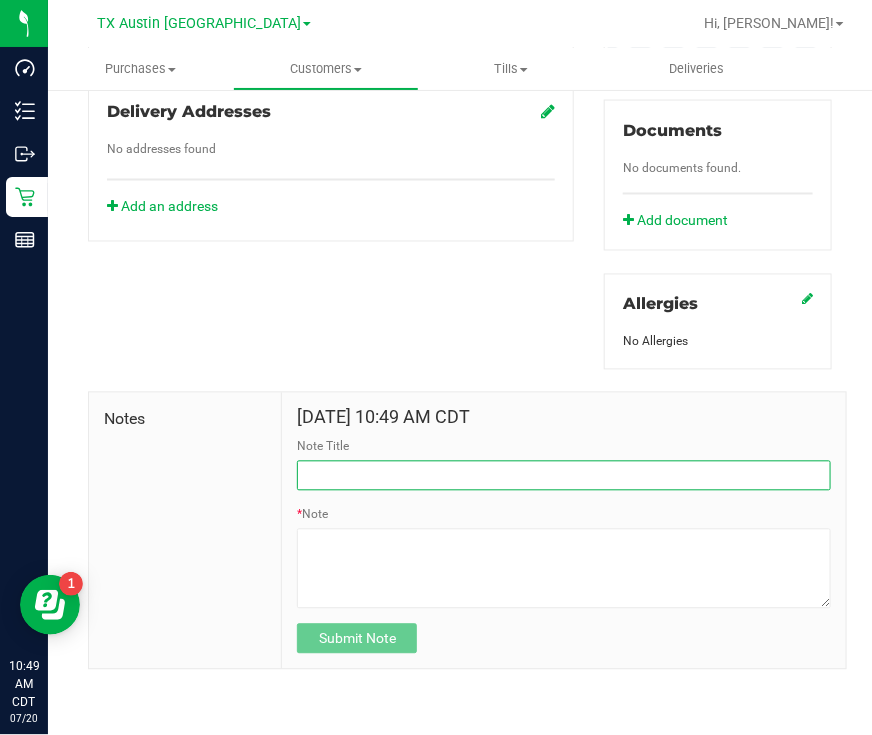 type on "[PERSON_NAME] Info" 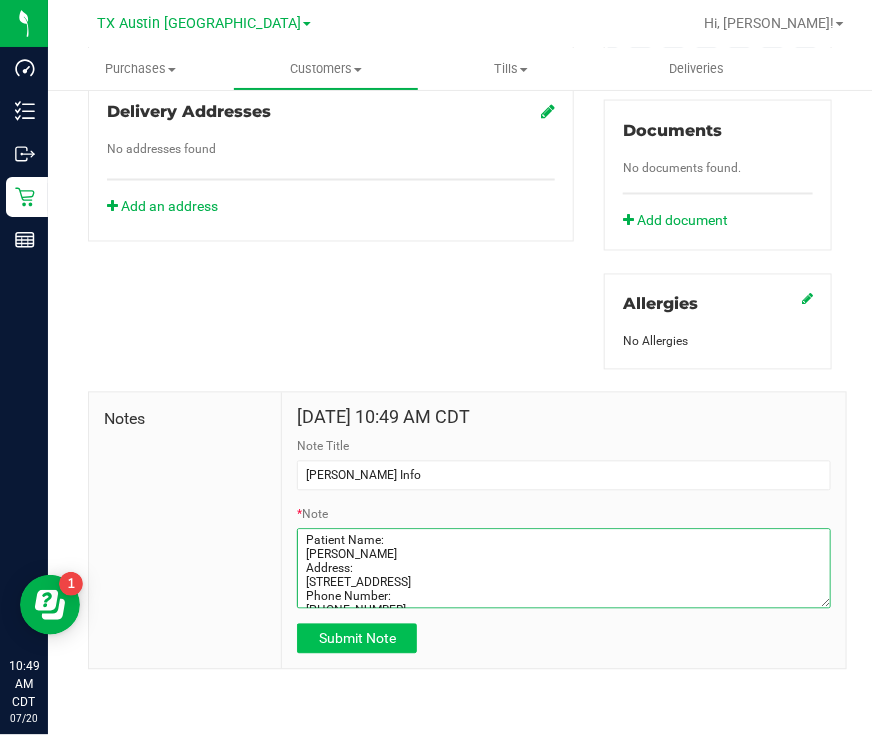 type on "Patient Name:
Catharine Switzer
Address:
14201 Bay Mare Way
Haslet, TX, 76052
Phone Number:
(817) 965-0238
DOB:
08/18/1972
SSN Last 5:
37335" 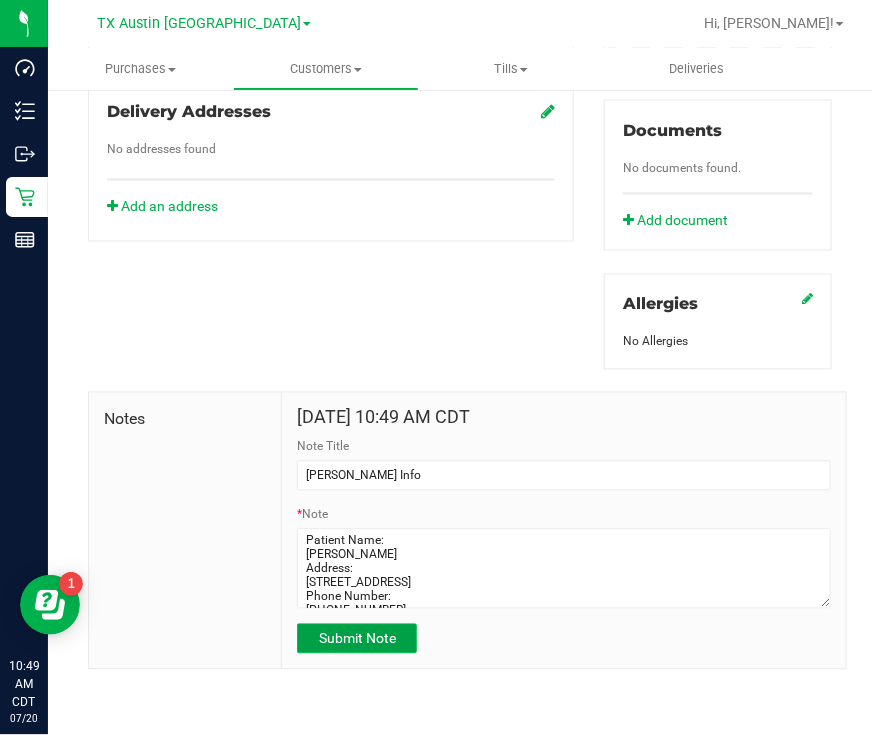 click on "Submit Note" at bounding box center [357, 639] 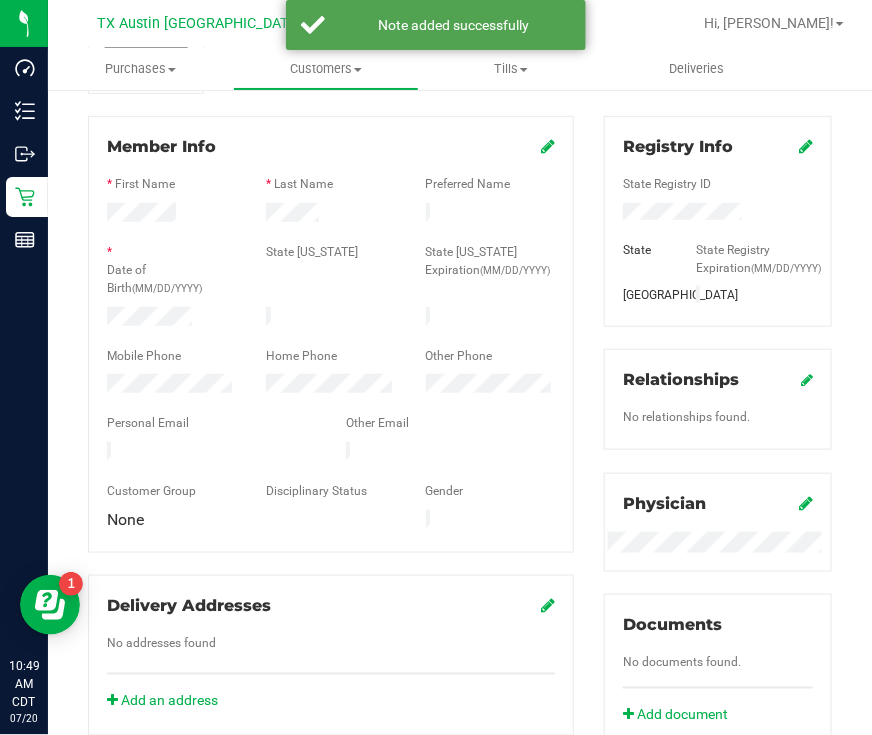 scroll, scrollTop: 0, scrollLeft: 0, axis: both 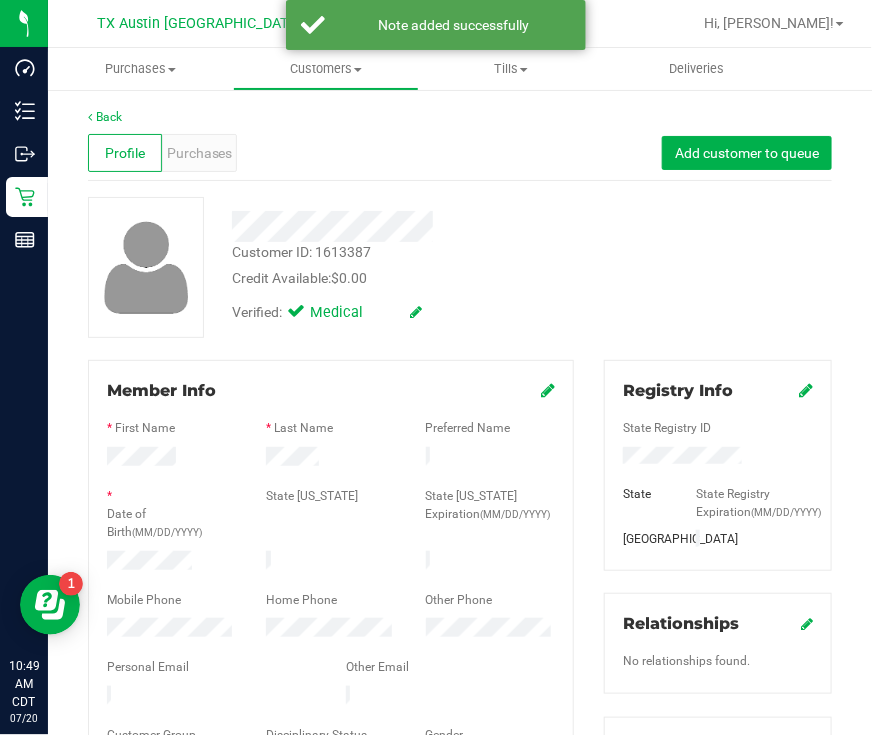click on "Profile
Purchases
Add customer to queue" at bounding box center (460, 153) 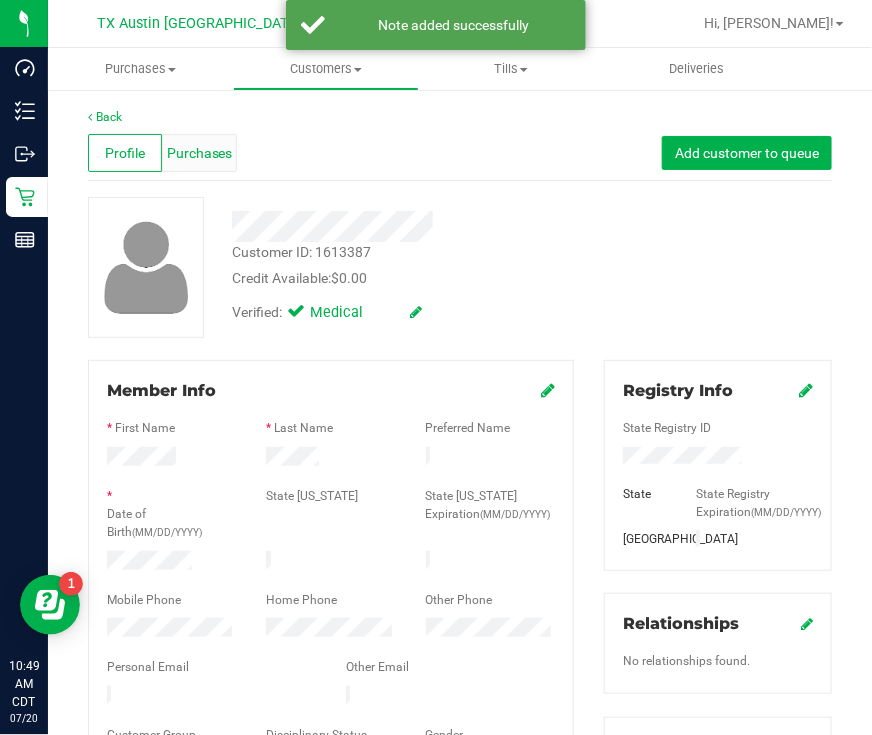 click on "Purchases" at bounding box center [200, 153] 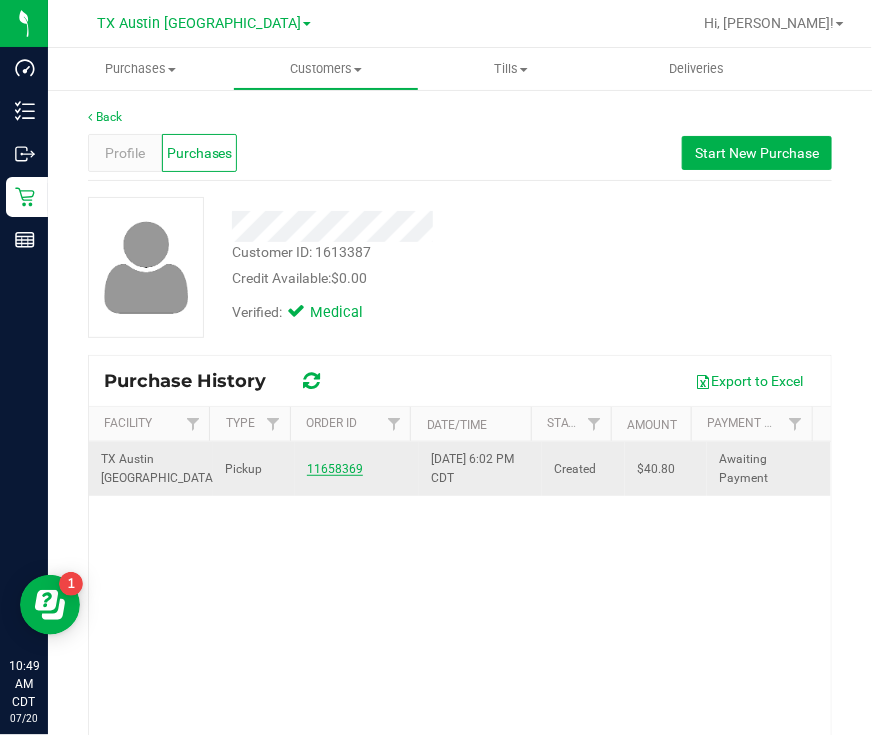 click on "11658369" at bounding box center [335, 469] 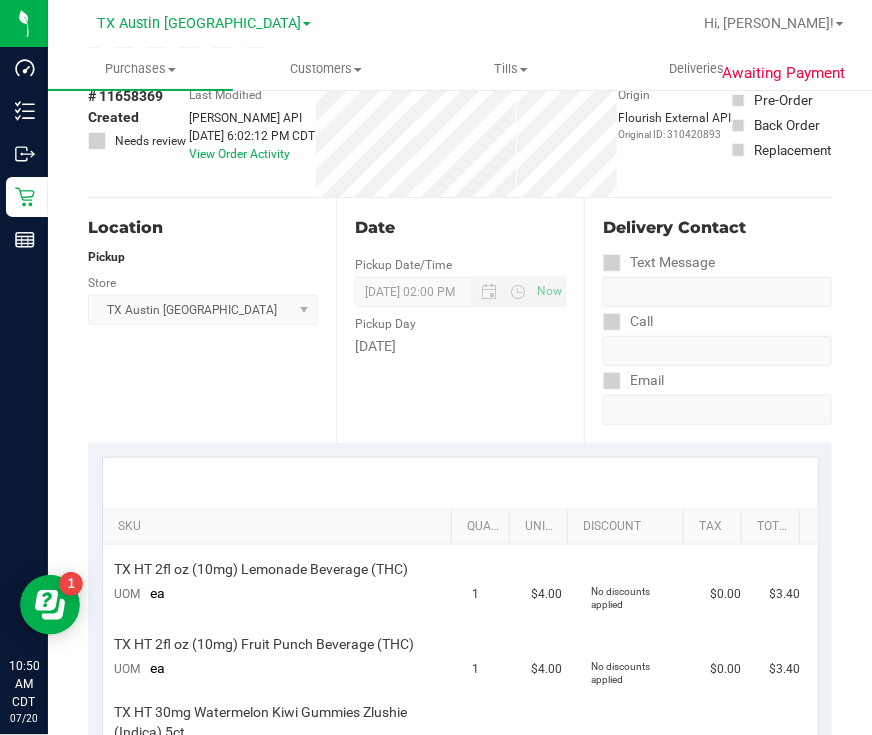 scroll, scrollTop: 0, scrollLeft: 0, axis: both 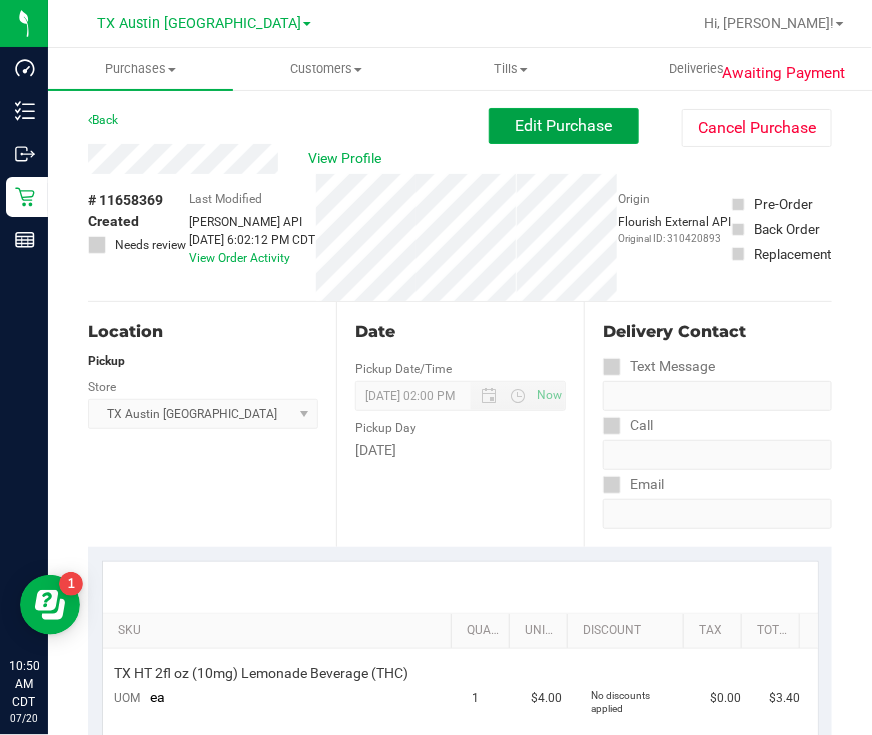 drag, startPoint x: 531, startPoint y: 115, endPoint x: 558, endPoint y: 103, distance: 29.546574 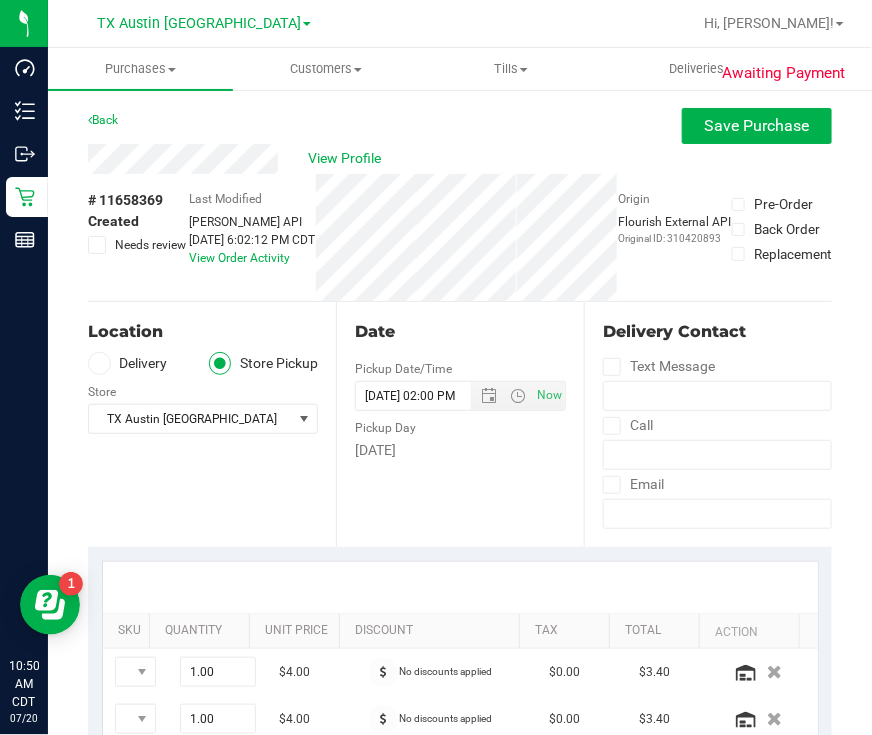 click on "Delivery" at bounding box center (128, 363) 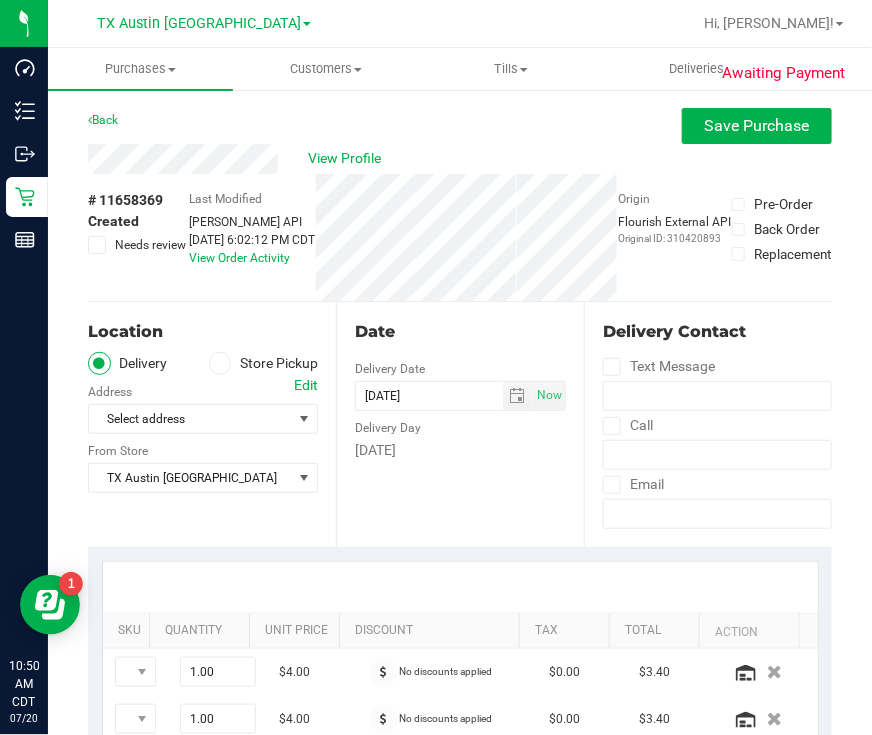 click on "Edit" at bounding box center (306, 385) 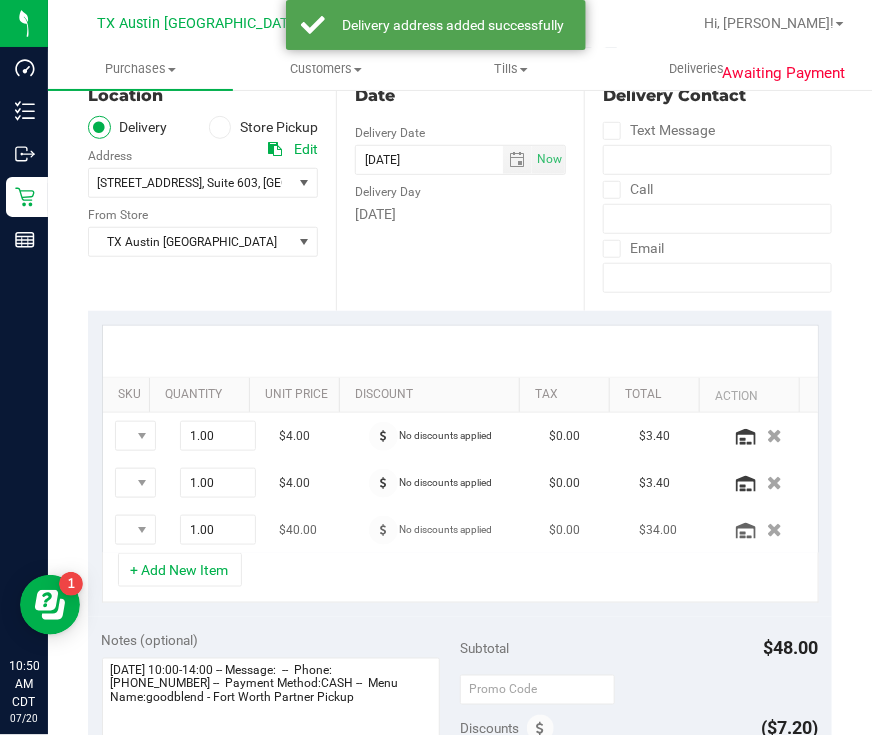 scroll, scrollTop: 249, scrollLeft: 0, axis: vertical 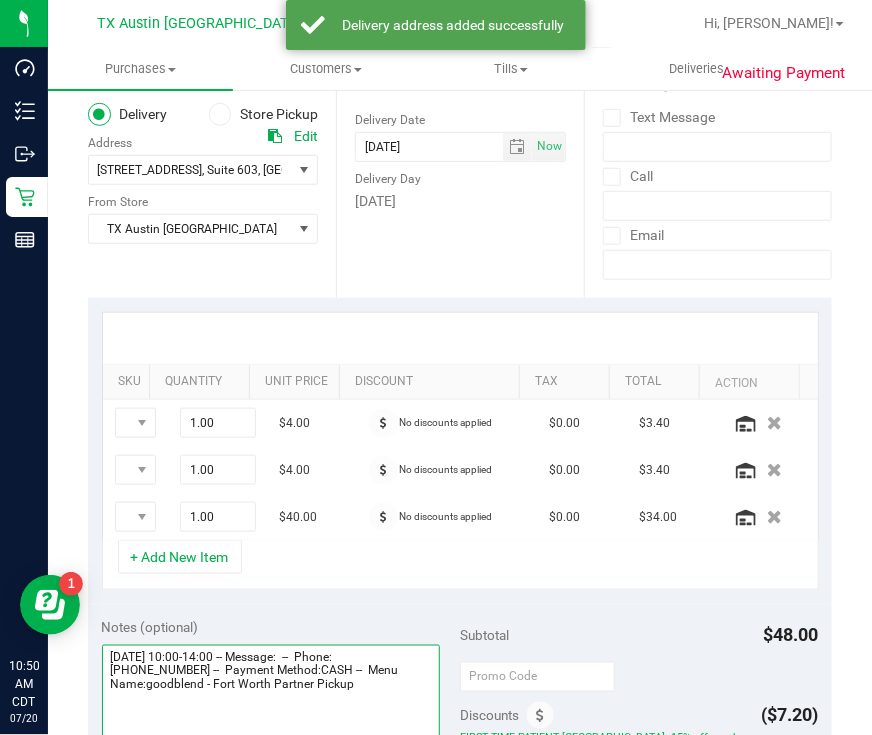 click at bounding box center (271, 741) 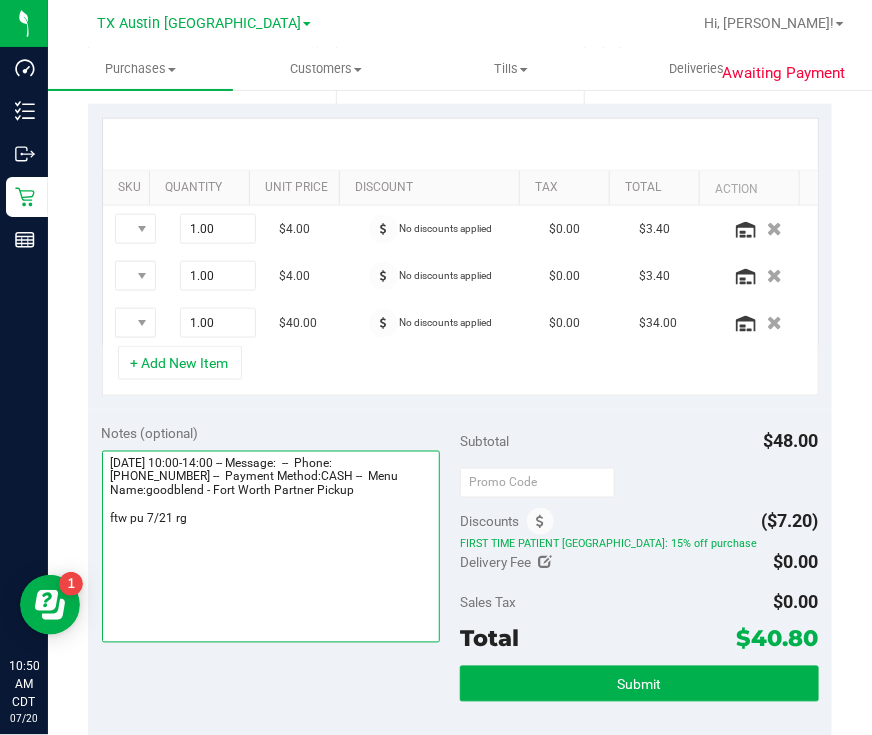 scroll, scrollTop: 499, scrollLeft: 0, axis: vertical 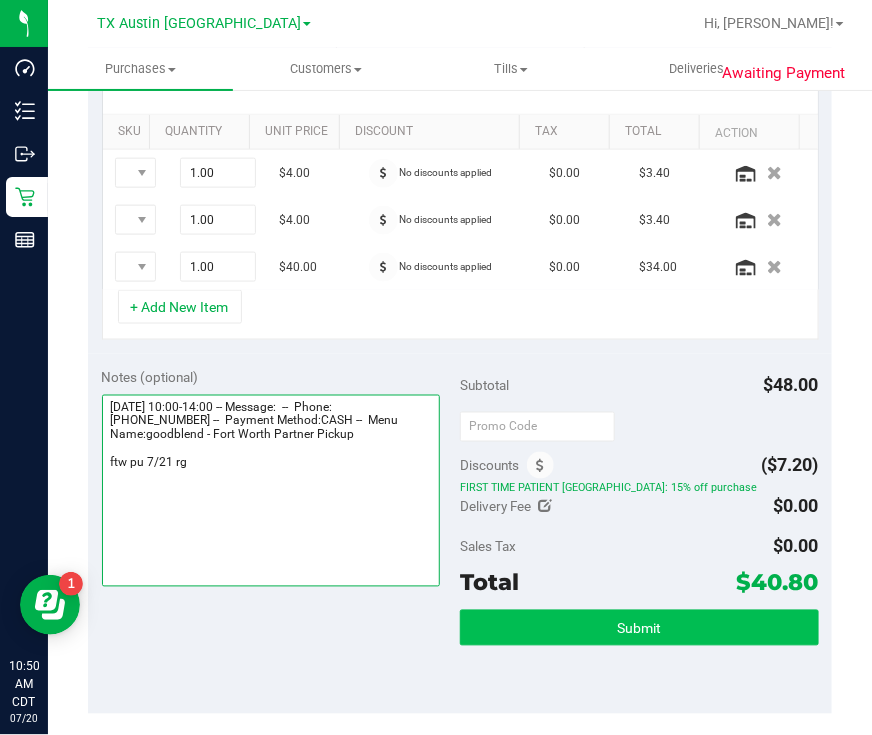 type on "Monday 07/21/2025 10:00-14:00 -- Message:  --  Phone:8179650238 --  Payment Method:CASH --  Menu Name:goodblend - Fort Worth Partner Pickup
ftw pu 7/21 rg" 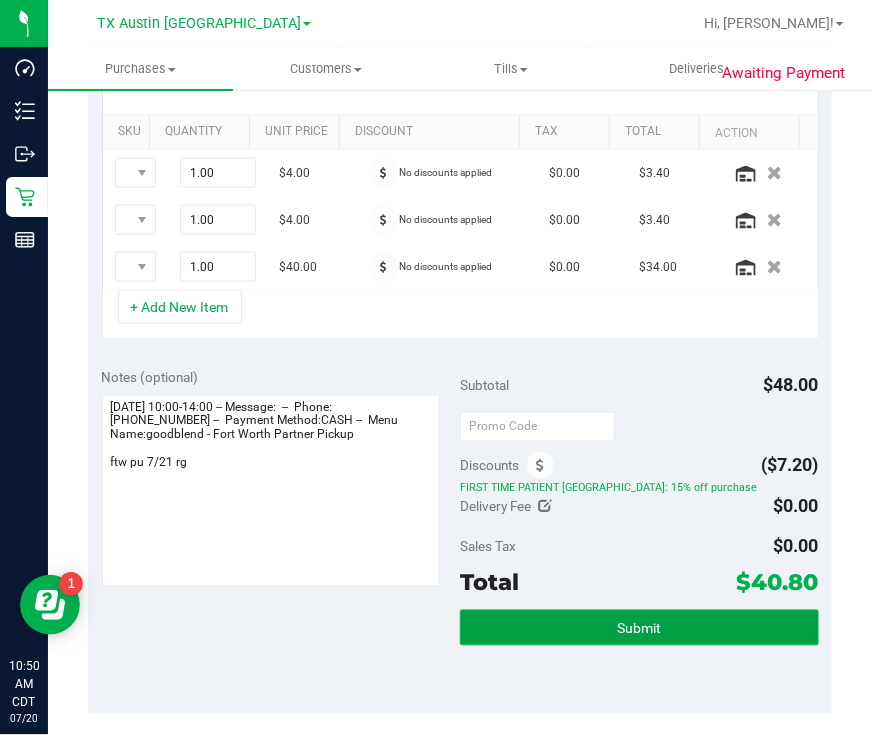 click on "Submit" at bounding box center (639, 628) 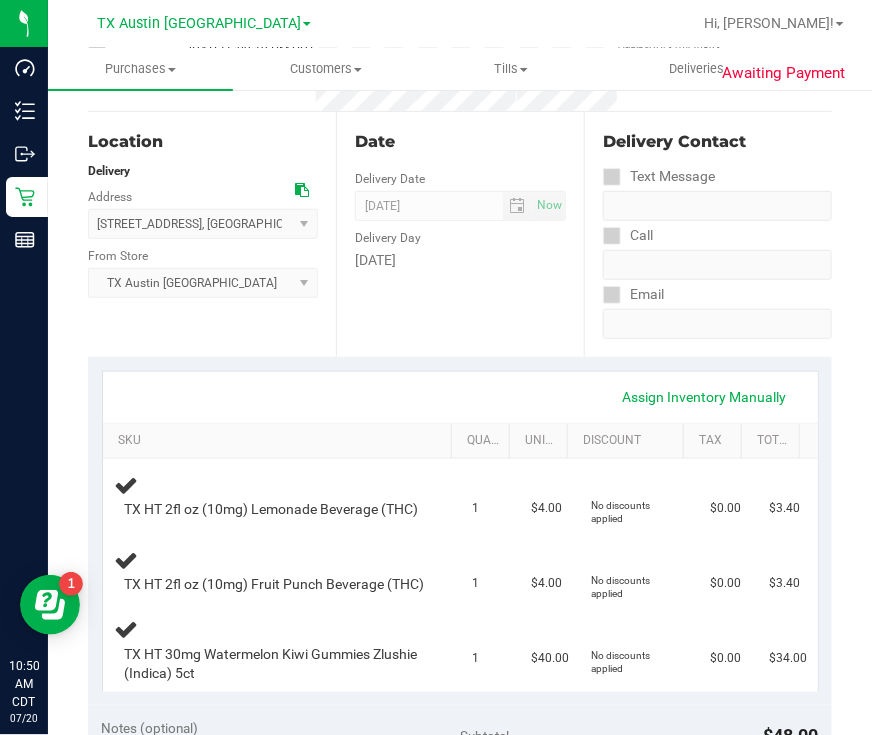 scroll, scrollTop: 0, scrollLeft: 0, axis: both 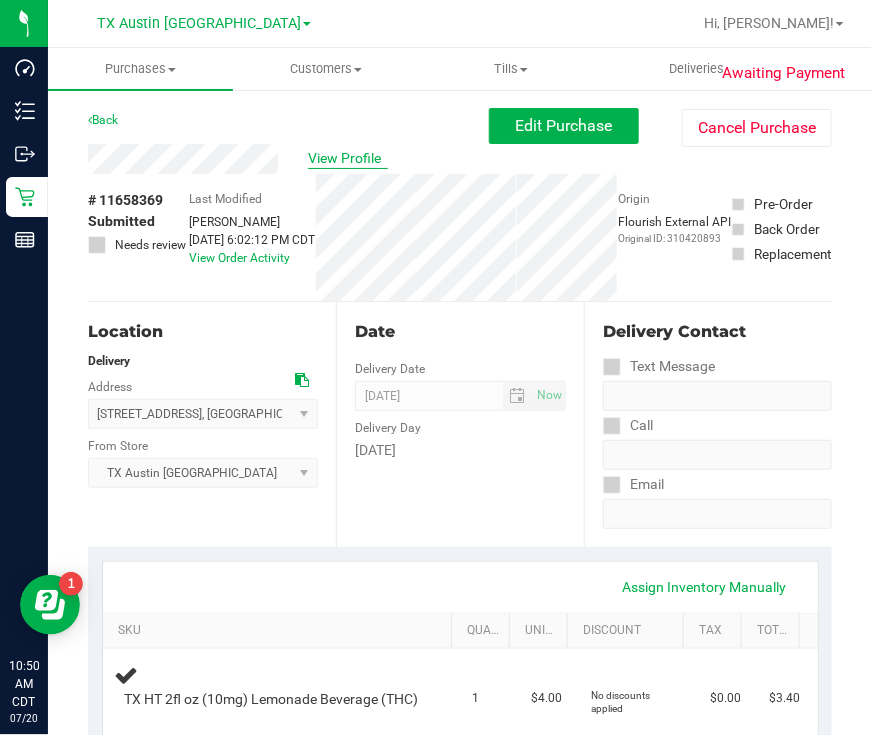 click on "View Profile" at bounding box center (348, 158) 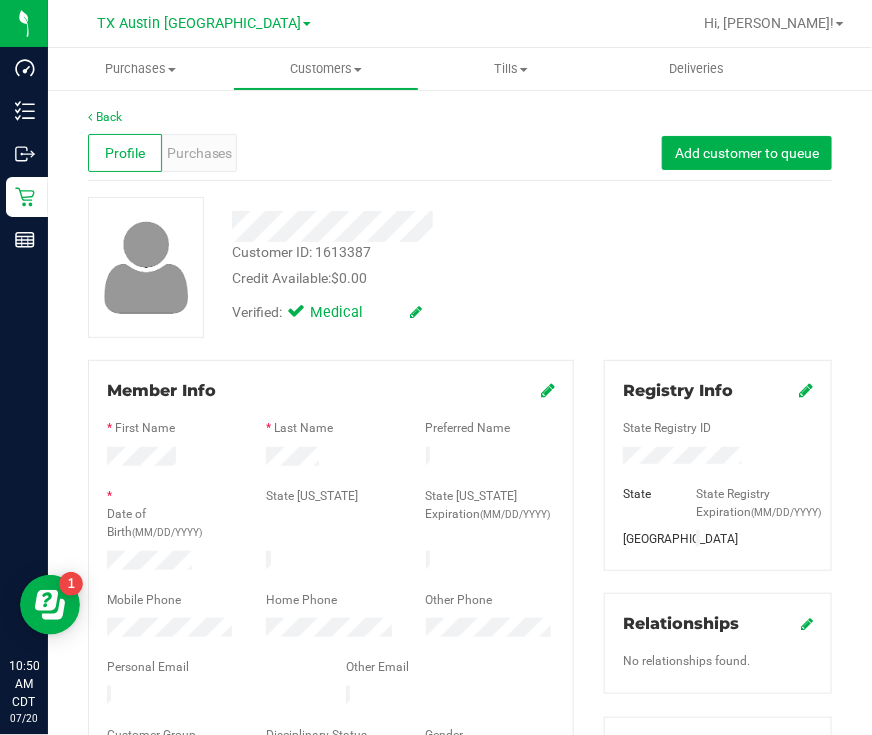 click on "Member Info
*
First Name
*
Last Name
Preferred Name
*
Date of Birth
(MM/DD/YYYY)
State ID
State ID Expiration
(MM/DD/YYYY)" at bounding box center (331, 578) 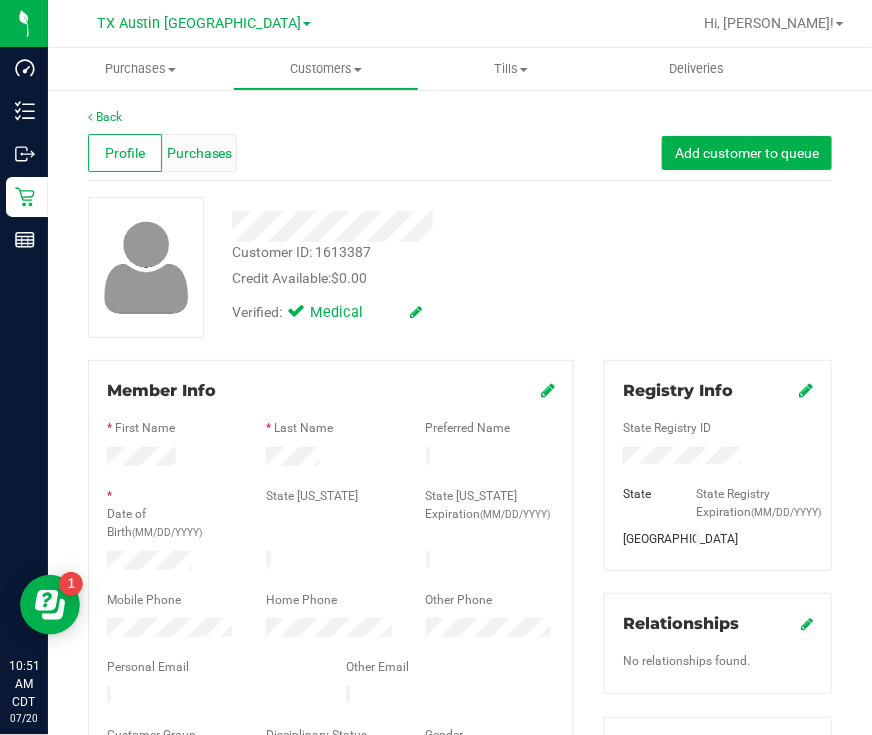 click on "Purchases" at bounding box center (200, 153) 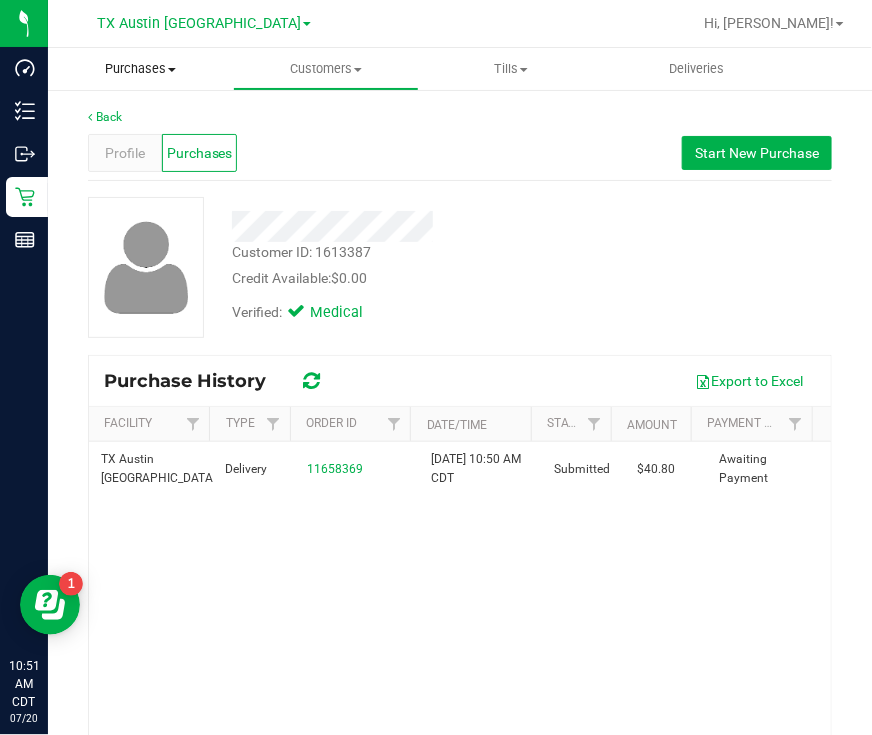 click on "Purchases" at bounding box center (140, 69) 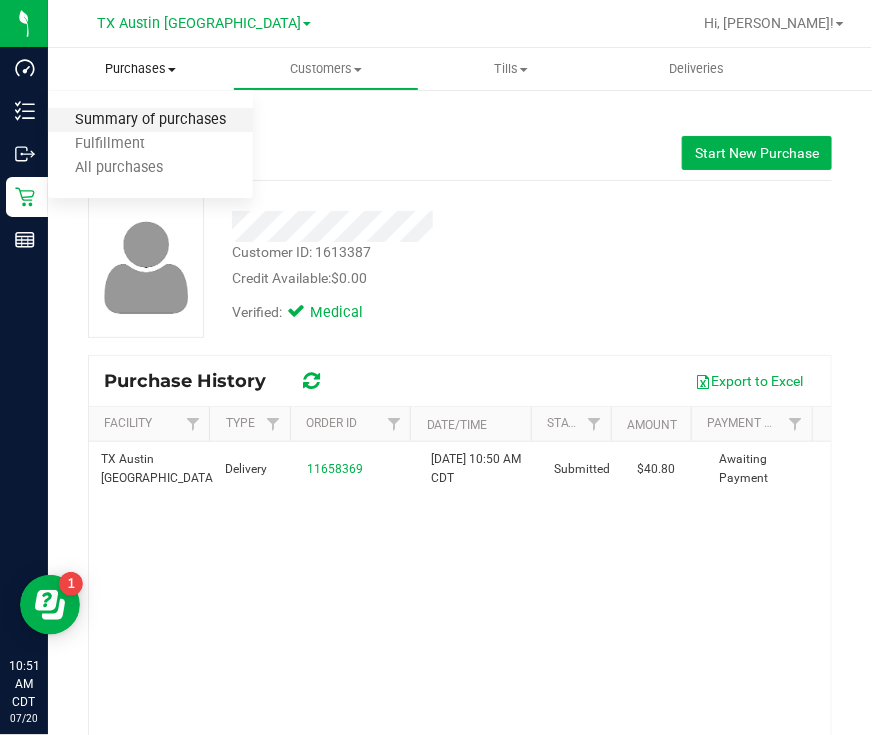 click on "Summary of purchases" at bounding box center [150, 120] 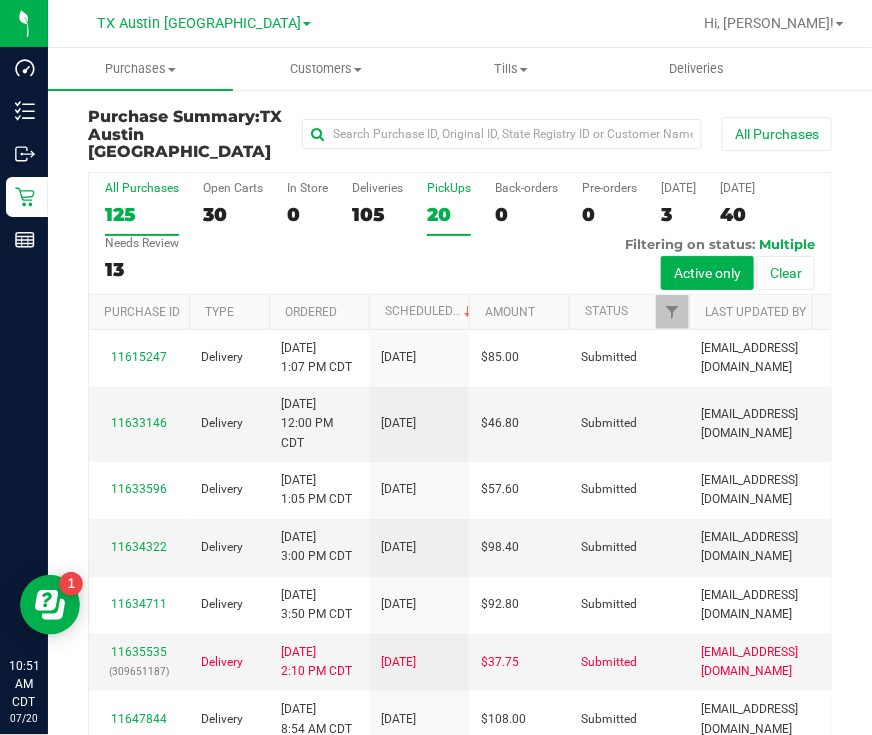 click on "20" at bounding box center [449, 214] 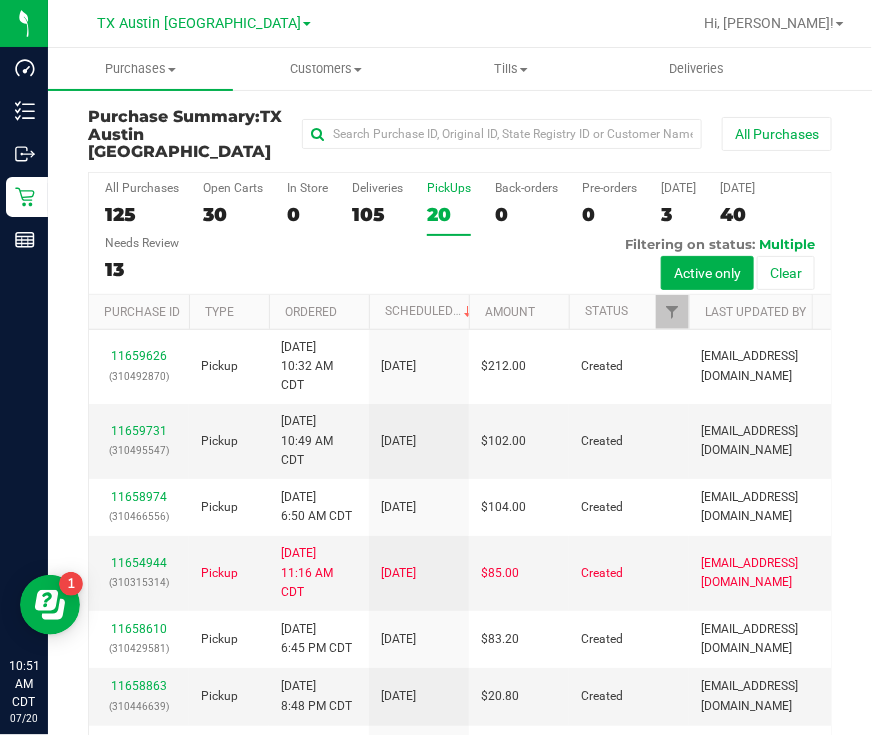 scroll, scrollTop: 113, scrollLeft: 0, axis: vertical 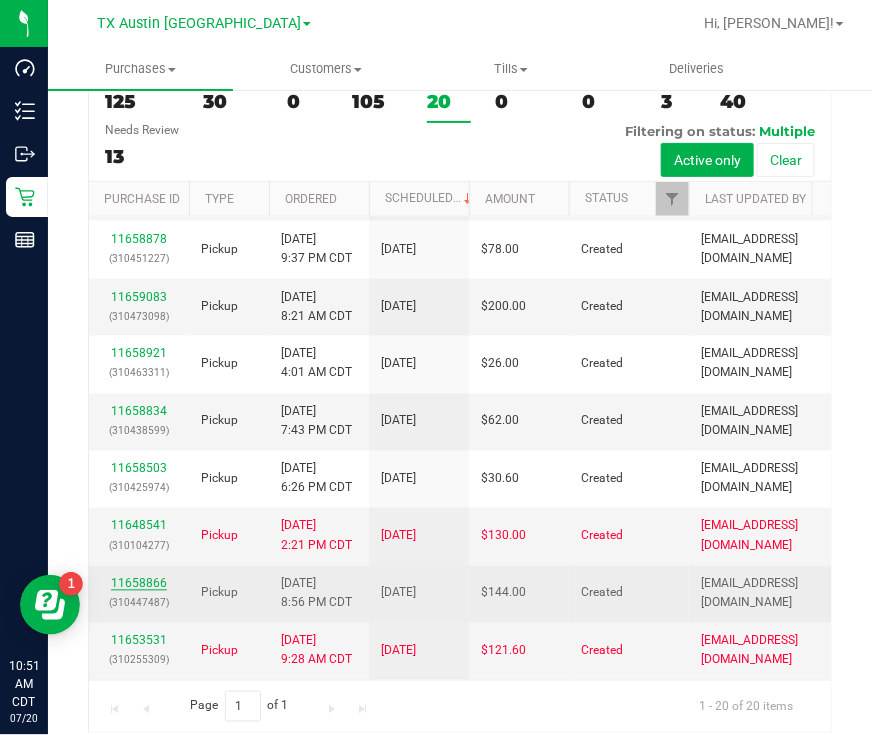 click on "11658866" at bounding box center [139, 584] 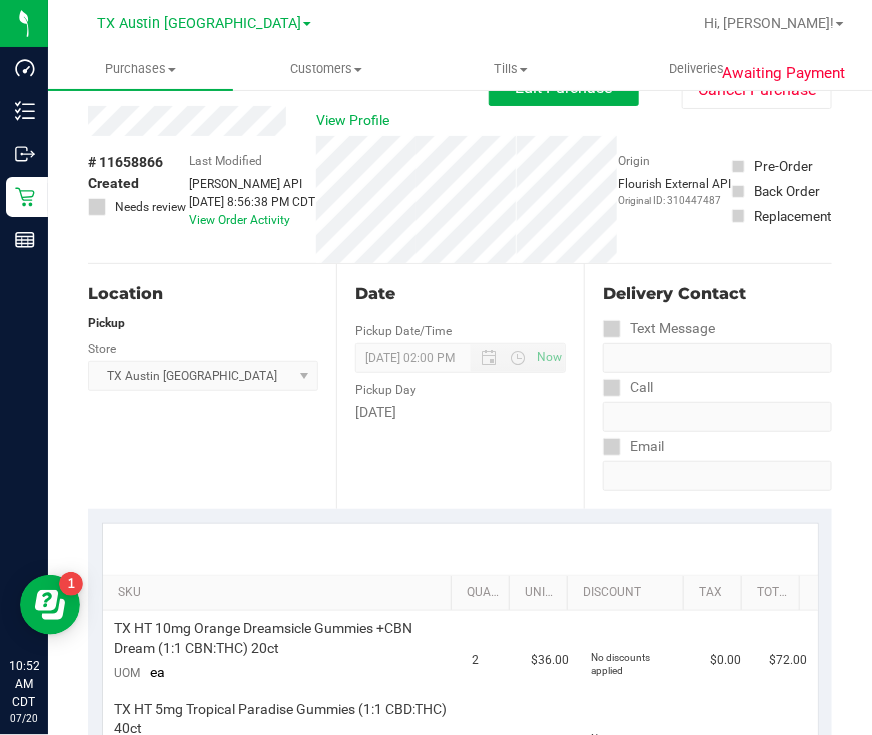 scroll, scrollTop: 0, scrollLeft: 0, axis: both 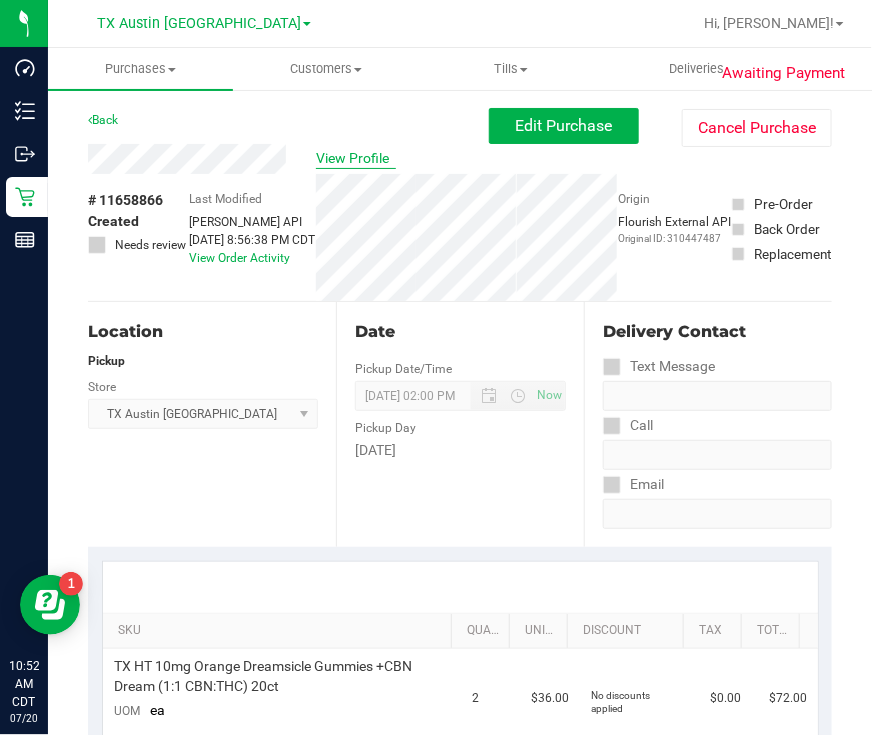 click on "View Profile" at bounding box center (356, 158) 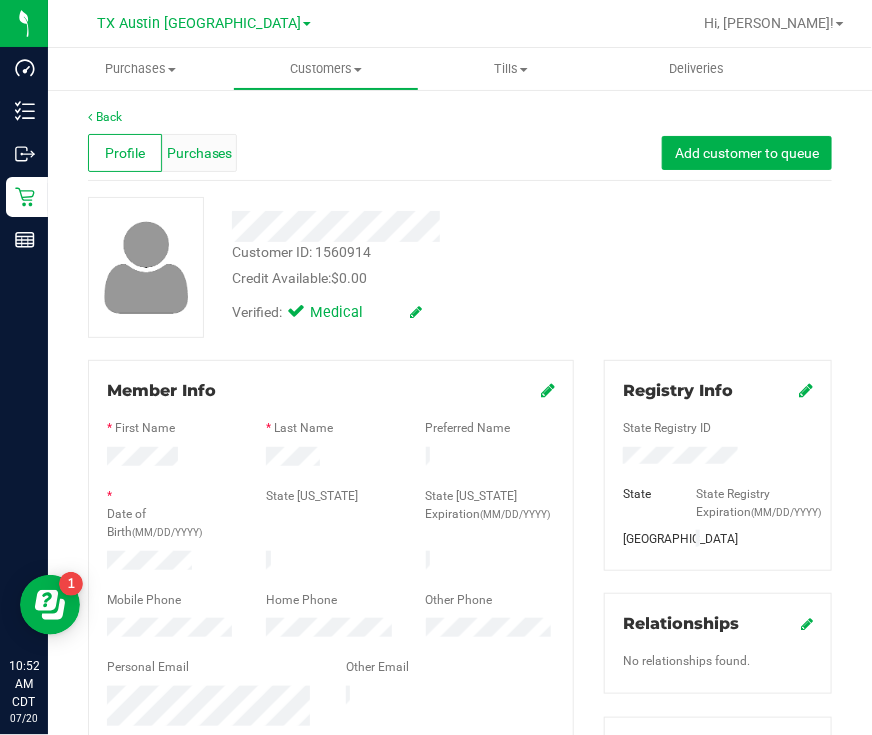 click on "Purchases" at bounding box center [199, 153] 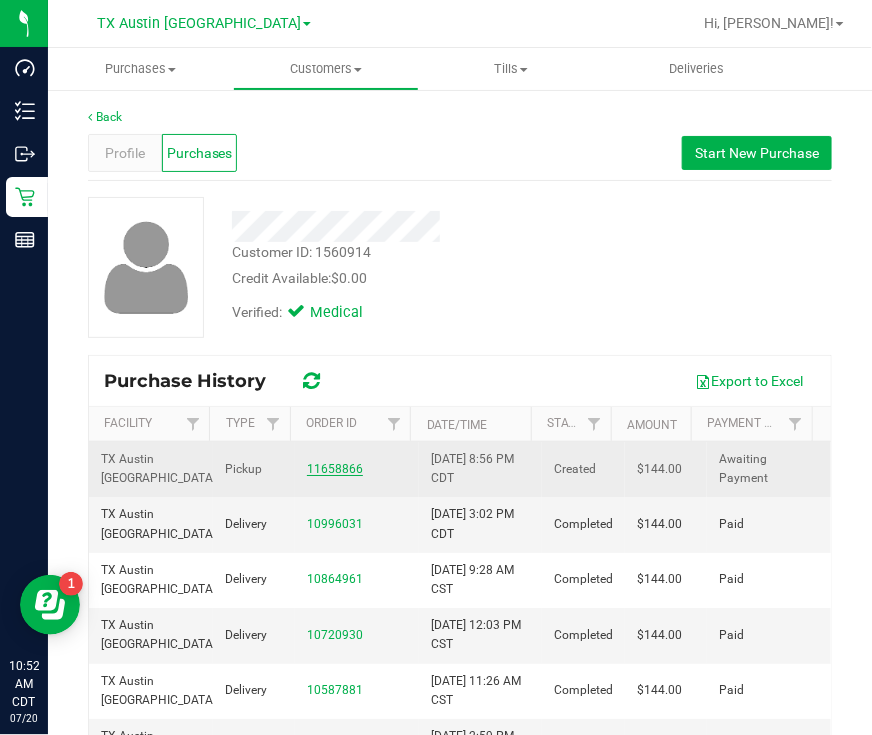 click on "11658866" at bounding box center [335, 469] 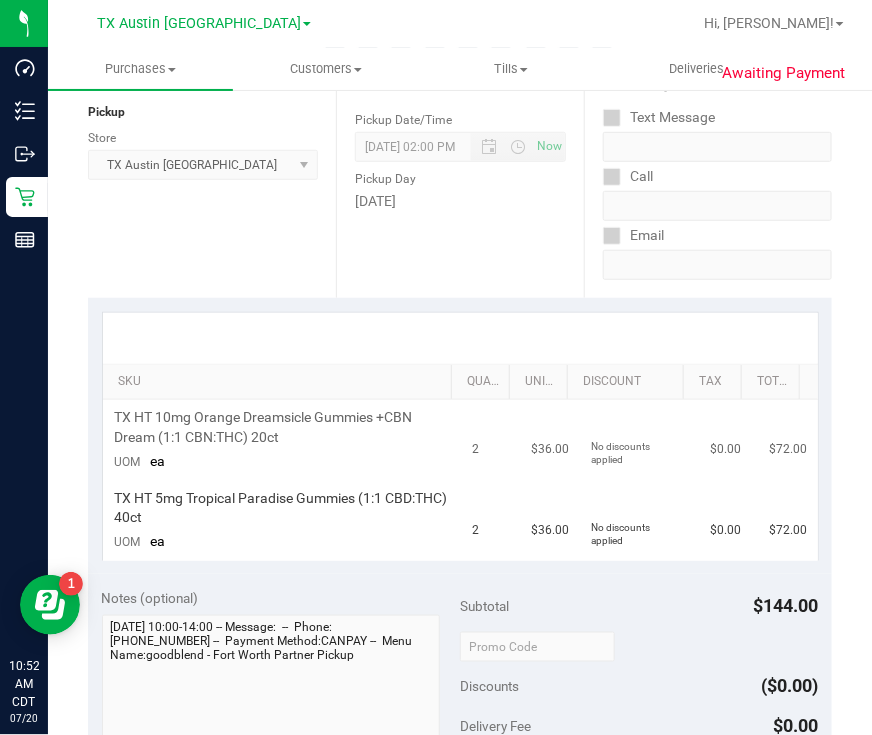 scroll, scrollTop: 0, scrollLeft: 0, axis: both 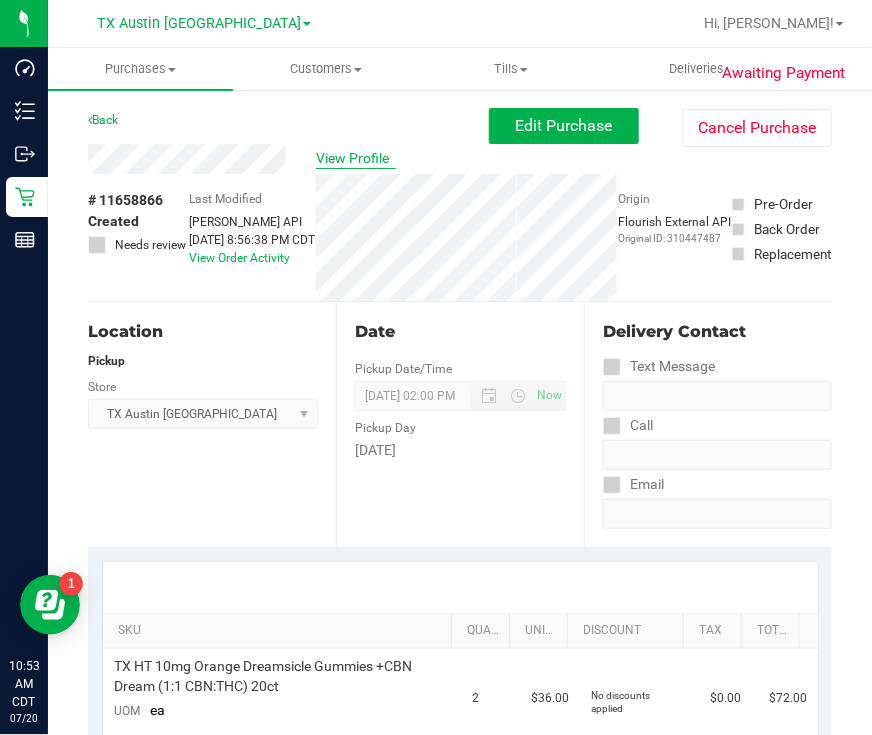 click on "View Profile" at bounding box center (356, 158) 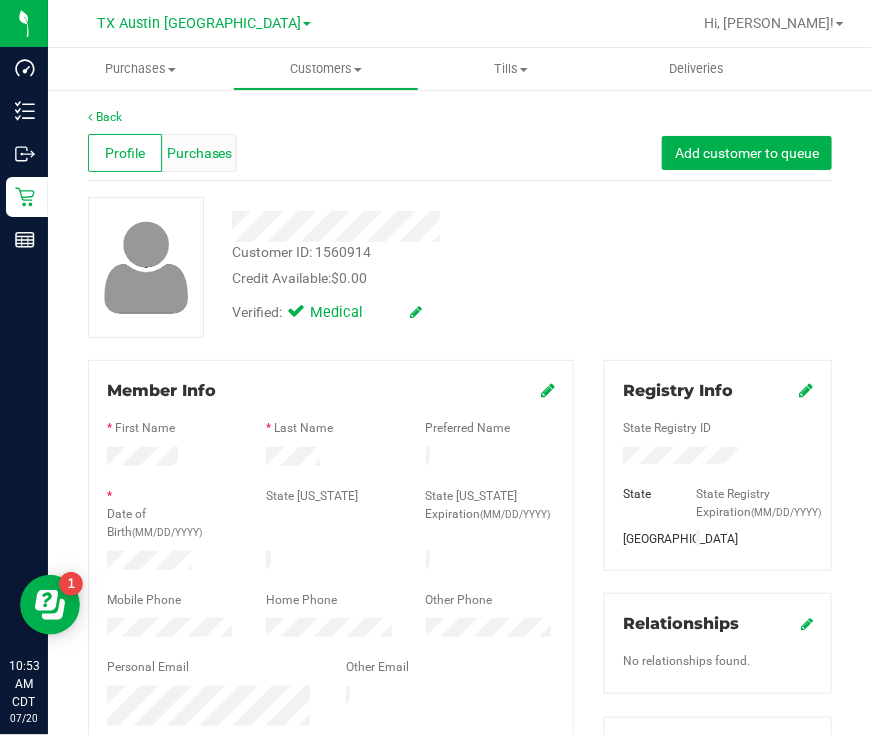 click on "Purchases" at bounding box center (200, 153) 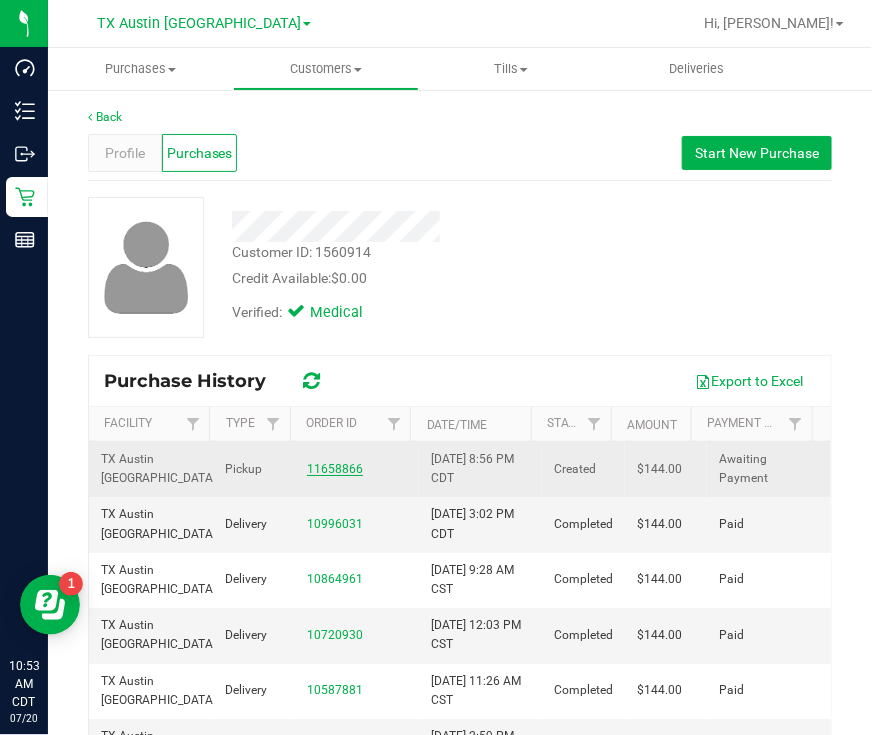 click on "11658866" at bounding box center (335, 469) 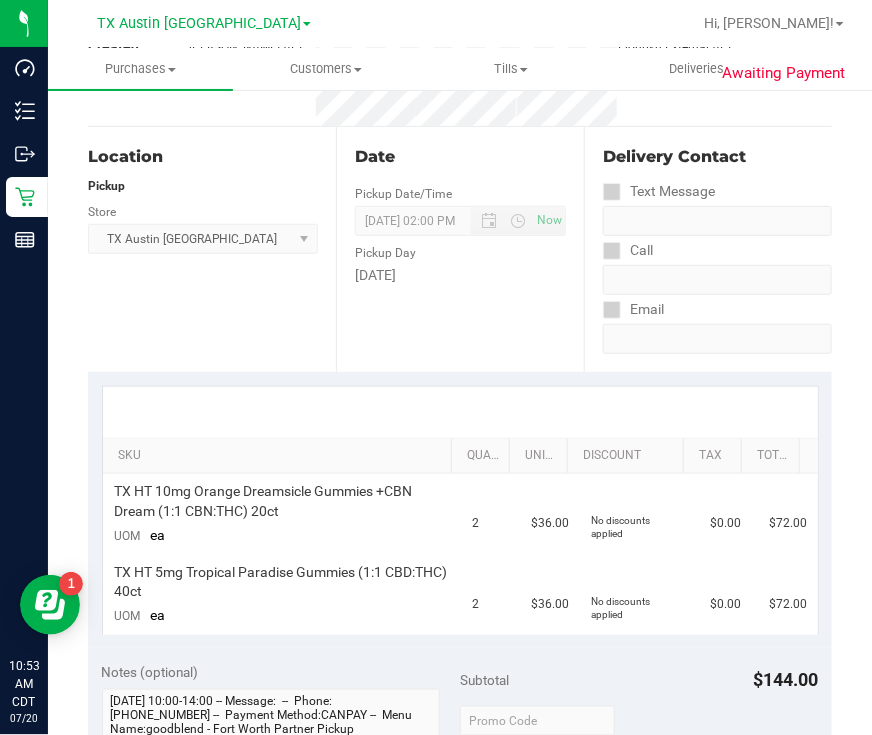 scroll, scrollTop: 0, scrollLeft: 0, axis: both 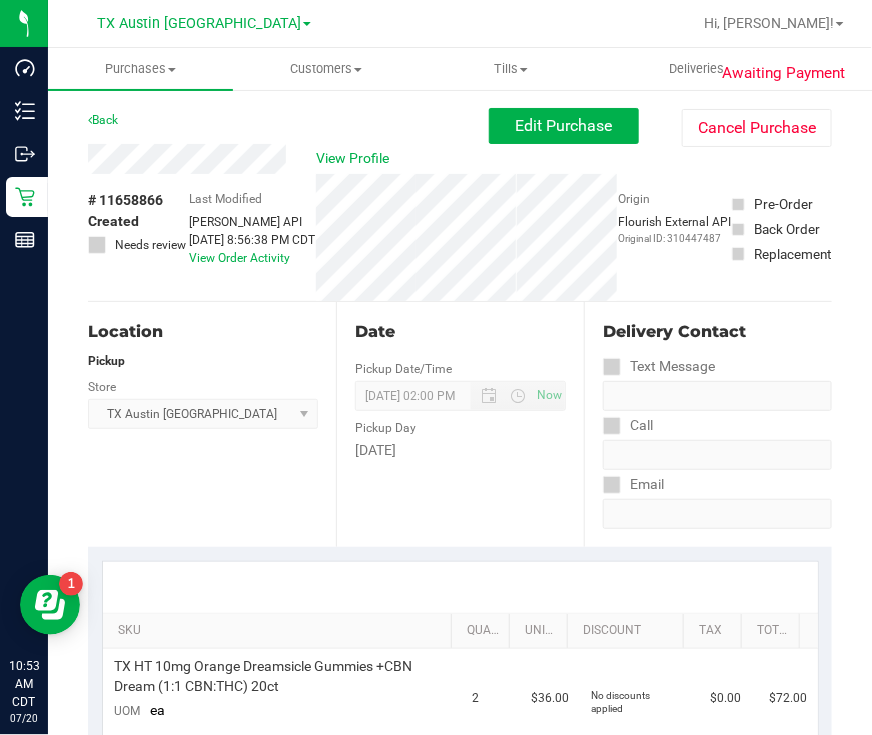click on "Edit Purchase
Cancel Purchase" at bounding box center (660, 127) 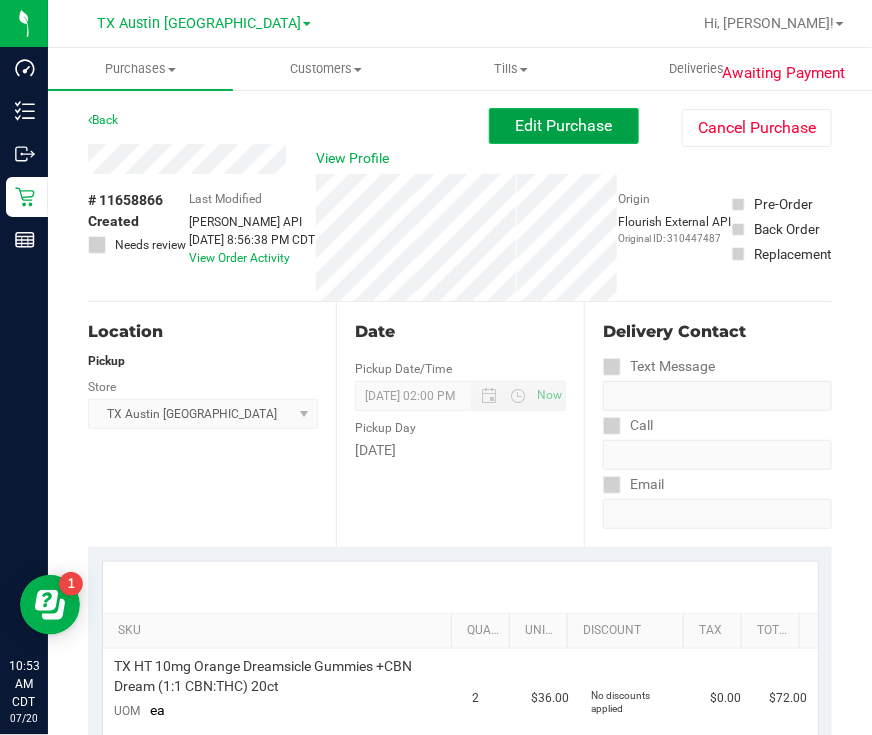 click on "Edit Purchase" at bounding box center [564, 125] 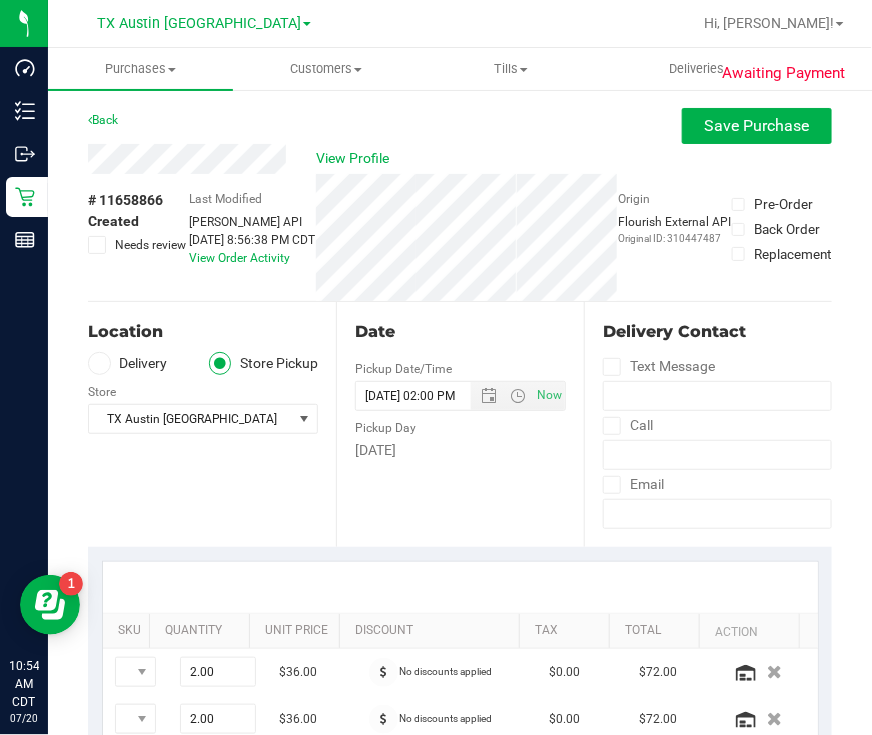 click at bounding box center [97, 245] 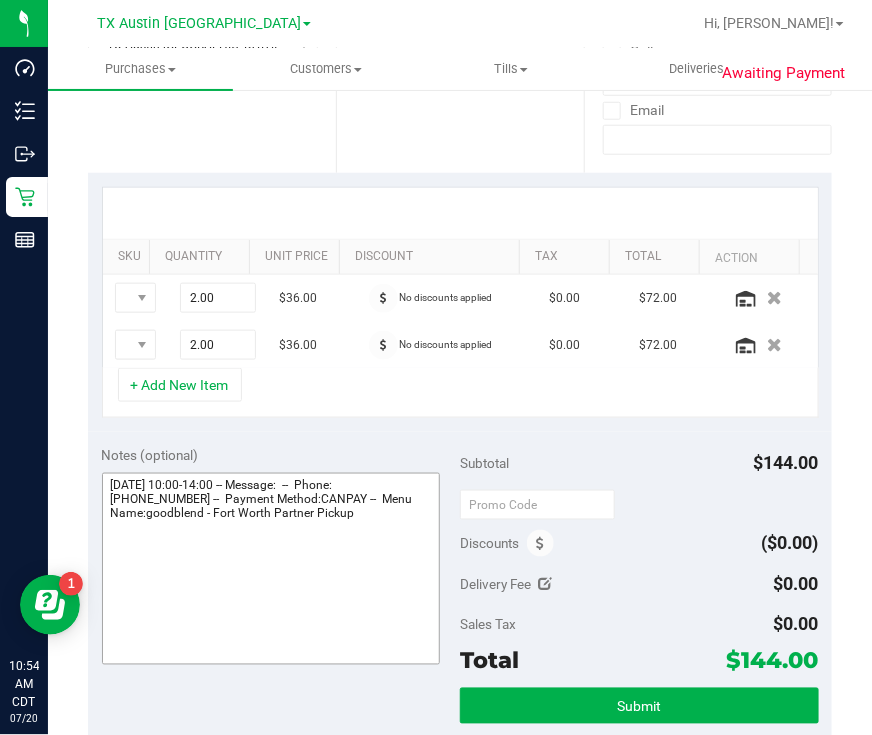 scroll, scrollTop: 375, scrollLeft: 0, axis: vertical 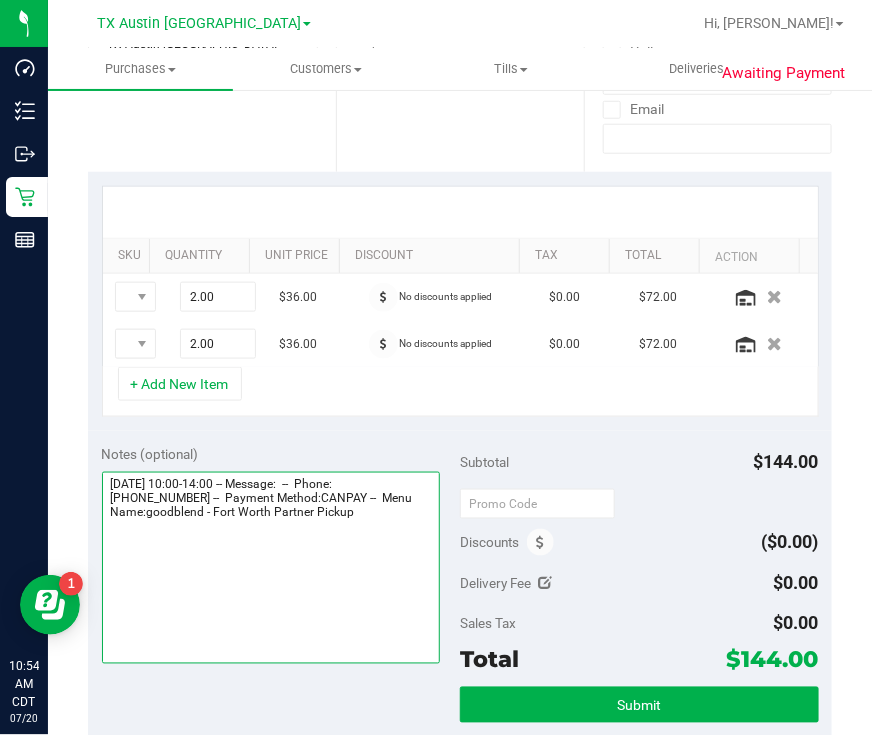 click at bounding box center (271, 568) 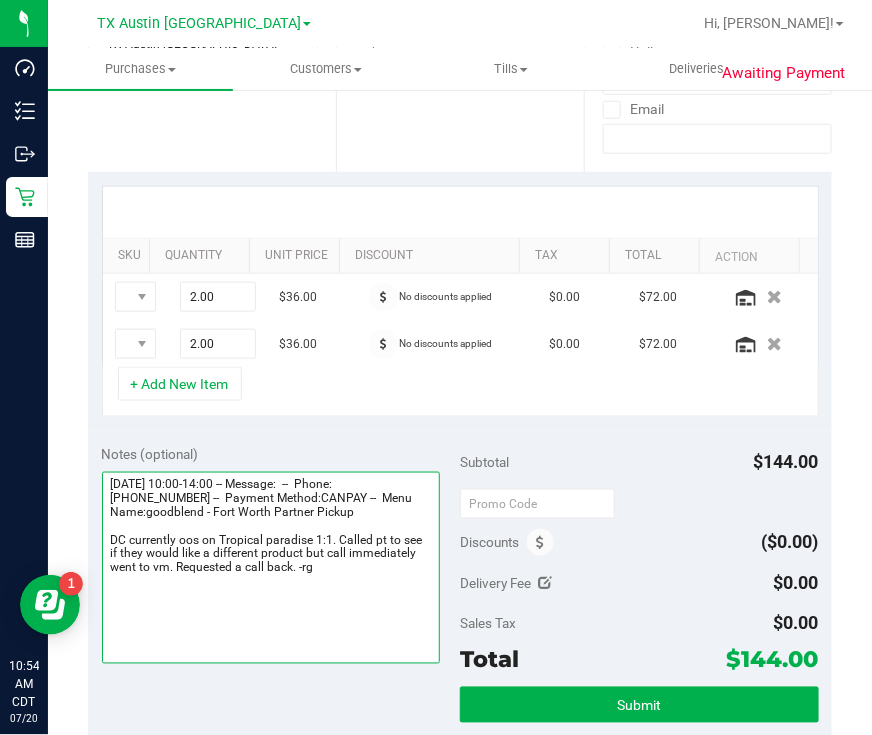 type on "Monday 07/21/2025 10:00-14:00 -- Message:  --  Phone:3109267760 --  Payment Method:CANPAY --  Menu Name:goodblend - Fort Worth Partner Pickup
DC currently oos on Tropical paradise 1:1. Called pt to see if they would like a different product but call immediately went to vm. Requested a call back. -rg" 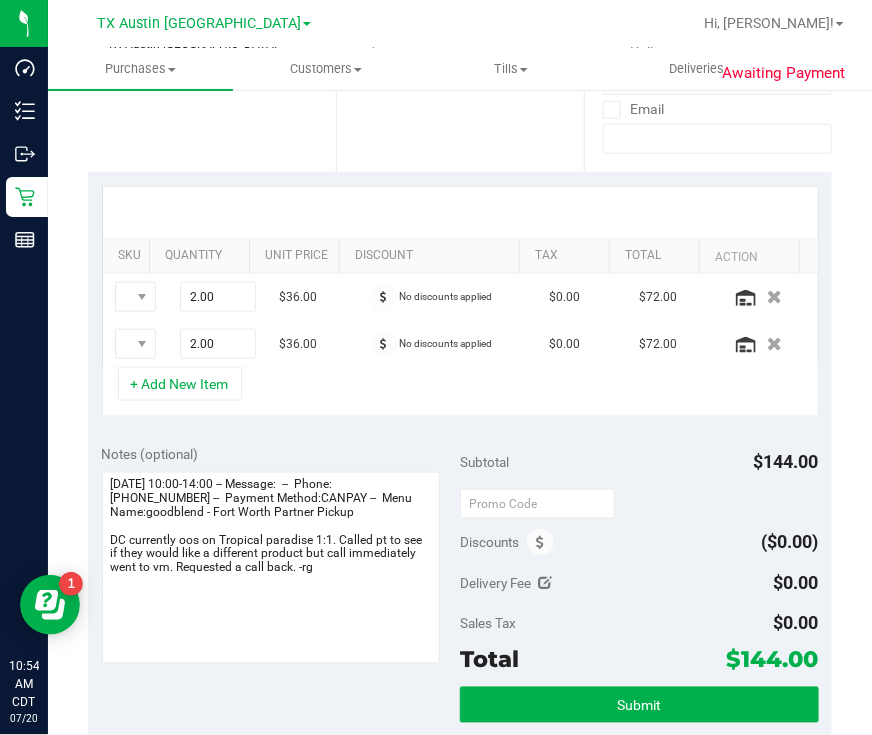 click at bounding box center [639, 503] 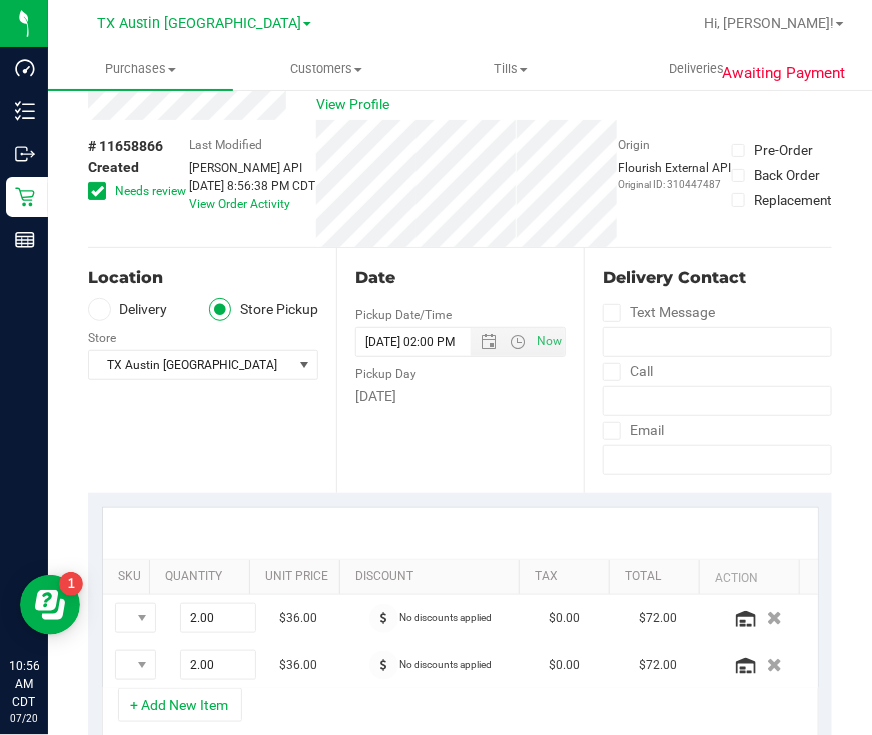 scroll, scrollTop: 0, scrollLeft: 0, axis: both 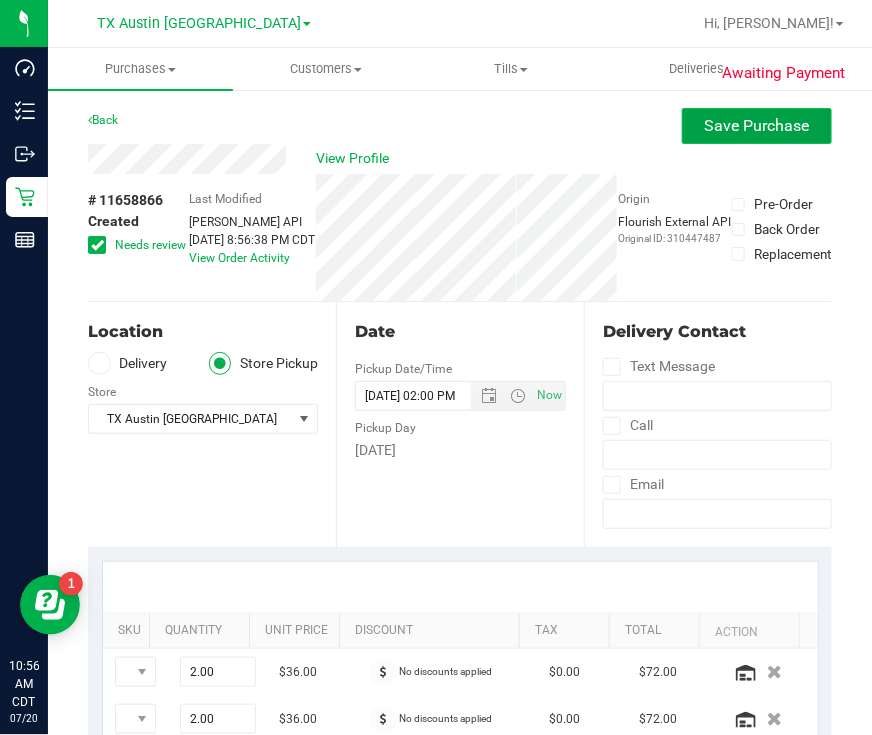 click on "Save Purchase" at bounding box center [757, 125] 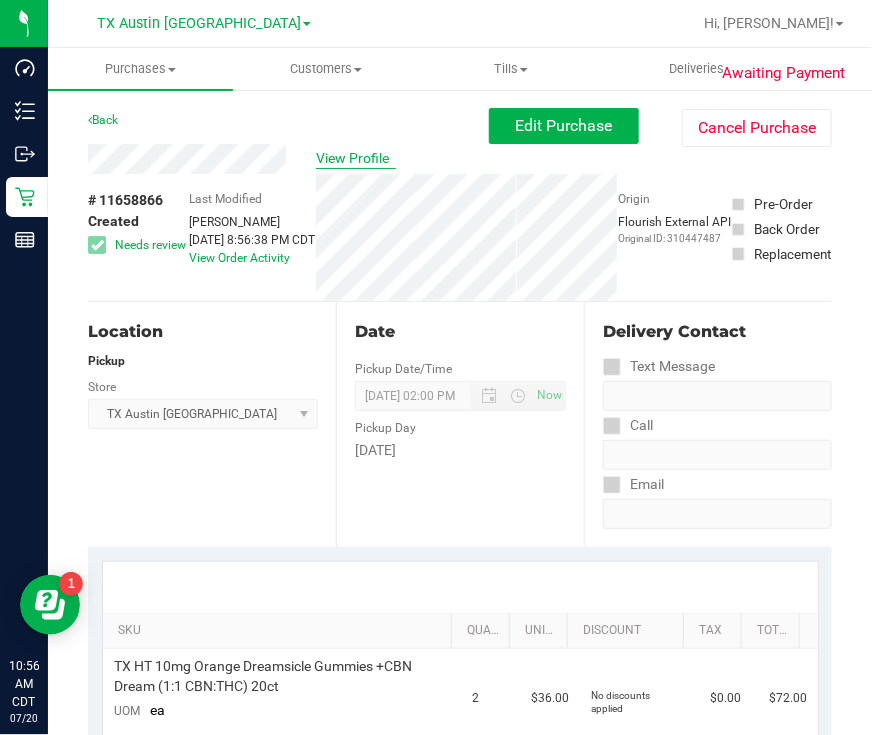 click on "View Profile" at bounding box center (356, 158) 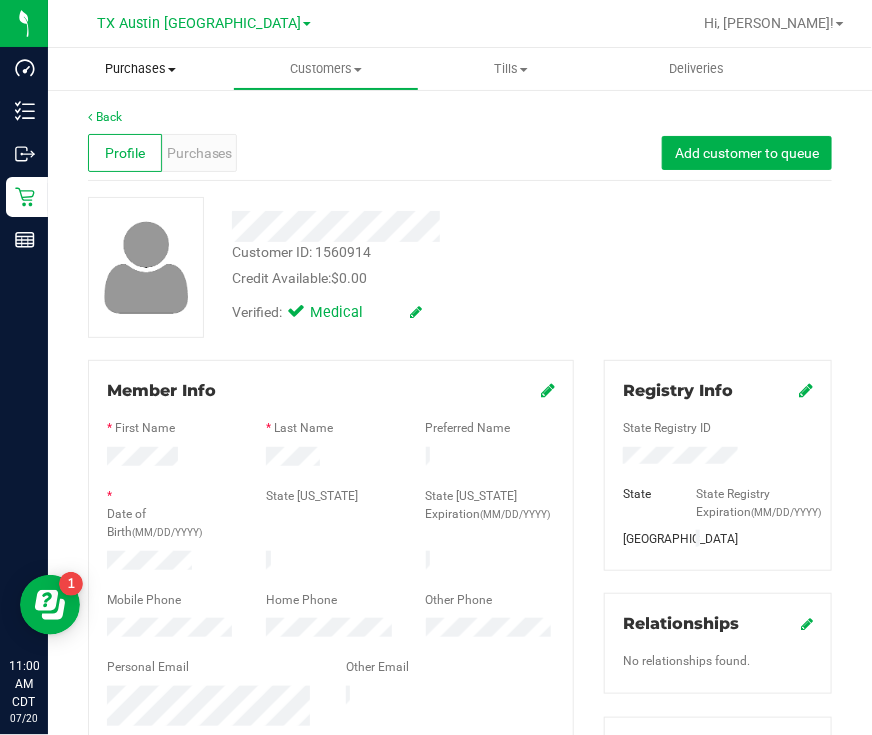 click on "Purchases" at bounding box center [140, 69] 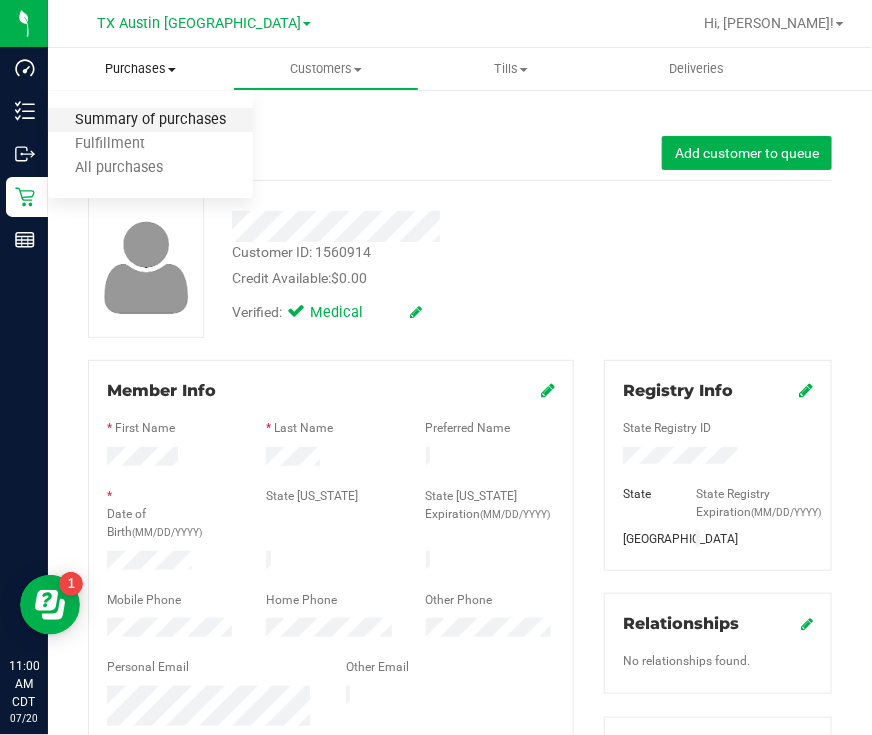 click on "Summary of purchases" at bounding box center (150, 120) 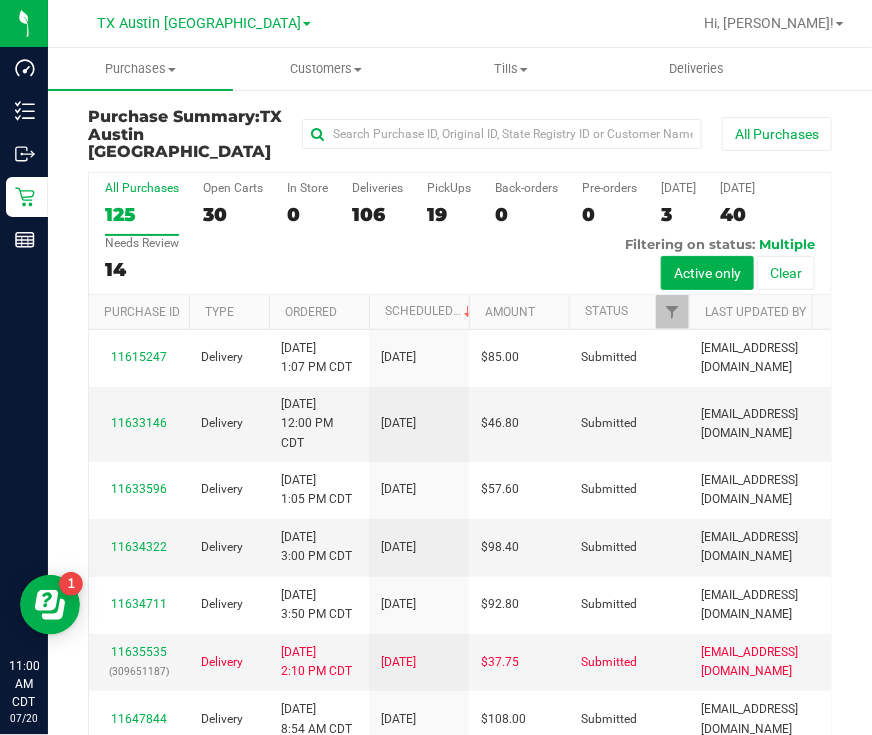 click on "All Purchases
125
Open Carts
30
In Store
0
Deliveries
106
PickUps
19
Back-orders
0
Pre-orders
0
Today
3
Tomorrow
40" at bounding box center (460, 234) 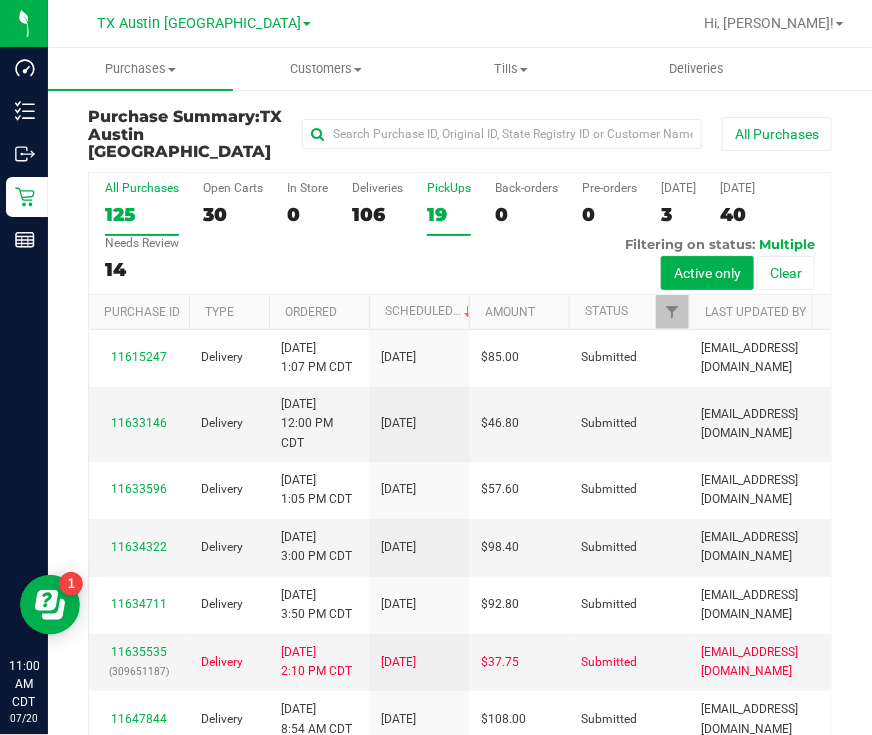 click on "19" at bounding box center [449, 214] 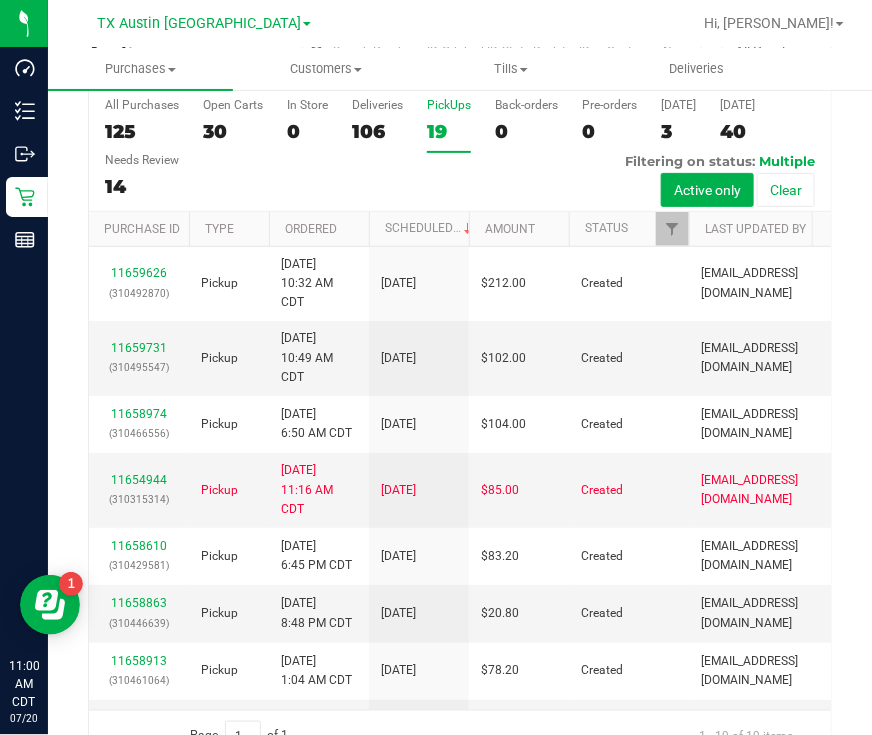 scroll, scrollTop: 113, scrollLeft: 0, axis: vertical 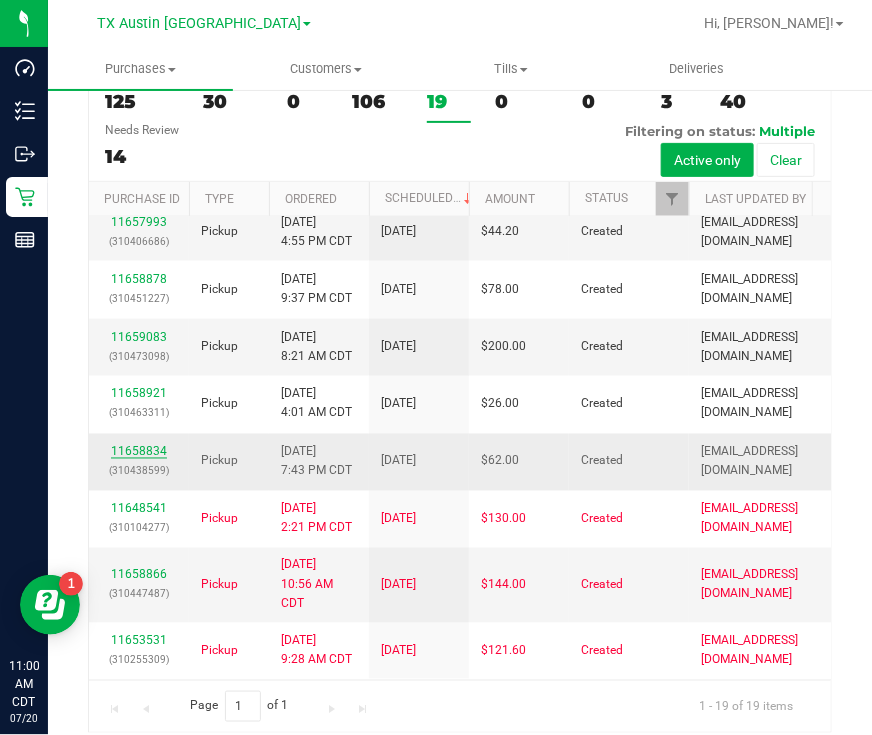 click on "11658834" at bounding box center (139, 452) 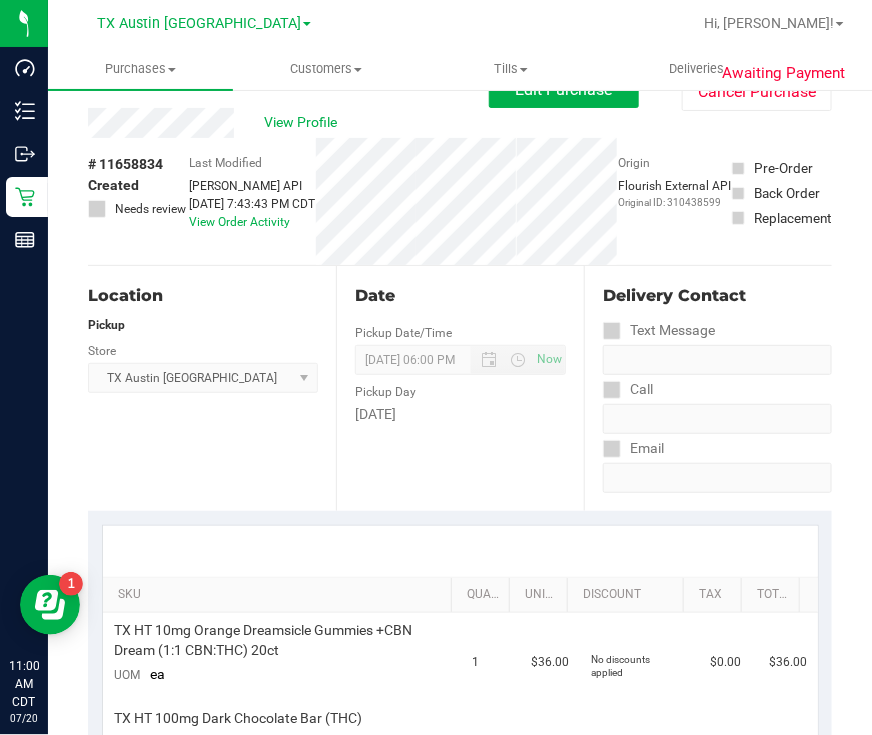 scroll, scrollTop: 0, scrollLeft: 0, axis: both 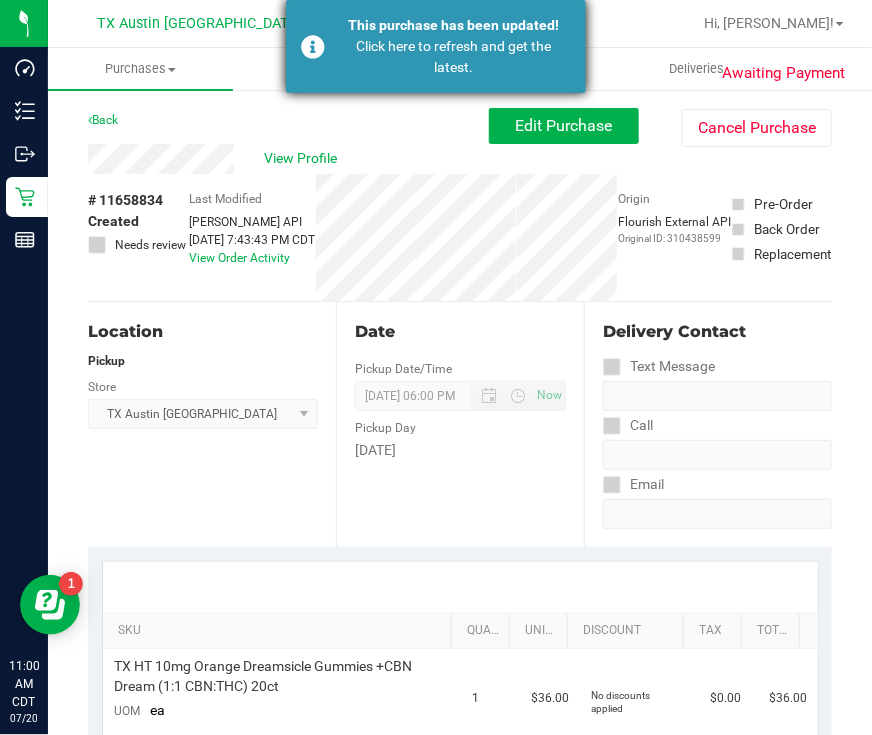 click on "Click here to refresh and get the latest." at bounding box center (453, 57) 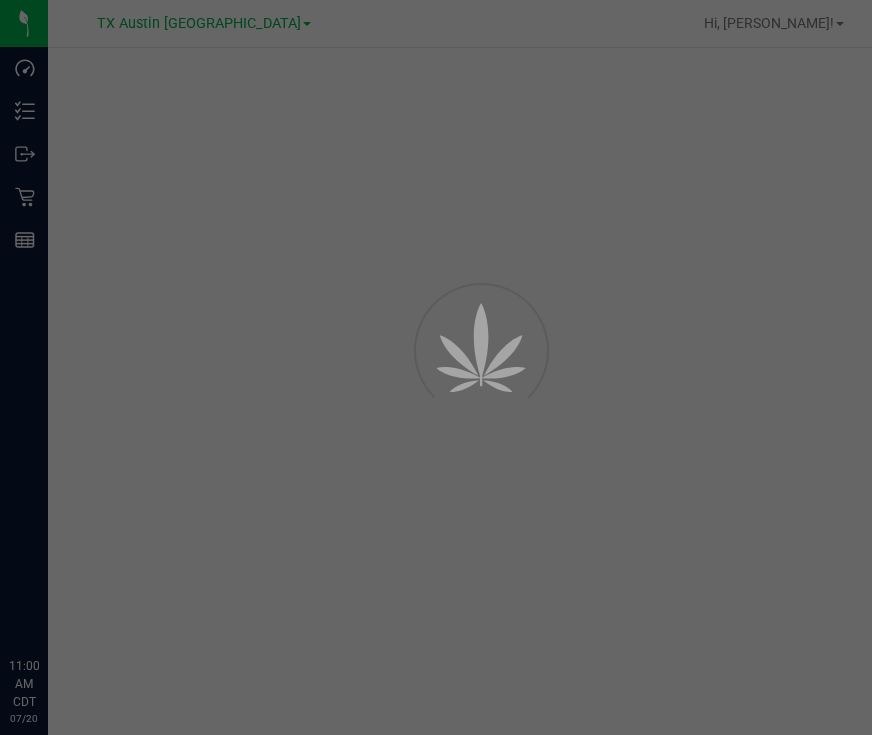 scroll, scrollTop: 0, scrollLeft: 0, axis: both 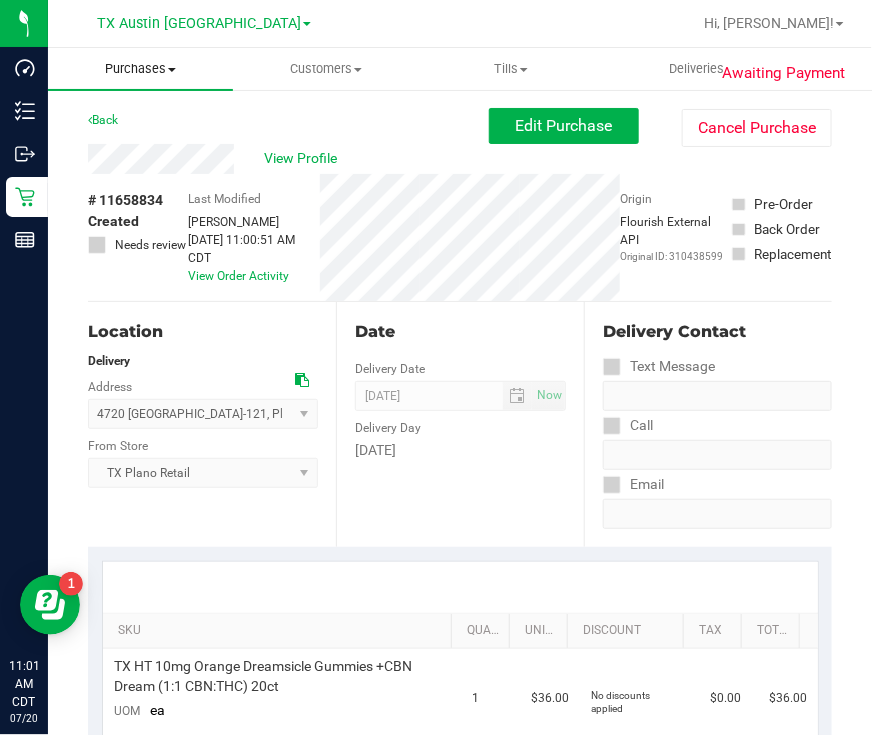 click on "Purchases" at bounding box center (140, 69) 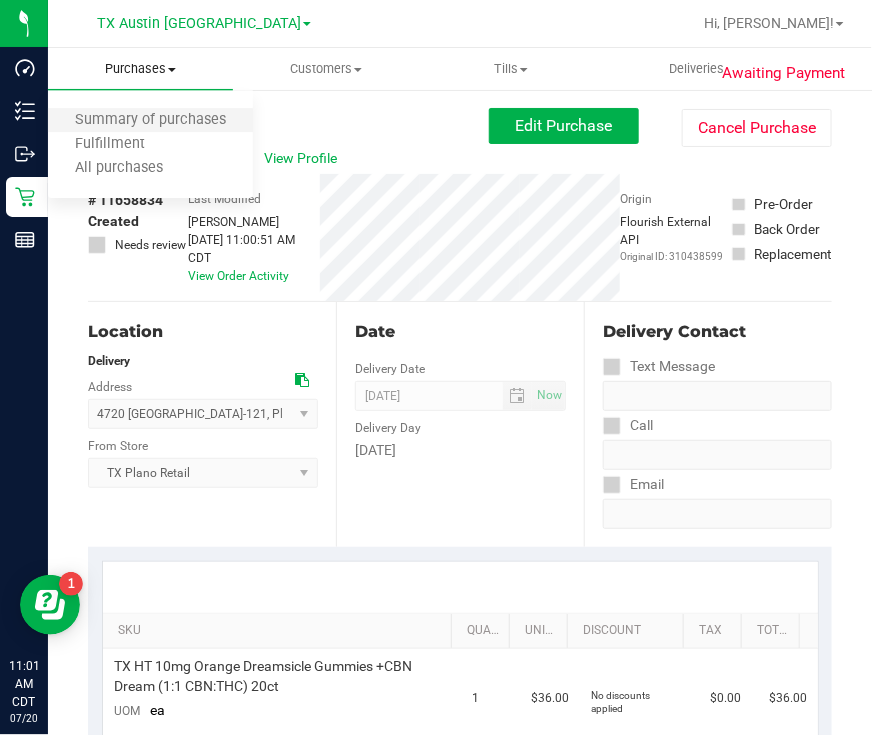click on "Summary of purchases" at bounding box center [150, 121] 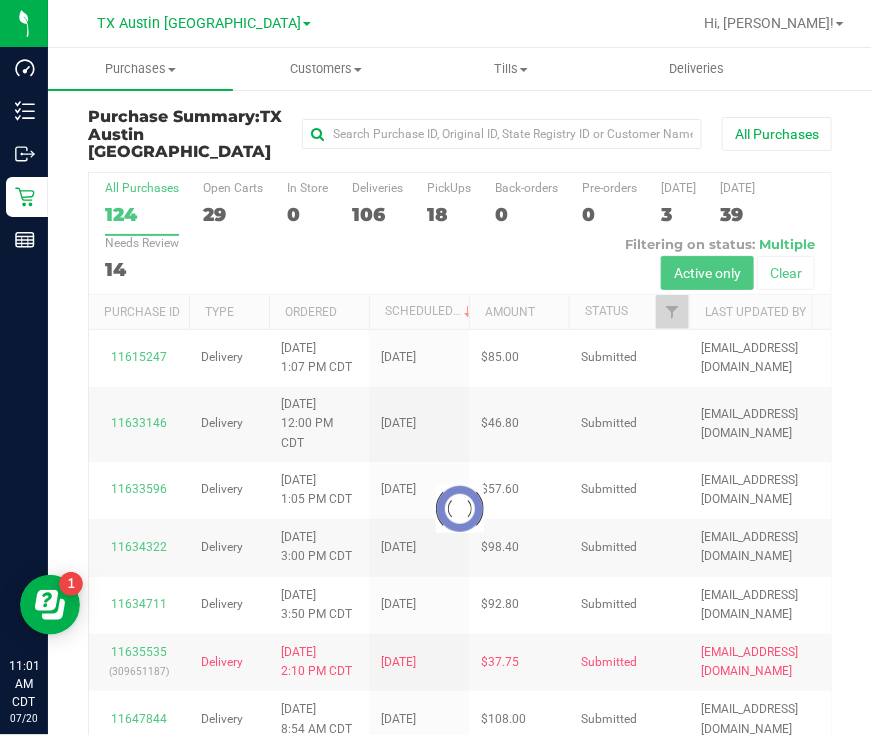 click at bounding box center [460, 509] 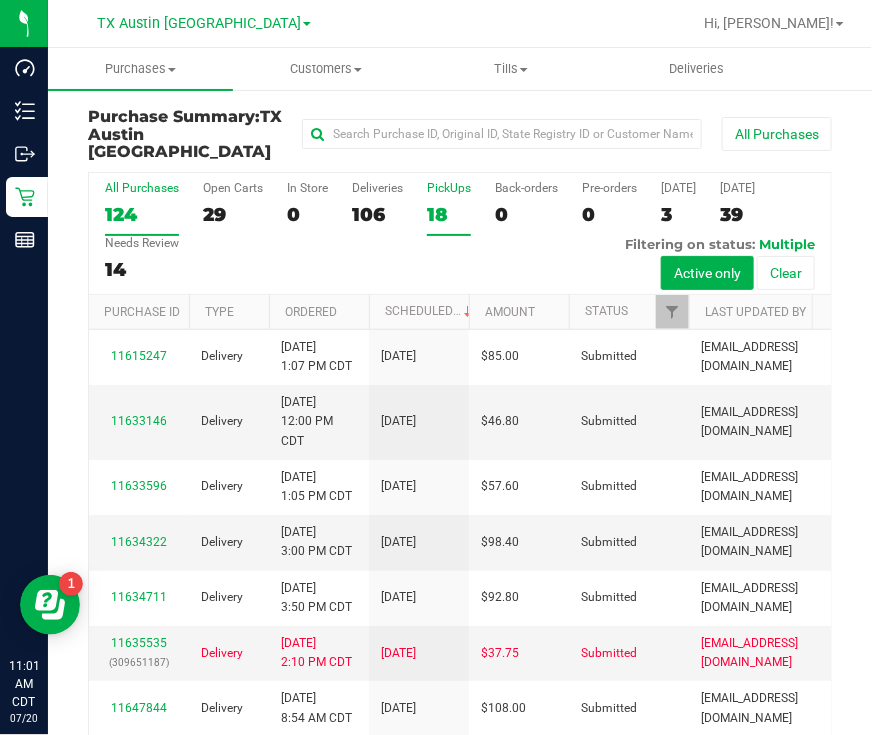 click on "18" at bounding box center (449, 214) 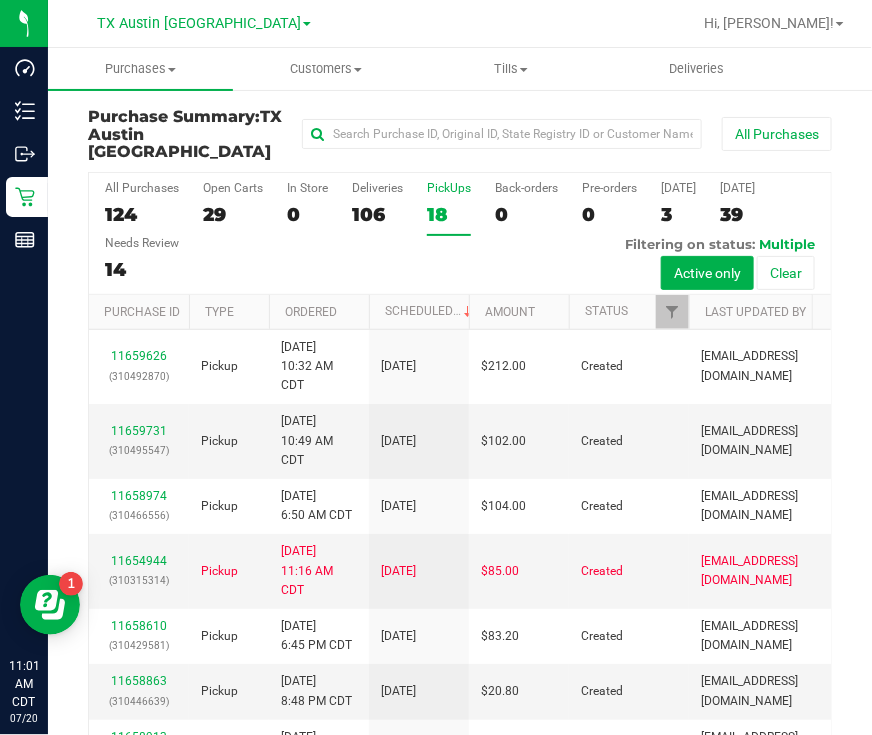 scroll, scrollTop: 113, scrollLeft: 0, axis: vertical 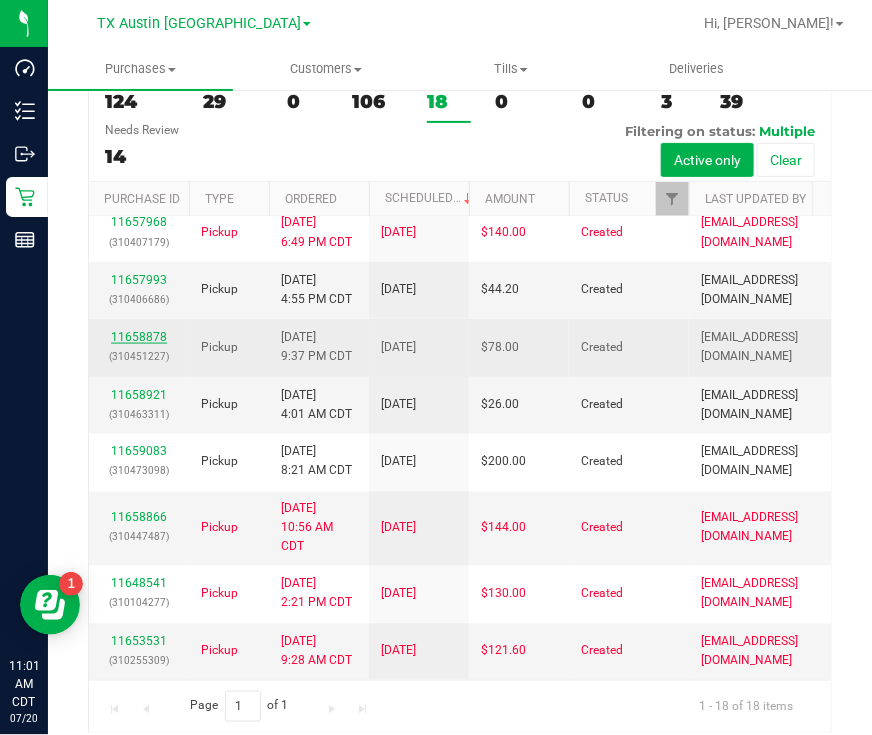 click on "11658878" at bounding box center (139, 337) 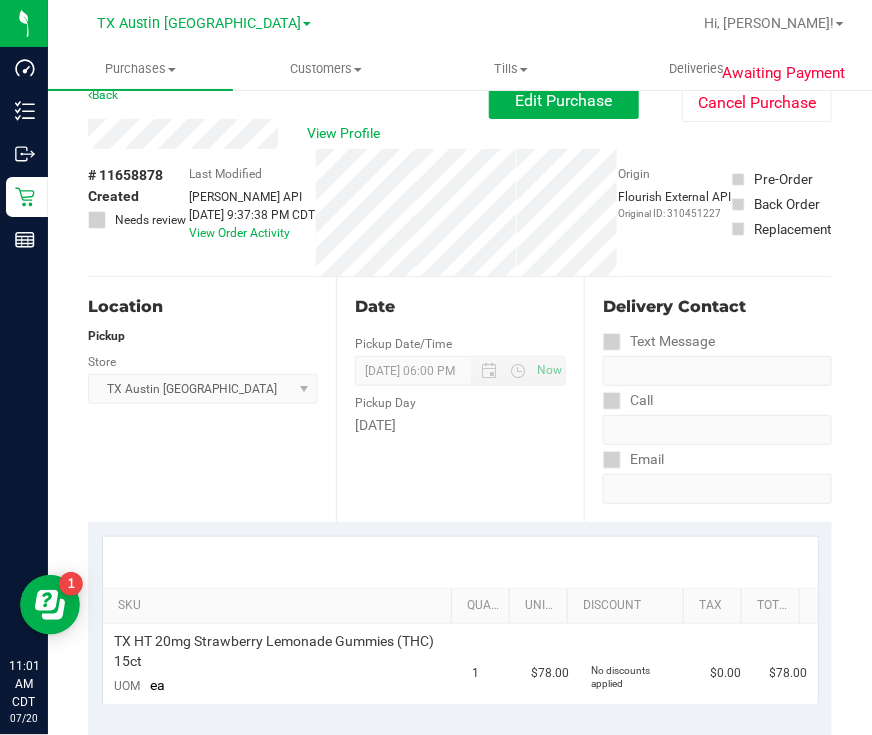 scroll, scrollTop: 0, scrollLeft: 0, axis: both 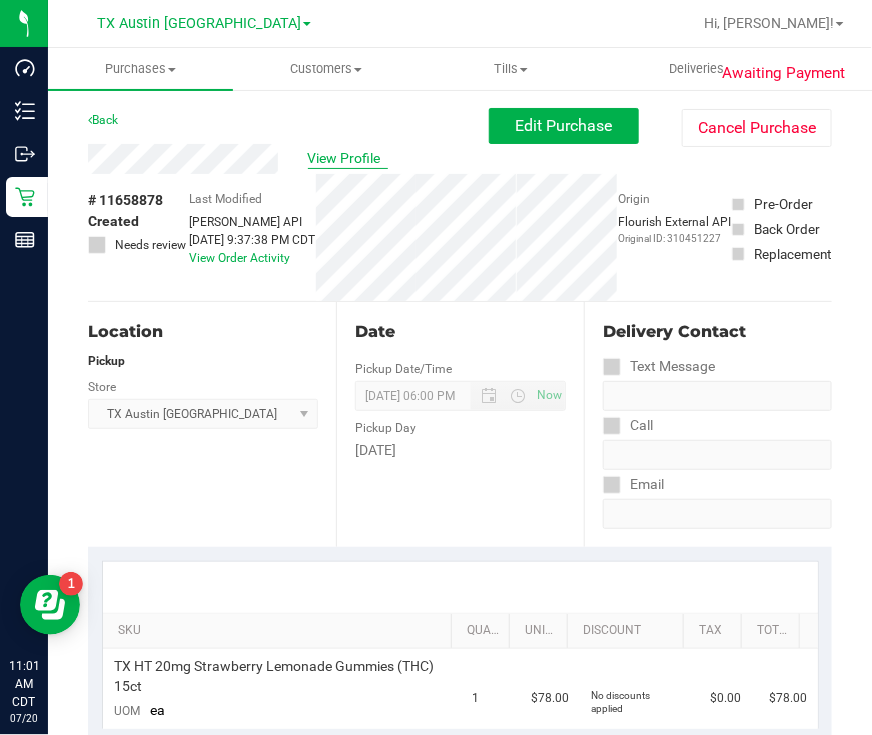 click on "View Profile" at bounding box center (348, 158) 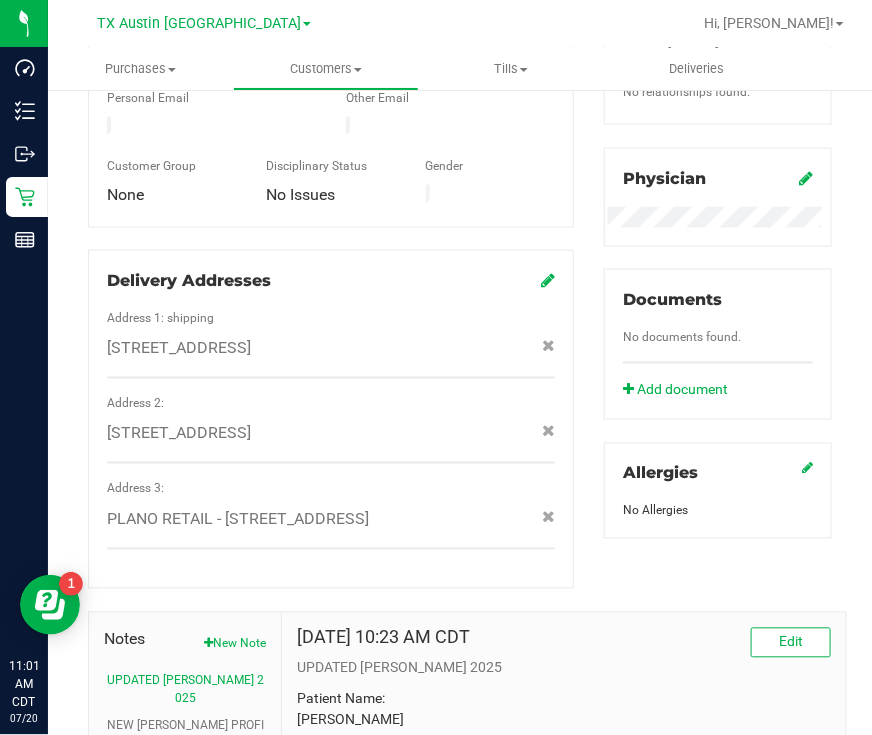 scroll, scrollTop: 838, scrollLeft: 0, axis: vertical 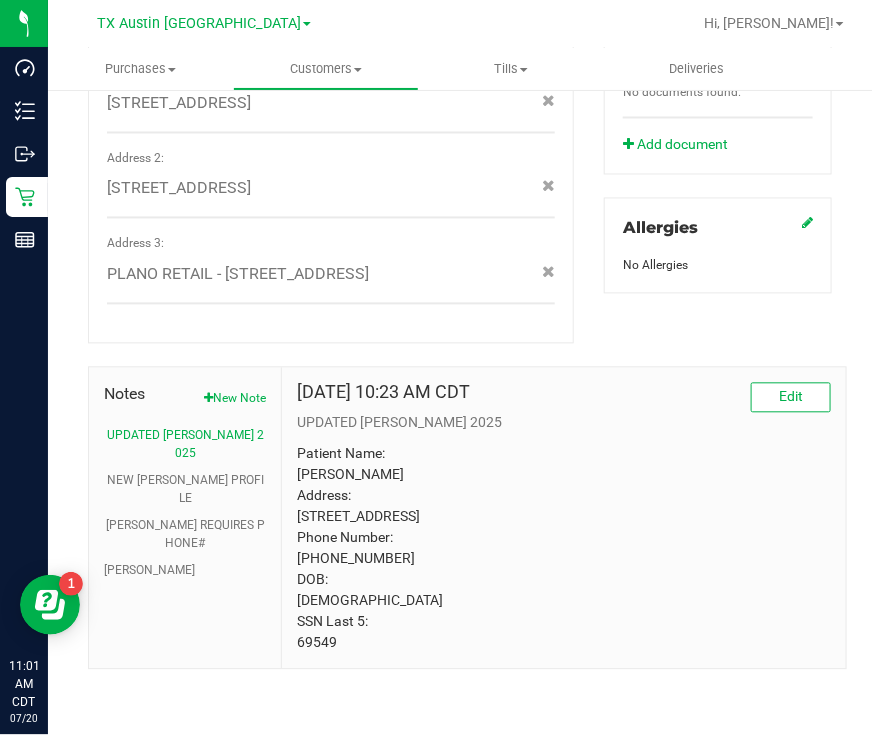 click on "Patient Name:
Michael L McCreary
Address:
1320 Wentworth Dr
Lewisville, TX, 75067
Phone Number:
(469) 496-9549
DOB:
10/03/1962
SSN Last 5:
69549" at bounding box center [564, 549] 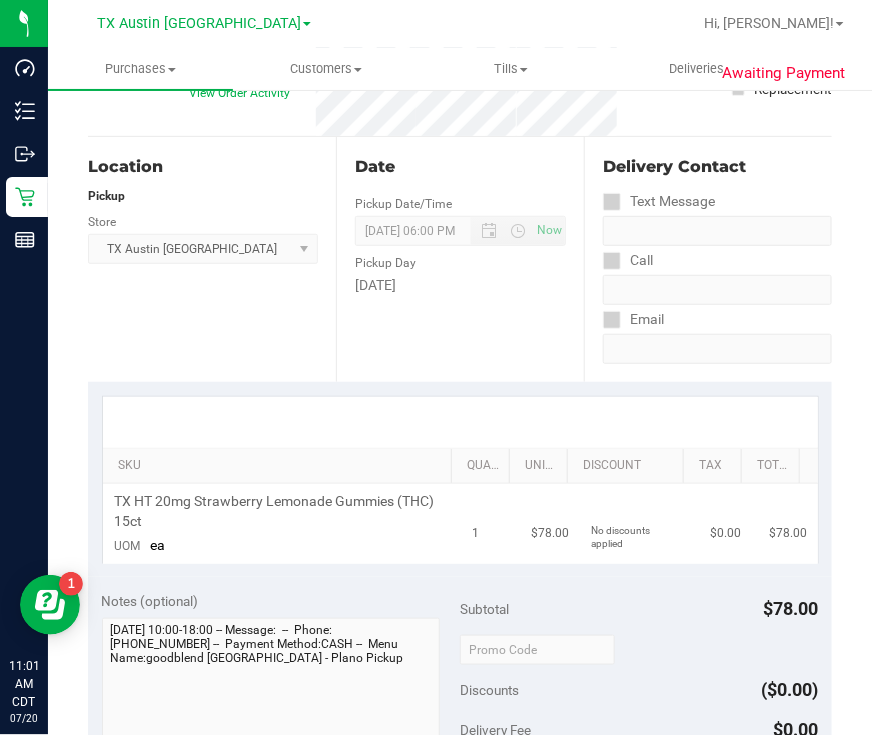 scroll, scrollTop: 0, scrollLeft: 0, axis: both 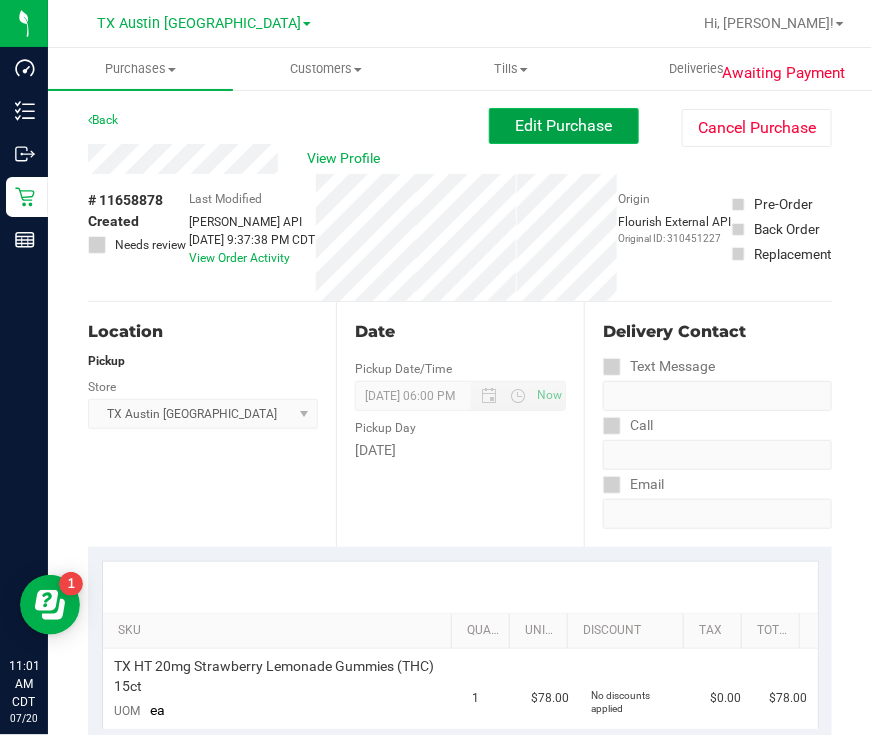 click on "Edit Purchase" at bounding box center (564, 125) 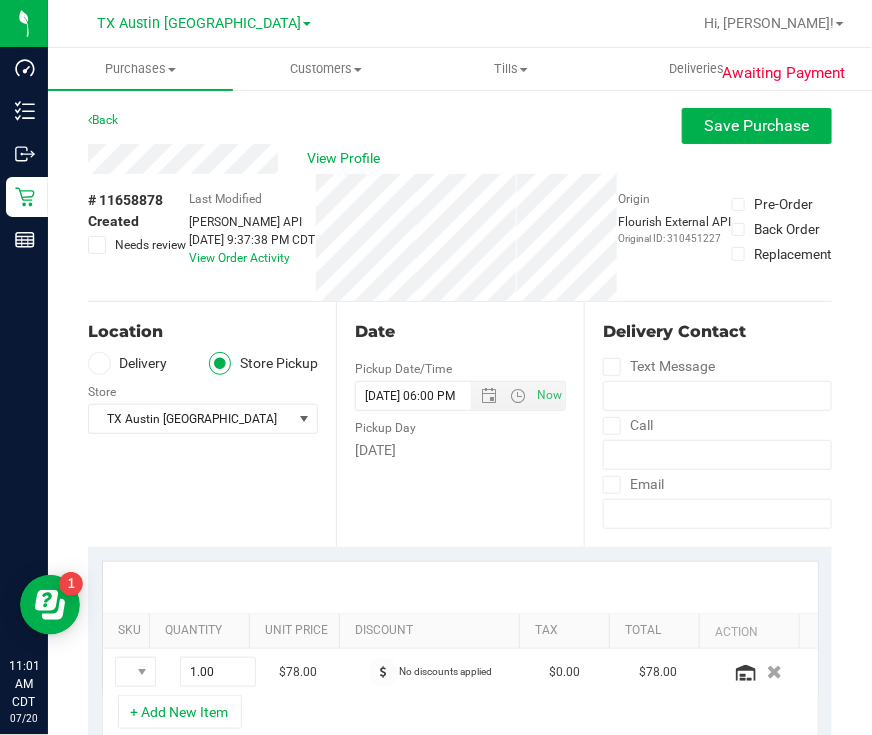 click on "Delivery" at bounding box center [128, 363] 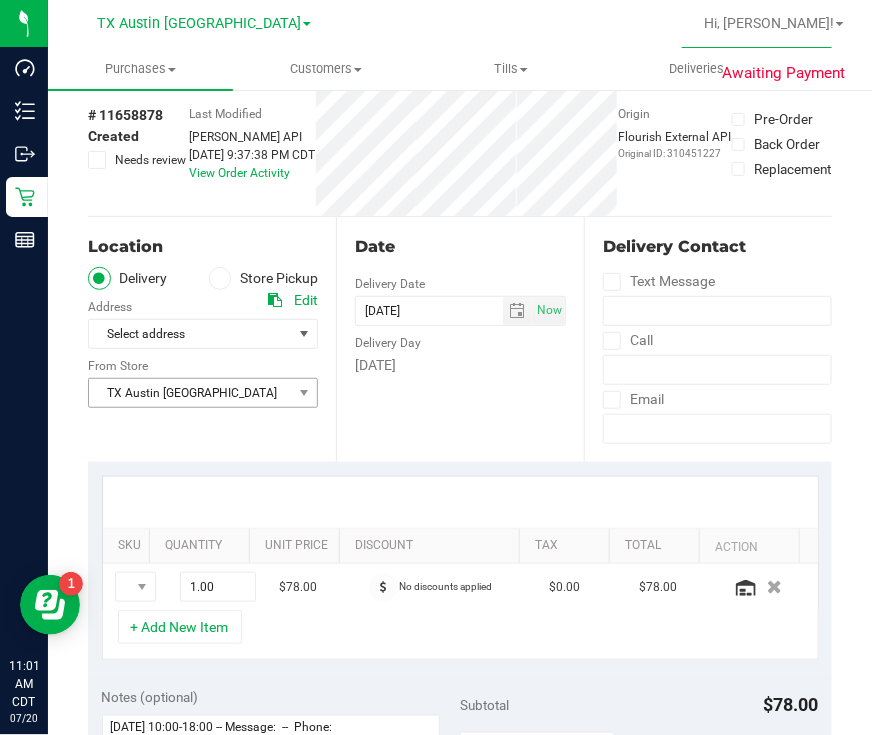 scroll, scrollTop: 124, scrollLeft: 0, axis: vertical 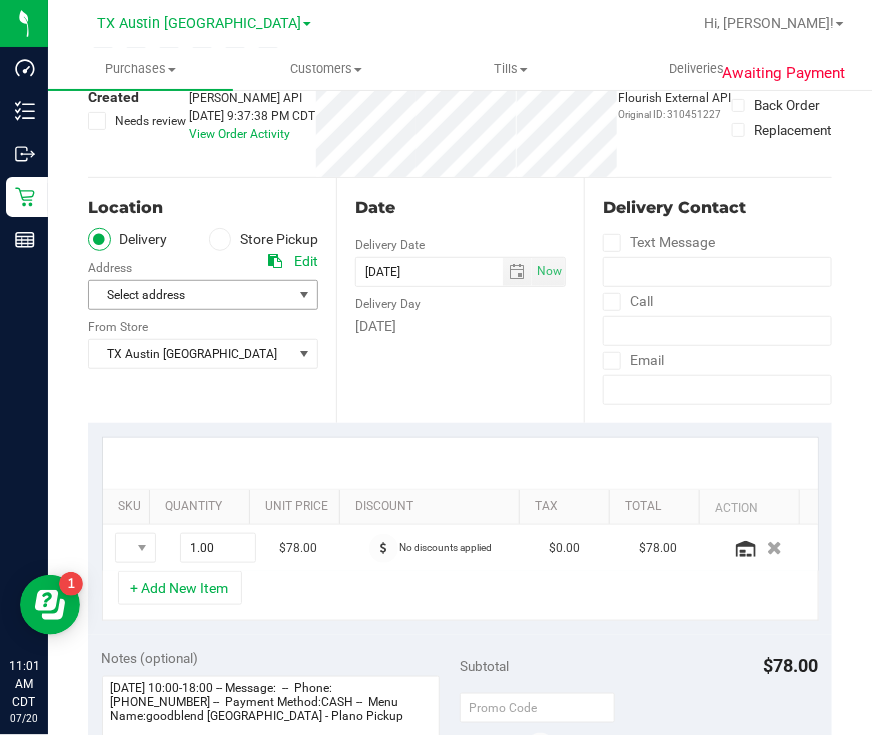 click on "Select address" at bounding box center (185, 295) 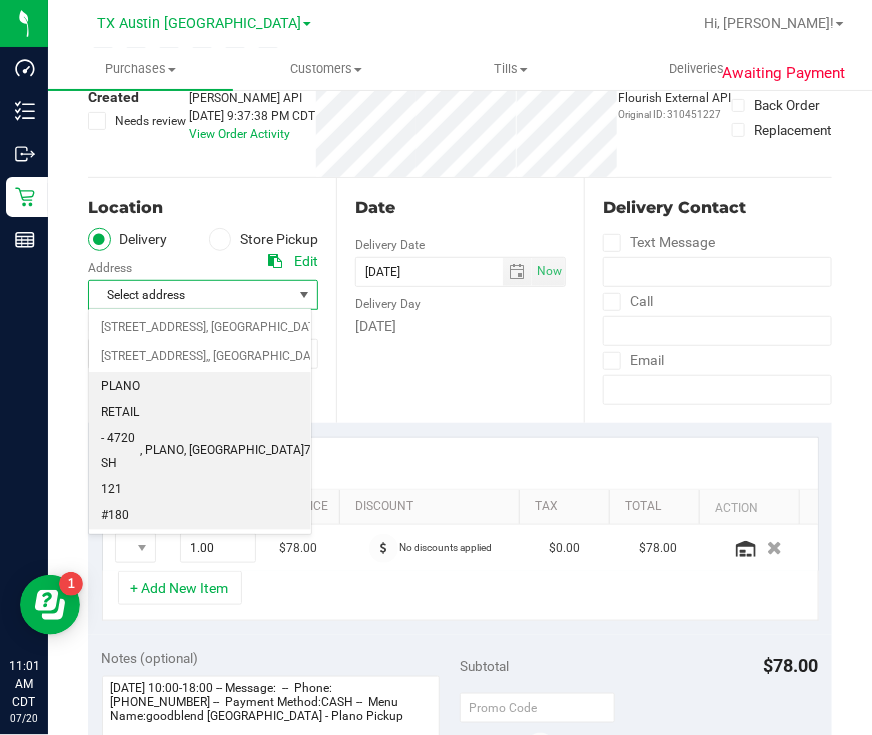 click on "PLANO RETAIL - 4720 SH 121 #180
, PLANO
, TX
75024" at bounding box center [200, 451] 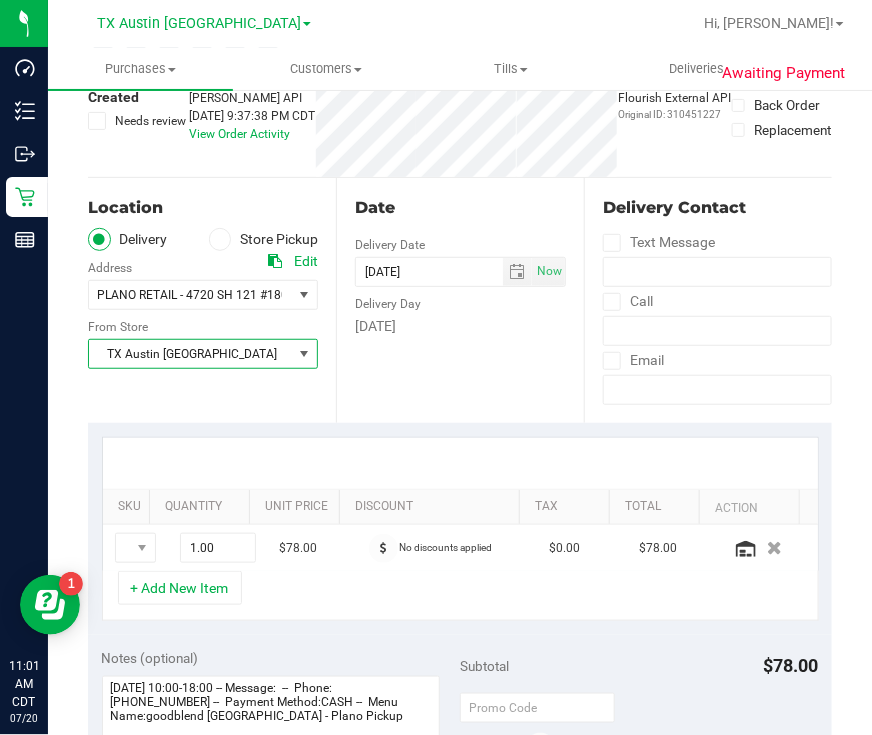 click at bounding box center (304, 354) 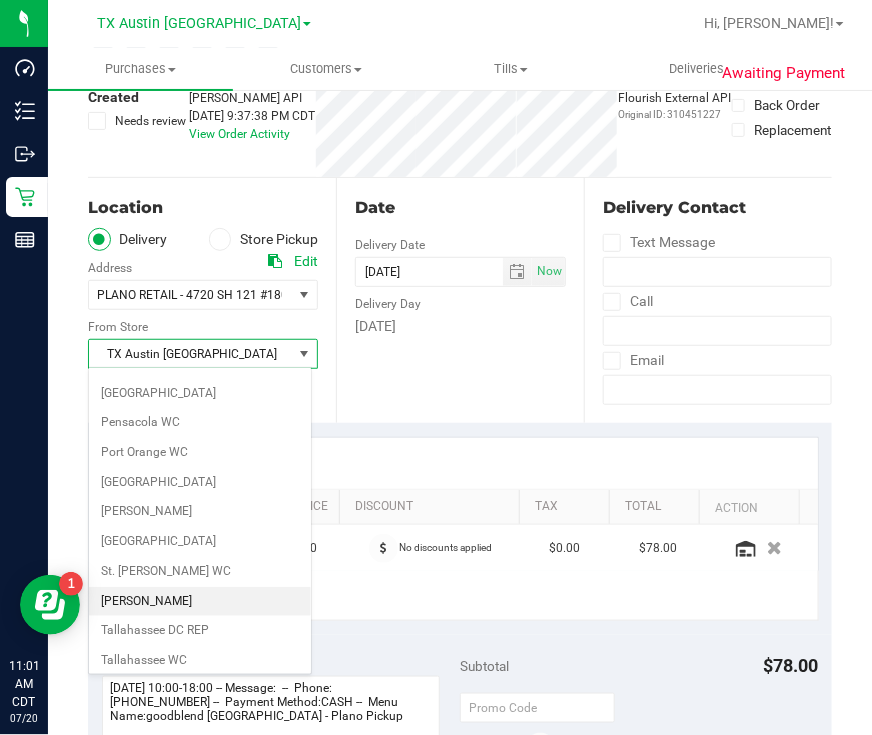 scroll, scrollTop: 1350, scrollLeft: 0, axis: vertical 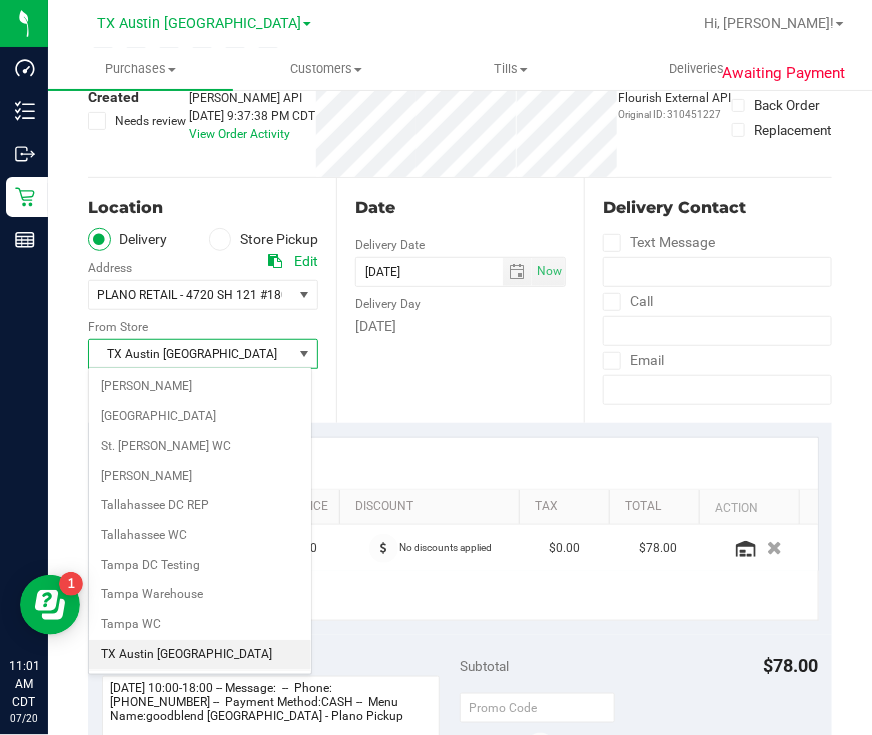 click on "TX Plano Retail" at bounding box center [200, 685] 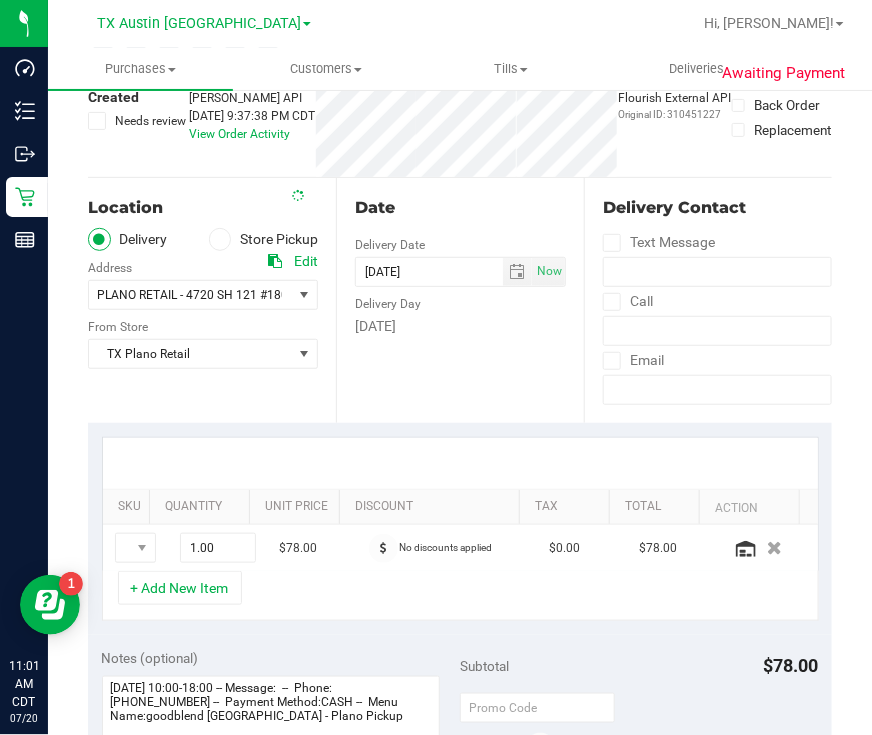 click on "Date
Delivery Date
07/21/2025
Now
07/21/2025 06:00 PM
Now
Delivery Day
Monday" at bounding box center [460, 300] 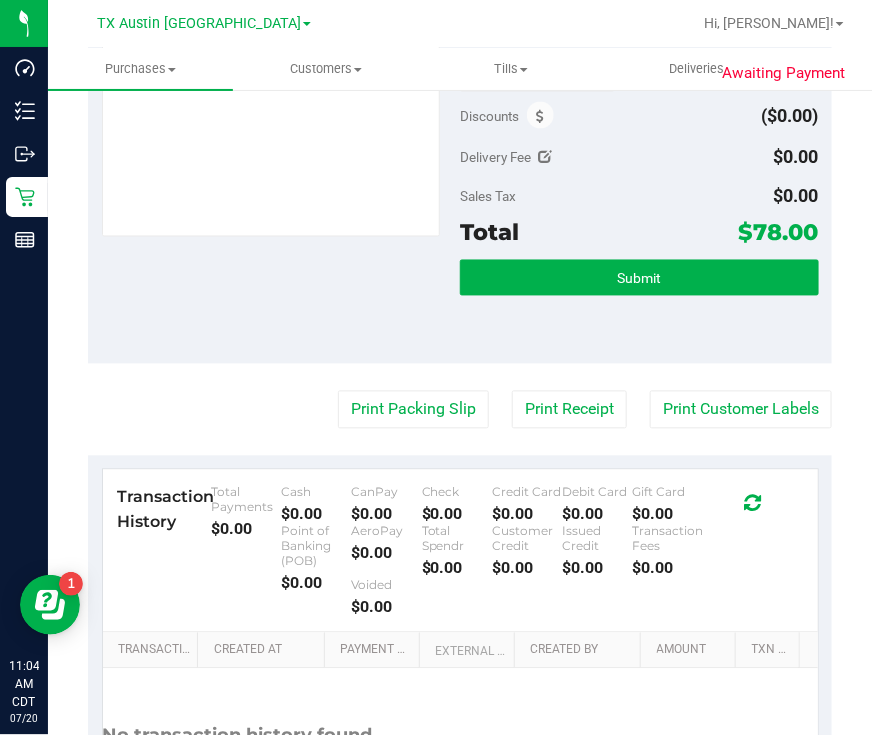 scroll, scrollTop: 499, scrollLeft: 0, axis: vertical 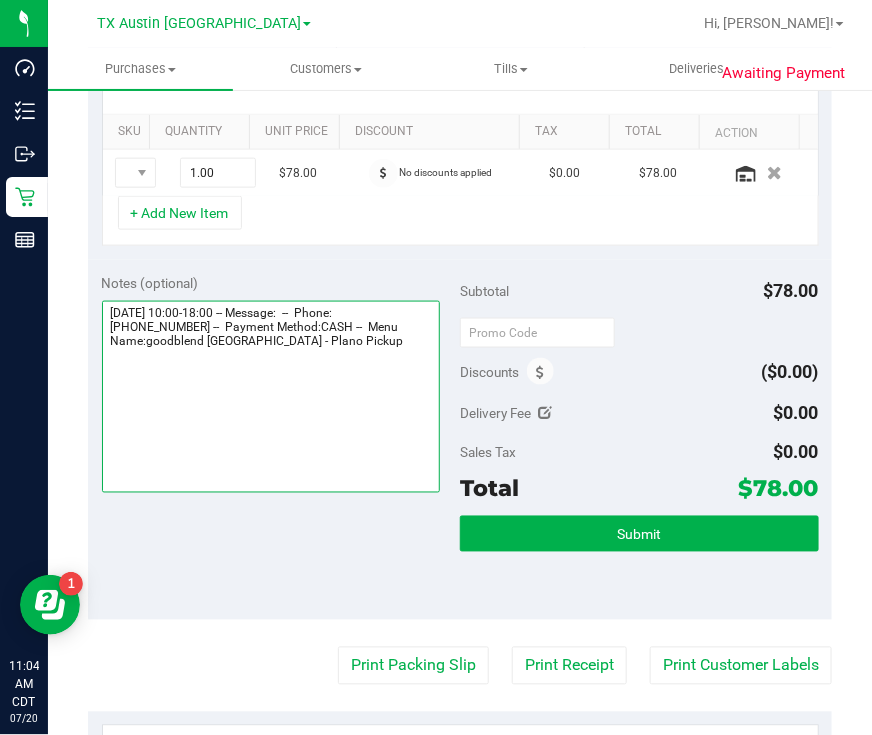 click at bounding box center (271, 397) 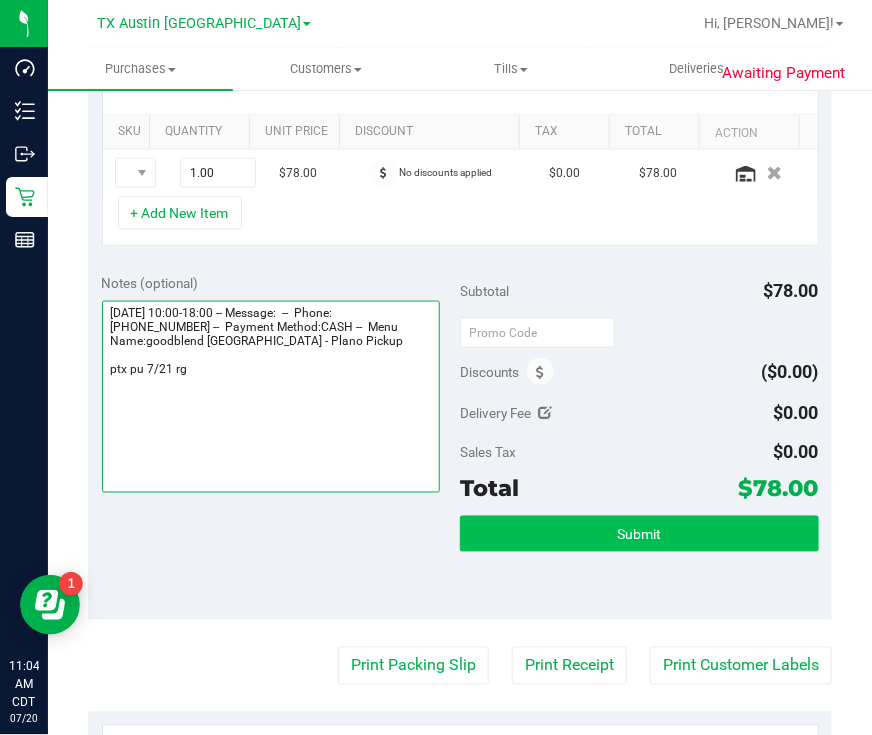 type on "Monday 07/21/2025 10:00-18:00 -- Message:  --  Phone:4694969549 --  Payment Method:CASH --  Menu Name:goodblend TX - Plano Pickup
ptx pu 7/21 rg" 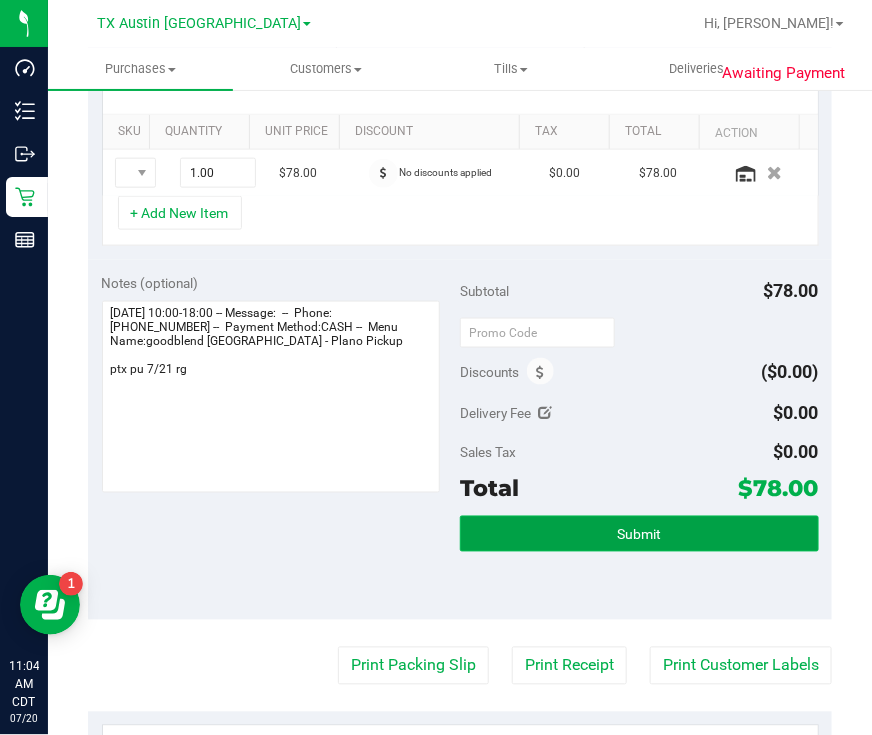 click on "Submit" at bounding box center [639, 534] 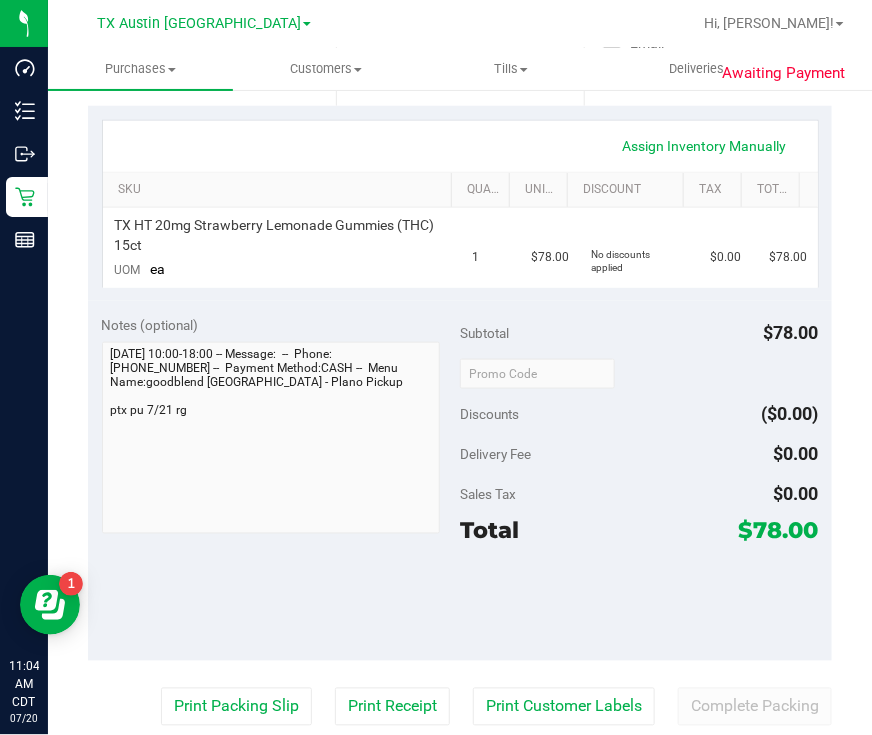 scroll, scrollTop: 0, scrollLeft: 0, axis: both 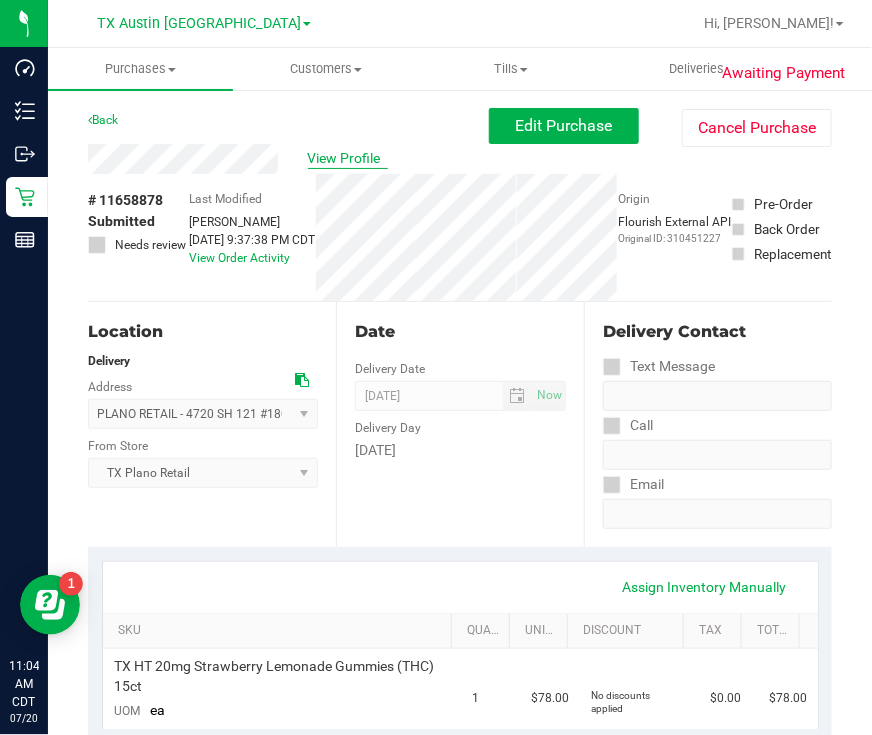click on "View Profile" at bounding box center [348, 158] 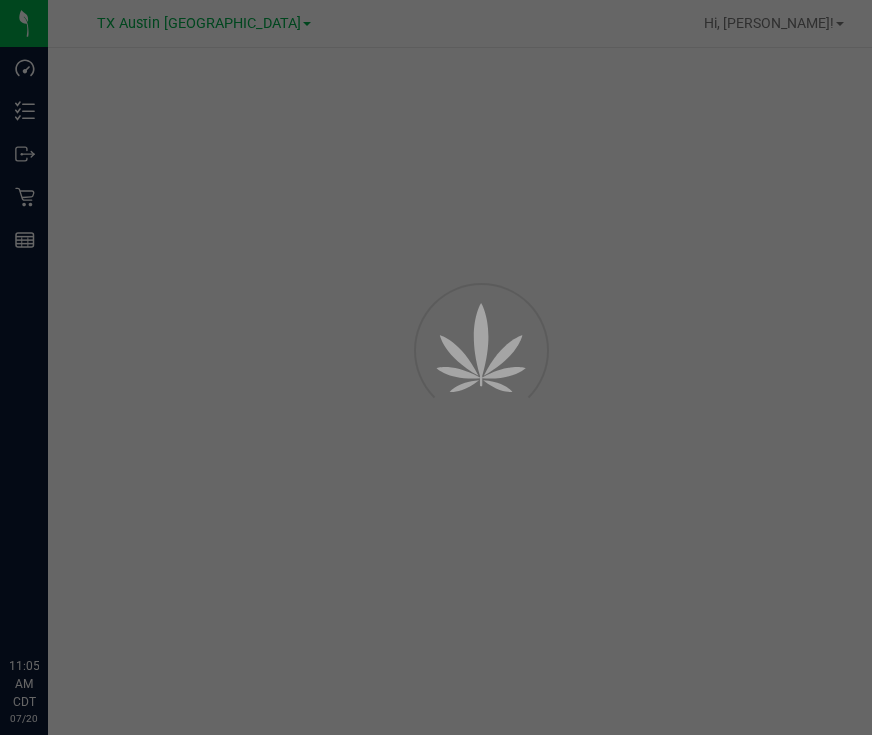scroll, scrollTop: 0, scrollLeft: 0, axis: both 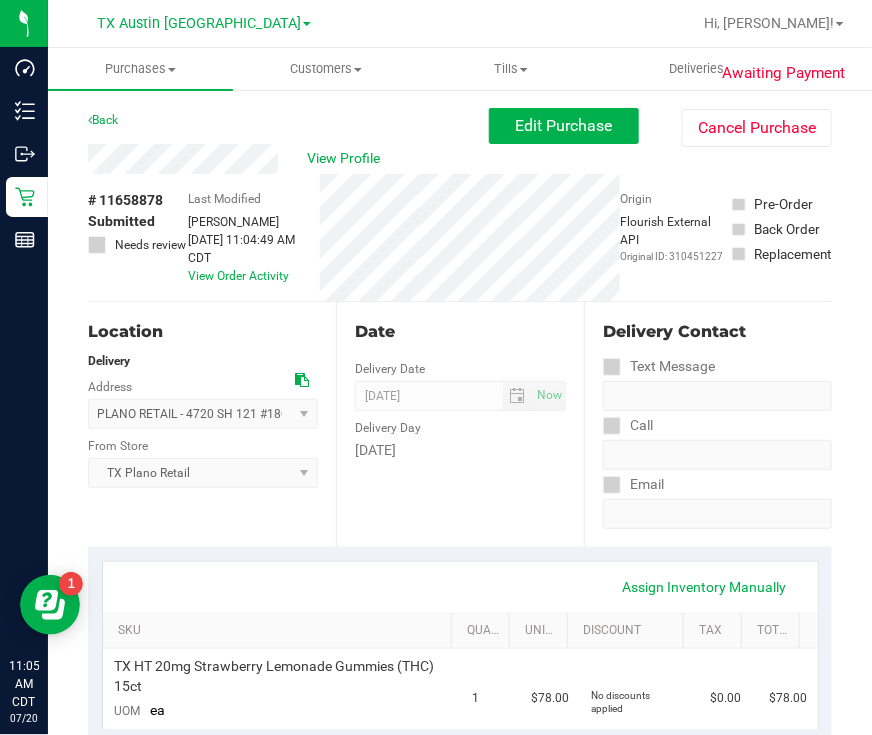 click on "Back
Edit Purchase
Cancel Purchase" at bounding box center (460, 126) 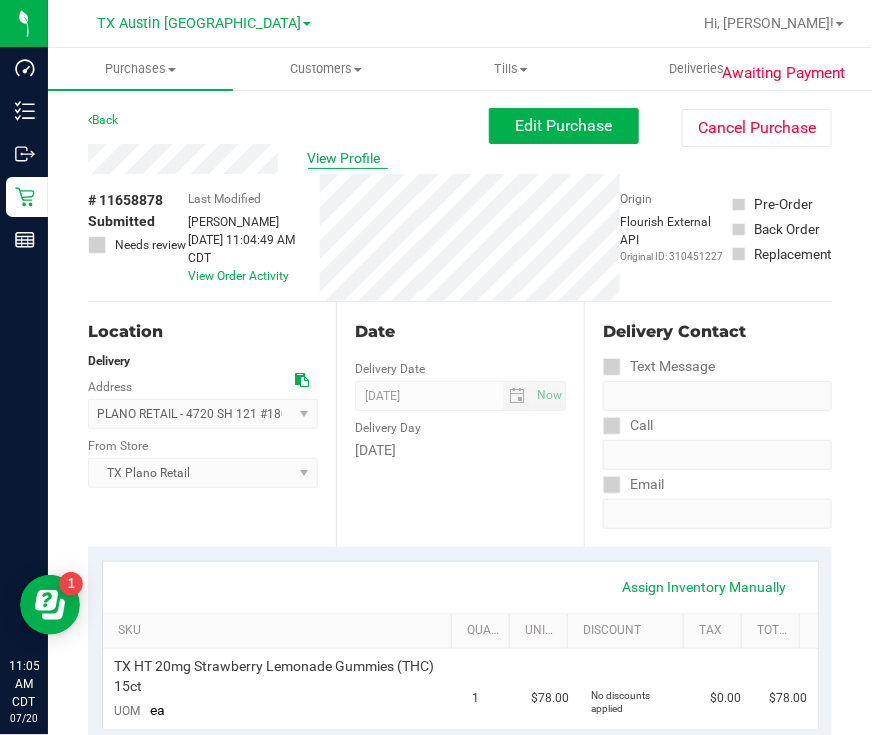 click on "View Profile" at bounding box center [348, 158] 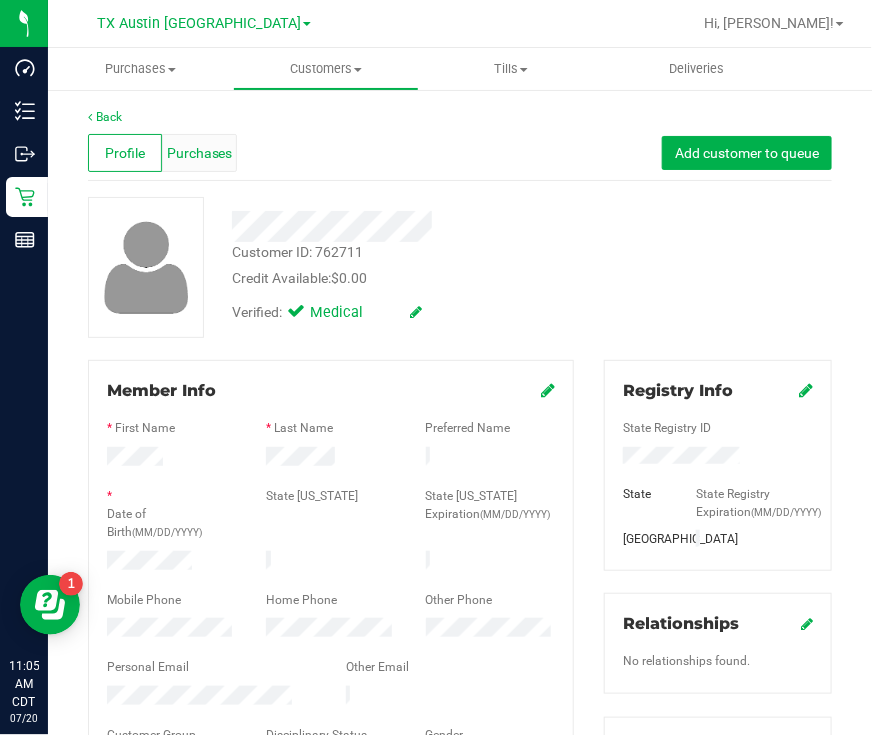 click on "Purchases" at bounding box center [200, 153] 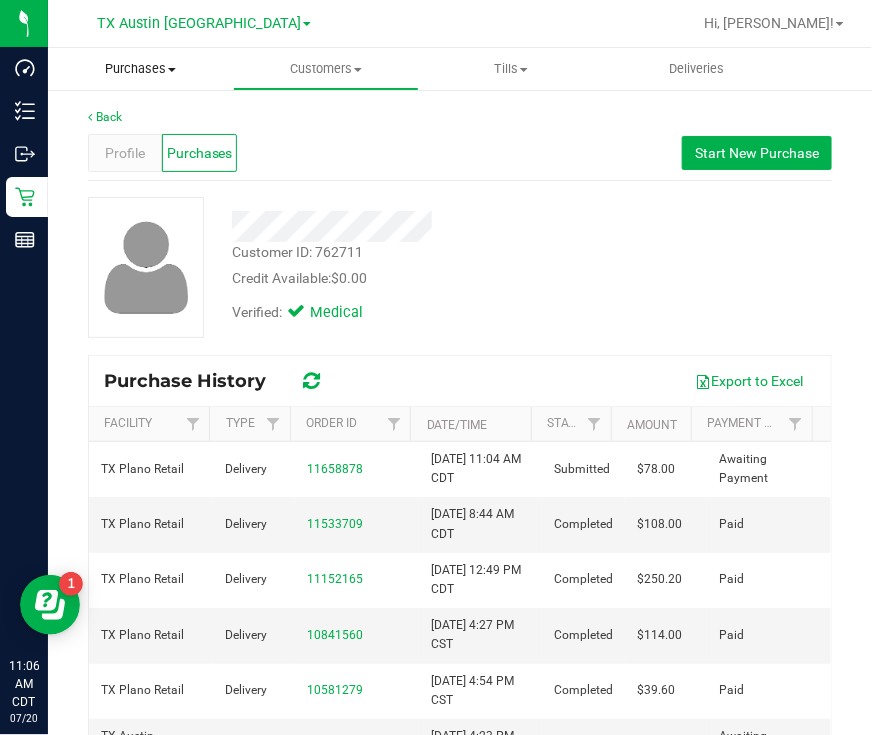 click on "Purchases" at bounding box center (140, 69) 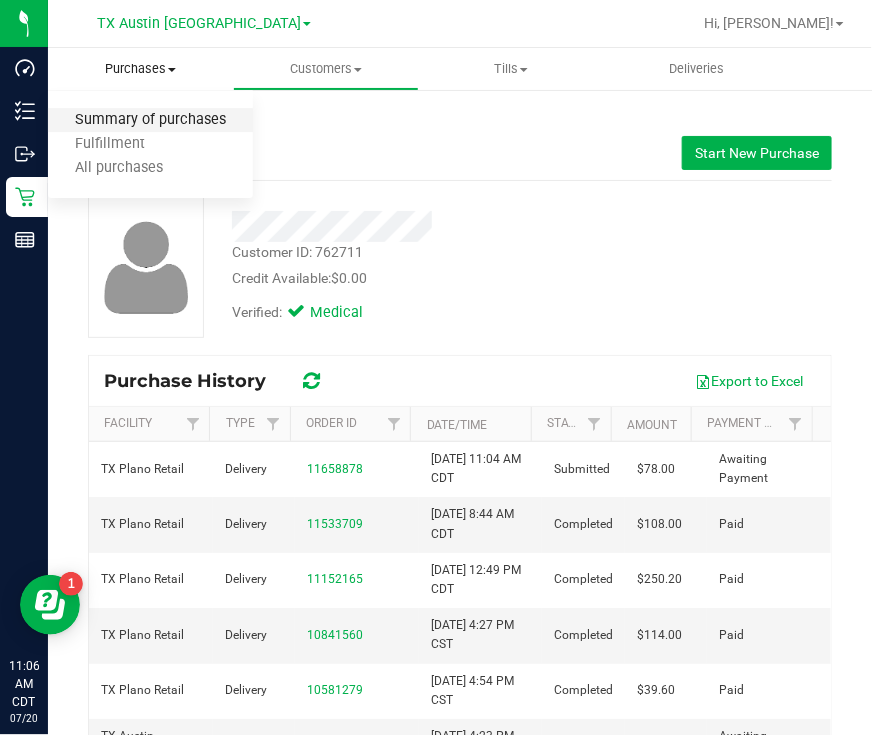 click on "Summary of purchases" at bounding box center (150, 120) 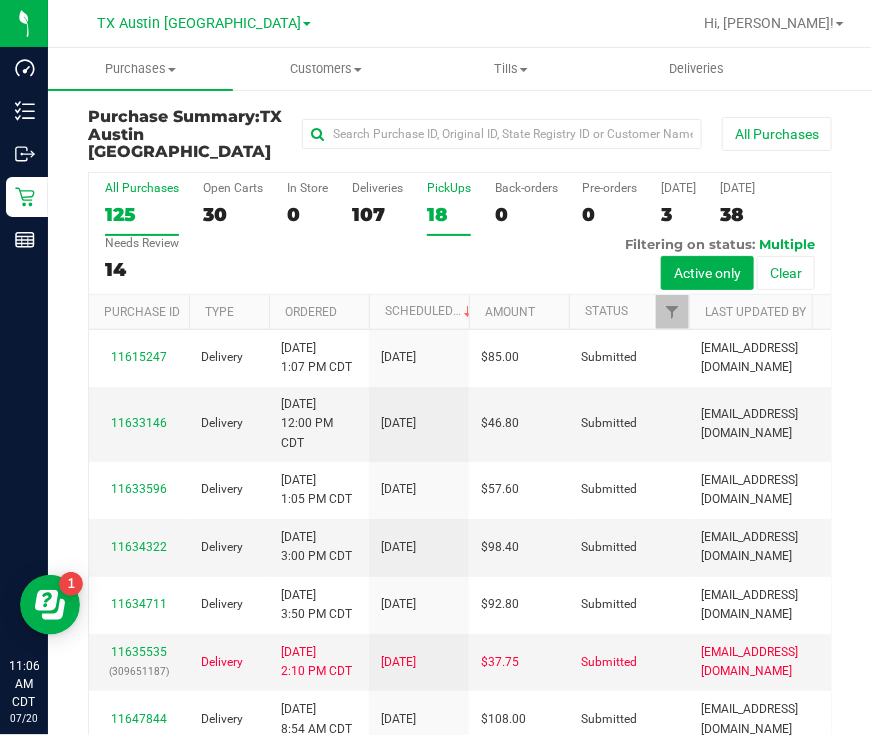 click on "PickUps
18" at bounding box center [449, 208] 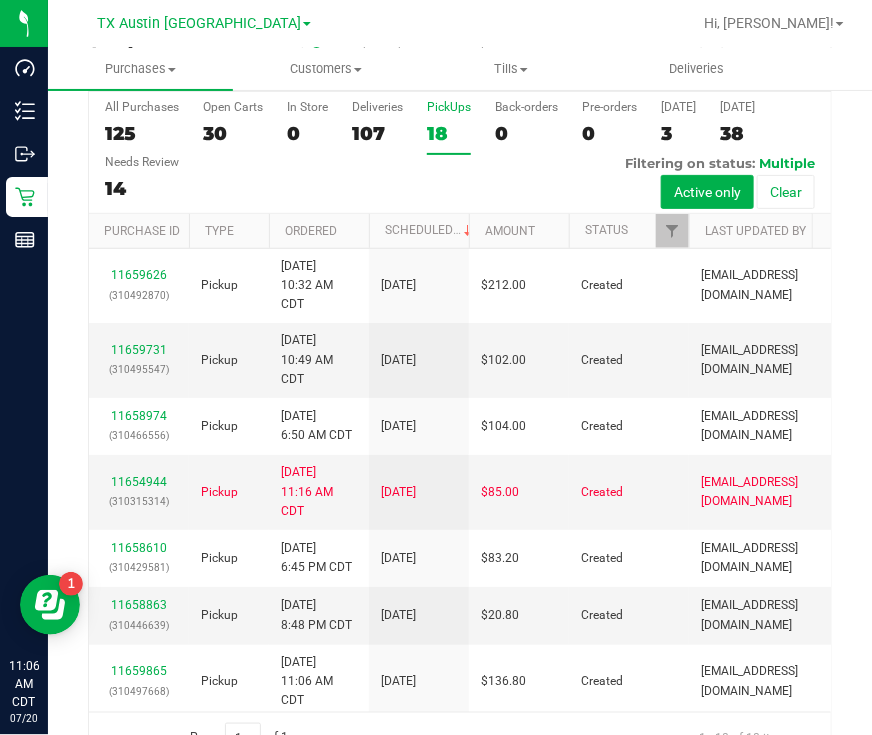 scroll, scrollTop: 113, scrollLeft: 0, axis: vertical 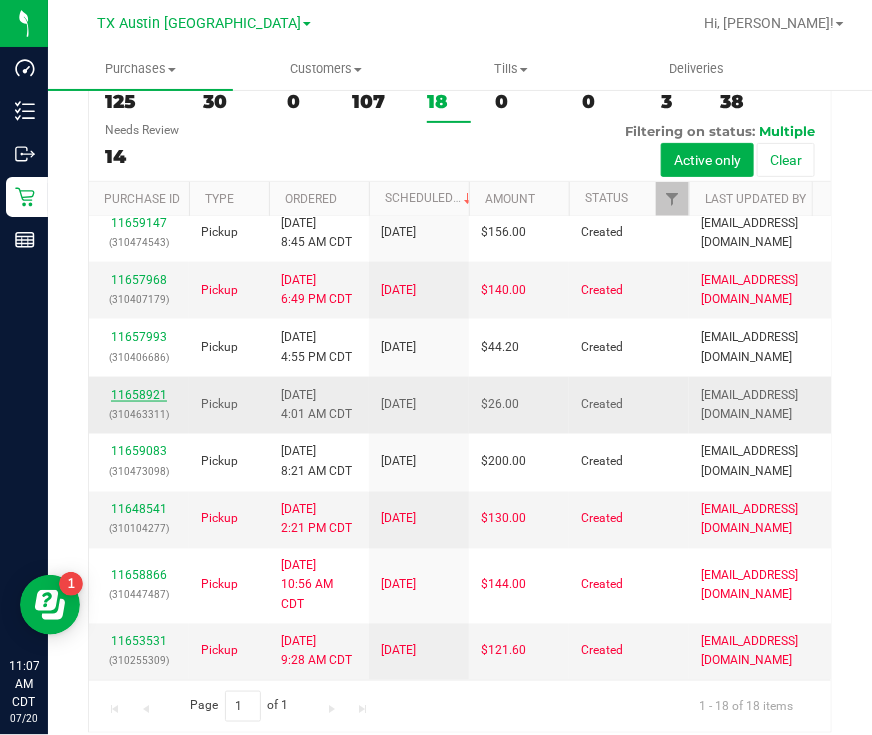 click on "11658921" at bounding box center [139, 395] 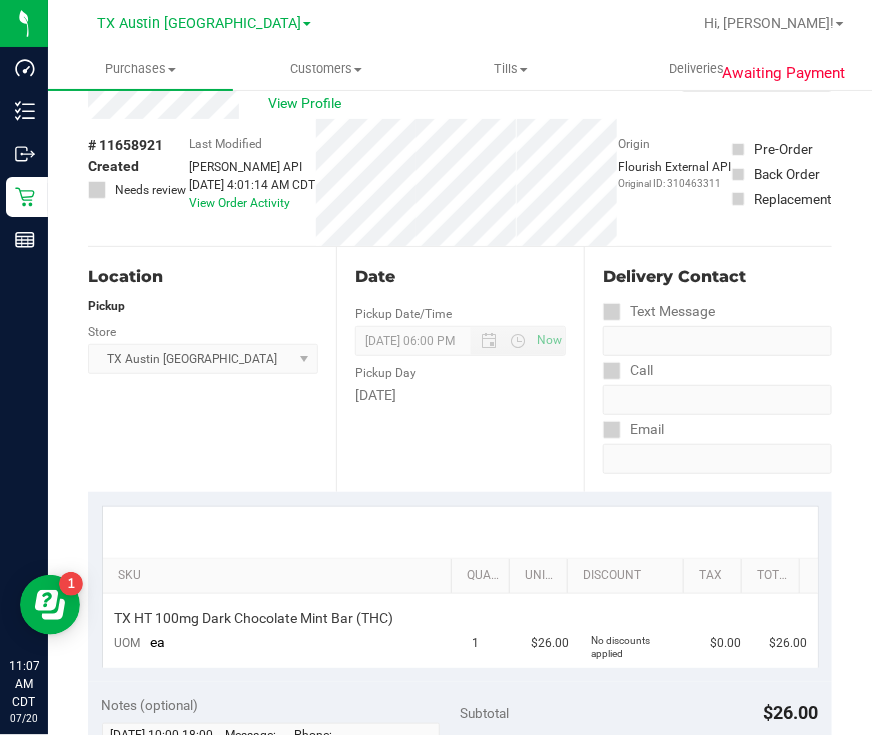scroll, scrollTop: 0, scrollLeft: 0, axis: both 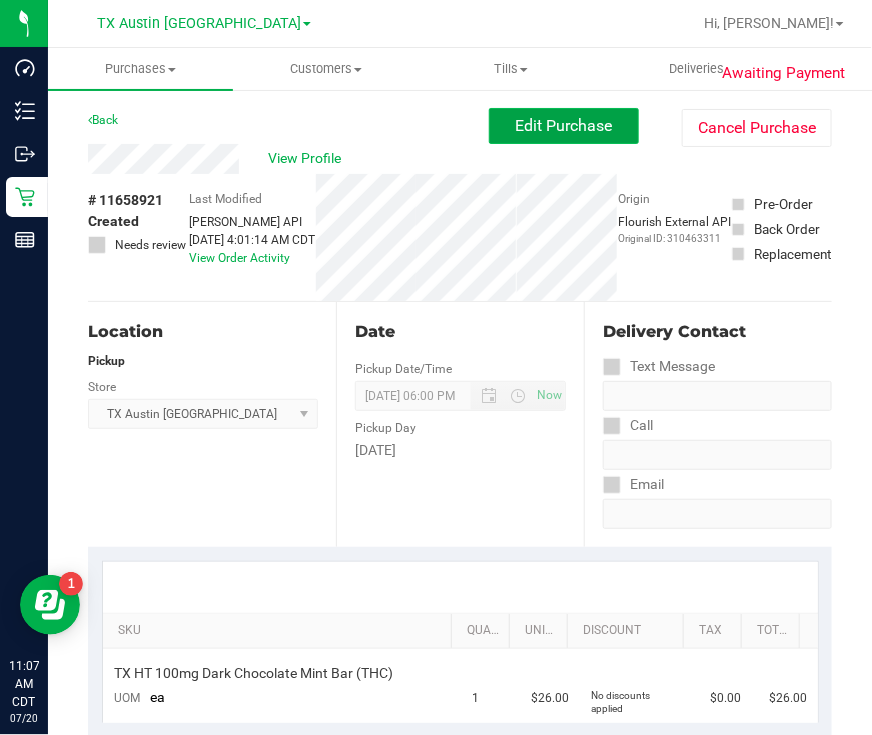 click on "Edit Purchase" at bounding box center (564, 126) 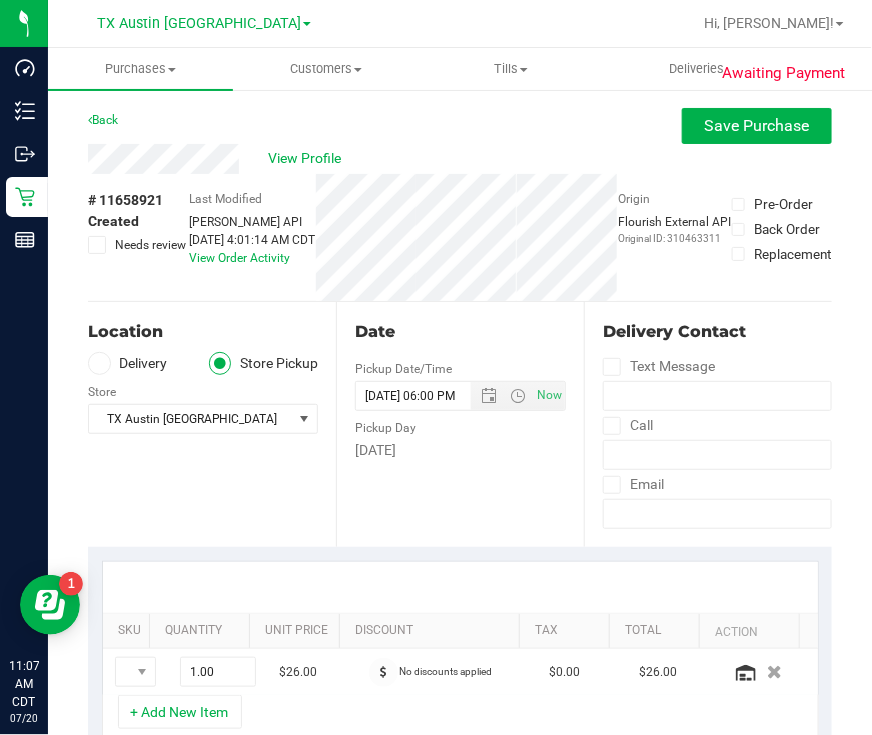 click on "Delivery" at bounding box center [128, 363] 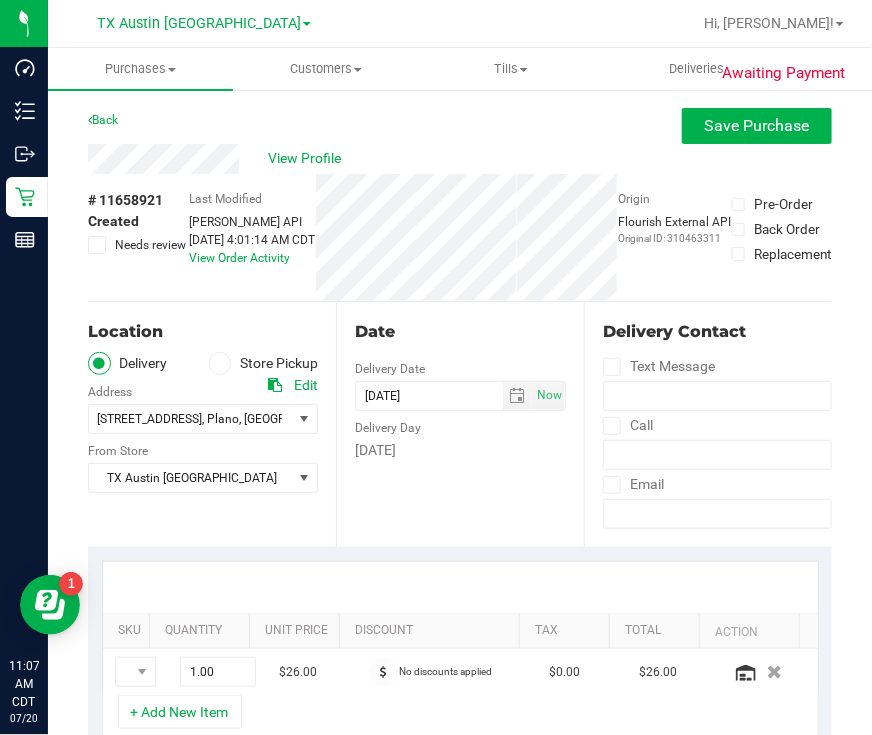 scroll, scrollTop: 124, scrollLeft: 0, axis: vertical 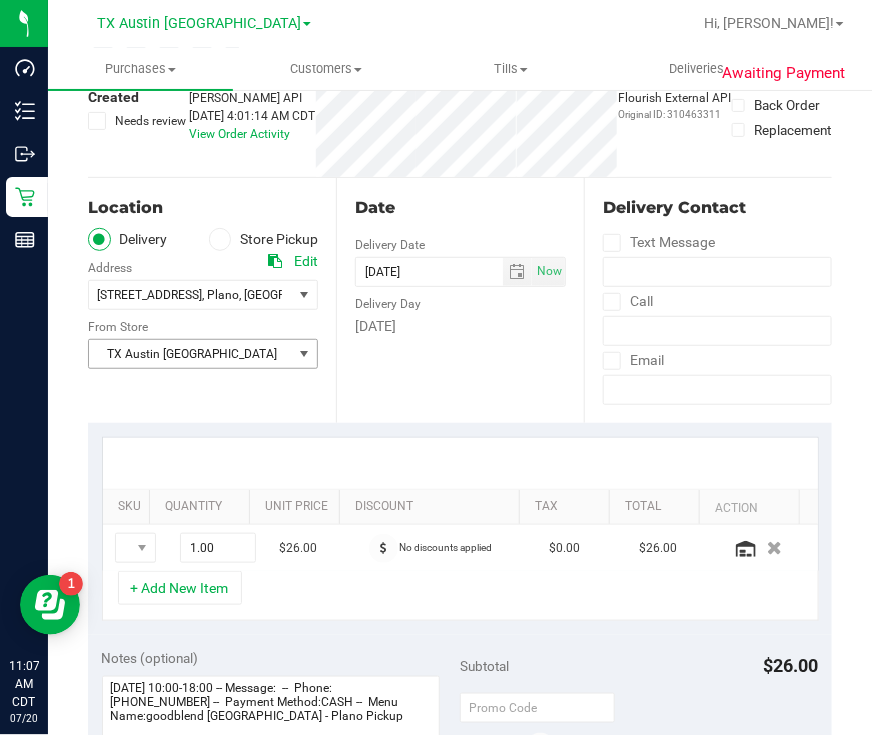 click on "TX Austin [GEOGRAPHIC_DATA]" at bounding box center [190, 354] 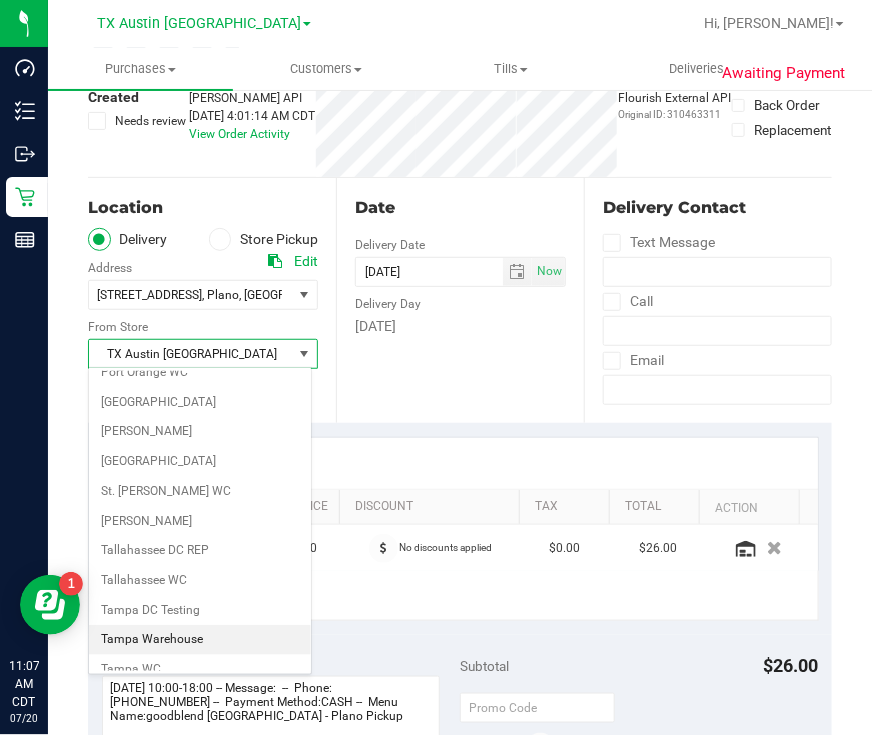 scroll, scrollTop: 1350, scrollLeft: 0, axis: vertical 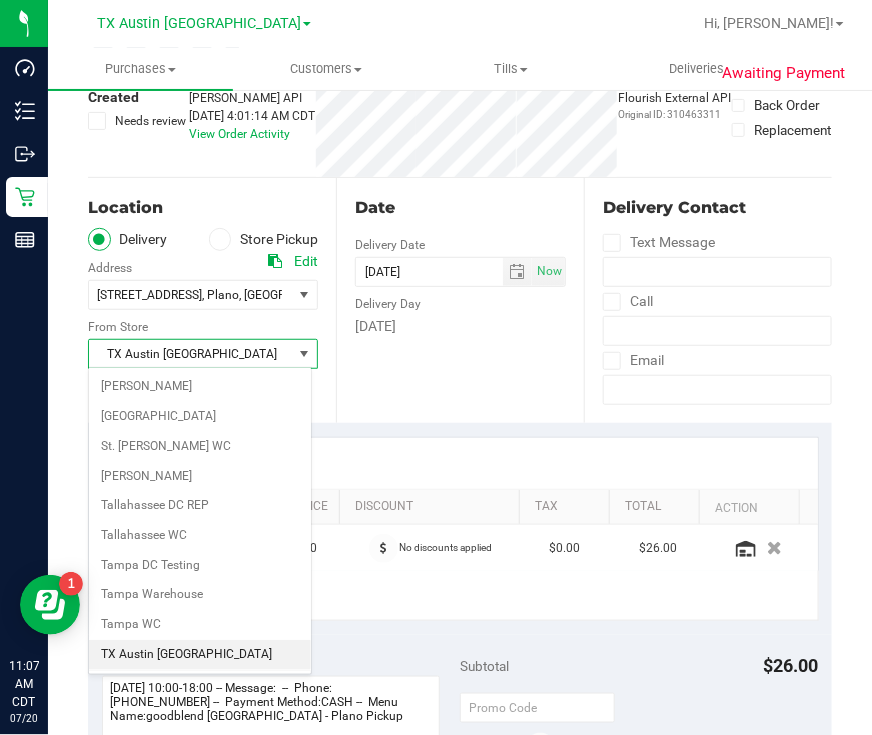 click on "TX Plano Retail" at bounding box center [200, 685] 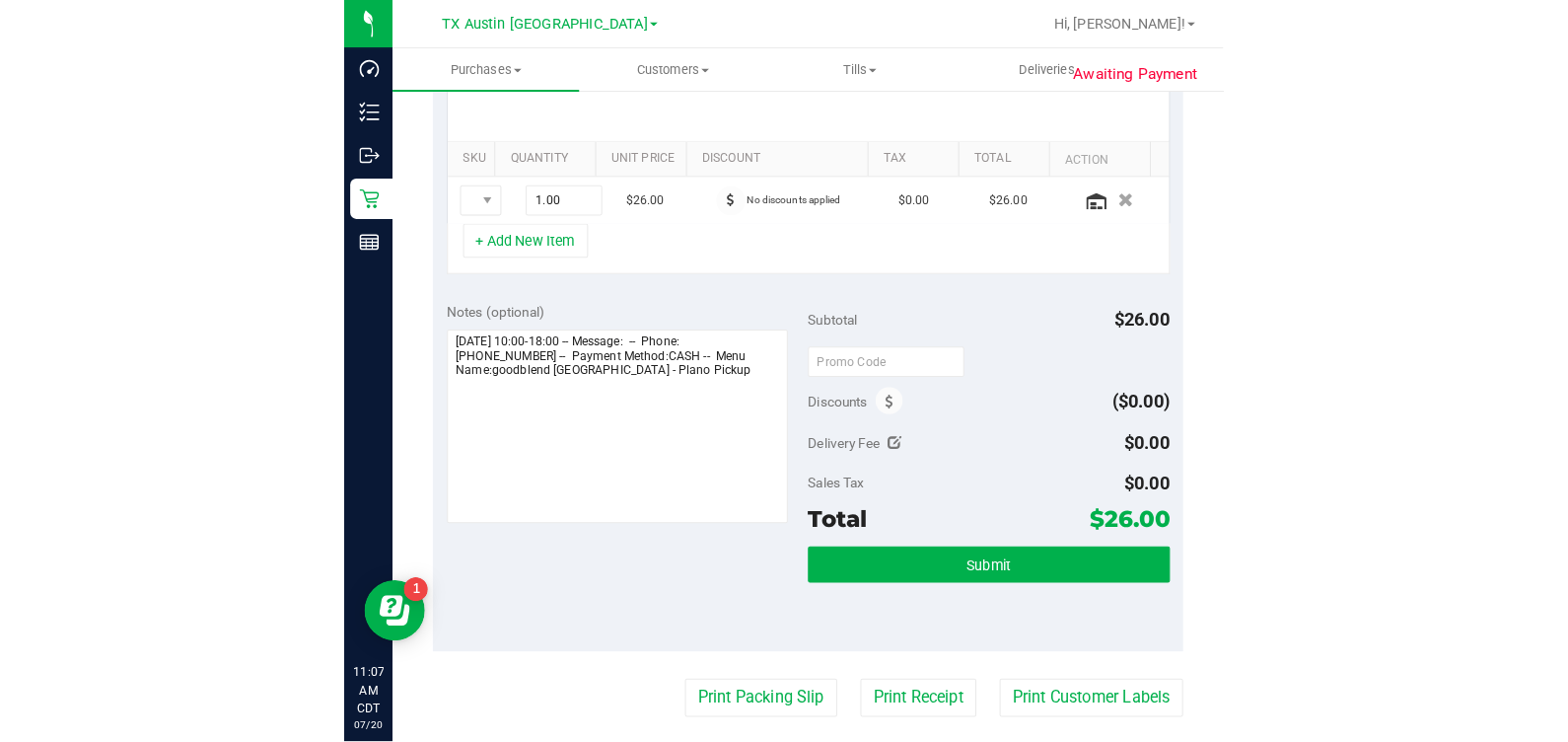 scroll, scrollTop: 492, scrollLeft: 0, axis: vertical 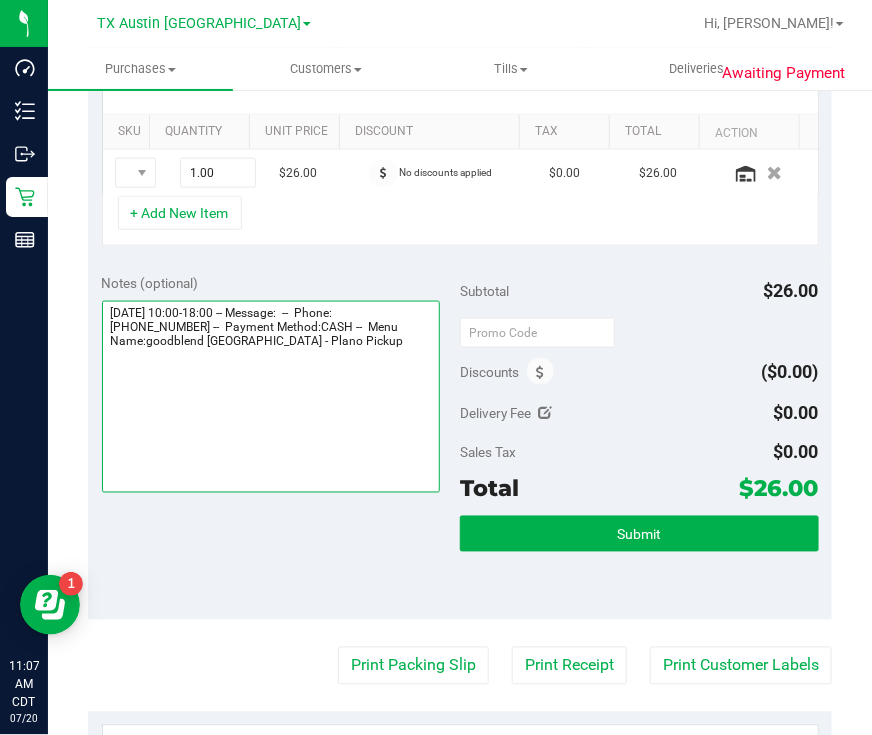 click at bounding box center (271, 397) 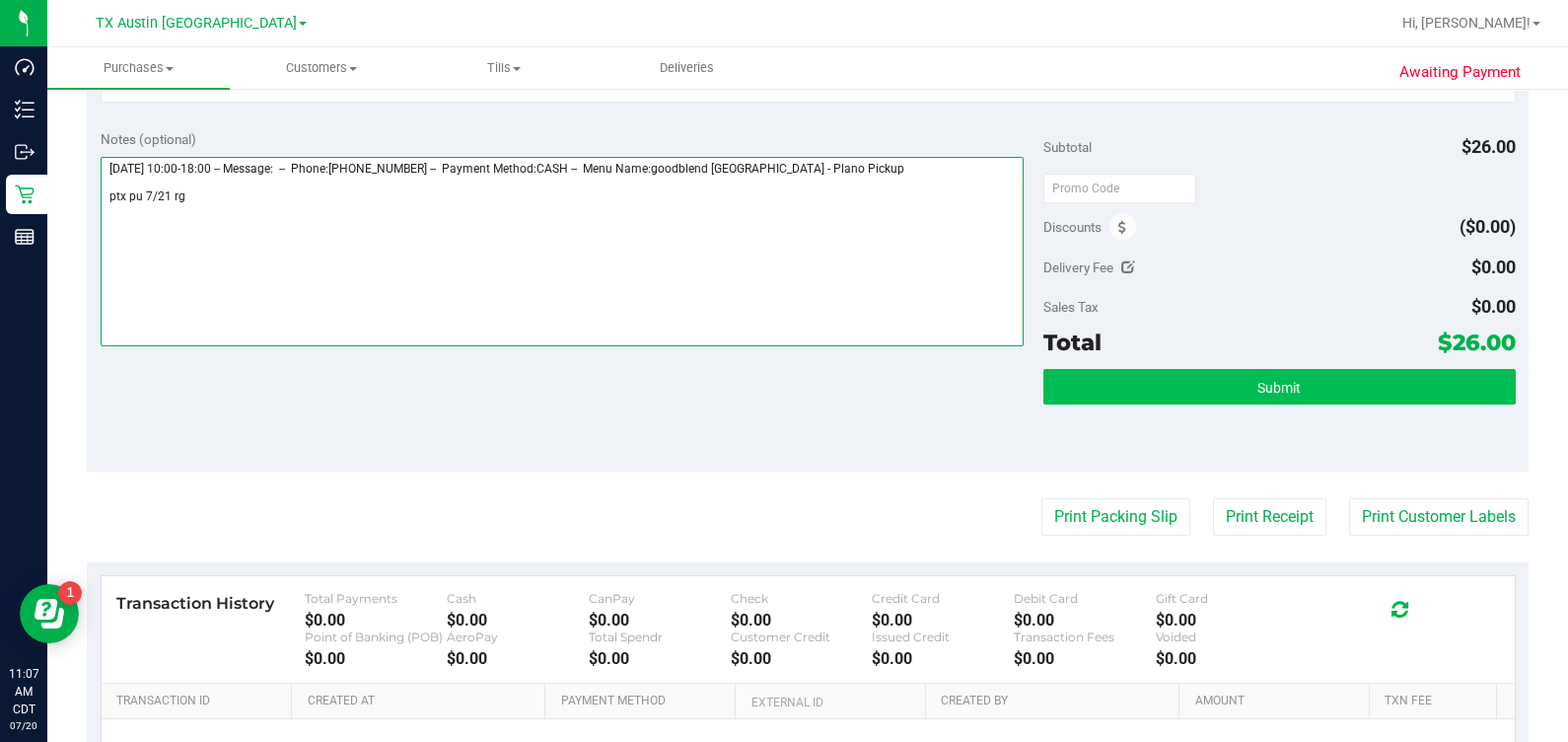 type on "Monday 07/21/2025 10:00-18:00 -- Message:  --  Phone:9144910513 --  Payment Method:CASH --  Menu Name:goodblend TX - Plano Pickup
ptx pu 7/21 rg" 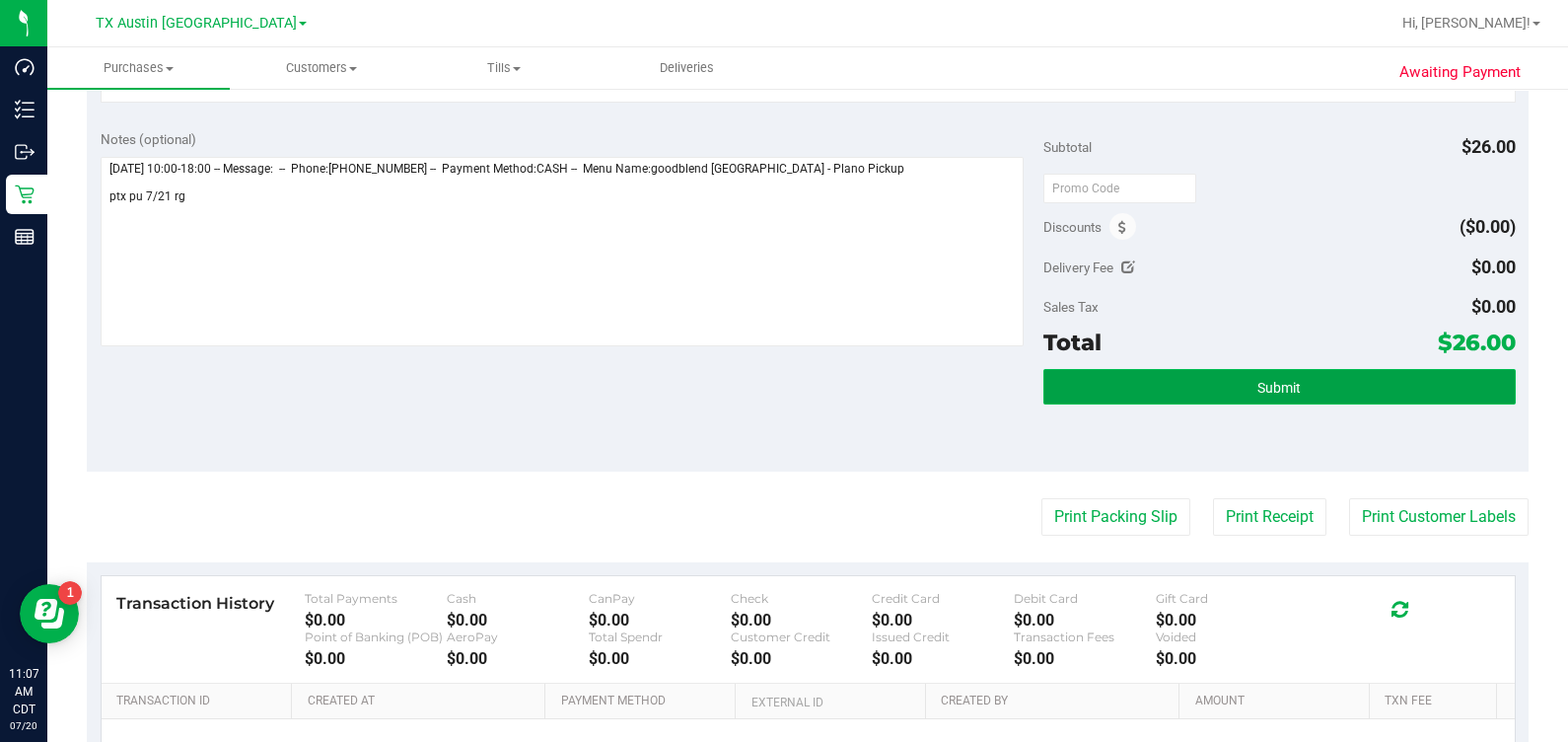 click on "Submit" at bounding box center [1279, 387] 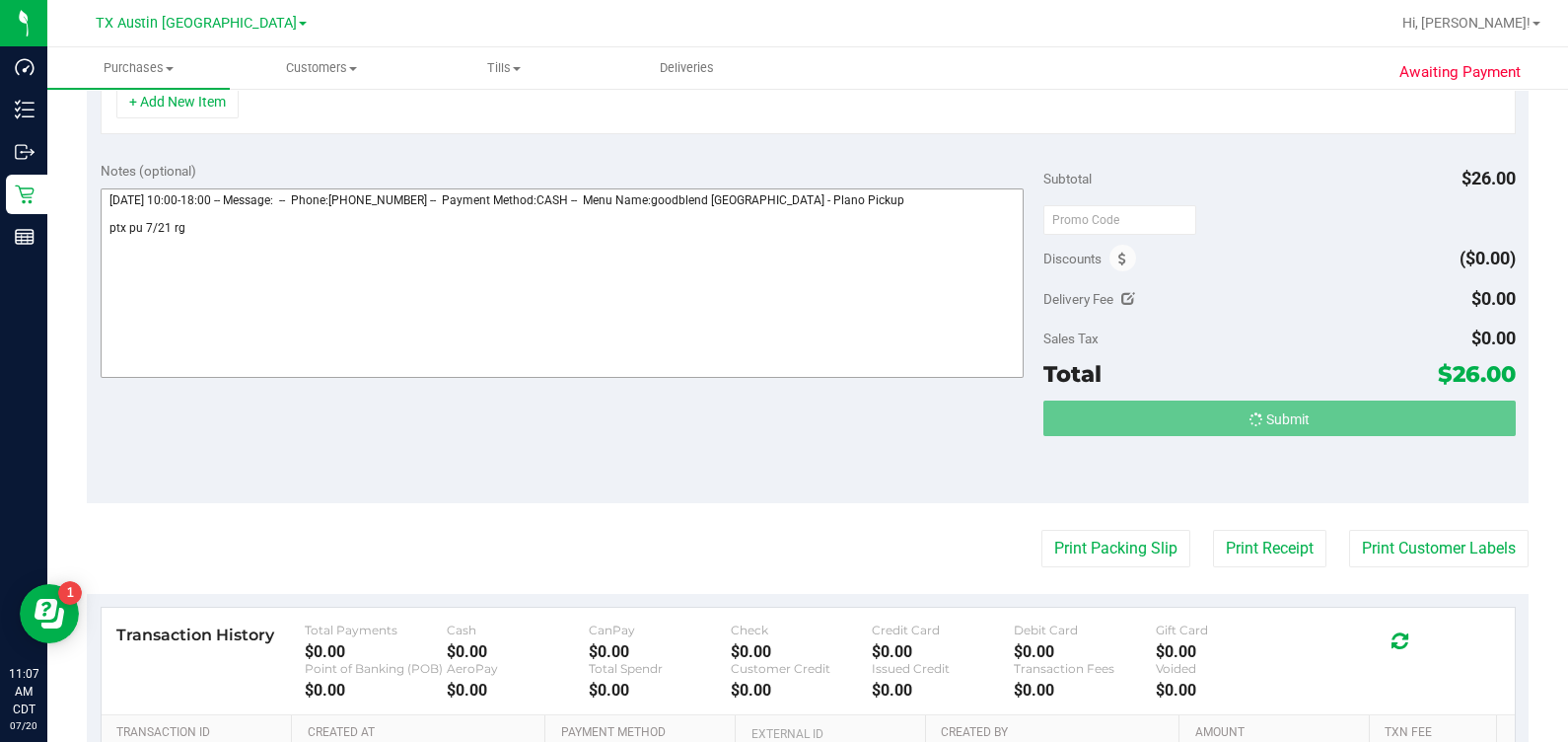 scroll, scrollTop: 553, scrollLeft: 0, axis: vertical 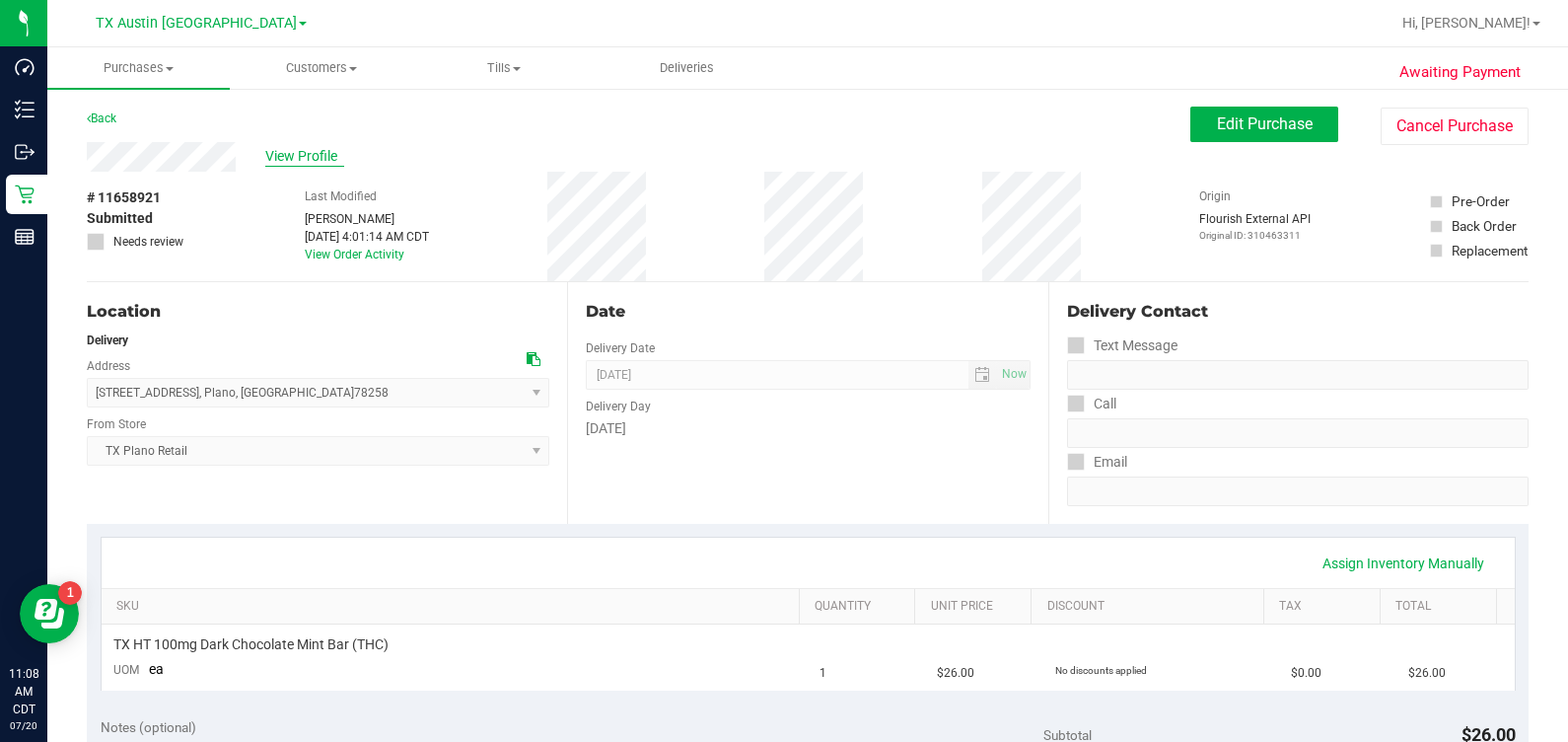click on "View Profile" at bounding box center (305, 156) 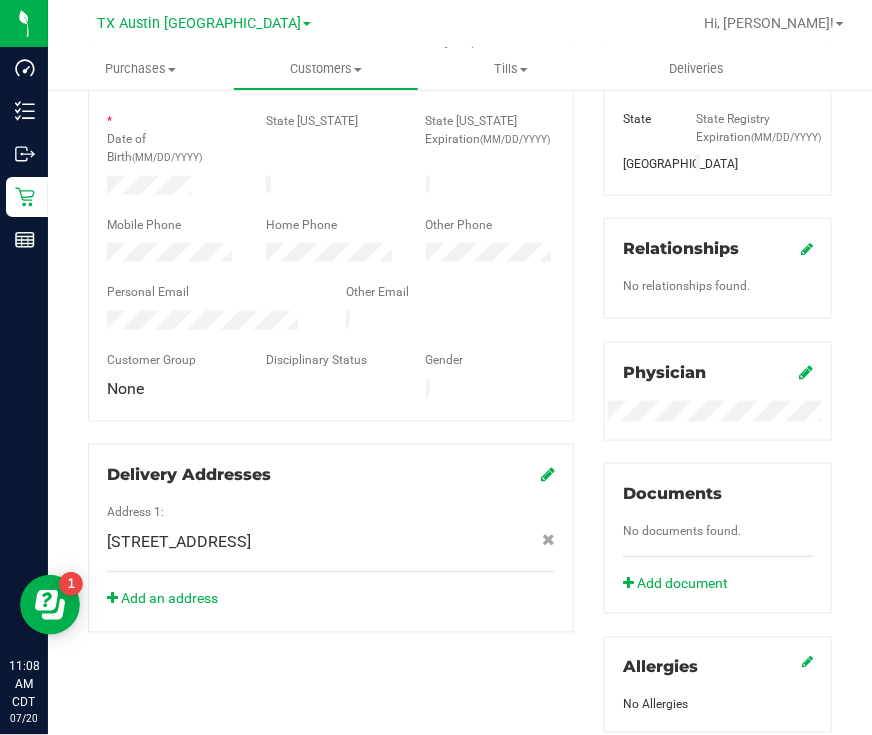 scroll, scrollTop: 0, scrollLeft: 0, axis: both 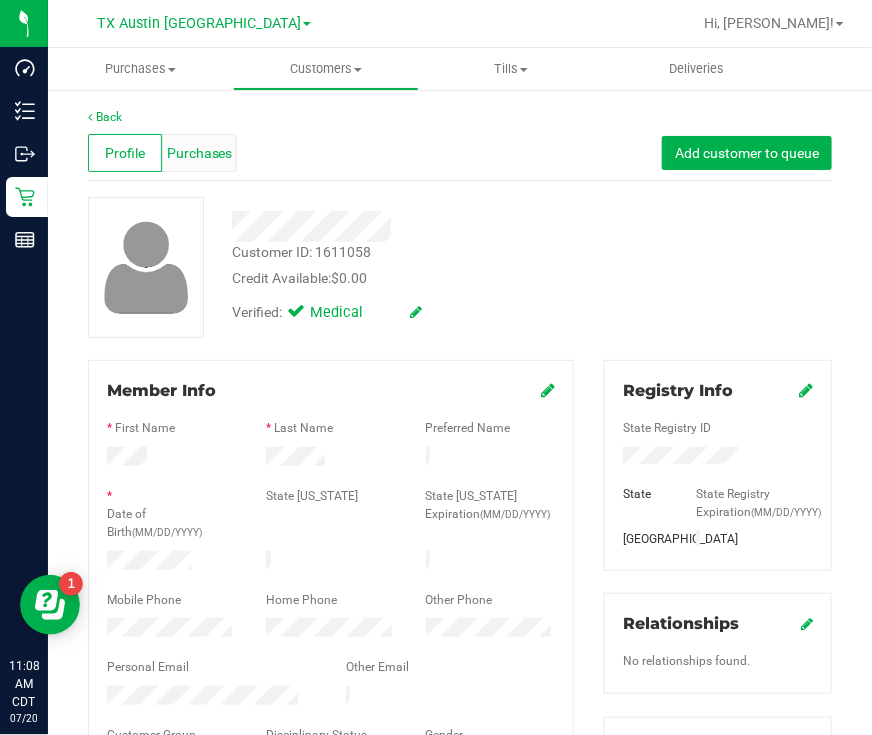click on "Purchases" at bounding box center [199, 153] 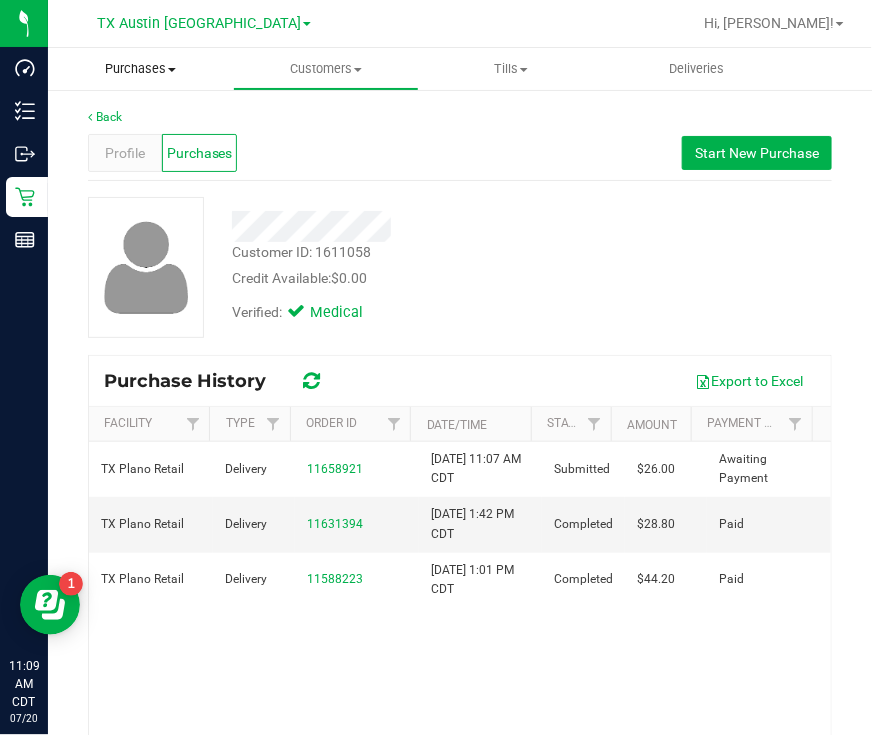 click on "Purchases
Summary of purchases
Fulfillment
All purchases" at bounding box center [140, 69] 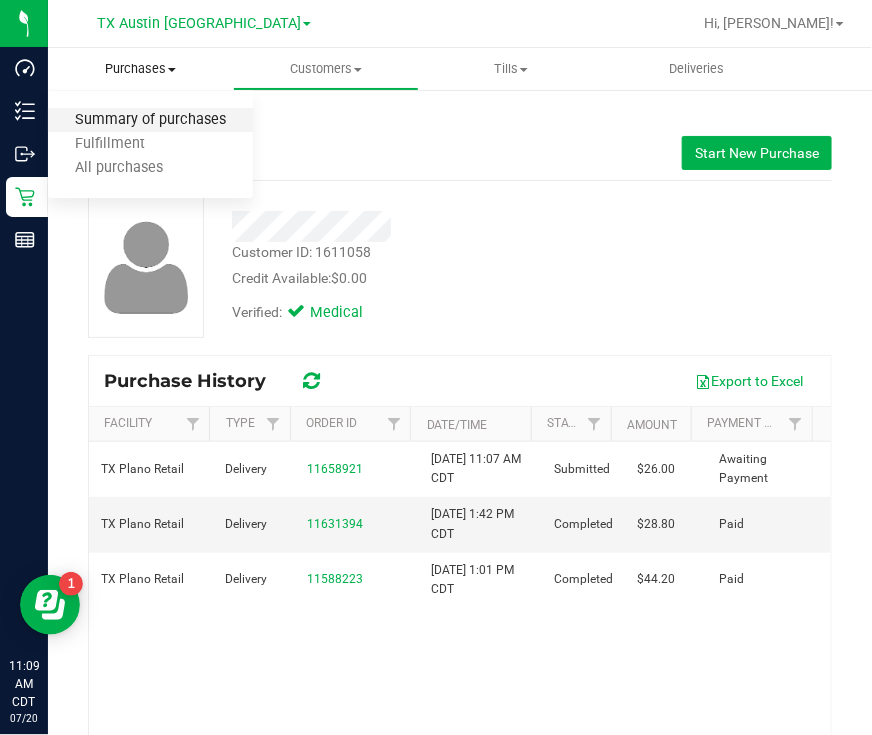 click on "Summary of purchases" at bounding box center [150, 120] 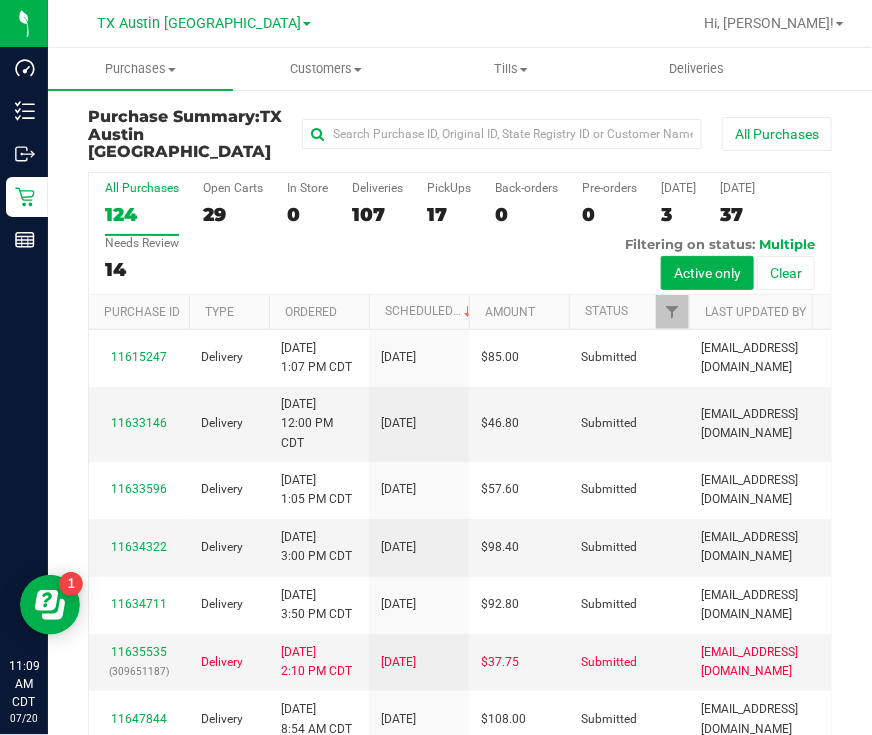 click on "All Purchases
124
Open Carts
29
In Store
0
Deliveries
107
PickUps
17
Back-orders
0
Pre-orders
0
Today
3
Tomorrow
37" at bounding box center (460, 234) 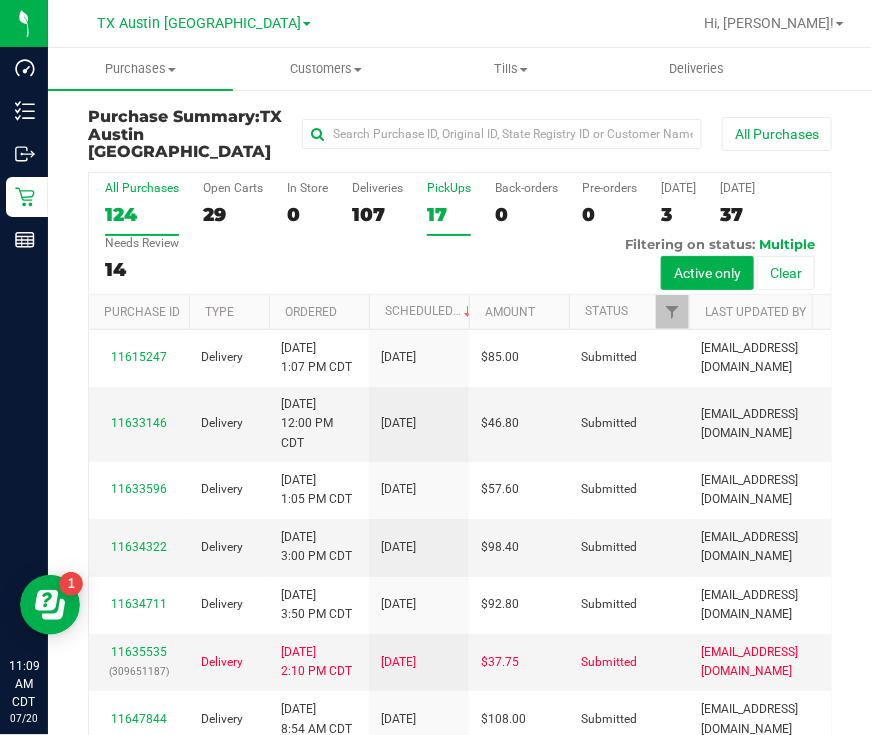 click on "PickUps" at bounding box center [449, 188] 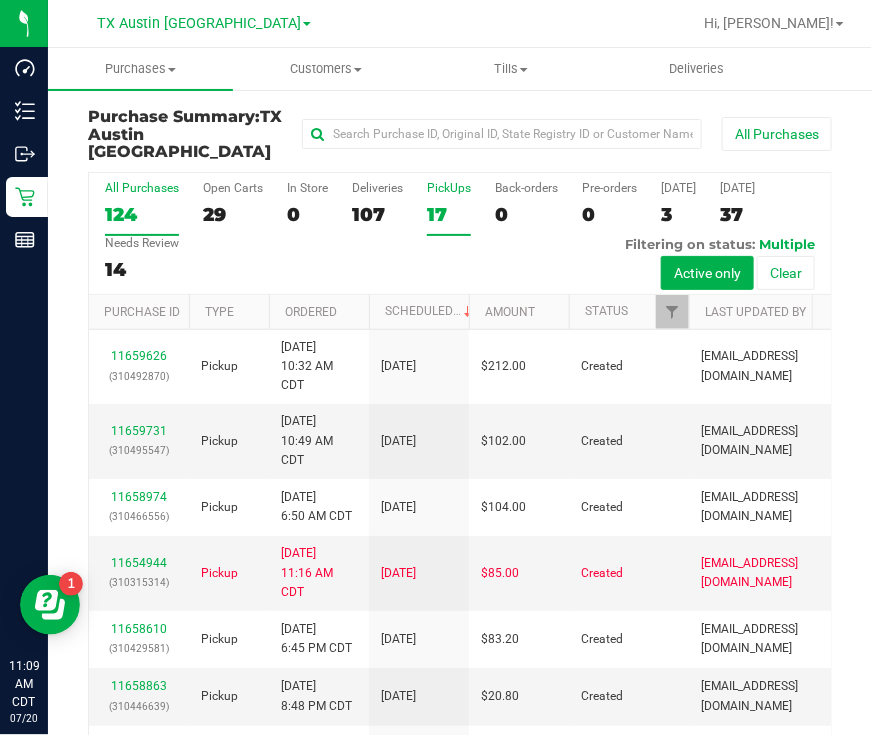 drag, startPoint x: 466, startPoint y: 173, endPoint x: 438, endPoint y: 205, distance: 42.520584 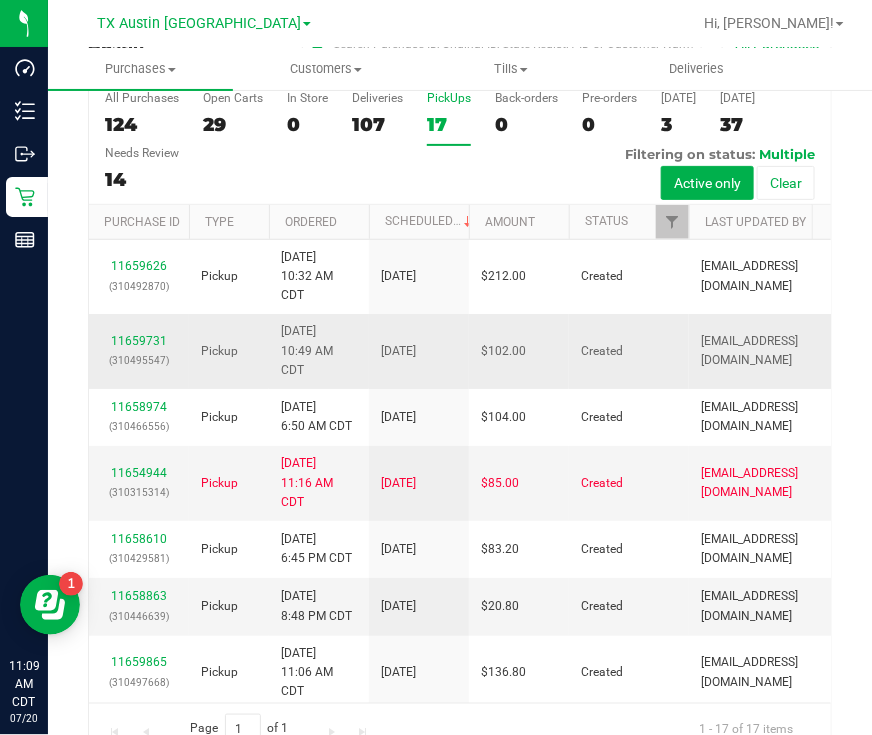scroll, scrollTop: 113, scrollLeft: 0, axis: vertical 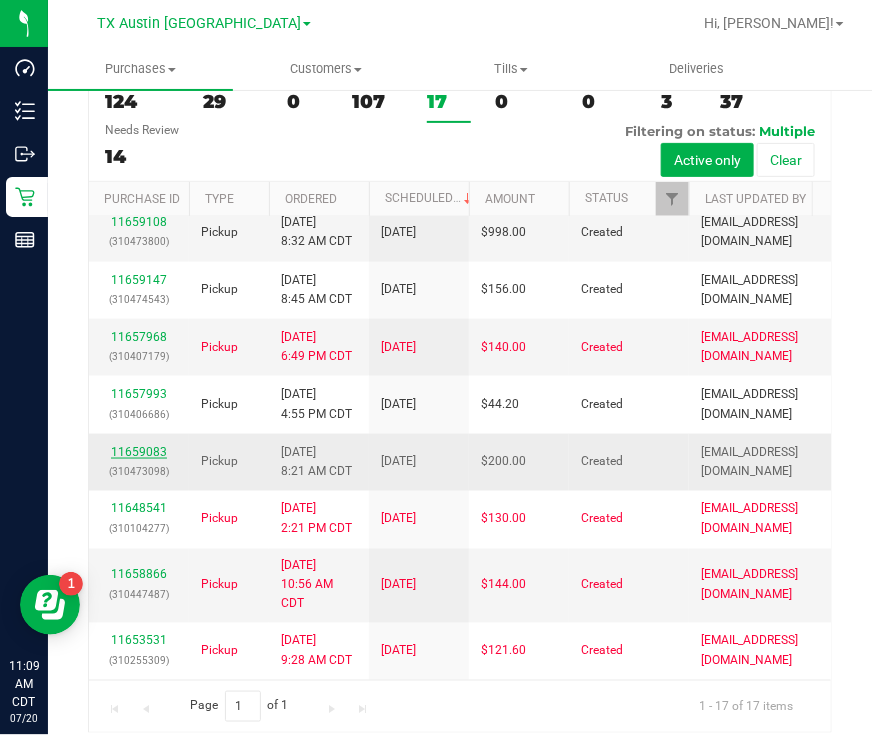 click on "11659083" at bounding box center (139, 452) 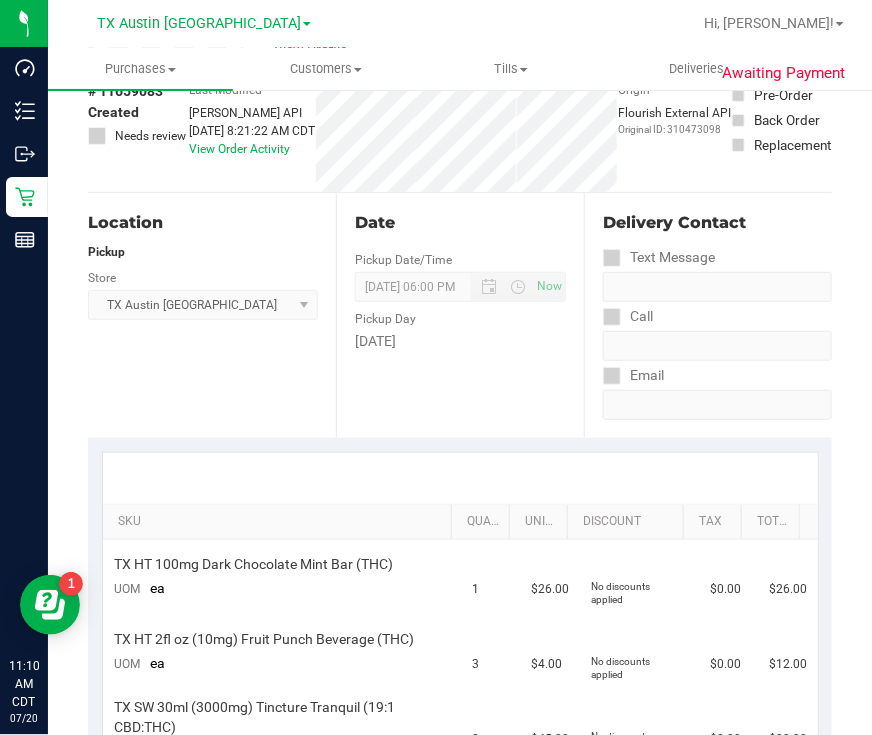 scroll, scrollTop: 0, scrollLeft: 0, axis: both 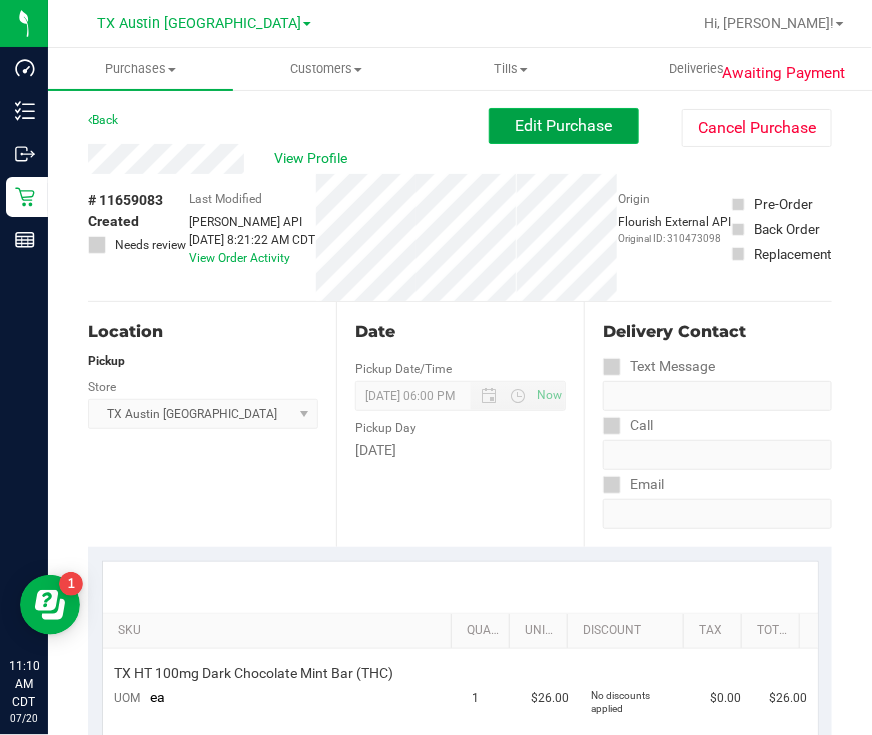 click on "Edit Purchase" at bounding box center (564, 126) 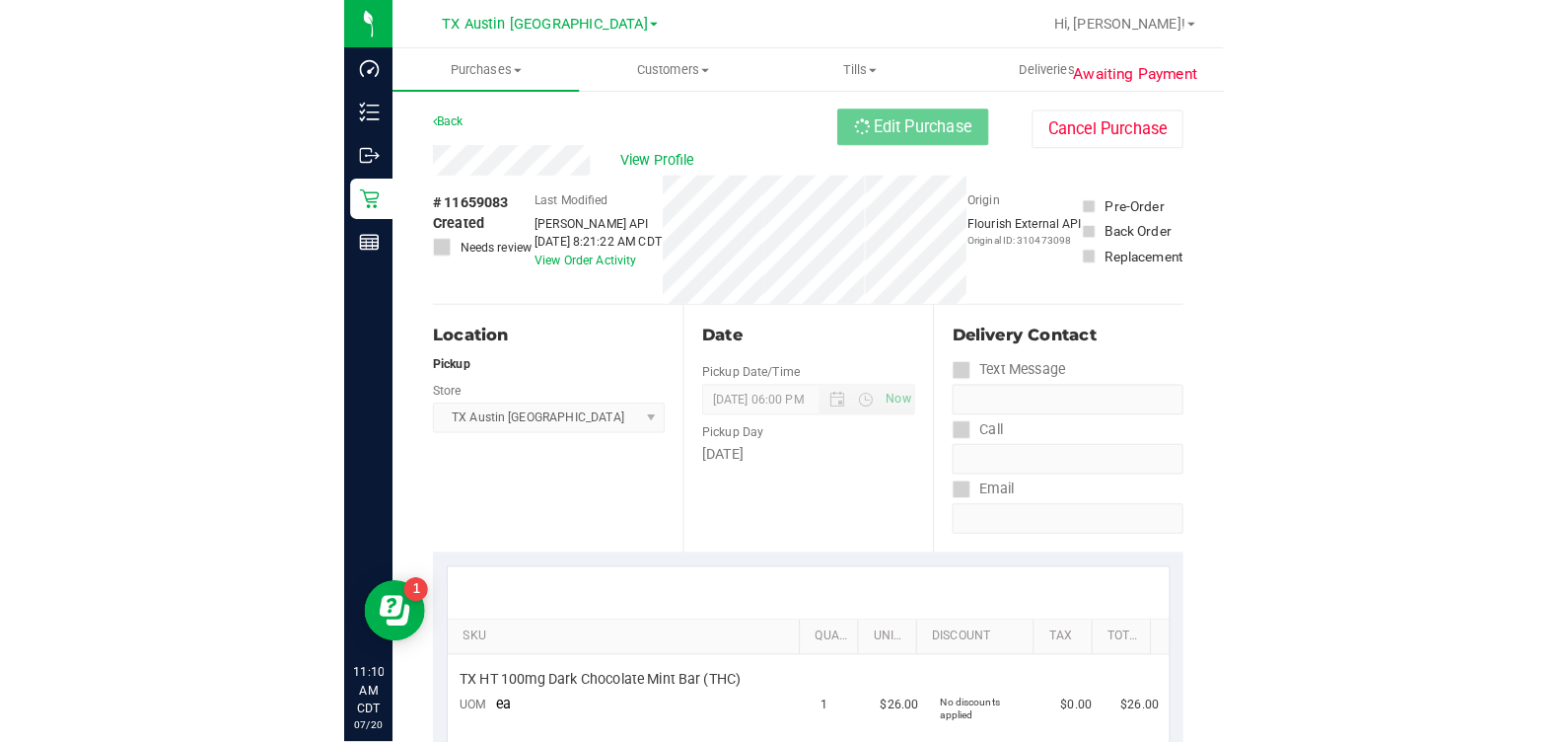 scroll, scrollTop: 246, scrollLeft: 0, axis: vertical 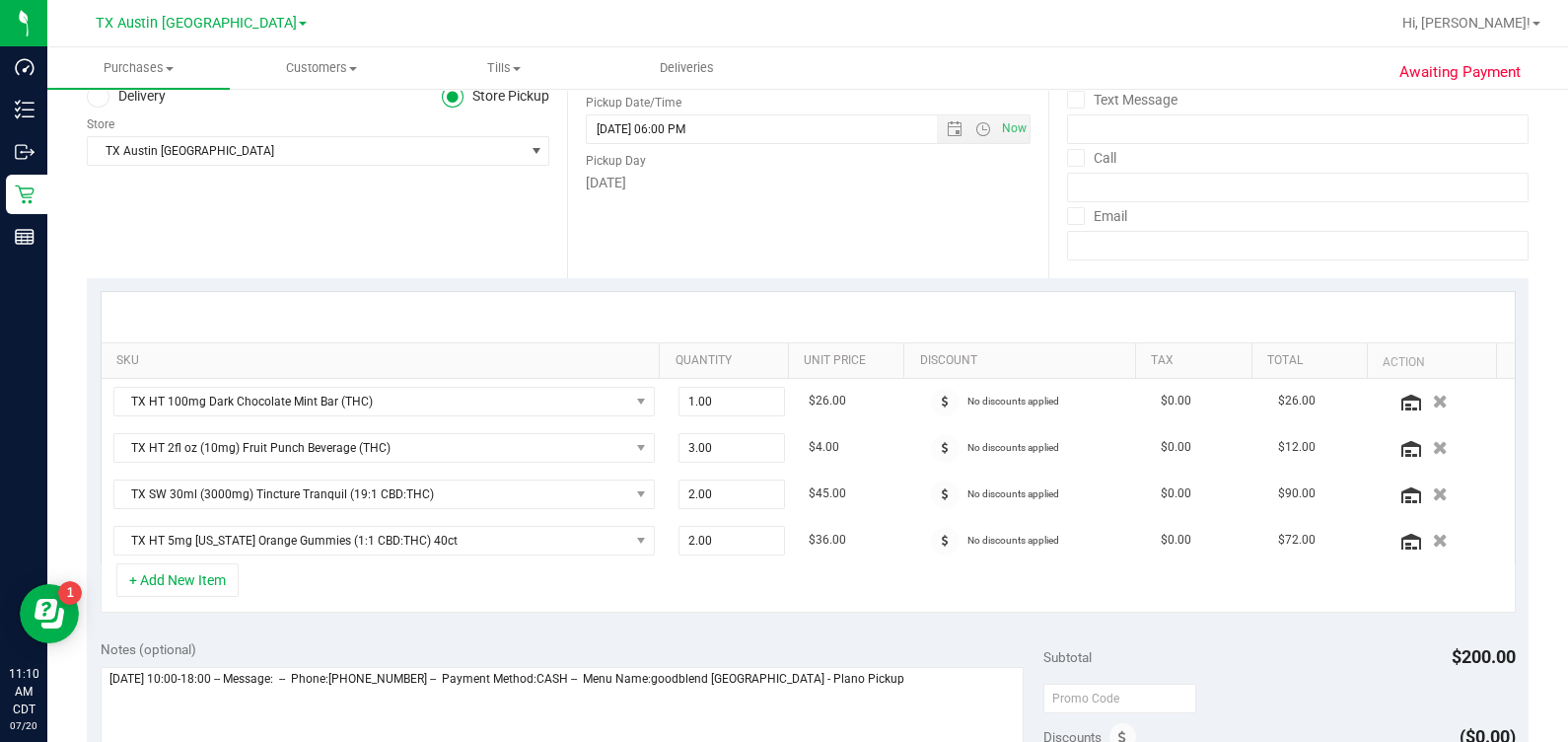 click on "Delivery" at bounding box center [126, 97] 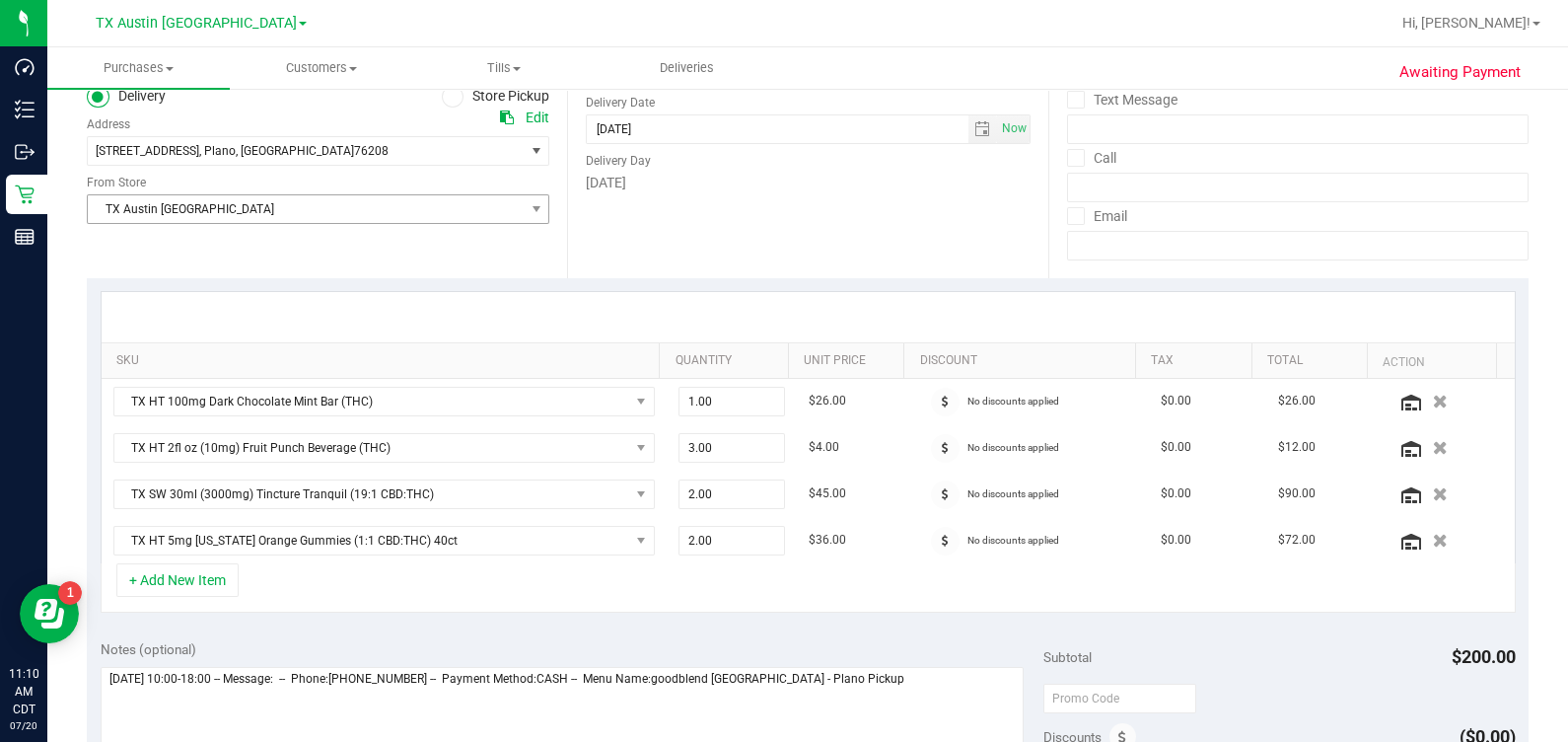 click on "TX Austin [GEOGRAPHIC_DATA]" at bounding box center [306, 209] 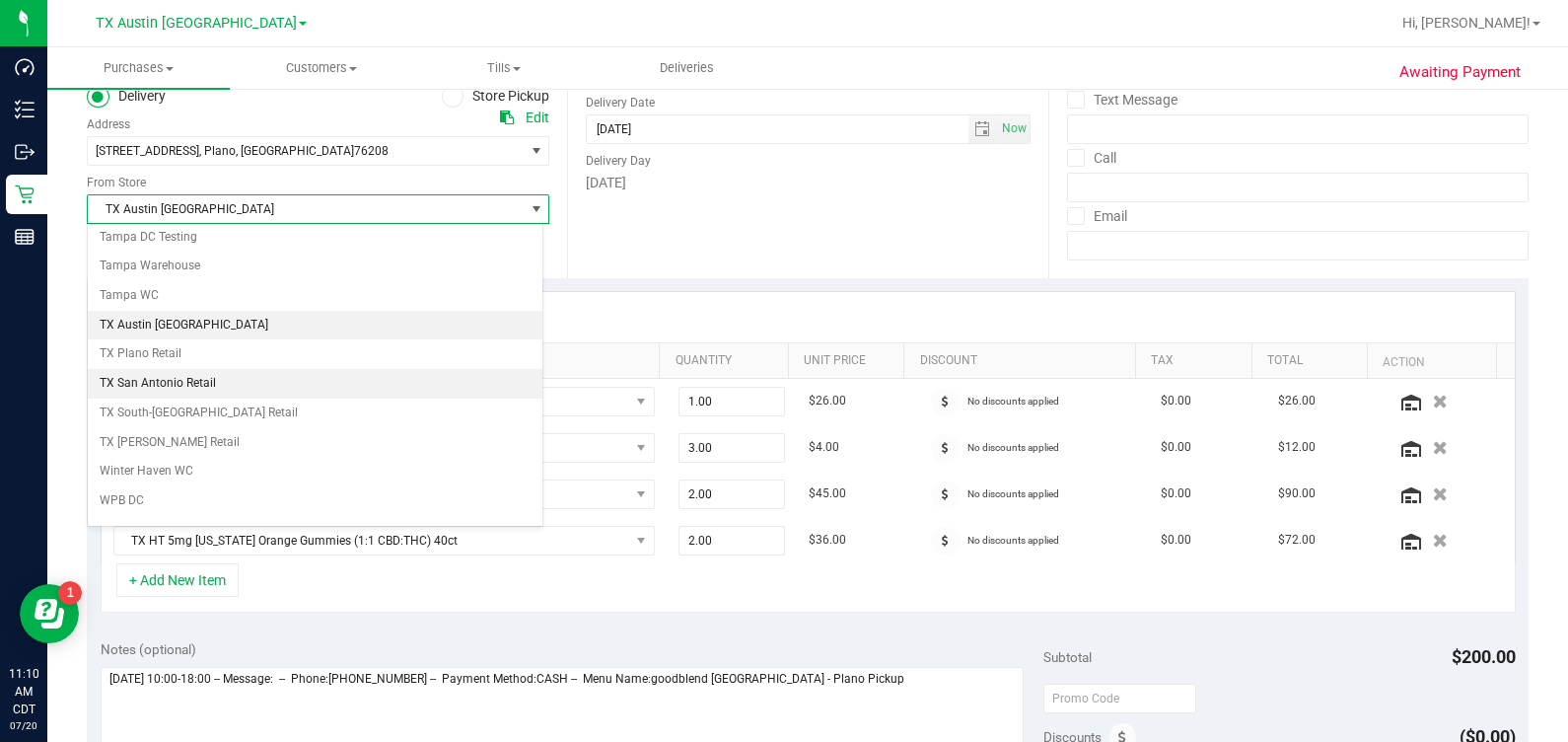 scroll, scrollTop: 1413, scrollLeft: 0, axis: vertical 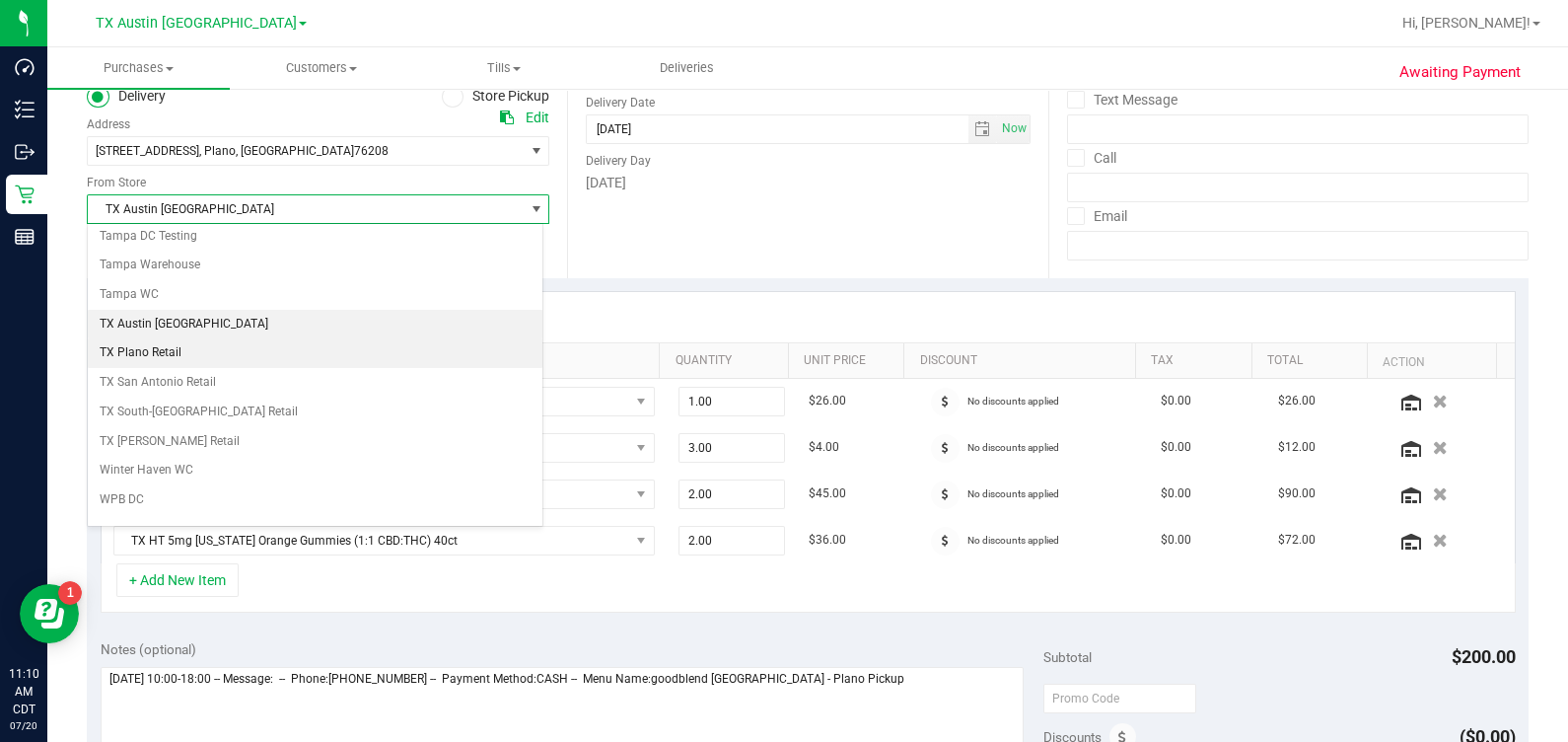 click on "TX Plano Retail" at bounding box center (315, 353) 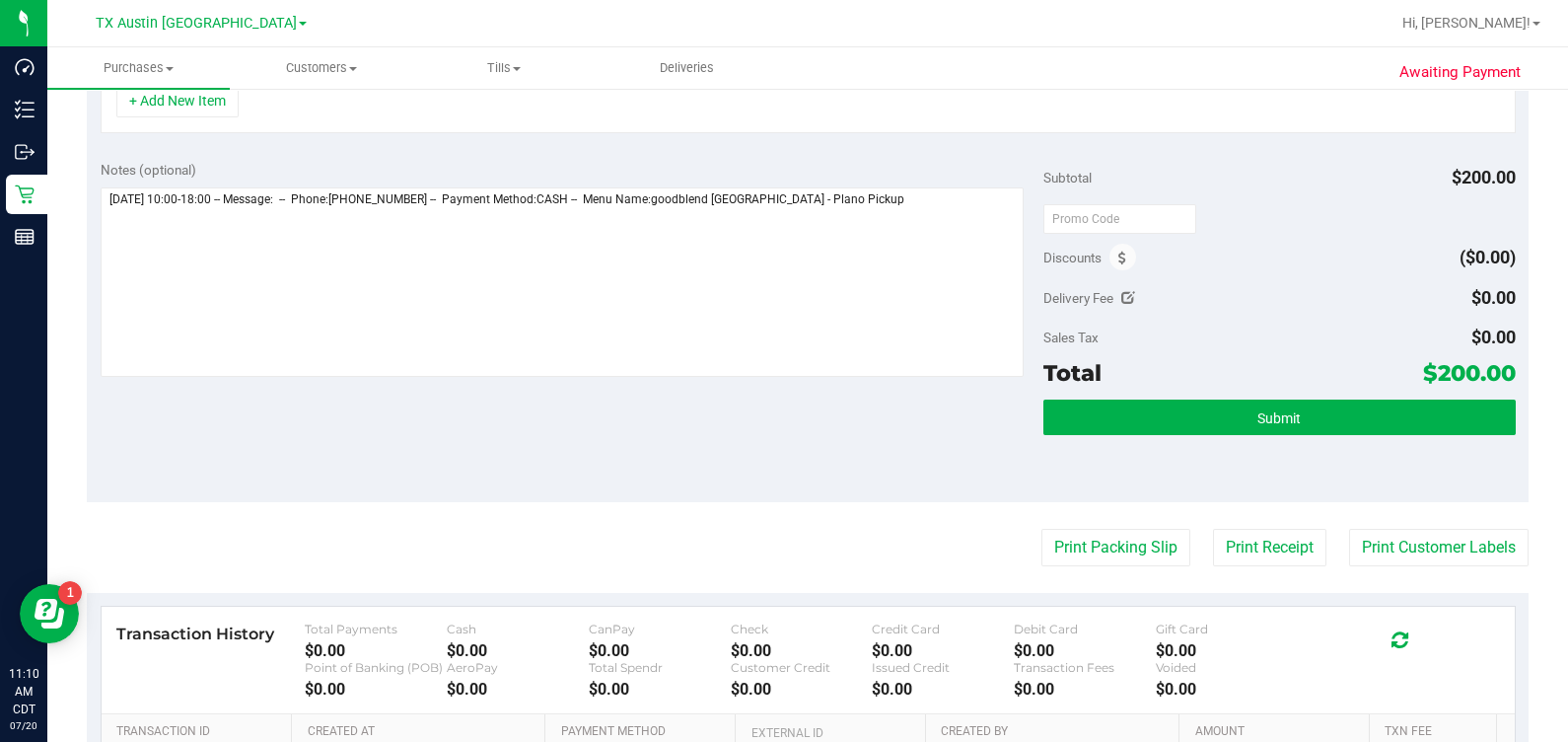 scroll, scrollTop: 617, scrollLeft: 0, axis: vertical 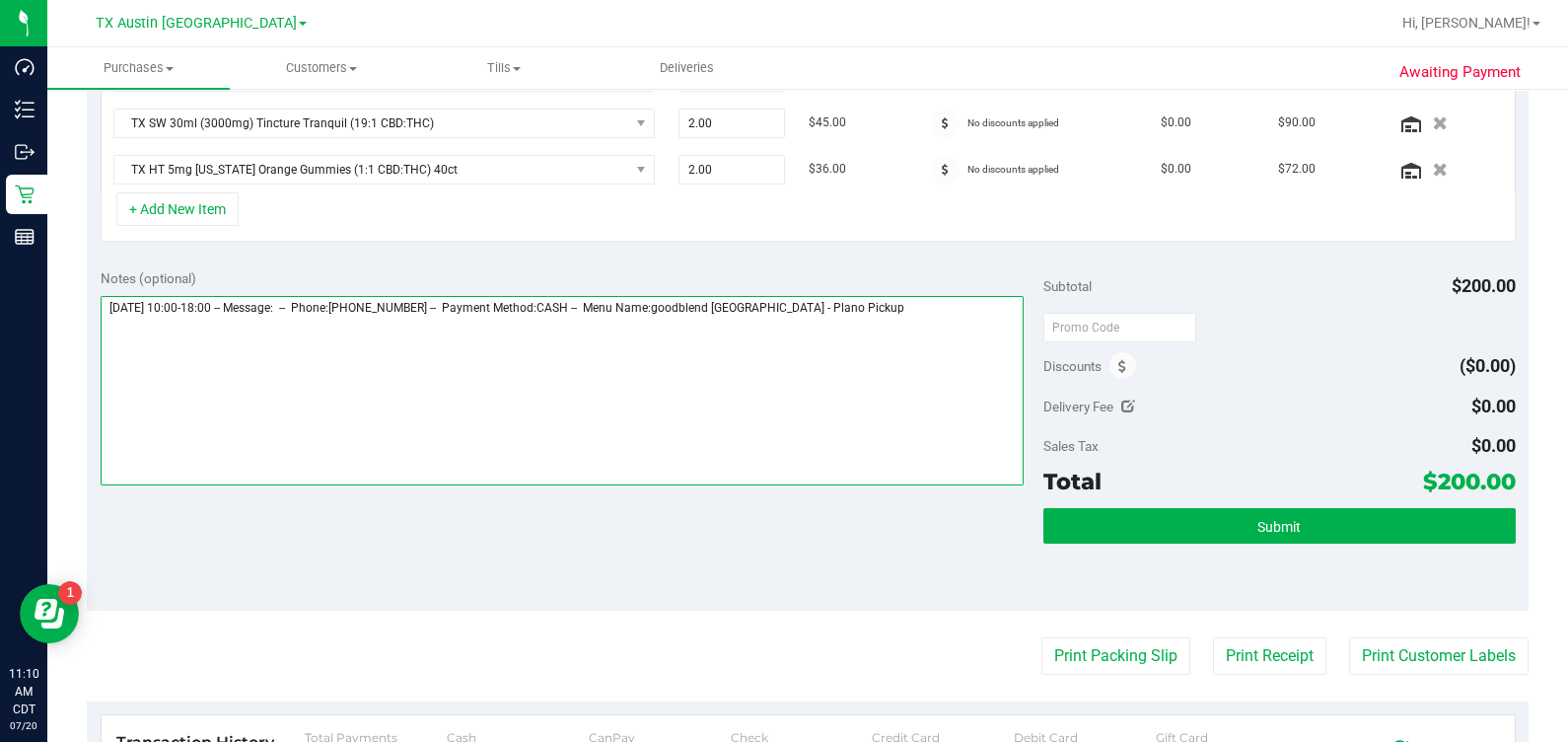 click at bounding box center [562, 391] 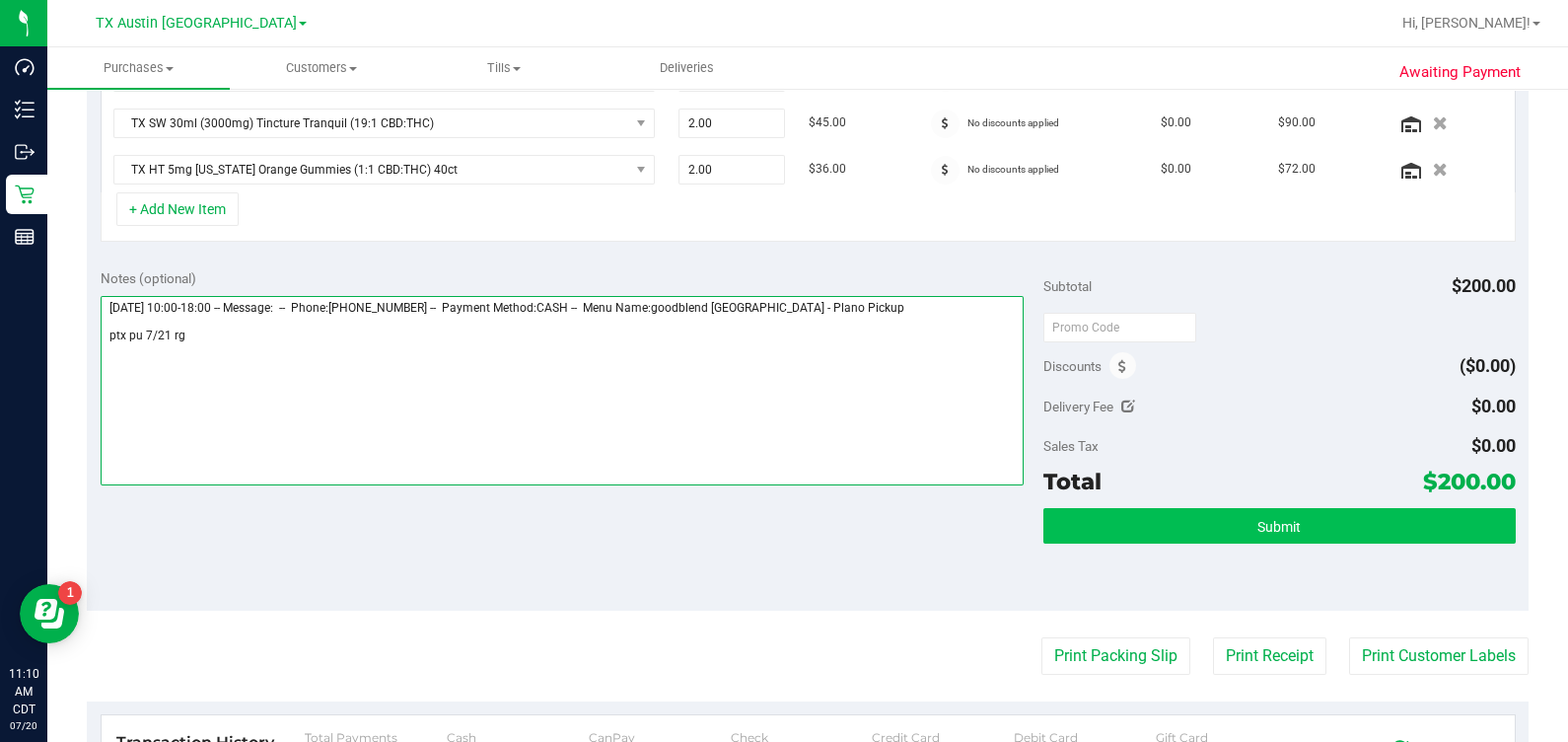 type on "Monday 07/21/2025 10:00-18:00 -- Message:  --  Phone:4697675333 --  Payment Method:CASH --  Menu Name:goodblend TX - Plano Pickup
ptx pu 7/21 rg" 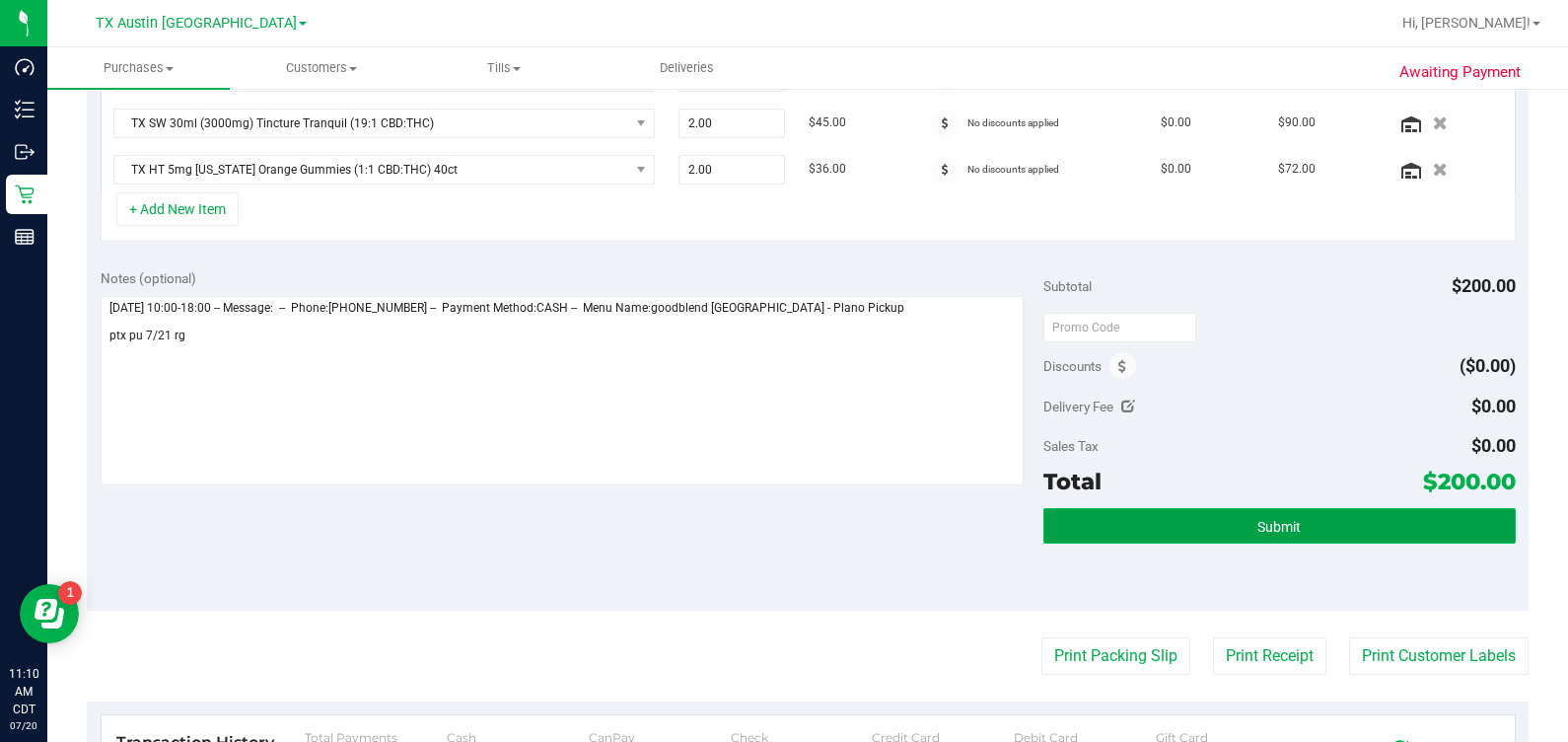 click on "Submit" at bounding box center [1279, 526] 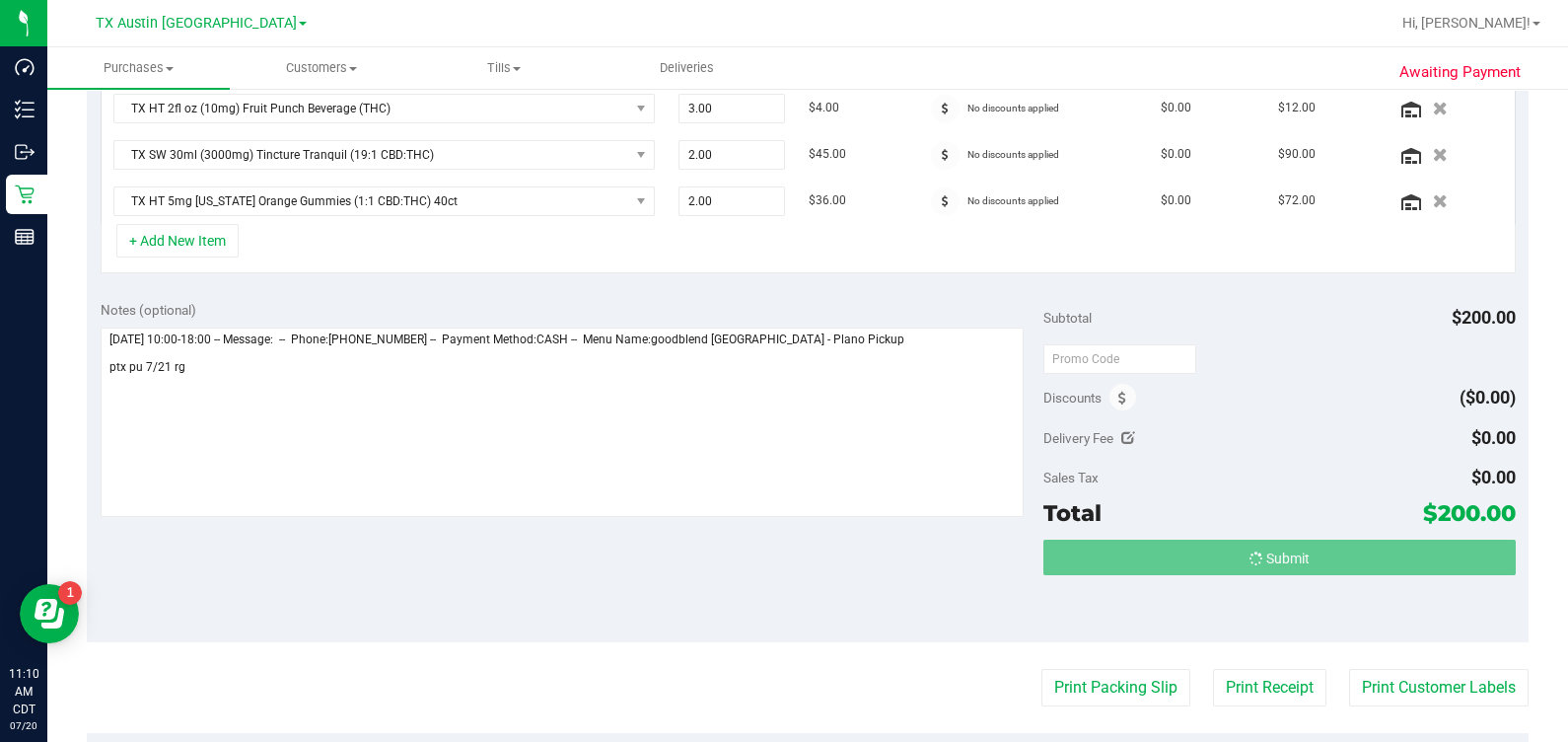 scroll, scrollTop: 553, scrollLeft: 0, axis: vertical 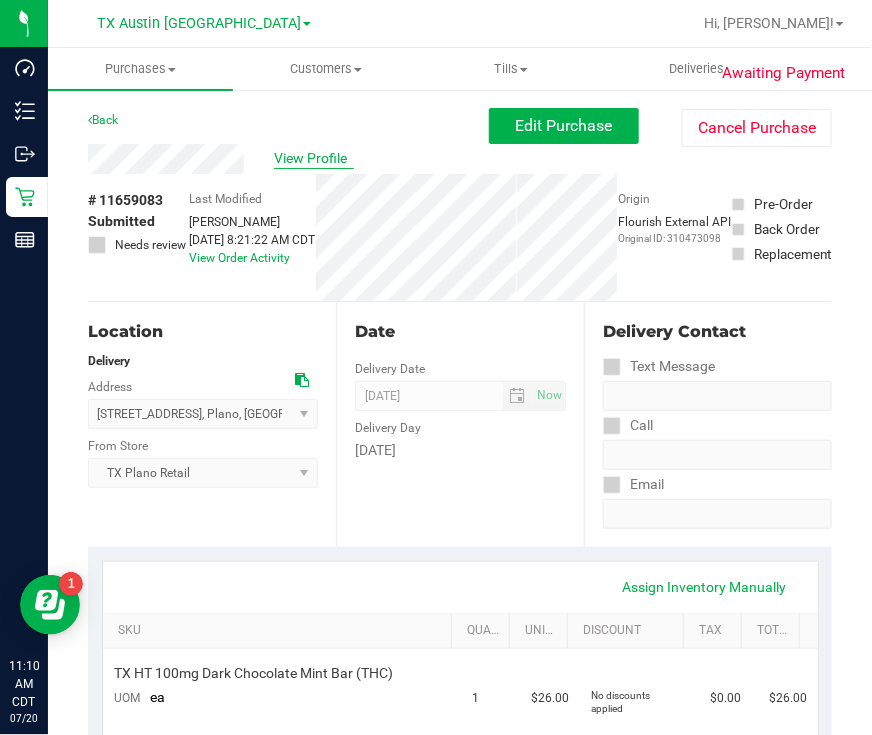click on "View Profile" at bounding box center (314, 158) 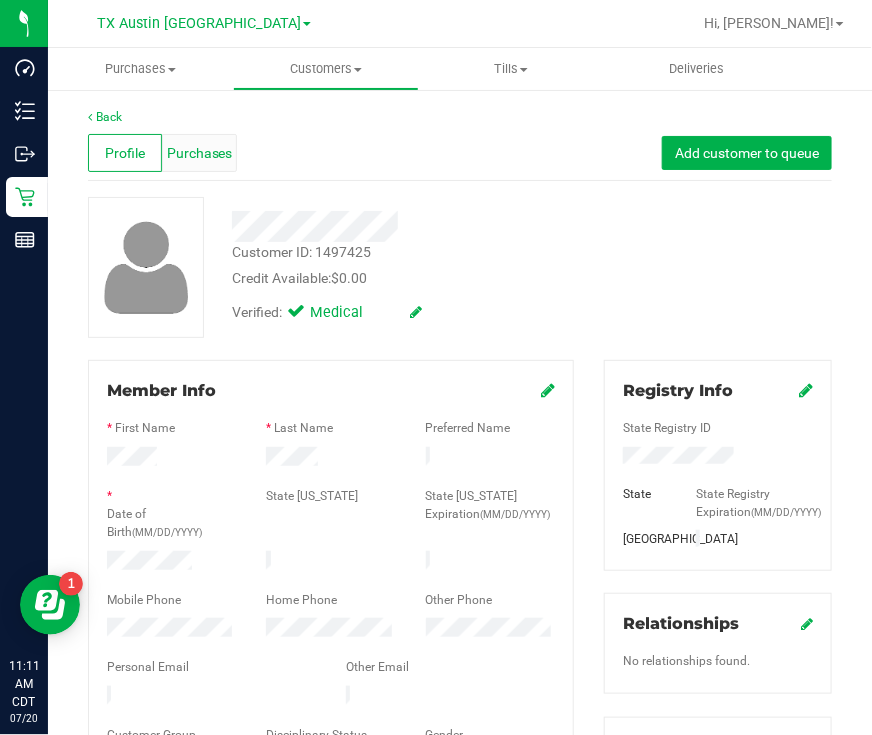 click on "Purchases" at bounding box center [199, 153] 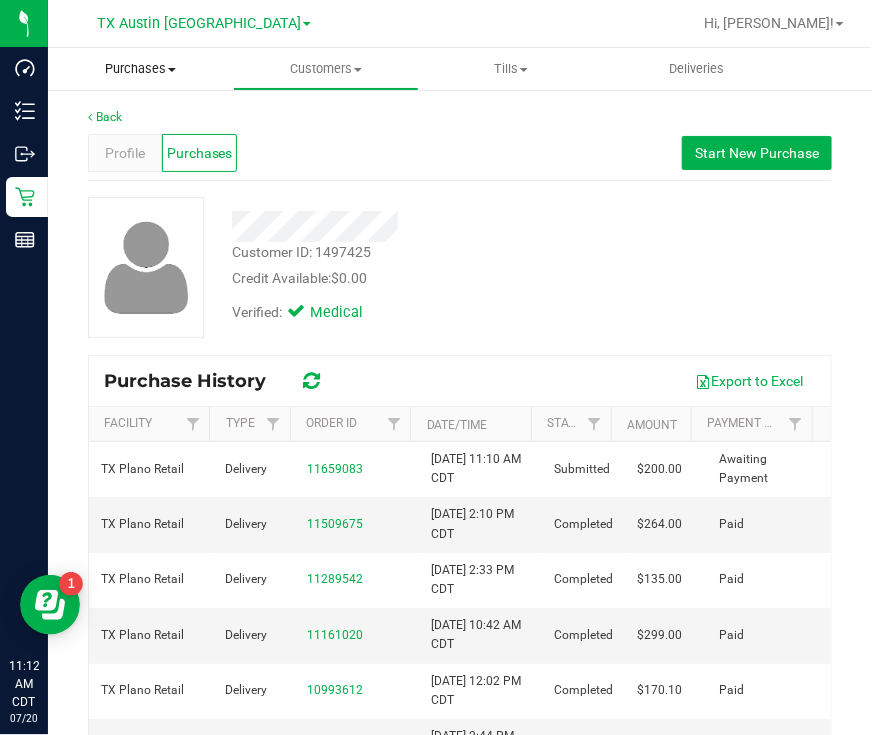 click on "Purchases" at bounding box center (140, 69) 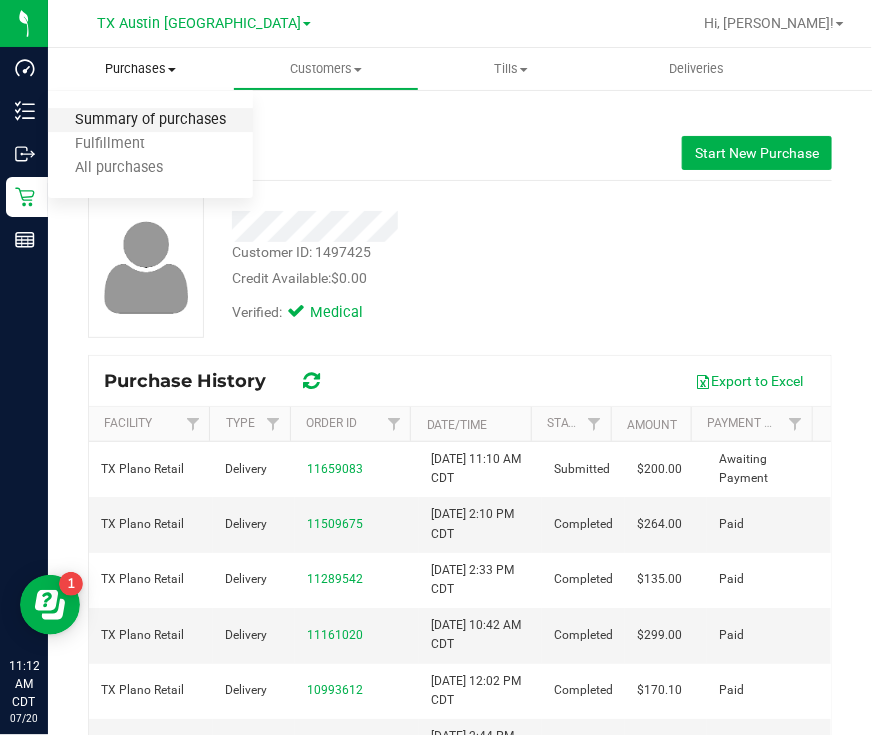 click on "Summary of purchases" at bounding box center (150, 120) 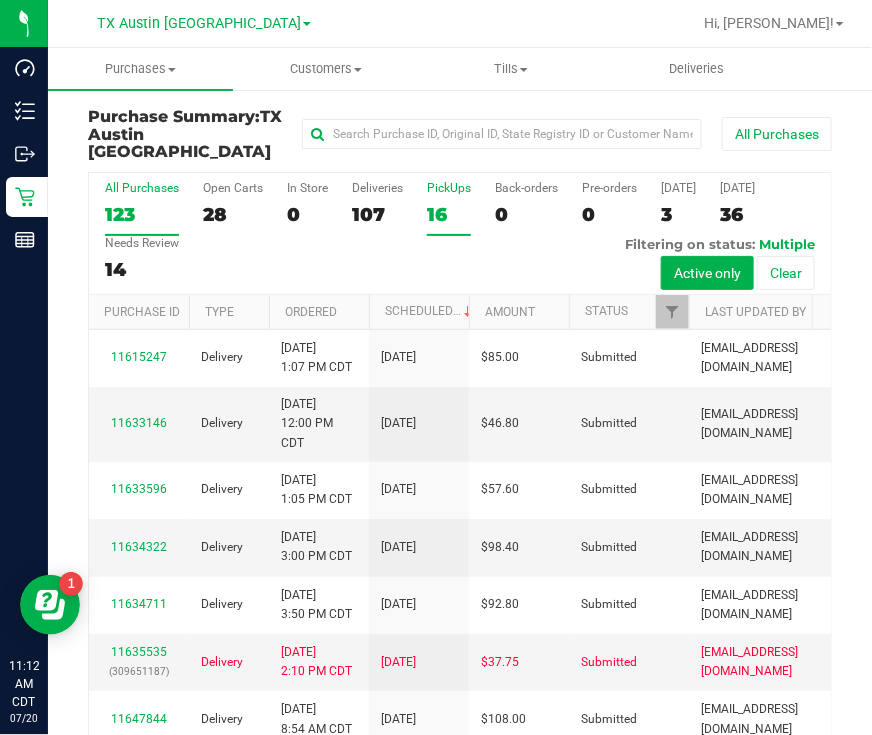 click on "16" at bounding box center (449, 214) 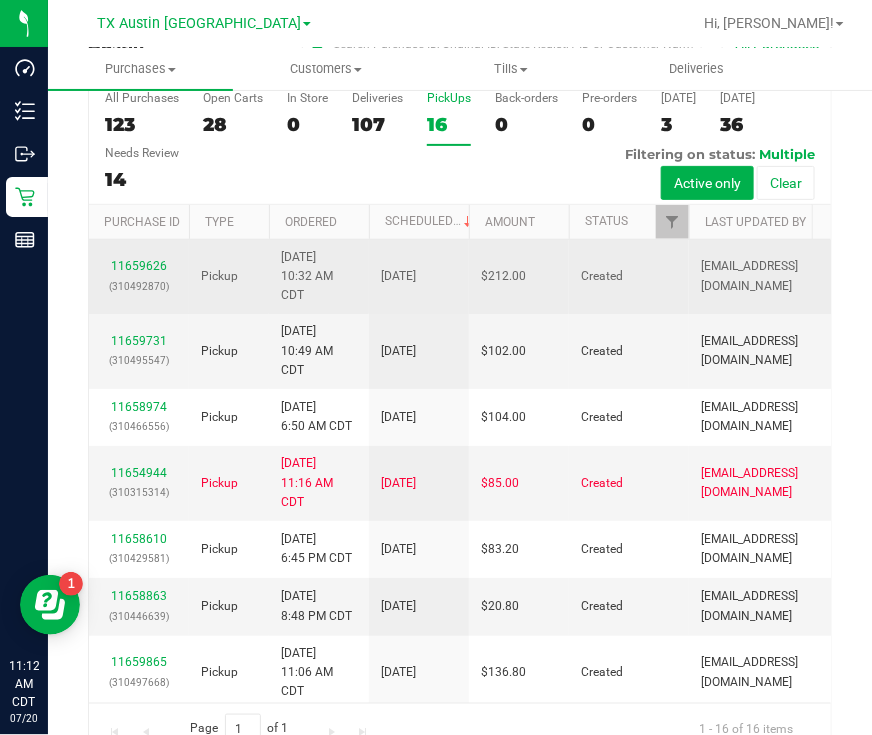 scroll, scrollTop: 113, scrollLeft: 0, axis: vertical 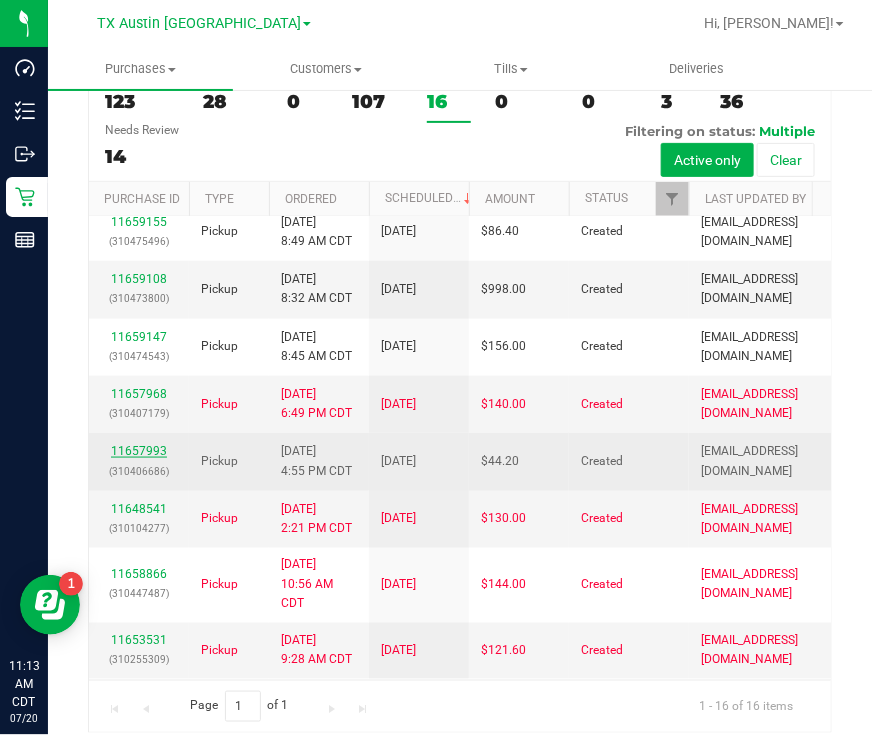click on "11657993" at bounding box center [139, 451] 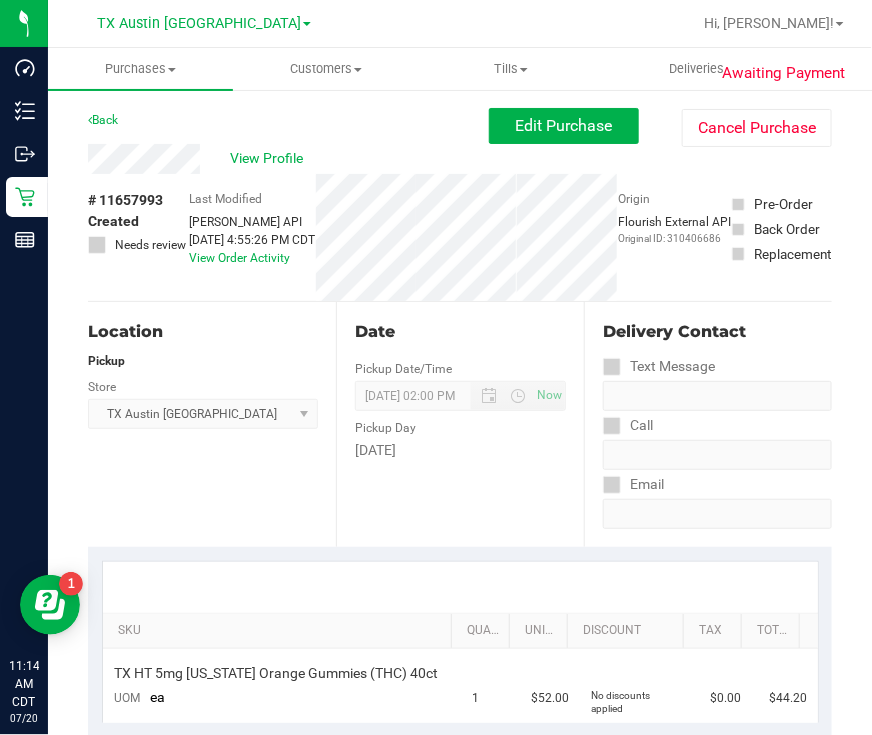 scroll, scrollTop: 0, scrollLeft: 0, axis: both 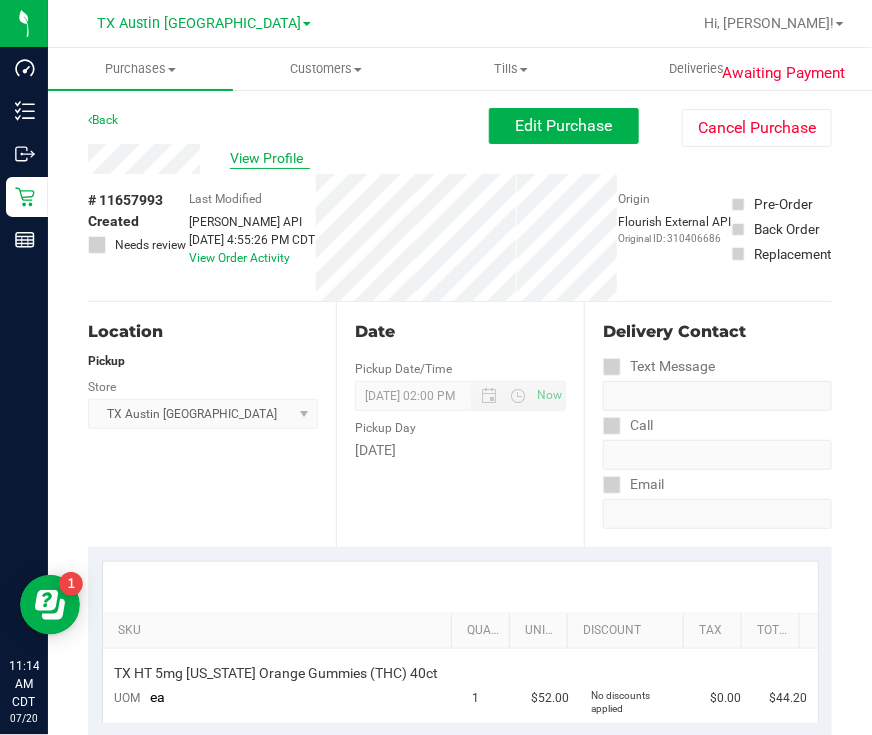 click on "View Profile" at bounding box center (270, 158) 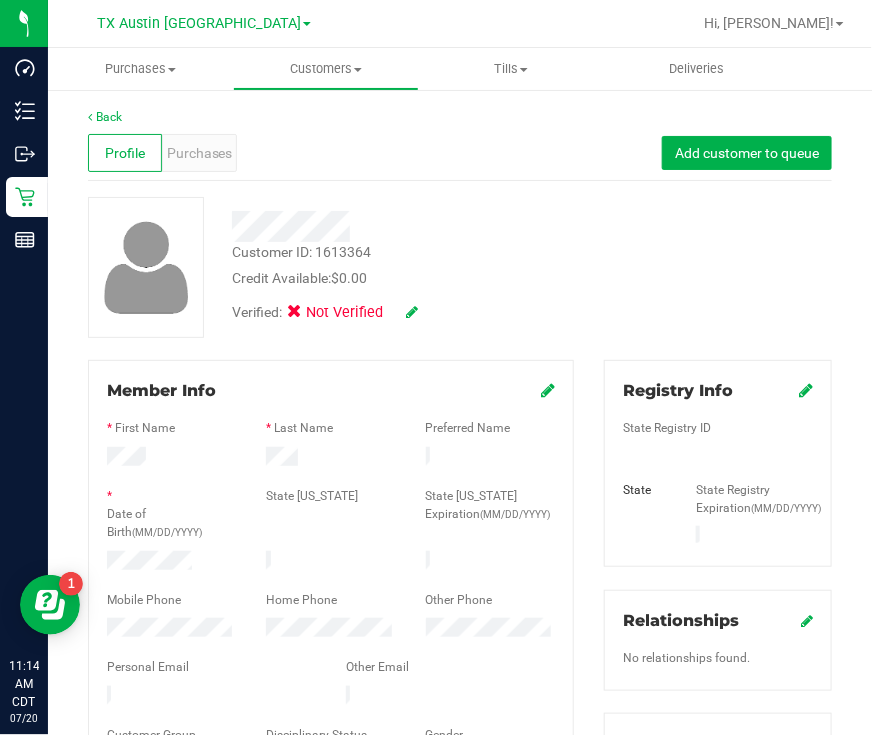 click at bounding box center [412, 312] 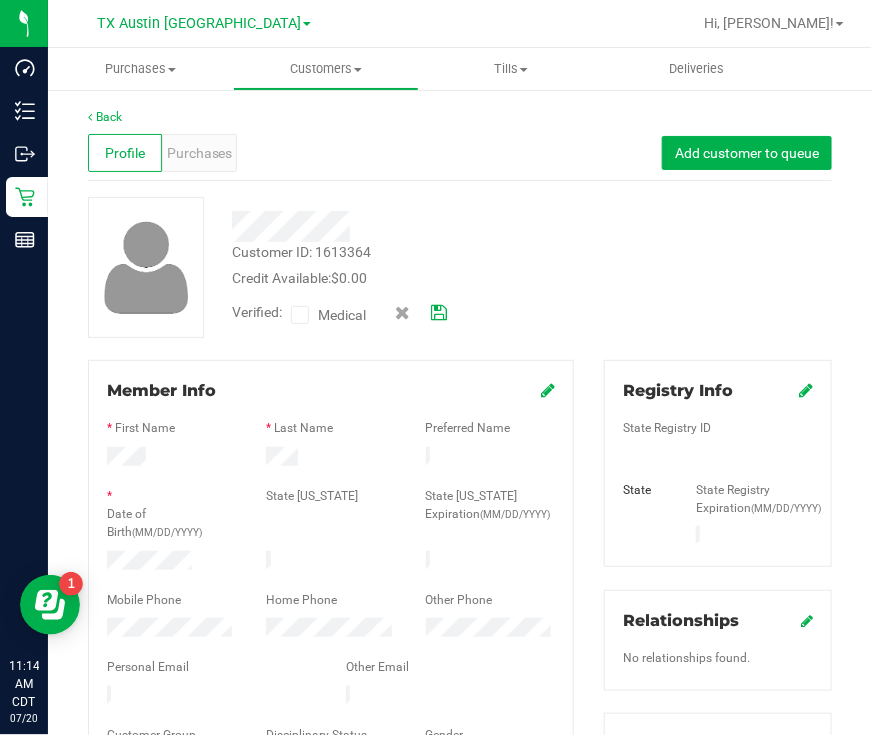 click on "Medical" at bounding box center [333, 315] 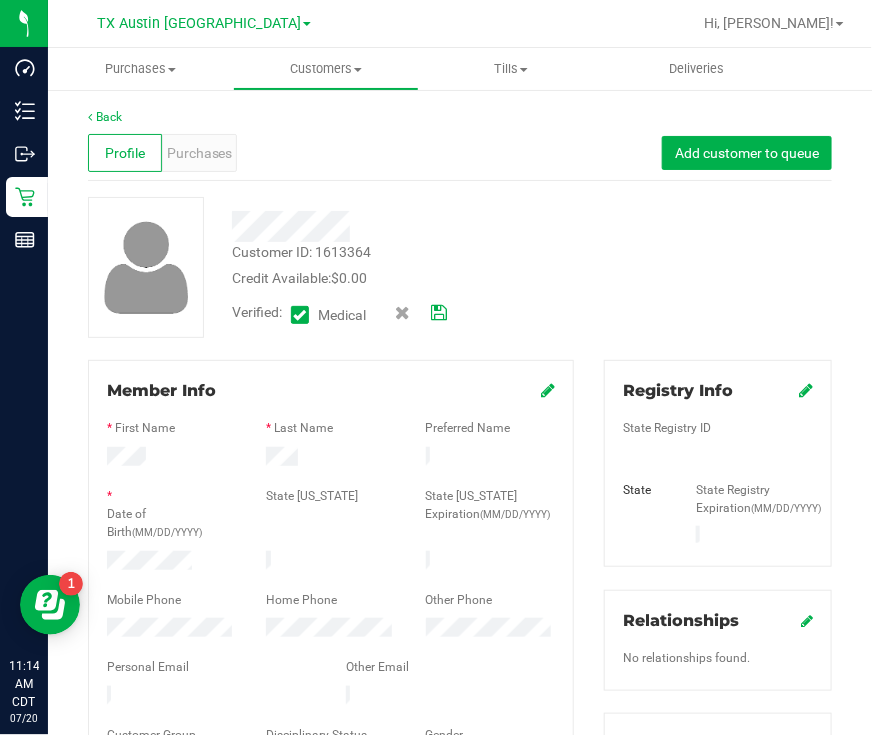 click at bounding box center (439, 313) 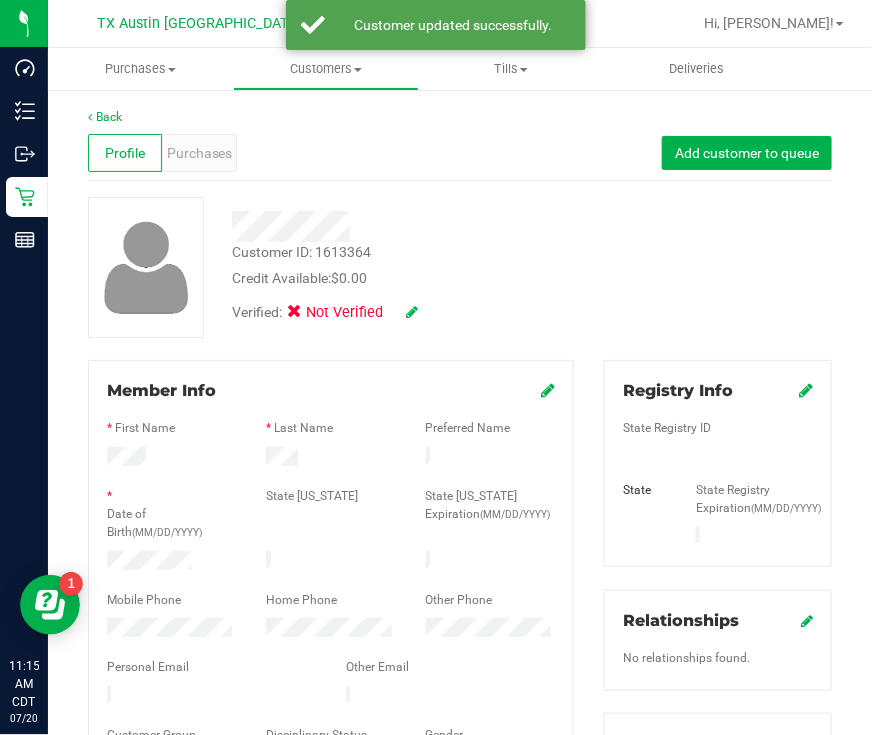 click at bounding box center [806, 390] 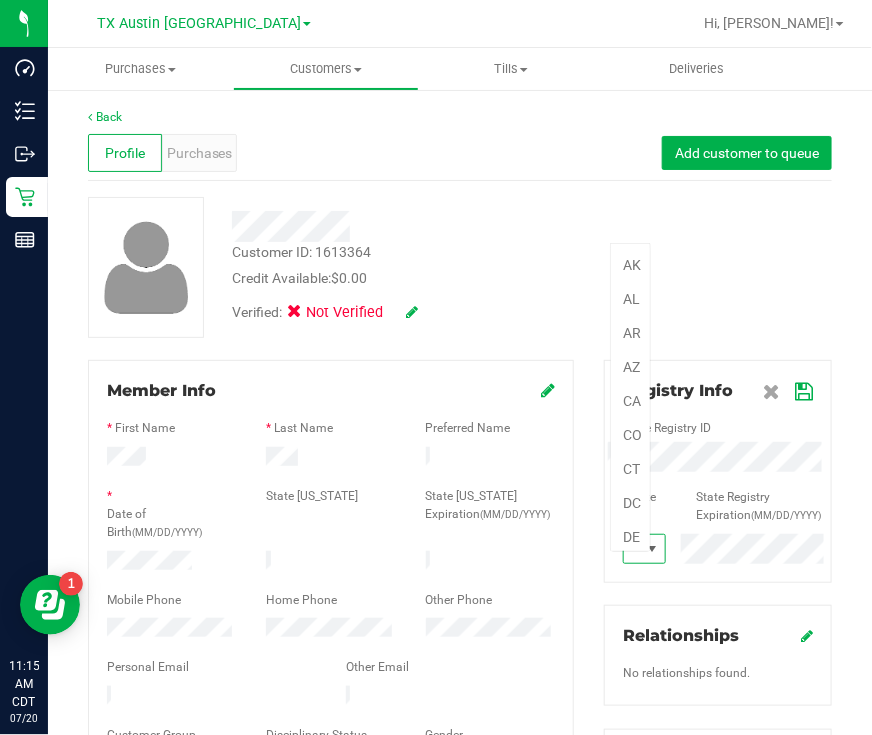 scroll, scrollTop: 99969, scrollLeft: 99958, axis: both 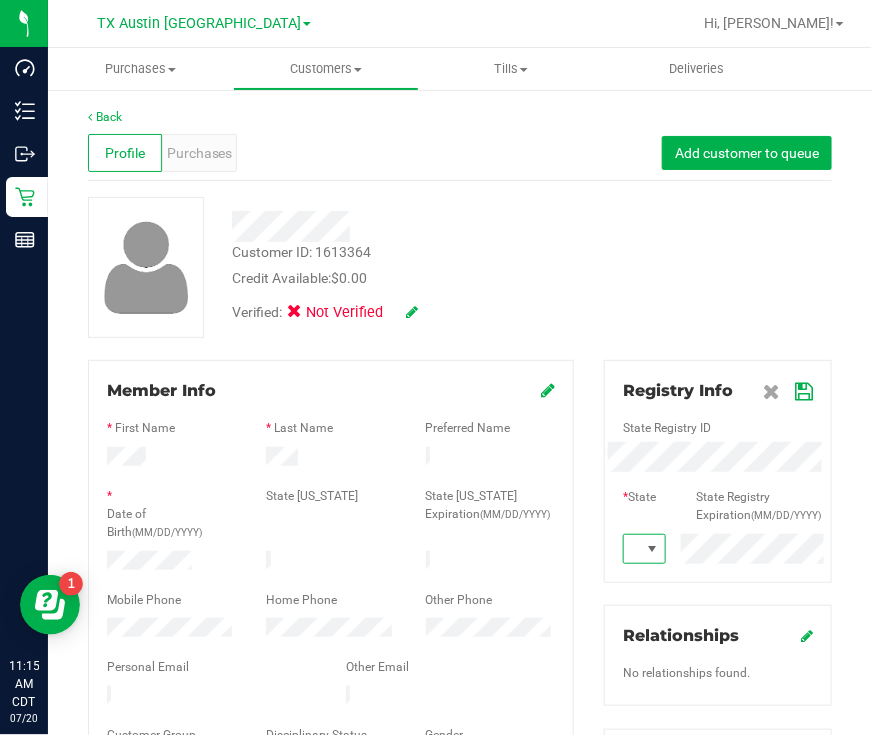 click at bounding box center [804, 392] 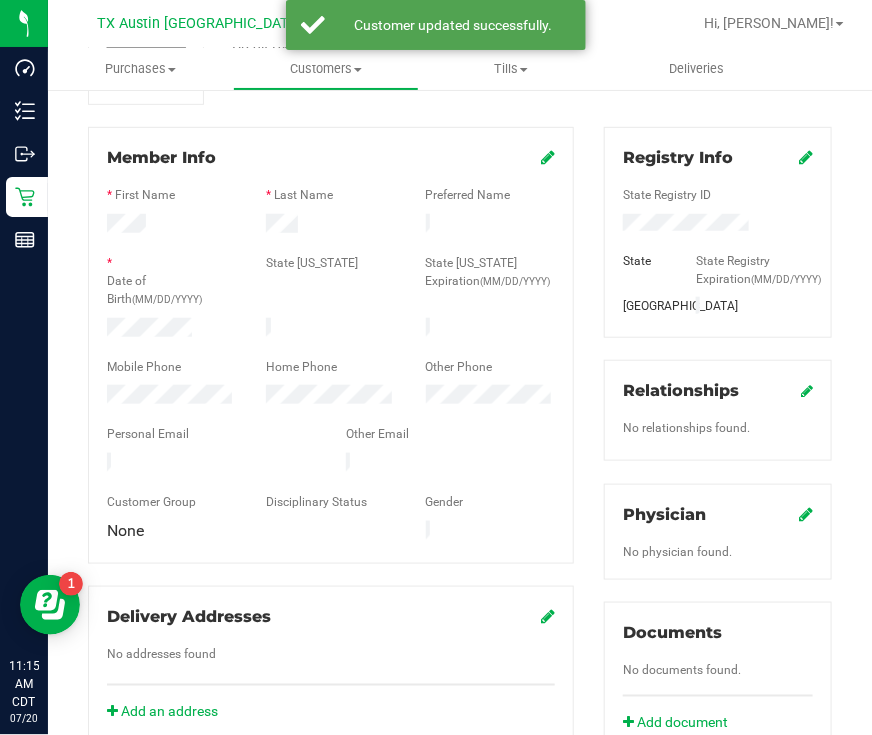 scroll, scrollTop: 249, scrollLeft: 0, axis: vertical 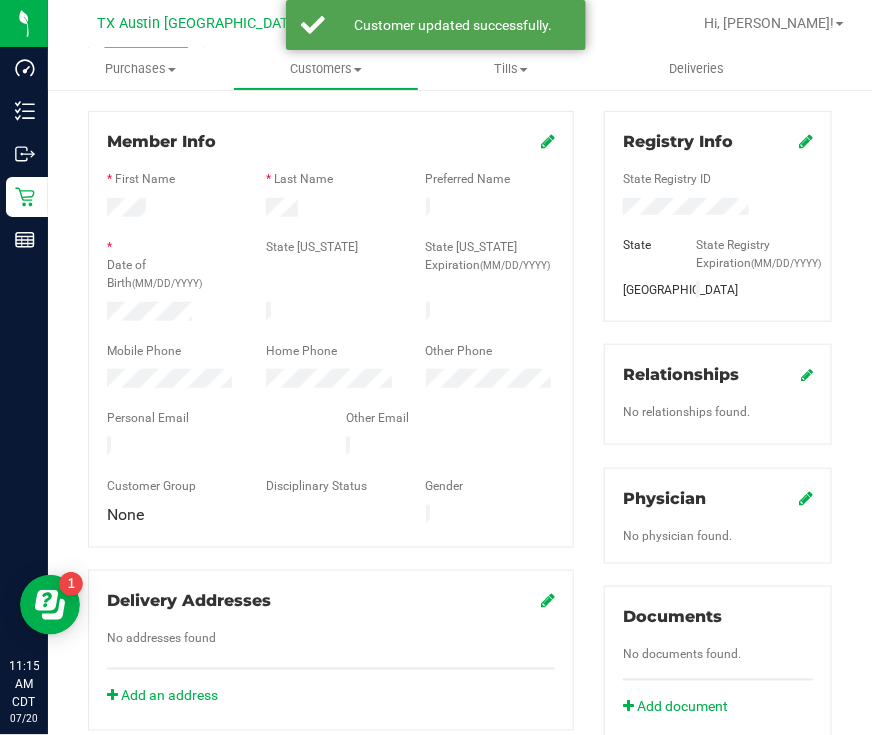click 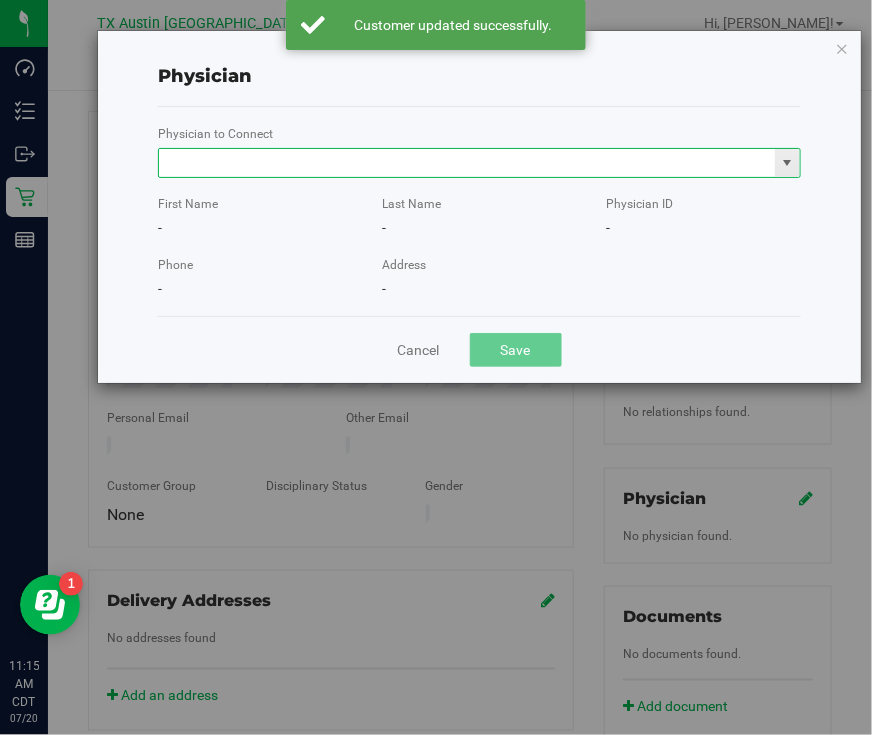 click at bounding box center (467, 163) 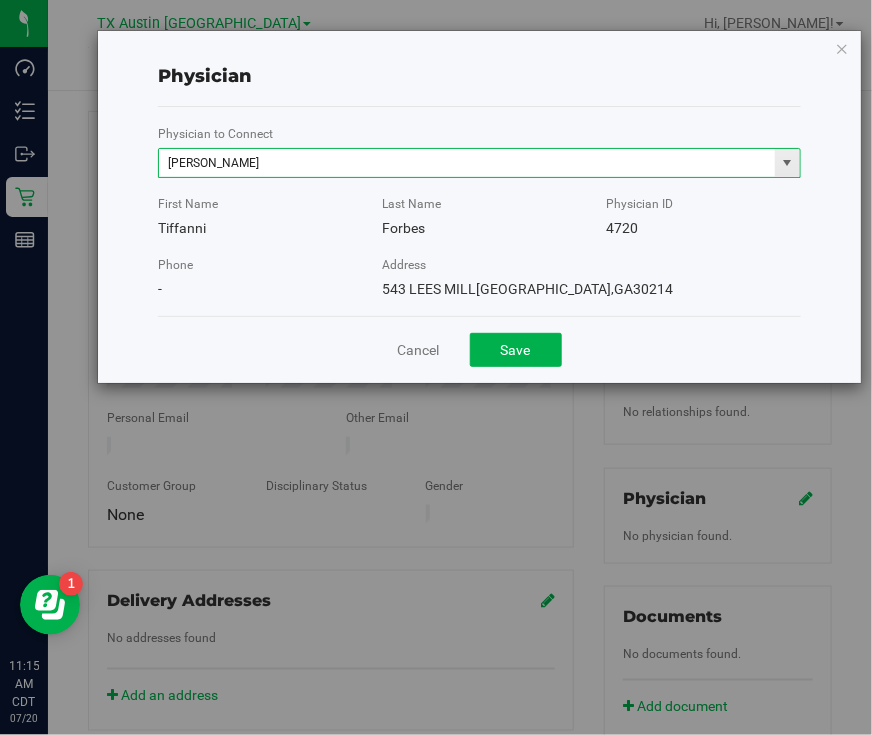 type on "Tiffanni Forbes" 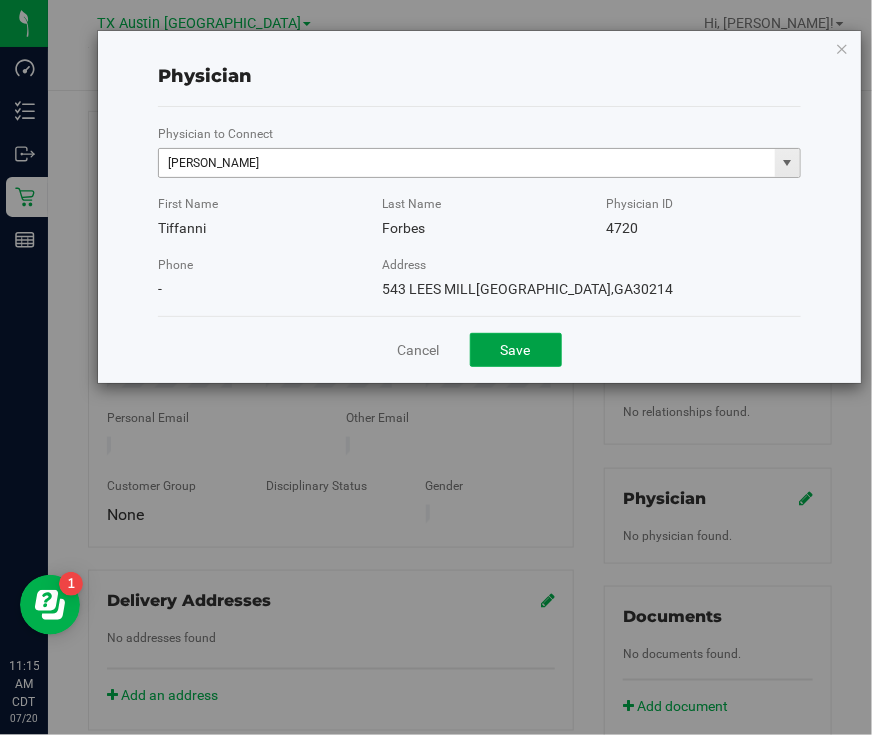 type 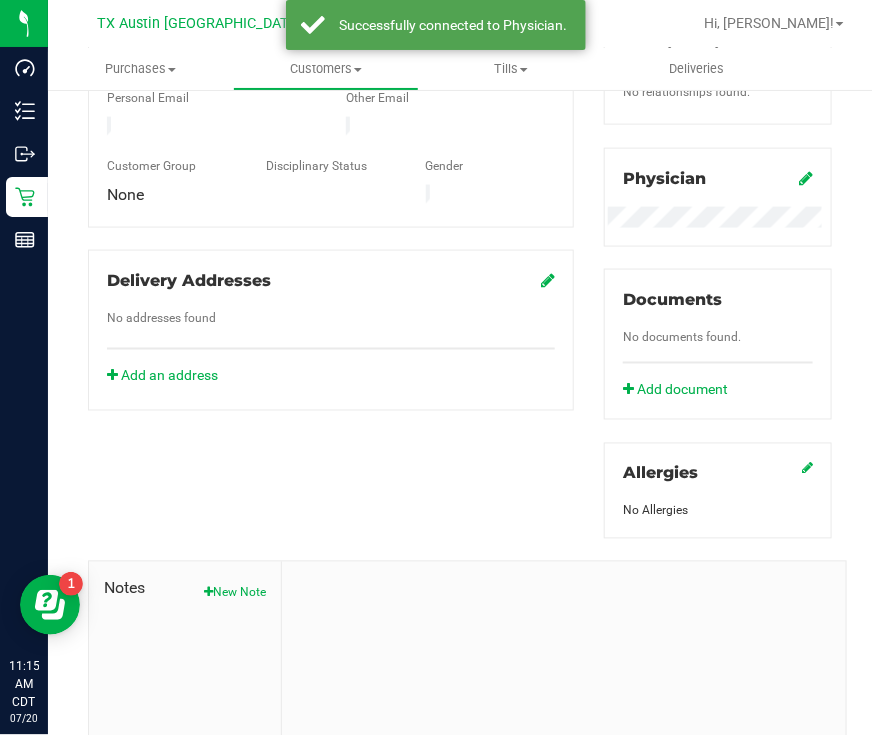 scroll, scrollTop: 745, scrollLeft: 0, axis: vertical 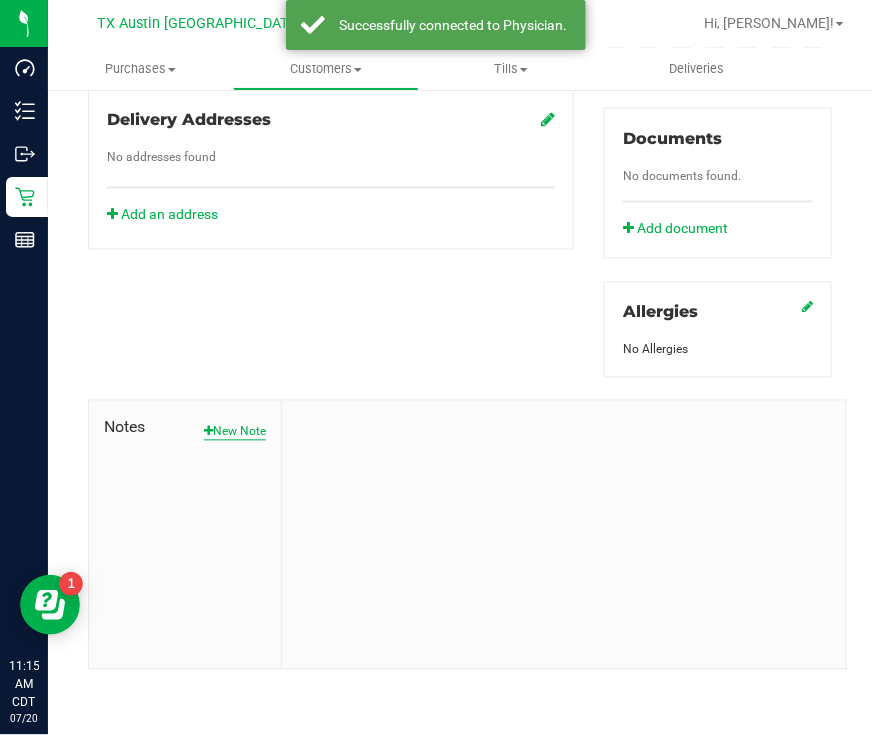 click on "New Note" at bounding box center [235, 432] 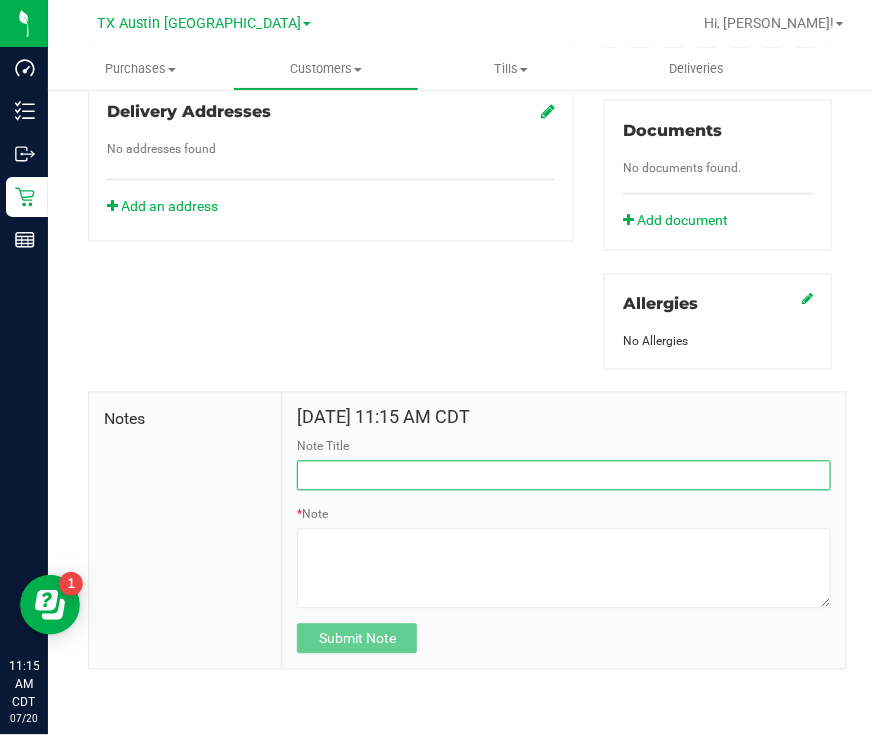 click on "Note Title" at bounding box center [564, 476] 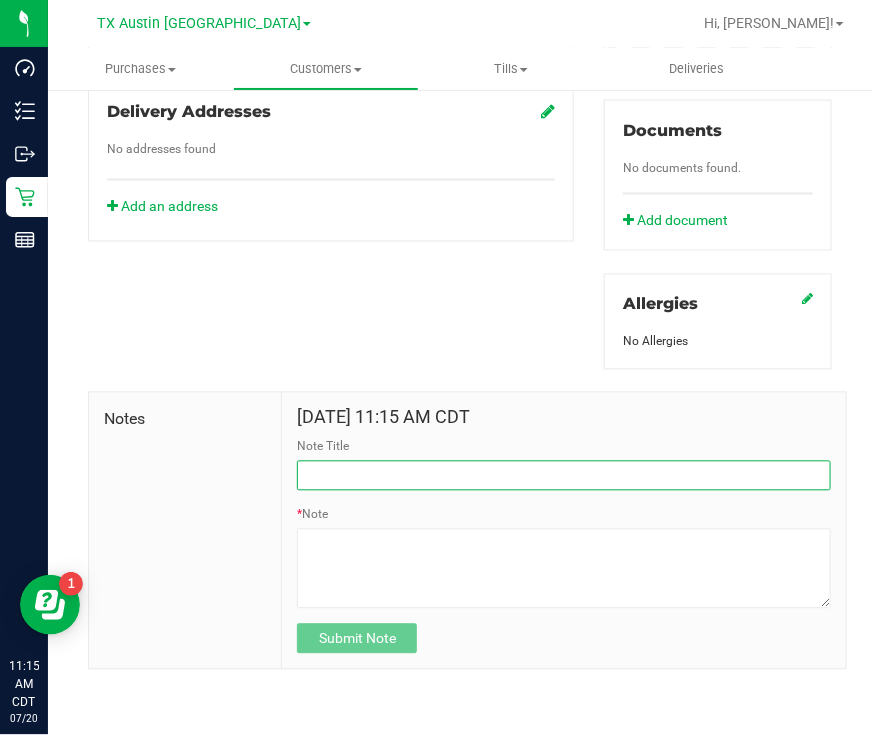 type on "[PERSON_NAME] Info" 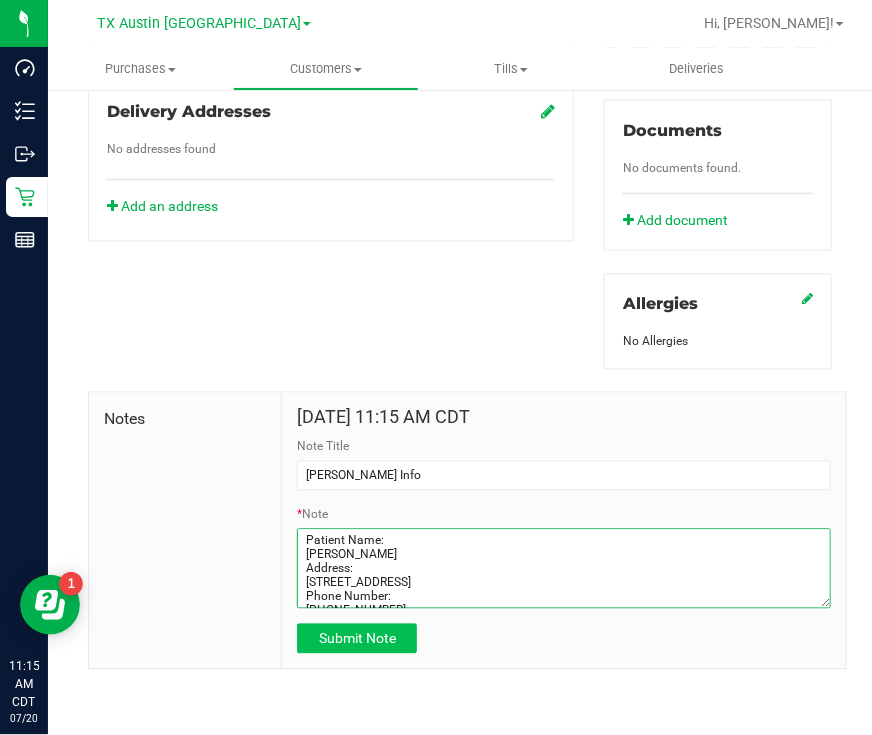 type on "Patient Name:
Steven Mair
Address:
12204 Sweet Cherry Court
Fort Worth , TX, 76244
Phone Number:
(817) 829-1691
DOB:
09/17/1958
SSN Last 5:
31090" 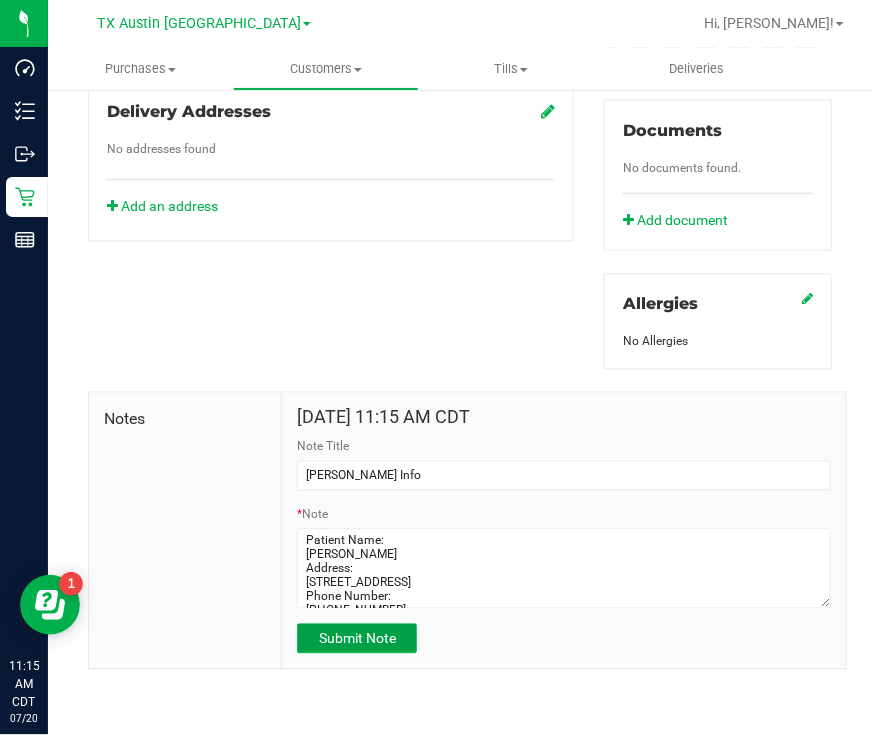 click on "Submit Note" at bounding box center (357, 639) 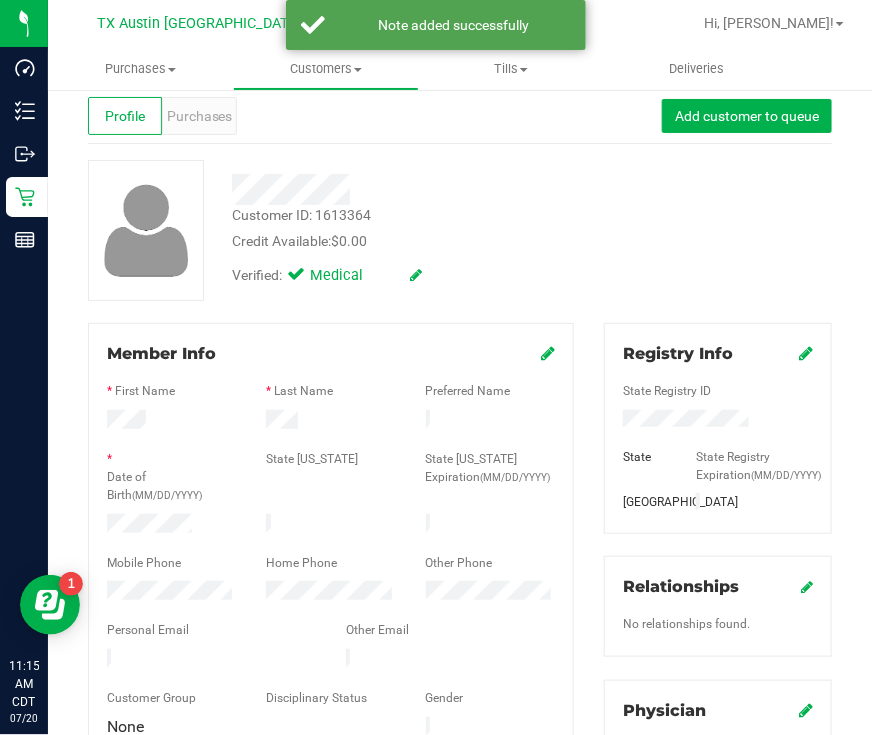 scroll, scrollTop: 0, scrollLeft: 0, axis: both 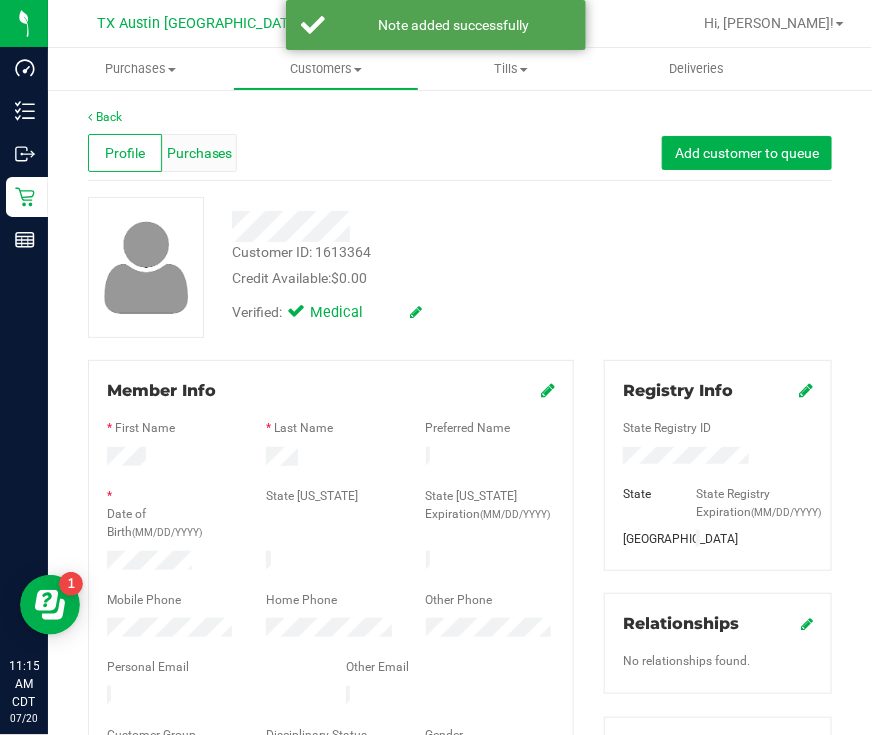 click on "Purchases" at bounding box center (200, 153) 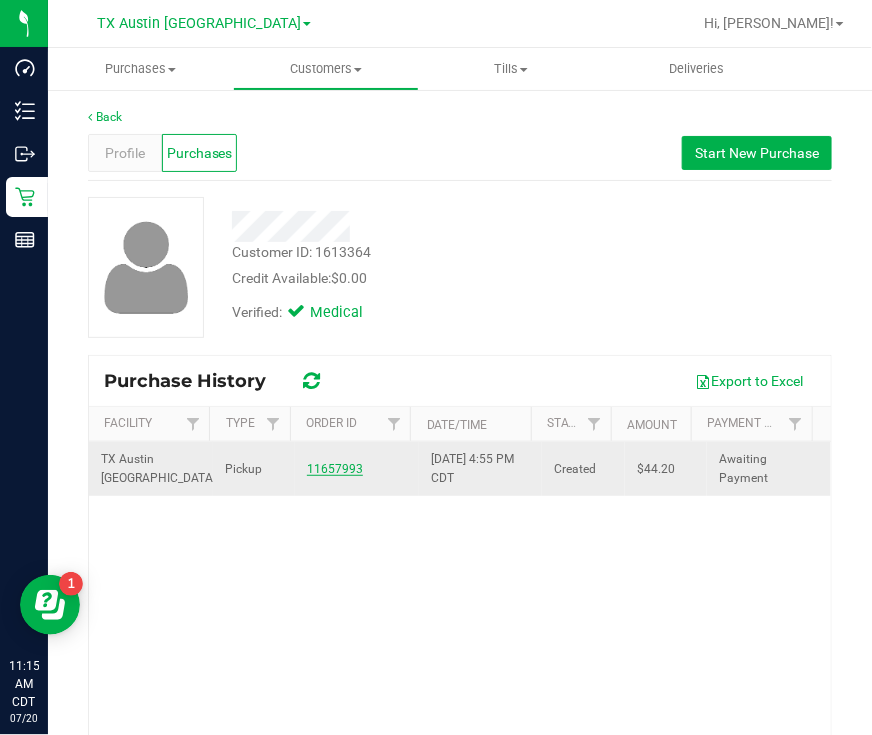 click on "11657993" at bounding box center [335, 469] 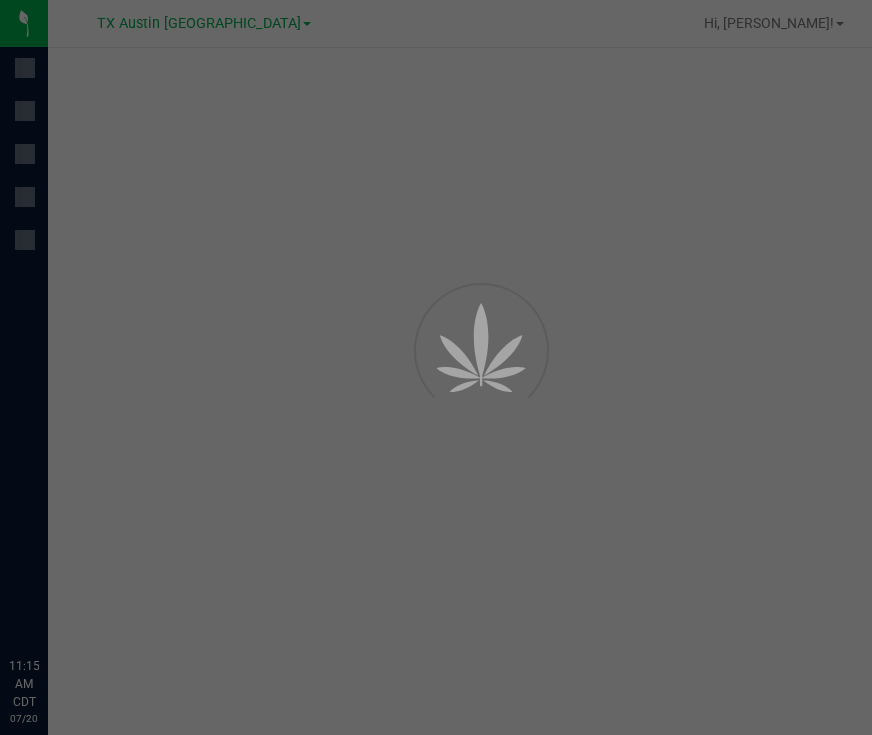 scroll, scrollTop: 0, scrollLeft: 0, axis: both 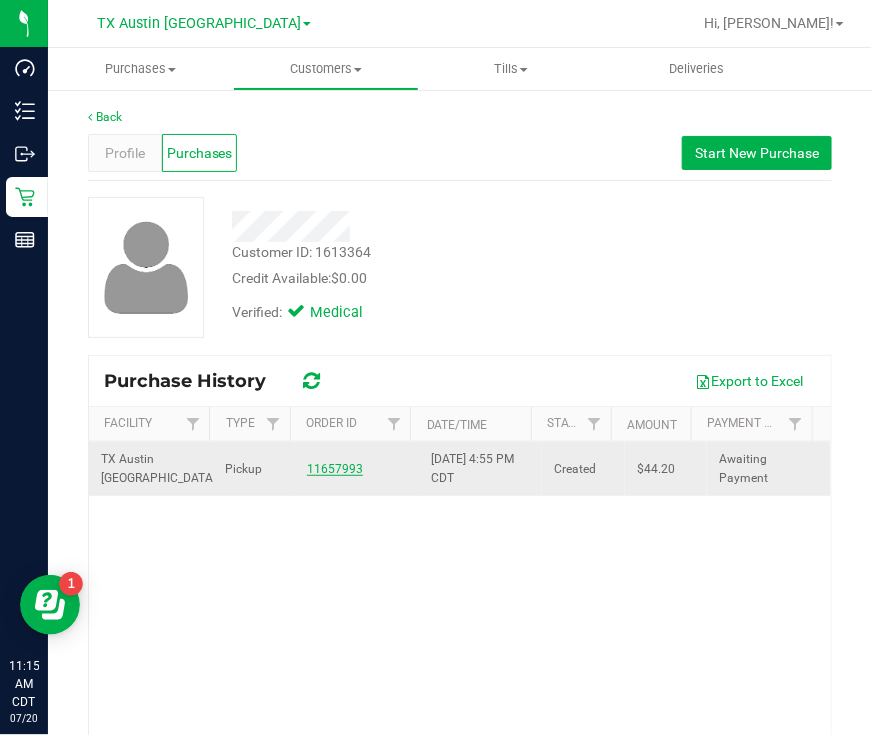 click on "11657993" at bounding box center (335, 469) 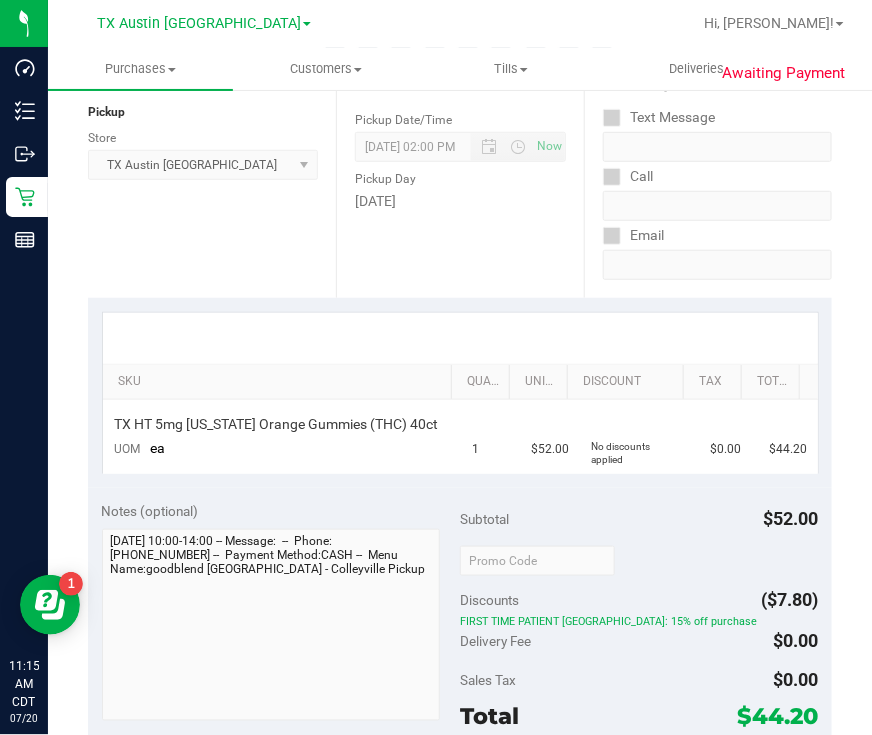 scroll, scrollTop: 0, scrollLeft: 0, axis: both 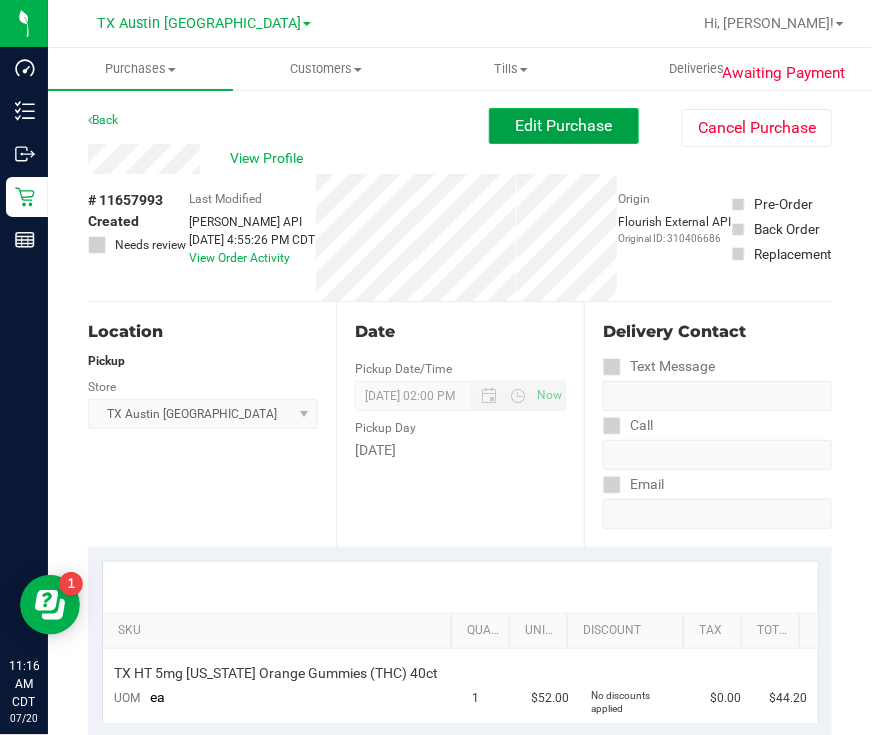 click on "Edit Purchase" at bounding box center (564, 126) 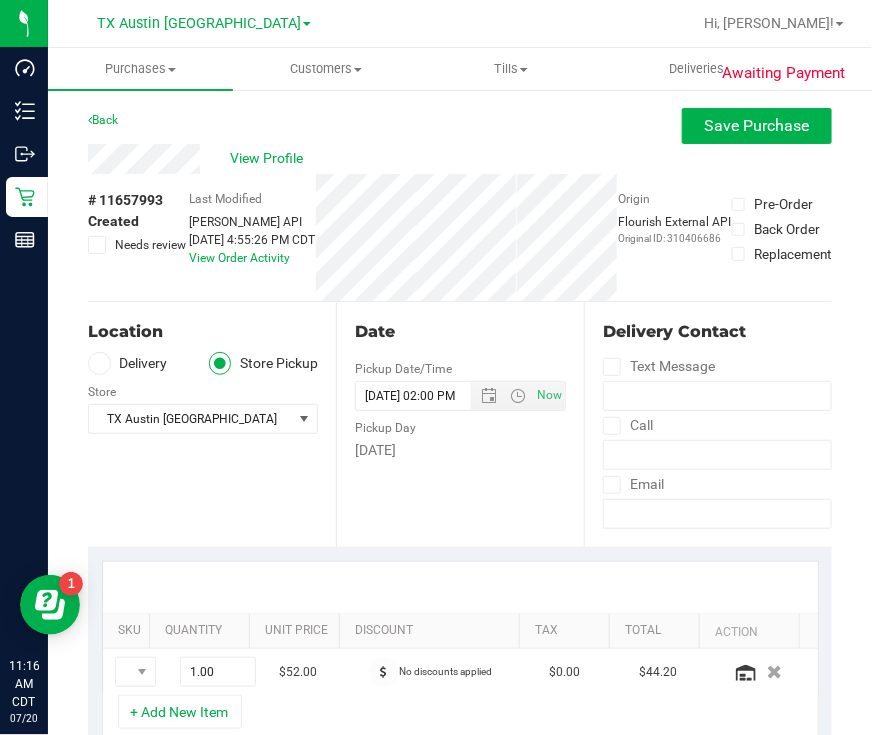 click on "Delivery" at bounding box center (128, 363) 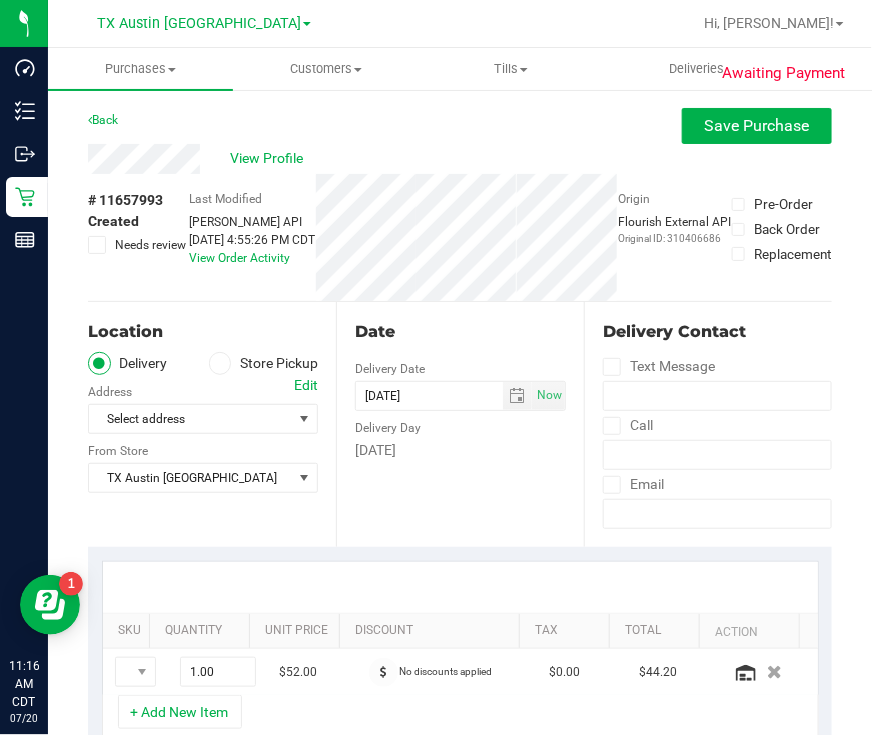 click on "Edit" at bounding box center (306, 385) 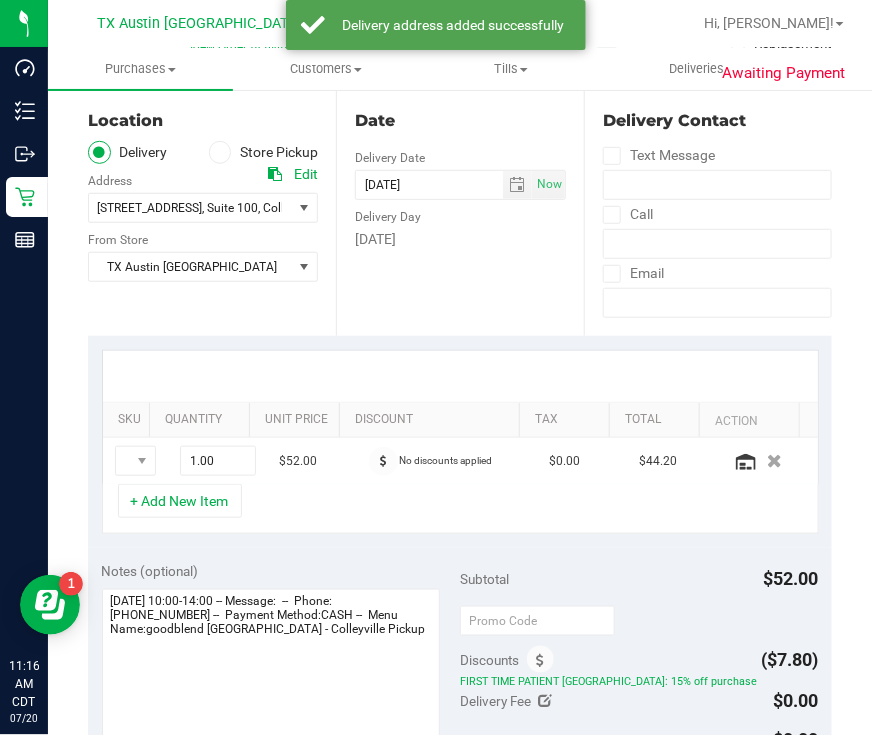 scroll, scrollTop: 249, scrollLeft: 0, axis: vertical 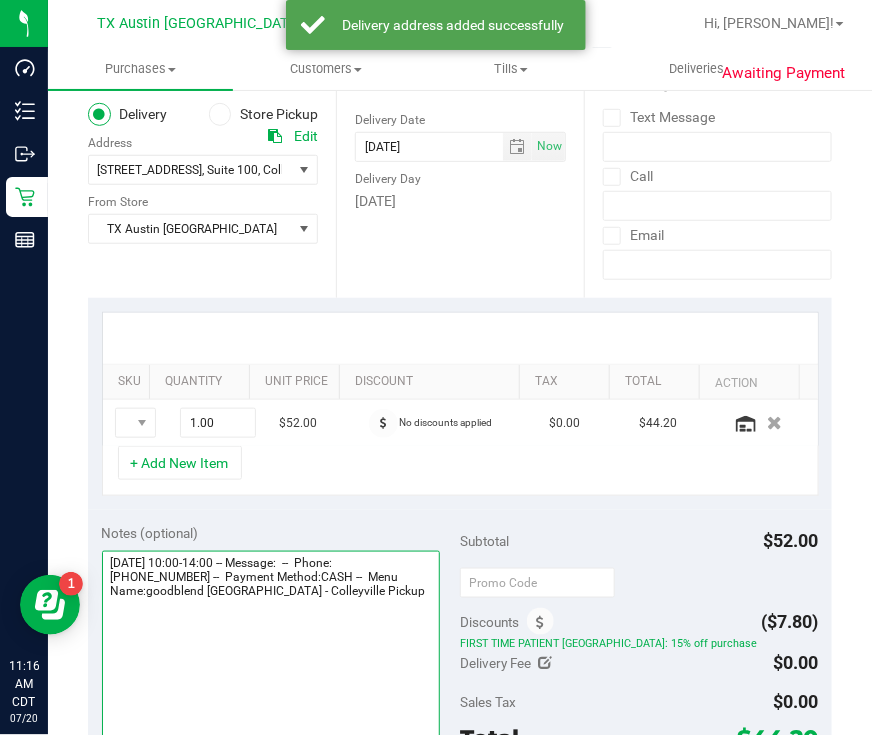 click at bounding box center [271, 647] 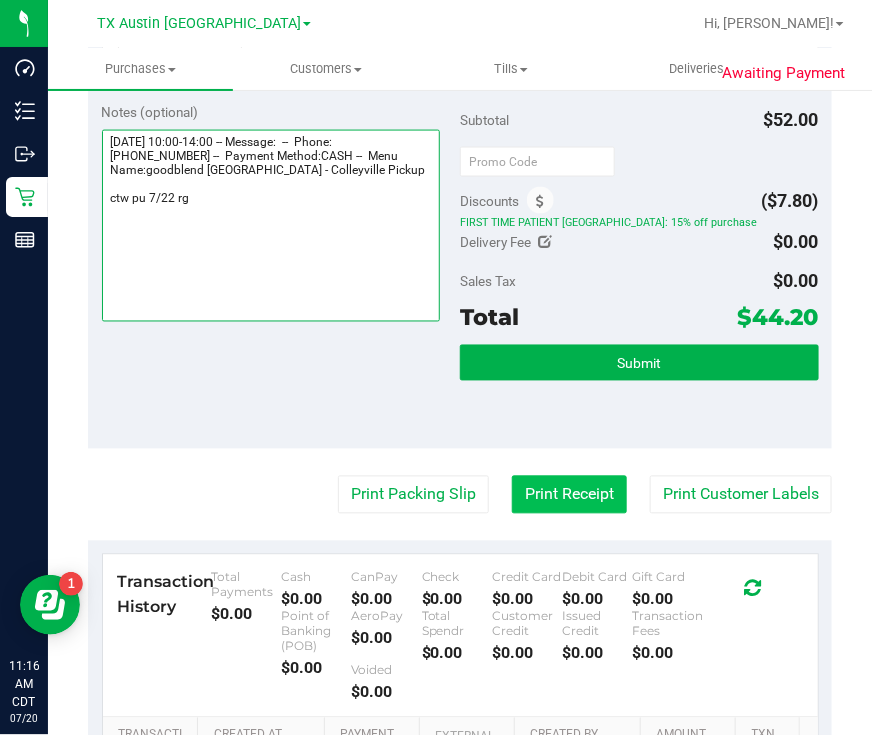 scroll, scrollTop: 750, scrollLeft: 0, axis: vertical 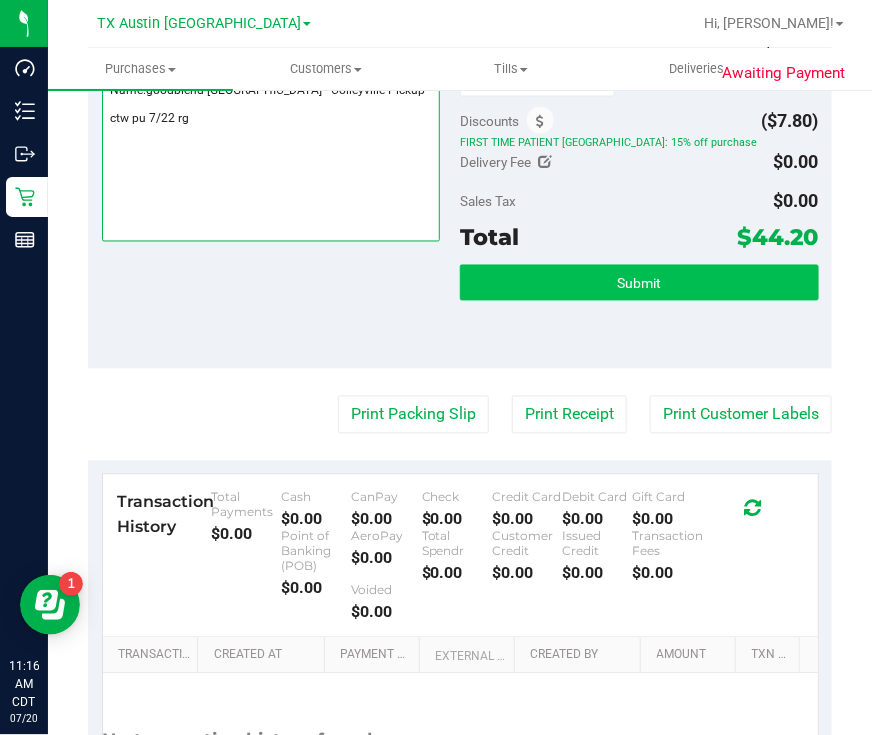 type on "[DATE] 10:00-14:00 -- Message:  --  Phone:[PHONE_NUMBER] --  Payment Method:CASH --  Menu Name:goodblend [GEOGRAPHIC_DATA] - Colleyville Pickup
ctw pu 7/22 rg" 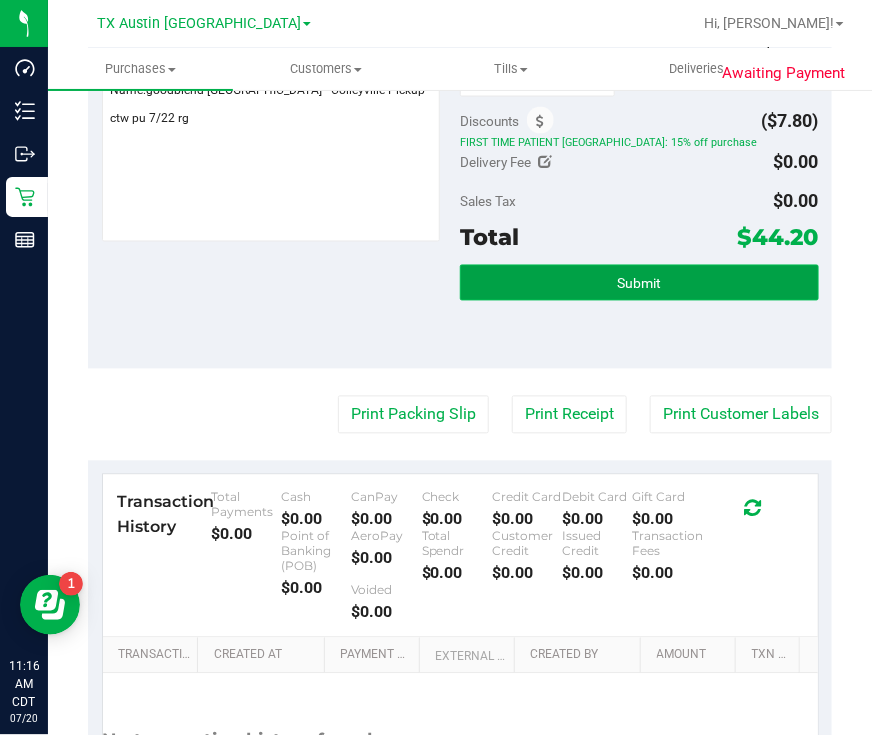 click on "Submit" at bounding box center (639, 284) 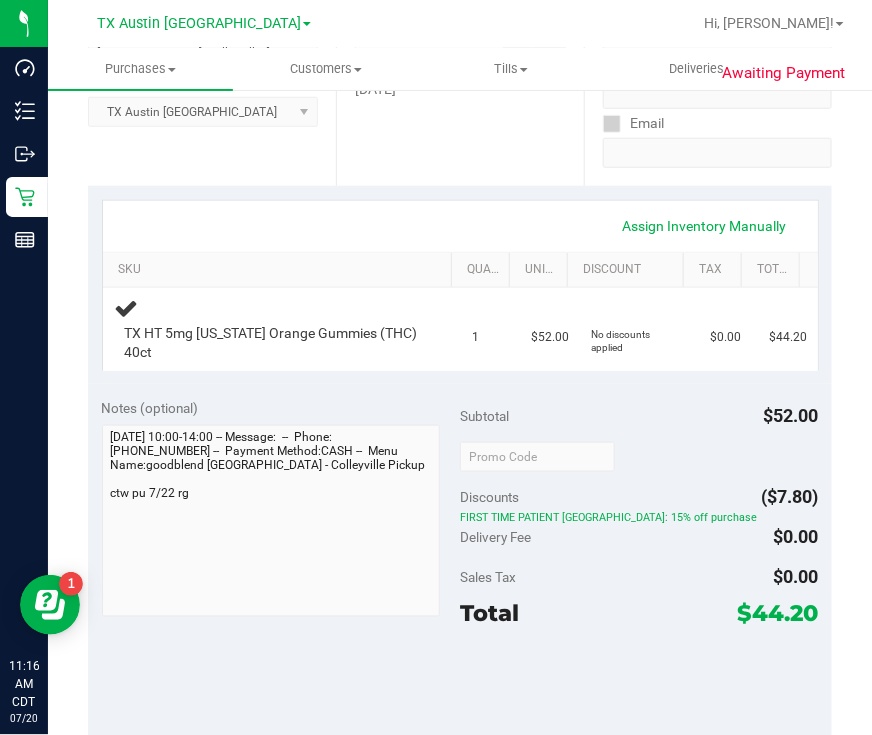 scroll, scrollTop: 0, scrollLeft: 0, axis: both 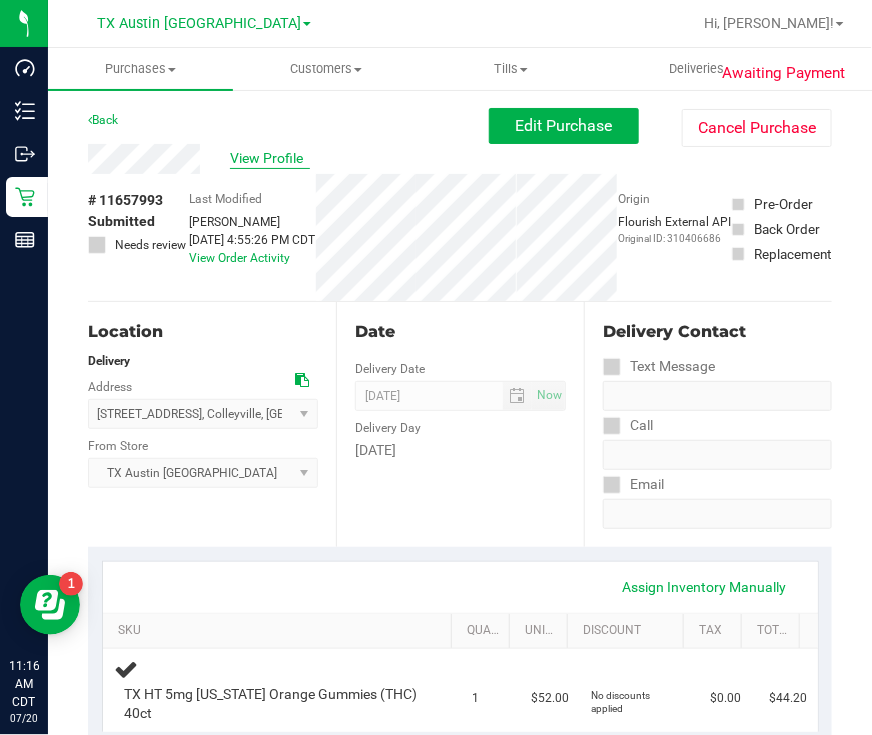 click on "View Profile" at bounding box center (270, 158) 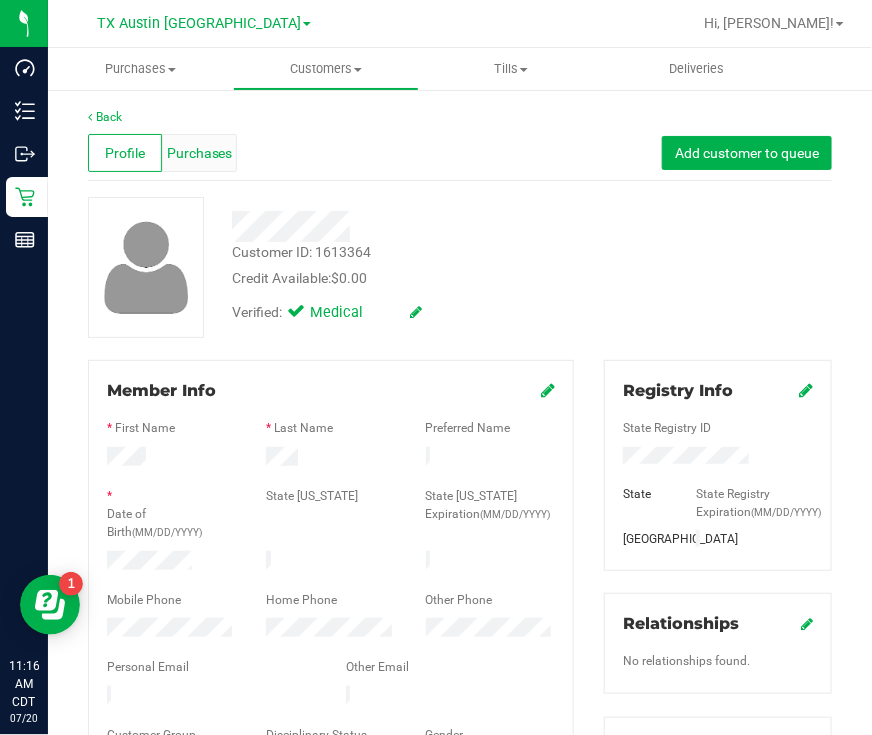 click on "Purchases" at bounding box center [200, 153] 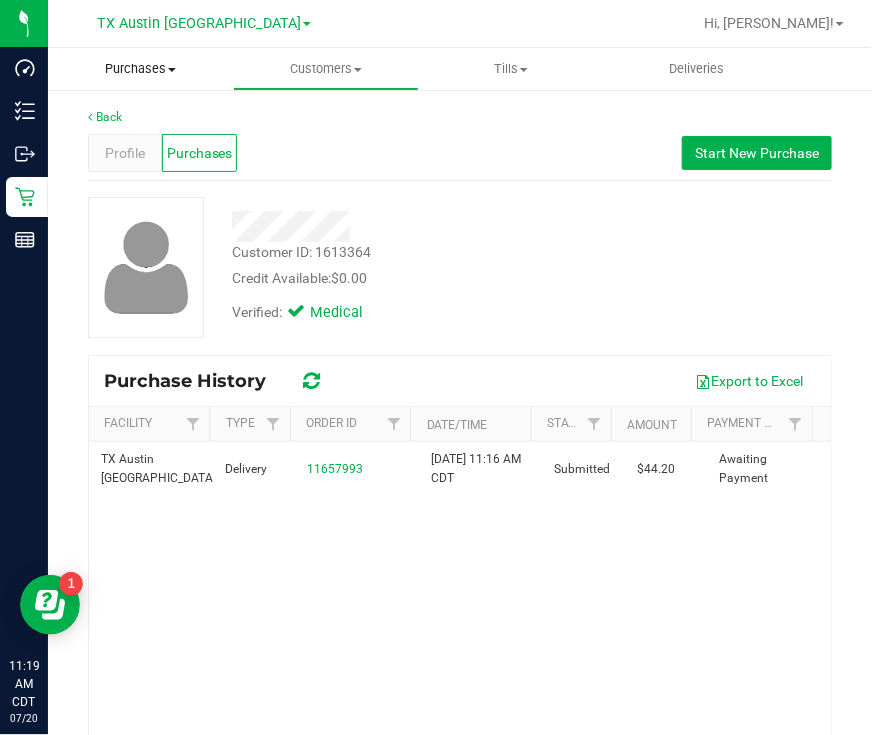 click on "Purchases" at bounding box center (140, 69) 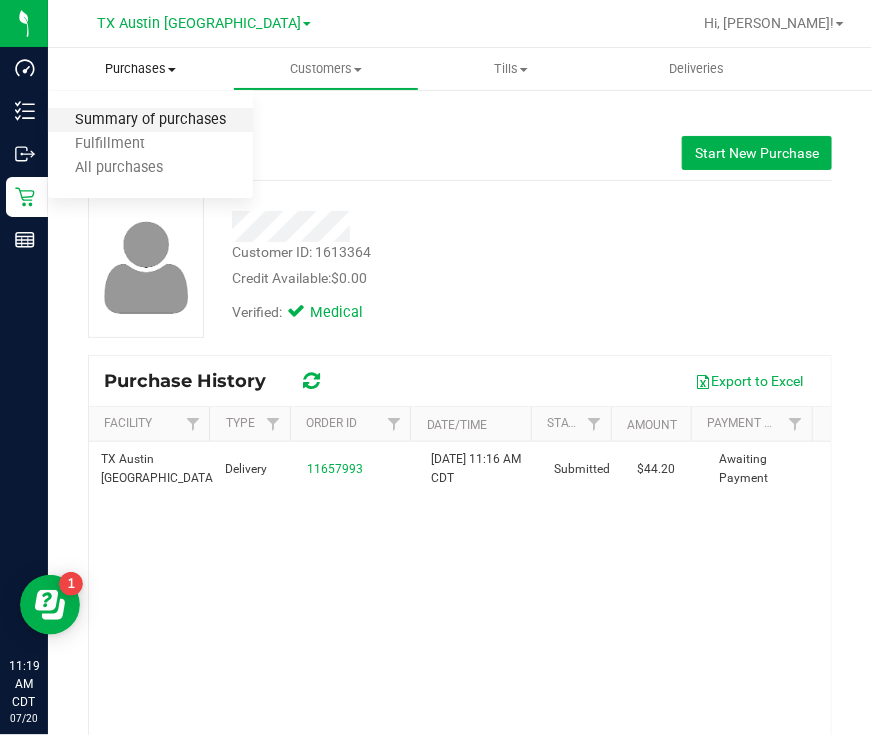 click on "Summary of purchases" at bounding box center (150, 120) 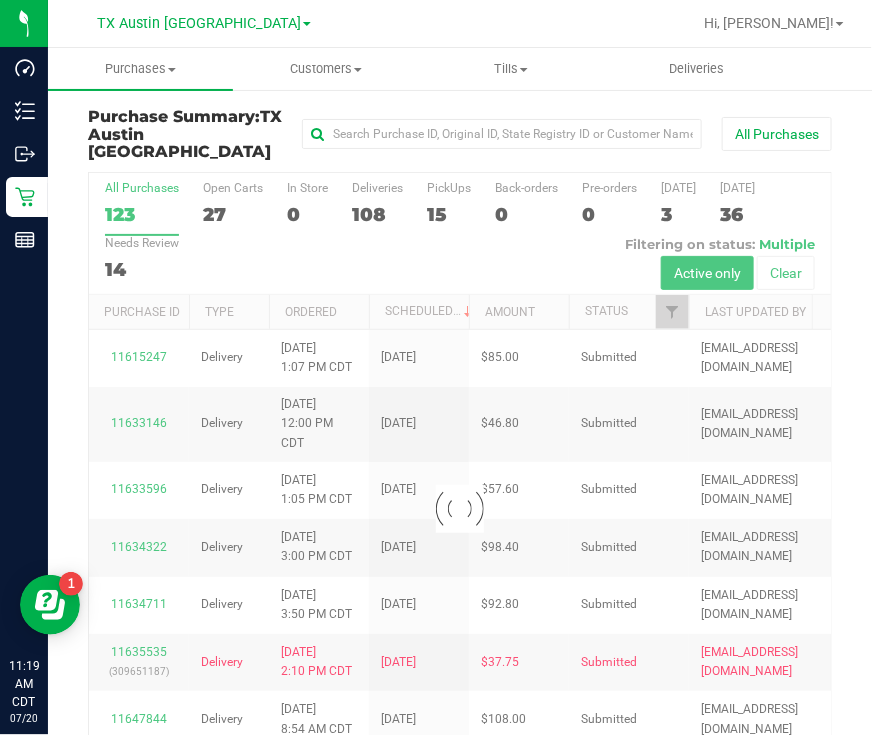click at bounding box center (460, 509) 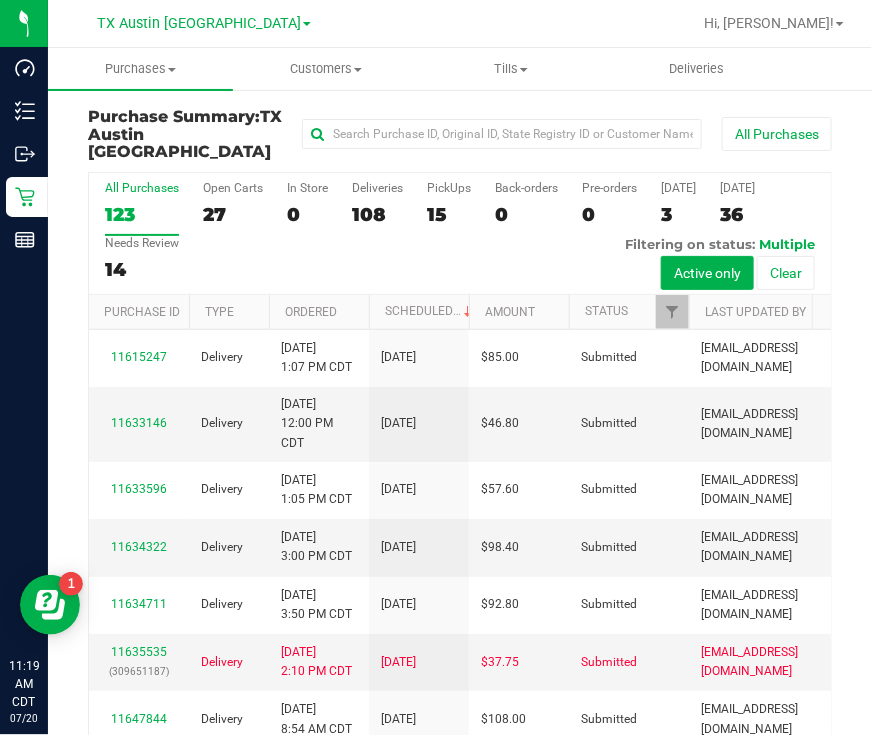 click on "15" at bounding box center [449, 214] 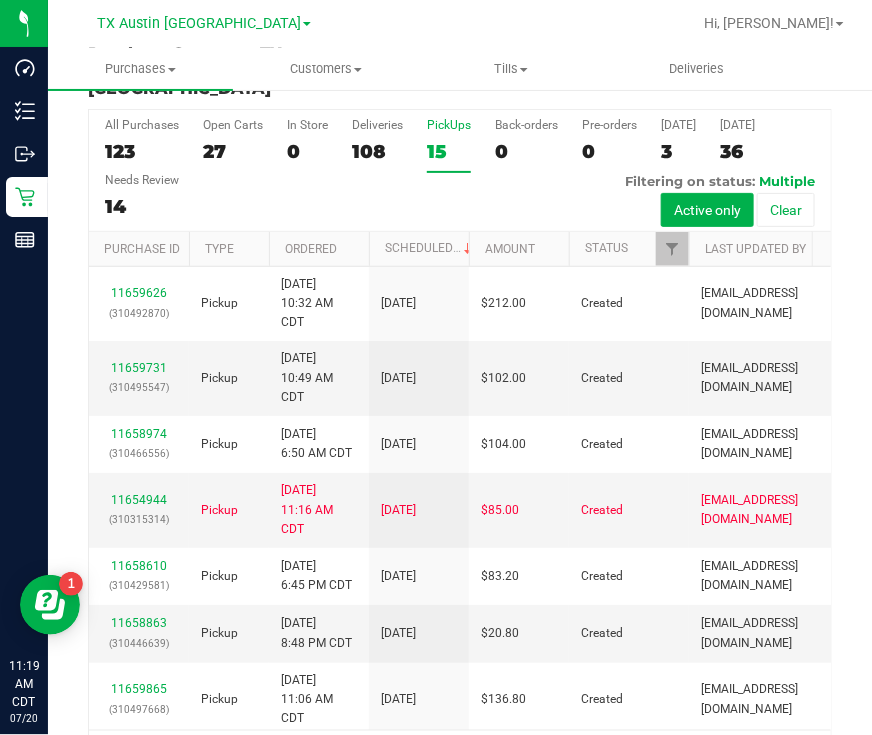 scroll, scrollTop: 113, scrollLeft: 0, axis: vertical 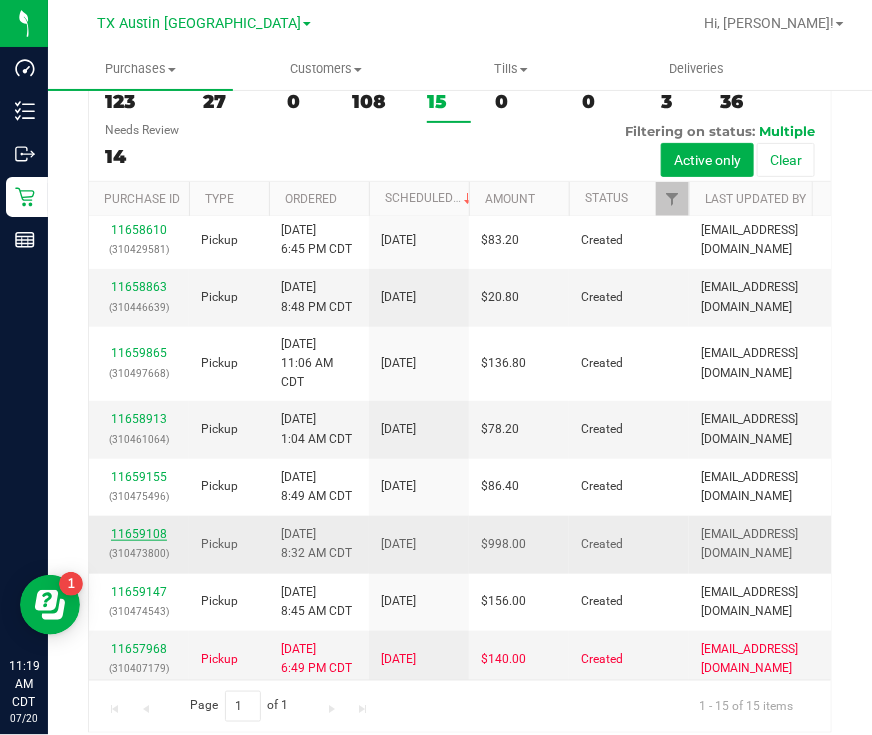 click on "11659108" at bounding box center [139, 534] 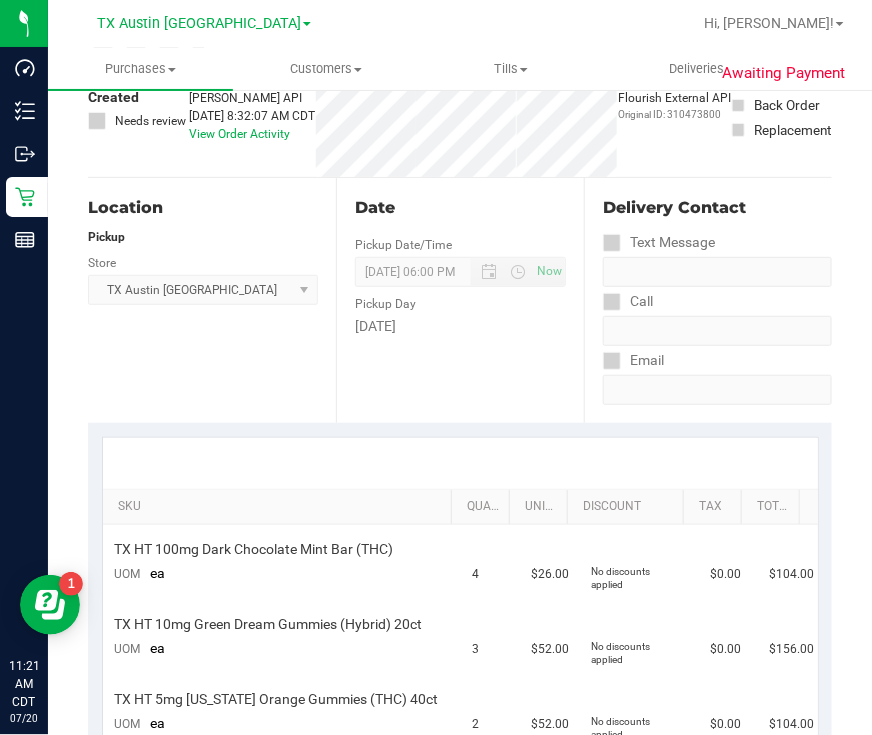 scroll, scrollTop: 0, scrollLeft: 0, axis: both 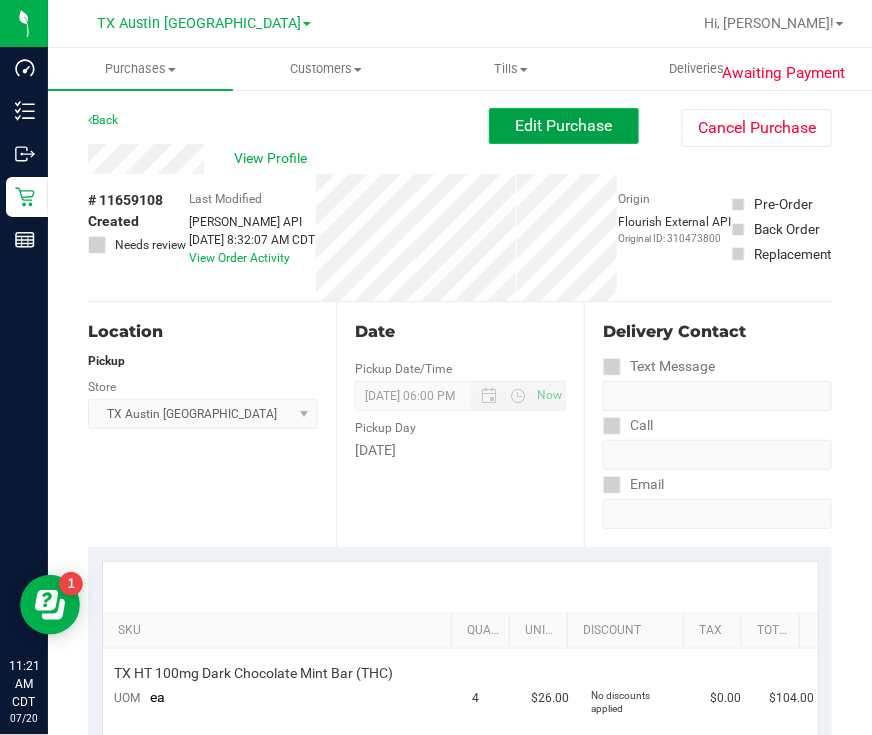 click on "Edit Purchase" at bounding box center (564, 126) 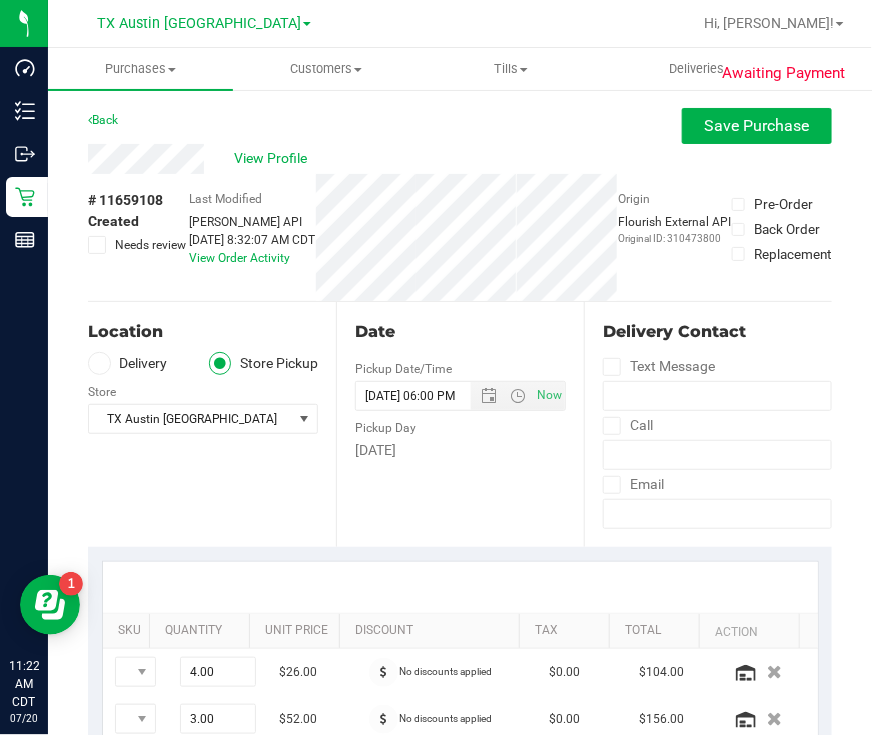 click on "Delivery" at bounding box center (128, 363) 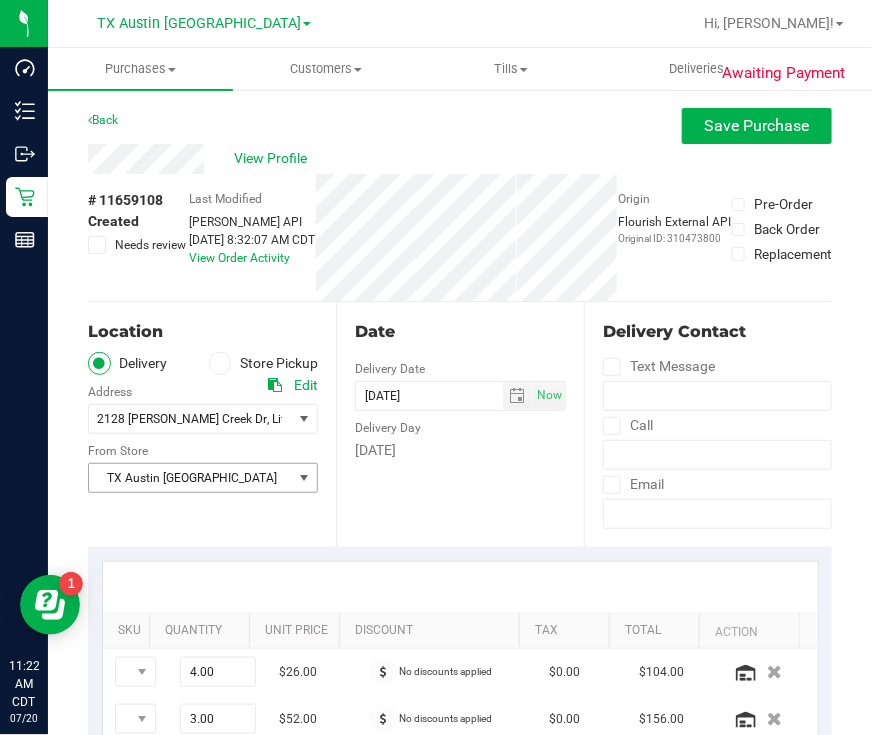 click on "TX Austin [GEOGRAPHIC_DATA]" at bounding box center [190, 478] 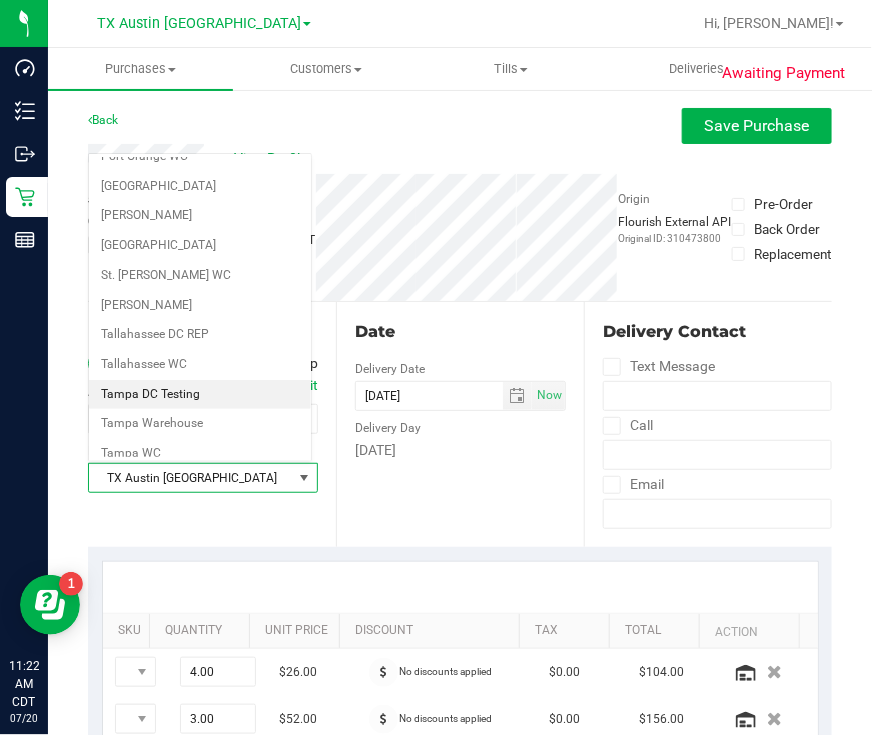 scroll, scrollTop: 1350, scrollLeft: 0, axis: vertical 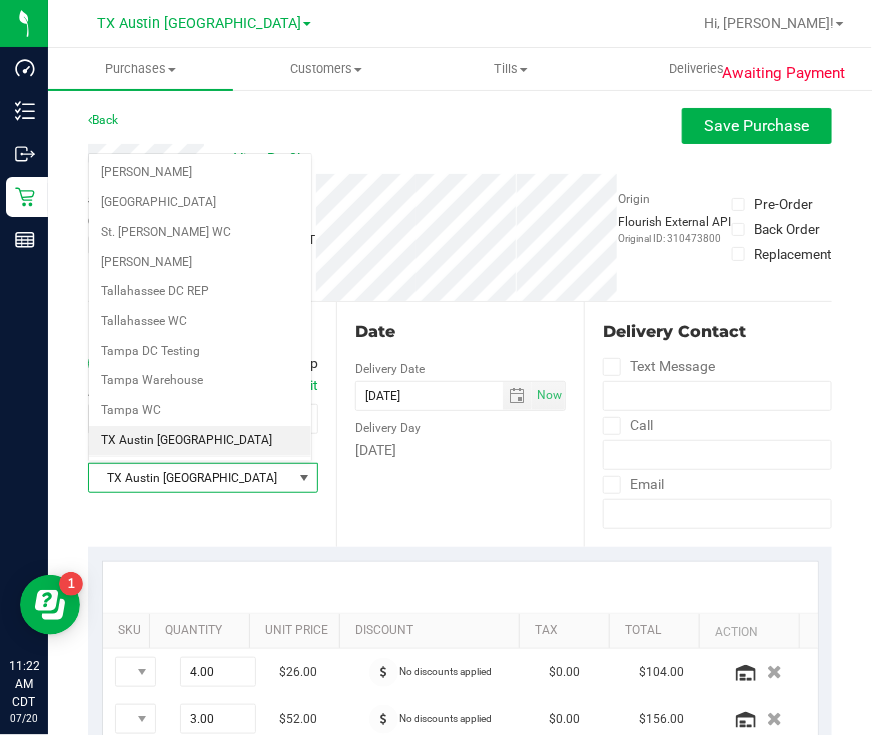 click on "TX Plano Retail" at bounding box center (200, 471) 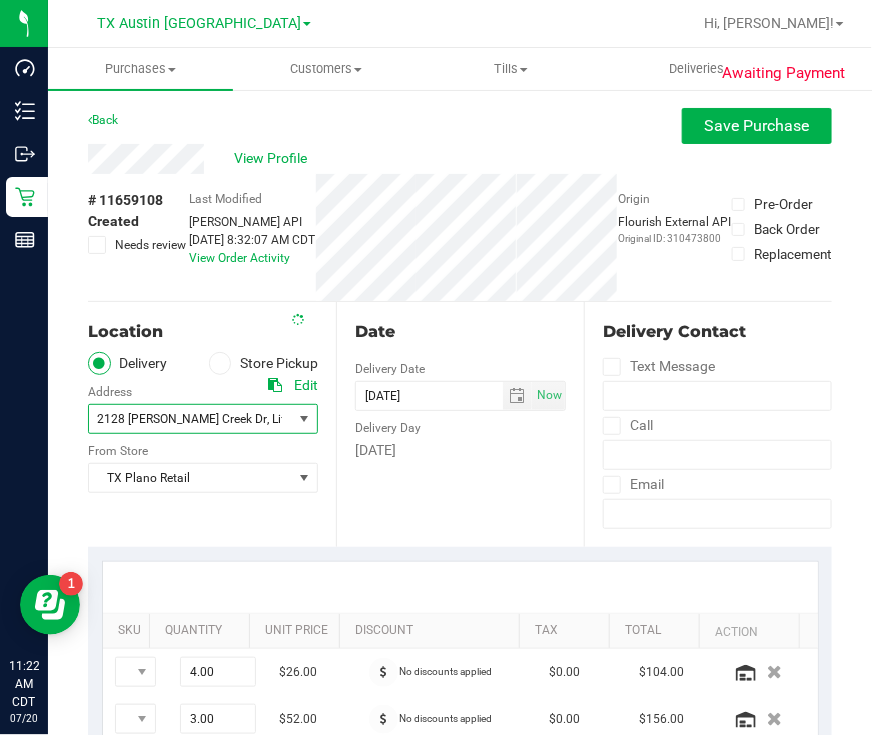 click on "2128 [PERSON_NAME] Creek Dr" at bounding box center [182, 419] 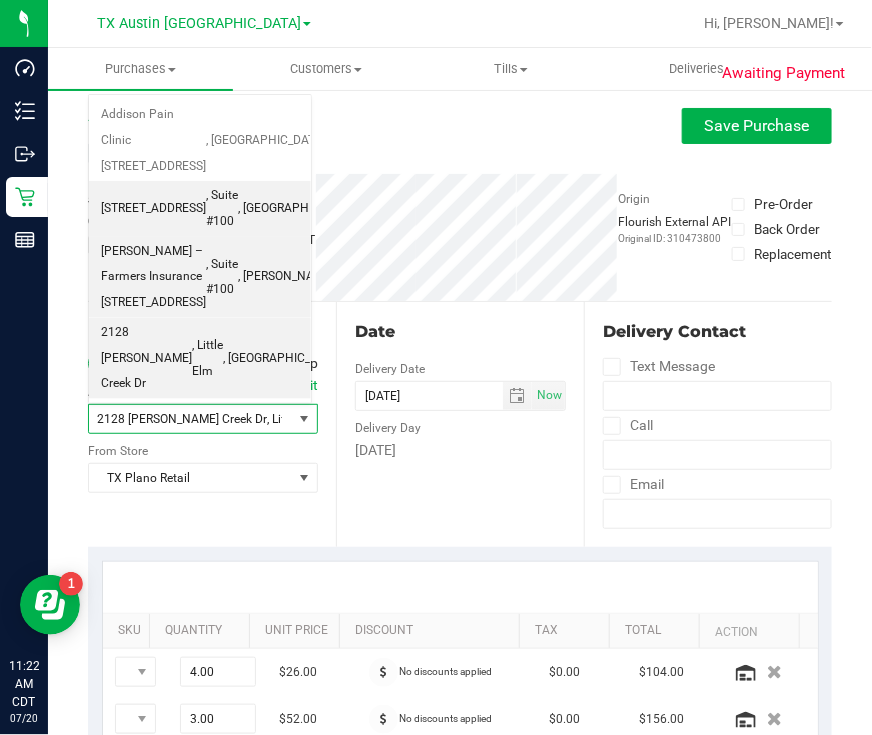 scroll, scrollTop: 0, scrollLeft: 0, axis: both 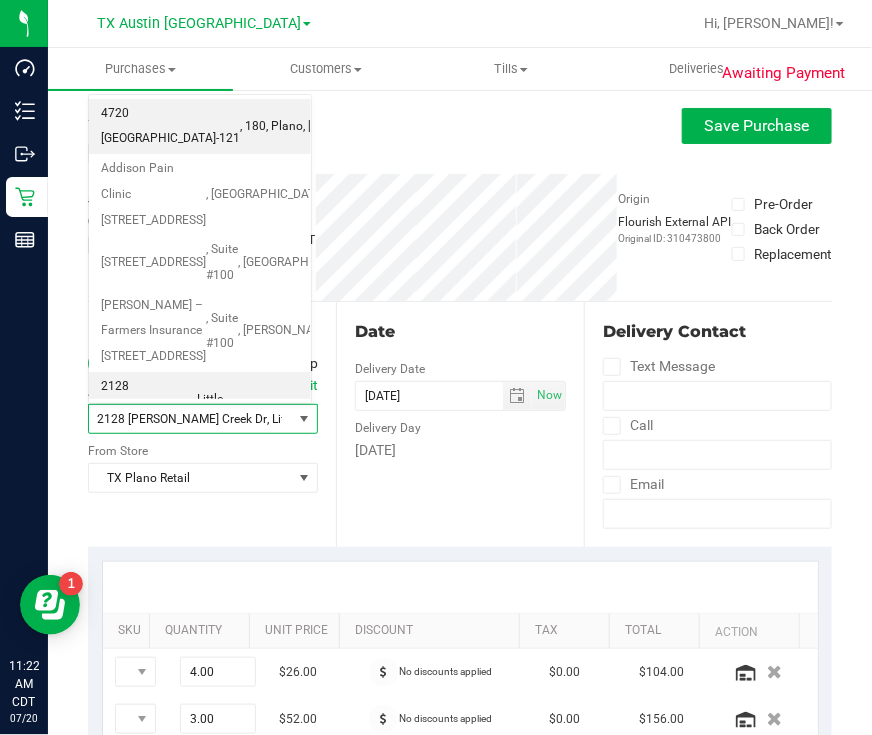 click on ", 180" at bounding box center (253, 127) 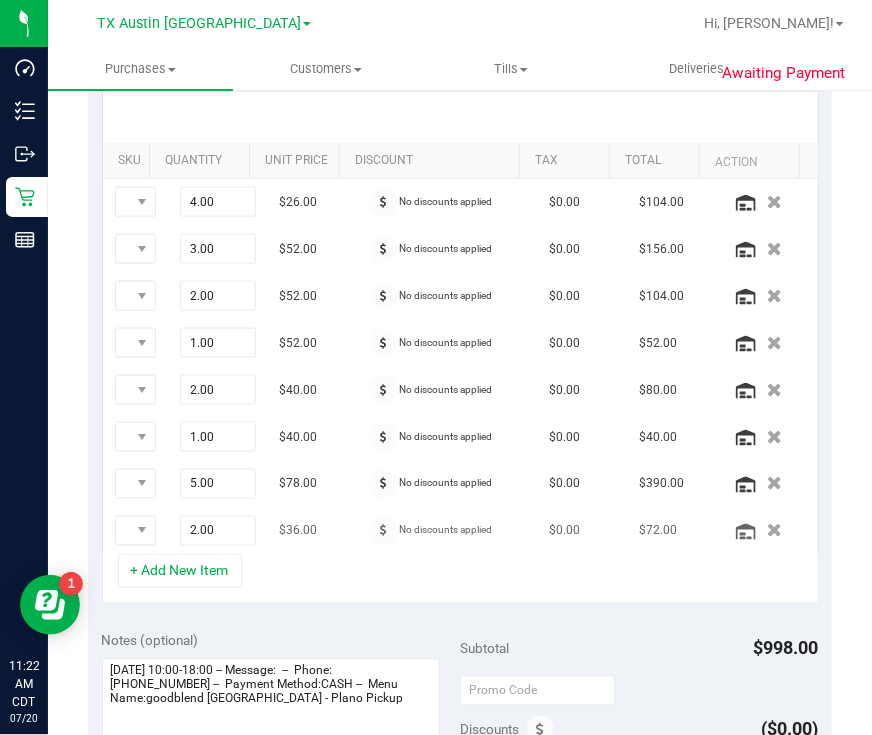 scroll, scrollTop: 625, scrollLeft: 0, axis: vertical 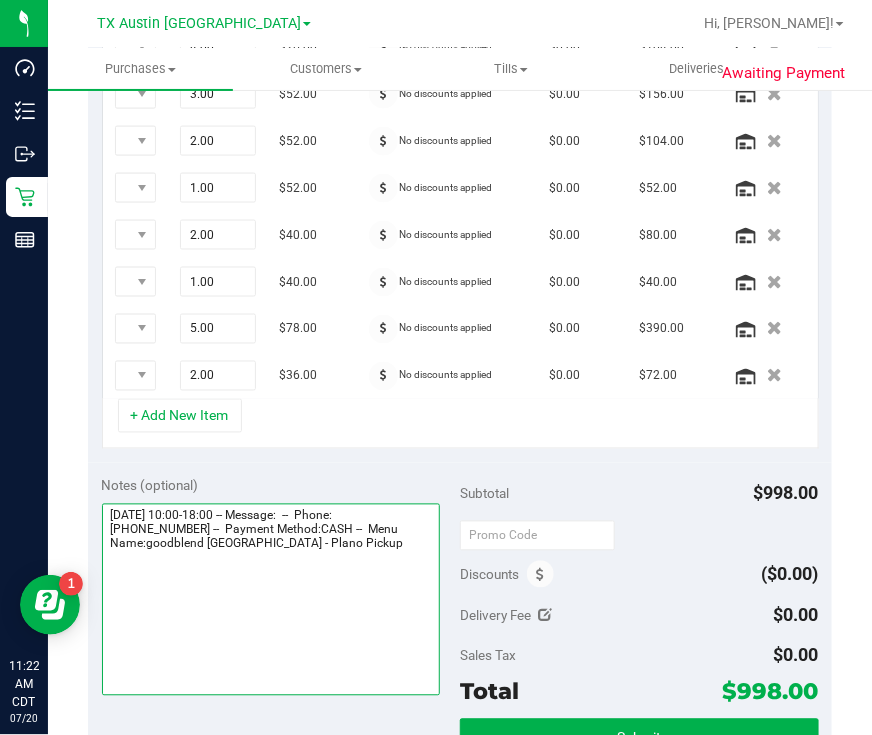 click at bounding box center [271, 600] 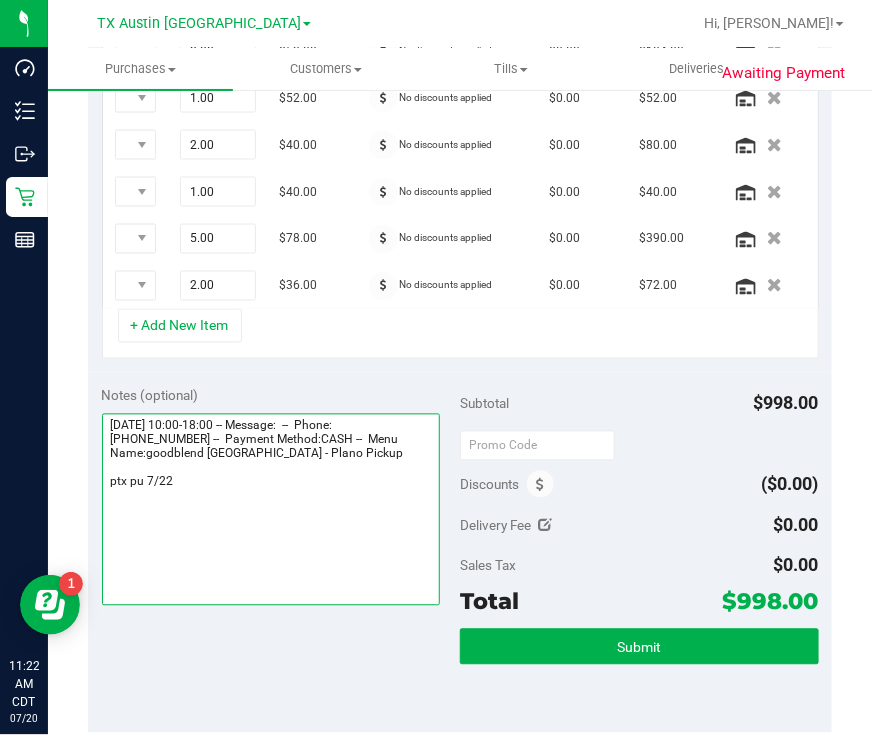 scroll, scrollTop: 750, scrollLeft: 0, axis: vertical 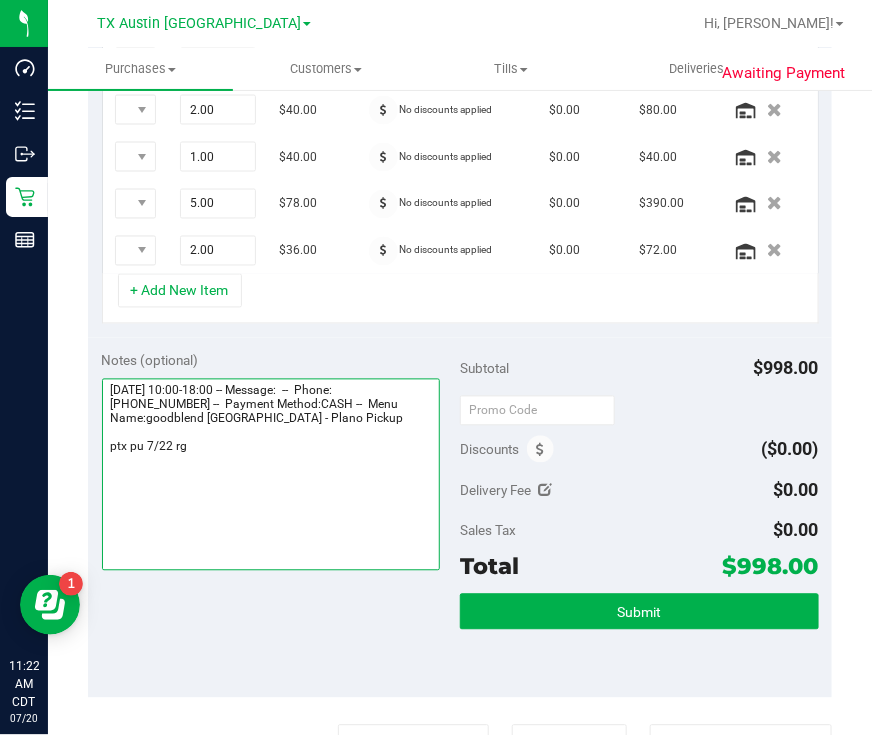 type on "Tuesday 07/22/2025 10:00-18:00 -- Message:  --  Phone:4695258606 --  Payment Method:CASH --  Menu Name:goodblend TX - Plano Pickup
ptx pu 7/22 rg" 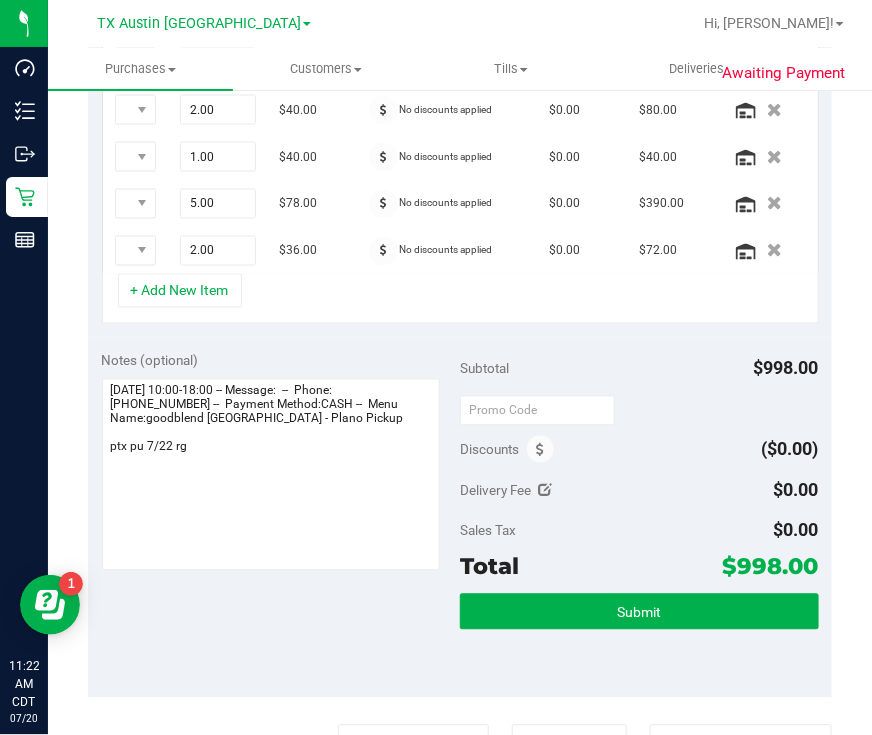 click on "Sales Tax
$0.00" at bounding box center (639, 531) 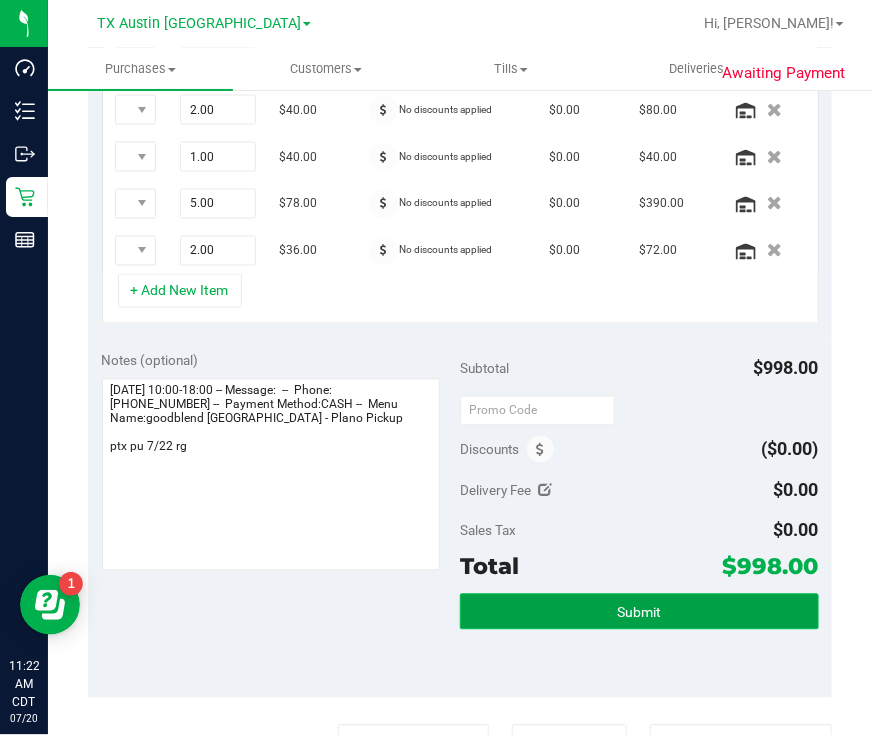 click on "Submit" at bounding box center (639, 613) 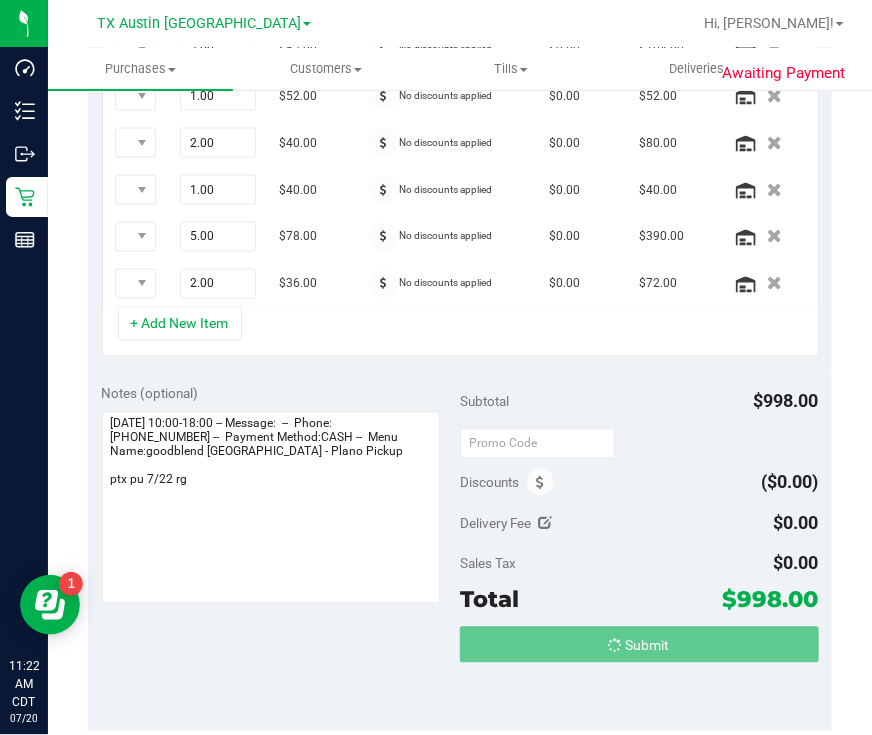 scroll, scrollTop: 685, scrollLeft: 0, axis: vertical 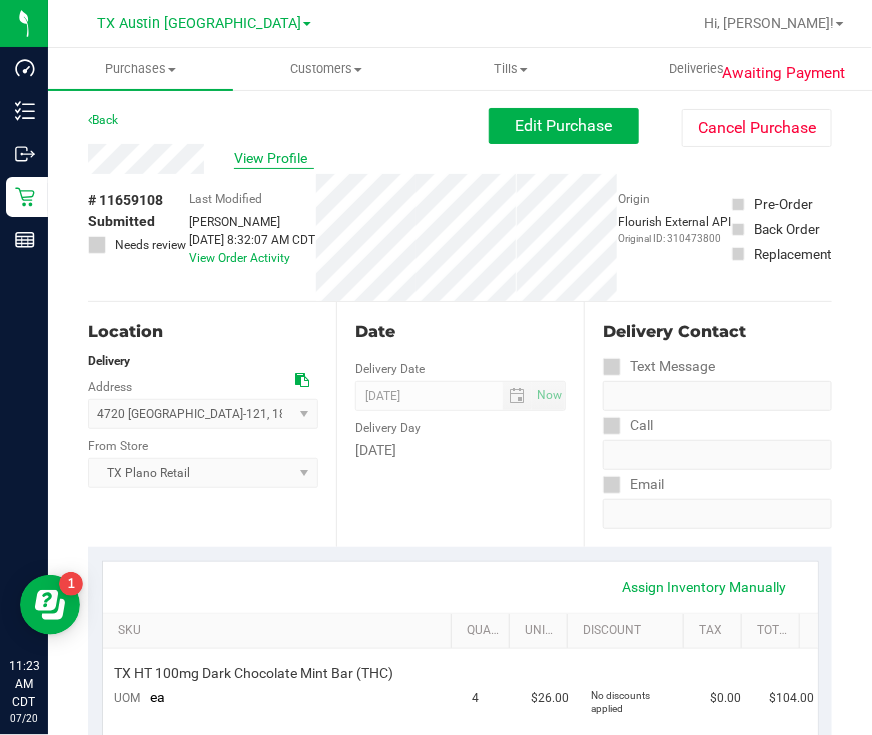 click on "View Profile" at bounding box center [274, 158] 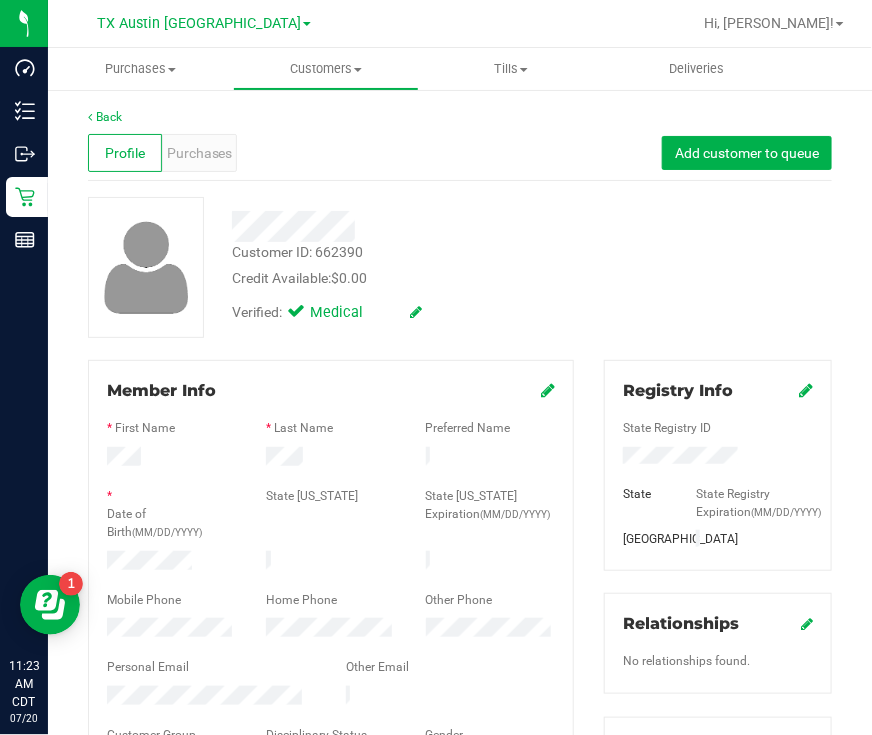 drag, startPoint x: 246, startPoint y: 695, endPoint x: 234, endPoint y: 673, distance: 25.059929 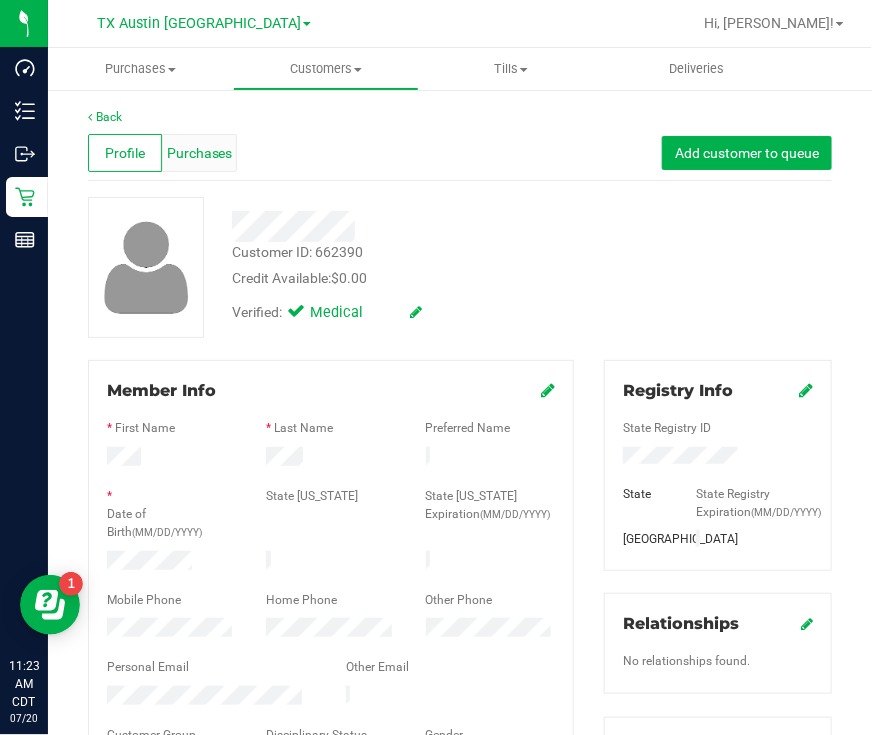 click on "Purchases" at bounding box center [199, 153] 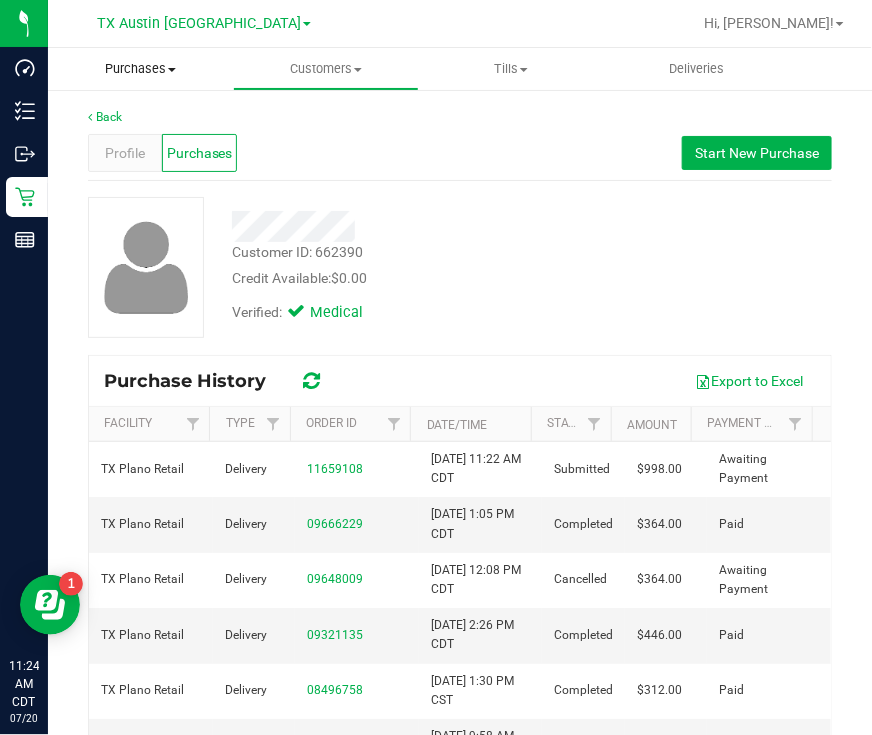 click on "Purchases" at bounding box center [140, 69] 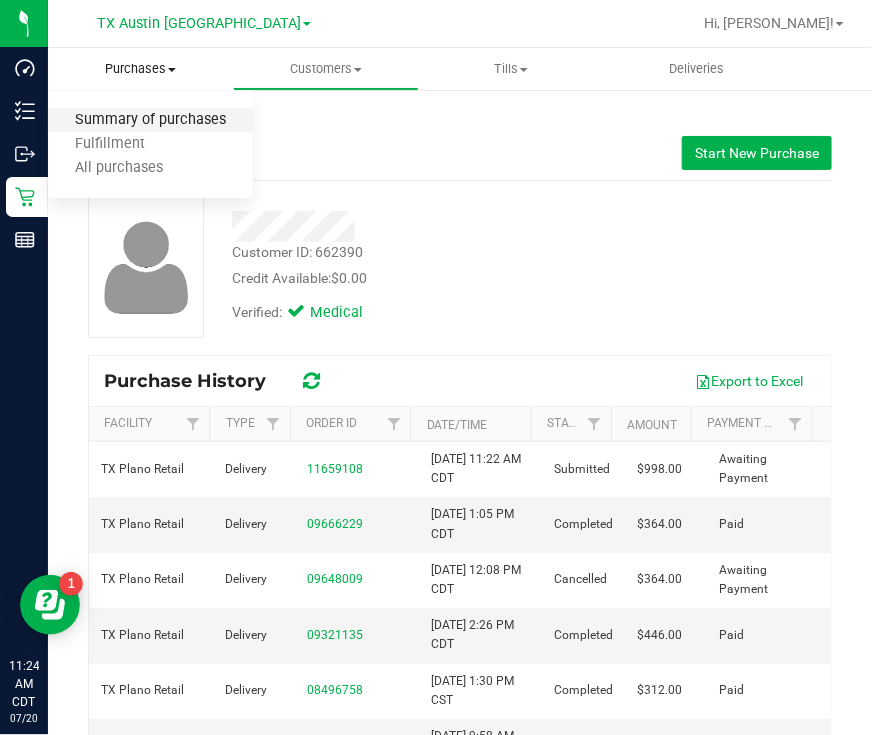 click on "Summary of purchases" at bounding box center [150, 120] 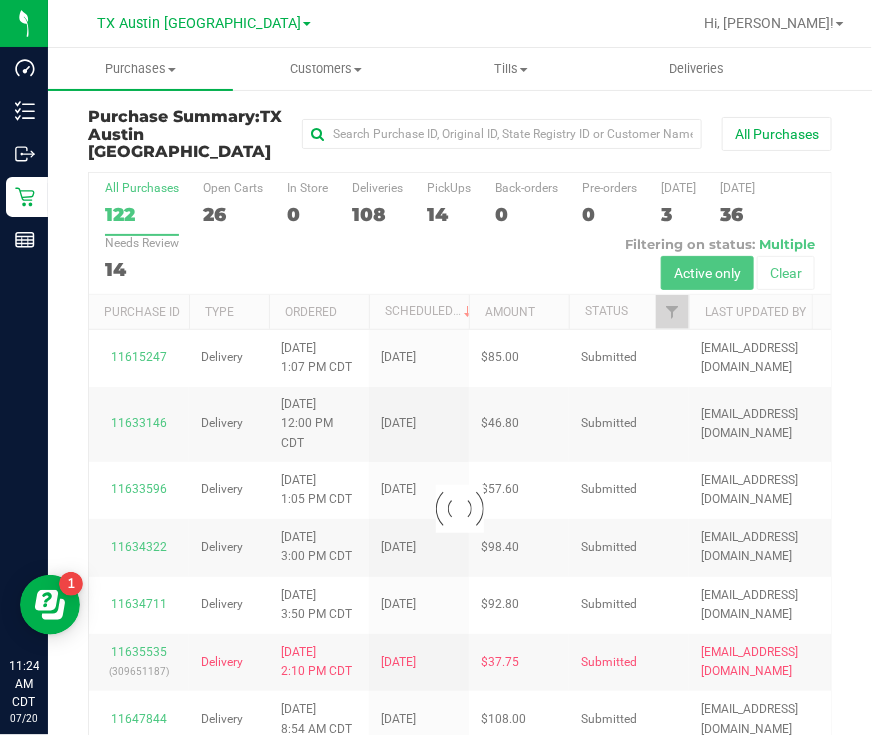click at bounding box center [460, 509] 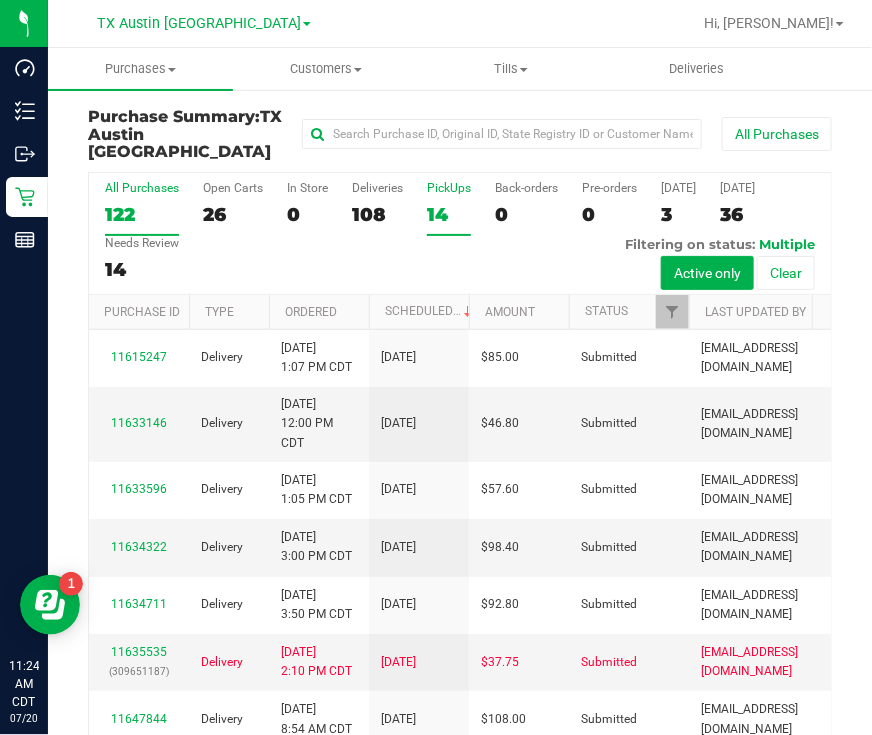 click on "14" at bounding box center [449, 214] 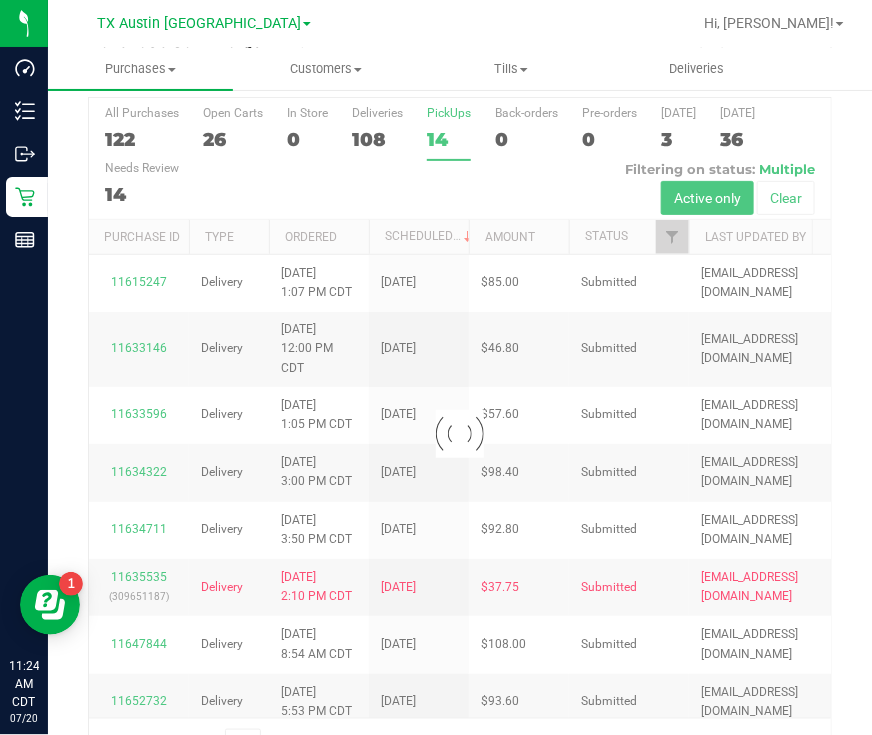 scroll, scrollTop: 113, scrollLeft: 0, axis: vertical 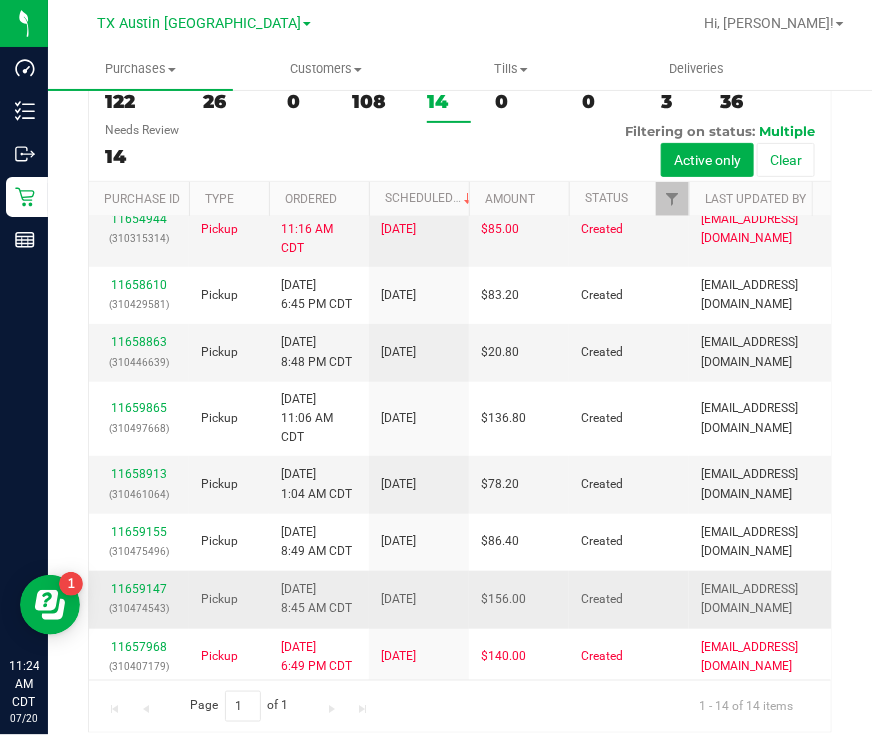 click on "11659147
(310474543)" at bounding box center [139, 599] 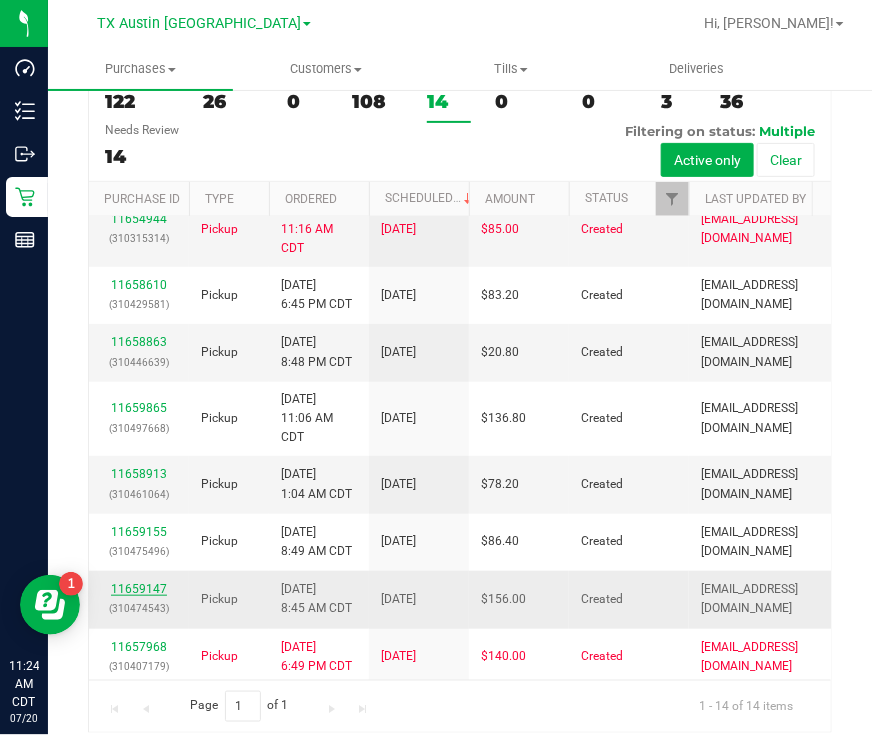 click on "11659147" at bounding box center (139, 589) 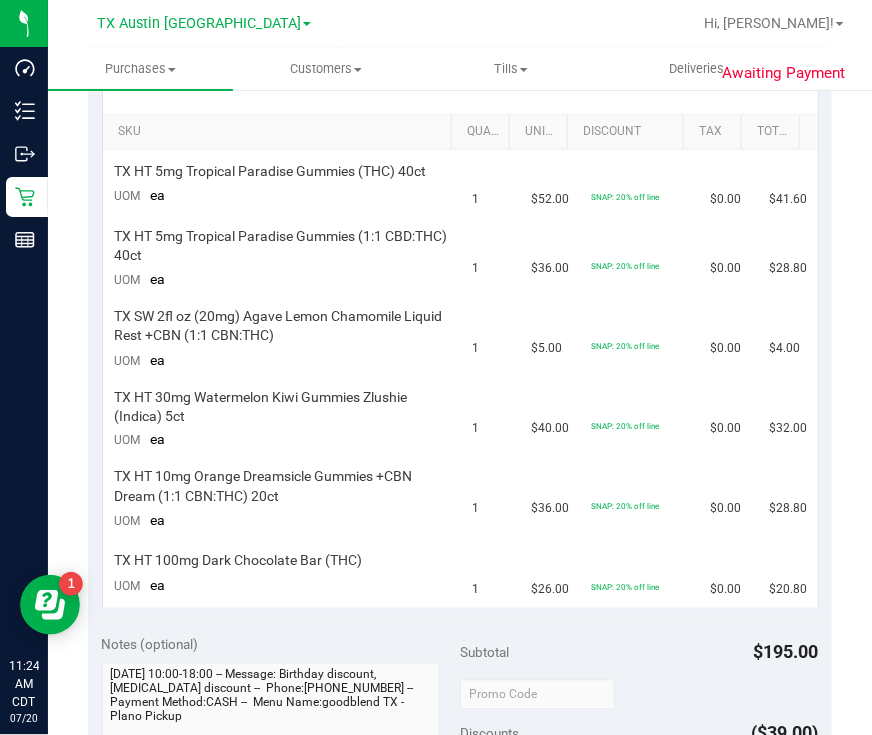 scroll, scrollTop: 0, scrollLeft: 0, axis: both 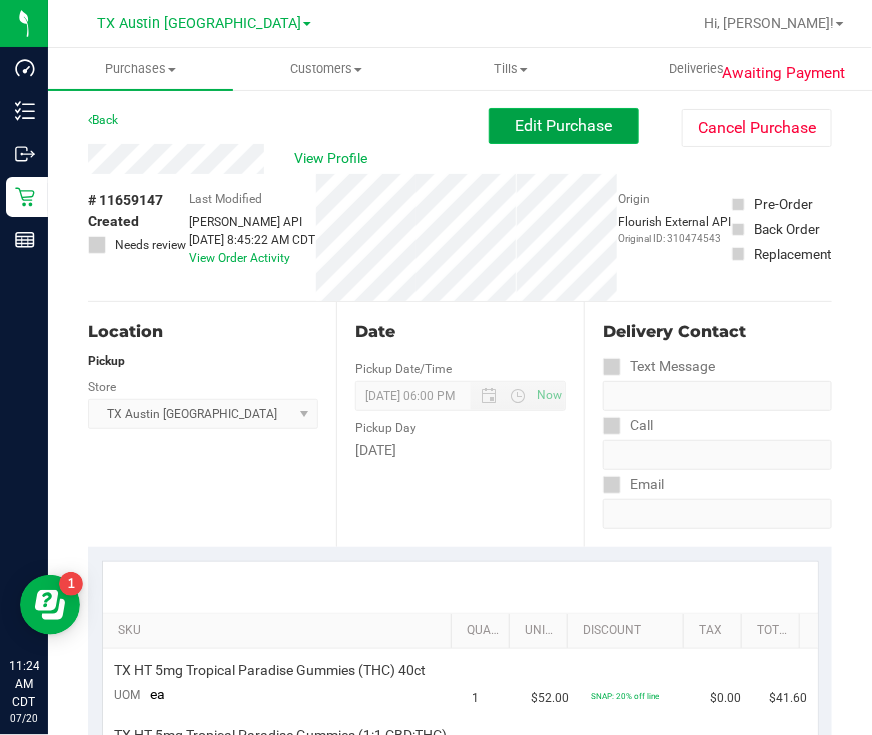 click on "Edit Purchase" at bounding box center [564, 125] 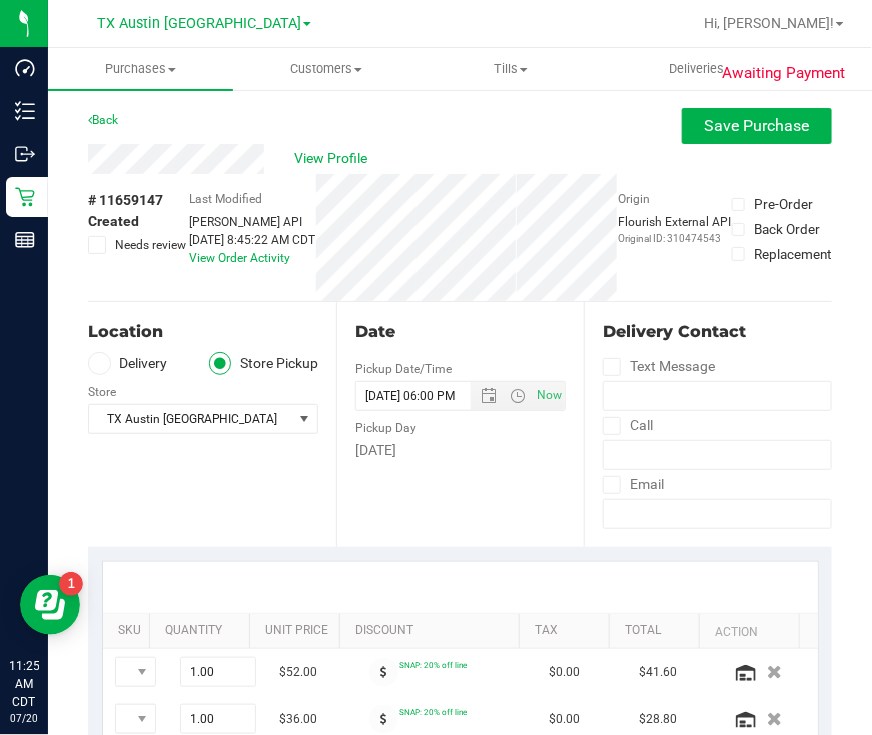 click on "Delivery" at bounding box center [128, 363] 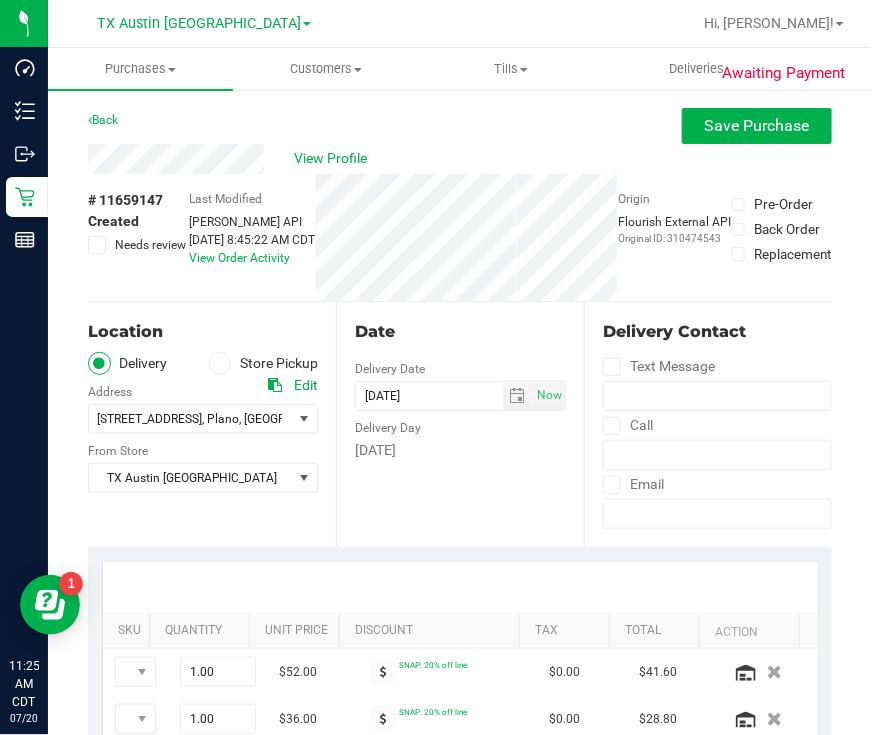 scroll, scrollTop: 124, scrollLeft: 0, axis: vertical 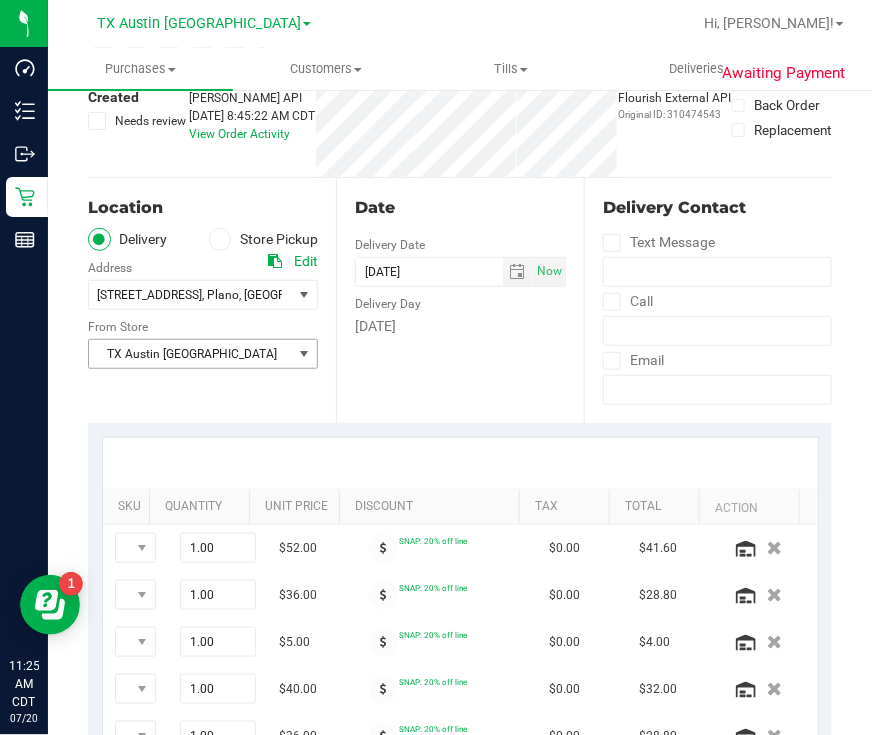click on "TX Austin [GEOGRAPHIC_DATA]" at bounding box center [190, 354] 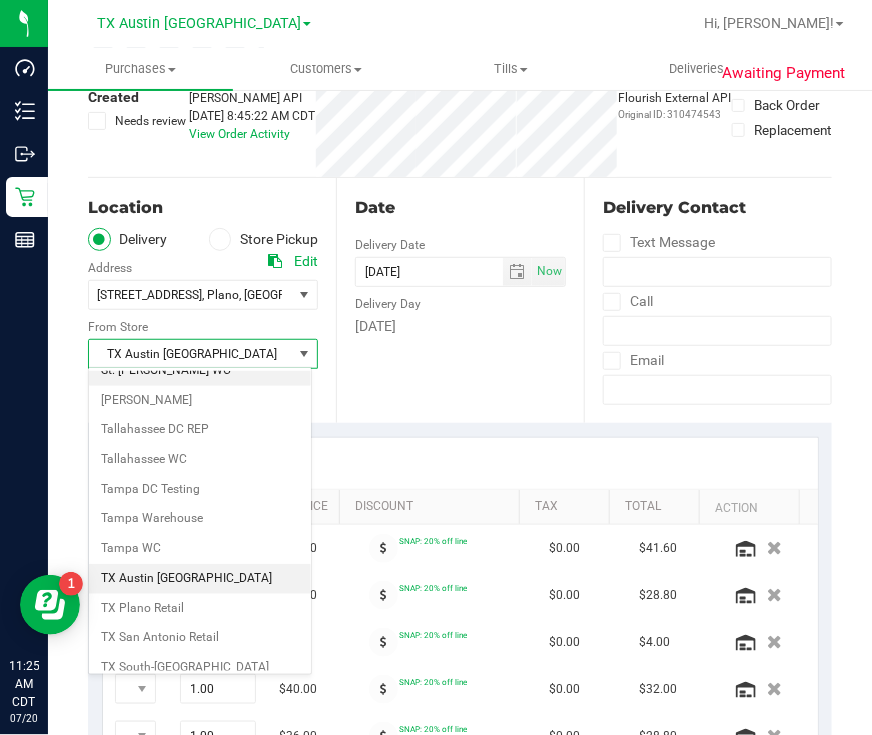 scroll, scrollTop: 1432, scrollLeft: 0, axis: vertical 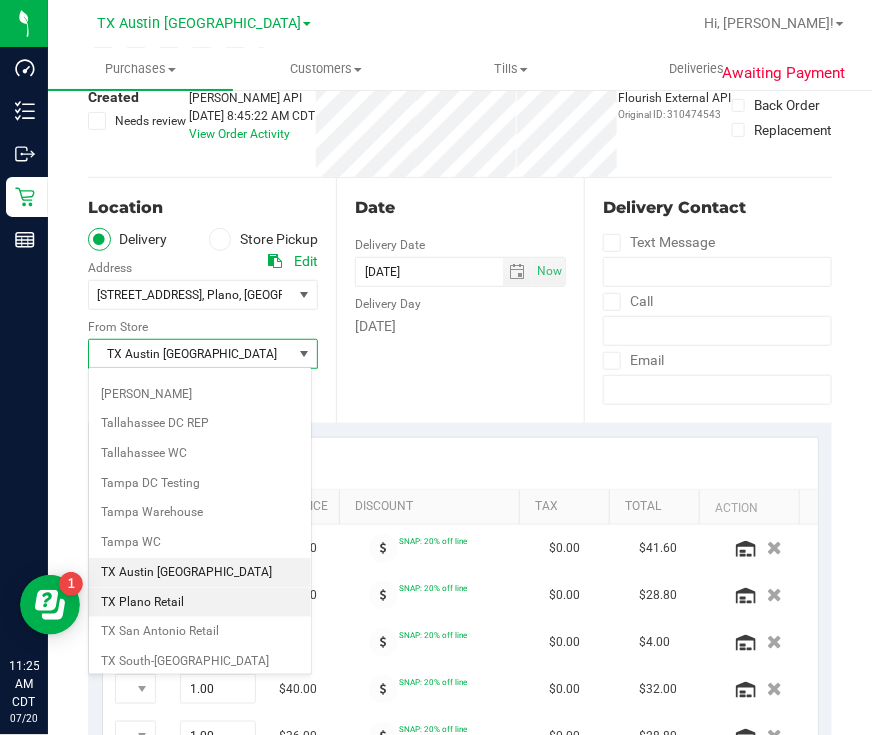 click on "TX Plano Retail" at bounding box center [200, 603] 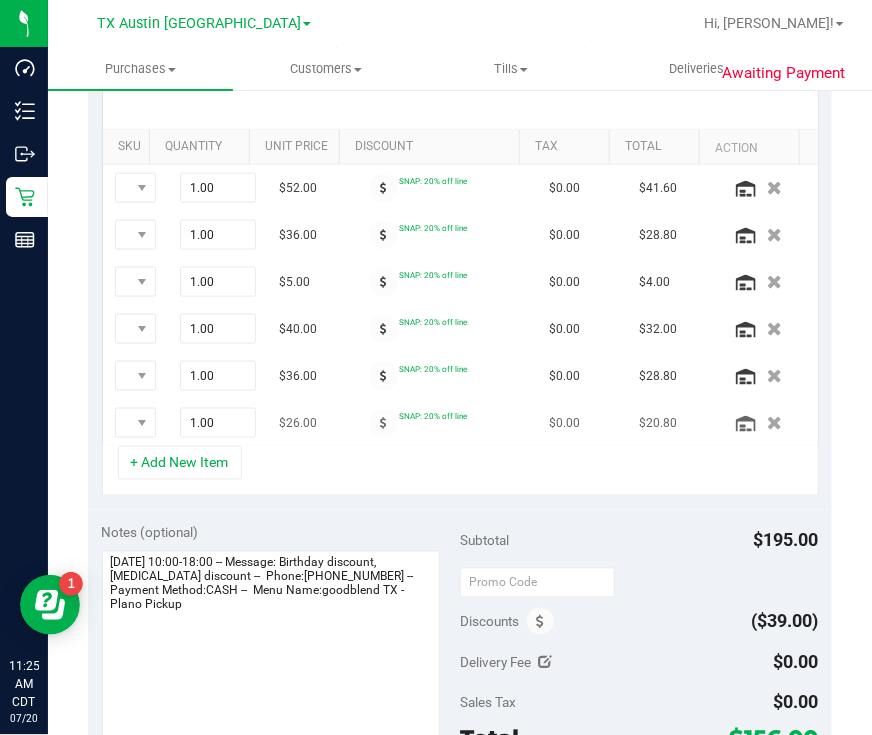 scroll, scrollTop: 499, scrollLeft: 0, axis: vertical 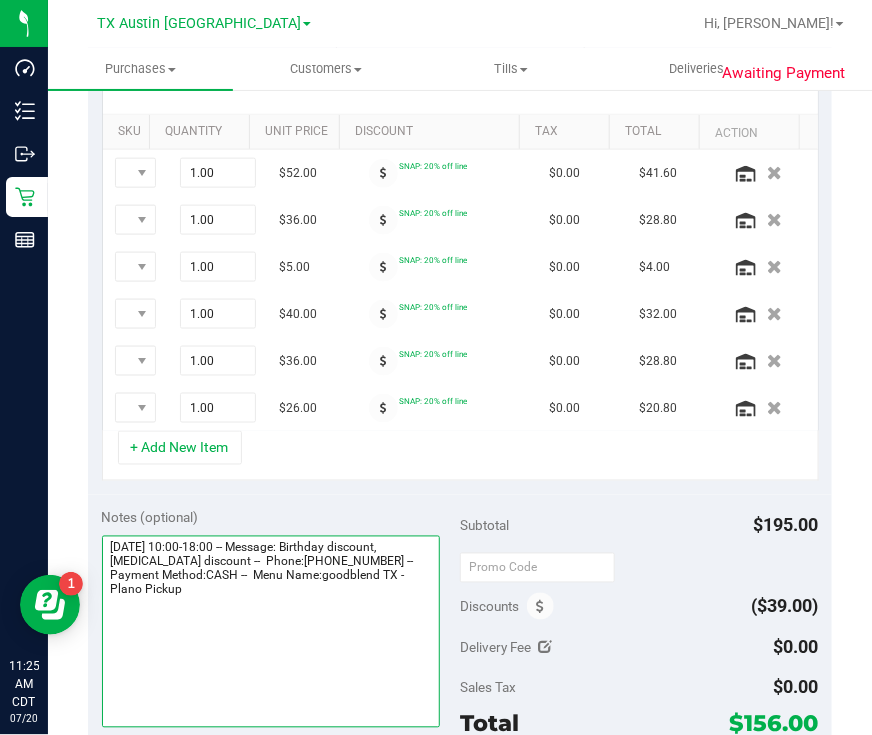 click at bounding box center (271, 632) 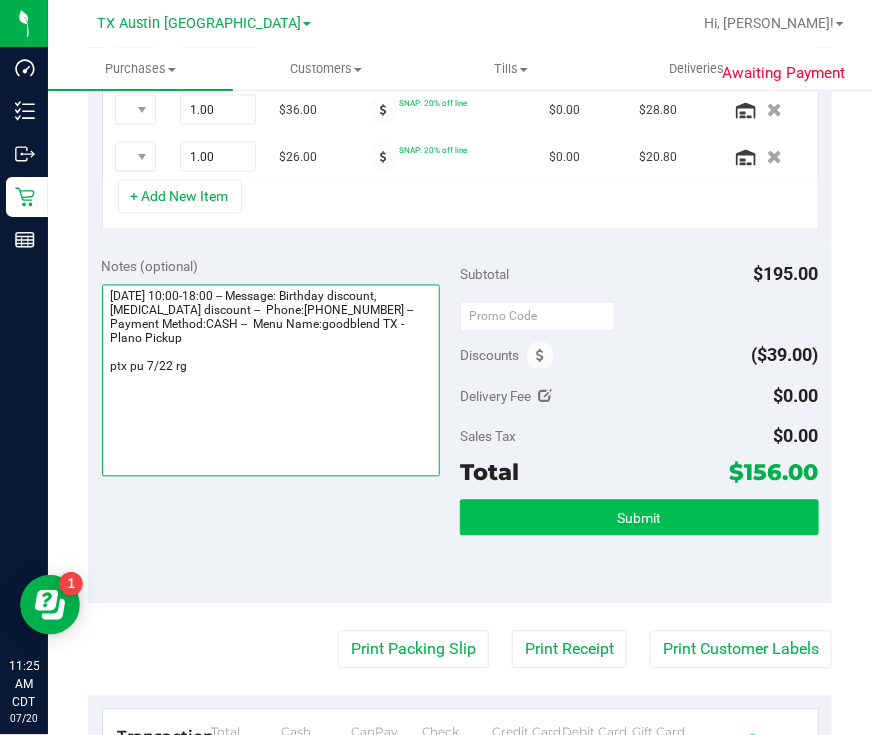 type on "Tuesday 07/22/2025 10:00-18:00 -- Message: Birthday discount, low income discount --  Phone:4698379982 --  Payment Method:CASH --  Menu Name:goodblend TX - Plano Pickup
ptx pu 7/22 rg" 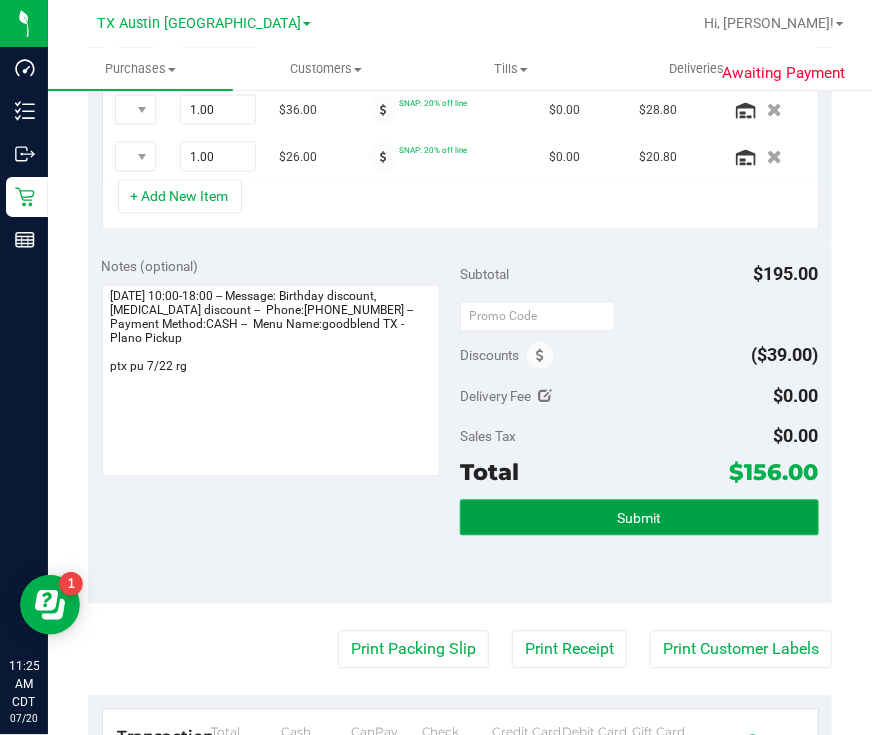 click on "Submit" at bounding box center [639, 519] 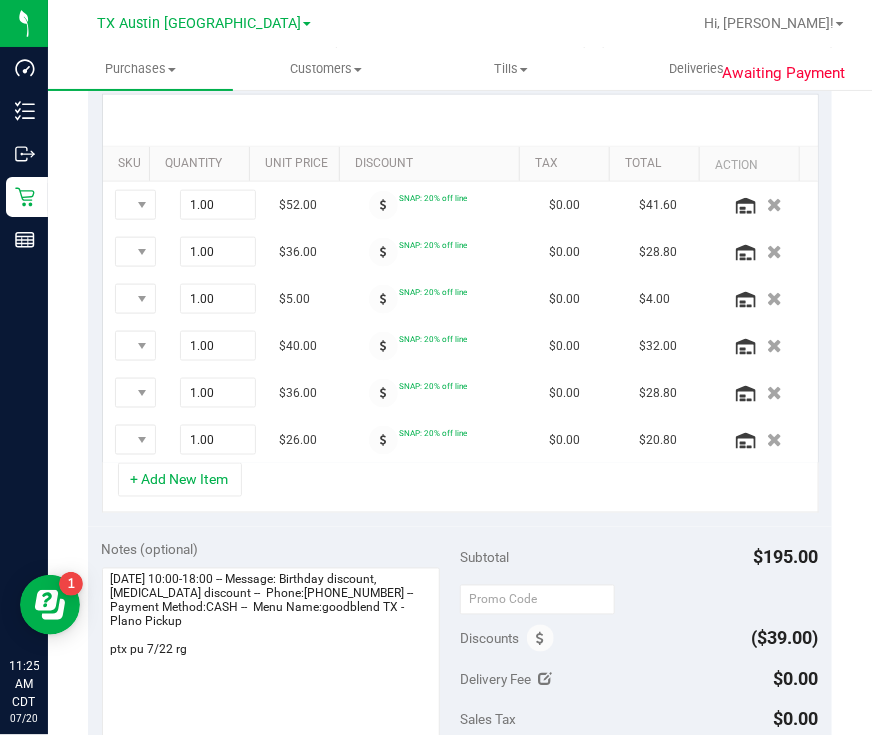 scroll, scrollTop: 92, scrollLeft: 0, axis: vertical 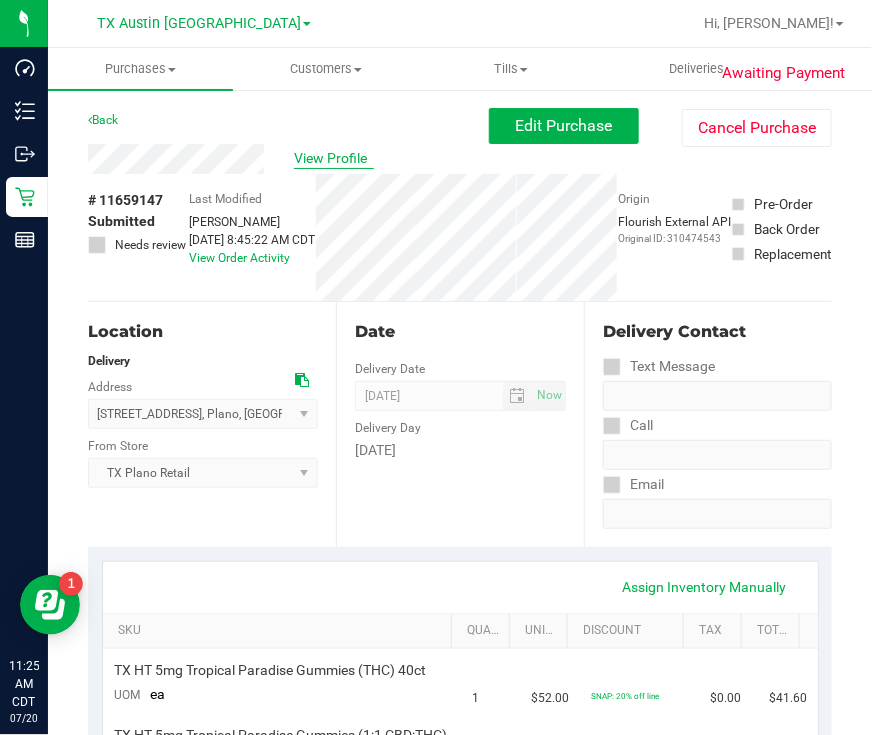 click on "View Profile" at bounding box center (334, 158) 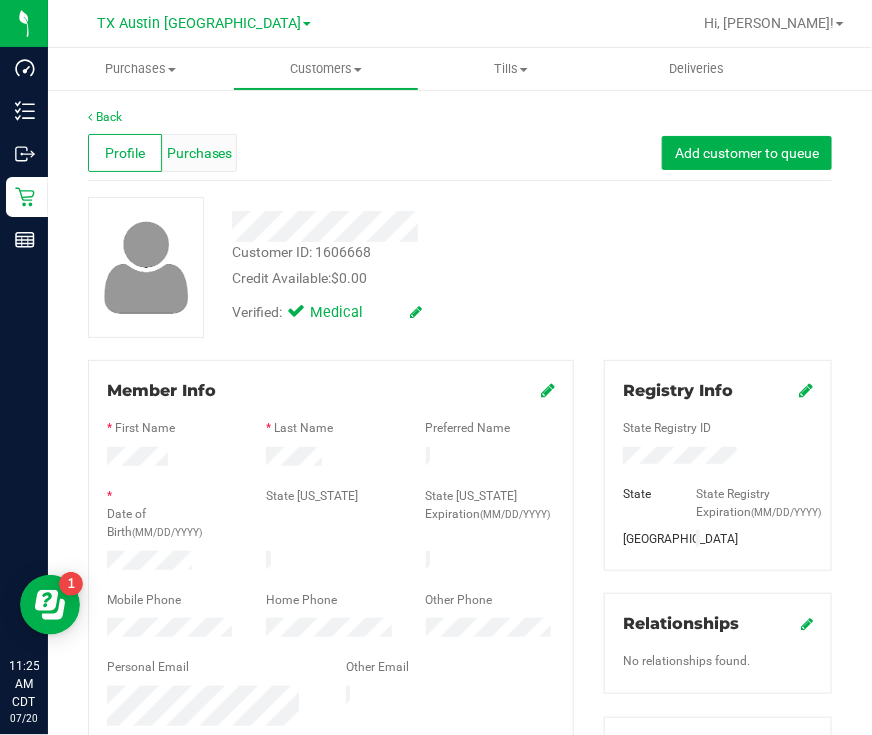 click on "Purchases" at bounding box center (199, 153) 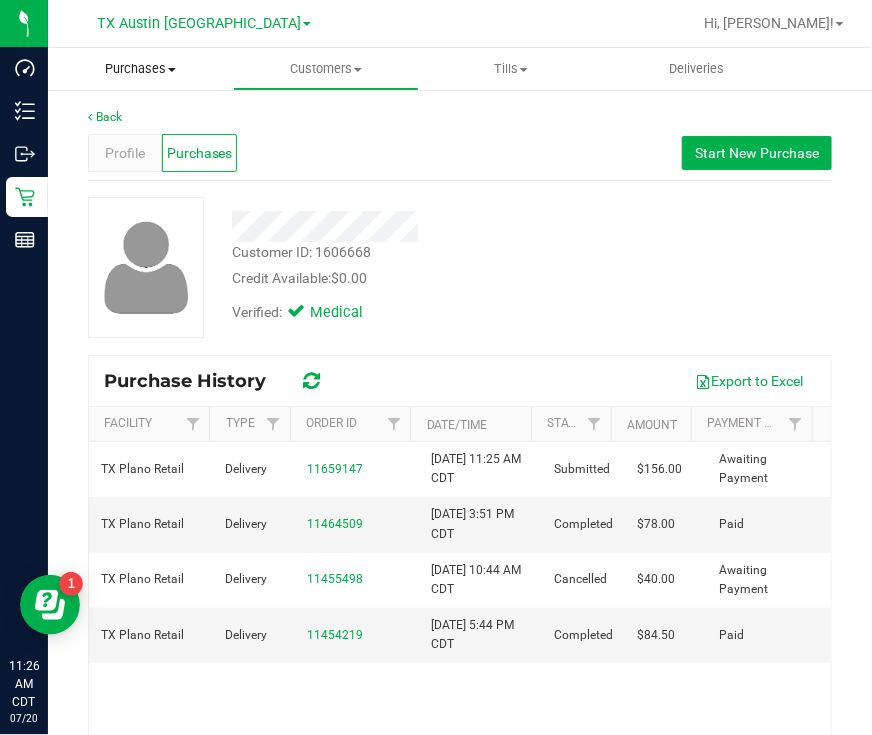 click on "Purchases" at bounding box center [140, 69] 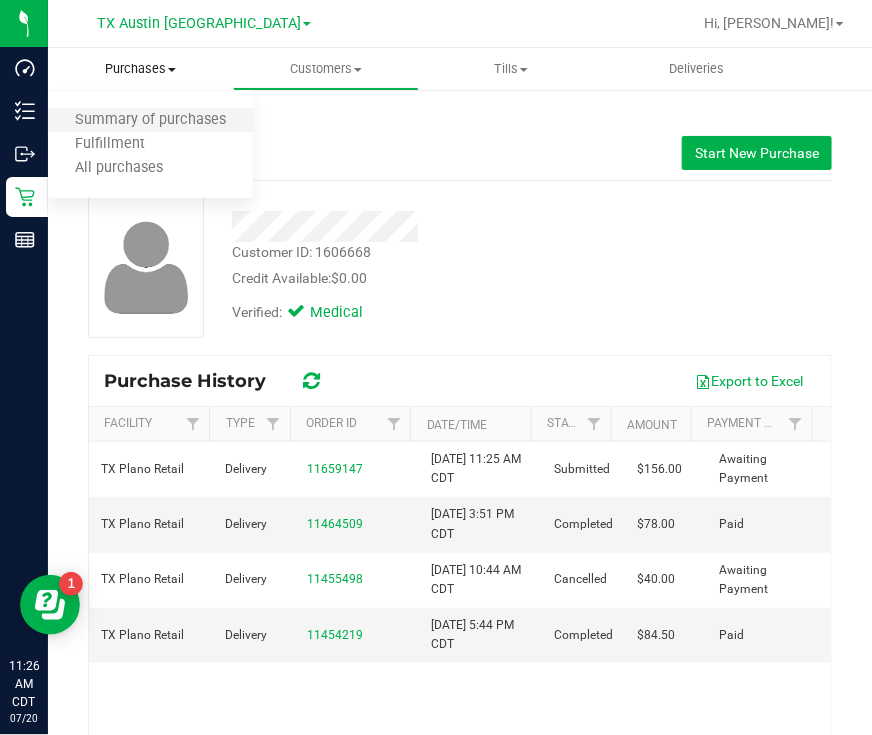 click on "Summary of purchases" at bounding box center [150, 121] 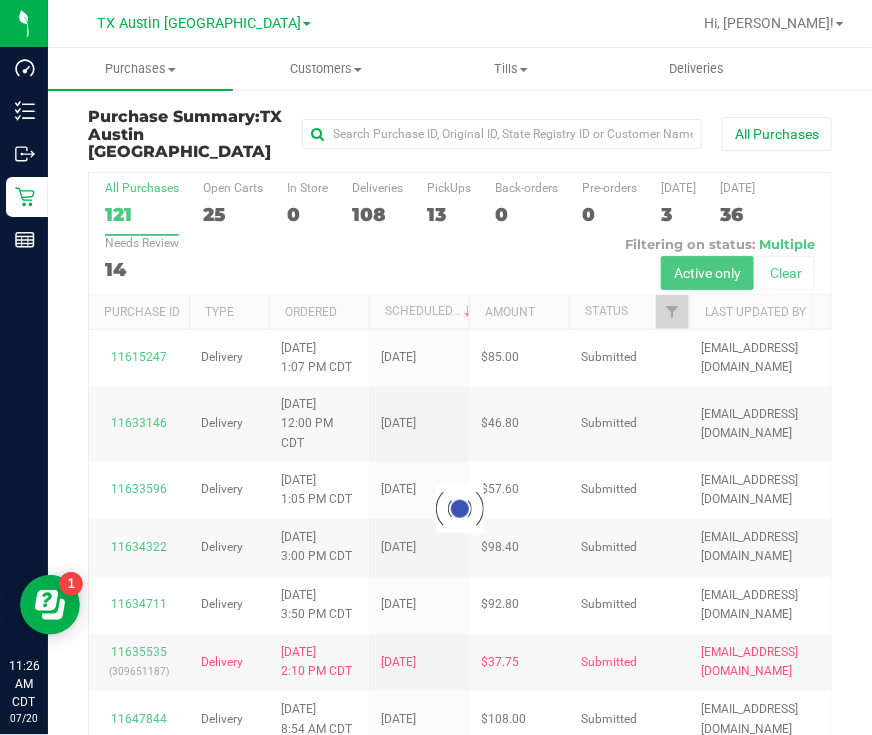 click at bounding box center (460, 509) 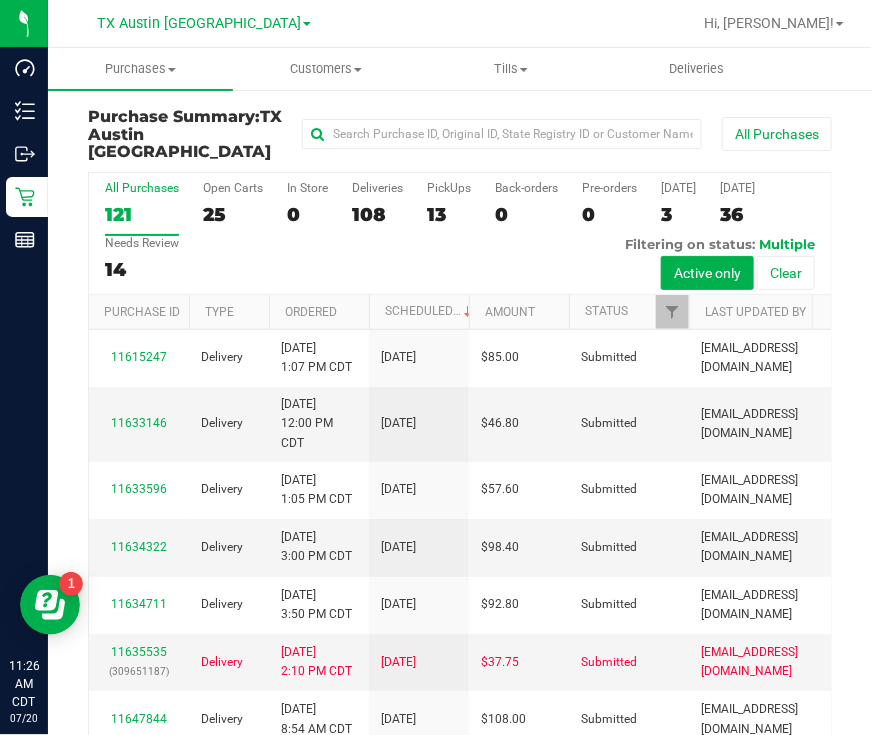 click on "All Purchases
121
Open Carts
25
In Store
0
Deliveries
108
PickUps
13
Back-orders
0
Pre-orders
0
Today
3
Tomorrow
36" at bounding box center [460, 181] 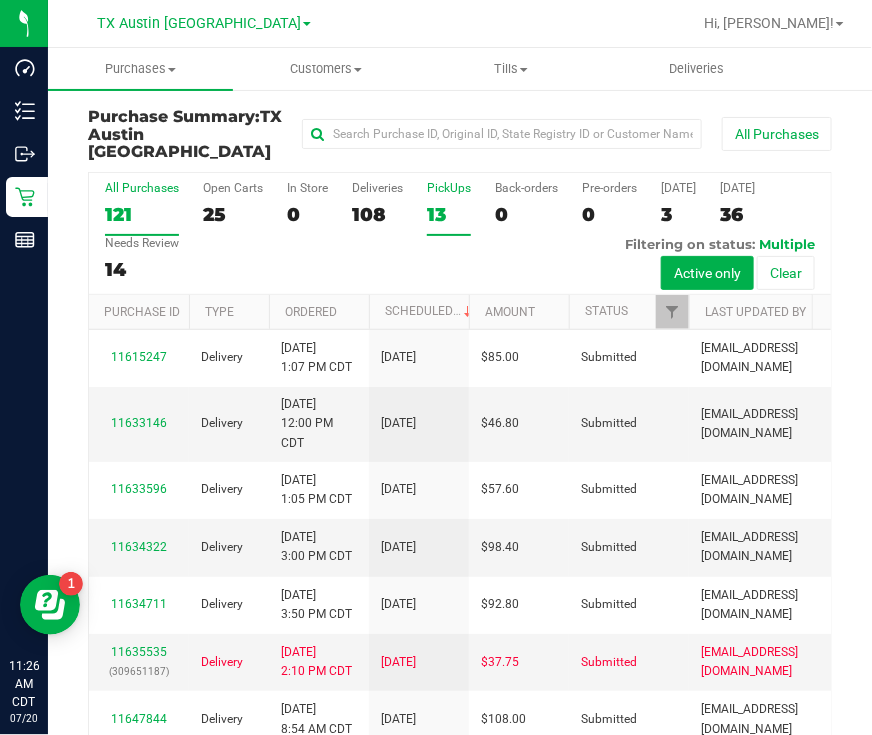 click on "13" at bounding box center [449, 214] 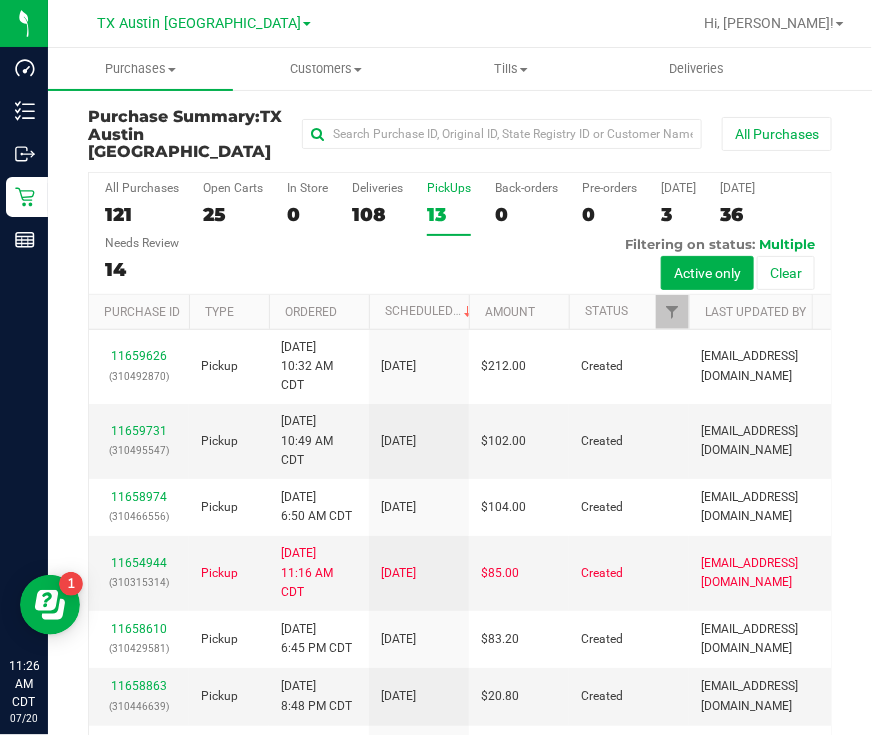 scroll, scrollTop: 113, scrollLeft: 0, axis: vertical 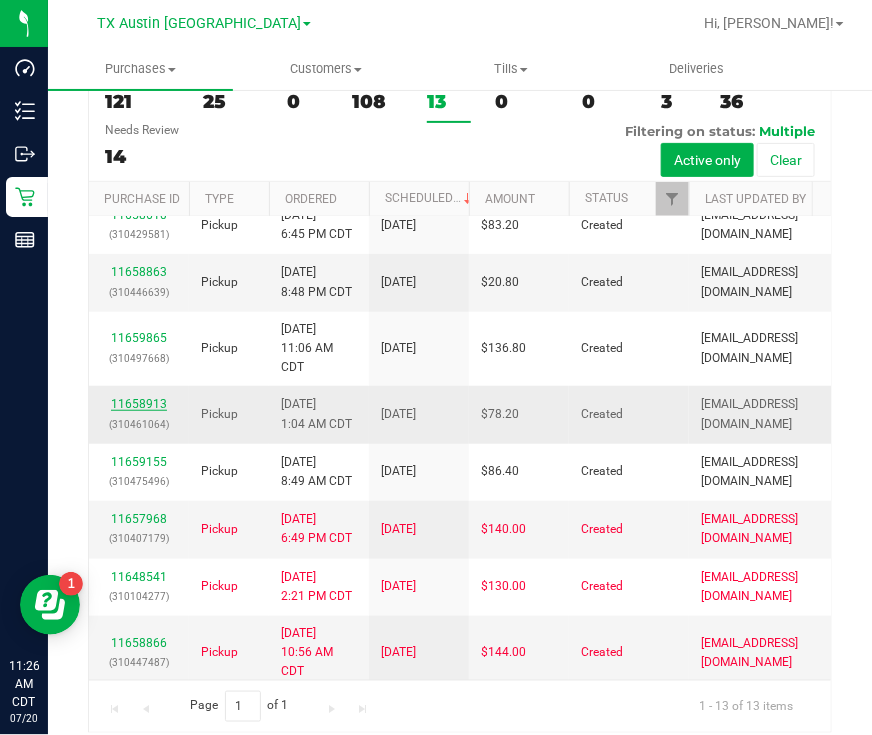 click on "11658913" at bounding box center [139, 404] 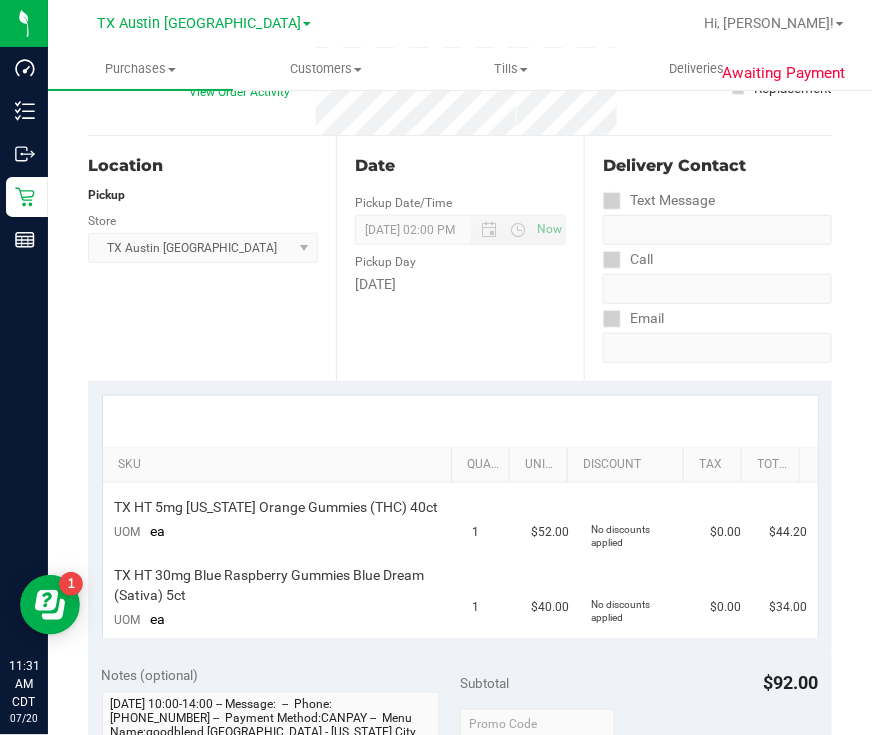 scroll, scrollTop: 0, scrollLeft: 0, axis: both 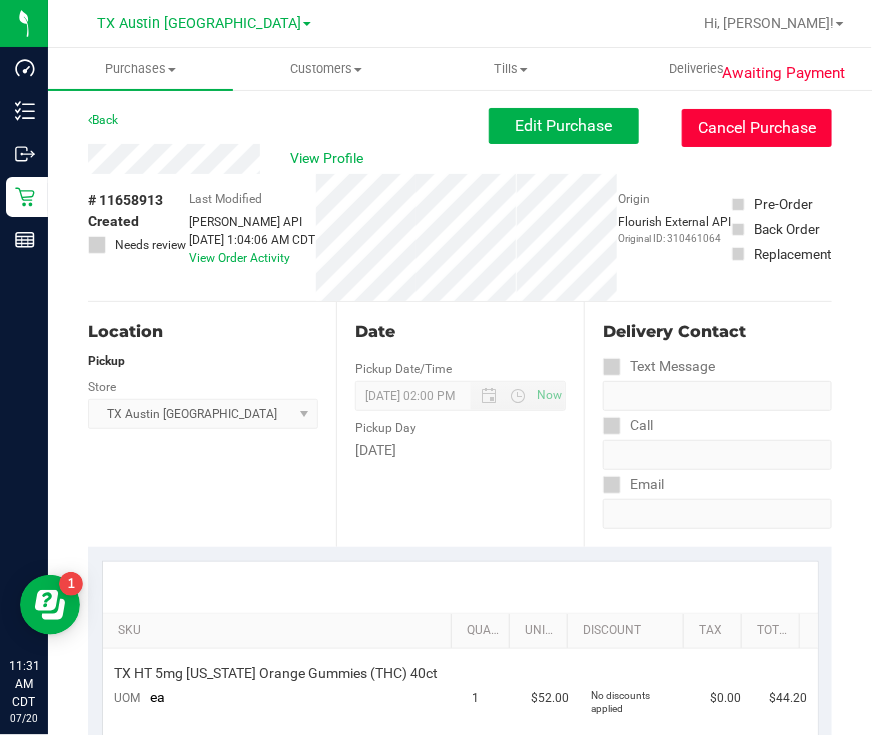 click on "Cancel Purchase" at bounding box center [757, 128] 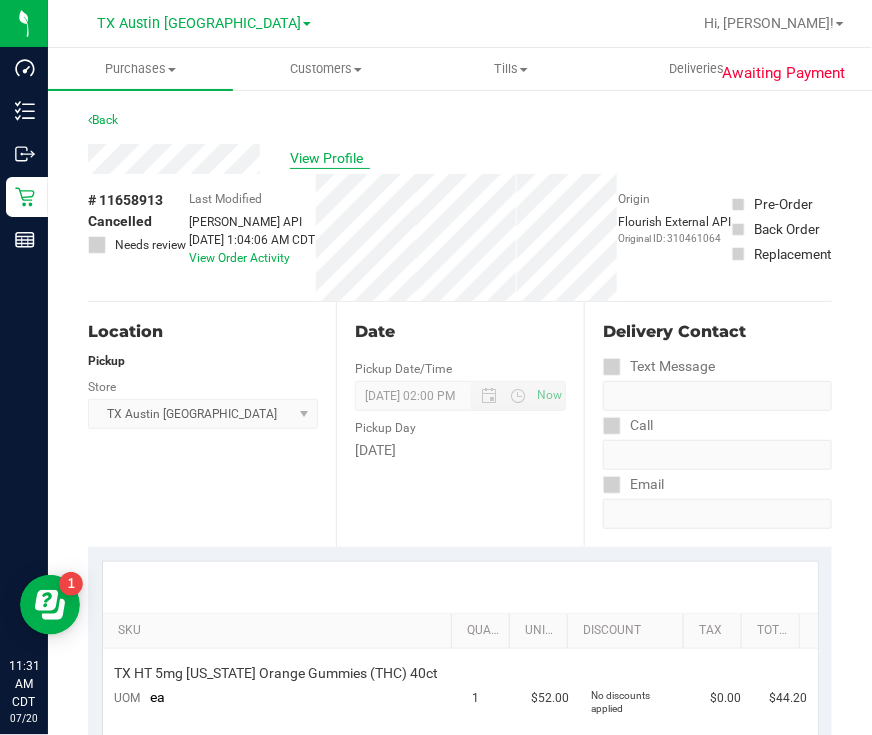 click on "View Profile" at bounding box center (330, 158) 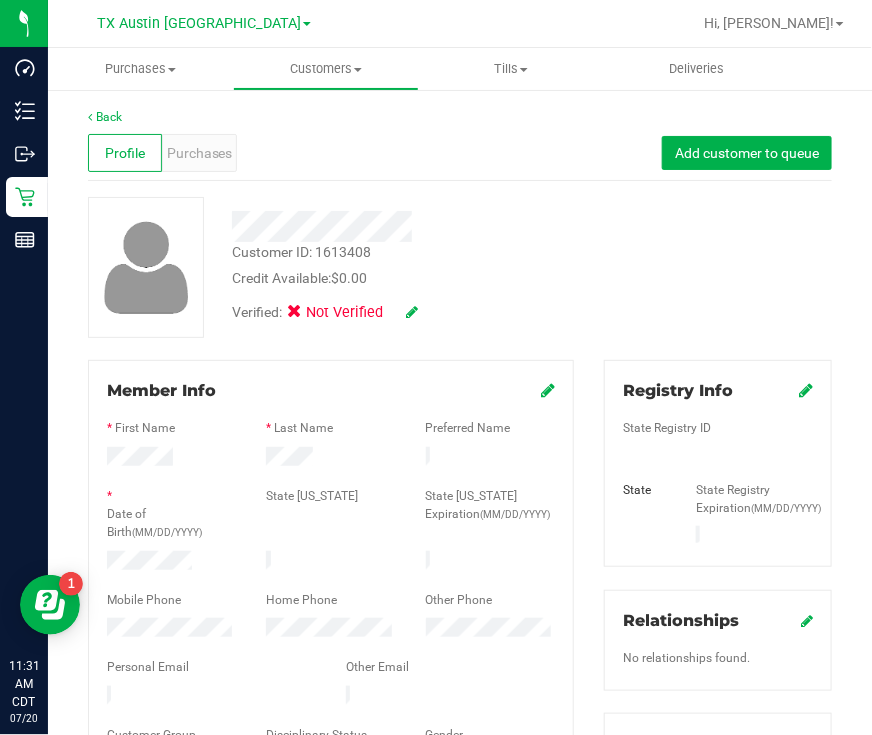 scroll, scrollTop: 124, scrollLeft: 0, axis: vertical 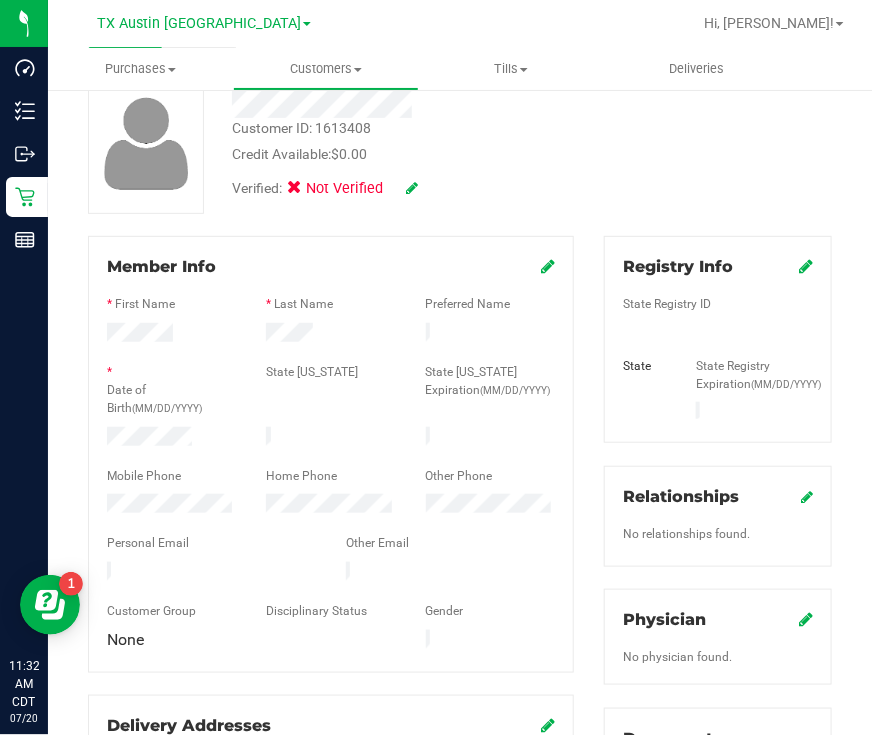 click at bounding box center [211, 574] 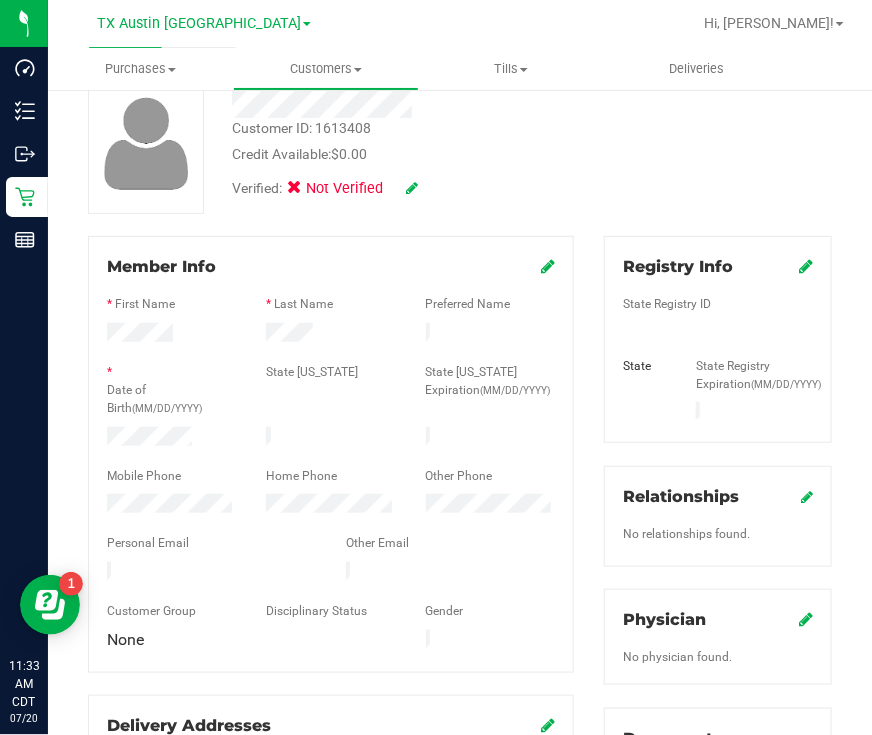 click at bounding box center [548, 266] 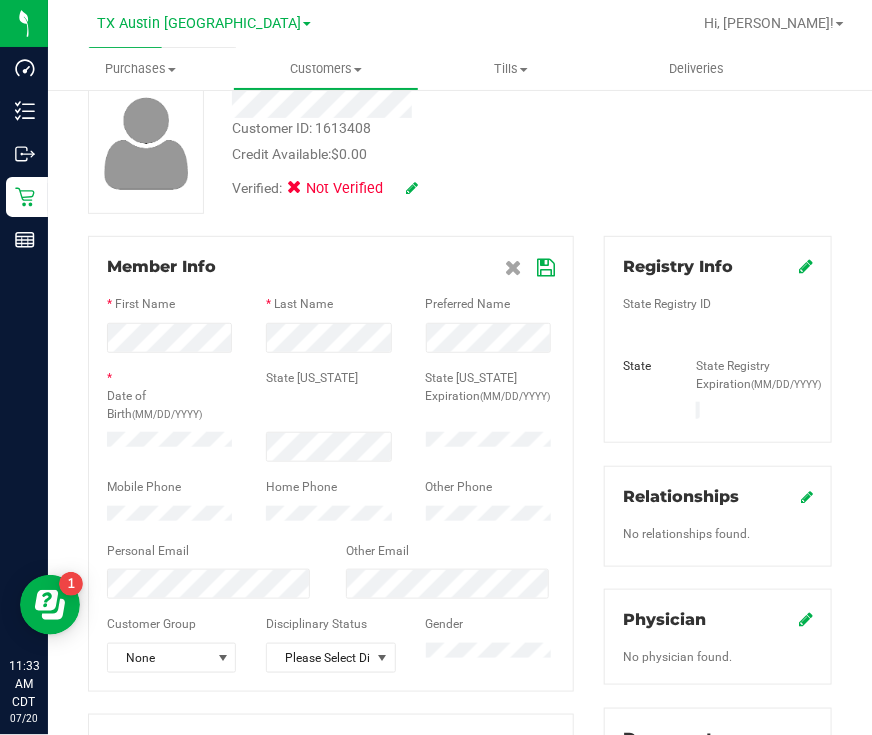 click at bounding box center [331, 430] 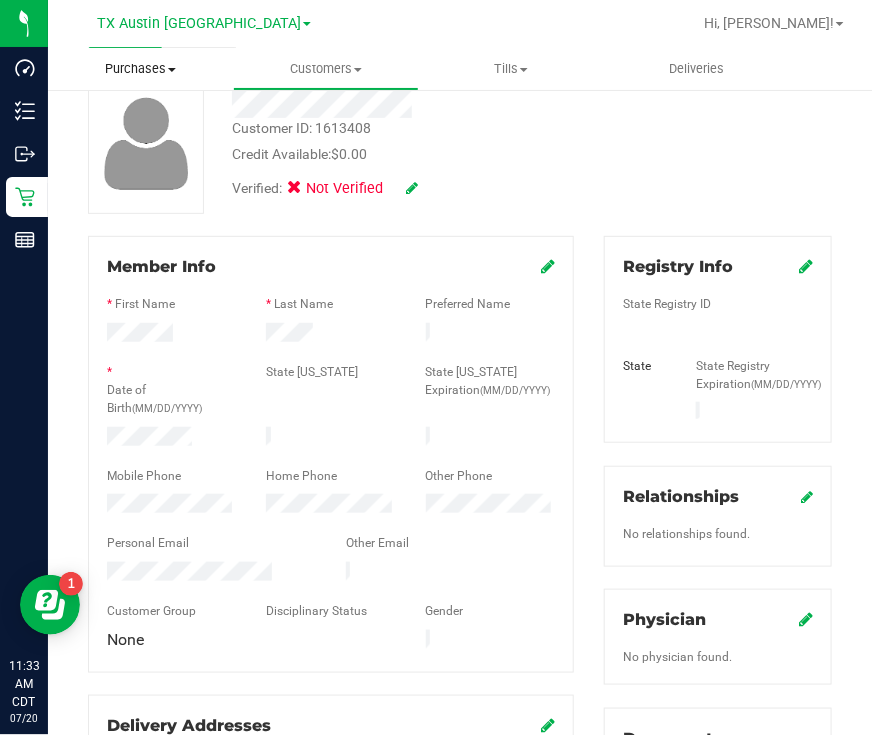 click on "Purchases" at bounding box center (140, 69) 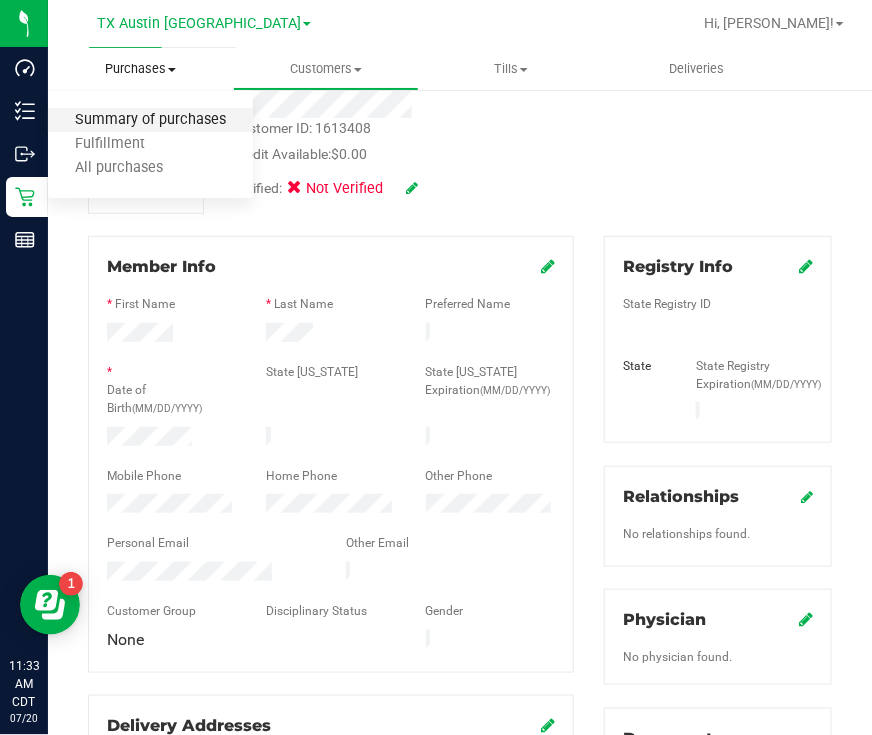 click on "Summary of purchases" at bounding box center (150, 120) 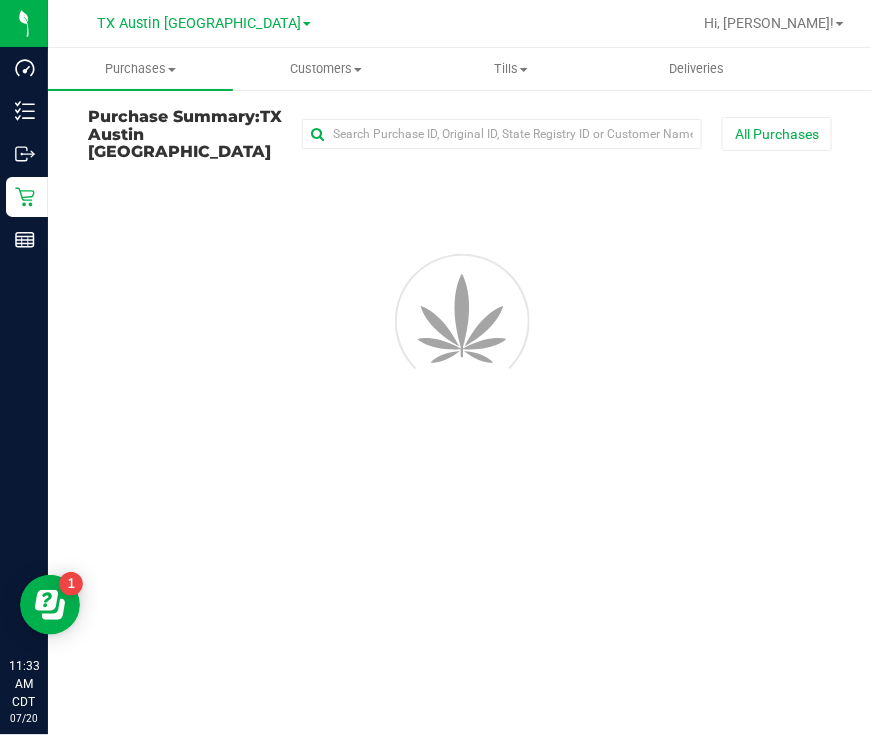 scroll, scrollTop: 0, scrollLeft: 0, axis: both 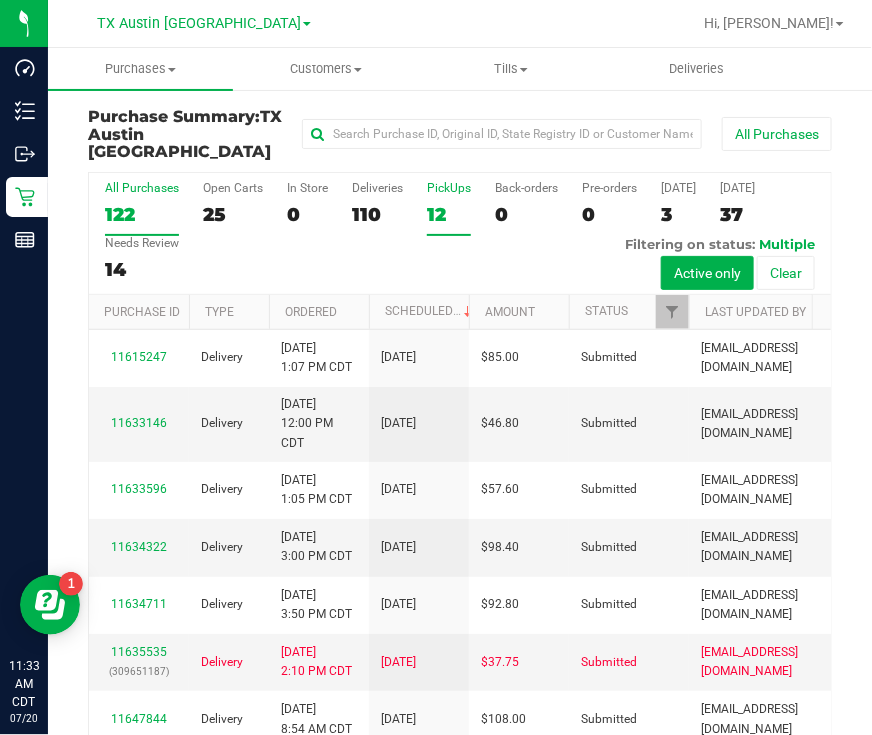 click on "12" at bounding box center [449, 214] 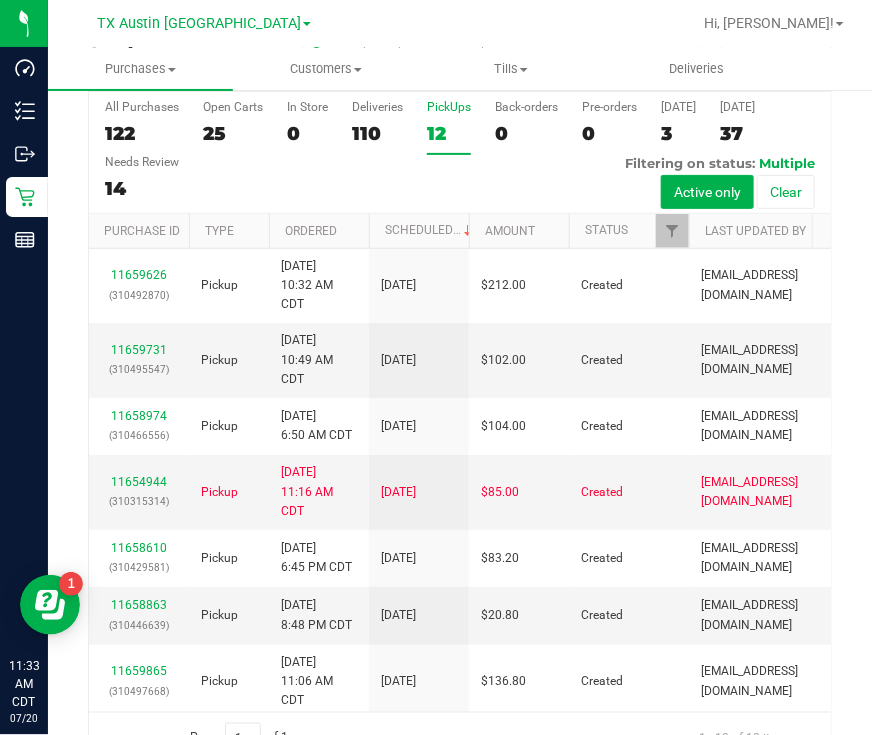 scroll, scrollTop: 113, scrollLeft: 0, axis: vertical 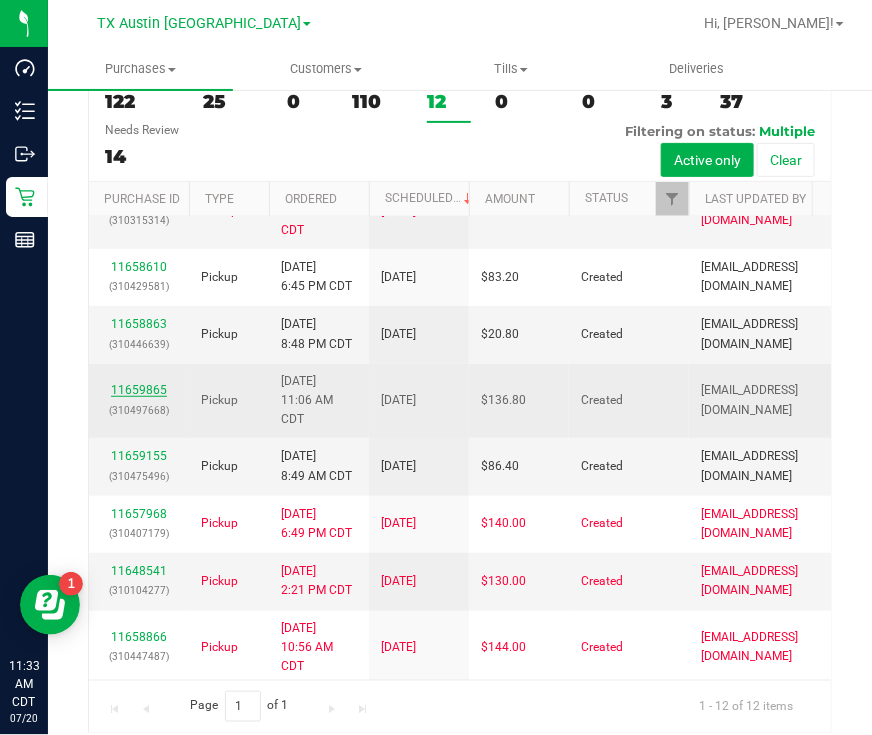 click on "11659865" at bounding box center (139, 390) 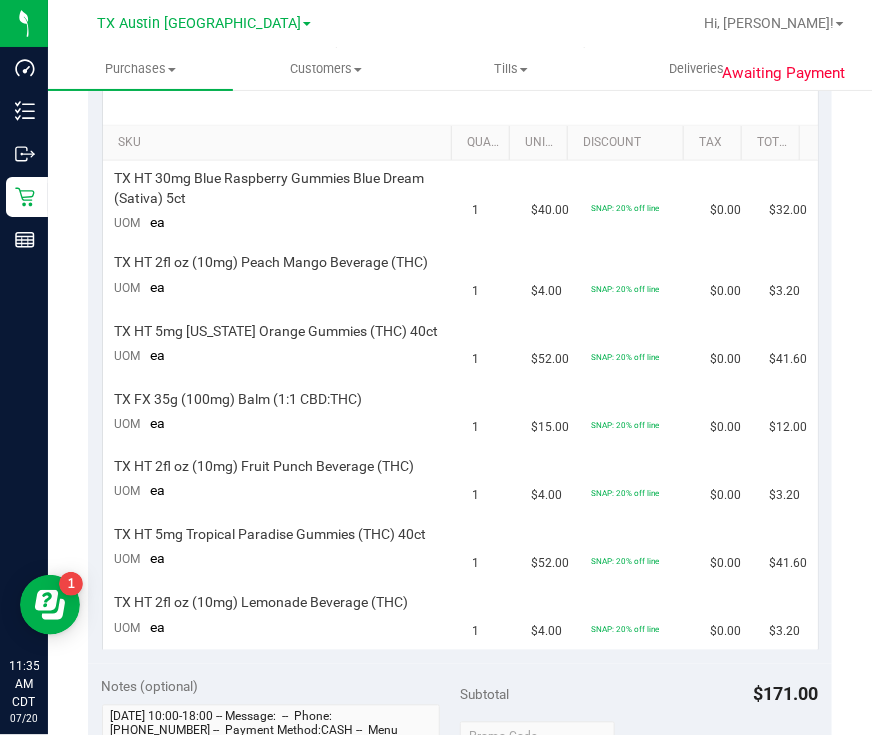 scroll, scrollTop: 0, scrollLeft: 0, axis: both 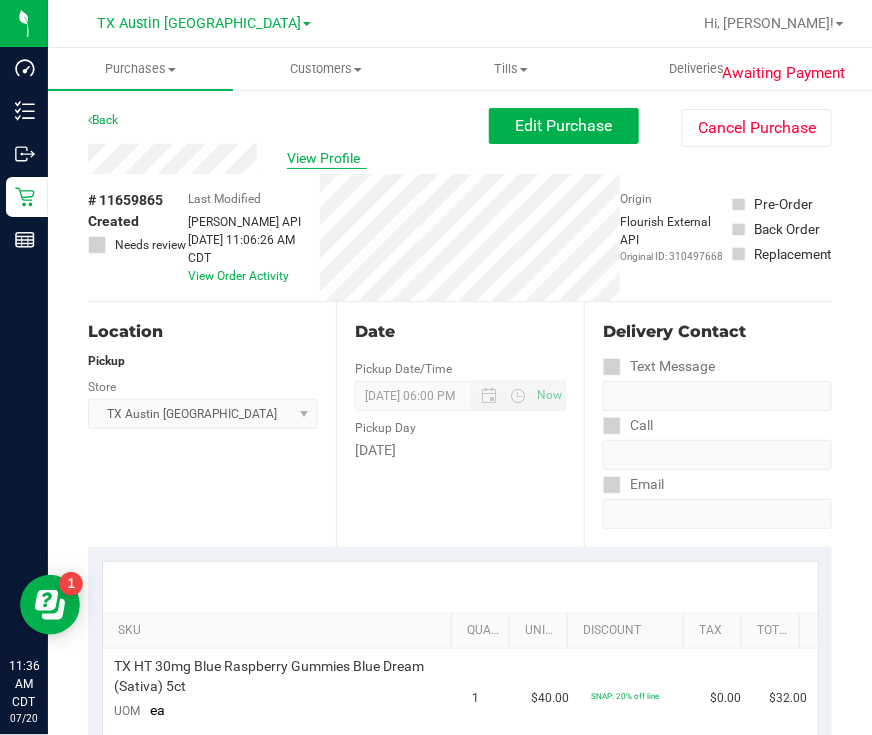 click on "View Profile" at bounding box center (327, 158) 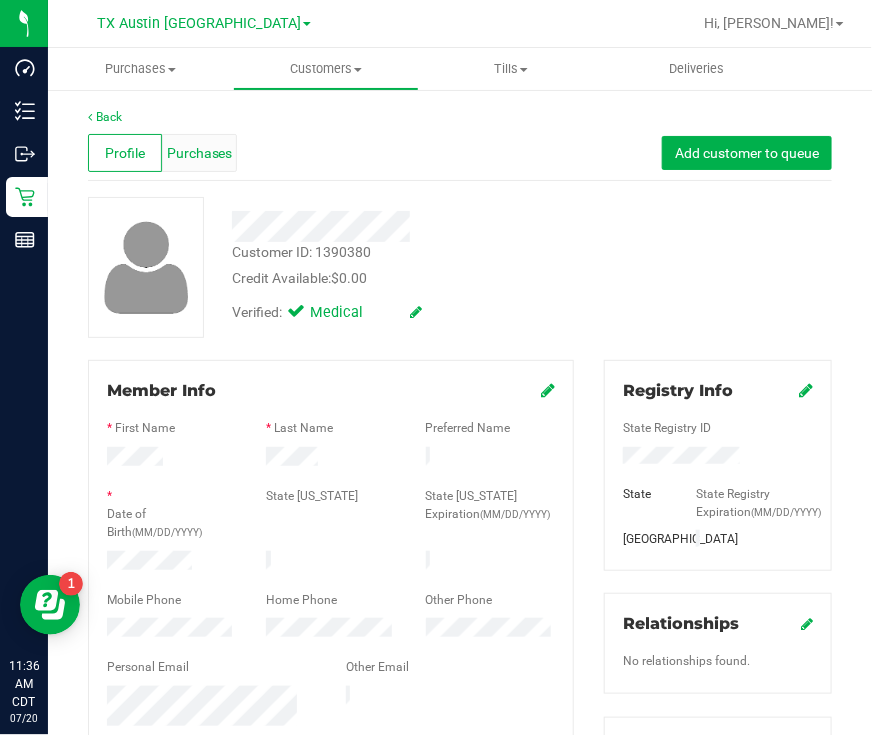 click on "Purchases" at bounding box center (200, 153) 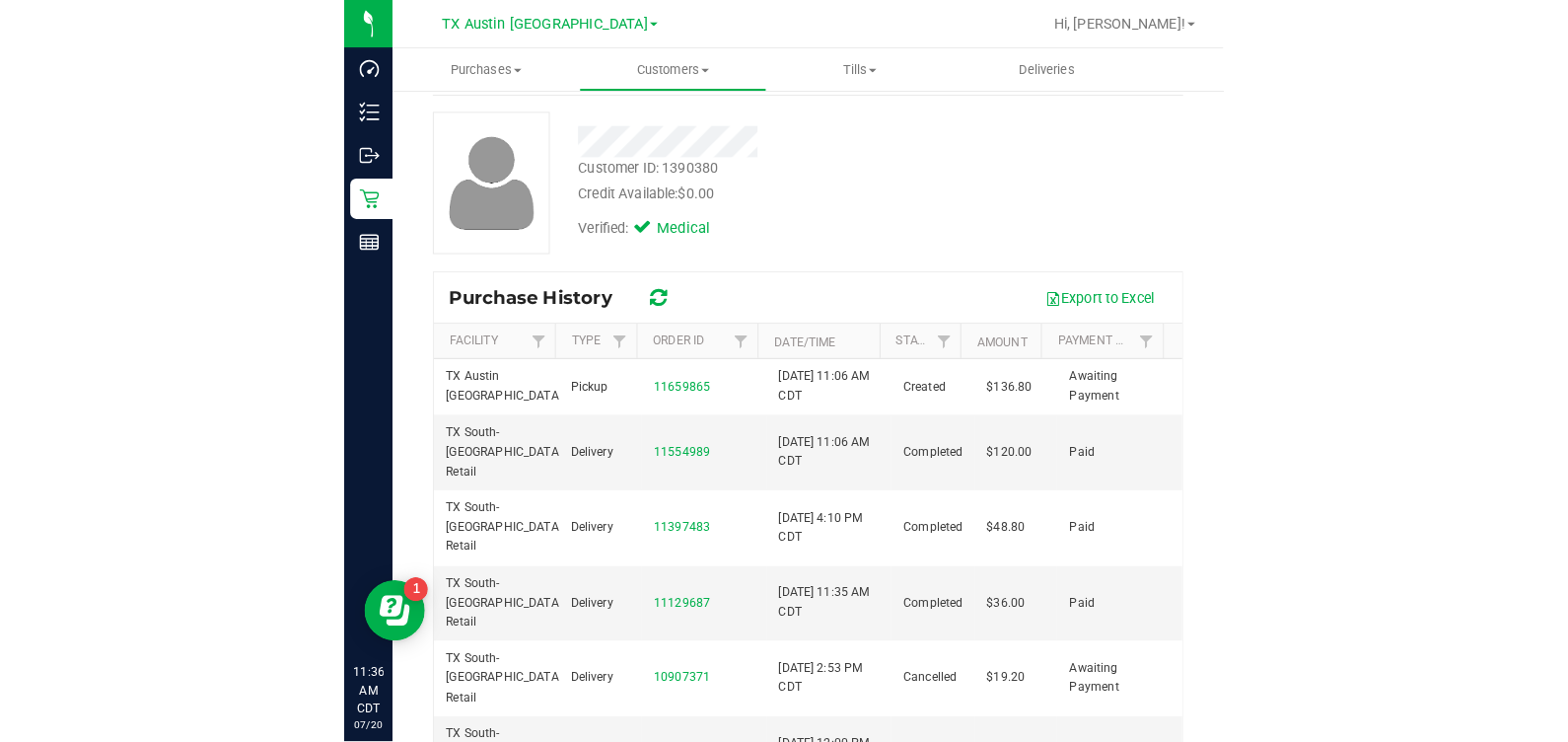 scroll, scrollTop: 122, scrollLeft: 0, axis: vertical 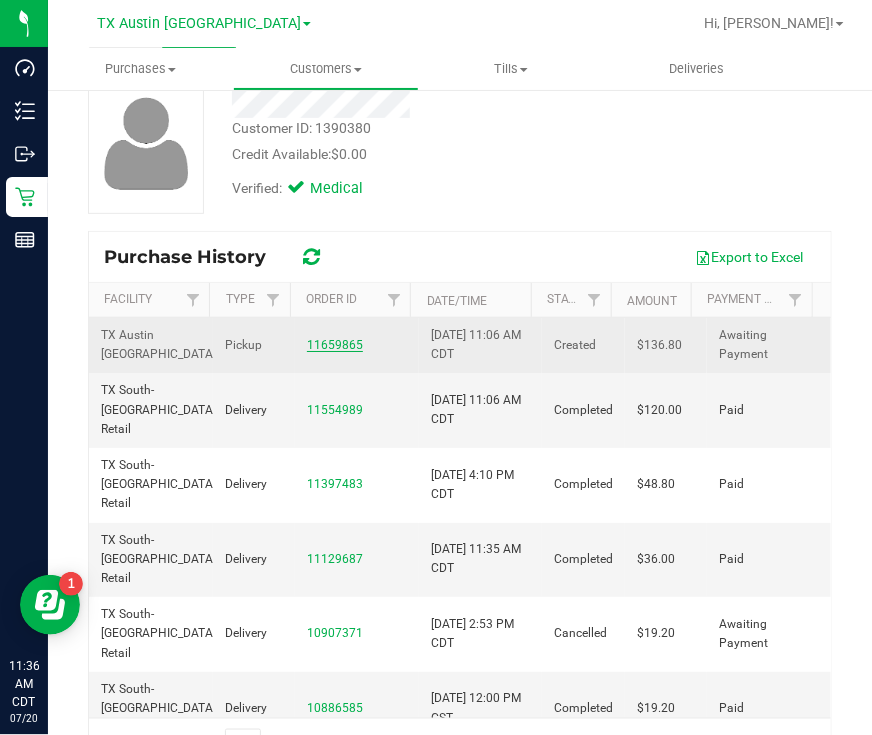 click on "11659865" at bounding box center [335, 345] 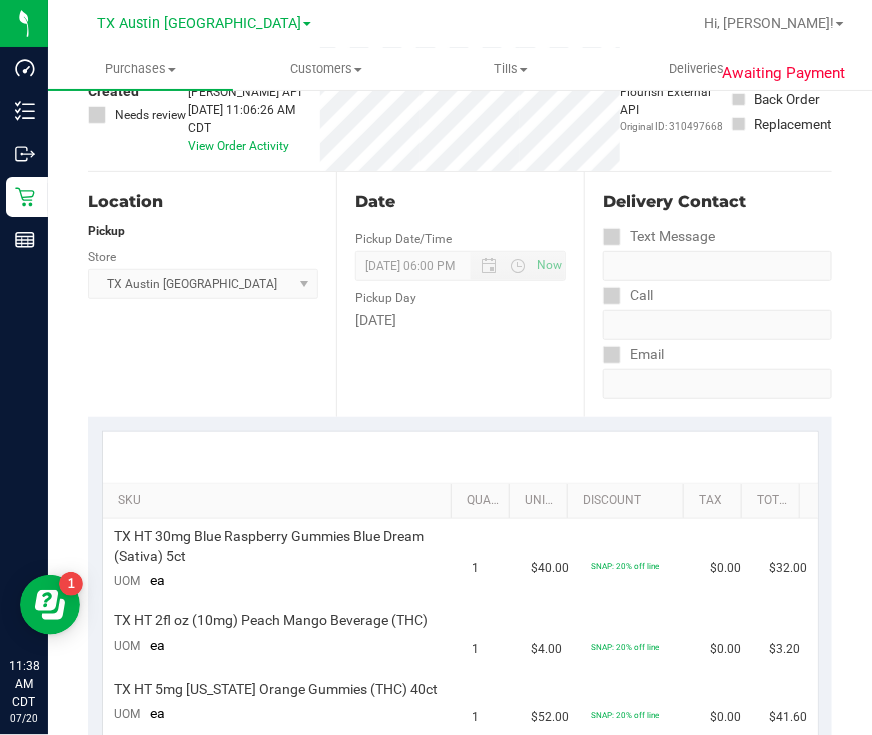 scroll, scrollTop: 0, scrollLeft: 0, axis: both 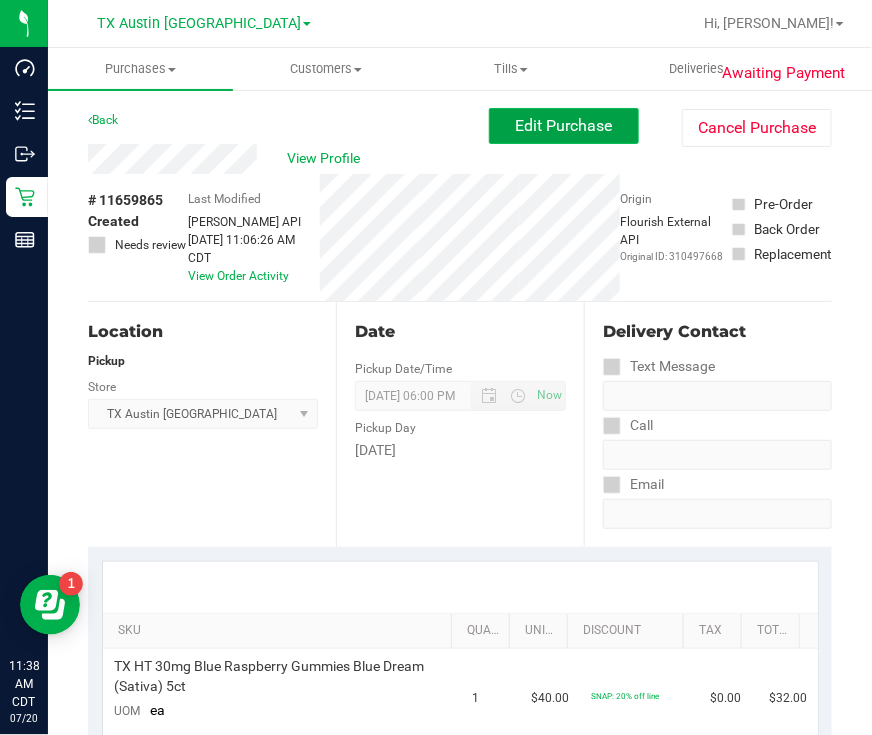 click on "Edit Purchase" at bounding box center (564, 126) 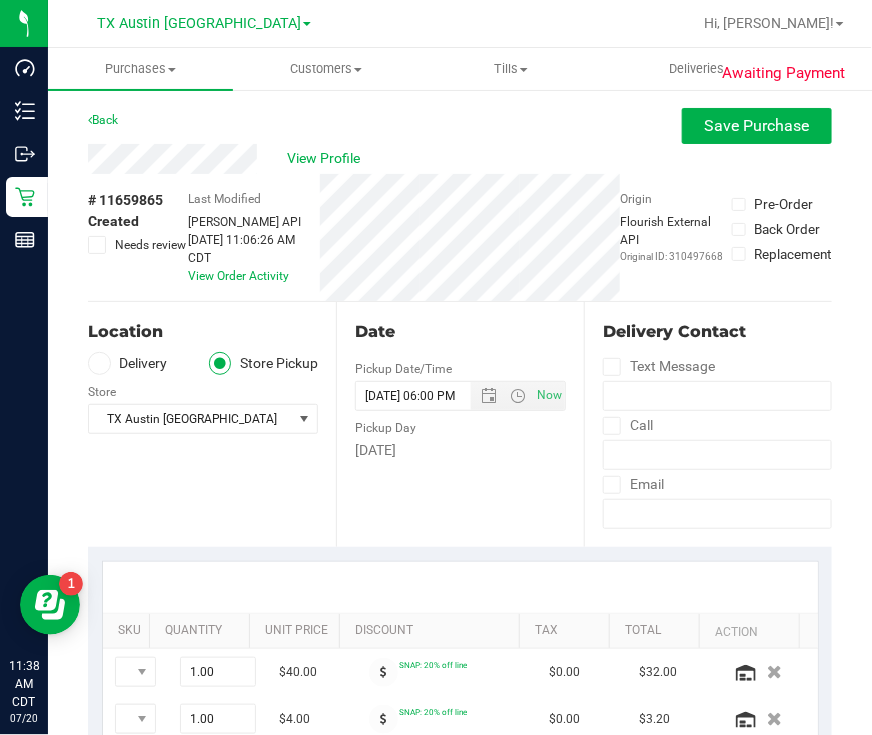 click at bounding box center [97, 245] 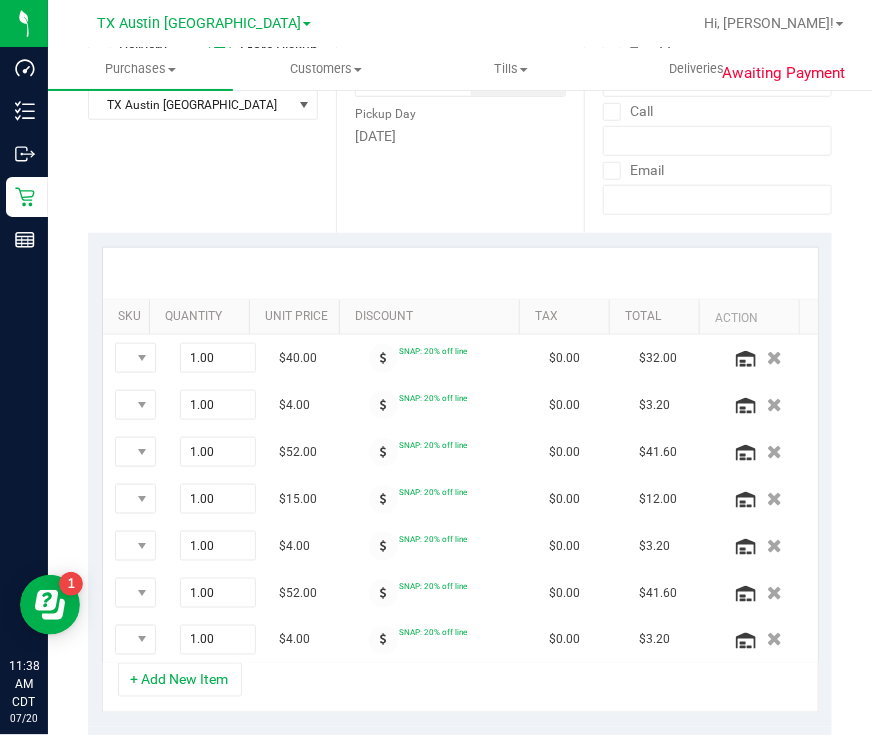 scroll, scrollTop: 499, scrollLeft: 0, axis: vertical 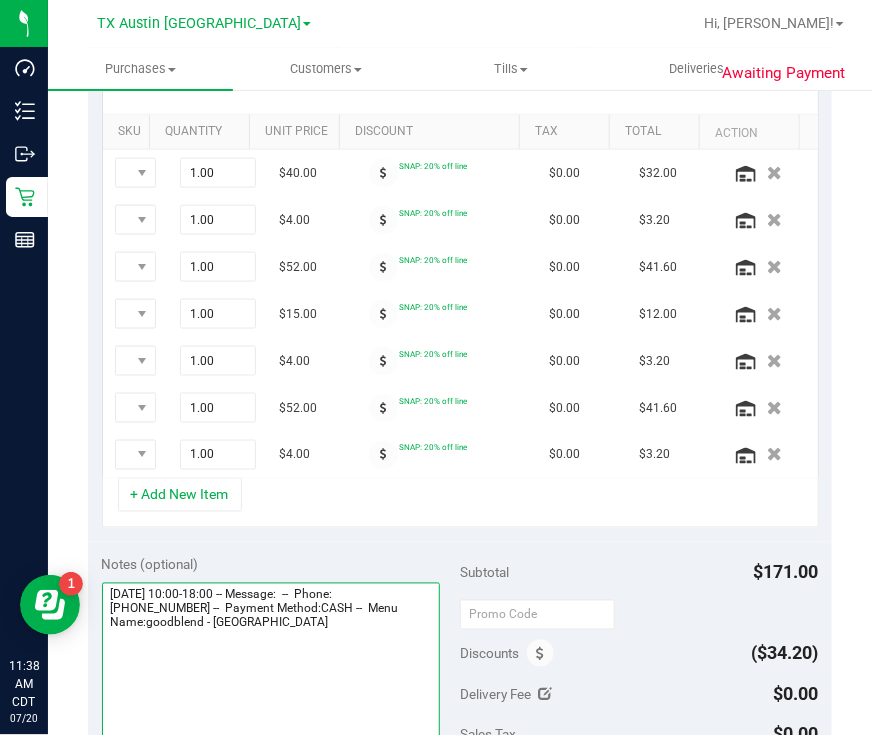 click at bounding box center [271, 679] 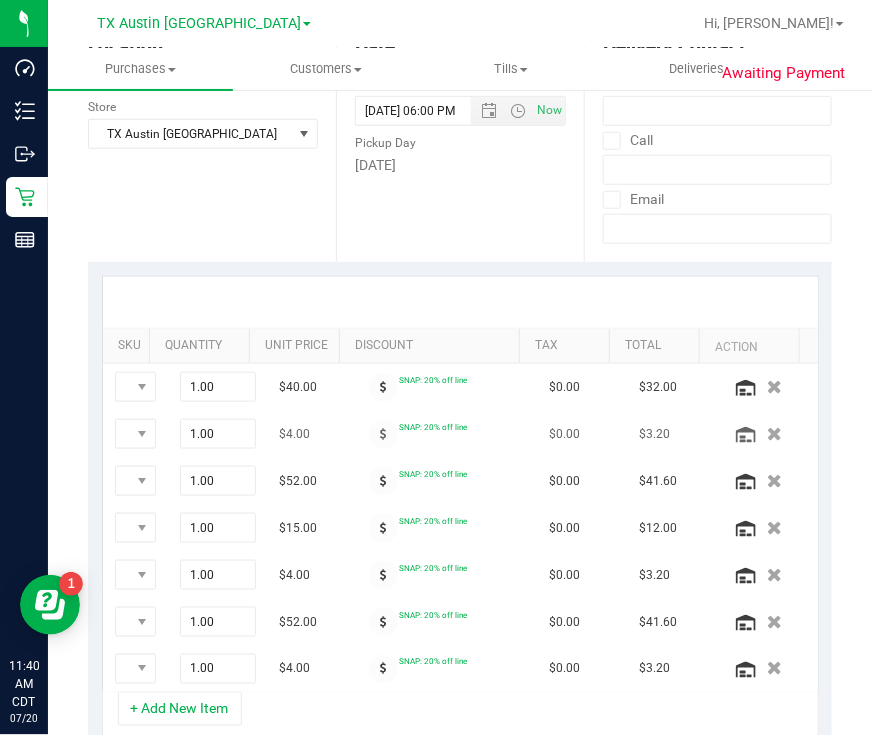 scroll, scrollTop: 0, scrollLeft: 0, axis: both 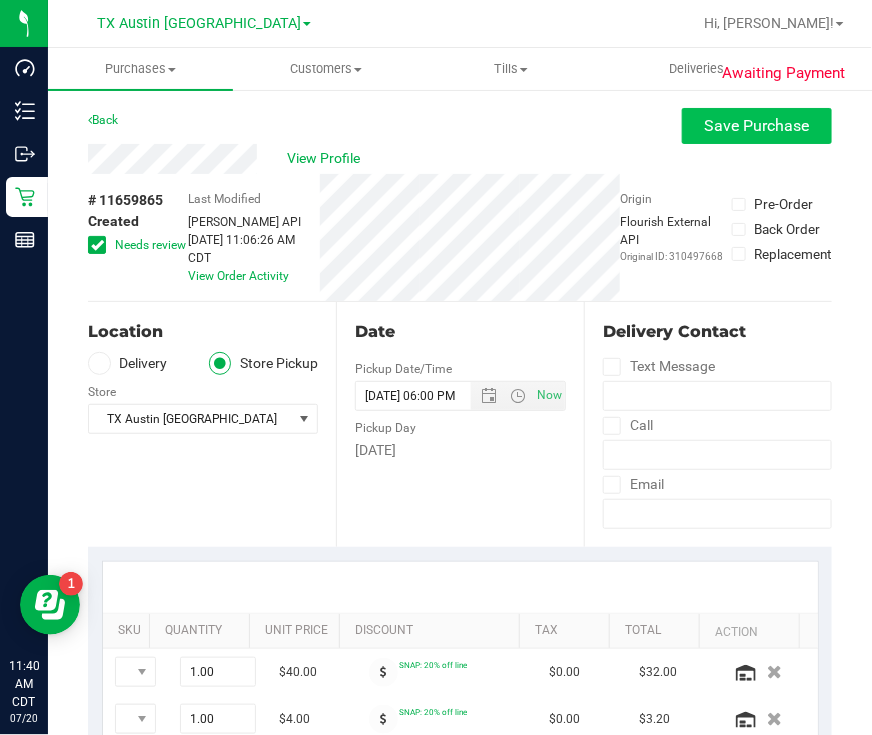 type on "Wednesday 07/23/2025 10:00-18:00 -- Message:  --  Phone:5125760818 --  Payment Method:CASH --  Menu Name:goodblend - South Austin
110 mg's remaining on rx. called pt and recommended reaching out to the doctor for a refill. Pt is going to call their dr on Monday and reach back out to us. Informed pt that if we do not hear back by 7/ 22 by 5pm we would need to cancel order and pt understood. -rg" 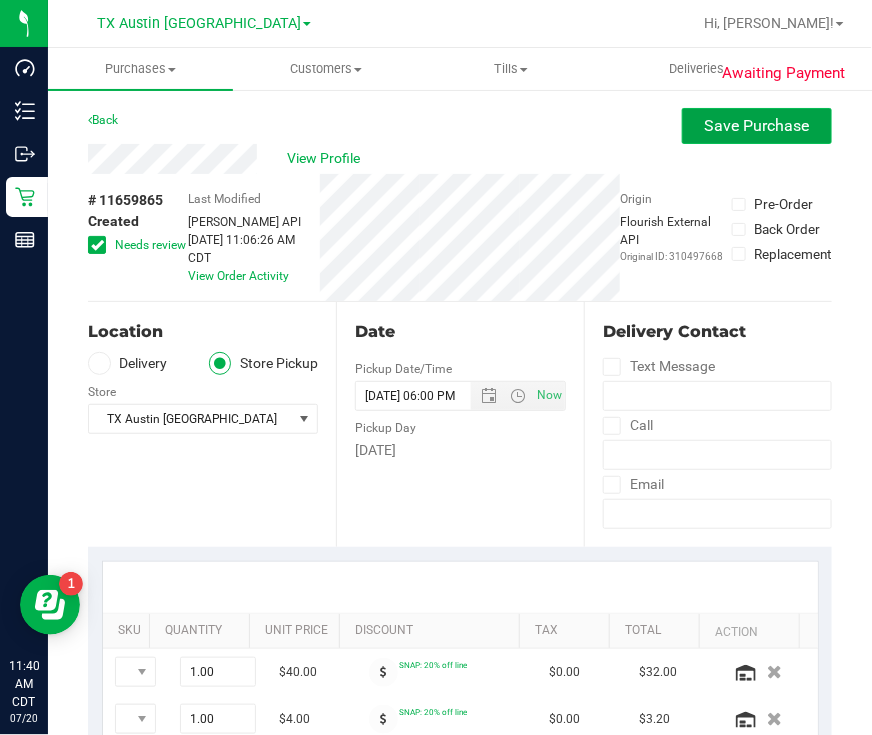 click on "Save Purchase" at bounding box center [757, 125] 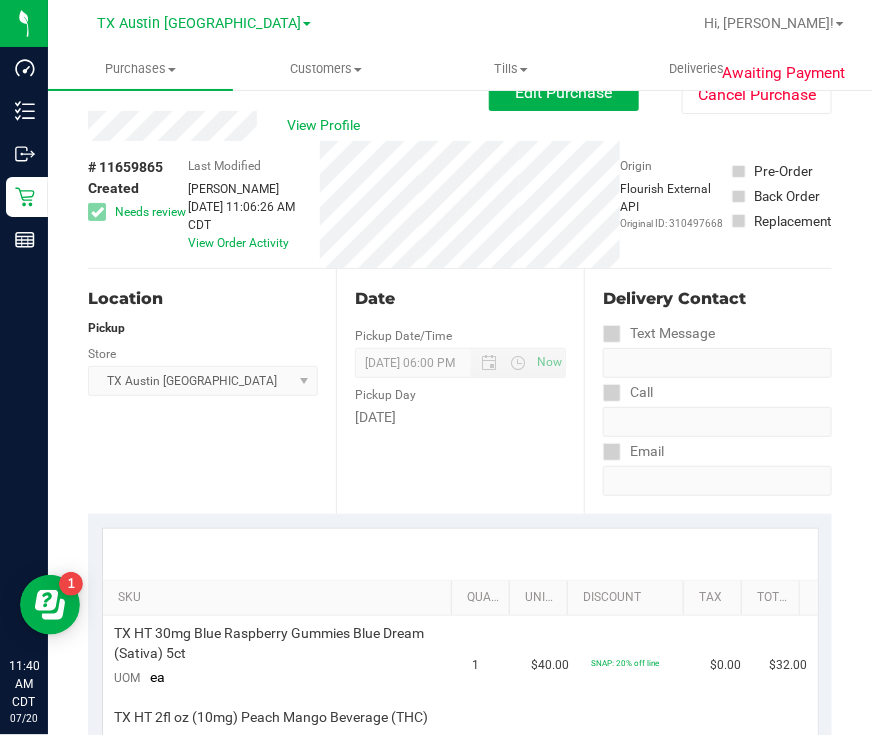 scroll, scrollTop: 0, scrollLeft: 0, axis: both 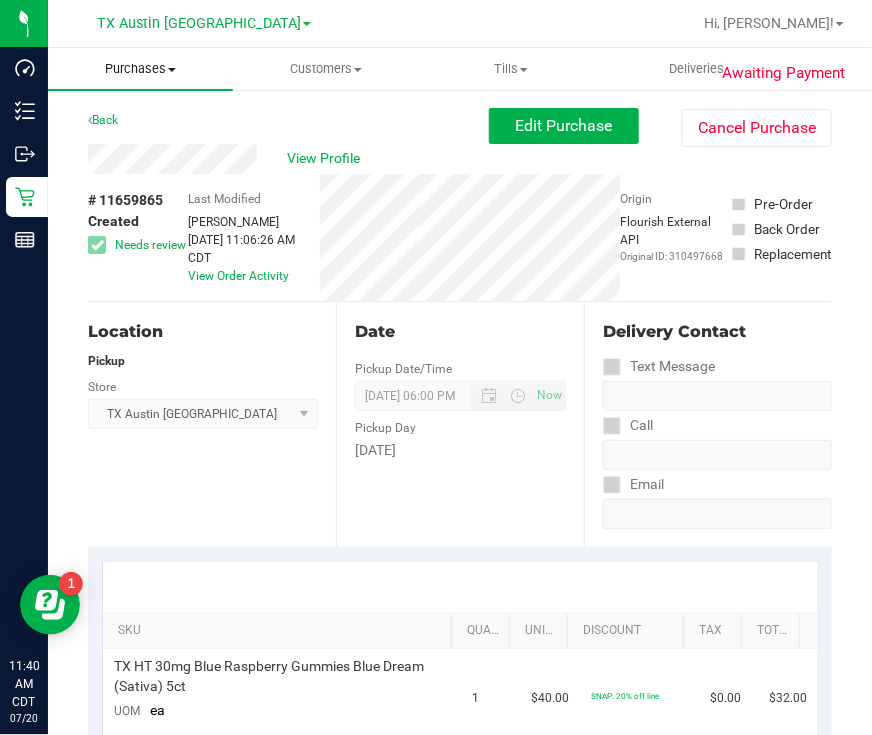 click on "Purchases
Summary of purchases
Fulfillment
All purchases" at bounding box center (140, 69) 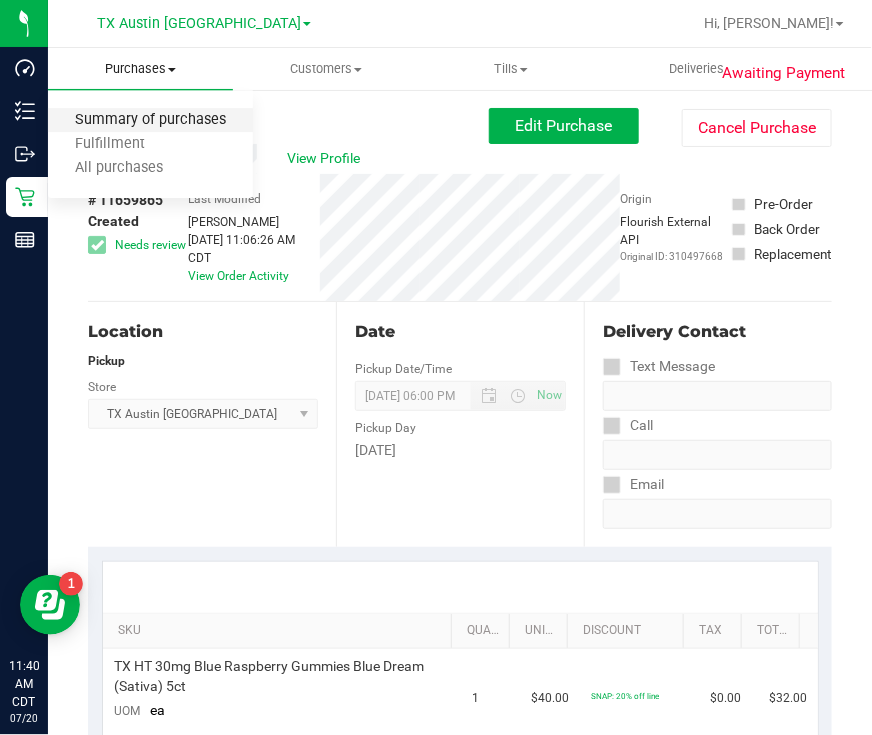 click on "Summary of purchases" at bounding box center (150, 120) 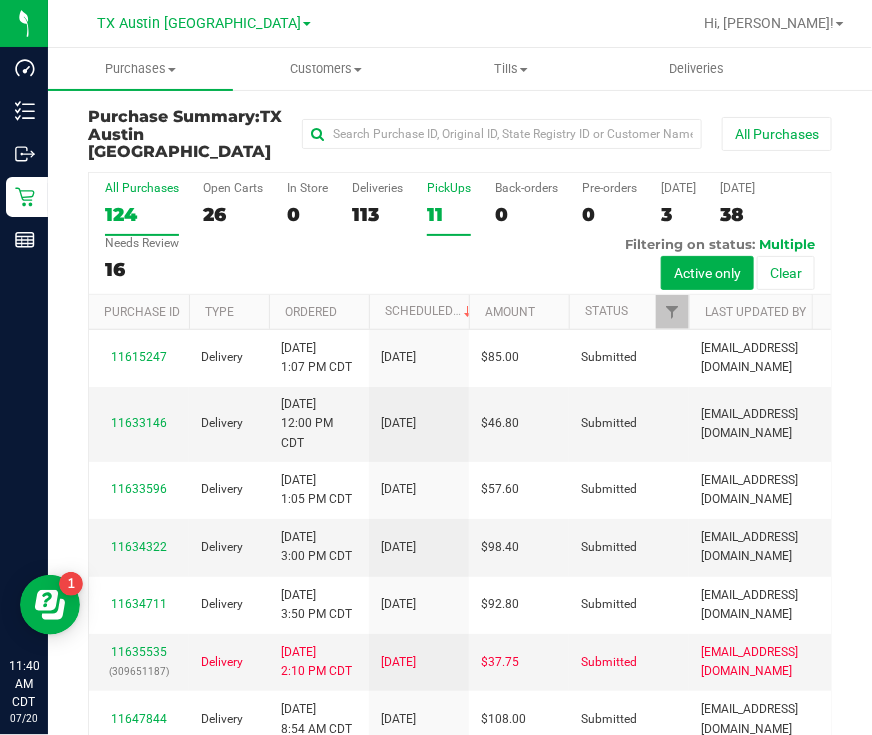 click on "PickUps
11" at bounding box center [449, 208] 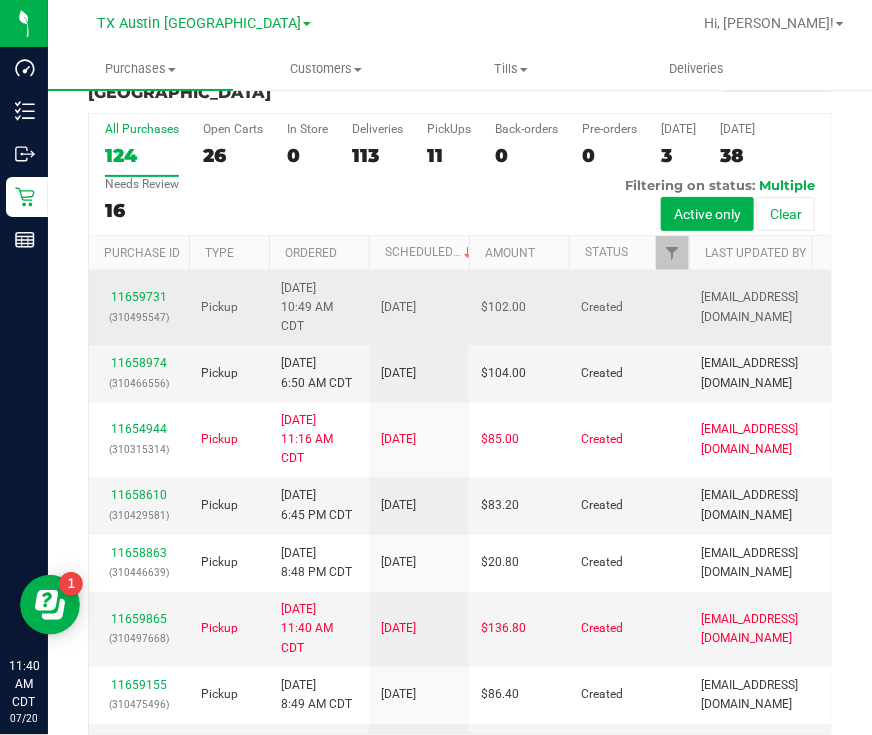 scroll, scrollTop: 113, scrollLeft: 0, axis: vertical 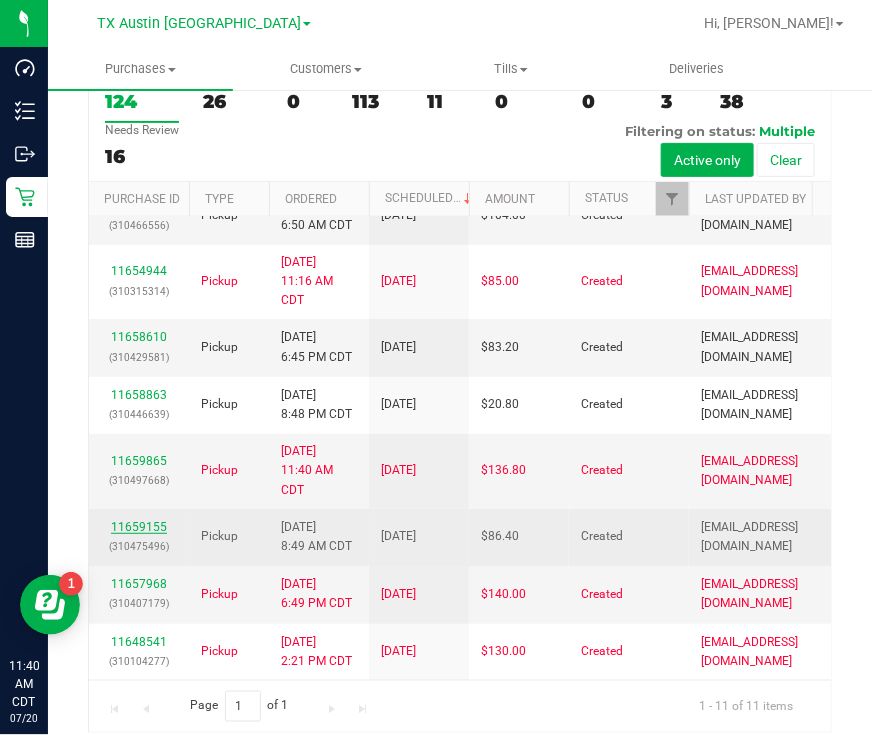 click on "11659155" at bounding box center [139, 527] 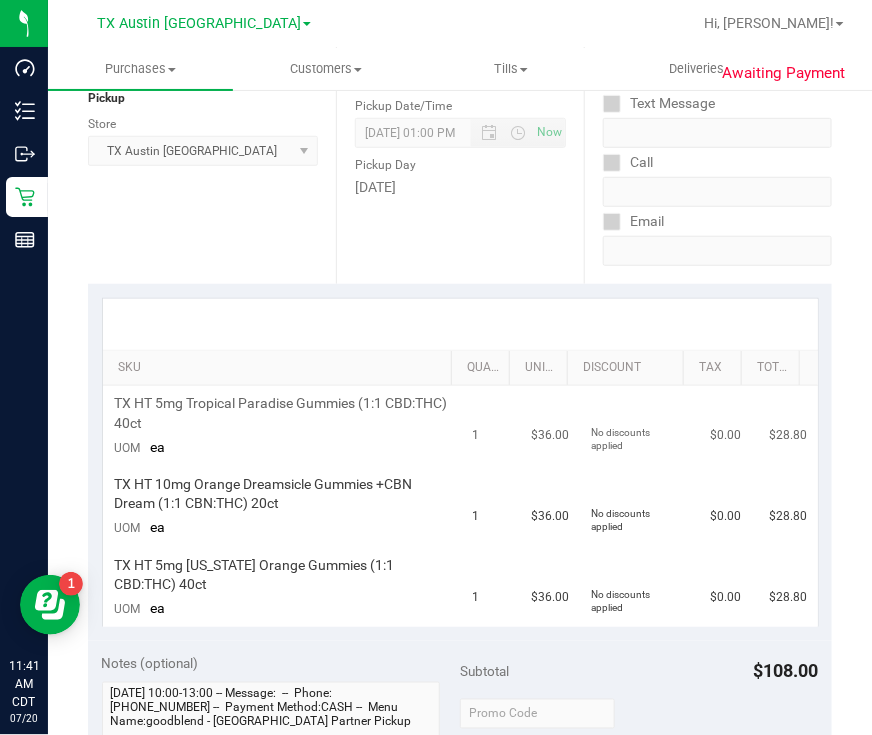 scroll, scrollTop: 0, scrollLeft: 0, axis: both 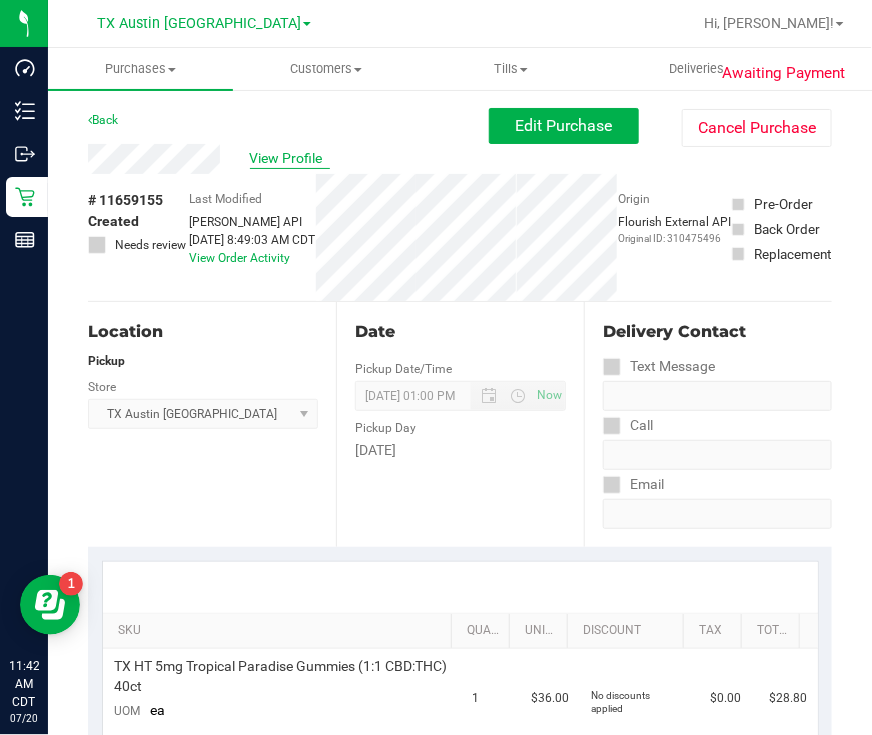 click on "View Profile" at bounding box center (290, 158) 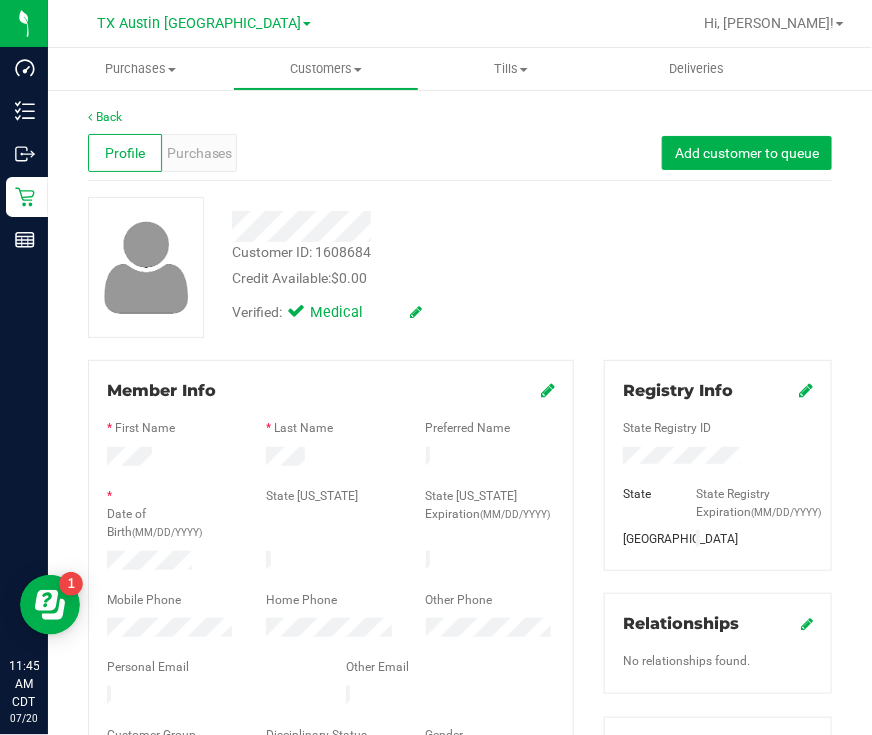 click on "Profile
Purchases
Add customer to queue" at bounding box center [460, 153] 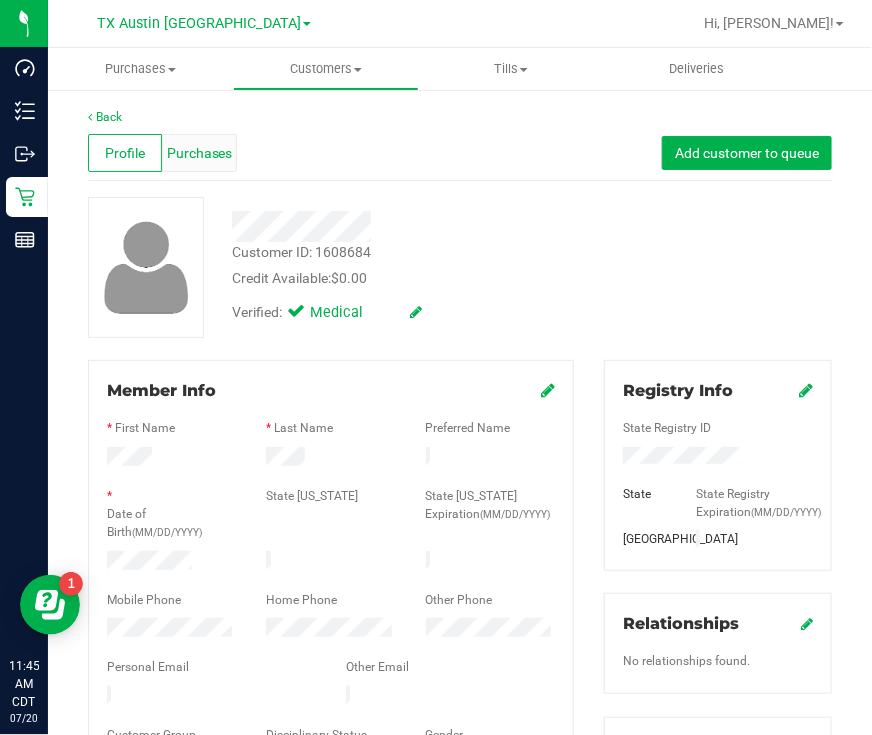 click on "Purchases" at bounding box center (200, 153) 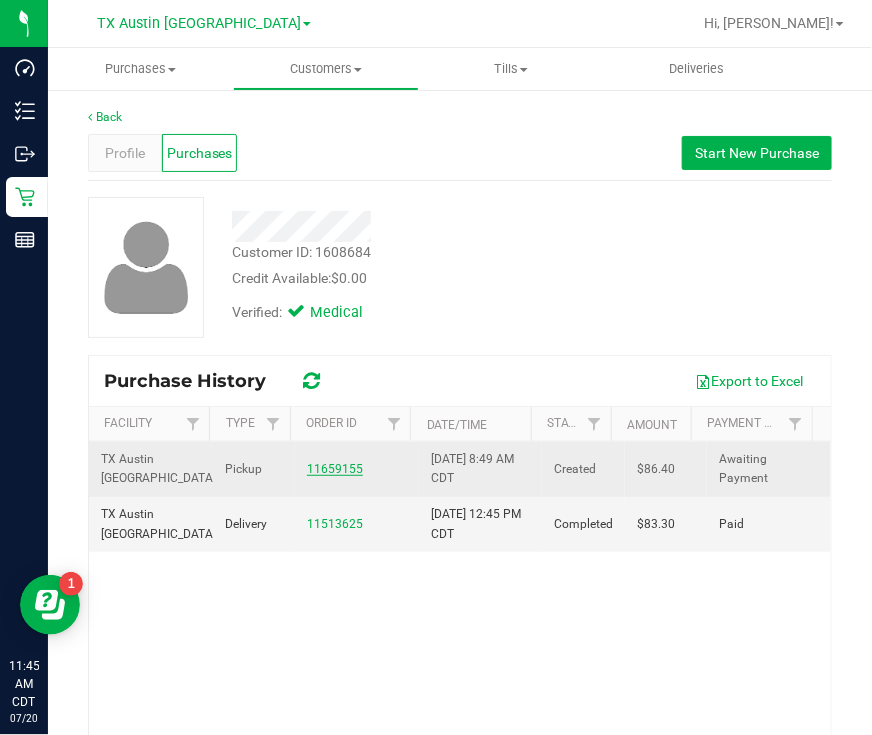 click on "11659155" at bounding box center (335, 469) 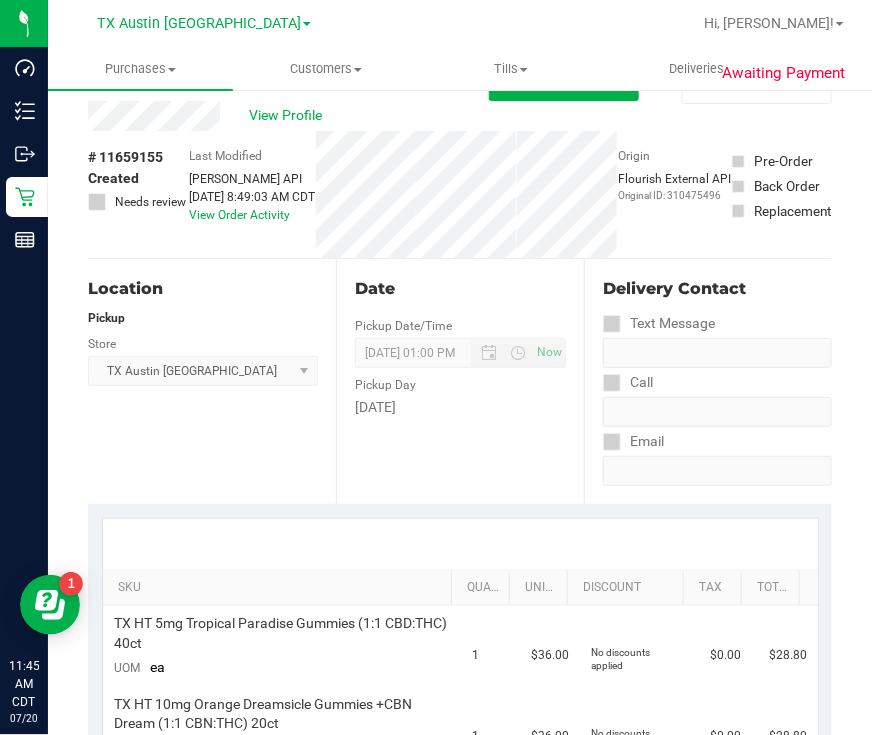 scroll, scrollTop: 0, scrollLeft: 0, axis: both 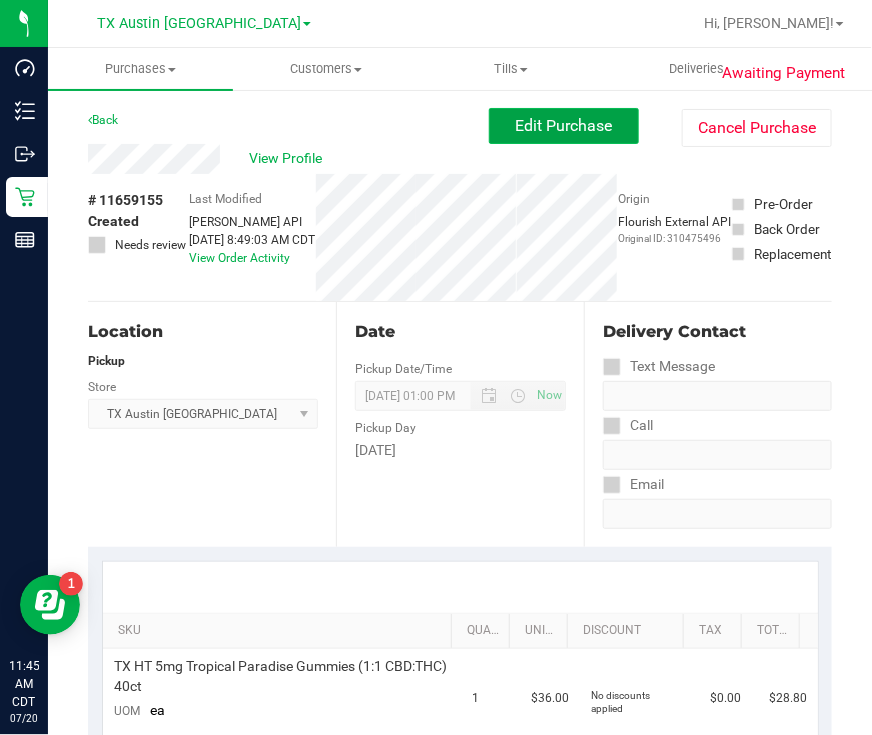 click on "Edit Purchase" at bounding box center [564, 125] 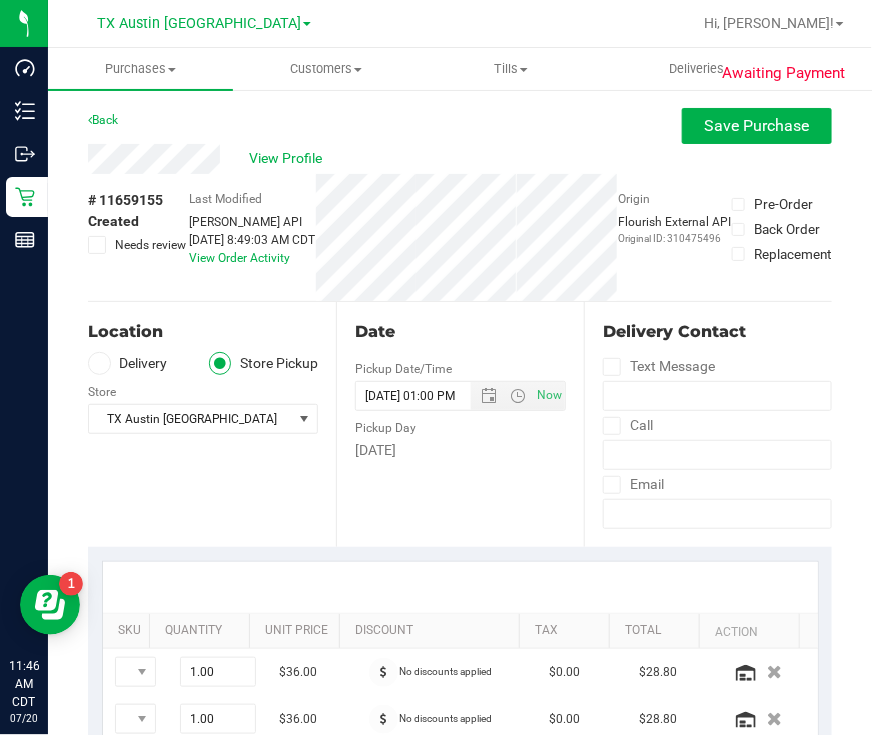 click on "Needs review" at bounding box center [138, 245] 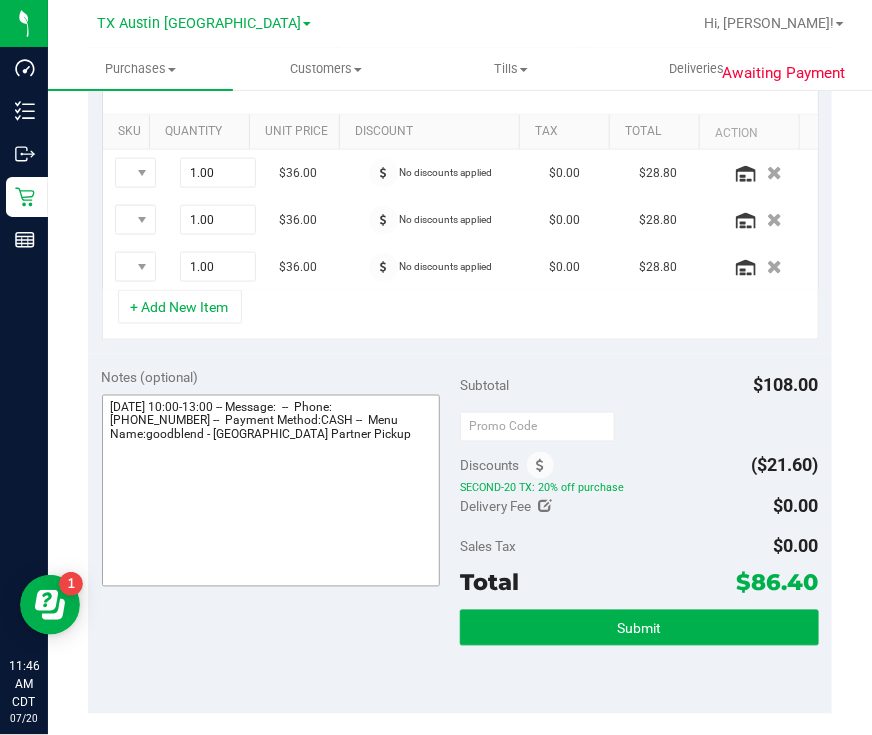 scroll, scrollTop: 499, scrollLeft: 0, axis: vertical 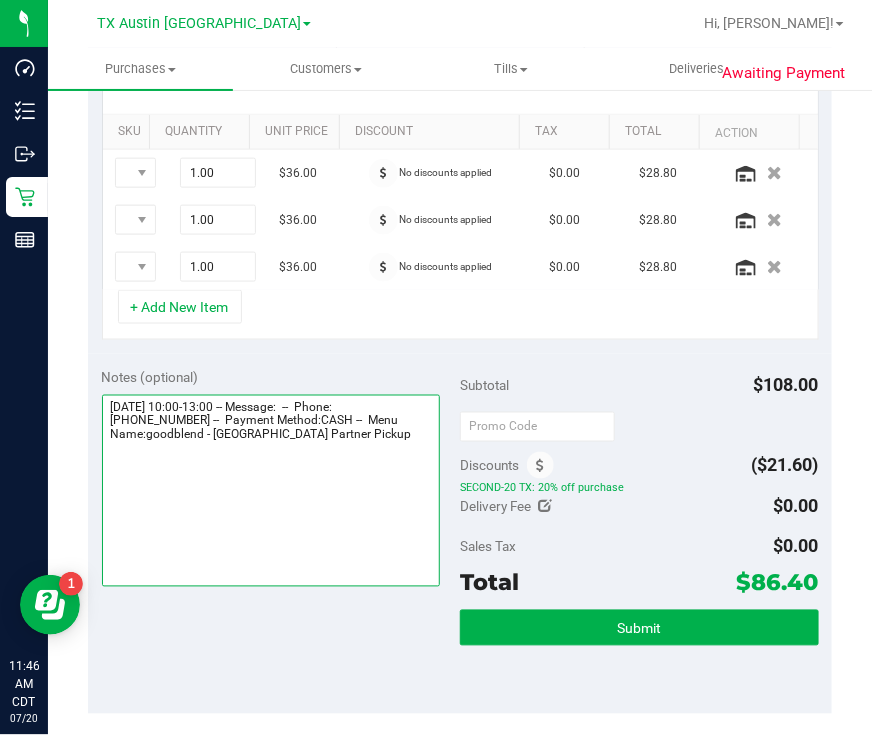 click at bounding box center [271, 491] 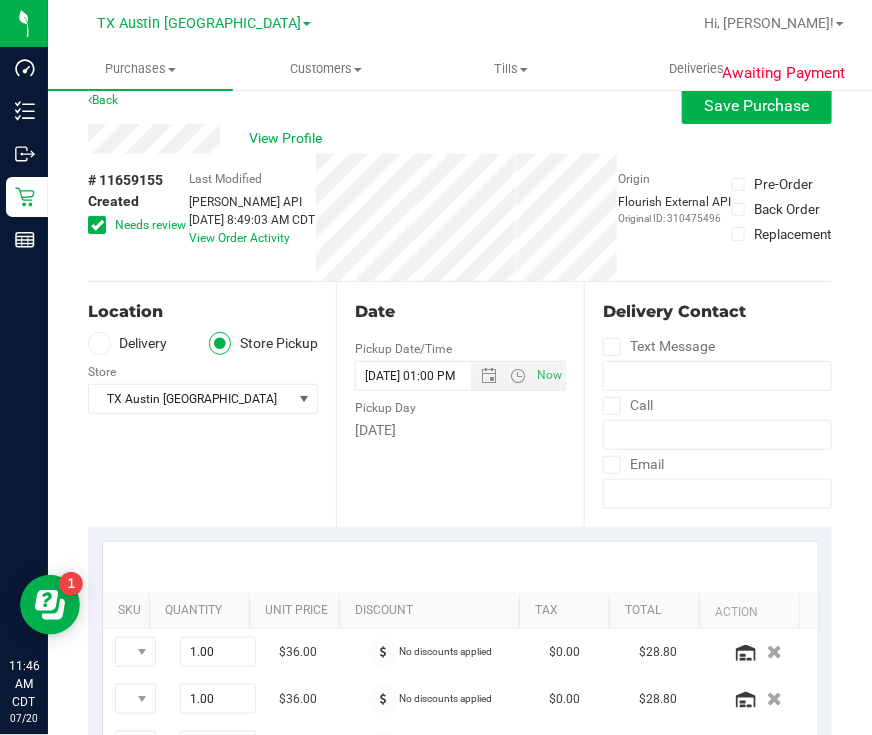 scroll, scrollTop: 0, scrollLeft: 0, axis: both 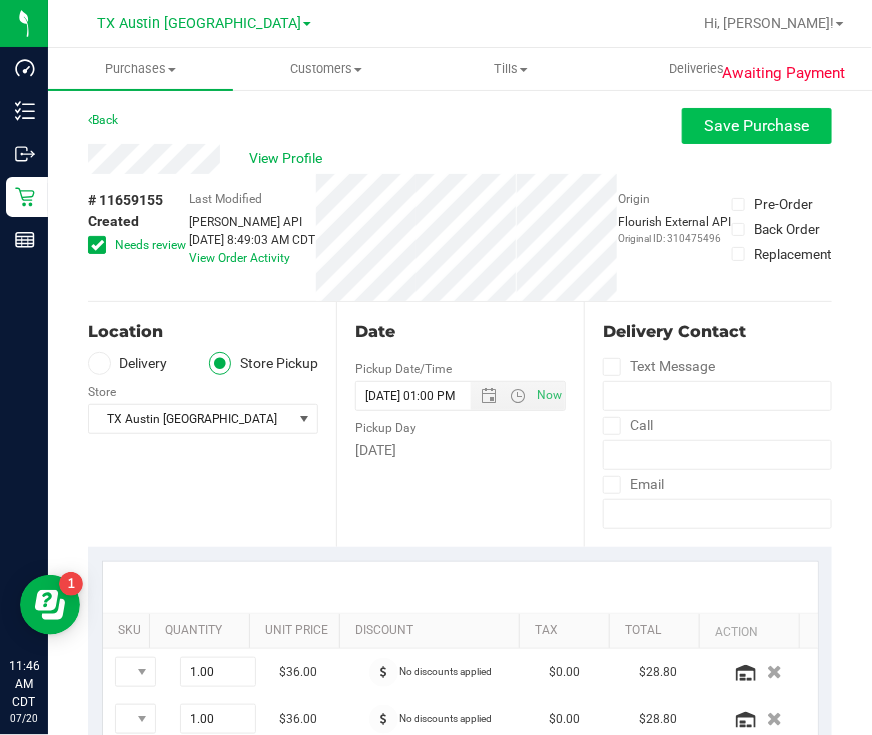 type on "Wednesday 07/23/2025 10:00-13:00 -- Message:  --  Phone:8322574487 --  Payment Method:CASH --  Menu Name:goodblend - Wichita Falls Partner Pickup
we won't be in Wichita falls on 7/23. Called and lvm for pt offering our next pu date on 7/30 and requested a call back. rg" 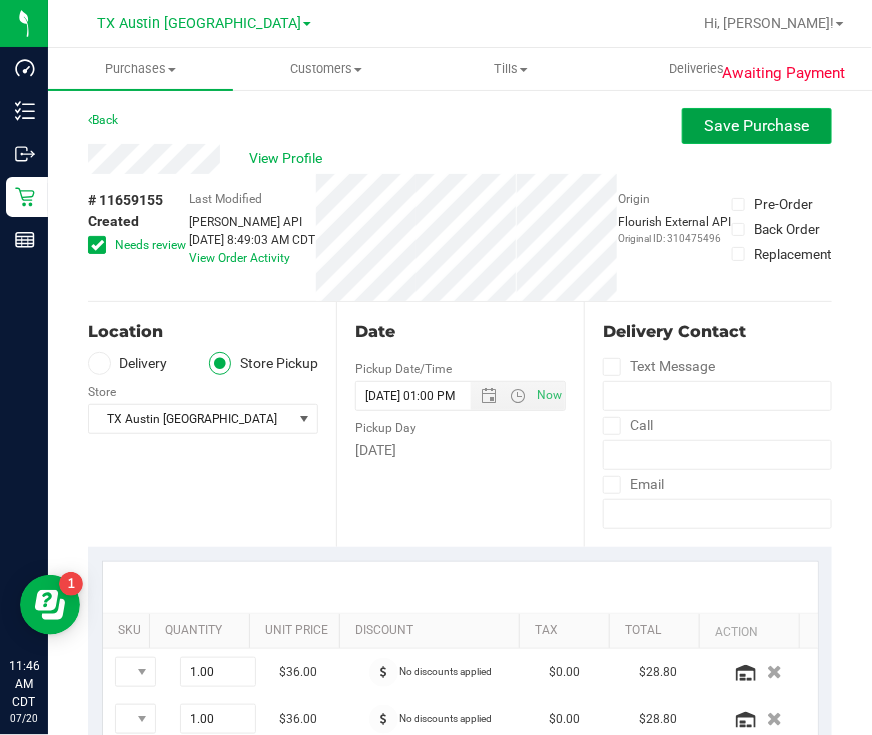 click on "Save Purchase" at bounding box center [757, 126] 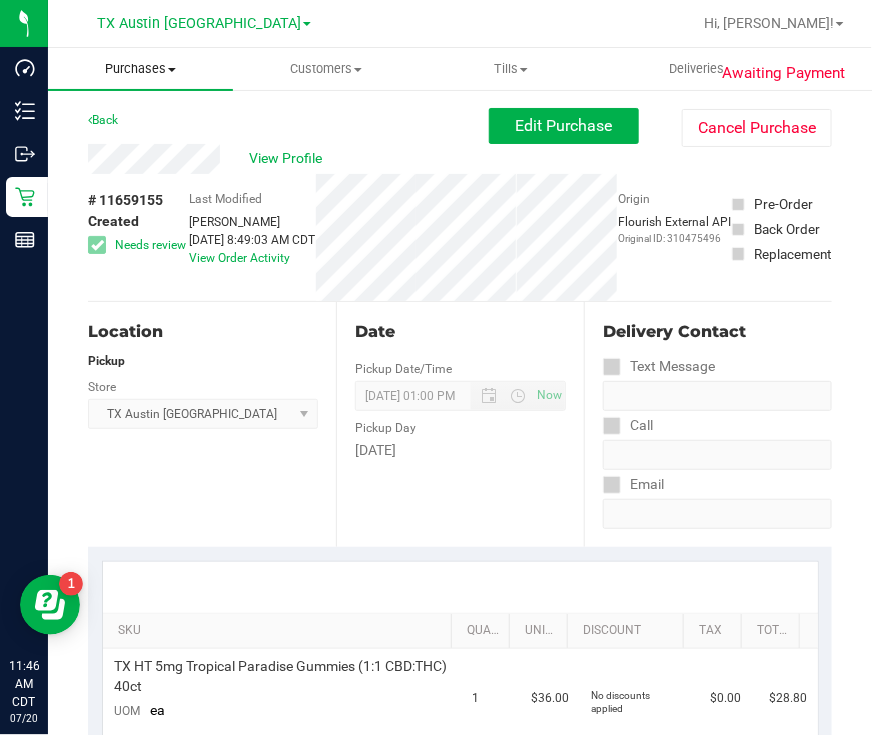 click on "Purchases
Summary of purchases
Fulfillment
All purchases" at bounding box center (140, 69) 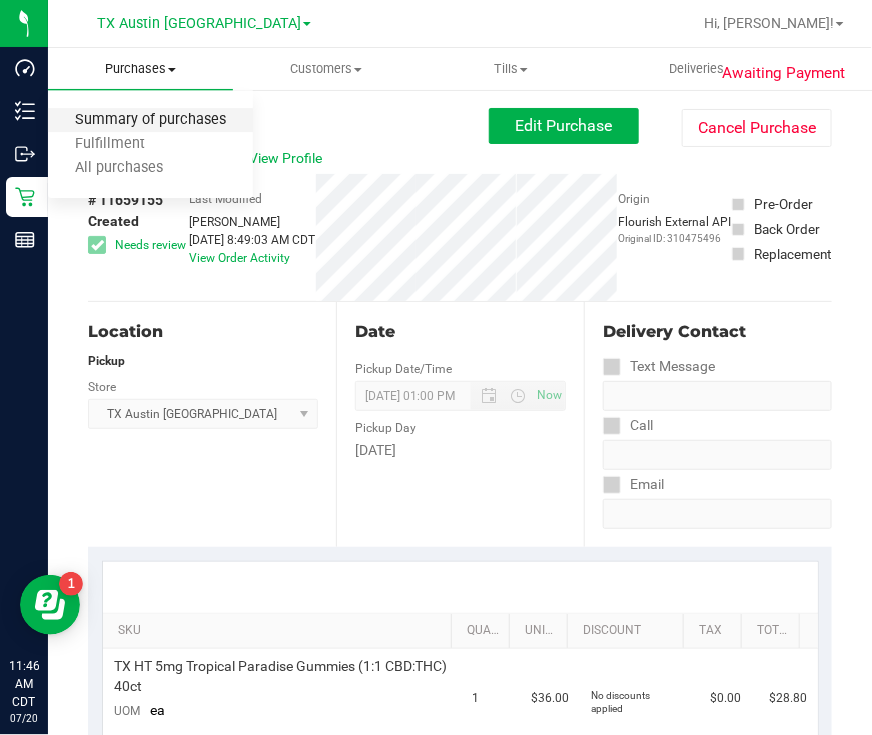 click on "Summary of purchases" at bounding box center [150, 120] 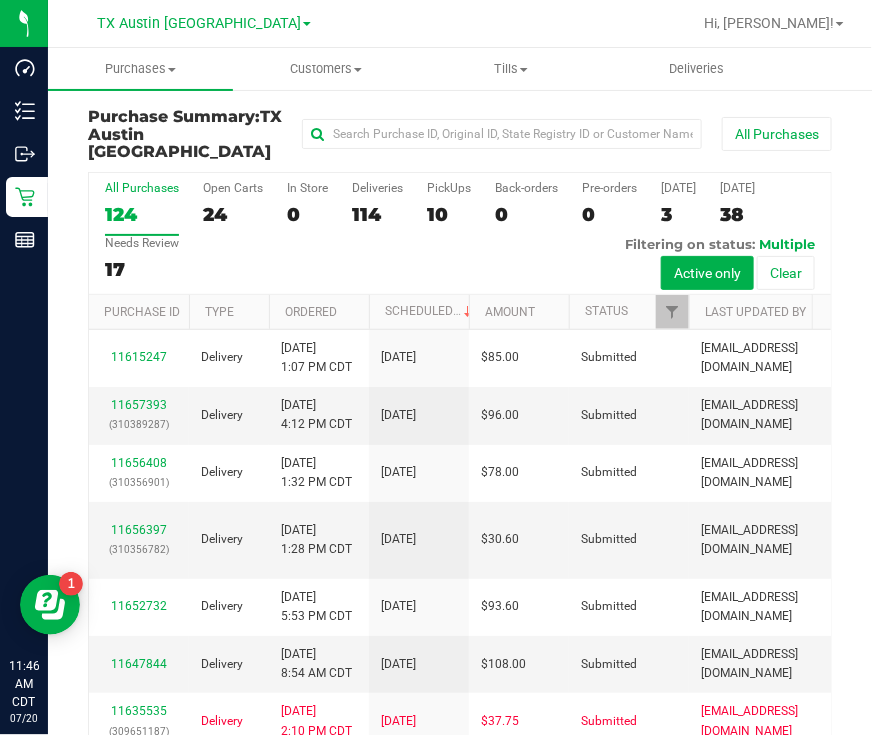 click on "10" at bounding box center (449, 214) 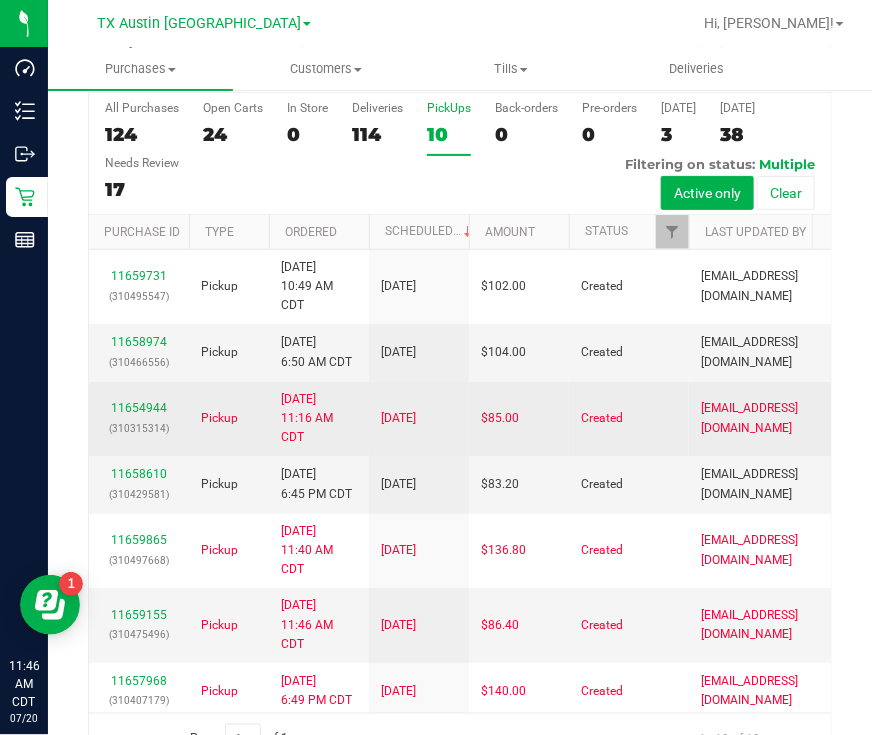 scroll, scrollTop: 113, scrollLeft: 0, axis: vertical 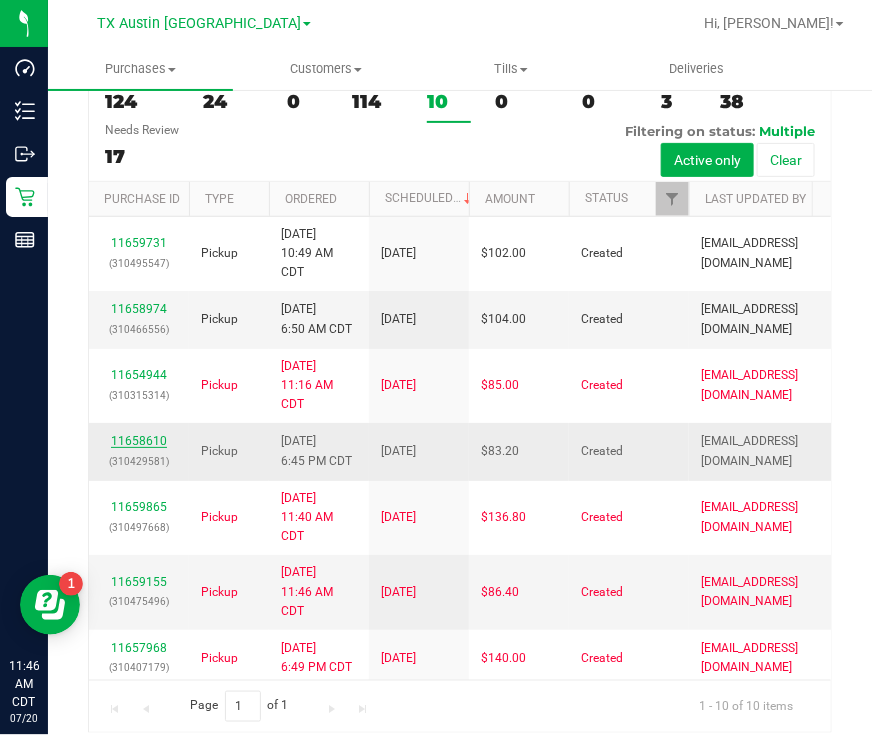 click on "11658610" at bounding box center [139, 441] 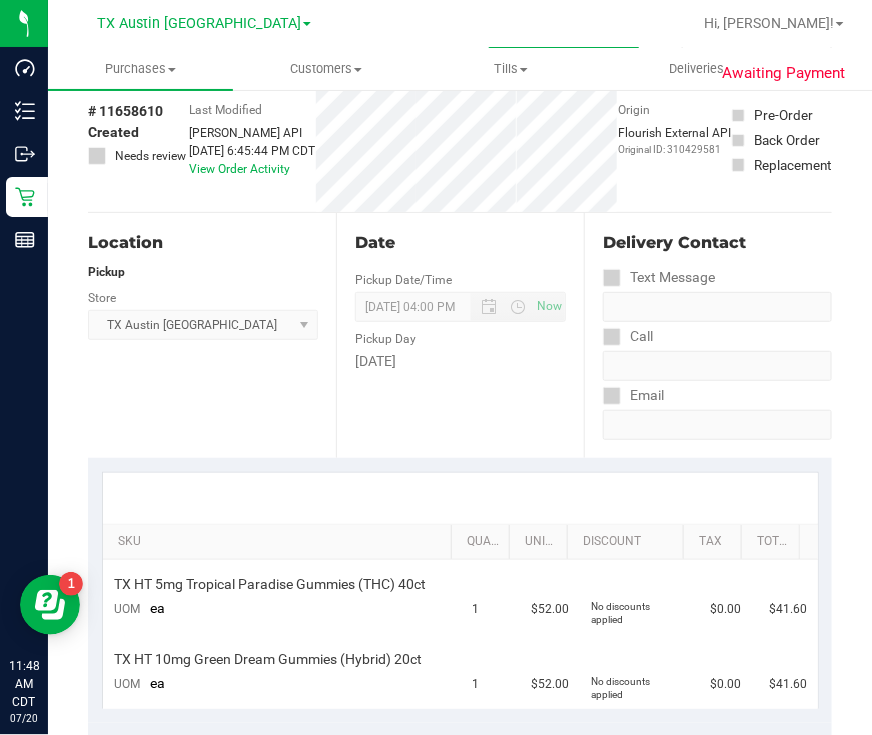 scroll, scrollTop: 0, scrollLeft: 0, axis: both 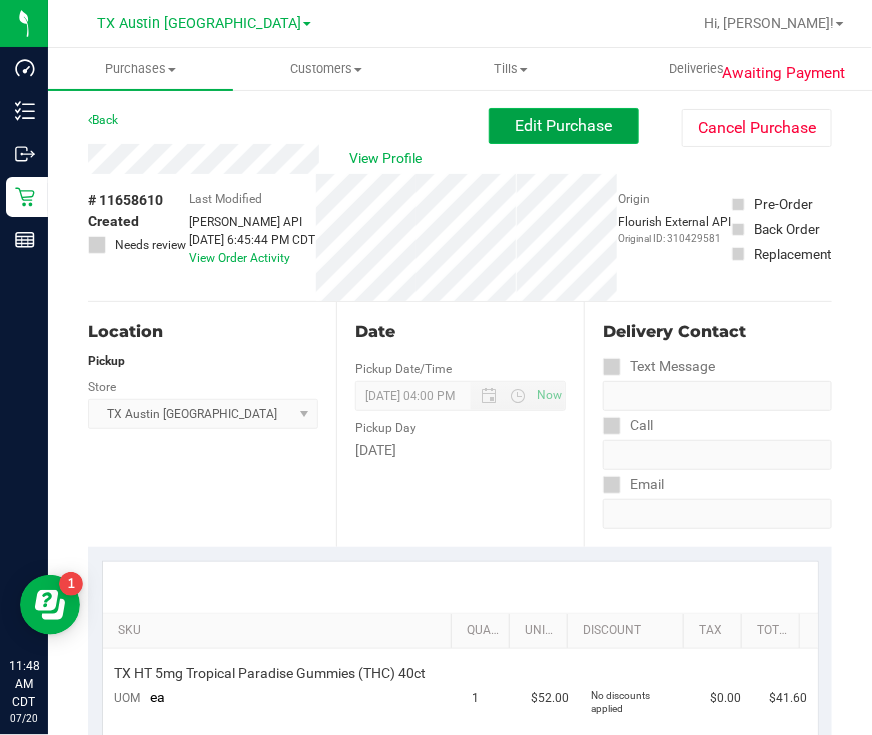 click on "Edit Purchase" at bounding box center [564, 126] 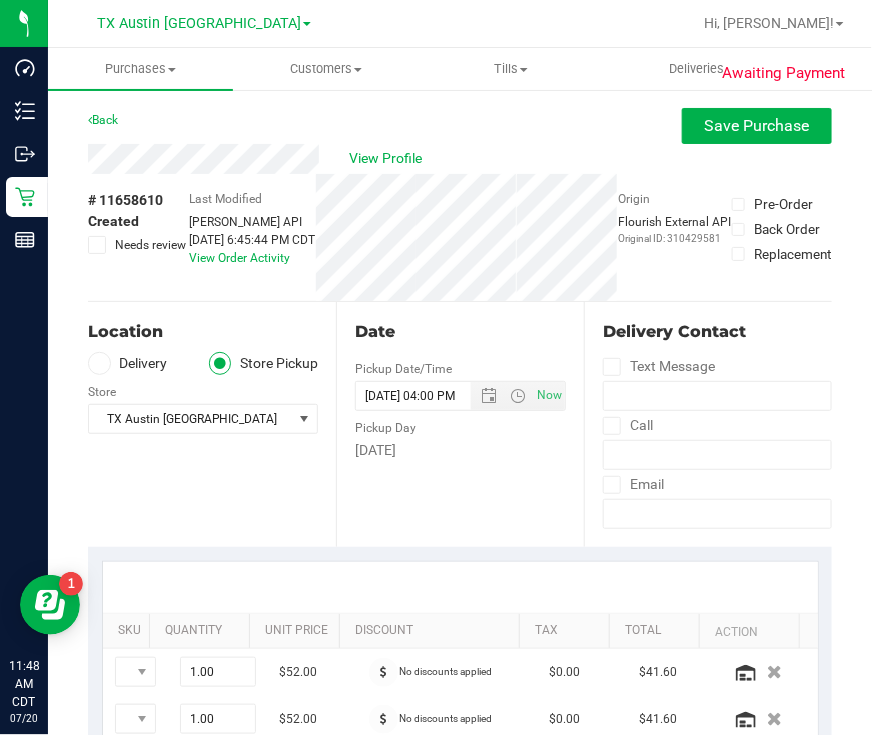 click on "Delivery" at bounding box center [128, 363] 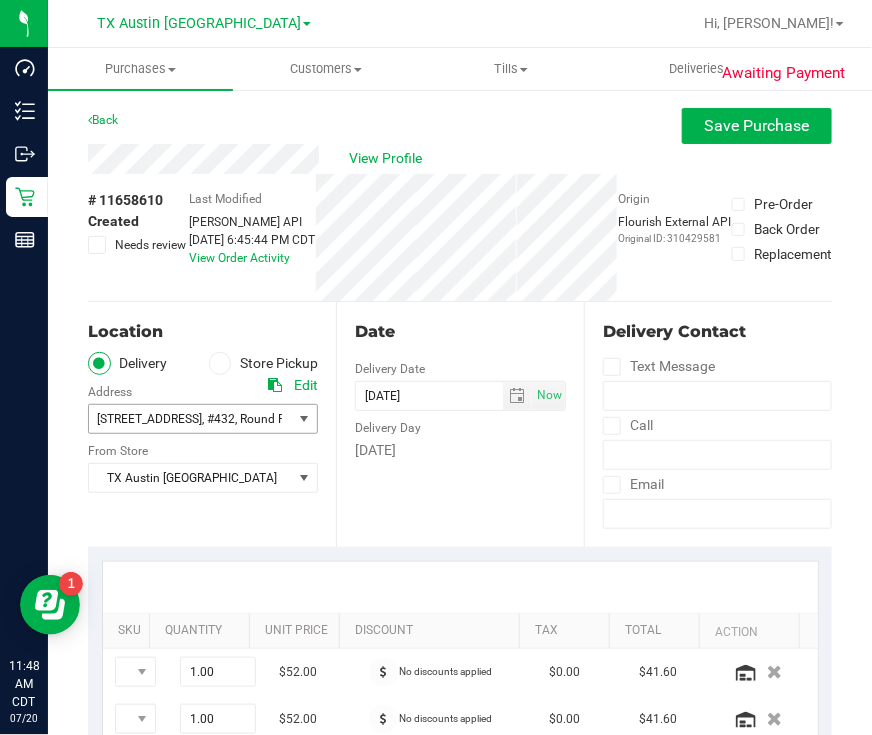 click on "2000 S. IH 35l frontage Road" at bounding box center (149, 419) 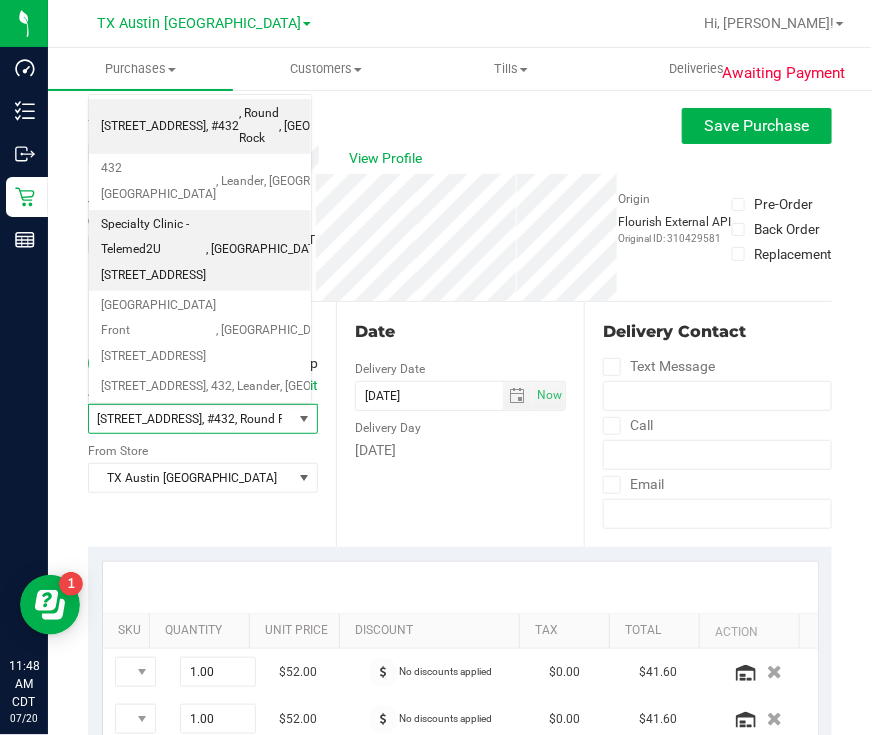 click on ", Austin" at bounding box center (266, 250) 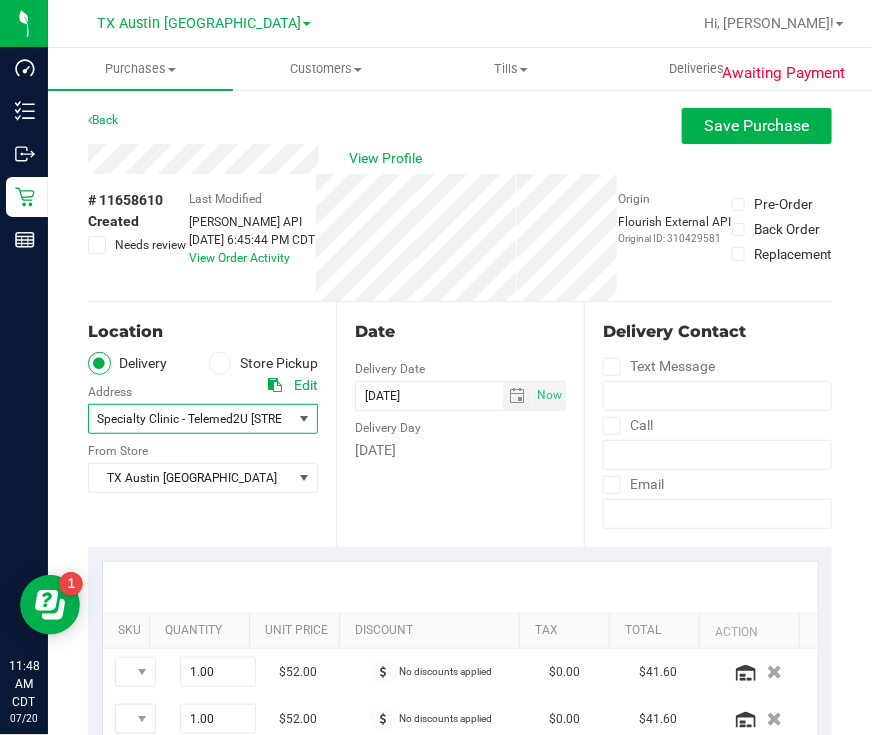 scroll, scrollTop: 0, scrollLeft: 0, axis: both 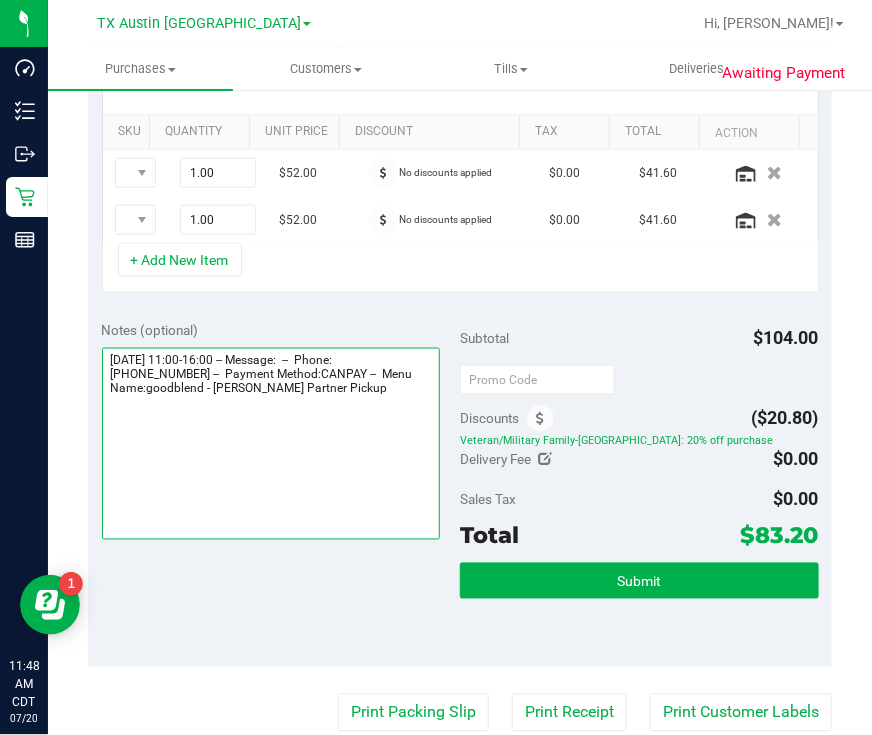 click at bounding box center [271, 444] 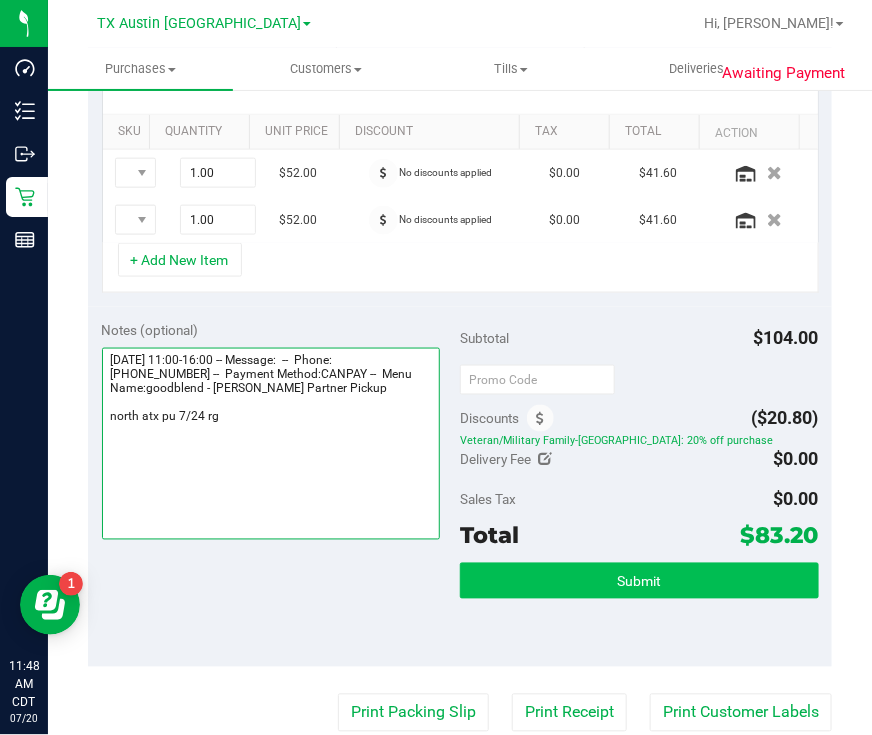type on "Thursday 07/24/2025 11:00-16:00 -- Message:  --  Phone:8154417666 --  Payment Method:CANPAY --  Menu Name:goodblend - Austin Partner Pickup
north atx pu 7/24 rg" 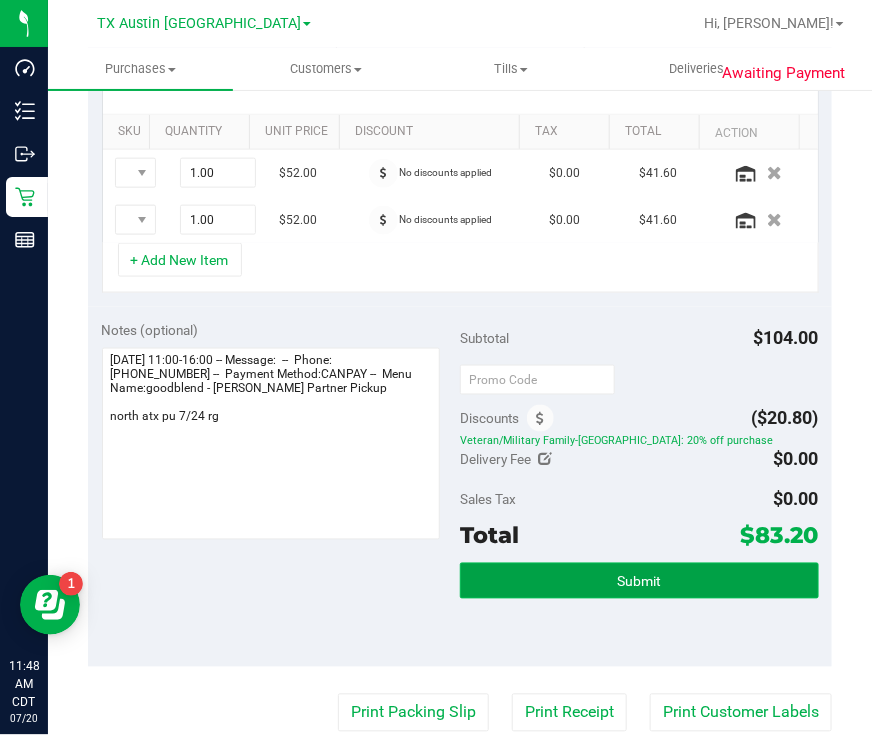 click on "Submit" at bounding box center [639, 581] 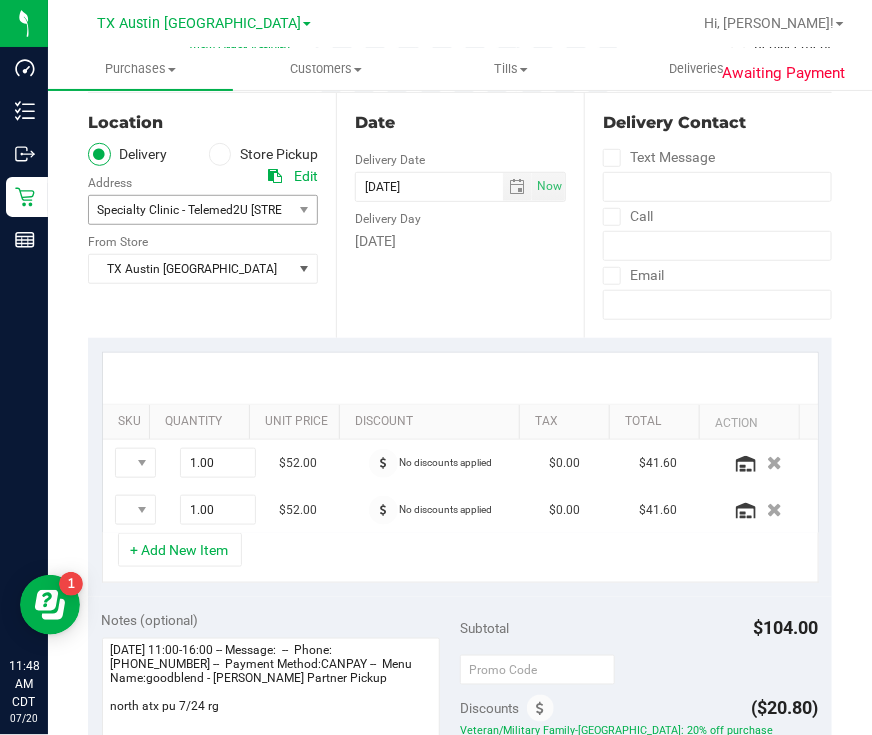 scroll, scrollTop: 0, scrollLeft: 0, axis: both 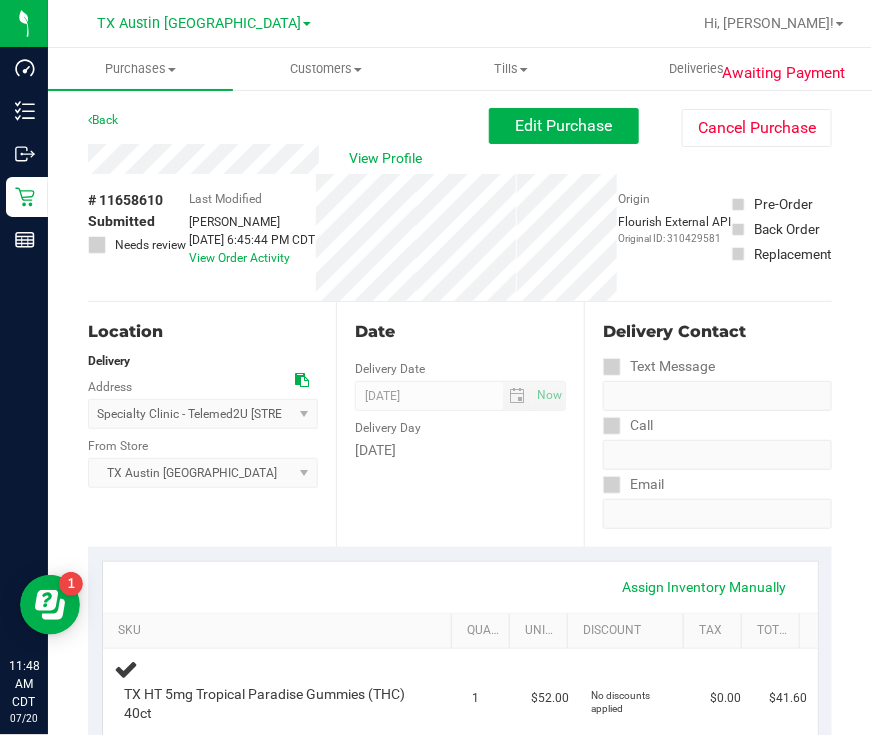 click on "View Profile" at bounding box center [288, 159] 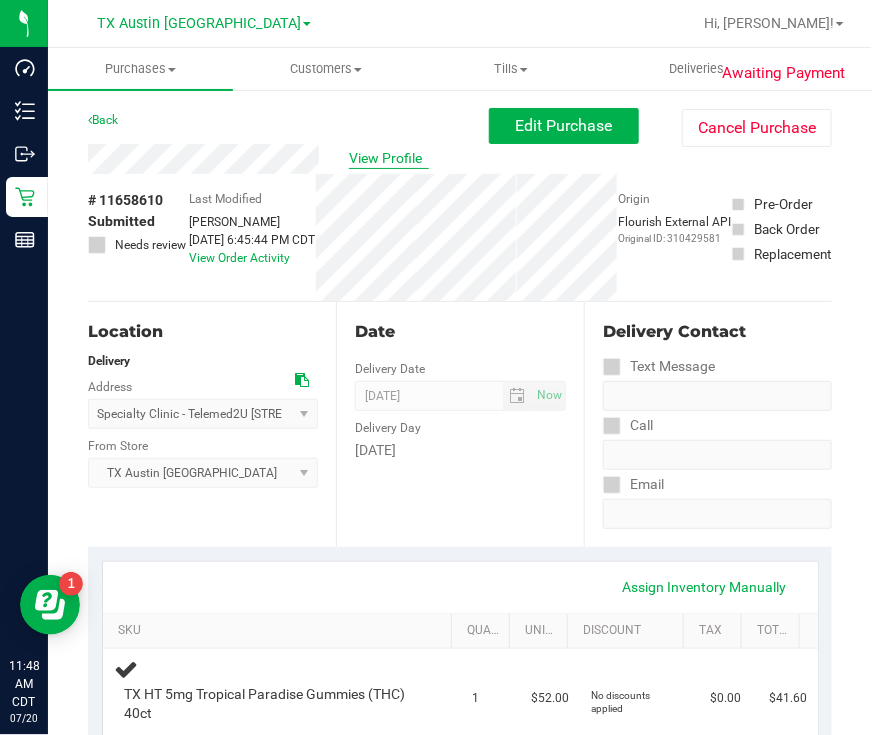 click on "View Profile" at bounding box center (389, 158) 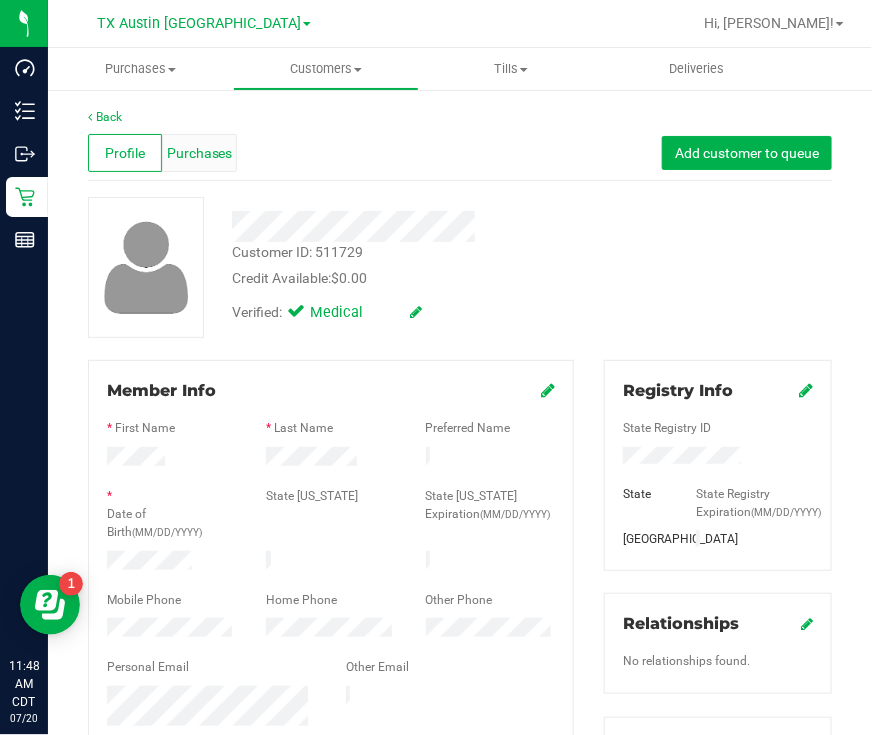 click on "Purchases" at bounding box center (200, 153) 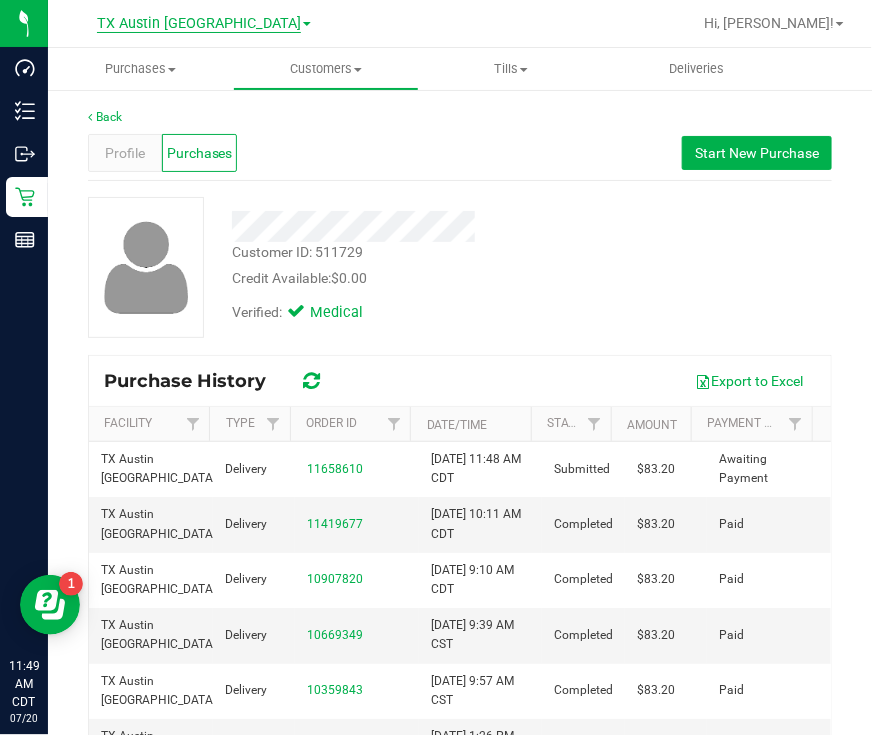 click on "TX Austin [GEOGRAPHIC_DATA]" at bounding box center [199, 24] 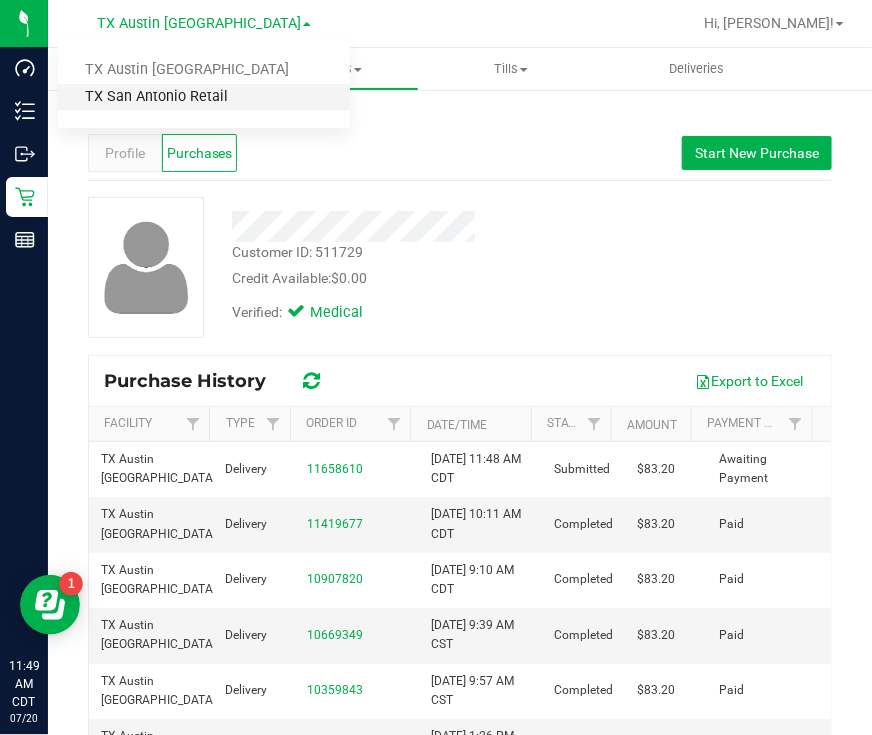click on "TX San Antonio Retail" at bounding box center [204, 97] 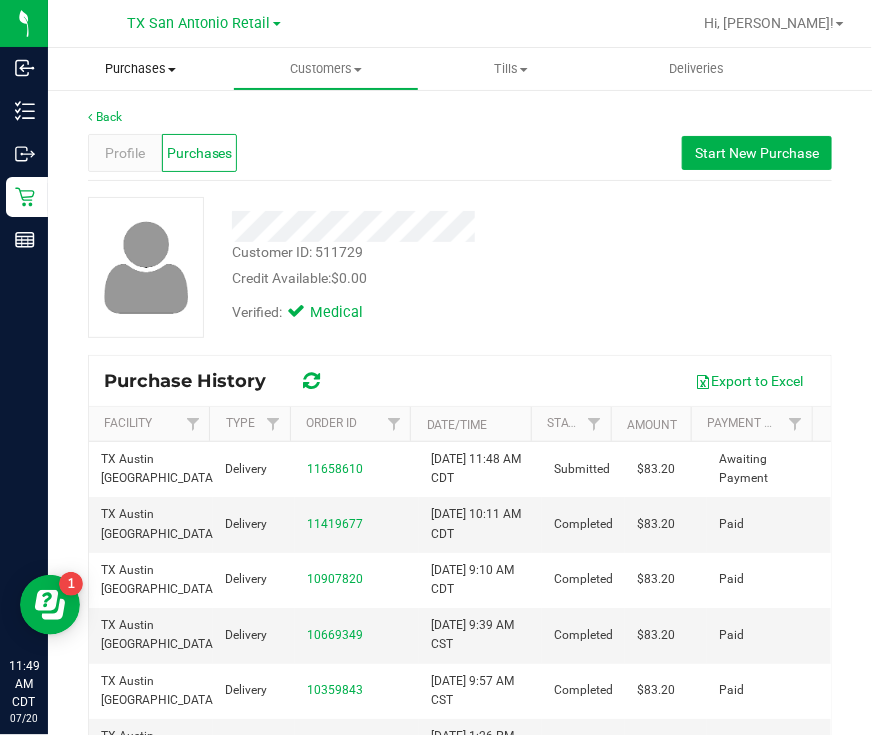 click on "Purchases" at bounding box center [140, 69] 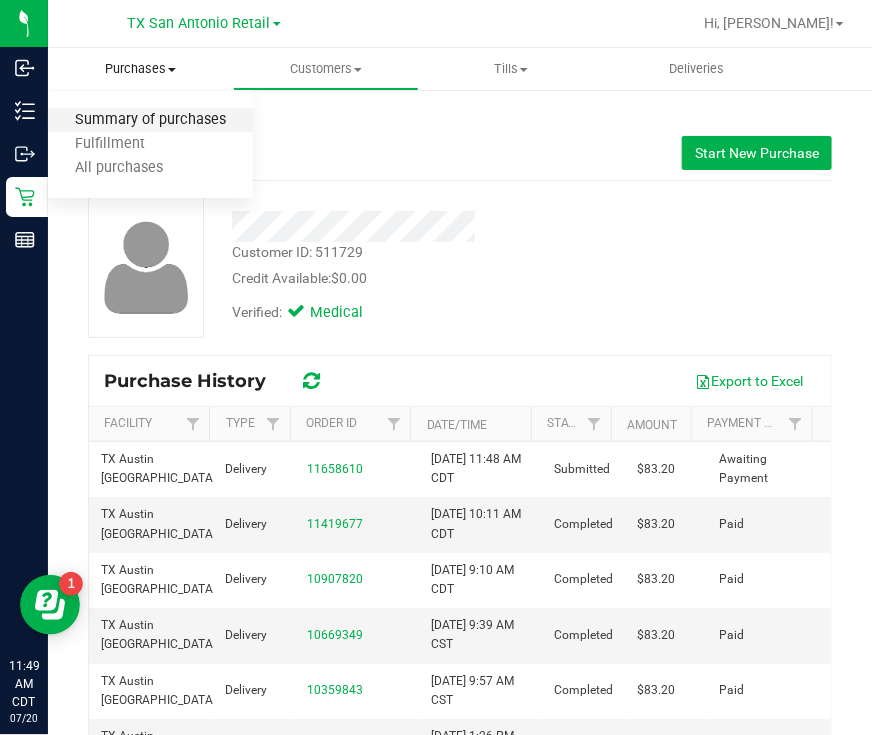 click on "Summary of purchases" at bounding box center [150, 120] 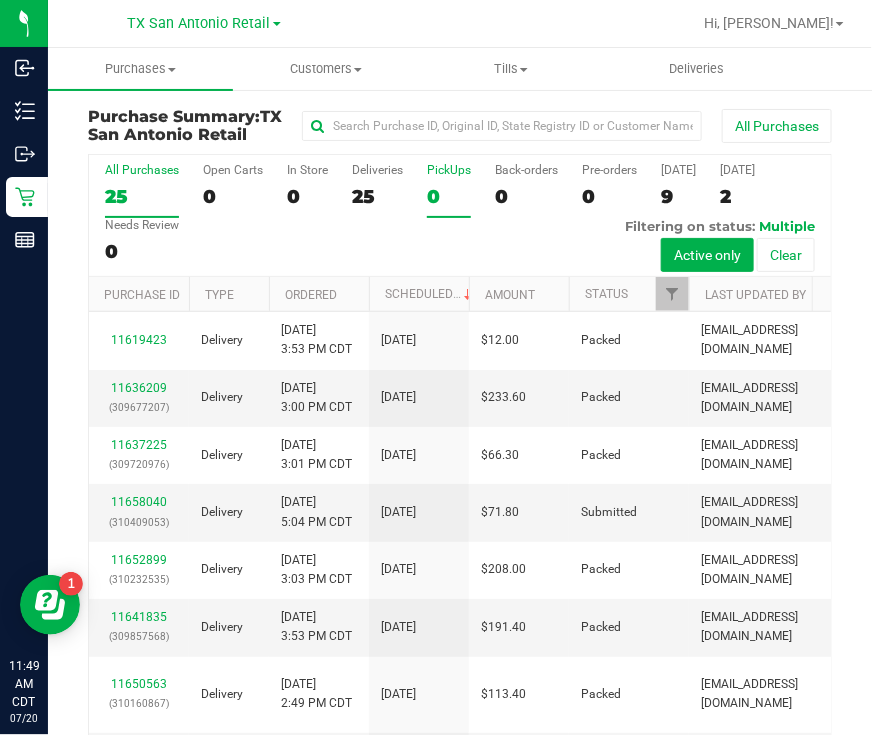 click on "0" at bounding box center (449, 196) 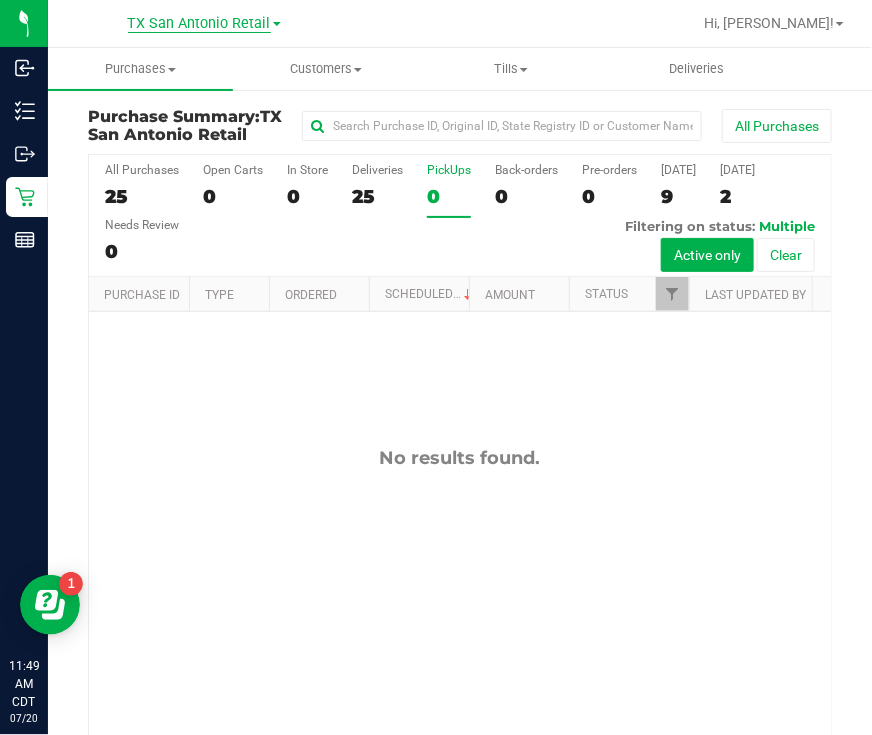 click on "TX San Antonio Retail" at bounding box center [199, 24] 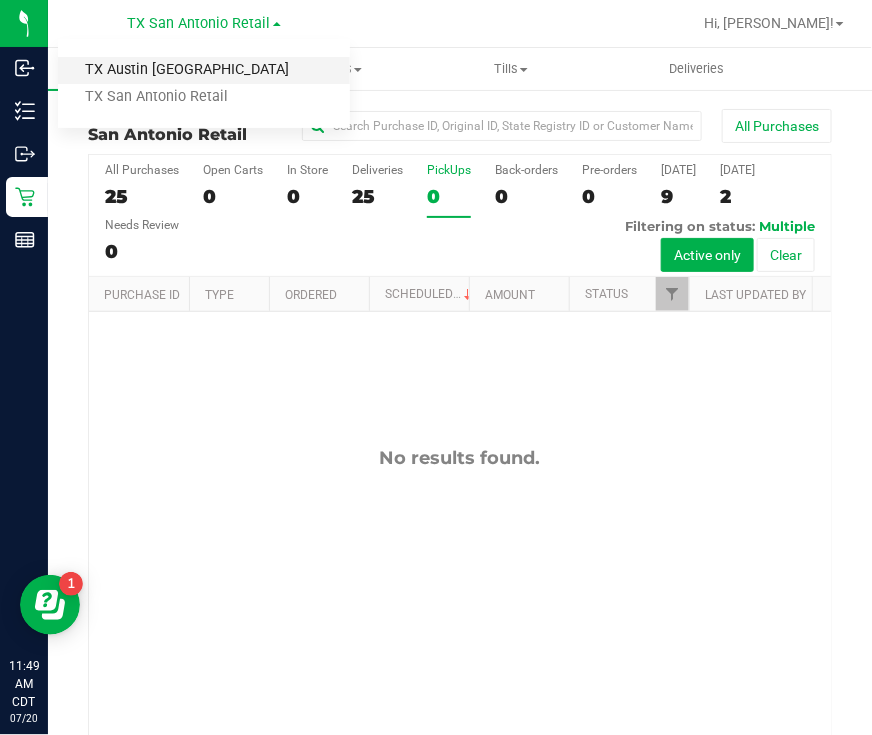 click on "TX Austin [GEOGRAPHIC_DATA]" at bounding box center (204, 70) 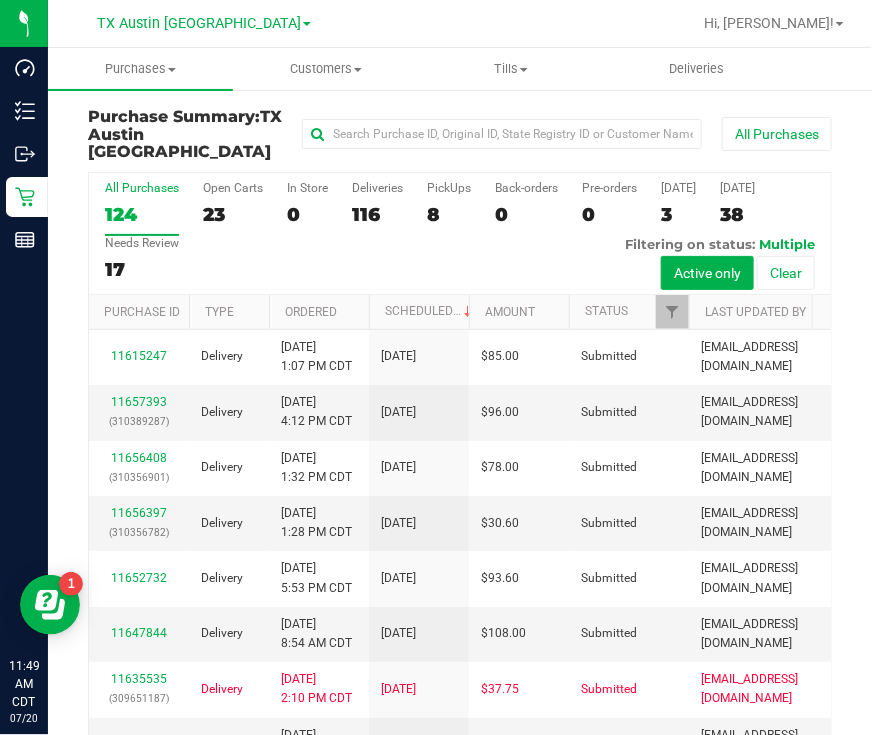 click on "PickUps
8" at bounding box center (449, 208) 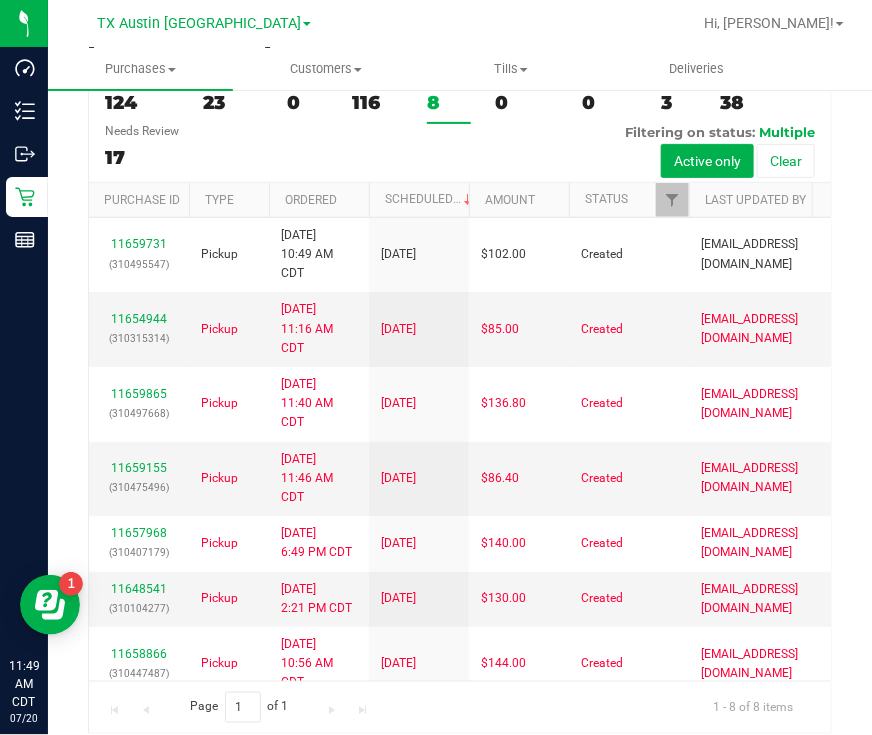 scroll, scrollTop: 113, scrollLeft: 0, axis: vertical 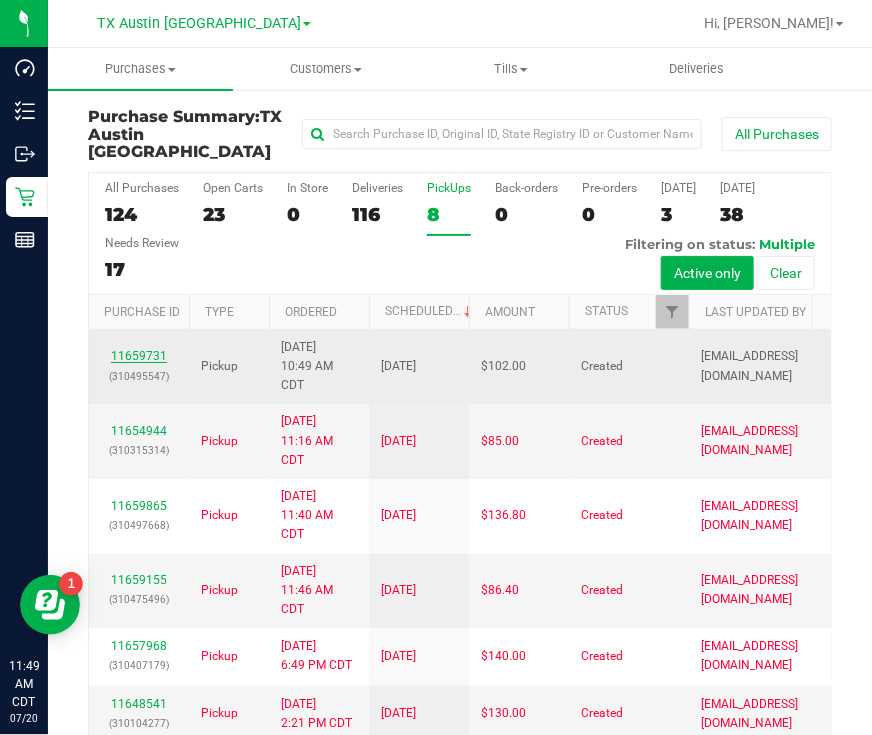 click on "11659731" at bounding box center (139, 356) 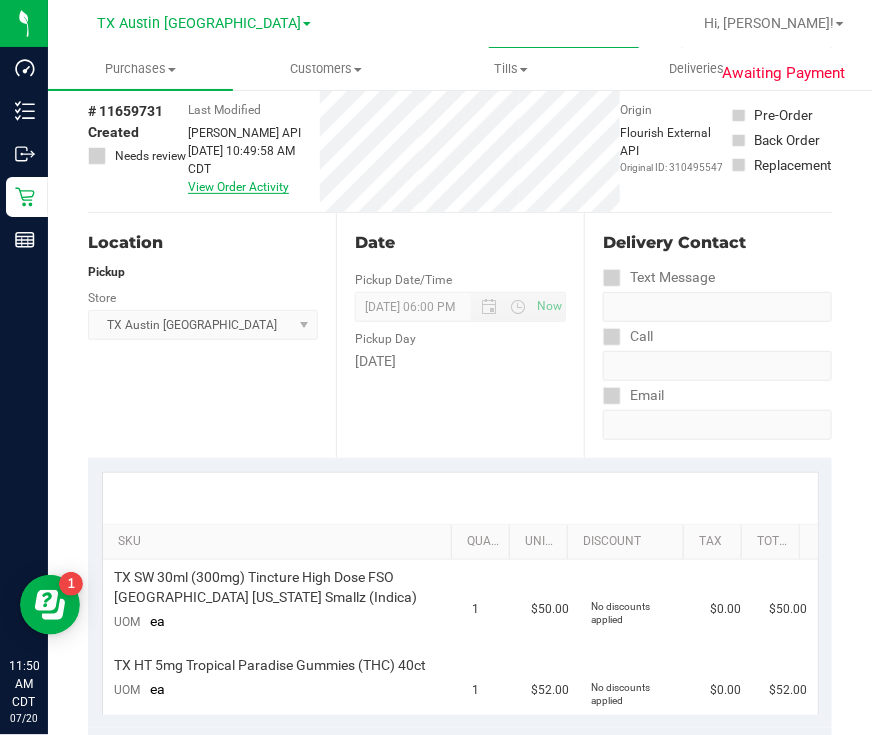 scroll, scrollTop: 0, scrollLeft: 0, axis: both 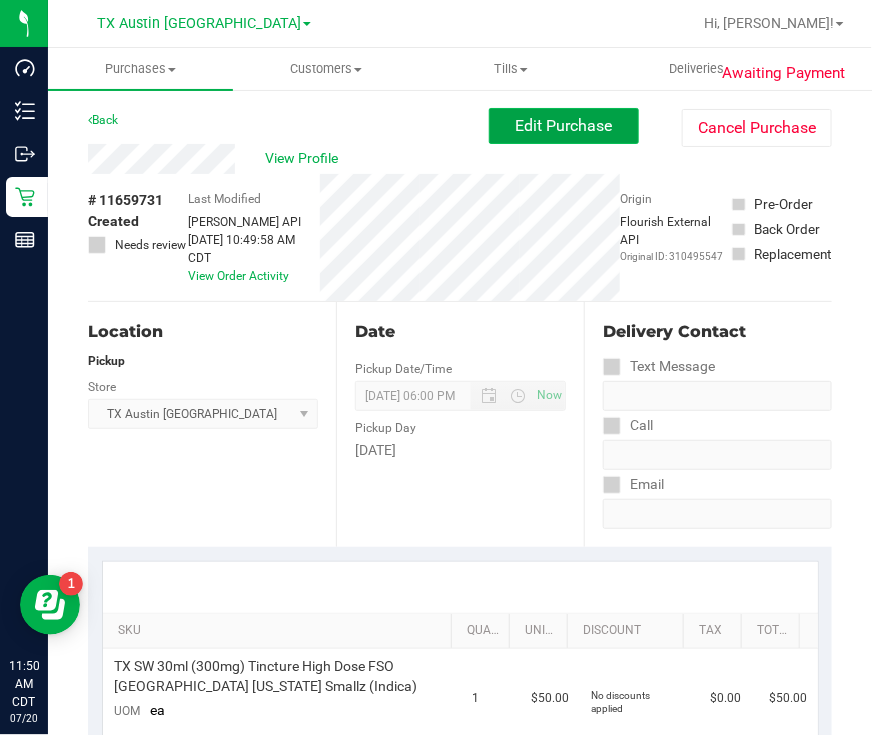 click on "Edit Purchase" at bounding box center [564, 125] 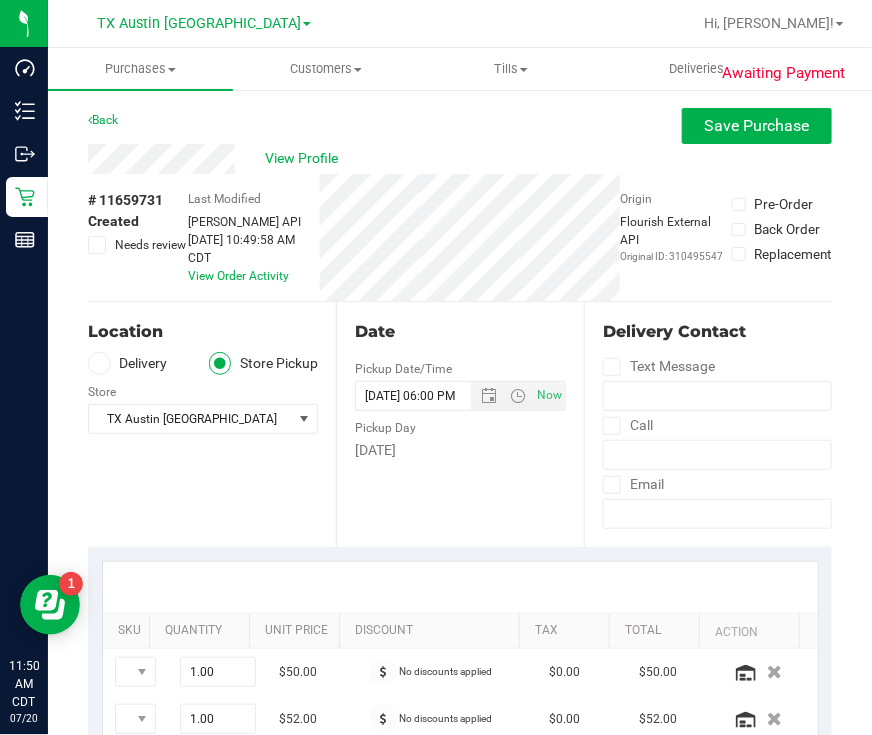 click at bounding box center (99, 363) 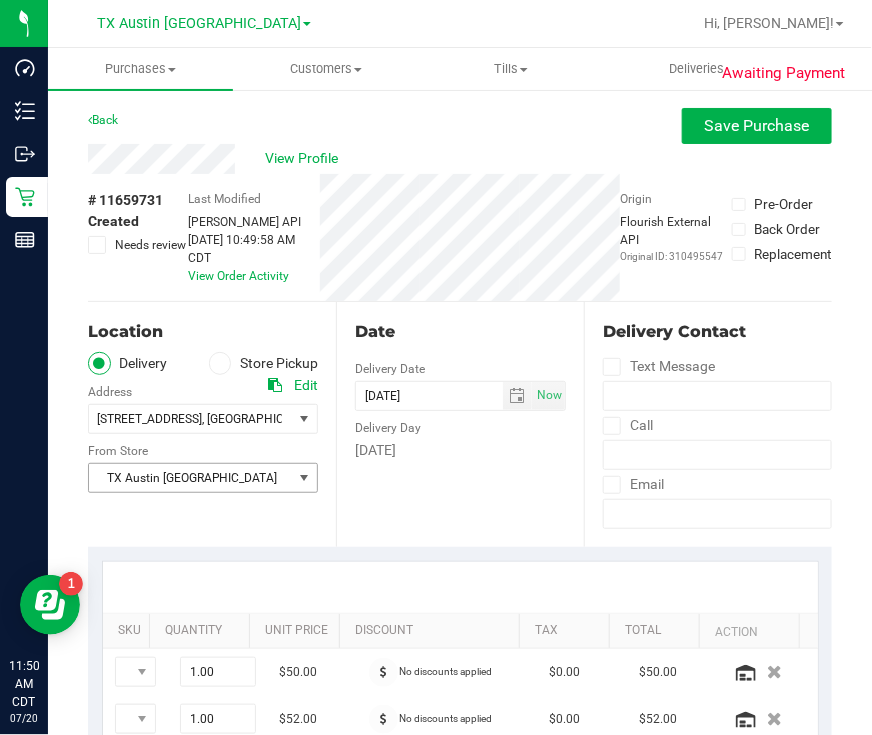 click on "TX Austin [GEOGRAPHIC_DATA]" at bounding box center [190, 478] 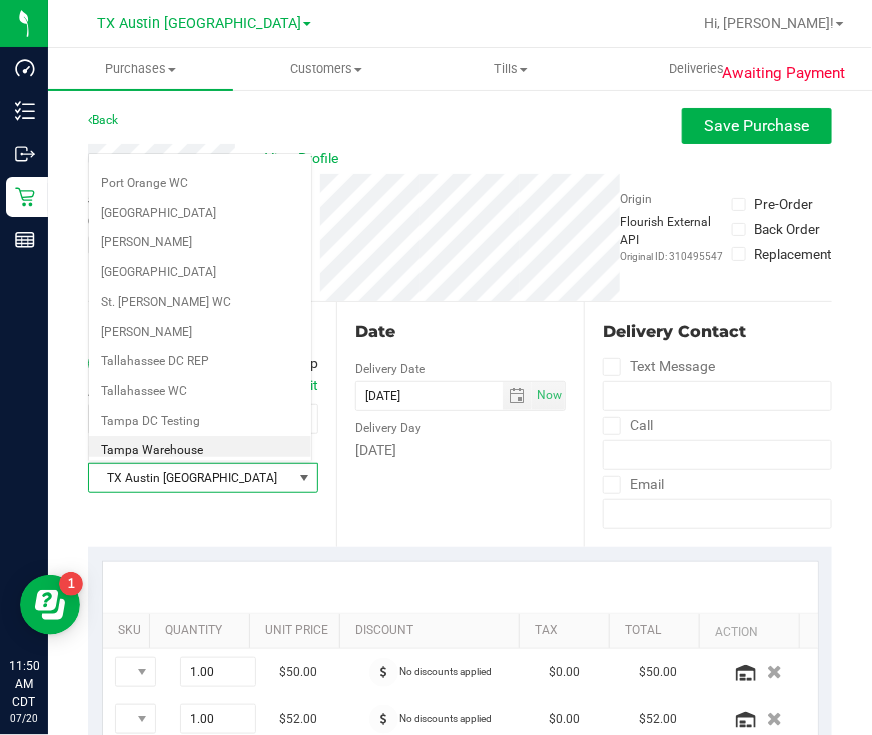 scroll, scrollTop: 1350, scrollLeft: 0, axis: vertical 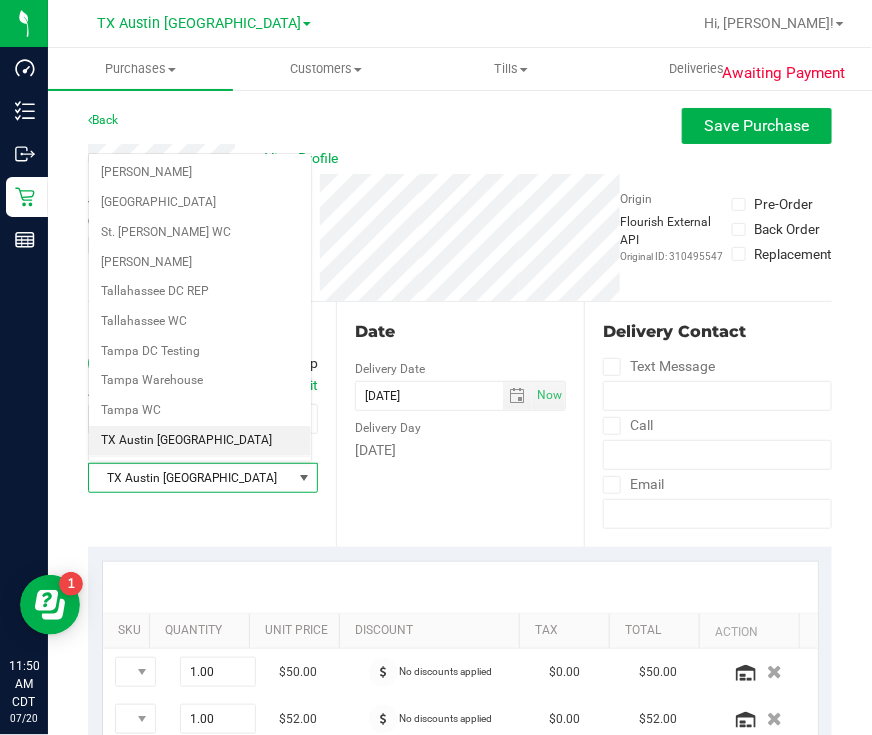 click on "TX Plano Retail" at bounding box center (200, 471) 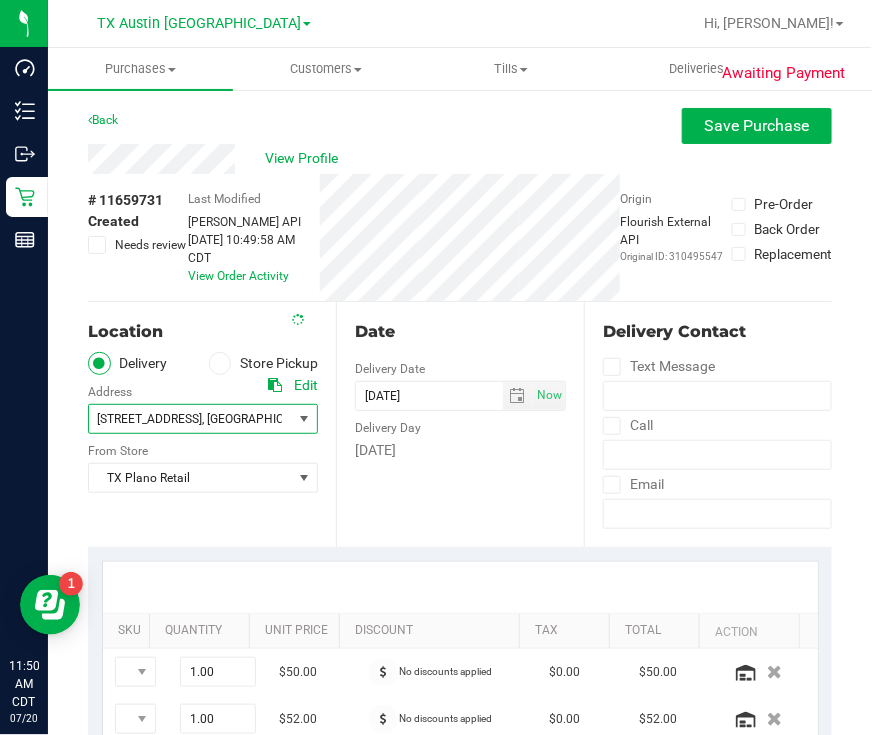 click on "615 Jagera Way" at bounding box center [149, 419] 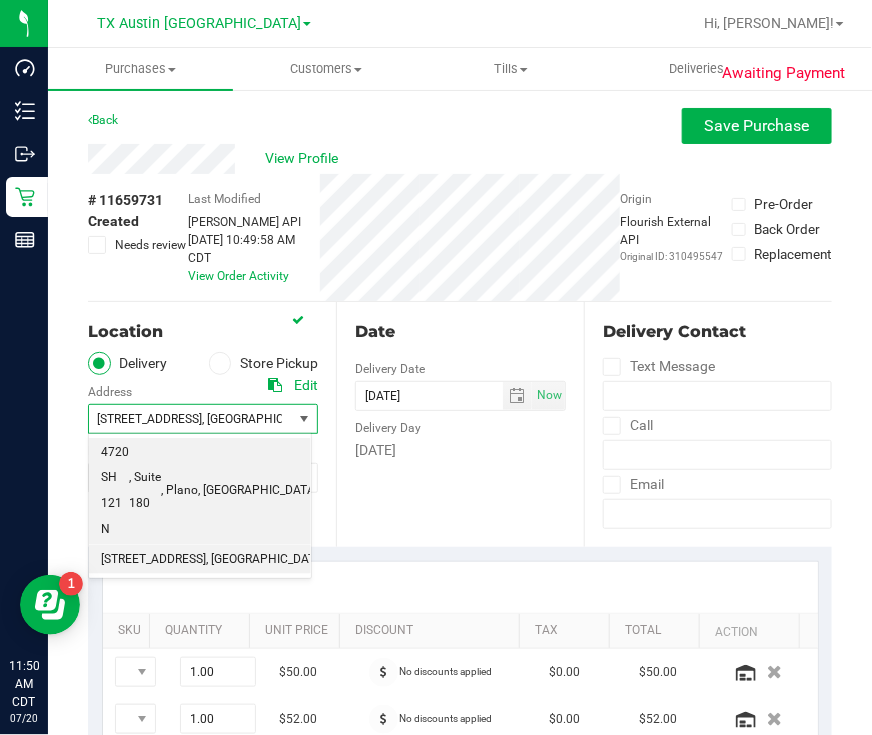 click on "4720 SH 121 N" at bounding box center [115, 491] 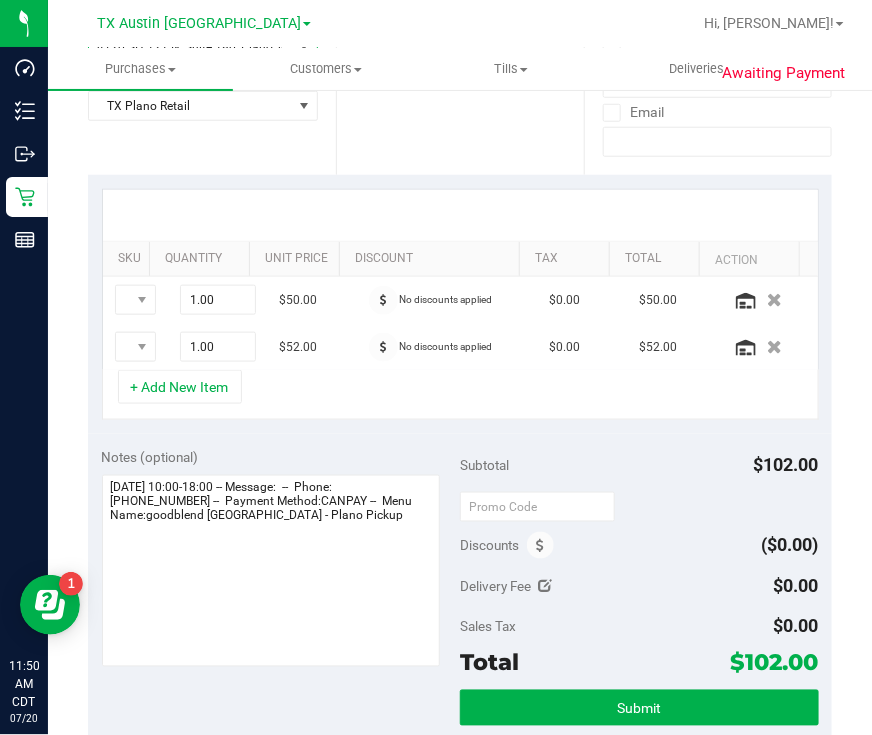 scroll, scrollTop: 375, scrollLeft: 0, axis: vertical 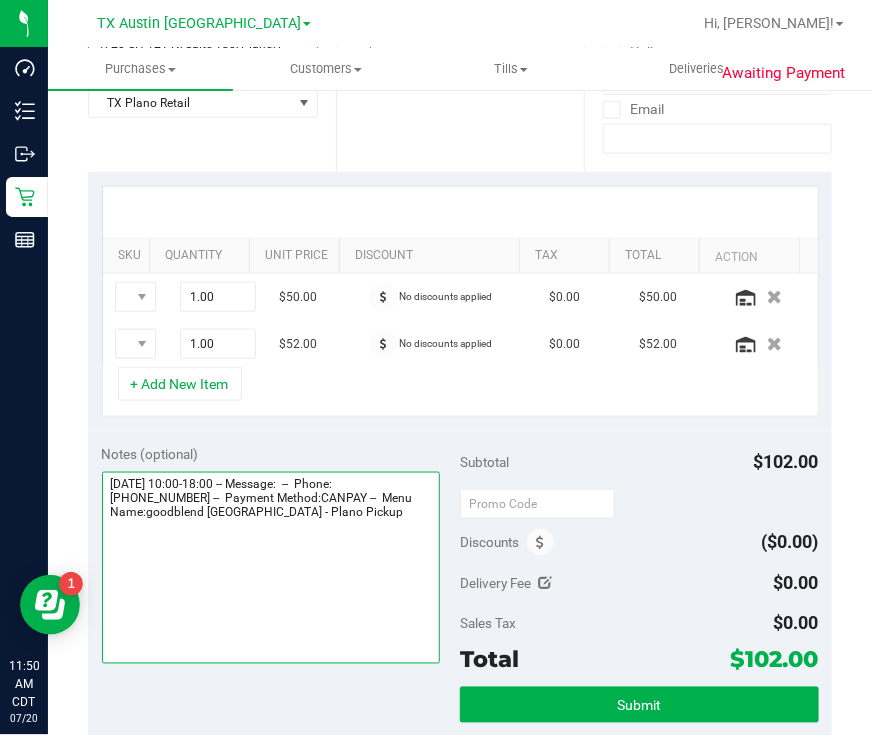 click at bounding box center [271, 568] 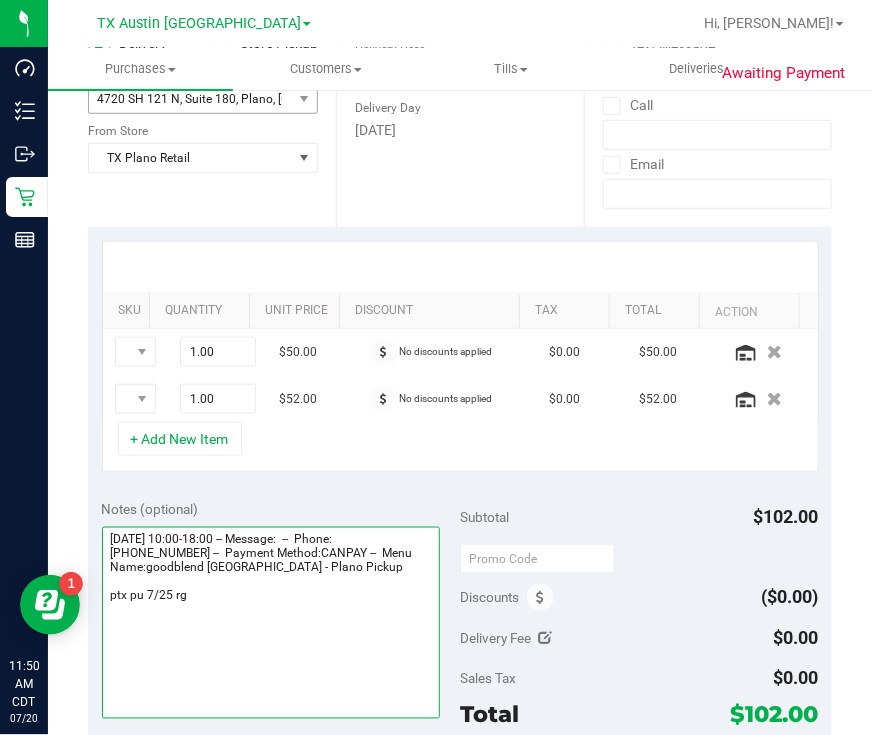 scroll, scrollTop: 375, scrollLeft: 0, axis: vertical 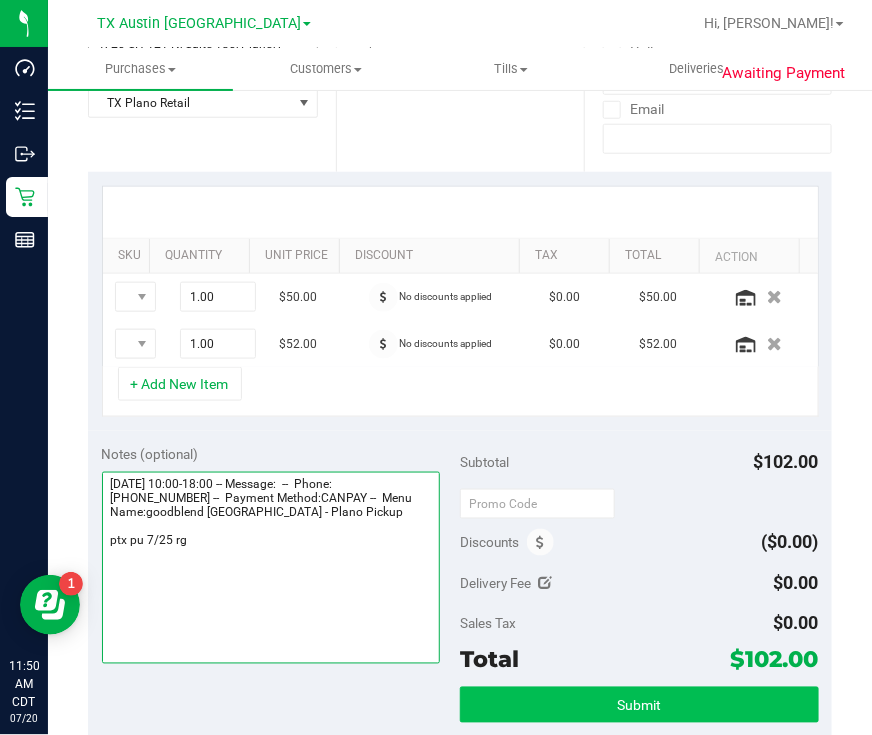 type on "Friday 07/25/2025 10:00-18:00 -- Message:  --  Phone:8178212590 --  Payment Method:CANPAY --  Menu Name:goodblend TX - Plano Pickup
ptx pu 7/25 rg" 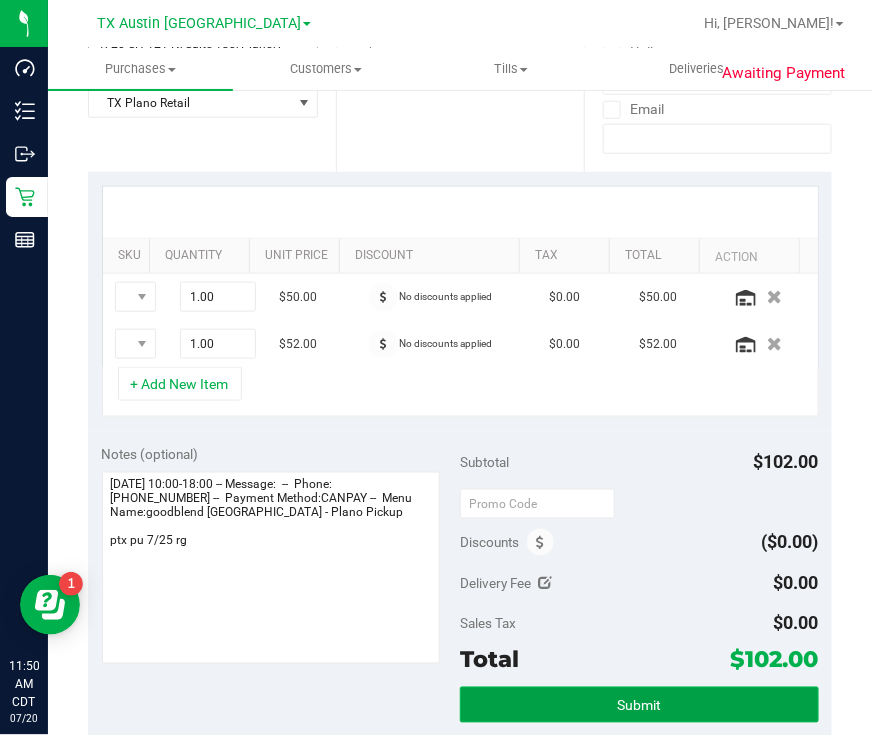 click on "Submit" at bounding box center (639, 706) 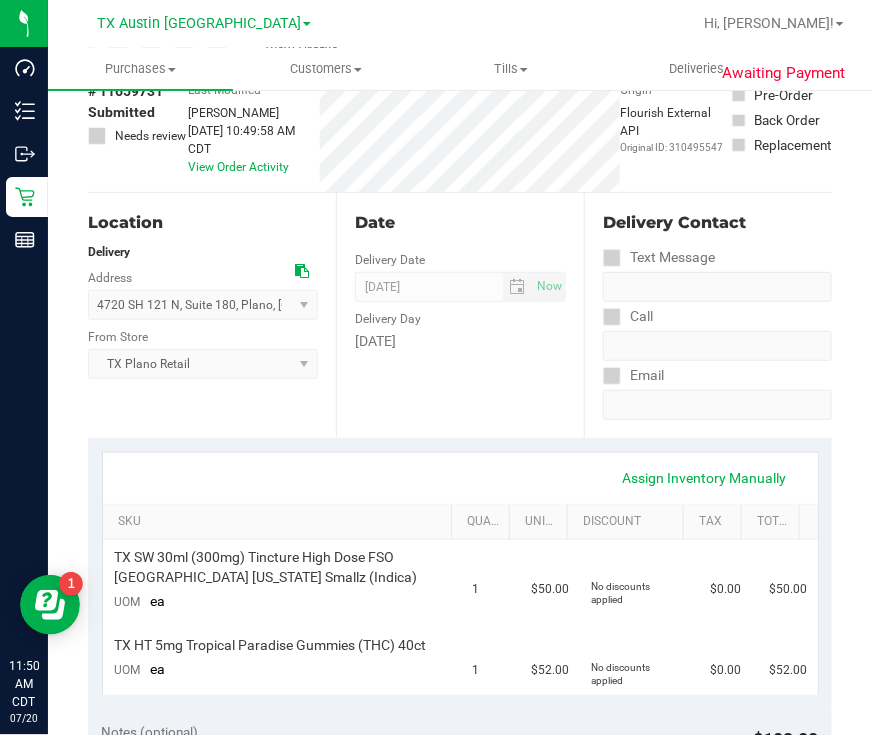 scroll, scrollTop: 0, scrollLeft: 0, axis: both 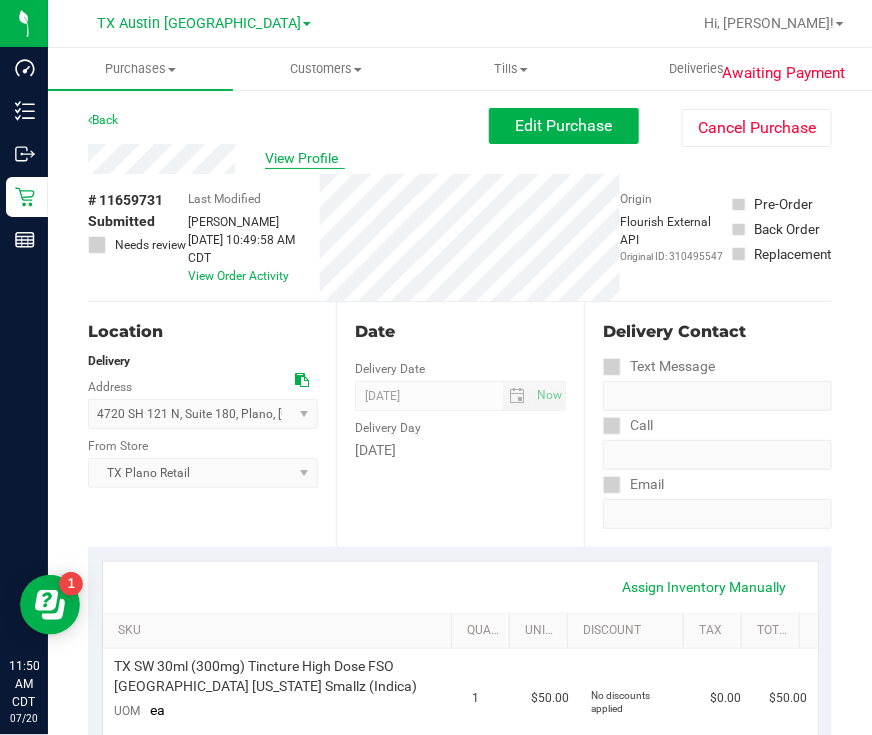 click on "View Profile" at bounding box center (305, 158) 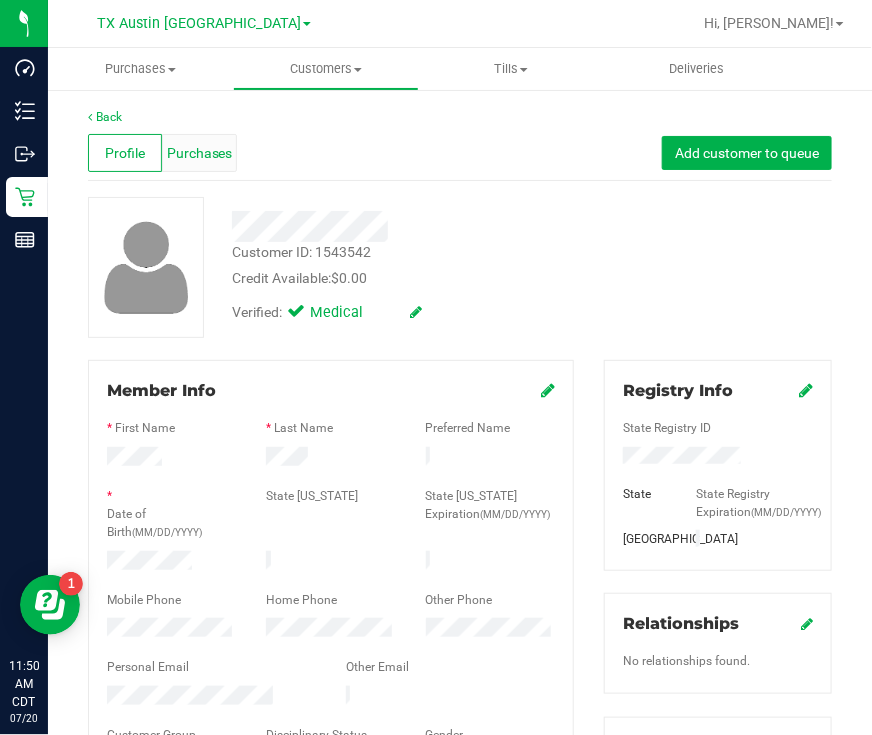 click on "Purchases" at bounding box center (200, 153) 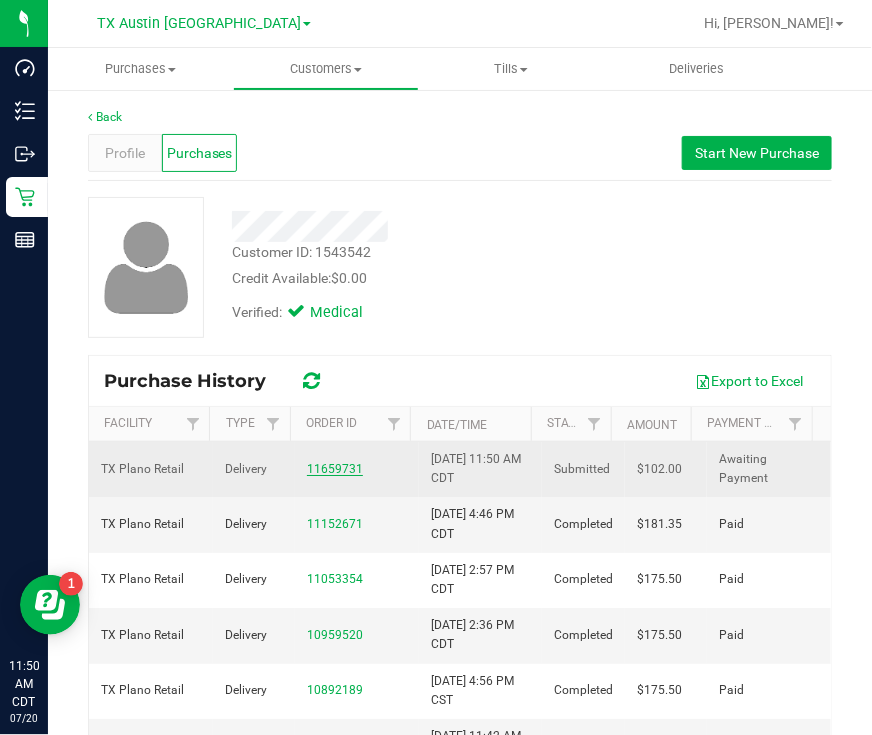 click on "11659731" at bounding box center (335, 469) 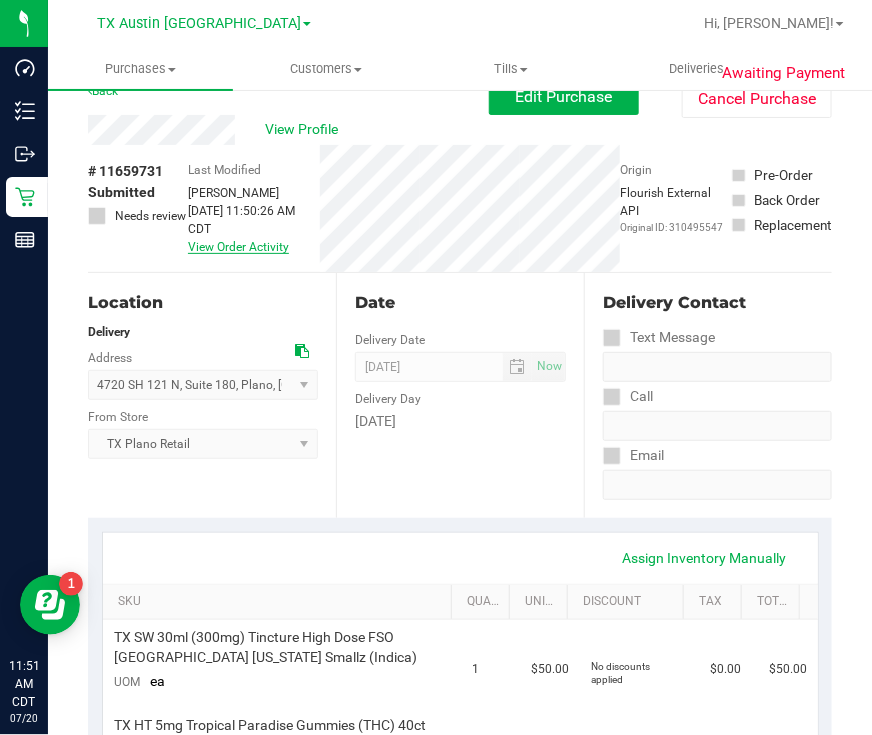 scroll, scrollTop: 0, scrollLeft: 0, axis: both 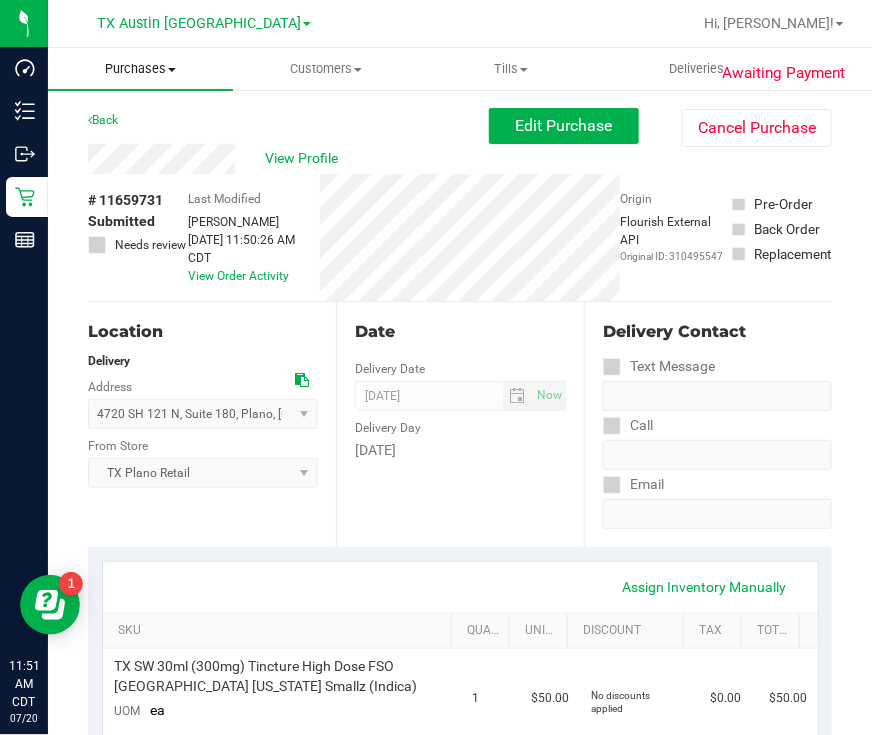 click on "Purchases
Summary of purchases
Fulfillment
All purchases" at bounding box center [140, 69] 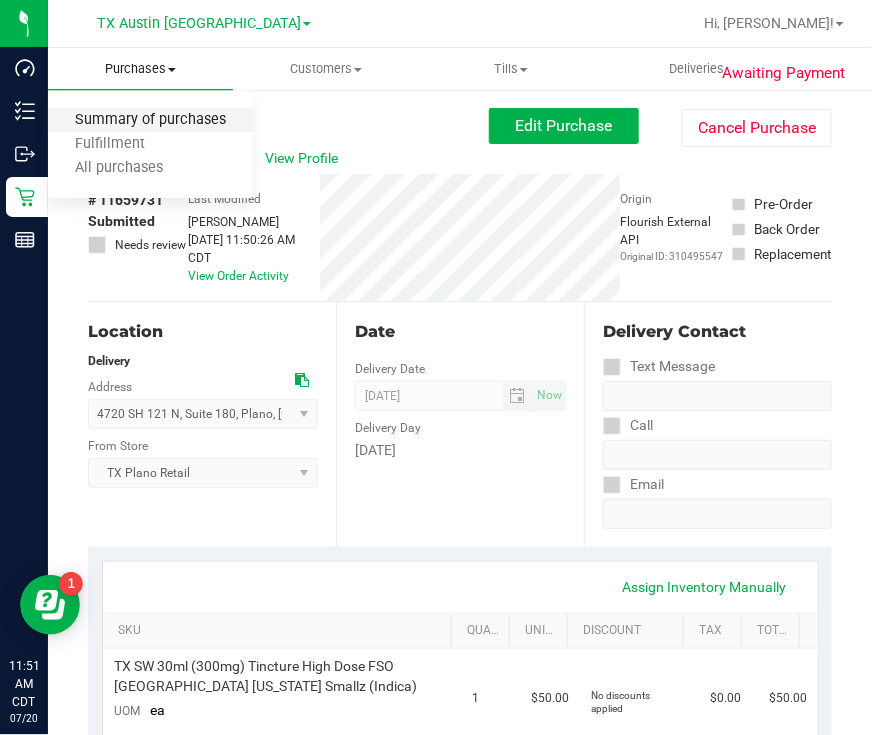 click on "Summary of purchases" at bounding box center (150, 120) 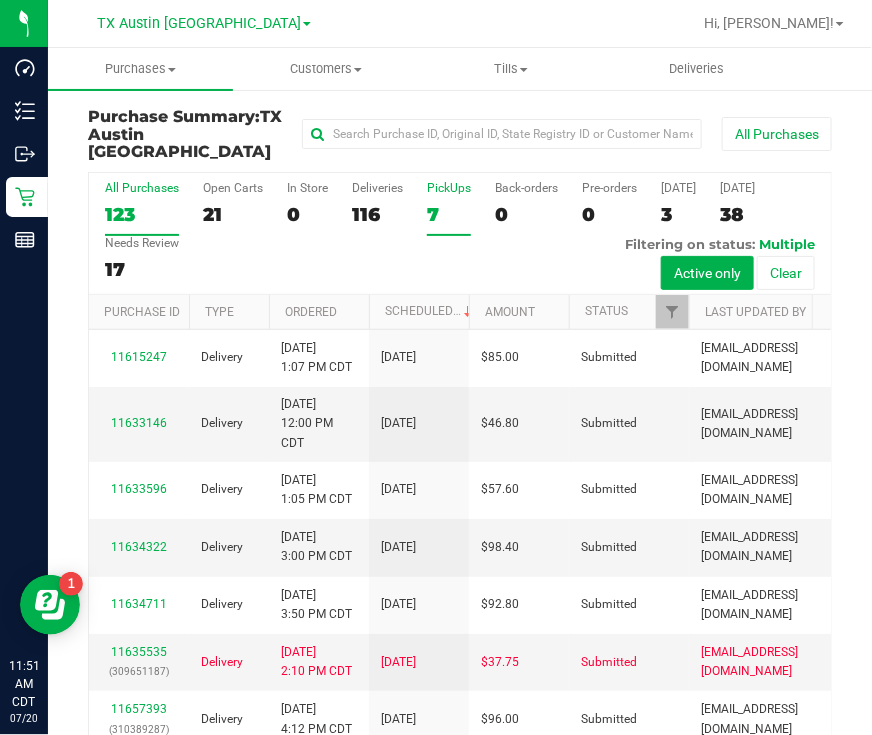 click on "7" at bounding box center (449, 214) 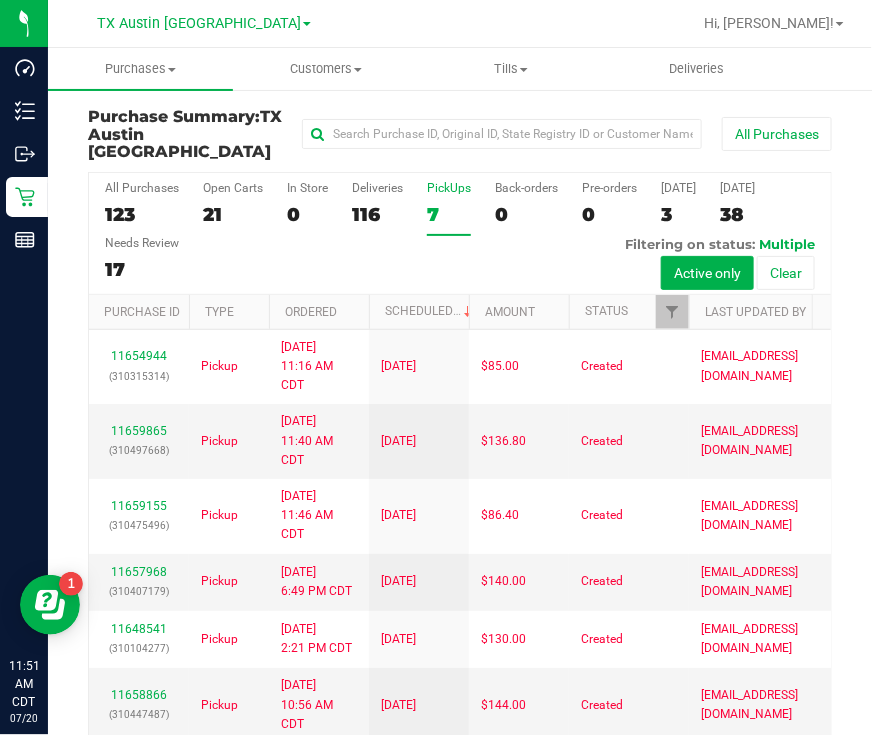 scroll, scrollTop: 113, scrollLeft: 0, axis: vertical 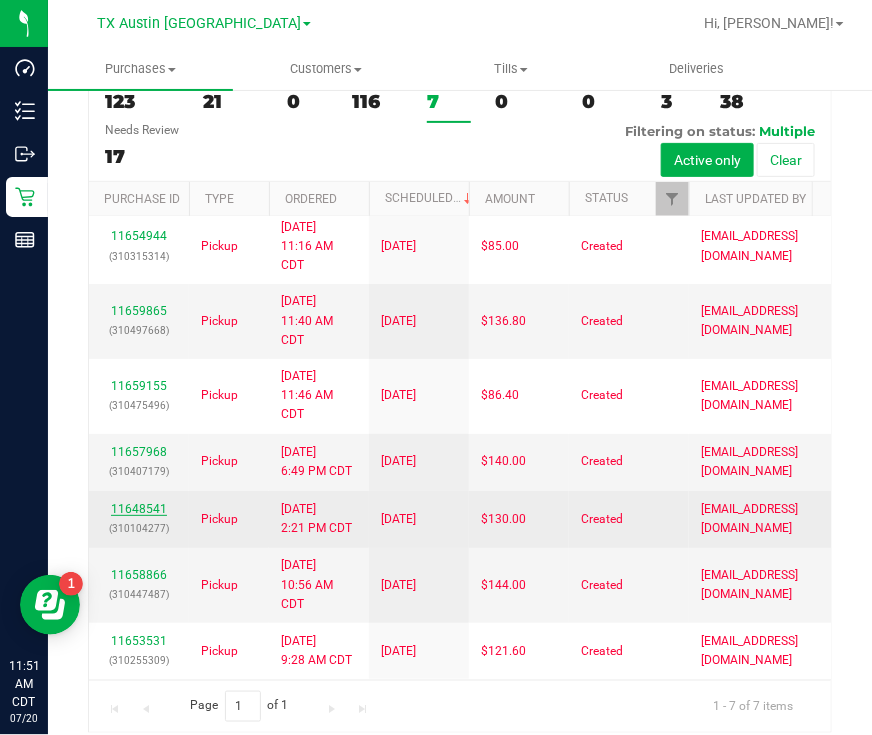 click on "11648541" at bounding box center [139, 509] 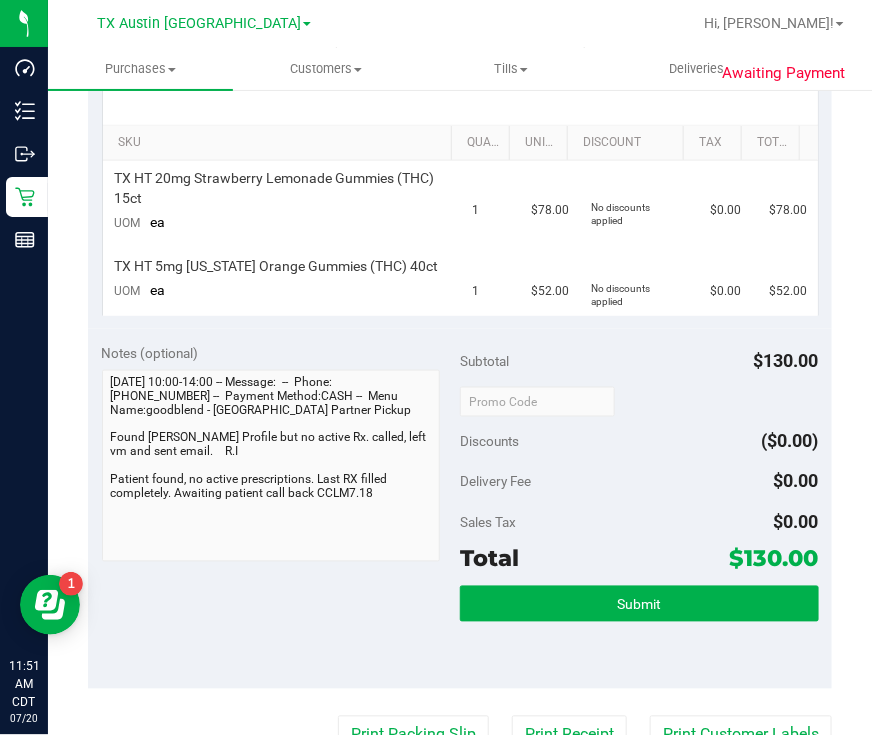 scroll, scrollTop: 0, scrollLeft: 0, axis: both 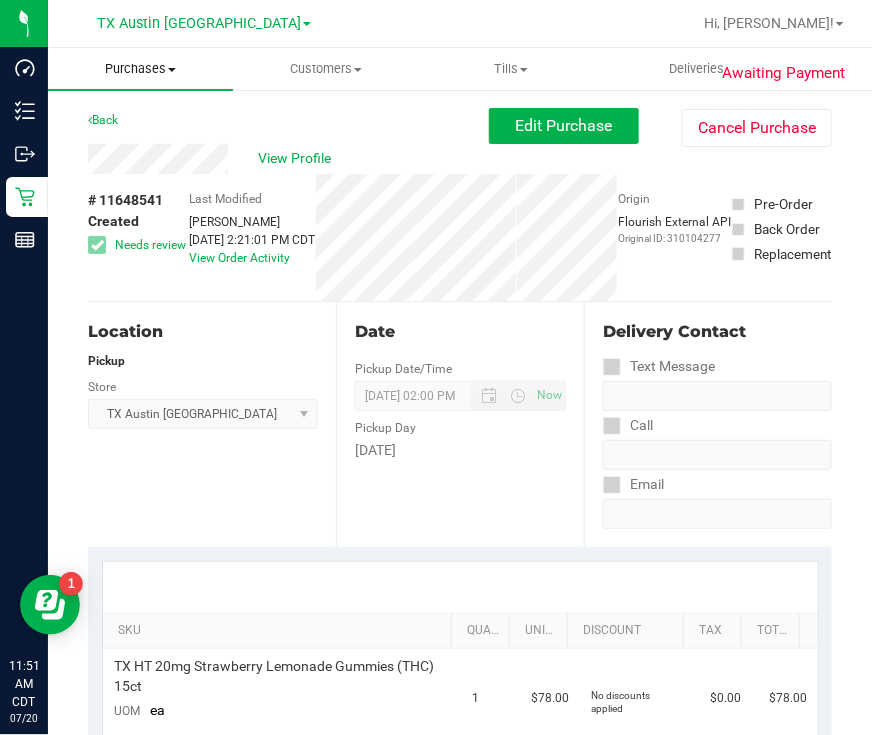 click on "Purchases" at bounding box center (140, 69) 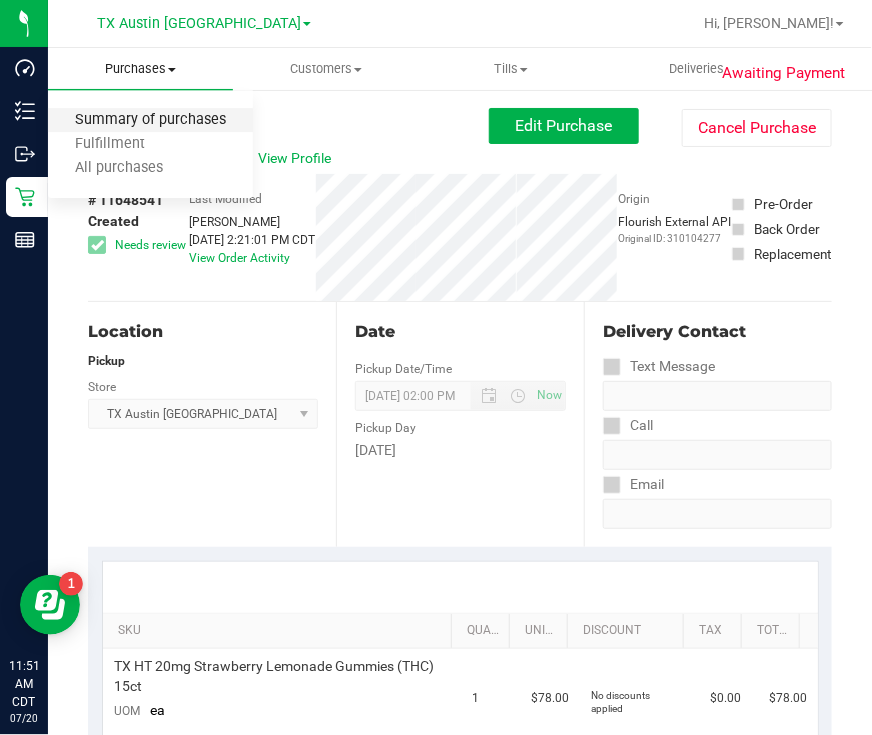 click on "Summary of purchases" at bounding box center [150, 120] 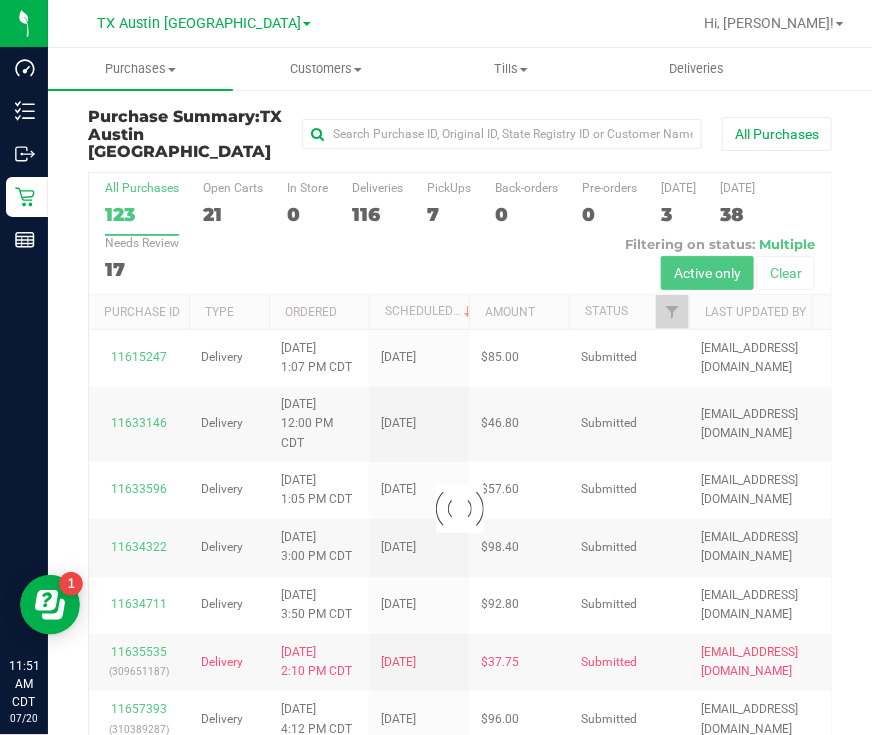 click at bounding box center [460, 509] 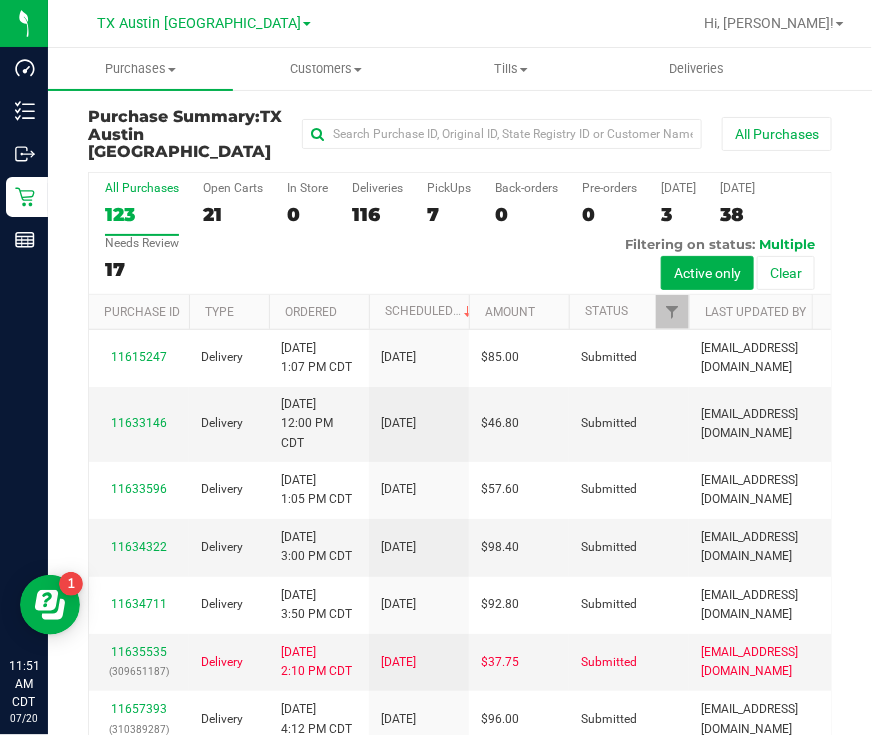 click on "PickUps
7" at bounding box center (449, 208) 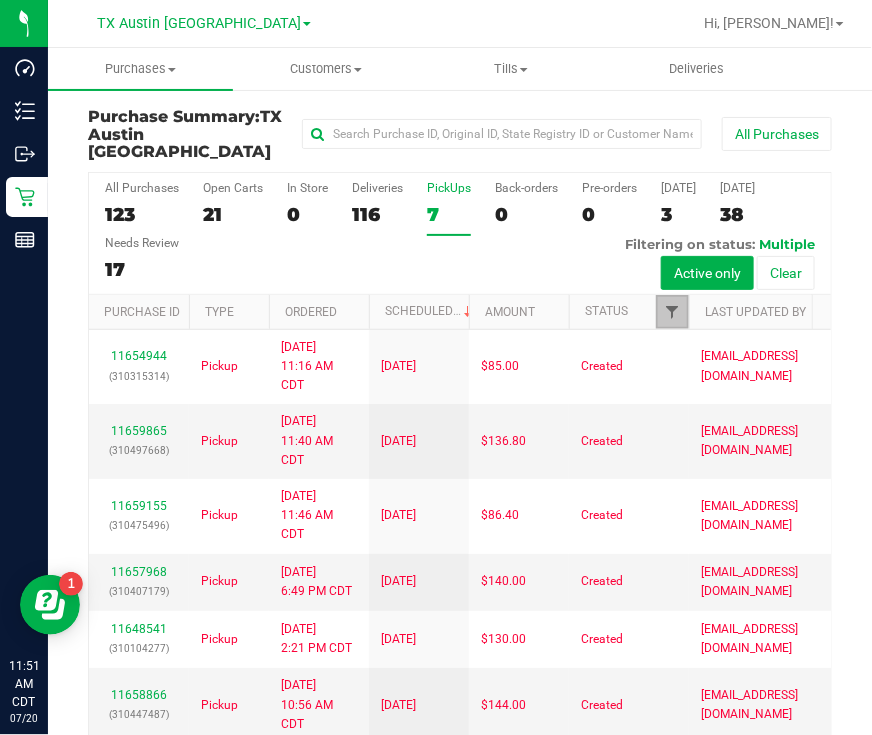 click at bounding box center (672, 312) 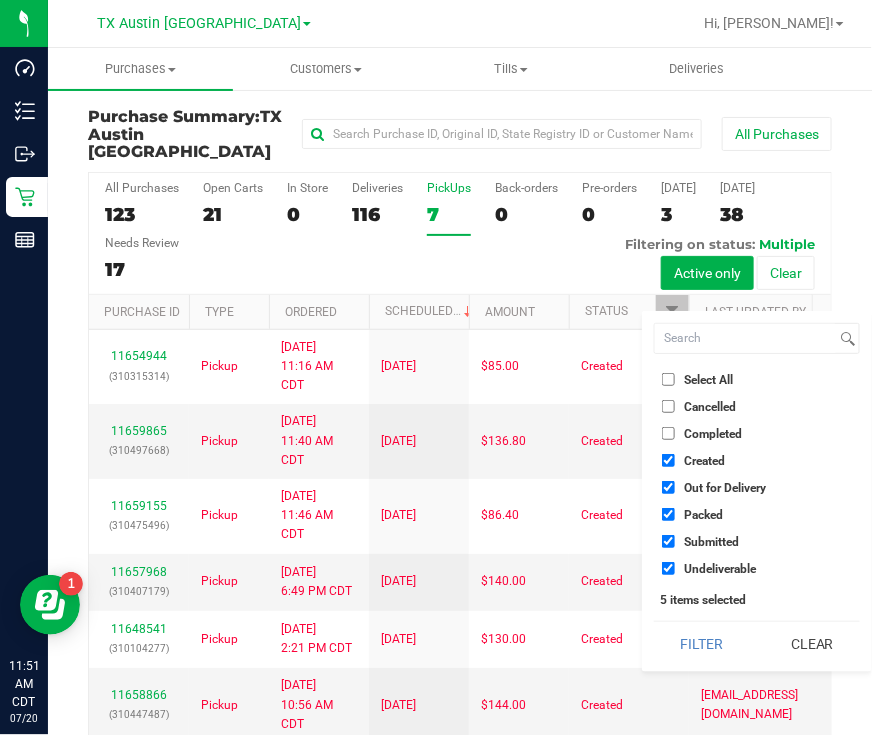 click on "Out for Delivery" at bounding box center (757, 487) 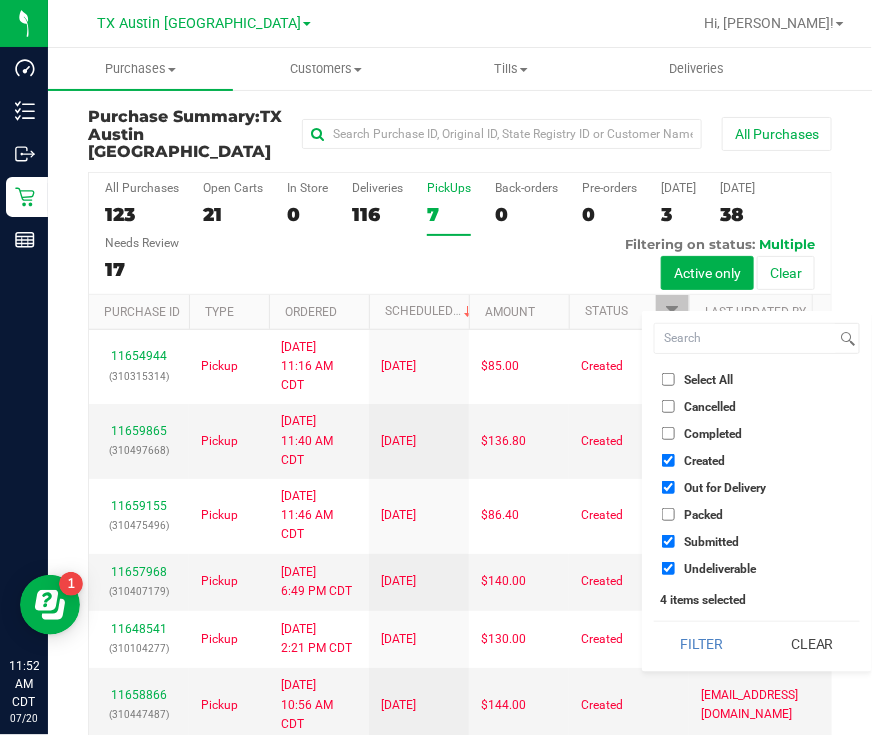 click on "Out for Delivery" at bounding box center (725, 488) 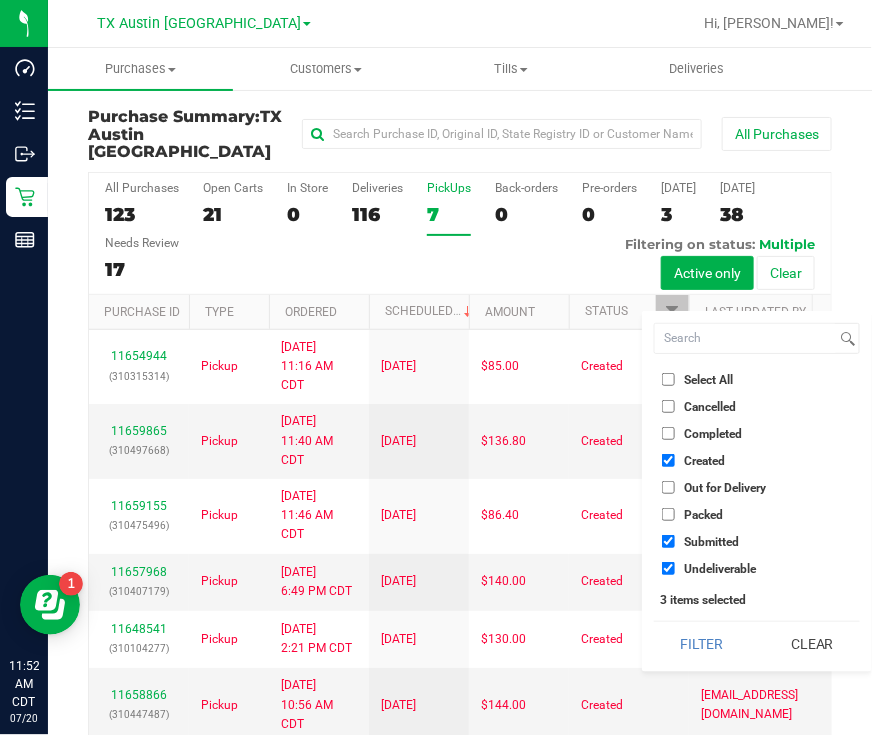 click on "Submitted" at bounding box center [711, 542] 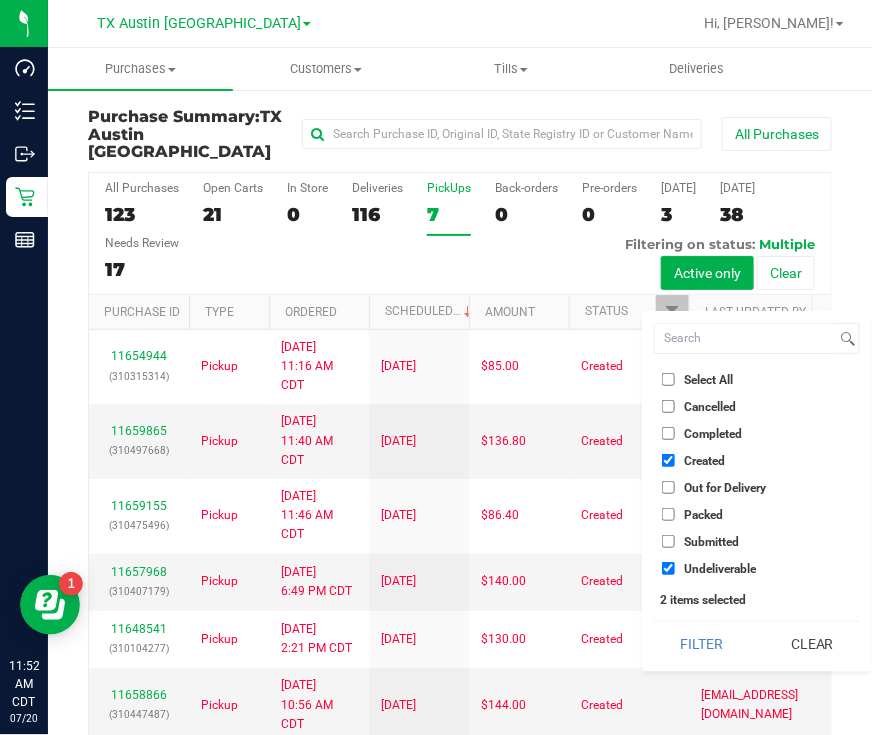 click on "Undeliverable" at bounding box center (720, 569) 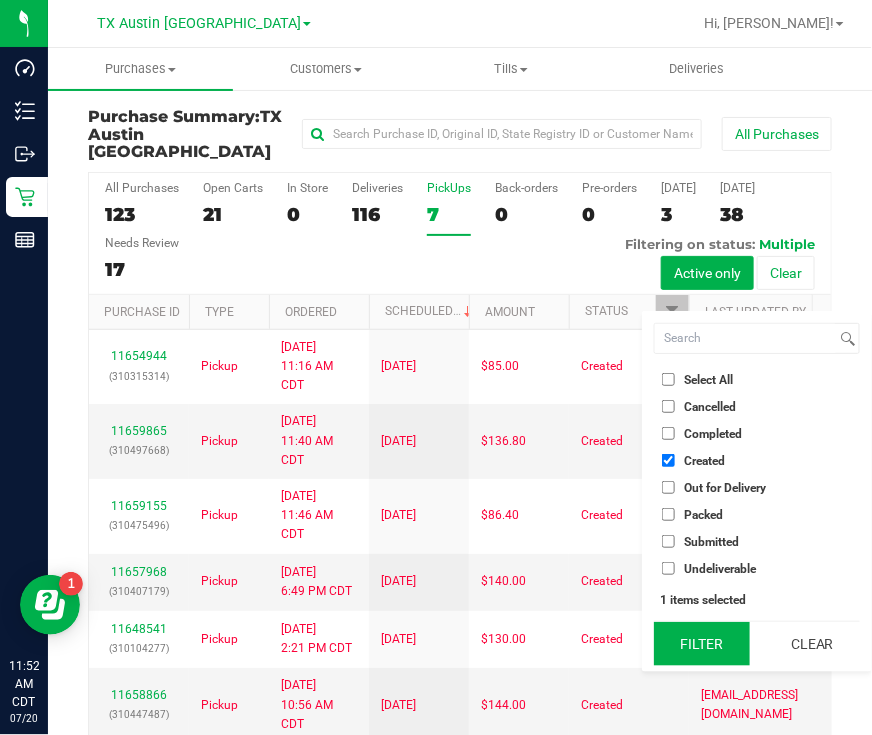 click on "Filter" at bounding box center (702, 644) 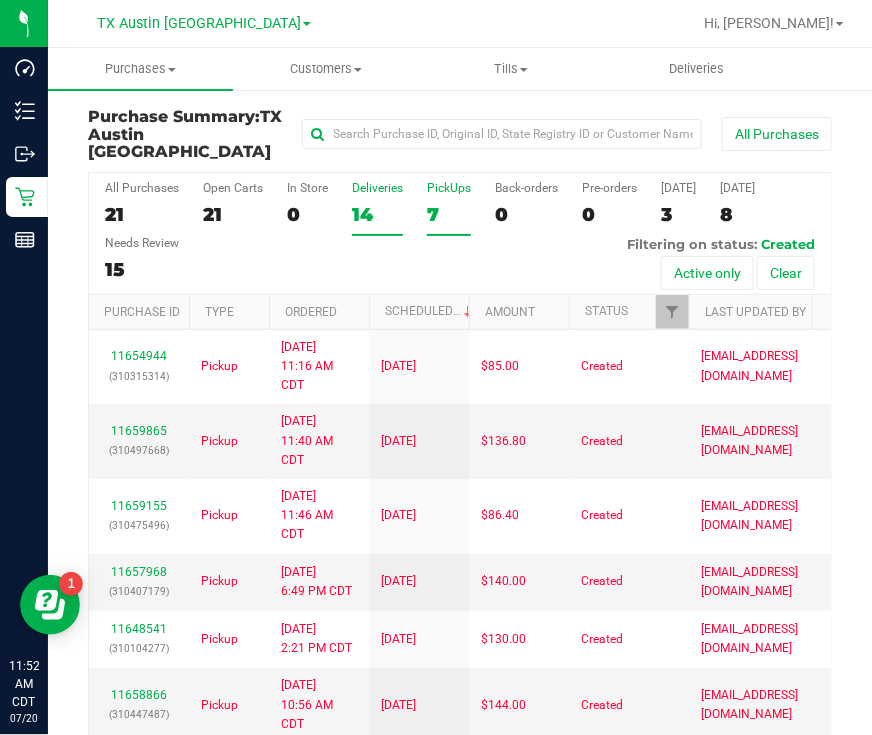 click on "Deliveries
14" at bounding box center [377, 208] 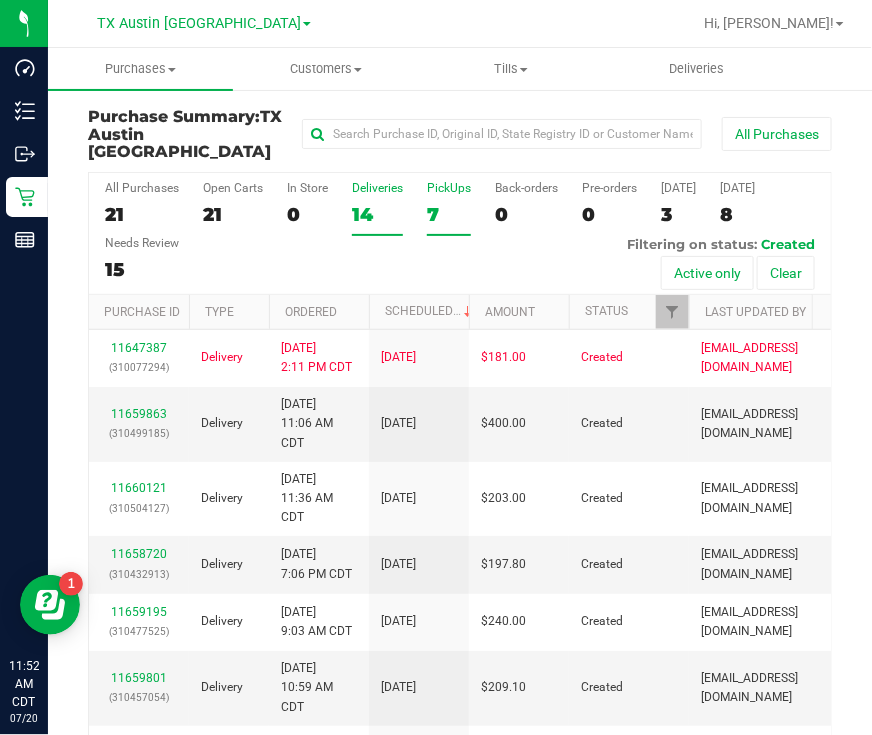 scroll, scrollTop: 113, scrollLeft: 0, axis: vertical 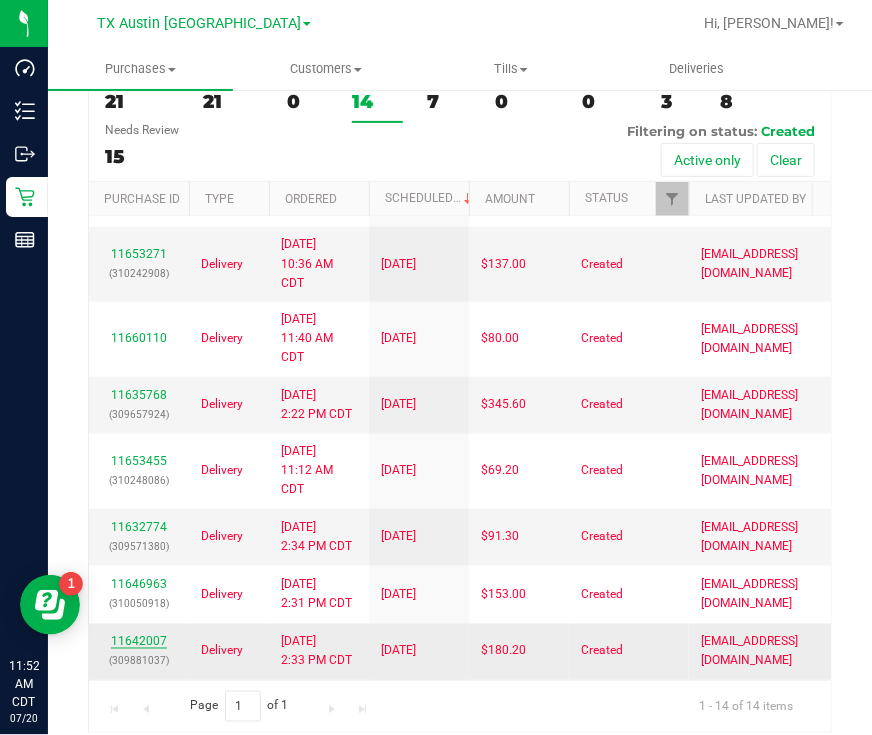 click on "11642007" at bounding box center (139, 642) 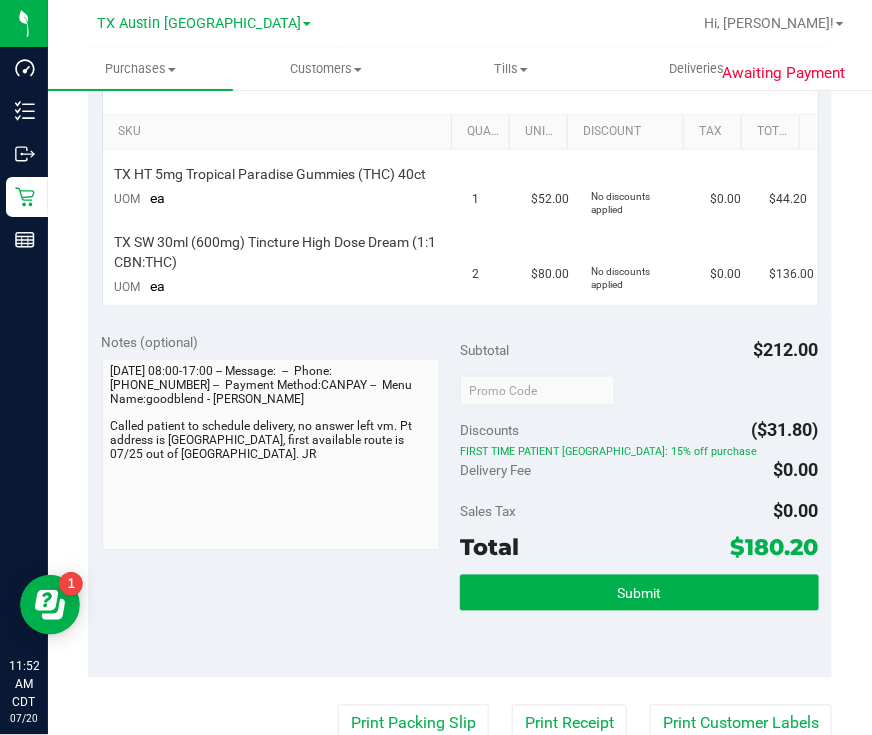 scroll, scrollTop: 0, scrollLeft: 0, axis: both 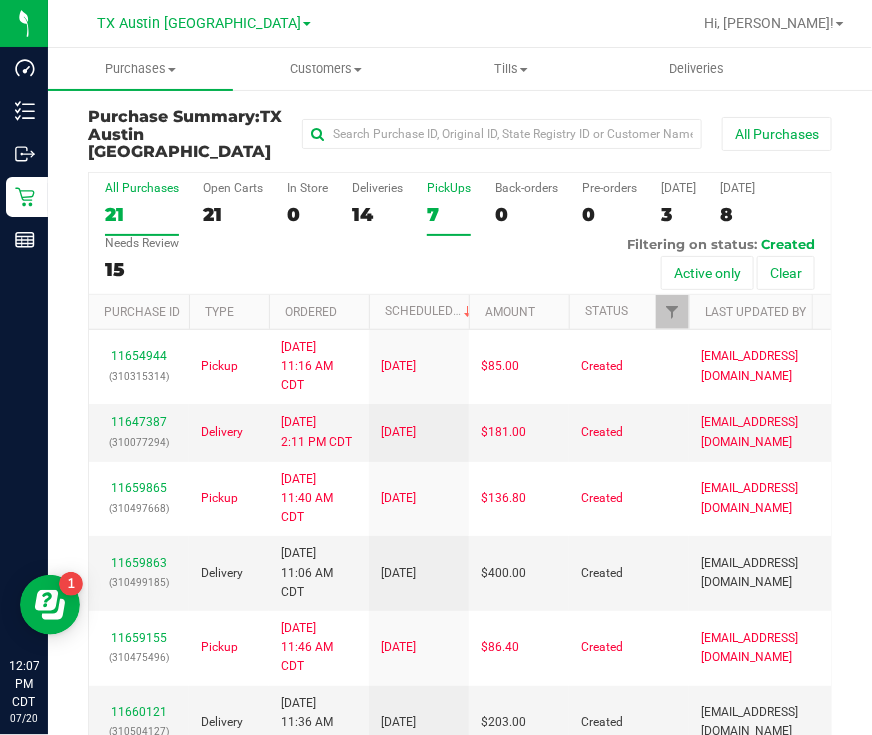 click on "PickUps" at bounding box center (449, 188) 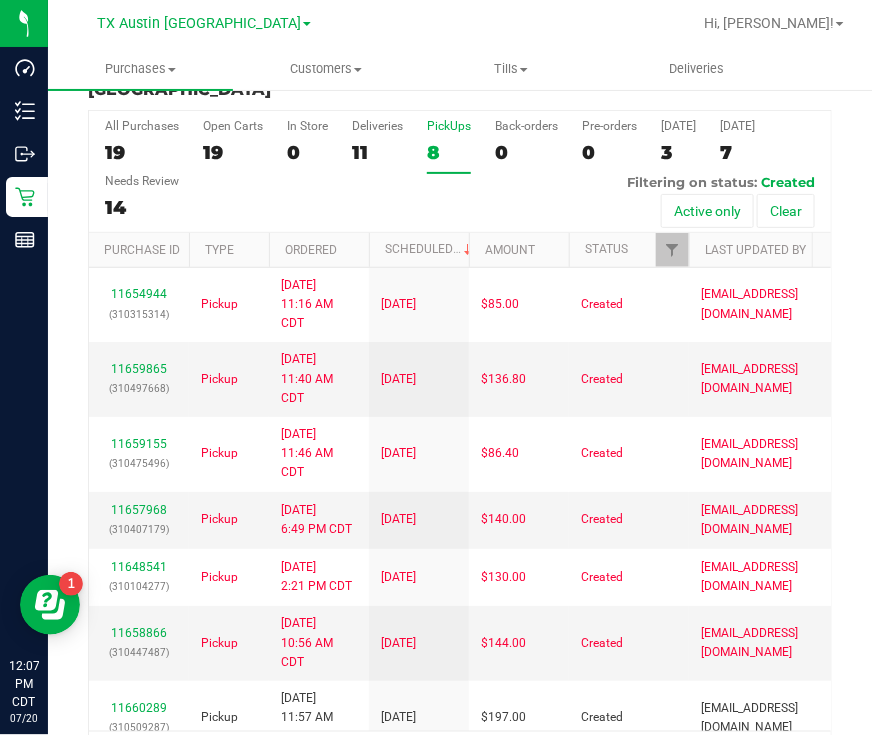 scroll, scrollTop: 113, scrollLeft: 0, axis: vertical 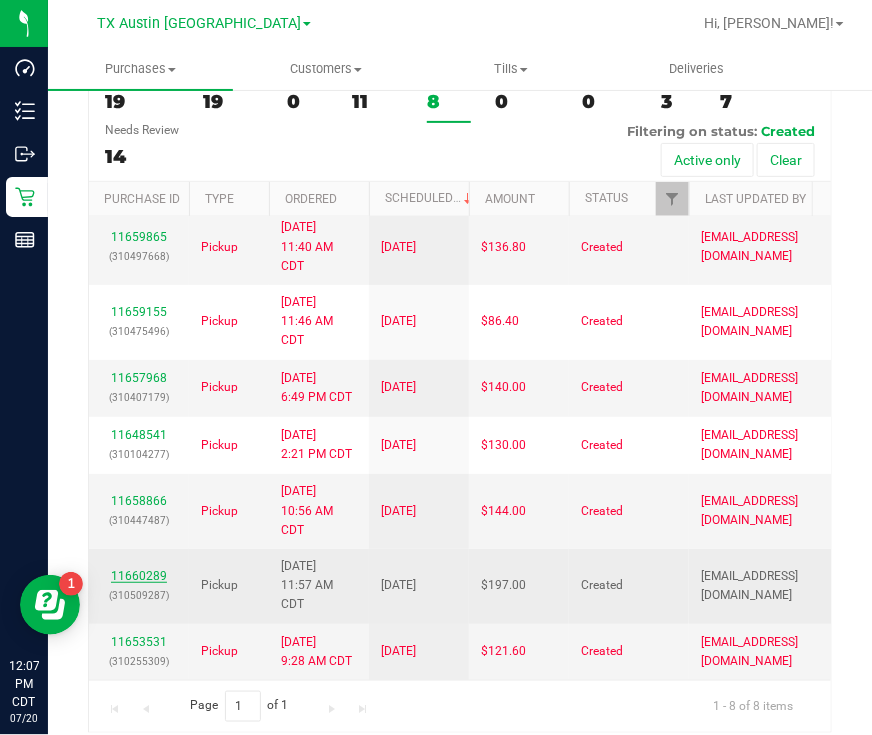 click on "11660289" at bounding box center [139, 576] 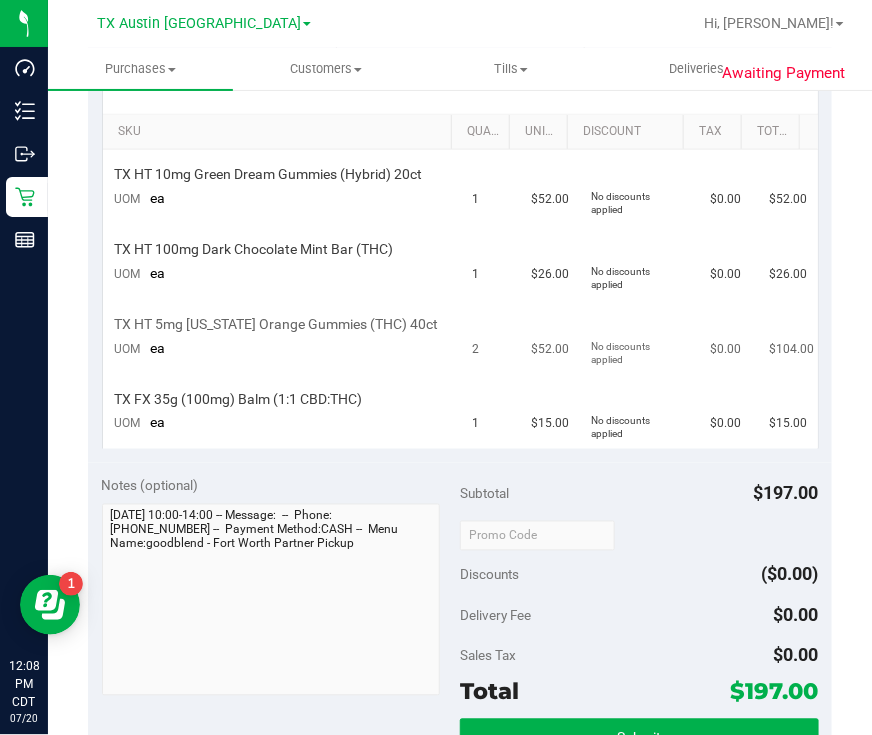 scroll, scrollTop: 0, scrollLeft: 0, axis: both 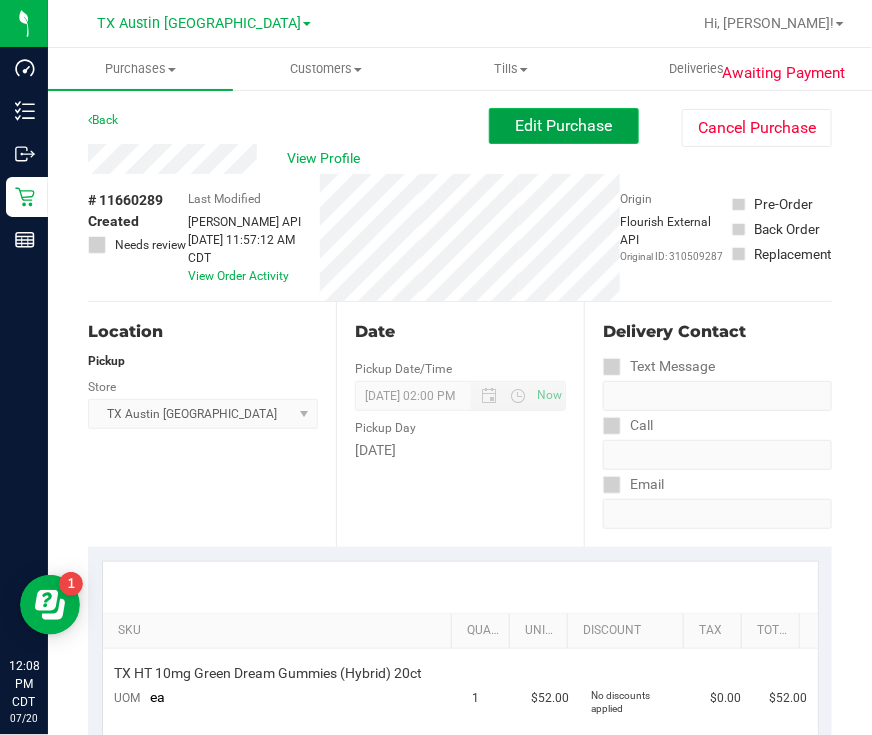 click on "Edit Purchase" at bounding box center [564, 125] 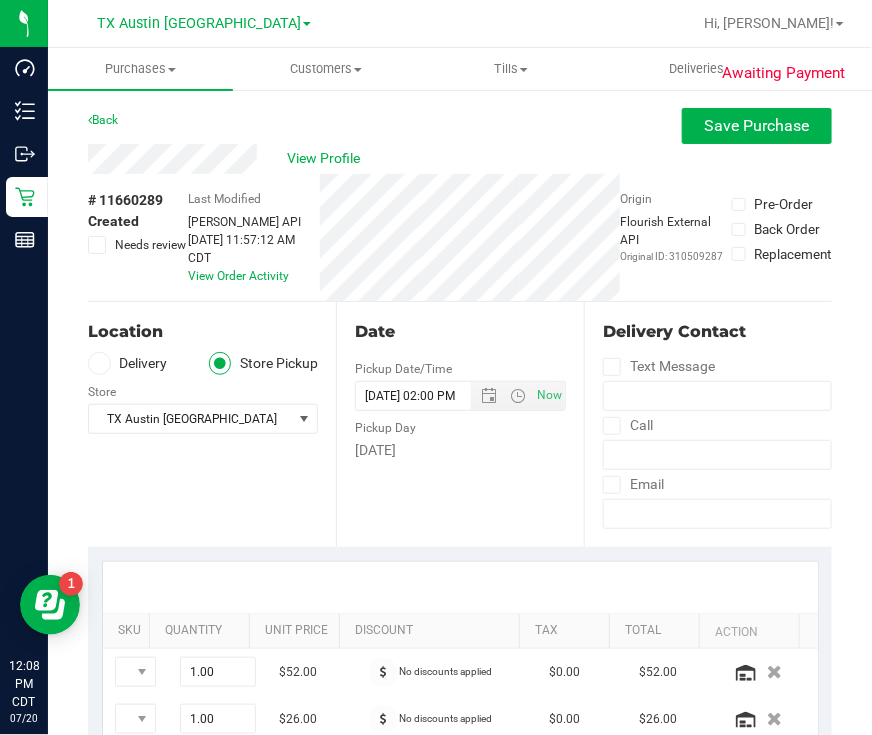 click on "Delivery" at bounding box center (128, 363) 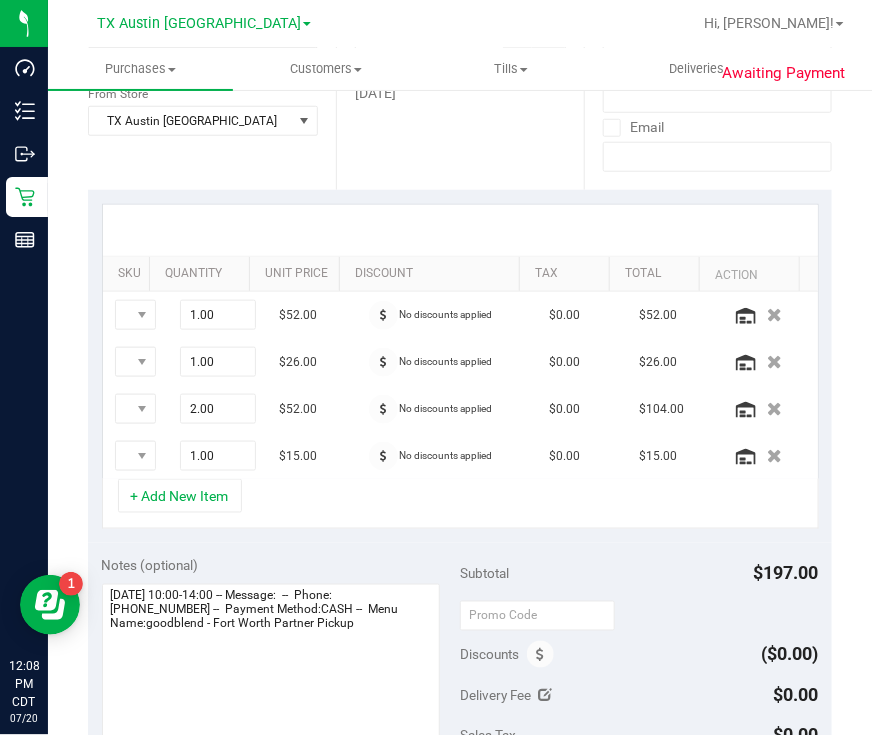 scroll, scrollTop: 375, scrollLeft: 0, axis: vertical 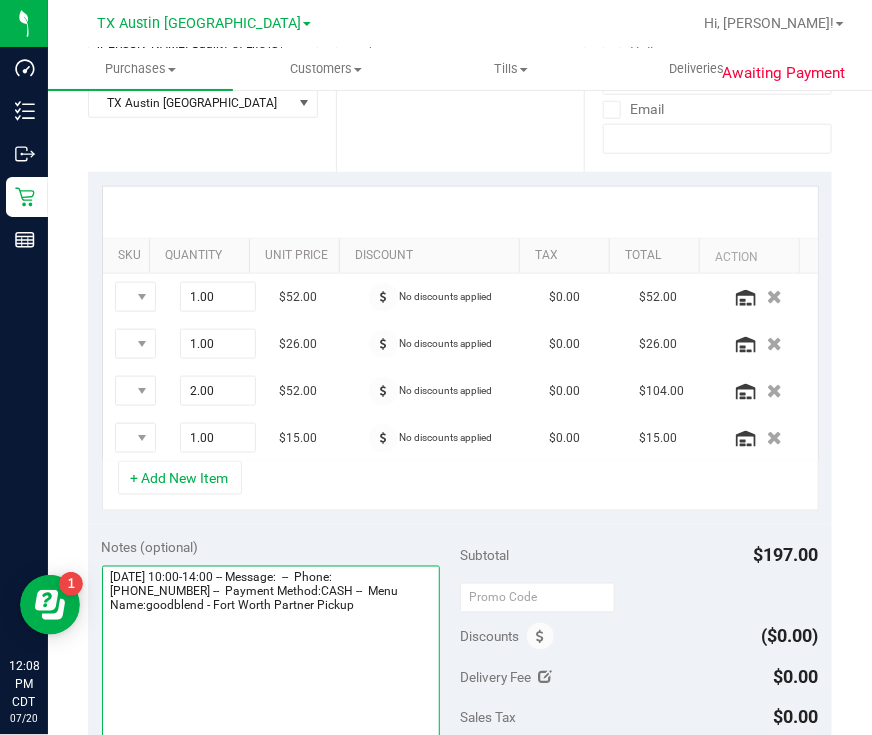 click at bounding box center (271, 662) 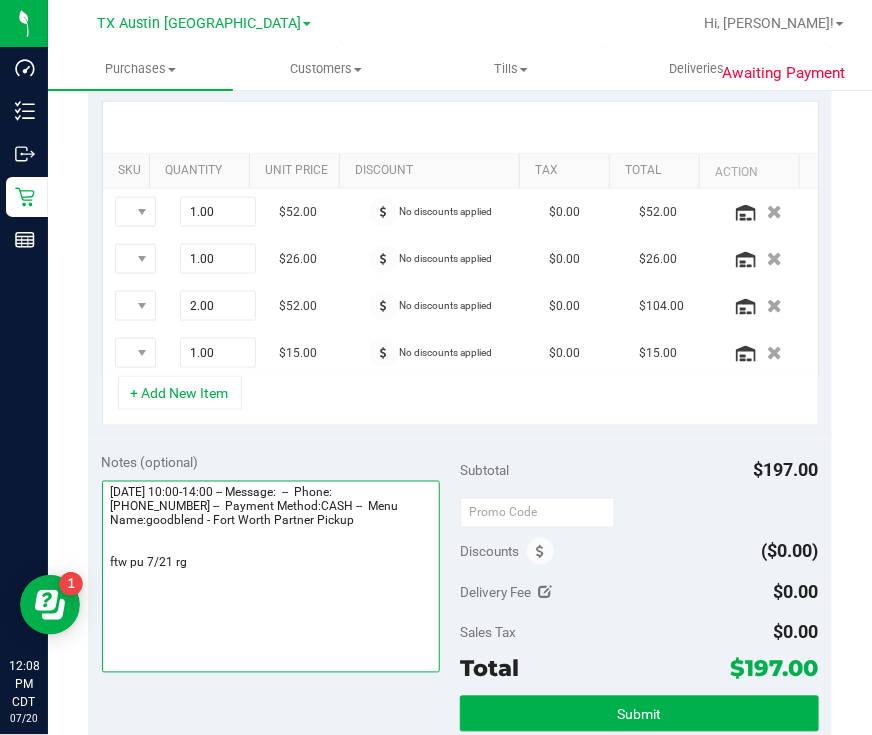 scroll, scrollTop: 499, scrollLeft: 0, axis: vertical 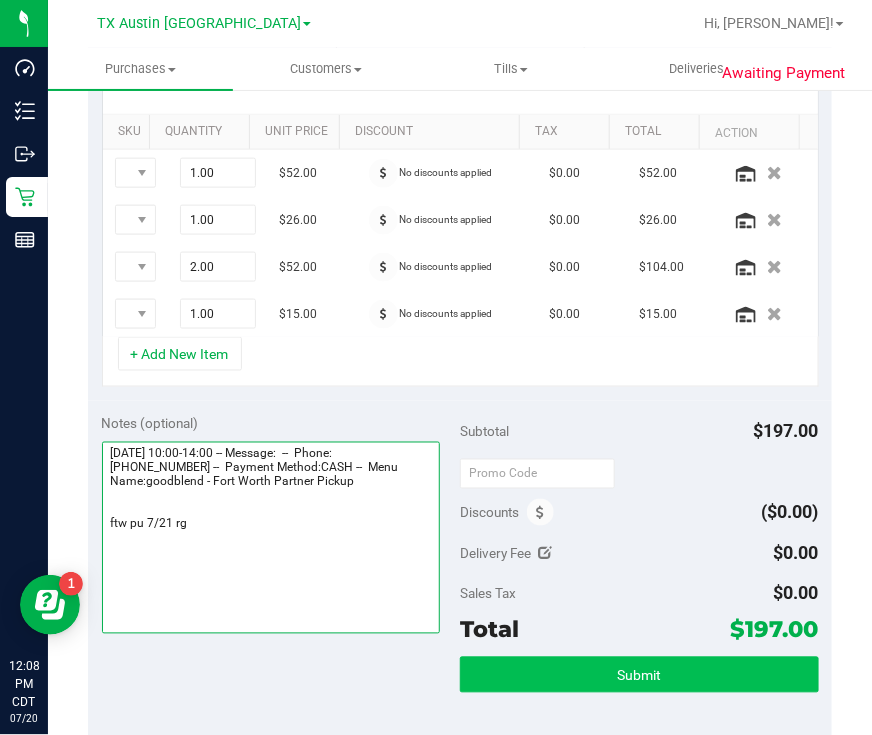 type on "Monday 07/21/2025 10:00-14:00 -- Message:  --  Phone:8014275906 --  Payment Method:CASH --  Menu Name:goodblend - Fort Worth Partner Pickup
ftw pu 7/21 rg" 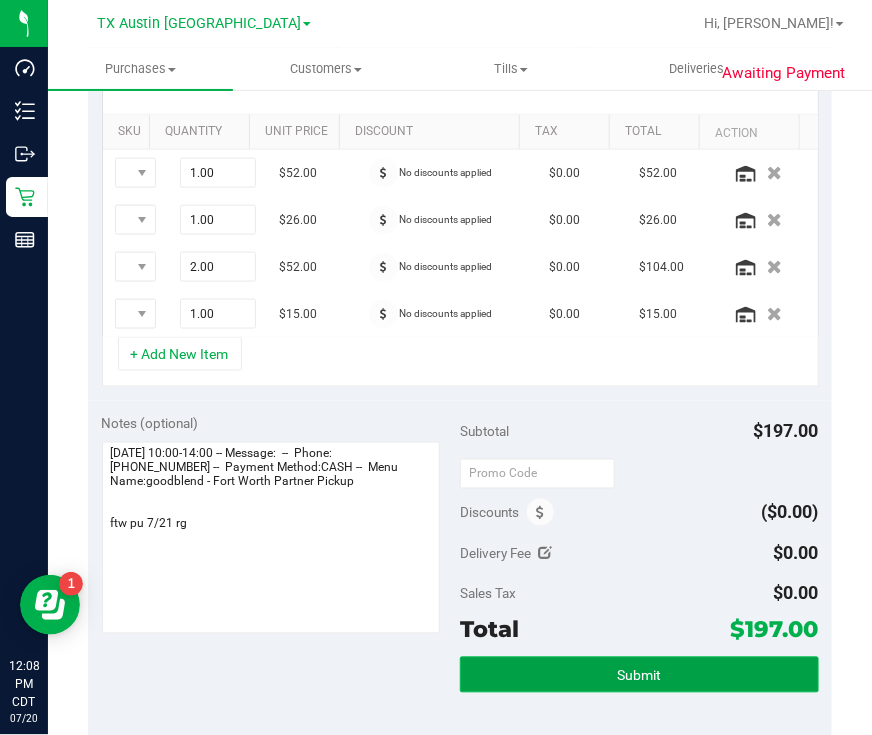 click on "Submit" at bounding box center [639, 675] 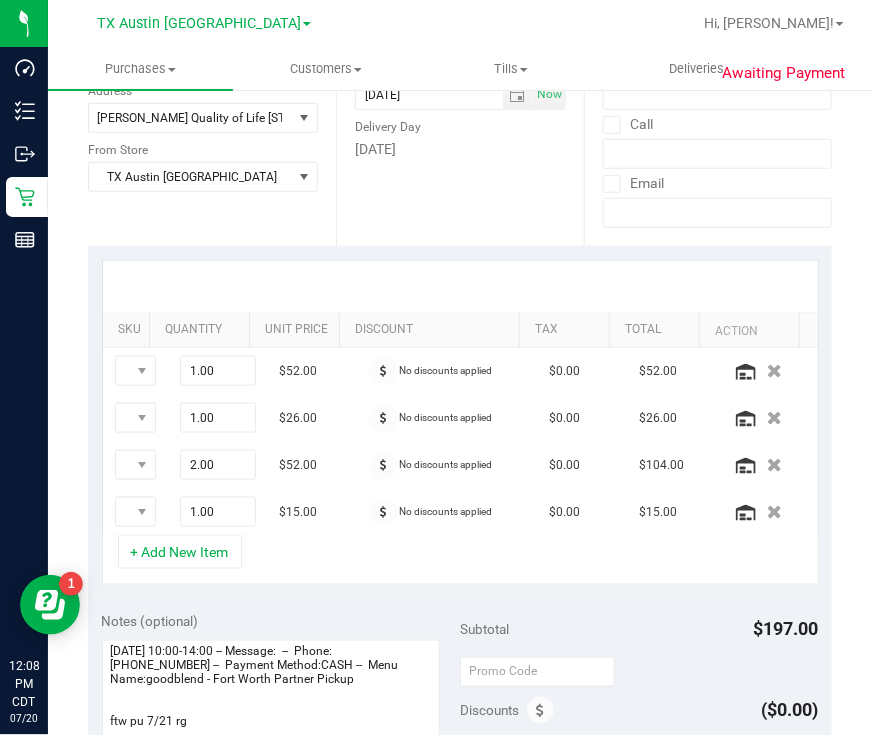 scroll, scrollTop: 0, scrollLeft: 0, axis: both 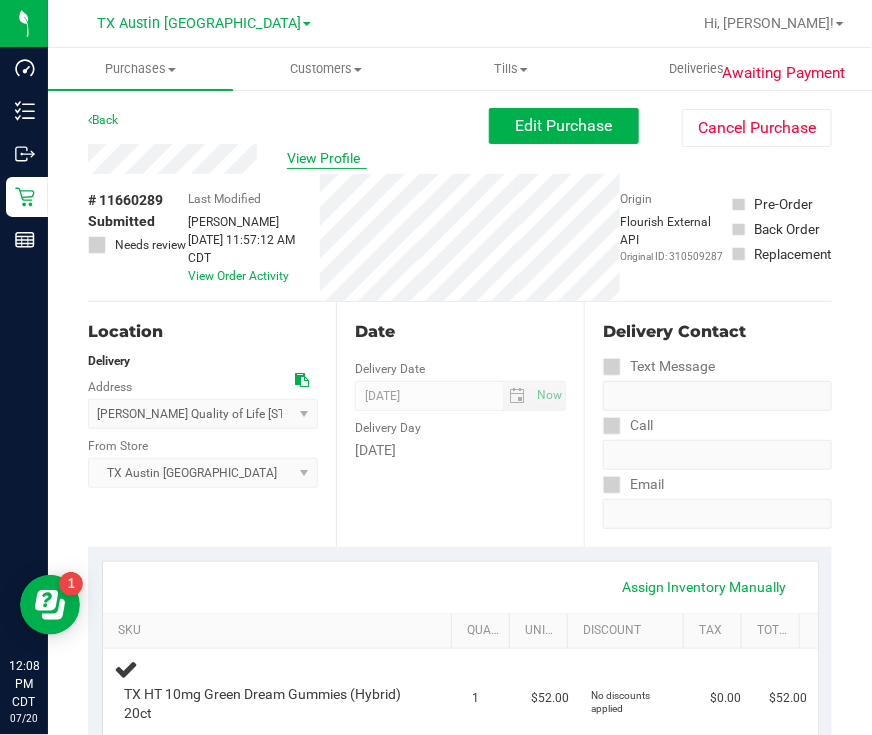 click on "View Profile" at bounding box center [327, 158] 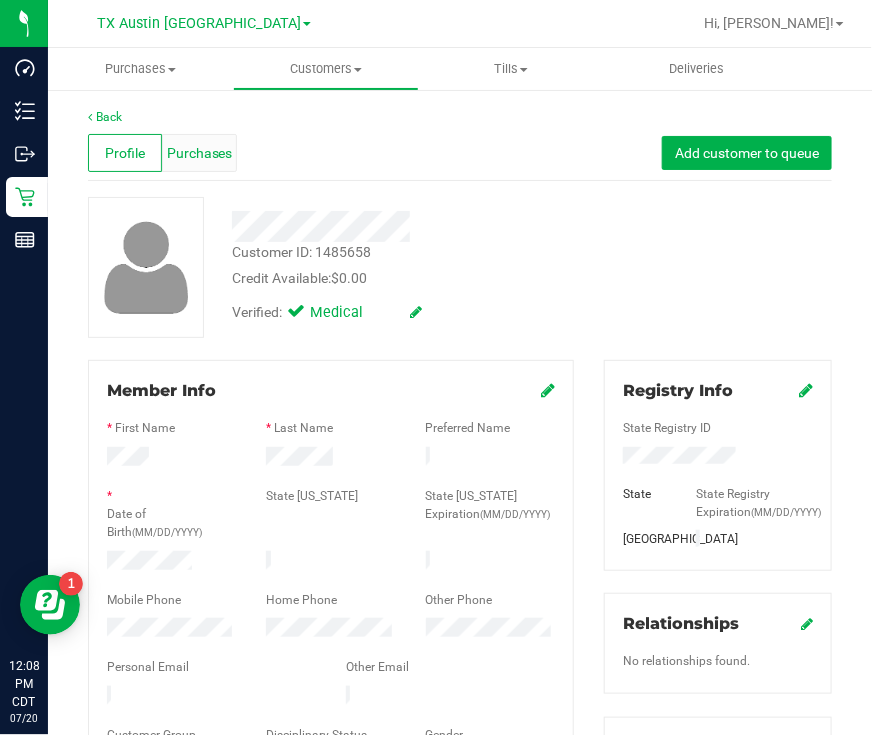 click on "Purchases" at bounding box center [200, 153] 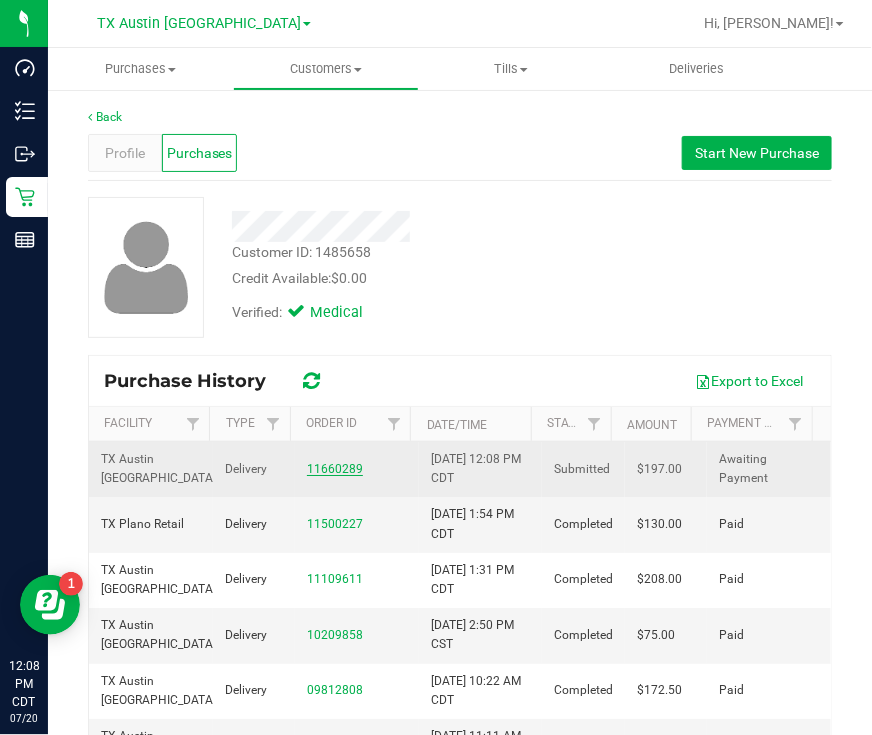 click on "11660289" at bounding box center (335, 469) 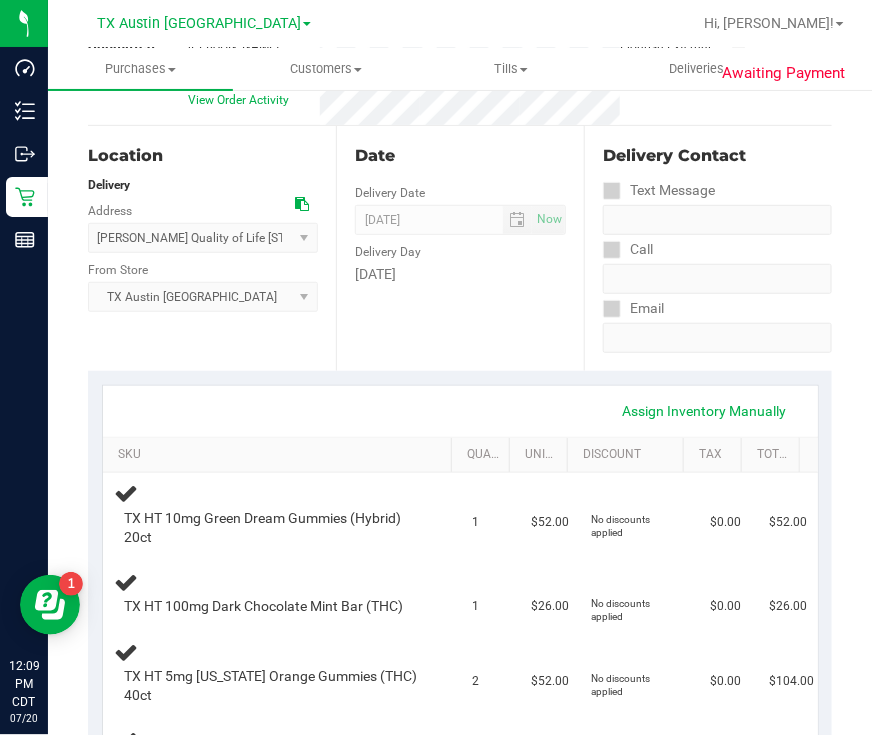scroll, scrollTop: 0, scrollLeft: 0, axis: both 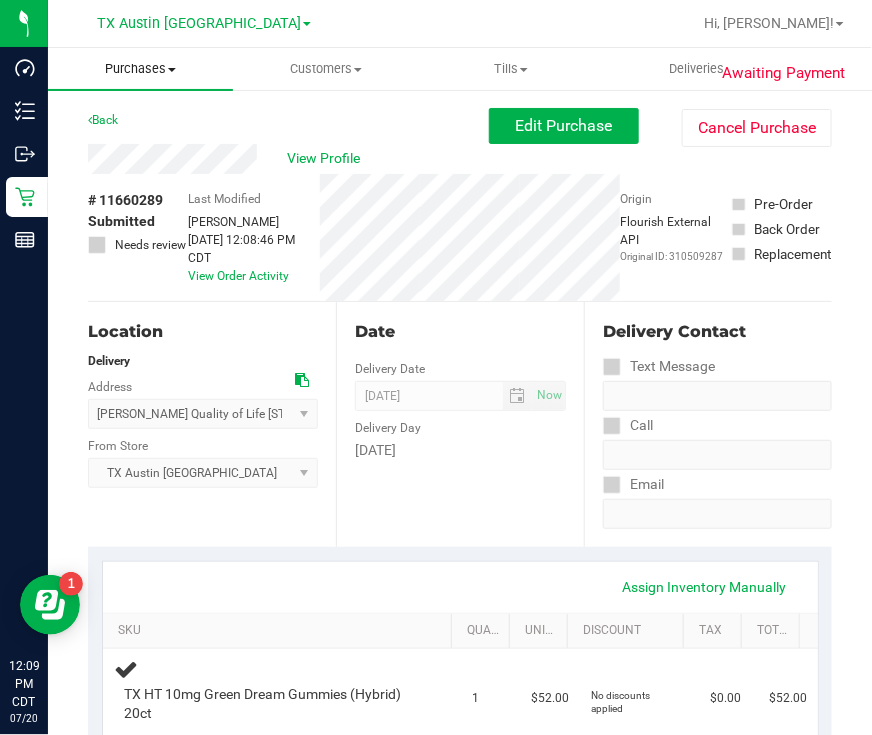 click on "Purchases" at bounding box center [140, 69] 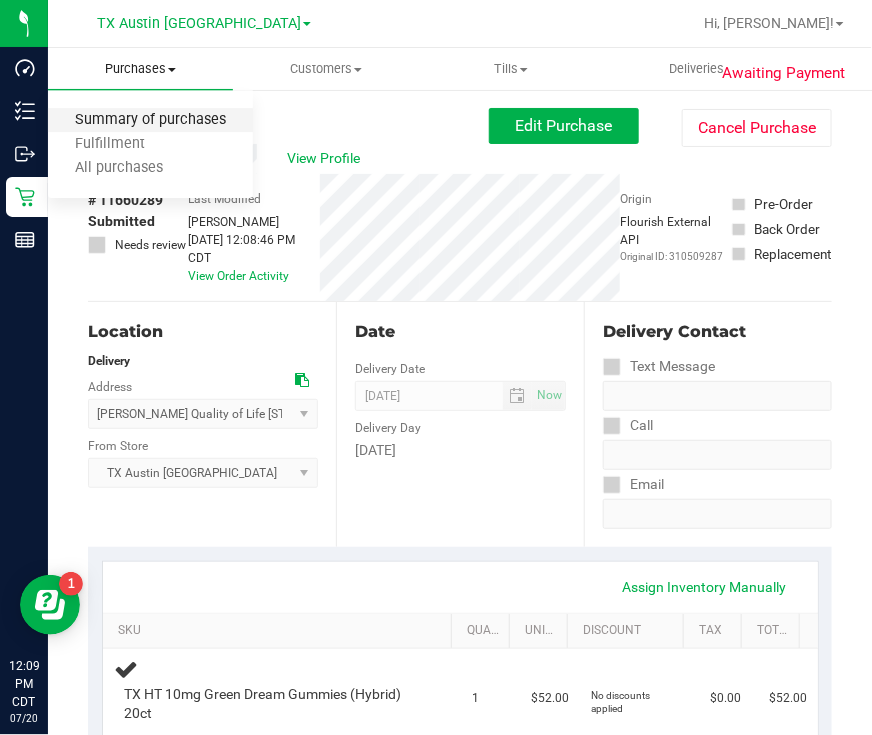 click on "Summary of purchases" at bounding box center (150, 120) 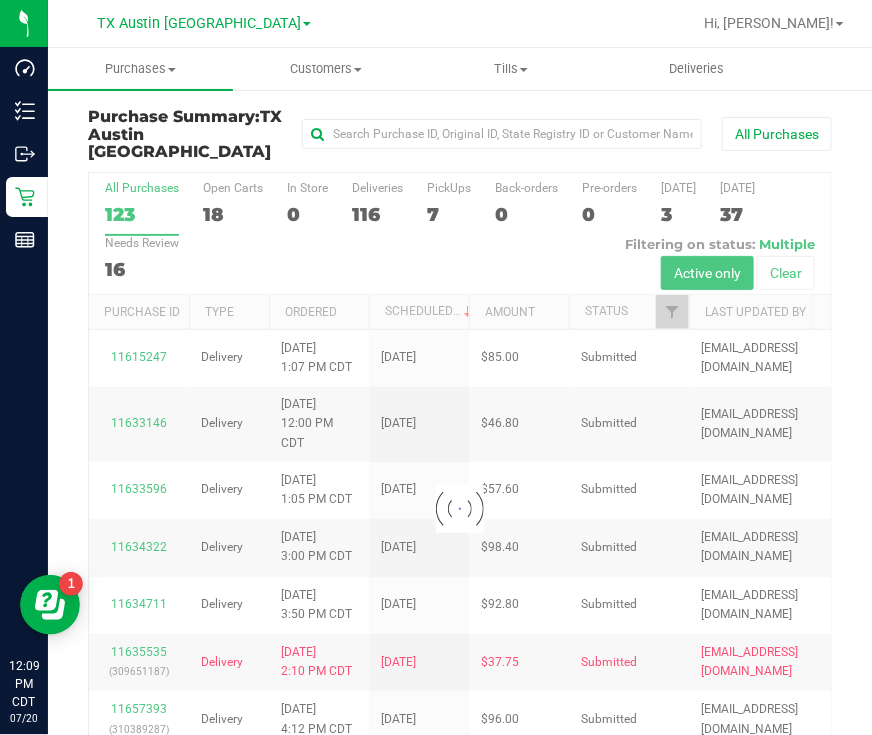 click at bounding box center (460, 509) 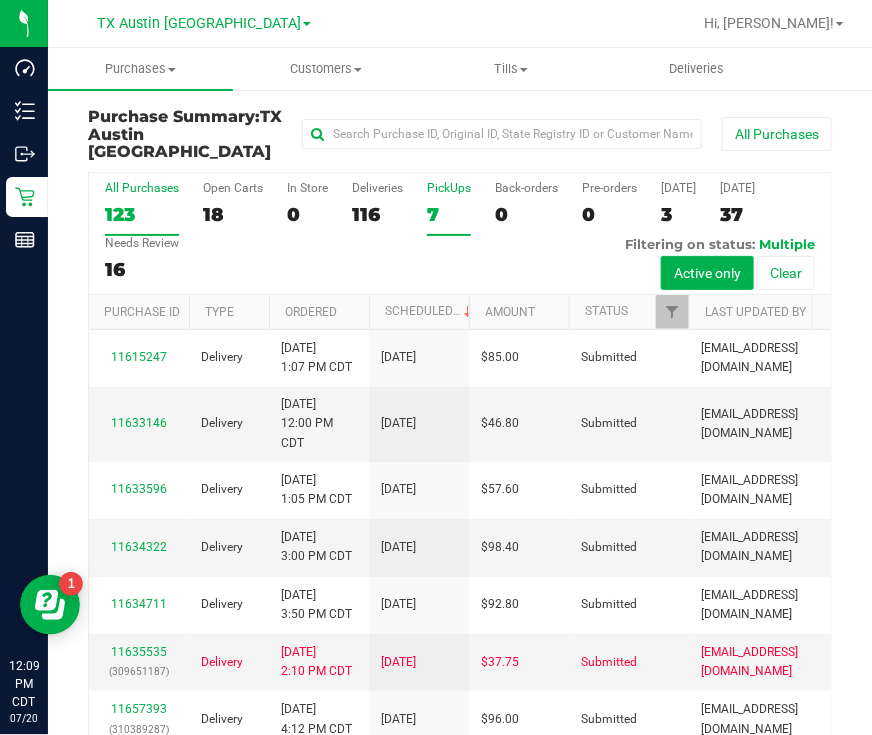 click on "PickUps
7" at bounding box center [449, 208] 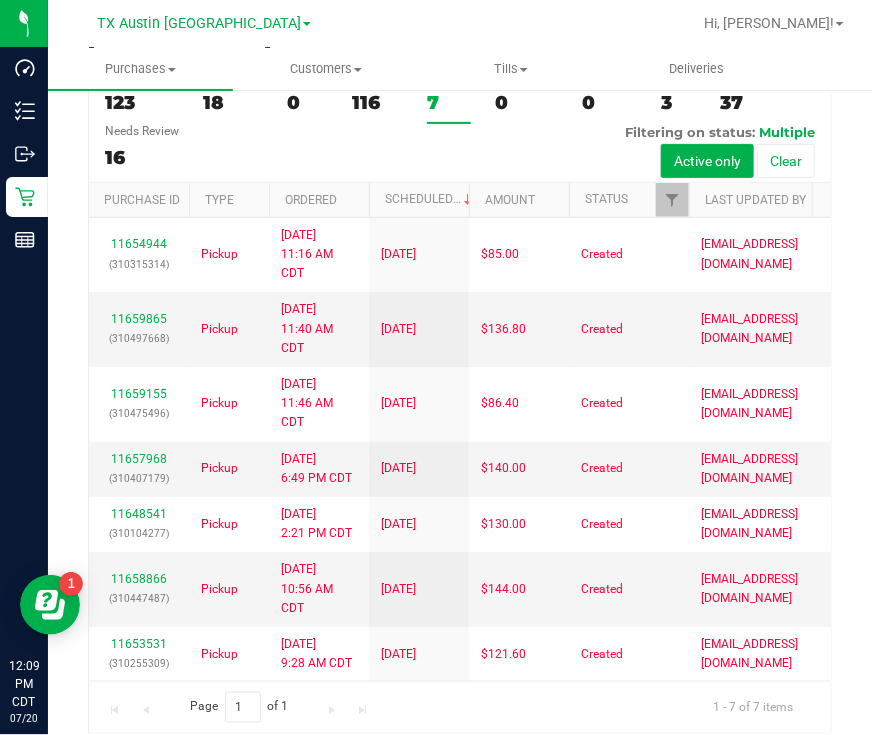 scroll, scrollTop: 113, scrollLeft: 0, axis: vertical 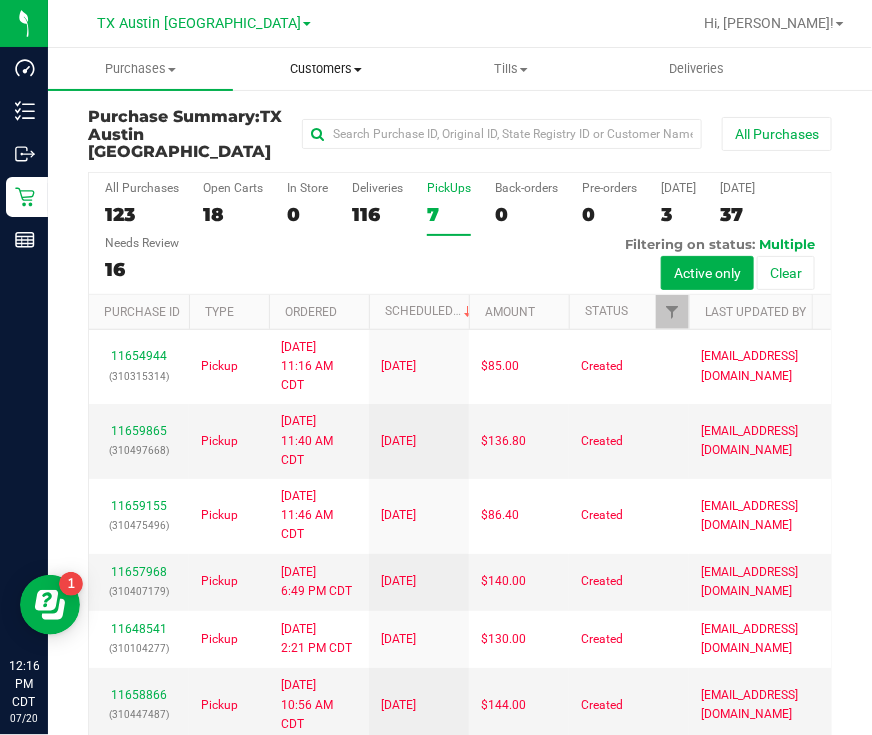 click on "Customers" at bounding box center (325, 69) 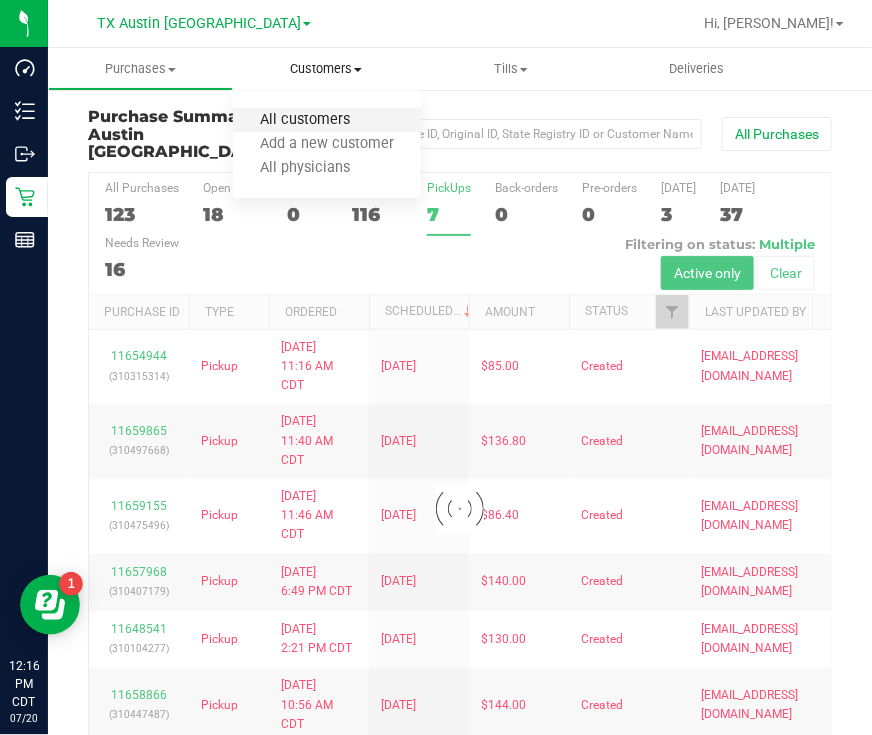 click on "All customers" at bounding box center [305, 120] 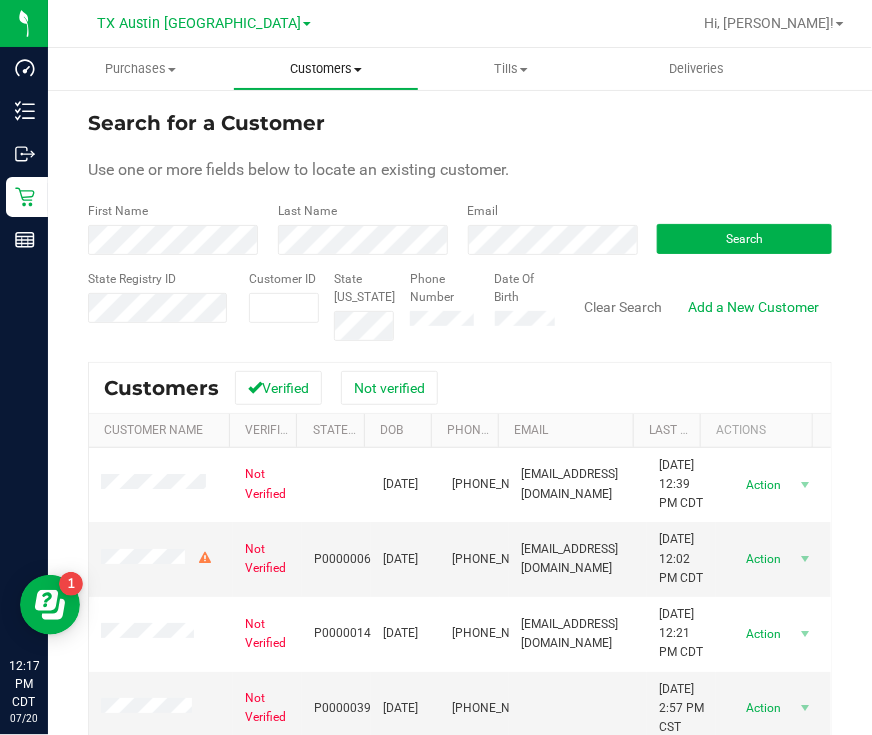 click on "Customers" at bounding box center (325, 69) 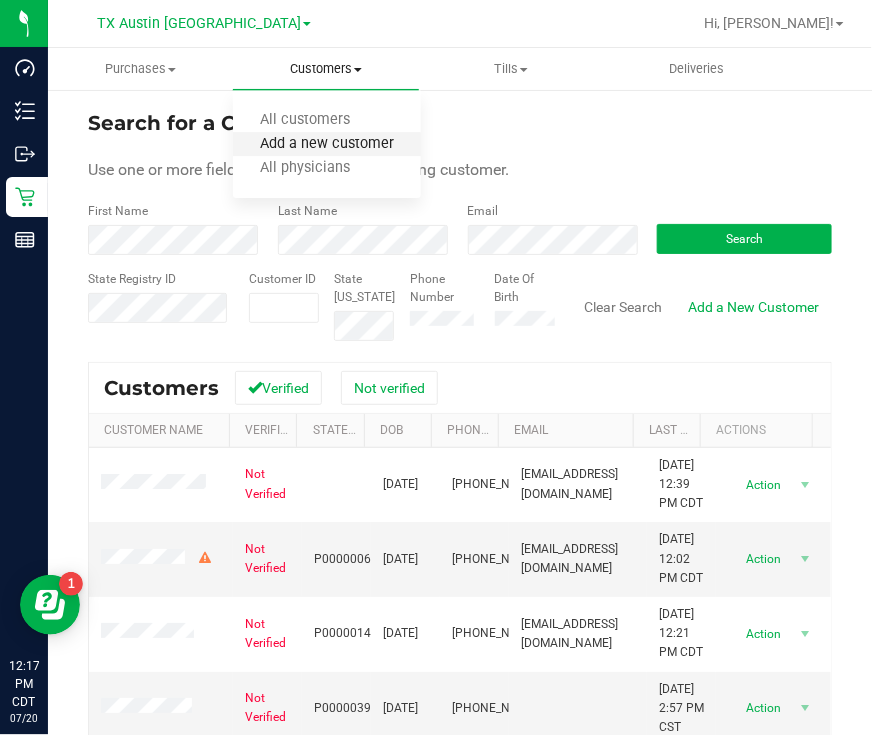 click on "Add a new customer" at bounding box center (327, 144) 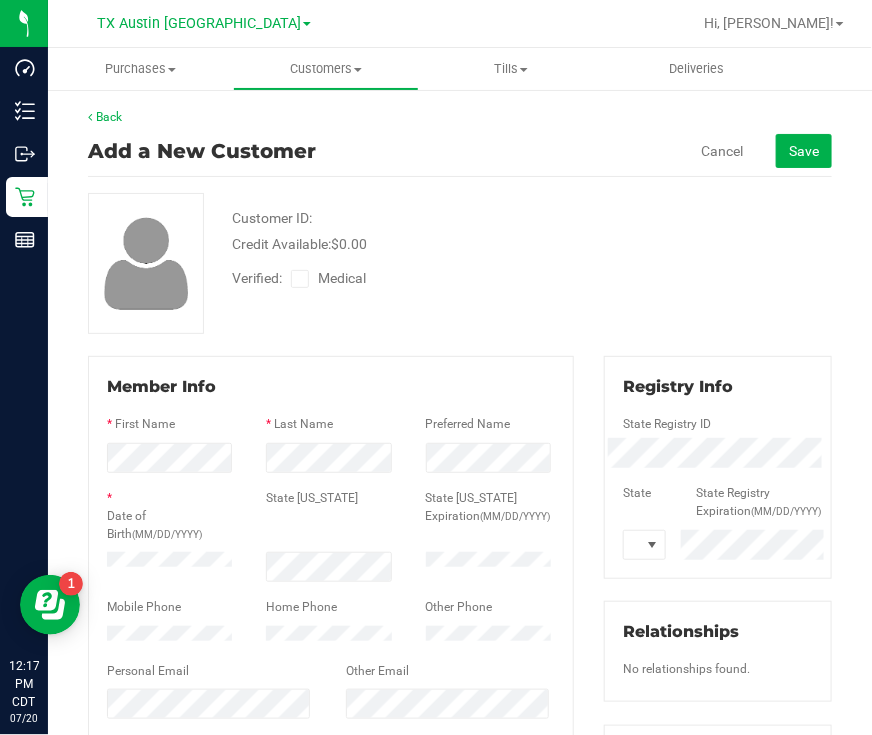 click at bounding box center (300, 279) 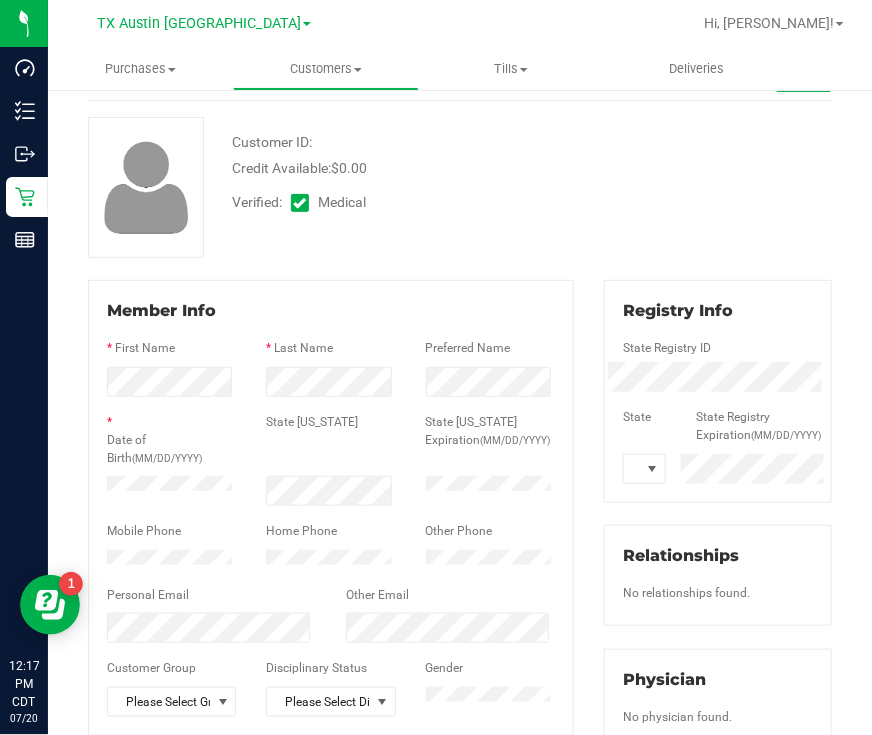 scroll, scrollTop: 249, scrollLeft: 0, axis: vertical 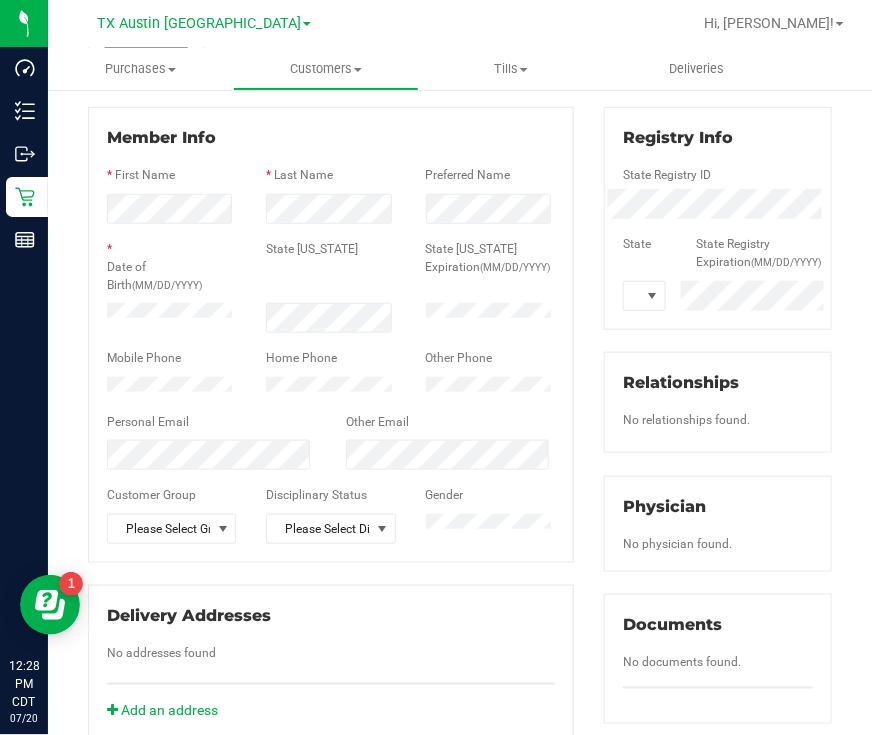 click on "Member Info
*
First Name
*
Last Name
Preferred Name
*
Date of Birth
(MM/DD/YYYY)
State ID
State ID Expiration
(MM/DD/YYYY)" at bounding box center (331, 335) 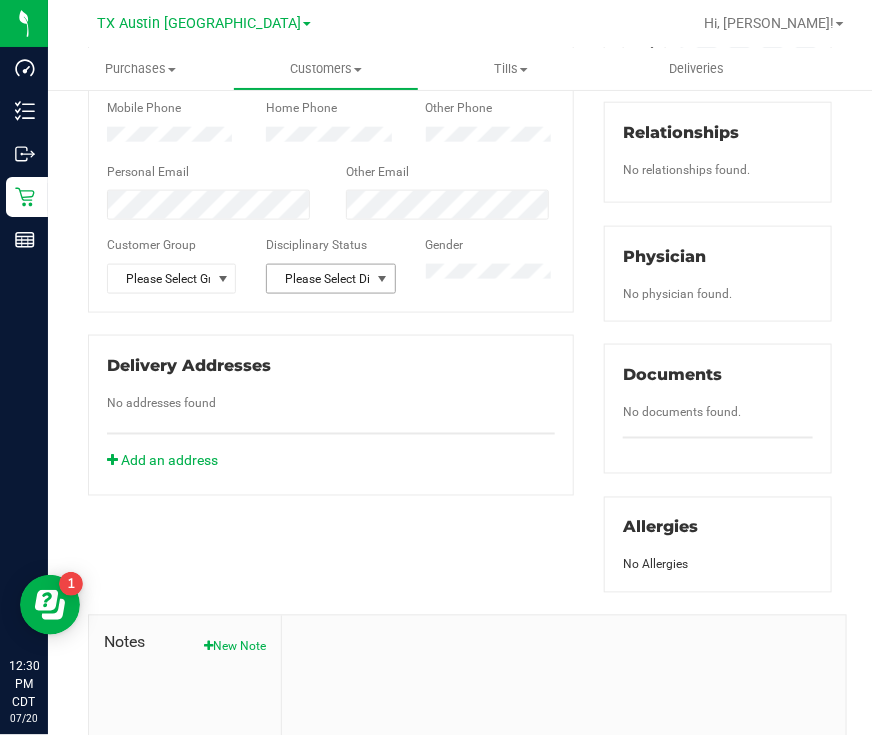 scroll, scrollTop: 625, scrollLeft: 0, axis: vertical 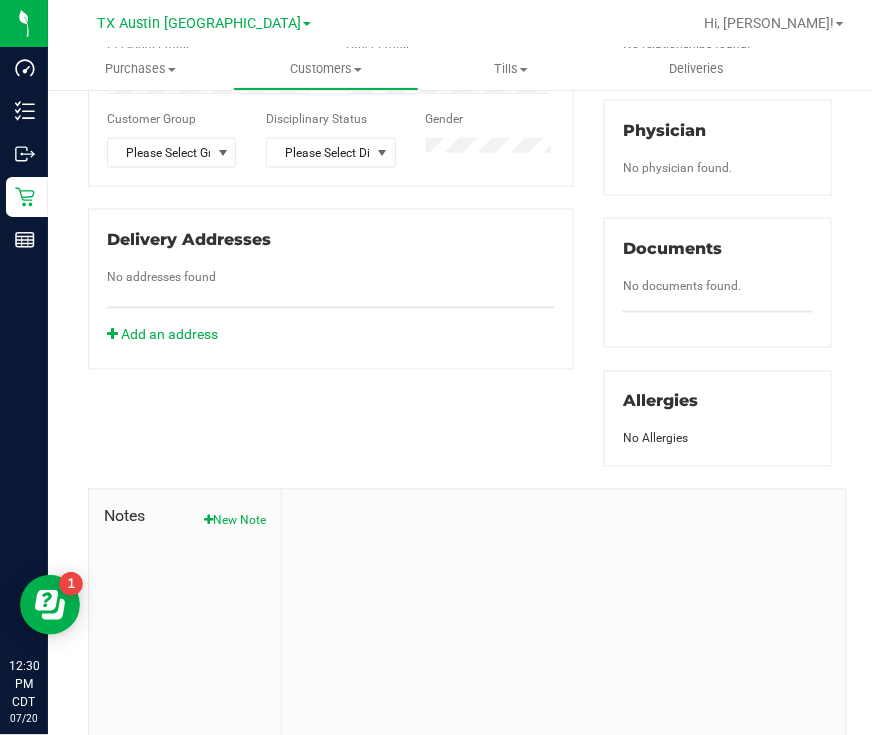 click on "Notes
New Note" at bounding box center (185, 624) 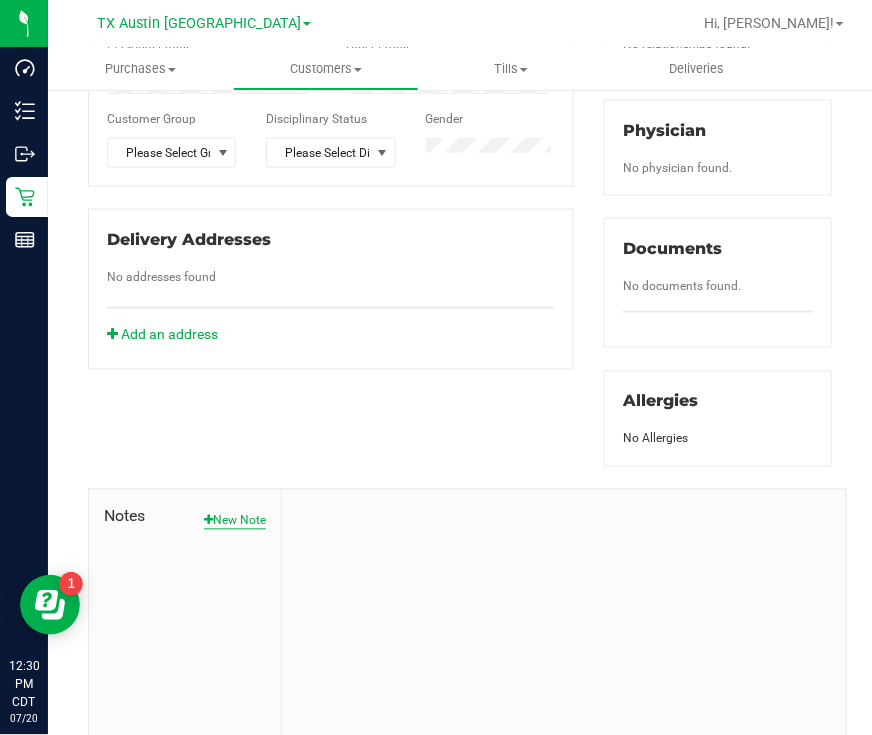 click on "New Note" at bounding box center (235, 521) 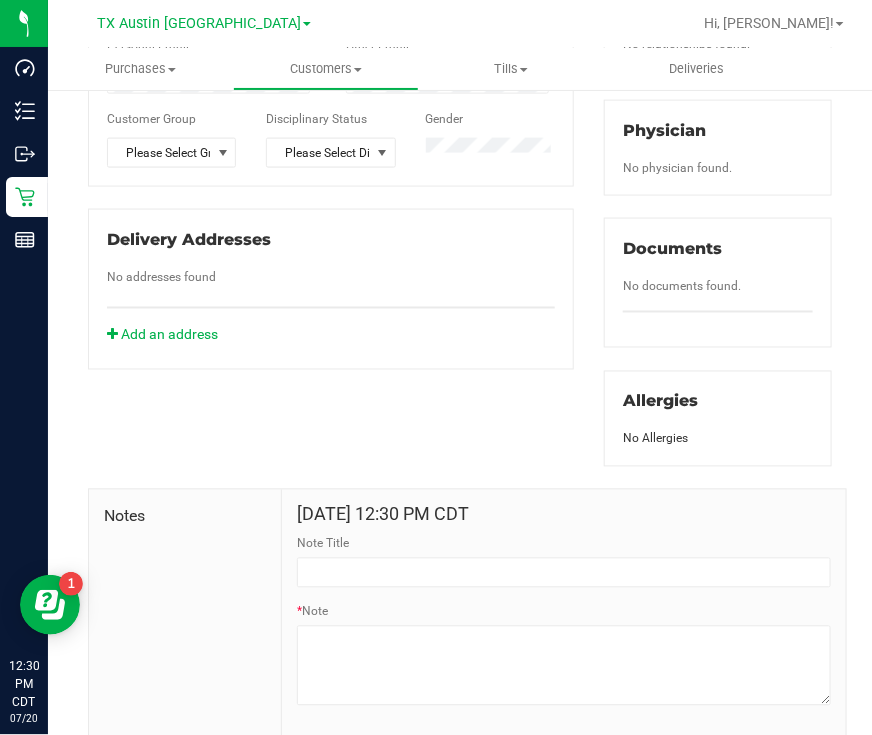 click on "Note Title" at bounding box center (564, 561) 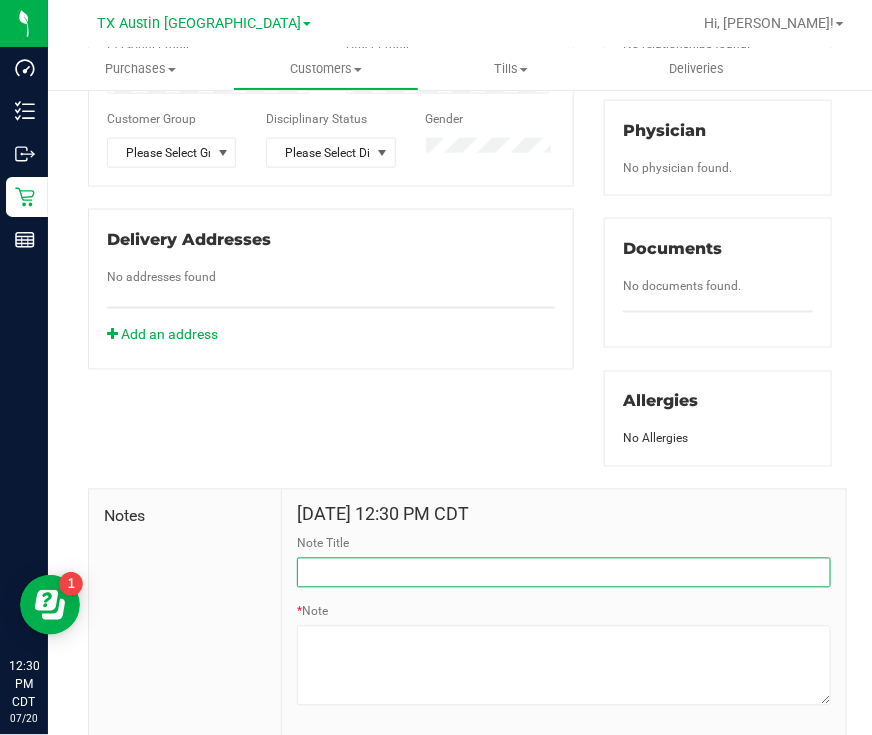 click on "Note Title" at bounding box center [564, 573] 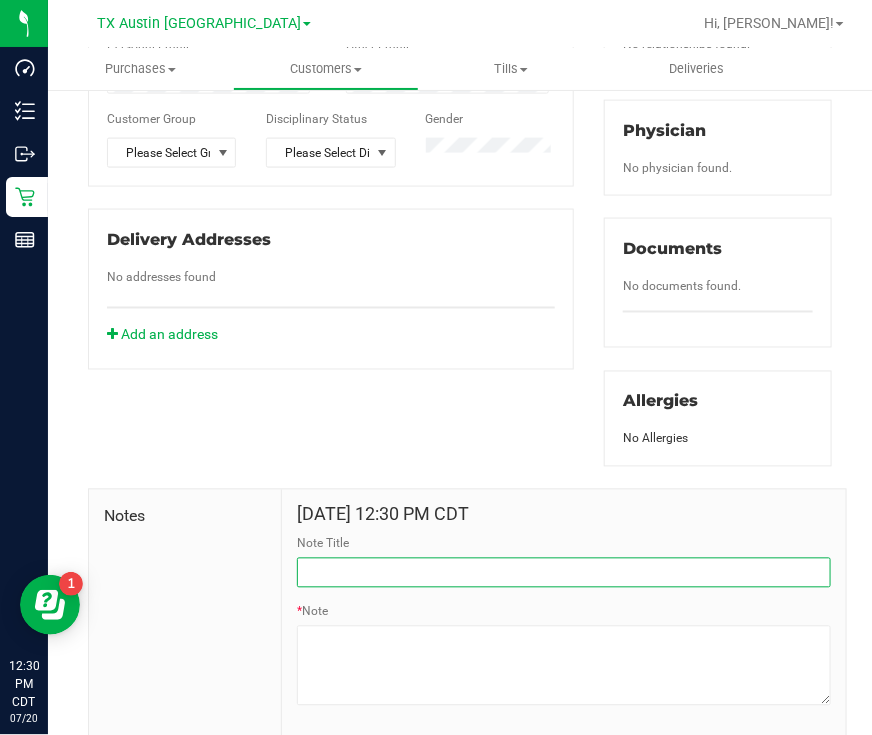 type on "CURT Info" 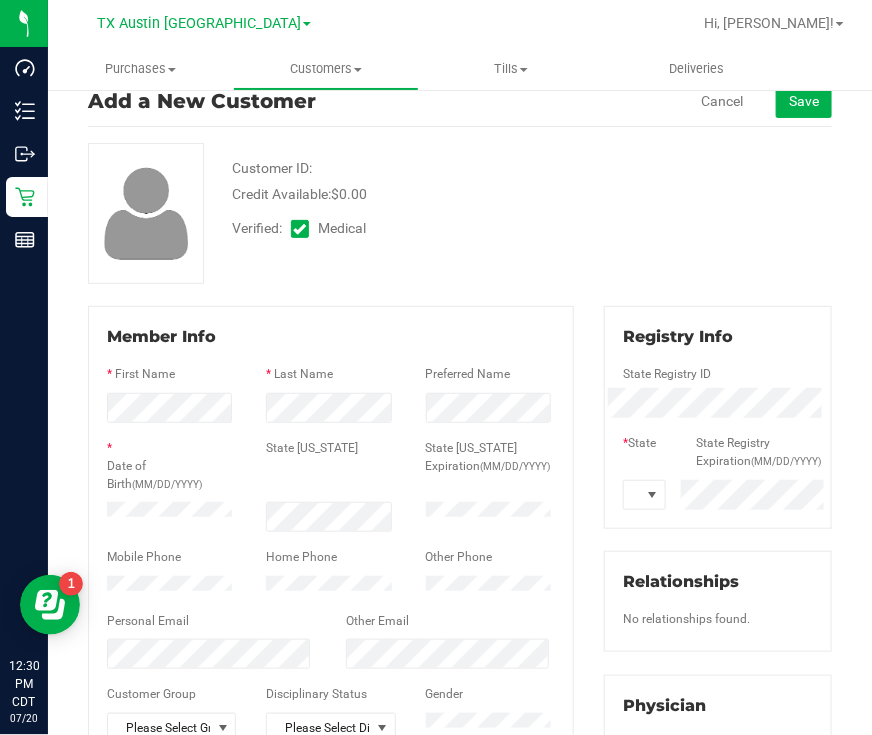 scroll, scrollTop: 0, scrollLeft: 0, axis: both 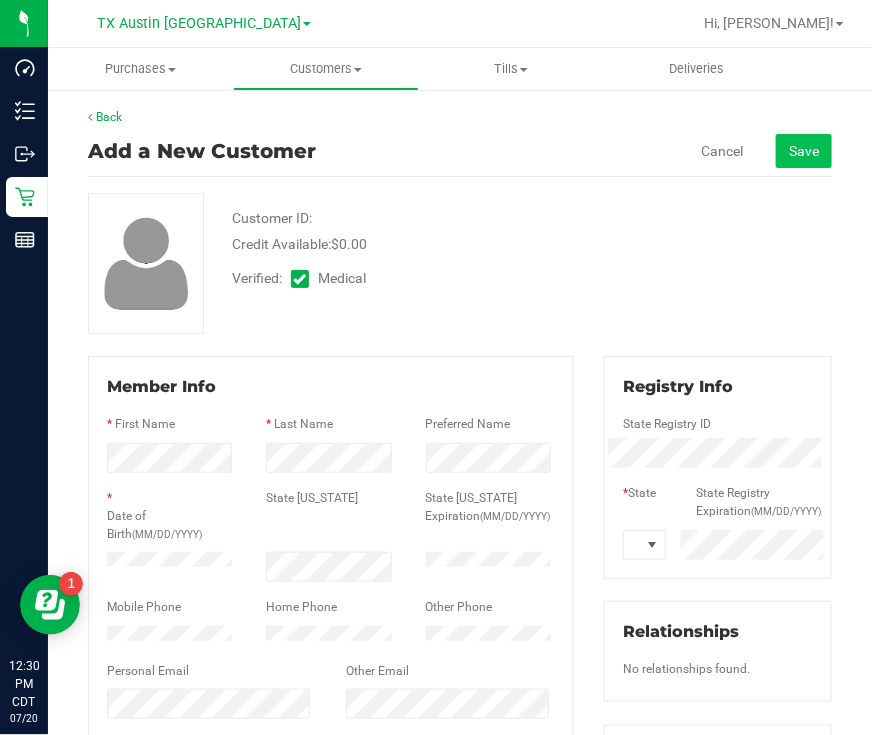 type on "Patient Name:
dana martinez
Address:
2202 estate view dr
san antonio, TX, 78260
Phone Number:
(210) 386-2826
DOB:
06/26/1979
SSN Last 5:
99871" 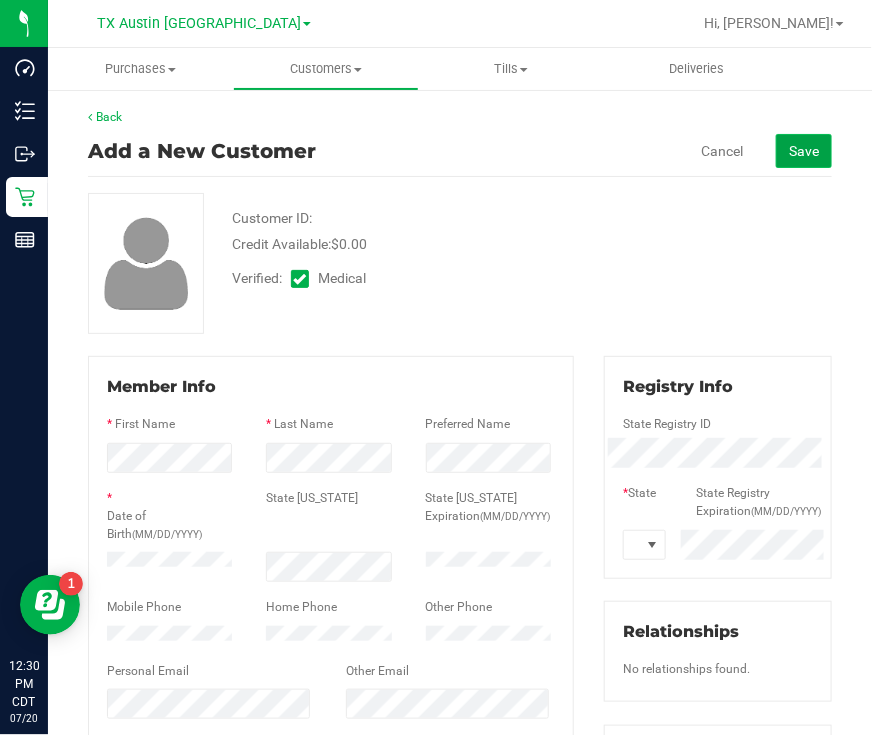 click on "Save" 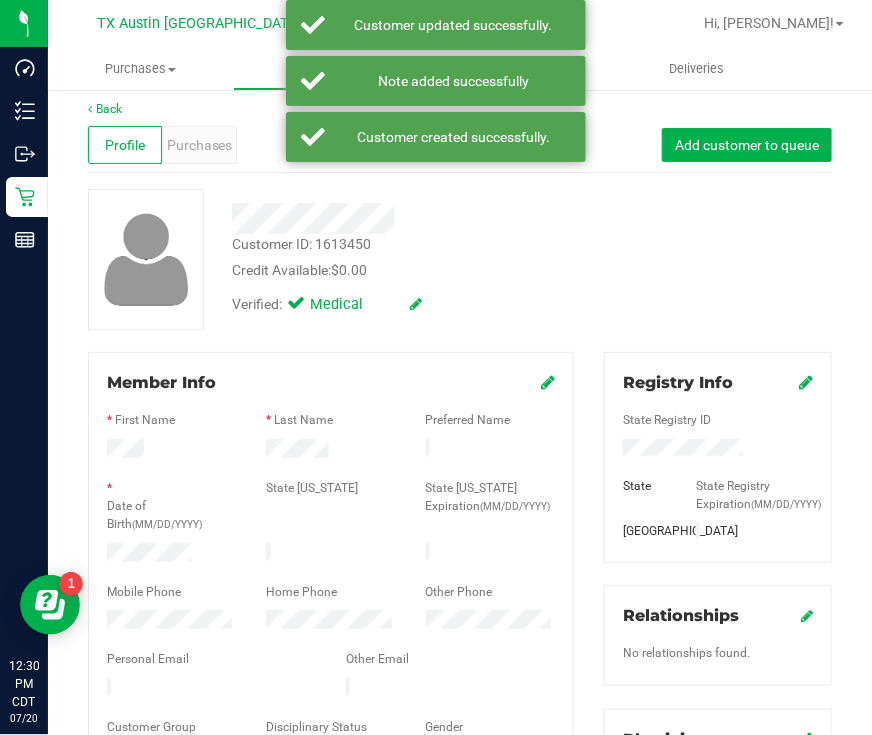 scroll, scrollTop: 0, scrollLeft: 0, axis: both 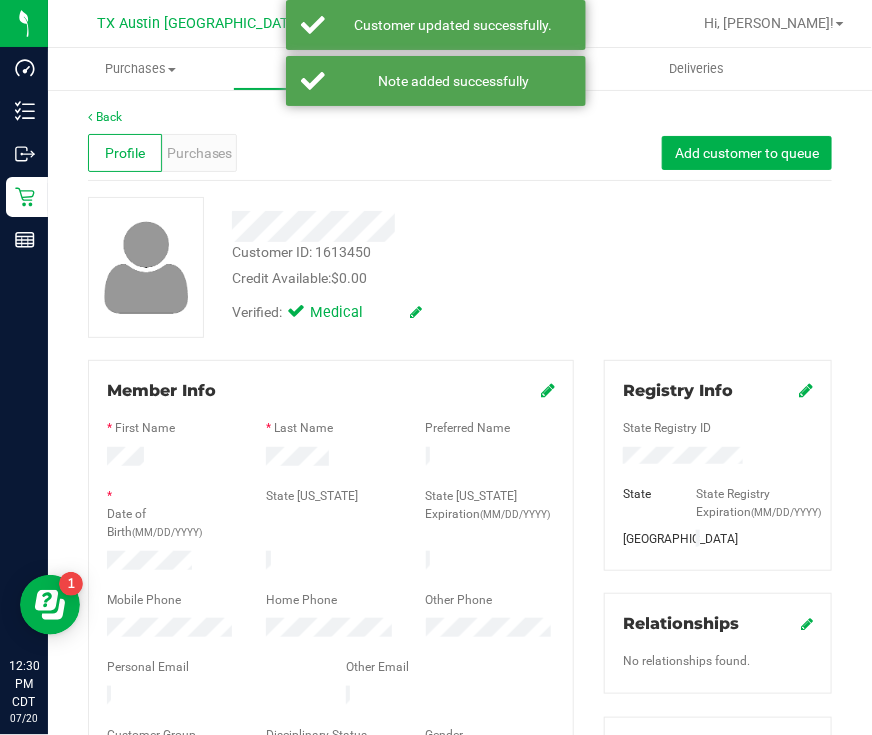 click at bounding box center (548, 390) 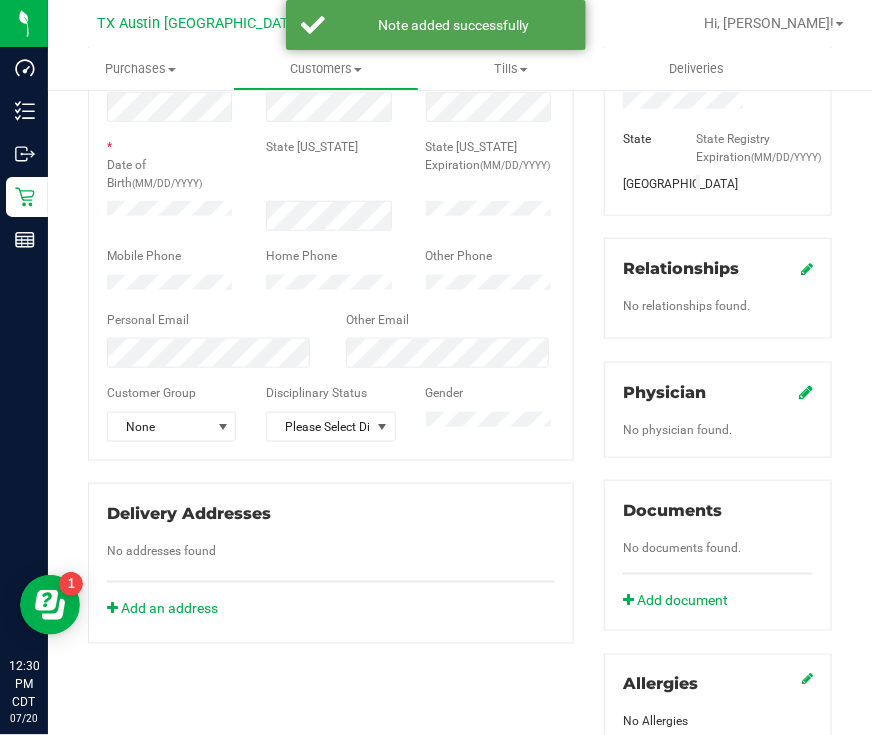 scroll, scrollTop: 375, scrollLeft: 0, axis: vertical 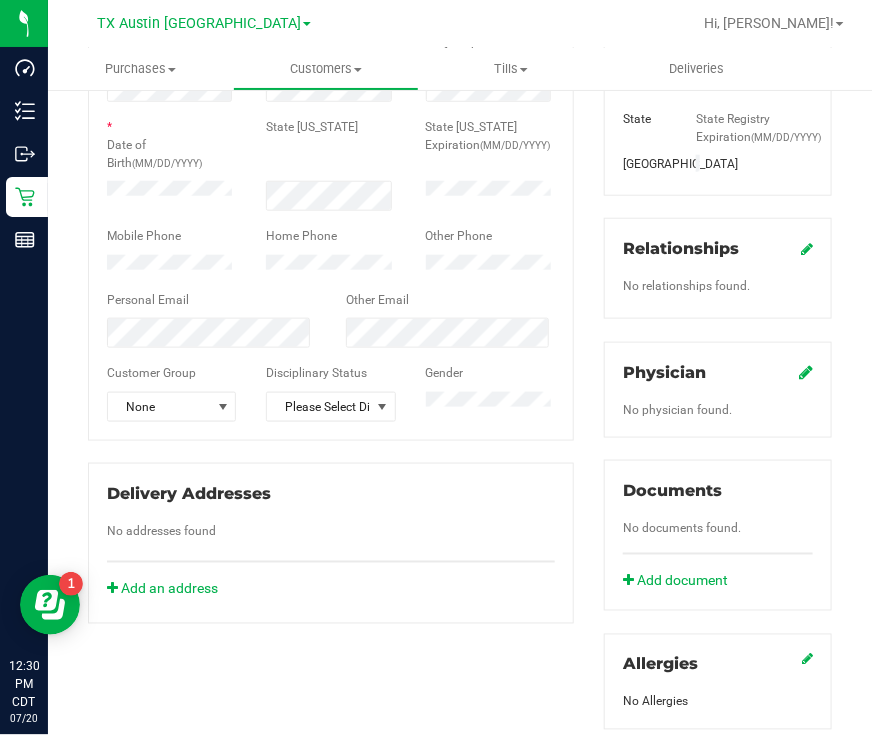 click 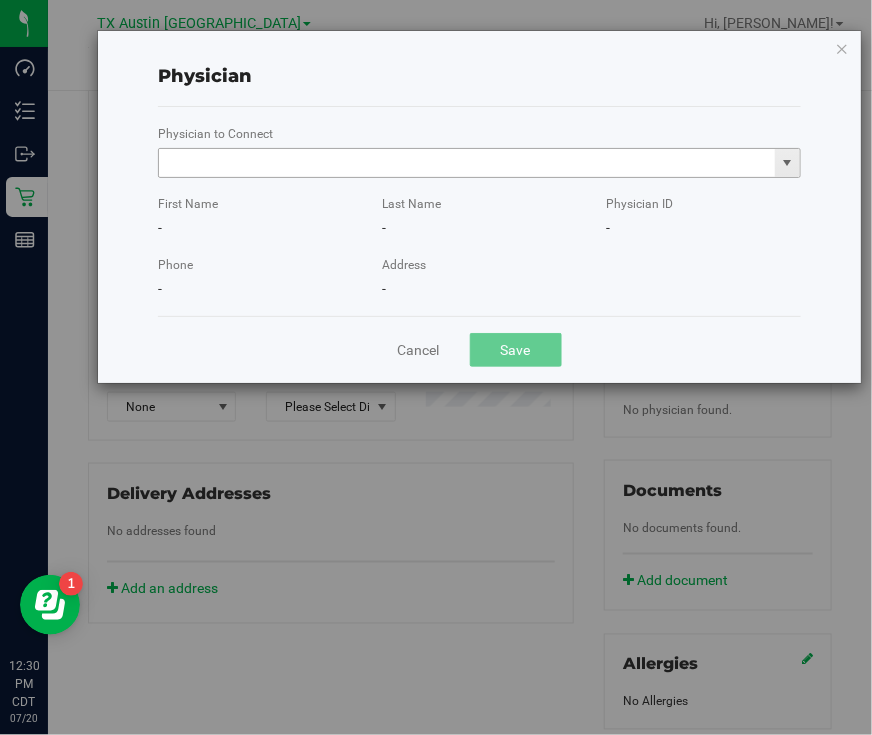 click at bounding box center [467, 163] 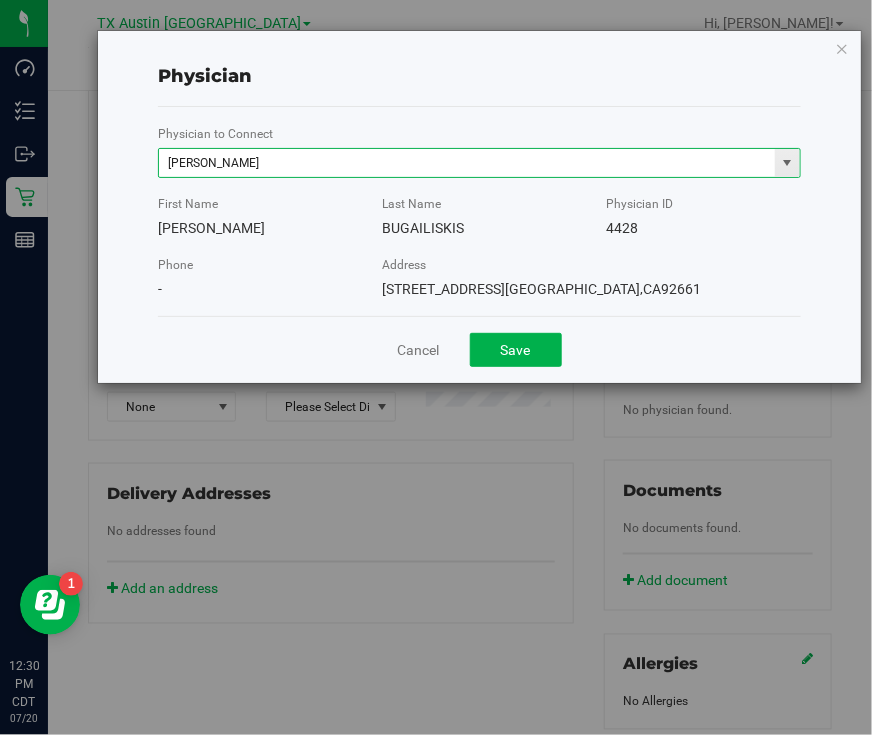 type on "CHERYL-LYNN BUGAILISKIS" 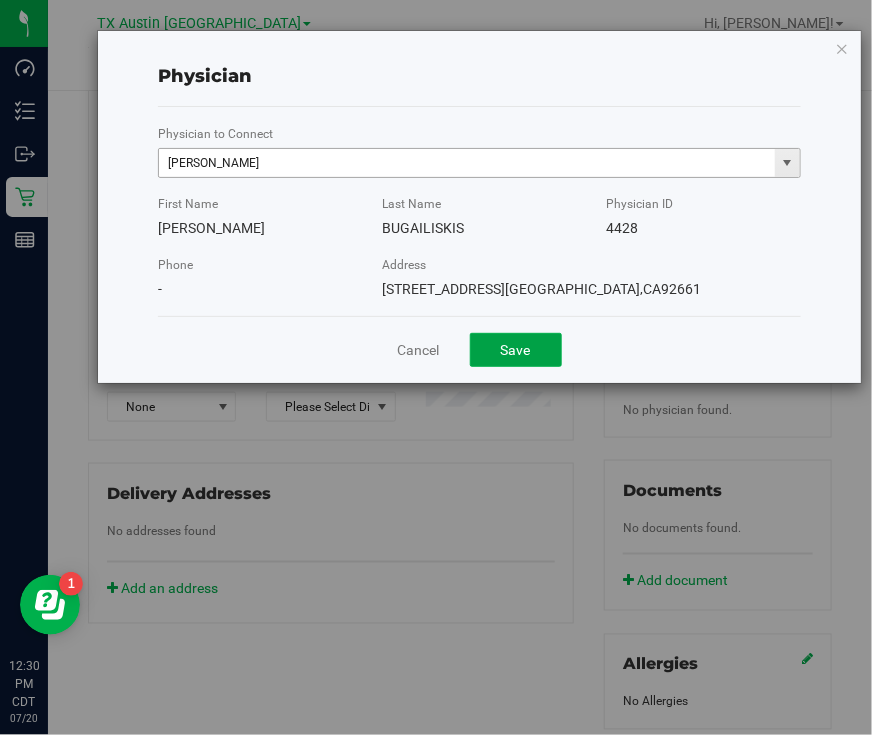 type 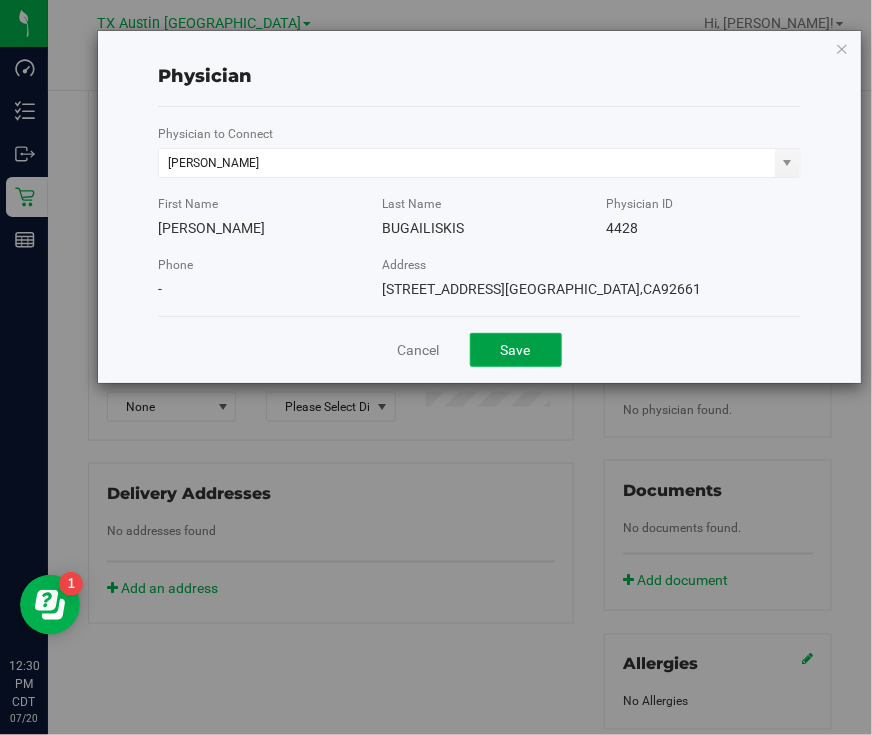 click on "Save" at bounding box center [516, 350] 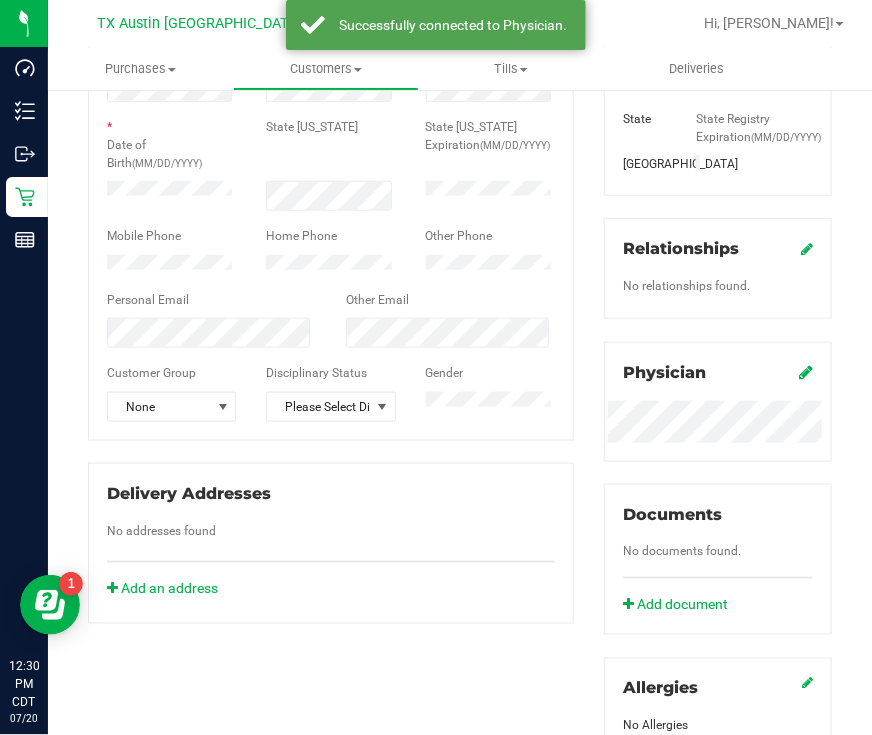 click on "Personal Email" at bounding box center [211, 302] 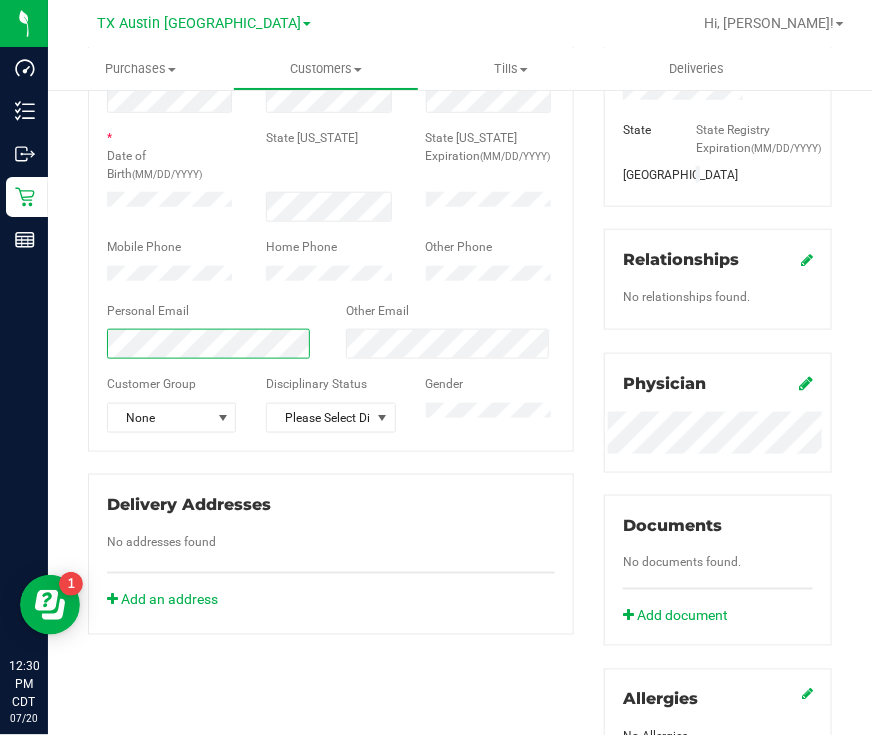scroll, scrollTop: 375, scrollLeft: 0, axis: vertical 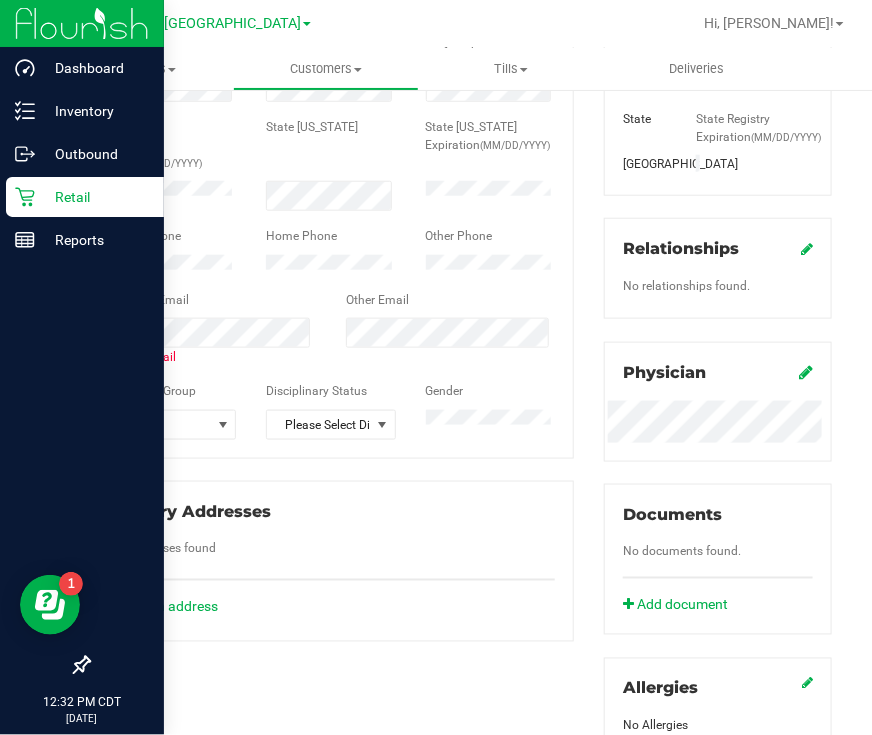 click on "Dashboard Inventory Outbound Retail Reports 12:32 PM CDT 07/20/2025  07/20   TX Austin DC   TX Austin DC   TX San Antonio Retail    Hi, Rebecca!
Purchases
Summary of purchases
Fulfillment
All purchases
Customers
All customers" at bounding box center [436, 367] 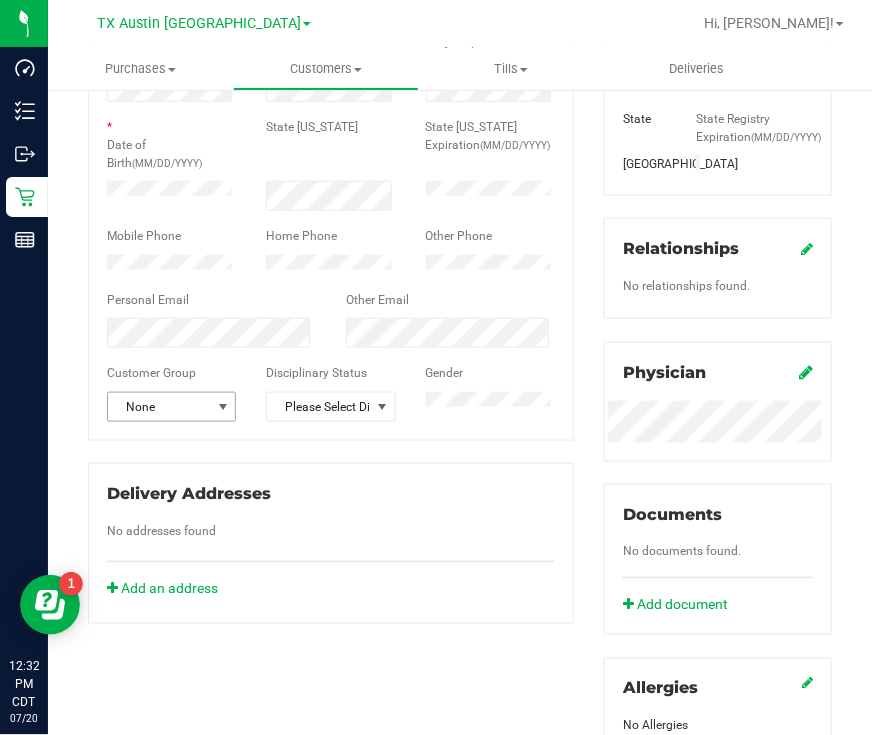 click on "None" at bounding box center (159, 407) 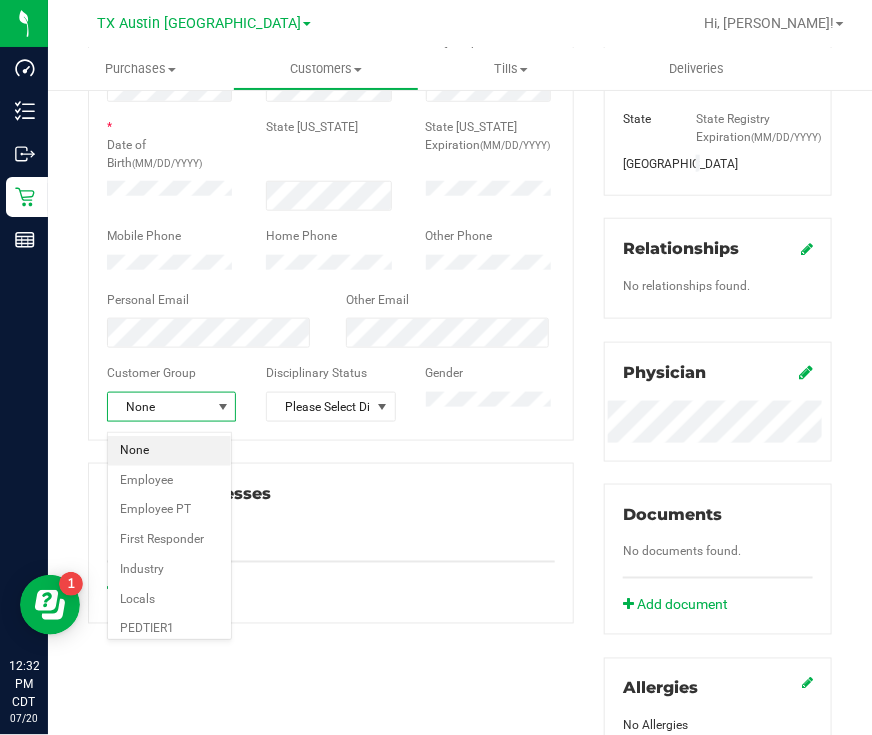 click 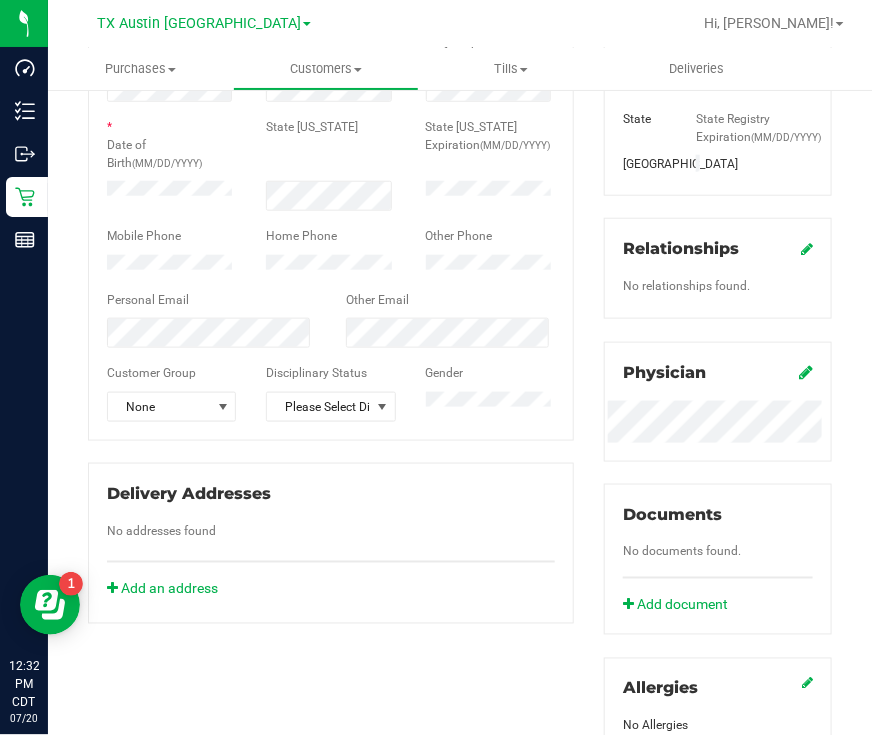 scroll, scrollTop: 0, scrollLeft: 0, axis: both 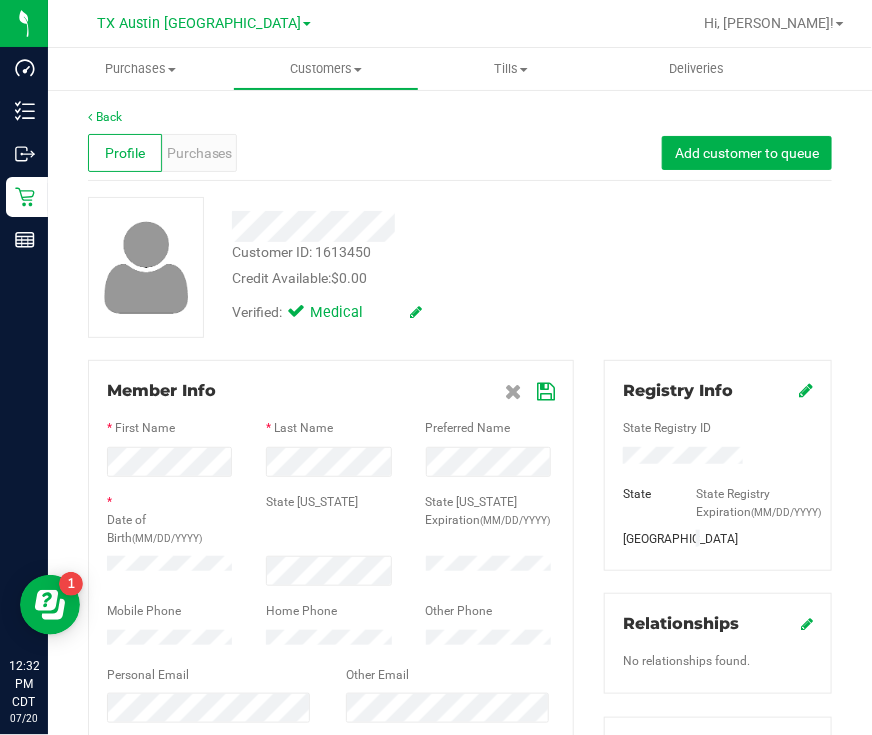 click at bounding box center [546, 392] 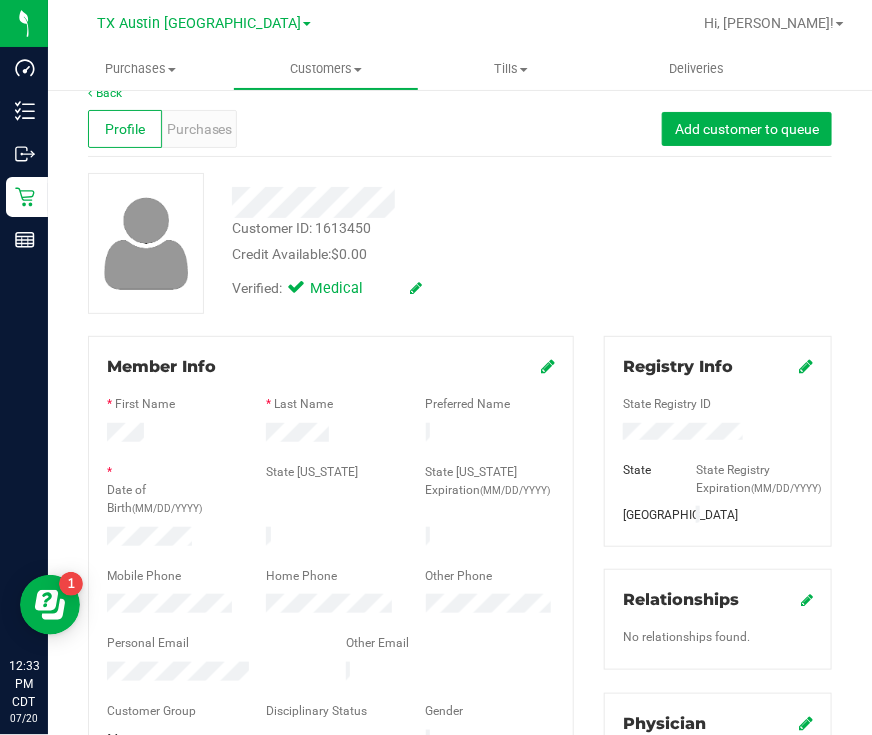 scroll, scrollTop: 0, scrollLeft: 0, axis: both 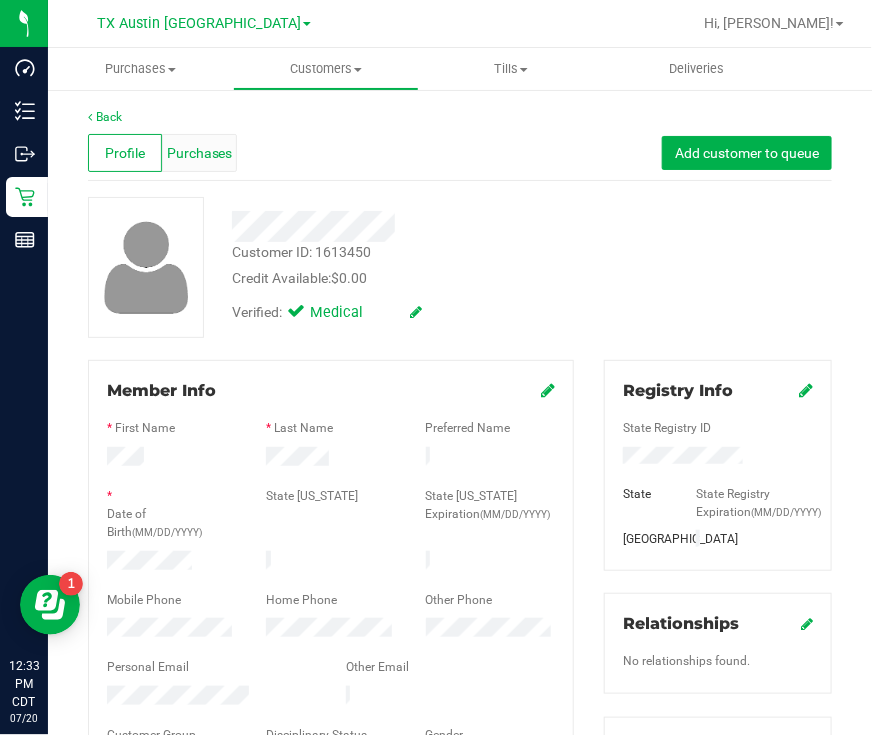 click on "Purchases" at bounding box center (200, 153) 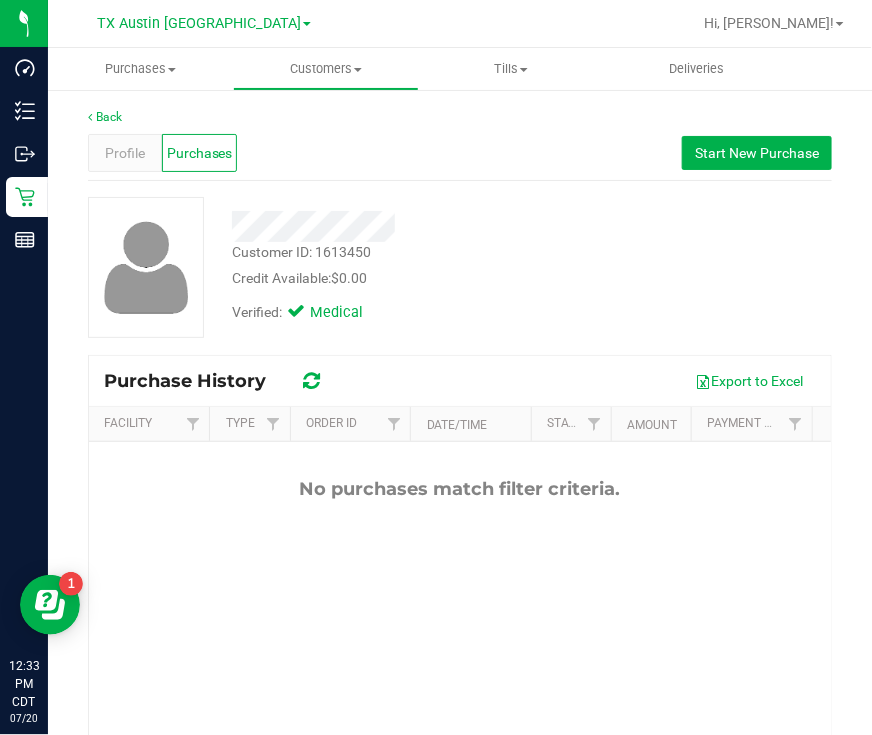 click on "Profile
Purchases
Start New Purchase" at bounding box center (460, 153) 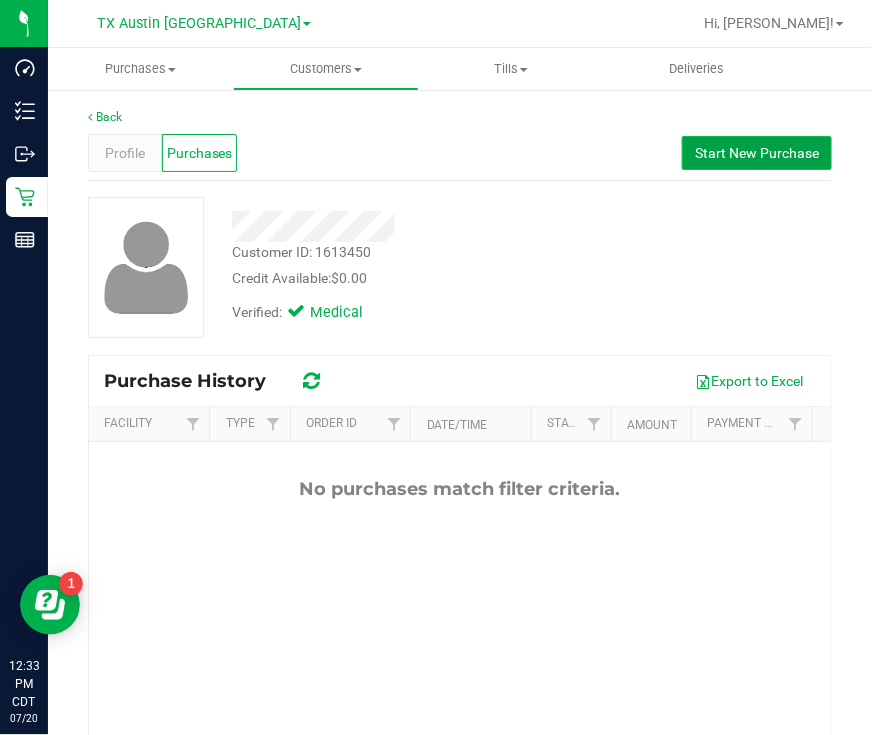 click on "Start New Purchase" at bounding box center [757, 153] 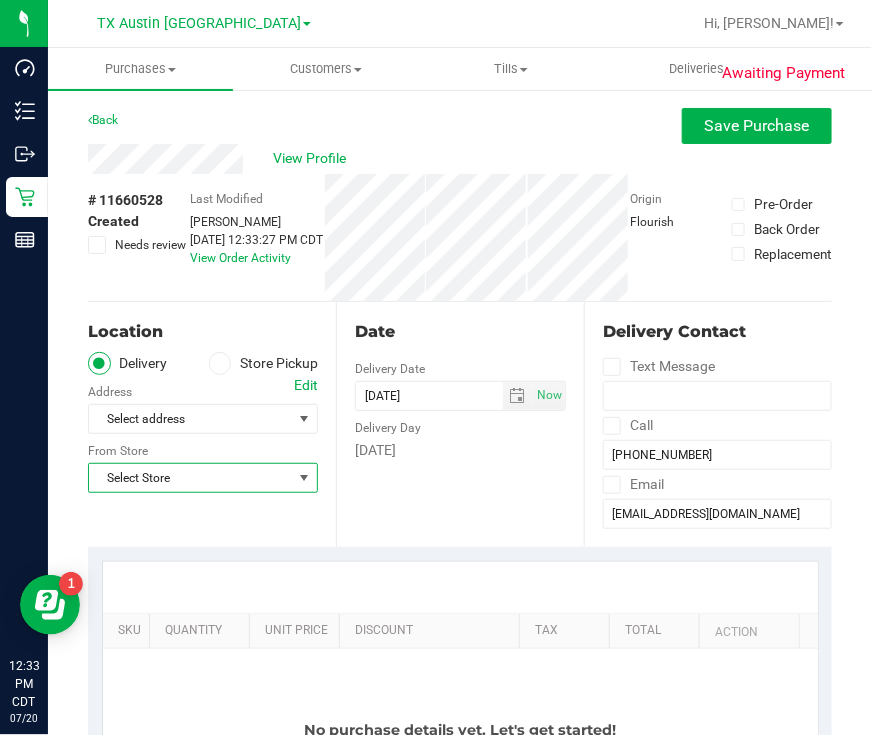 click on "Select Store" at bounding box center (190, 478) 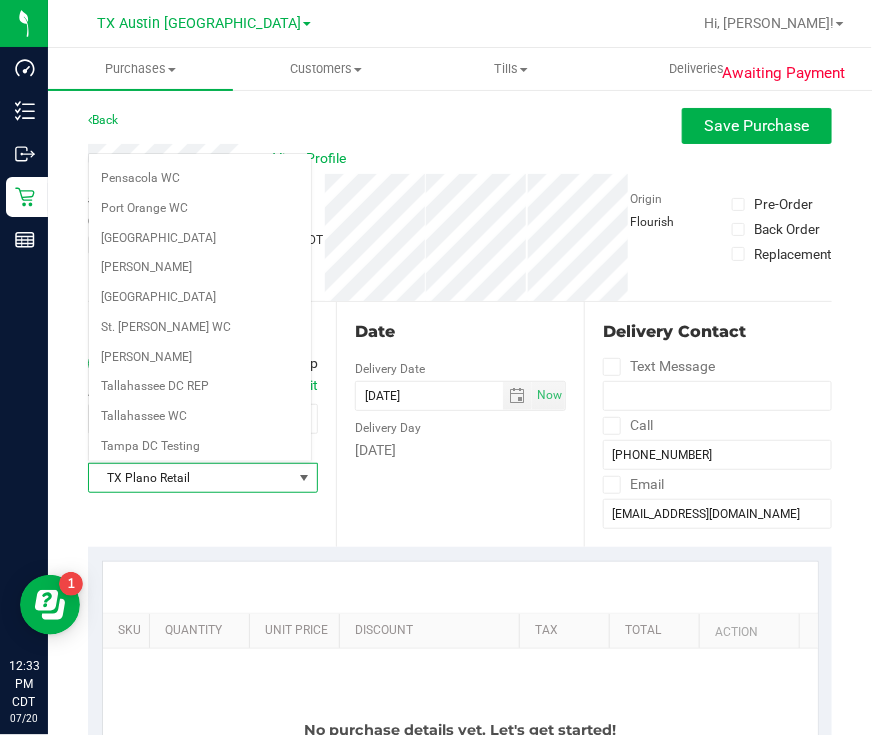 scroll, scrollTop: 1285, scrollLeft: 0, axis: vertical 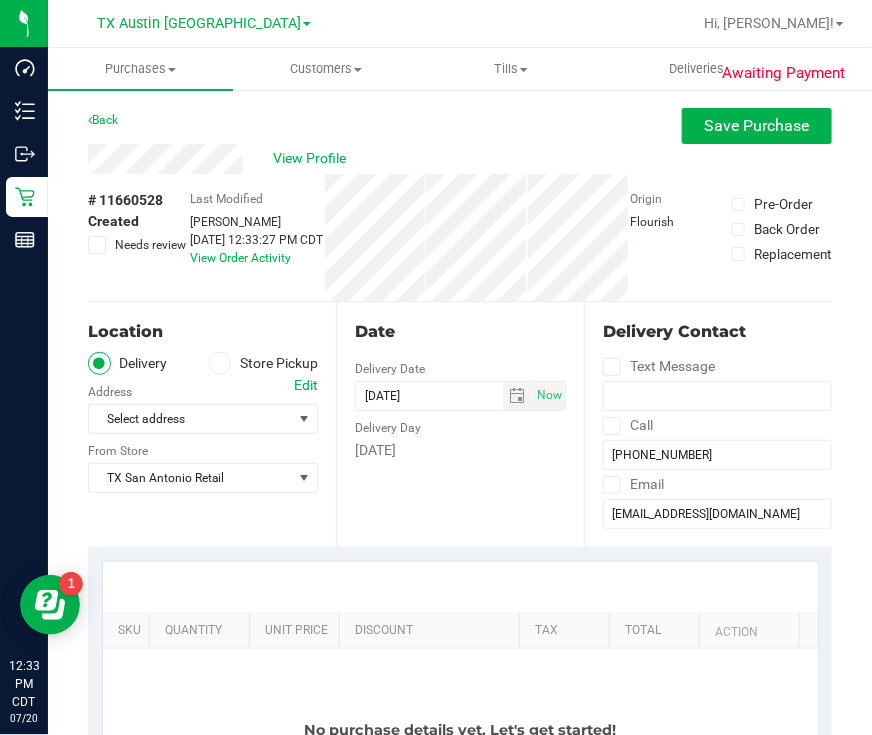click on "Edit" at bounding box center (306, 385) 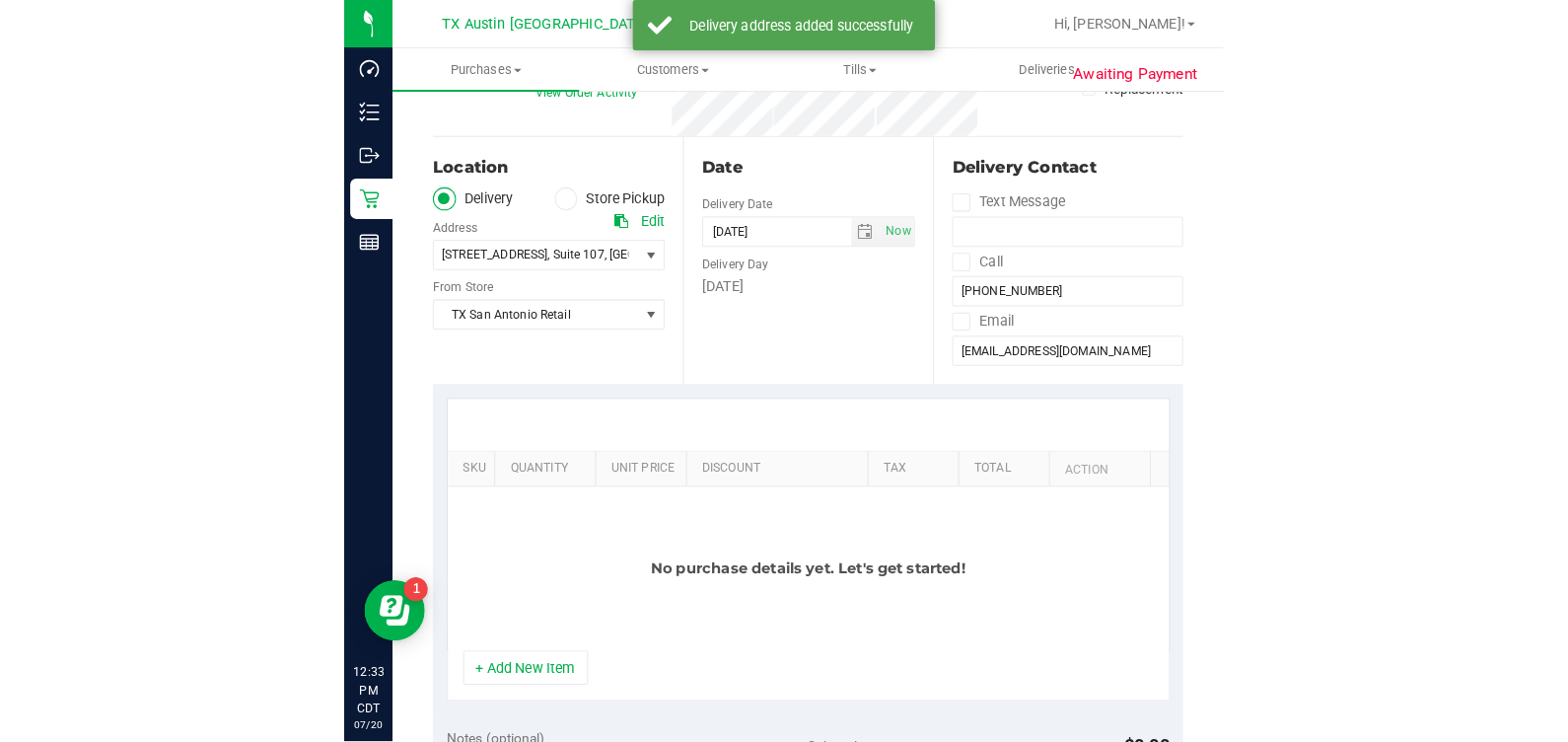 scroll, scrollTop: 370, scrollLeft: 0, axis: vertical 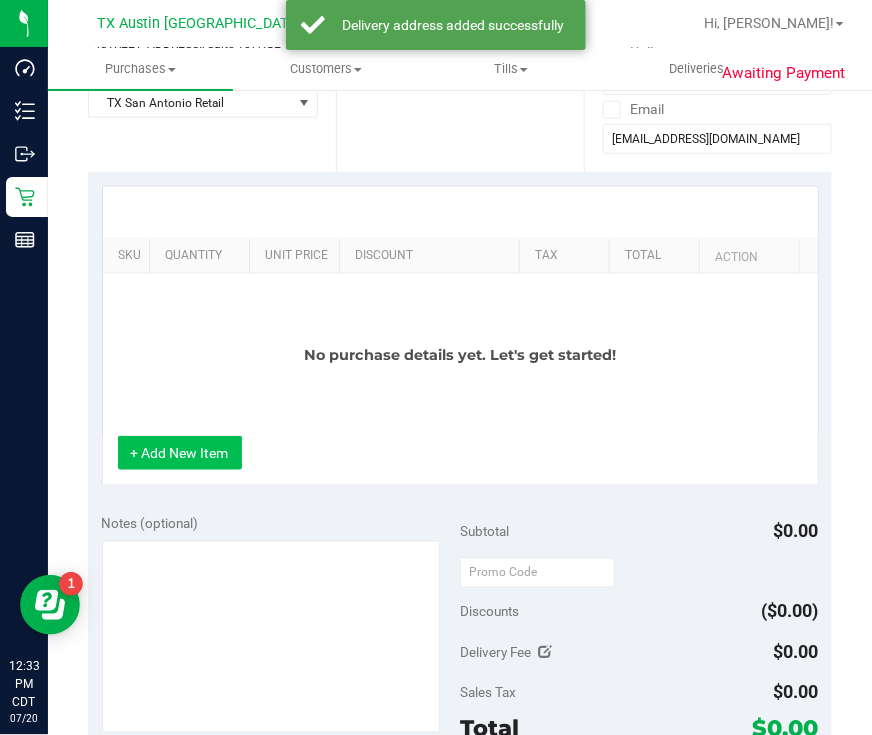 click on "+ Add New Item" at bounding box center (180, 453) 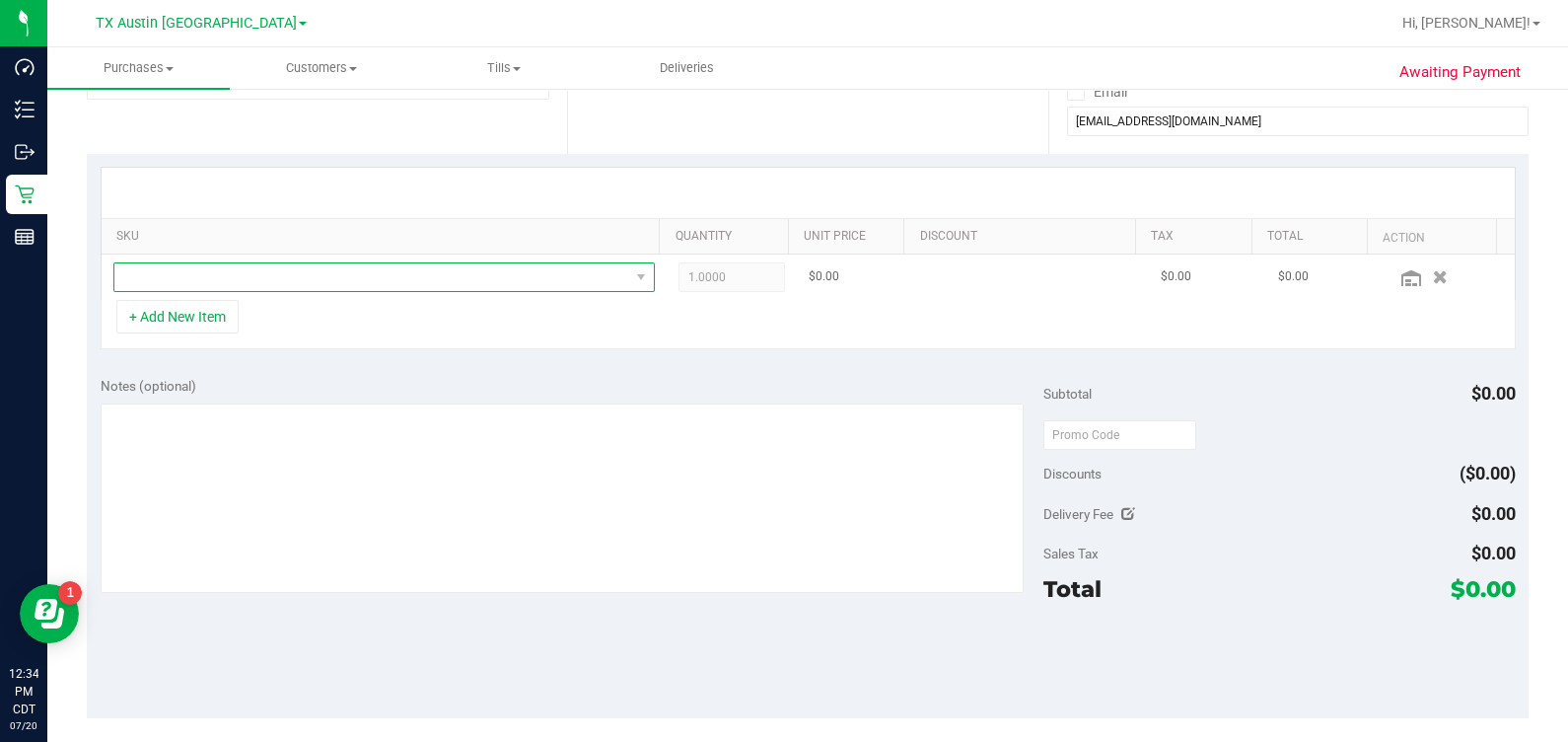 click at bounding box center (372, 277) 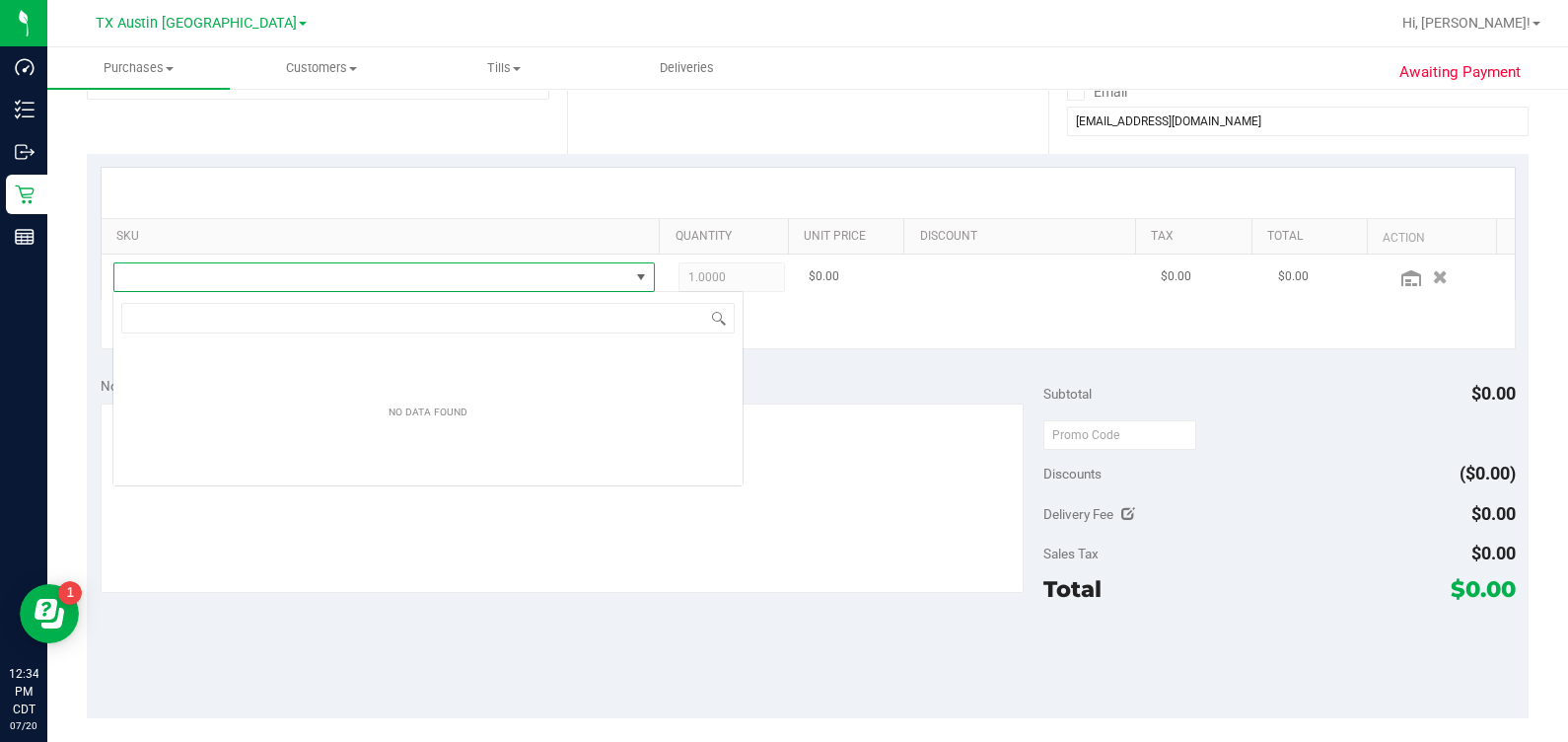 scroll, scrollTop: 98640, scrollLeft: 98089, axis: both 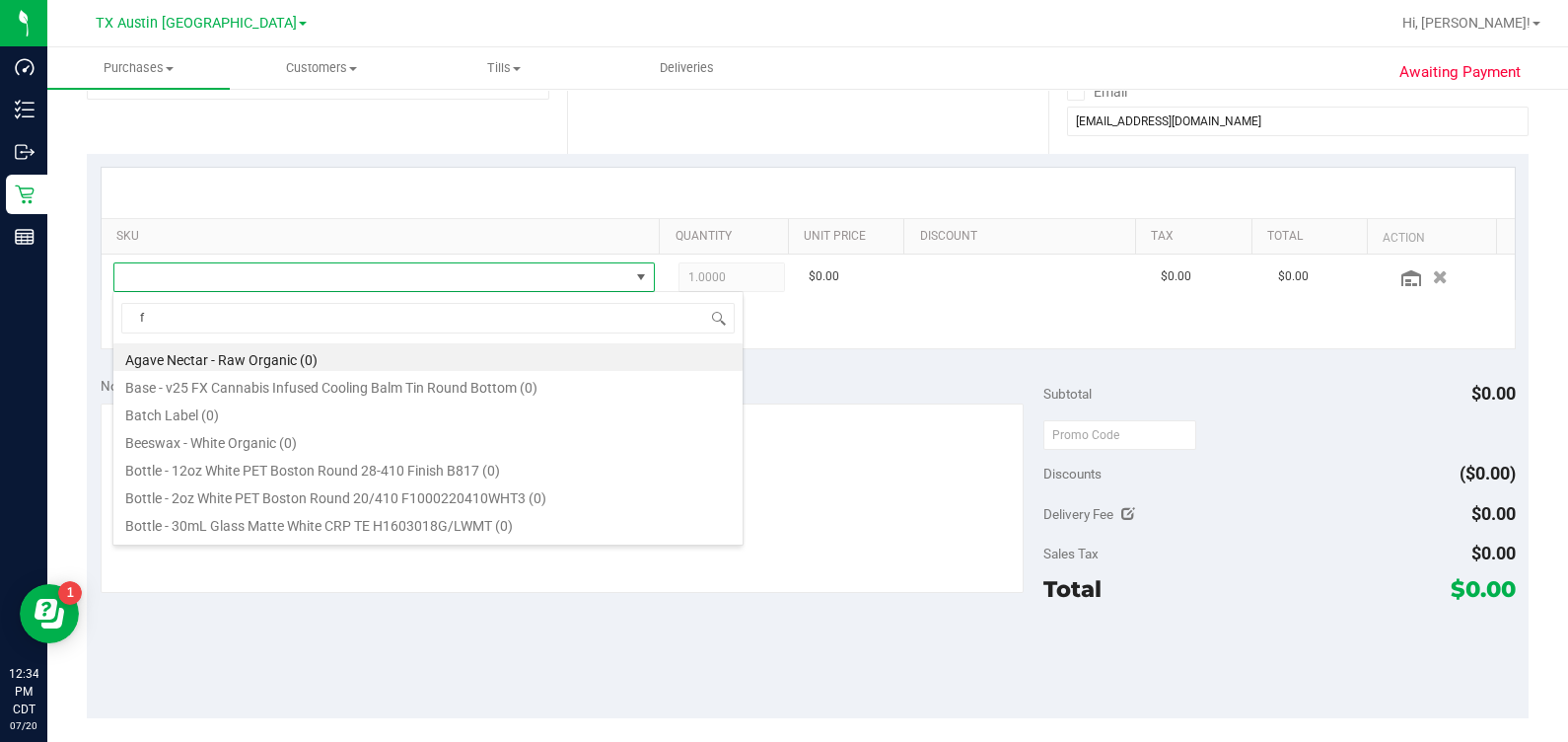 type on "fx" 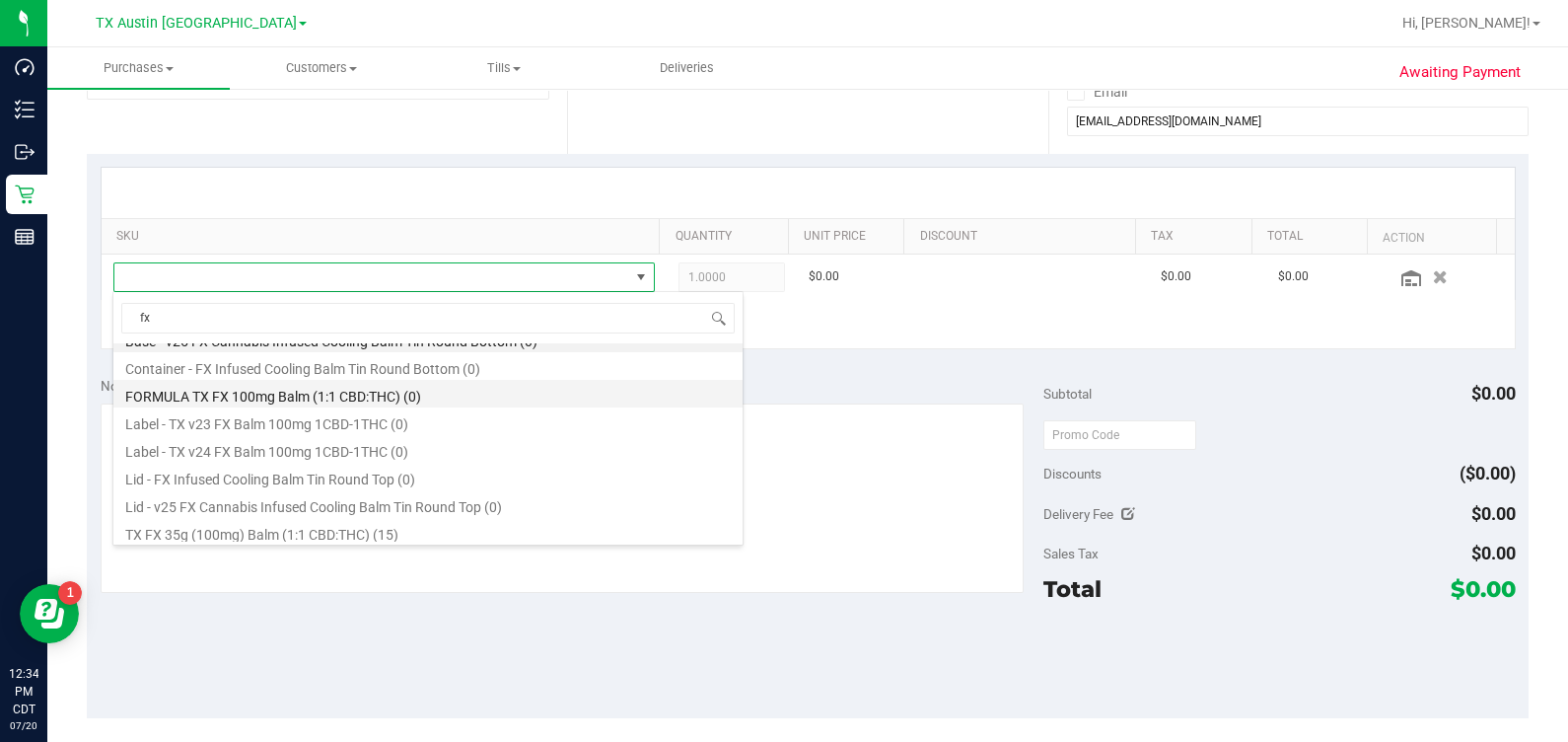 scroll, scrollTop: 24, scrollLeft: 0, axis: vertical 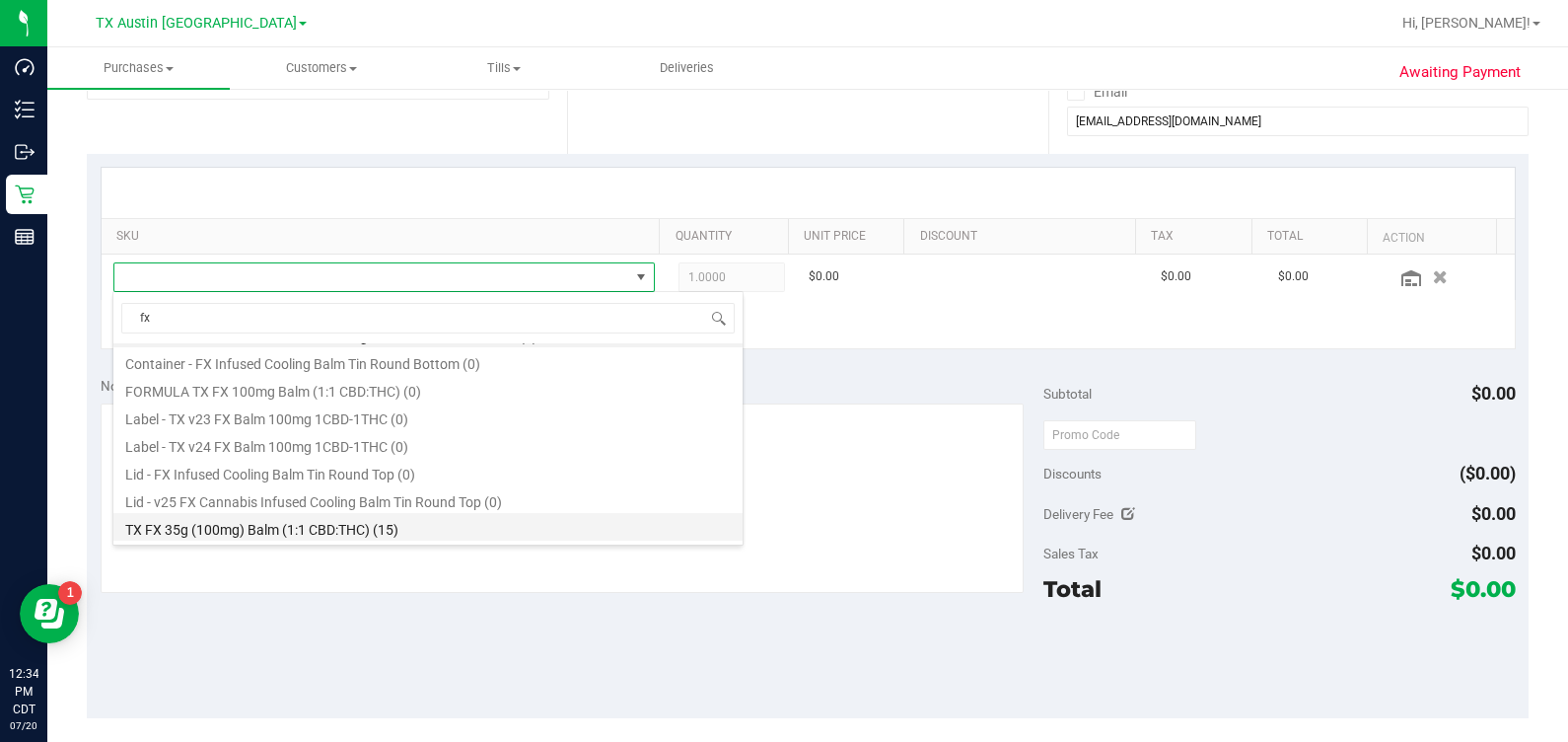 click on "TX FX 35g (100mg) Balm (1:1 CBD:THC) (15)" at bounding box center [428, 527] 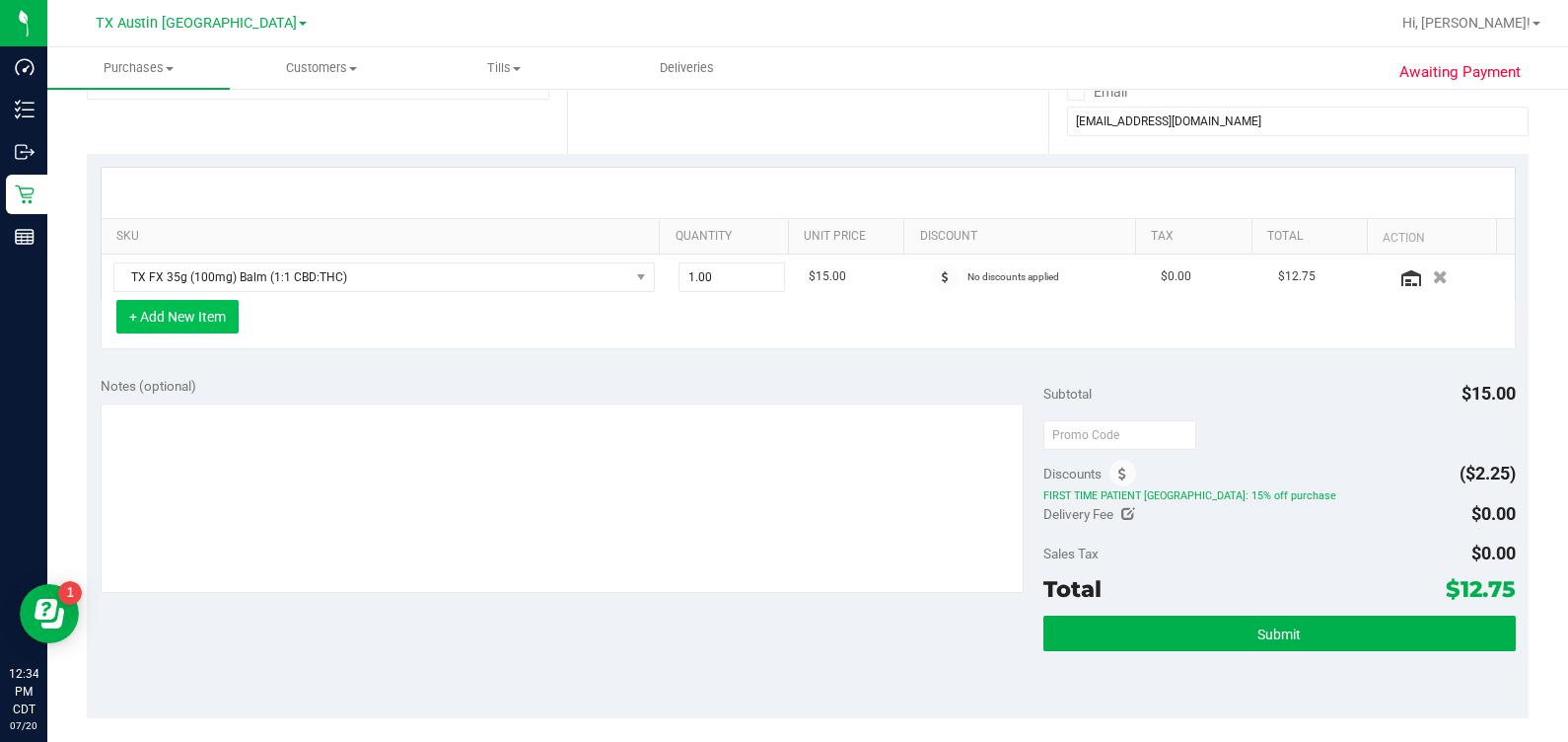 click on "+ Add New Item" at bounding box center (178, 317) 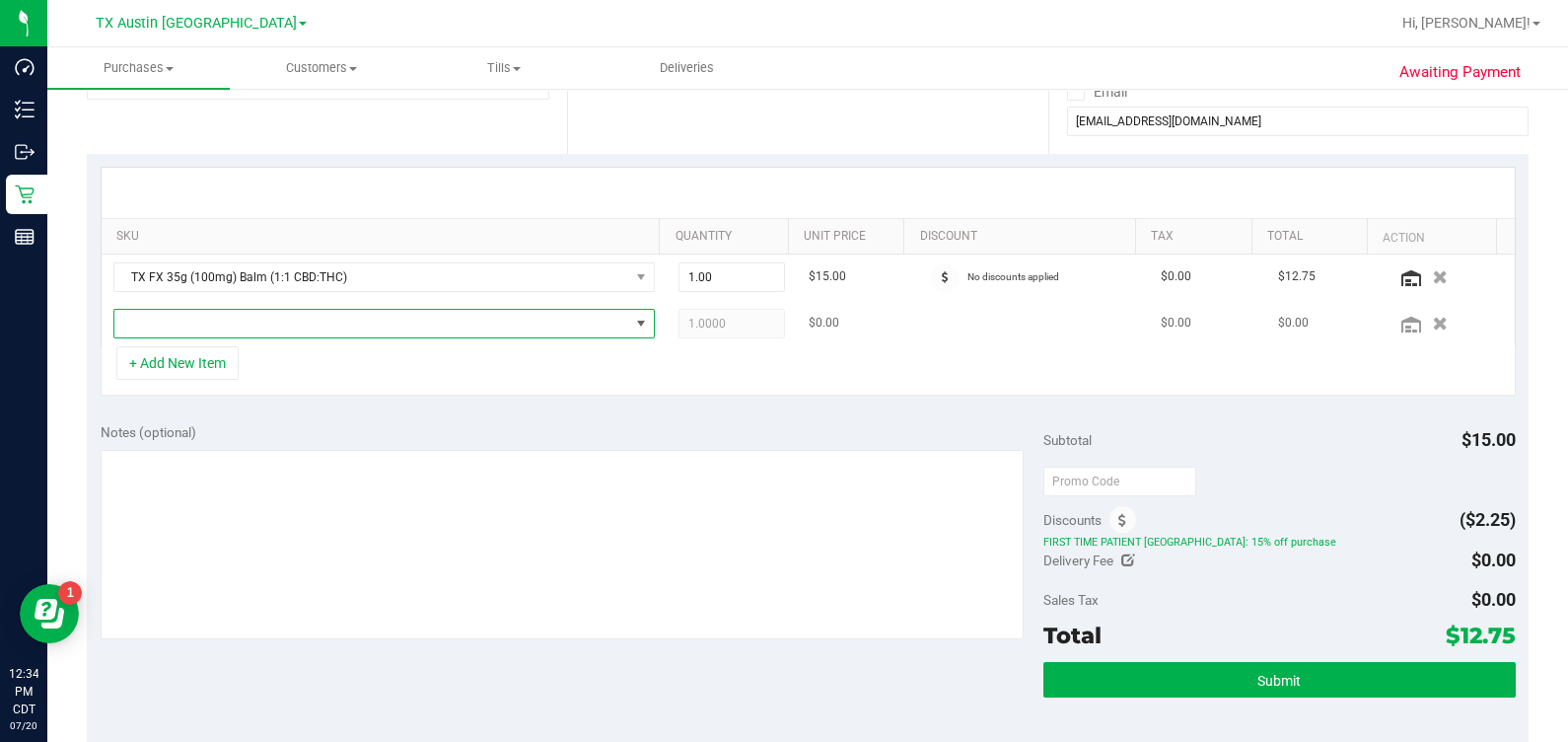 click at bounding box center [372, 324] 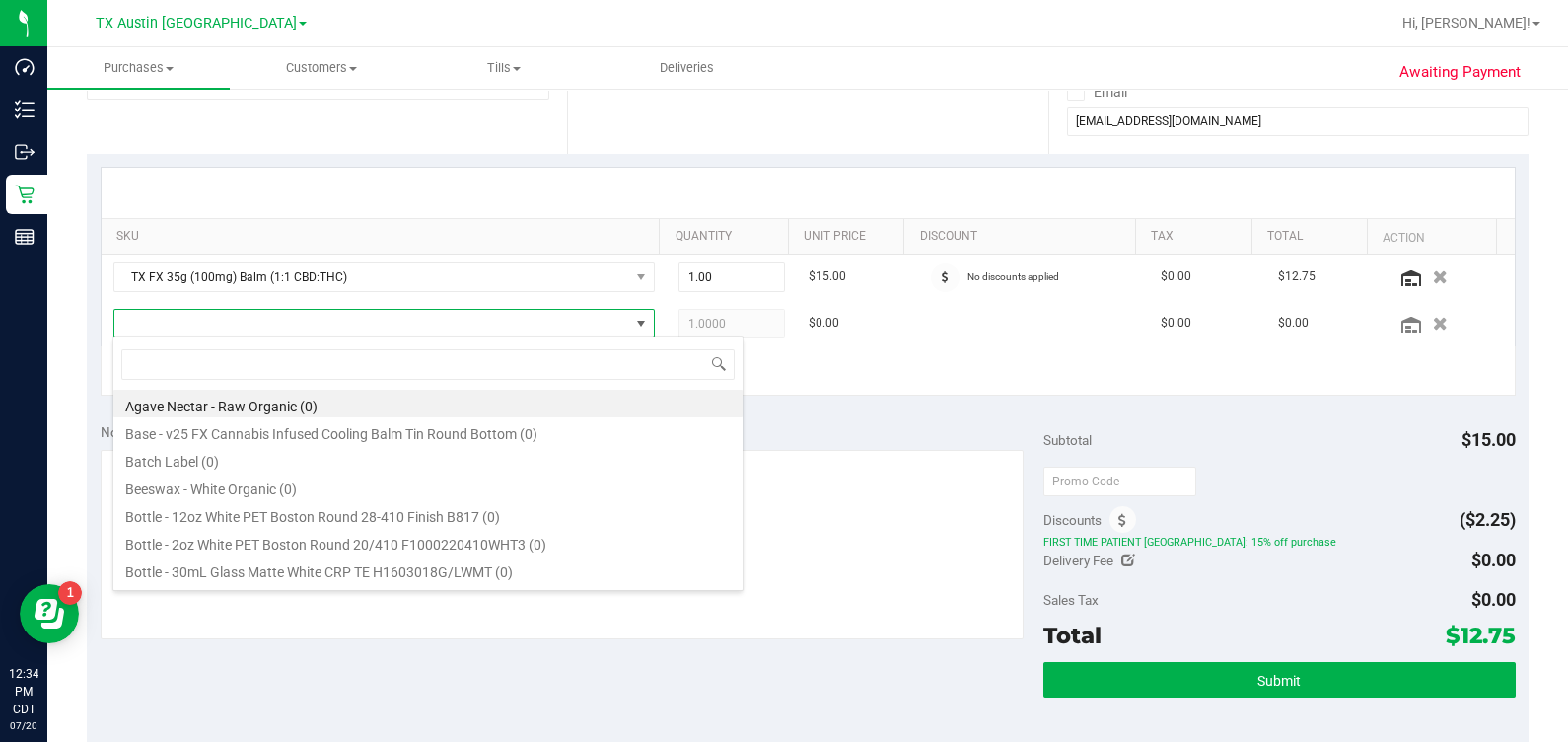 scroll, scrollTop: 98640, scrollLeft: 98089, axis: both 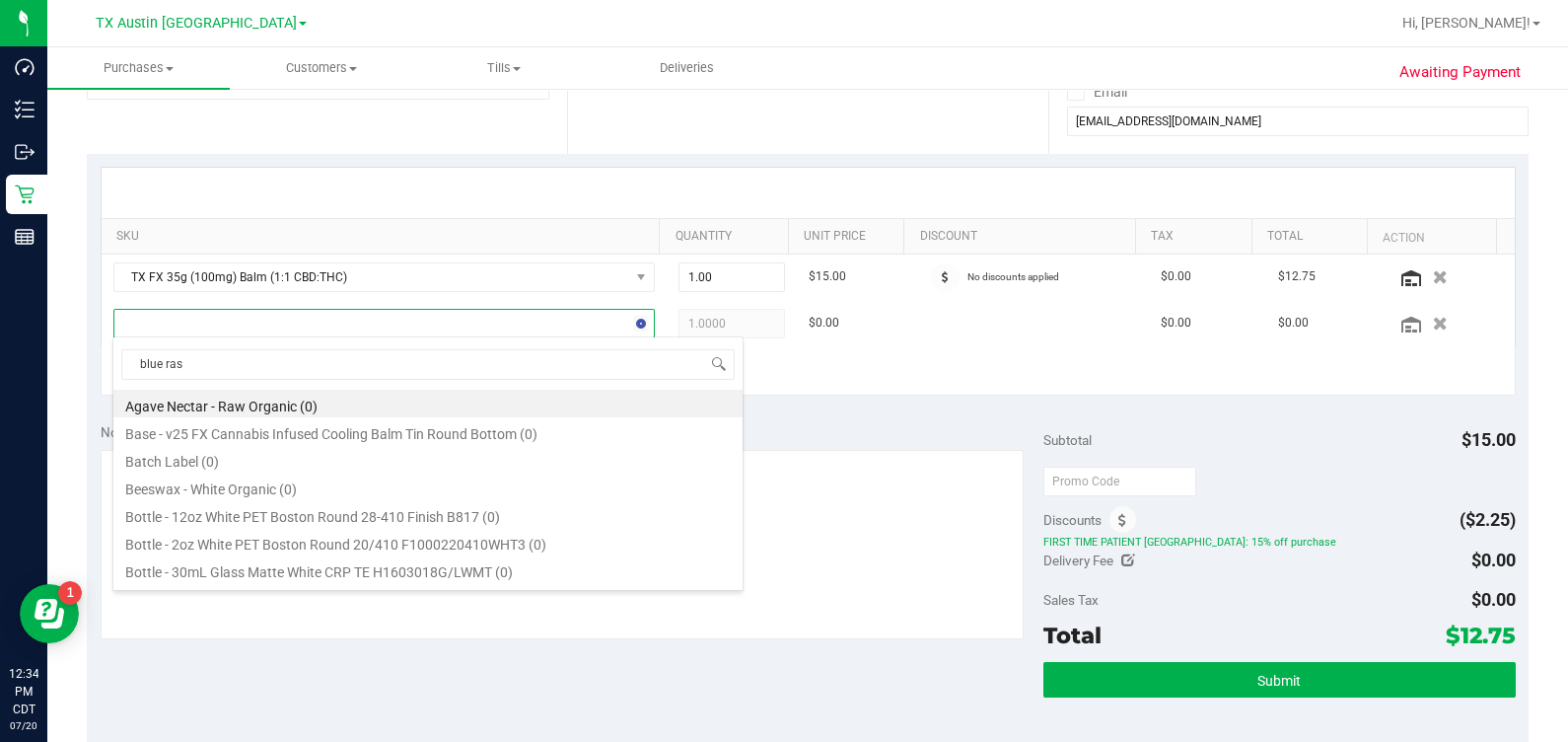 type on "blue rasp" 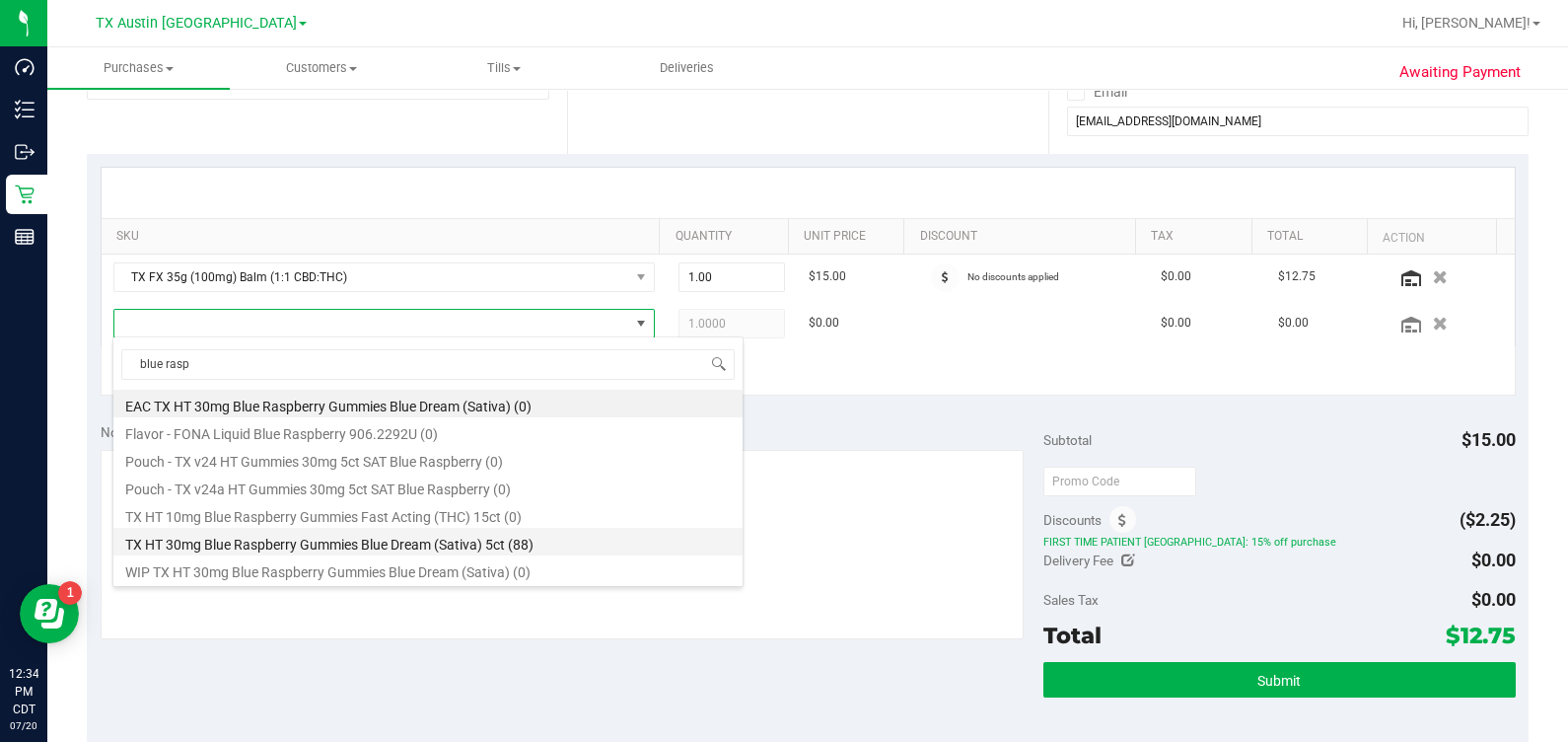 click on "TX HT 30mg Blue Raspberry Gummies Blue Dream (Sativa) 5ct (88)" at bounding box center (428, 542) 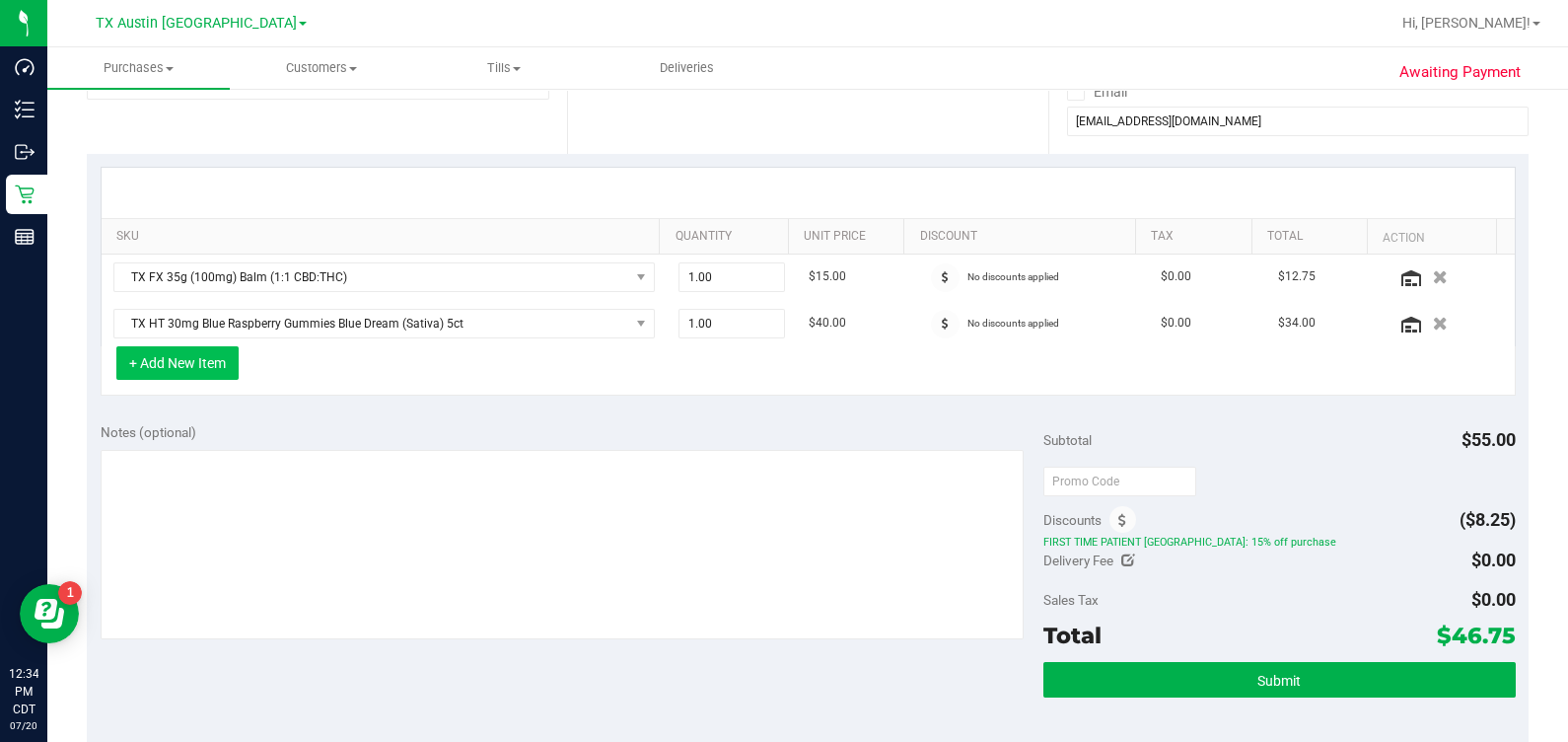 click on "+ Add New Item" at bounding box center [178, 363] 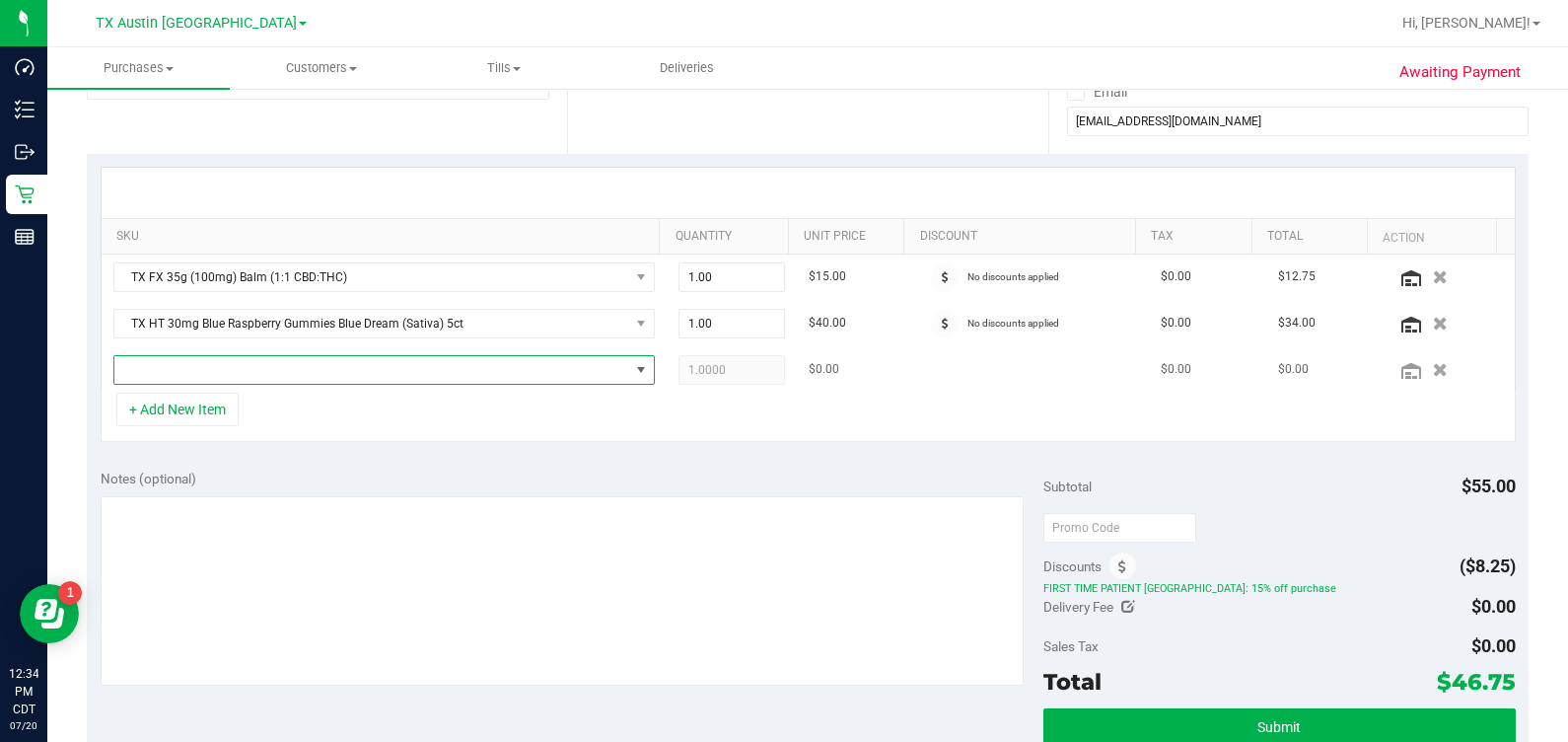 click at bounding box center [372, 370] 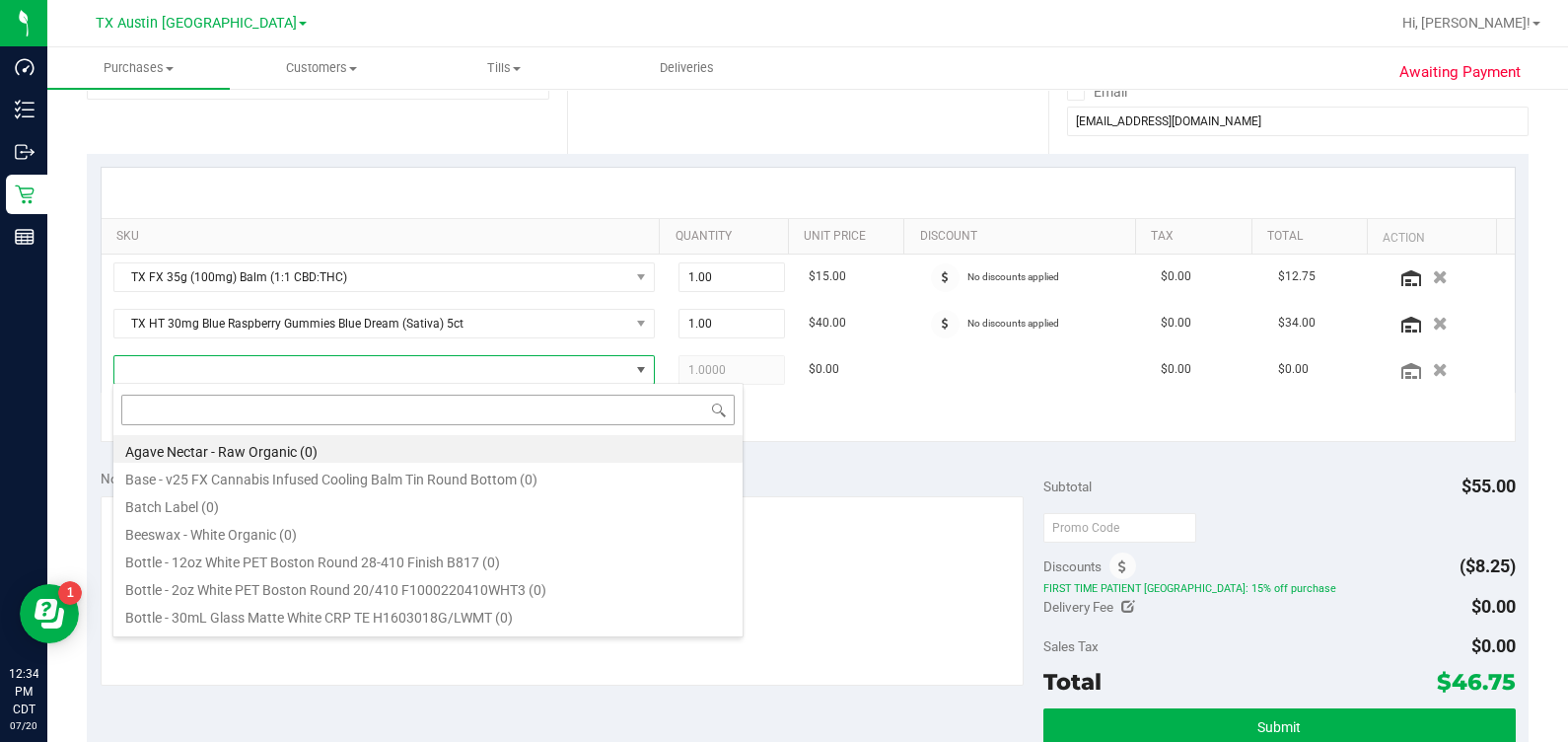 scroll, scrollTop: 98640, scrollLeft: 98089, axis: both 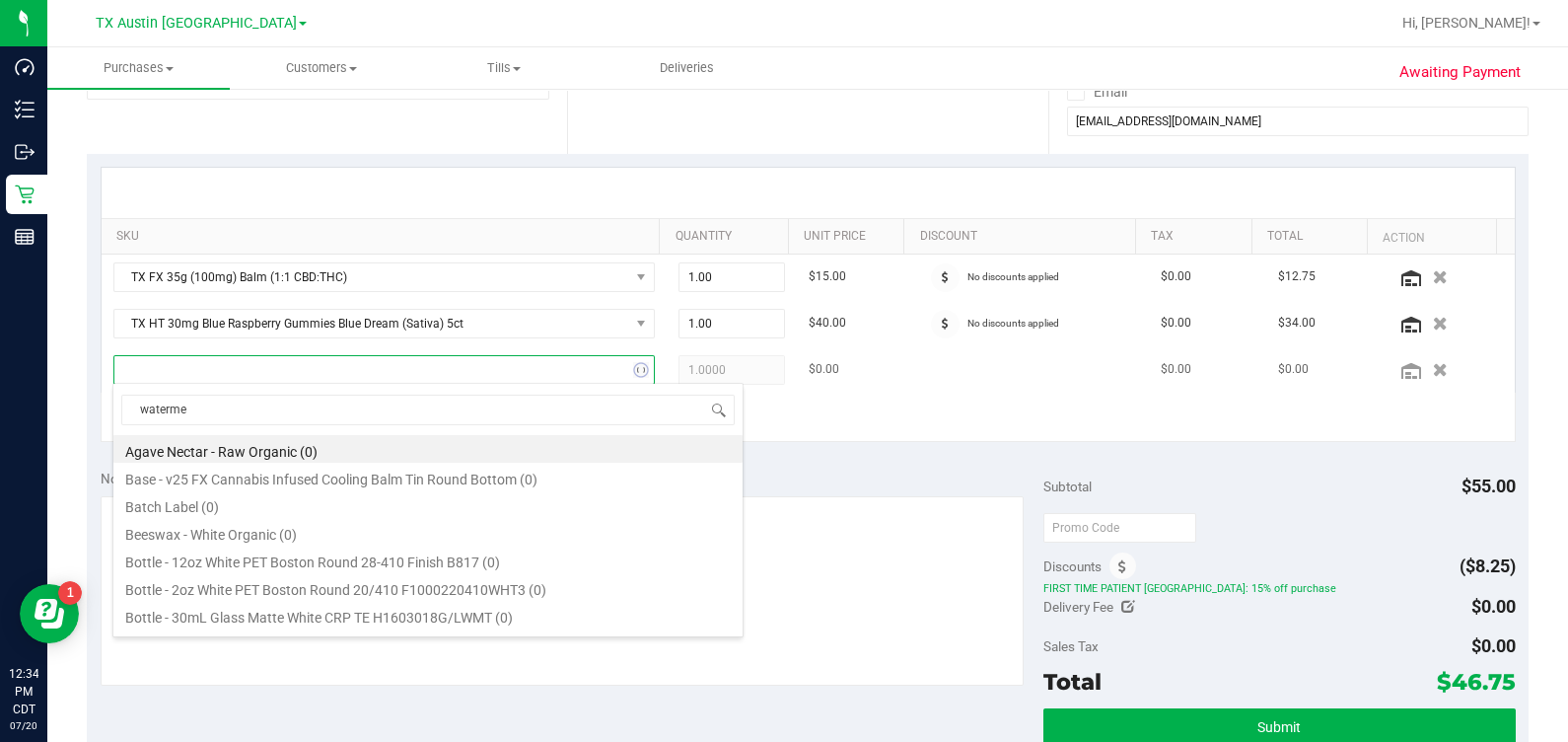 type on "watermel" 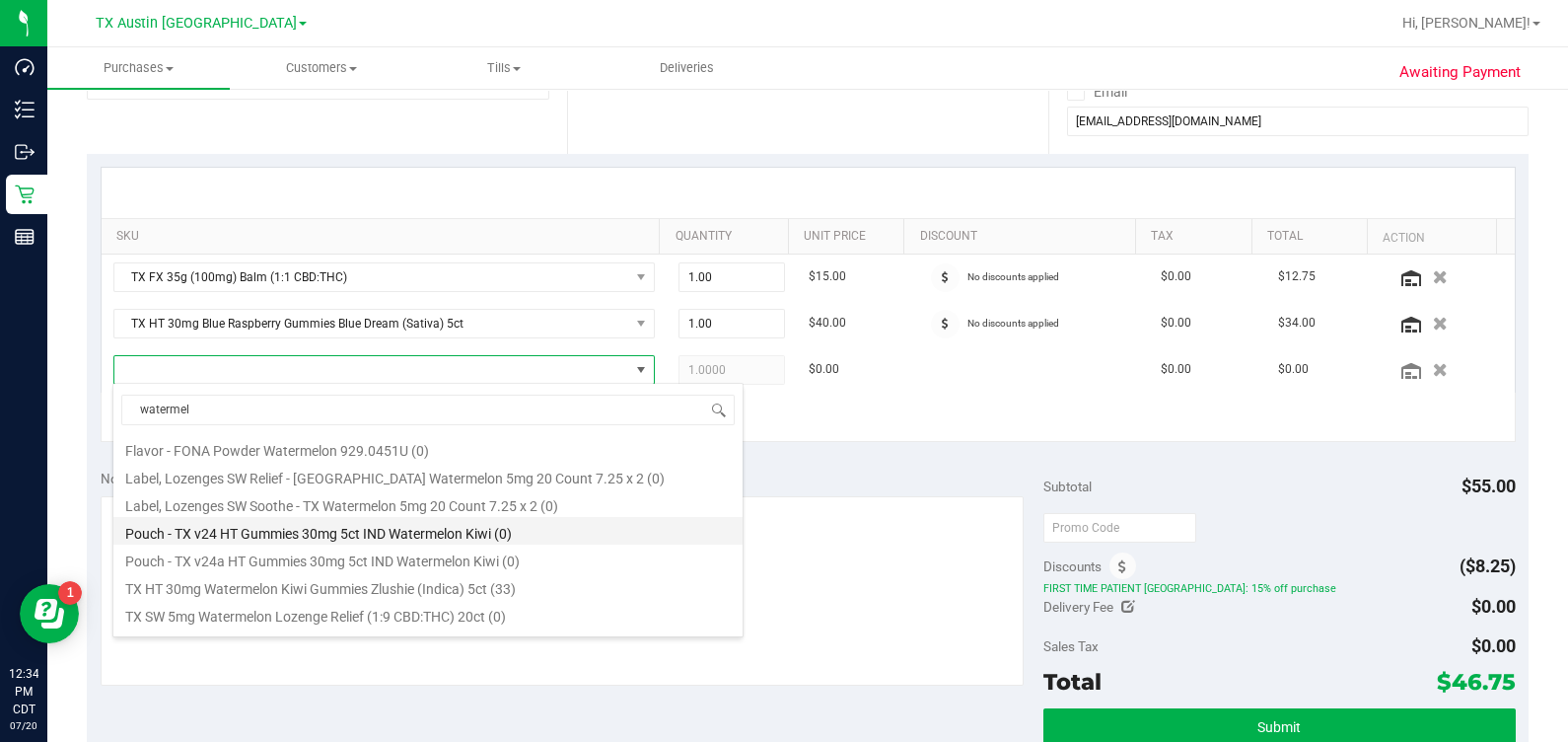 scroll, scrollTop: 122, scrollLeft: 0, axis: vertical 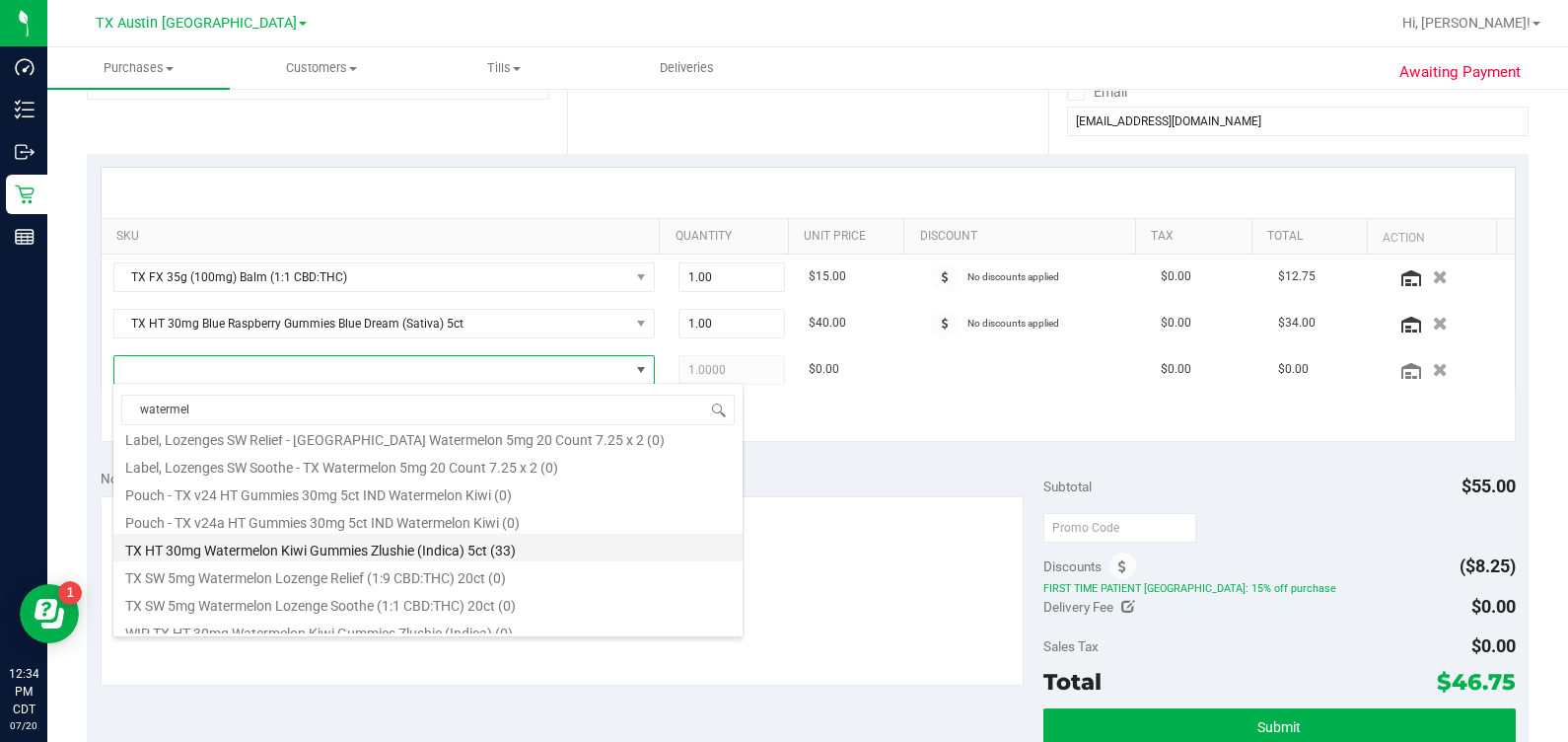 click on "TX HT 30mg Watermelon Kiwi Gummies Zlushie (Indica) 5ct (33)" at bounding box center [428, 548] 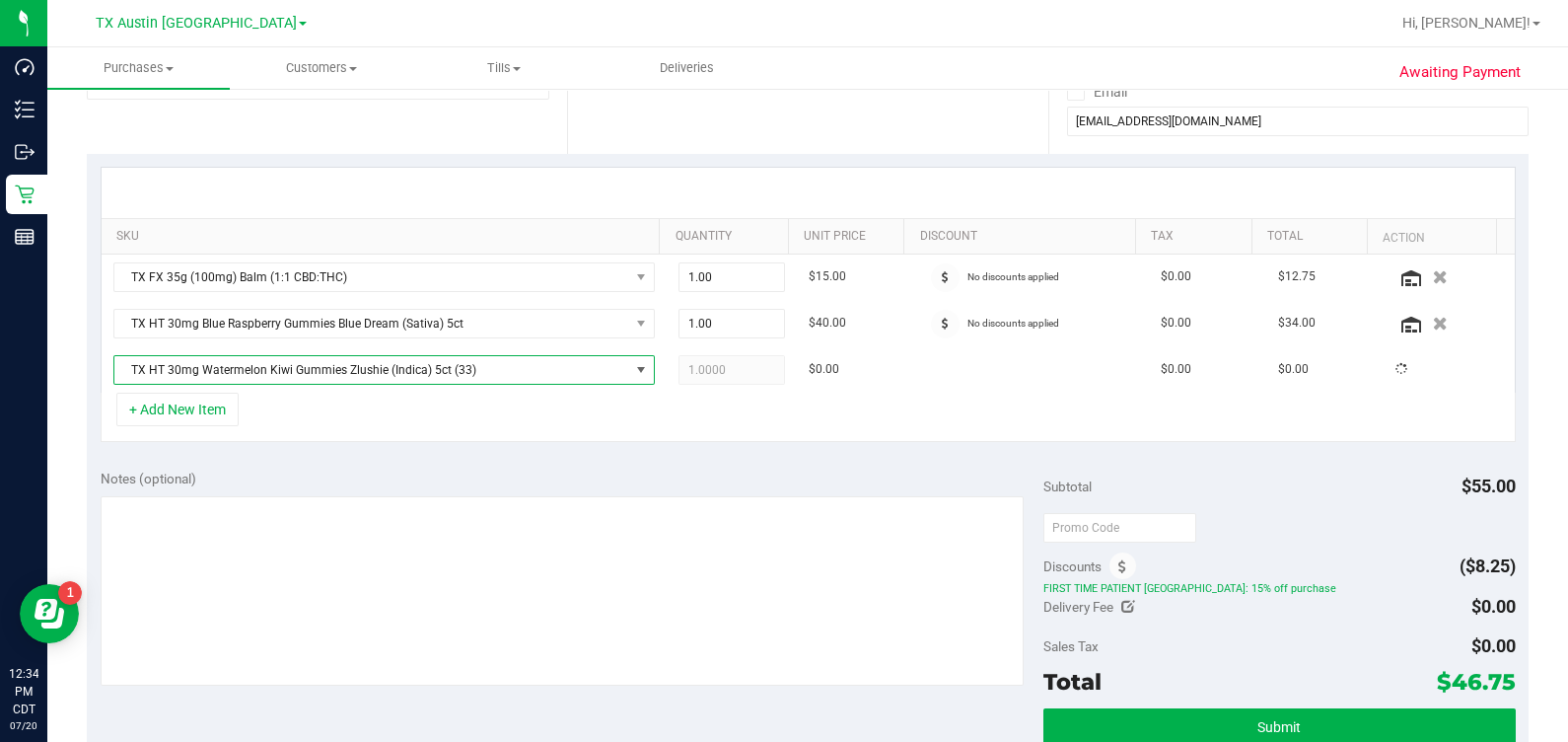 click on "SKU Quantity Unit Price Discount Tax Total Action
TX FX 35g (100mg) Balm (1:1 CBD:THC)
1.00 1
$15.00
No discounts applied
$0.00
$12.75
TX HT 30mg Blue Raspberry Gummies Blue Dream (Sativa) 5ct
1.00 1
$40.00
No discounts applied
$0.00
$34.00" at bounding box center [808, 305] 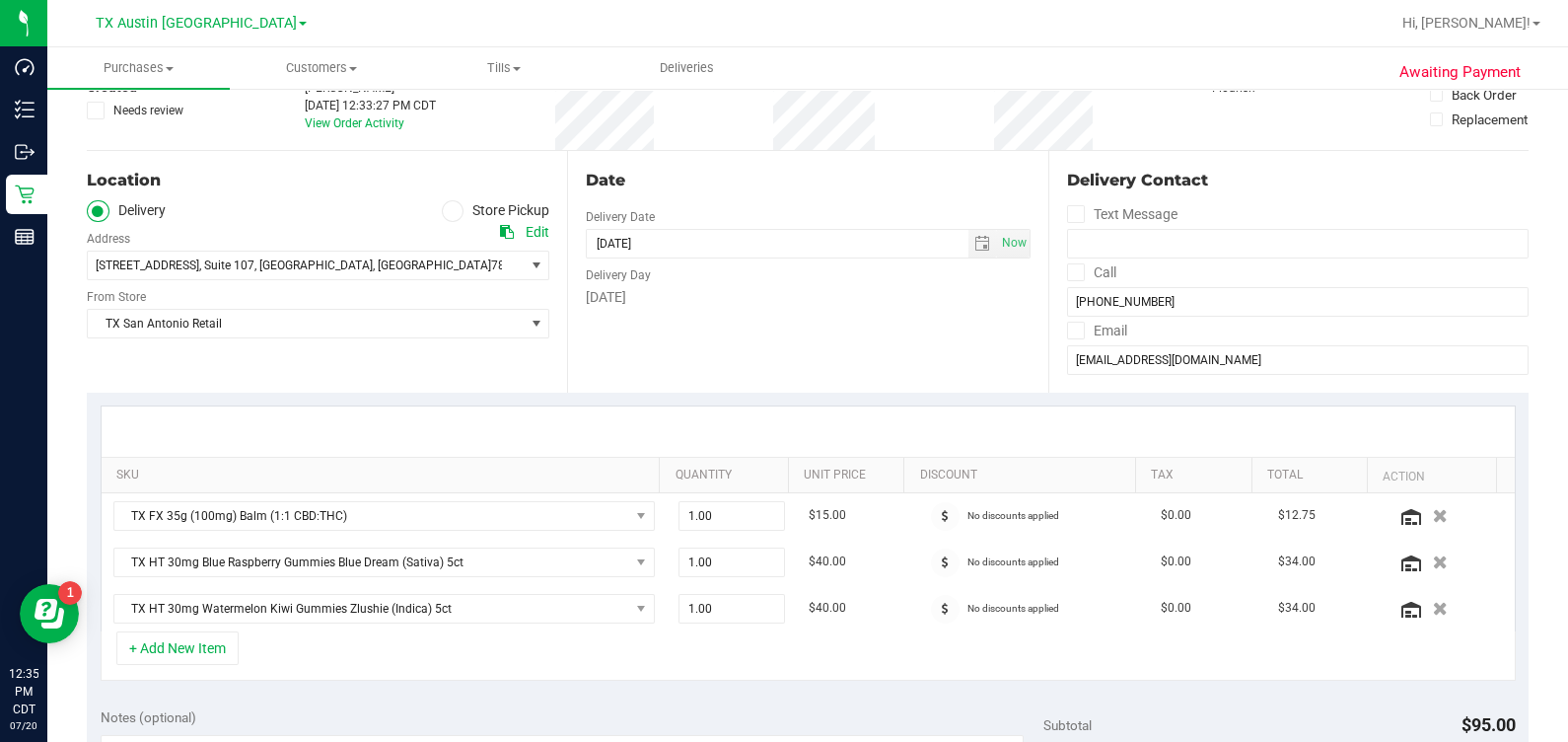 scroll, scrollTop: 122, scrollLeft: 0, axis: vertical 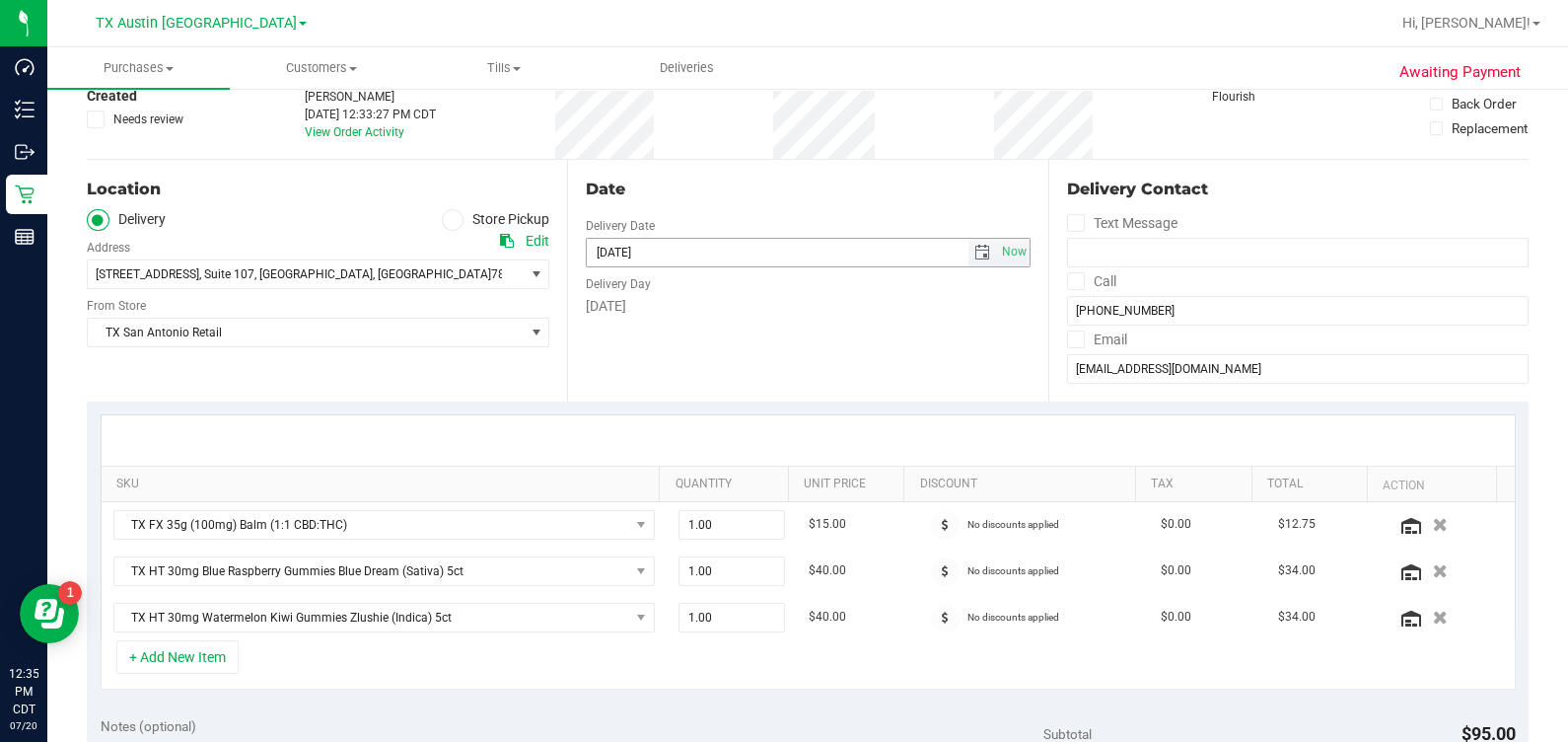 click at bounding box center [982, 253] 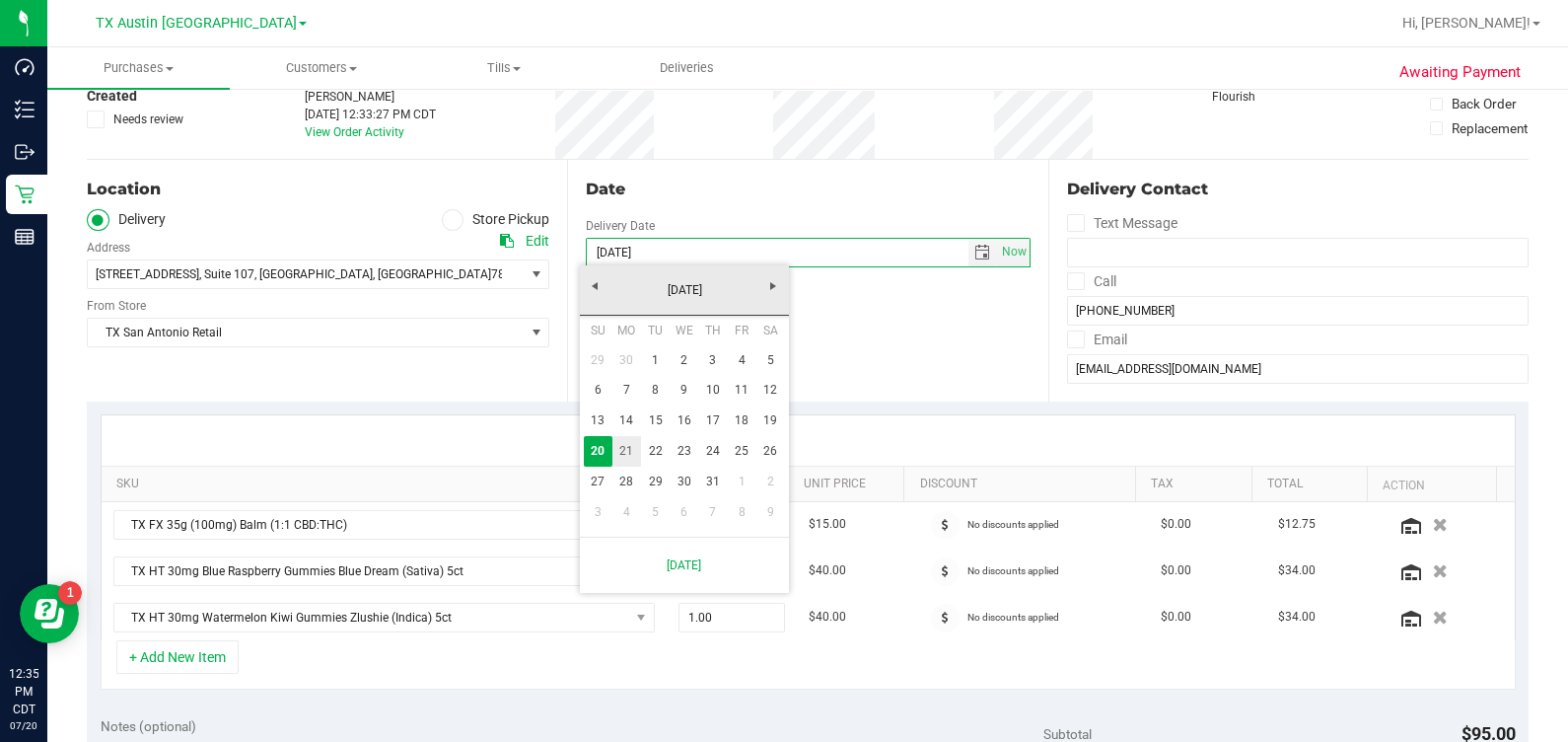 click on "21" at bounding box center (626, 451) 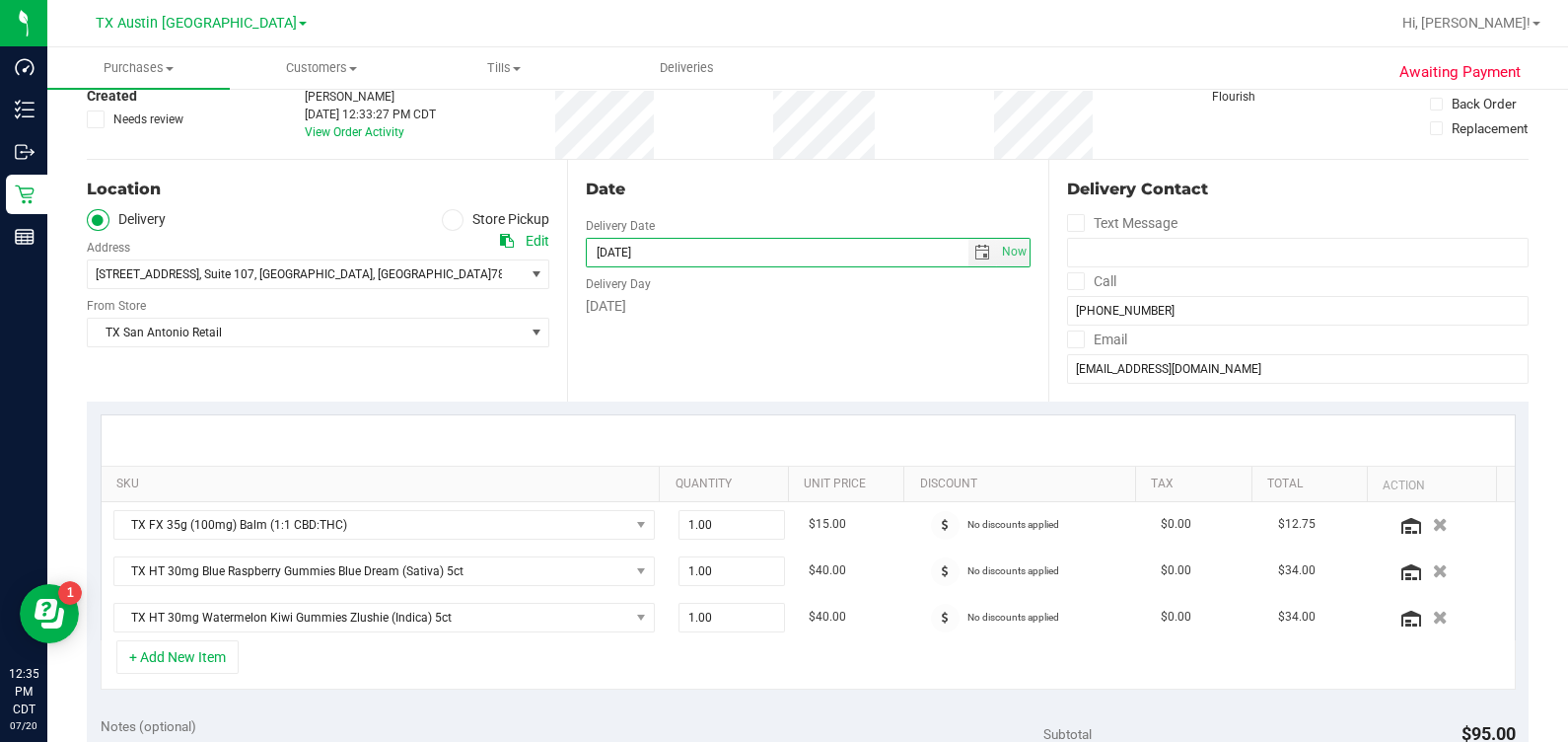 click on "Date
Delivery Date
07/21/2025
Now
07/21/2025 07:00 AM
Now
Delivery Day
Monday" at bounding box center [807, 280] 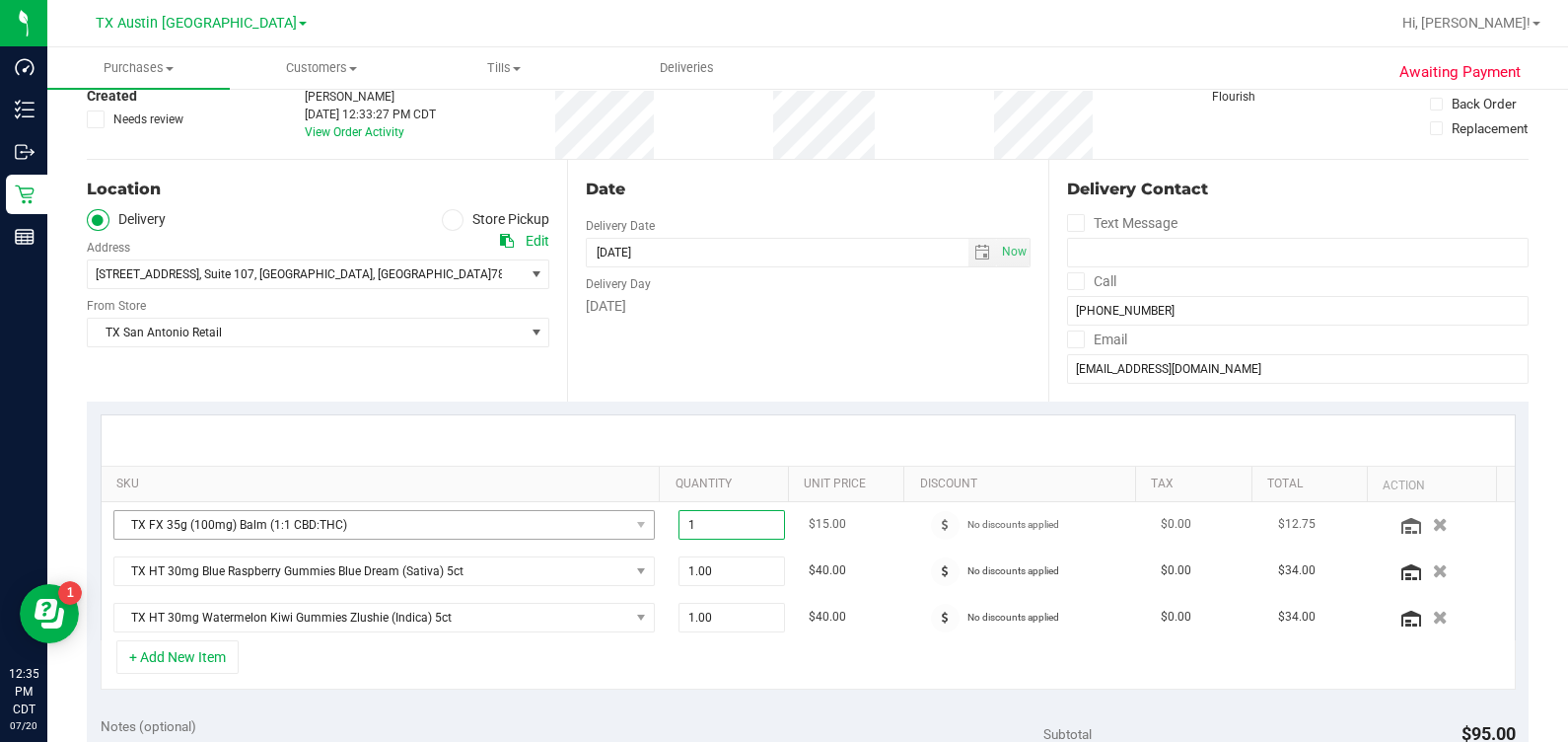 drag, startPoint x: 706, startPoint y: 515, endPoint x: 591, endPoint y: 517, distance: 115.01739 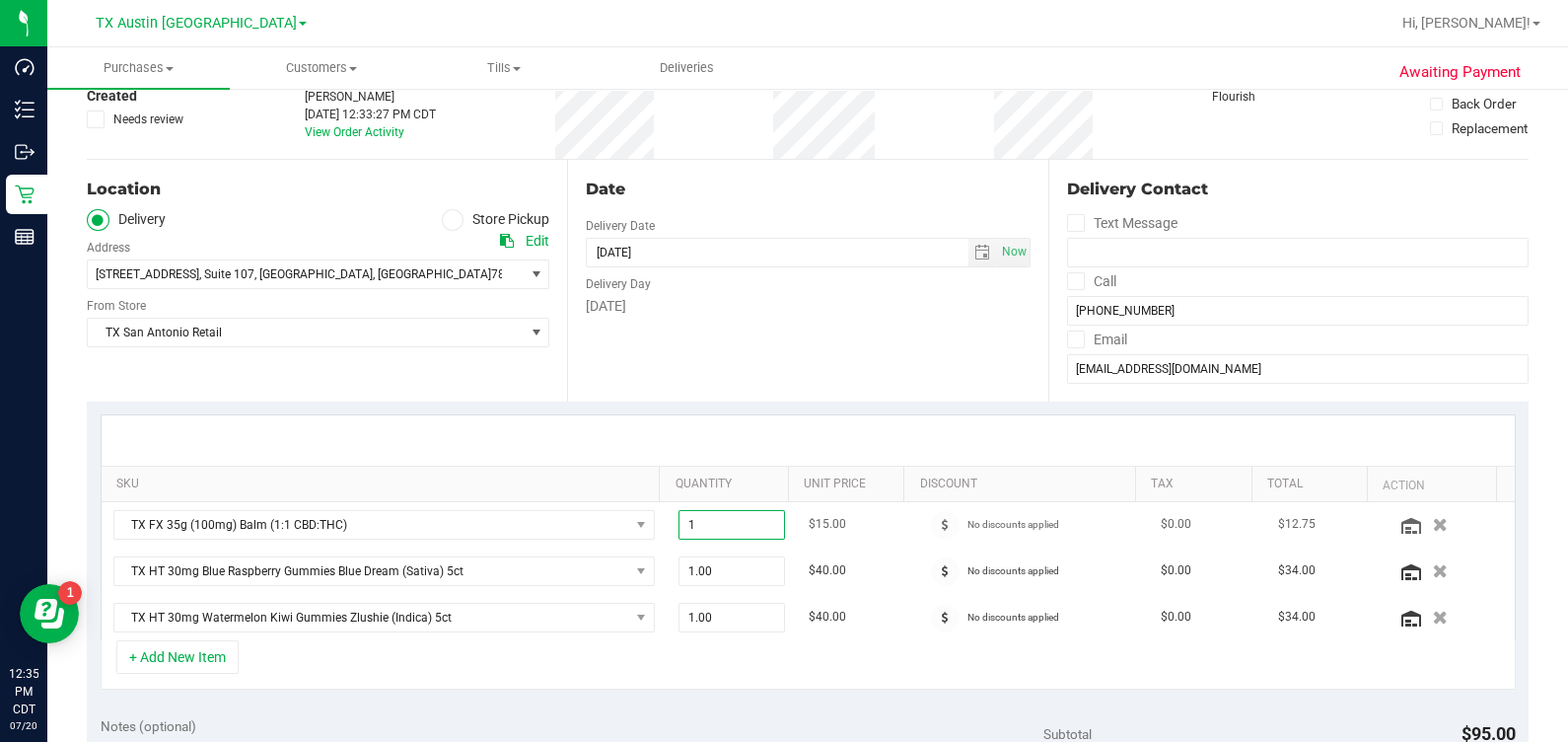 type on "2" 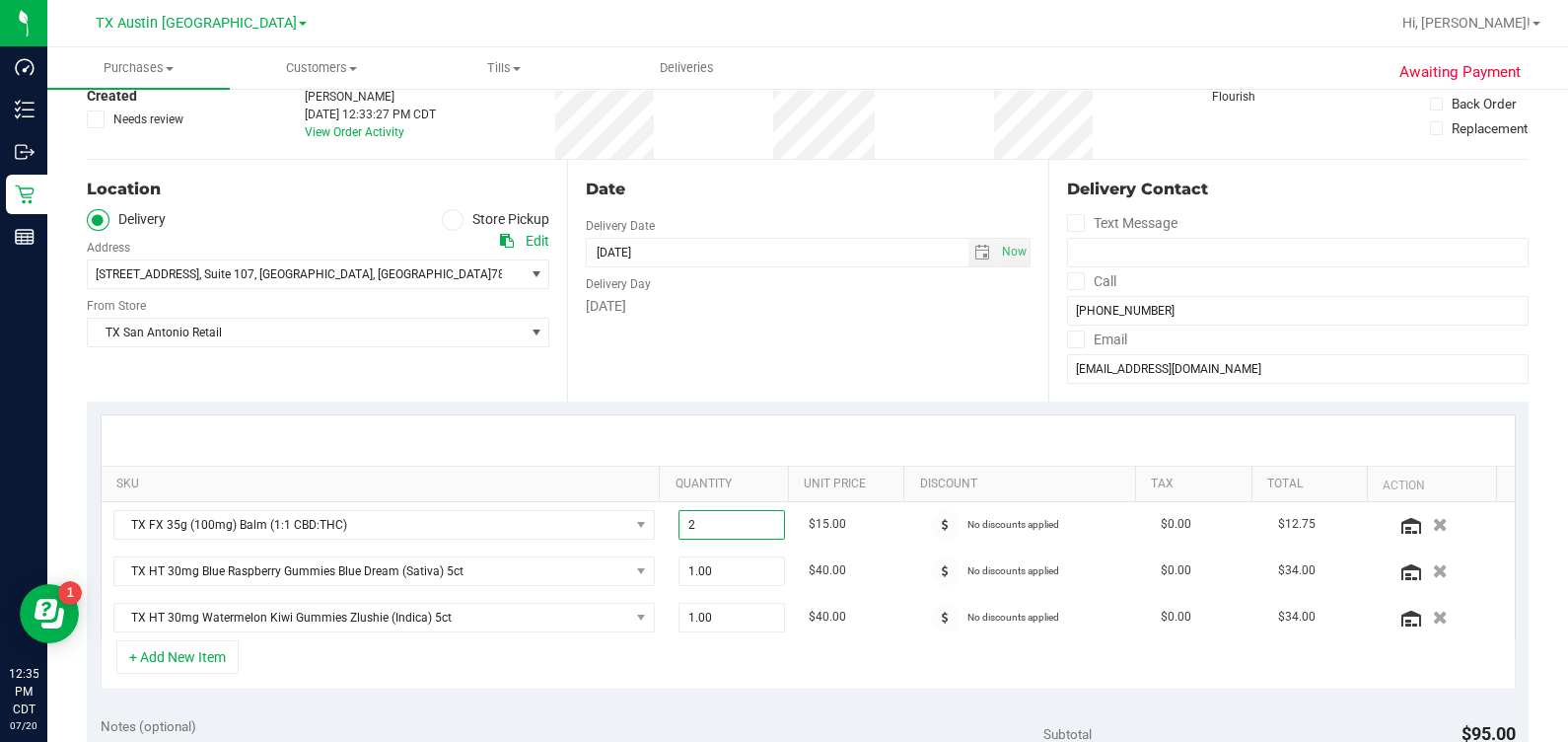 type on "2.00" 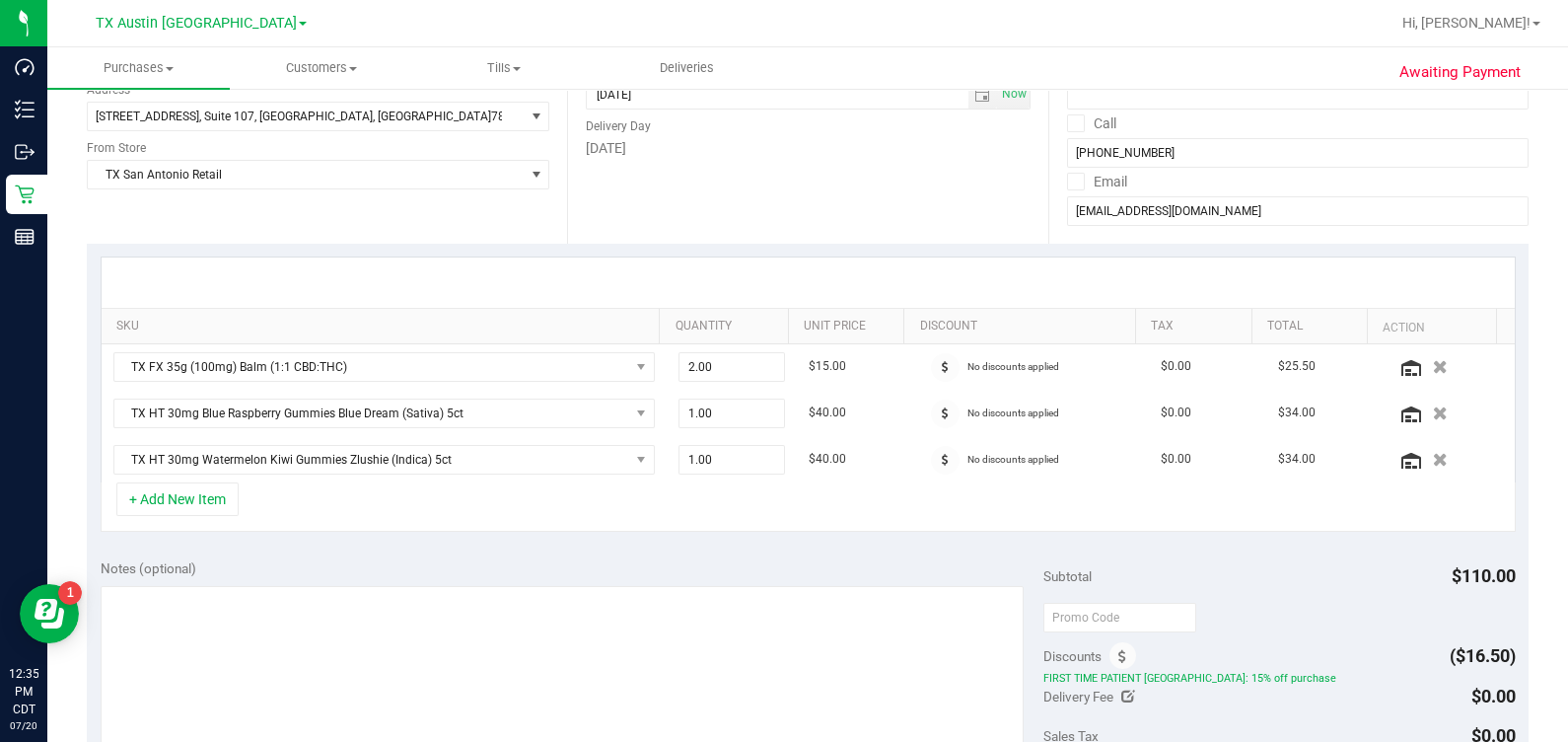 scroll, scrollTop: 370, scrollLeft: 0, axis: vertical 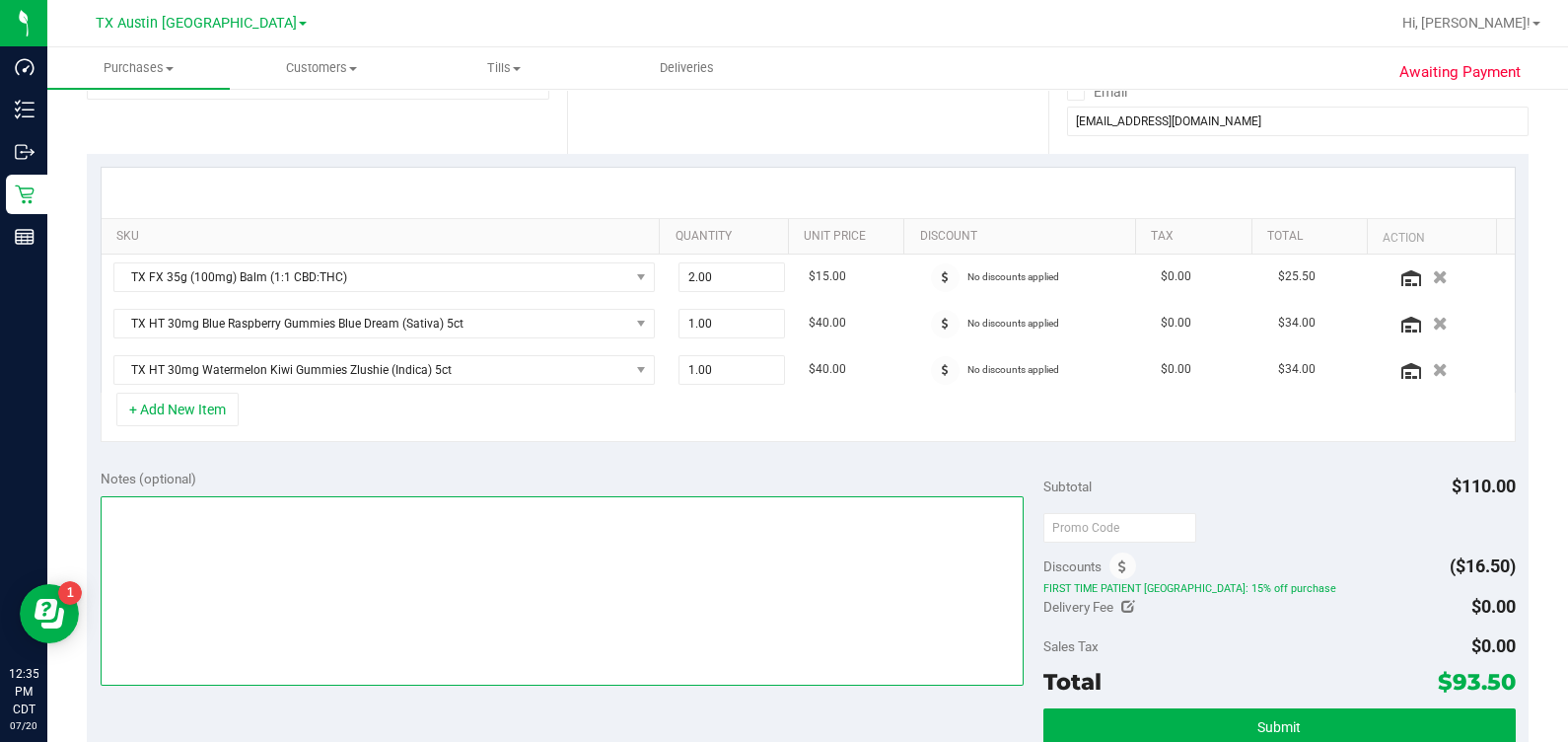 click at bounding box center [562, 591] 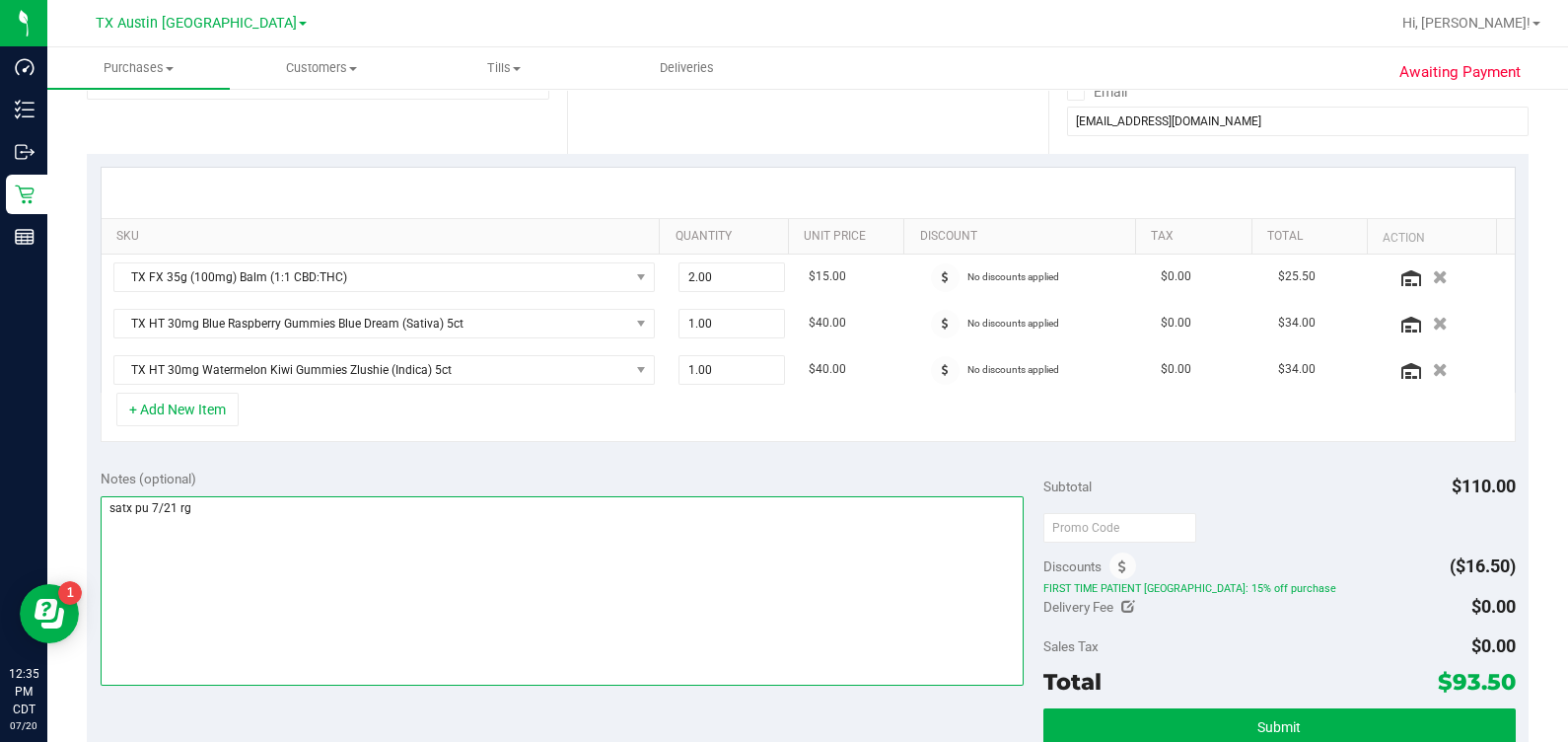 type on "satx pu 7/21 rg" 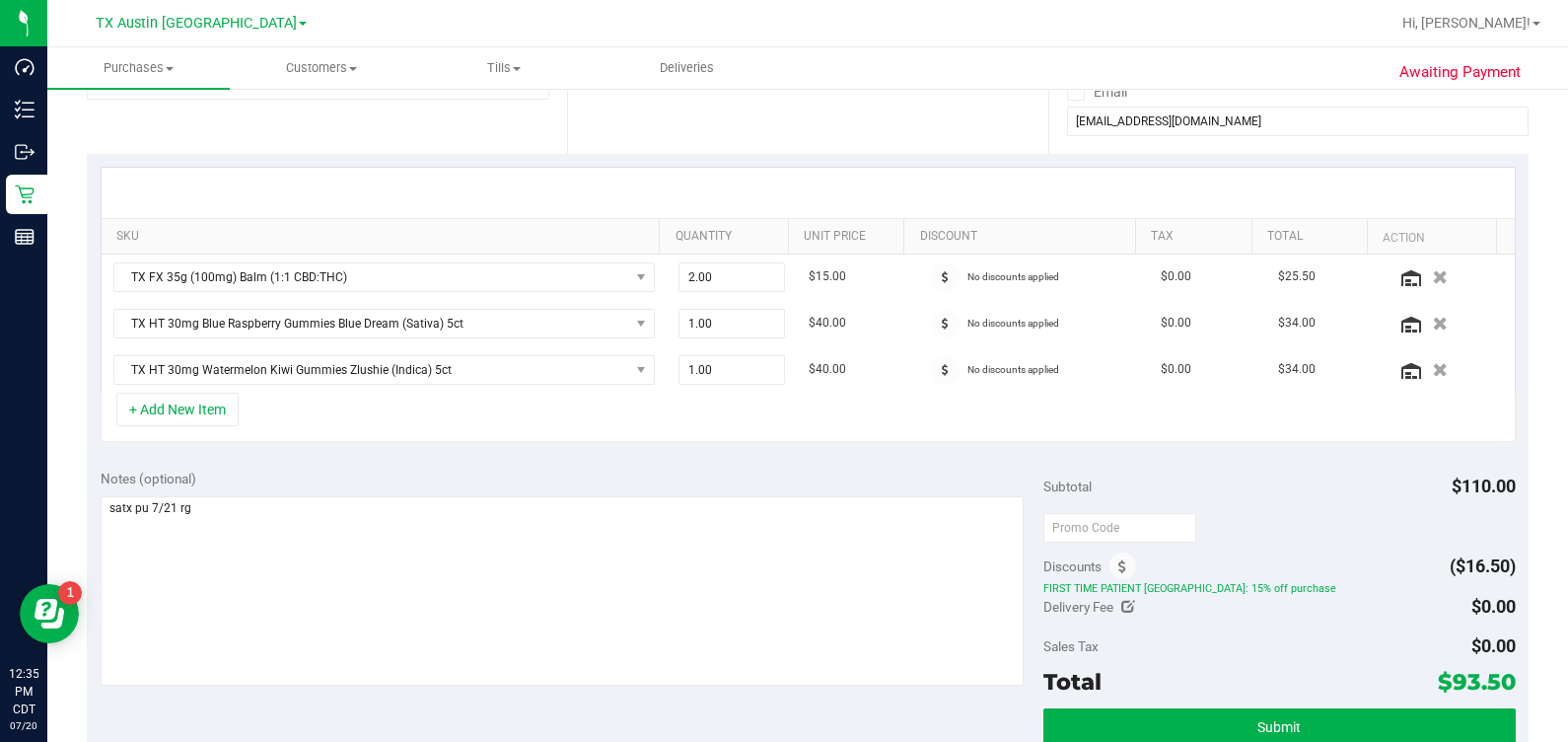 drag, startPoint x: 683, startPoint y: 461, endPoint x: 560, endPoint y: 457, distance: 123.06502 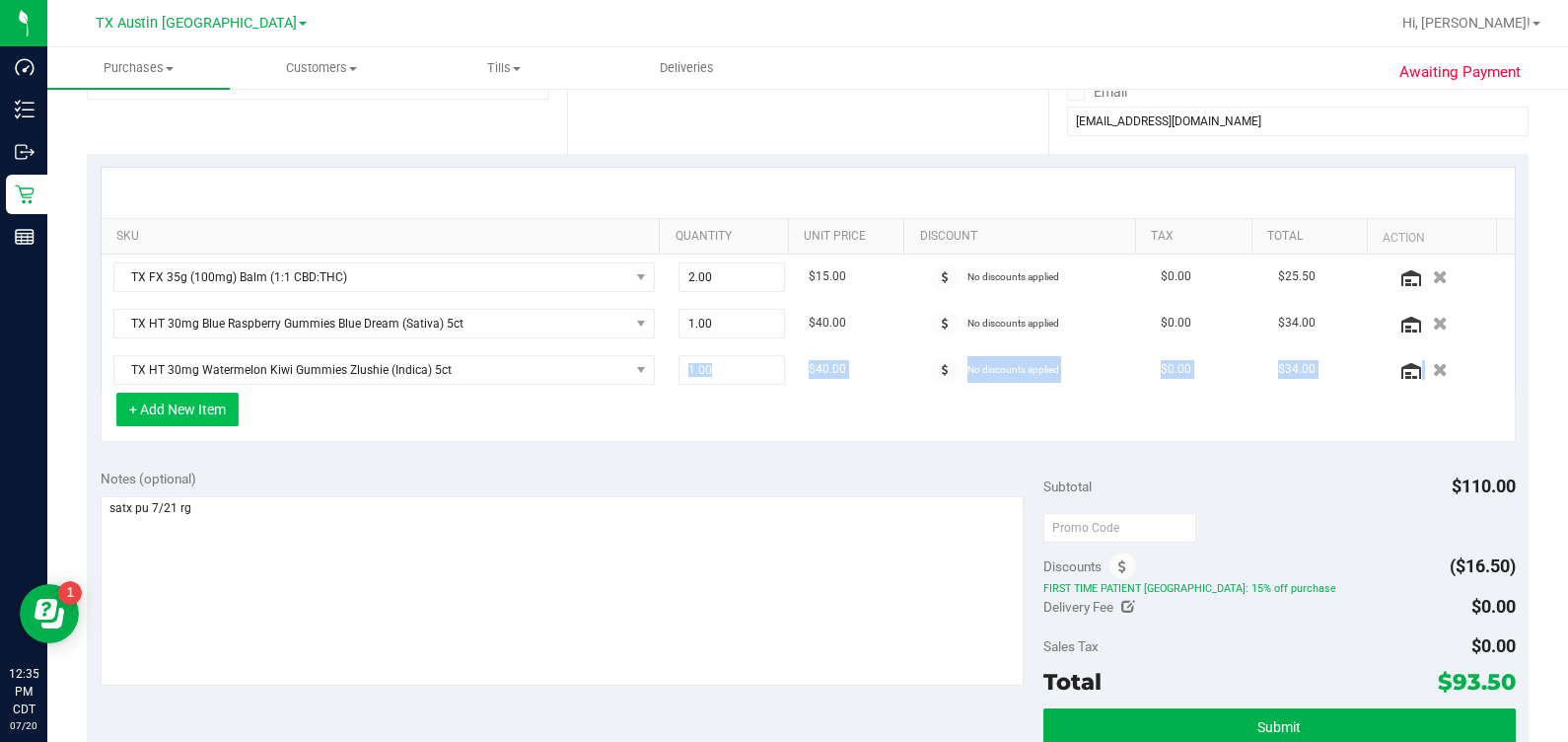 click on "SKU Quantity Unit Price Discount Tax Total Action
TX FX 35g (100mg) Balm (1:1 CBD:THC)
2.00 2
$15.00
No discounts applied
$0.00
$25.50
TX HT 30mg Blue Raspberry Gummies Blue Dream (Sativa) 5ct
1.00 1
$40.00
No discounts applied
$0.00
$34.00
1.00 1" at bounding box center (808, 304) 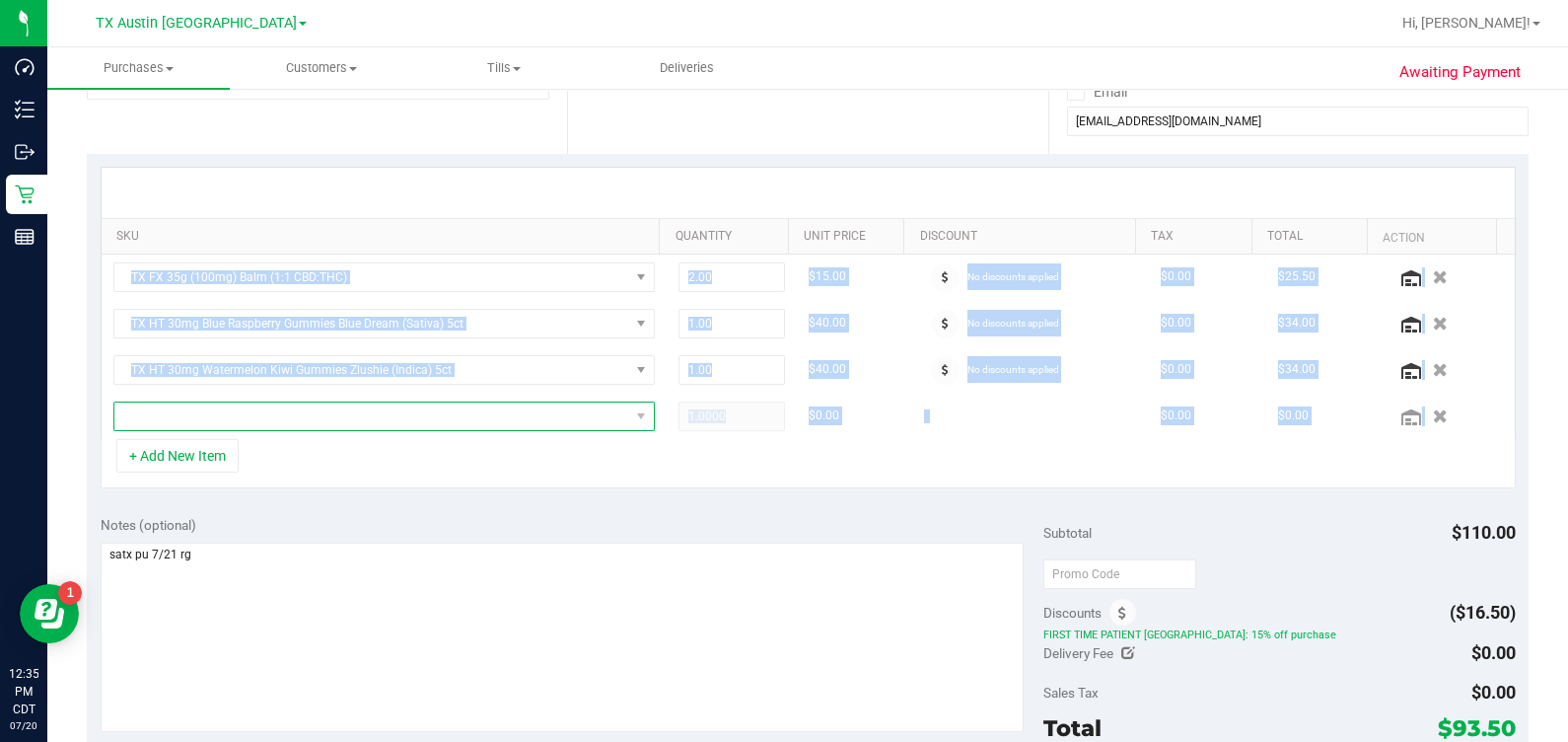 click at bounding box center (372, 416) 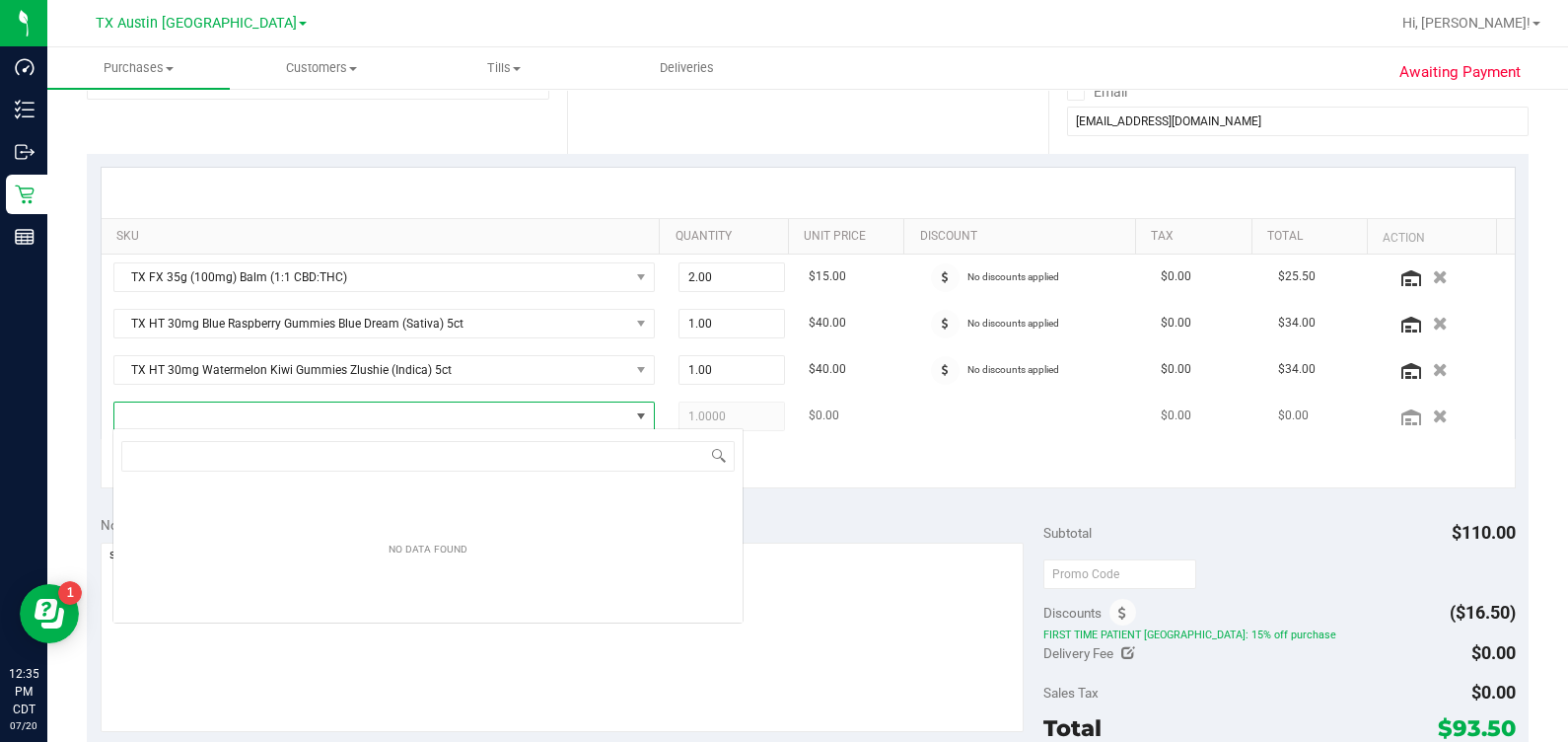 scroll, scrollTop: 98640, scrollLeft: 98089, axis: both 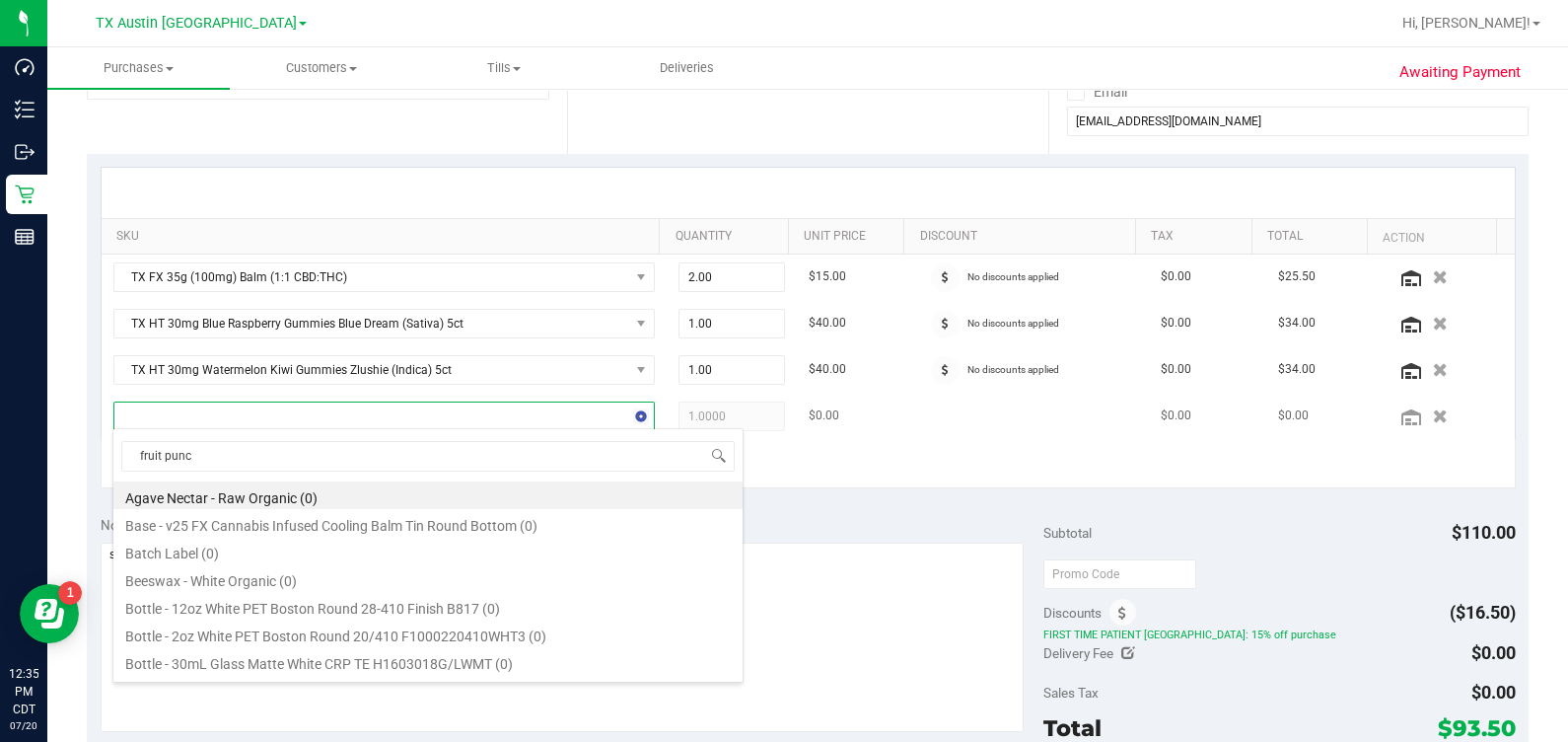 type on "fruit punch" 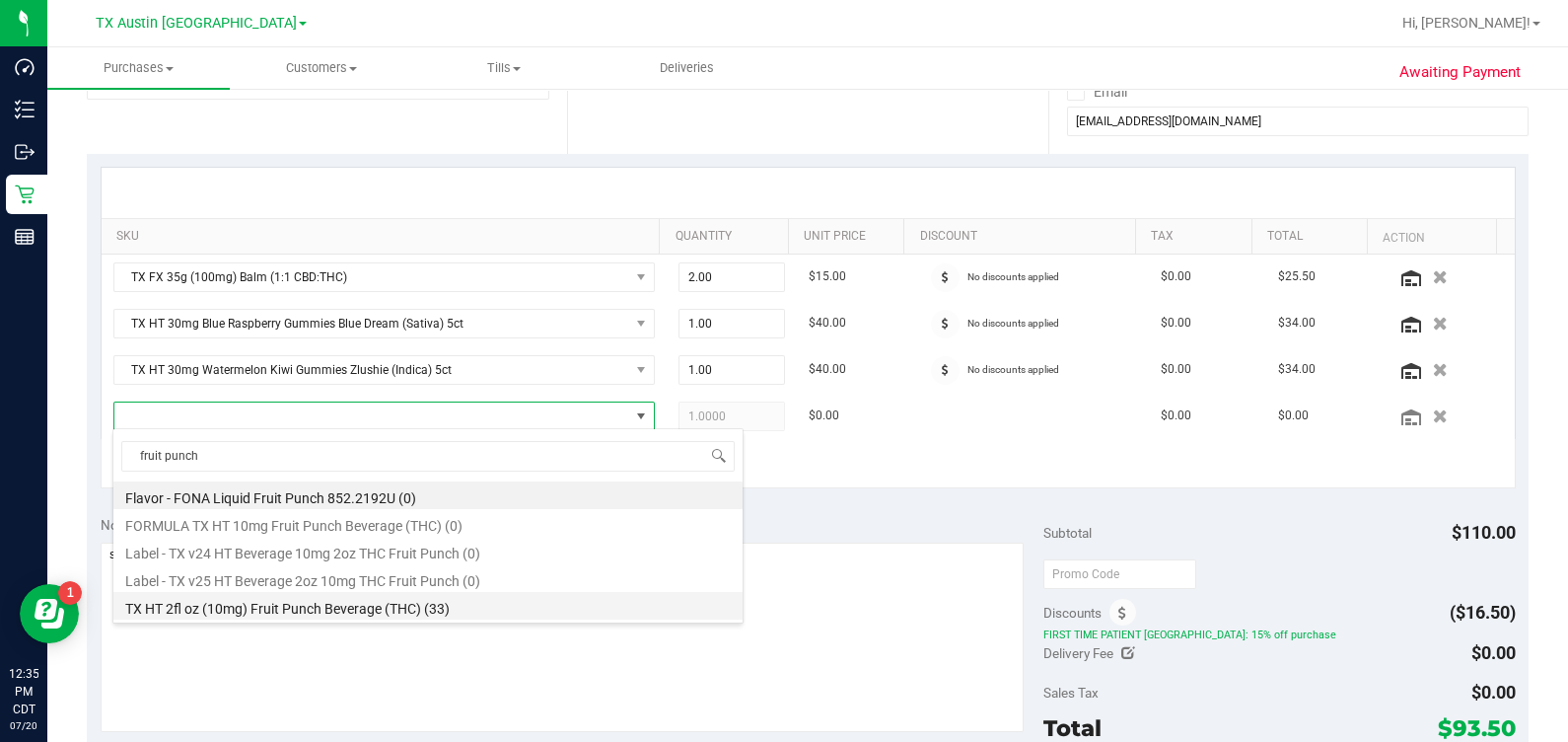 click on "TX HT 2fl oz (10mg) Fruit Punch Beverage (THC) (33)" at bounding box center [428, 606] 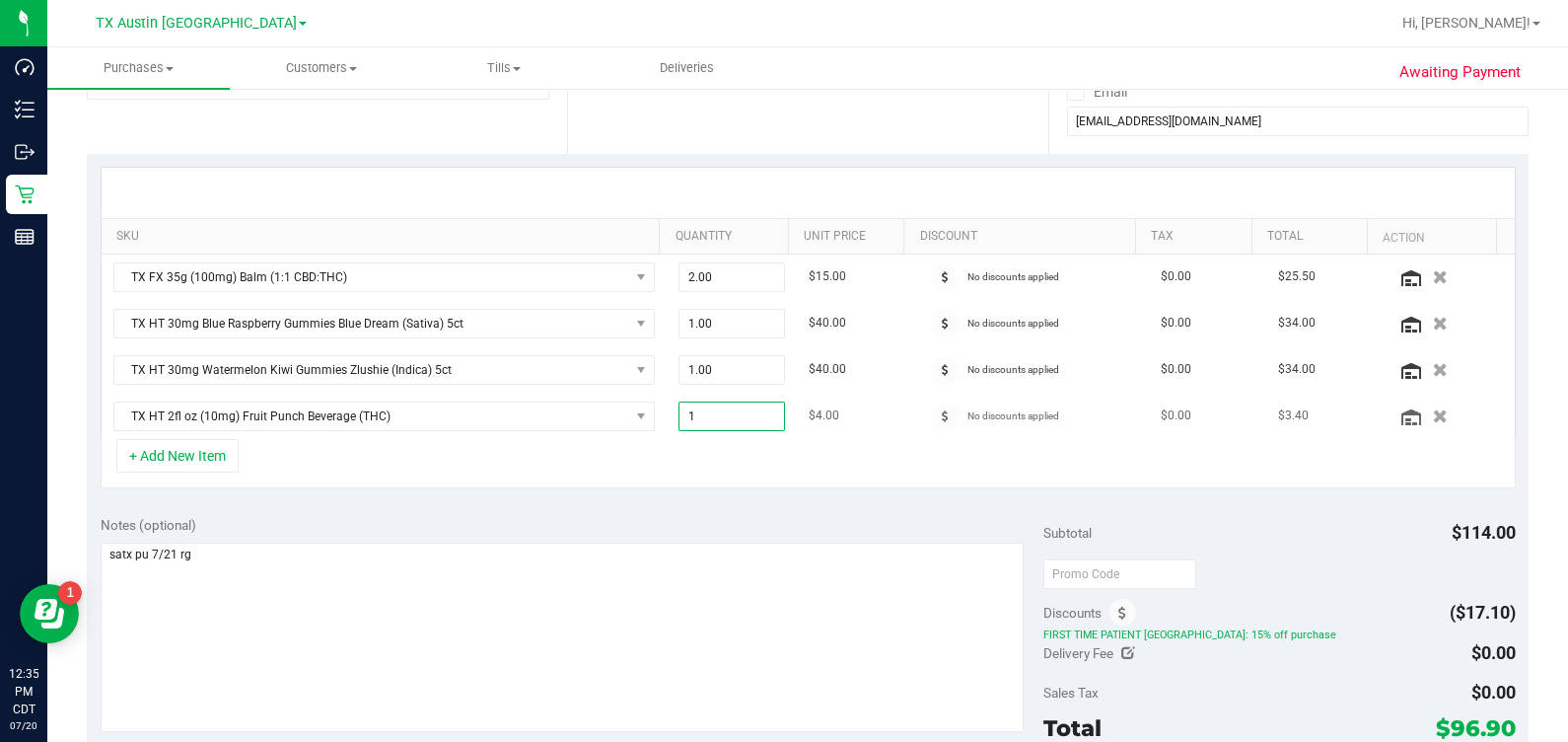 drag, startPoint x: 739, startPoint y: 425, endPoint x: 733, endPoint y: 415, distance: 11.661904 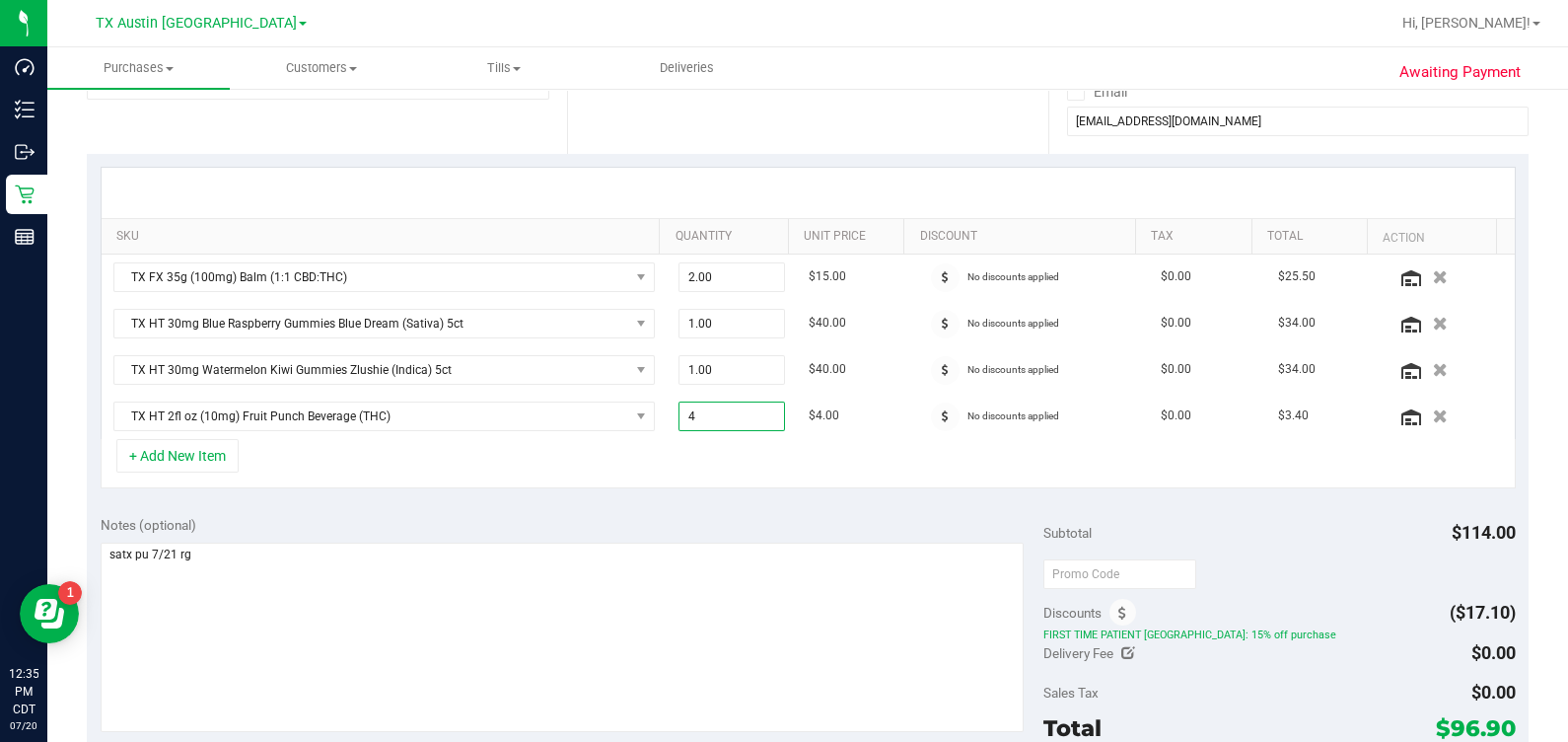 type on "4.00" 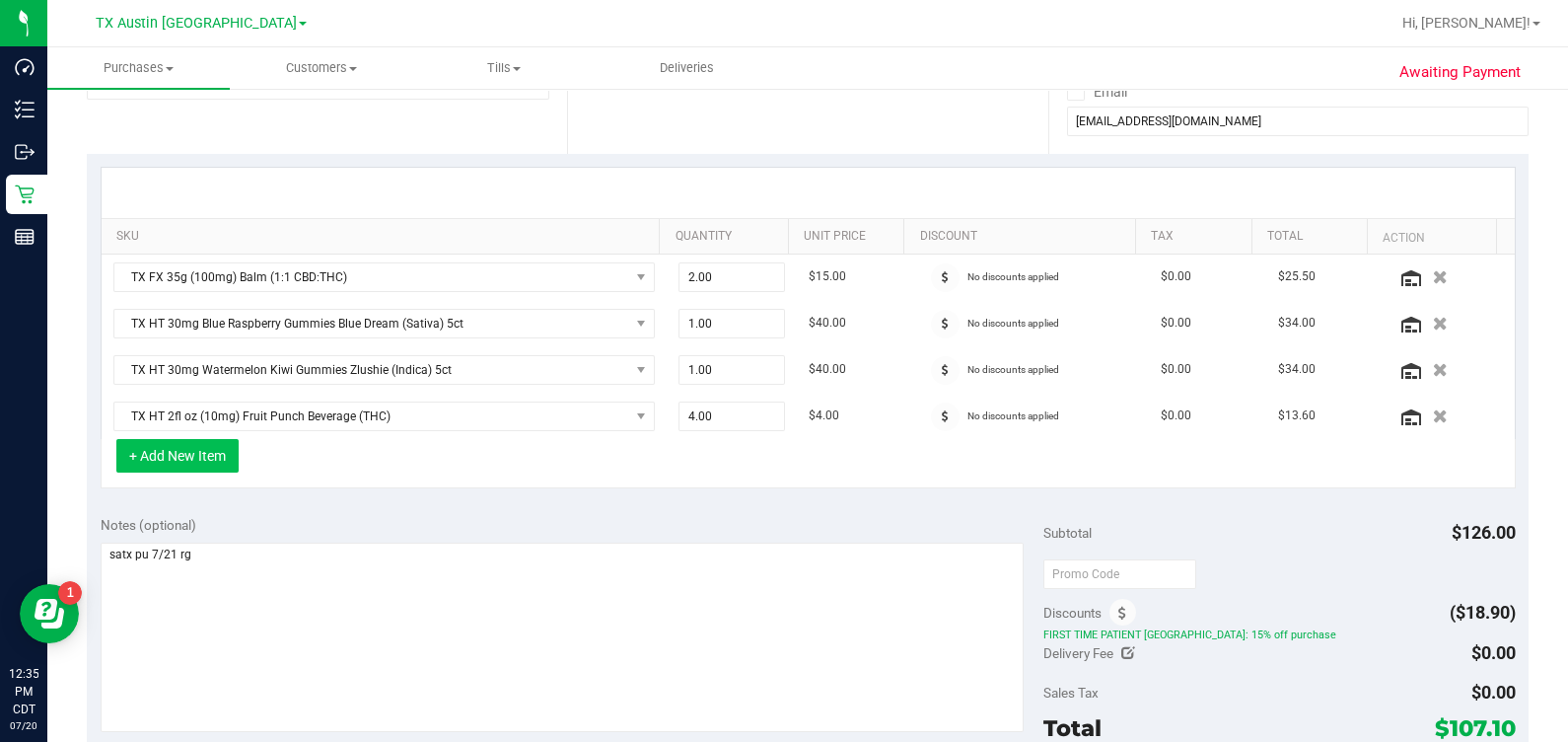 click on "+ Add New Item" at bounding box center (178, 456) 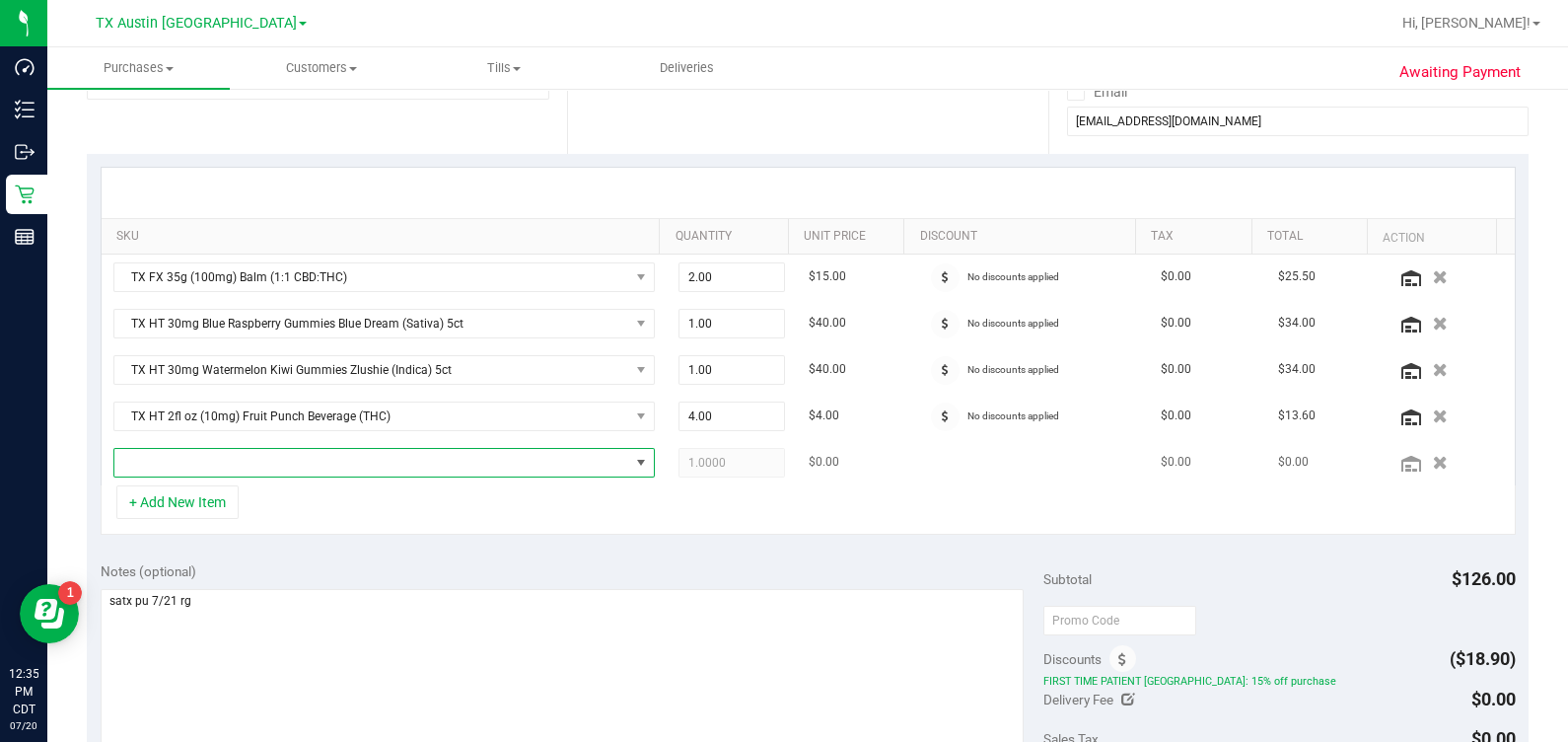 click at bounding box center [372, 463] 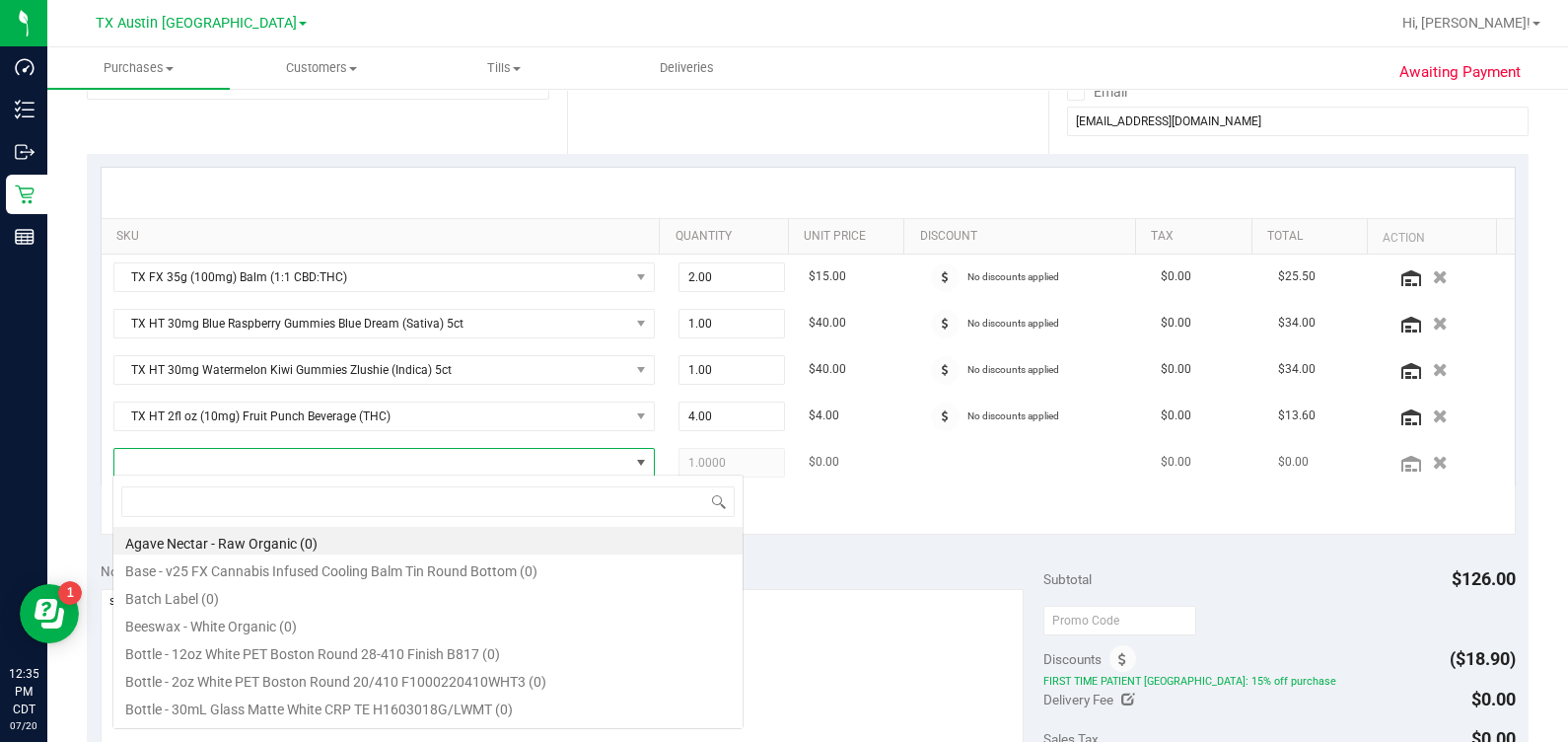 scroll, scrollTop: 98640, scrollLeft: 98089, axis: both 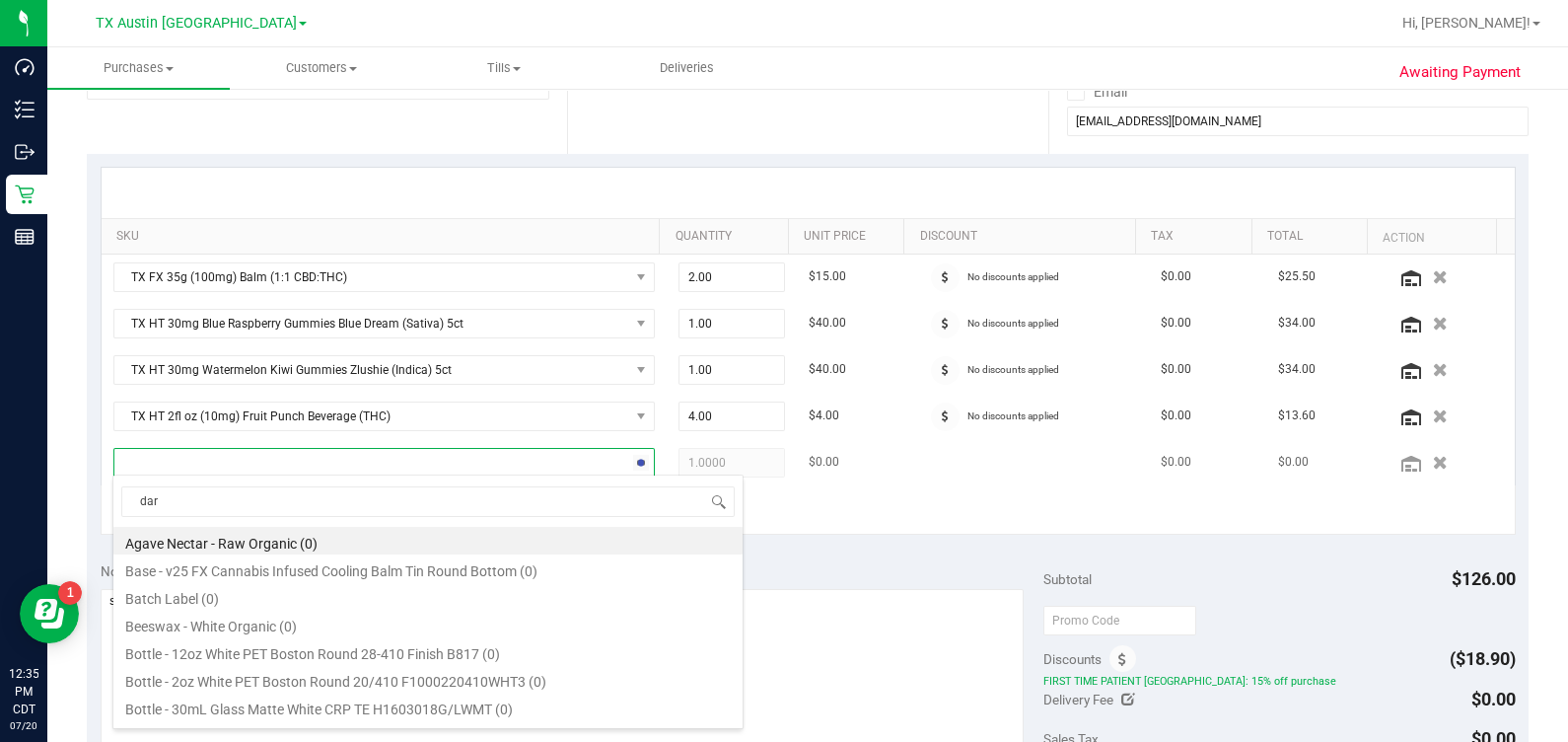 type on "dark" 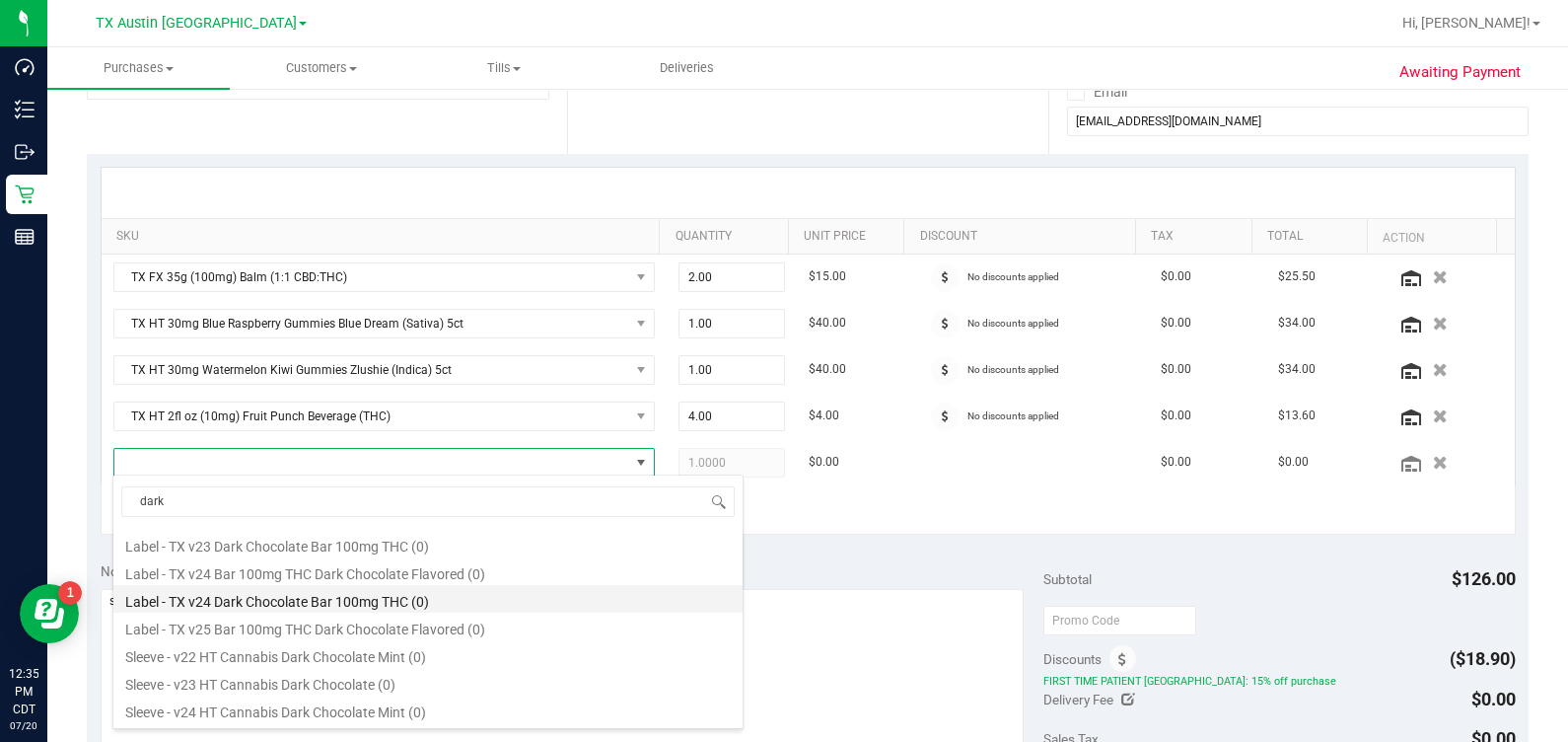 scroll, scrollTop: 370, scrollLeft: 0, axis: vertical 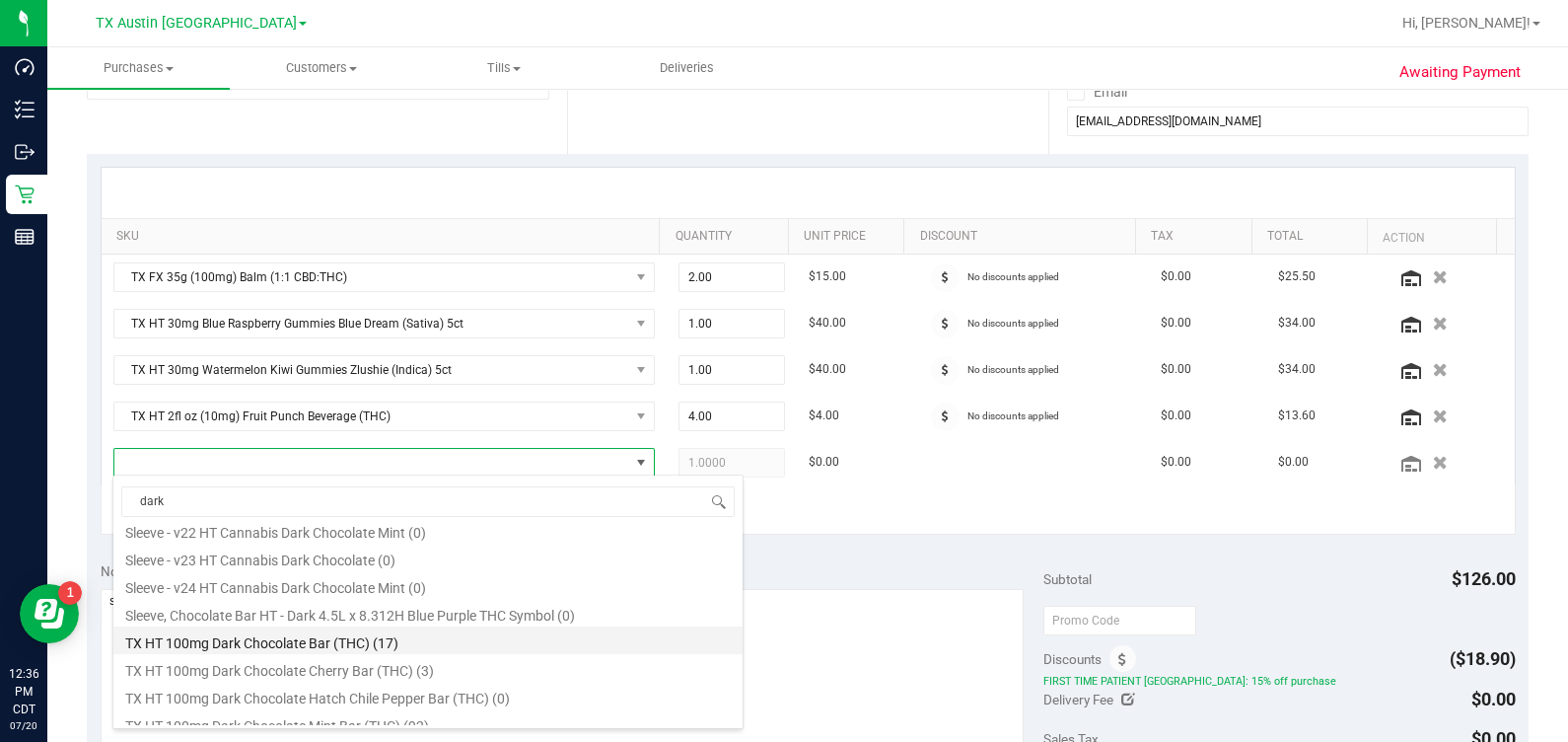 click on "TX HT 100mg Dark Chocolate Bar (THC) (17)" at bounding box center [428, 640] 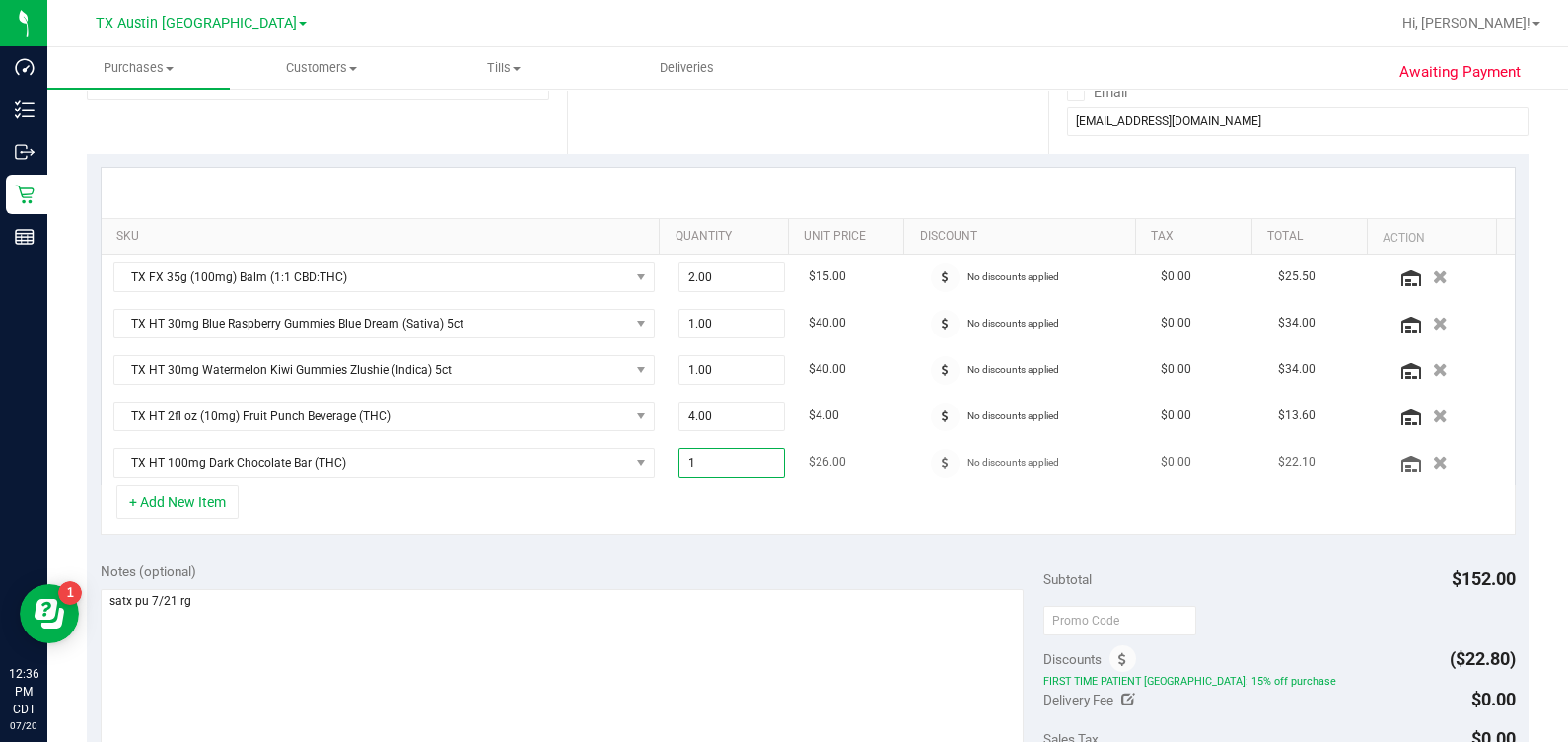 drag, startPoint x: 722, startPoint y: 454, endPoint x: 415, endPoint y: 480, distance: 308.09901 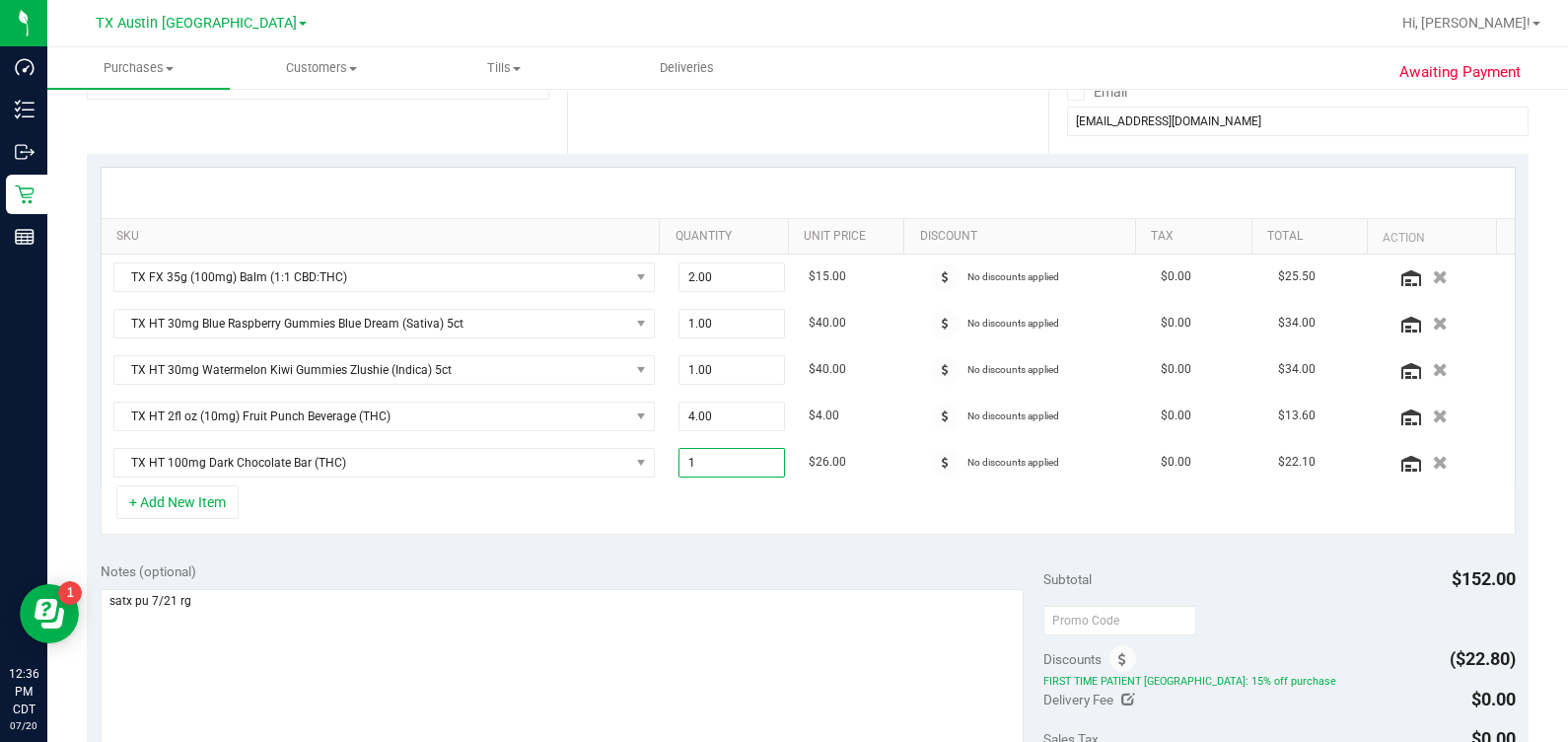 click on "+ Add New Item" at bounding box center (808, 510) 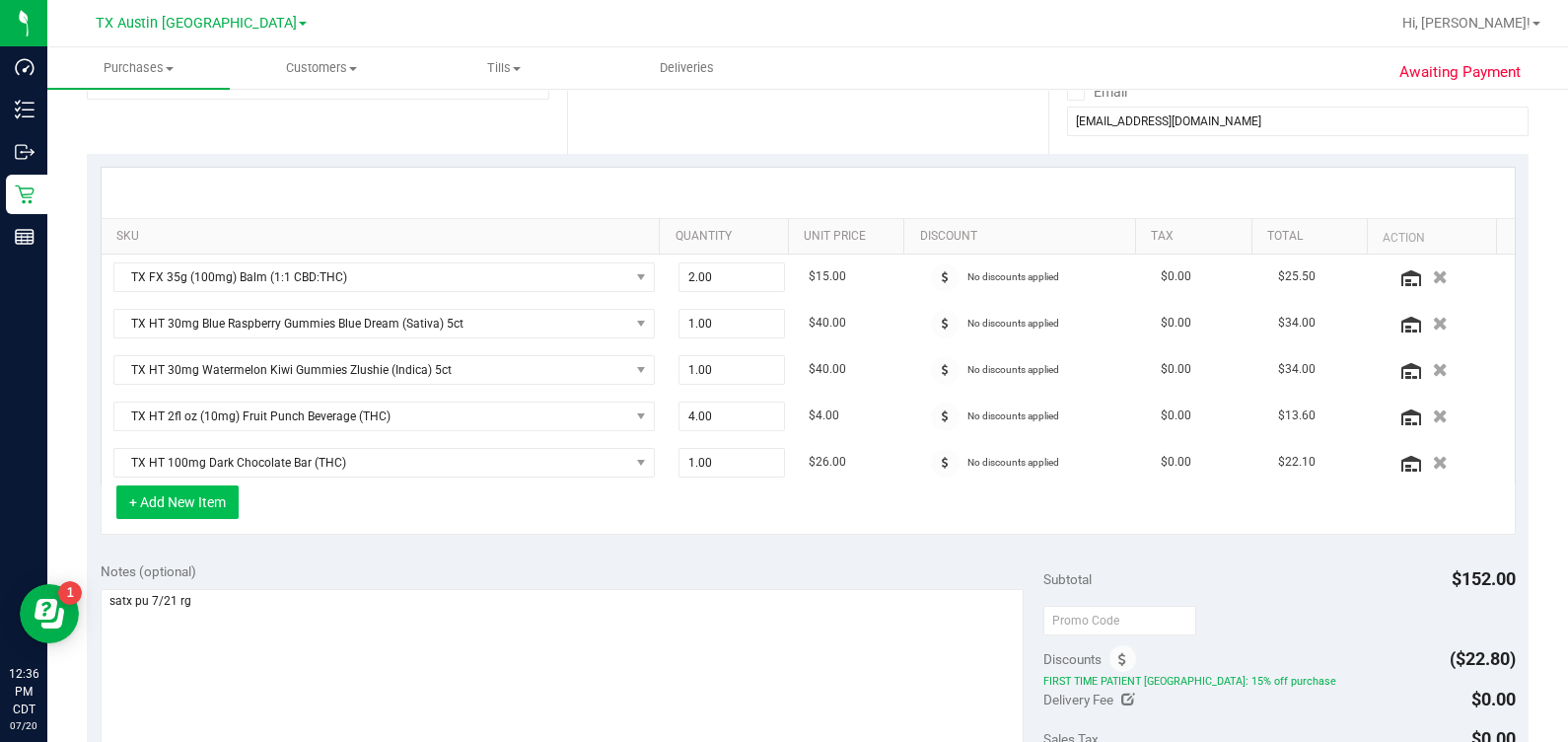 click on "+ Add New Item" at bounding box center (178, 502) 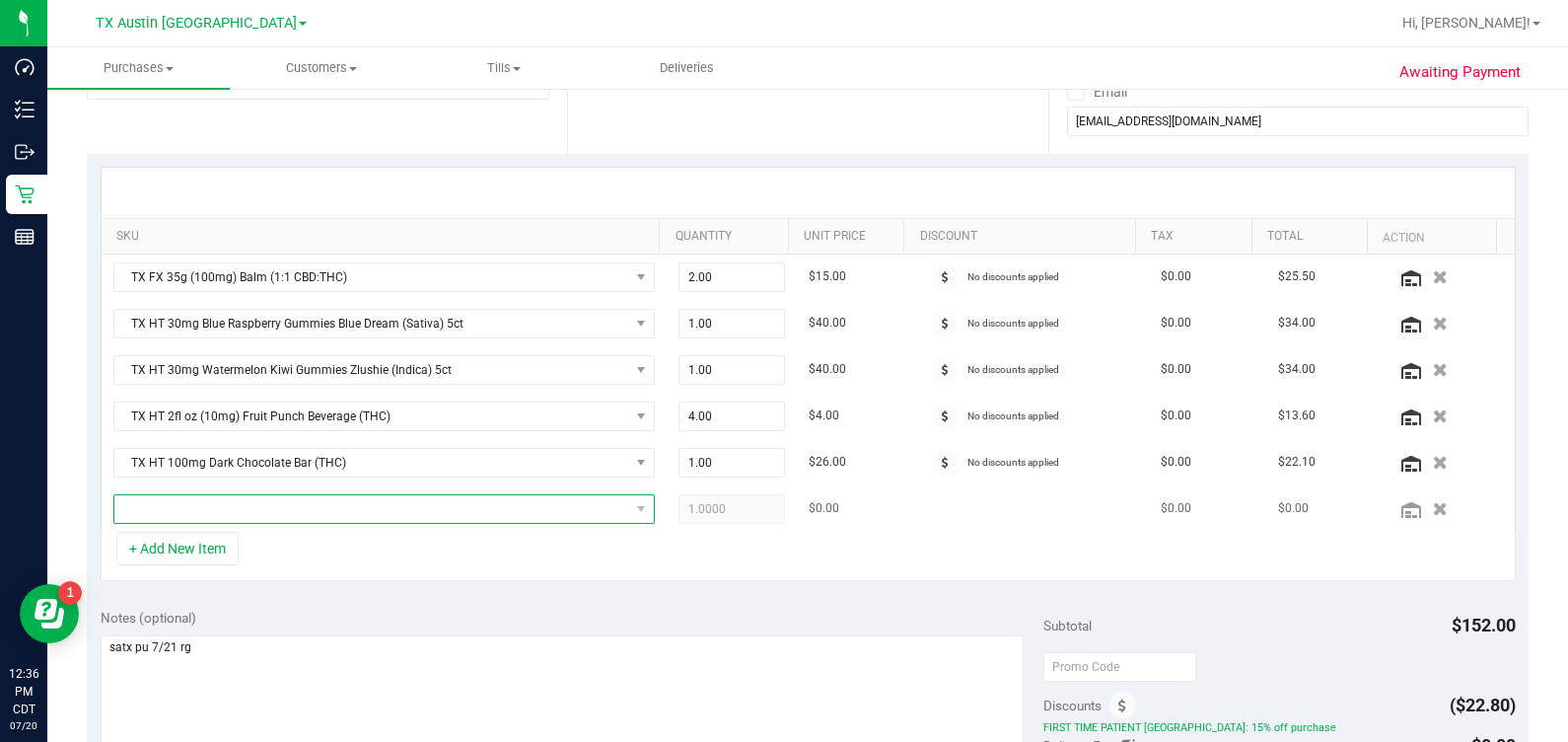 click at bounding box center (372, 509) 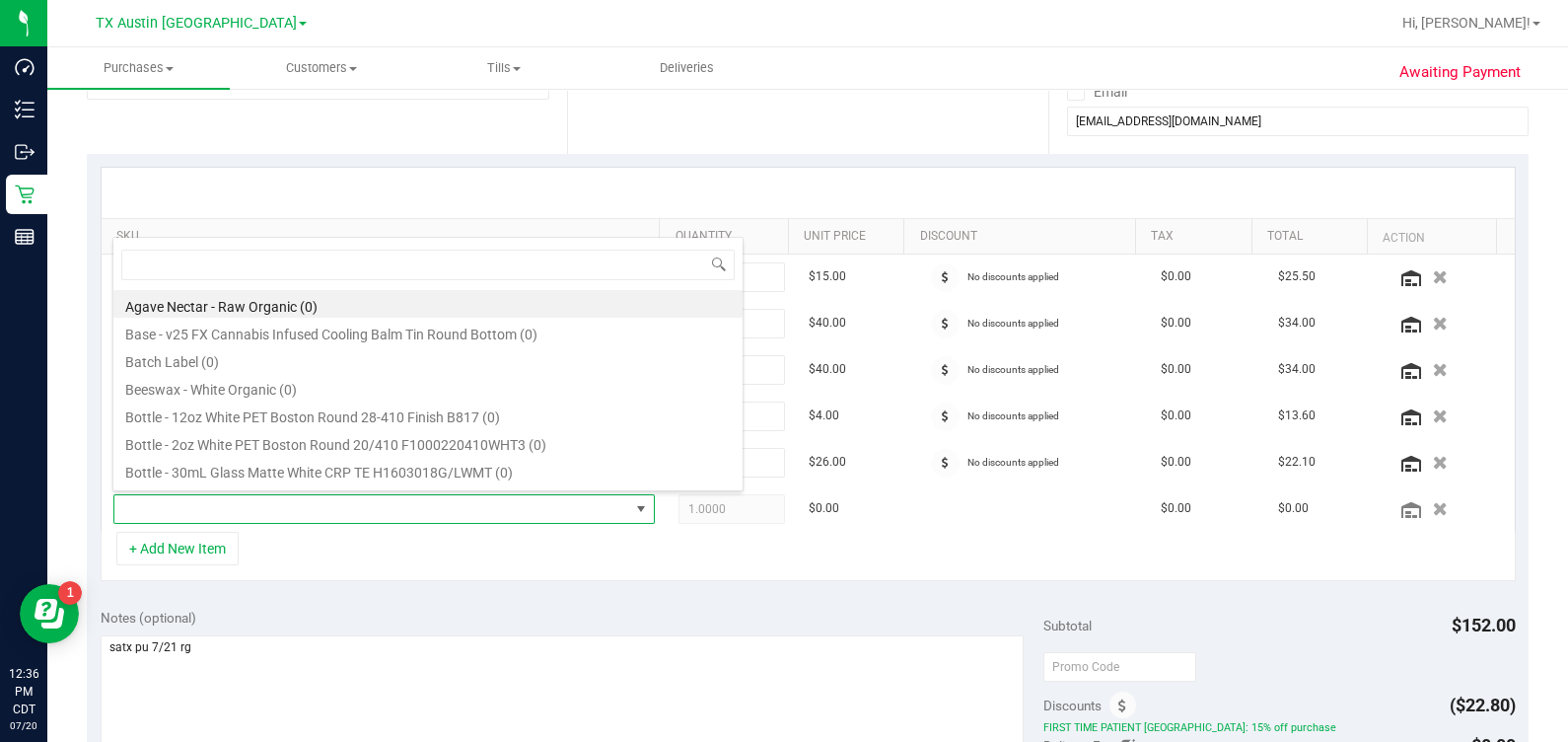scroll, scrollTop: 98640, scrollLeft: 98089, axis: both 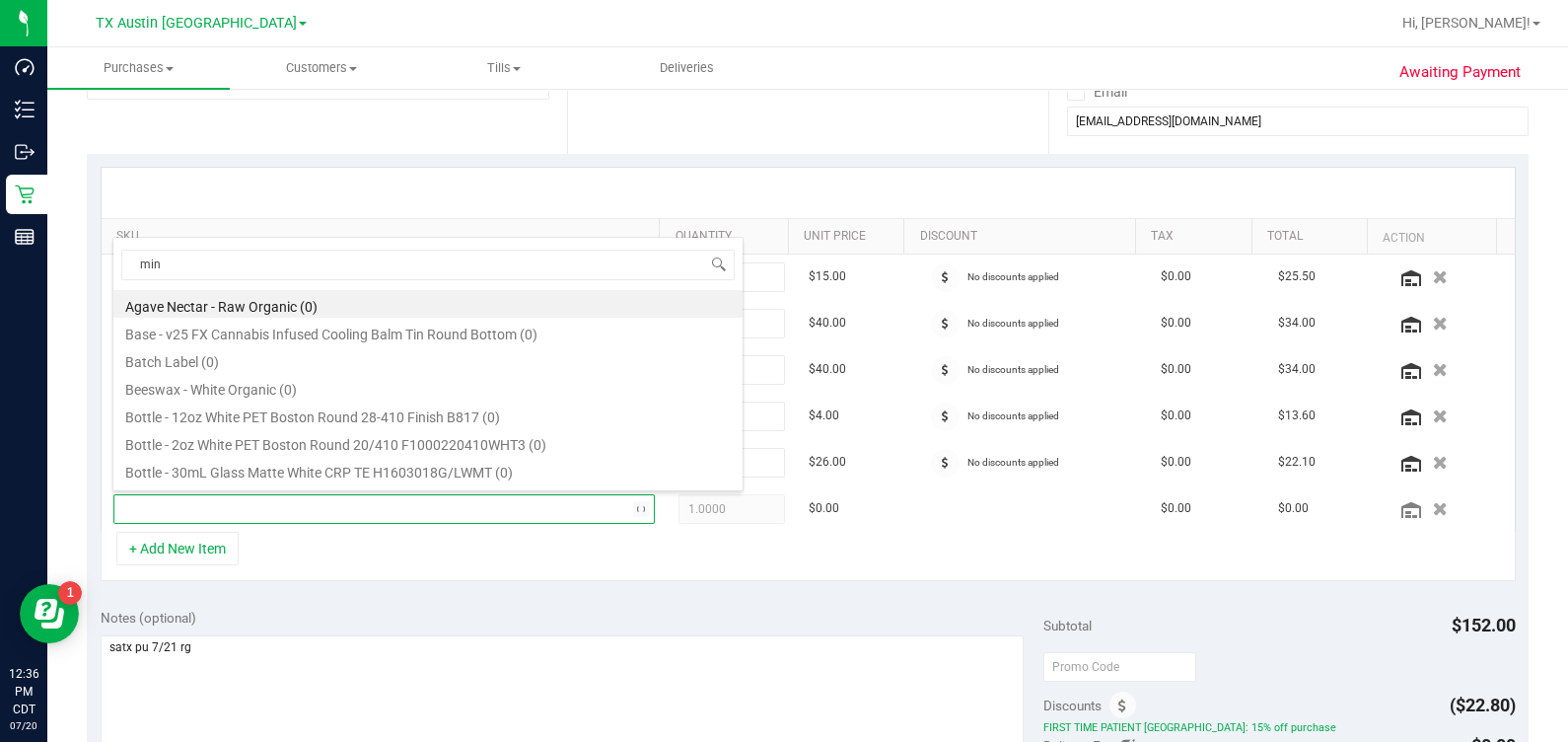 type on "mint" 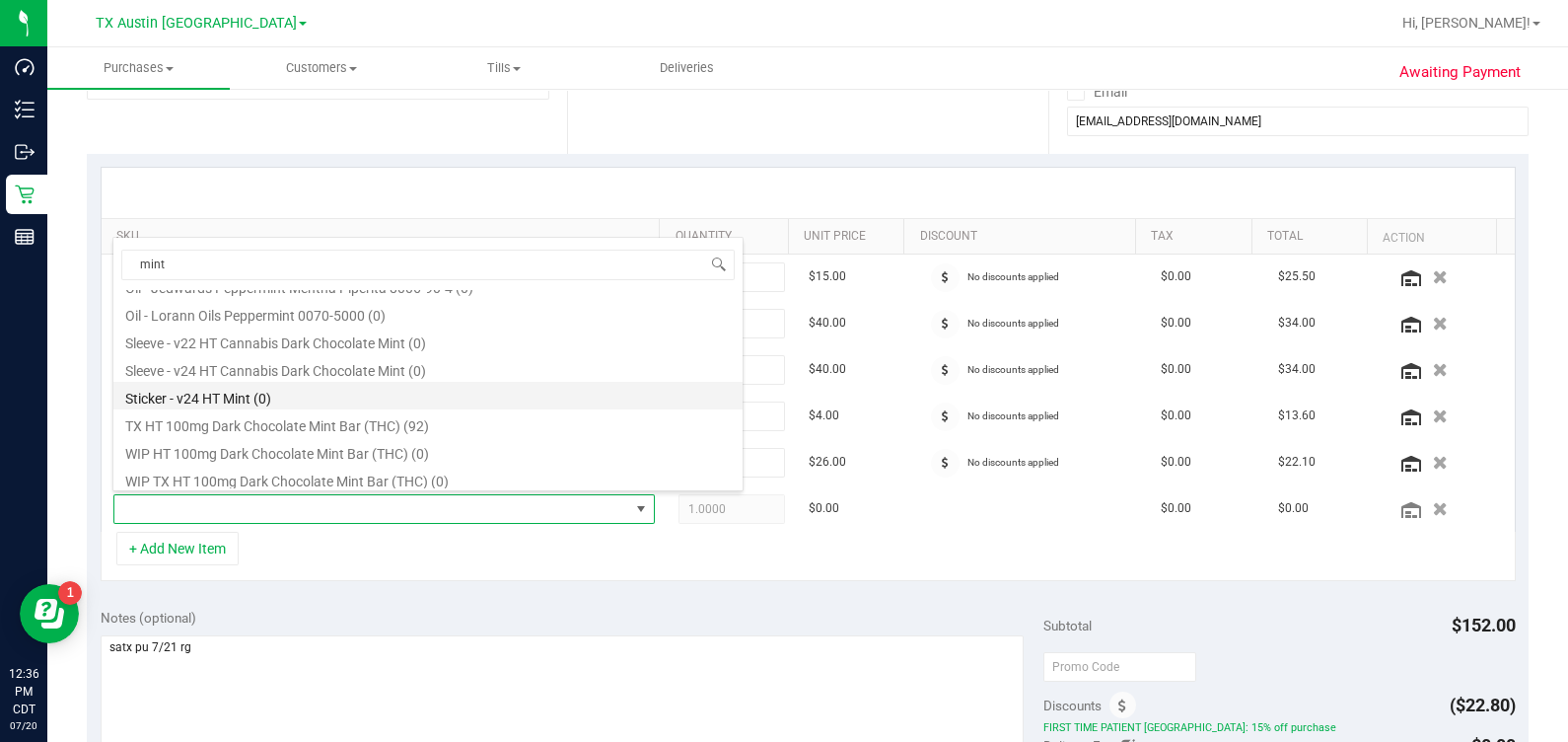 scroll, scrollTop: 133, scrollLeft: 0, axis: vertical 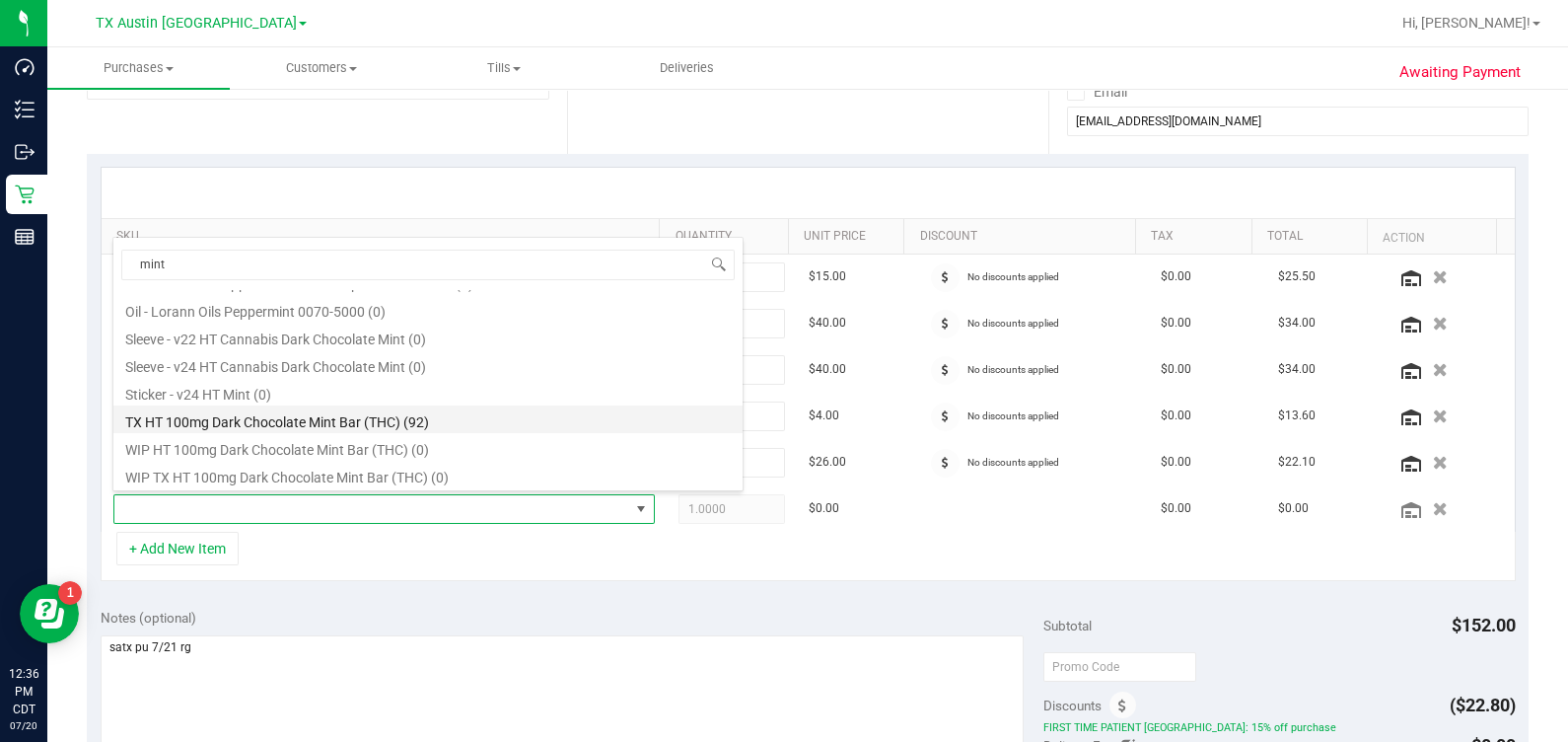 click on "TX HT 100mg Dark Chocolate Mint Bar (THC) (92)" at bounding box center [428, 419] 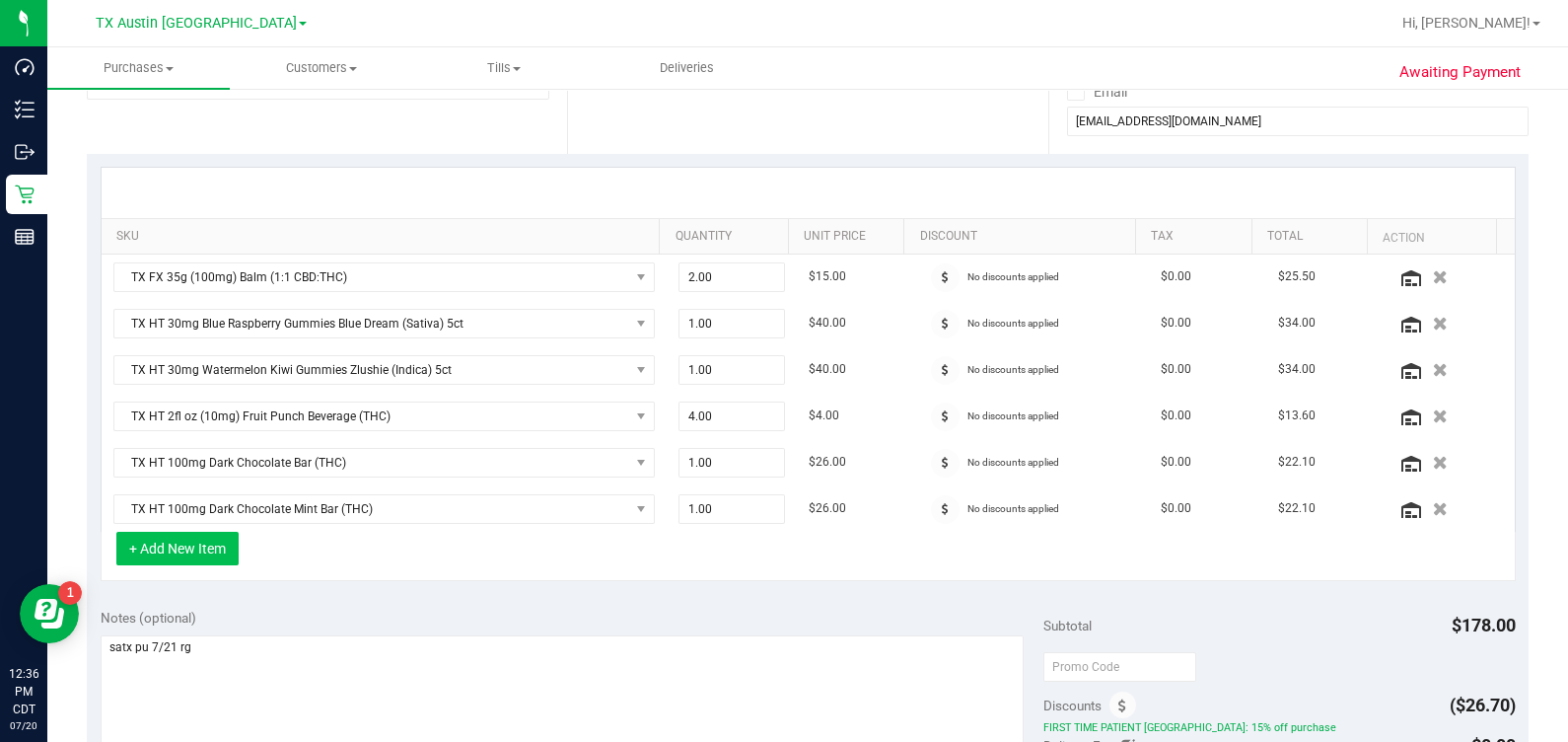 click on "+ Add New Item" at bounding box center (178, 549) 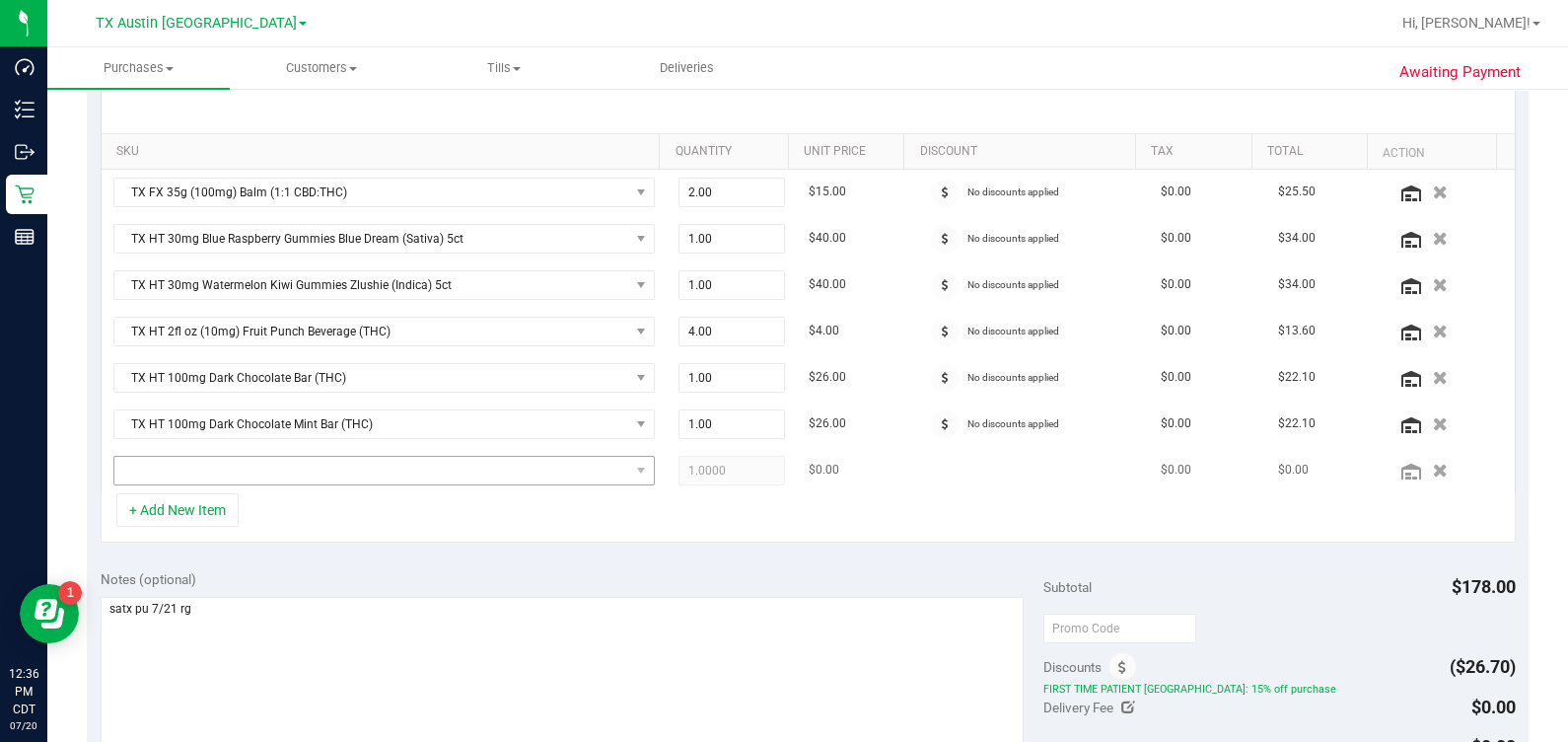 scroll, scrollTop: 492, scrollLeft: 0, axis: vertical 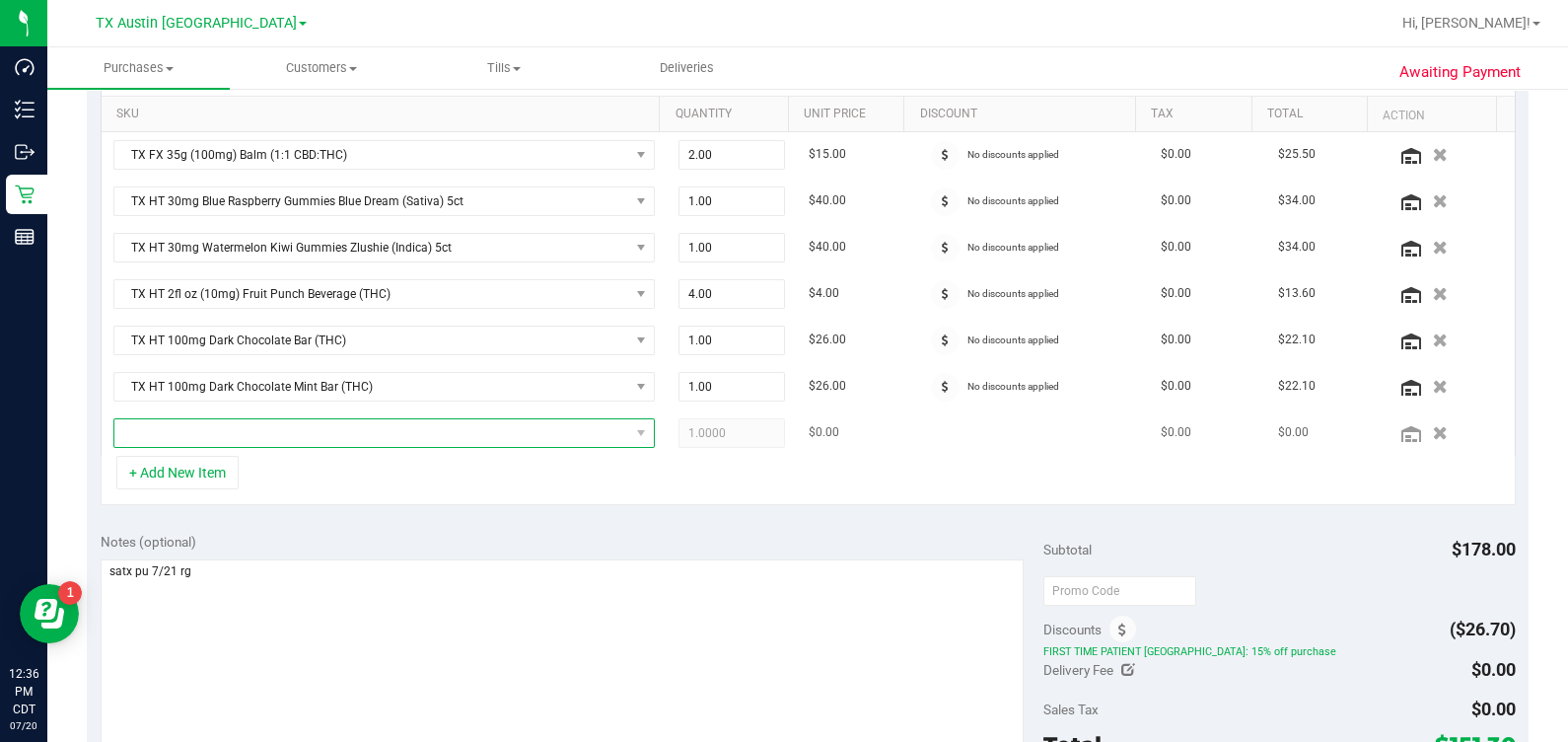 click at bounding box center (372, 433) 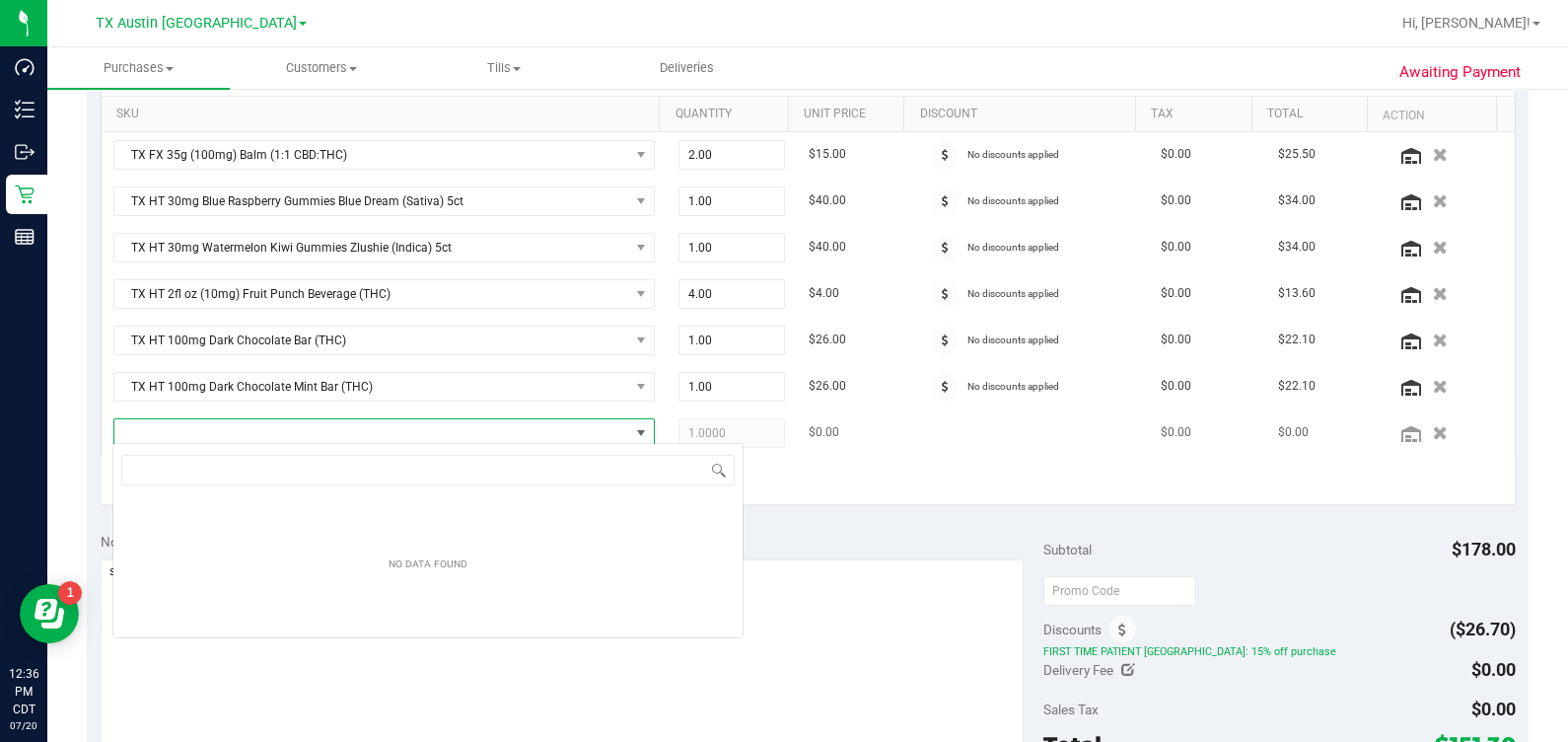 scroll, scrollTop: 98640, scrollLeft: 98089, axis: both 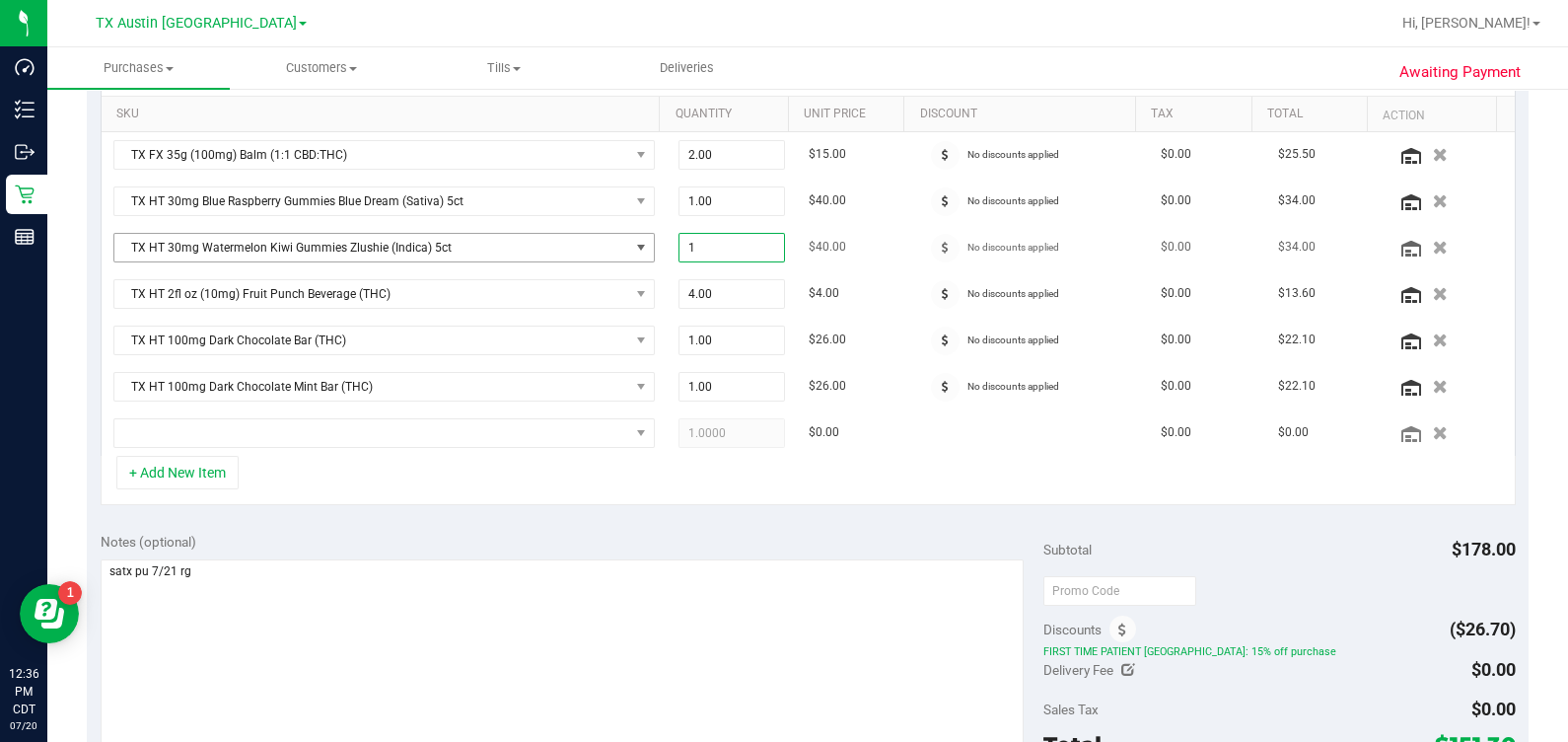 drag, startPoint x: 735, startPoint y: 252, endPoint x: 621, endPoint y: 247, distance: 114.1096 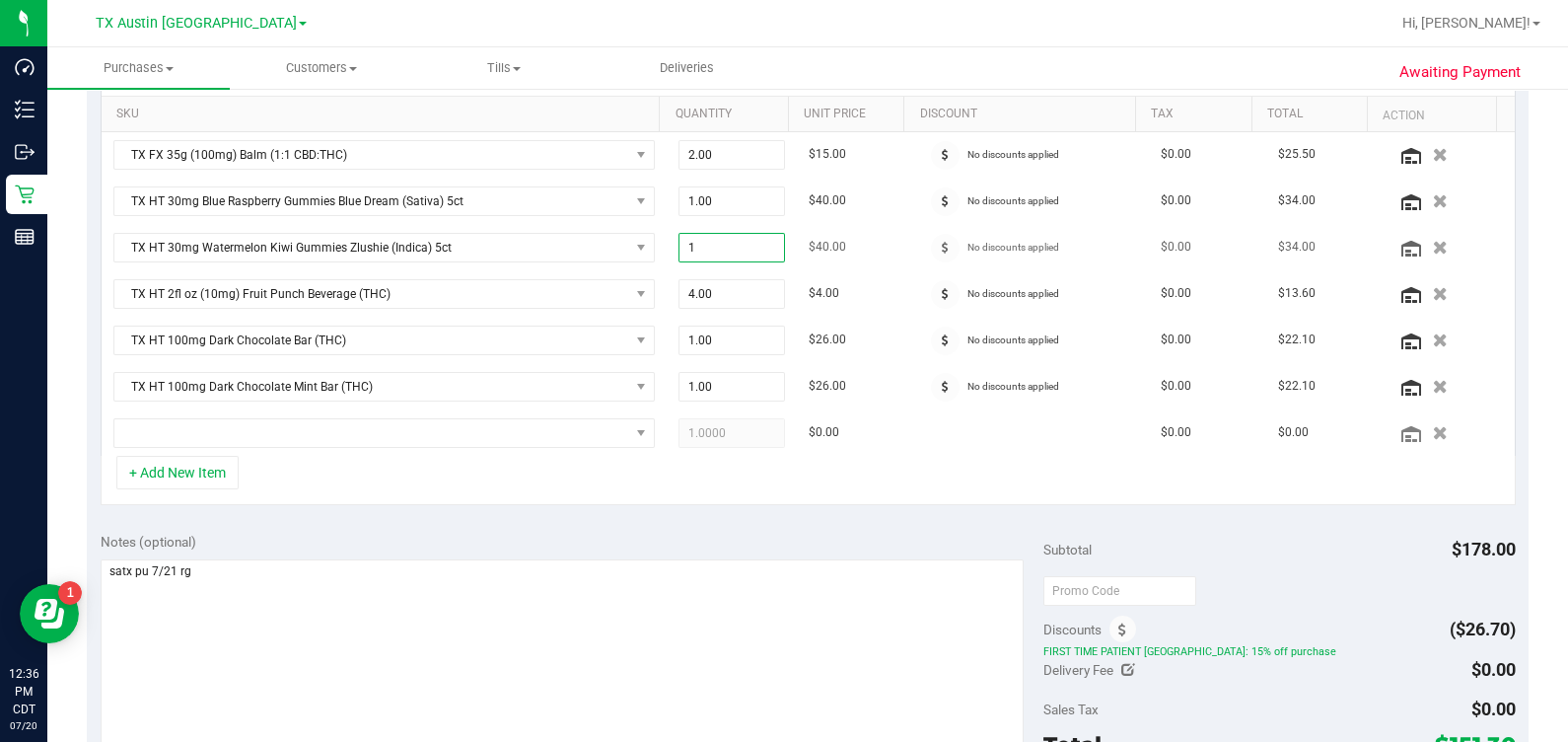 type on "3" 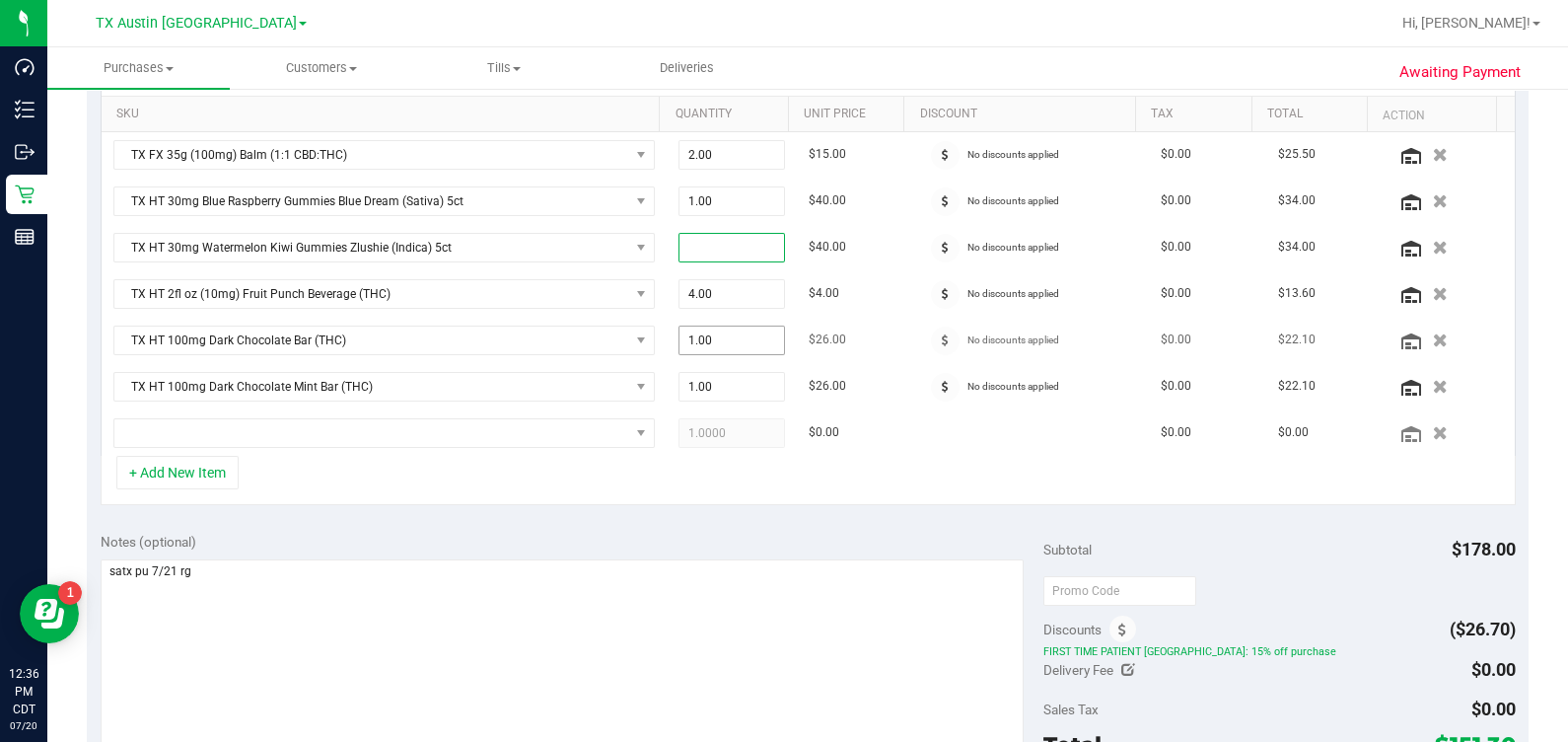 type on "2" 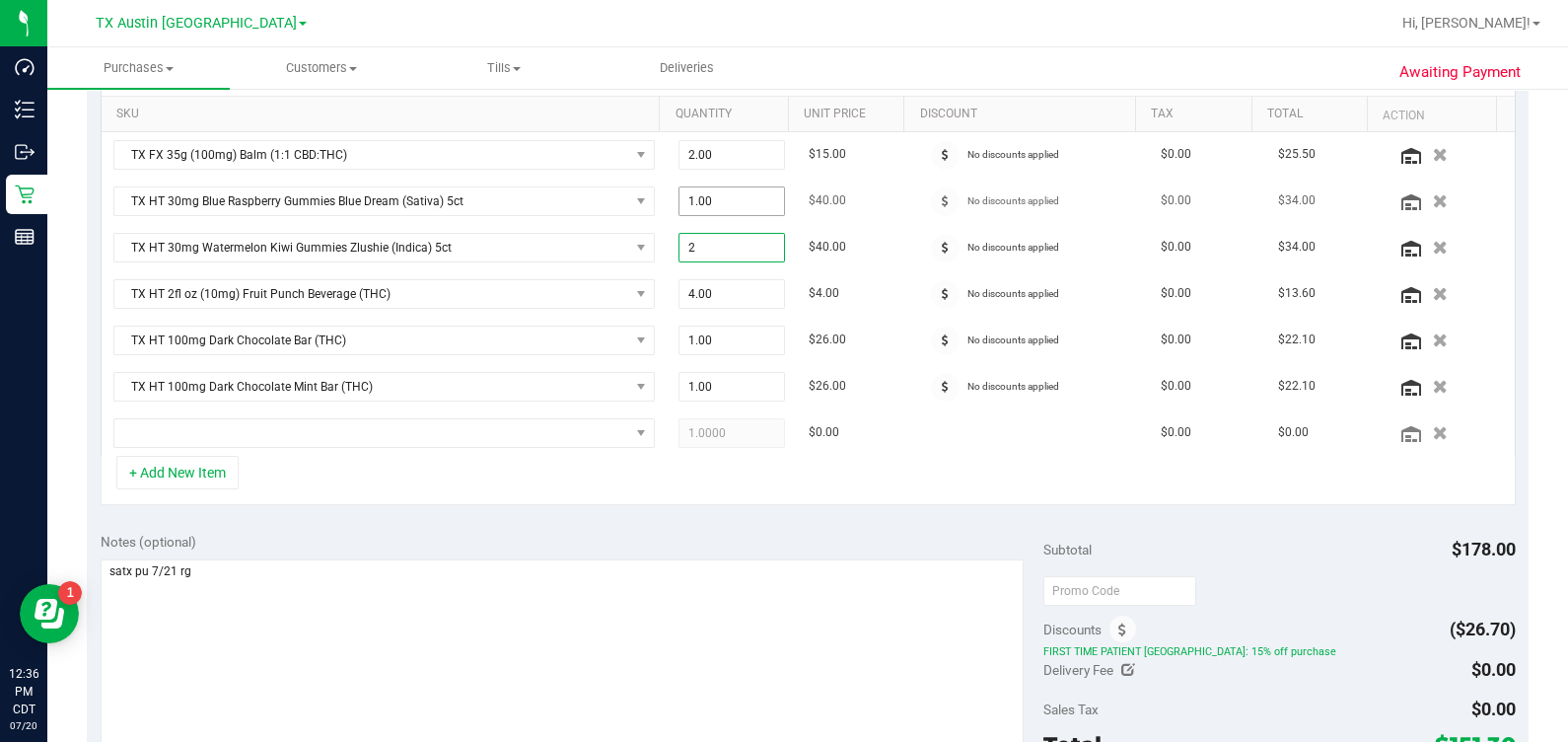 type on "2.00" 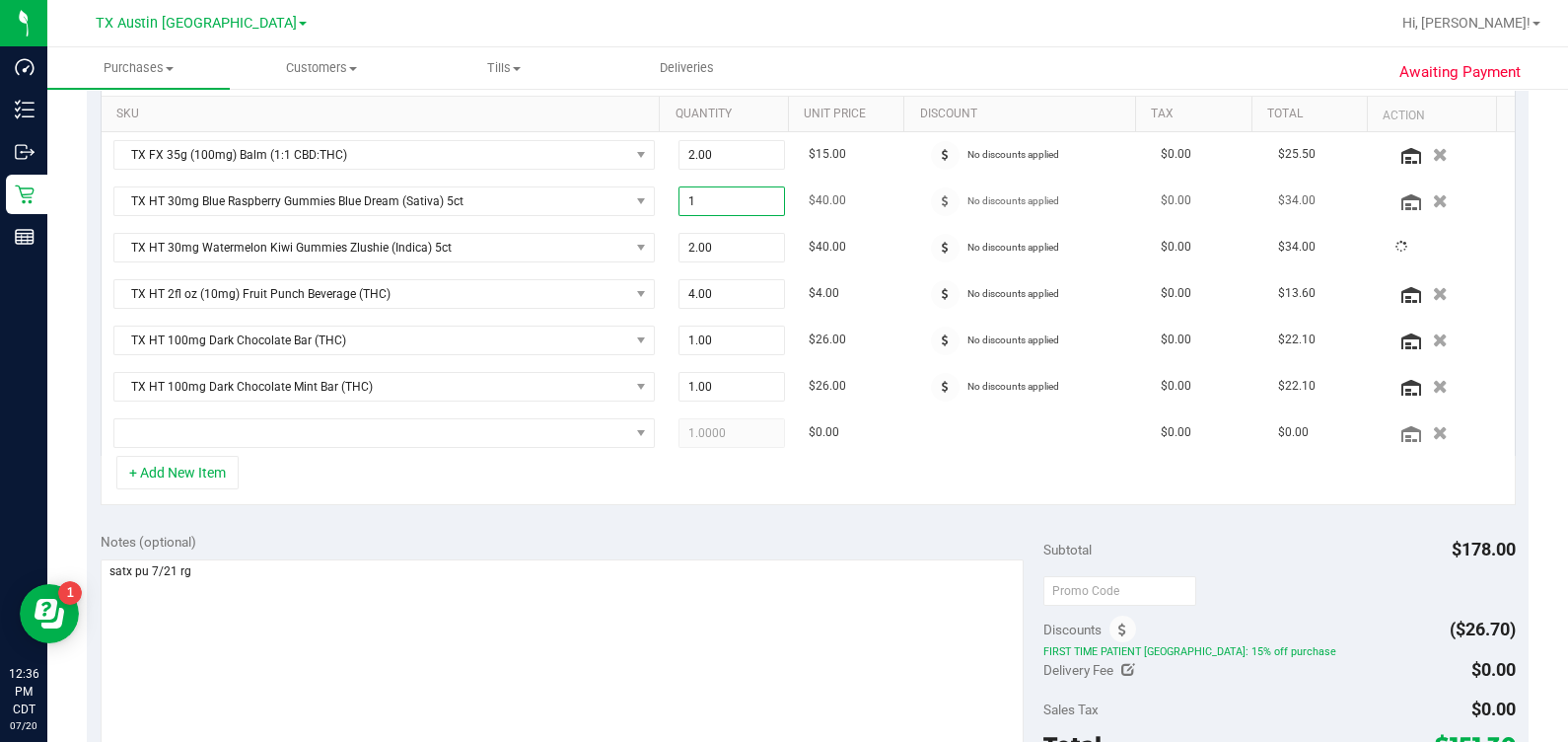 drag, startPoint x: 729, startPoint y: 200, endPoint x: 603, endPoint y: 213, distance: 126.66886 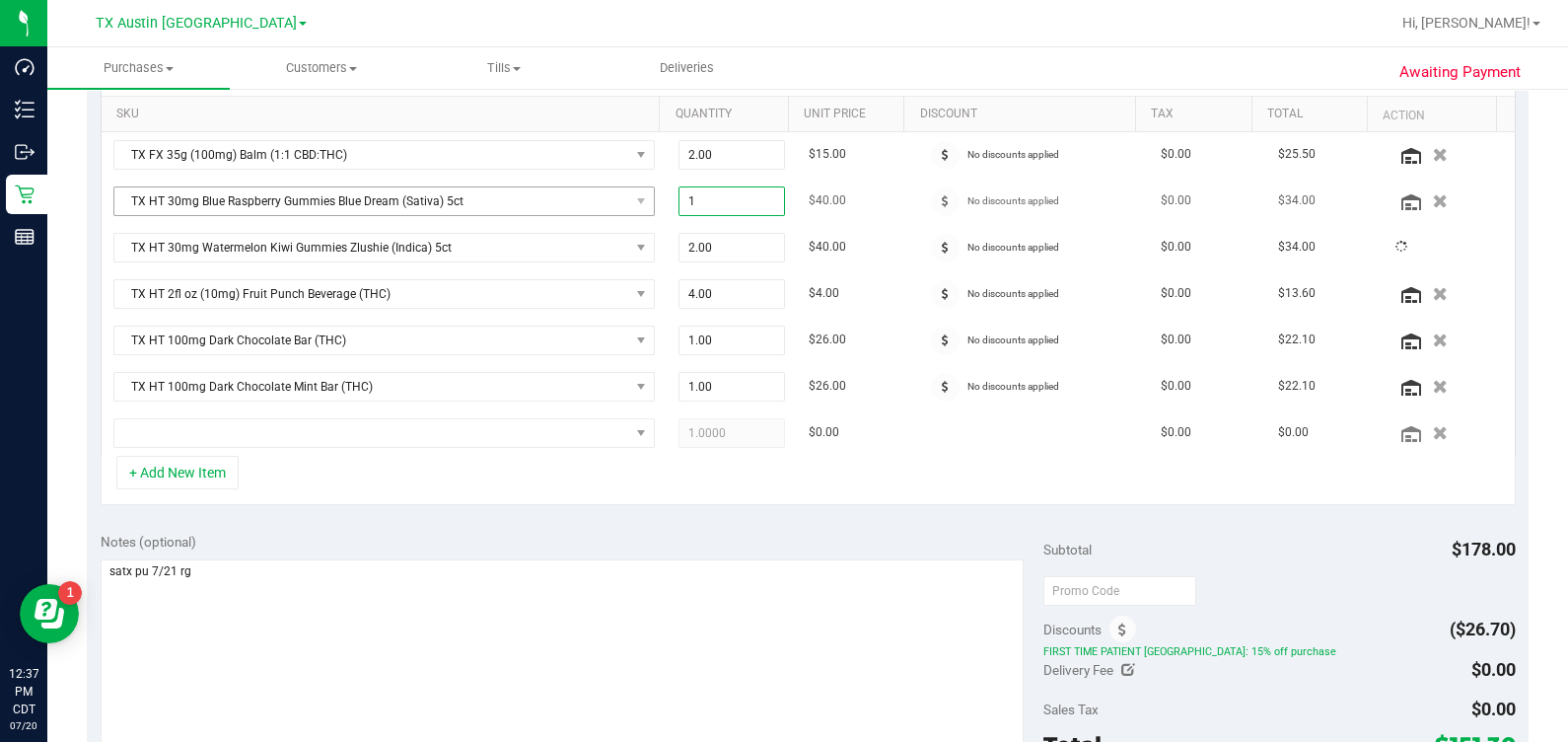 type on "2" 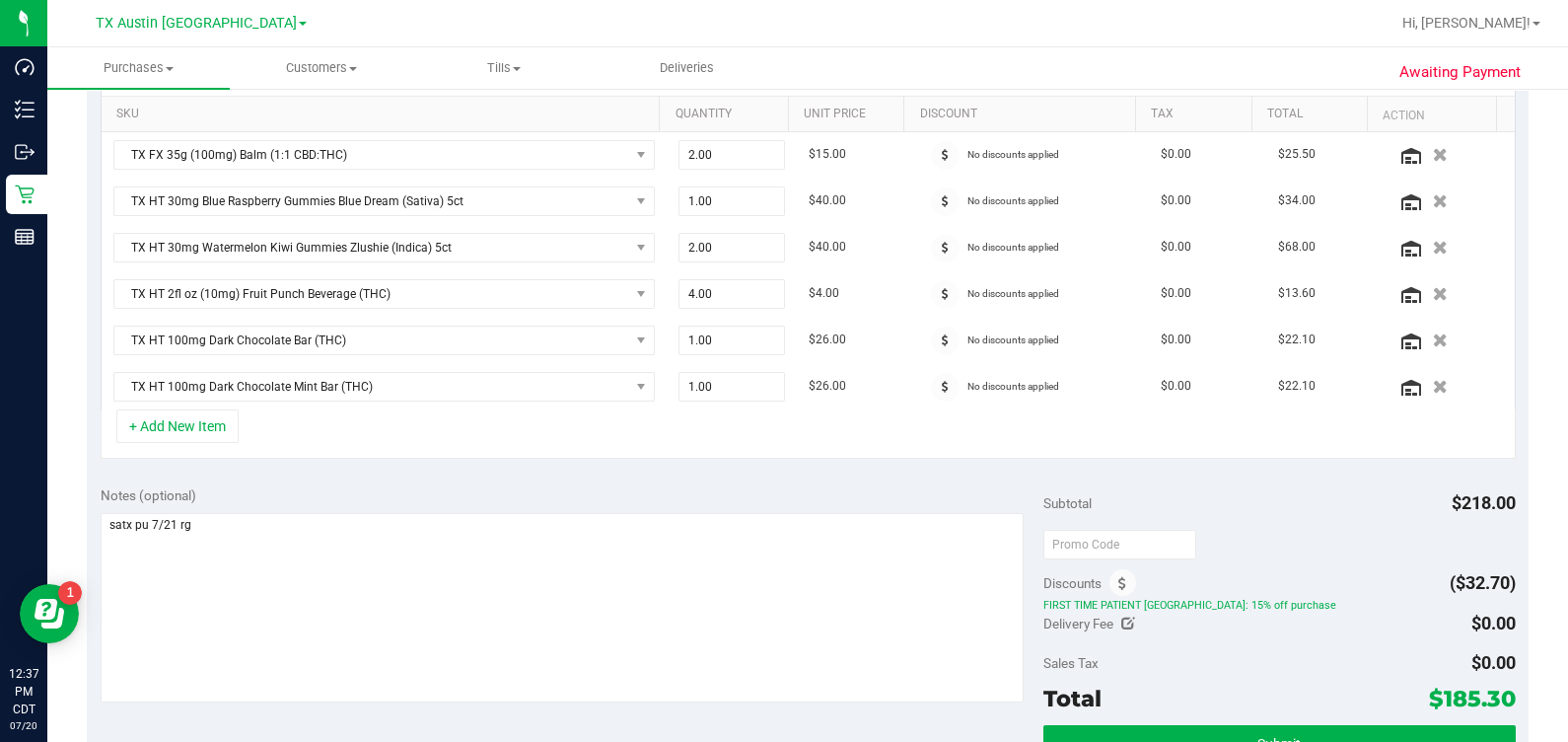 click on "Notes (optional)
Subtotal
$218.00
Discounts
($32.70)
FIRST TIME PATIENT TX:
15%
off
purchase
Delivery Fee
$0.00
Sales Tax
$0.00" at bounding box center [808, 650] 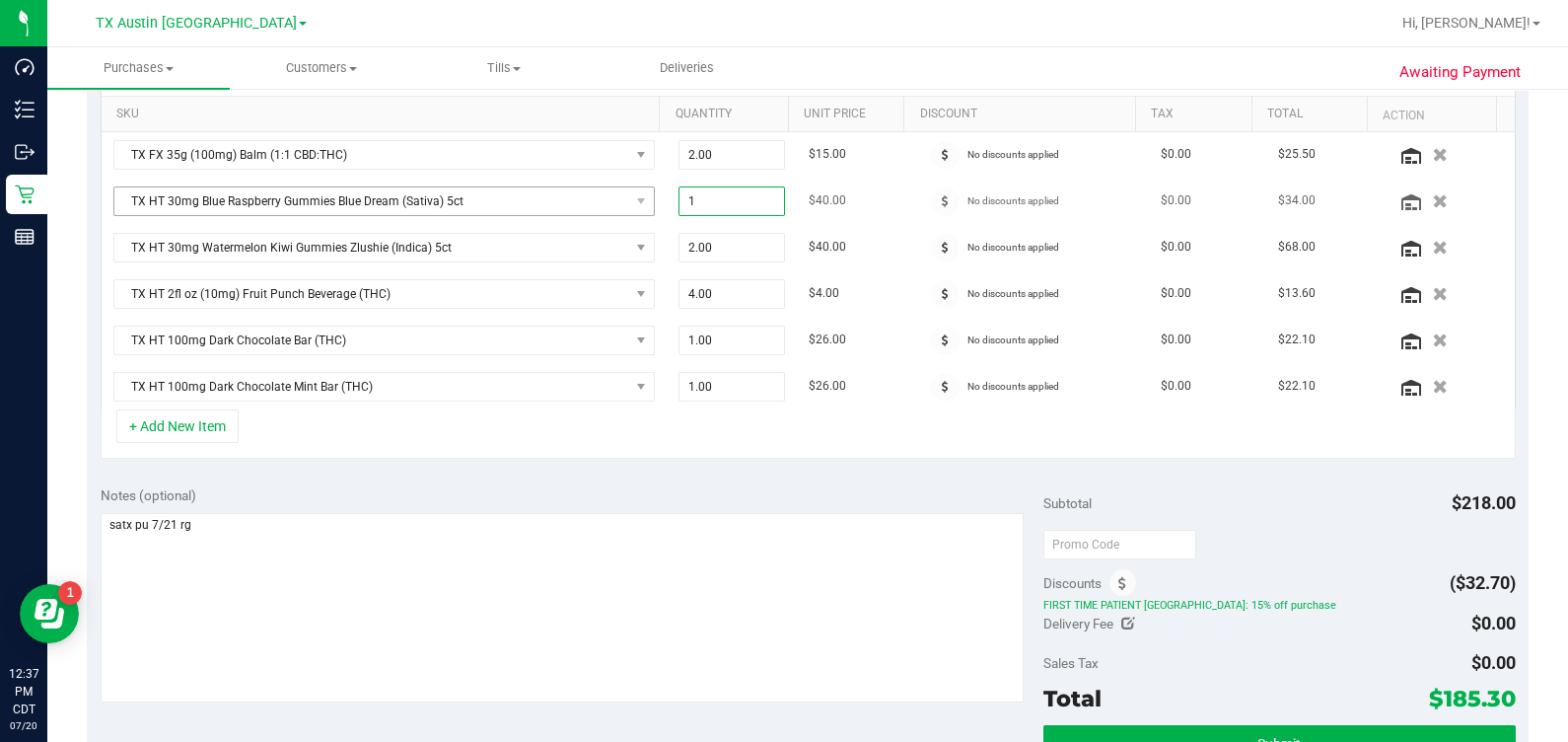 drag, startPoint x: 695, startPoint y: 193, endPoint x: 636, endPoint y: 194, distance: 59.00847 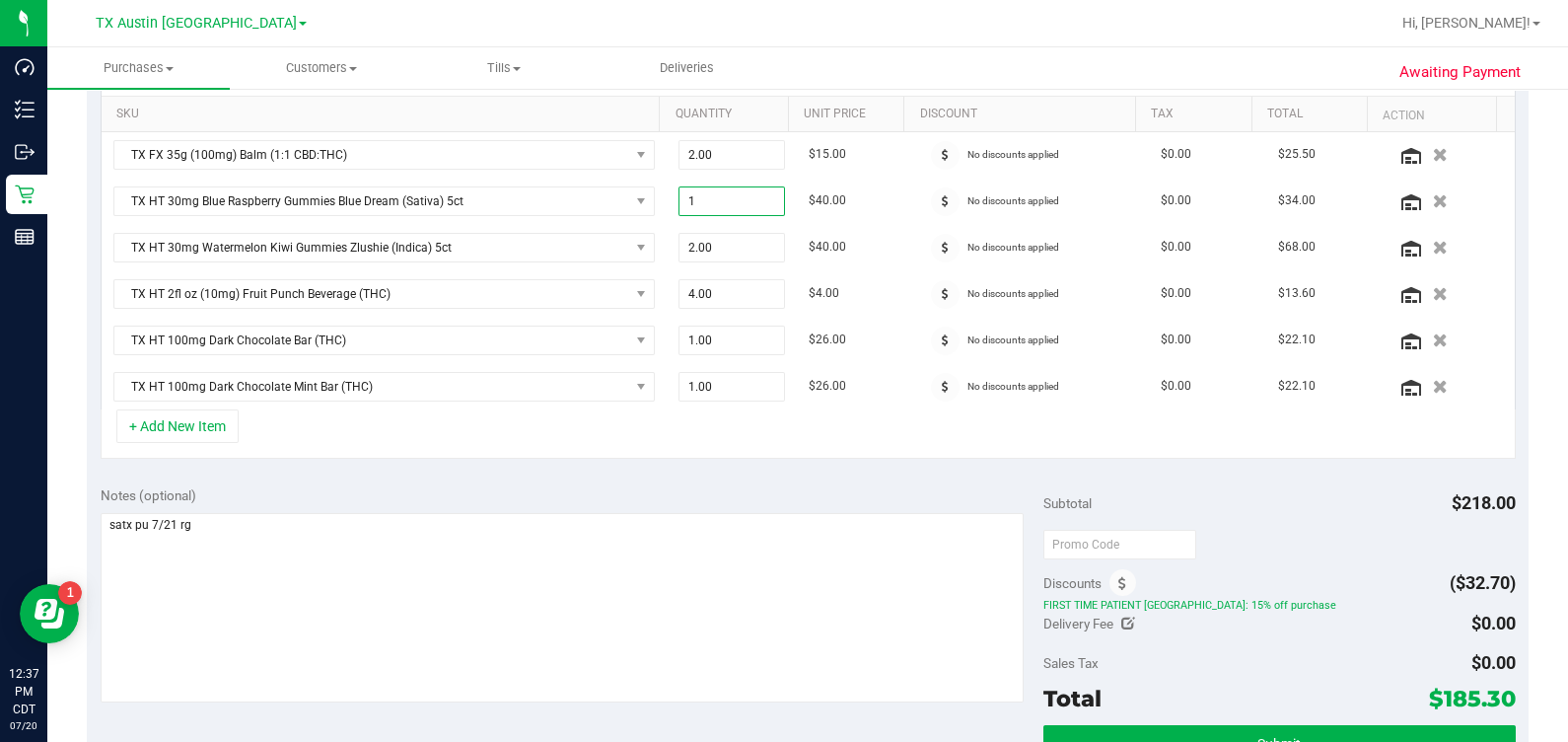type on "2" 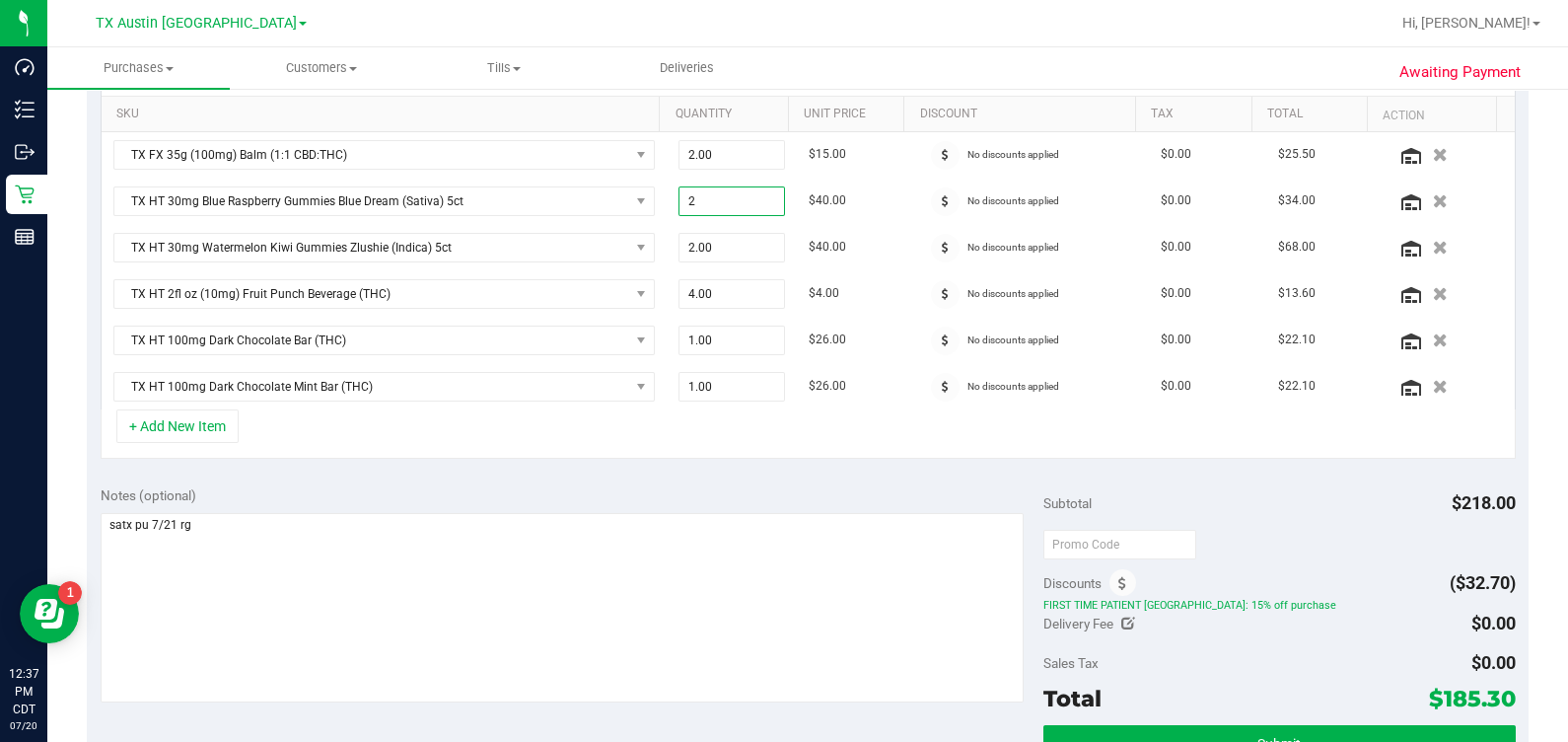 type on "2.00" 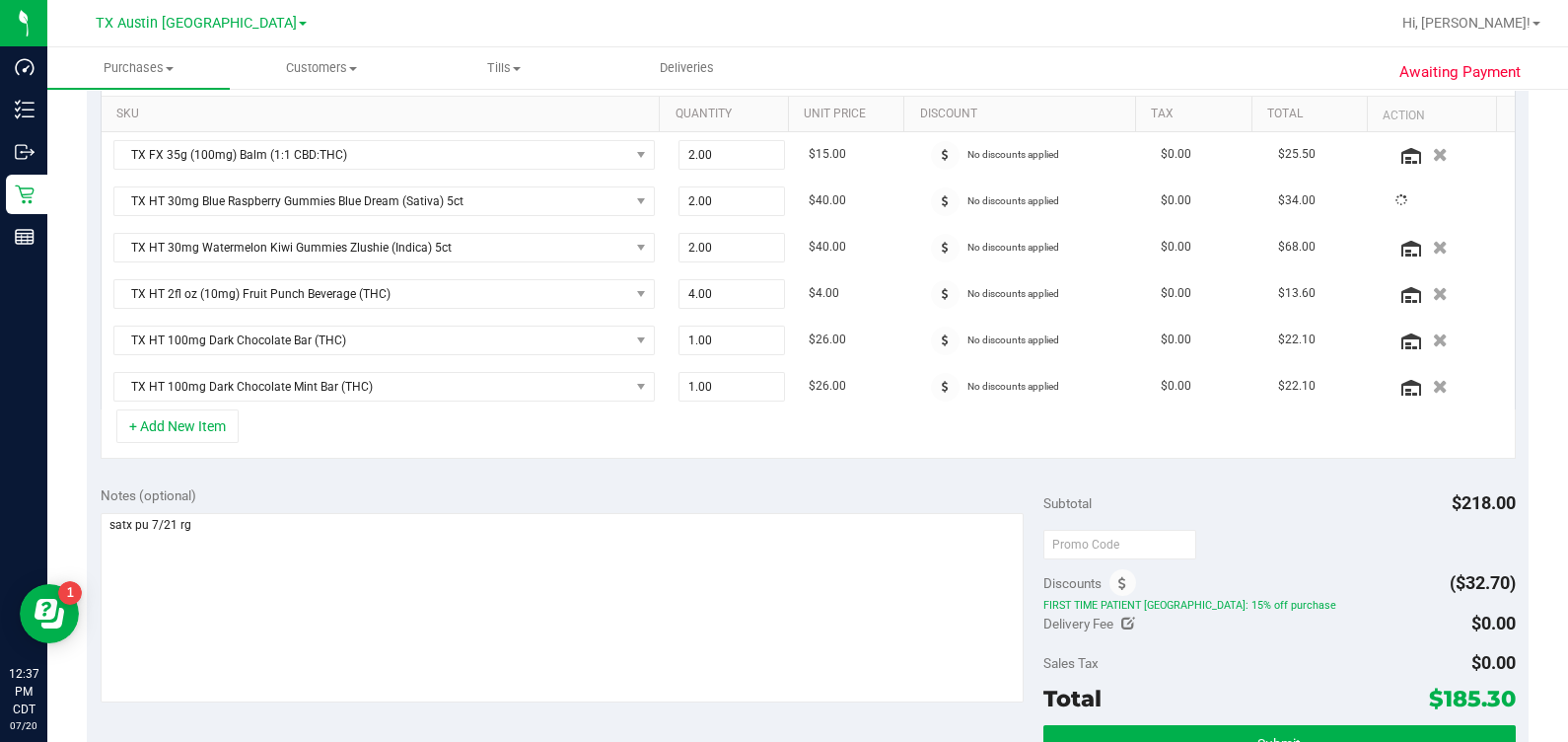 click on "Notes (optional)" at bounding box center (572, 495) 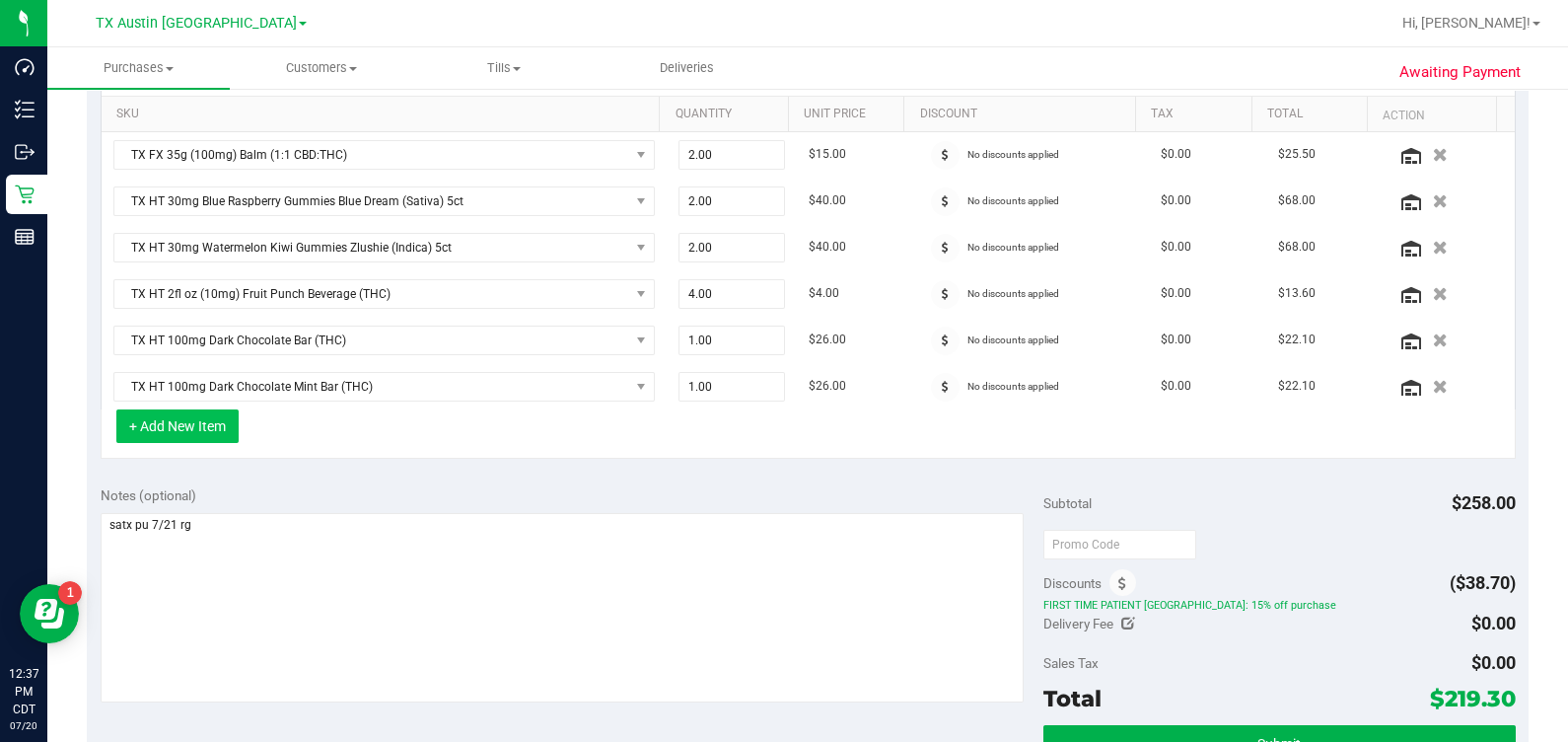 click on "+ Add New Item" at bounding box center (178, 426) 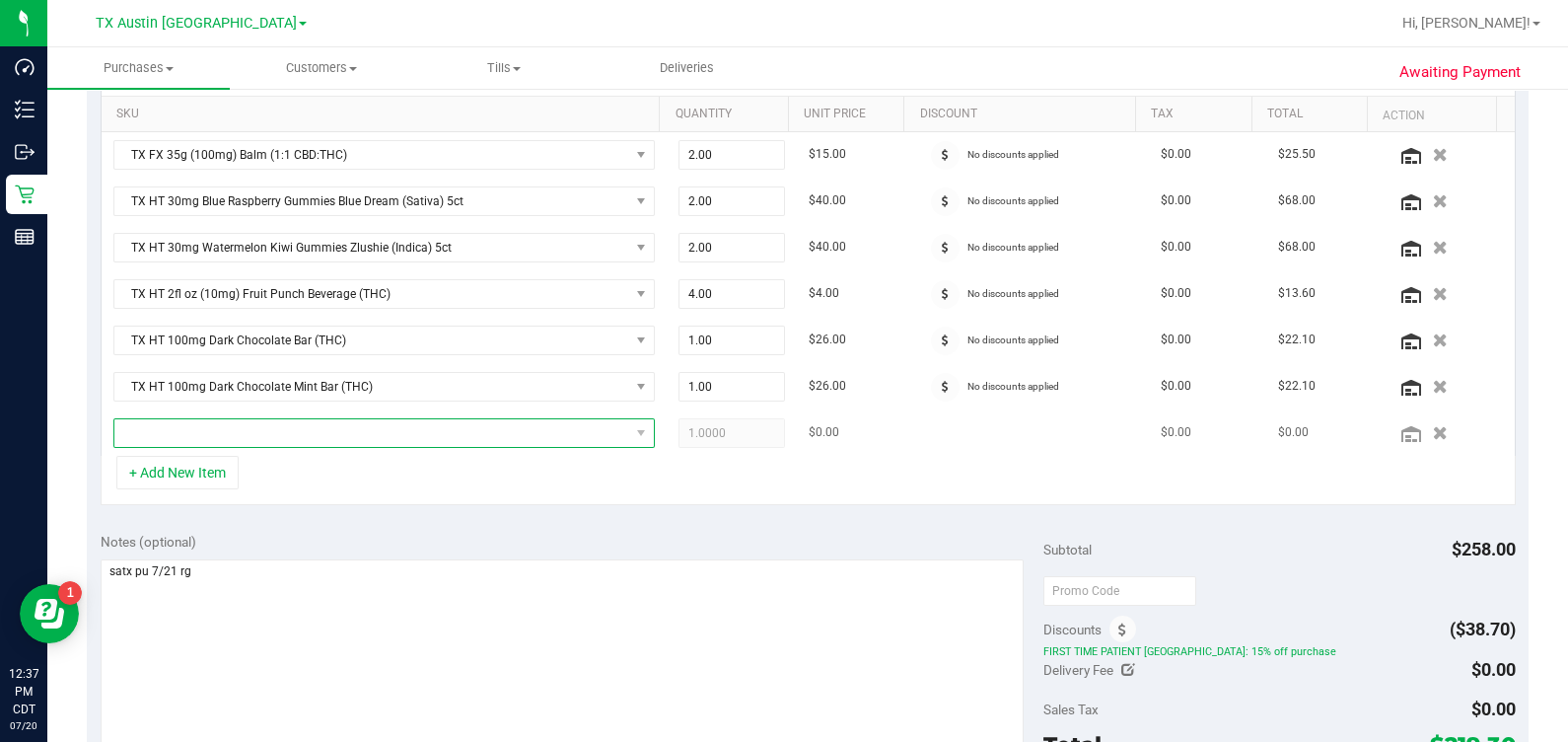 click at bounding box center [372, 433] 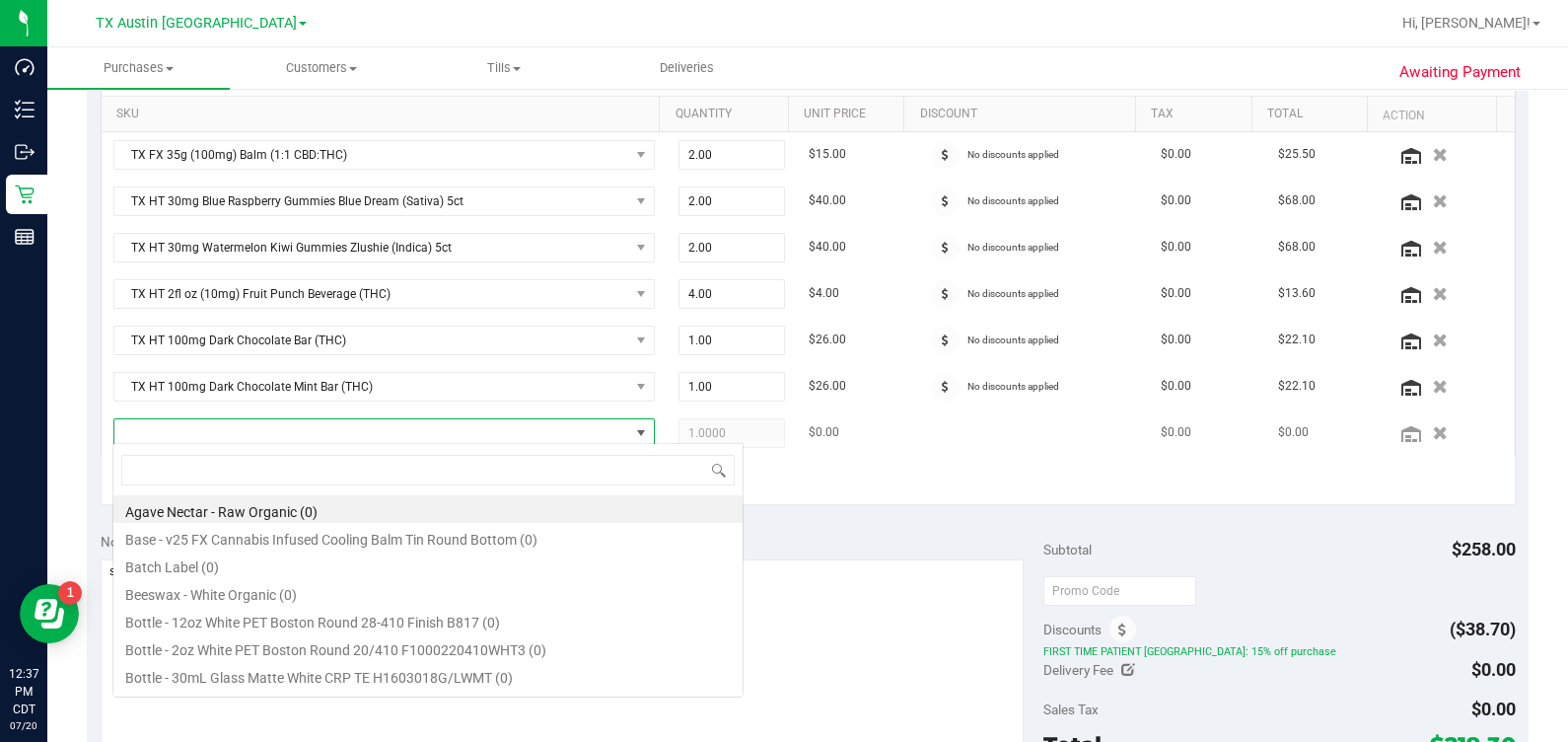 scroll, scrollTop: 98640, scrollLeft: 98089, axis: both 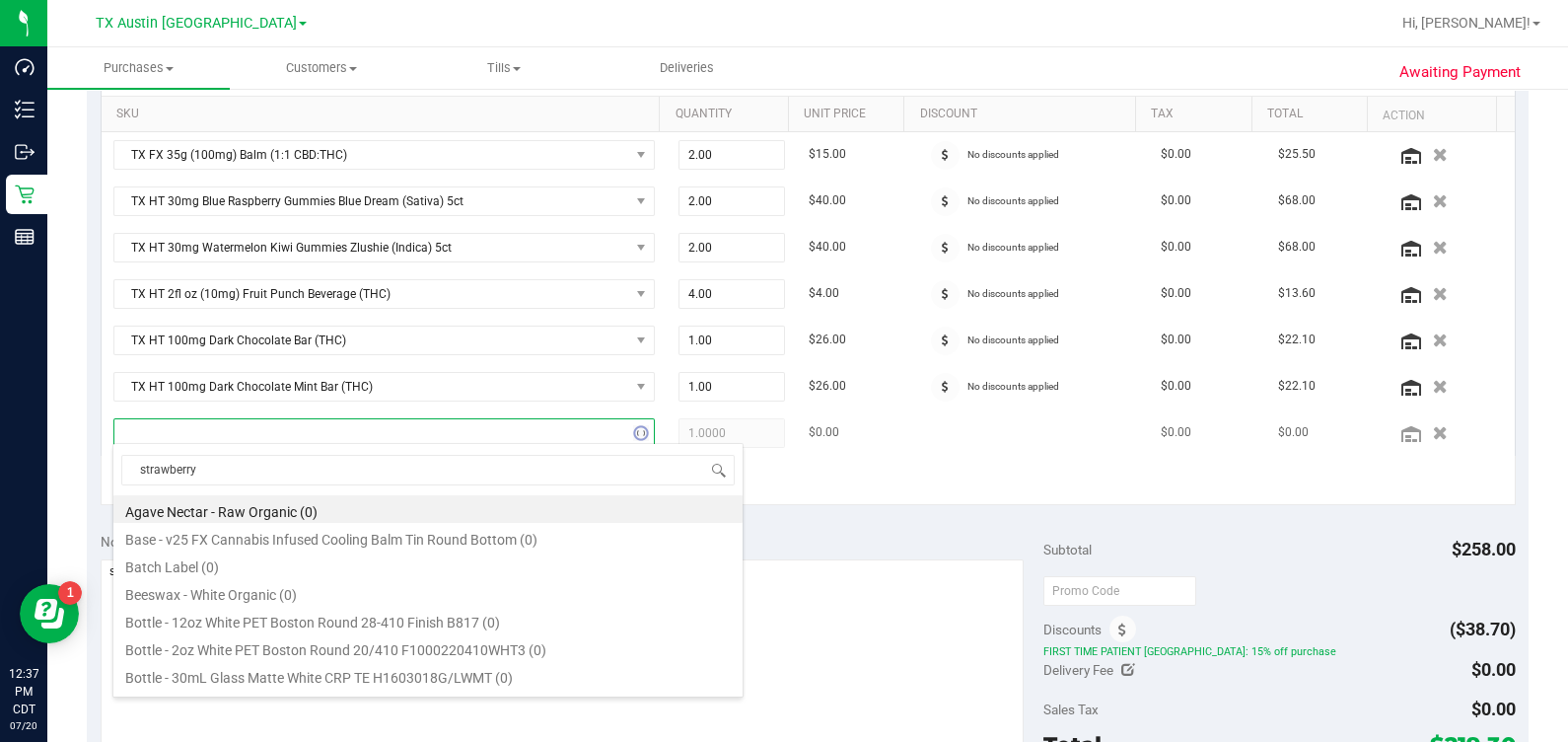 type on "strawberry" 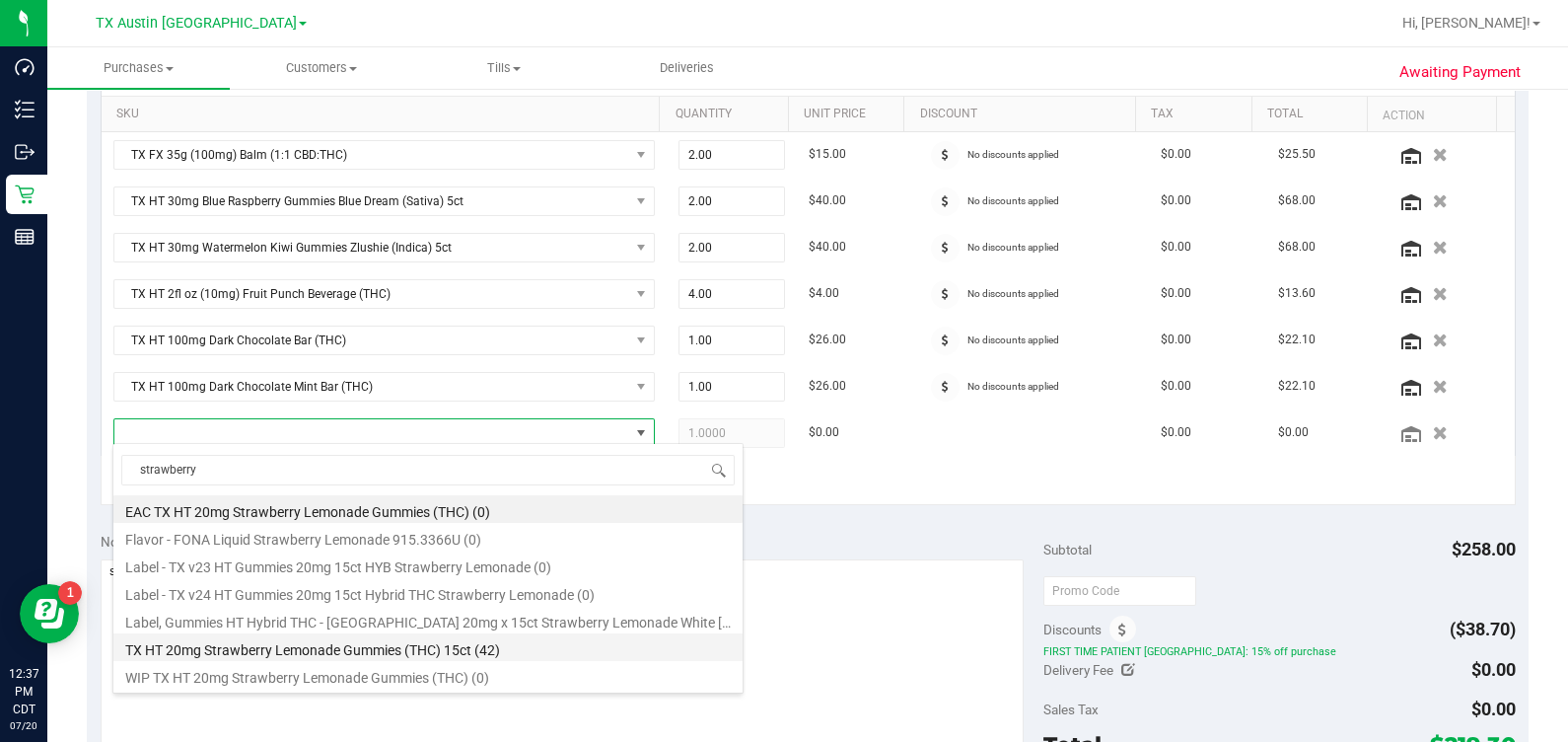 click on "TX HT 20mg Strawberry Lemonade Gummies (THC) 15ct (42)" at bounding box center (428, 647) 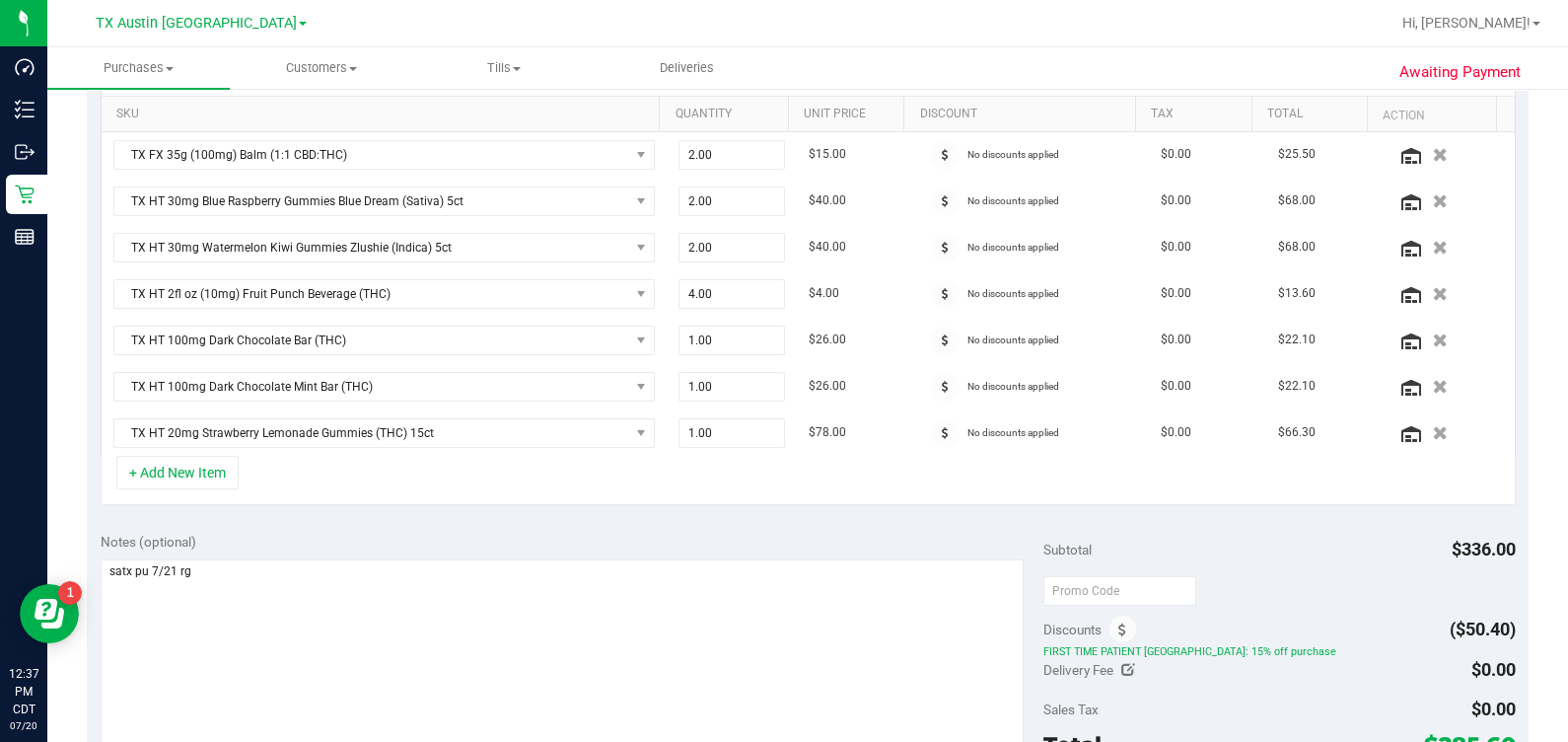 click on "Notes (optional)
Subtotal
$336.00
Discounts
($50.40)
FIRST TIME PATIENT TX:
15%
off
purchase
Delivery Fee
$0.00
Sales Tax
$0.00" at bounding box center (808, 697) 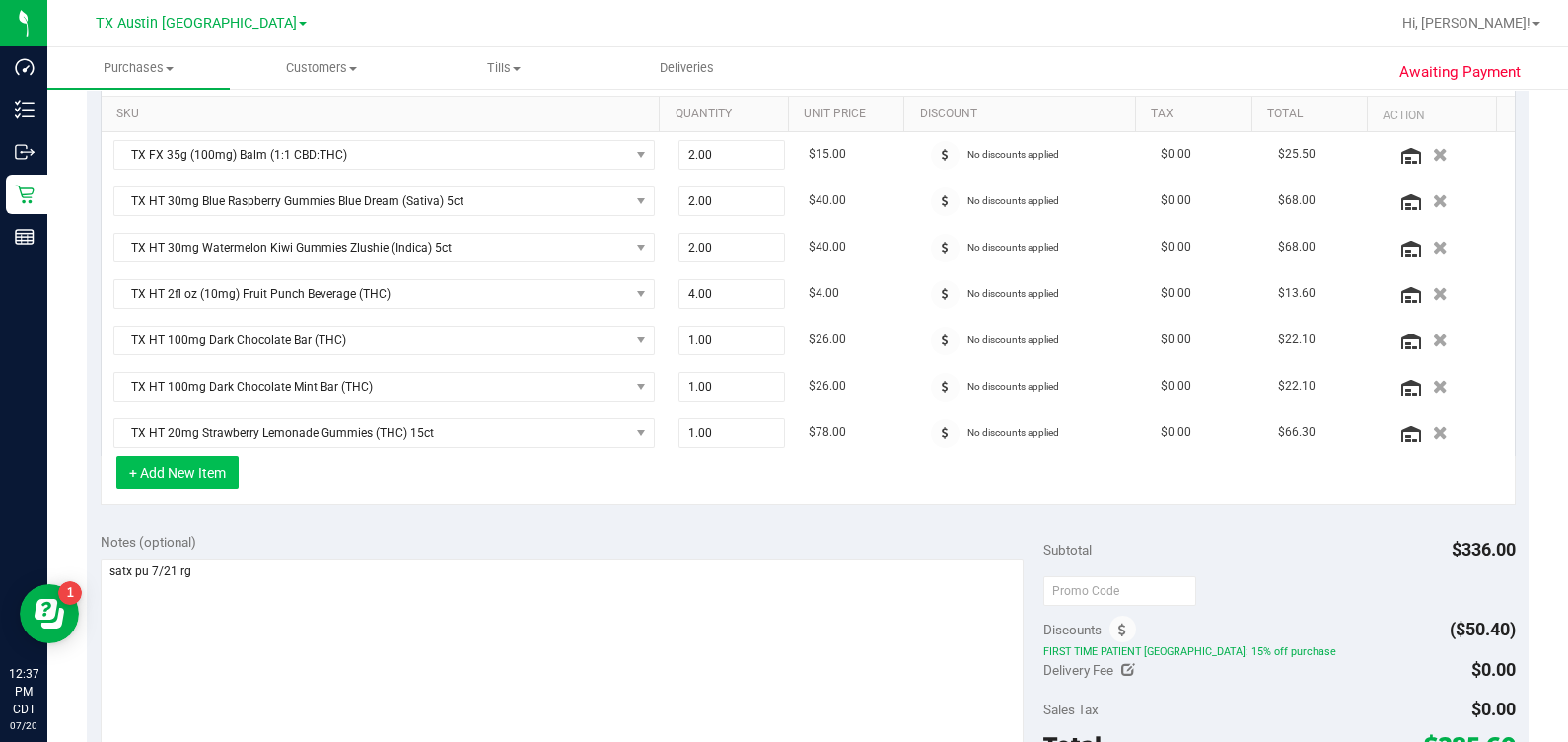 click on "+ Add New Item" at bounding box center (178, 473) 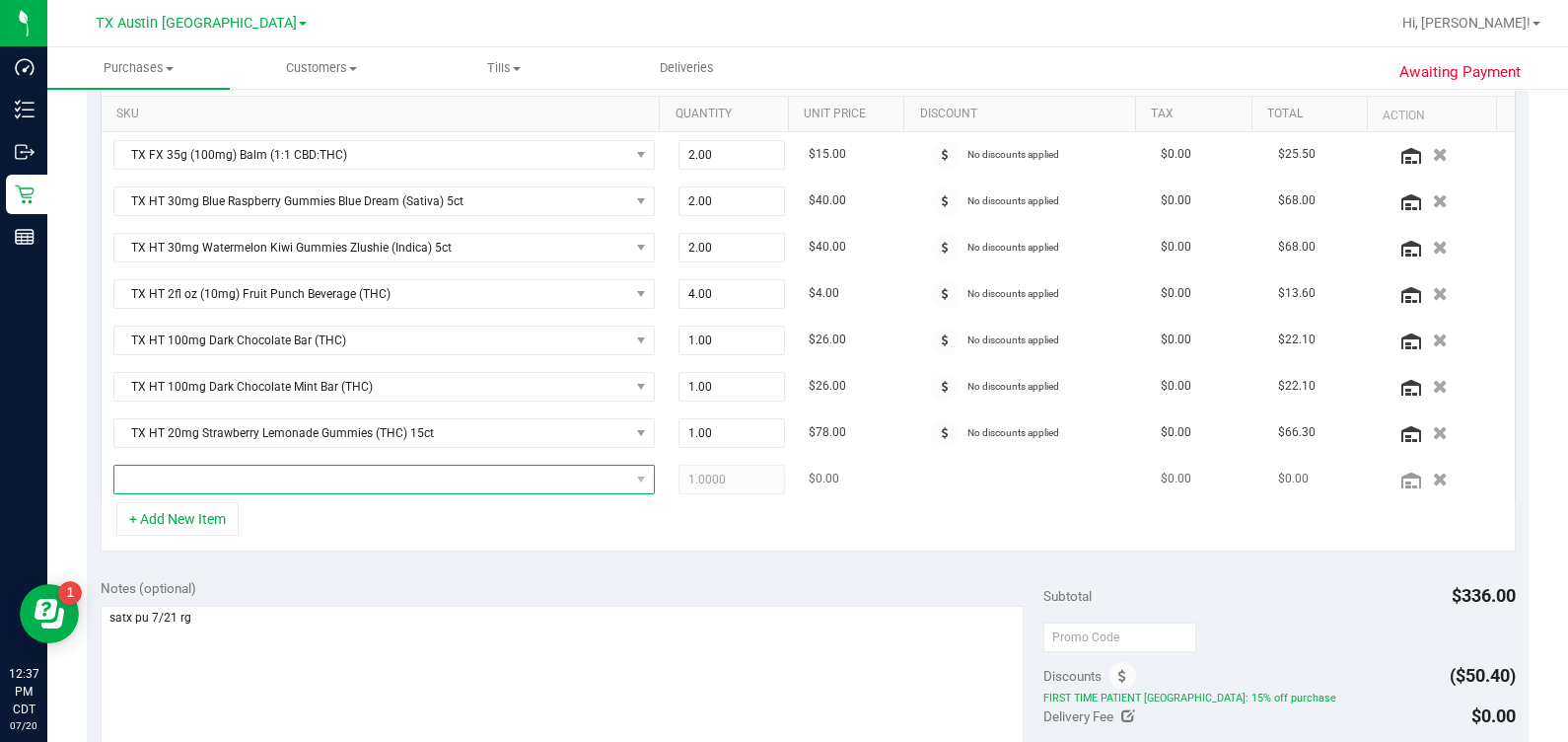 click at bounding box center (372, 480) 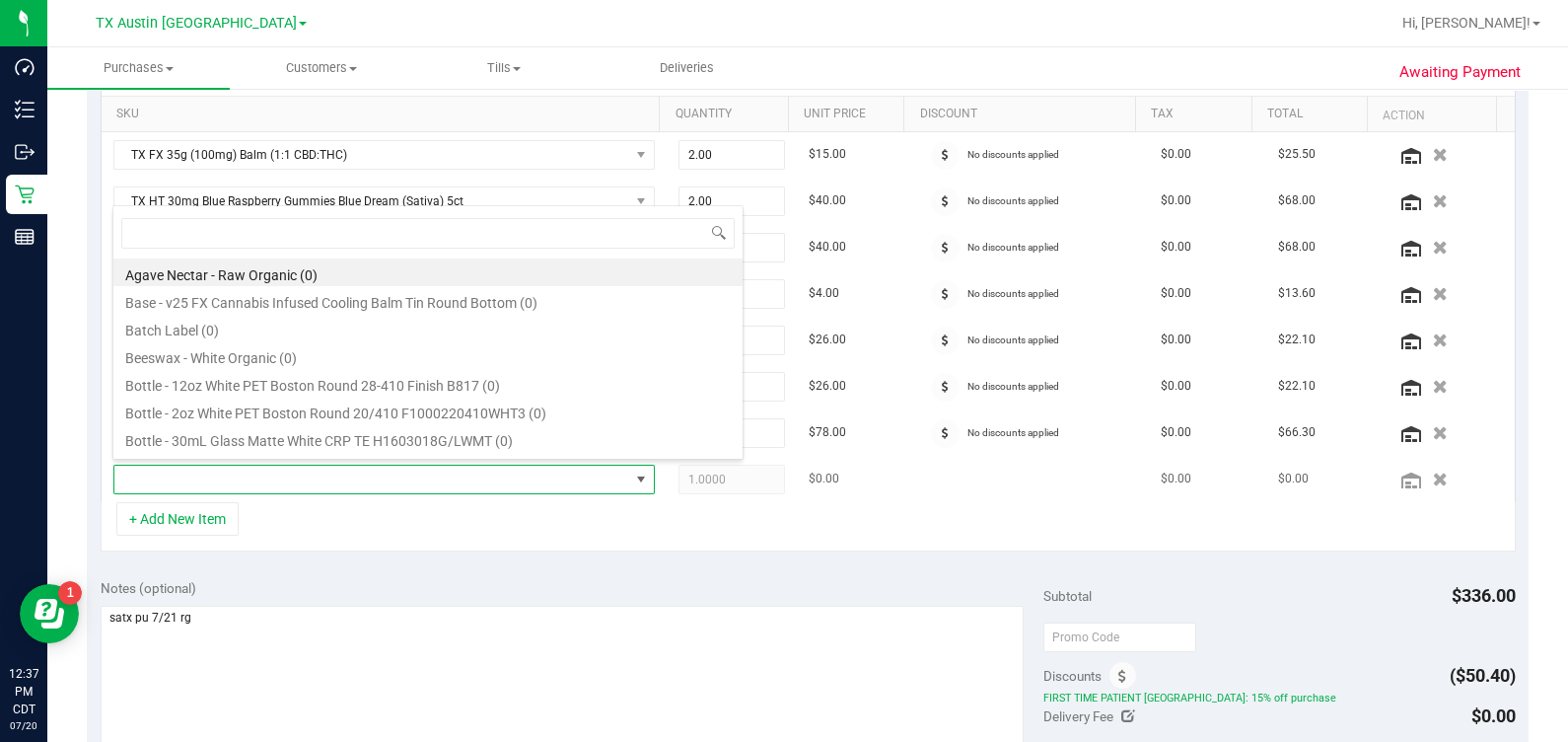 scroll, scrollTop: 98640, scrollLeft: 98089, axis: both 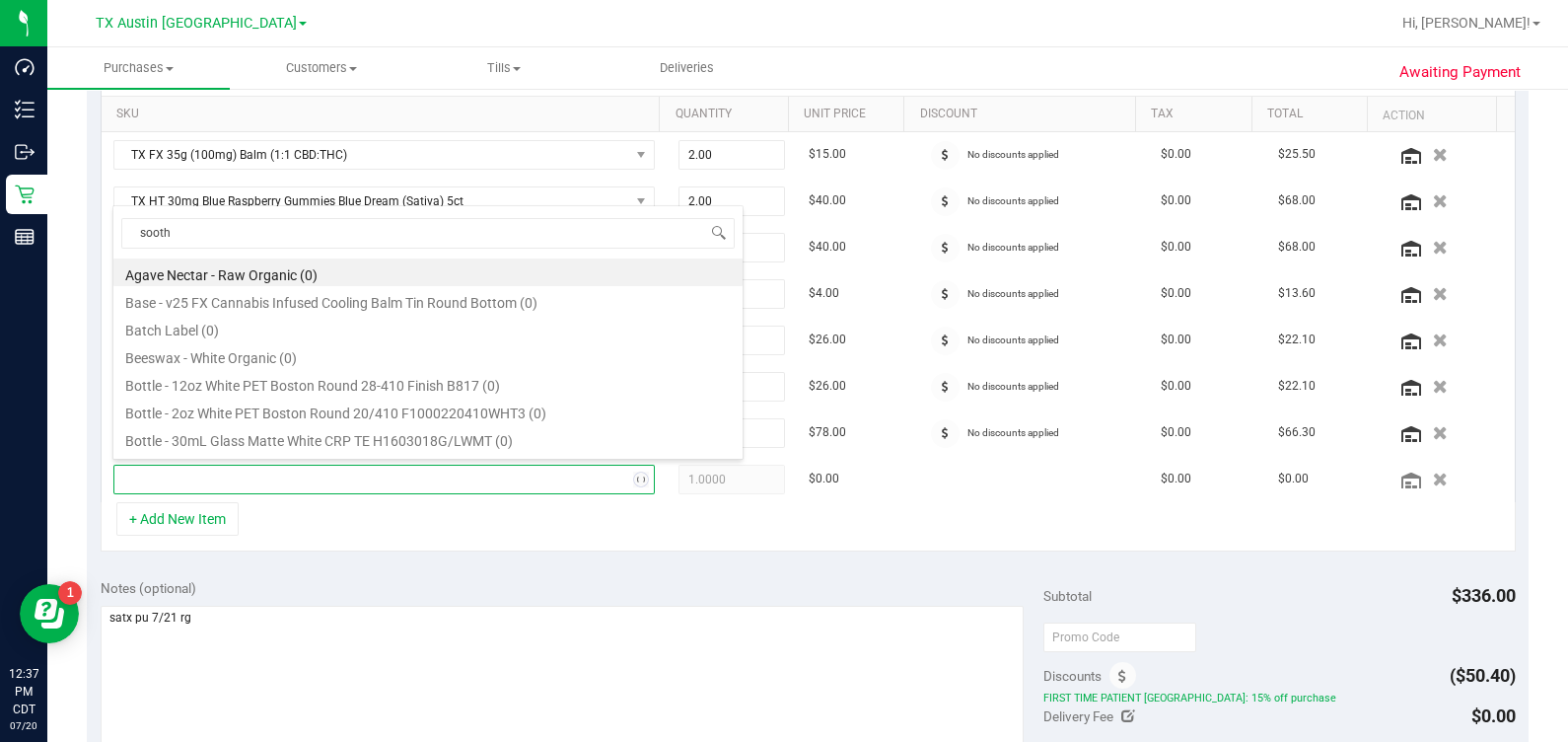type on "soothe" 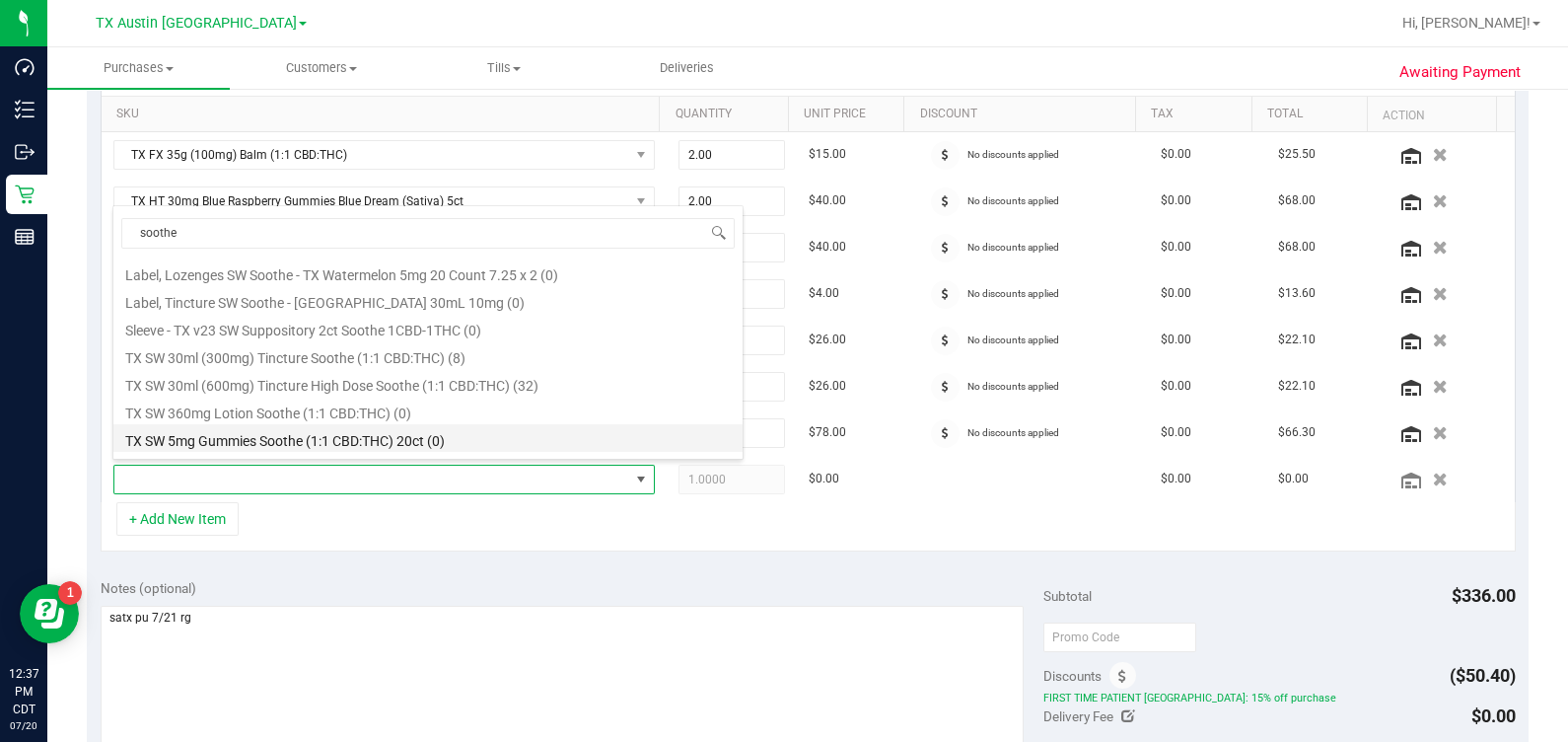 scroll, scrollTop: 617, scrollLeft: 0, axis: vertical 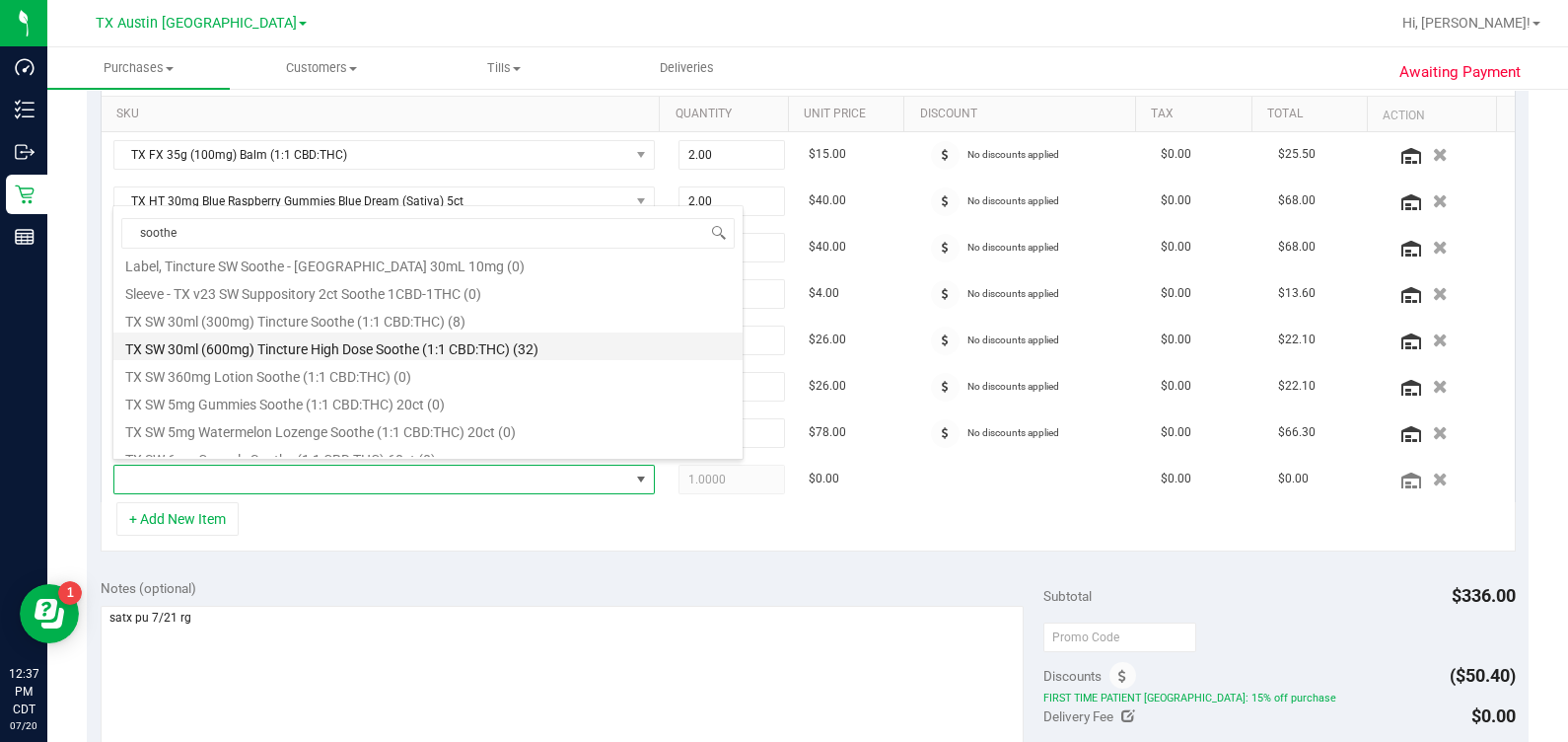 click on "TX SW 30ml (600mg) Tincture High Dose Soothe (1:1 CBD:THC) (32)" at bounding box center [428, 346] 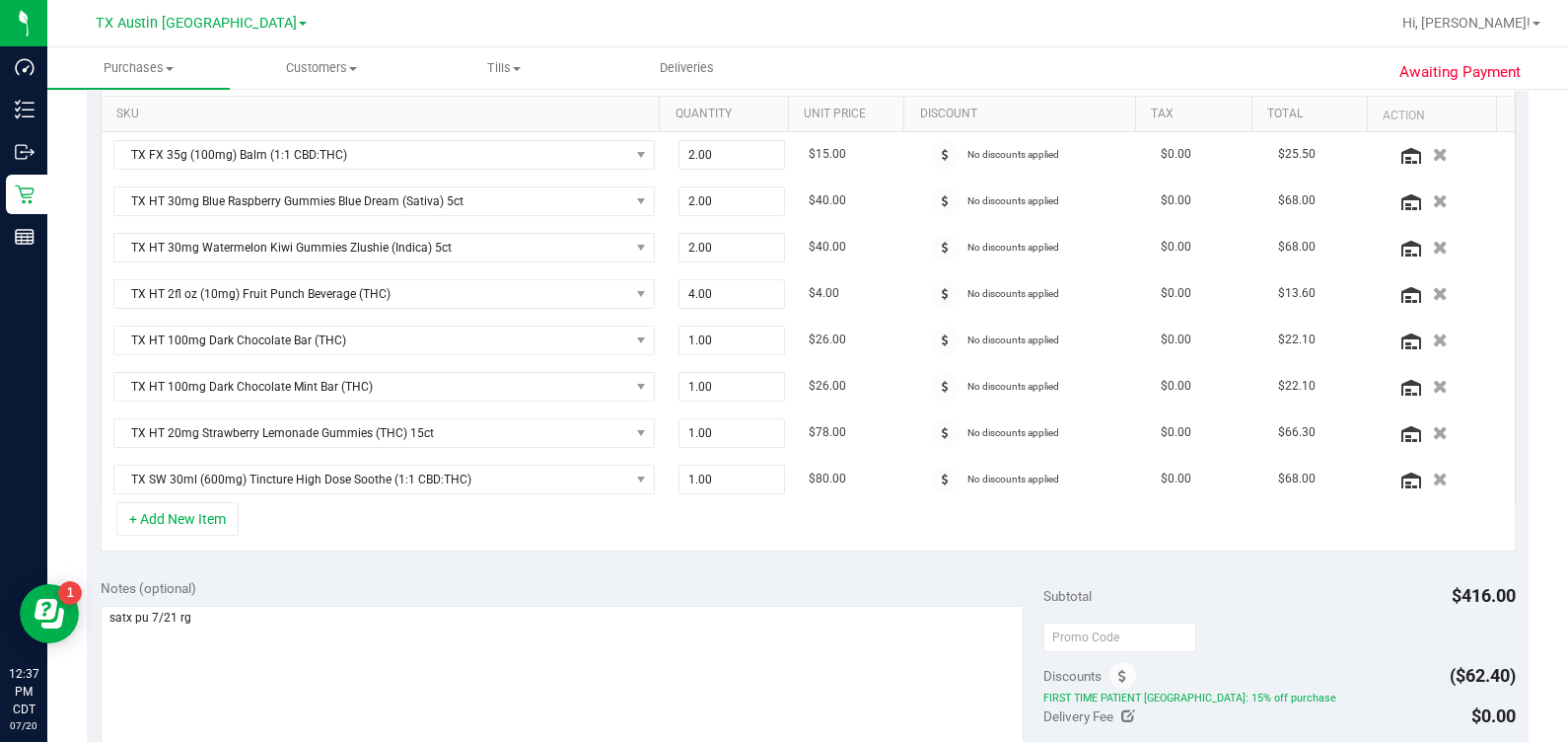 click on "+ Add New Item" at bounding box center (808, 527) 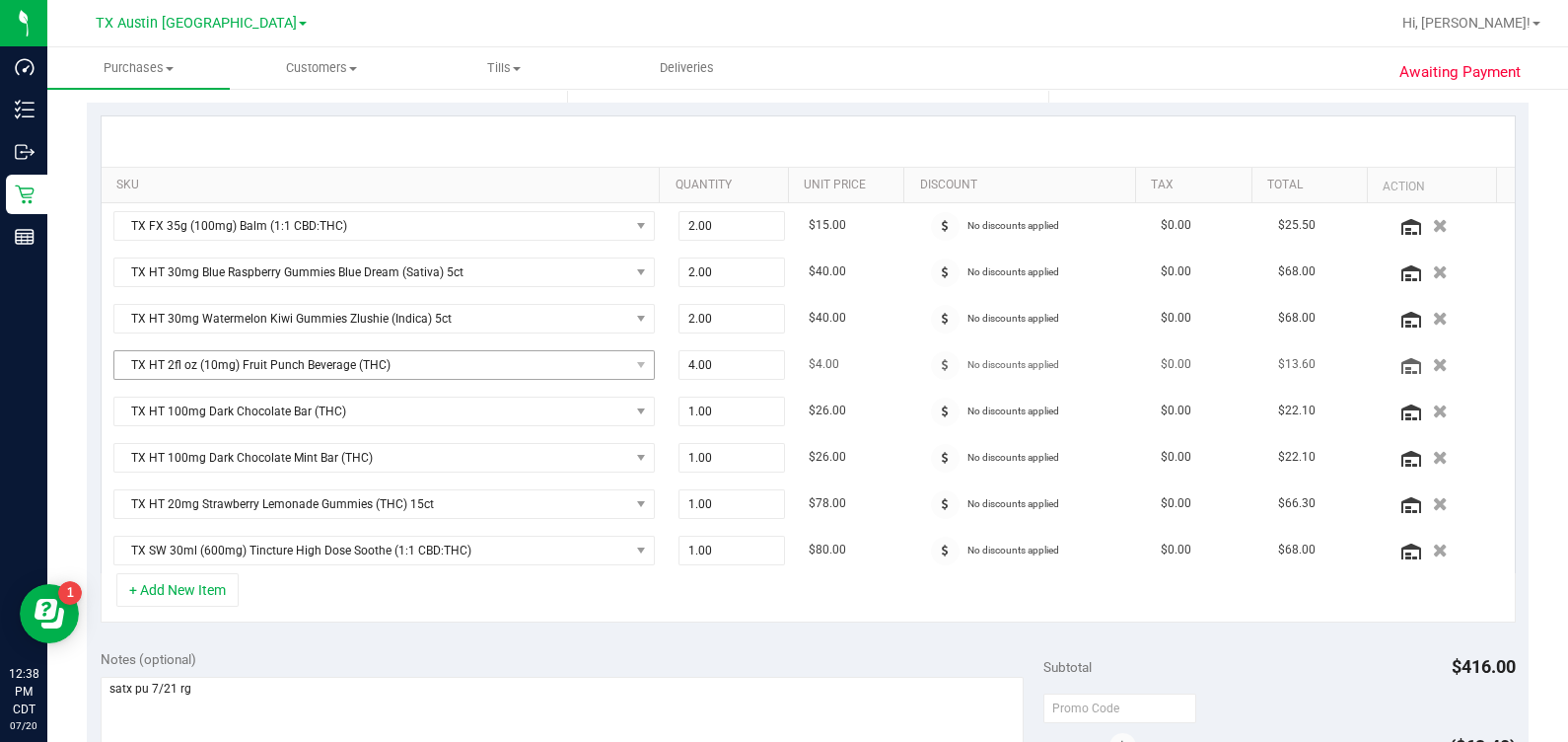 scroll, scrollTop: 370, scrollLeft: 0, axis: vertical 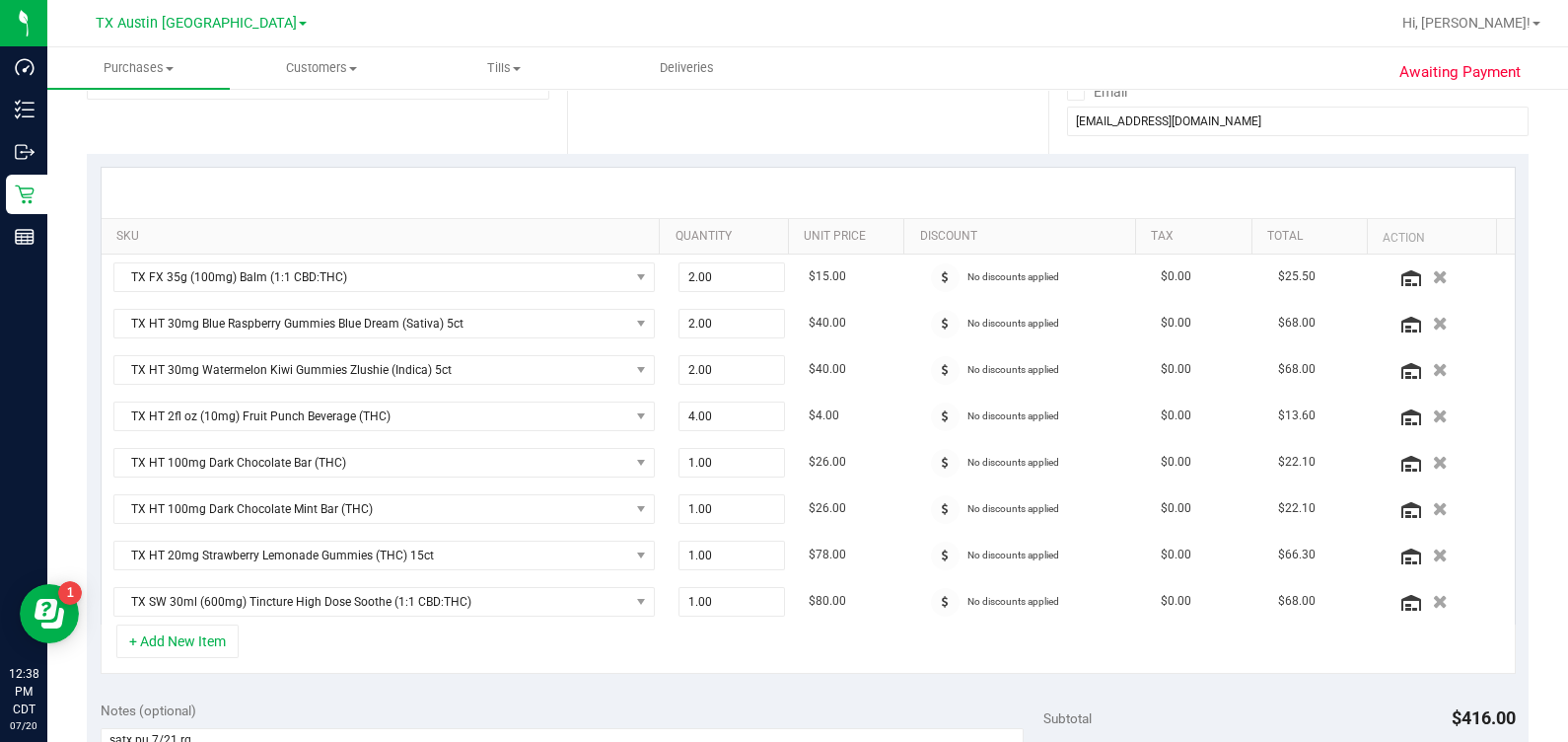 click on "SKU Quantity Unit Price Discount Tax Total Action
TX FX 35g (100mg) Balm (1:1 CBD:THC)
2.00 2
$15.00
No discounts applied
$0.00
$25.50
TX HT 30mg Blue Raspberry Gummies Blue Dream (Sativa) 5ct
2.00 2
$40.00
No discounts applied
$0.00
$68.00" at bounding box center (808, 420) 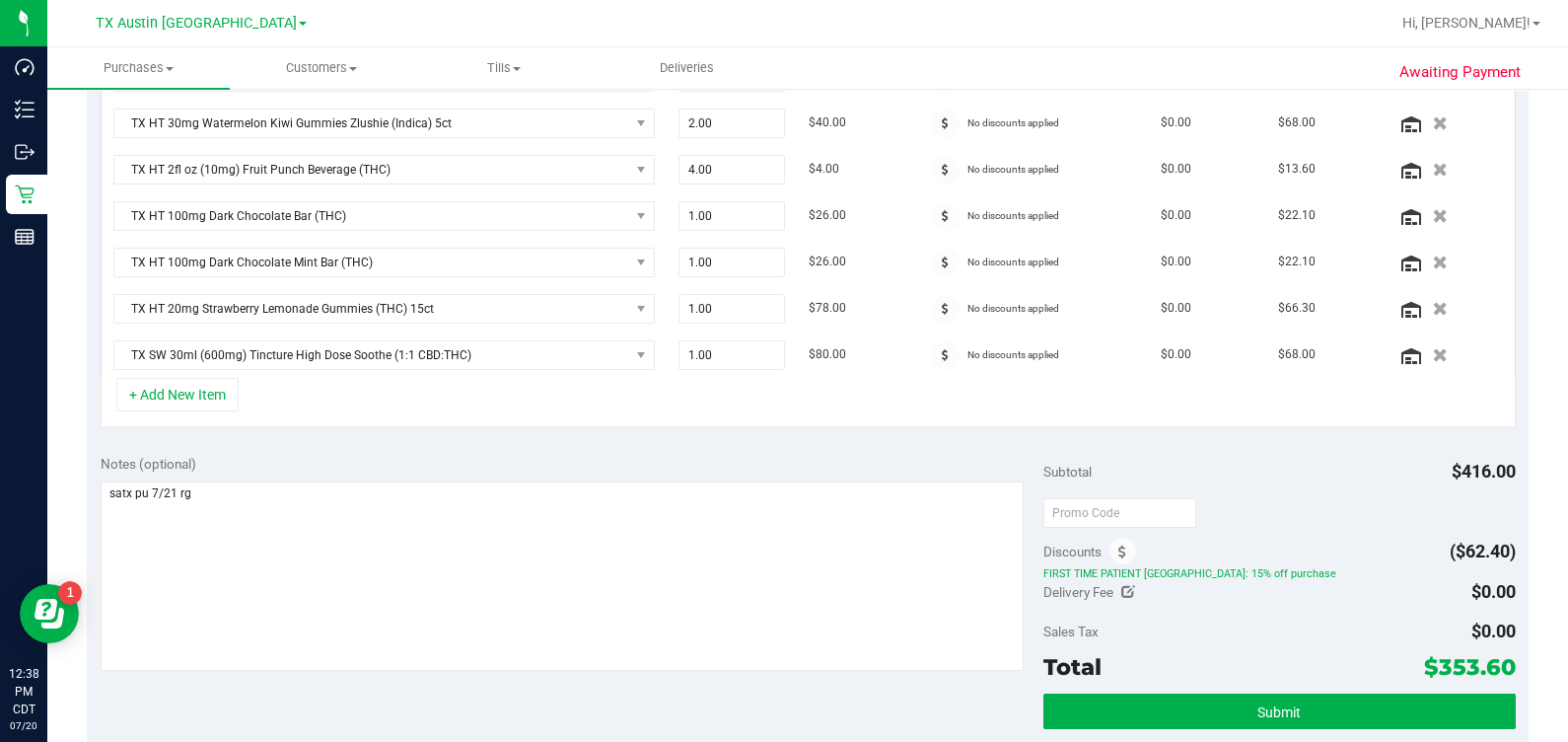 scroll, scrollTop: 740, scrollLeft: 0, axis: vertical 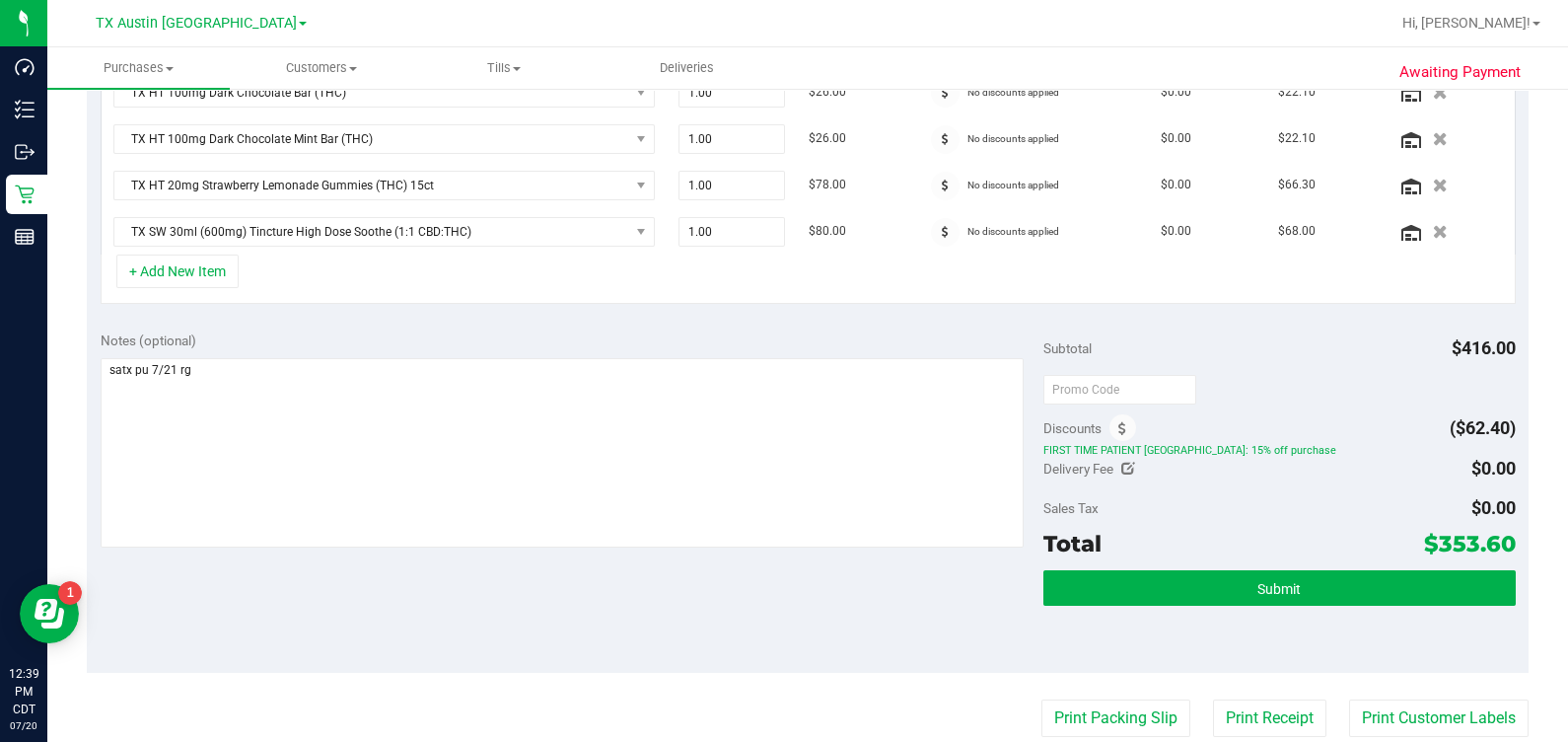 click on "Notes (optional)
Subtotal
$416.00
Discounts
($62.40)
FIRST TIME PATIENT TX:
15%
off
purchase
Delivery Fee
$0.00
Sales Tax
$0.00" at bounding box center (808, 495) 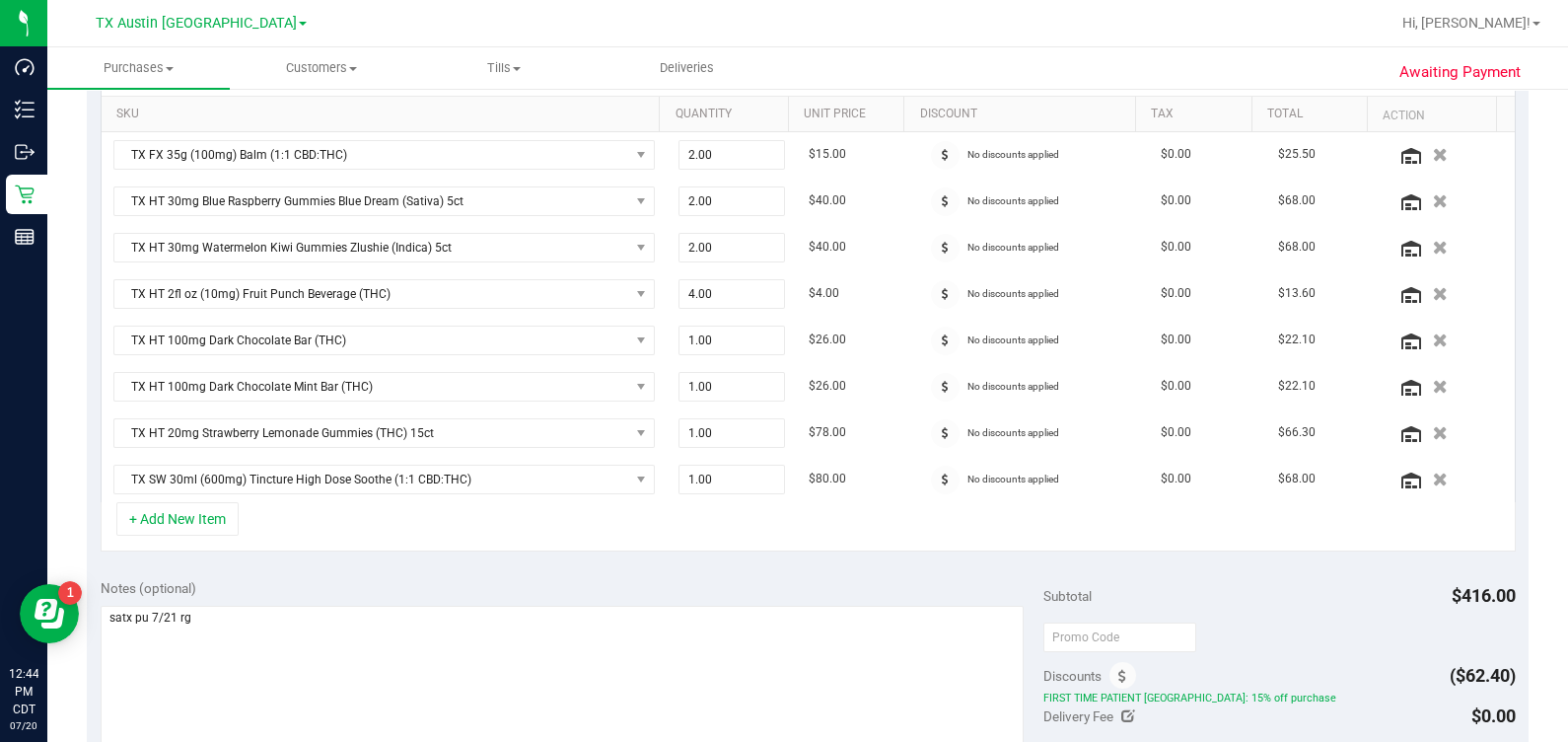 scroll, scrollTop: 740, scrollLeft: 0, axis: vertical 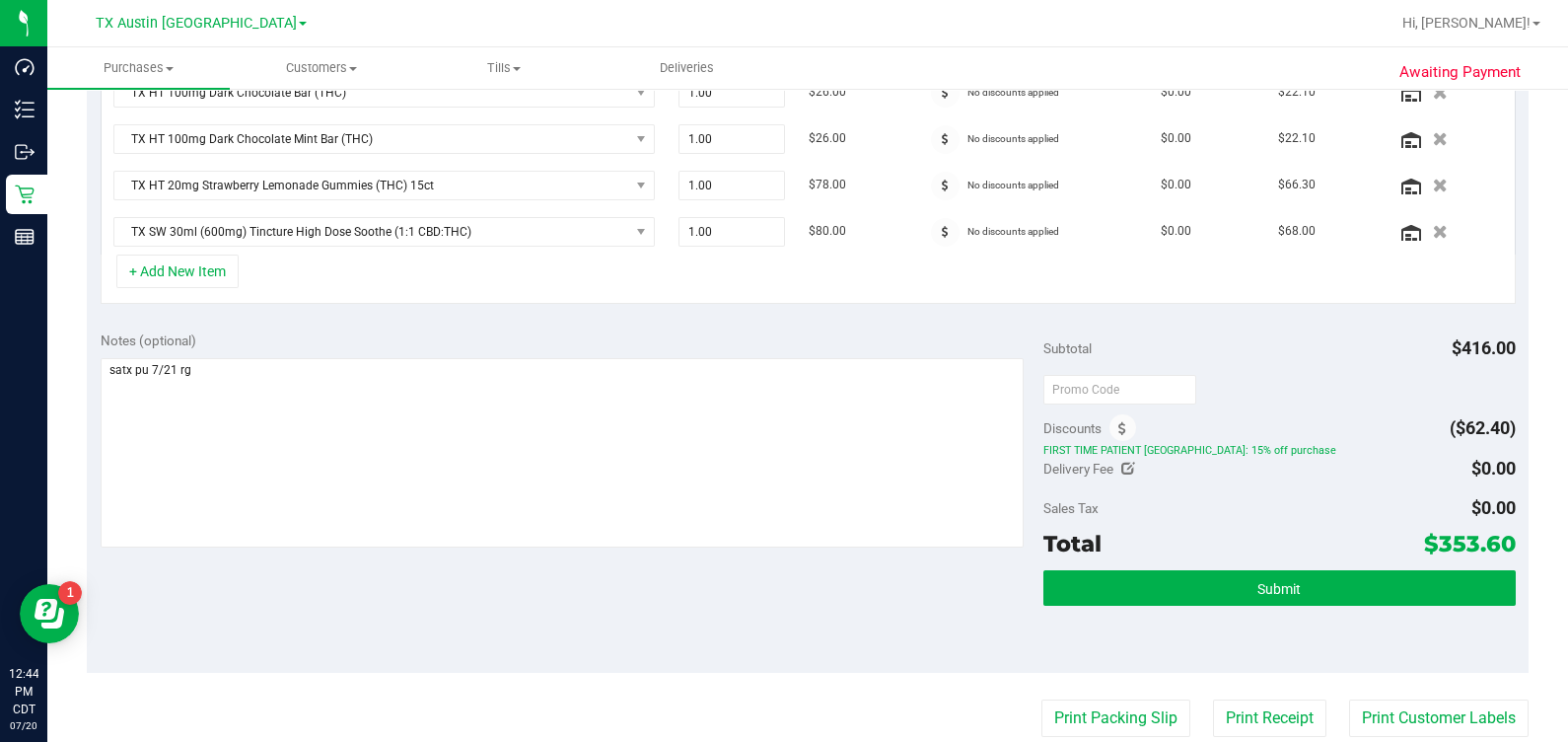 click on "Subtotal
$416.00
Discounts
($62.40)
FIRST TIME PATIENT TX:
15%
off
purchase
Delivery Fee
$0.00
Sales Tax
$0.00
Total
$353.60" at bounding box center [1279, 494] 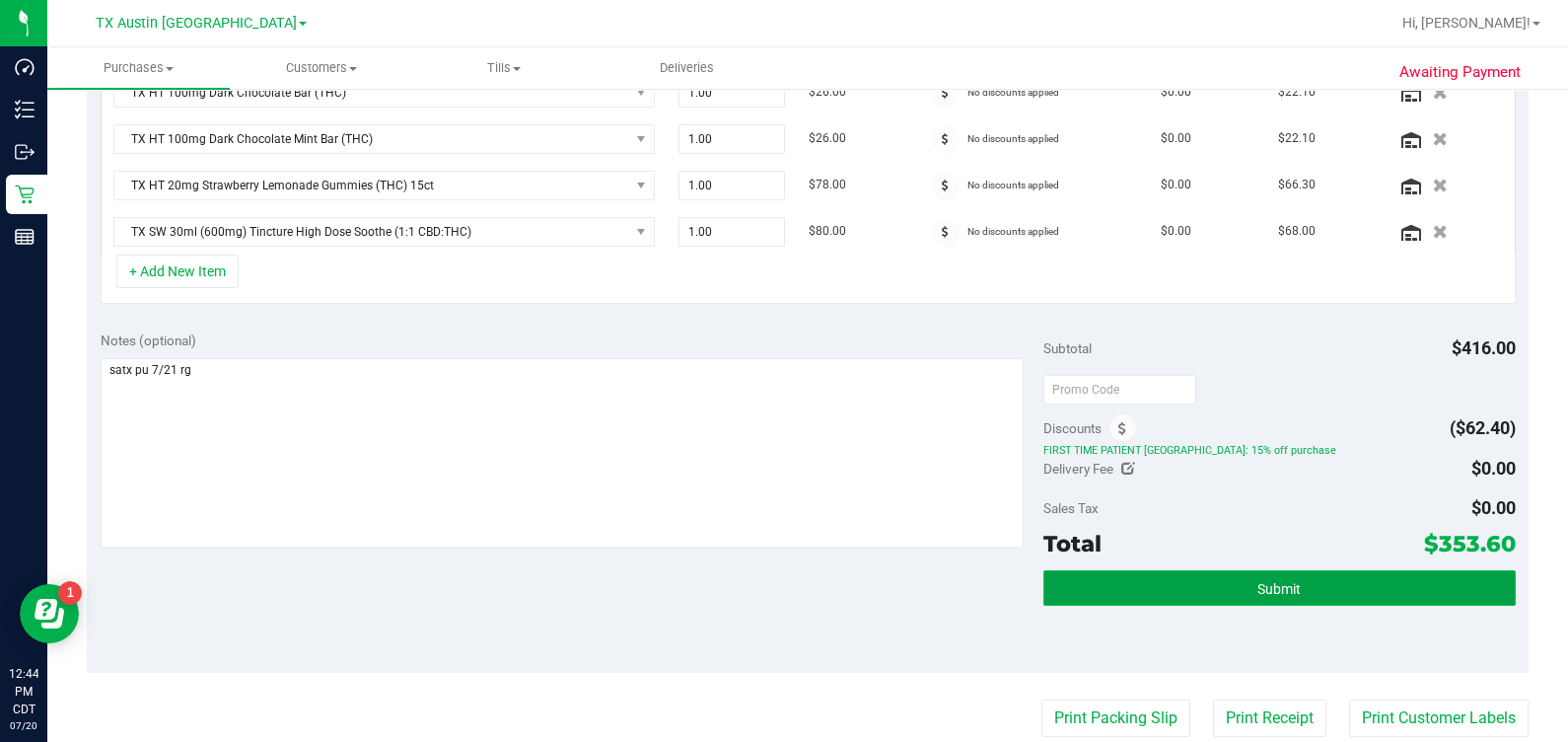 click on "Submit" at bounding box center [1279, 588] 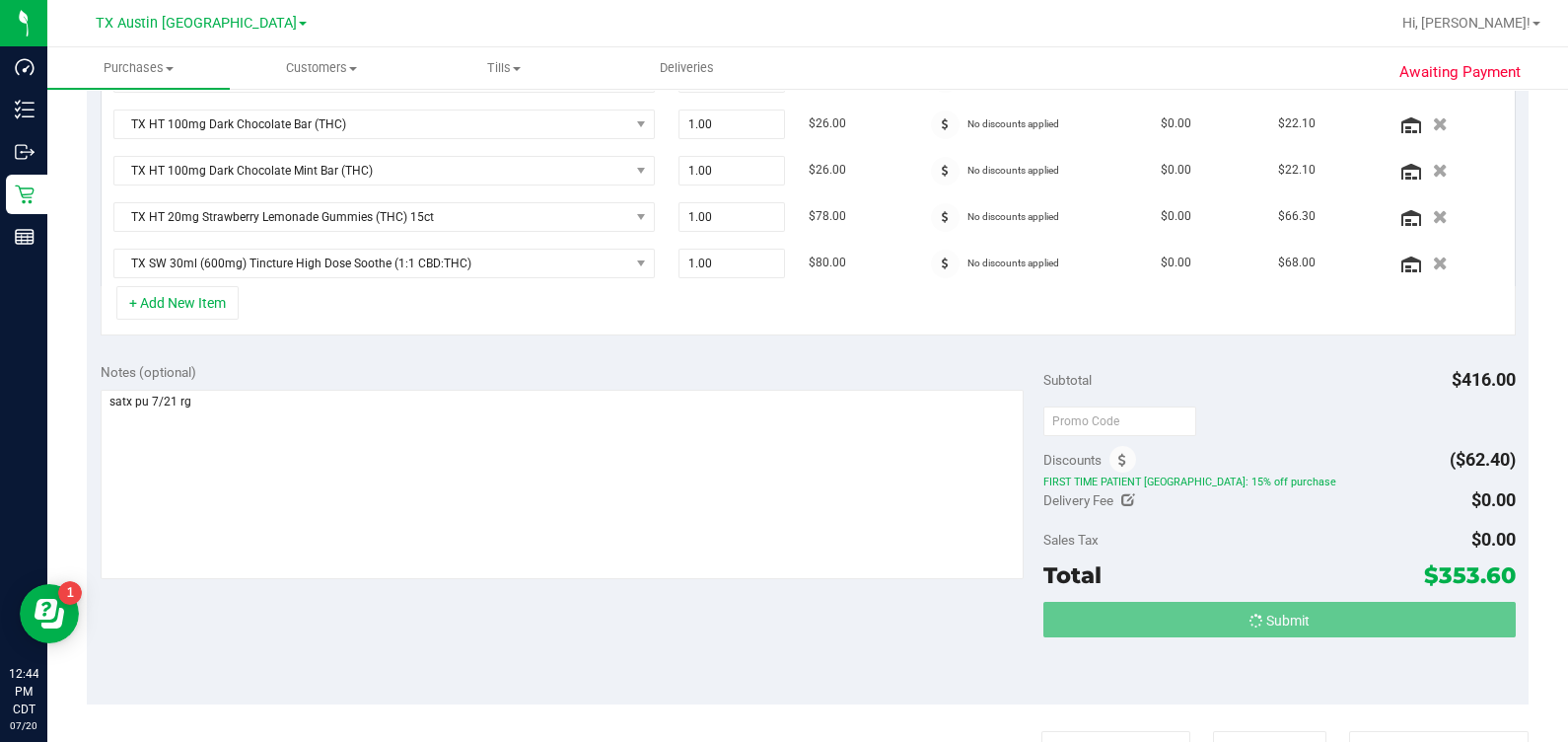 scroll, scrollTop: 676, scrollLeft: 0, axis: vertical 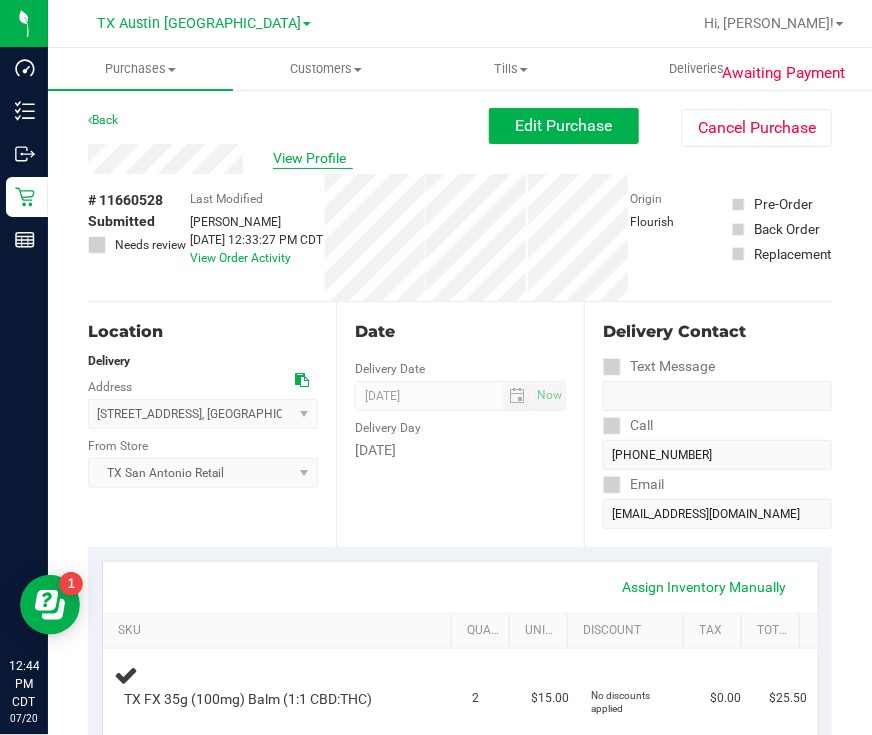 click on "View Profile" at bounding box center [313, 158] 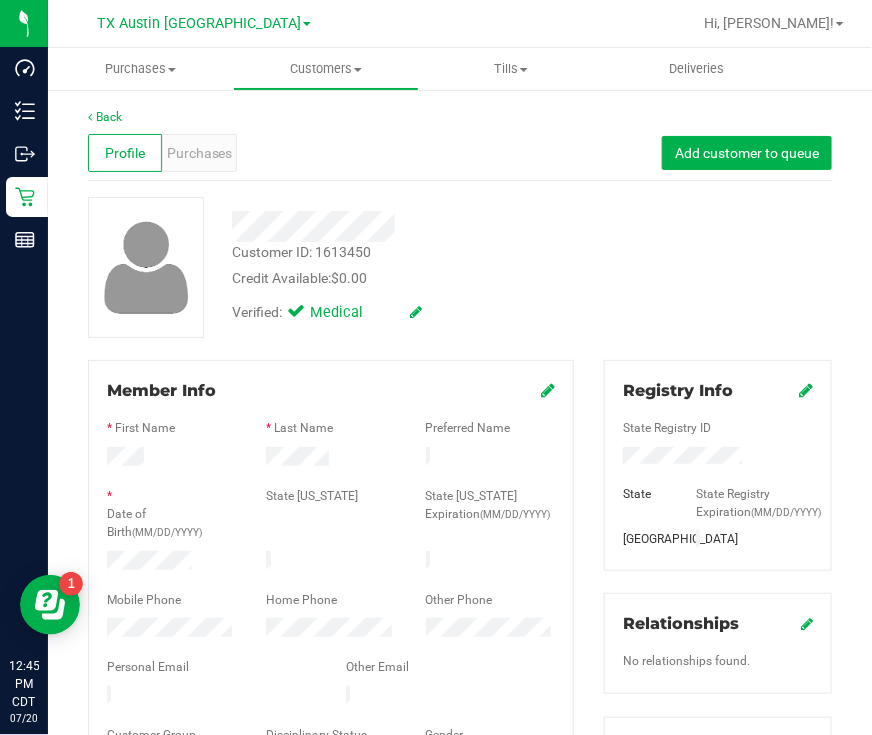 click on "Profile
Purchases
Add customer to queue" at bounding box center [460, 153] 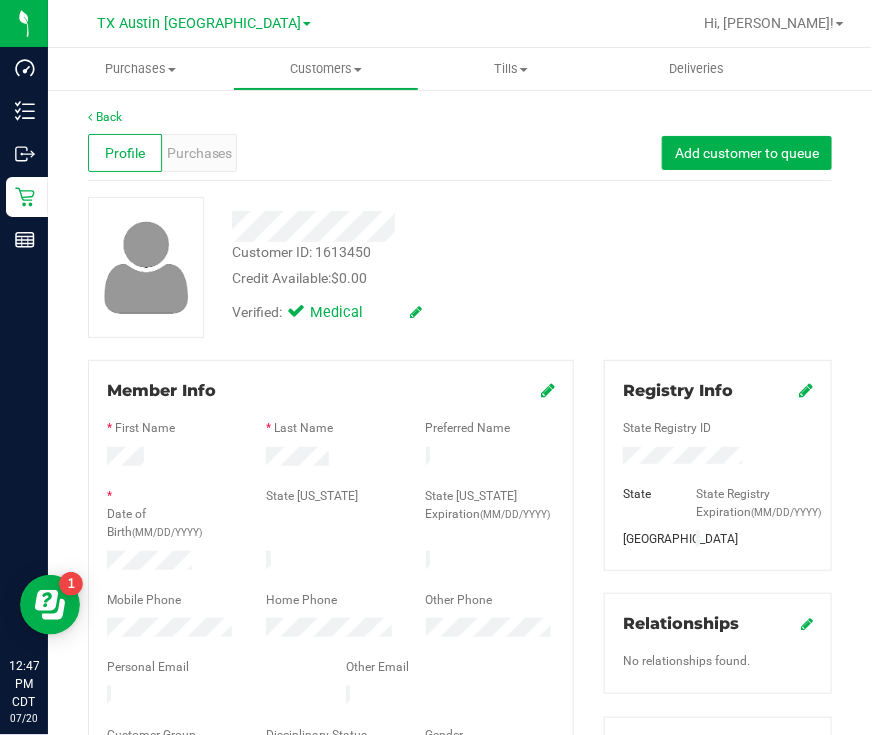 click on "Profile
Purchases
Add customer to queue" at bounding box center [460, 153] 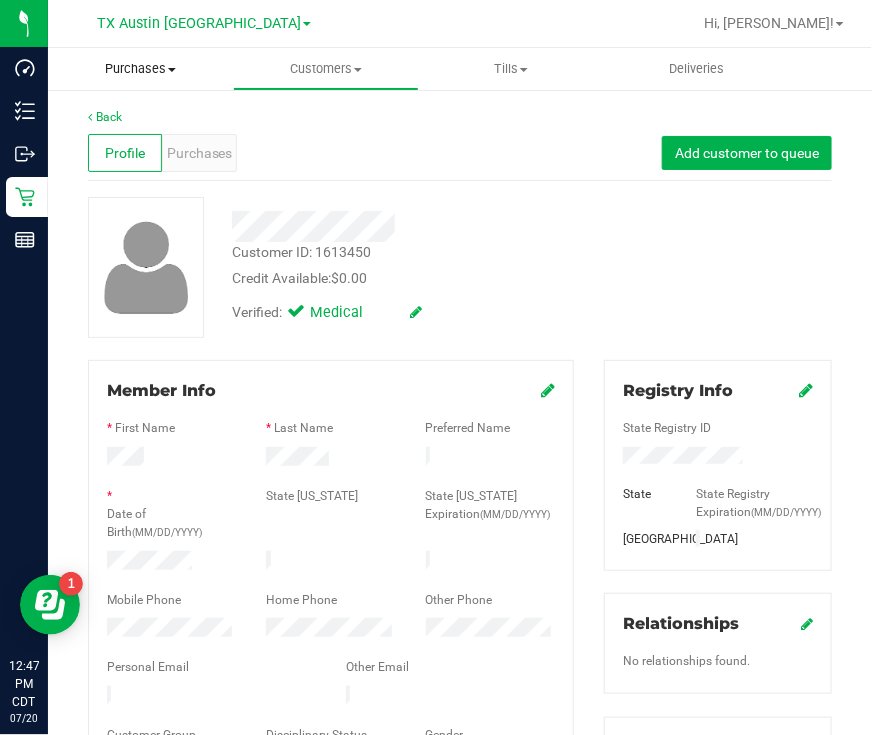 click on "Purchases" at bounding box center [140, 69] 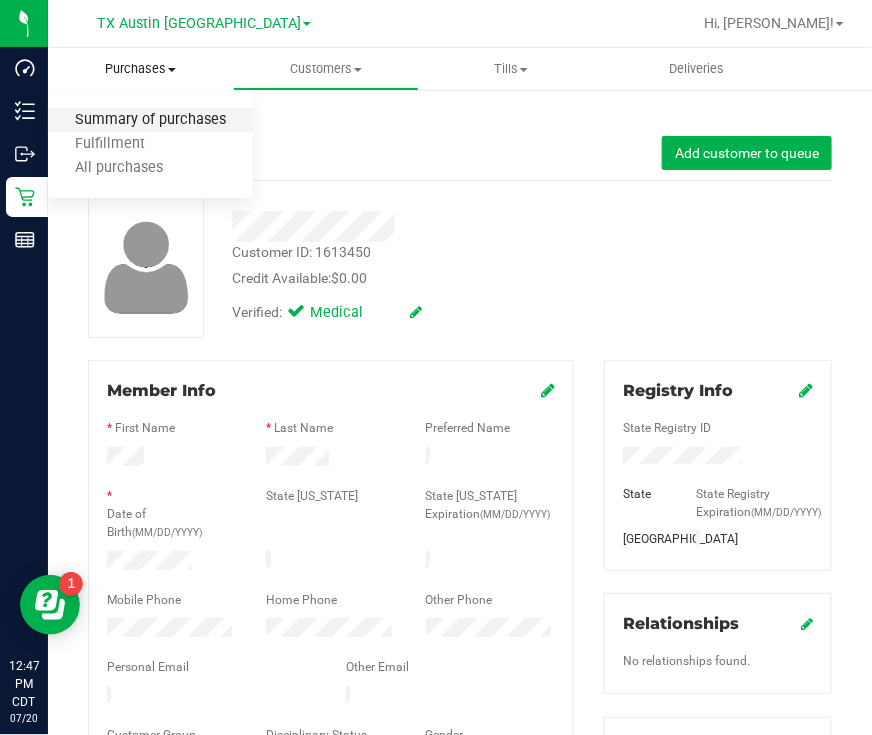 click on "Summary of purchases" at bounding box center [150, 120] 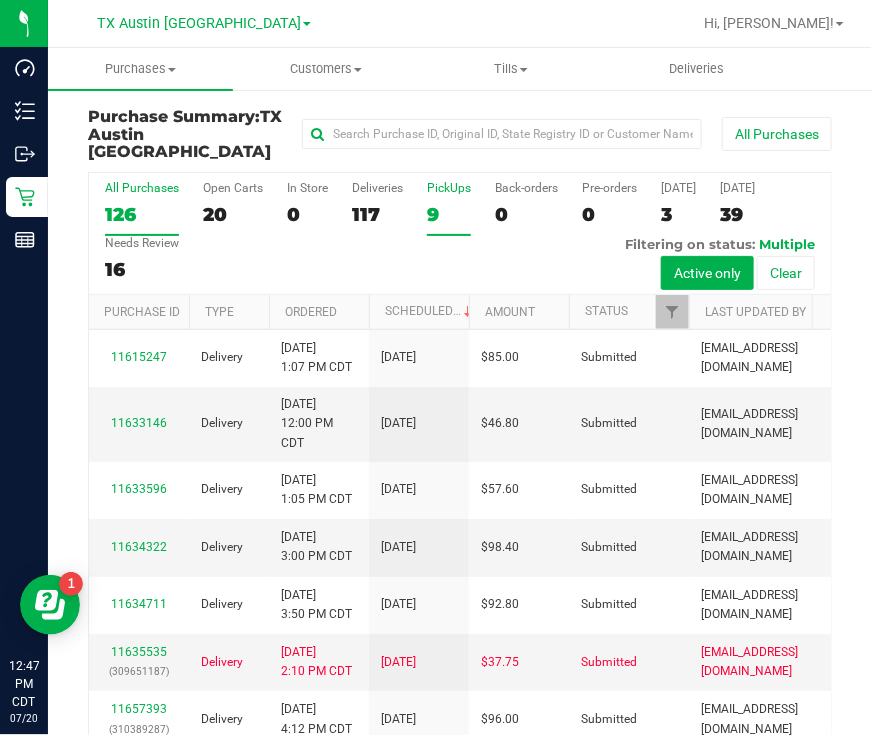 click on "9" at bounding box center [449, 214] 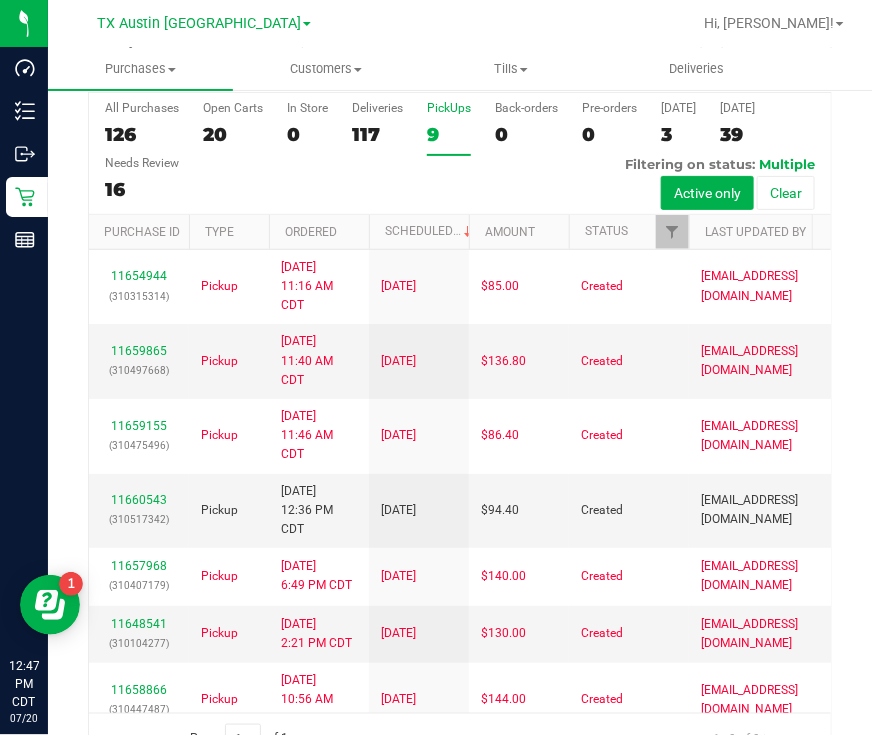 scroll, scrollTop: 113, scrollLeft: 0, axis: vertical 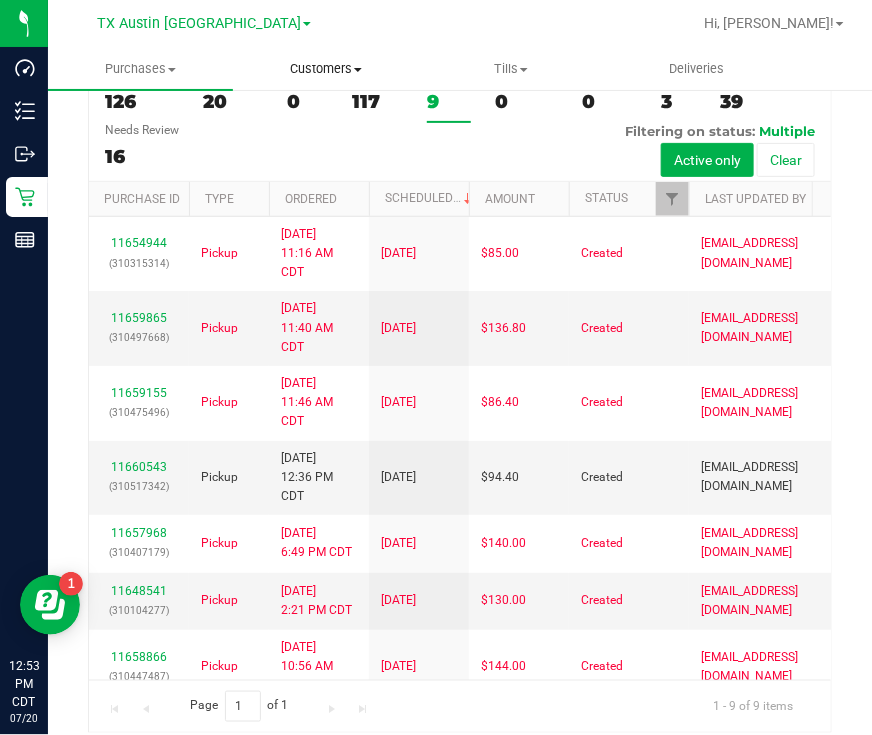 click on "Customers" at bounding box center (325, 69) 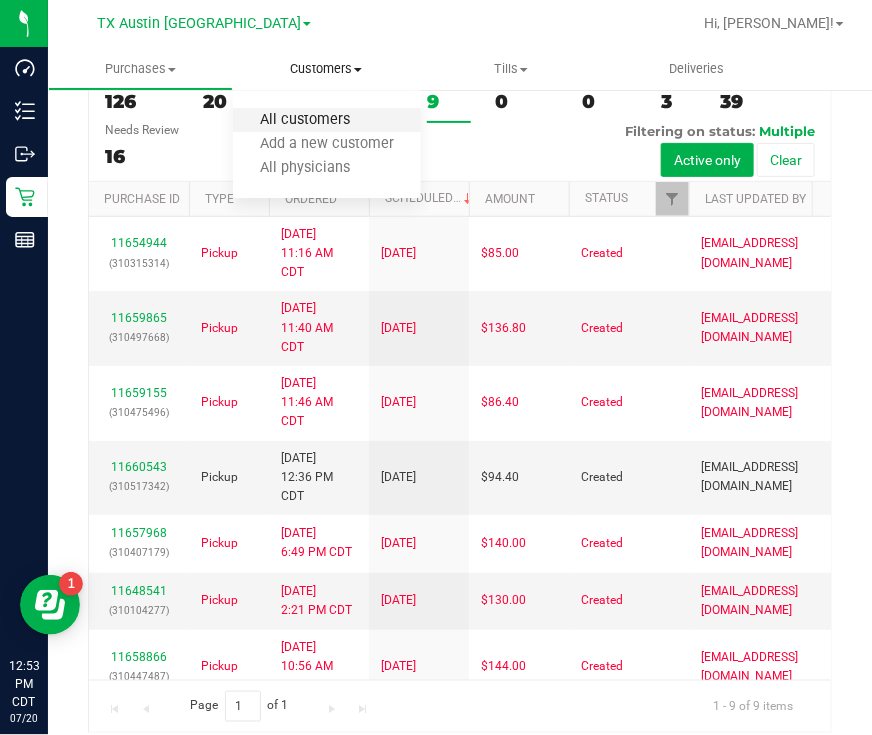 click on "All customers" at bounding box center [305, 120] 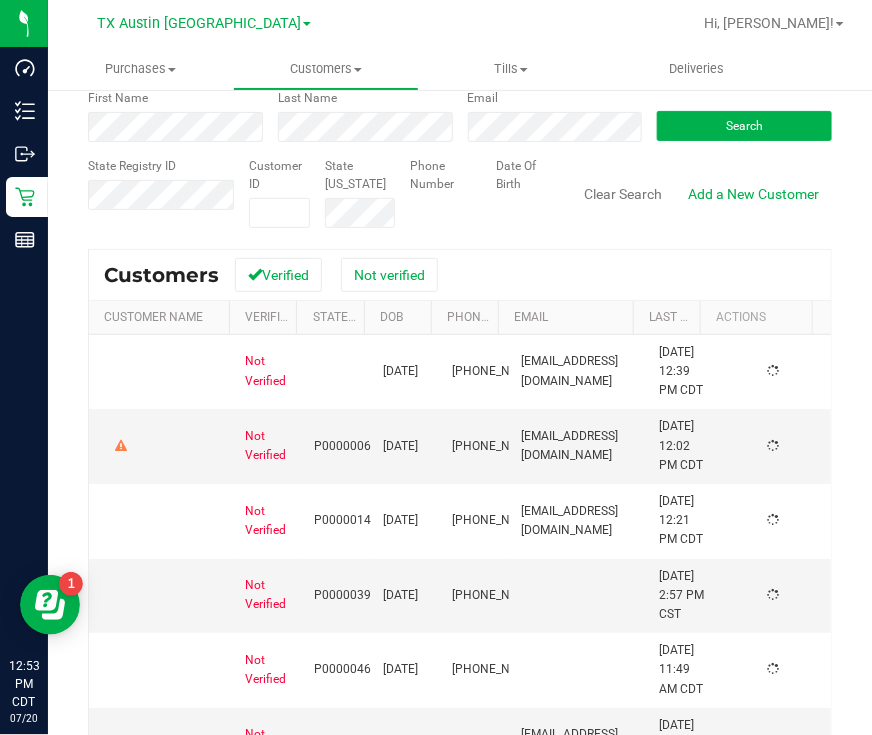 scroll, scrollTop: 0, scrollLeft: 0, axis: both 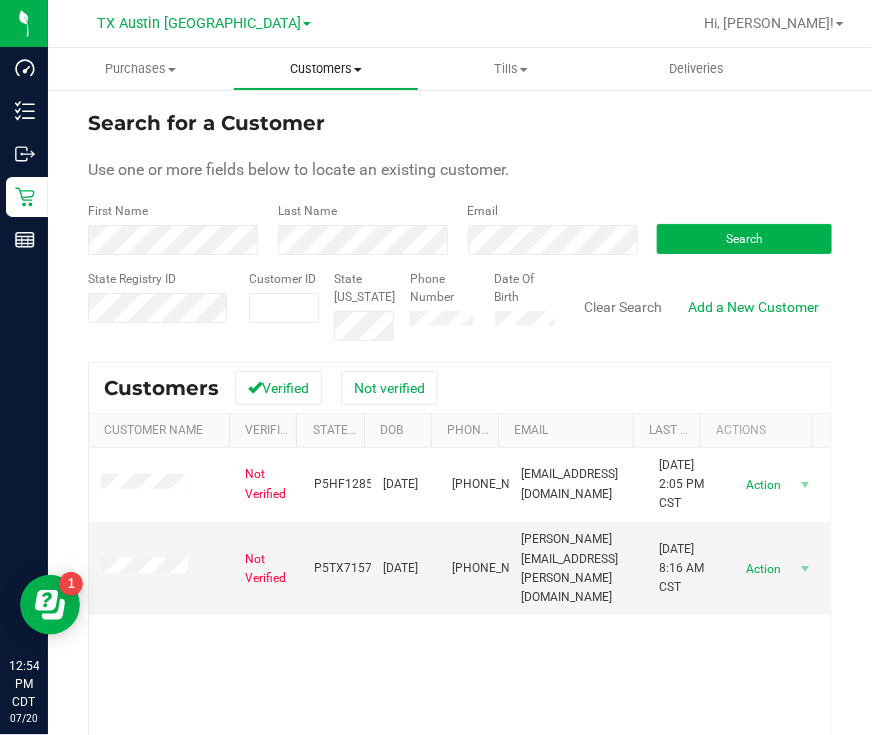 click on "Customers
All customers
Add a new customer
All physicians" at bounding box center (325, 69) 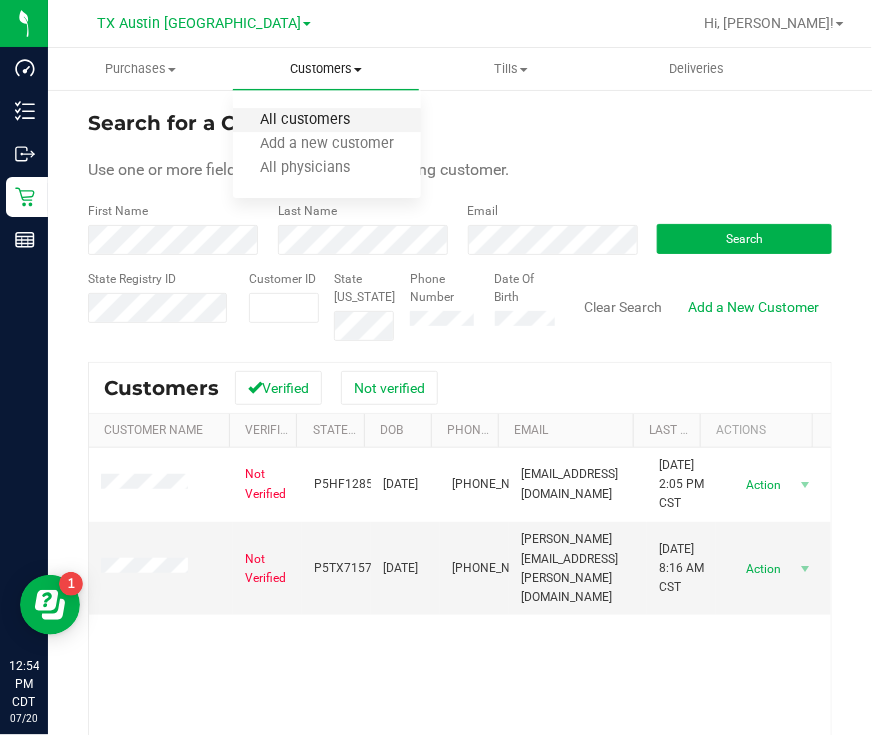 click on "All customers" at bounding box center (305, 120) 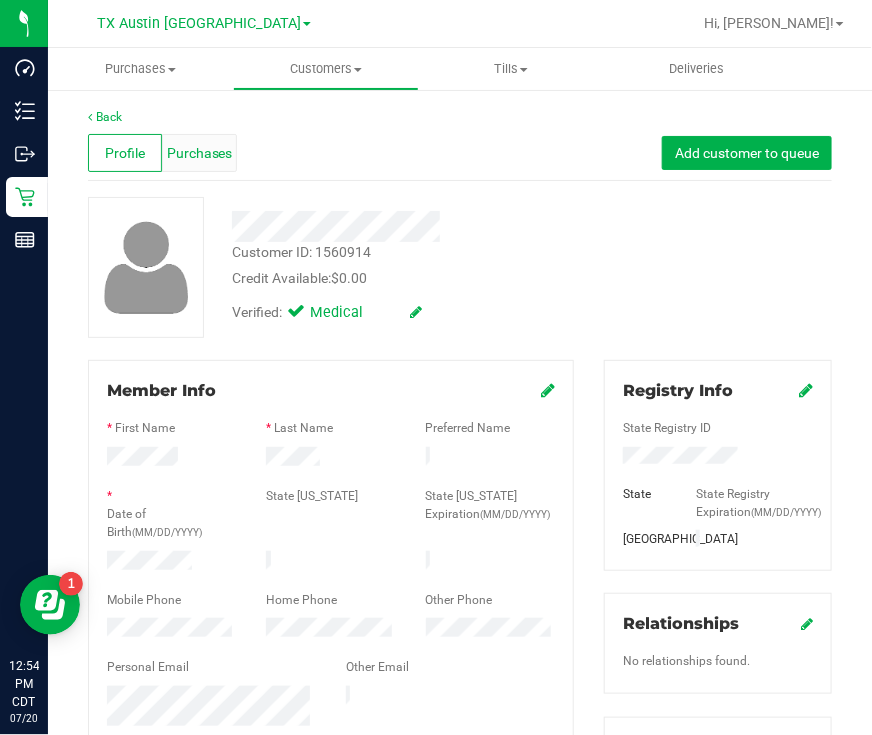 click on "Purchases" at bounding box center [200, 153] 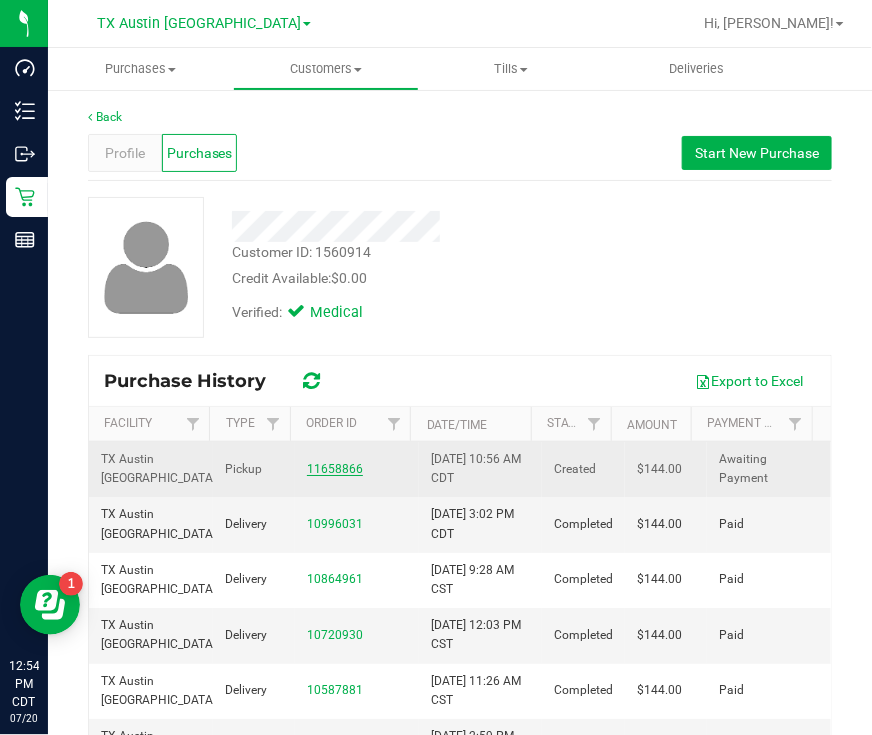 click on "11658866" at bounding box center [335, 469] 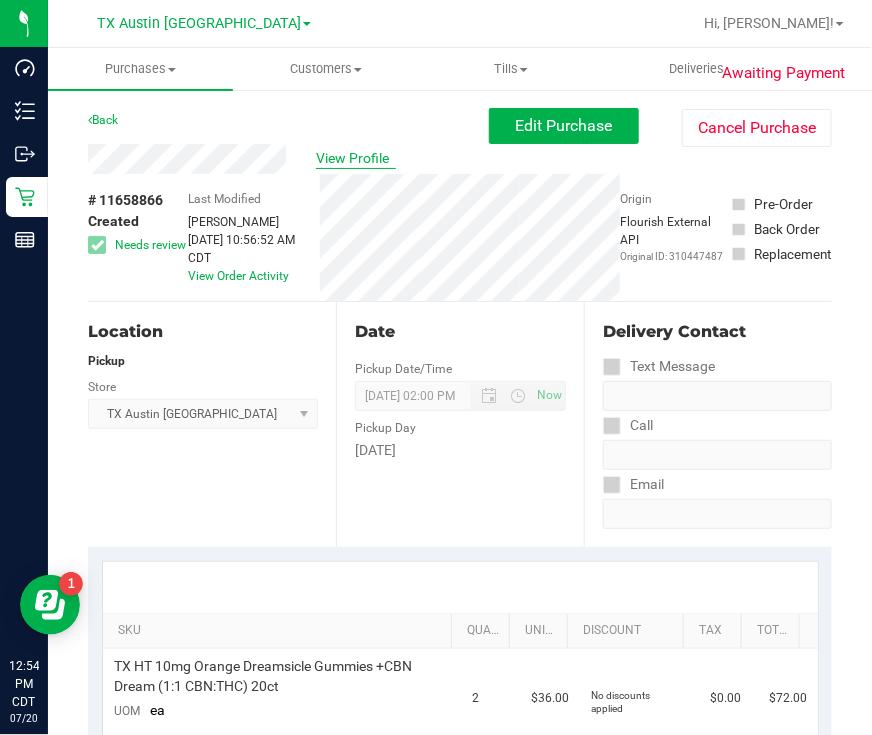 click on "View Profile" at bounding box center (356, 158) 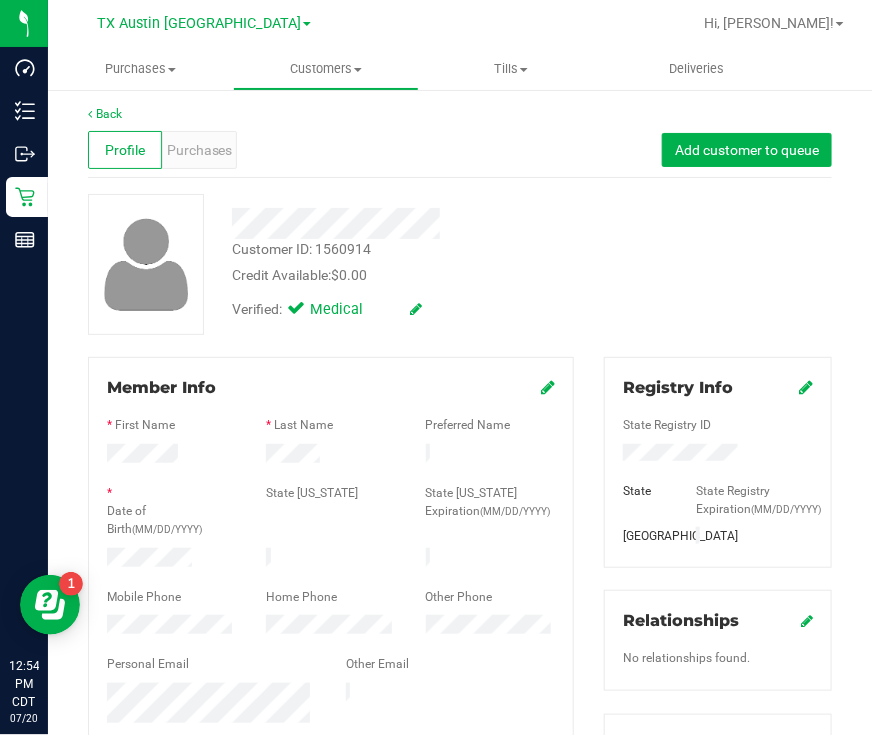 scroll, scrollTop: 0, scrollLeft: 0, axis: both 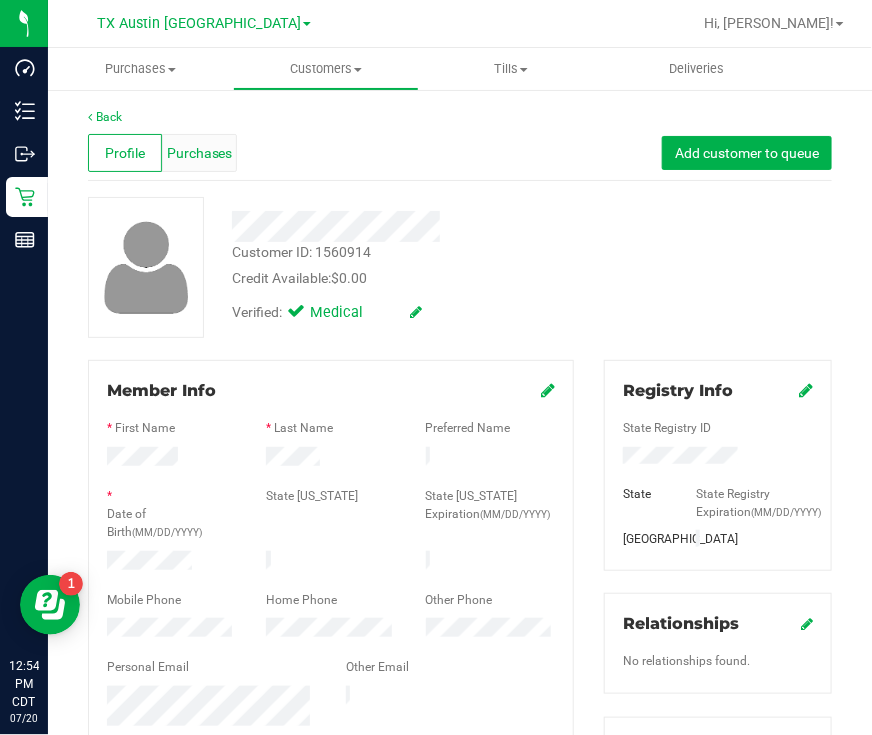 click on "Purchases" at bounding box center (200, 153) 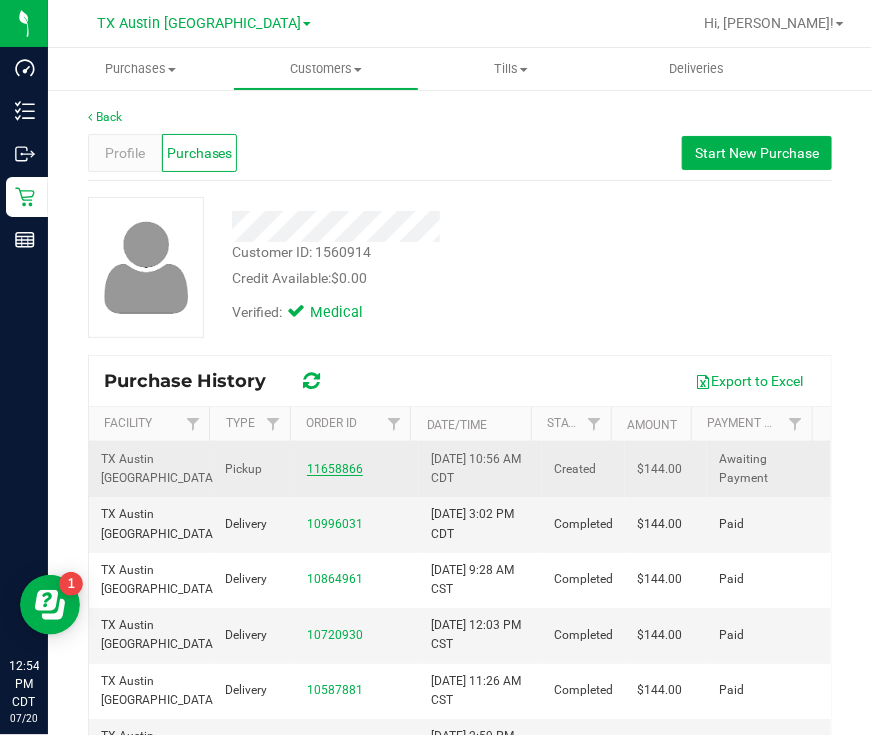 click on "11658866" at bounding box center [335, 469] 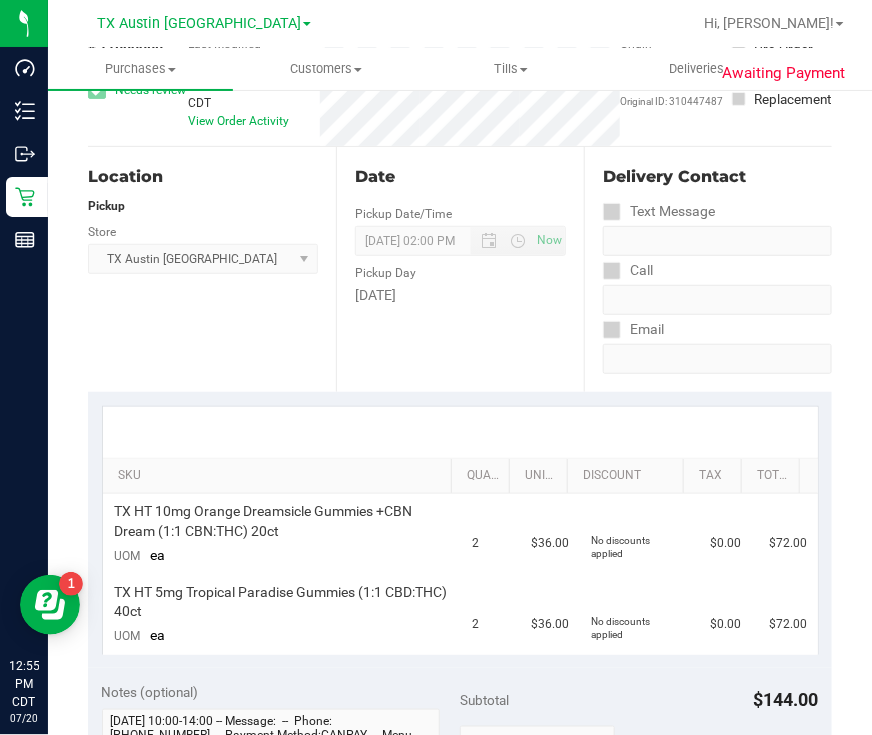 scroll, scrollTop: 0, scrollLeft: 0, axis: both 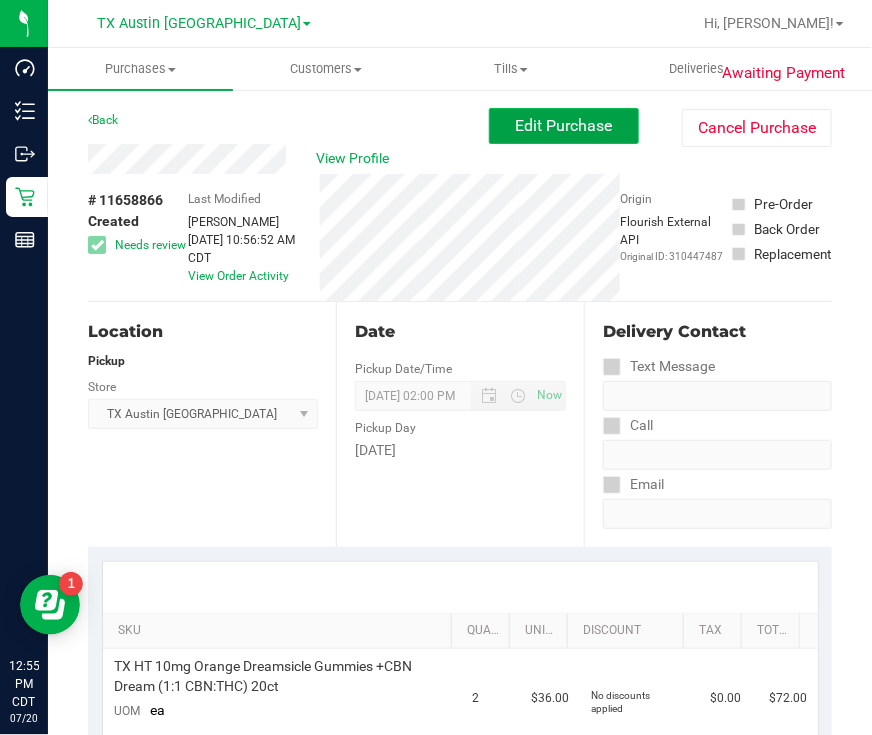 click on "Edit Purchase" at bounding box center (564, 126) 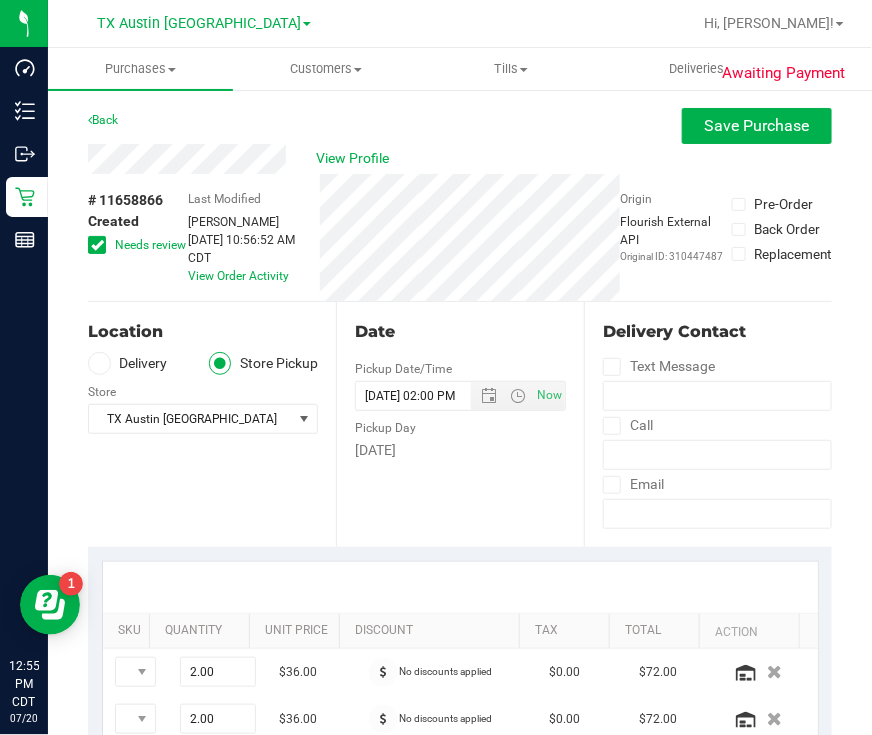 click at bounding box center [97, 245] 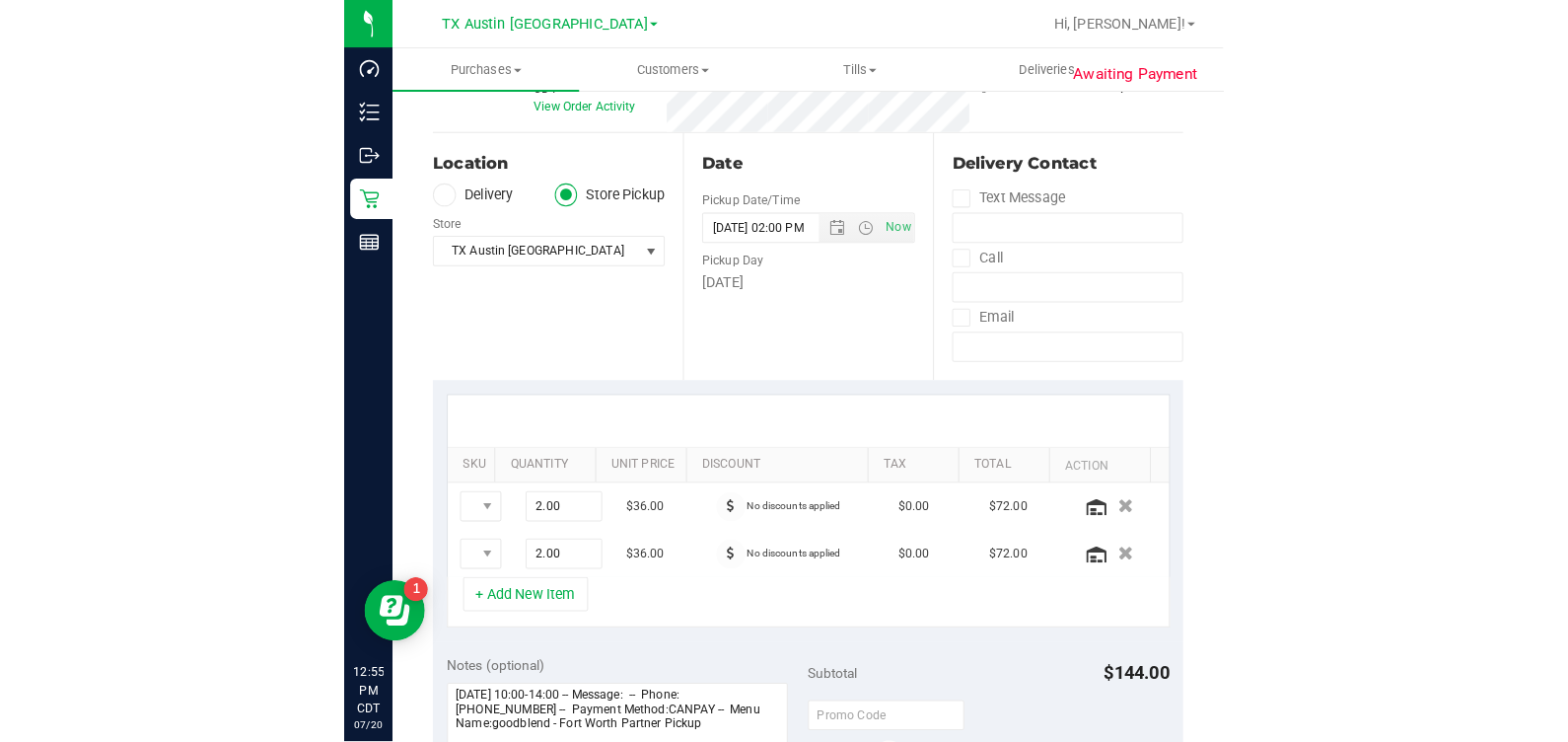 scroll, scrollTop: 246, scrollLeft: 0, axis: vertical 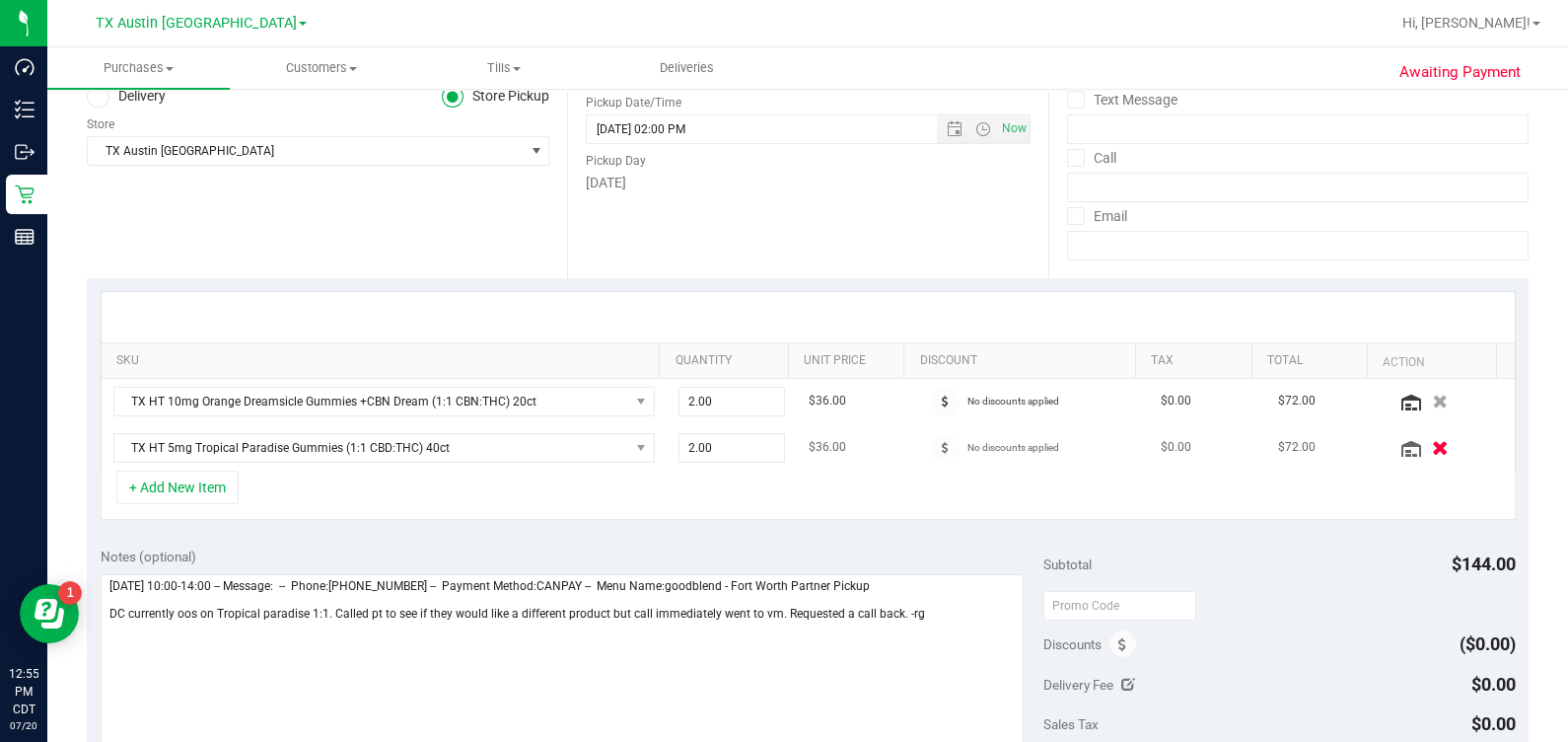 click at bounding box center (1440, 447) 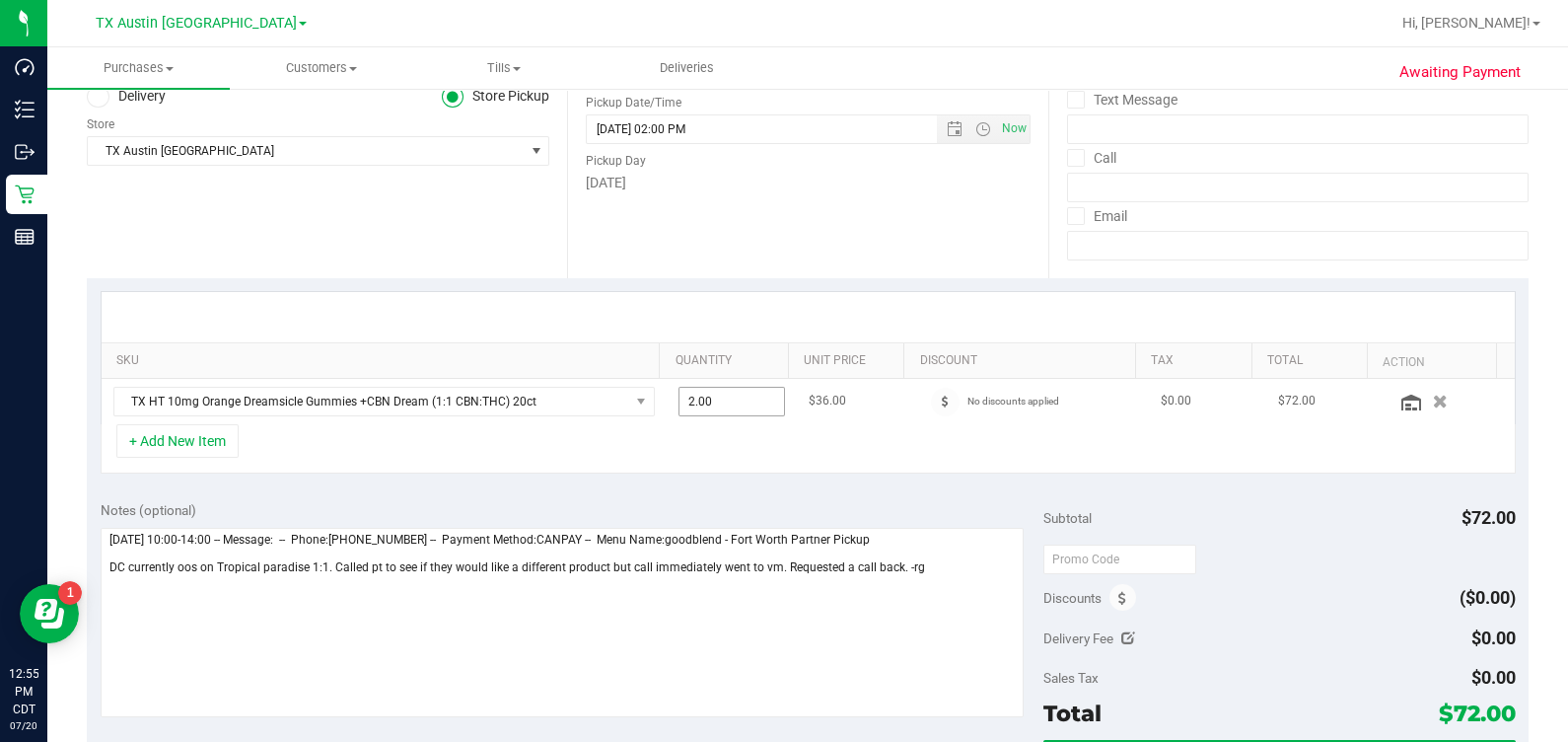 click on "2.00 2" at bounding box center (732, 402) 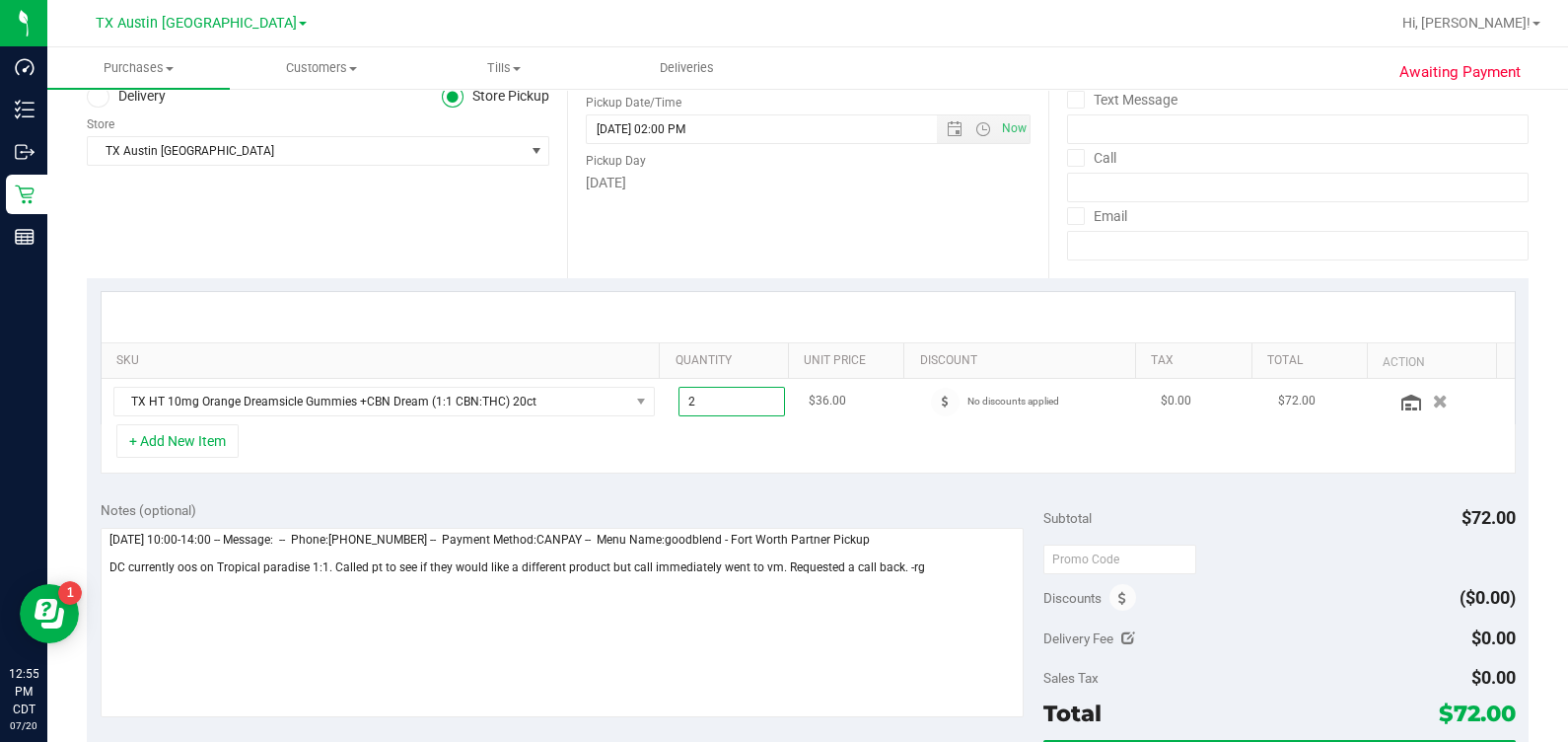 click on "2" at bounding box center [732, 402] 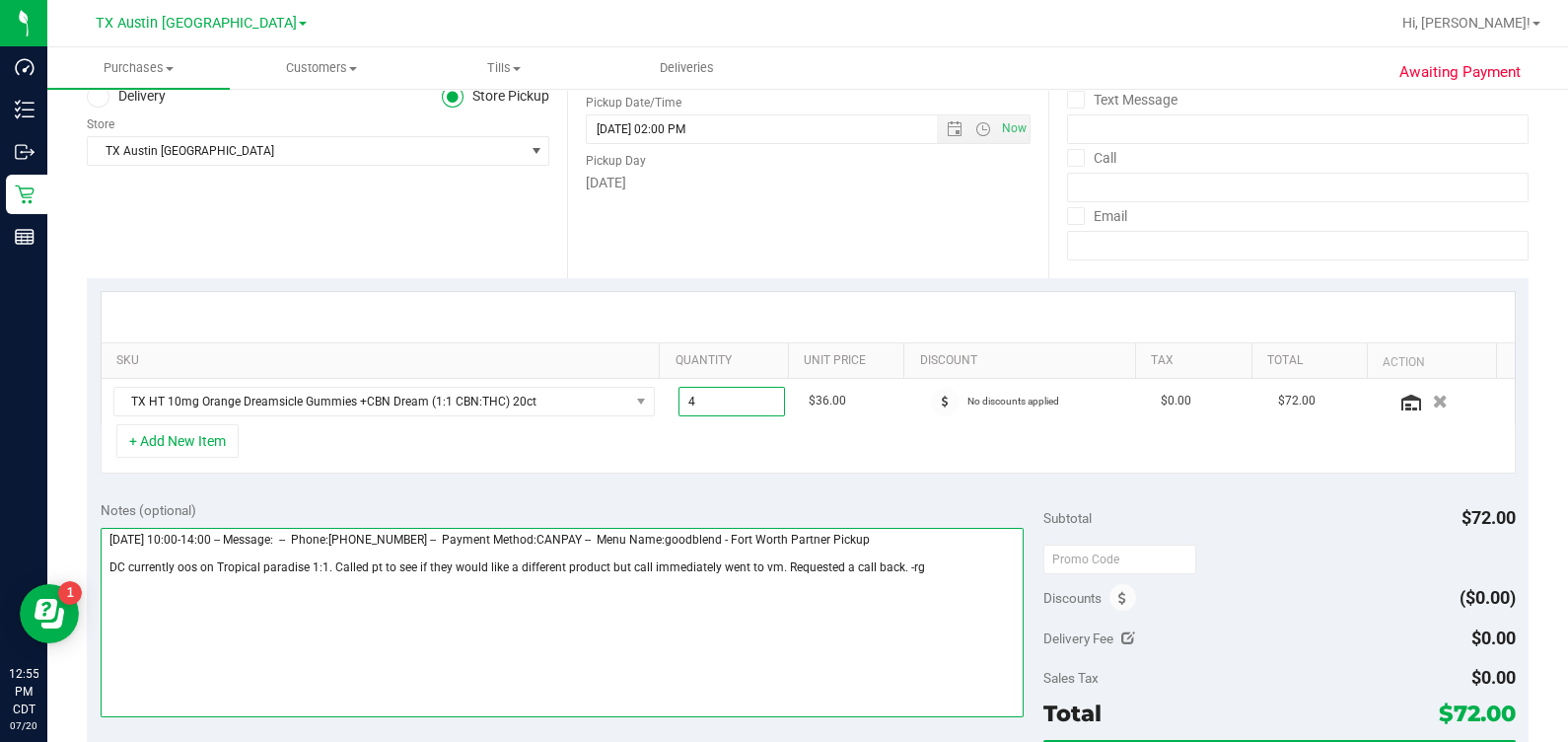 type on "4.00" 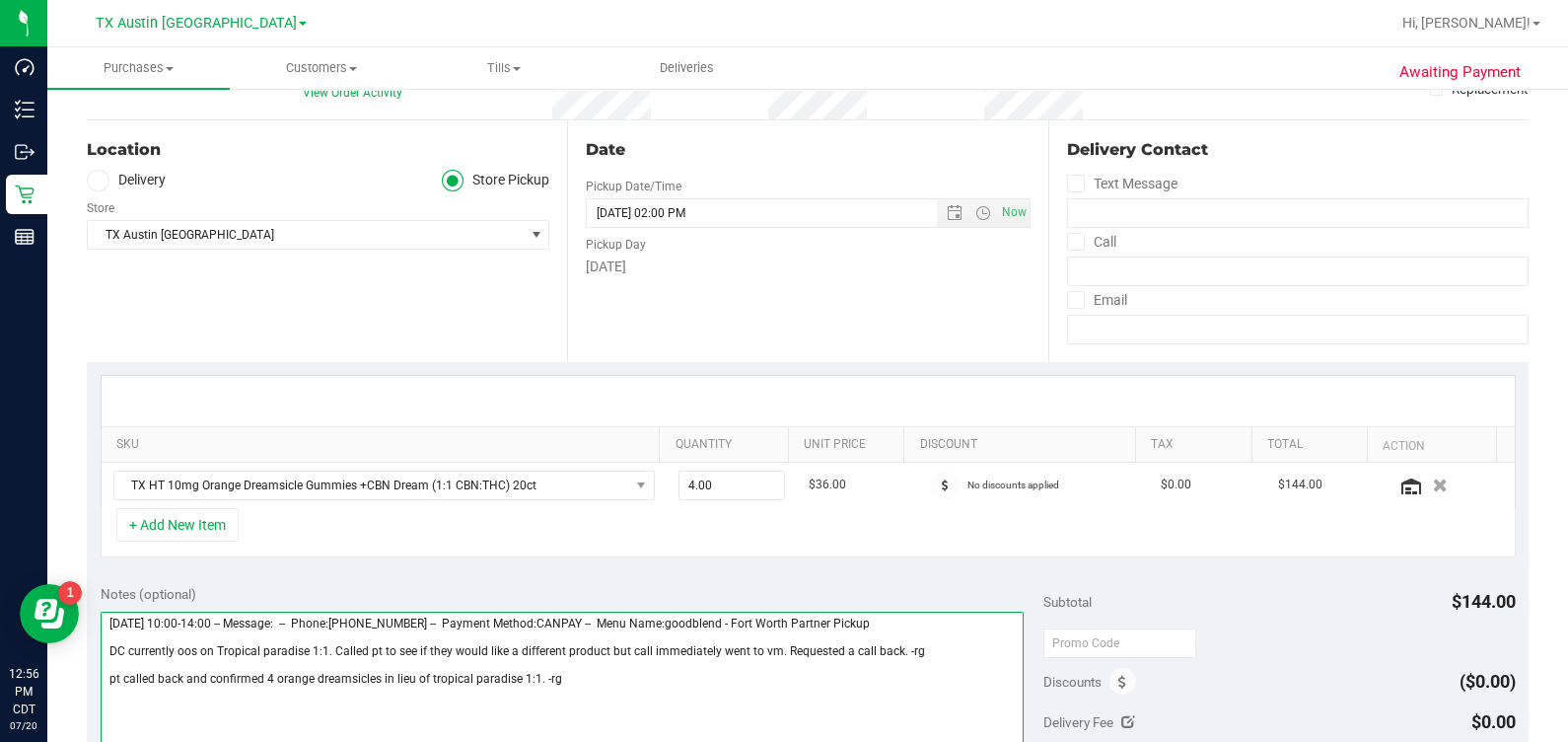scroll, scrollTop: 122, scrollLeft: 0, axis: vertical 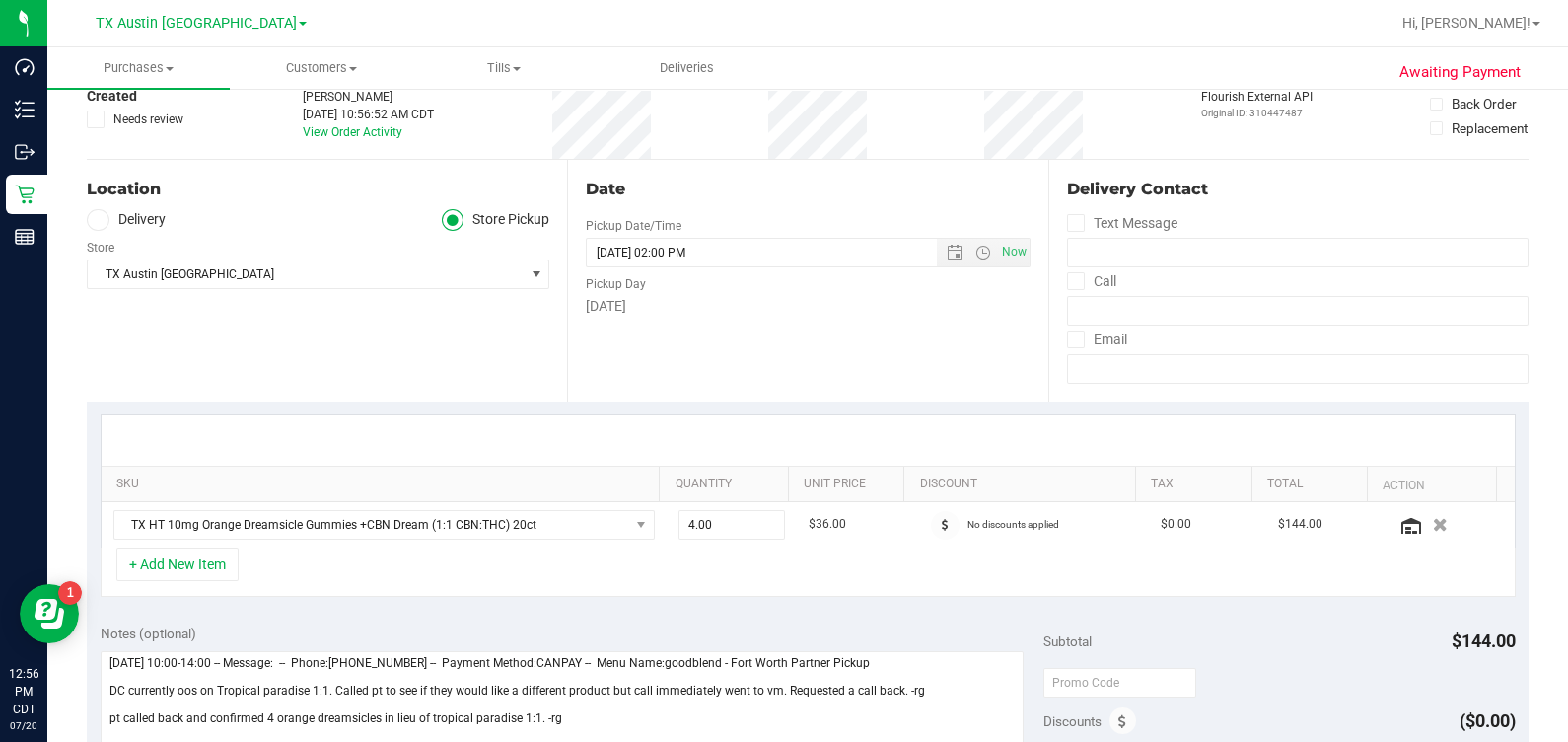 click on "Delivery" at bounding box center (126, 220) 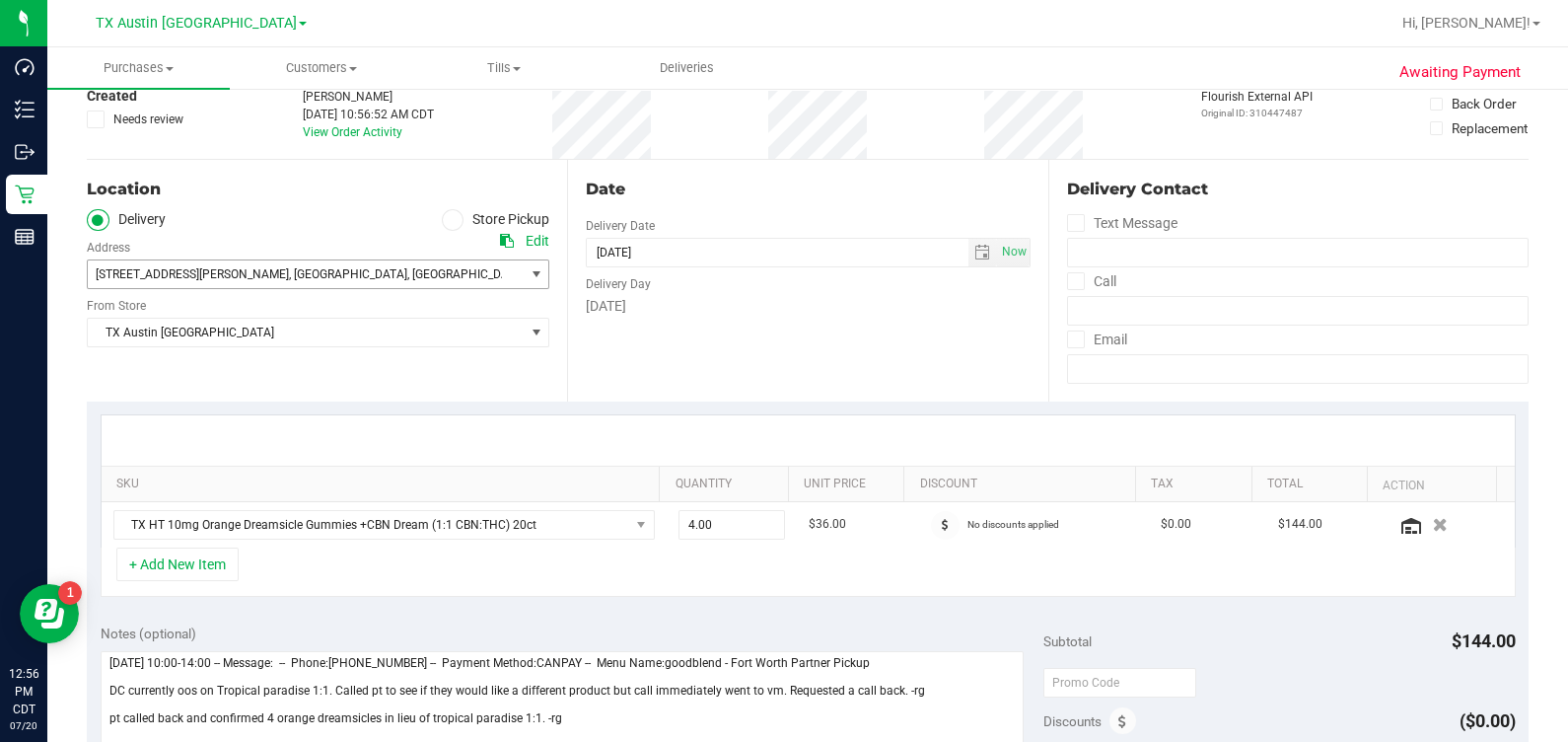 click on "2045 Carrie Ct
, Weatherford
, TX
76088" at bounding box center [295, 274] 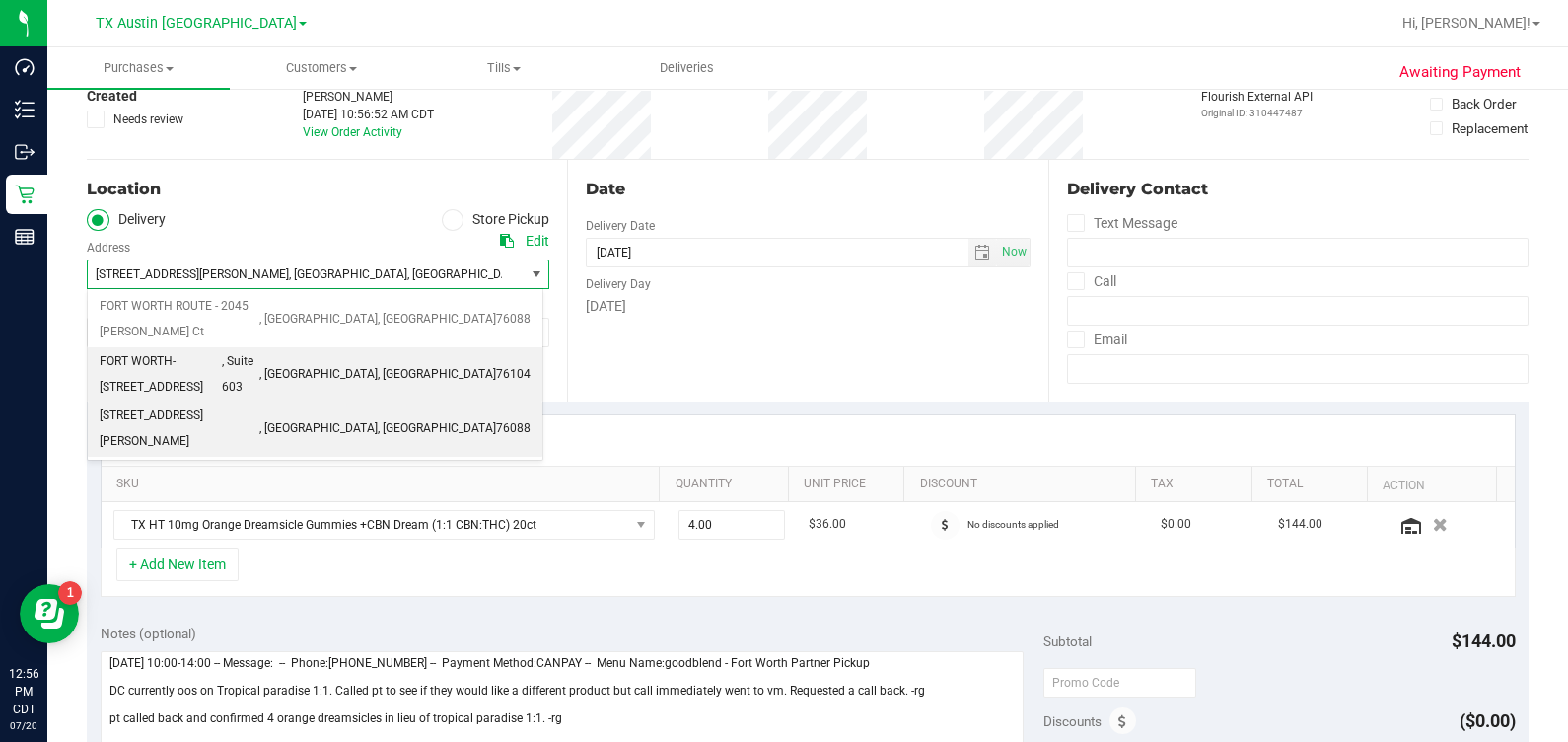 click on ", Fort Worth" at bounding box center [319, 375] 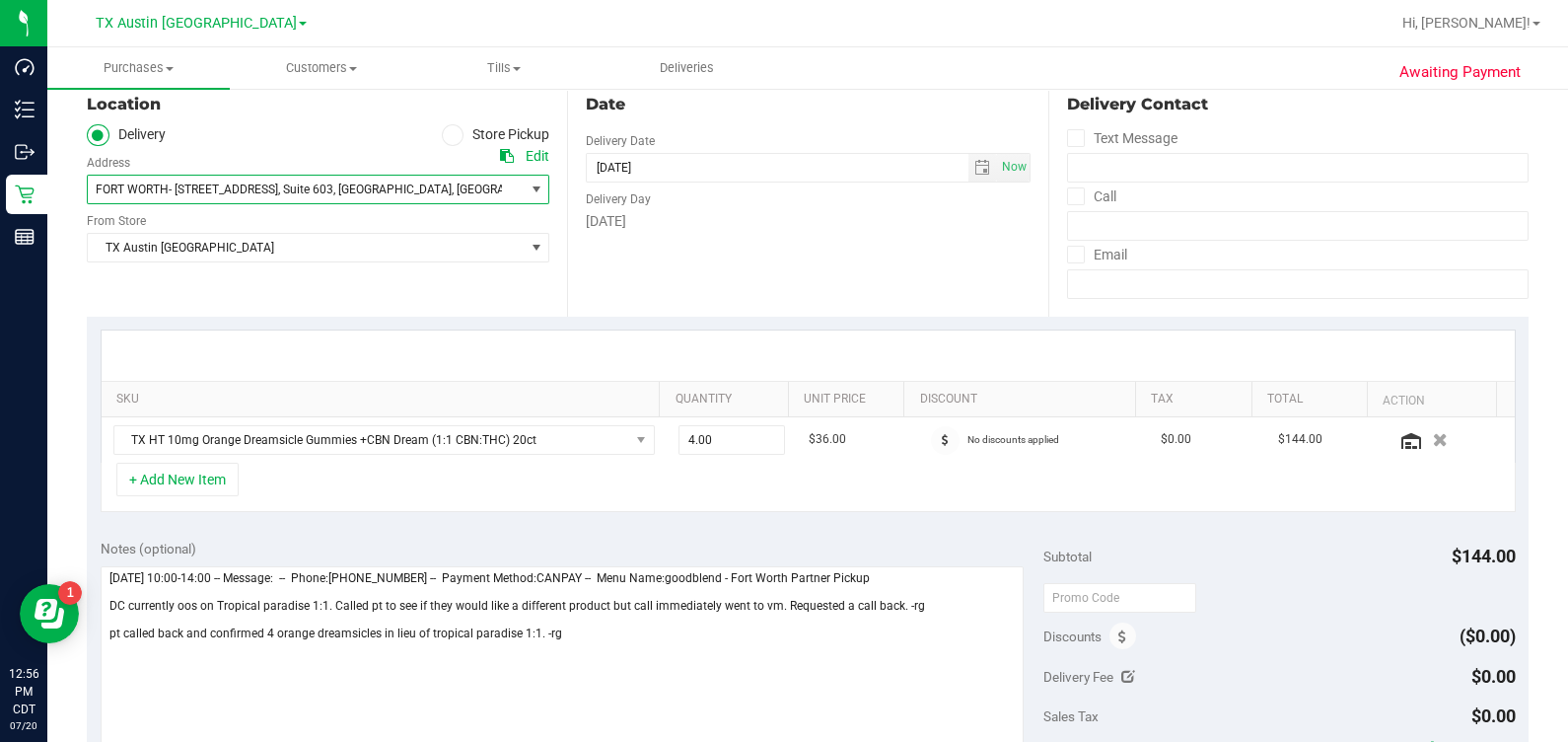 scroll, scrollTop: 246, scrollLeft: 0, axis: vertical 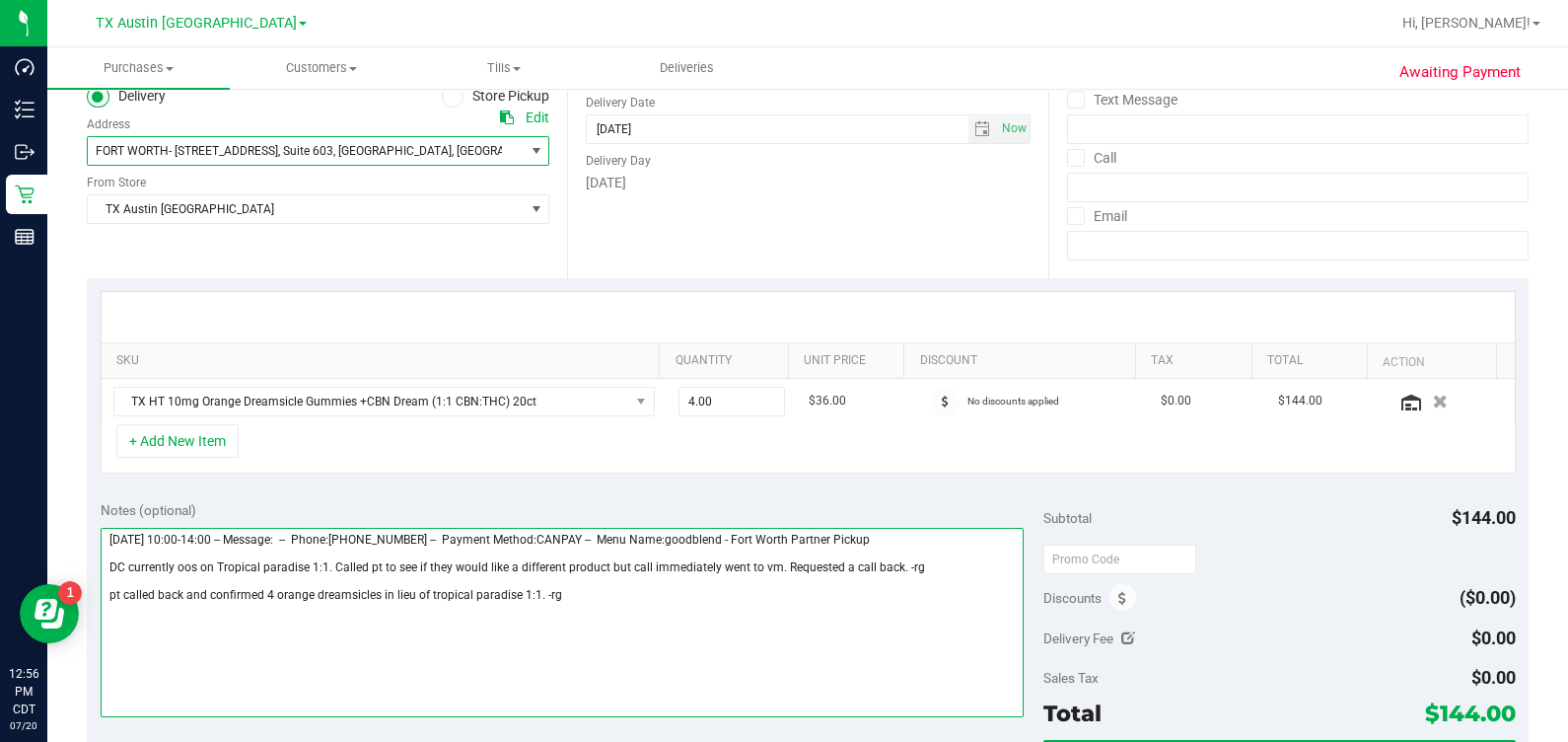 click at bounding box center [562, 623] 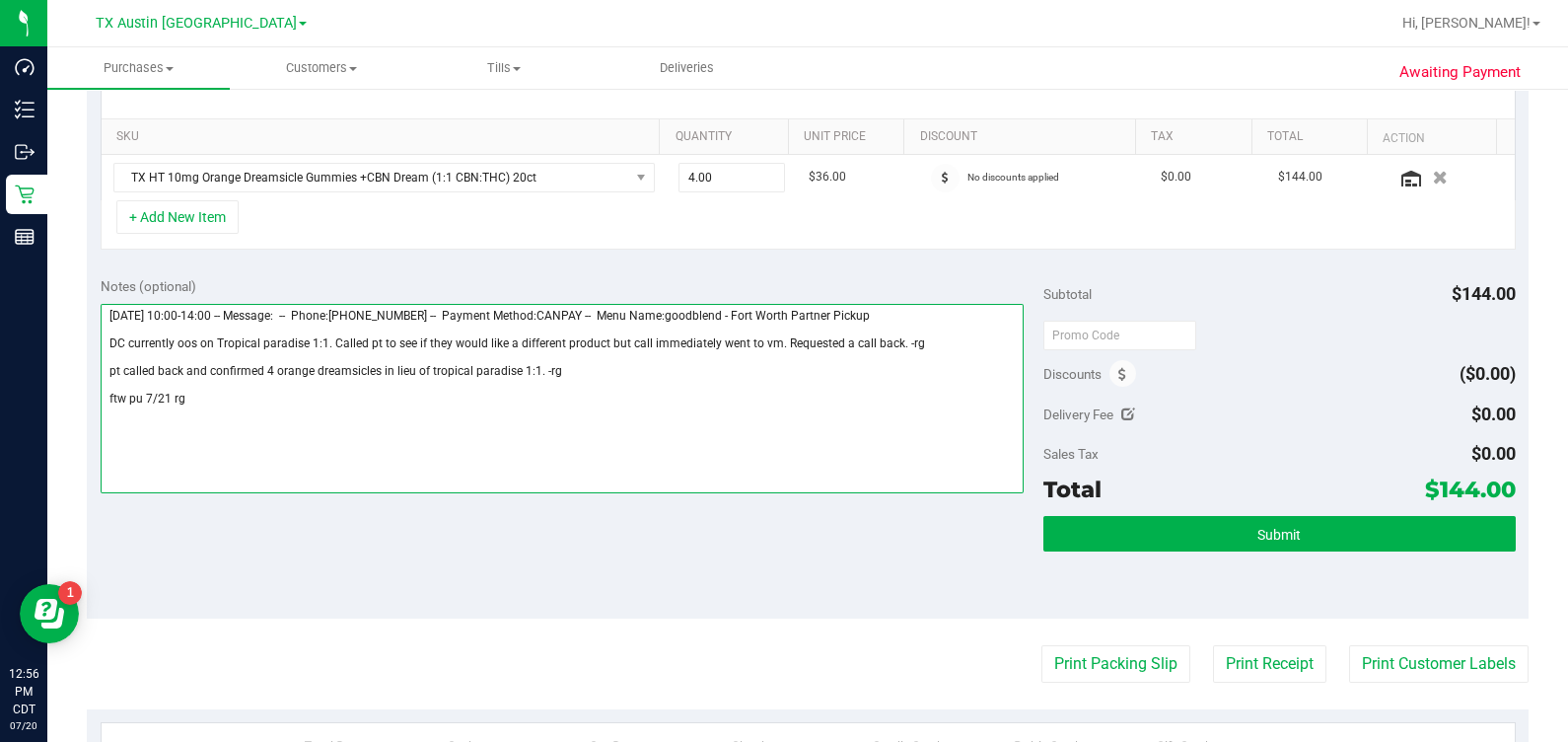 scroll, scrollTop: 492, scrollLeft: 0, axis: vertical 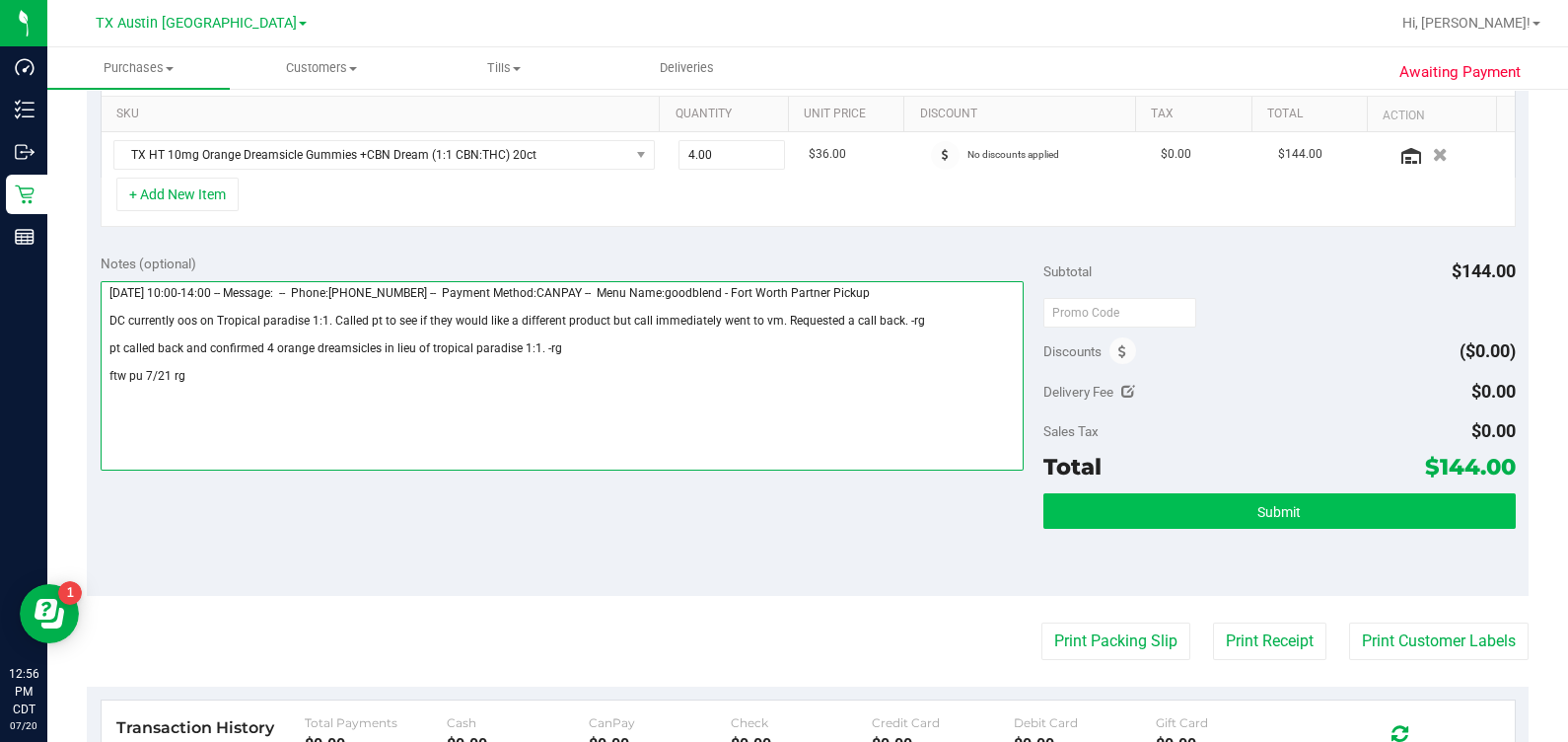 type on "Monday 07/21/2025 10:00-14:00 -- Message:  --  Phone:3109267760 --  Payment Method:CANPAY --  Menu Name:goodblend - Fort Worth Partner Pickup
DC currently oos on Tropical paradise 1:1. Called pt to see if they would like a different product but call immediately went to vm. Requested a call back. -rg
pt called back and confirmed 4 orange dreamsicles in lieu of tropical paradise 1:1. -rg
ftw pu 7/21 rg" 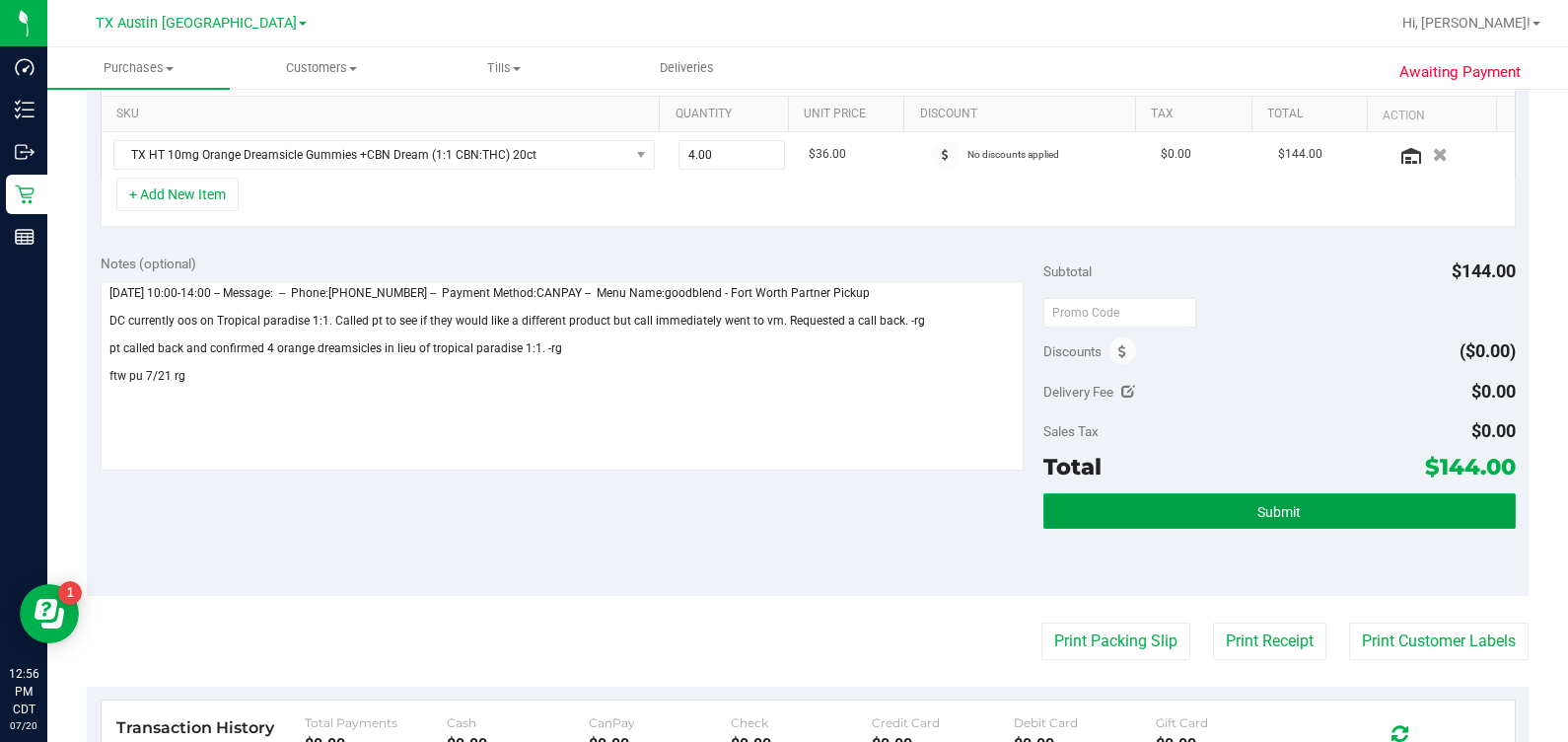 click on "Submit" at bounding box center (1279, 511) 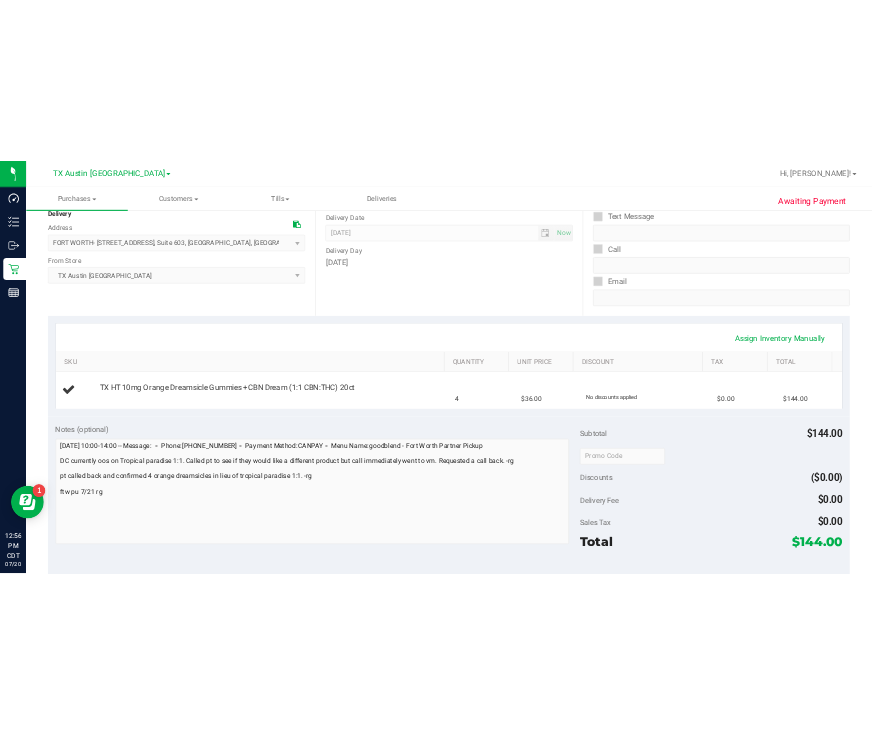 scroll, scrollTop: 0, scrollLeft: 0, axis: both 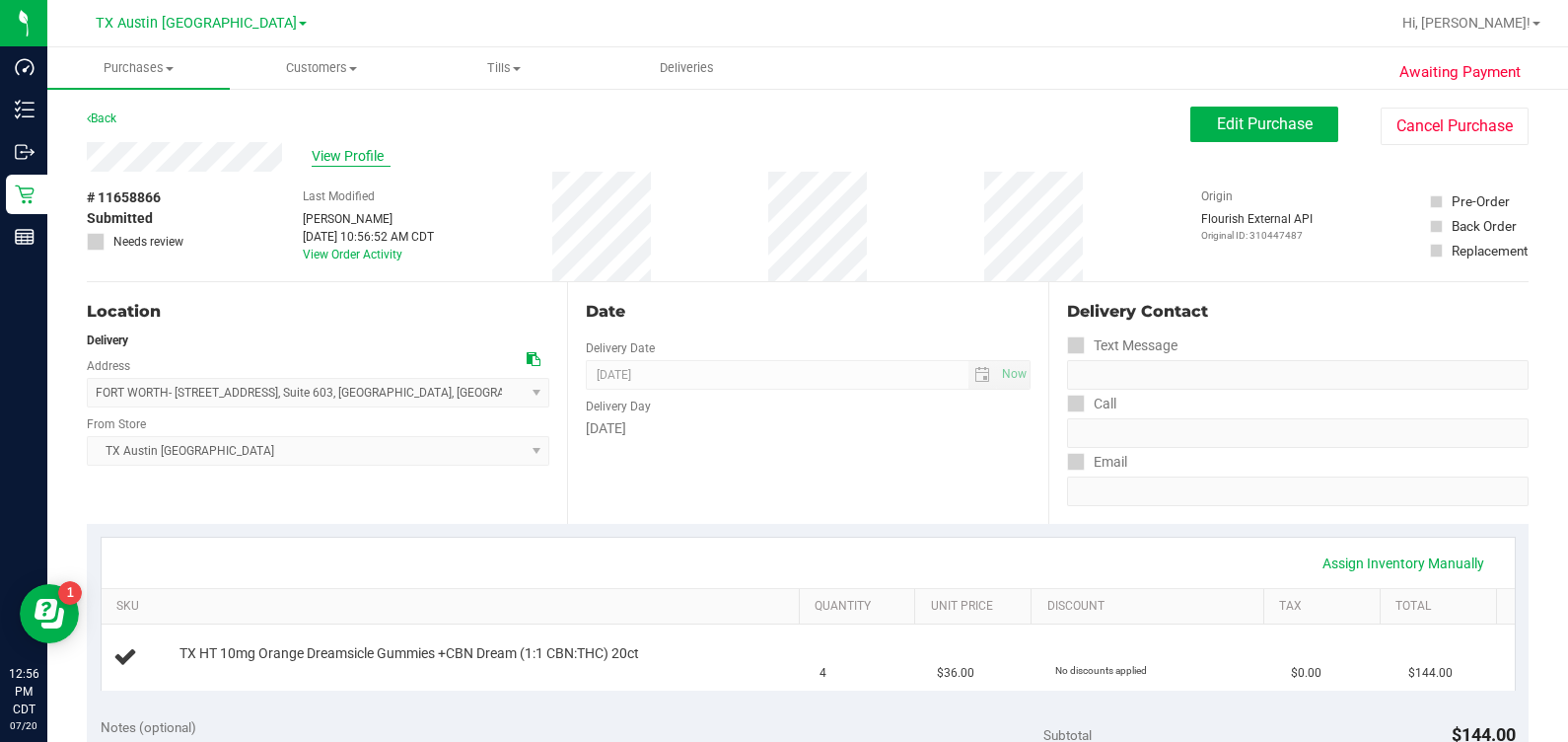 click on "View Profile" at bounding box center (351, 156) 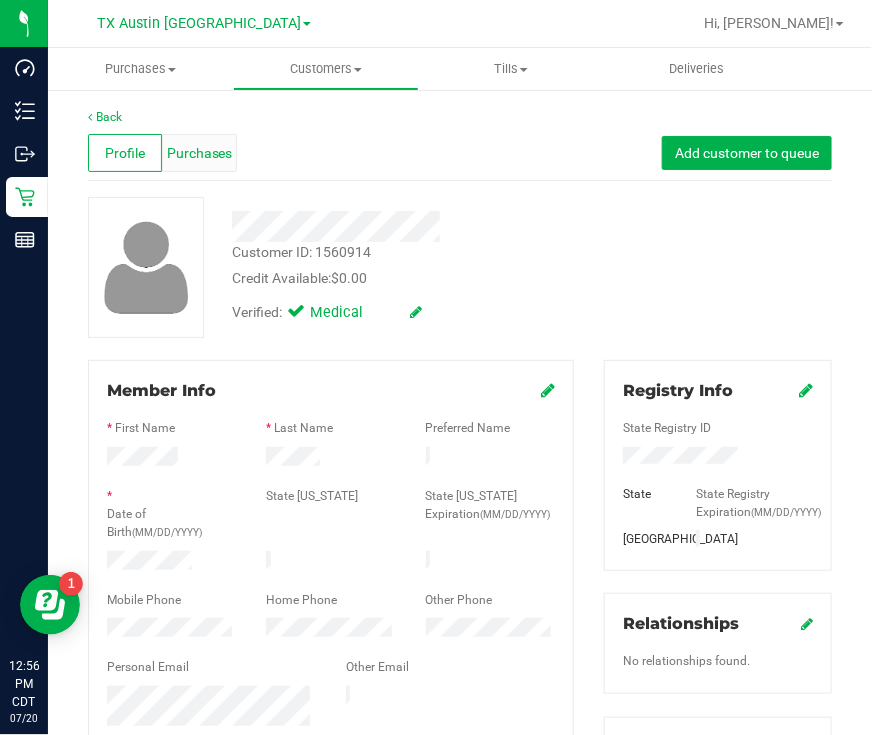 click on "Purchases" at bounding box center (200, 153) 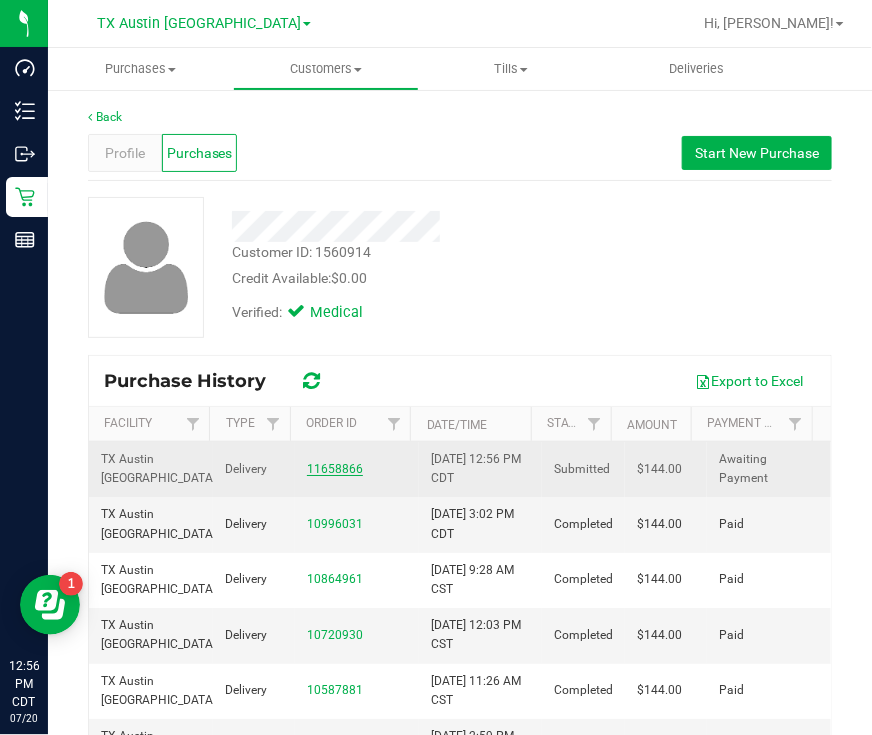 click on "11658866" at bounding box center (335, 469) 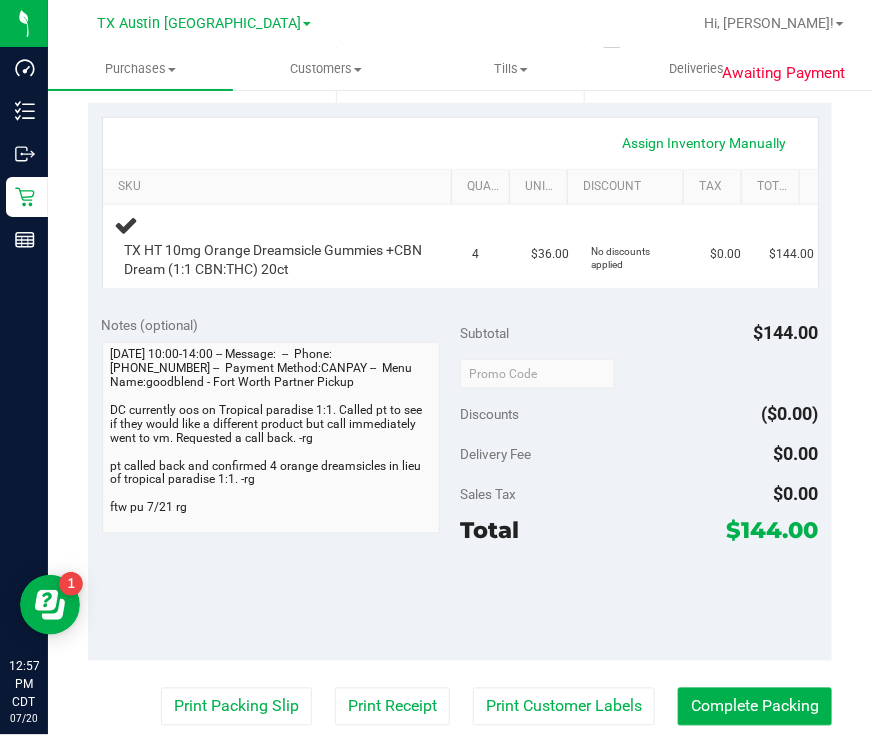 scroll, scrollTop: 499, scrollLeft: 0, axis: vertical 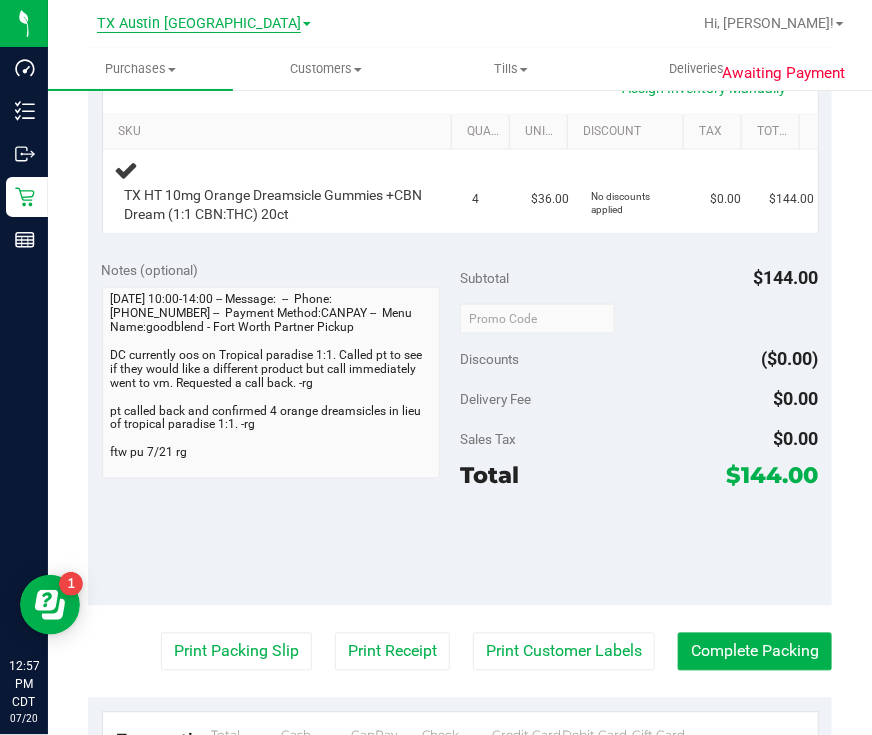 click on "TX Austin [GEOGRAPHIC_DATA]" at bounding box center (199, 24) 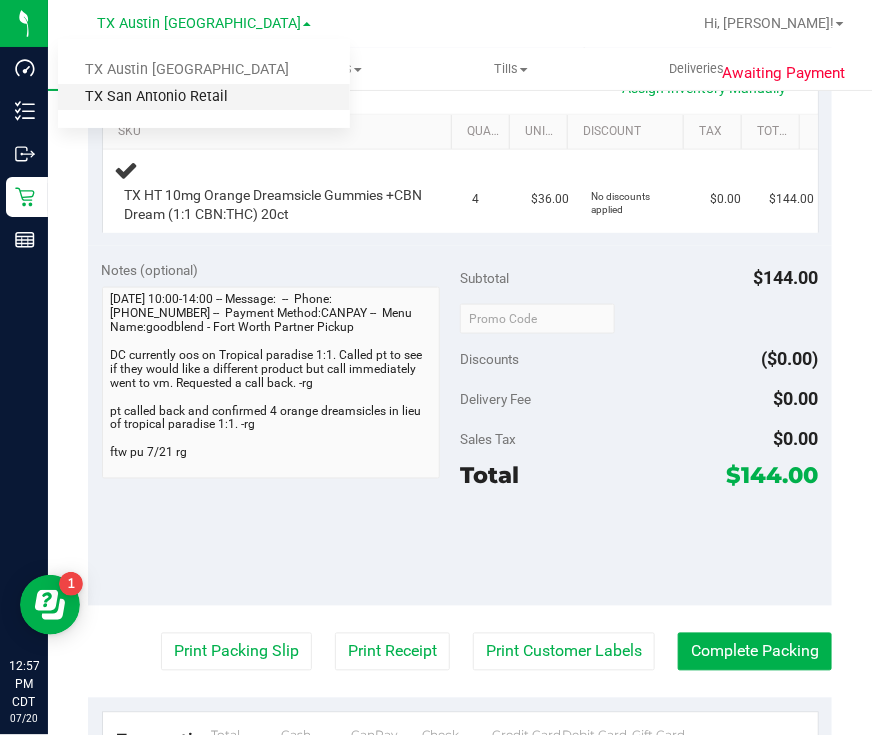 click on "TX San Antonio Retail" at bounding box center [204, 97] 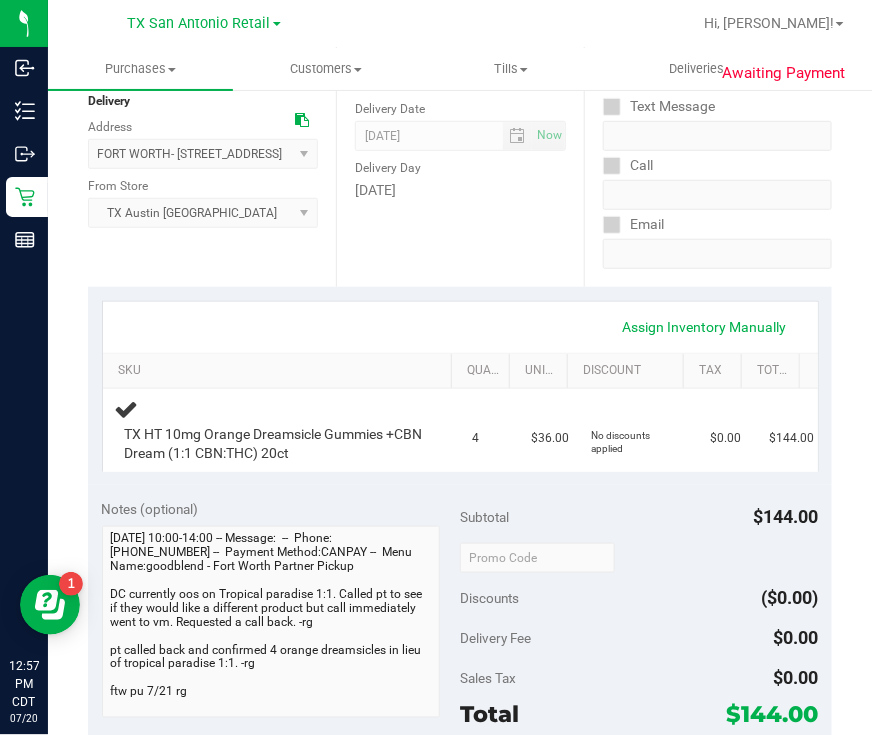 scroll, scrollTop: 249, scrollLeft: 0, axis: vertical 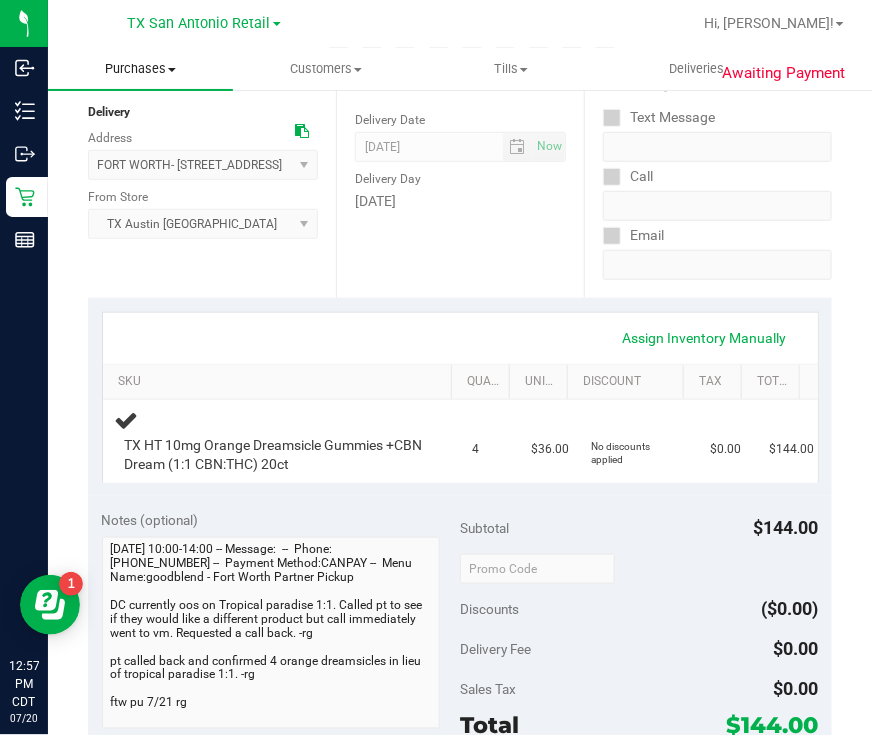 click on "Purchases" at bounding box center [140, 69] 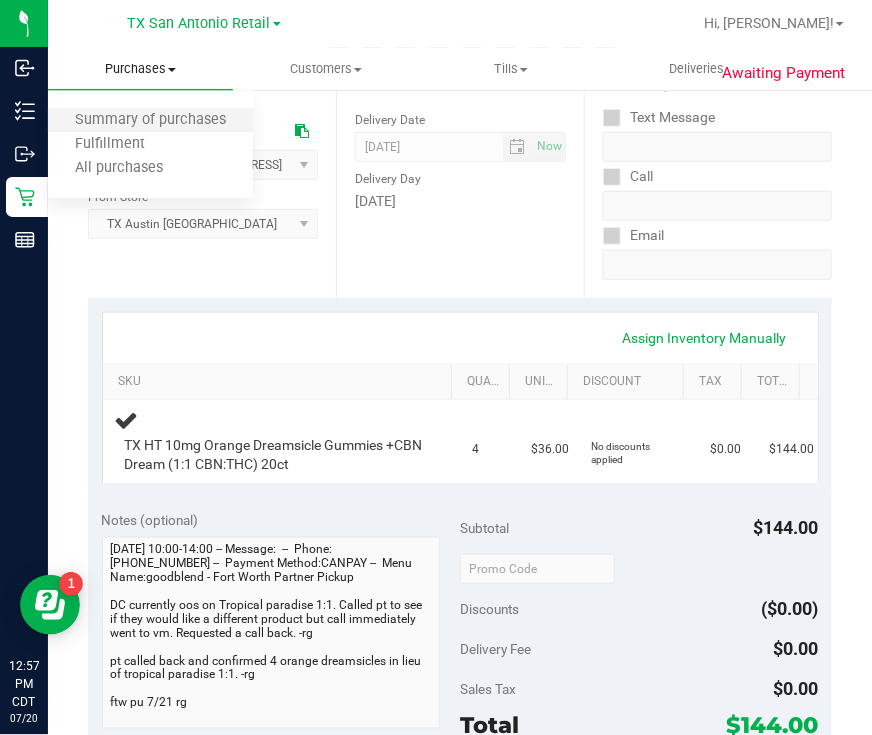 click on "Summary of purchases" at bounding box center (150, 121) 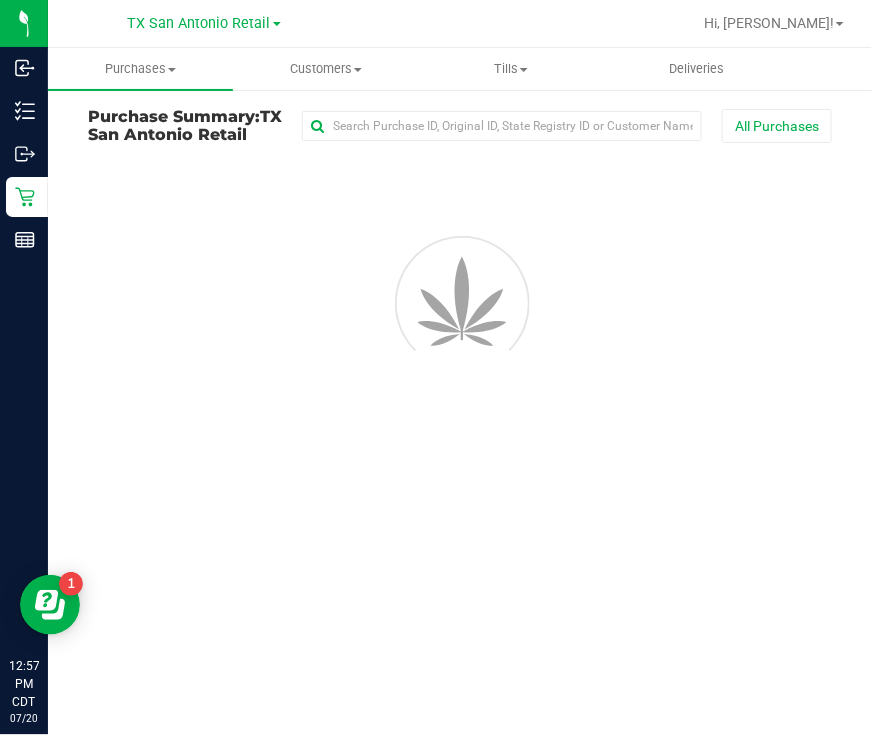 scroll, scrollTop: 0, scrollLeft: 0, axis: both 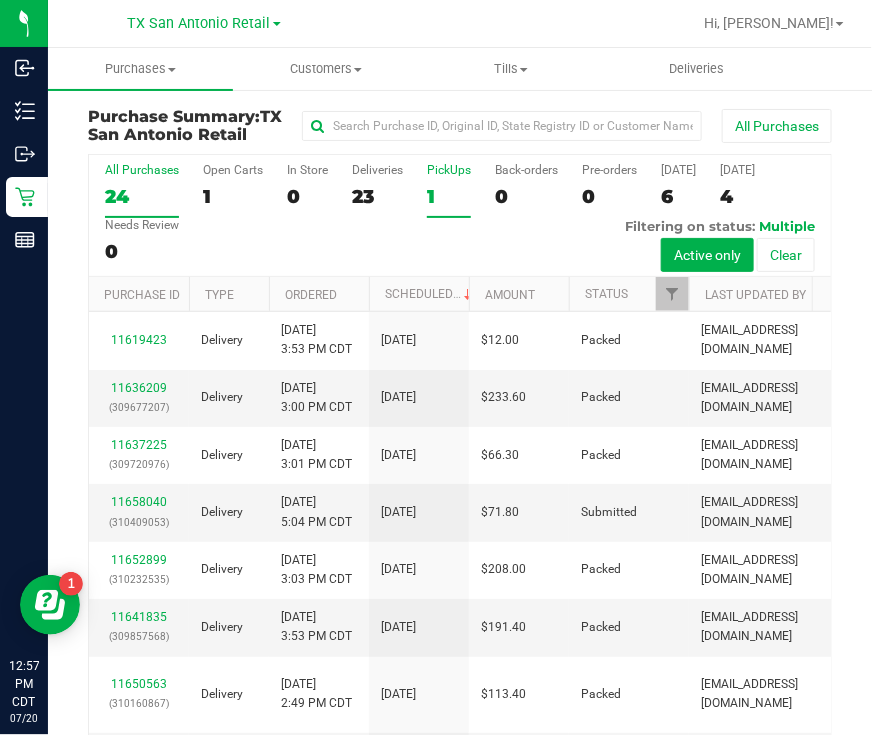 click on "1" at bounding box center [449, 196] 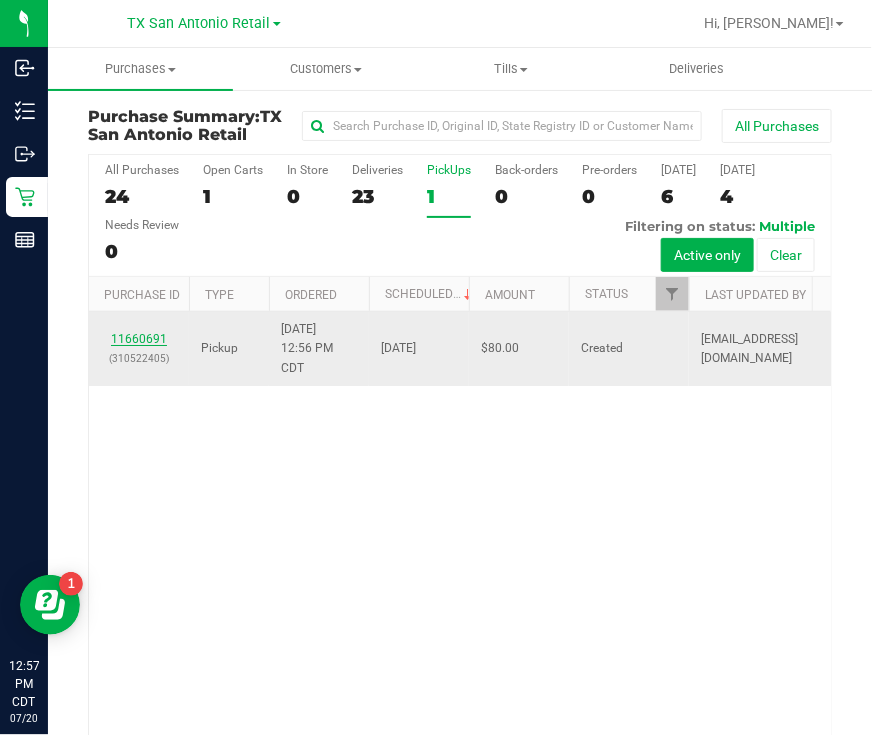 click on "11660691" at bounding box center (139, 339) 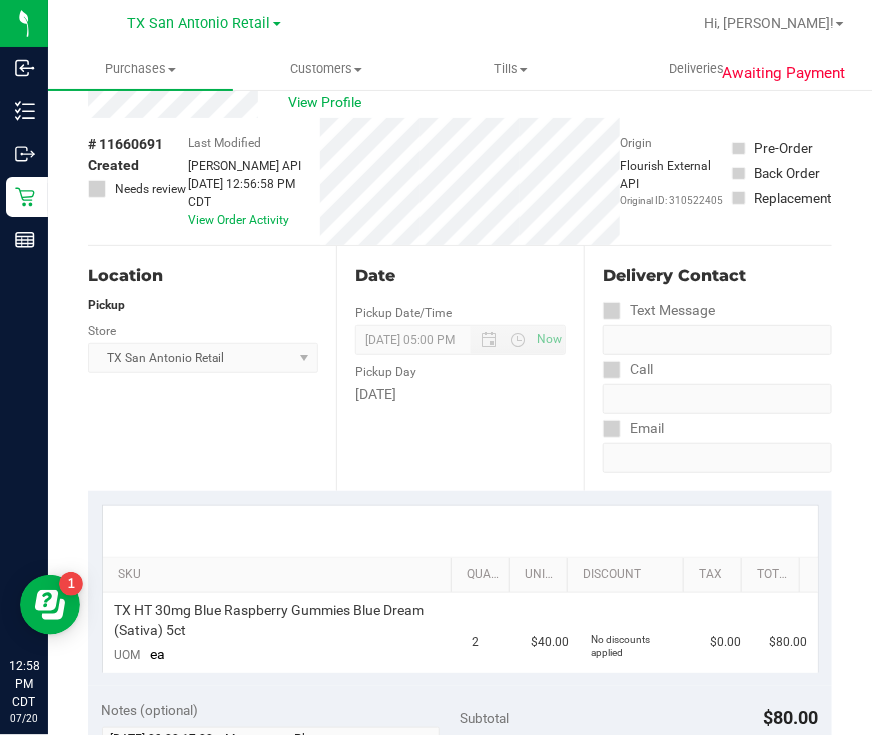 scroll, scrollTop: 0, scrollLeft: 0, axis: both 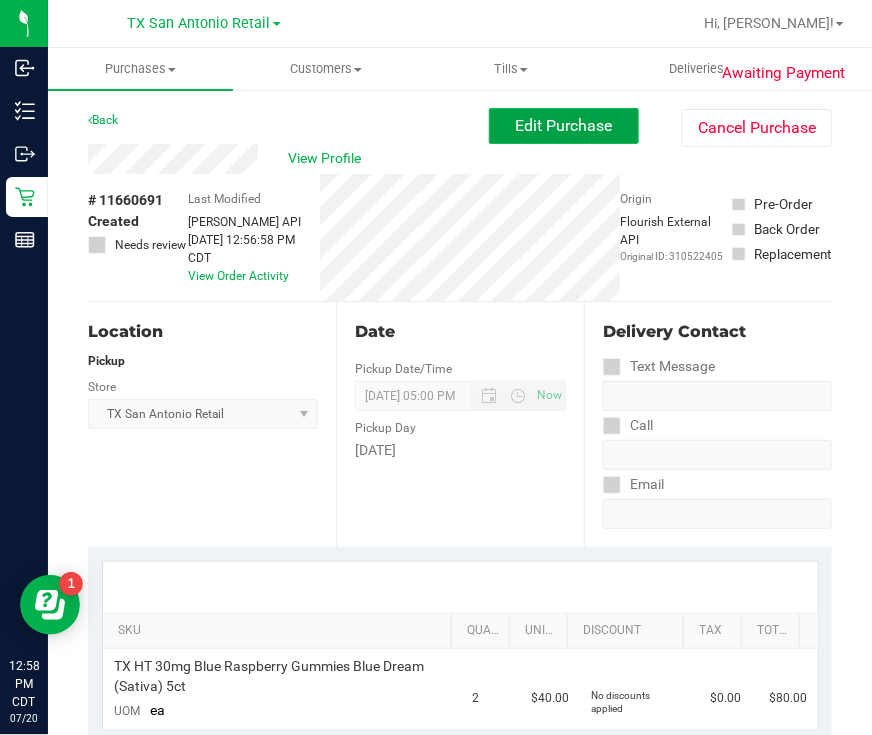 click on "Edit Purchase" at bounding box center (564, 125) 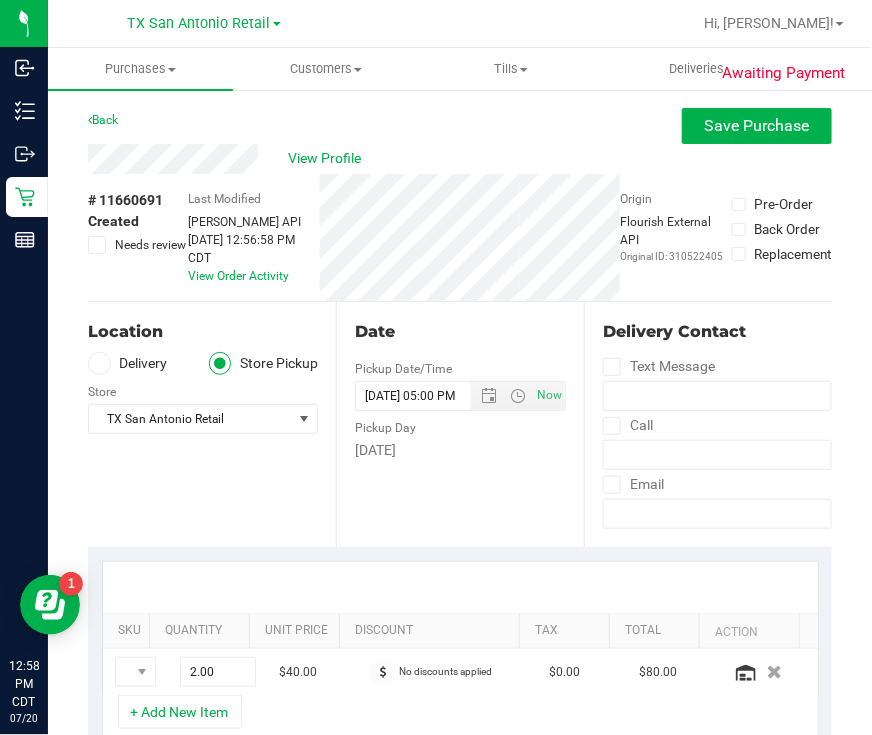 click at bounding box center [99, 363] 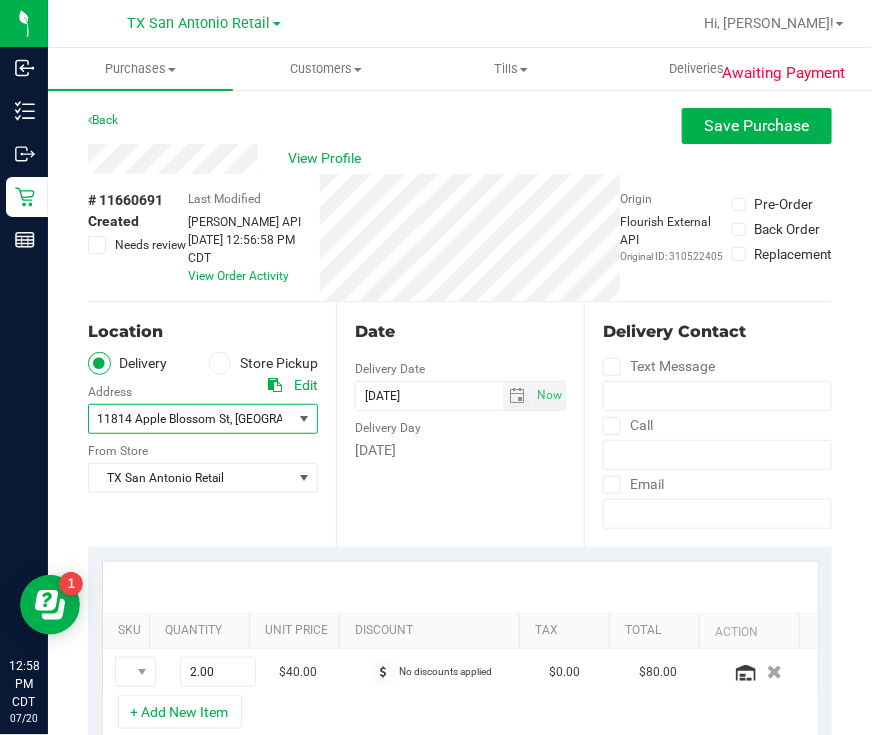 click on "11814 Apple Blossom St
, San Antonio
, TX
78247" at bounding box center [185, 419] 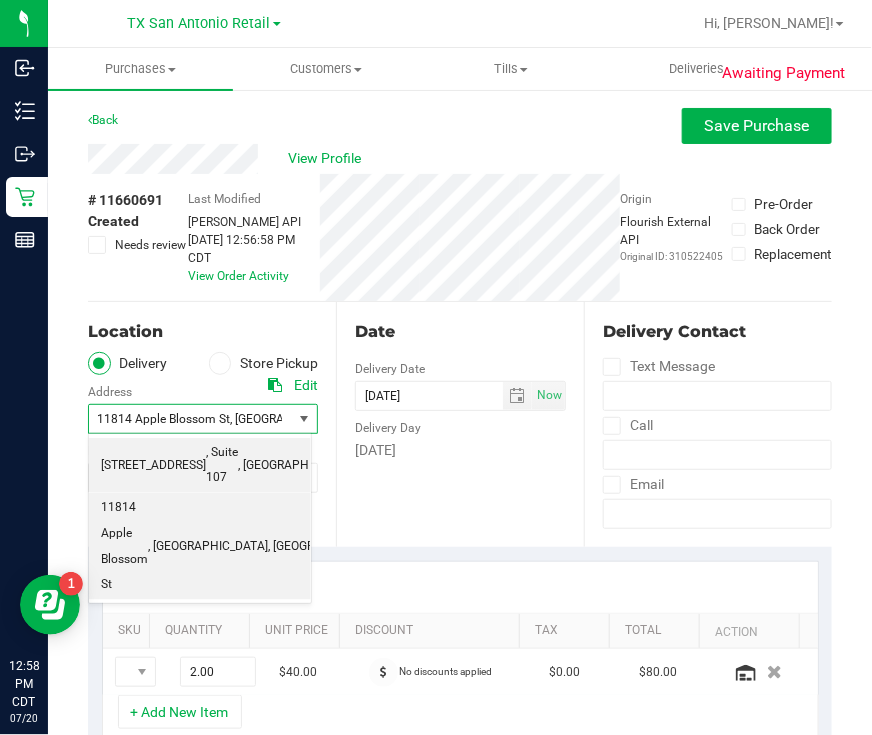 click on ", [GEOGRAPHIC_DATA]" at bounding box center [298, 466] 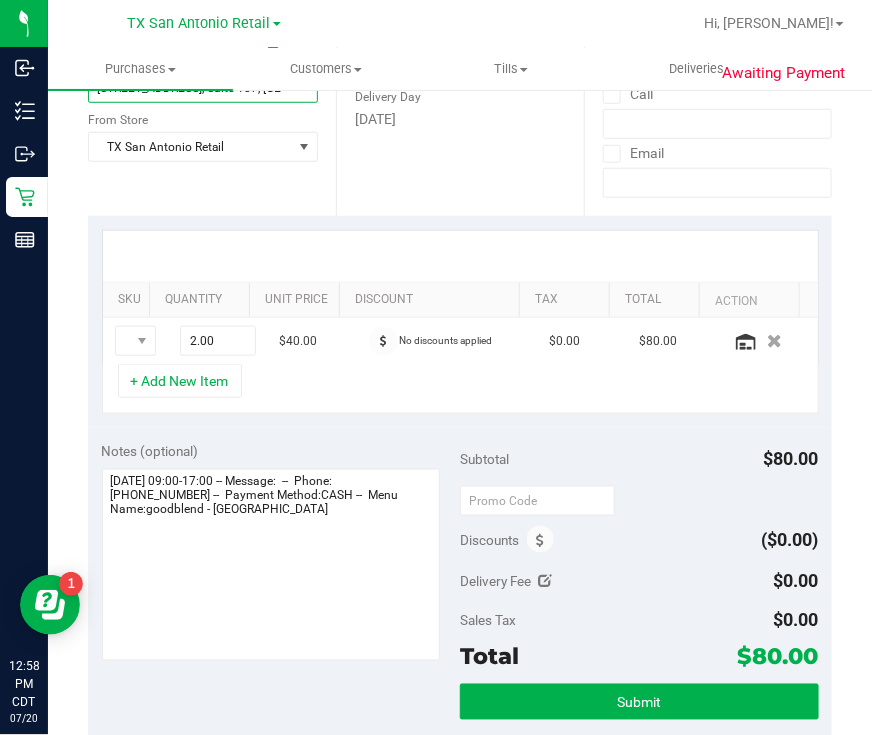scroll, scrollTop: 375, scrollLeft: 0, axis: vertical 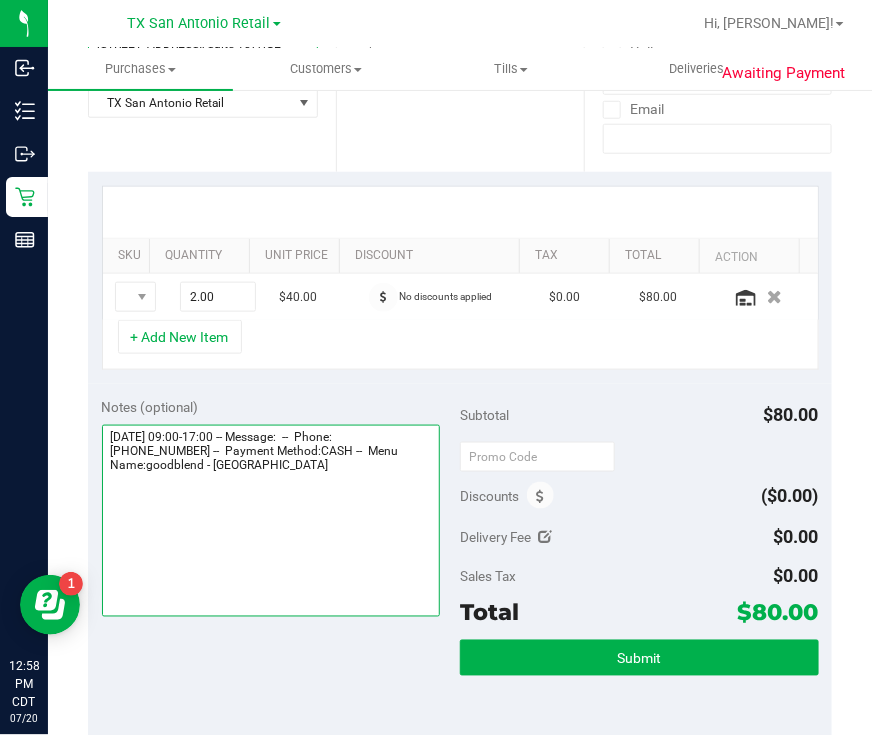 click at bounding box center [271, 521] 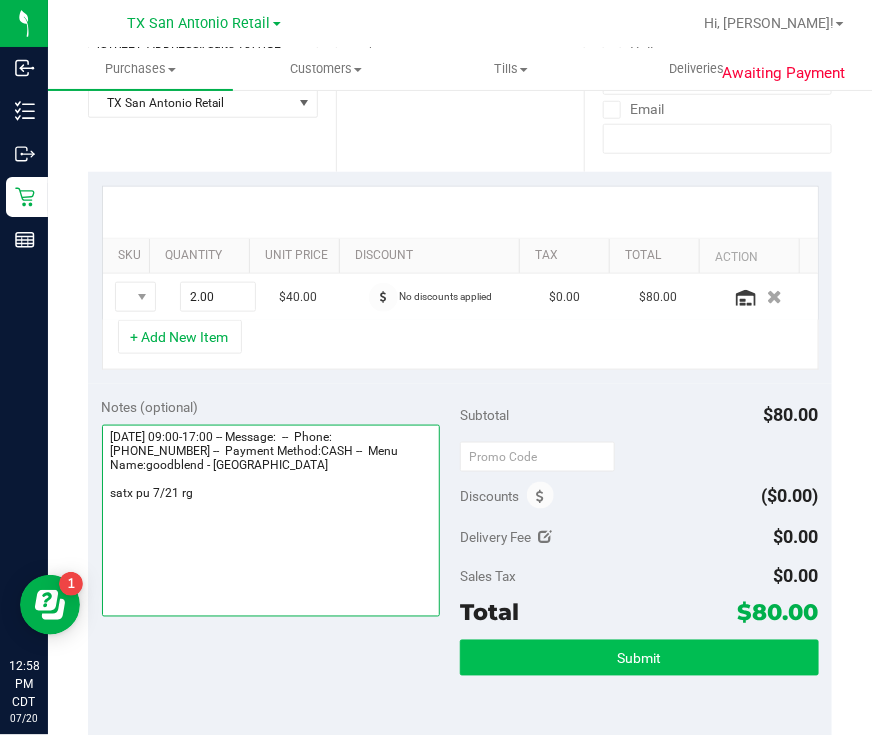 type on "[DATE] 09:00-17:00 -- Message:  --  Phone:[PHONE_NUMBER] --  Payment Method:CASH --  Menu Name:goodblend - [GEOGRAPHIC_DATA]
satx pu 7/21 rg" 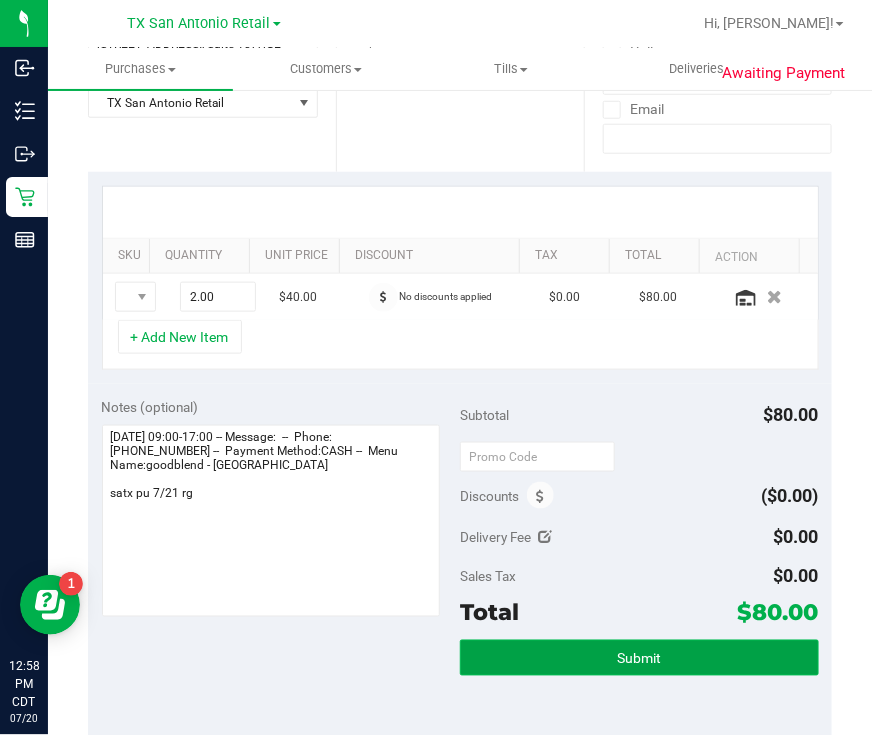 click on "Submit" at bounding box center (639, 658) 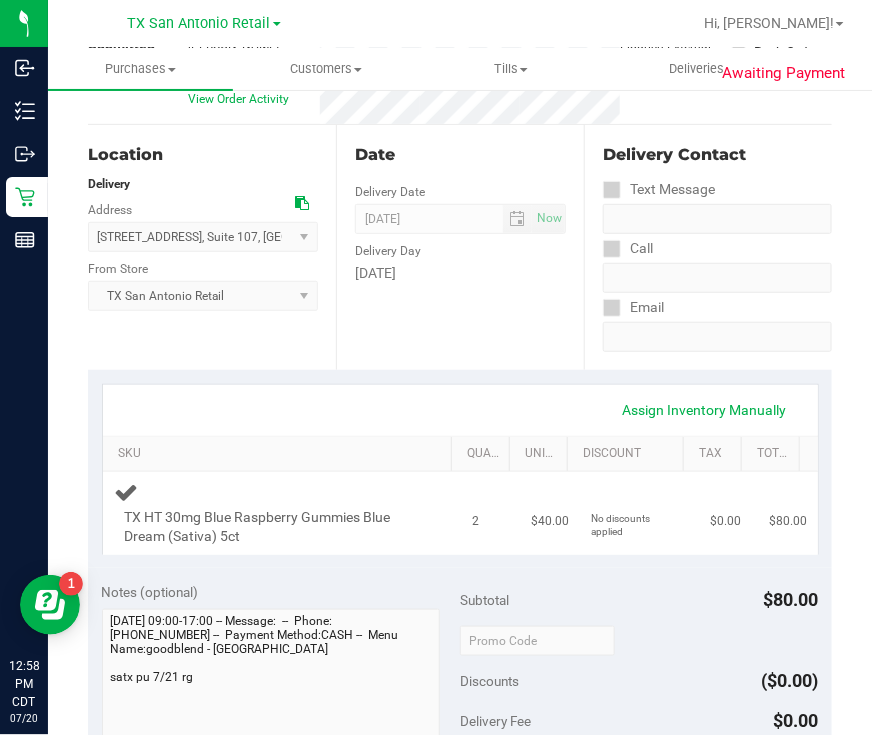 scroll, scrollTop: 0, scrollLeft: 0, axis: both 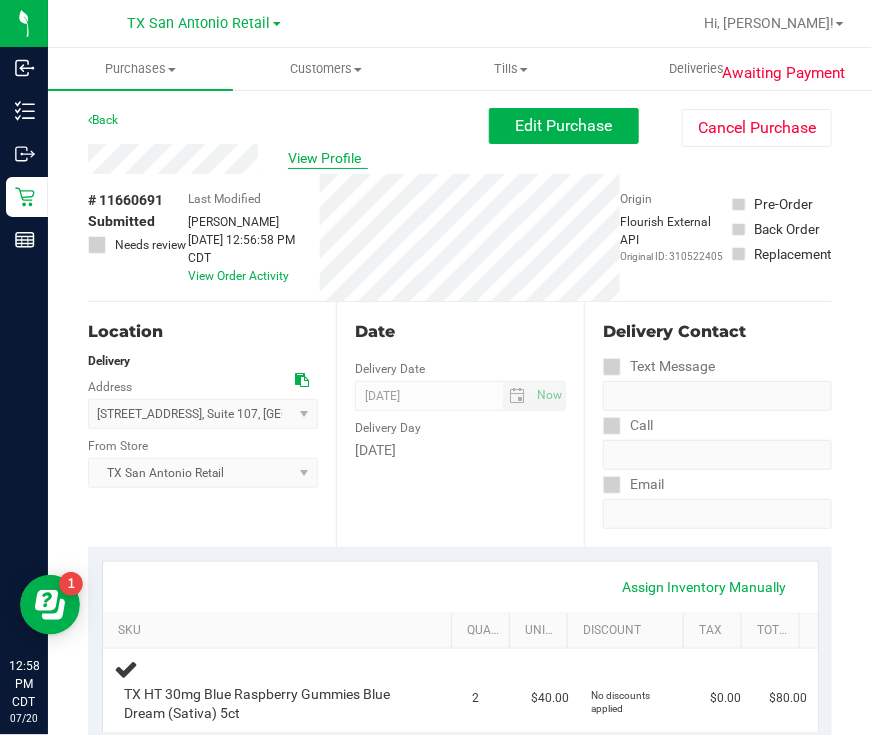 click on "View Profile" at bounding box center (328, 158) 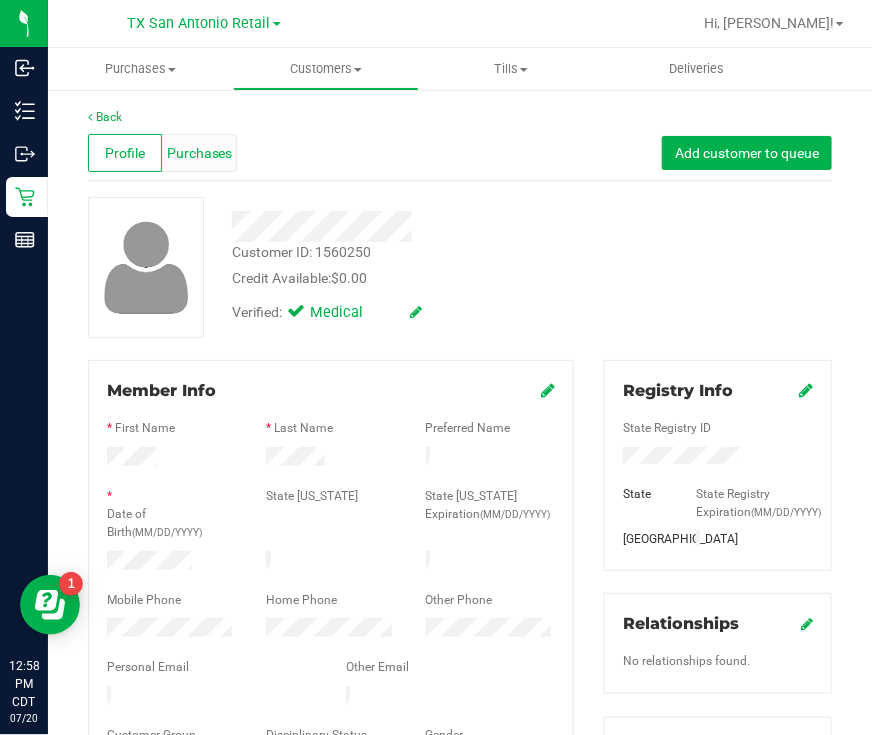 click on "Purchases" at bounding box center [200, 153] 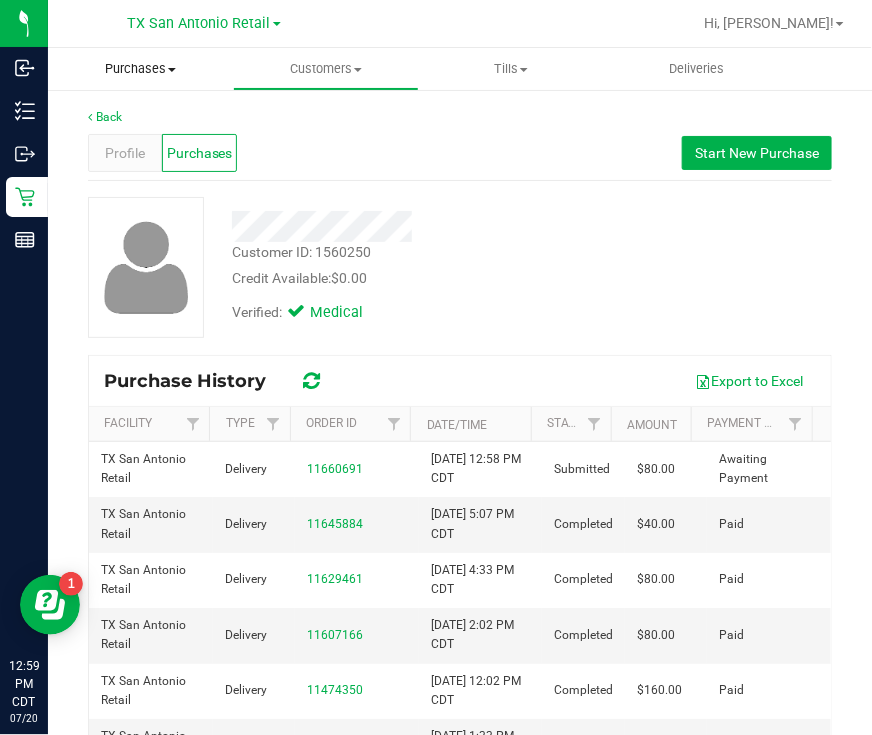 click on "Purchases" at bounding box center [140, 69] 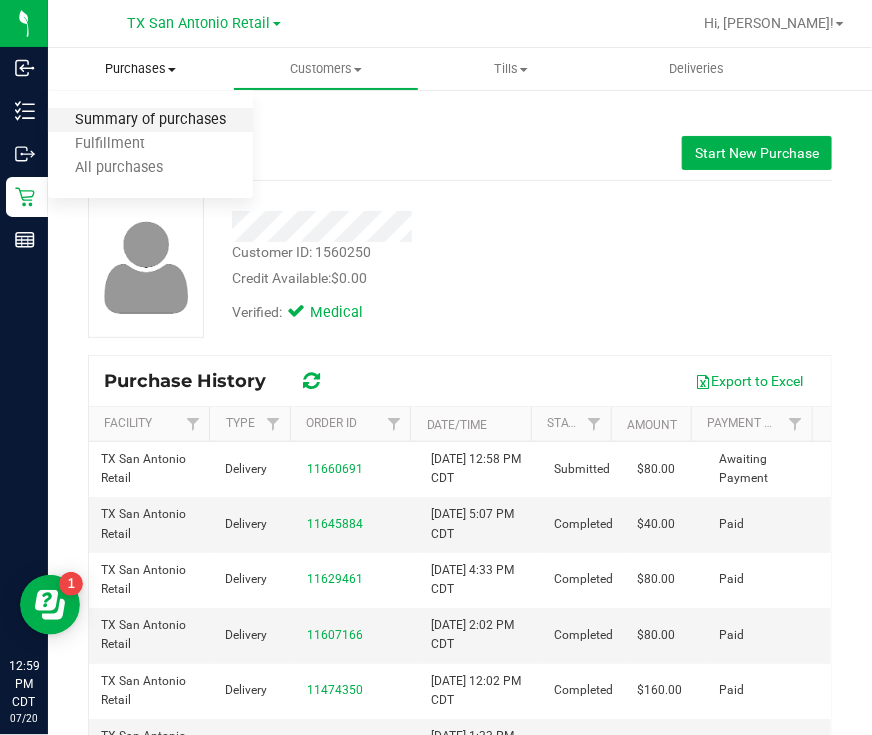 click on "Summary of purchases" at bounding box center (150, 120) 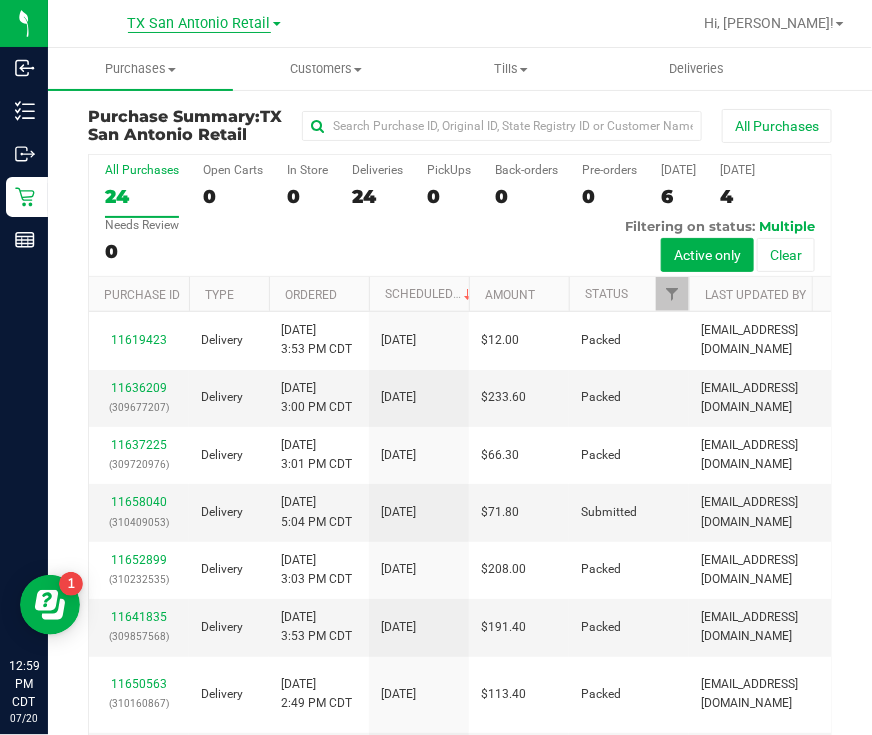click on "TX San Antonio Retail" at bounding box center (199, 24) 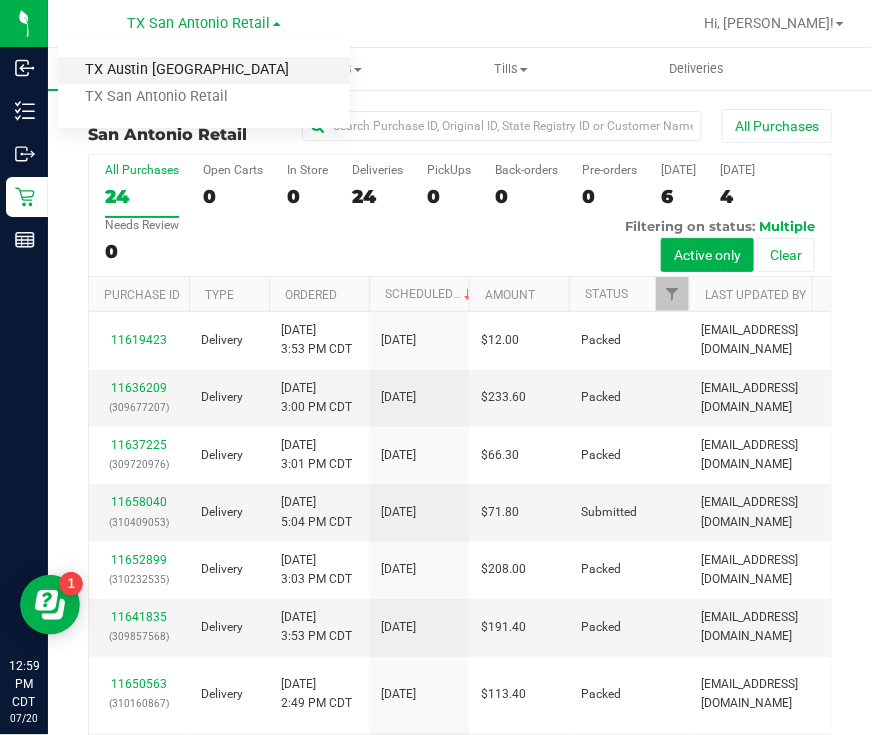 click on "TX Austin [GEOGRAPHIC_DATA]" at bounding box center [204, 70] 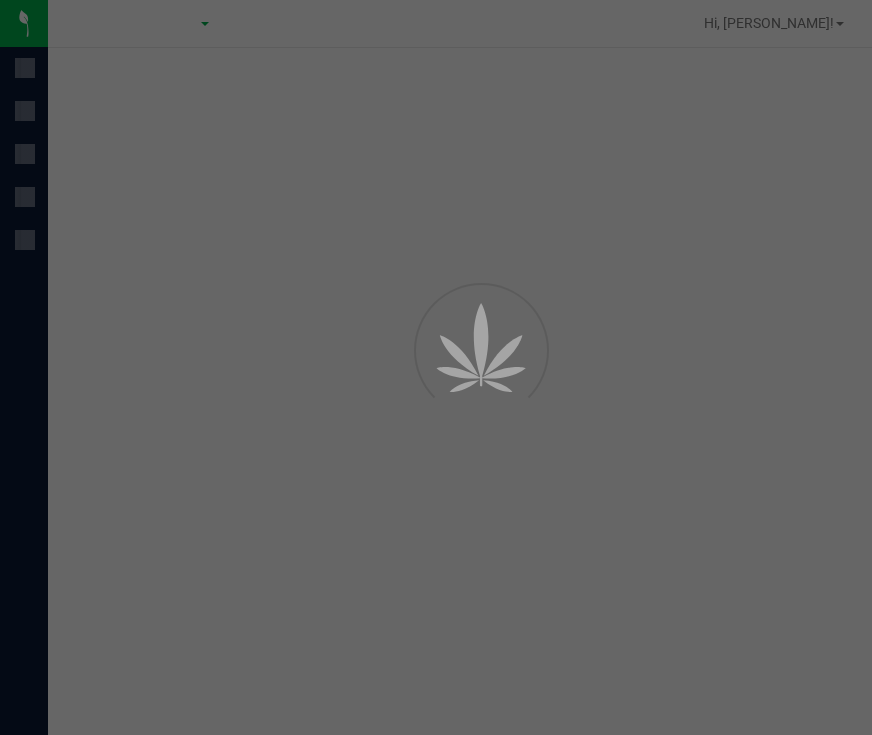 scroll, scrollTop: 0, scrollLeft: 0, axis: both 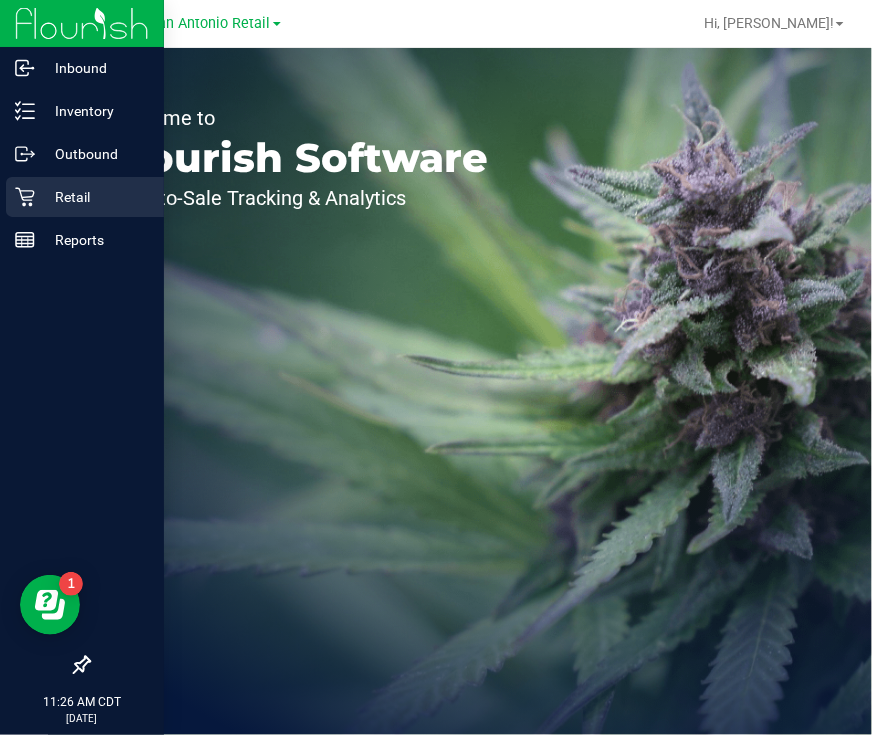 click on "Retail" at bounding box center (85, 197) 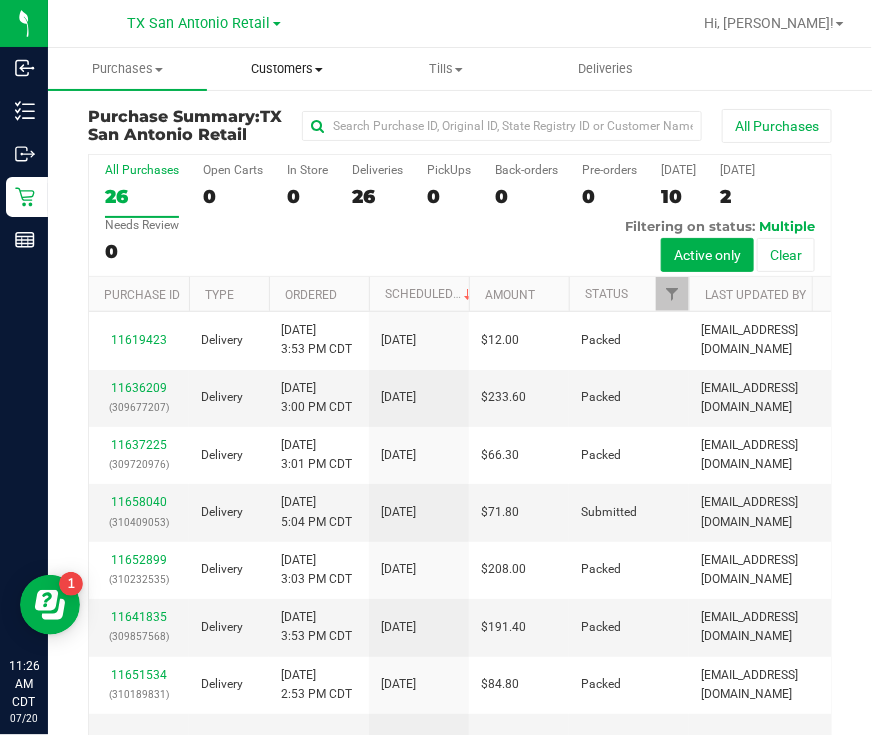 click on "Customers" at bounding box center (286, 69) 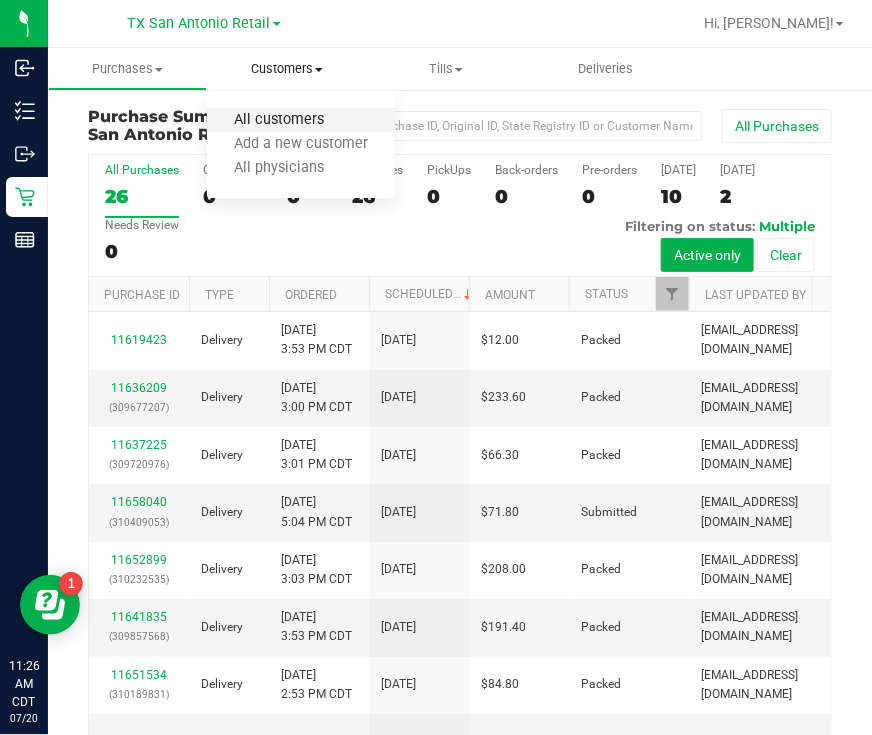click on "All customers" at bounding box center (279, 120) 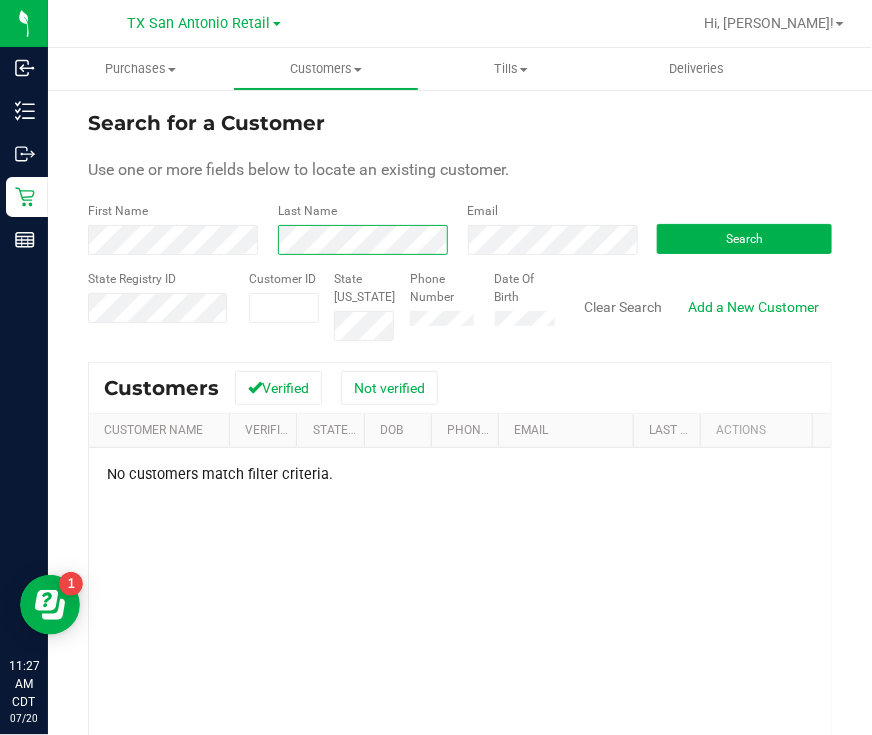 click on "First Name
Last Name
Email
Search" at bounding box center (460, 228) 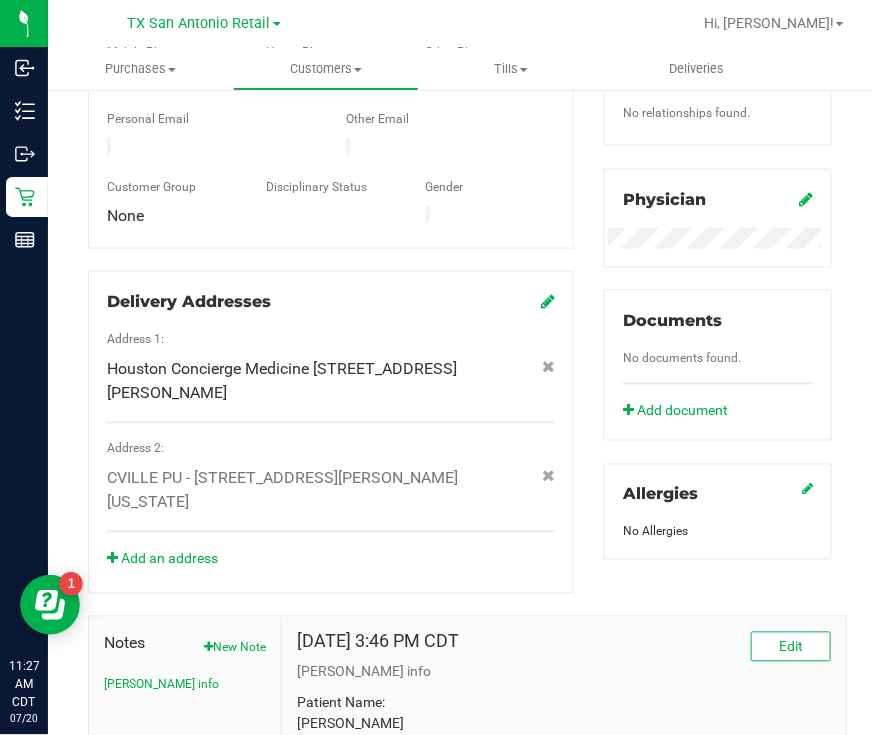 scroll, scrollTop: 0, scrollLeft: 0, axis: both 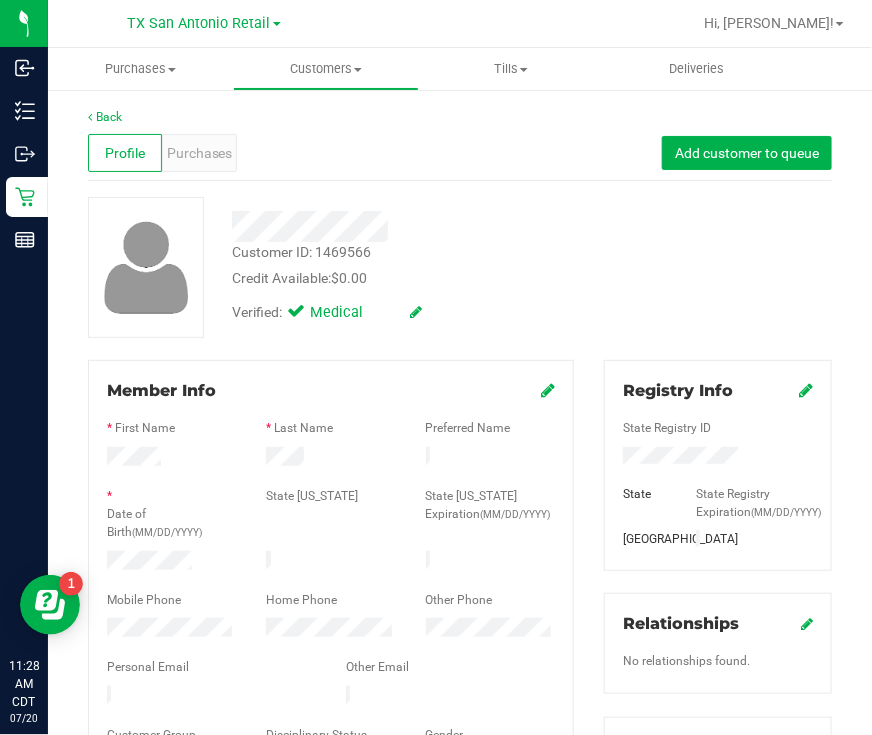 click on "Profile
Purchases
Add customer to queue" at bounding box center [460, 153] 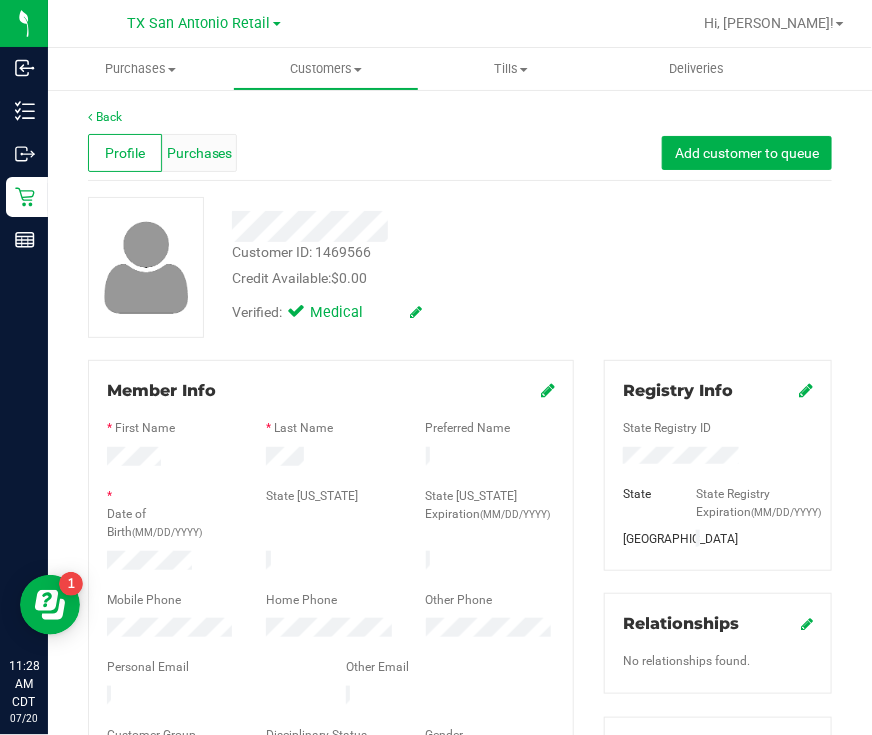 click on "Purchases" at bounding box center (200, 153) 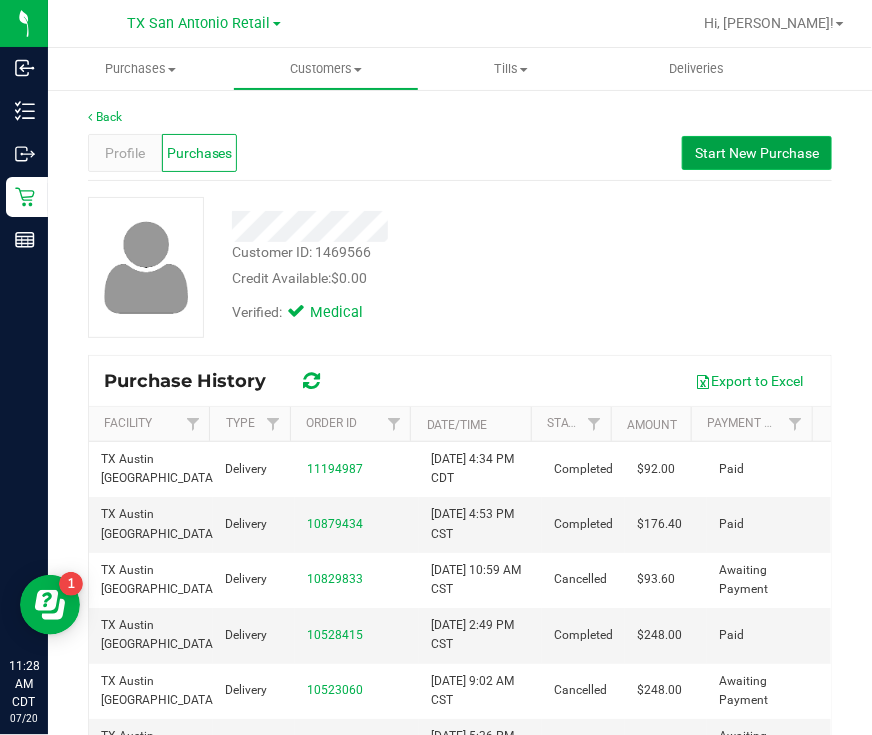 click on "Start New Purchase" at bounding box center [757, 153] 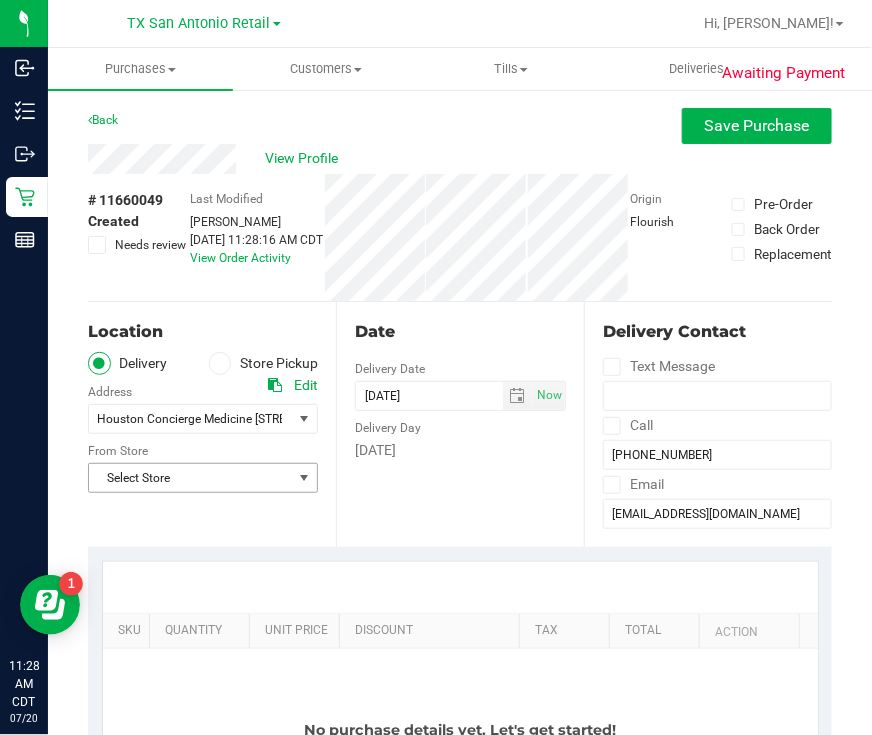 click on "Select Store" at bounding box center [190, 478] 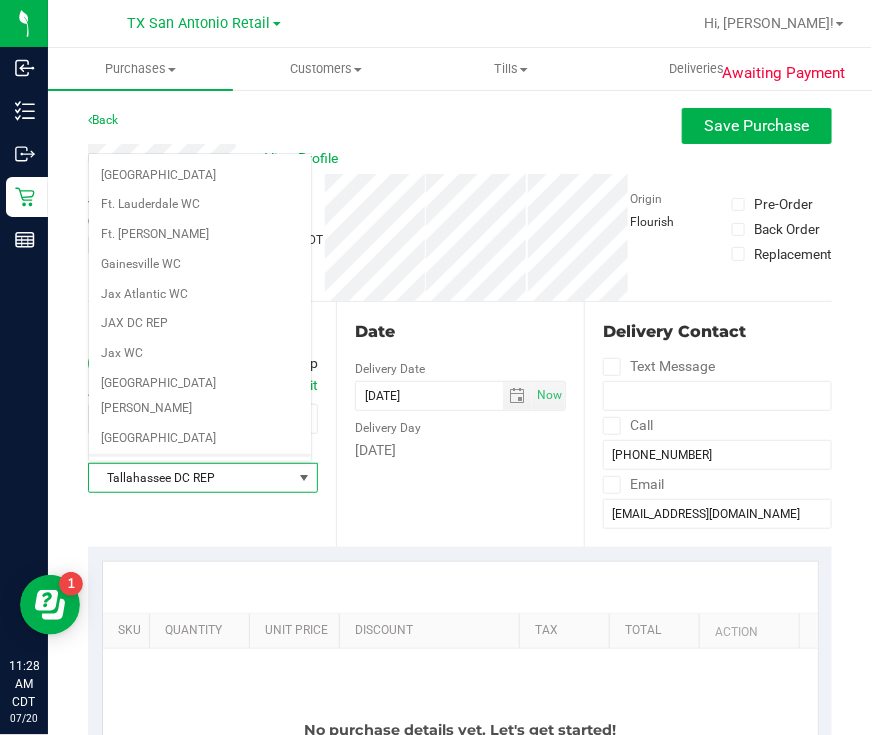 scroll, scrollTop: 1225, scrollLeft: 0, axis: vertical 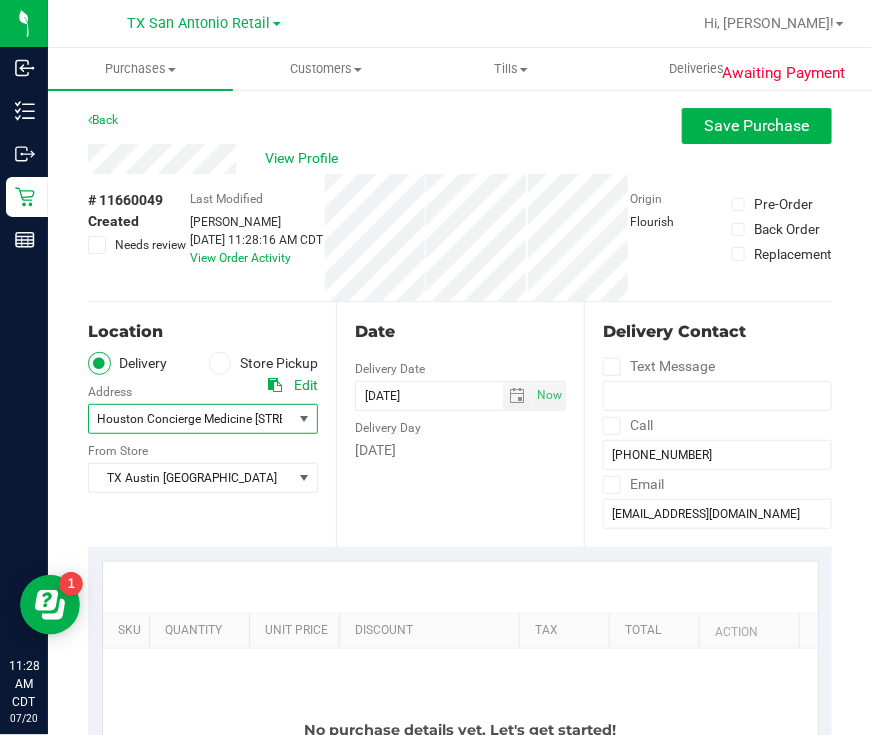 click on "Houston Concierge Medicine  [STREET_ADDRESS][PERSON_NAME]
, [GEOGRAPHIC_DATA]
, [GEOGRAPHIC_DATA]
77055" at bounding box center (203, 419) 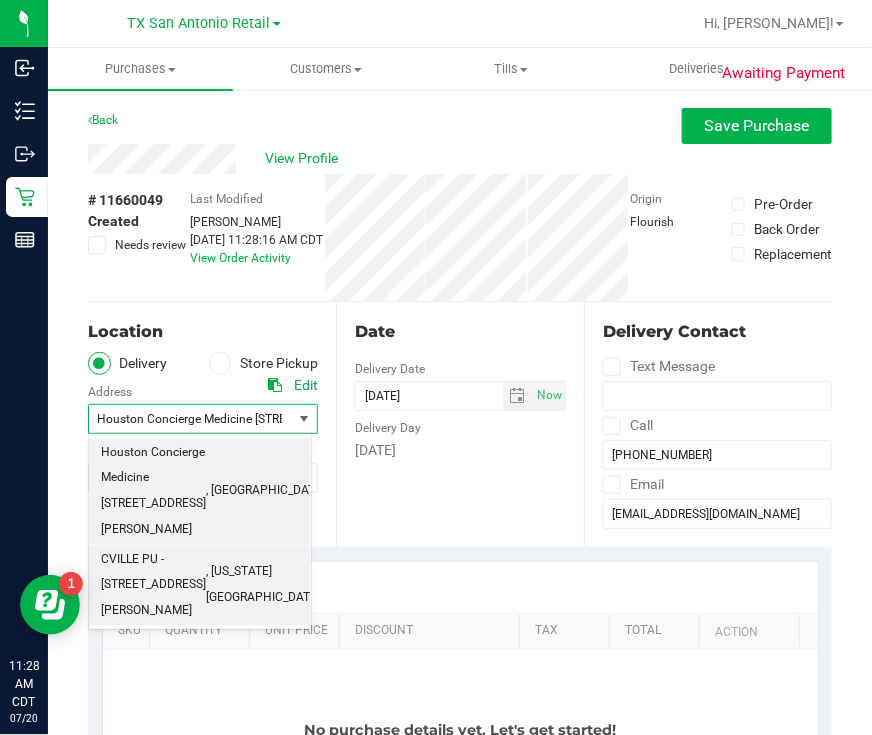 click on ", [US_STATE][GEOGRAPHIC_DATA]" at bounding box center (263, 584) 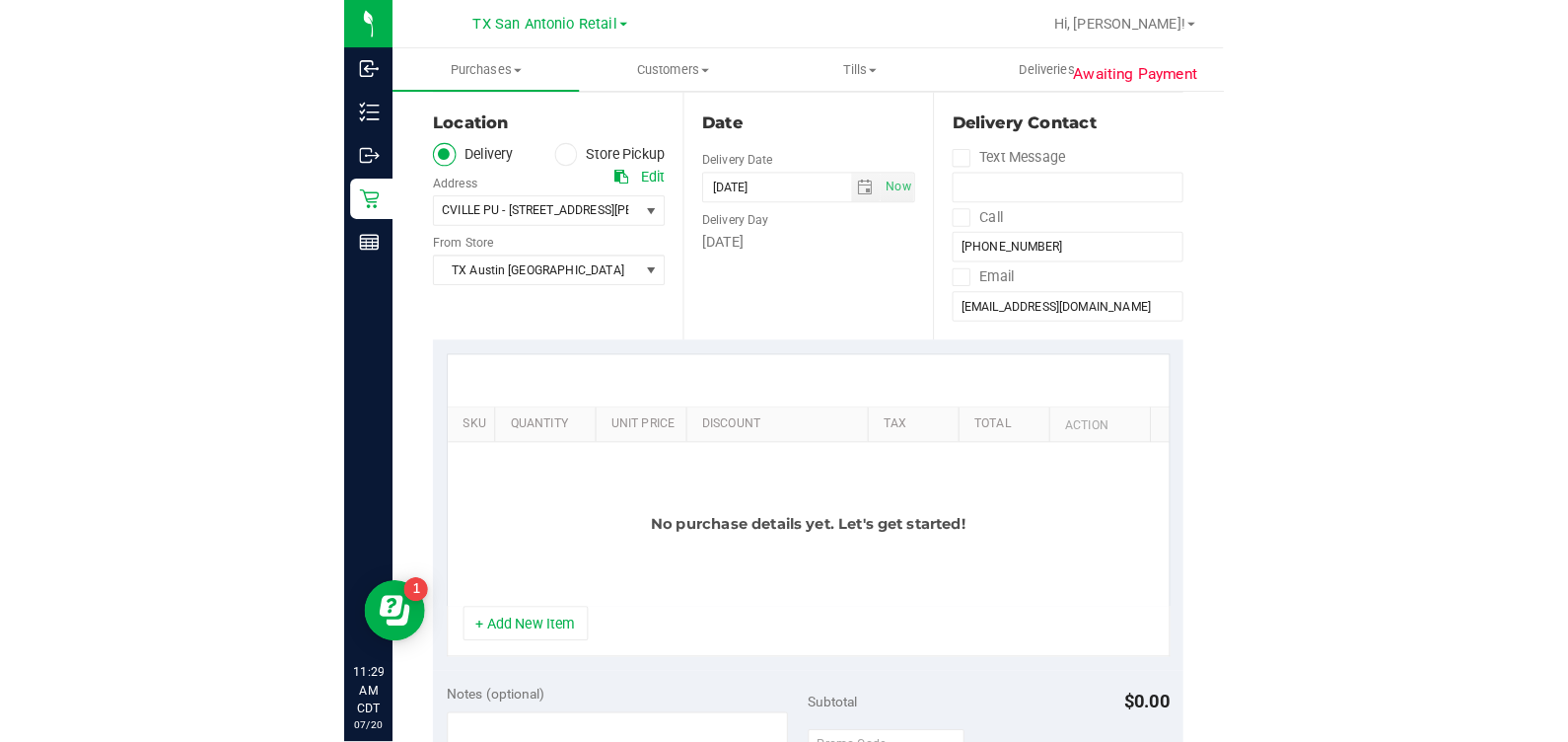 scroll, scrollTop: 246, scrollLeft: 0, axis: vertical 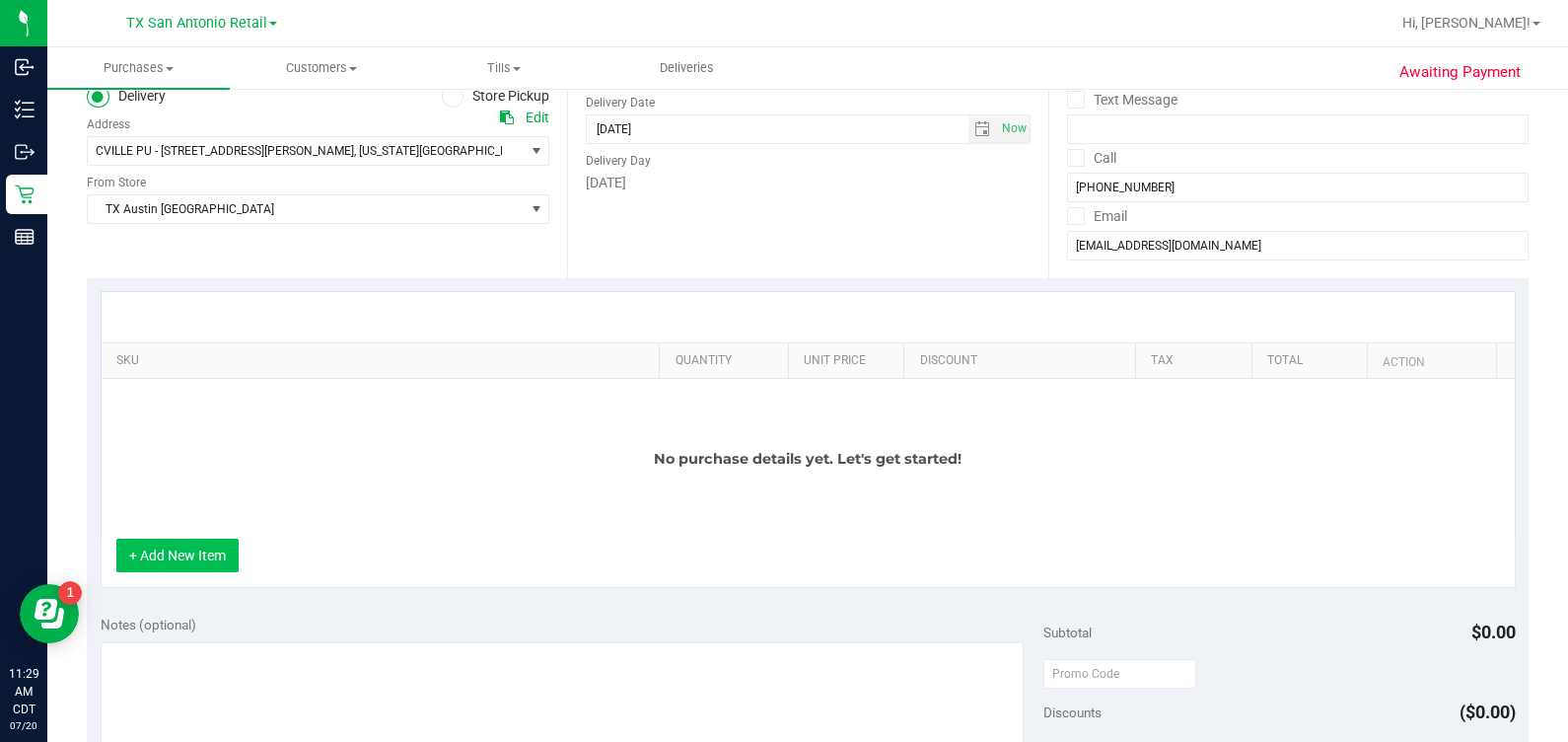 click on "+ Add New Item" at bounding box center [178, 556] 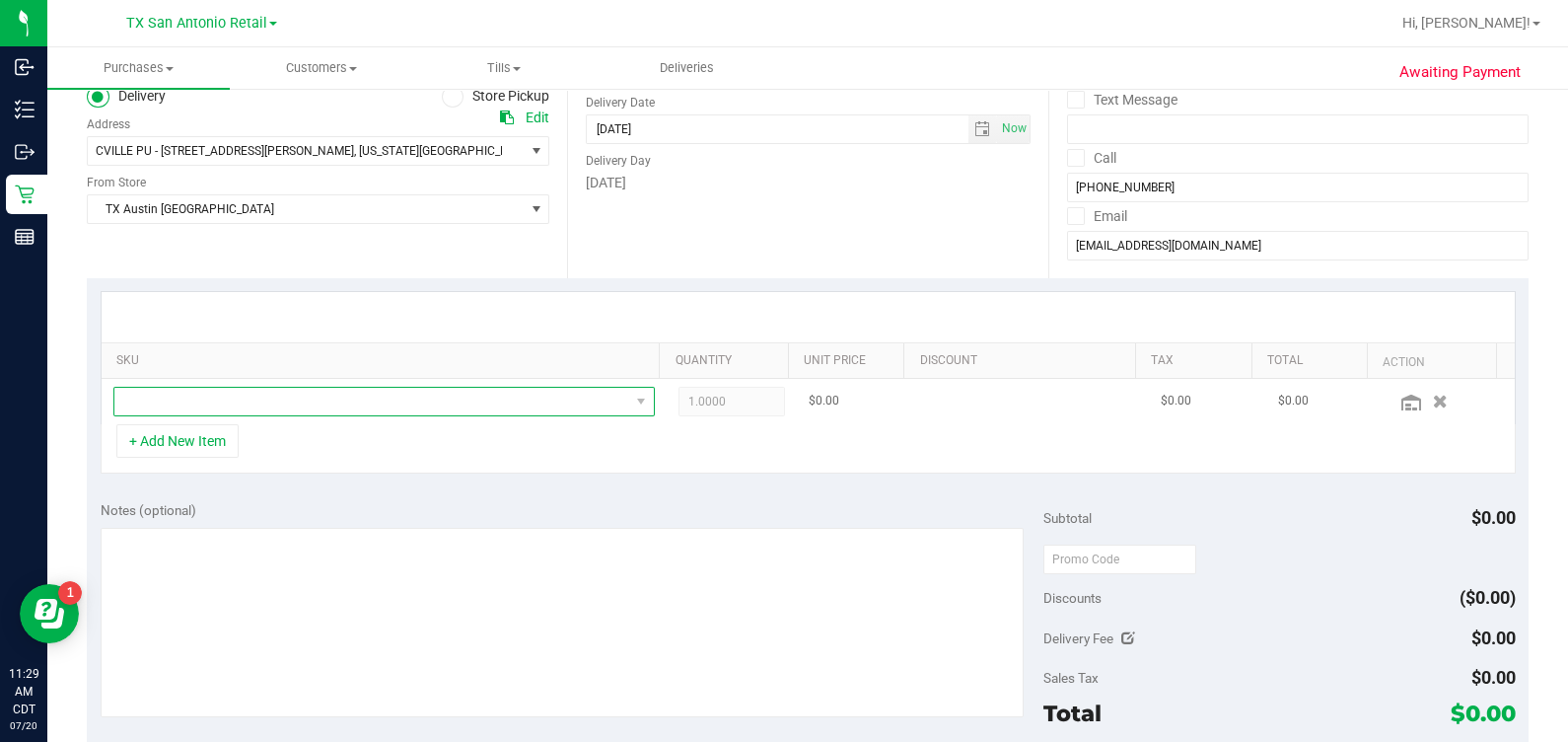 click at bounding box center (372, 402) 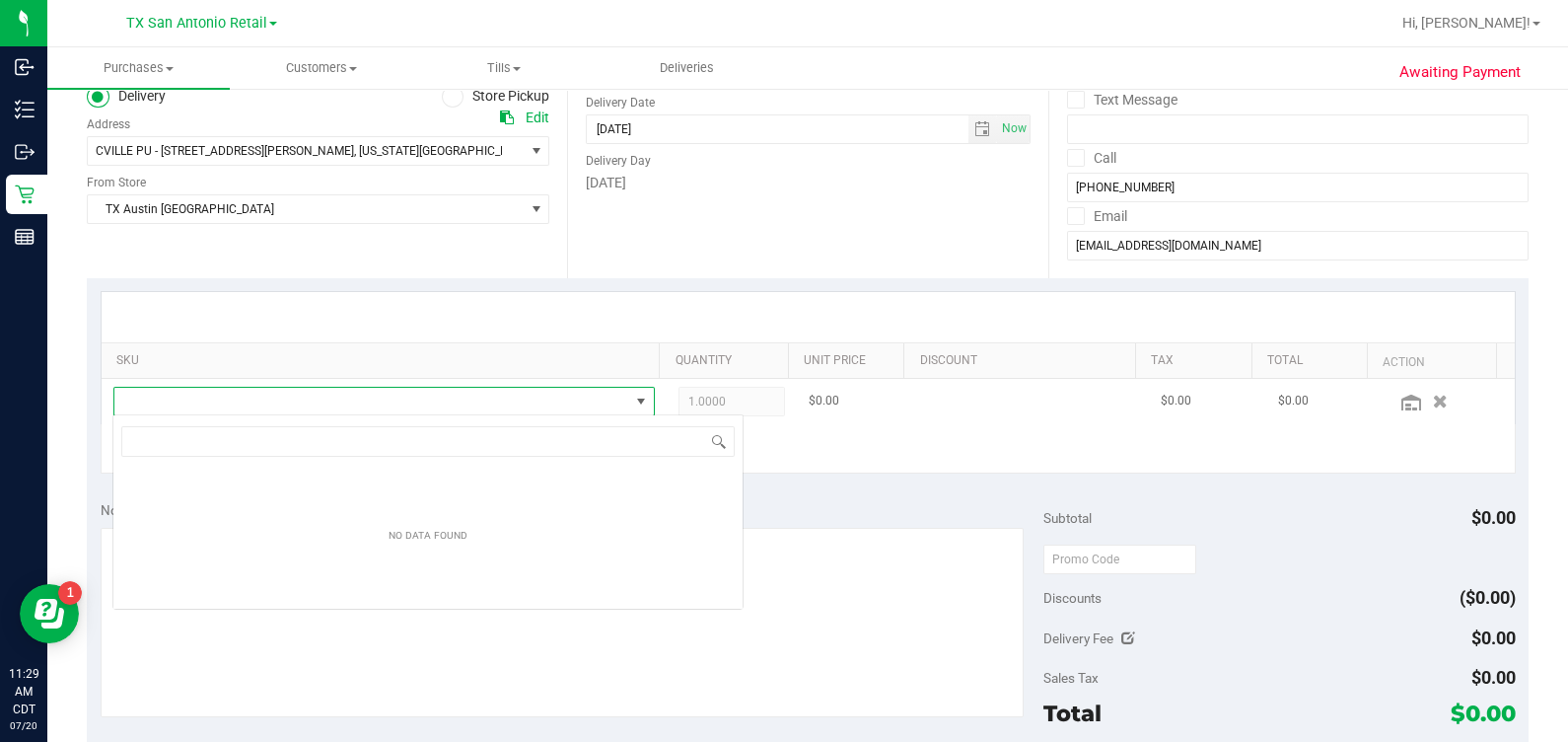scroll, scrollTop: 98640, scrollLeft: 98089, axis: both 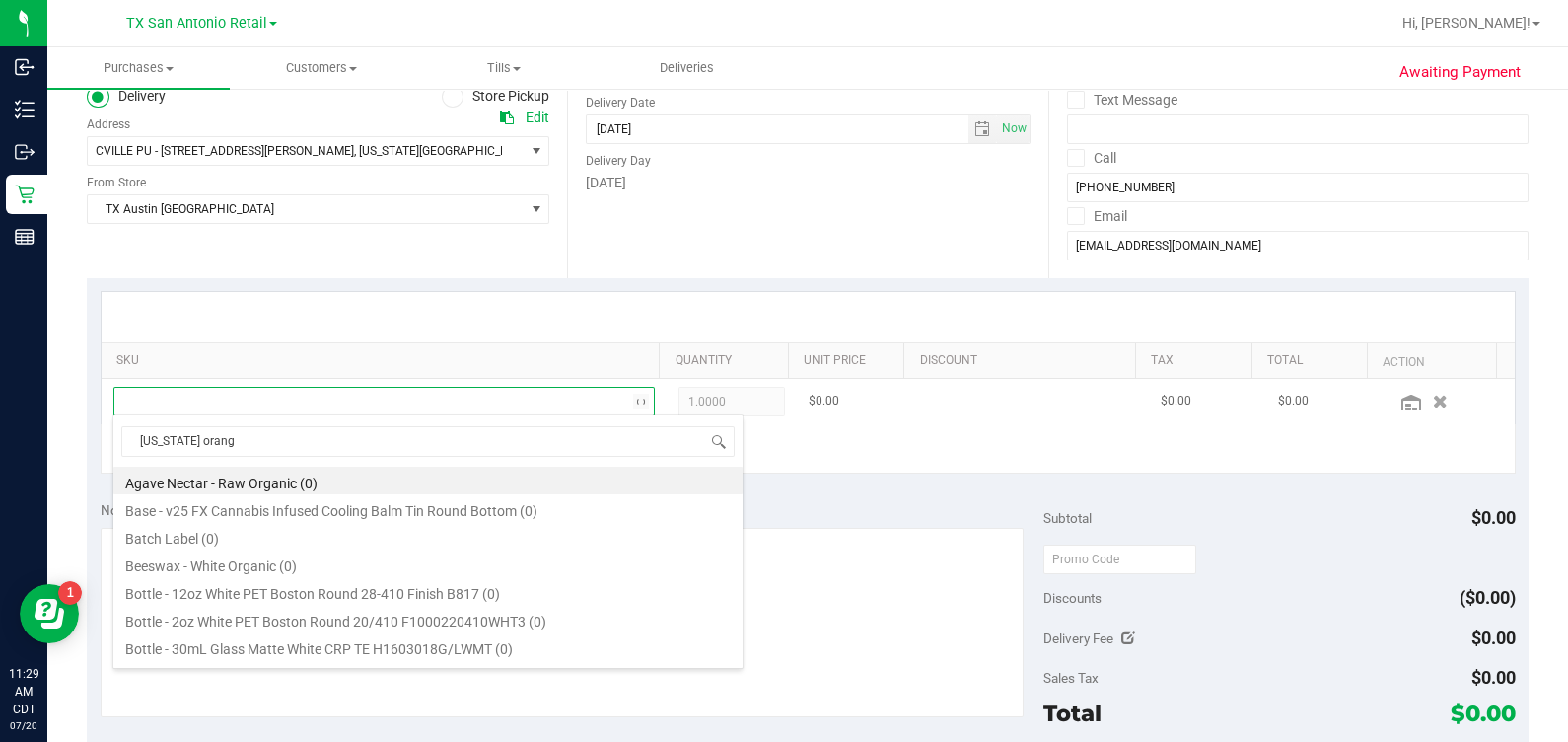 type on "[US_STATE] orange" 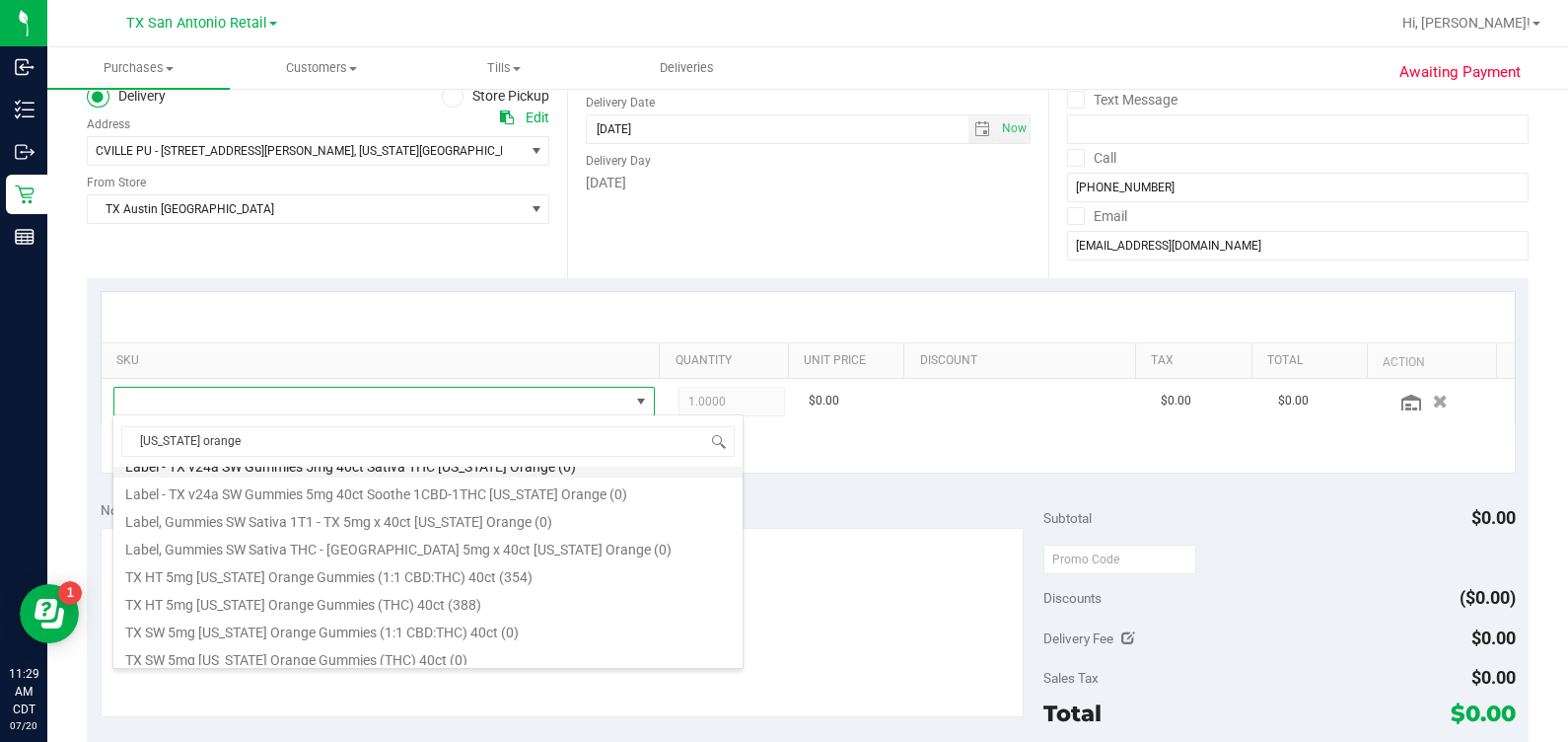 scroll, scrollTop: 246, scrollLeft: 0, axis: vertical 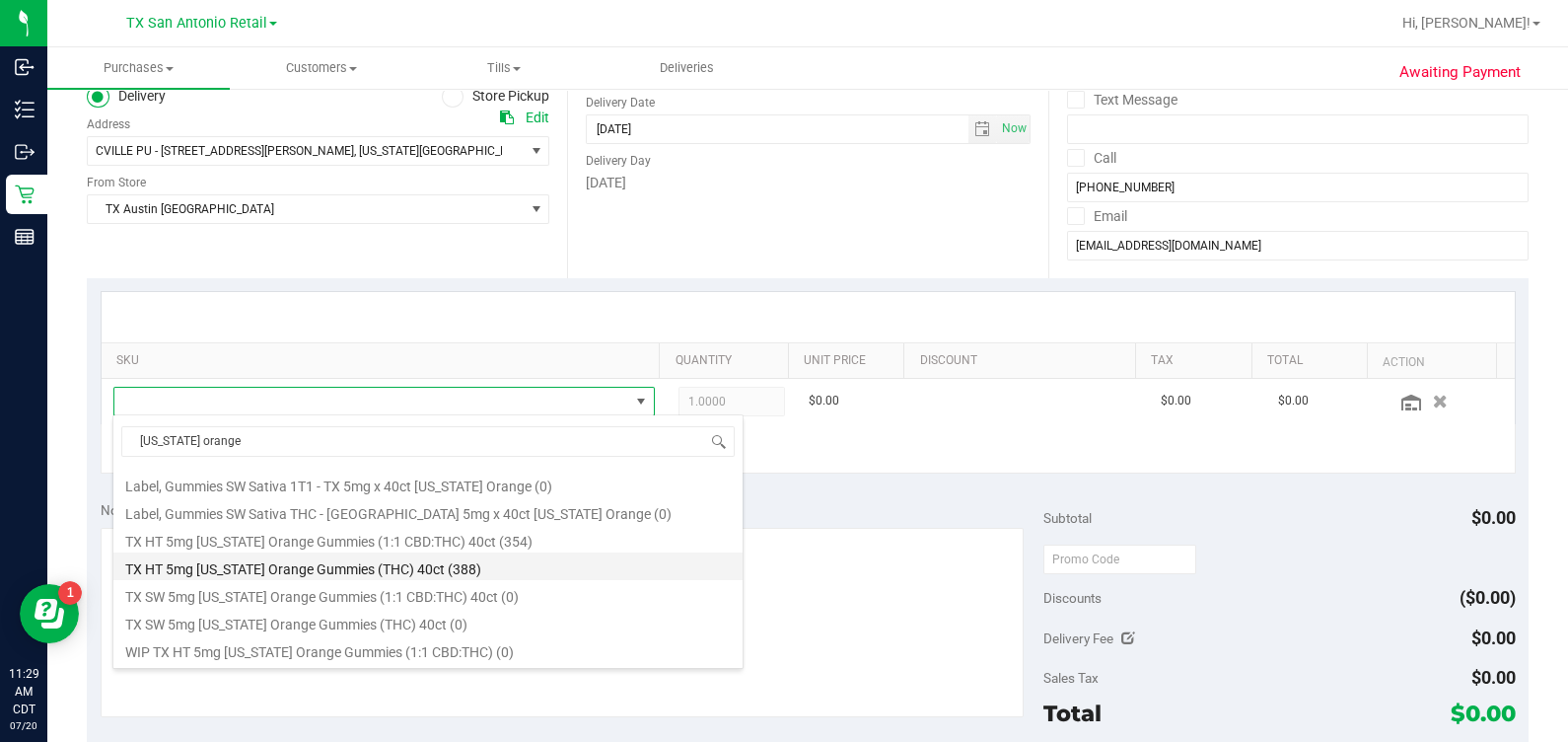 click on "TX HT 5mg [US_STATE] Orange Gummies (THC) 40ct (388)" at bounding box center [428, 566] 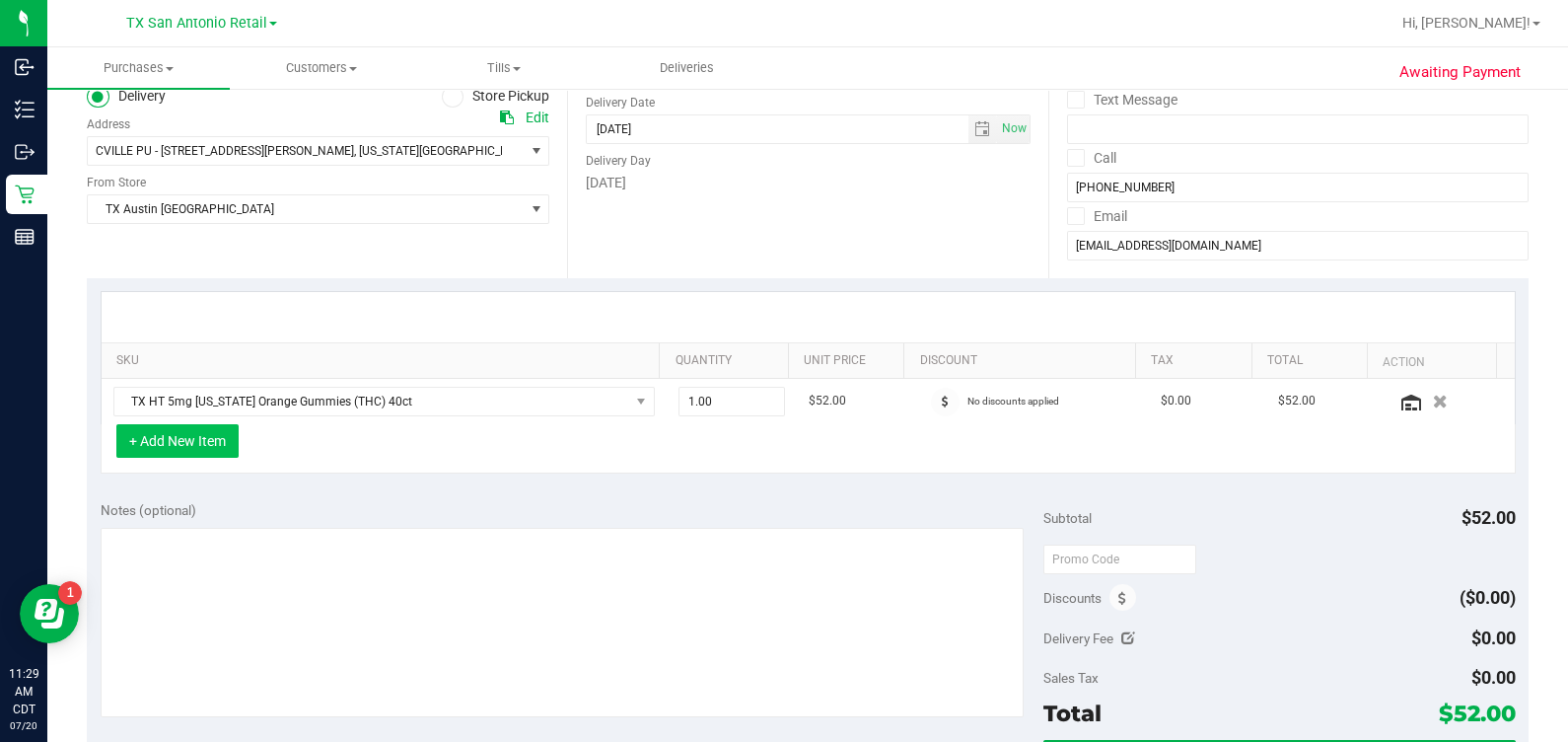 click on "+ Add New Item" at bounding box center [178, 441] 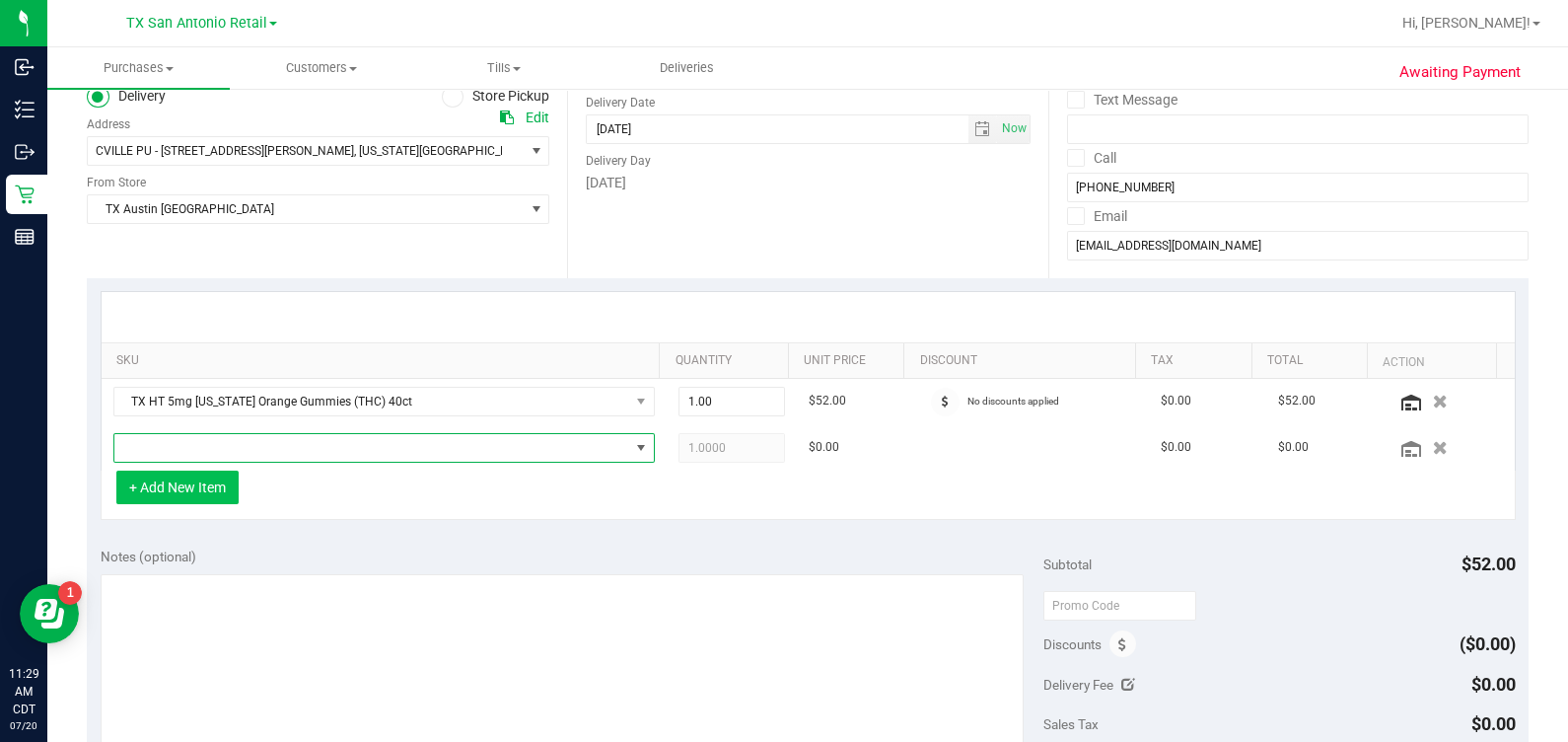 click at bounding box center (372, 448) 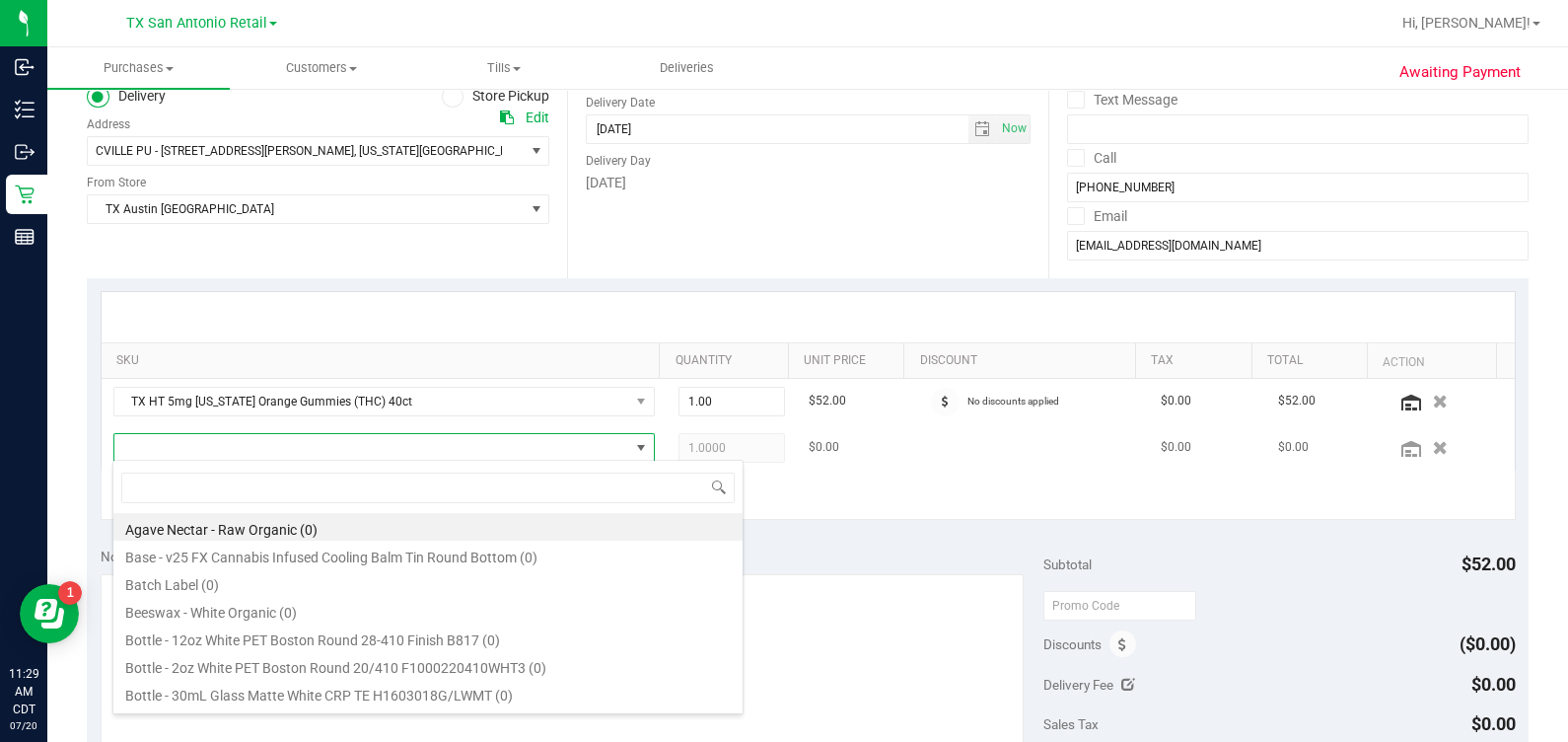 scroll, scrollTop: 98640, scrollLeft: 98089, axis: both 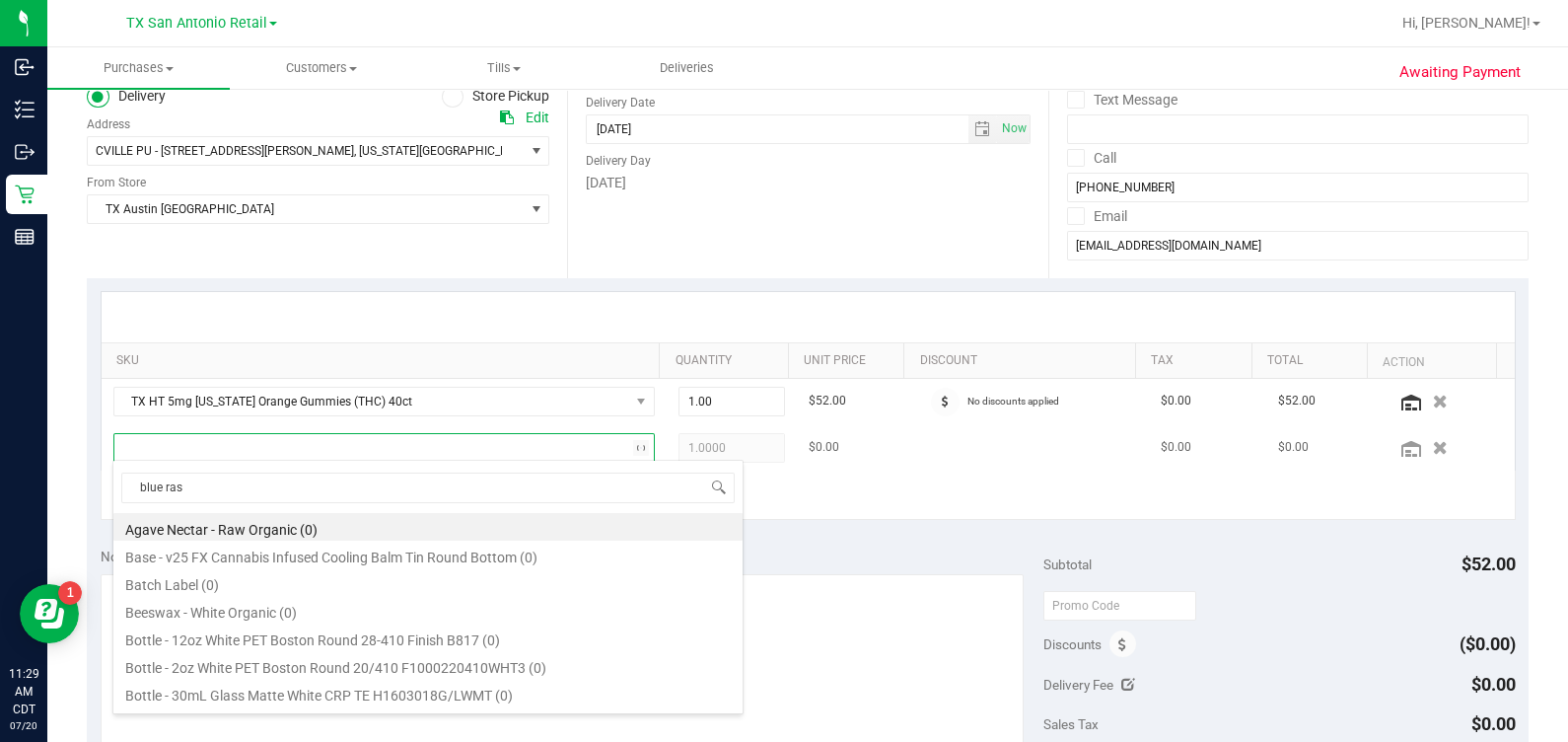 type on "blue rasp" 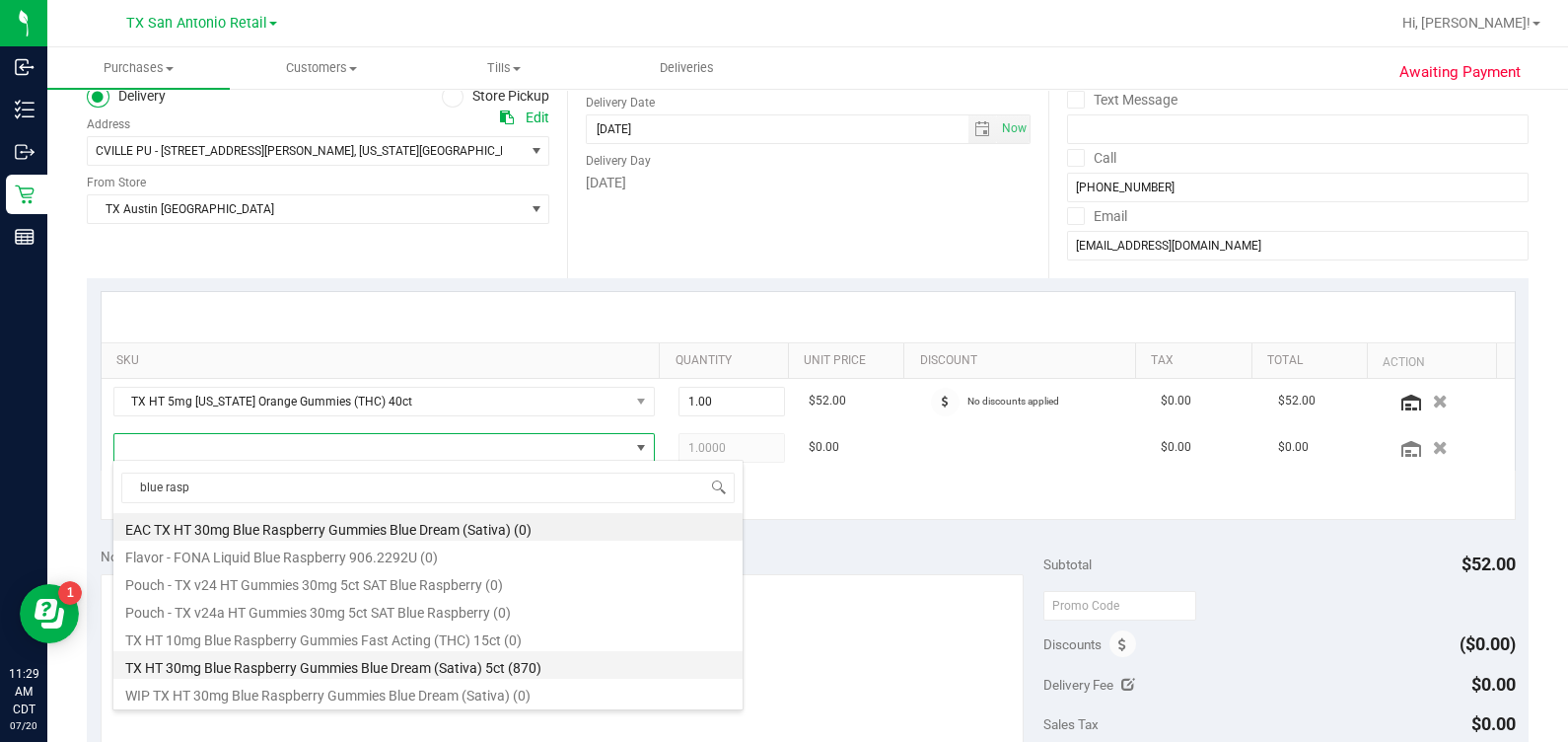 click on "TX HT 30mg Blue Raspberry Gummies Blue Dream (Sativa) 5ct (870)" at bounding box center [428, 665] 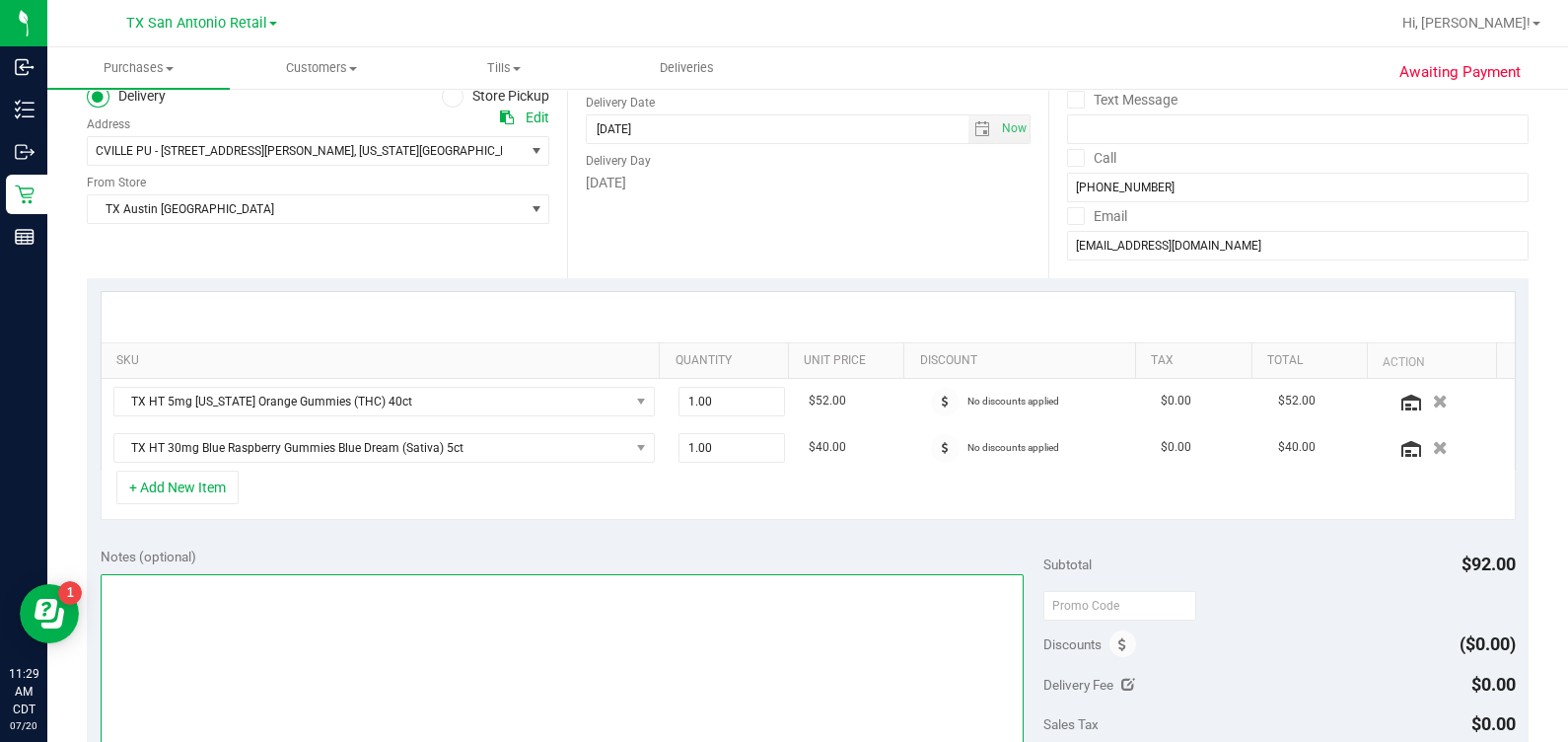 drag, startPoint x: 462, startPoint y: 647, endPoint x: 482, endPoint y: 624, distance: 30.479501 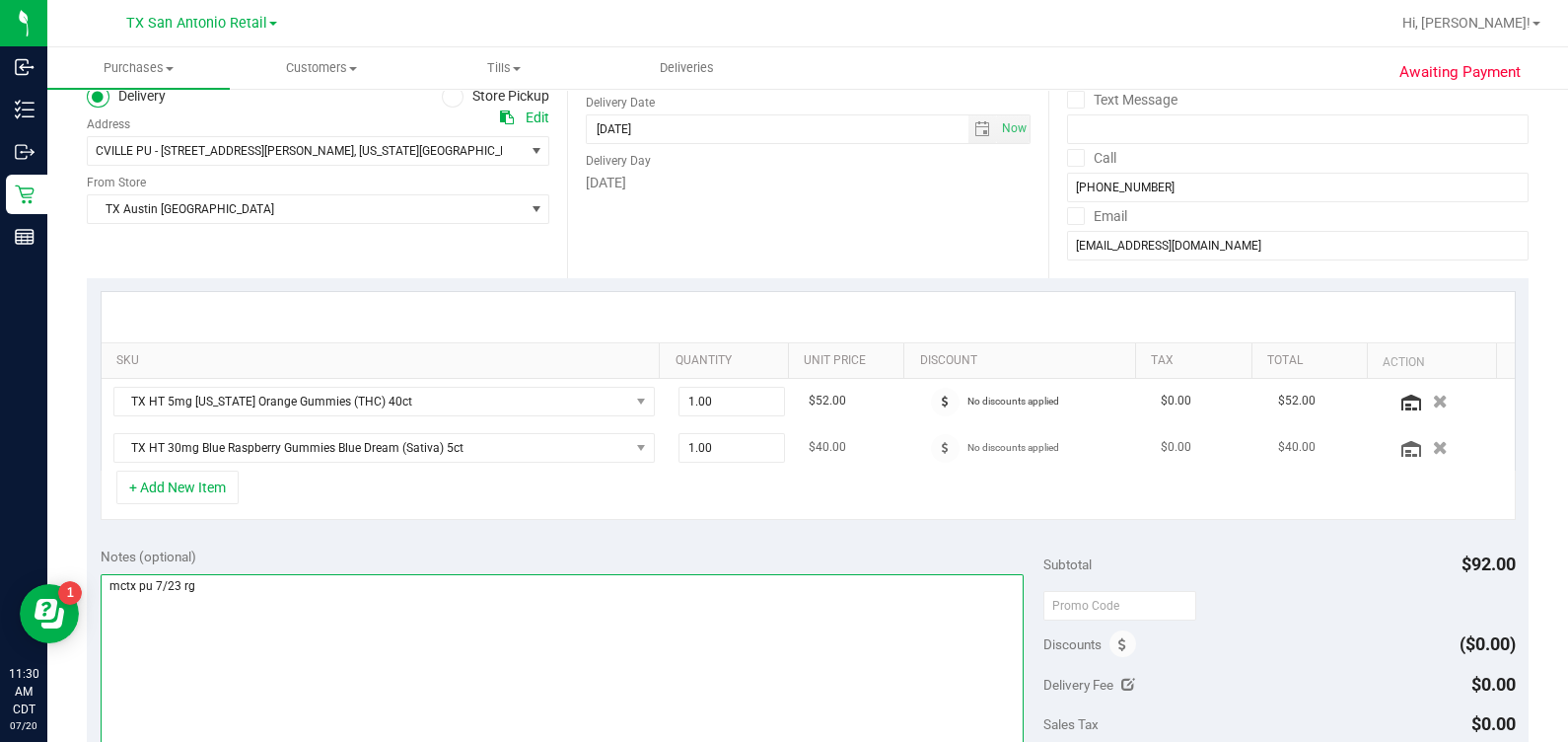 scroll, scrollTop: 370, scrollLeft: 0, axis: vertical 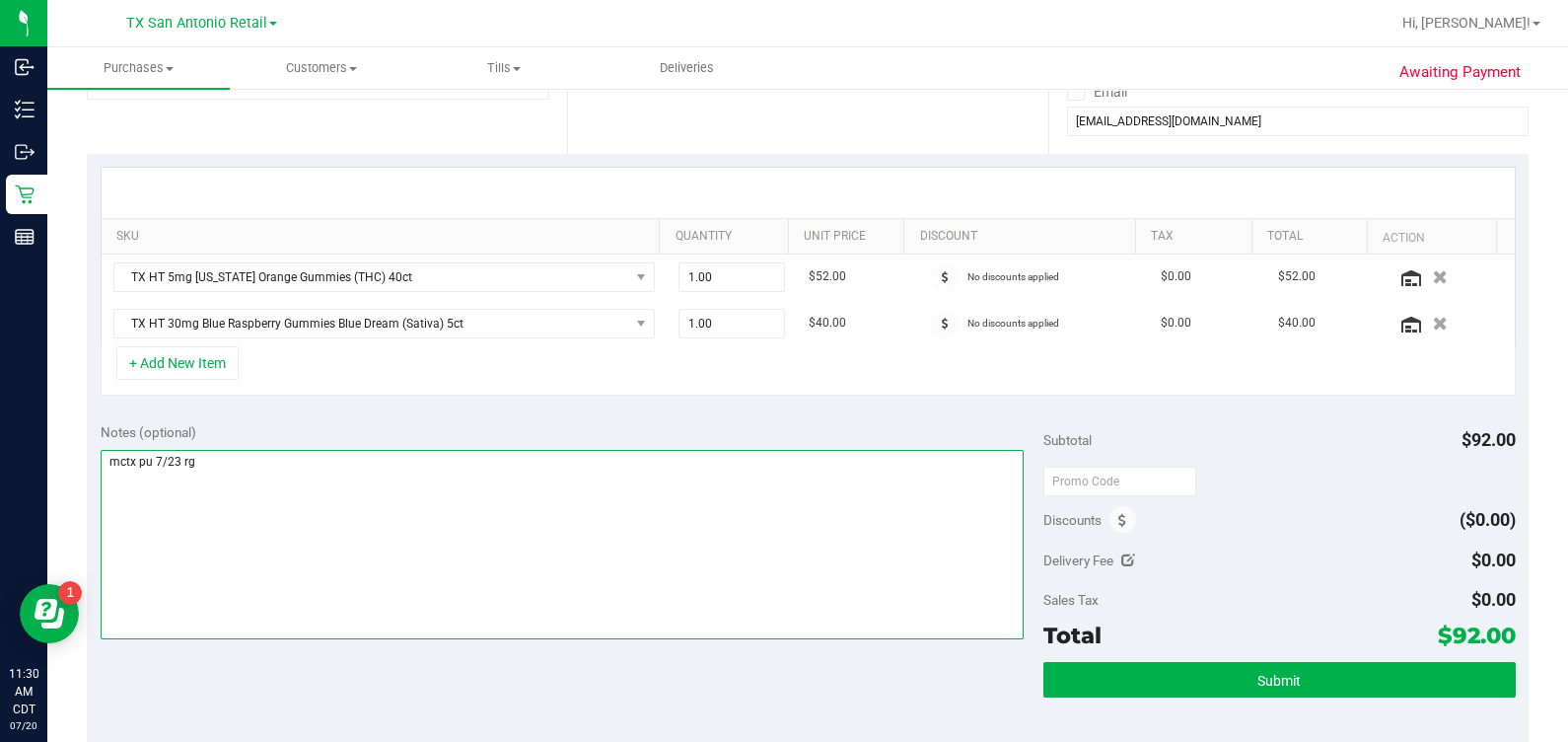 type on "mctx pu 7/23 rg" 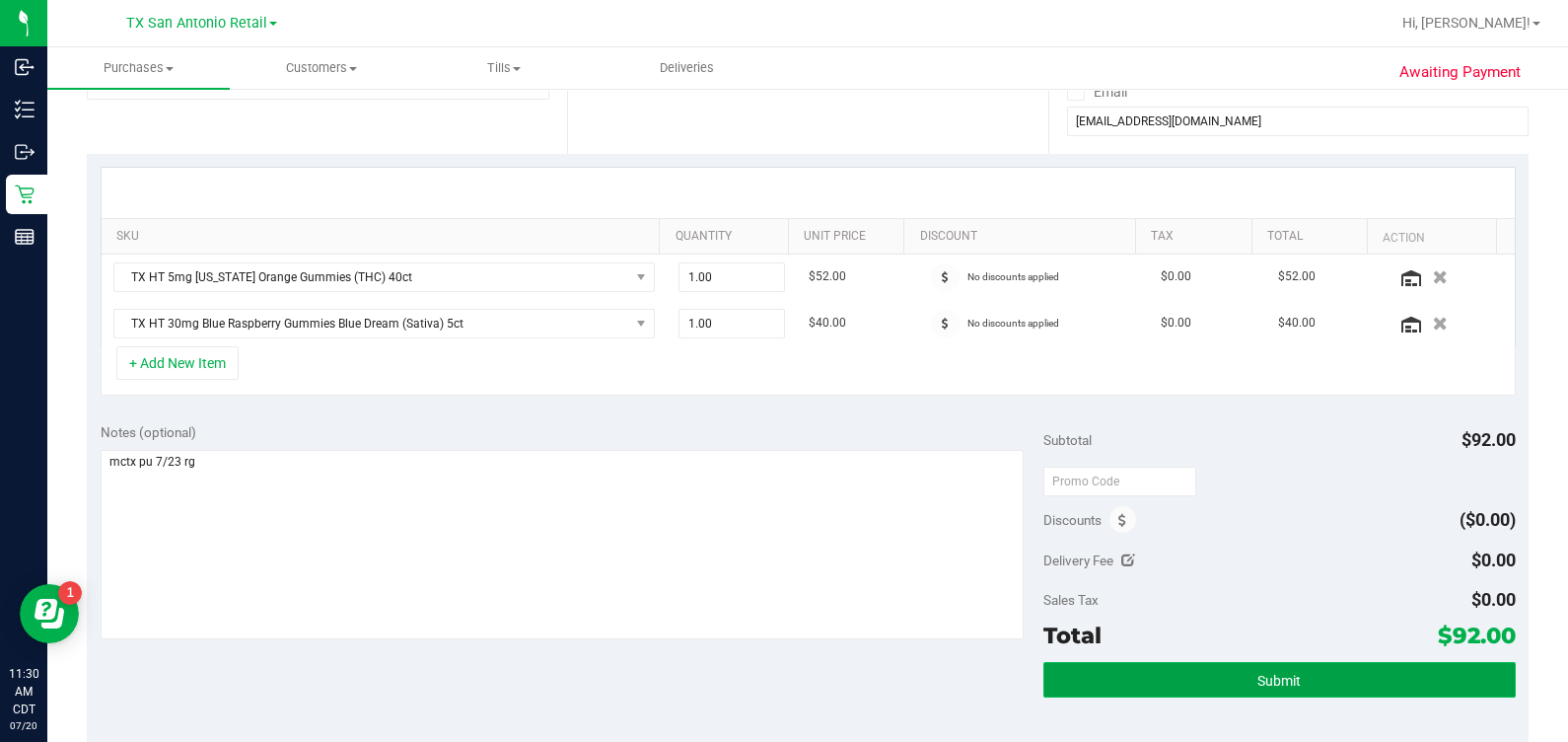 click on "Submit" at bounding box center [1279, 681] 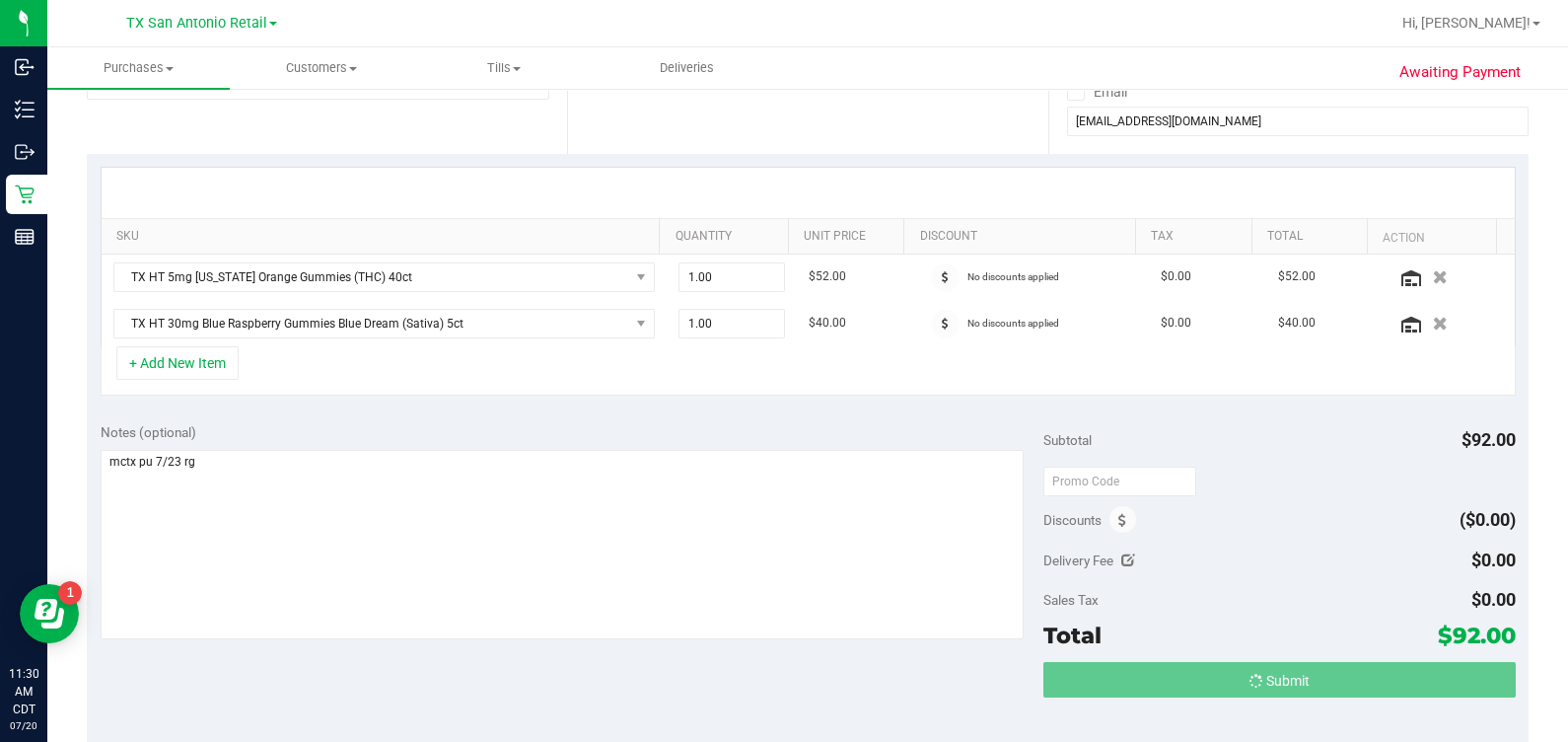 scroll, scrollTop: 0, scrollLeft: 0, axis: both 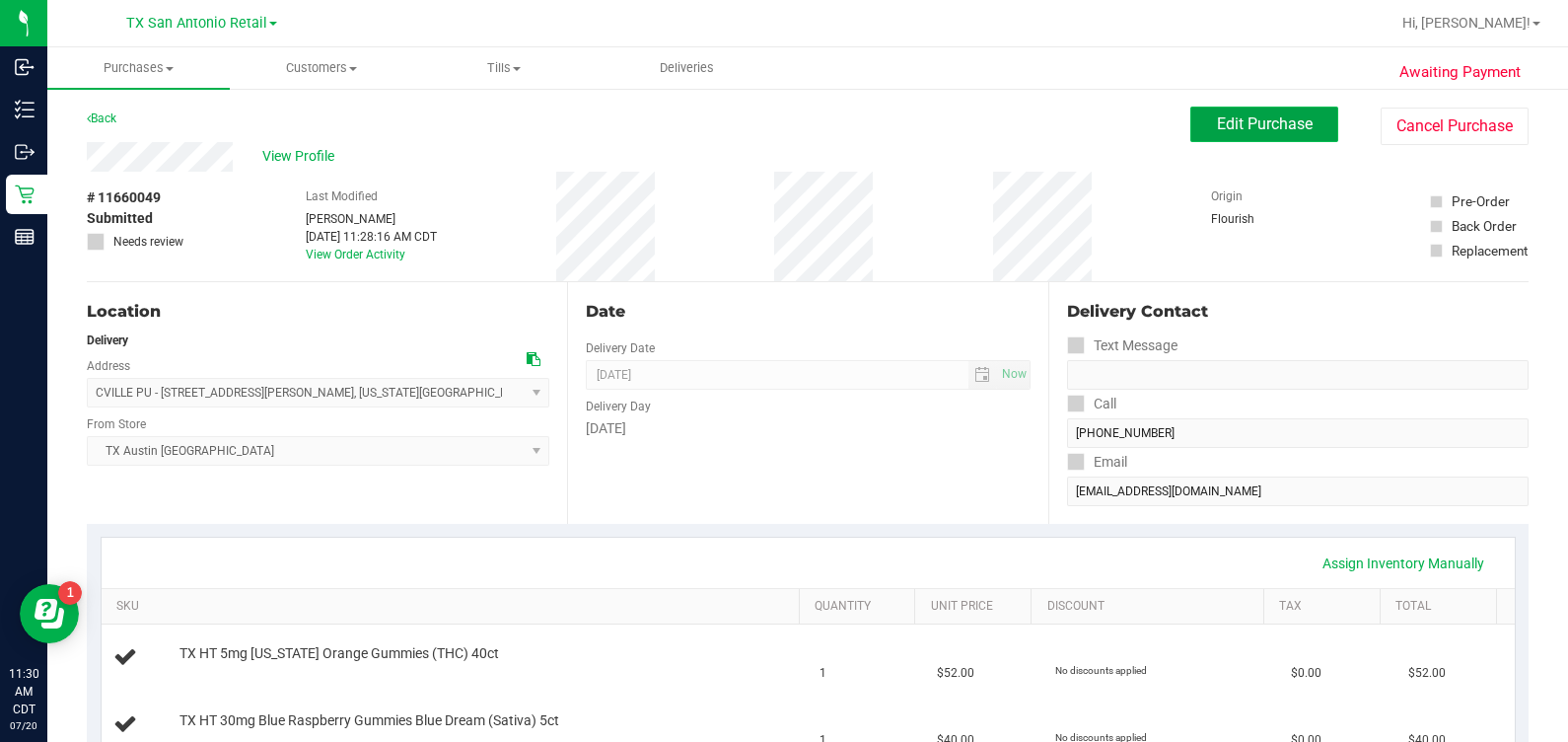 click on "Edit Purchase" at bounding box center (1264, 123) 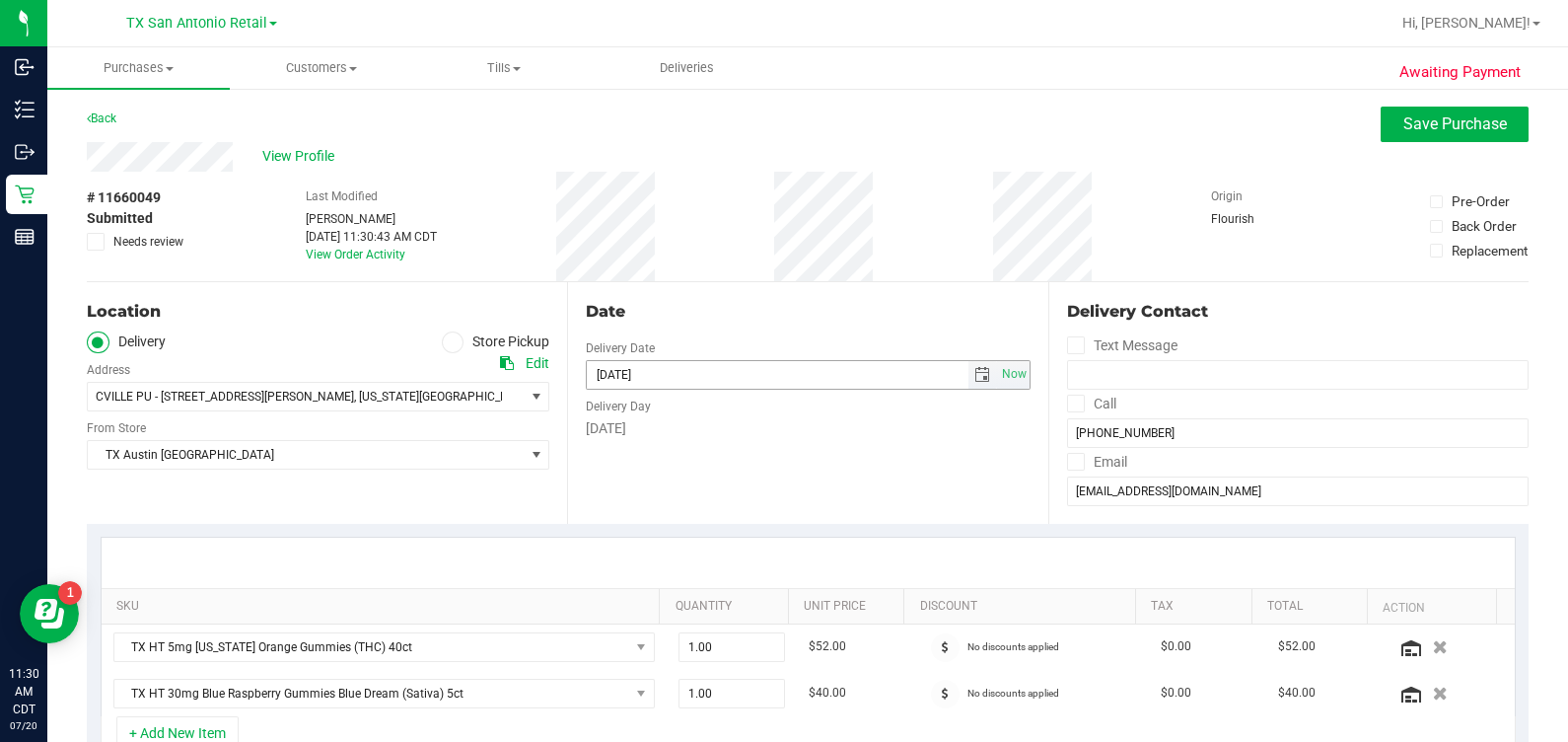 click at bounding box center [982, 375] 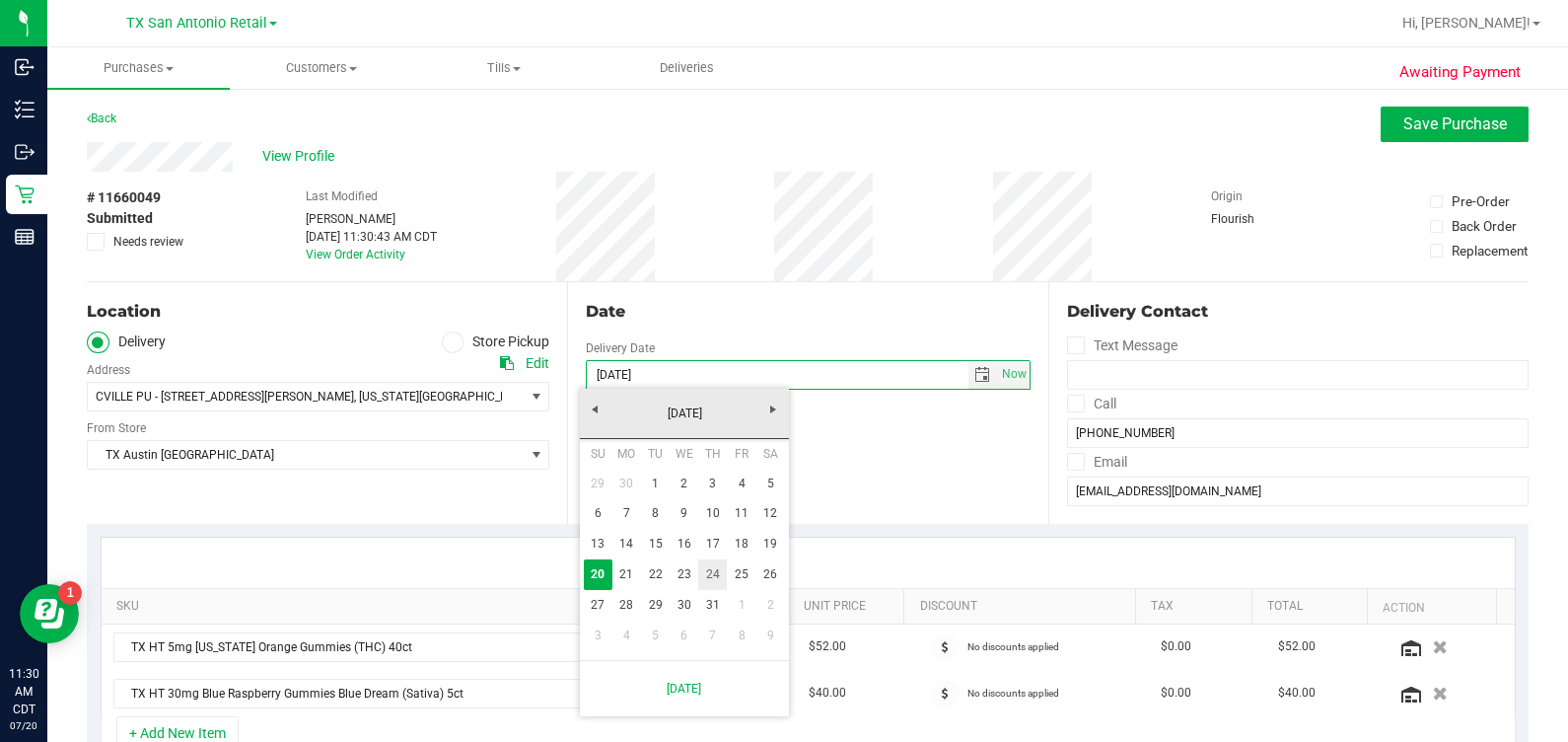 click on "24" at bounding box center [712, 574] 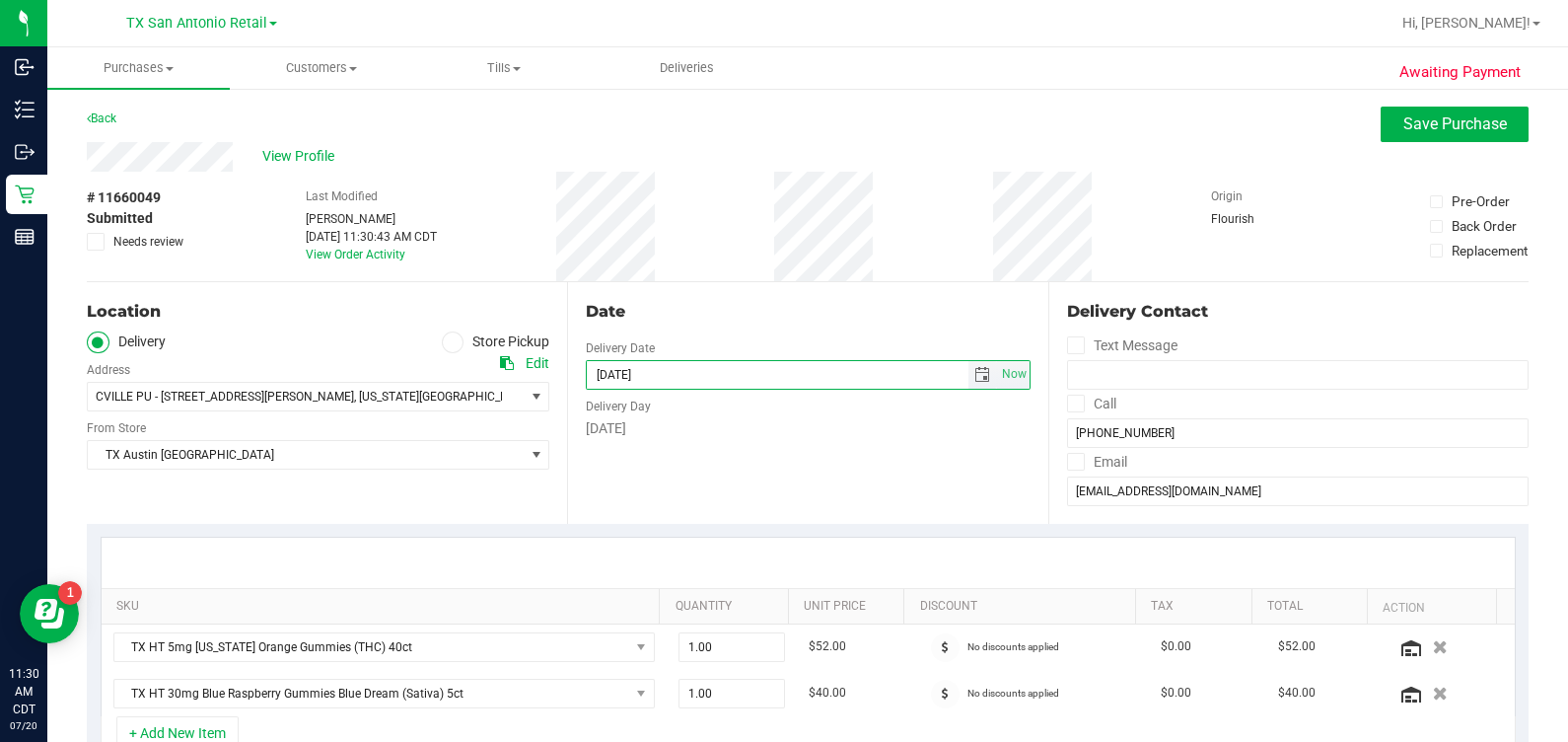 click at bounding box center [982, 375] 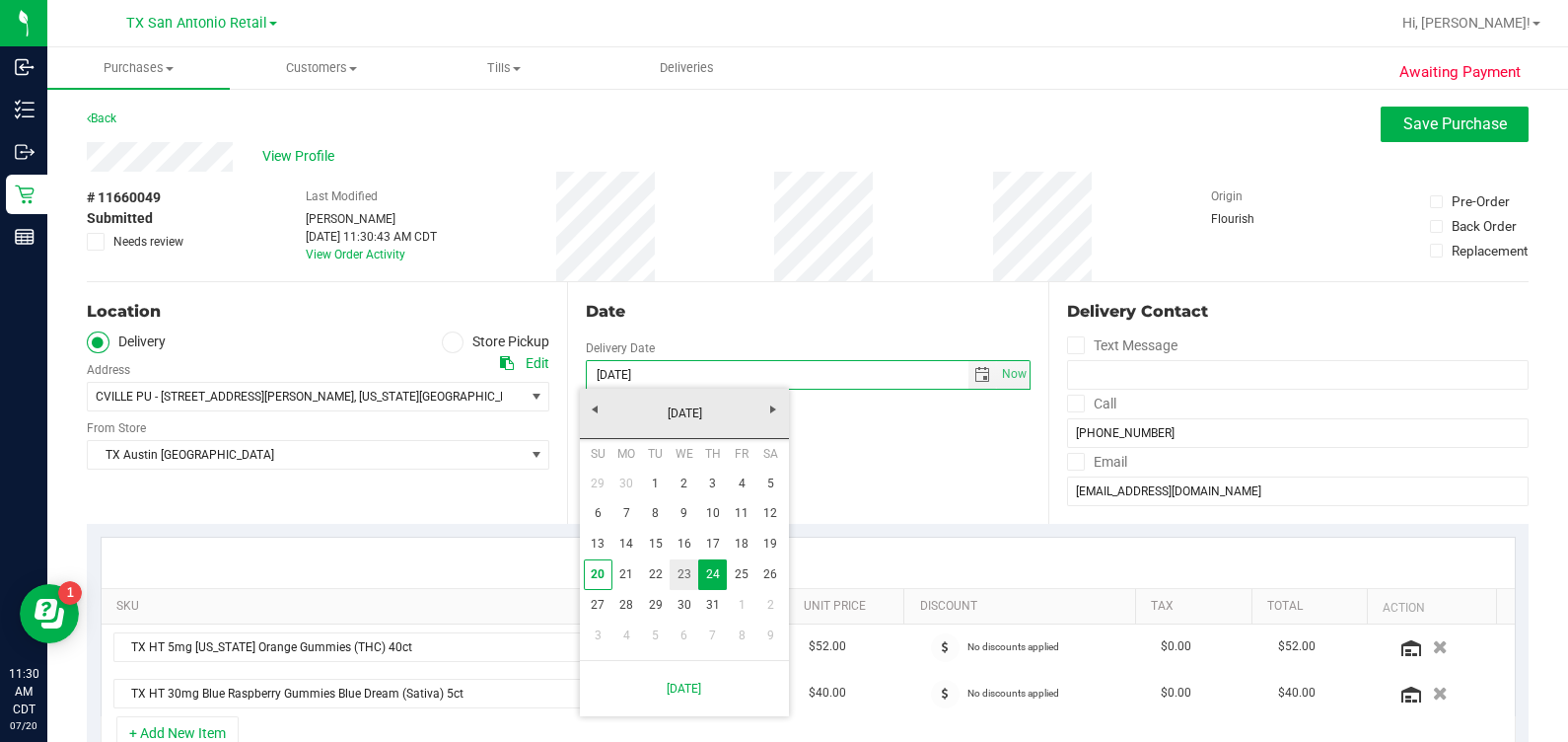 click on "23" at bounding box center (683, 574) 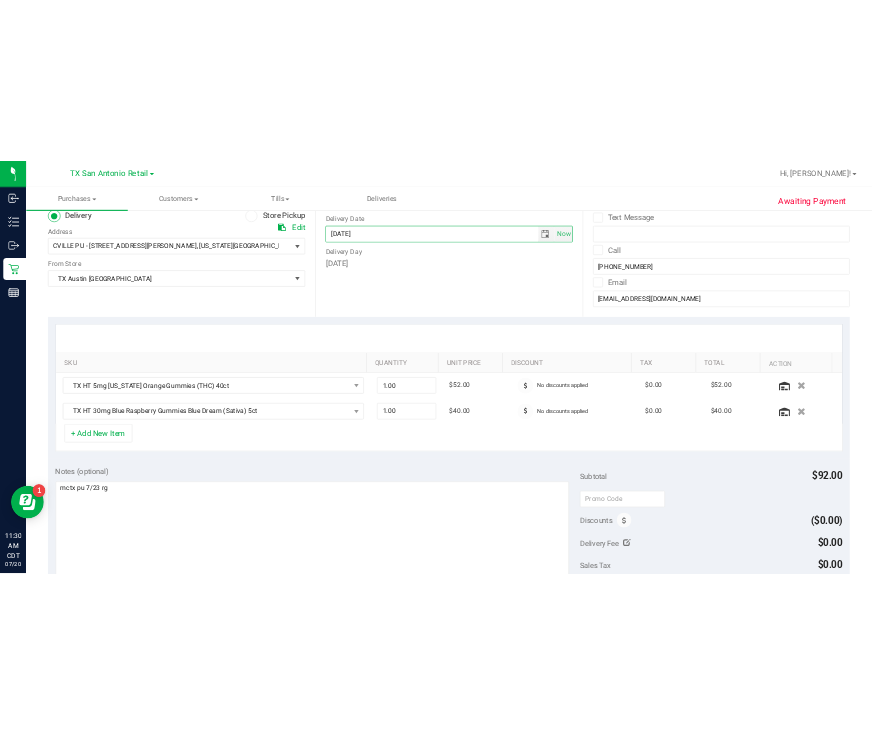 scroll, scrollTop: 0, scrollLeft: 0, axis: both 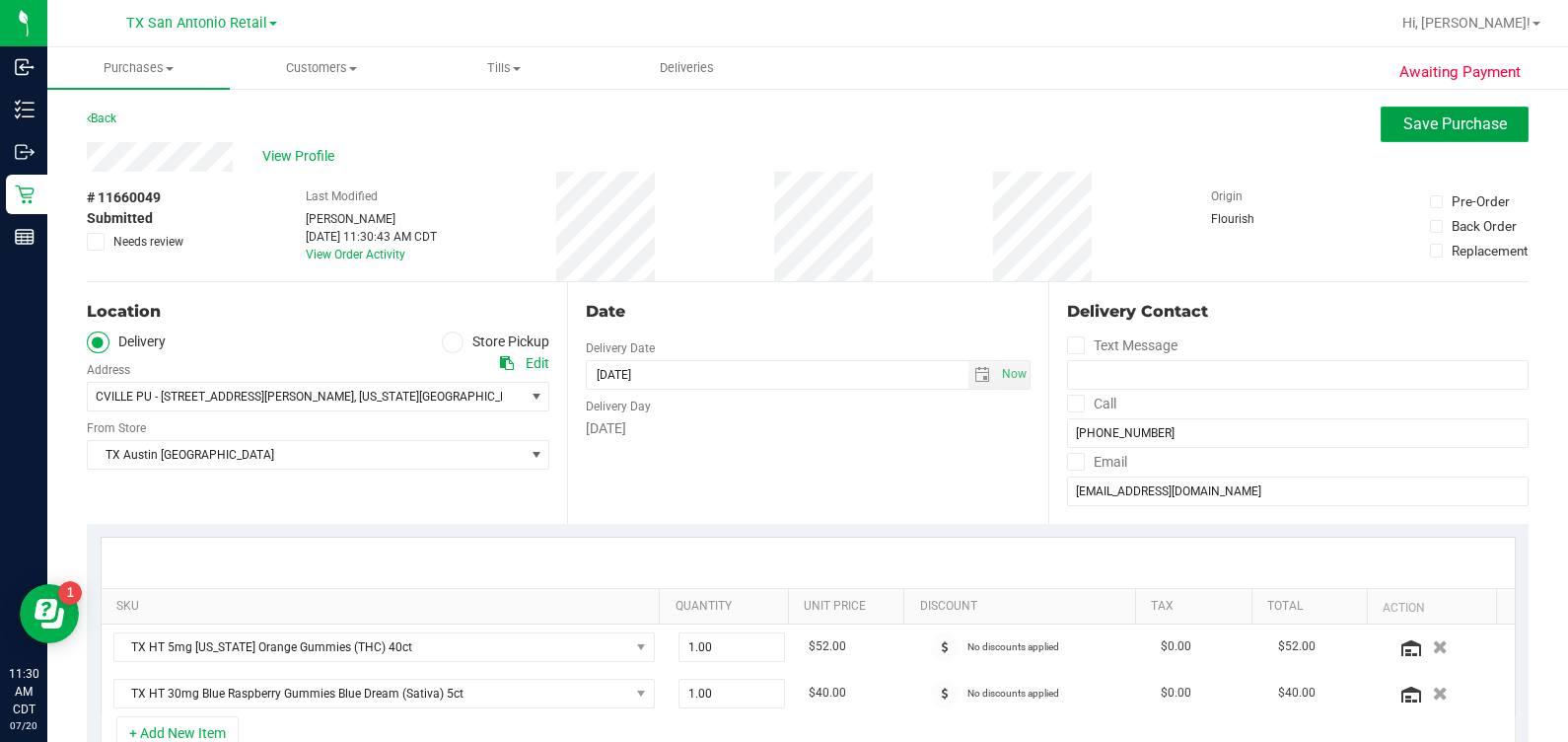 click on "Save Purchase" at bounding box center (1455, 124) 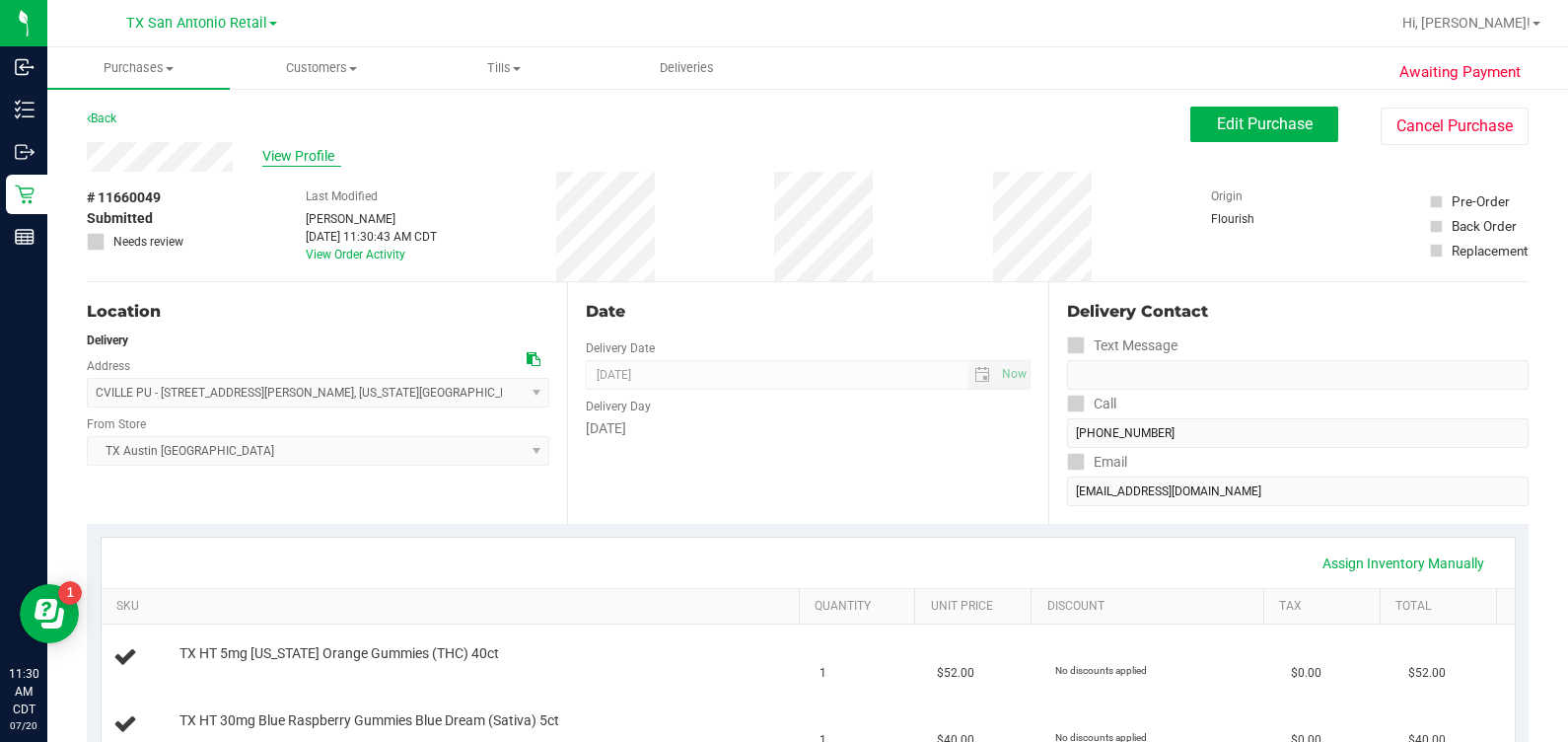 click on "View Profile" at bounding box center [302, 156] 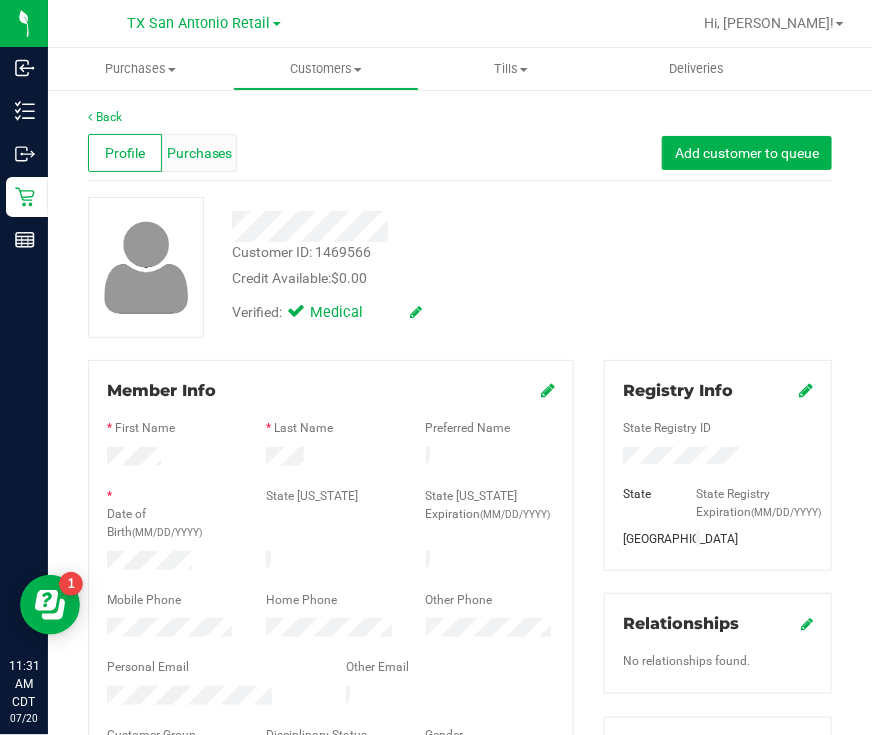 click on "Purchases" at bounding box center (200, 153) 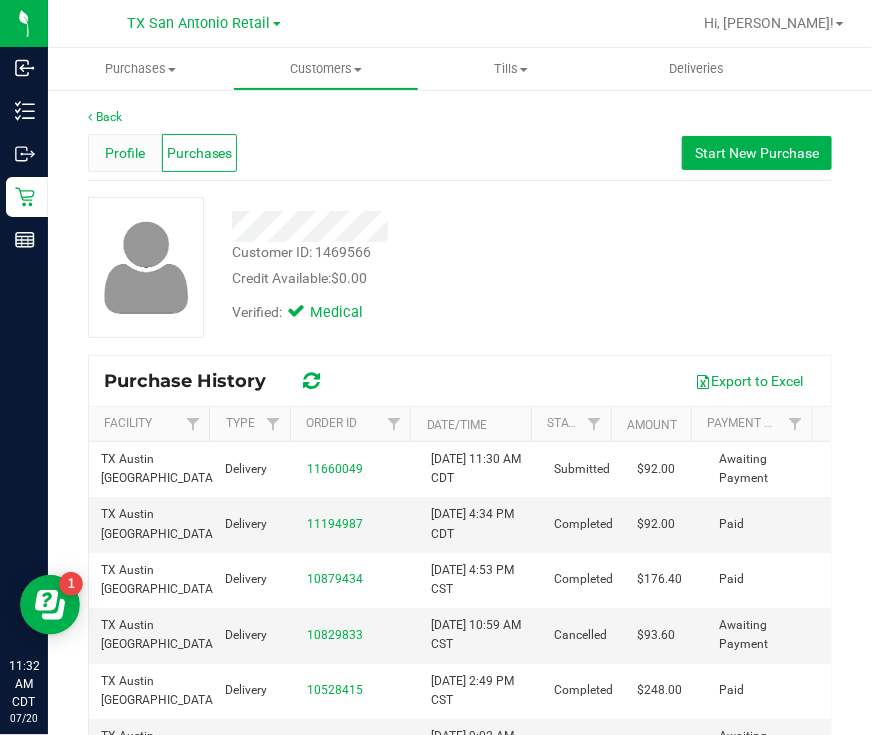 click on "Profile" at bounding box center [125, 153] 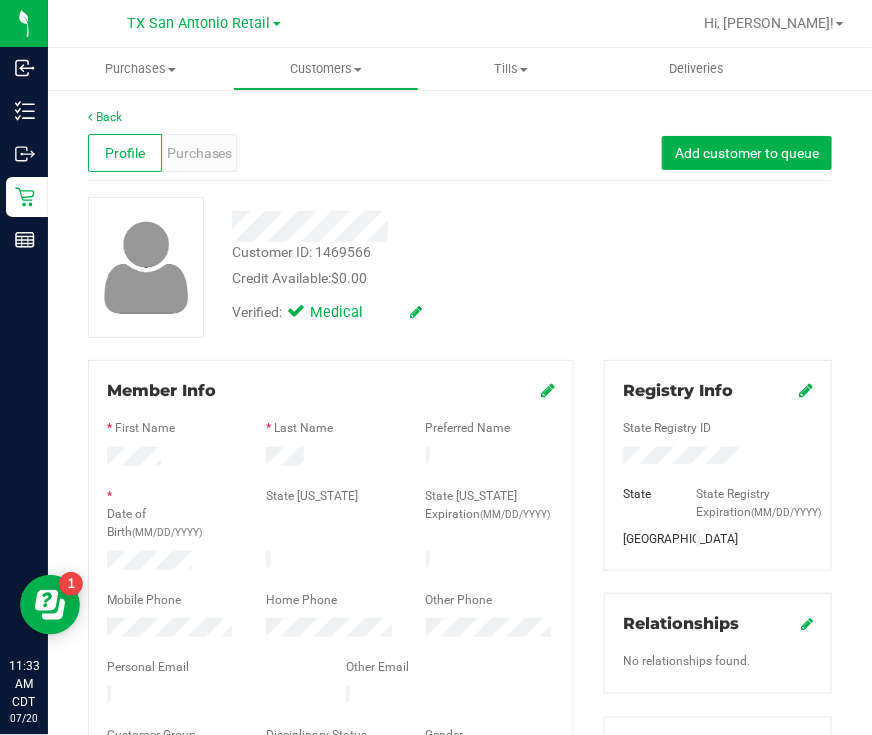 drag, startPoint x: 210, startPoint y: 547, endPoint x: 101, endPoint y: 555, distance: 109.29318 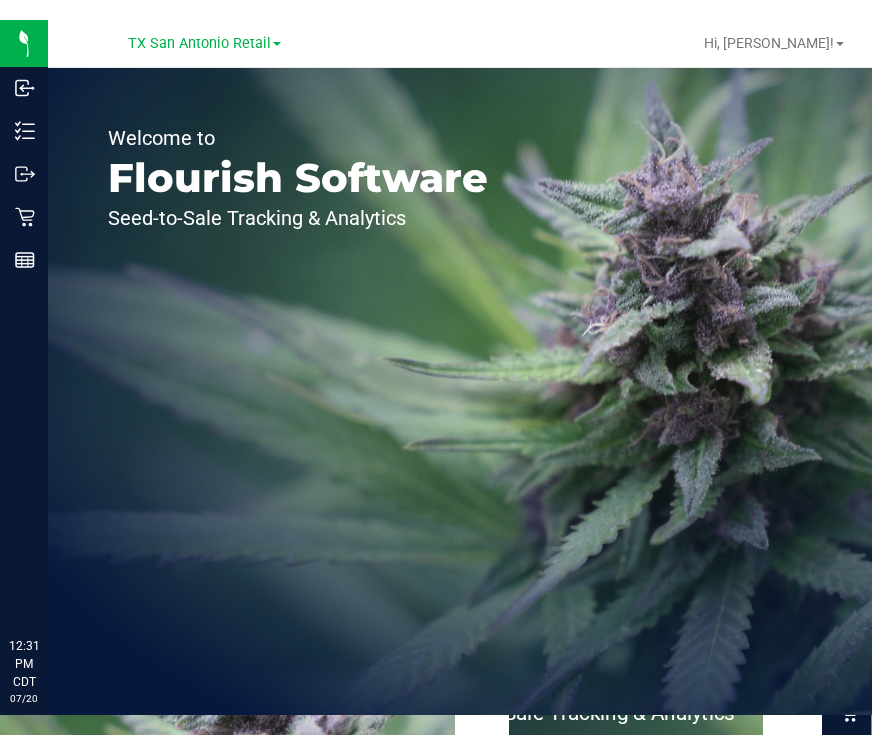 scroll, scrollTop: 0, scrollLeft: 0, axis: both 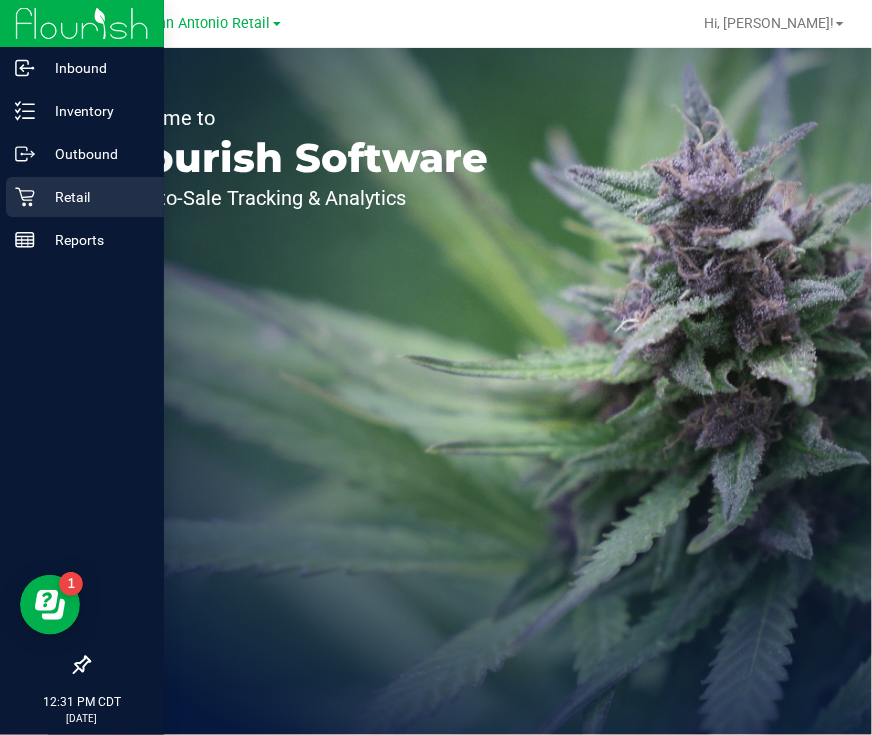 click on "Retail" at bounding box center (95, 197) 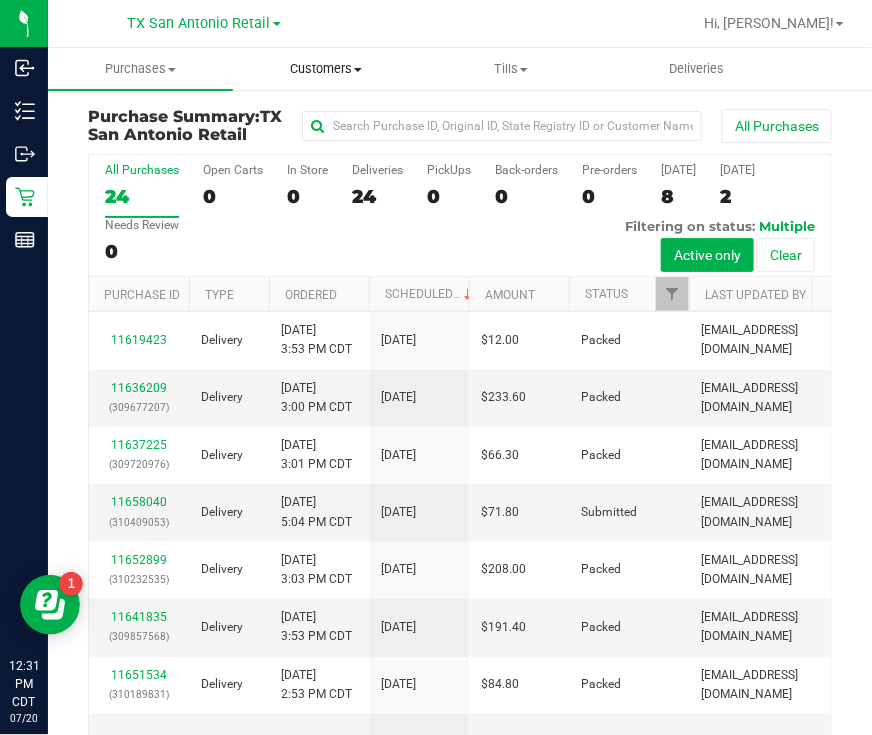 click on "Customers" at bounding box center (325, 69) 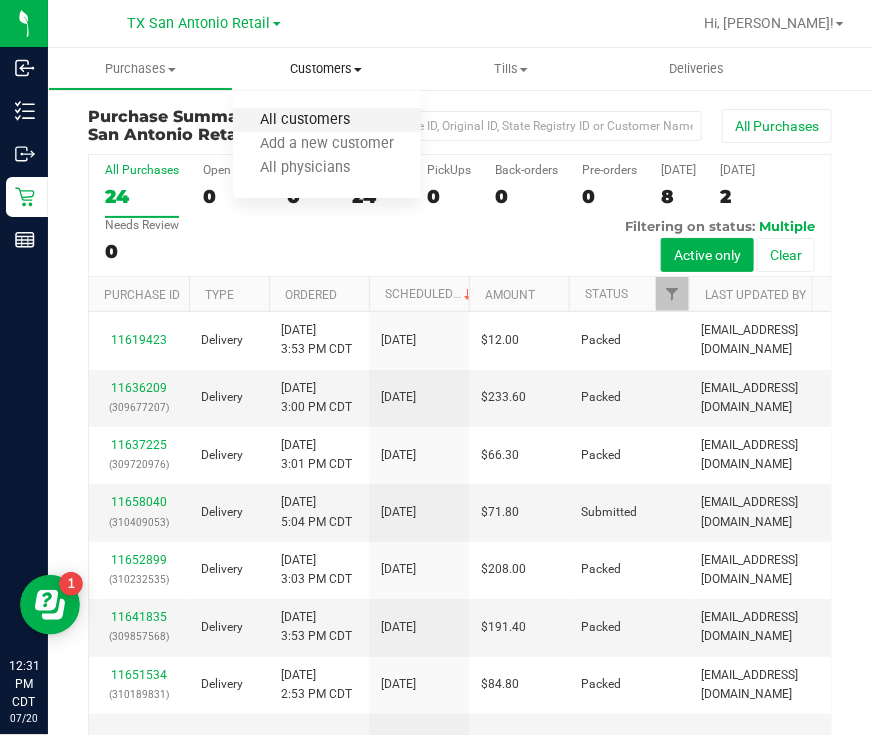 click on "All customers" at bounding box center [305, 120] 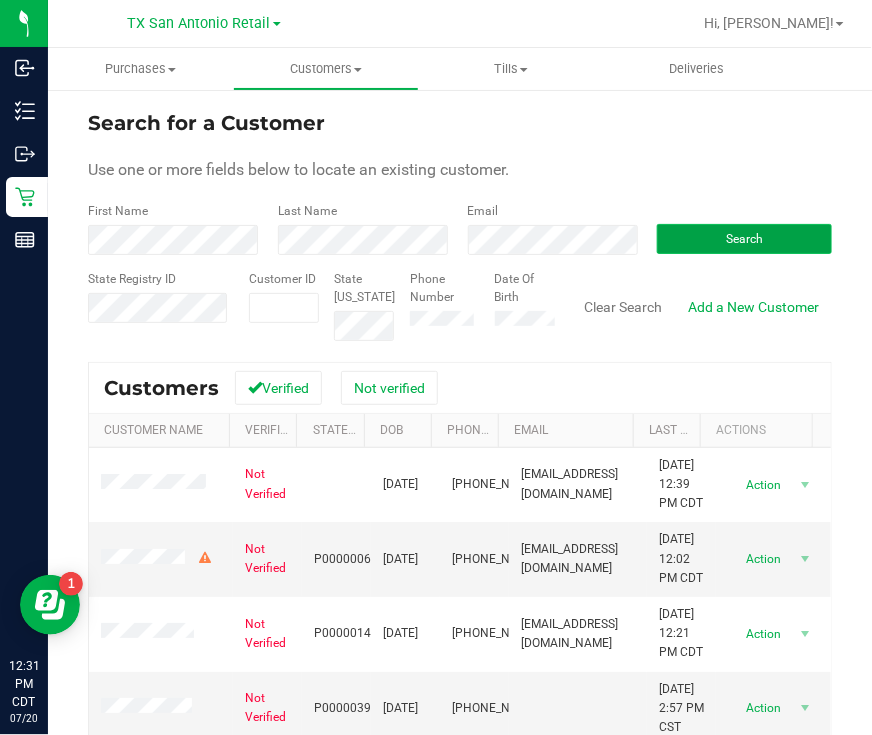 click on "Search" at bounding box center [744, 239] 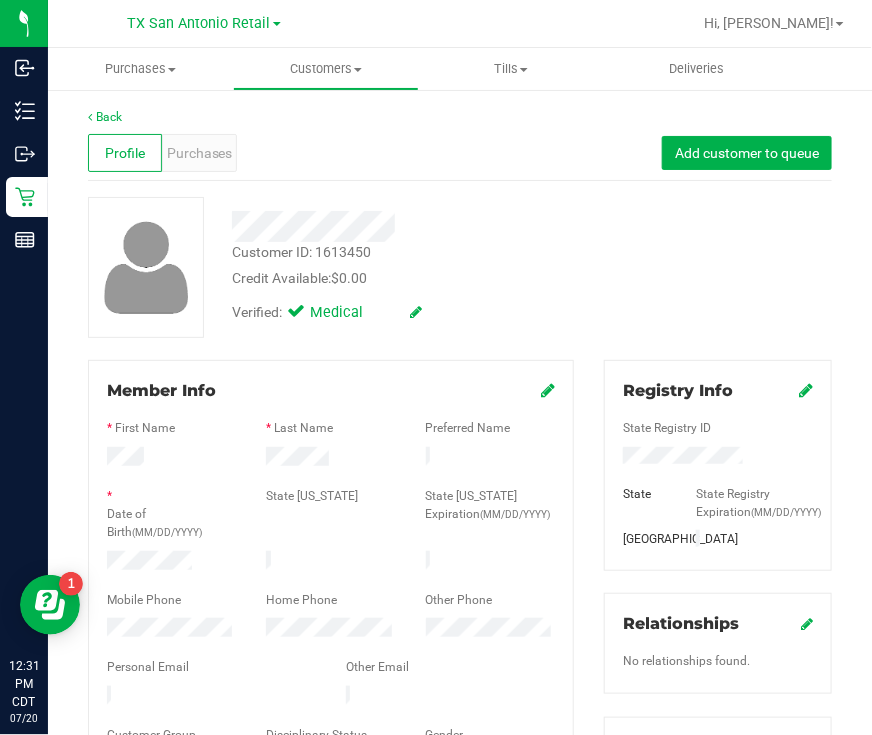 click on "Profile
Purchases
Add customer to queue" at bounding box center [460, 153] 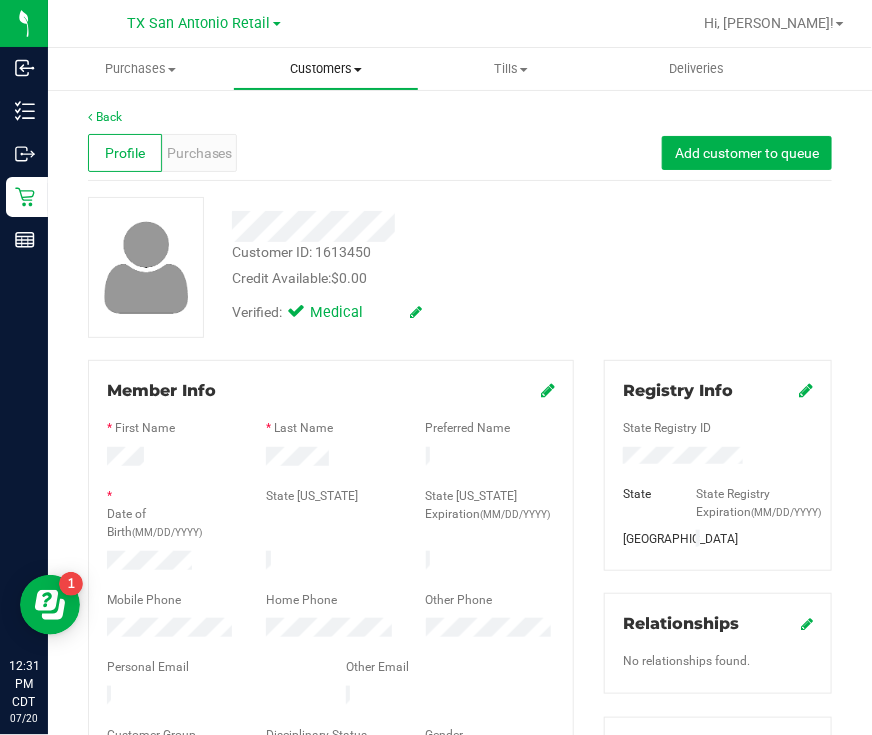 click on "Customers" at bounding box center (325, 69) 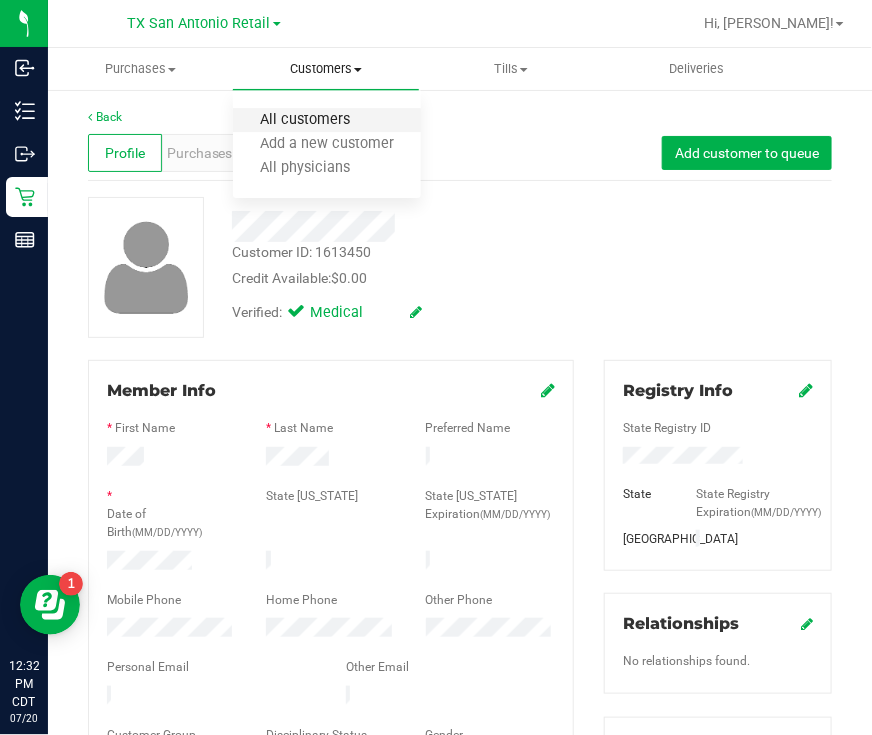 click on "All customers" at bounding box center (305, 120) 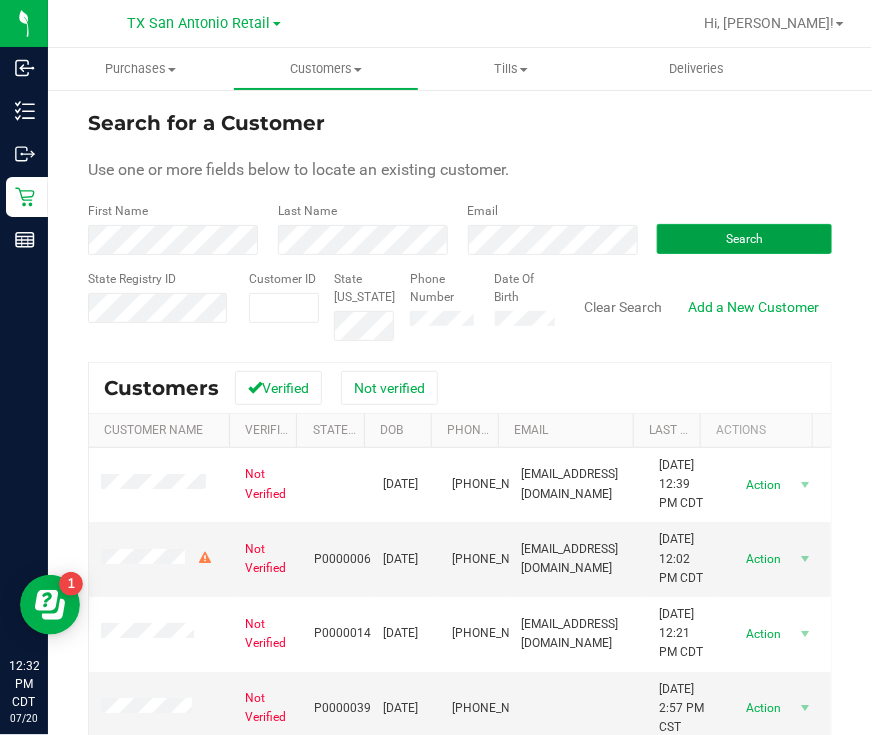 drag, startPoint x: 755, startPoint y: 228, endPoint x: 762, endPoint y: 219, distance: 11.401754 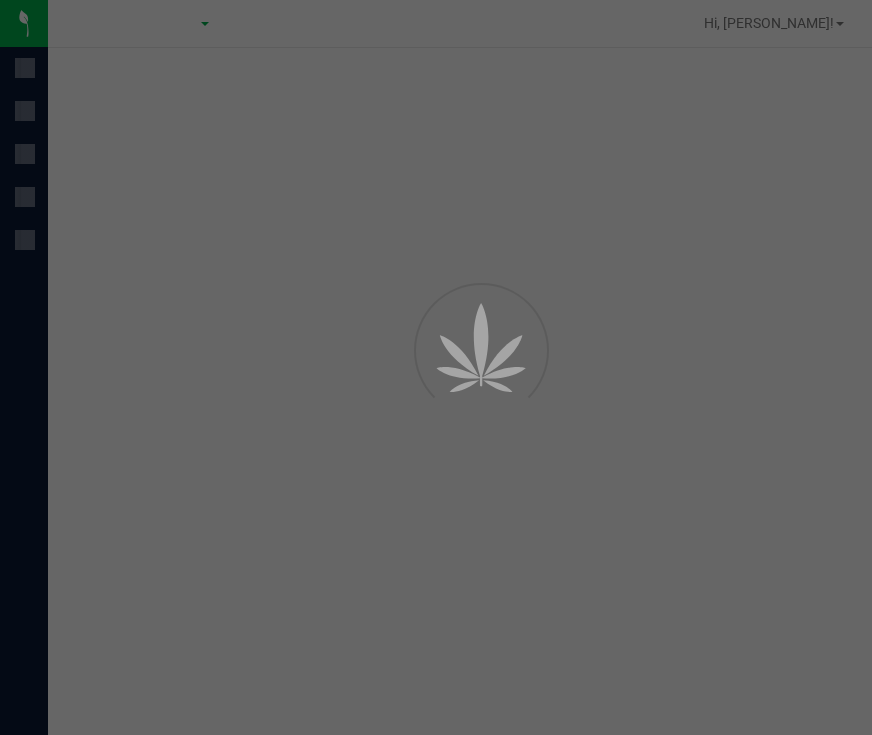 scroll, scrollTop: 0, scrollLeft: 0, axis: both 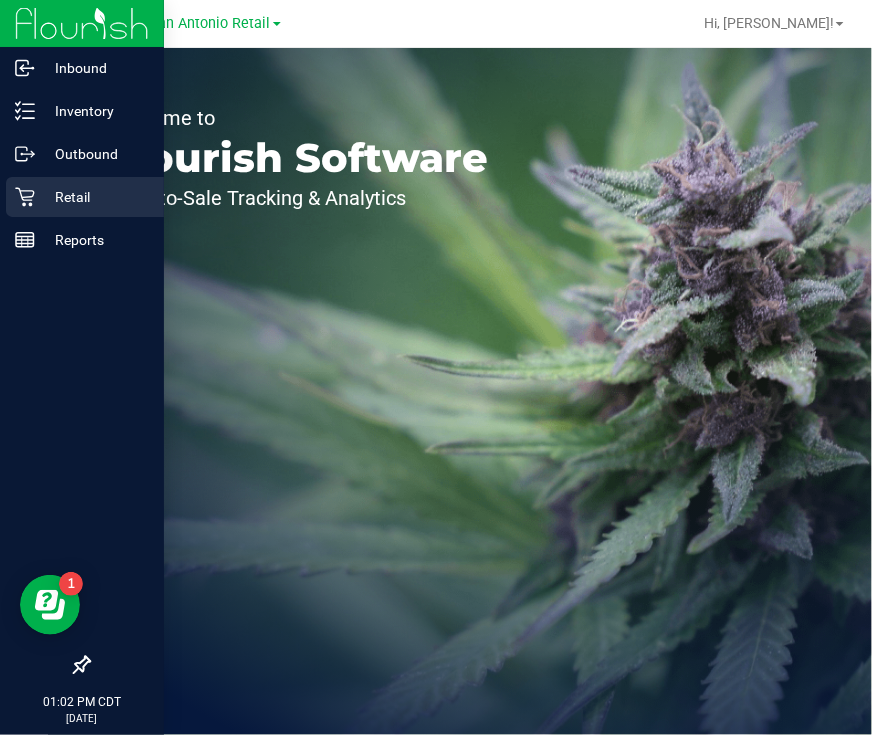click on "Retail" at bounding box center [95, 197] 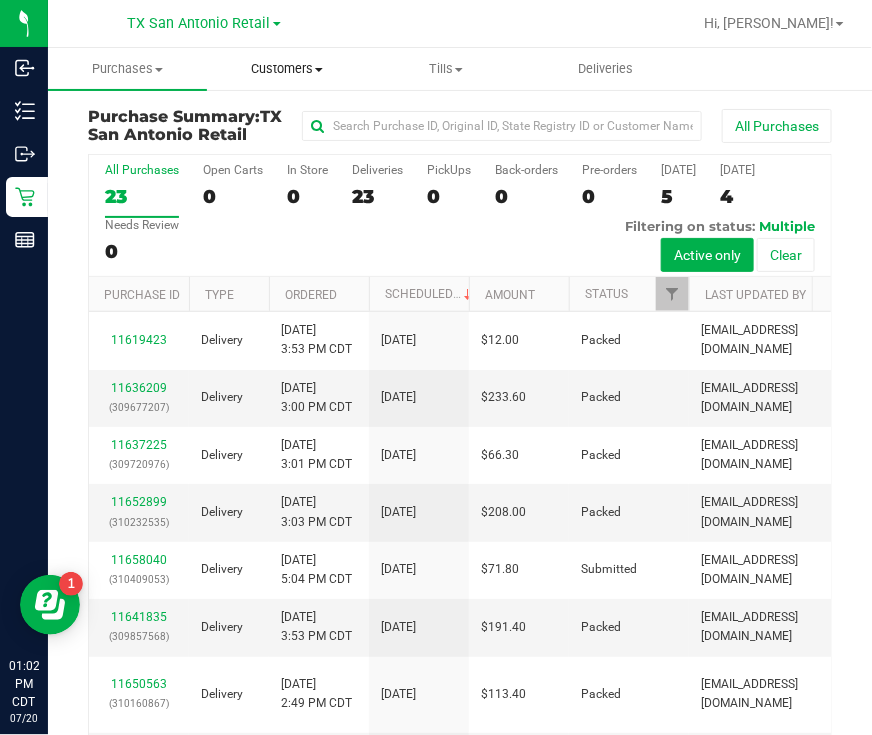 click on "Customers" at bounding box center [286, 69] 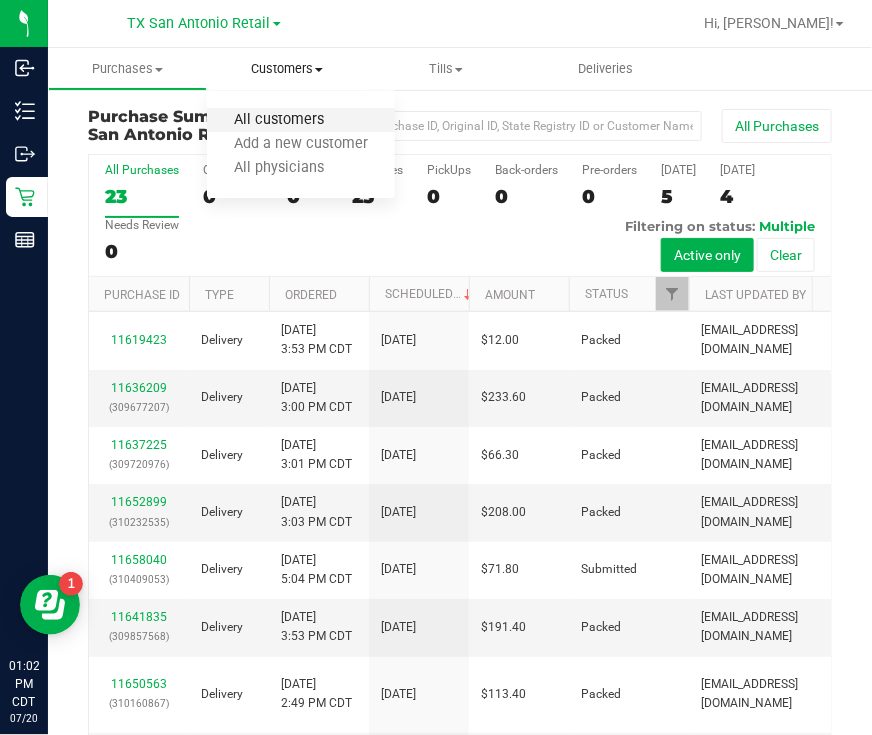 click on "All customers" at bounding box center (279, 120) 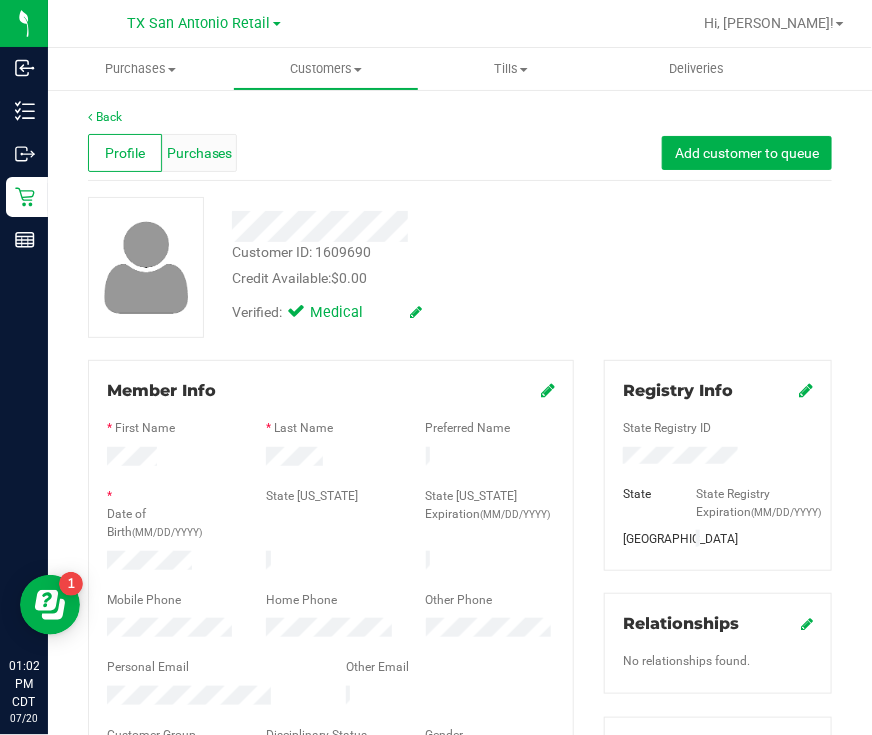 click on "Purchases" at bounding box center (200, 153) 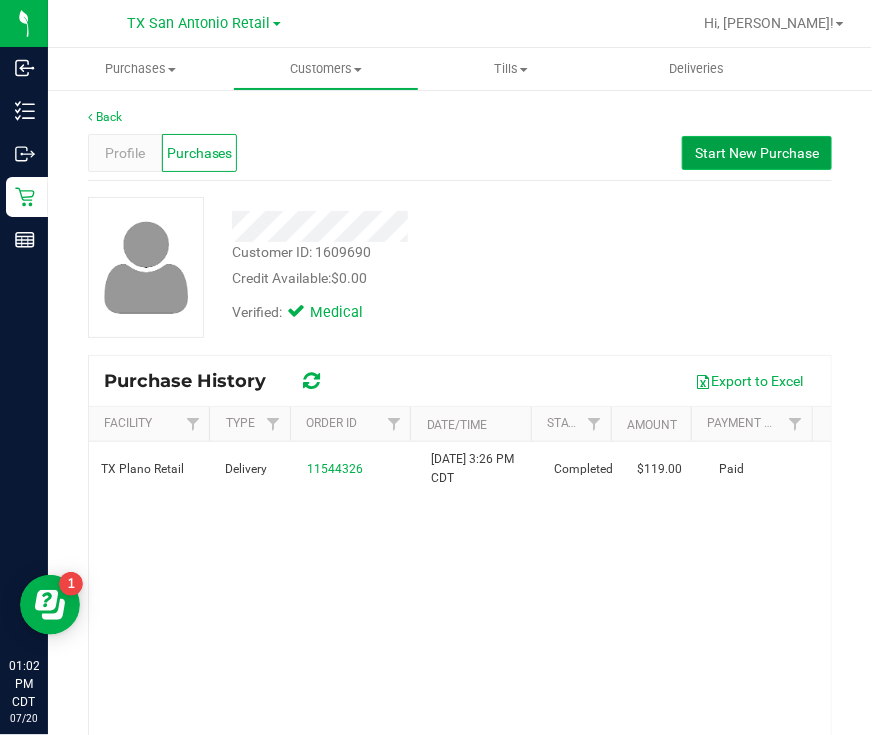 click on "Start New Purchase" at bounding box center (757, 153) 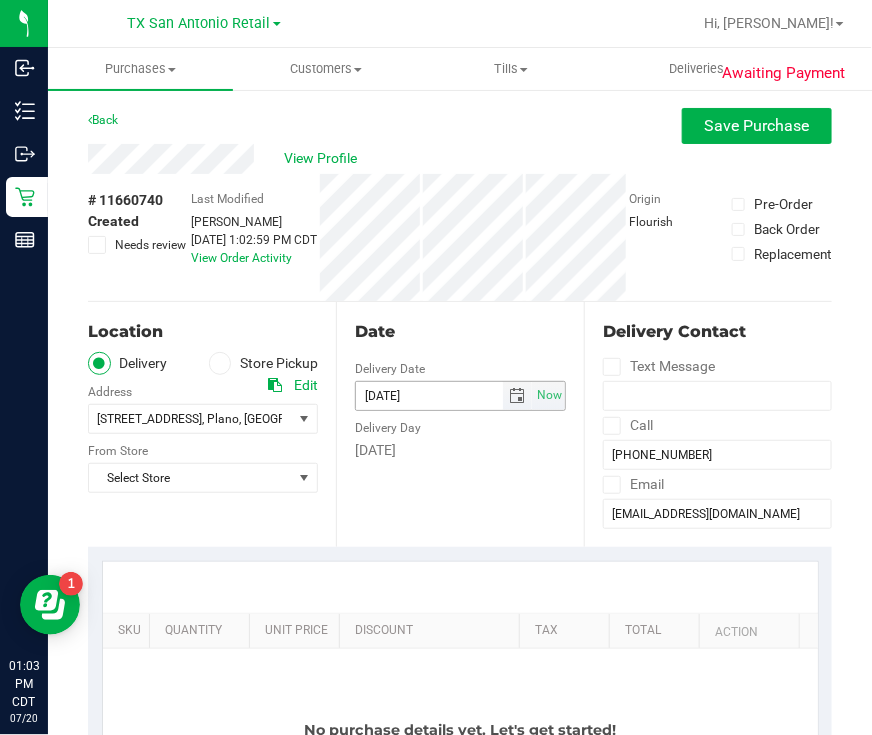 click at bounding box center (517, 396) 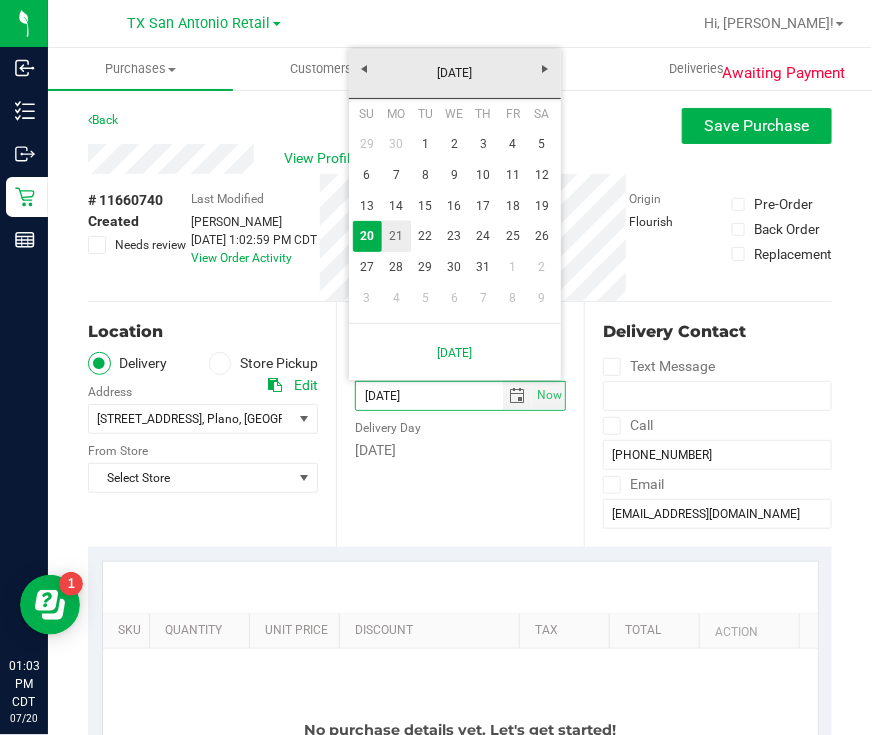 click on "21" at bounding box center (396, 236) 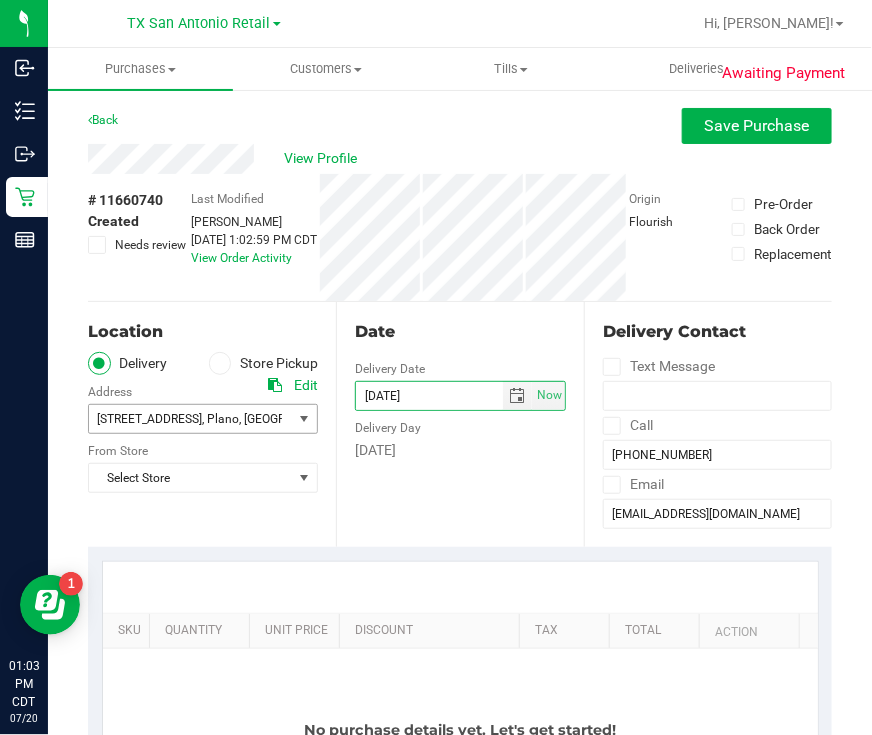 click on "[STREET_ADDRESS]
, [GEOGRAPHIC_DATA]
, [GEOGRAPHIC_DATA]
75024" at bounding box center (185, 419) 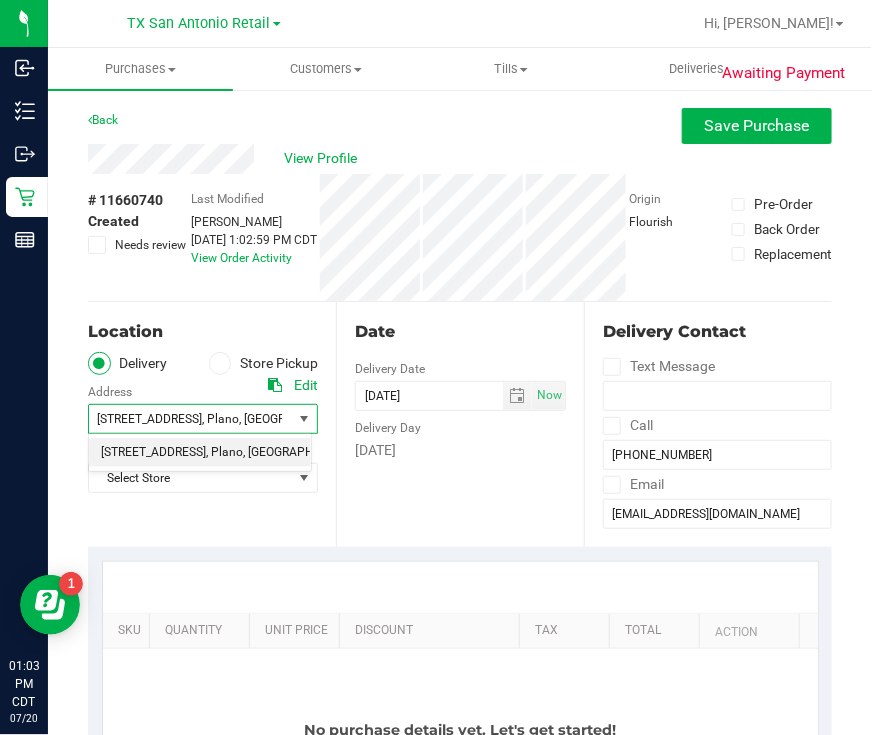 click on "Location
Delivery
Store Pickup
Address
Edit
[STREET_ADDRESS]
, [GEOGRAPHIC_DATA]
, [GEOGRAPHIC_DATA]
75024
Select address [STREET_ADDRESS]
From Store
Select Store Select Store [PERSON_NAME][GEOGRAPHIC_DATA] [PERSON_NAME][GEOGRAPHIC_DATA] WC [GEOGRAPHIC_DATA] [PERSON_NAME][GEOGRAPHIC_DATA] WC [GEOGRAPHIC_DATA] WC [GEOGRAPHIC_DATA] [PERSON_NAME] [GEOGRAPHIC_DATA] WC [GEOGRAPHIC_DATA] WC [GEOGRAPHIC_DATA] WC [GEOGRAPHIC_DATA] WC [GEOGRAPHIC_DATA][PERSON_NAME] WC Ft. Lauderdale WC" at bounding box center (212, 424) 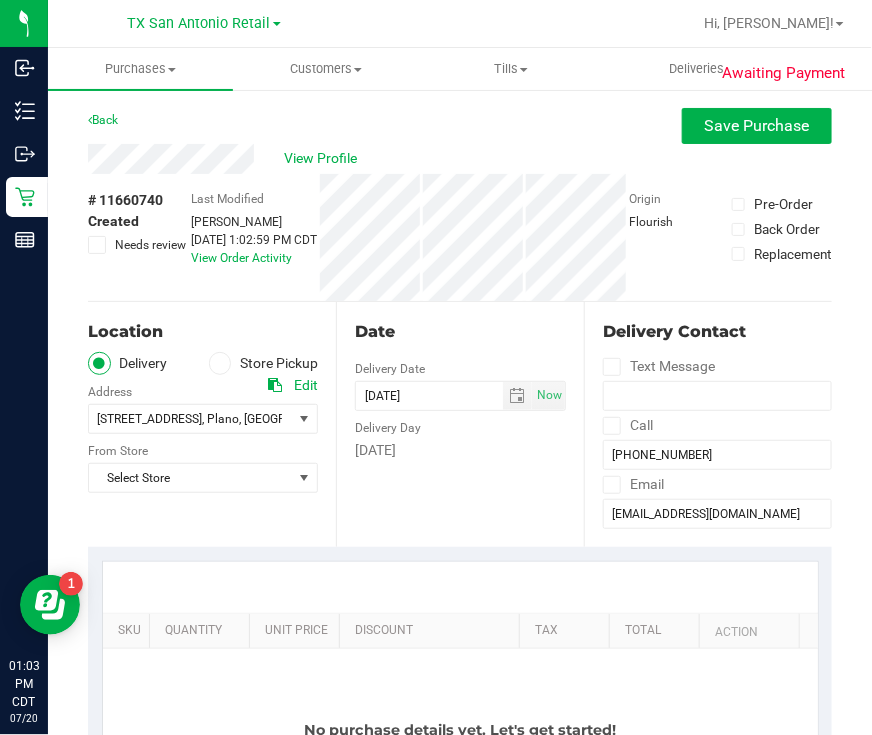 click on "Edit" at bounding box center [306, 385] 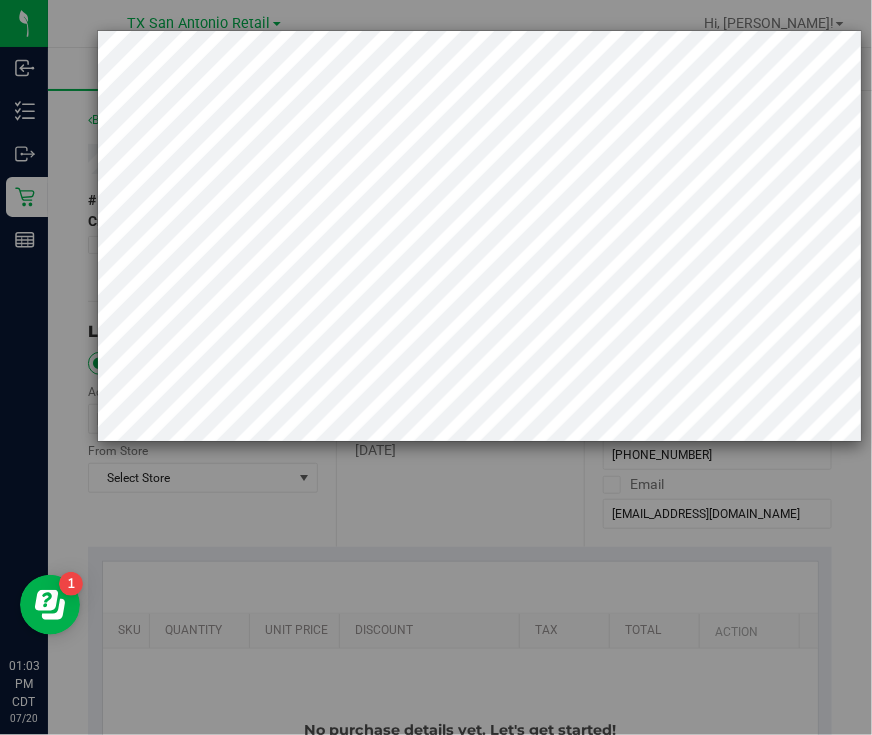 click at bounding box center (443, 236) 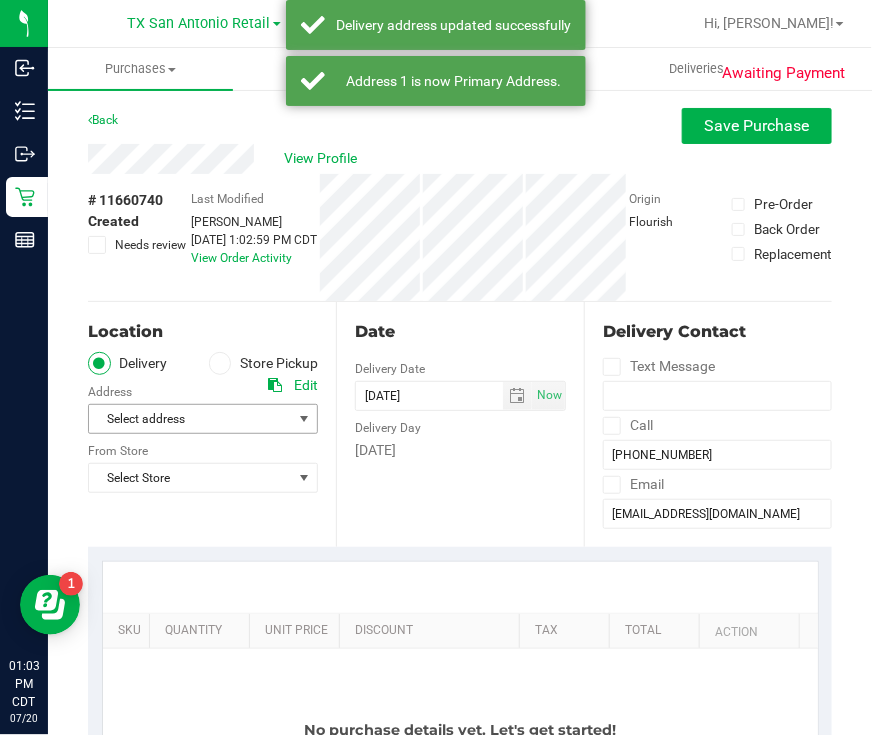click on "Select address" at bounding box center (185, 419) 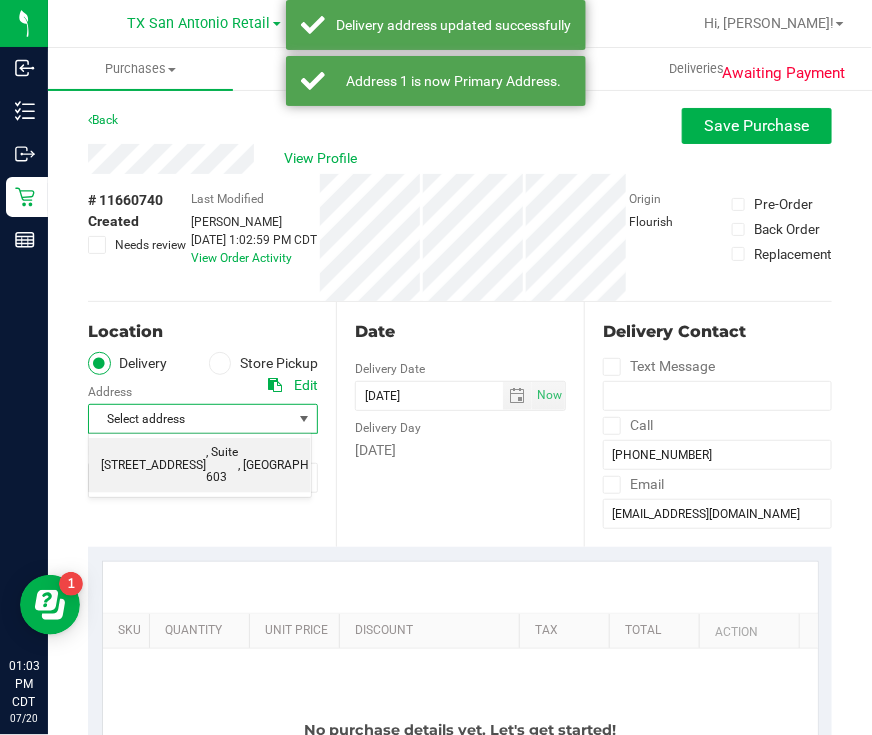 click on ", Suite 603" at bounding box center (222, 465) 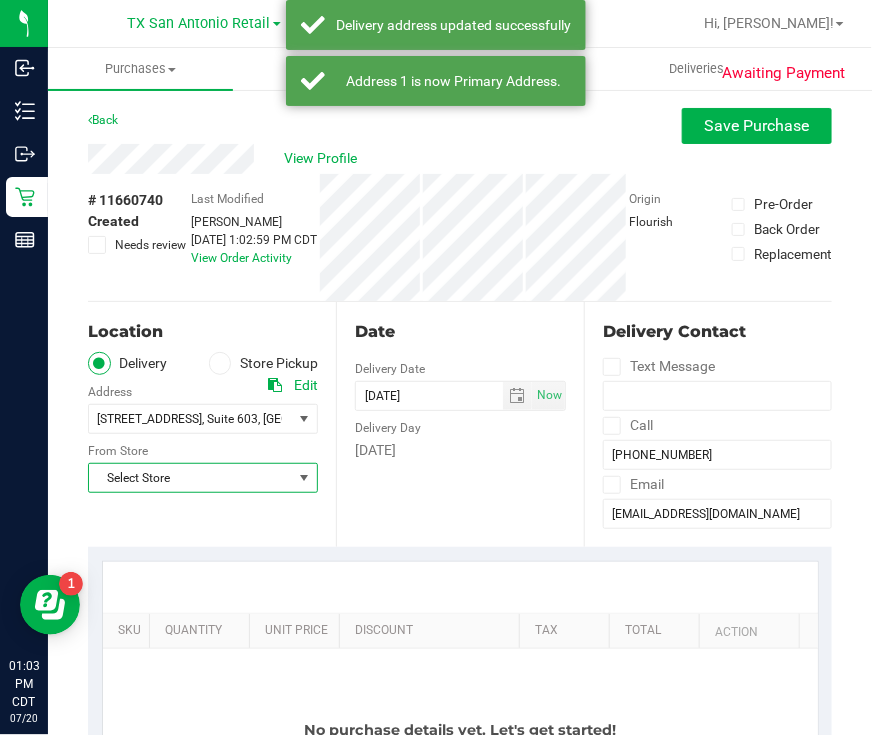 click on "Select Store" at bounding box center (190, 478) 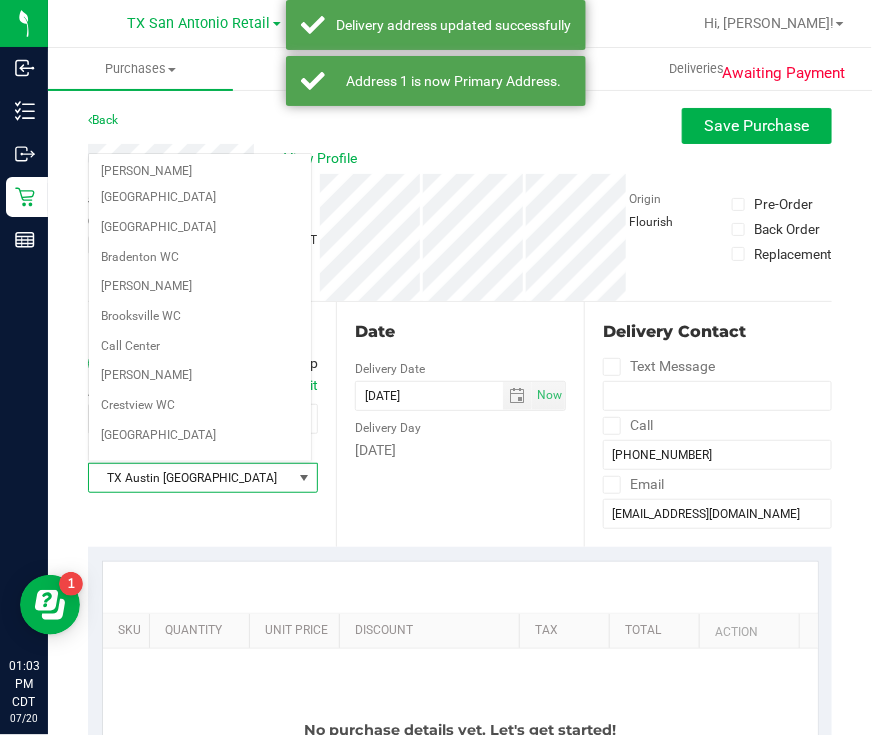 scroll, scrollTop: 1225, scrollLeft: 0, axis: vertical 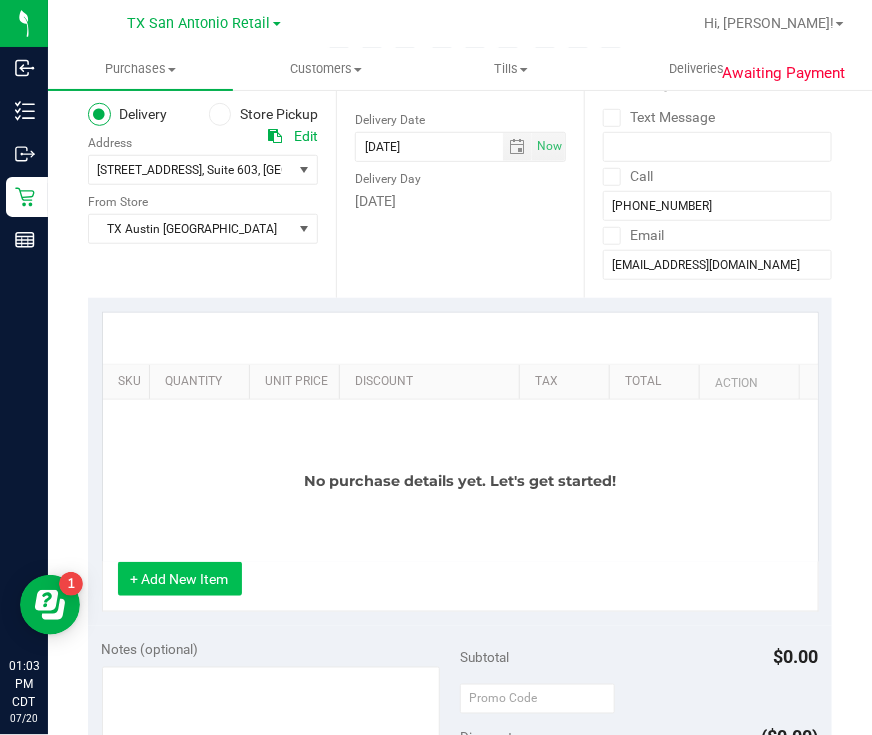 click on "+ Add New Item" at bounding box center (180, 579) 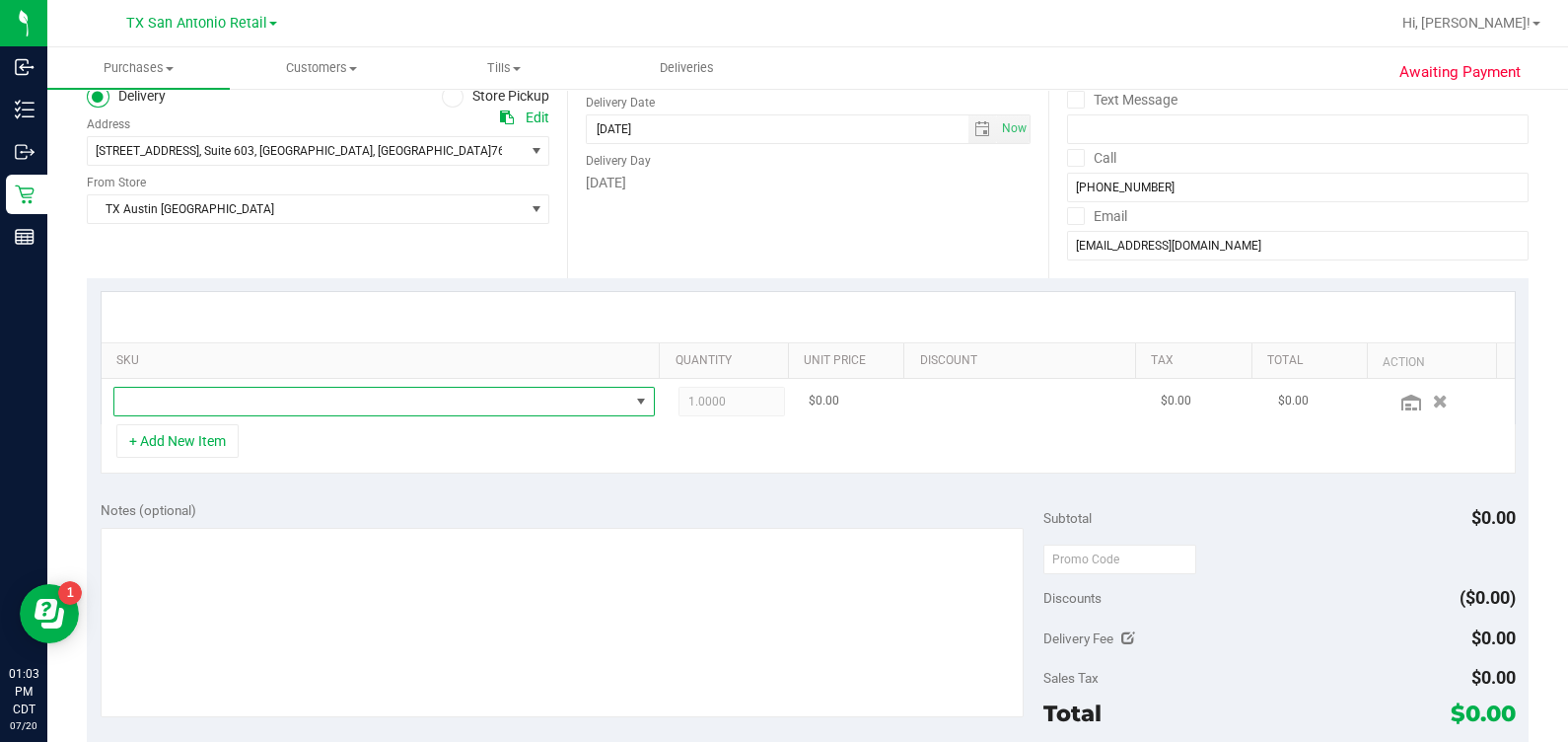 click at bounding box center [372, 402] 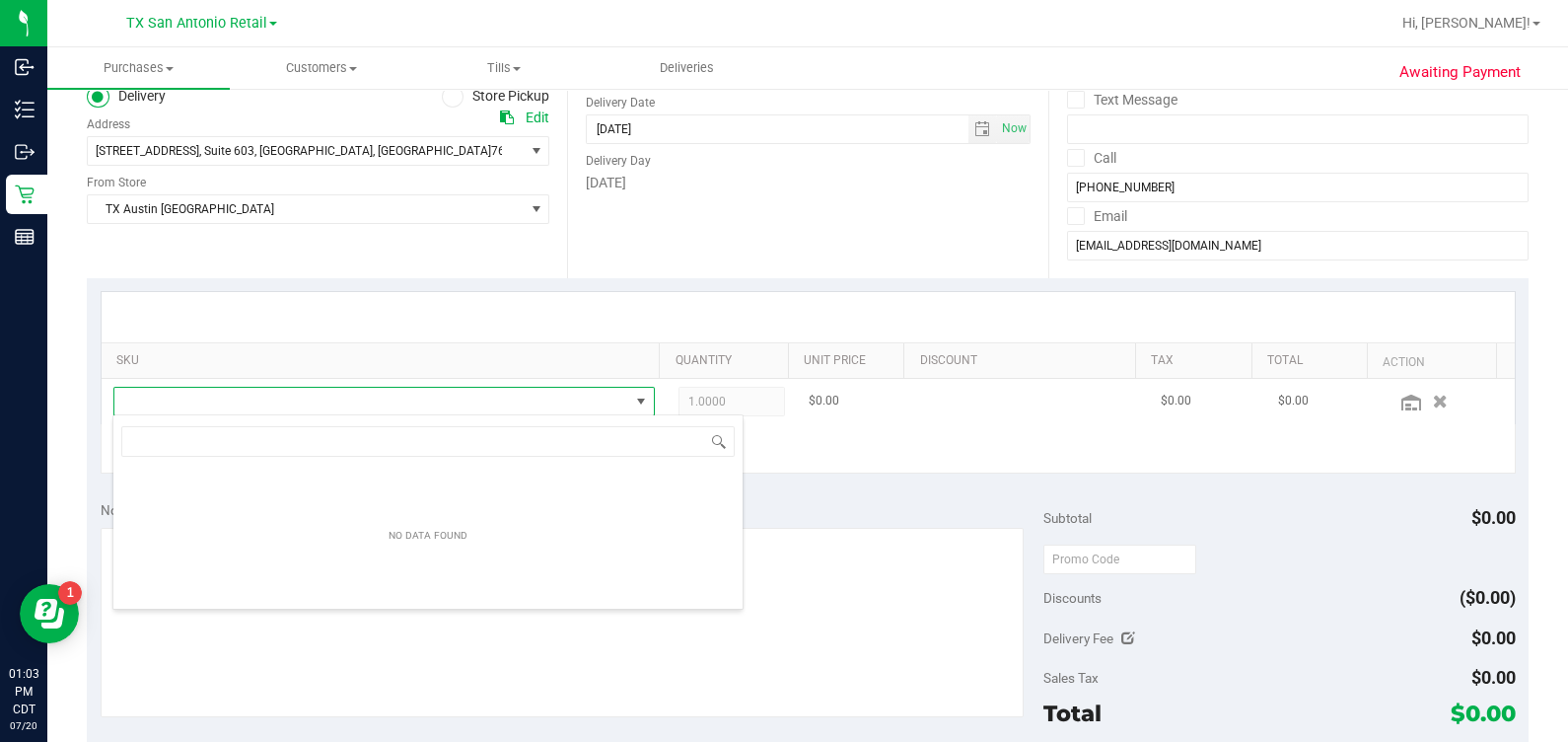 scroll, scrollTop: 98640, scrollLeft: 98089, axis: both 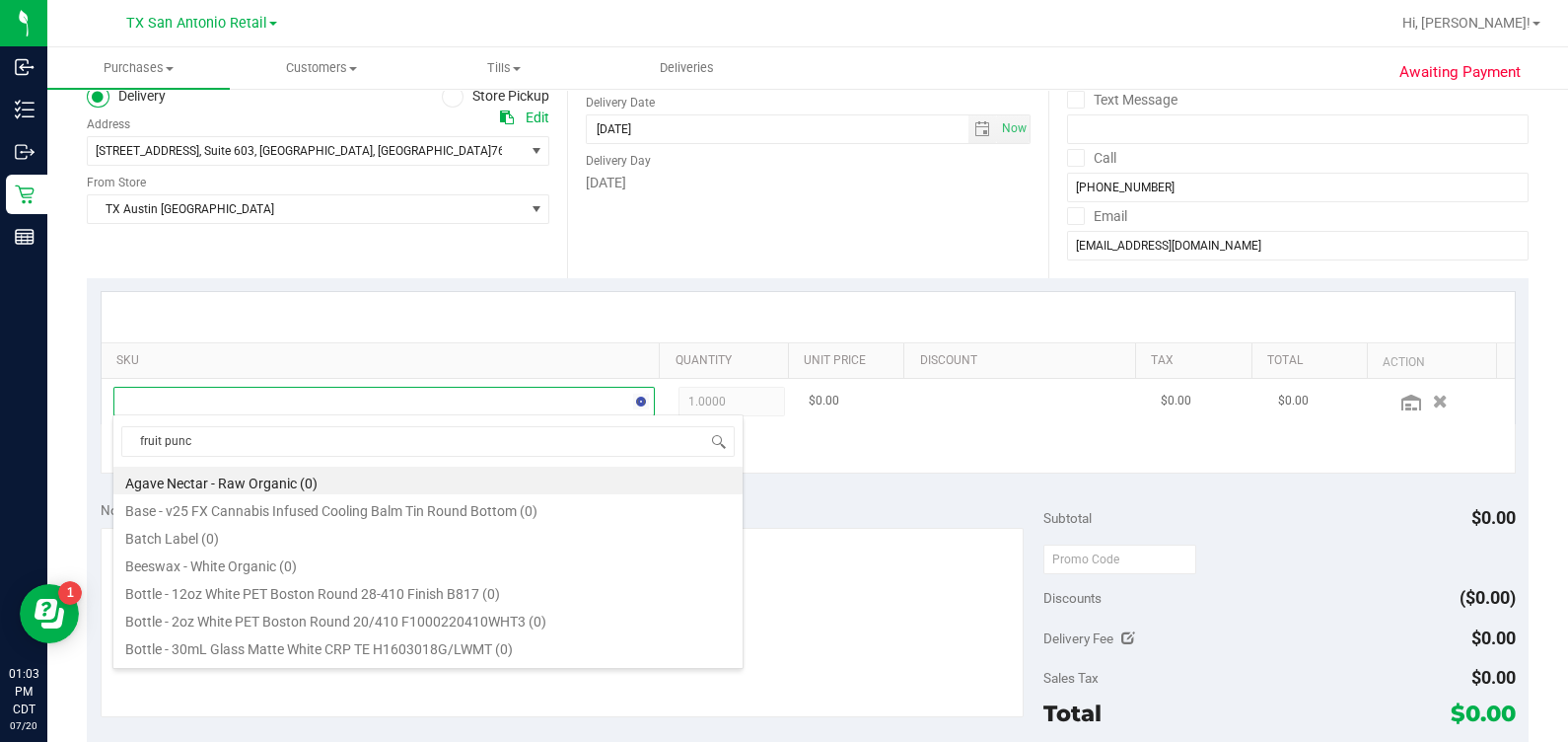 type on "fruit punch" 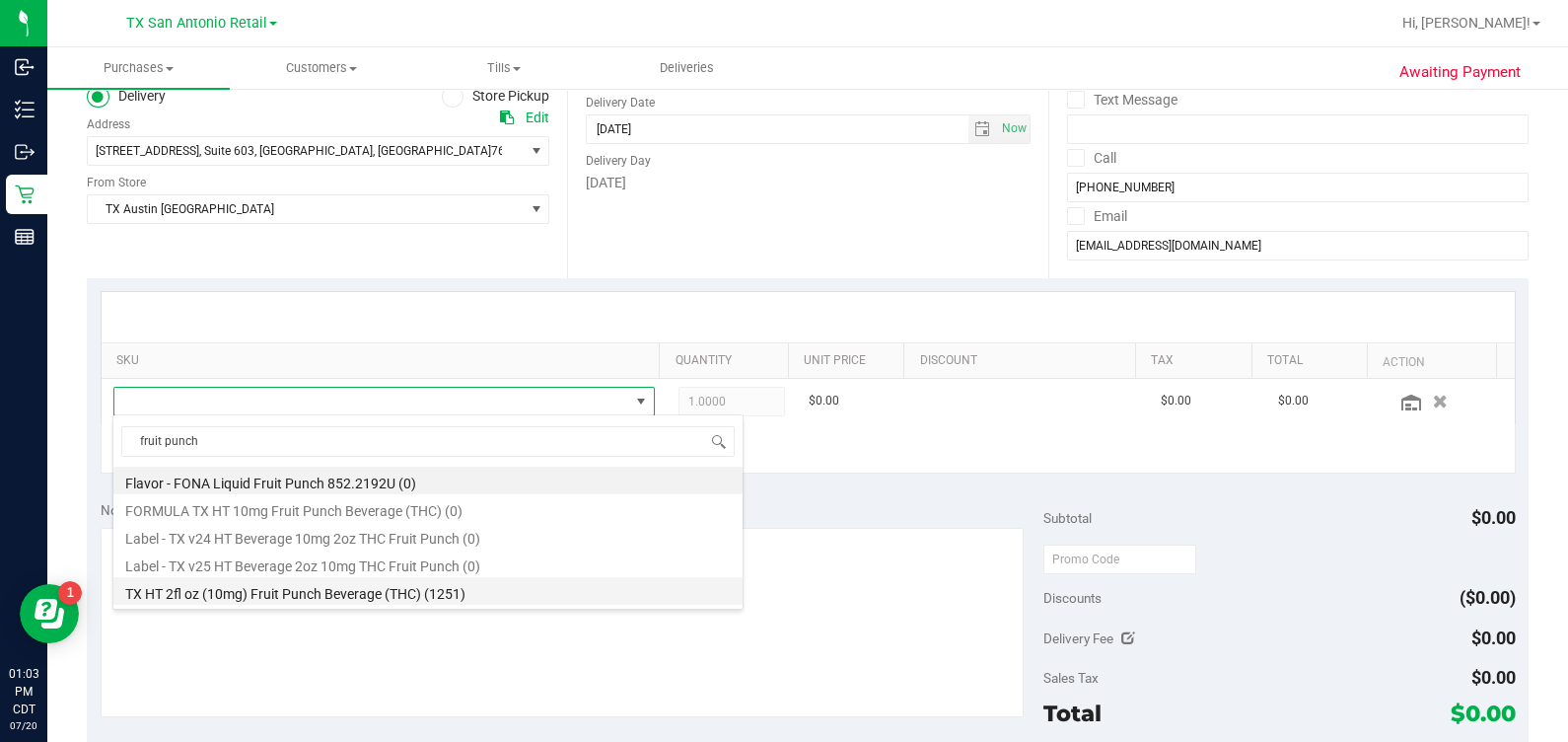 click on "TX HT 2fl oz (10mg) Fruit Punch Beverage (THC) (1251)" at bounding box center (428, 591) 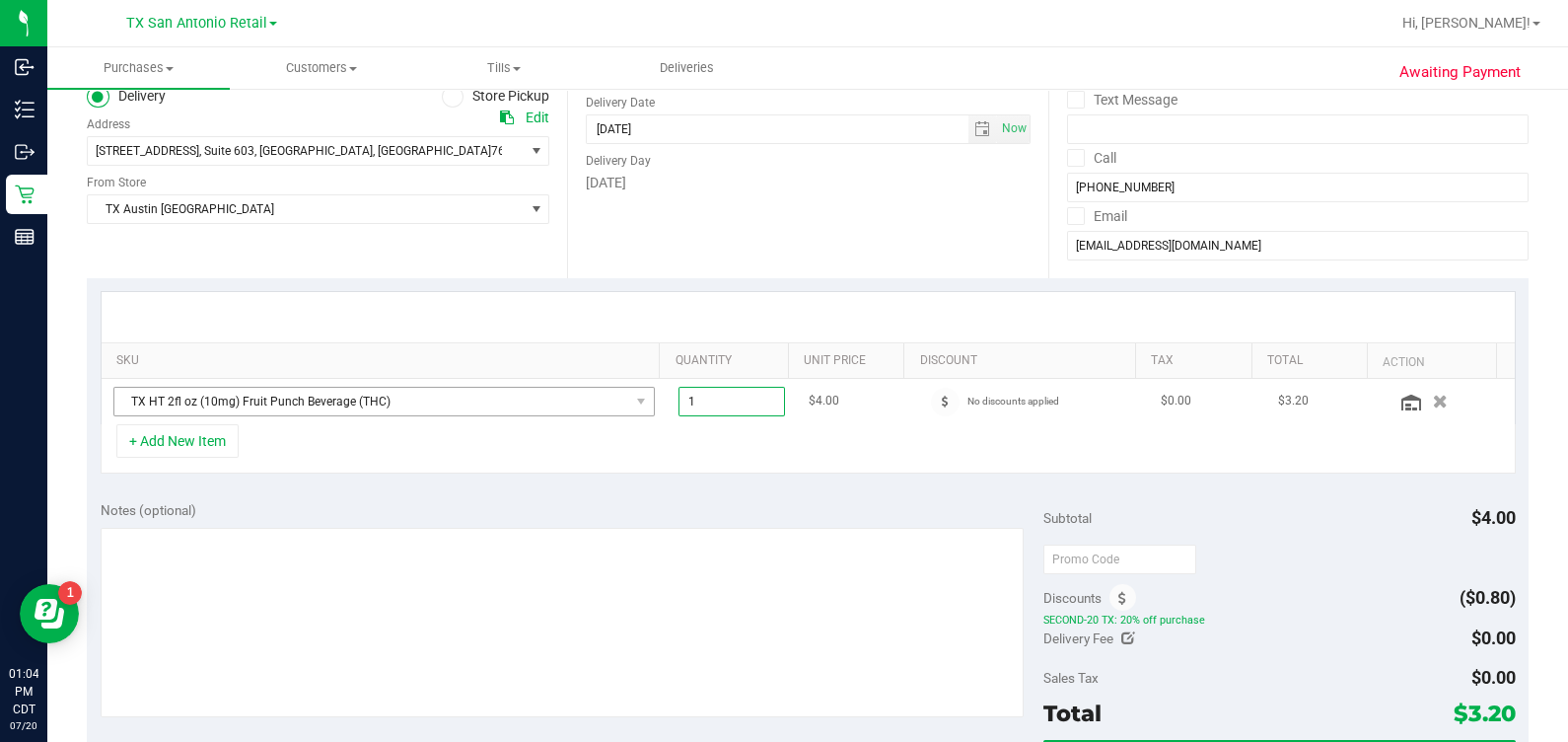 drag, startPoint x: 720, startPoint y: 399, endPoint x: 463, endPoint y: 402, distance: 257.0175 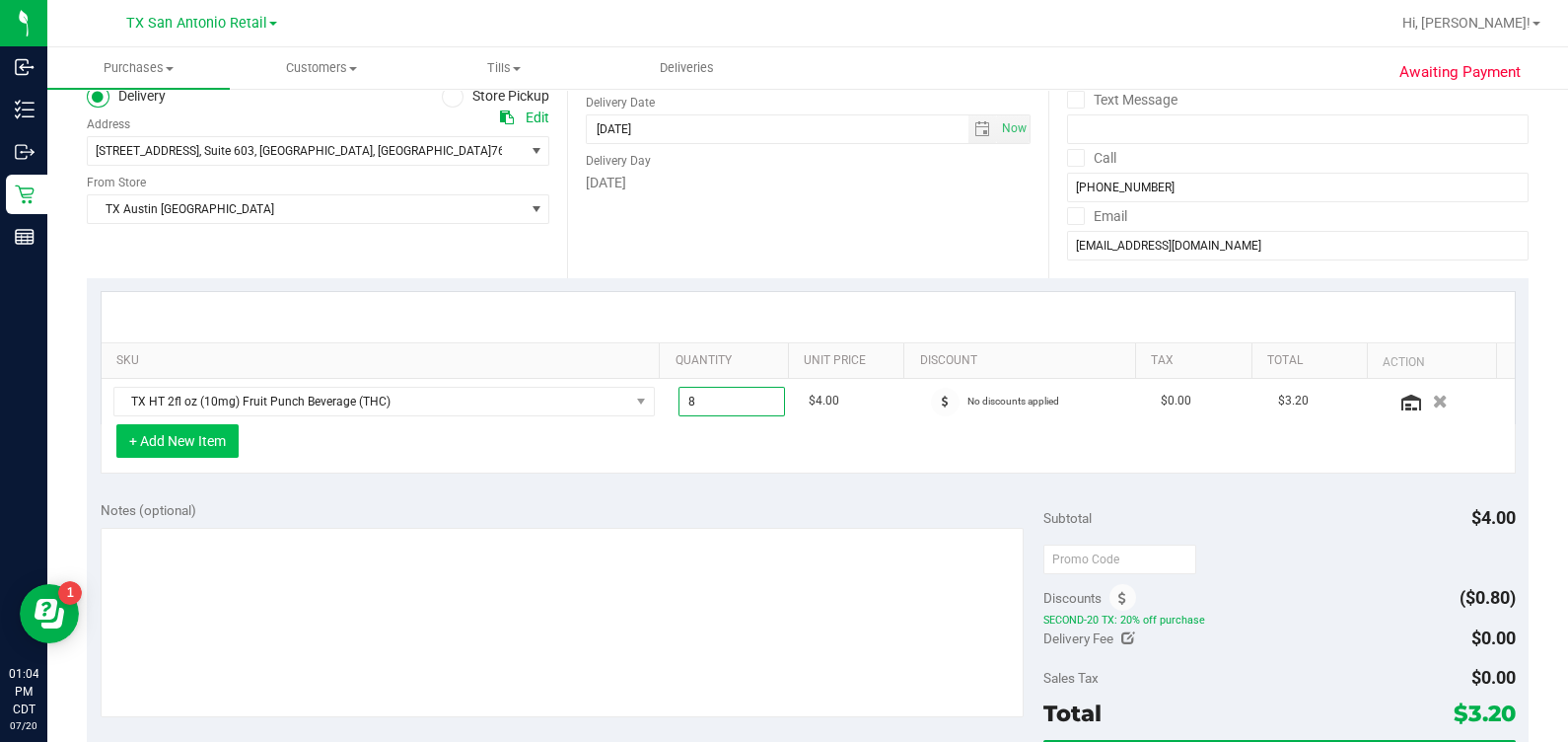 type on "8.00" 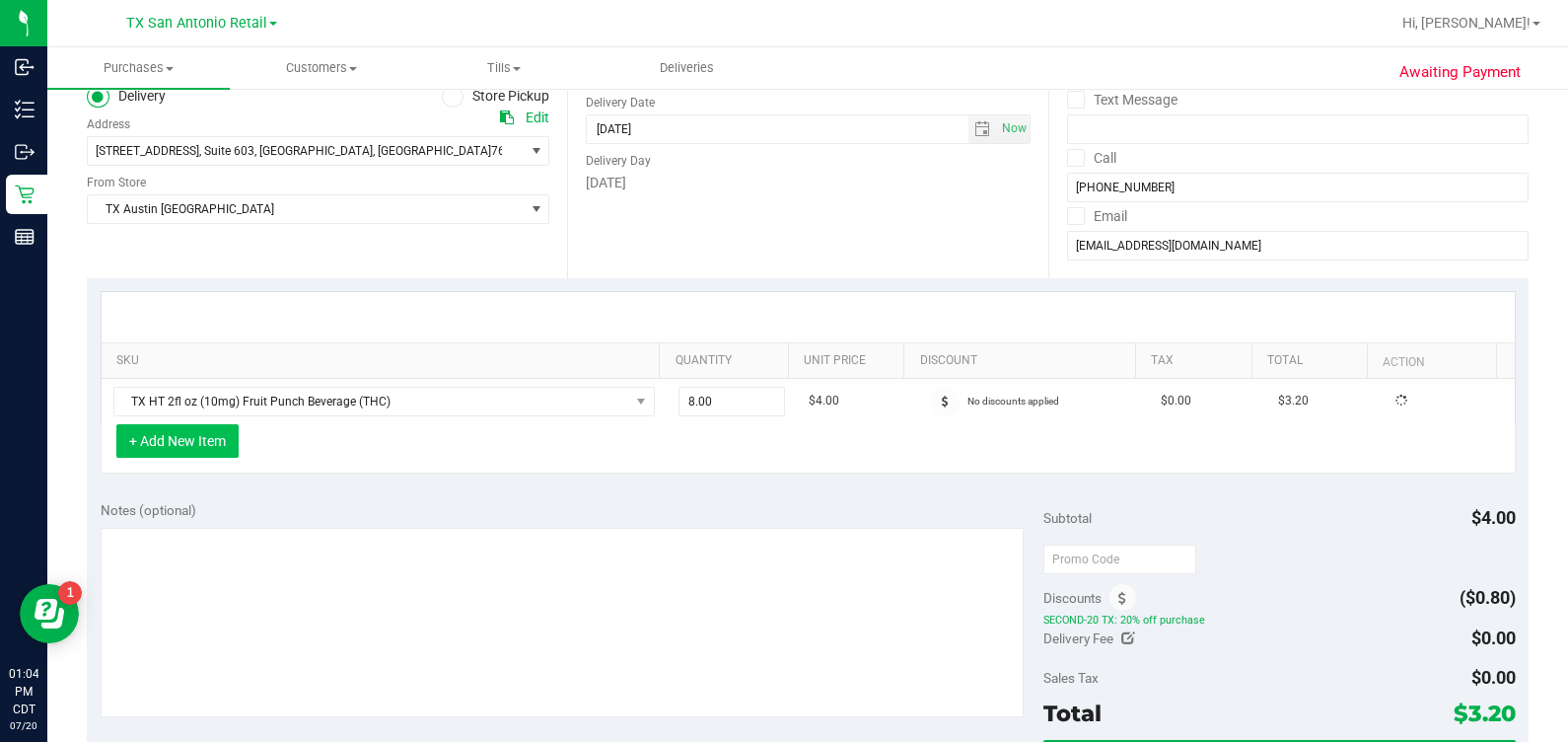 click on "+ Add New Item" at bounding box center [178, 441] 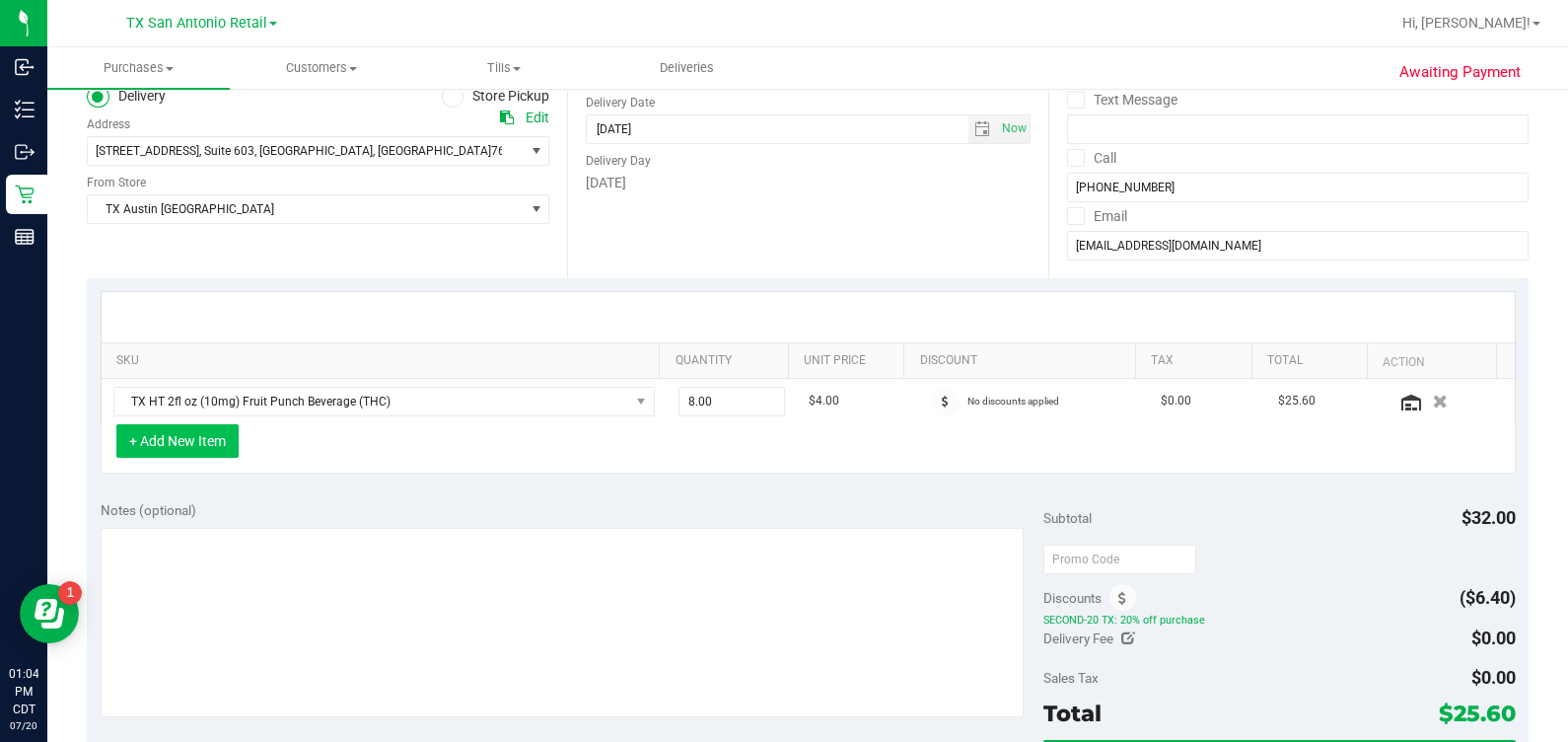 click on "+ Add New Item" at bounding box center (178, 441) 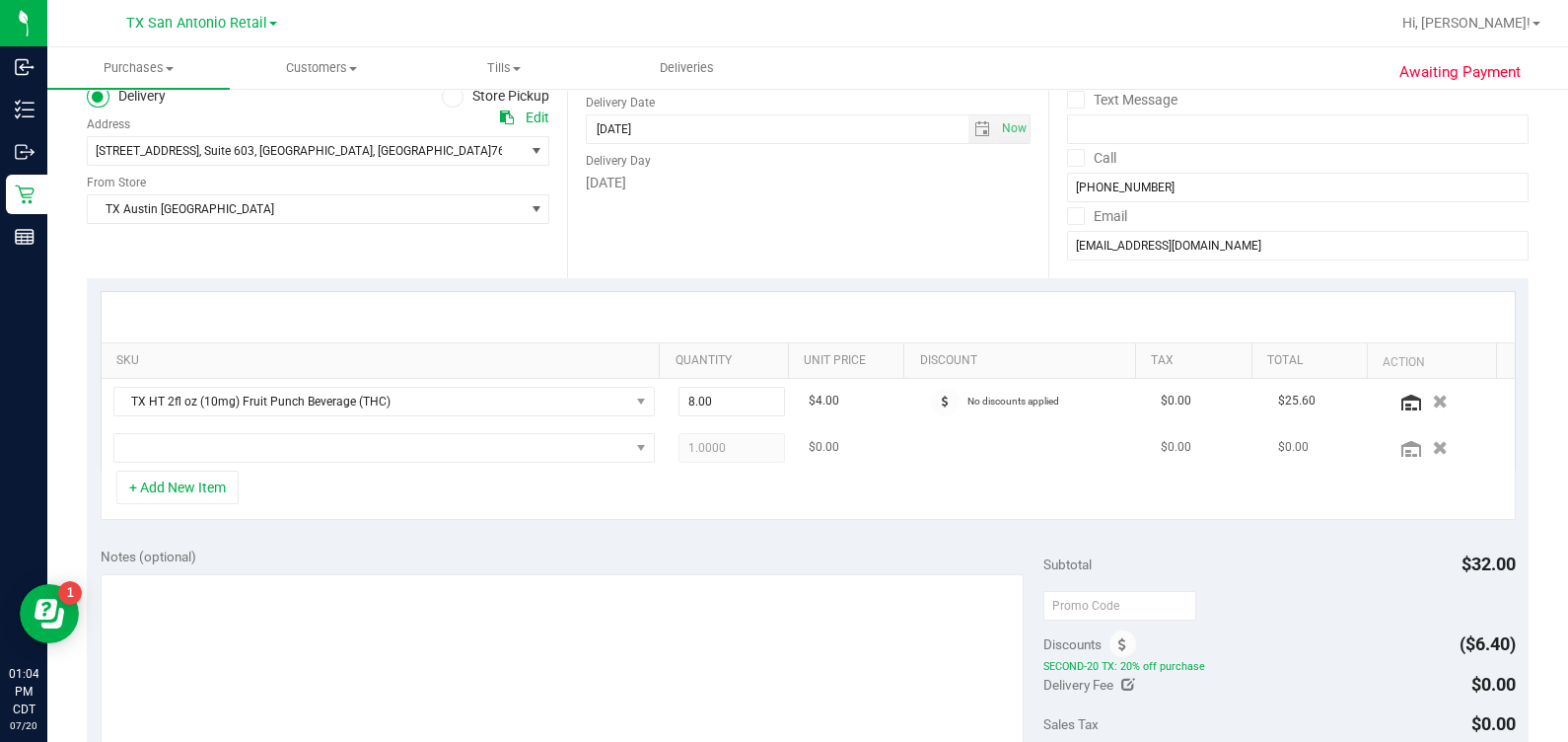 click at bounding box center [384, 448] 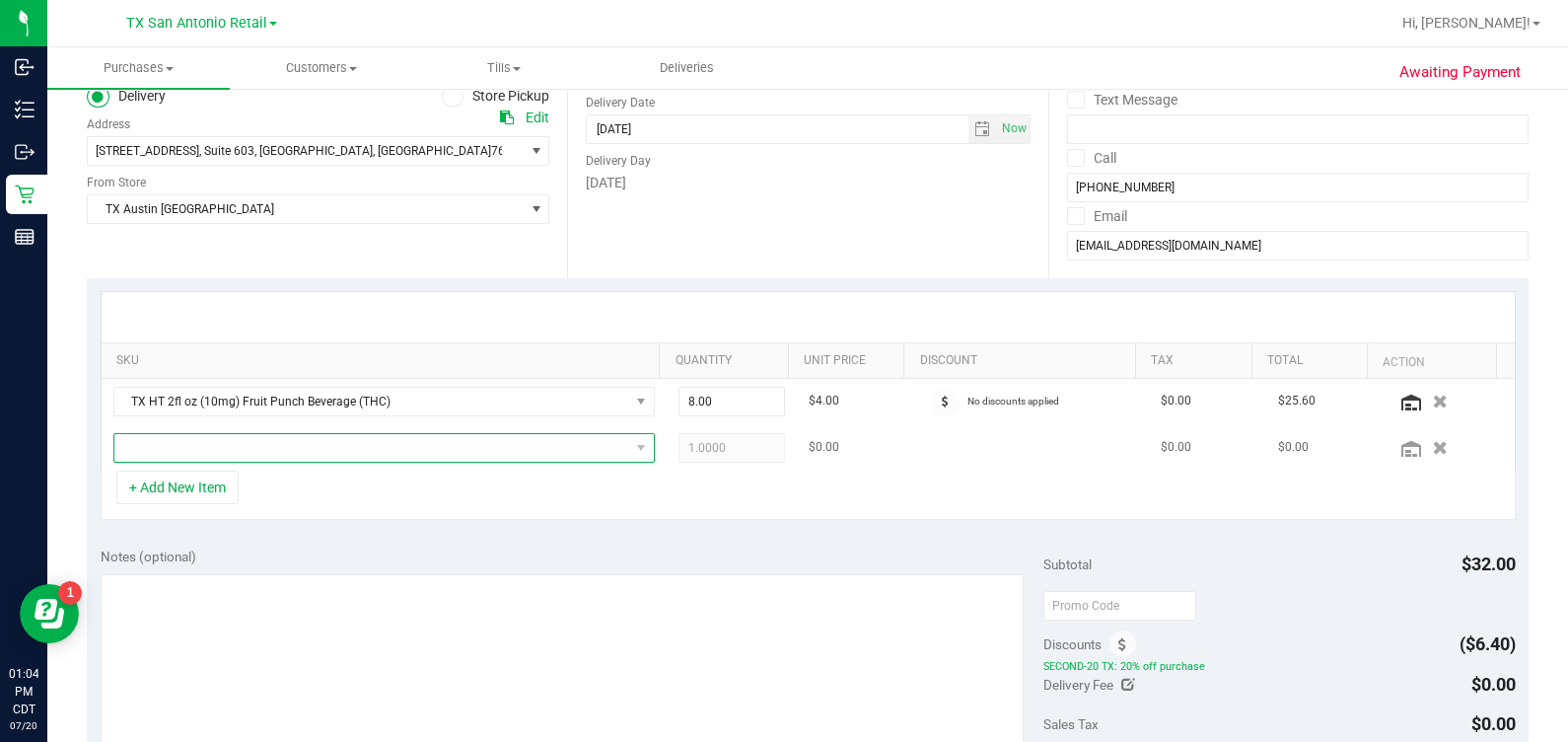 click at bounding box center (372, 448) 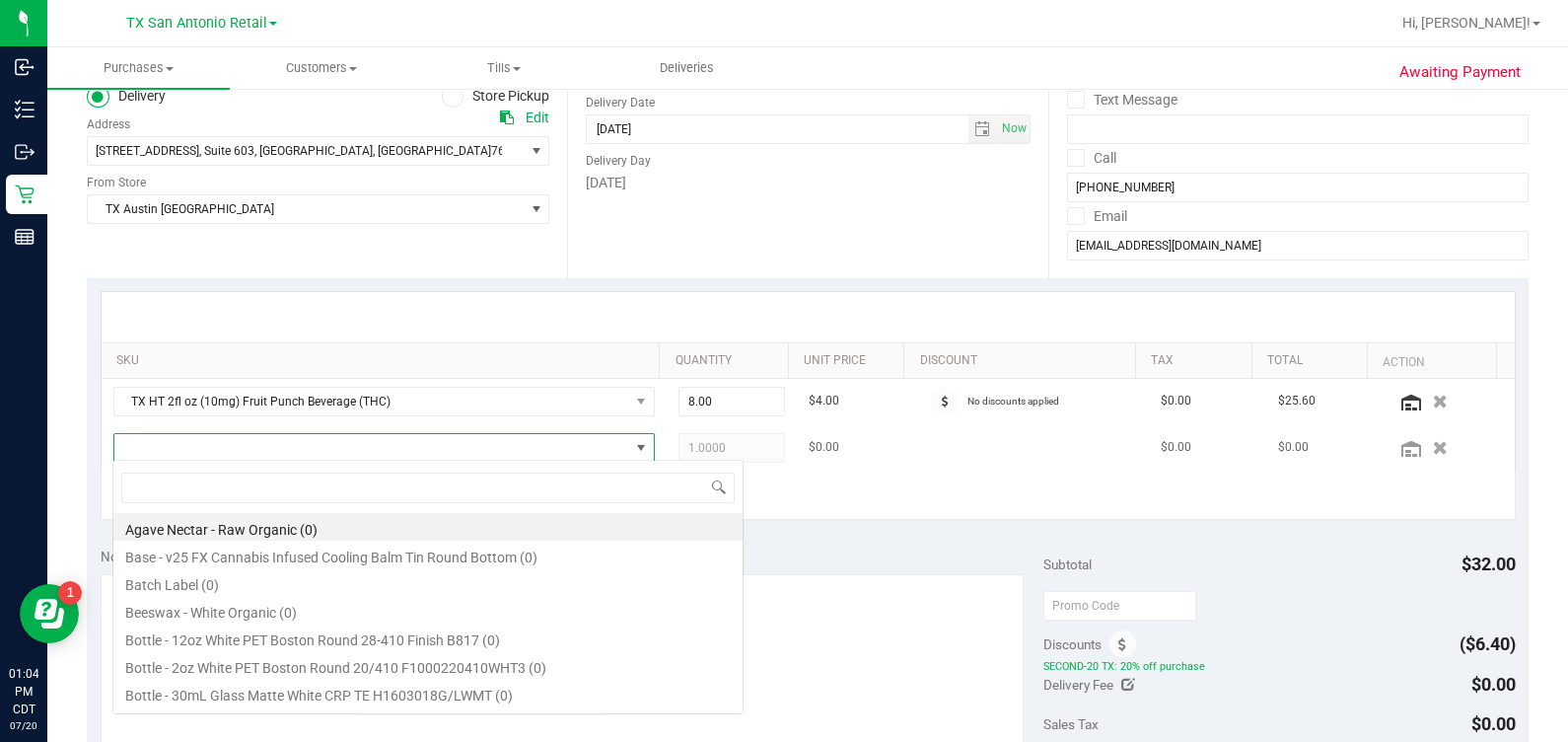 scroll, scrollTop: 98640, scrollLeft: 98089, axis: both 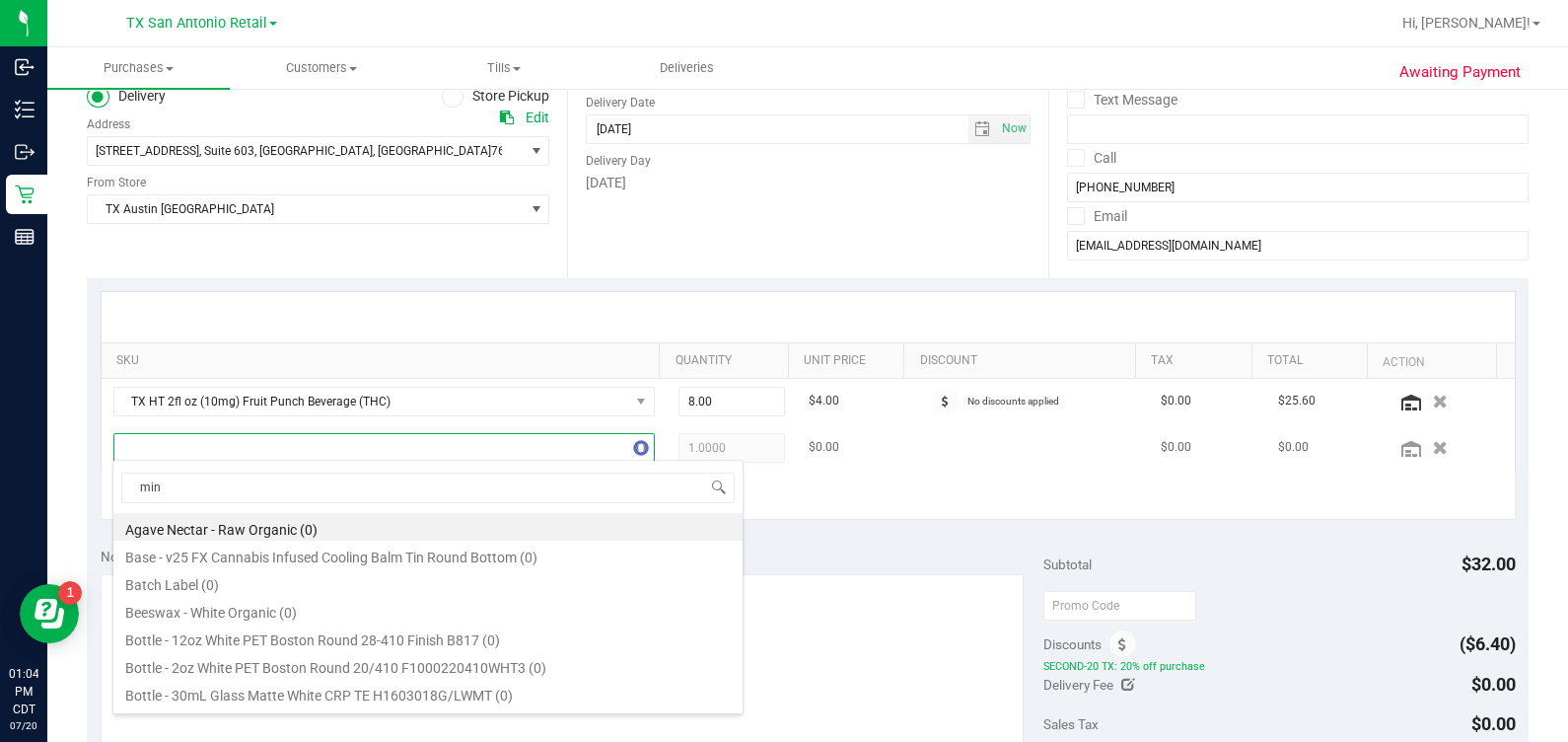 type on "mint" 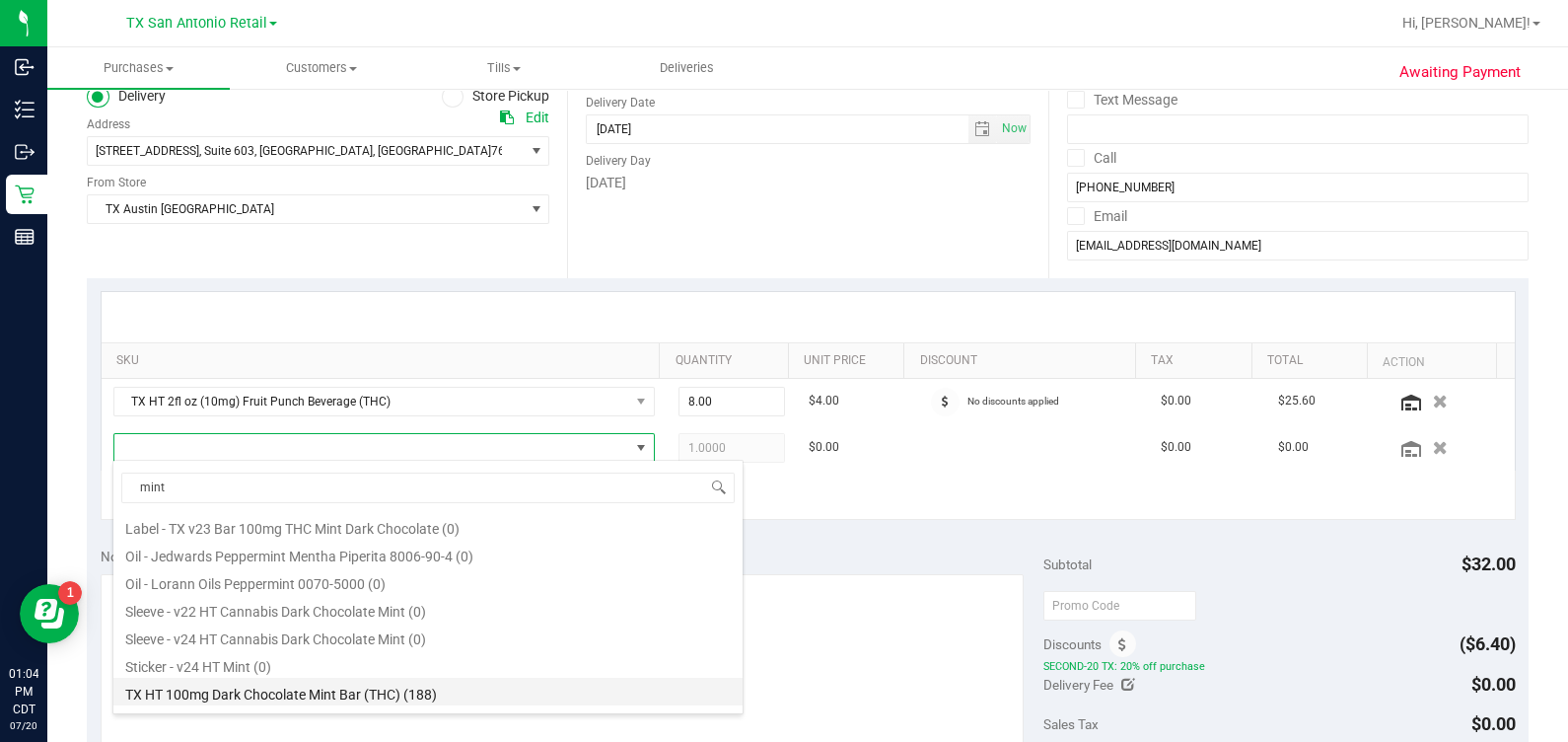 scroll, scrollTop: 122, scrollLeft: 0, axis: vertical 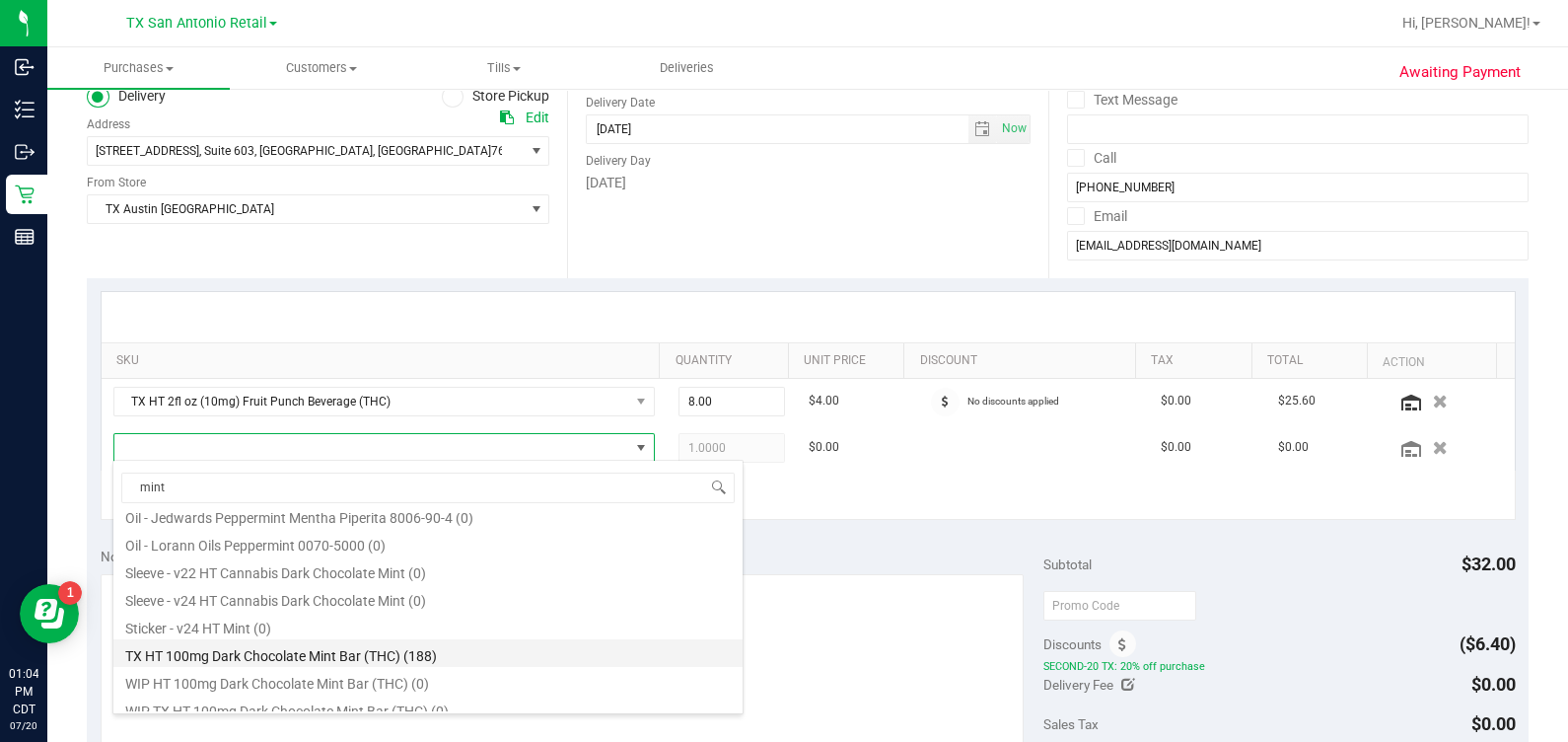 click on "TX HT 100mg Dark Chocolate Mint Bar (THC) (188)" at bounding box center [428, 653] 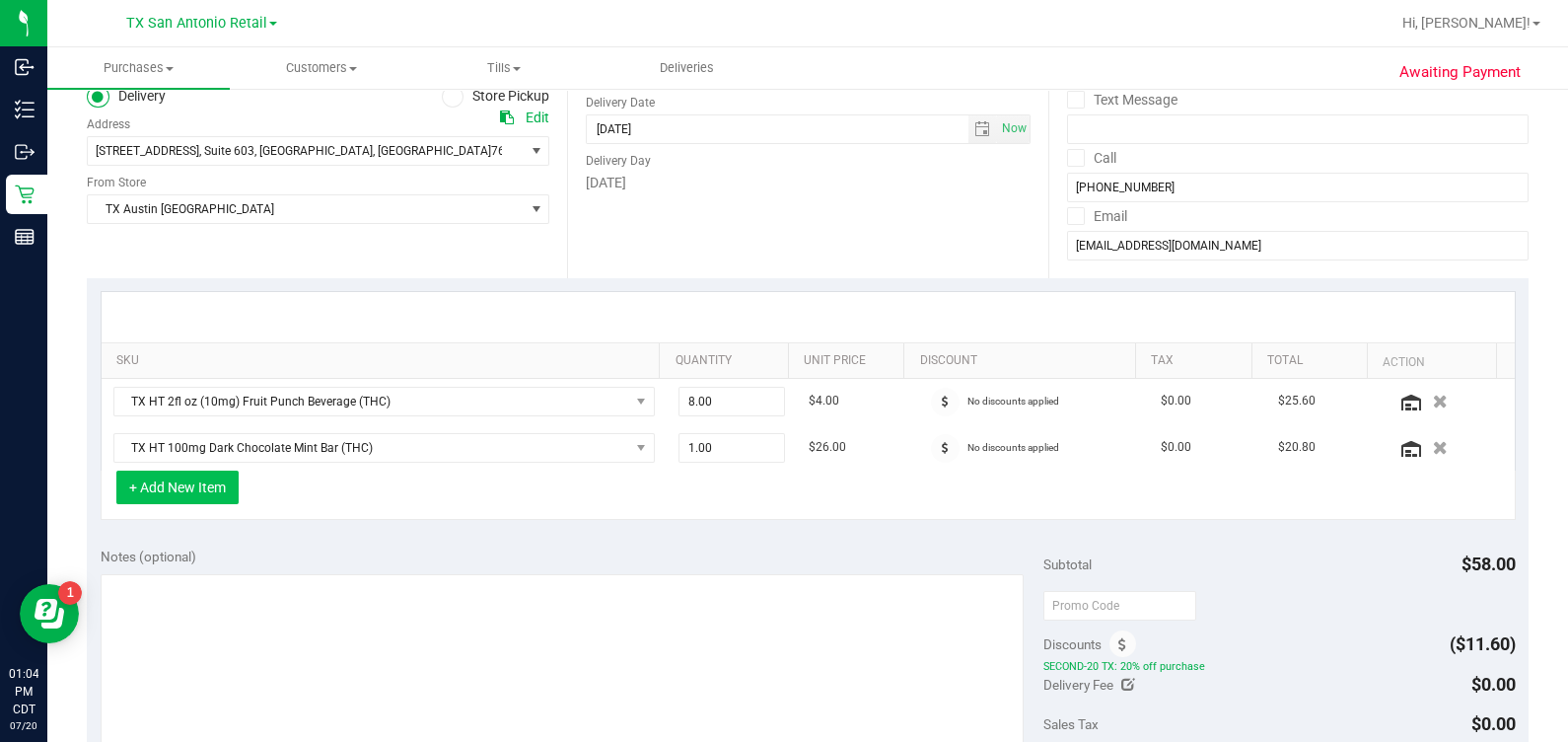 click on "+ Add New Item" at bounding box center (178, 487) 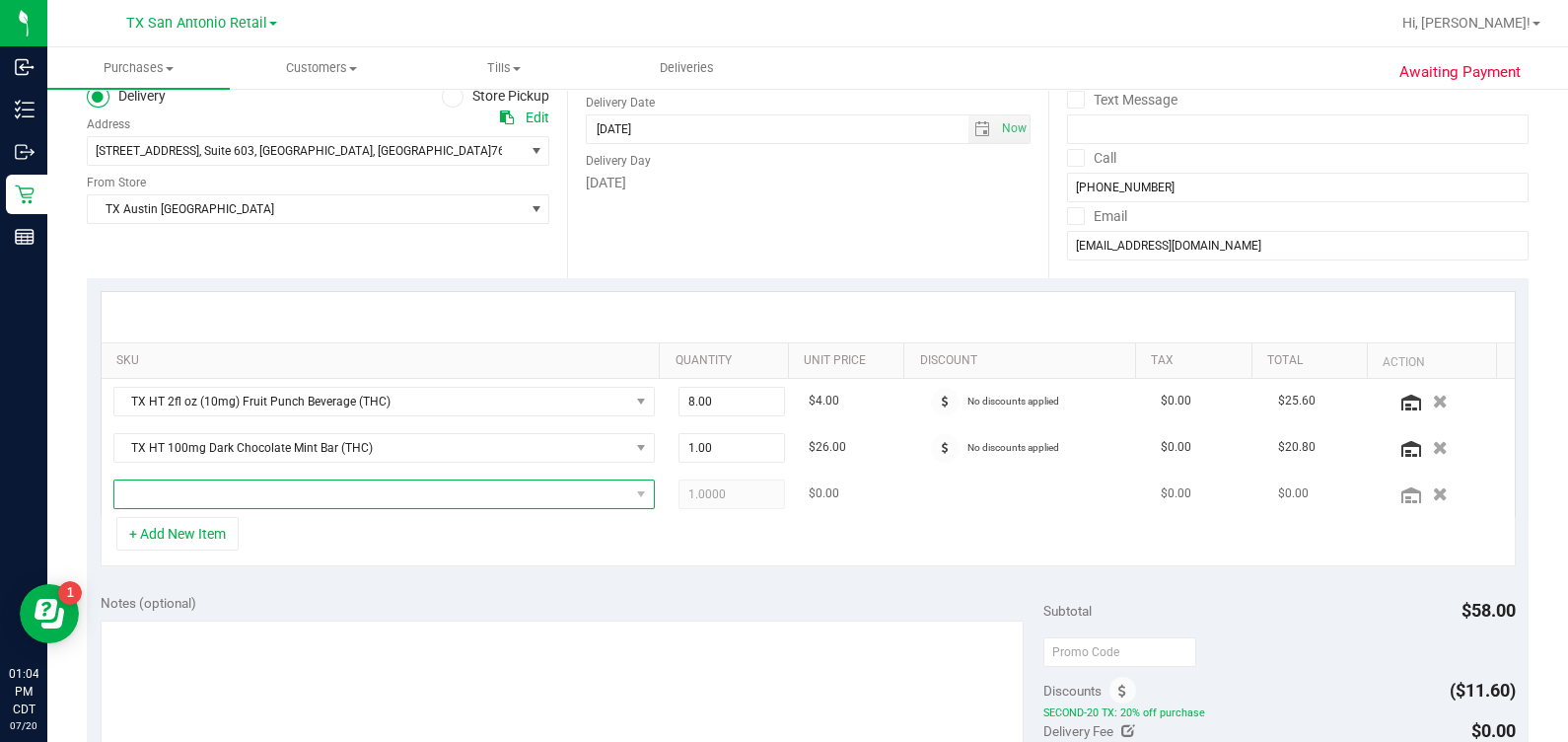 click at bounding box center [372, 494] 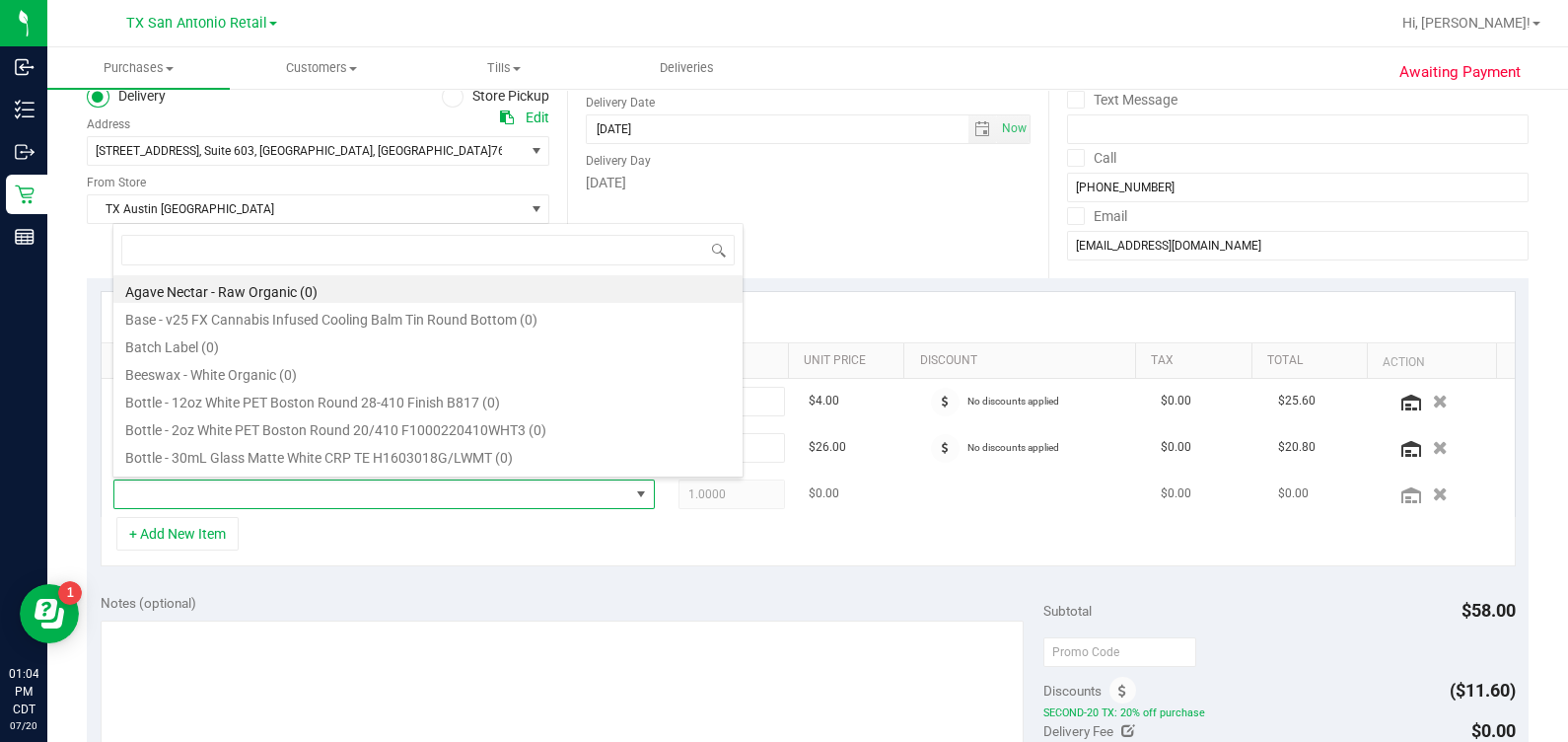 scroll, scrollTop: 98640, scrollLeft: 98089, axis: both 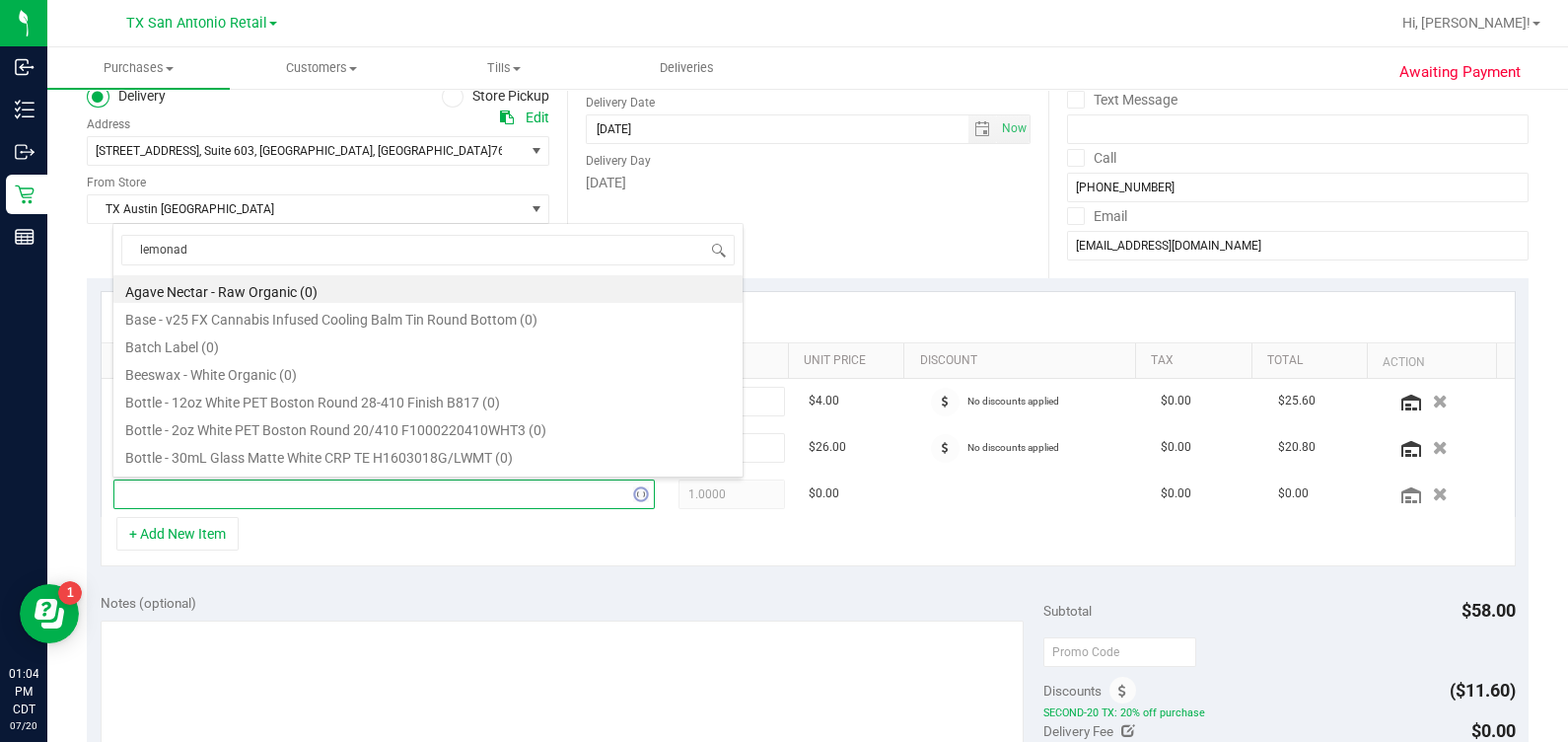 type on "lemonade" 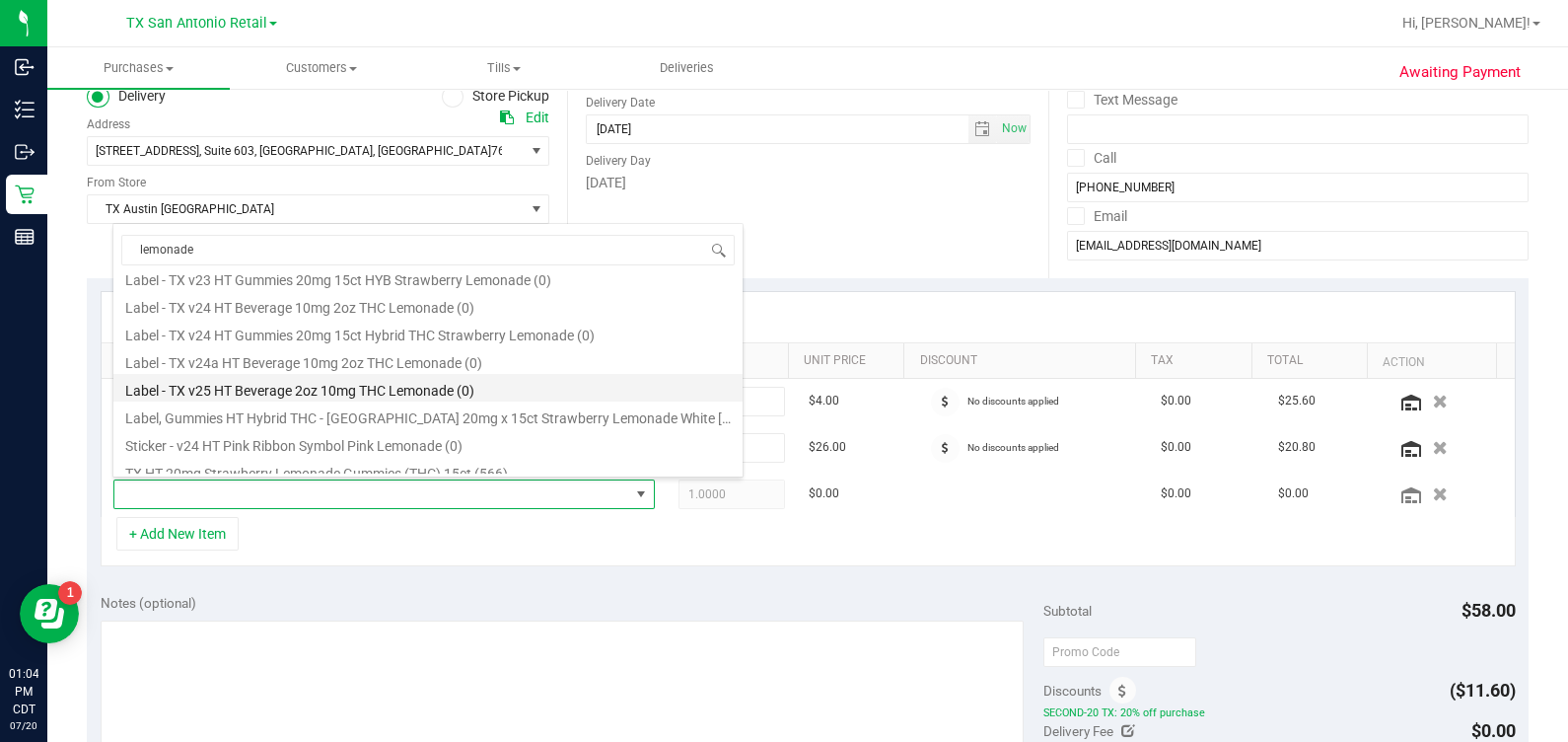 scroll, scrollTop: 216, scrollLeft: 0, axis: vertical 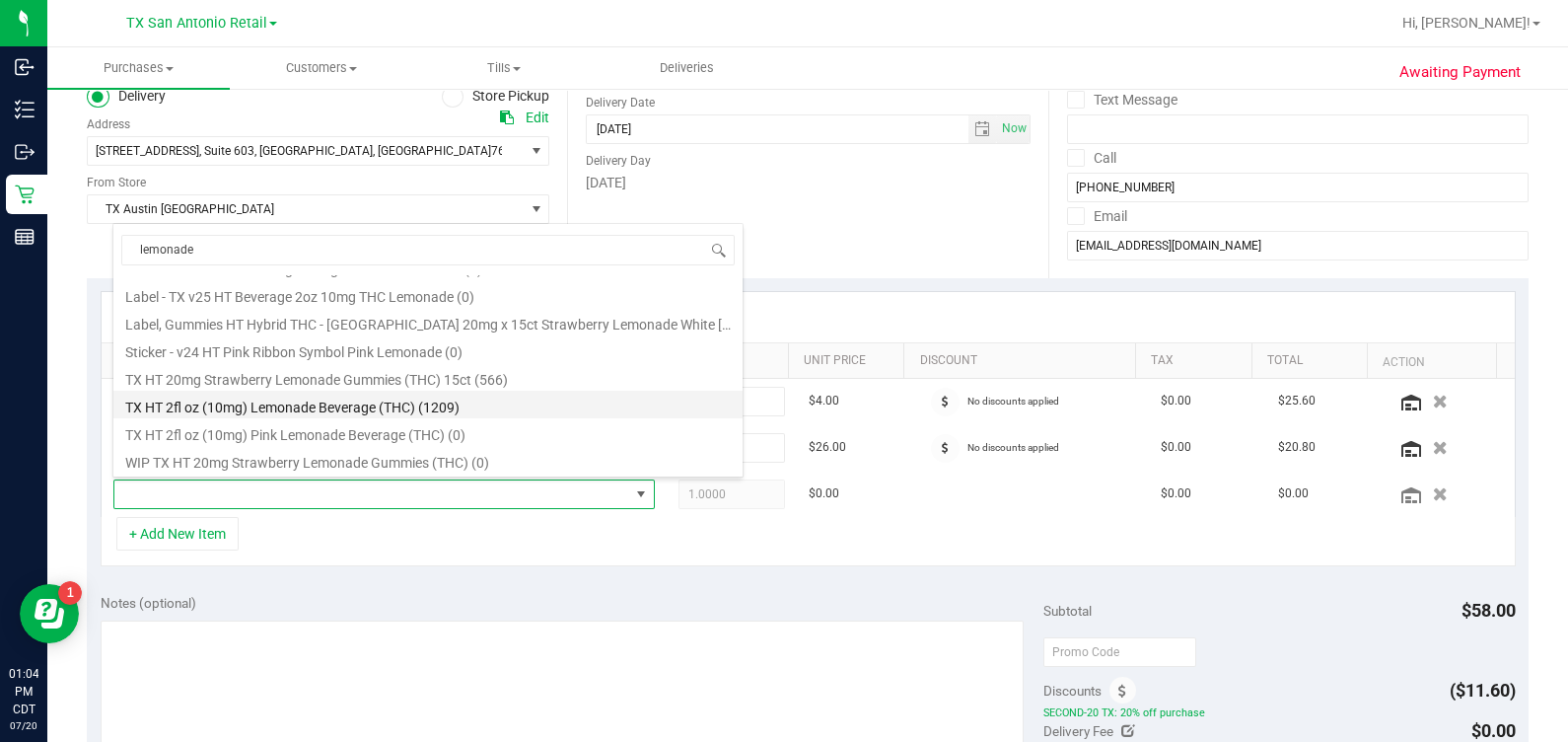 click on "TX HT 2fl oz (10mg) Lemonade Beverage (THC) (1209)" at bounding box center [428, 405] 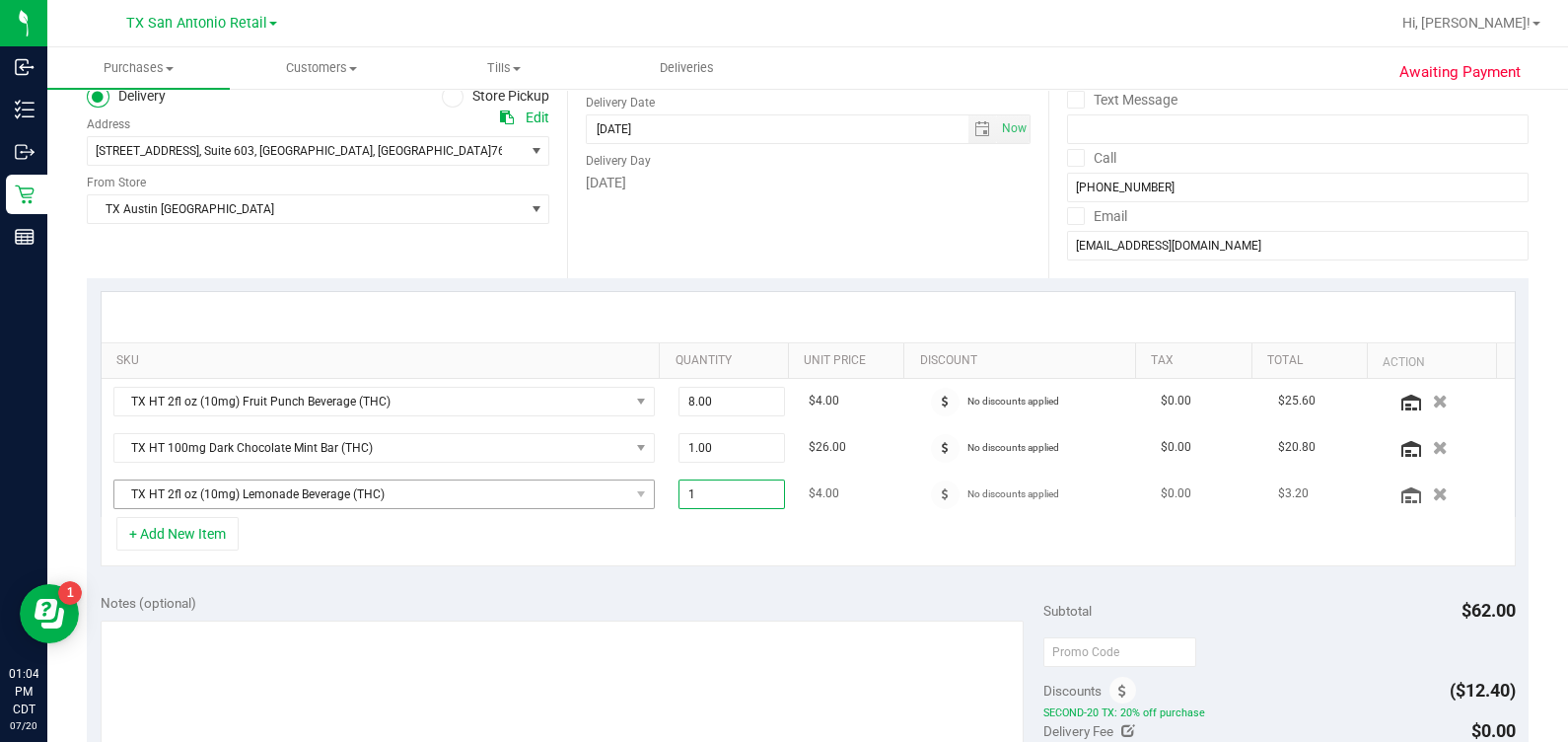 drag, startPoint x: 700, startPoint y: 497, endPoint x: 479, endPoint y: 489, distance: 221.1447 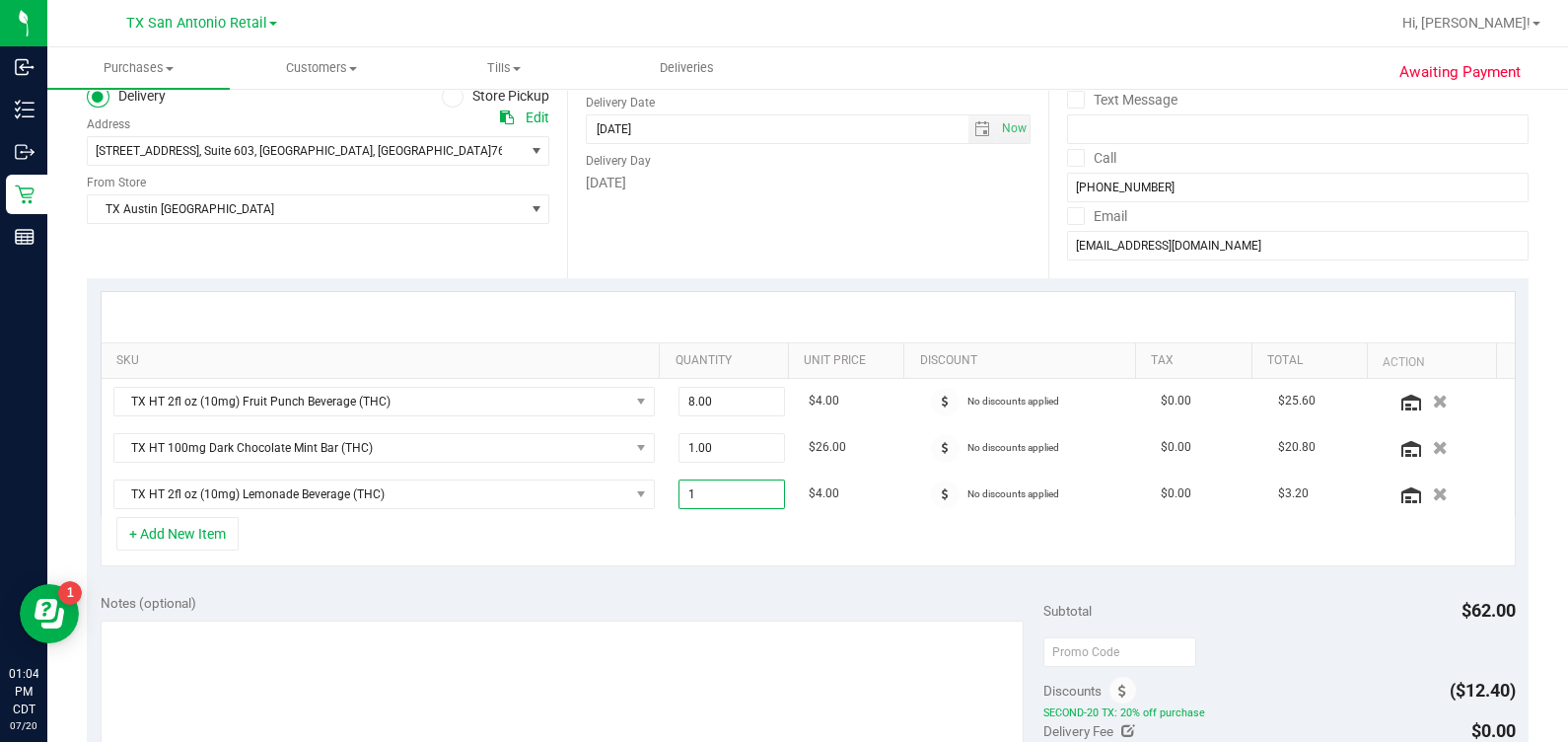type on "8" 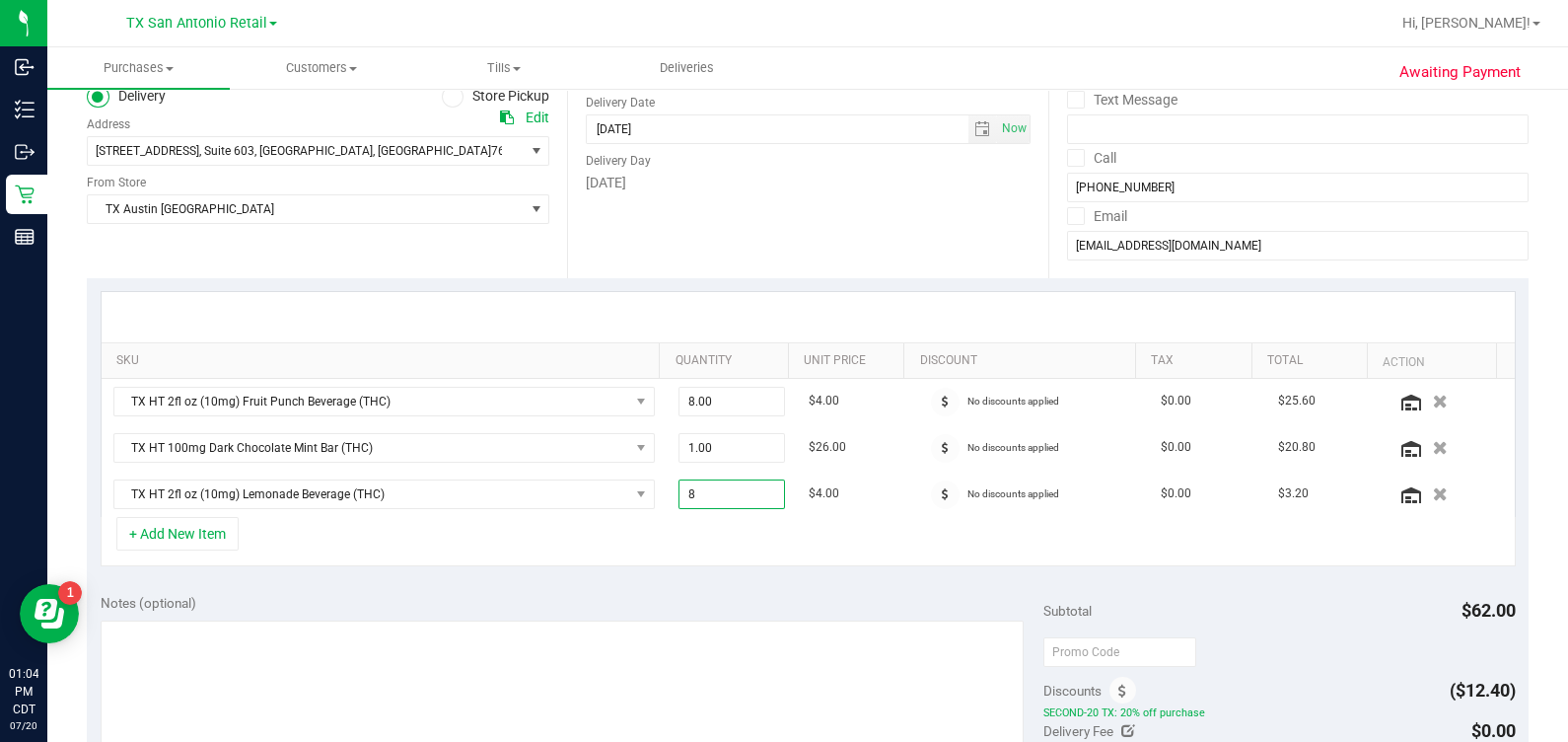 type on "8.00" 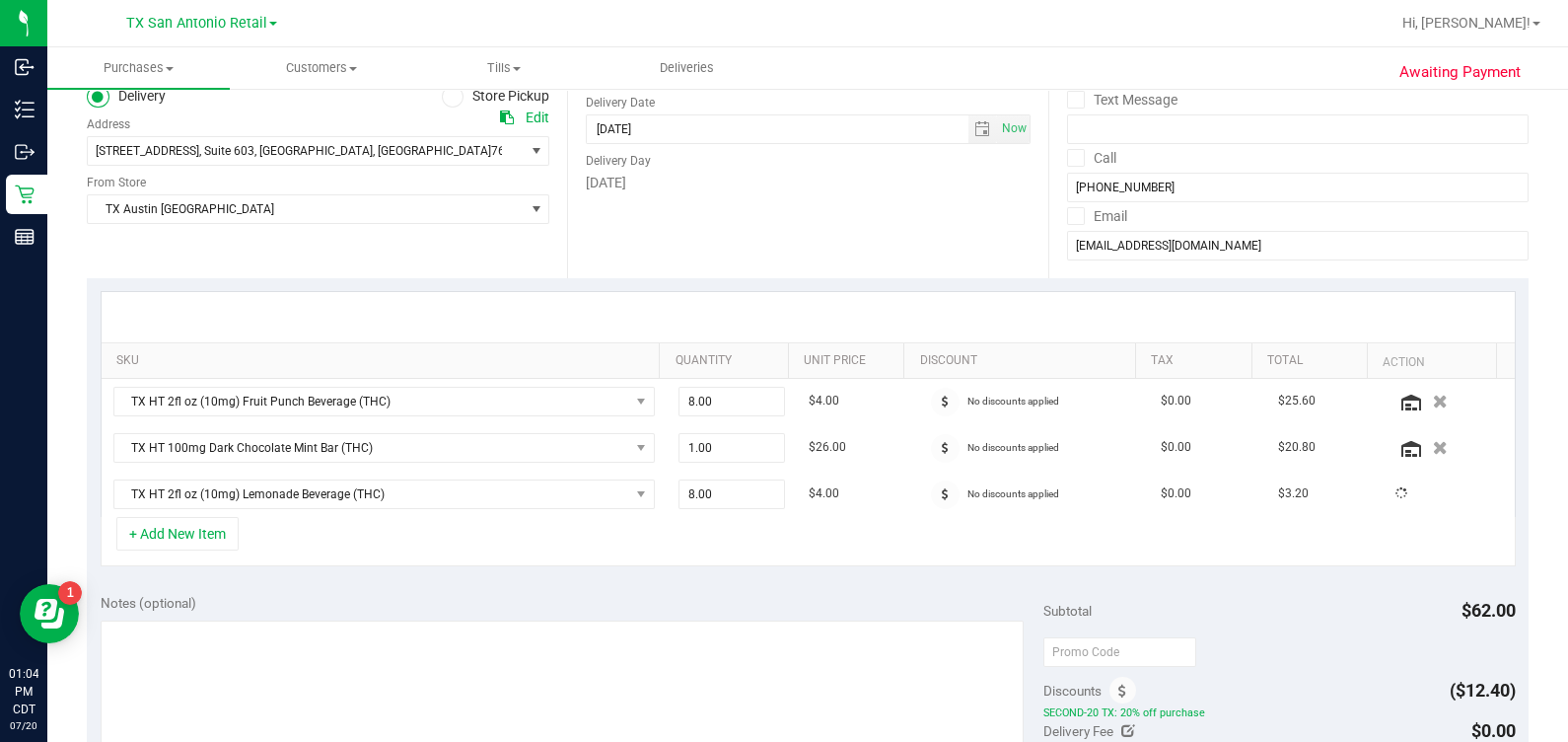 click on "Notes (optional)" at bounding box center (572, 603) 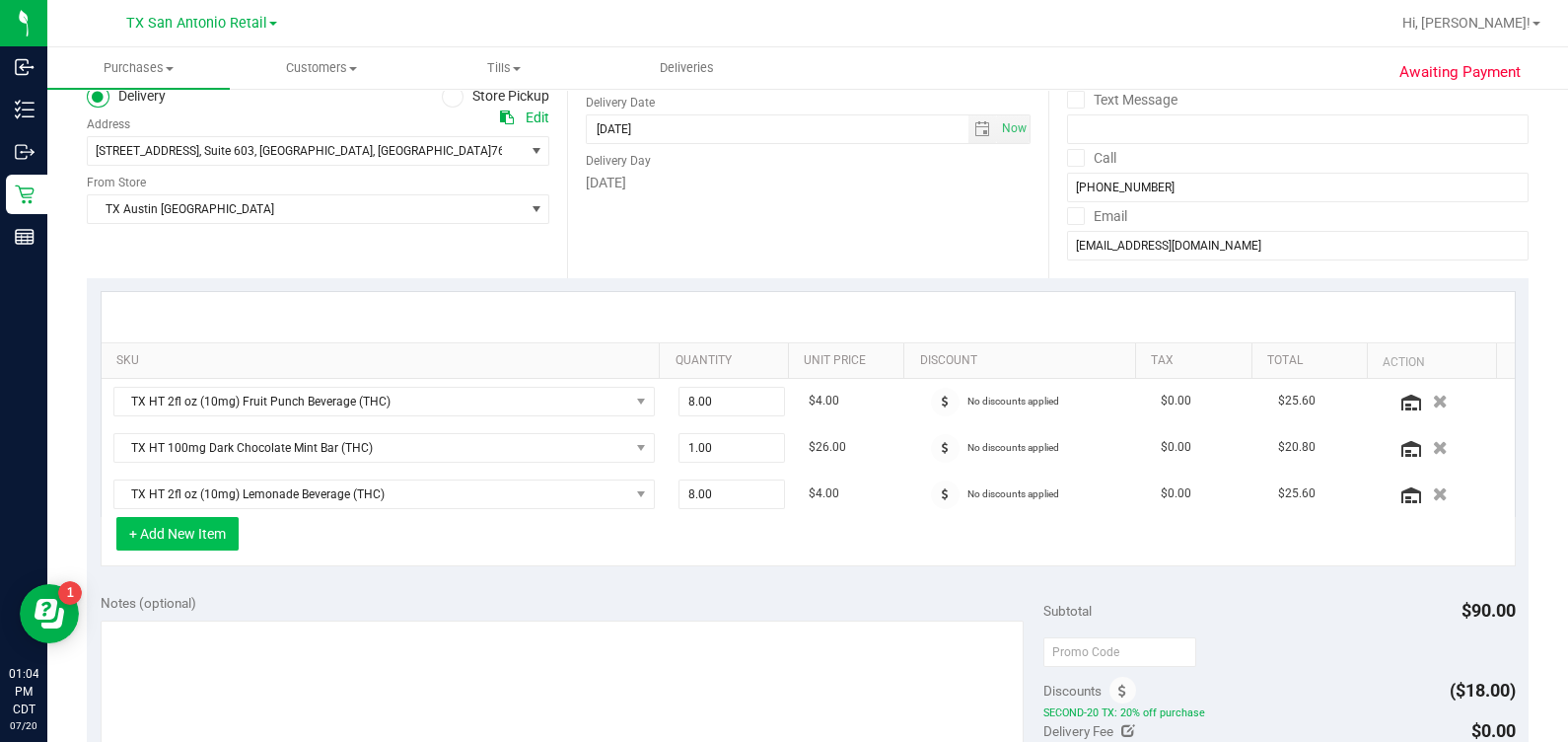 click on "+ Add New Item" at bounding box center [178, 534] 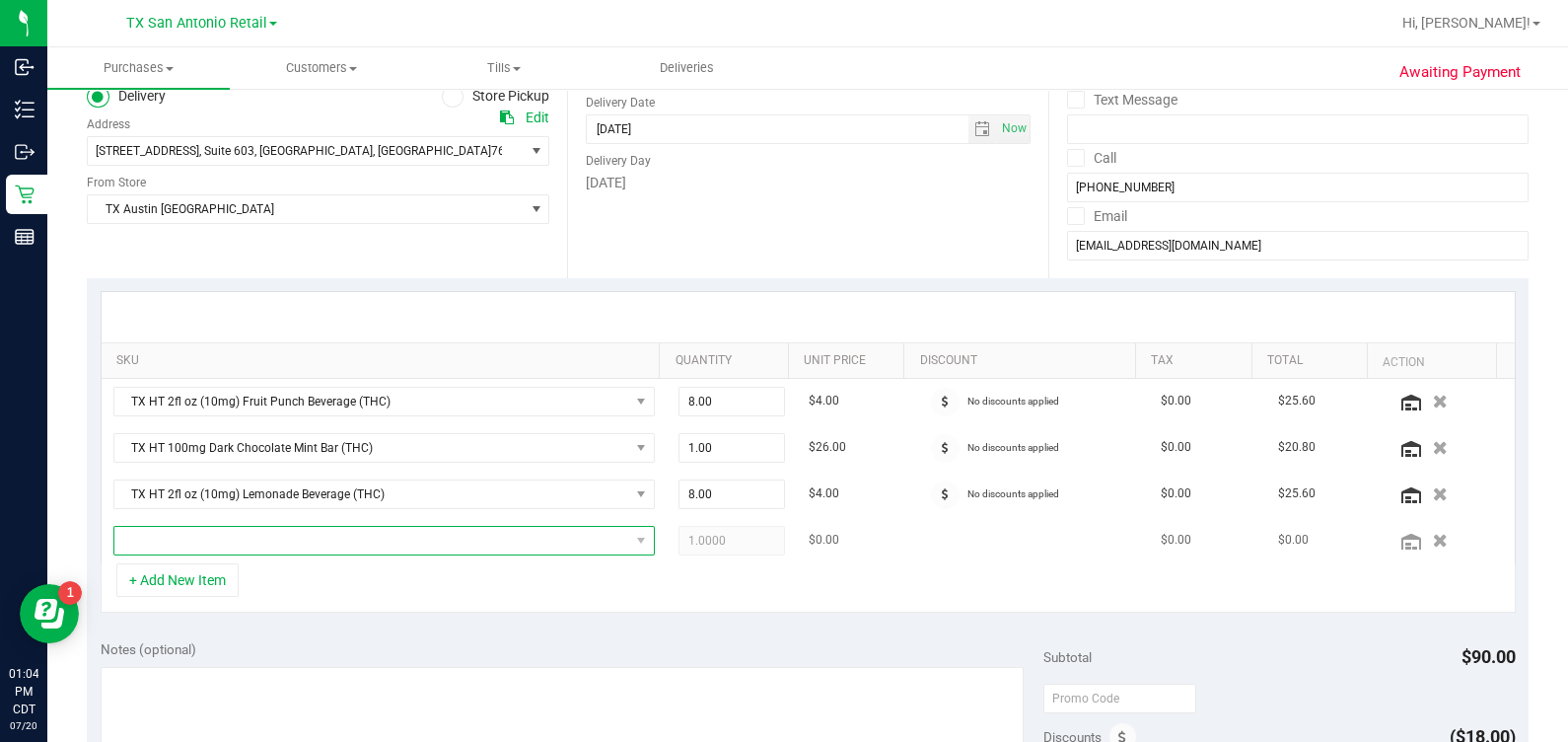 click at bounding box center (372, 541) 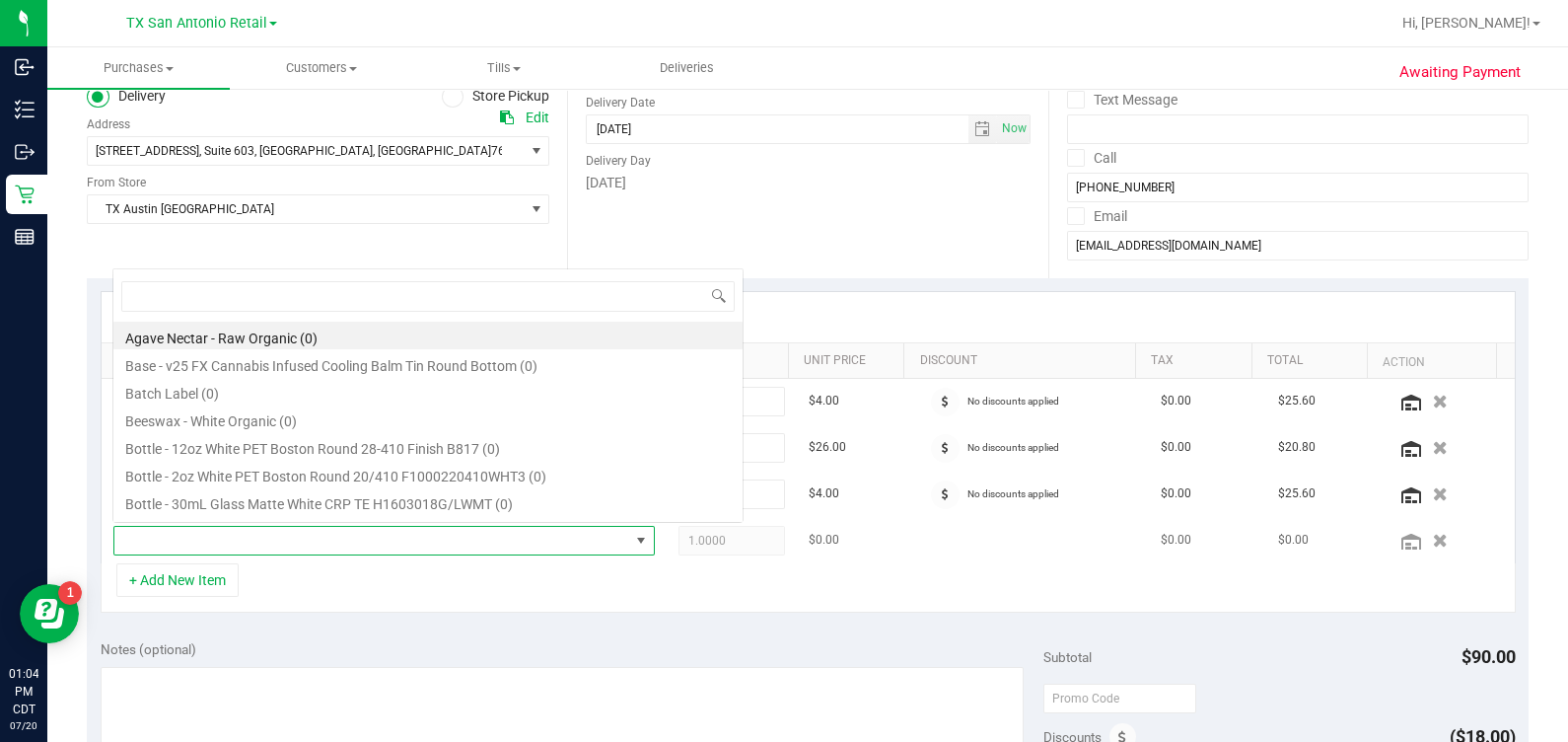 scroll, scrollTop: 0, scrollLeft: 0, axis: both 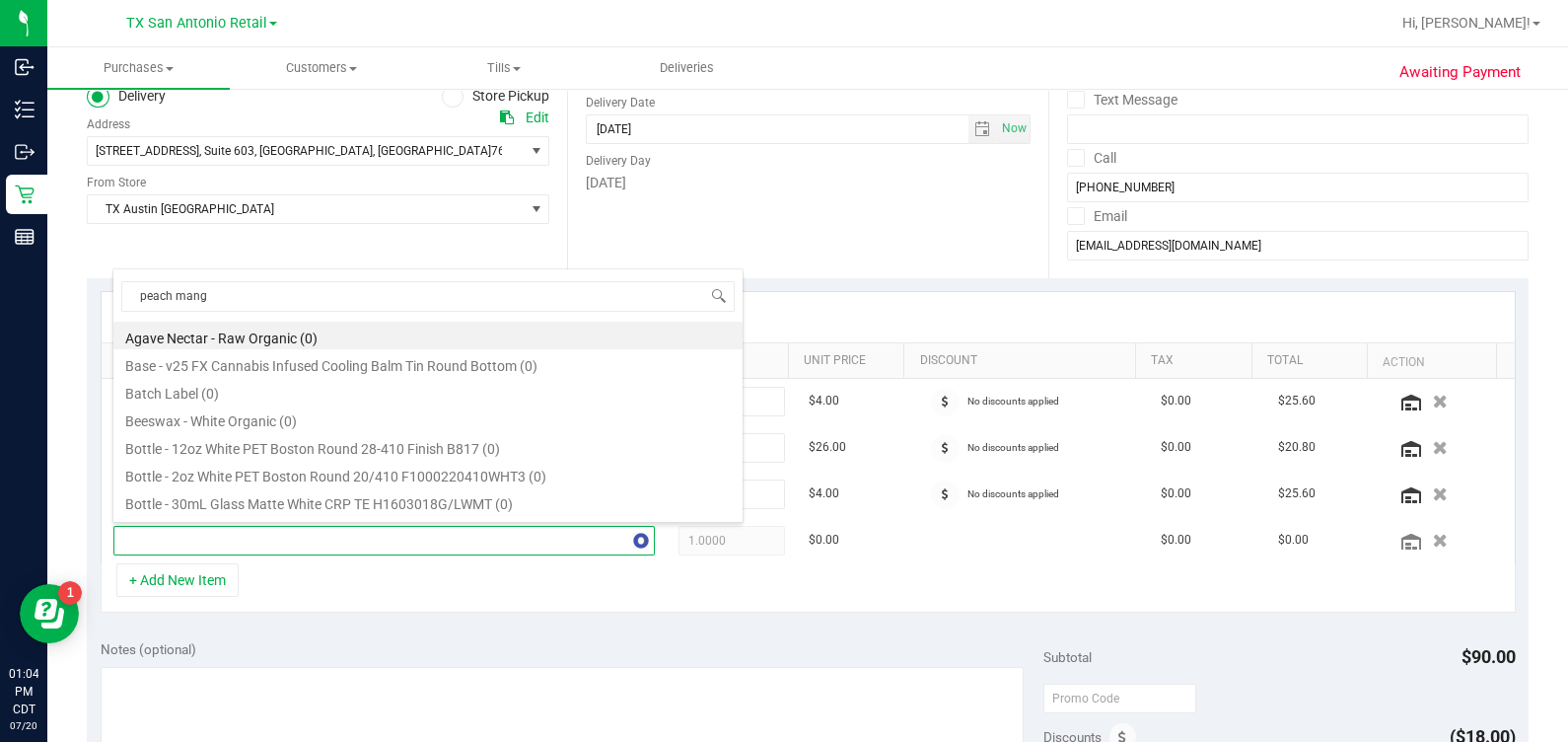 type on "peach mango" 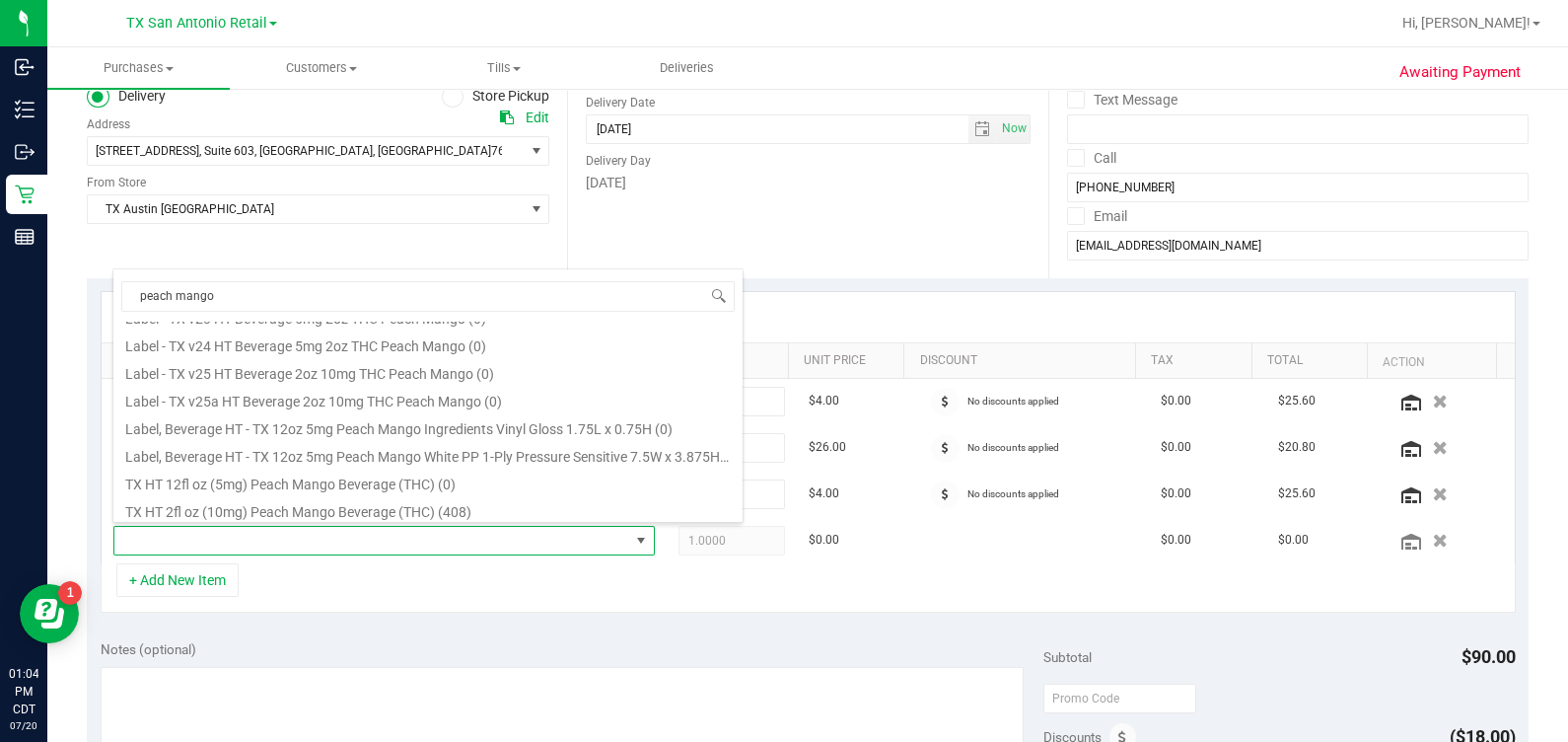 scroll, scrollTop: 162, scrollLeft: 0, axis: vertical 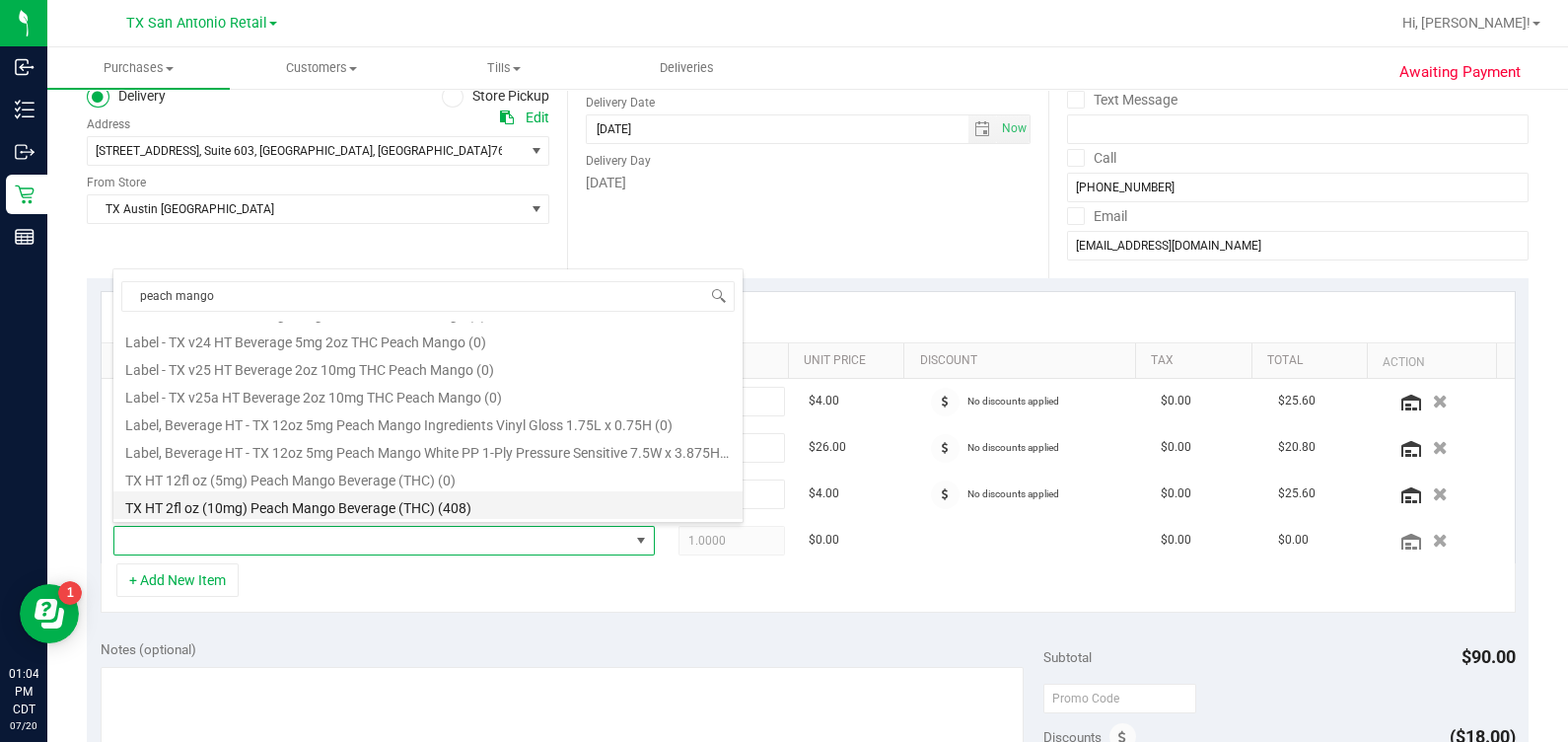 click on "TX HT 2fl oz (10mg) Peach Mango Beverage (THC) (408)" at bounding box center [428, 505] 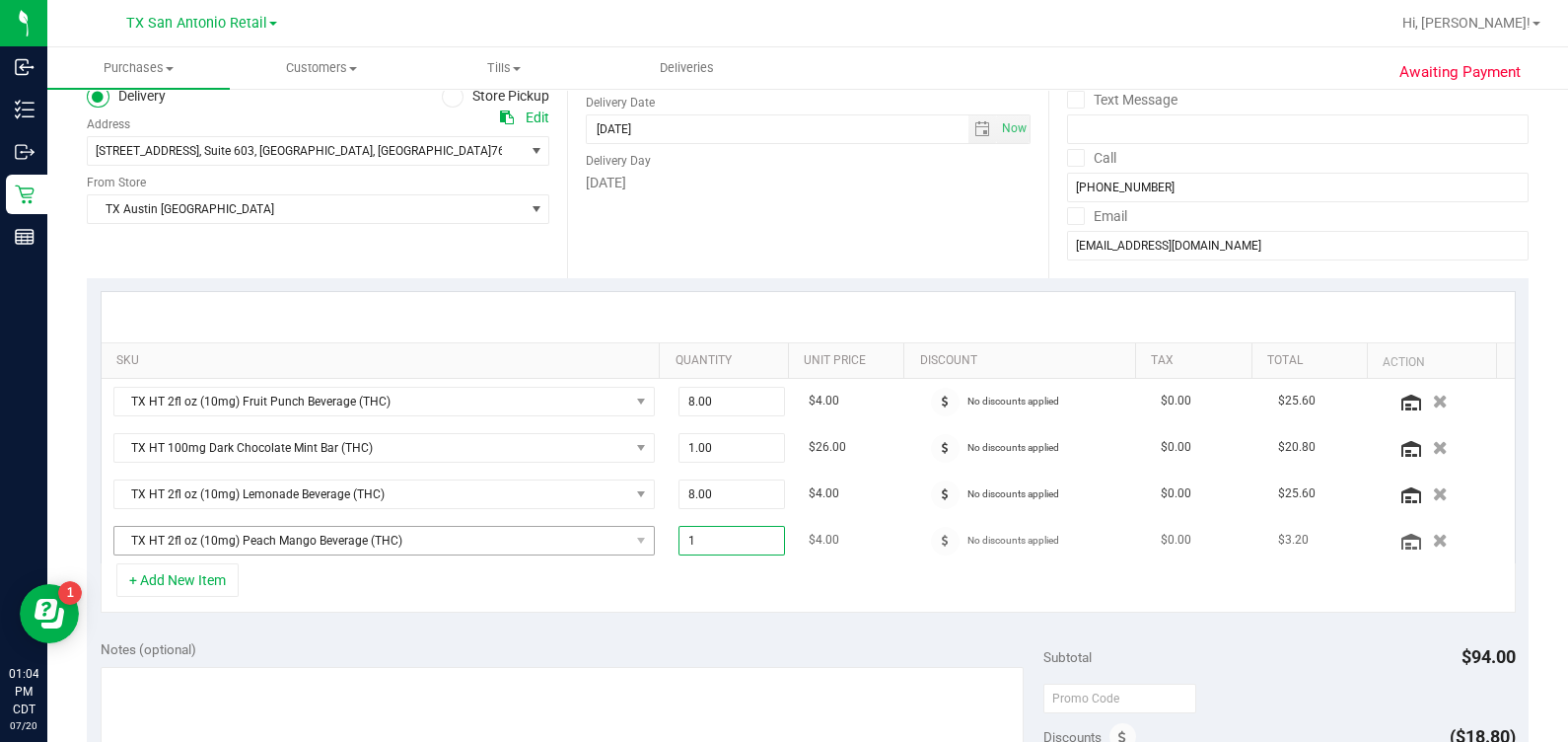 drag, startPoint x: 736, startPoint y: 538, endPoint x: 574, endPoint y: 532, distance: 162.11107 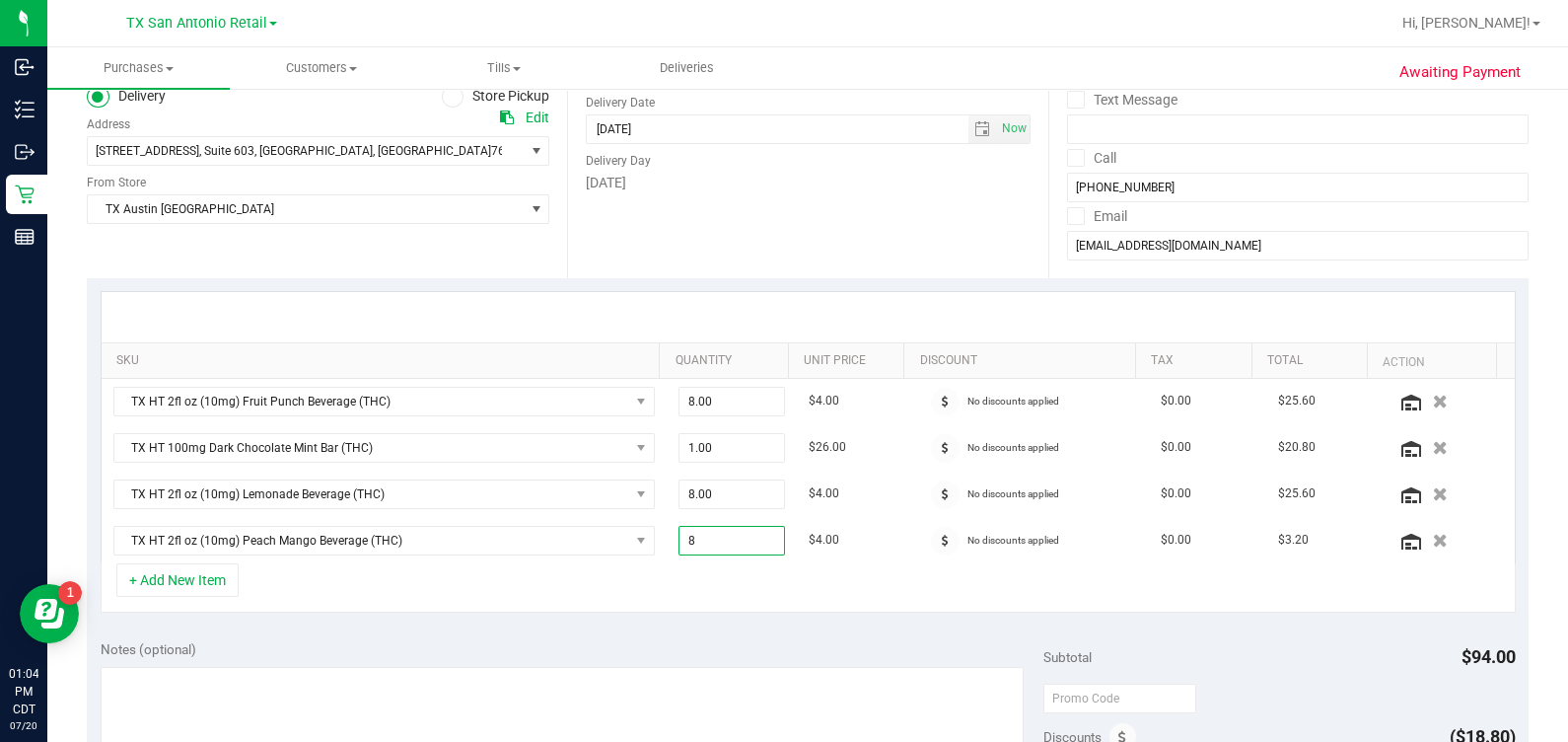 type on "8.00" 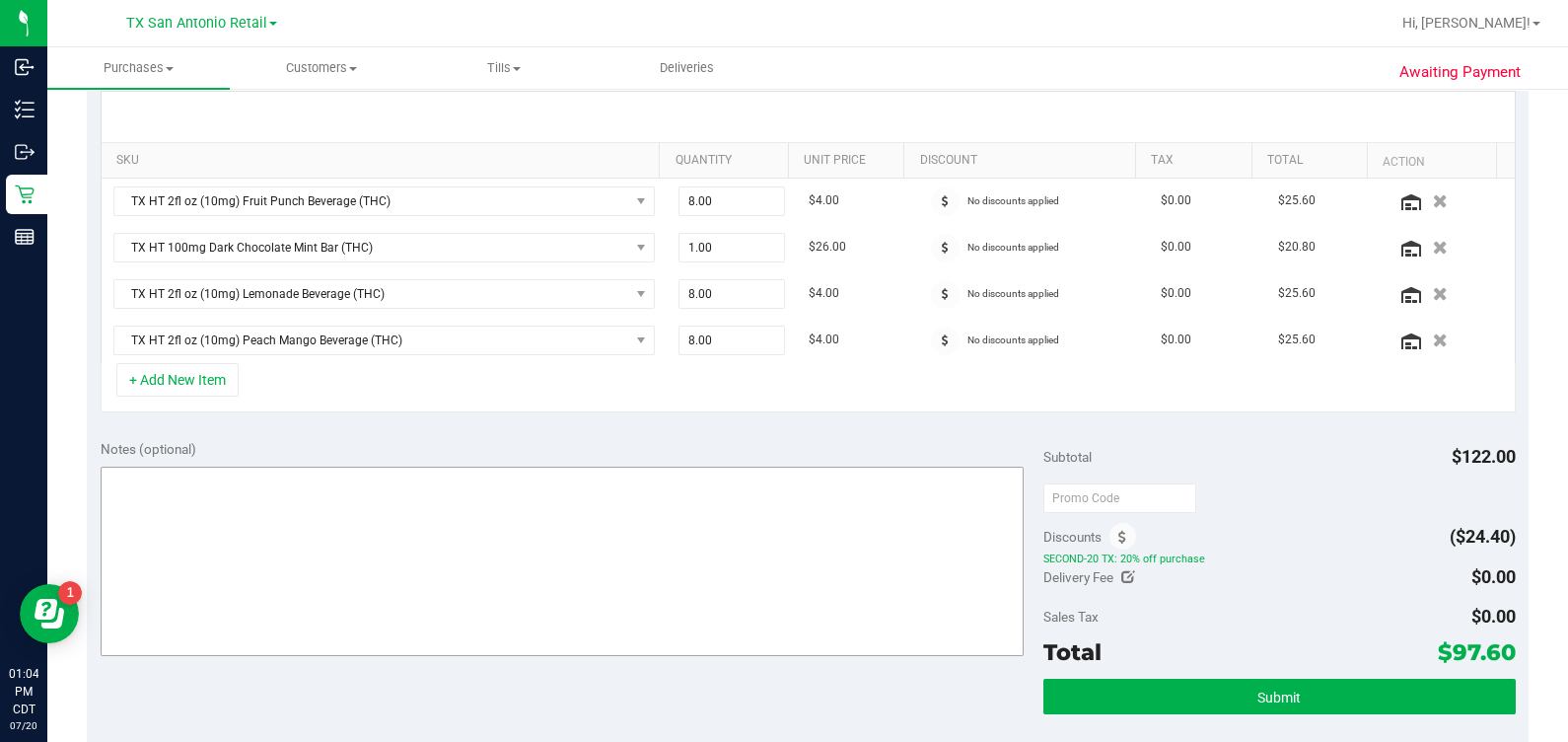 scroll, scrollTop: 492, scrollLeft: 0, axis: vertical 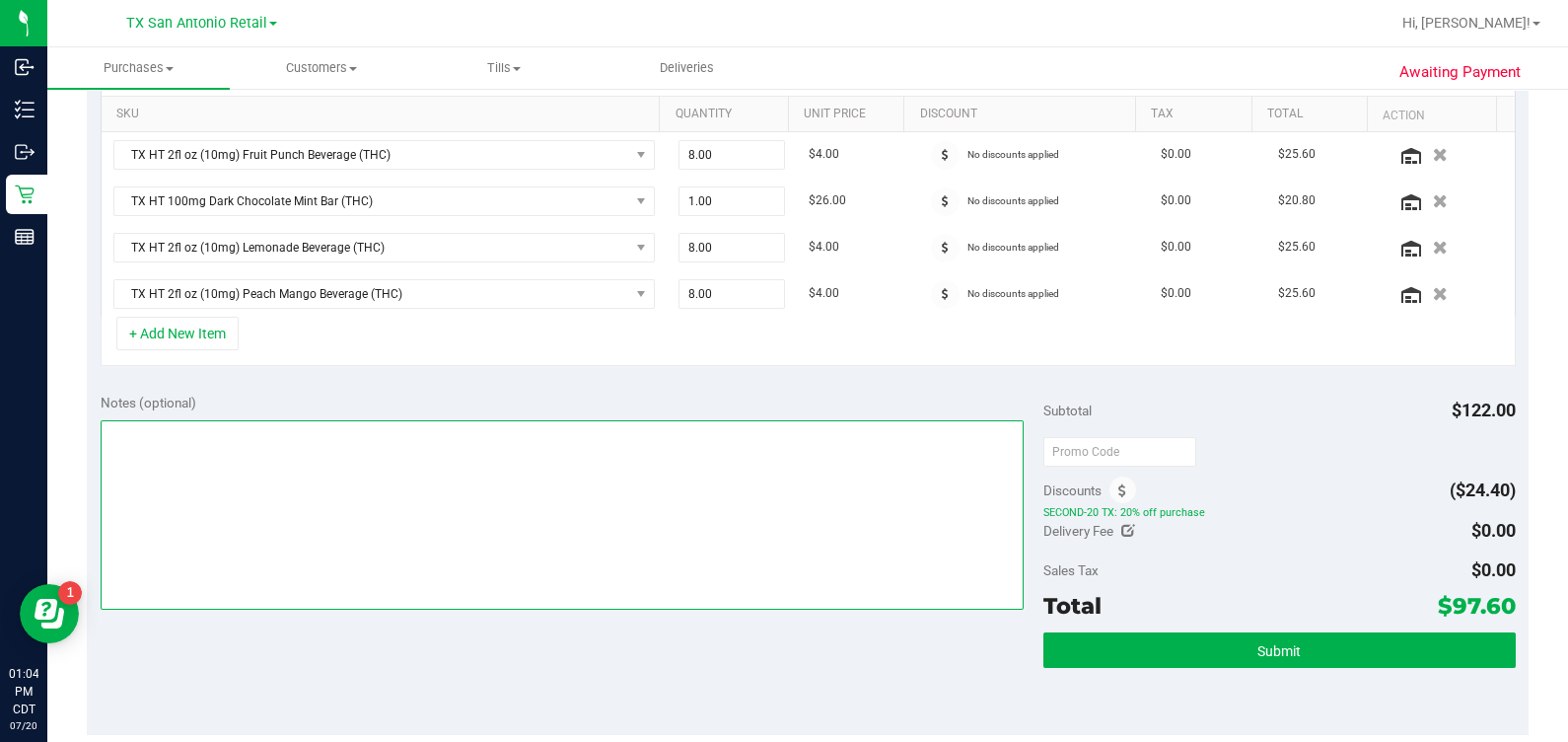 click at bounding box center [562, 515] 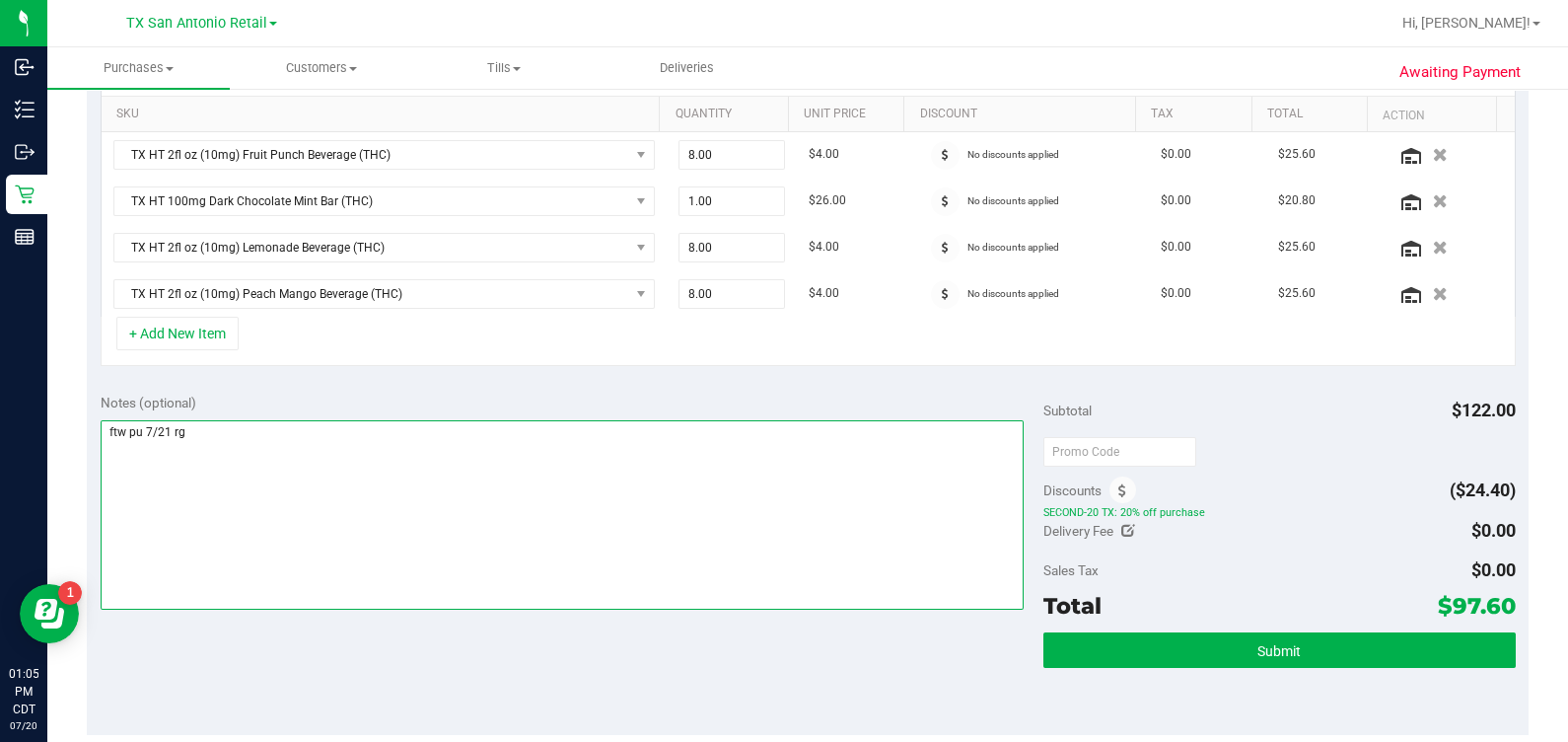 type on "ftw pu 7/21 rg" 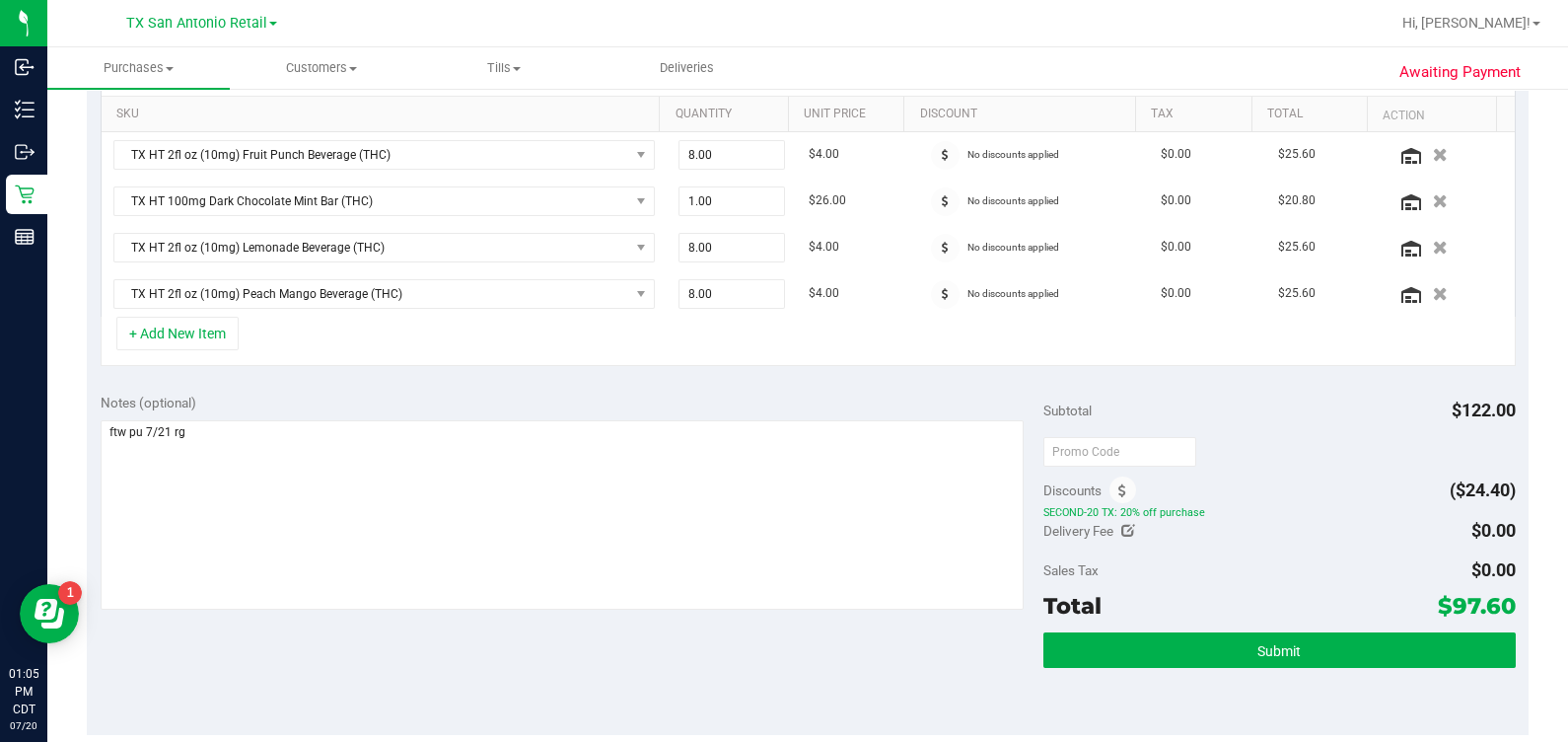 click on "Notes (optional)" at bounding box center [572, 403] 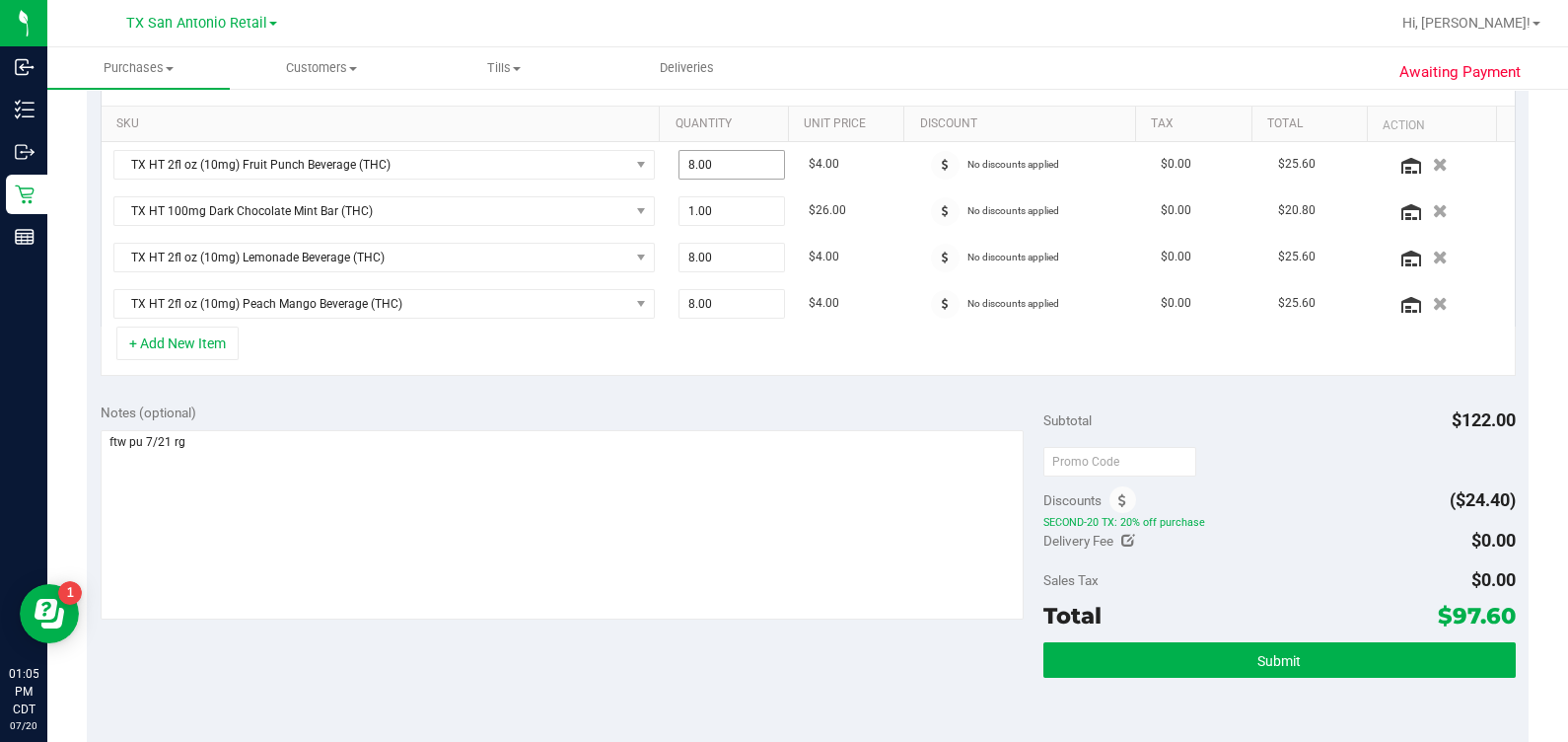 scroll, scrollTop: 492, scrollLeft: 0, axis: vertical 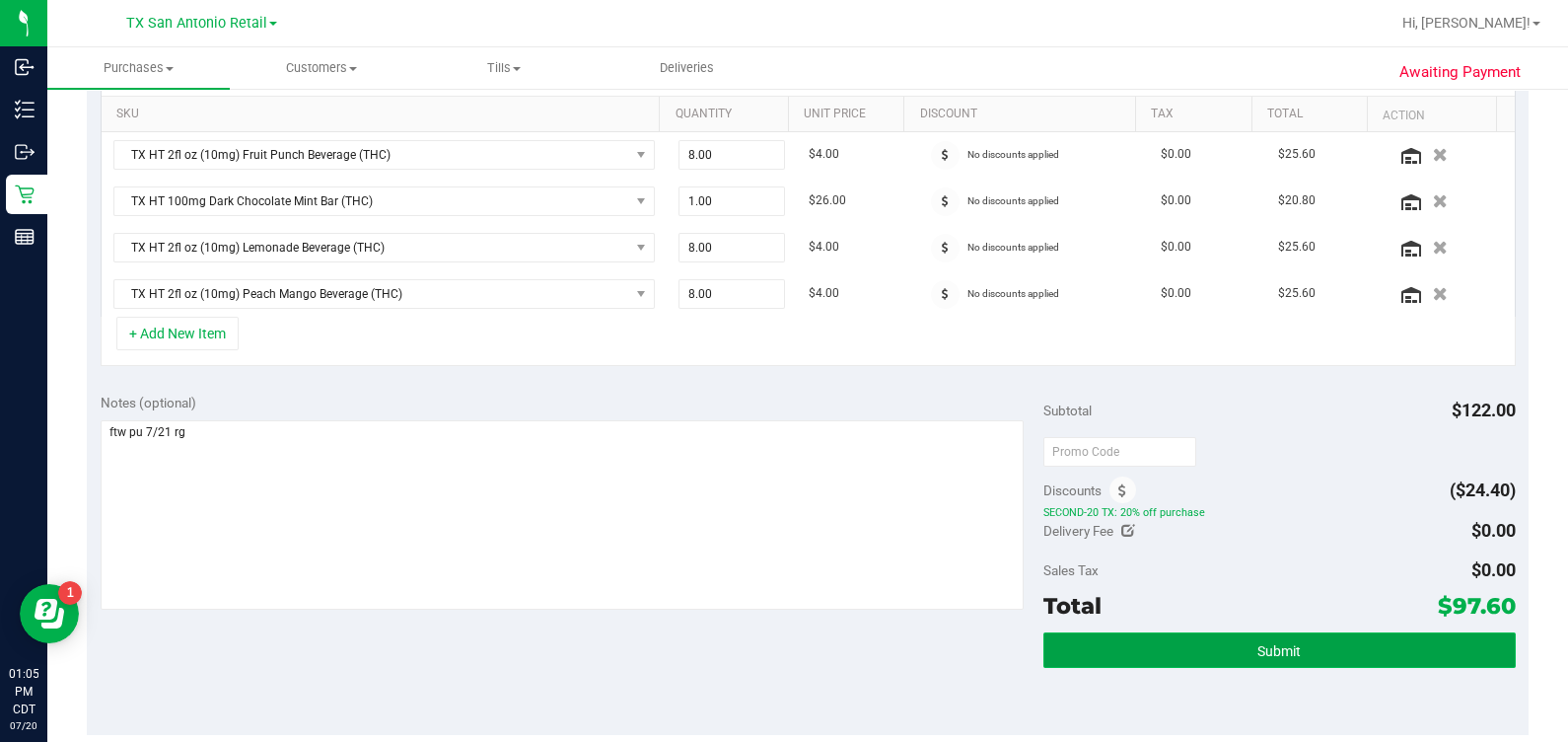 click on "Submit" at bounding box center [1279, 650] 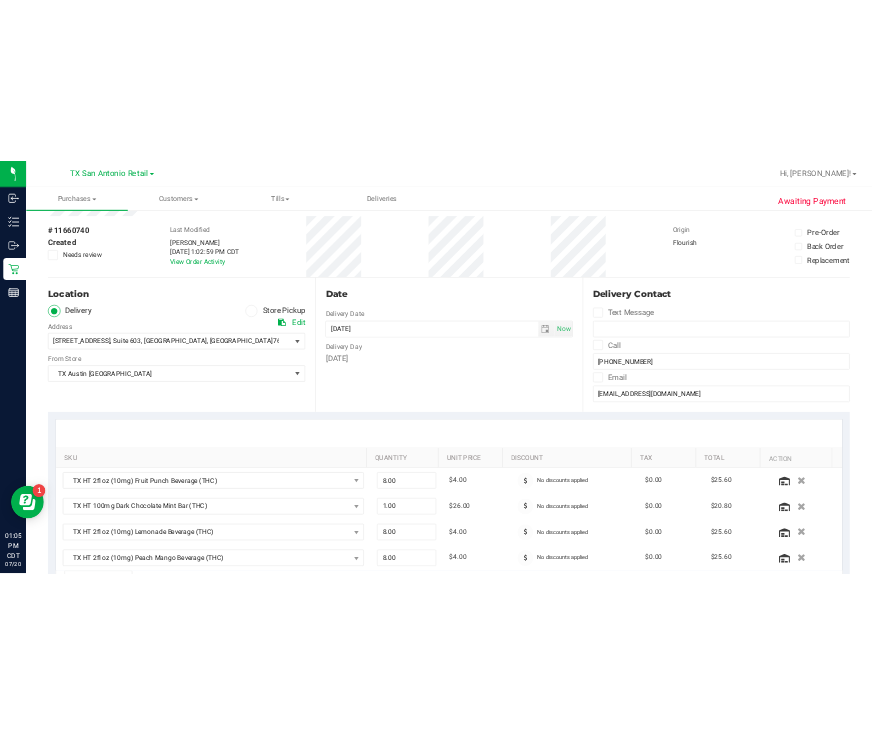 scroll, scrollTop: 0, scrollLeft: 0, axis: both 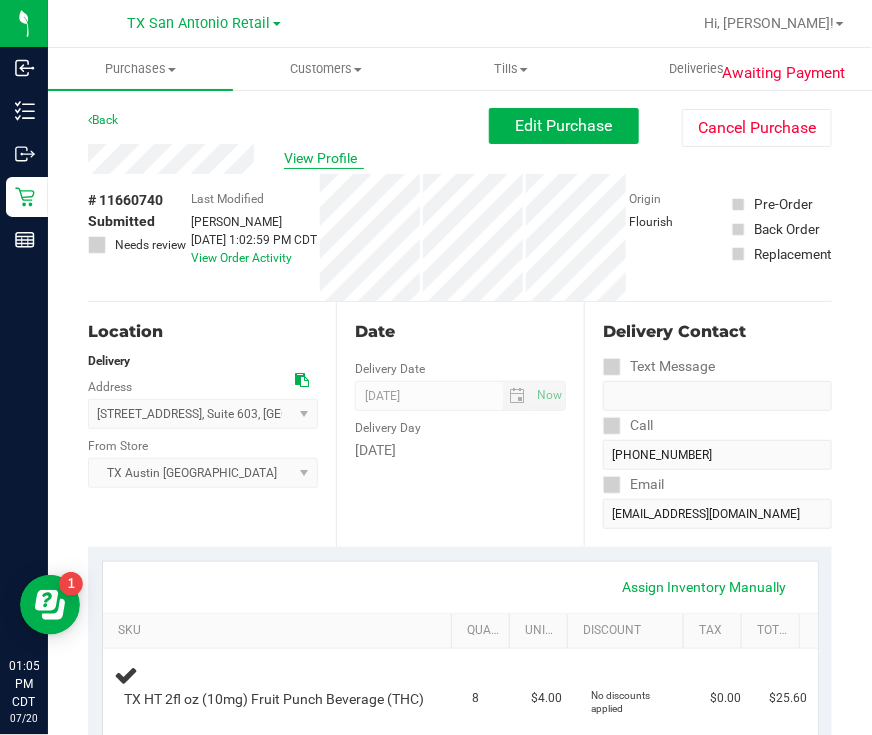 click on "View Profile" at bounding box center (324, 158) 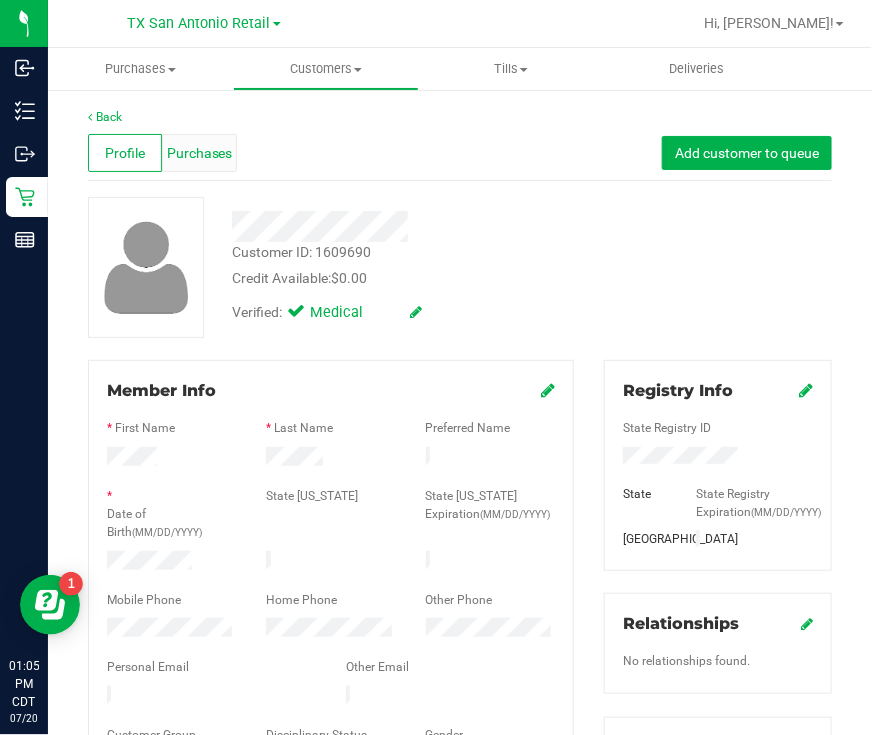 click on "Purchases" at bounding box center [199, 153] 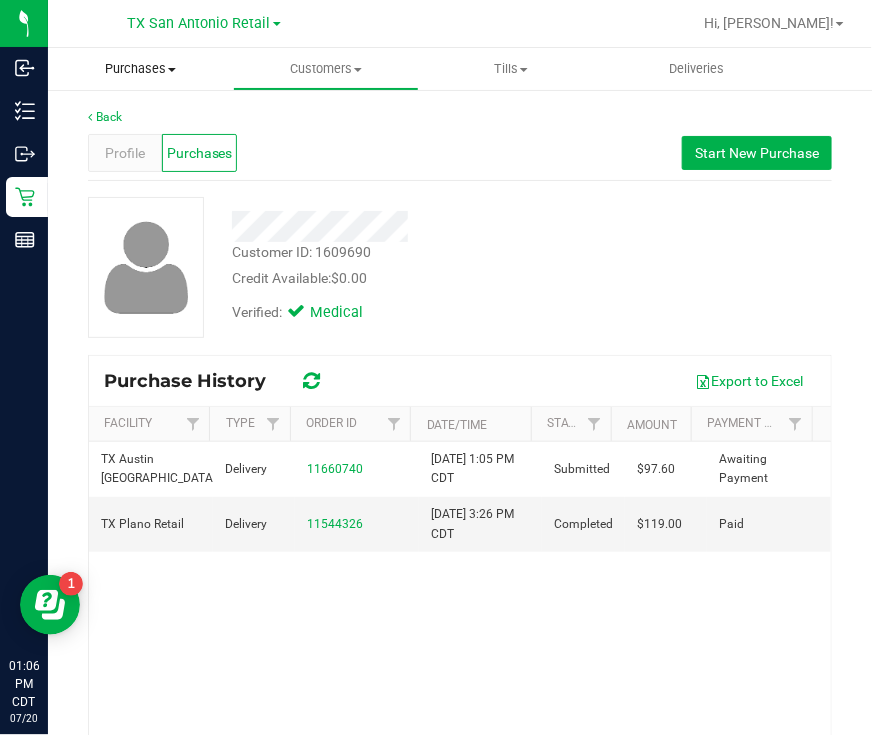 click on "Purchases" at bounding box center [140, 69] 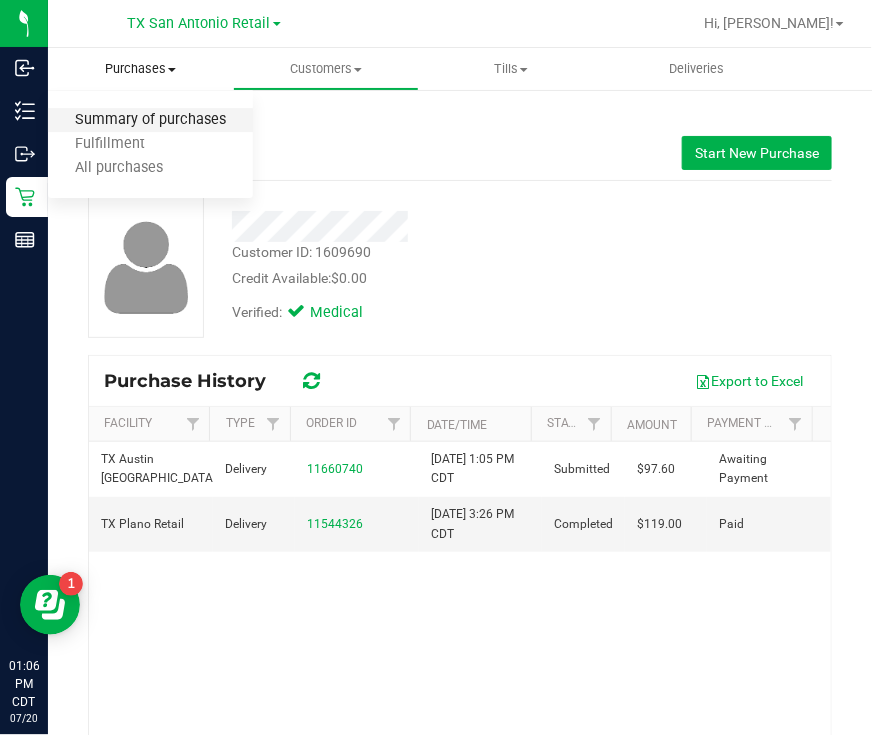 click on "Summary of purchases" at bounding box center [150, 120] 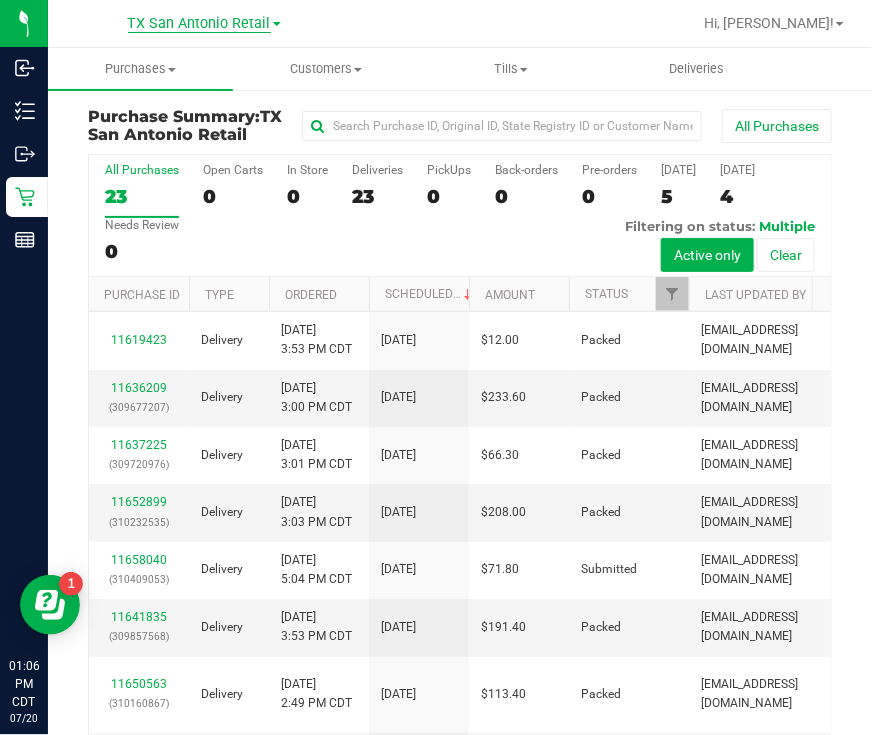 click on "TX San Antonio Retail" at bounding box center (199, 24) 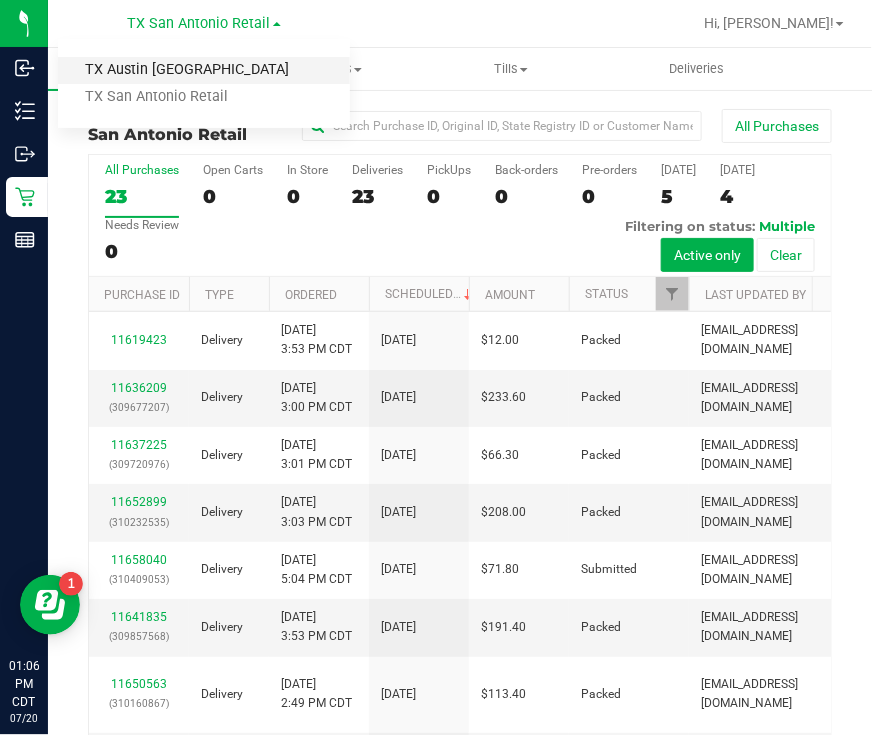 click on "TX Austin [GEOGRAPHIC_DATA]" at bounding box center [204, 70] 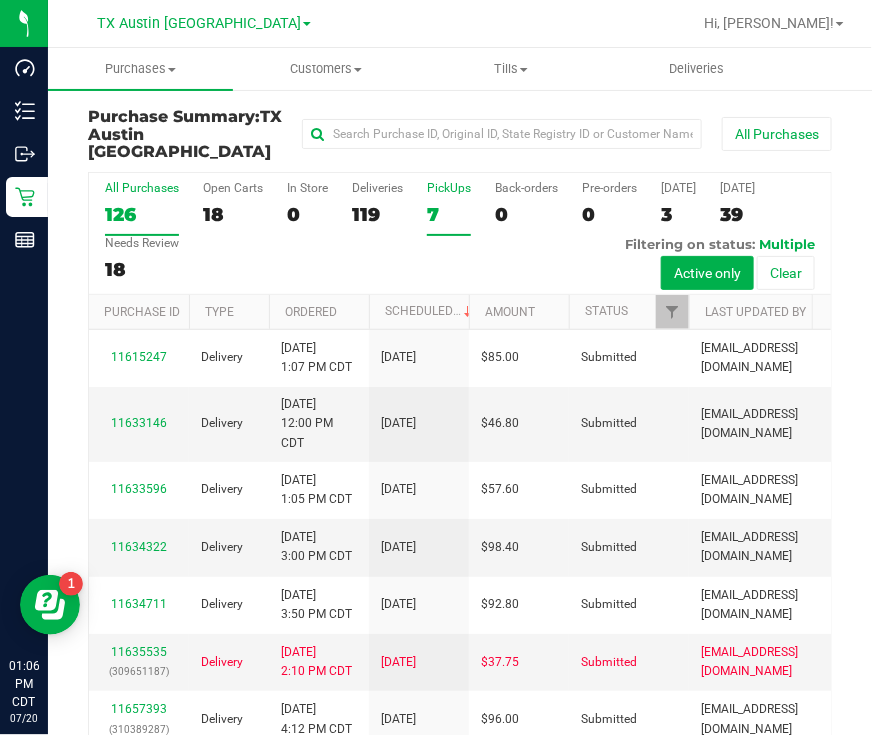 click on "7" at bounding box center [449, 214] 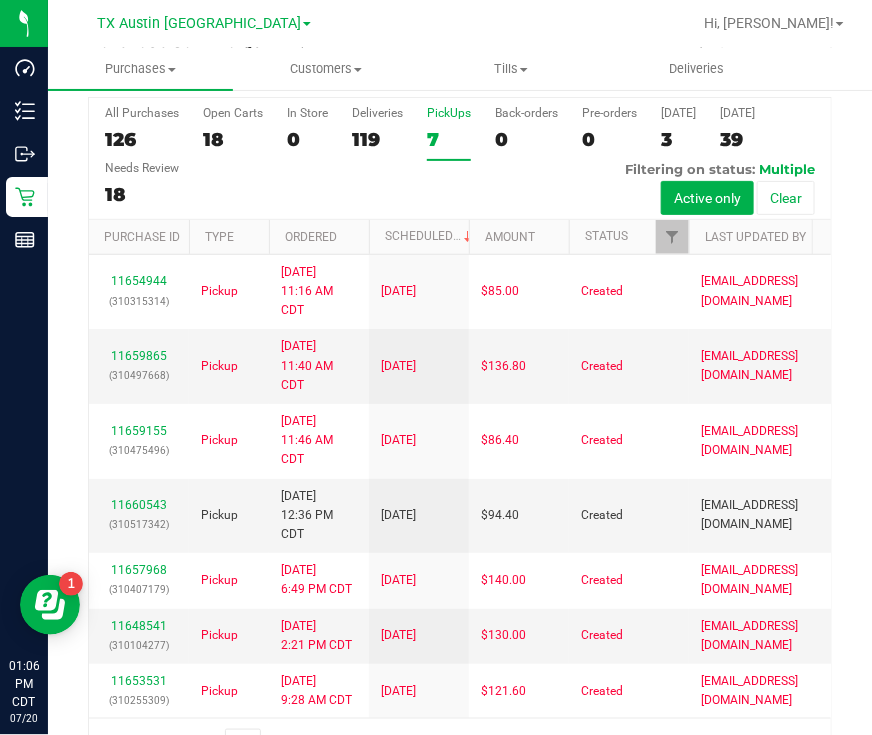 scroll, scrollTop: 113, scrollLeft: 0, axis: vertical 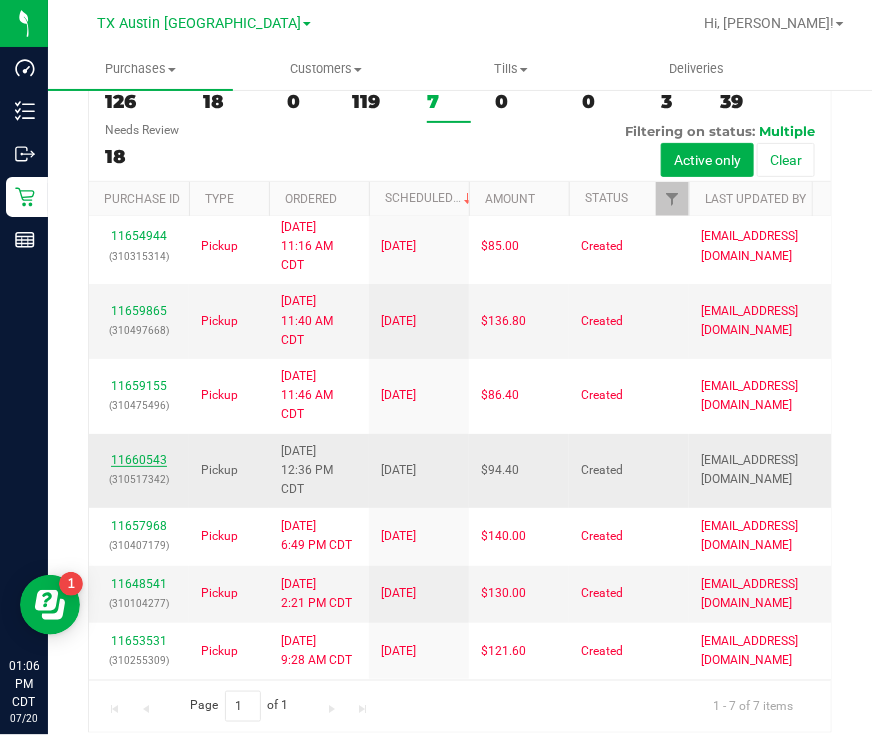click on "11660543" at bounding box center [139, 460] 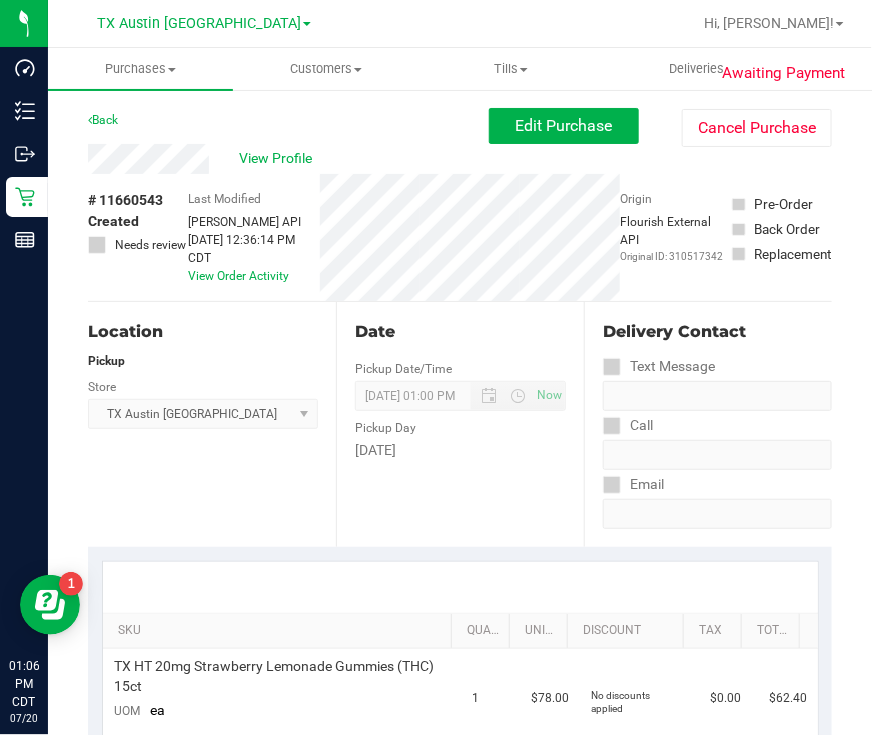 scroll, scrollTop: 0, scrollLeft: 0, axis: both 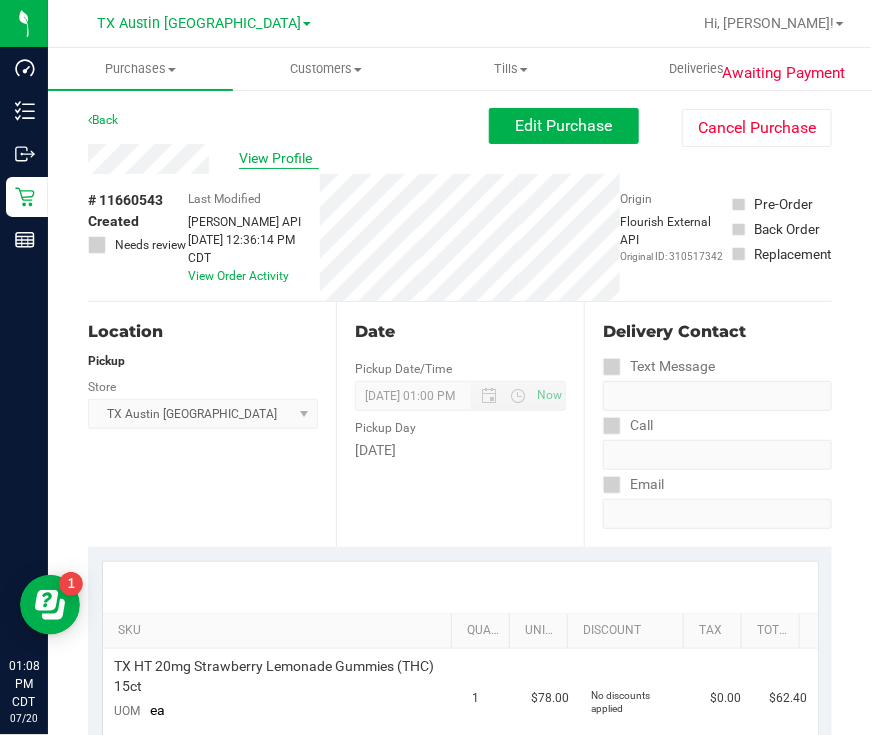 click on "View Profile" at bounding box center (288, 159) 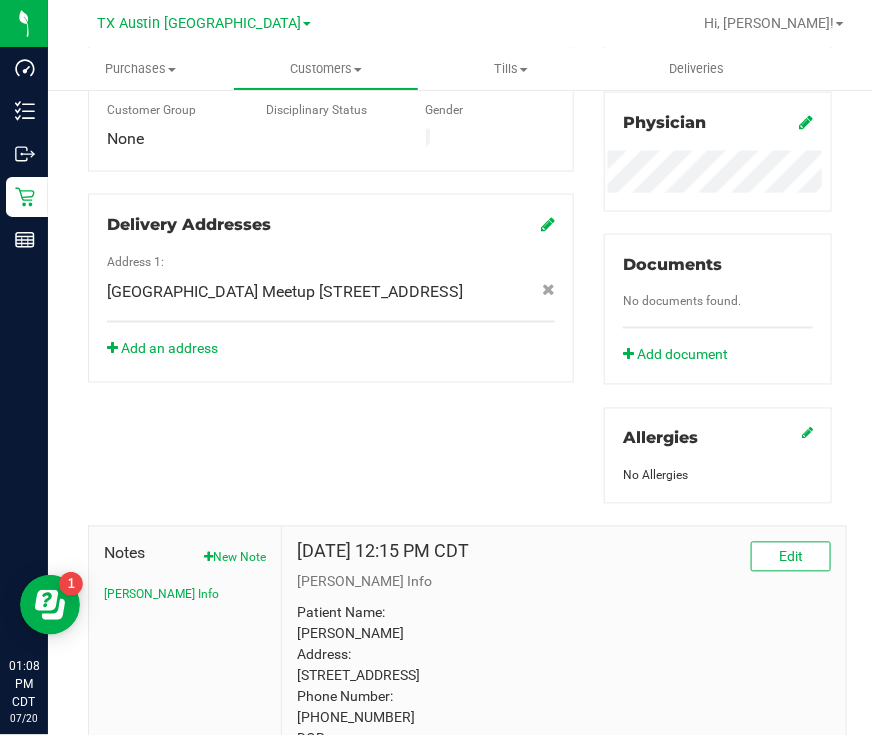 scroll, scrollTop: 750, scrollLeft: 0, axis: vertical 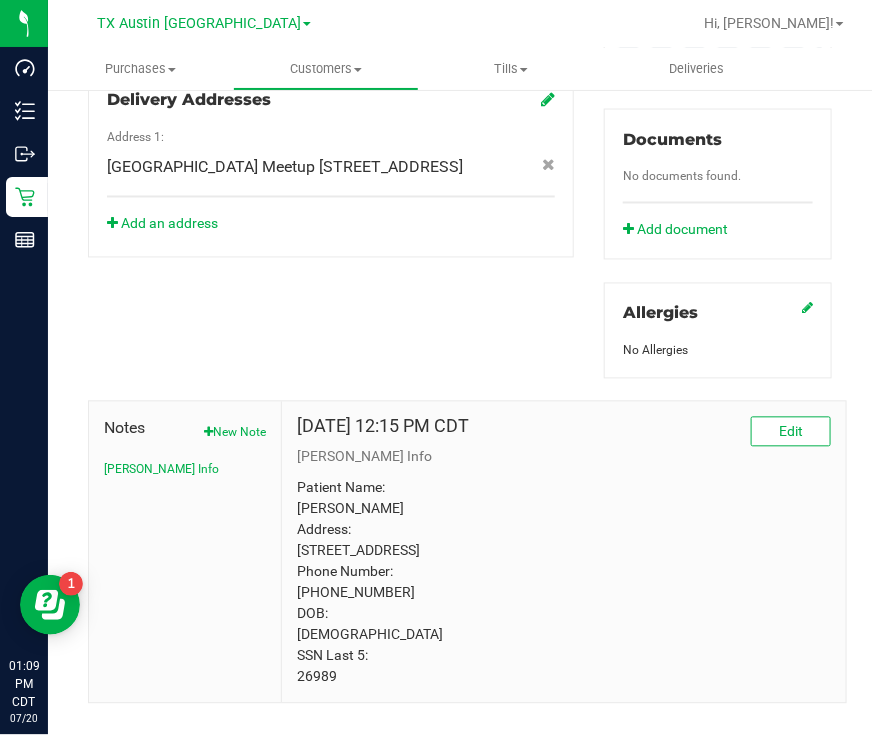 click on "Member Info
*
First Name
*
Last Name
Preferred Name
*
Date of Birth
(MM/DD/YYYY)
State ID
State ID Expiration
(MM/DD/YYYY)" at bounding box center (460, 157) 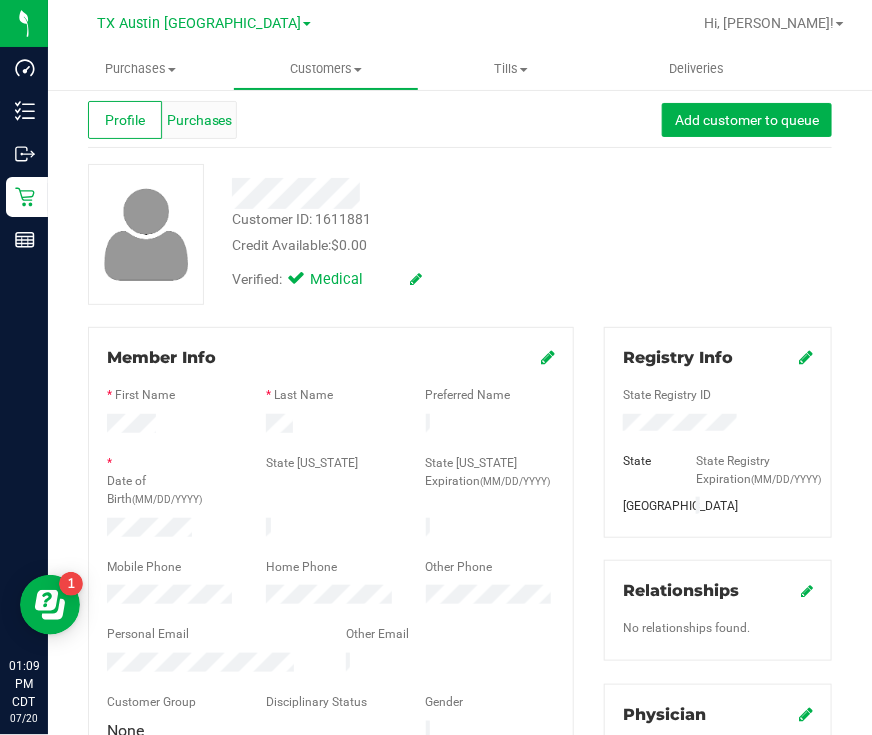 scroll, scrollTop: 0, scrollLeft: 0, axis: both 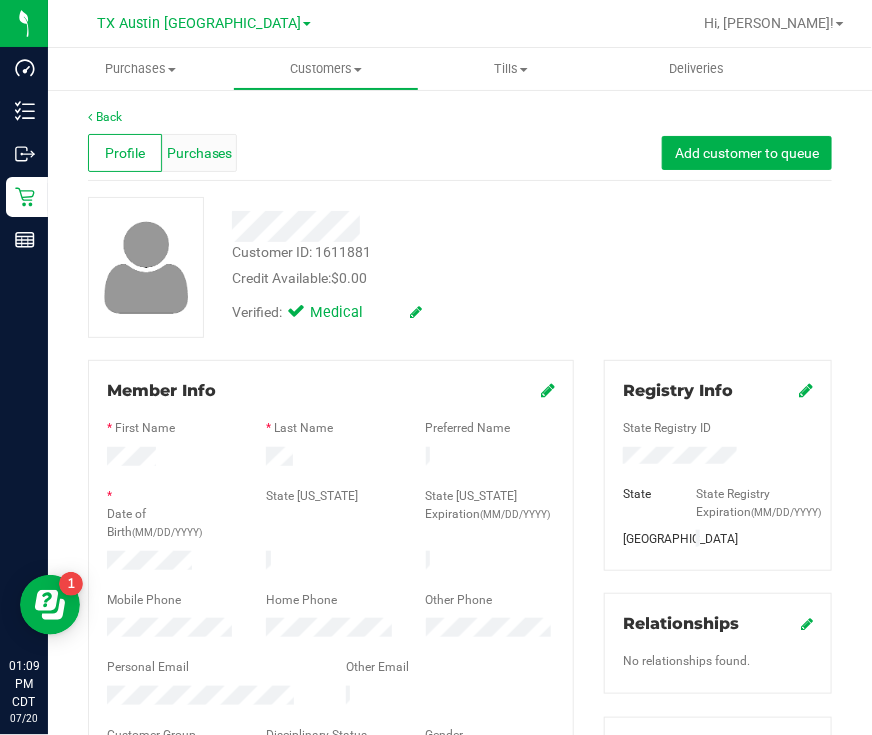 click on "Purchases" at bounding box center [199, 153] 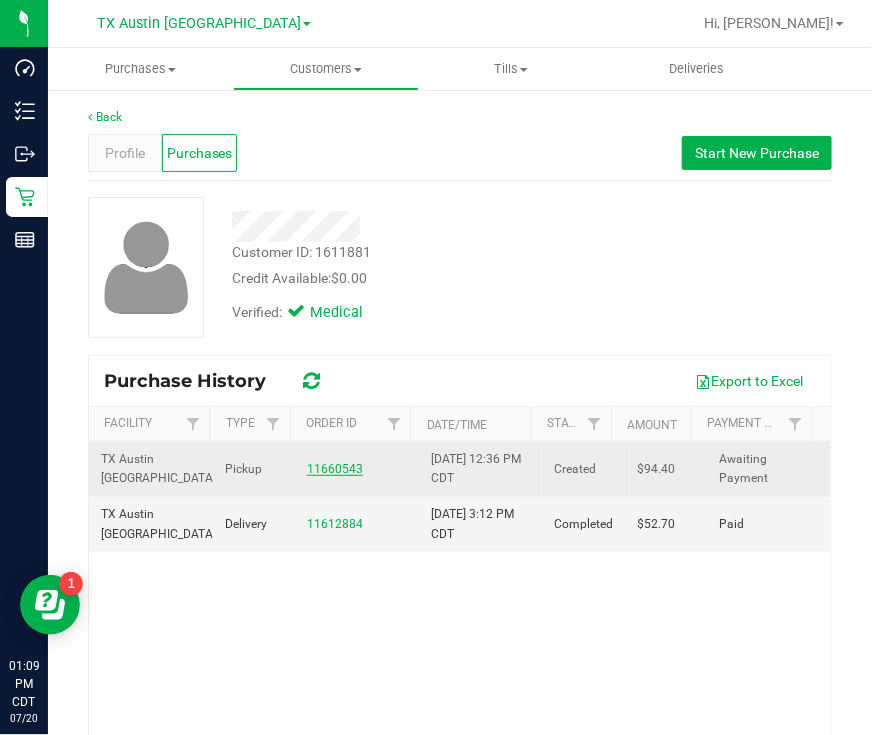 click on "11660543" at bounding box center [335, 469] 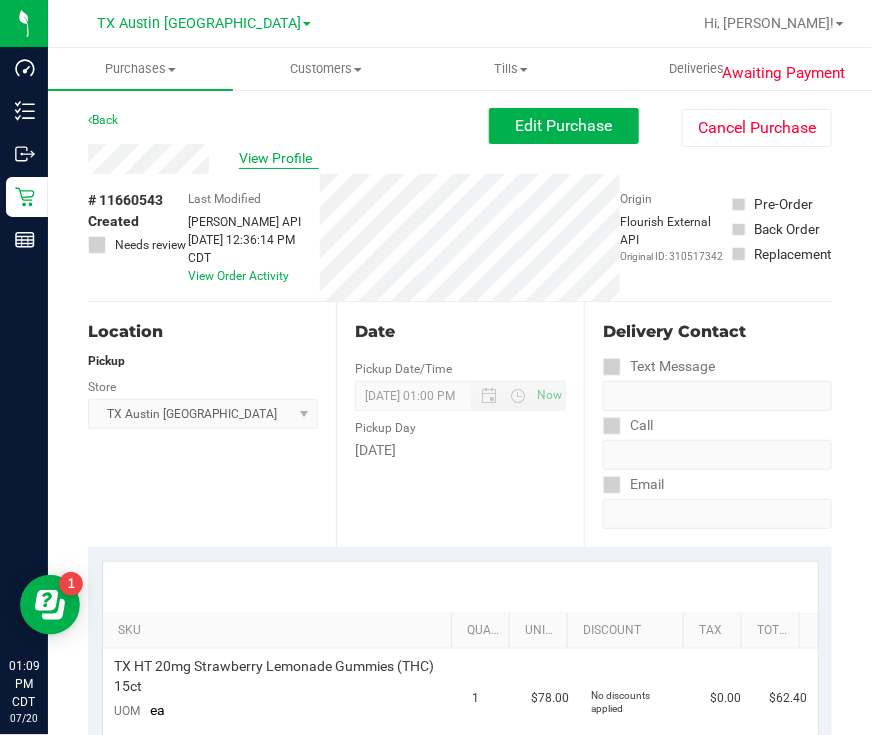 click on "View Profile" at bounding box center [279, 158] 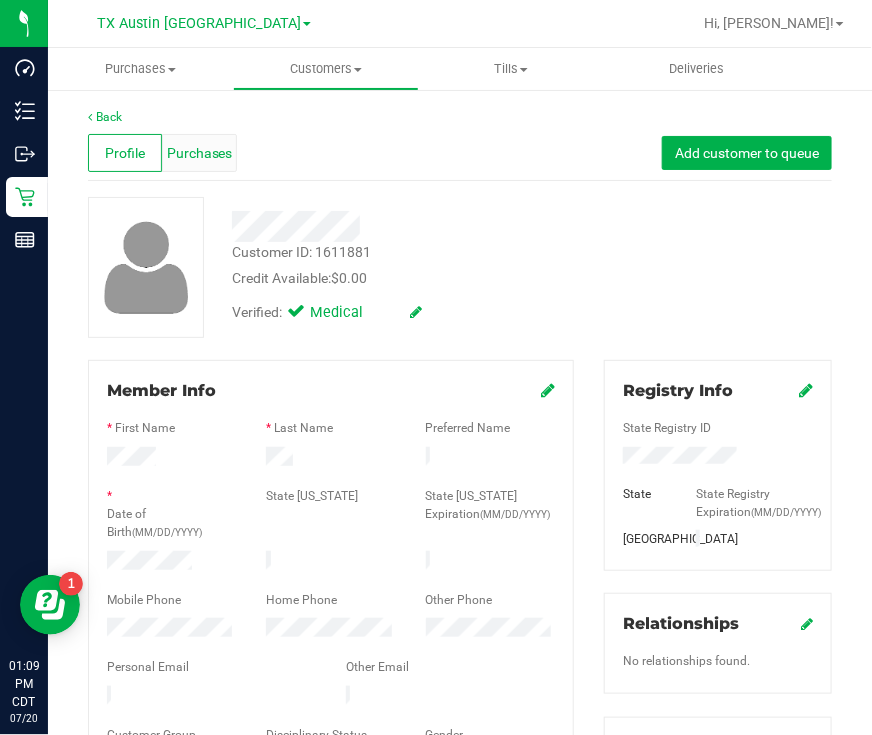 click on "Purchases" at bounding box center (200, 153) 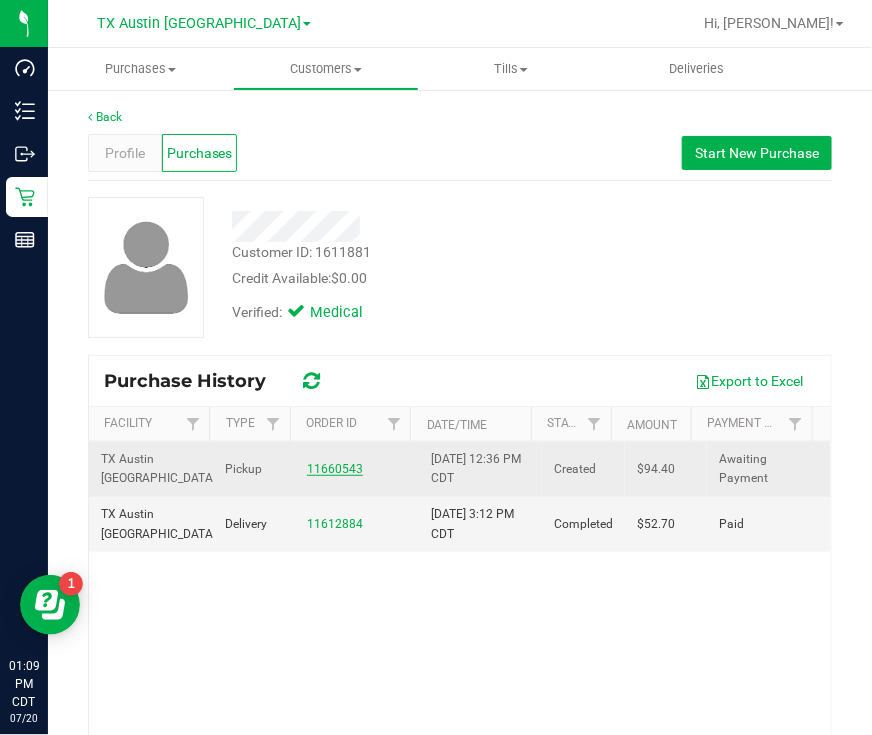 click on "11660543" at bounding box center [335, 469] 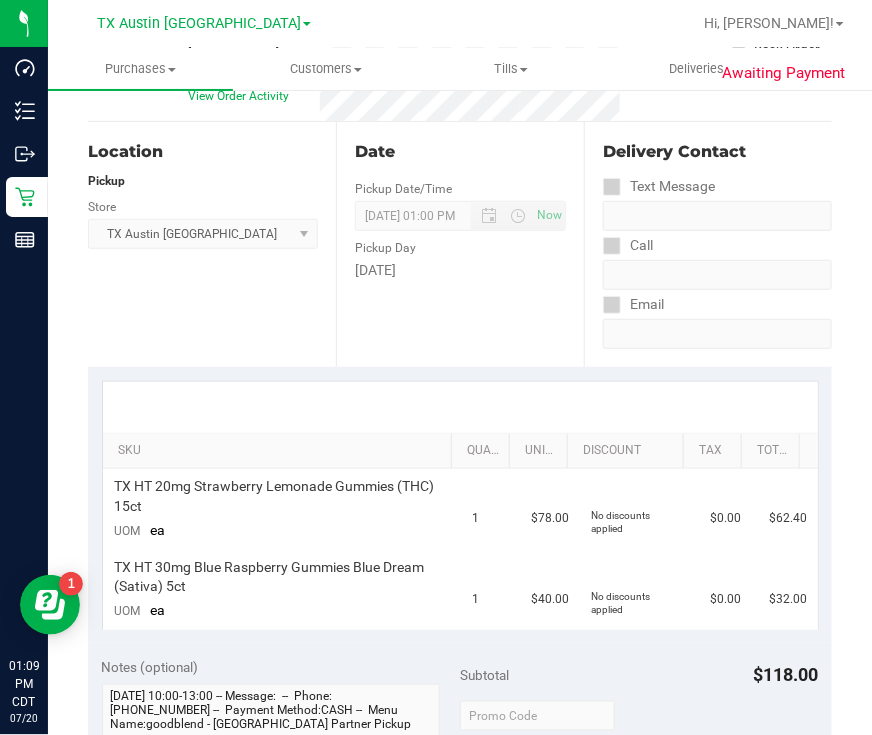 scroll, scrollTop: 124, scrollLeft: 0, axis: vertical 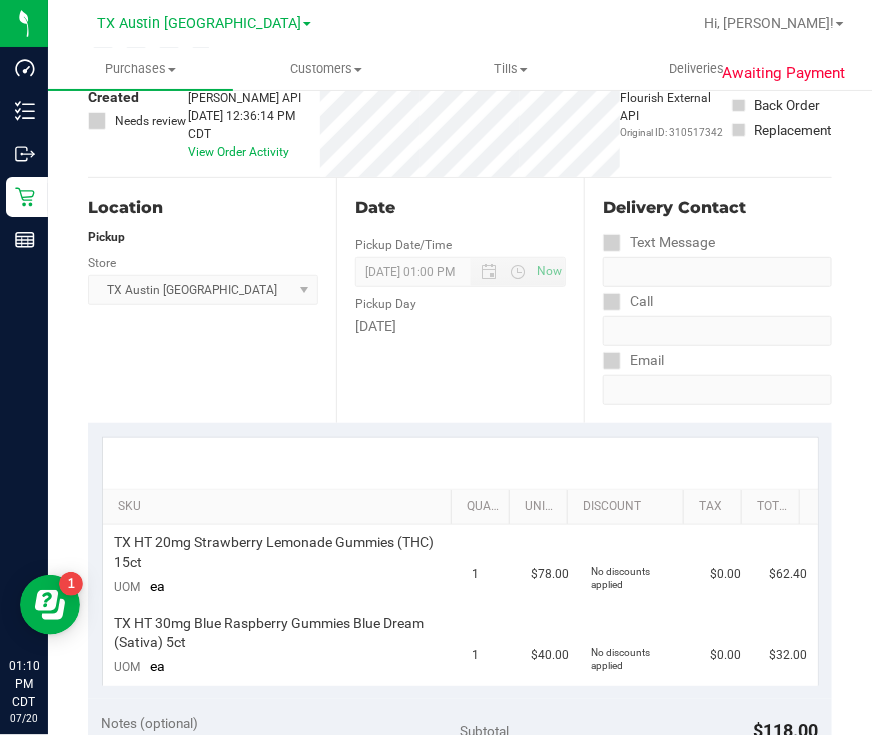 click on "Date
Pickup Date/Time
07/23/2025
Now
07/23/2025 01:00 PM
Now
Pickup Day
Wednesday" at bounding box center [460, 300] 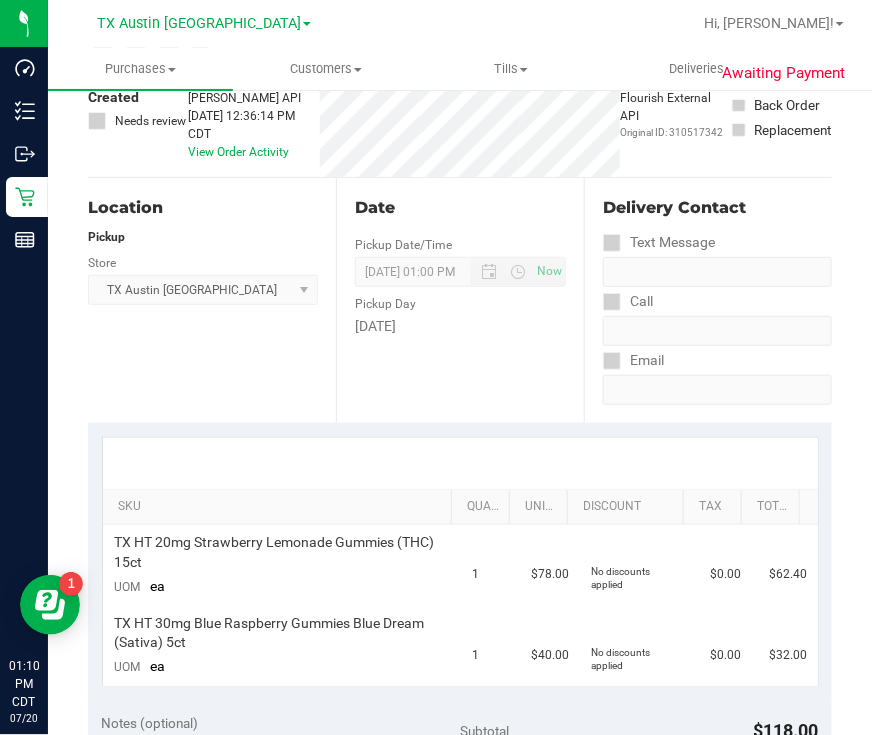 scroll, scrollTop: 0, scrollLeft: 0, axis: both 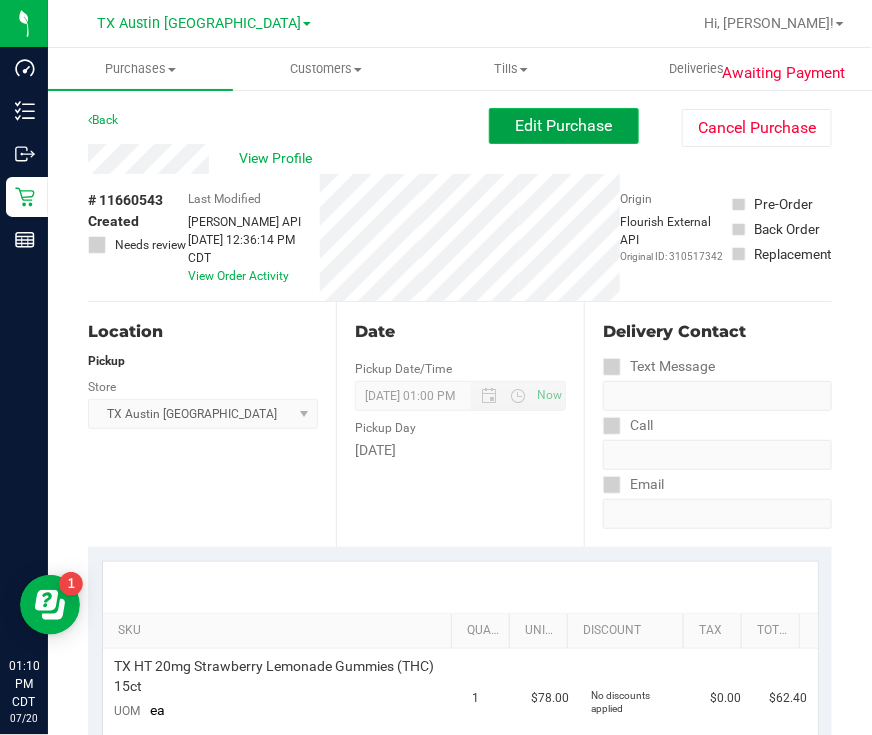 click on "Edit Purchase" at bounding box center [564, 125] 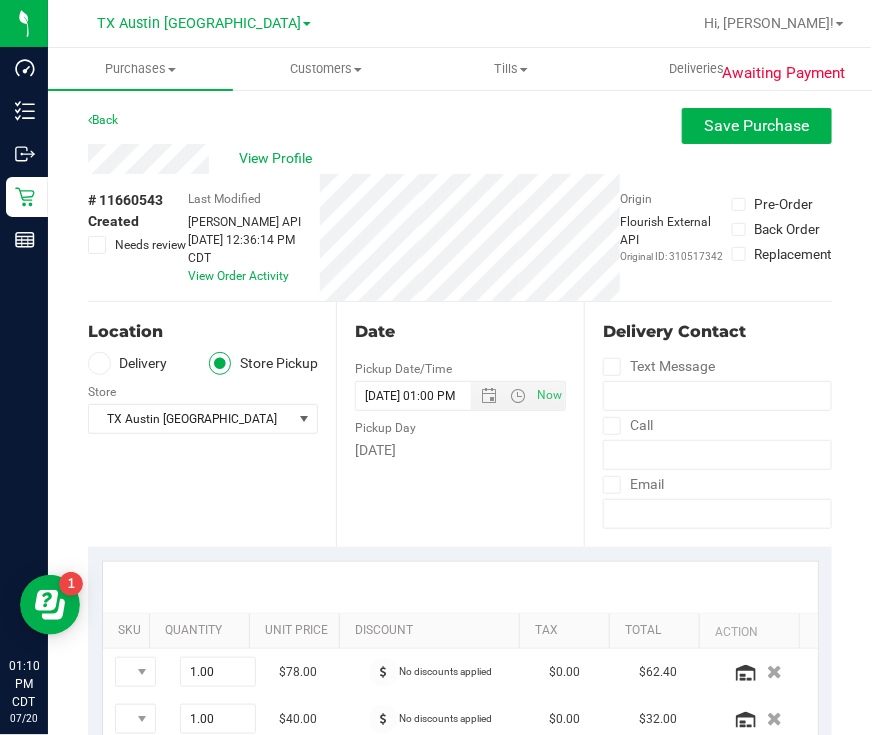 click on "Delivery" at bounding box center (128, 363) 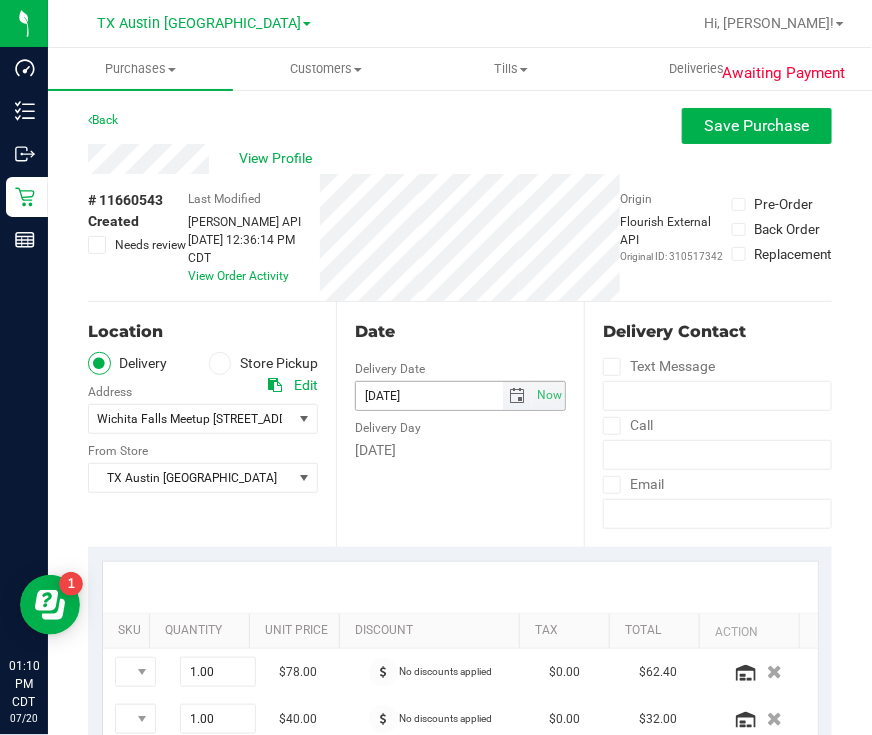 click at bounding box center (517, 396) 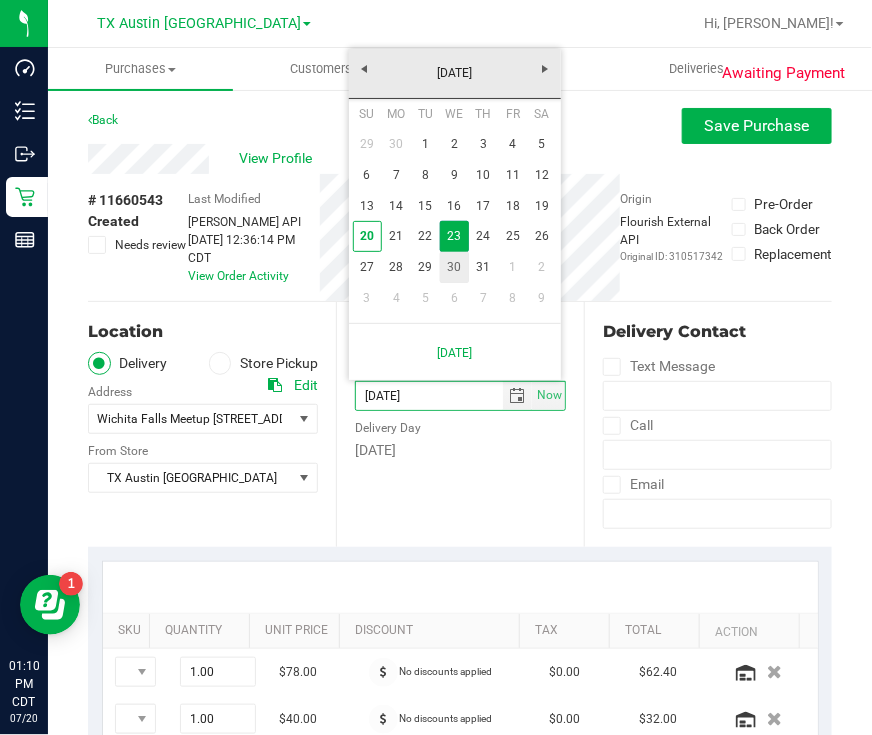 click on "30" at bounding box center (454, 267) 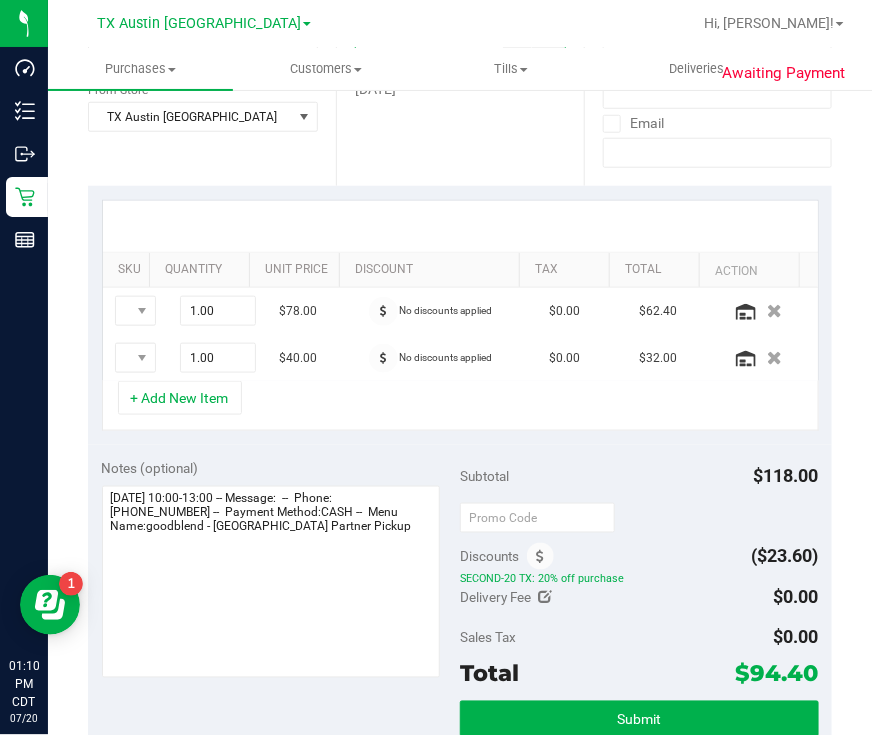 scroll, scrollTop: 375, scrollLeft: 0, axis: vertical 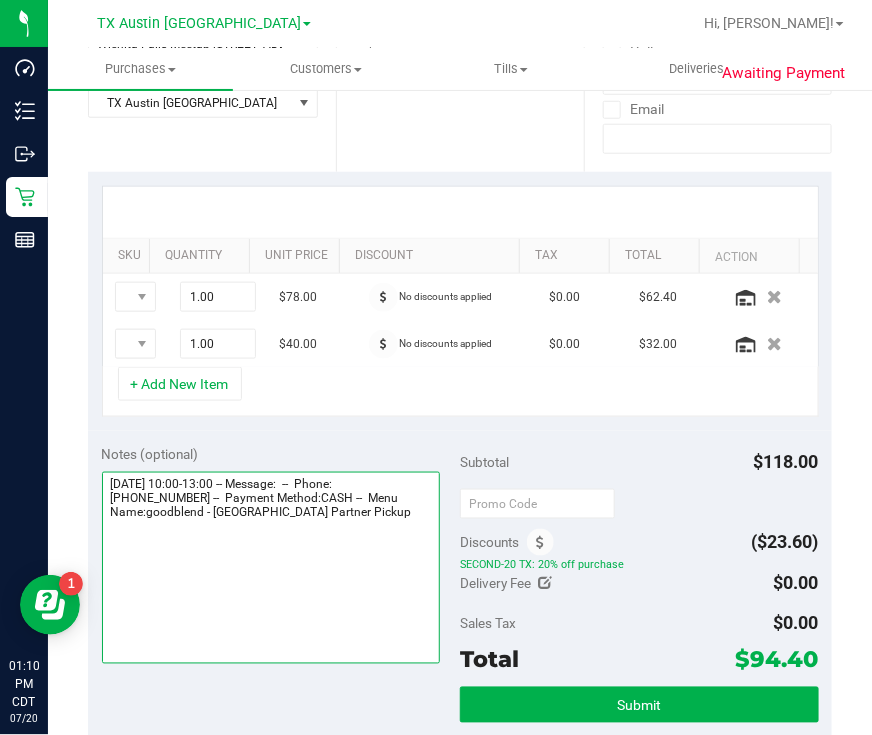 click at bounding box center [271, 568] 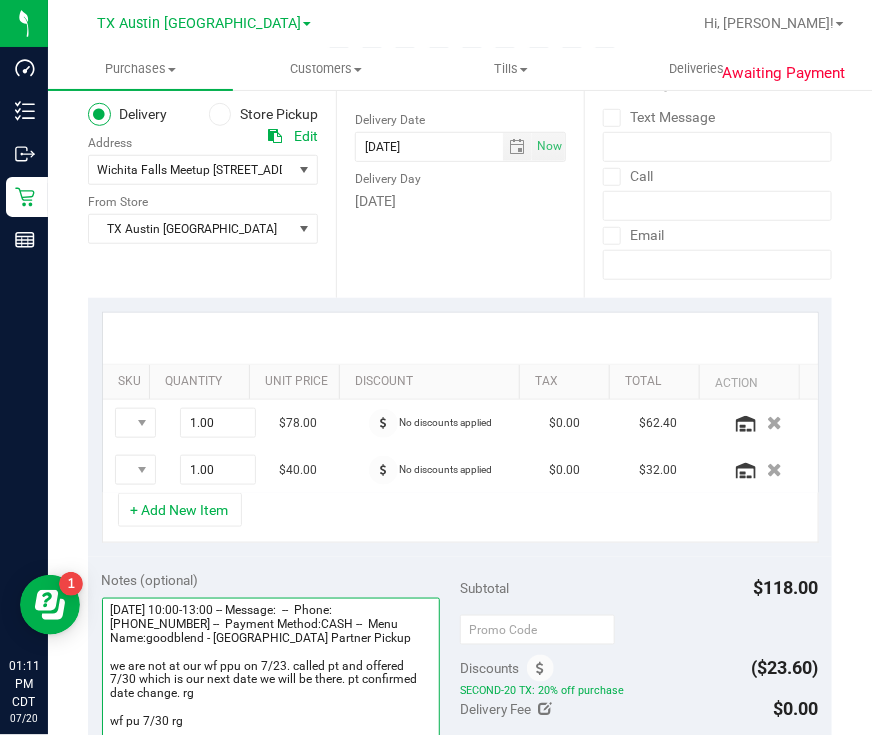 scroll, scrollTop: 375, scrollLeft: 0, axis: vertical 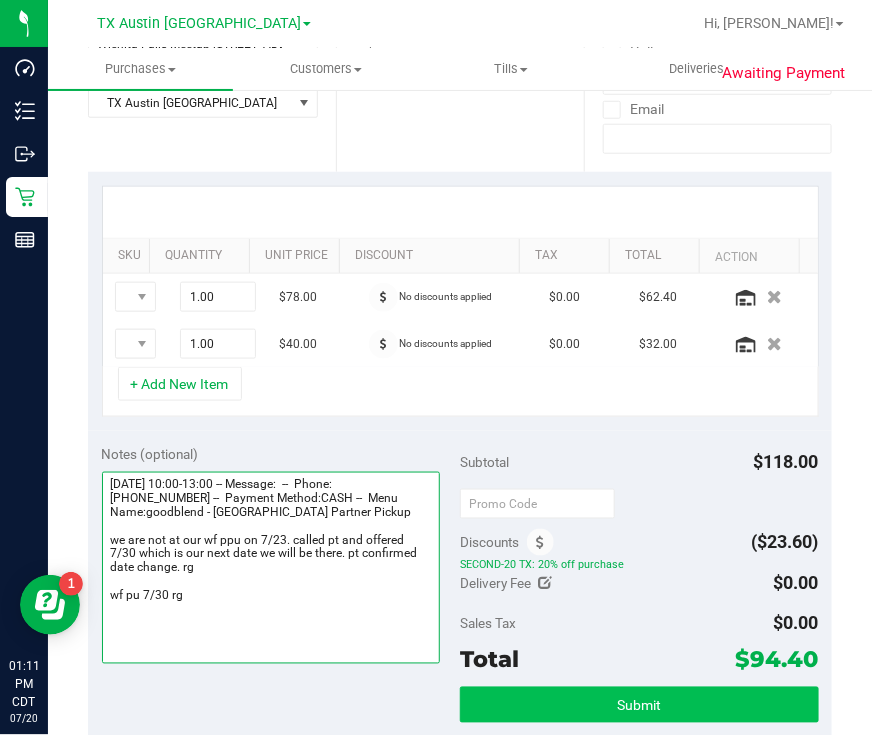 type on "Wednesday 07/23/2025 10:00-13:00 -- Message:  --  Phone:9403198523 --  Payment Method:CASH --  Menu Name:goodblend - Wichita Falls Partner Pickup
we are not at our wf ppu on 7/23. called pt and offered 7/30 which is our next date we will be there. pt confirmed date change. rg
wf pu 7/30 rg" 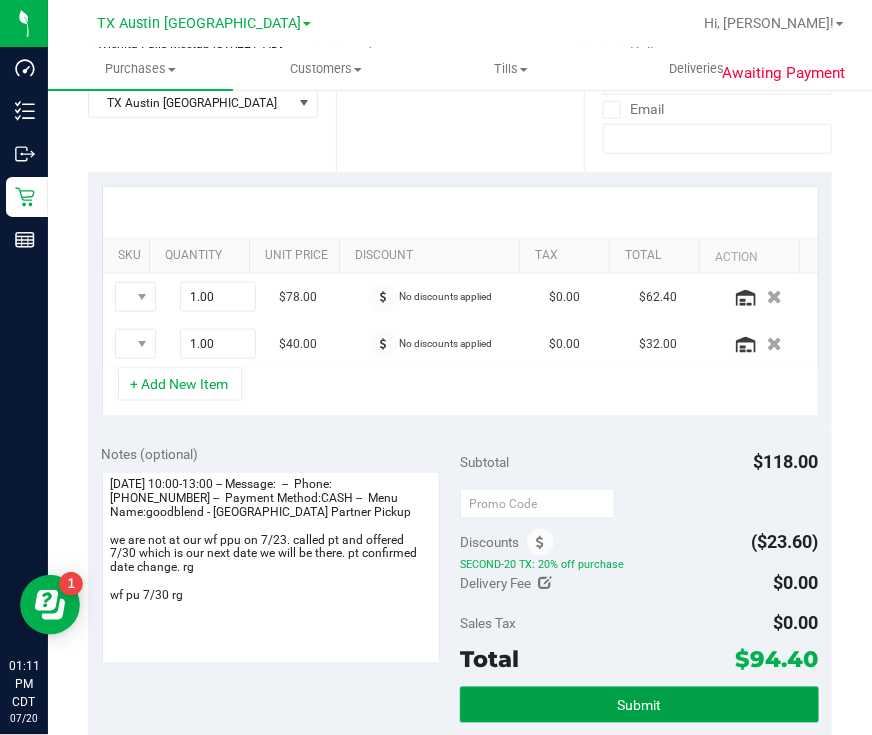 click on "Submit" at bounding box center (639, 705) 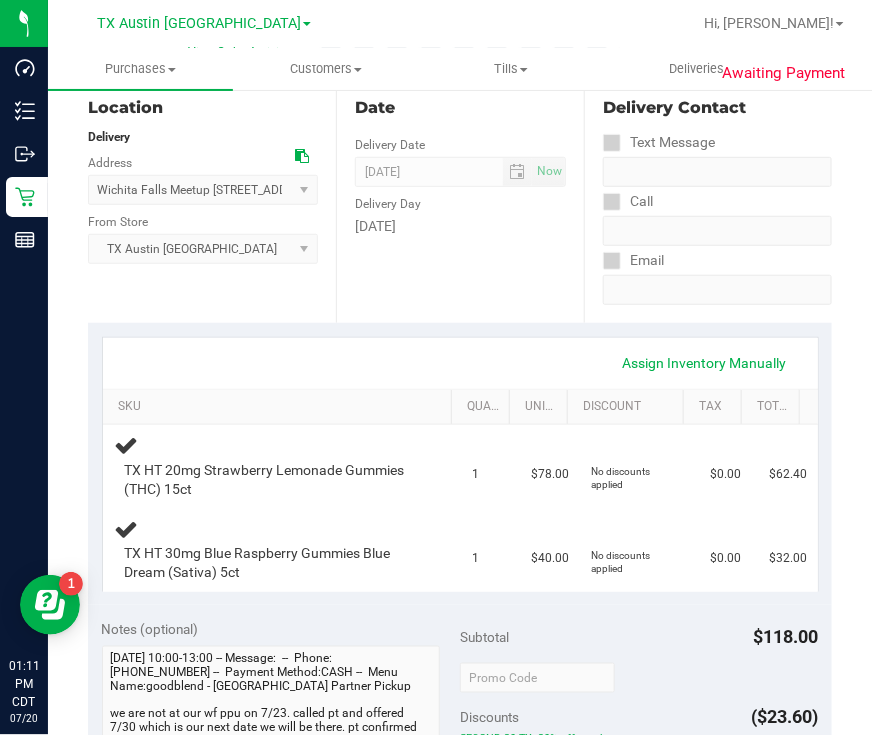 scroll, scrollTop: 0, scrollLeft: 0, axis: both 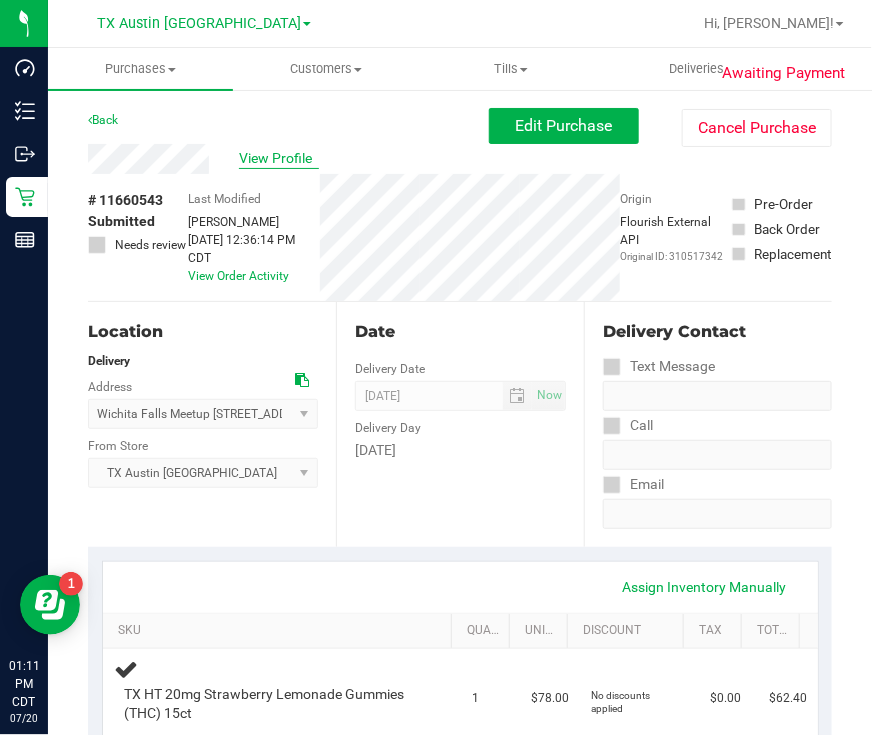 click on "View Profile" at bounding box center [279, 158] 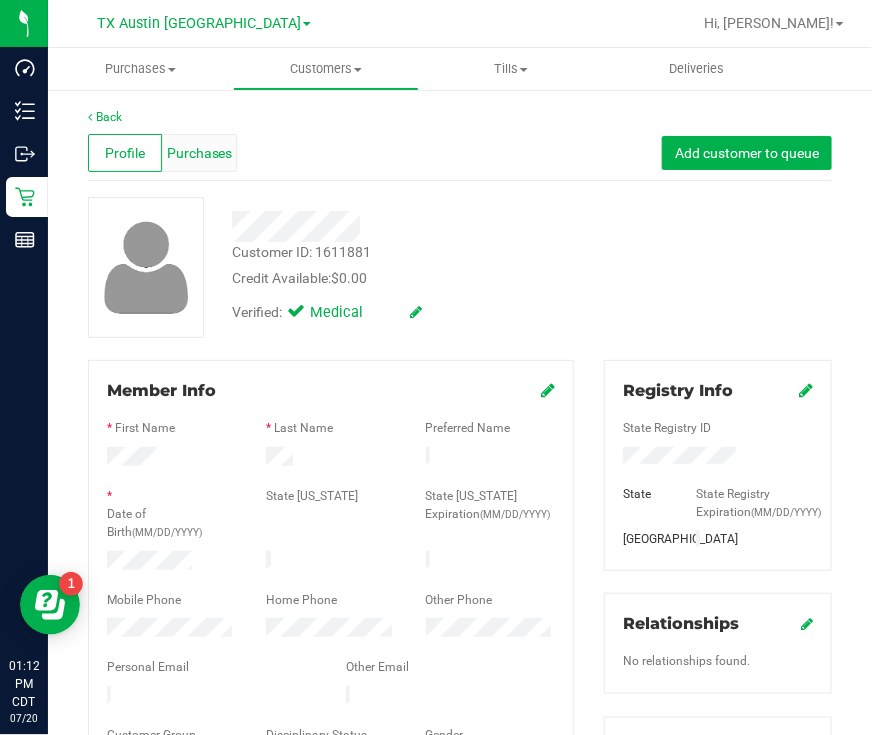 click on "Purchases" at bounding box center [200, 153] 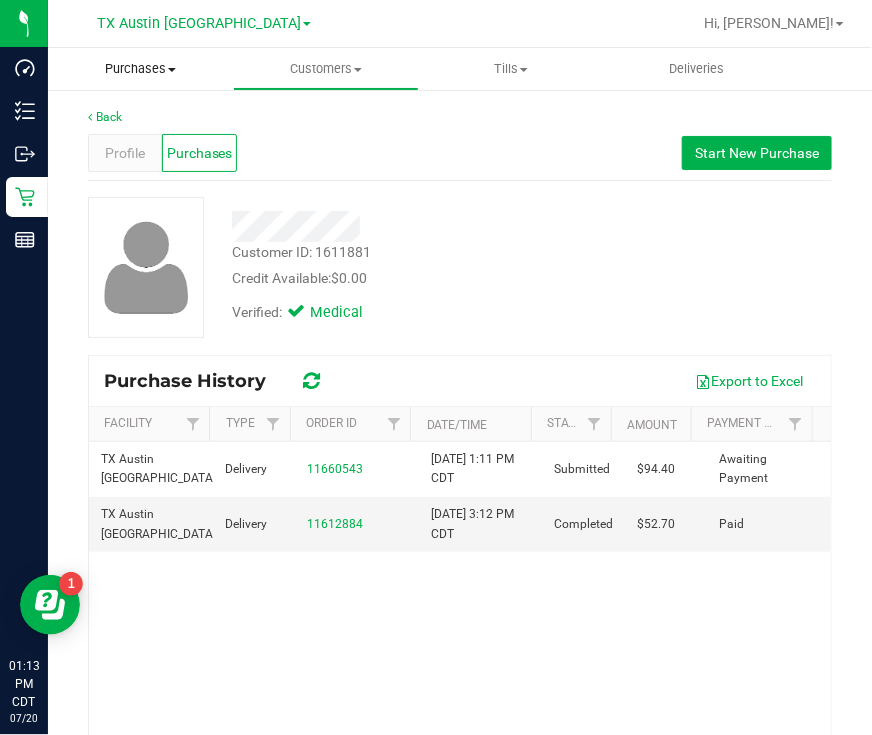 click on "Purchases" at bounding box center [140, 69] 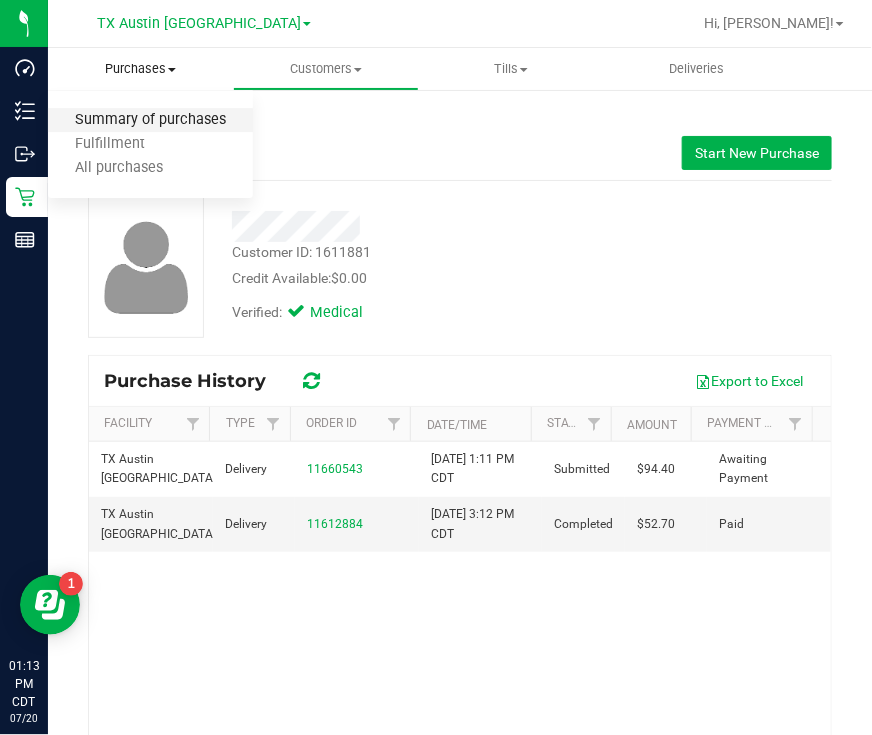 click on "Summary of purchases" at bounding box center [150, 120] 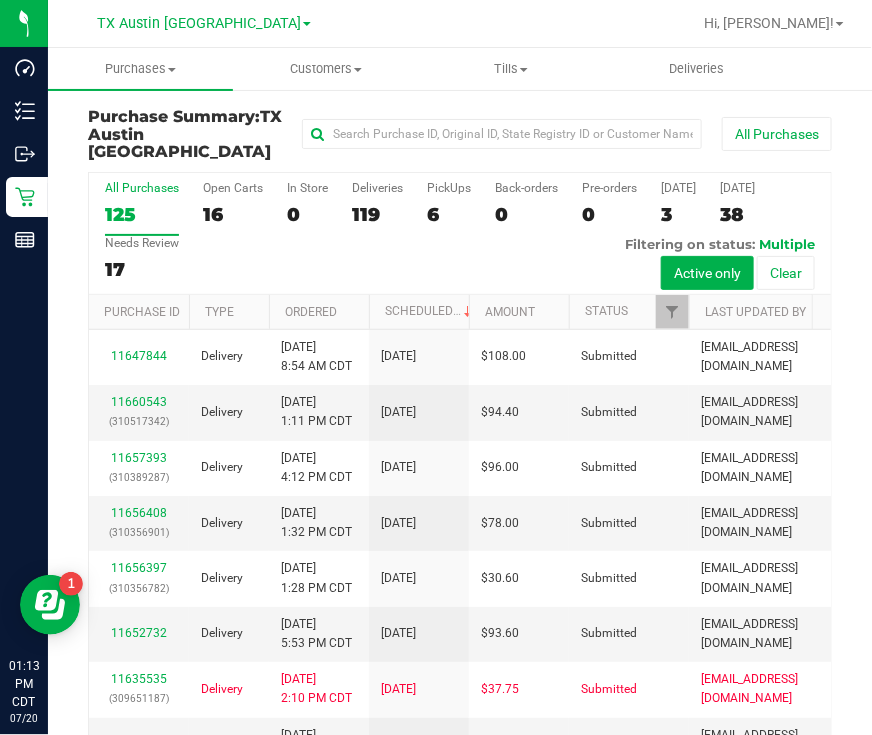 click on "6" at bounding box center [449, 214] 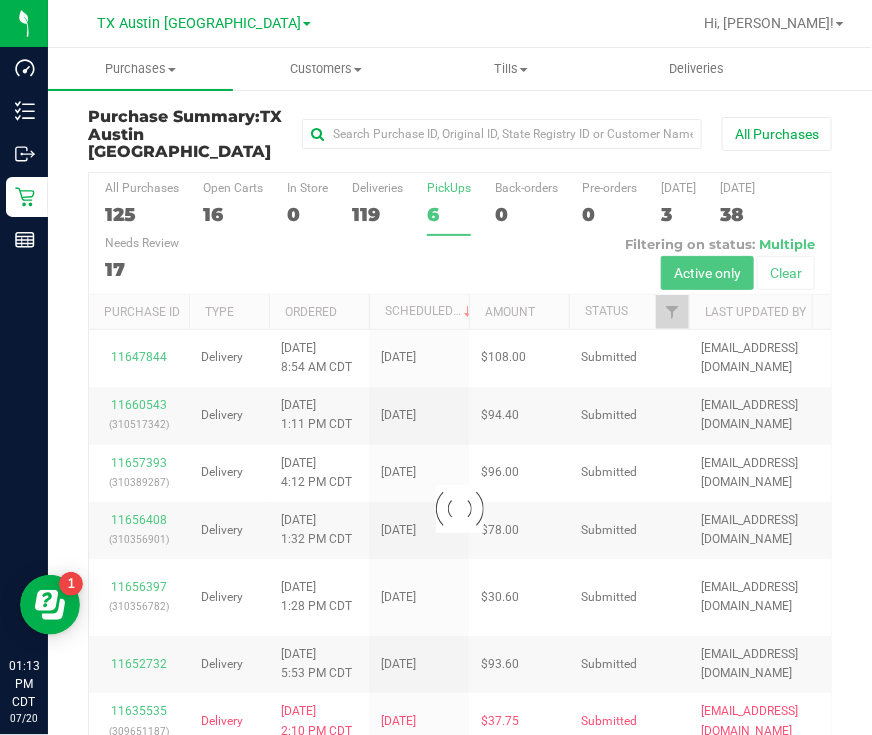 scroll, scrollTop: 113, scrollLeft: 0, axis: vertical 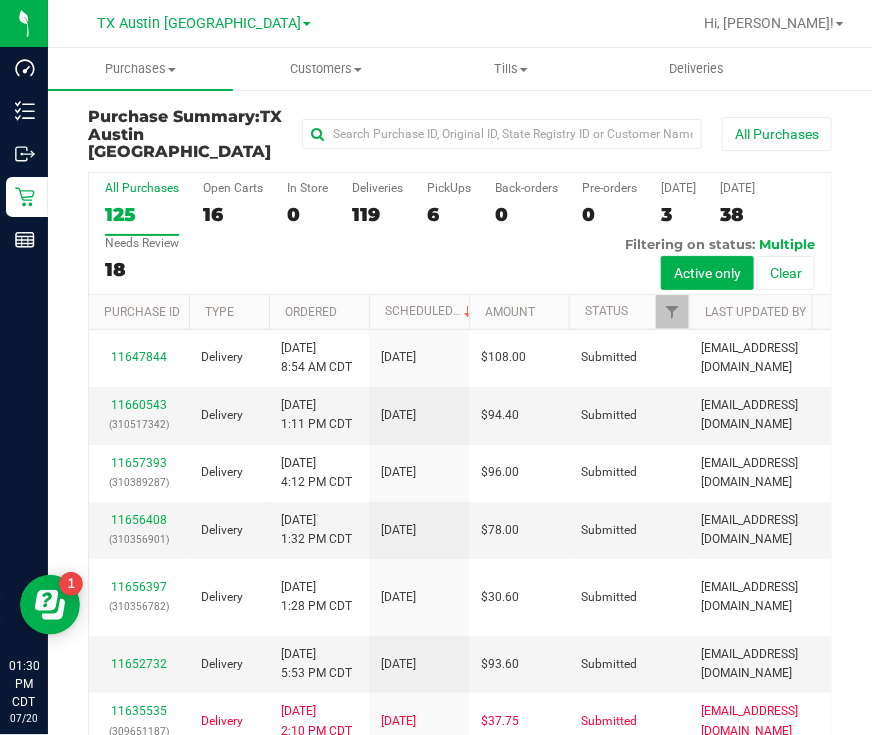 click on "All Purchases
125
Open Carts
16
In Store
0
Deliveries
119
PickUps
6
Back-orders
0
Pre-orders
0
[DATE]
3
[DATE]
38" at bounding box center [460, 234] 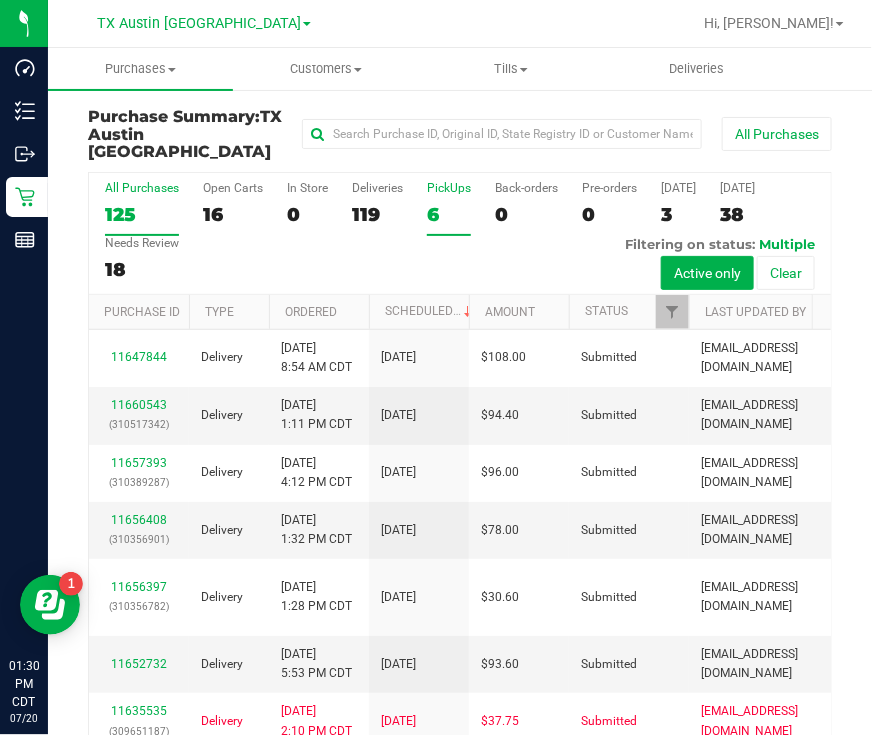 click on "PickUps
6" at bounding box center (449, 208) 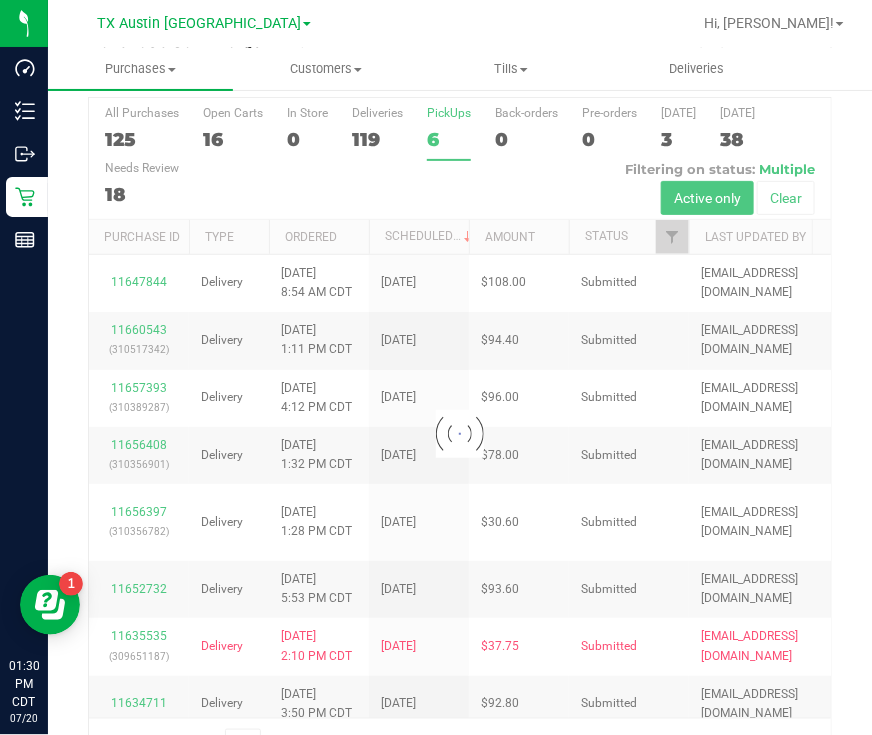 scroll, scrollTop: 113, scrollLeft: 0, axis: vertical 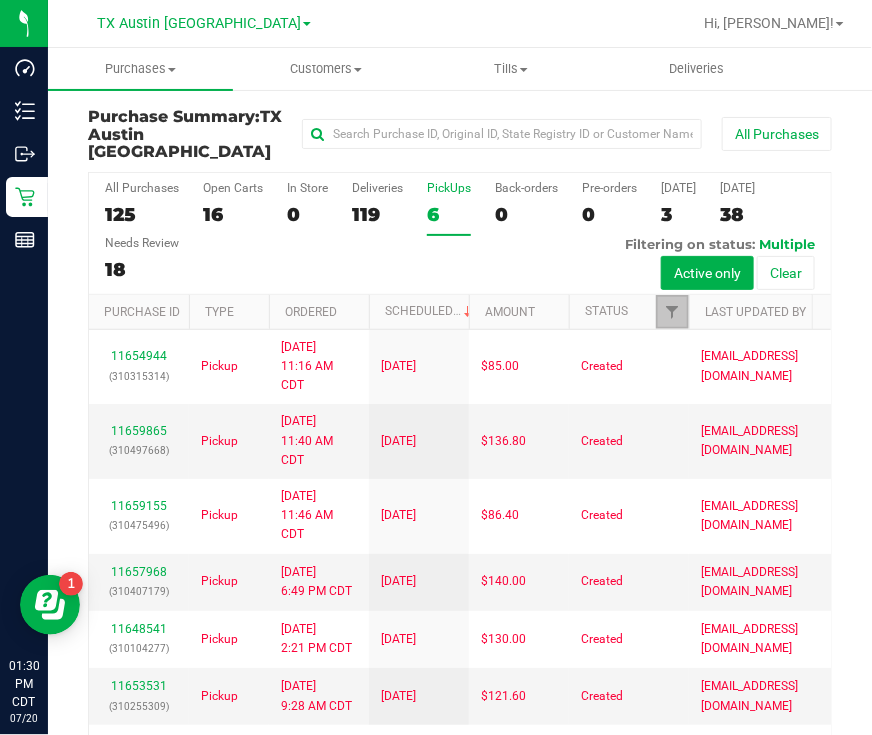 click at bounding box center (672, 312) 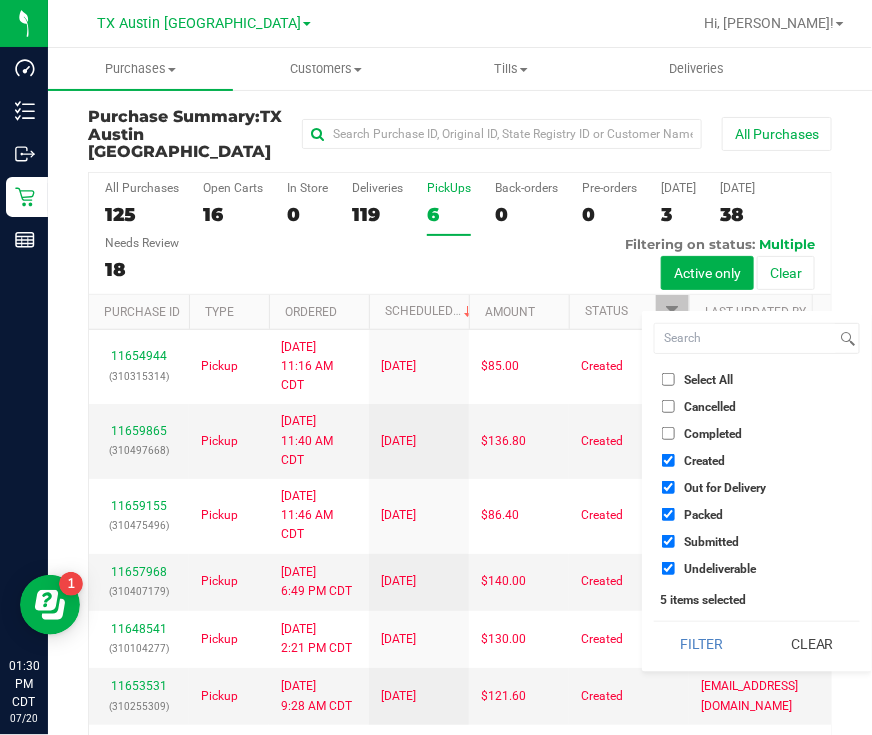 click on "Out for Delivery" at bounding box center (725, 488) 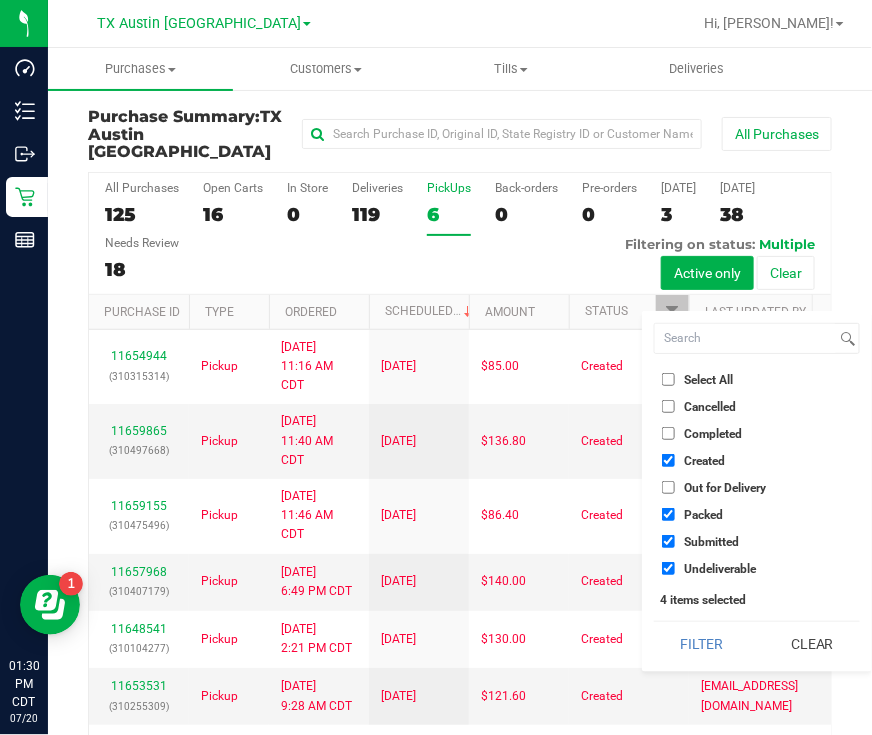 click on "Packed" at bounding box center (703, 515) 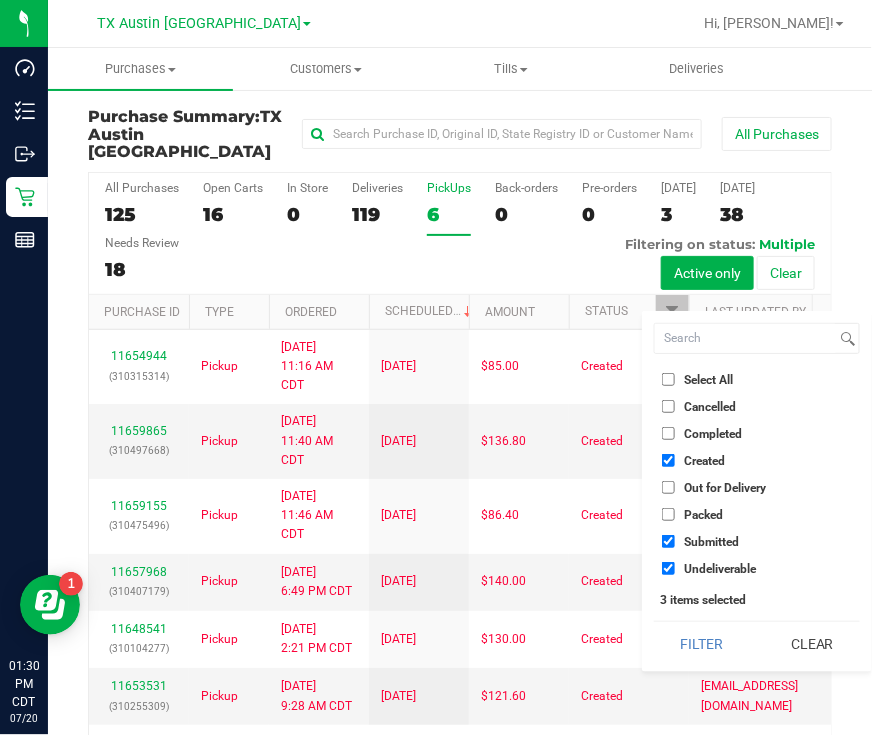 click on "Submitted" at bounding box center (711, 542) 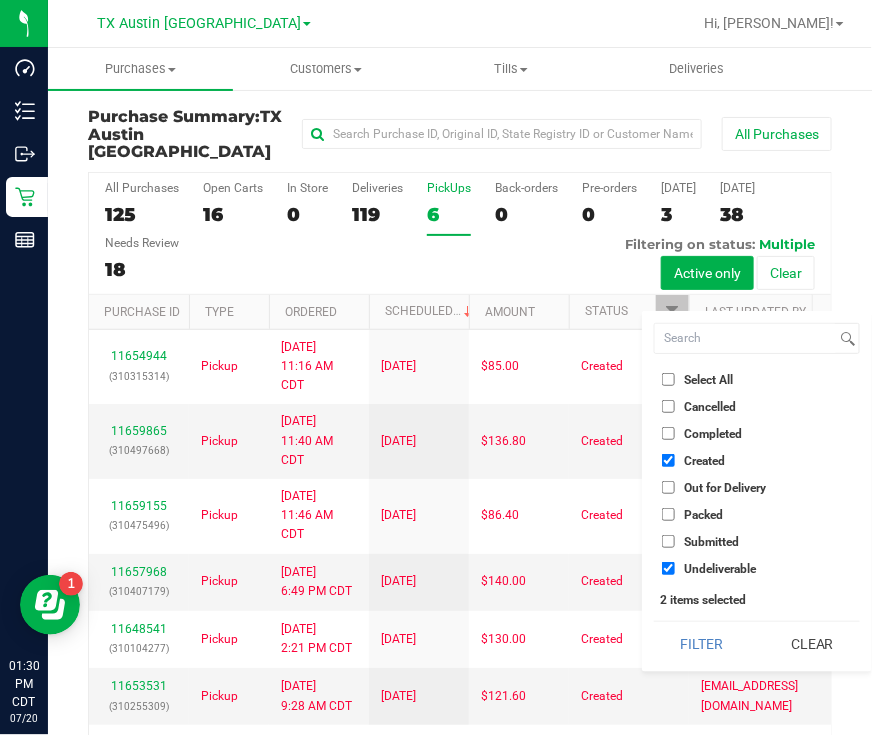 click on "Undeliverable" at bounding box center (720, 569) 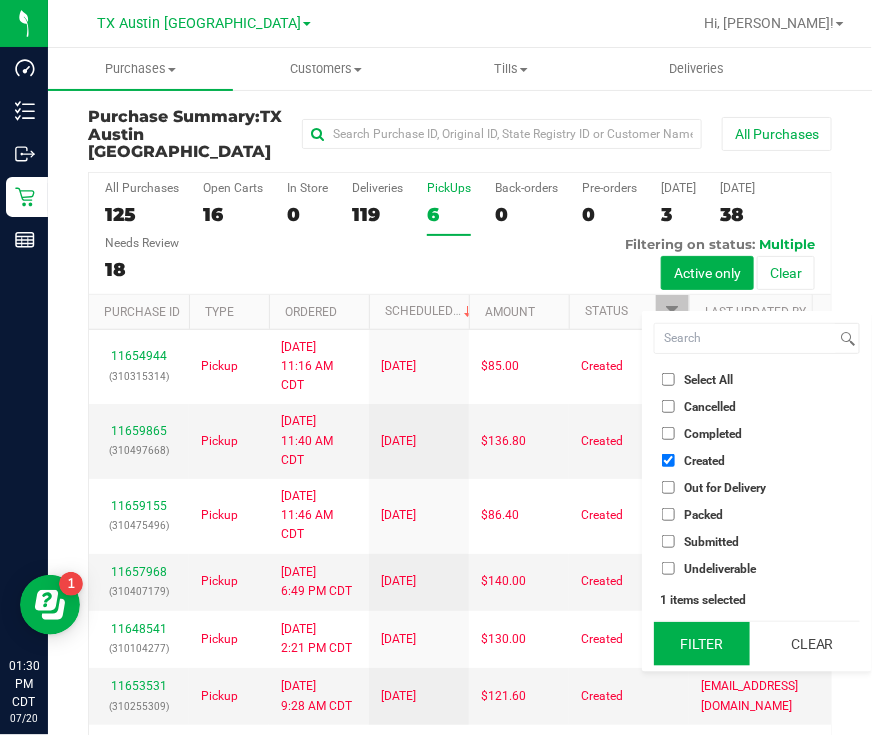 click on "Filter" at bounding box center (702, 644) 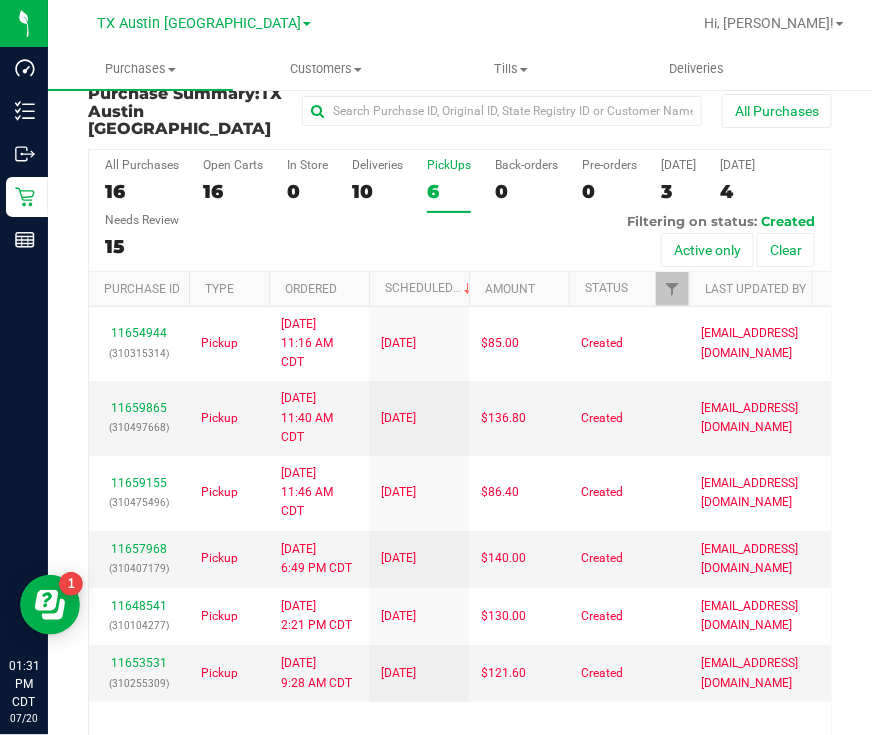 scroll, scrollTop: 0, scrollLeft: 0, axis: both 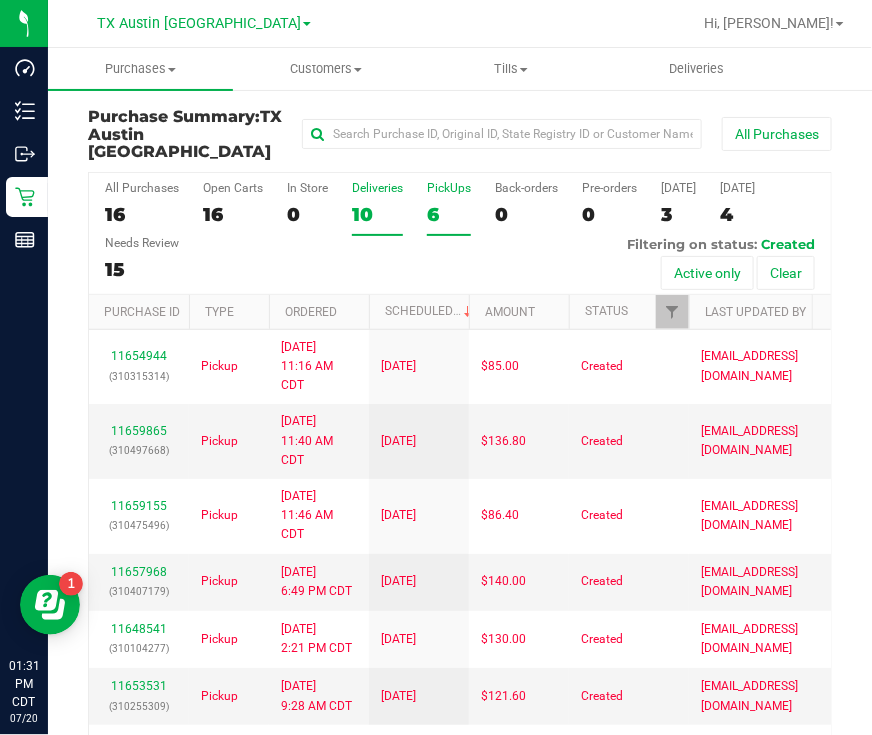 click on "Deliveries
10" at bounding box center (377, 208) 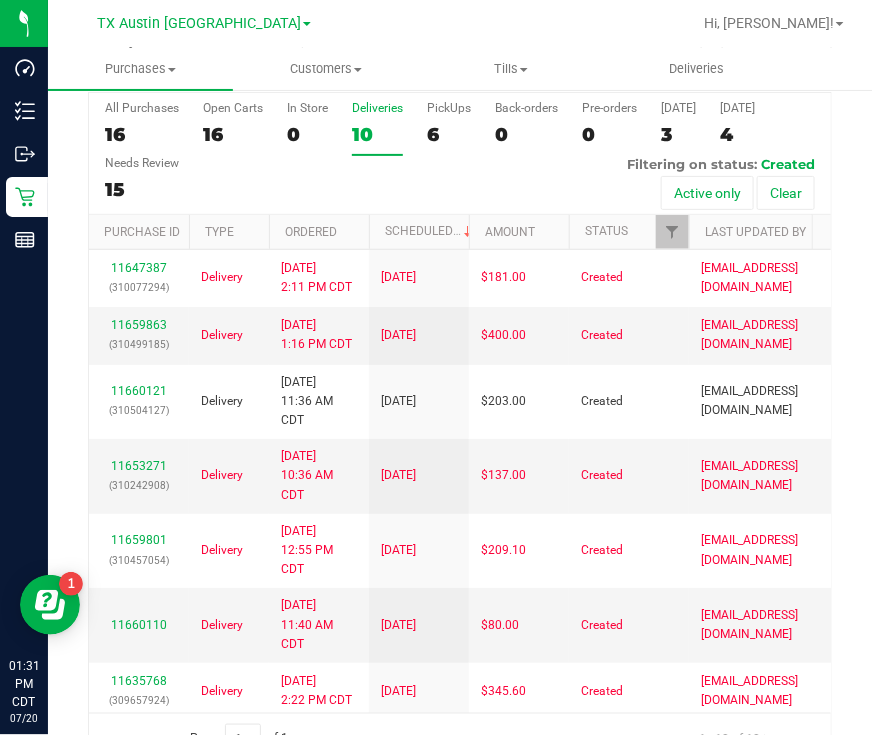 scroll, scrollTop: 113, scrollLeft: 0, axis: vertical 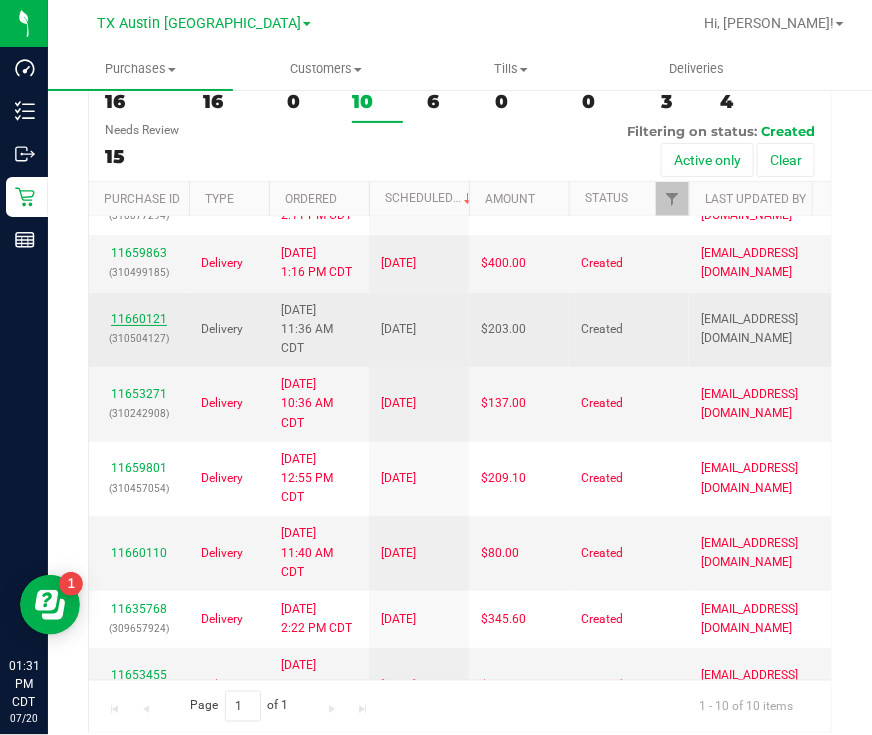 click on "11660121" at bounding box center (139, 319) 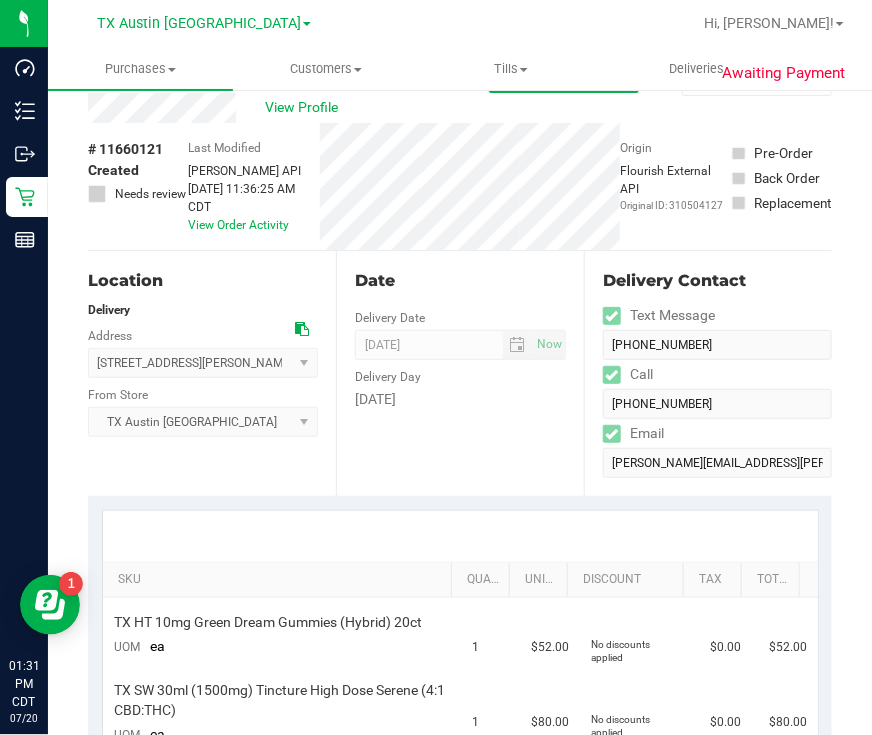scroll, scrollTop: 0, scrollLeft: 0, axis: both 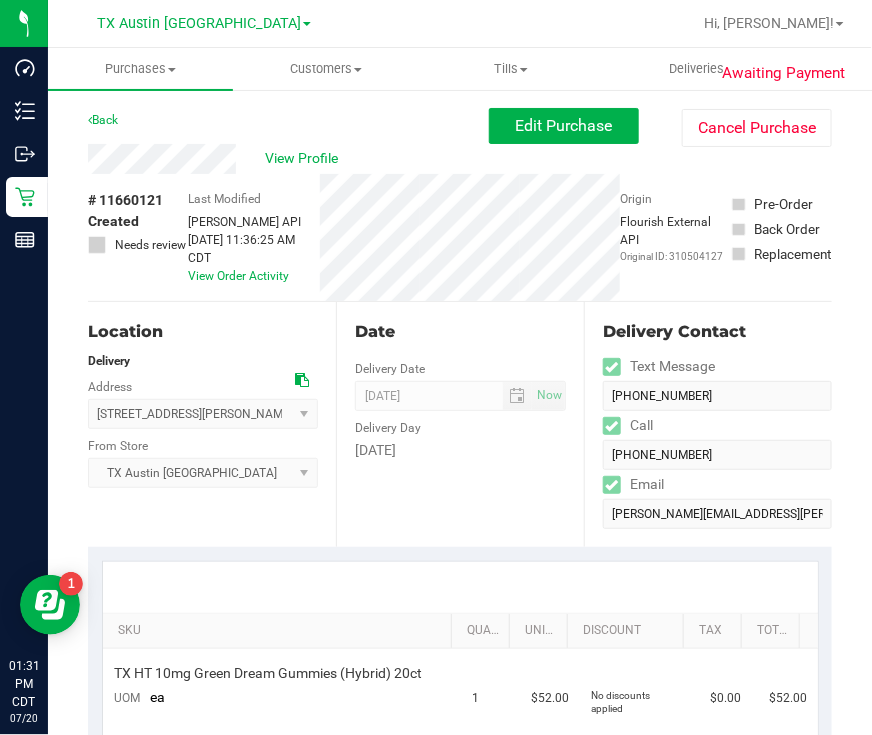 click at bounding box center (302, 380) 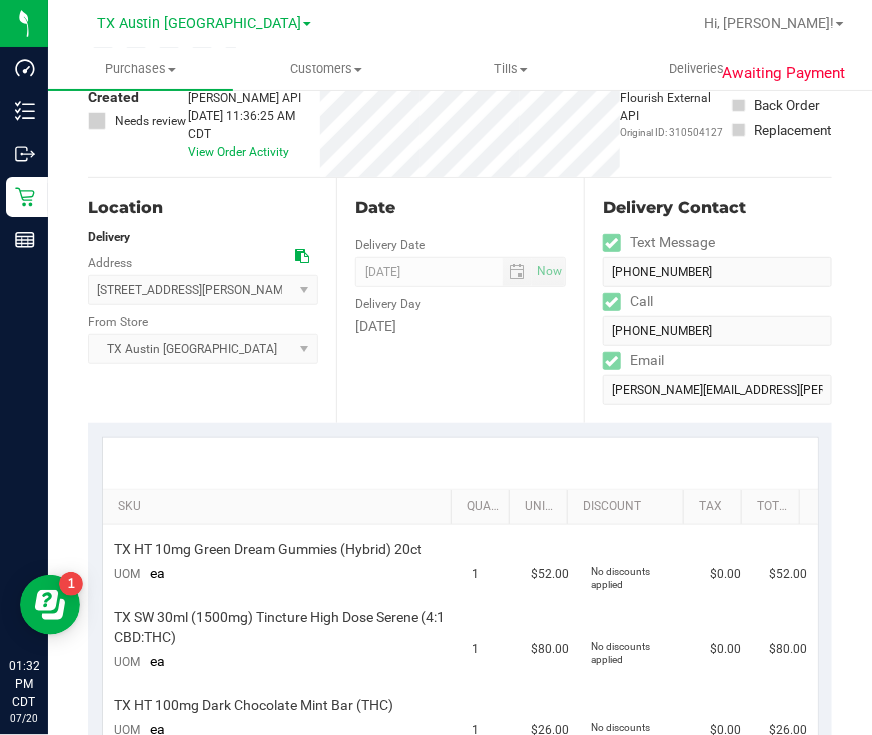 scroll, scrollTop: 0, scrollLeft: 0, axis: both 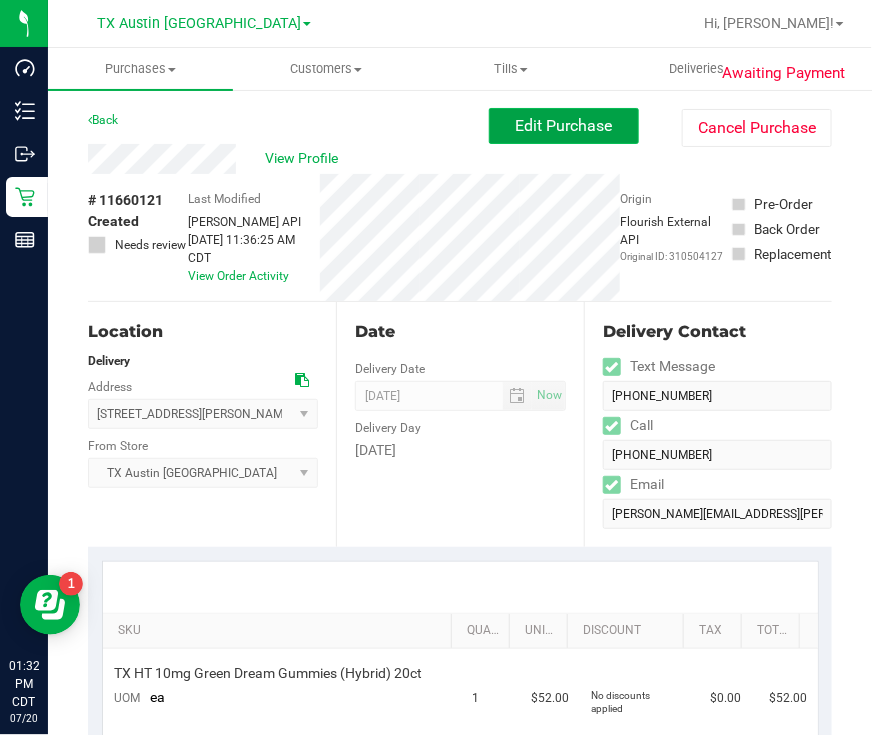 click on "Edit Purchase" at bounding box center [564, 126] 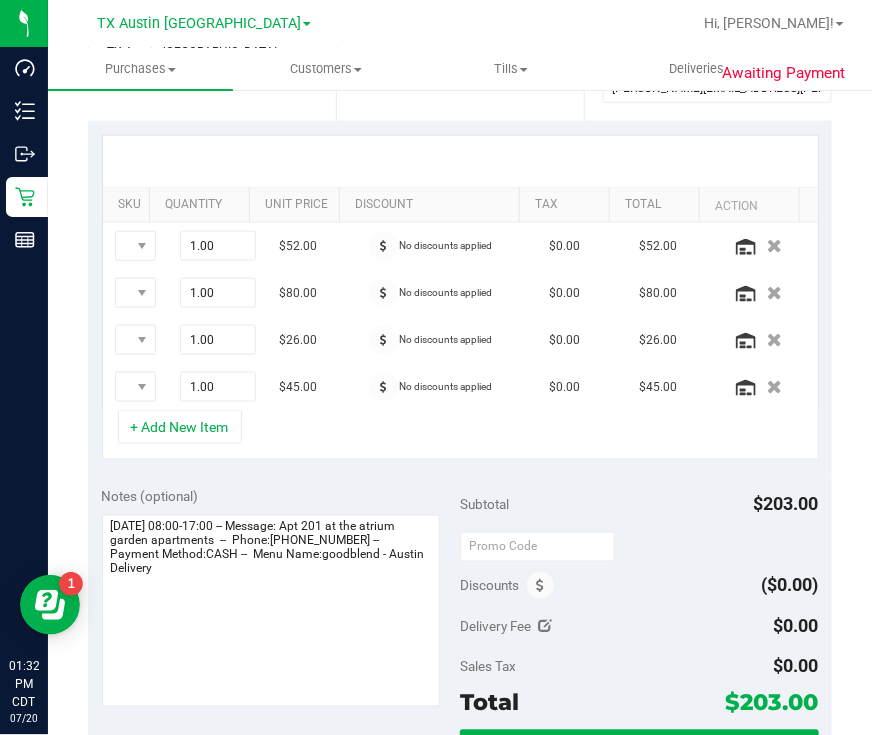 scroll, scrollTop: 499, scrollLeft: 0, axis: vertical 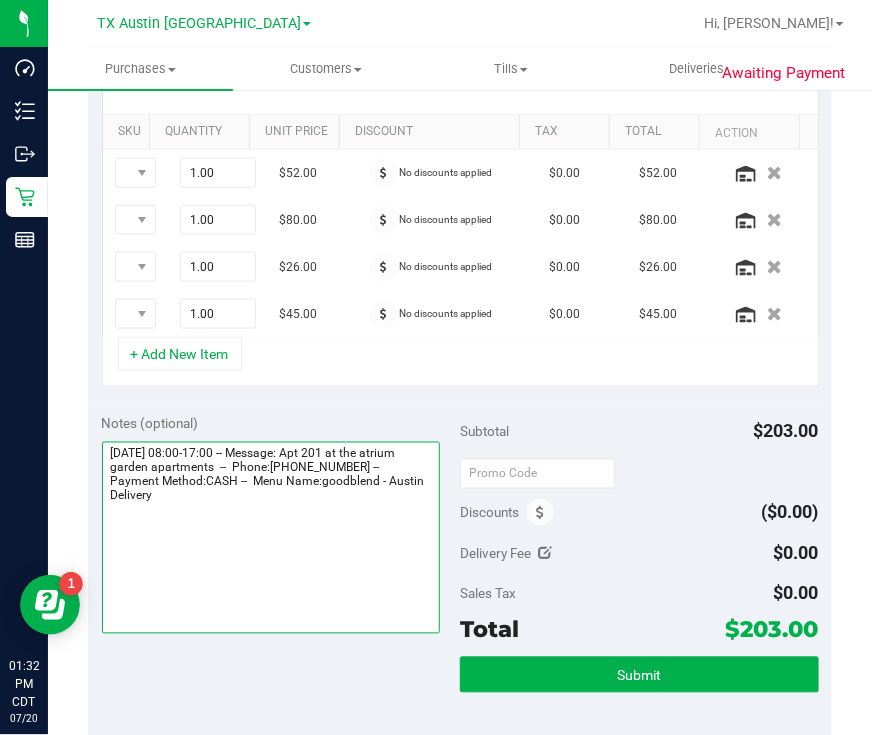 click at bounding box center [271, 538] 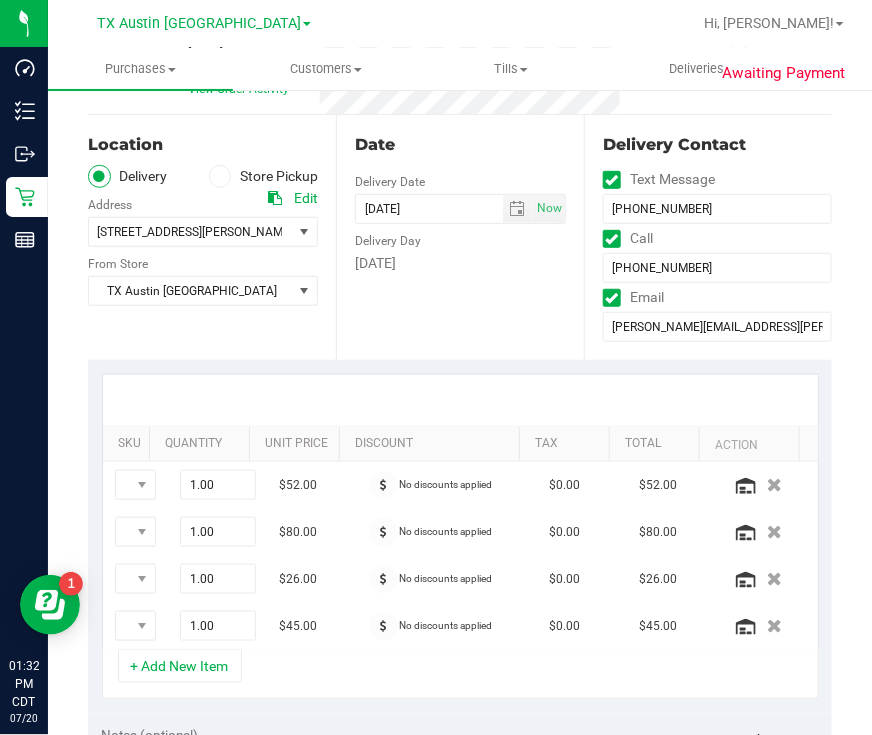 scroll, scrollTop: 124, scrollLeft: 0, axis: vertical 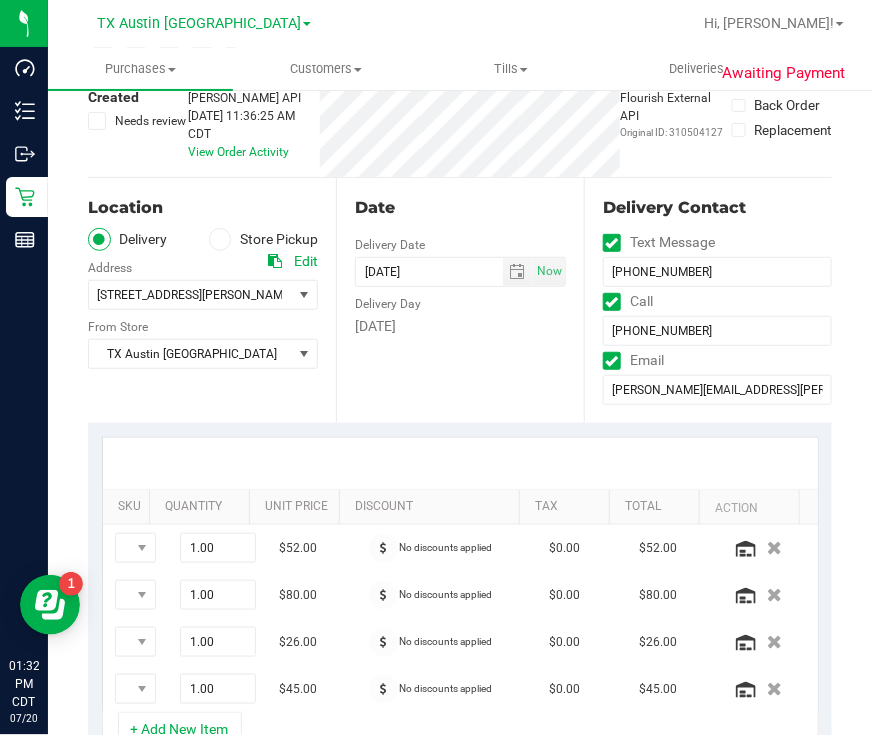 type on "[DATE] 08:00-17:00 -- Message: Apt 201 at the atrium garden apartments  --  Phone:[PHONE_NUMBER] --  Payment Method:CASH --  Menu Name:goodblend - Austin Delivery
ftw west route 7/22 #2 out of atx [GEOGRAPHIC_DATA] inv. rg" 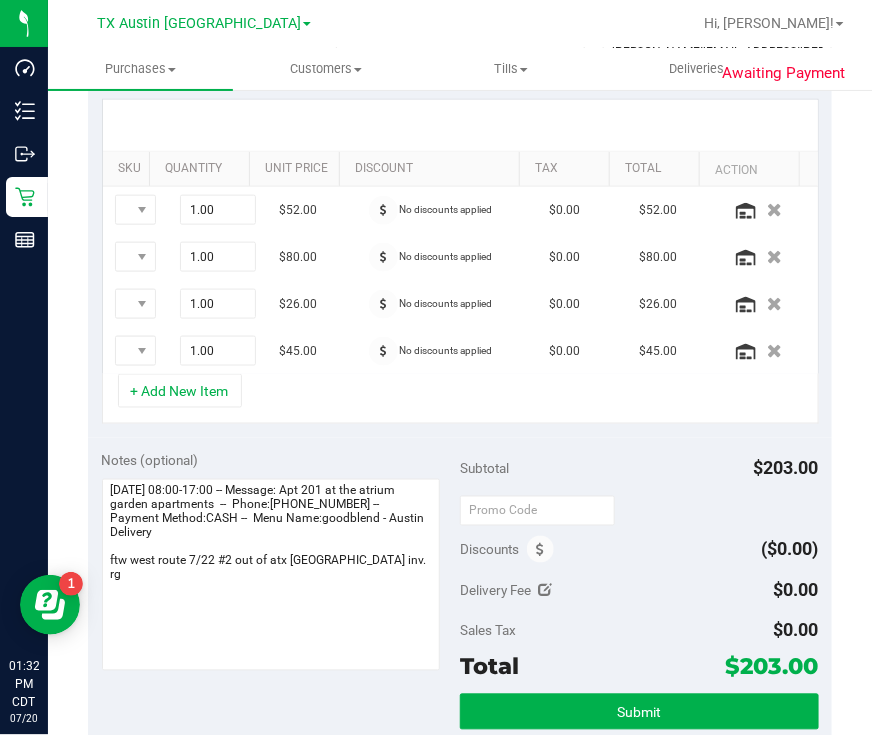 scroll, scrollTop: 750, scrollLeft: 0, axis: vertical 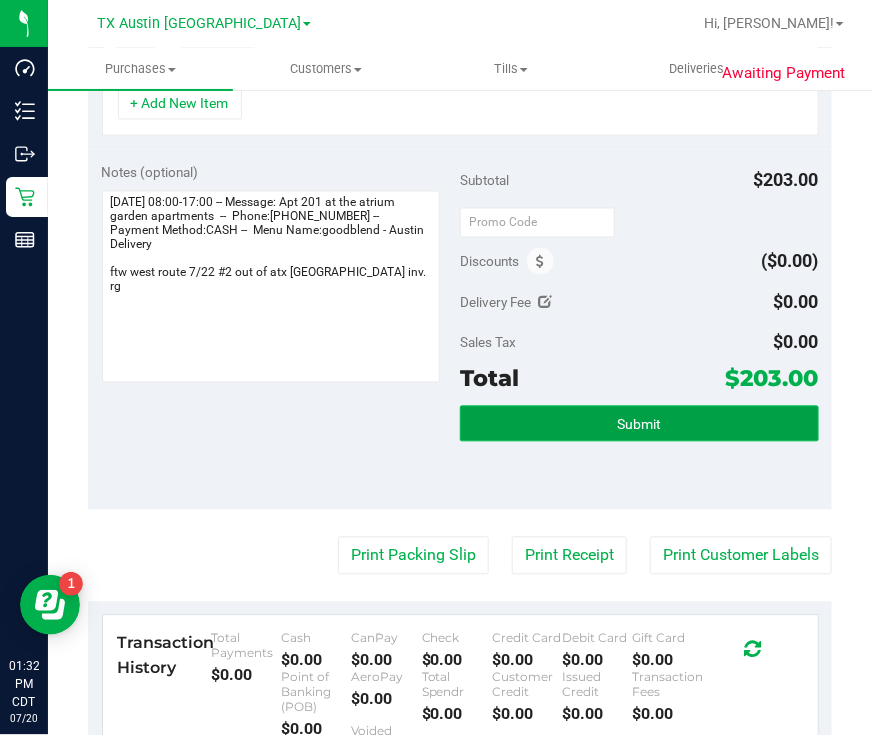 click on "Submit" at bounding box center (639, 424) 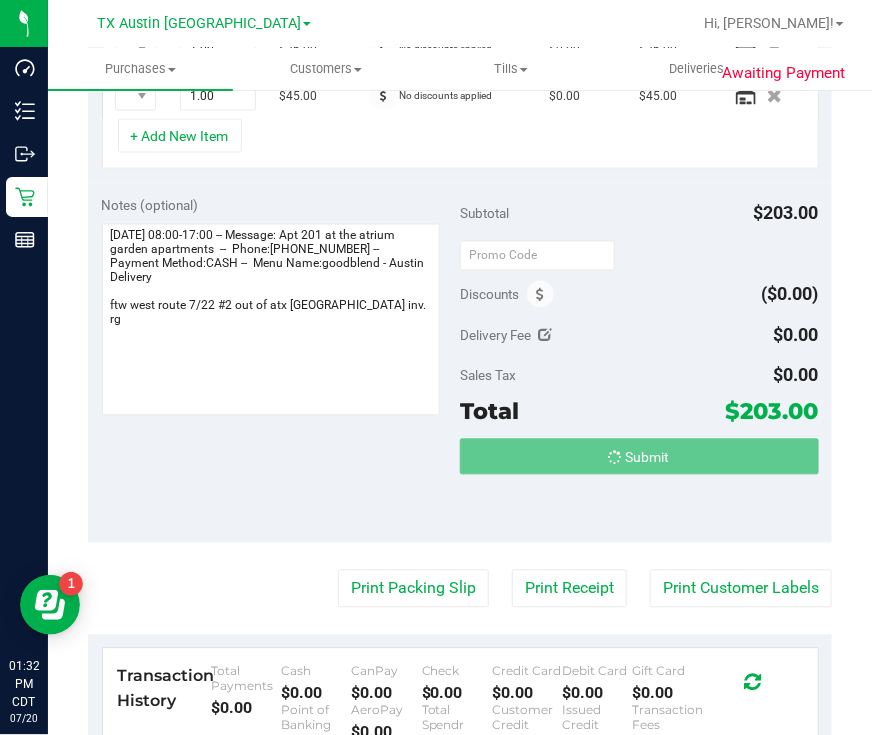 scroll, scrollTop: 685, scrollLeft: 0, axis: vertical 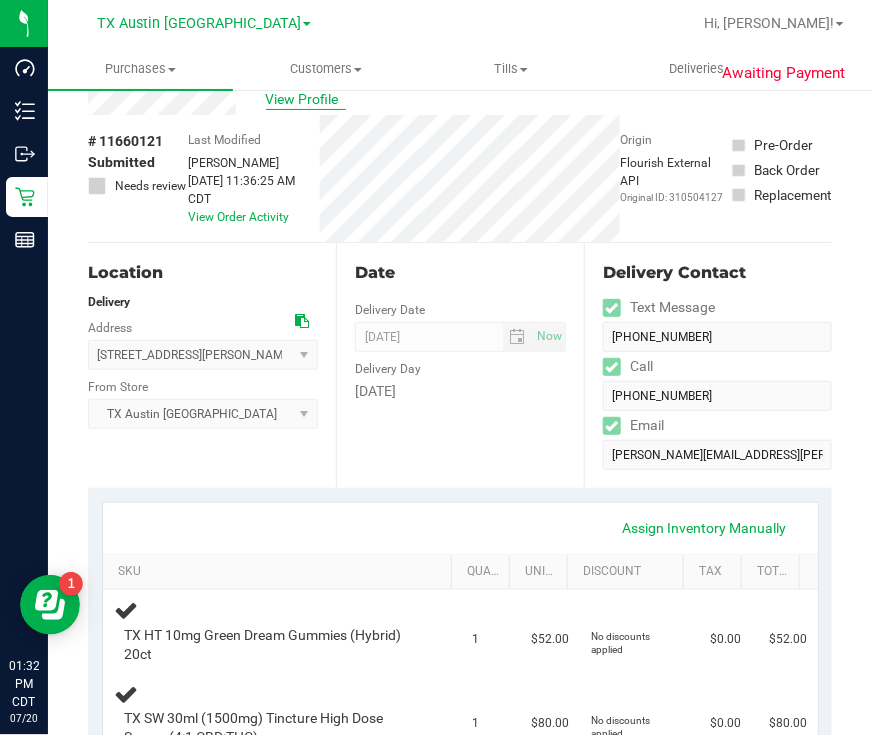 click on "View Profile" at bounding box center (306, 99) 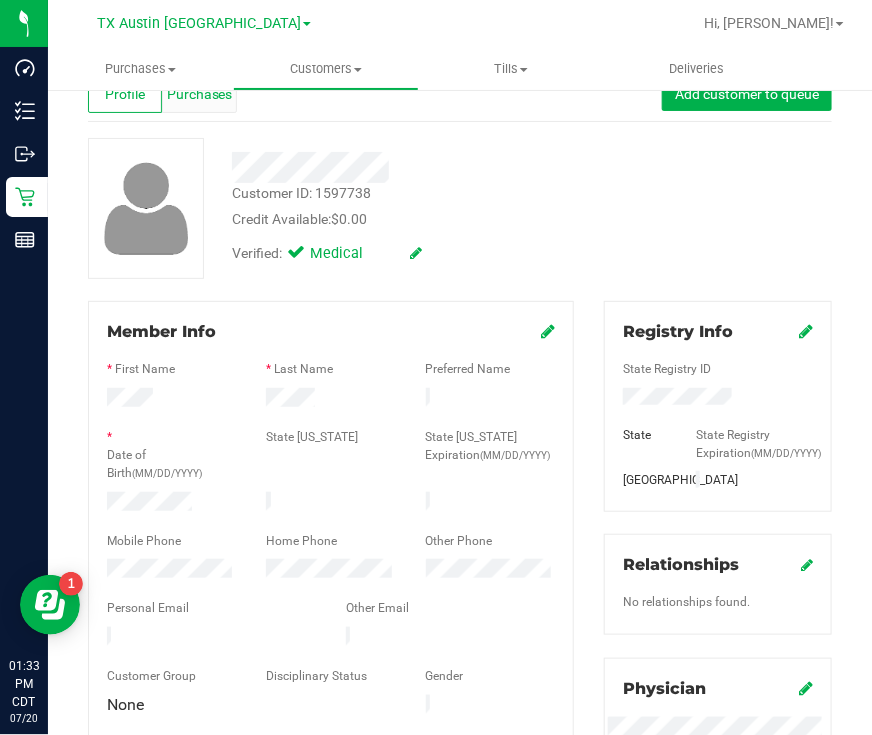 click on "Purchases" at bounding box center [199, 94] 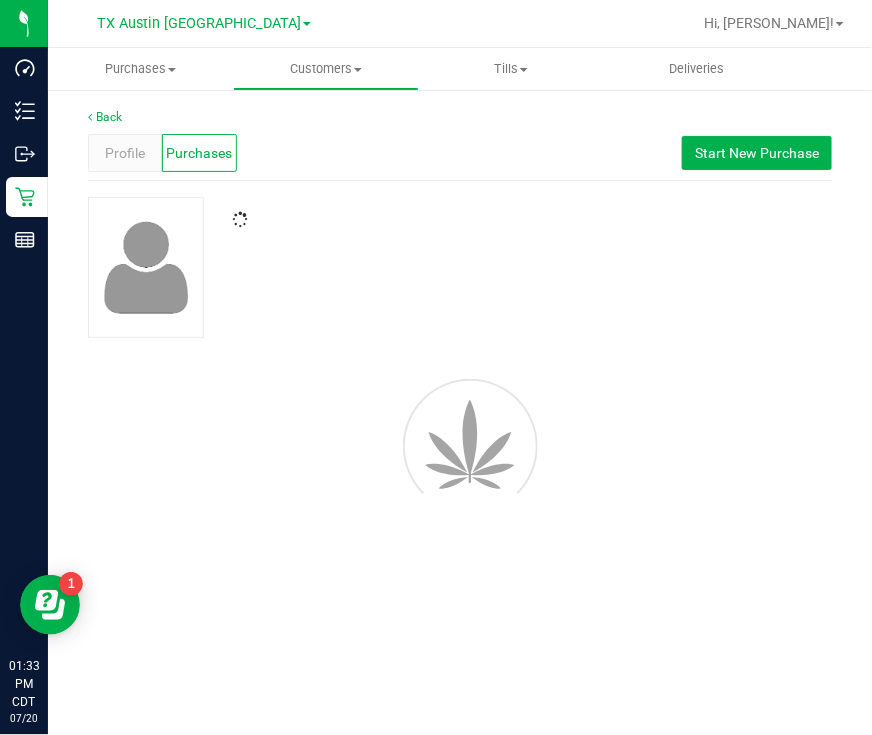 scroll, scrollTop: 0, scrollLeft: 0, axis: both 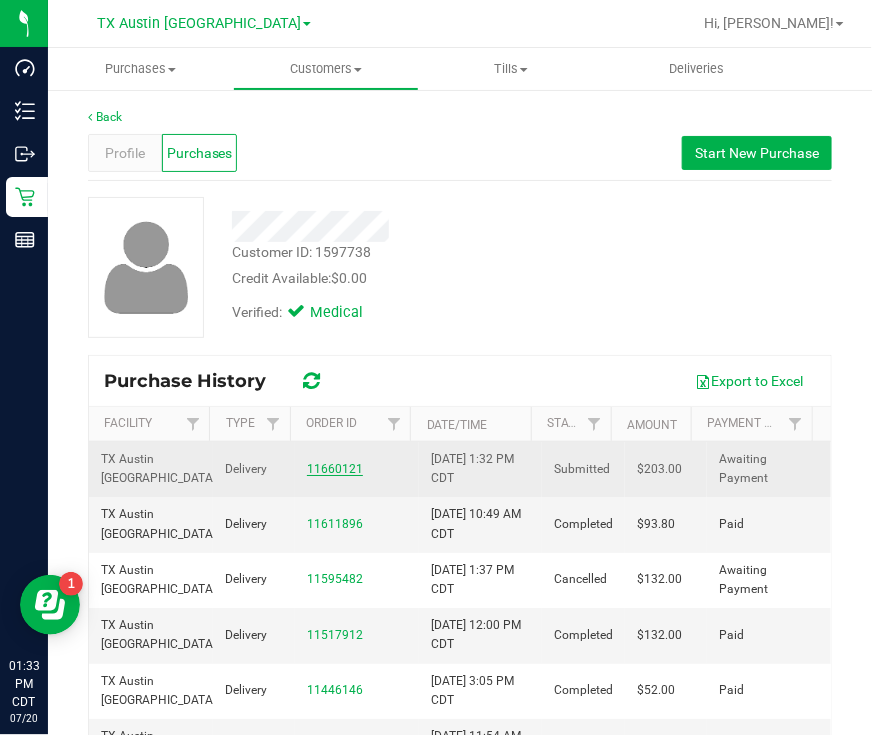 click on "11660121" at bounding box center (335, 469) 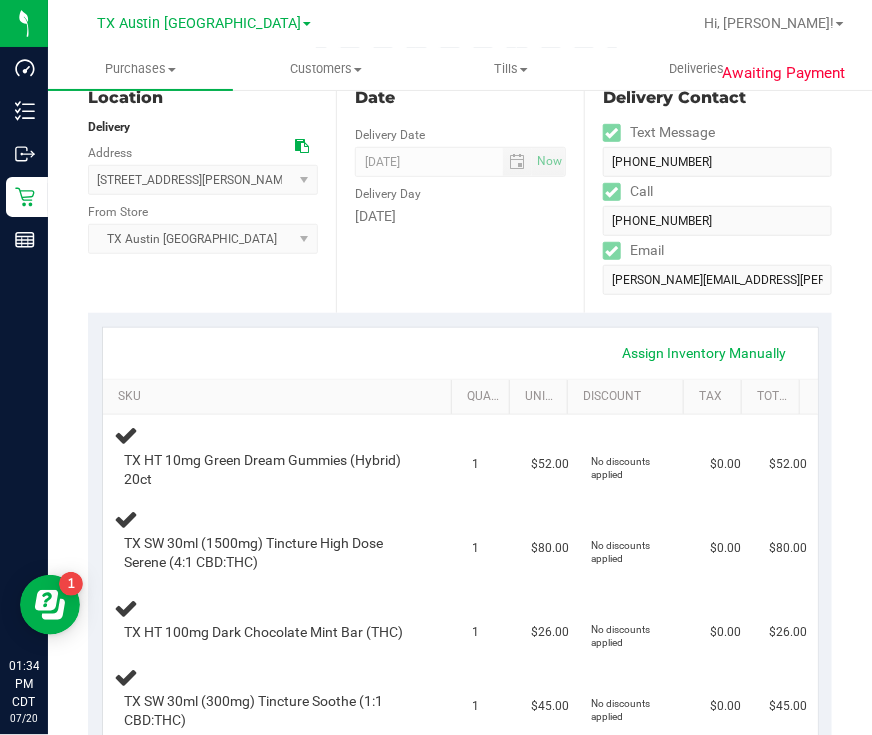 scroll, scrollTop: 0, scrollLeft: 0, axis: both 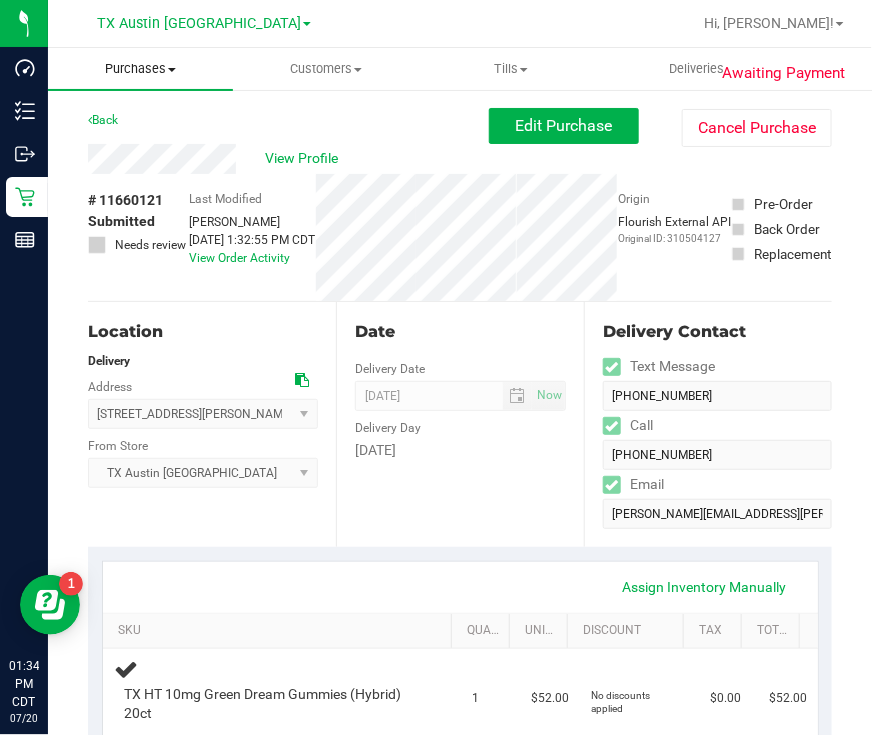 click on "Purchases" at bounding box center (140, 69) 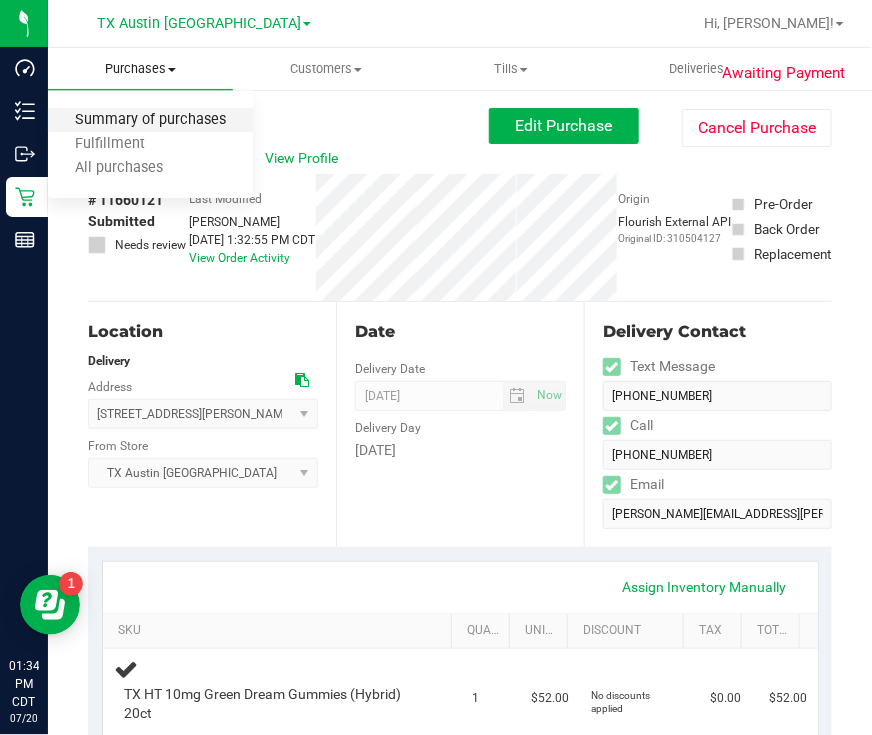 click on "Summary of purchases" at bounding box center (150, 120) 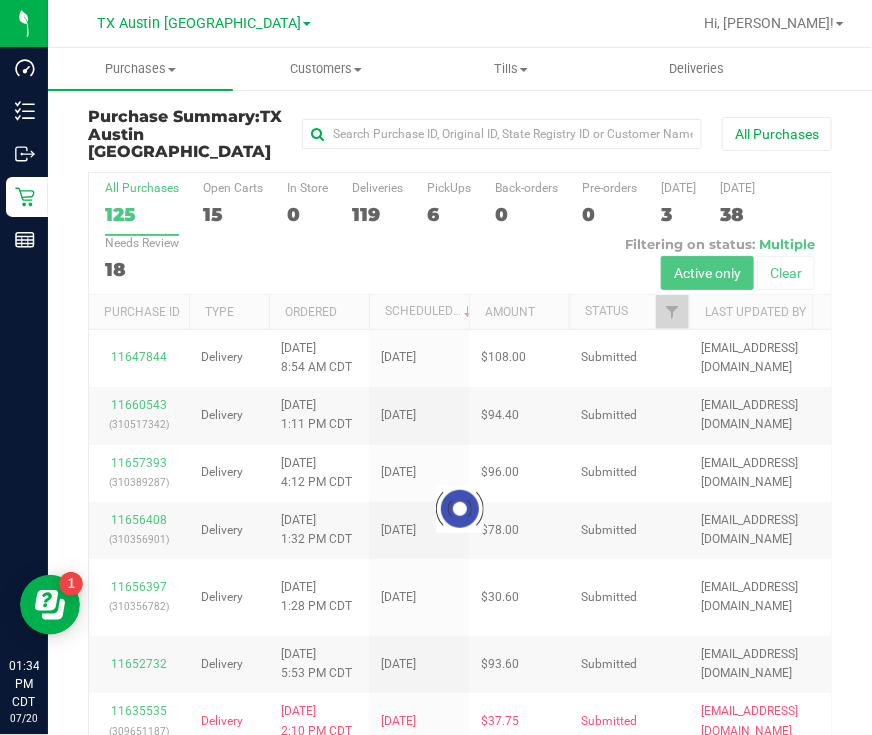 click at bounding box center (460, 509) 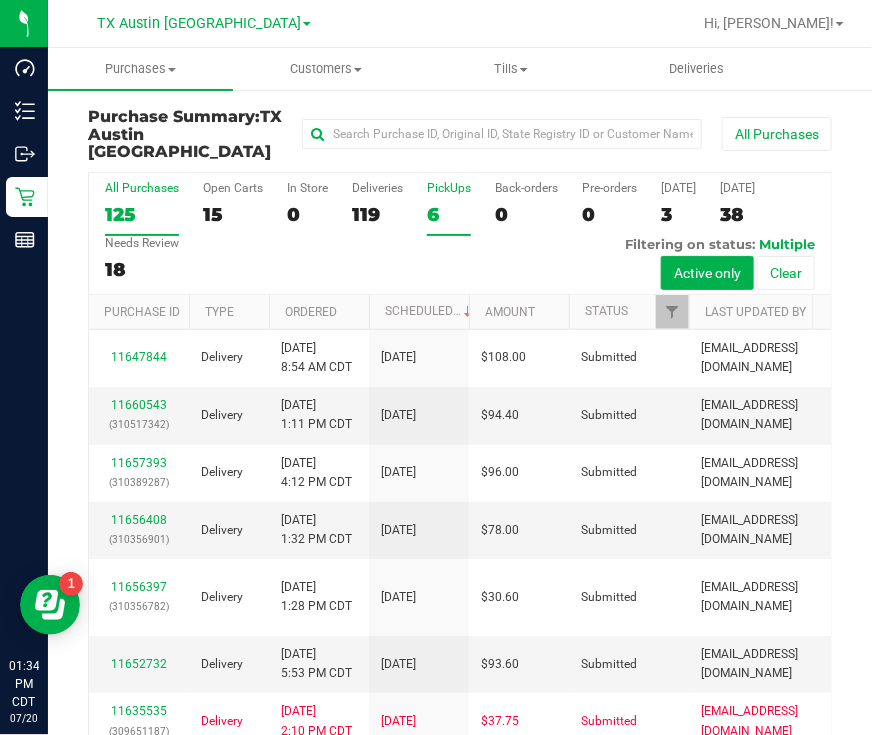 click on "6" at bounding box center (449, 214) 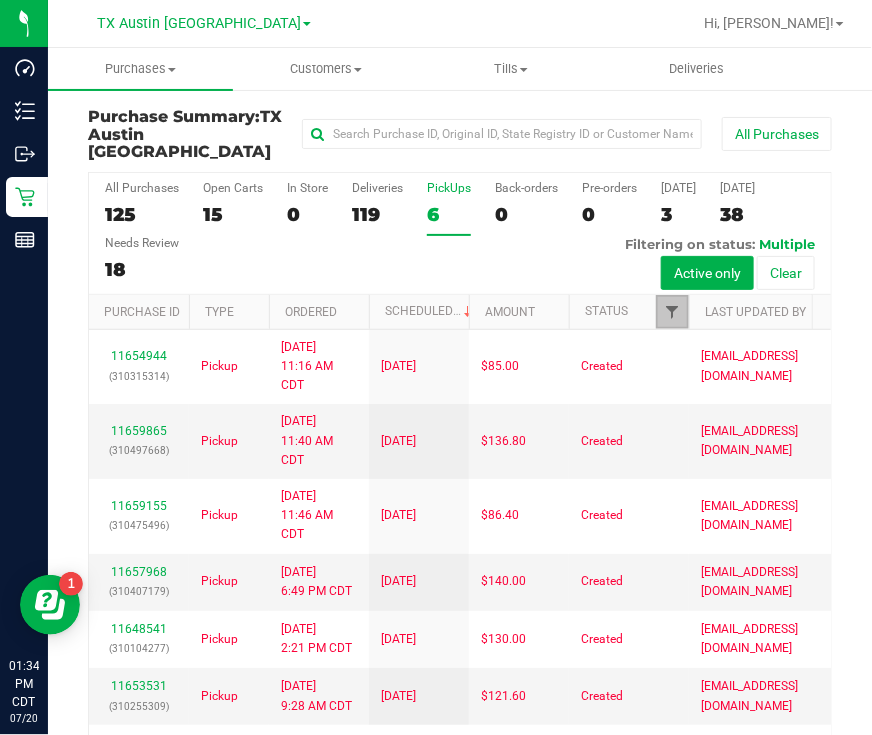 click at bounding box center (672, 312) 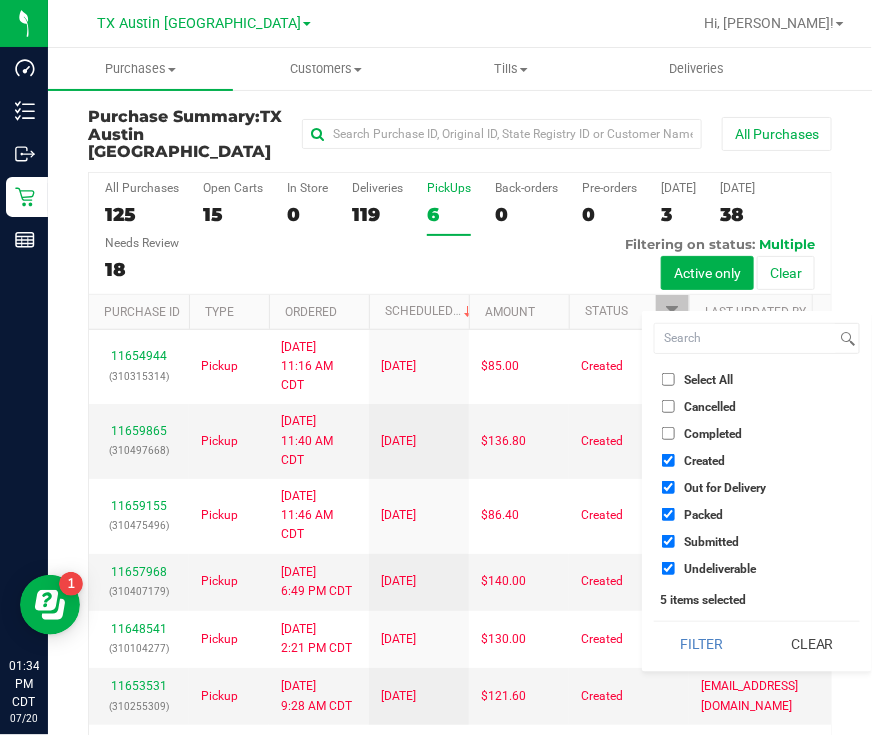 click on "Out for Delivery" at bounding box center [725, 488] 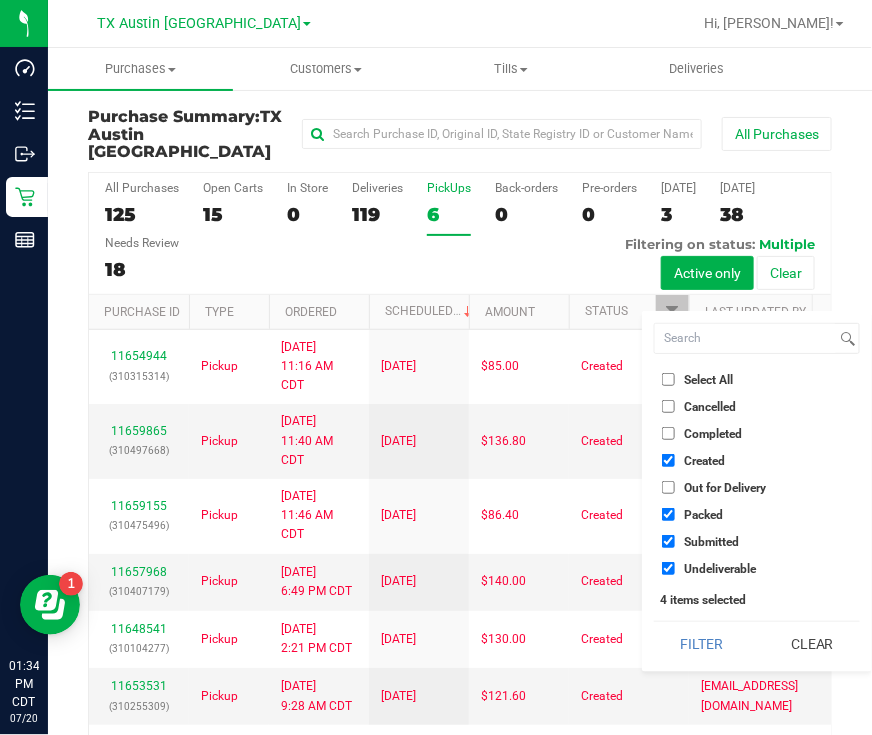 click on "Packed" at bounding box center (703, 515) 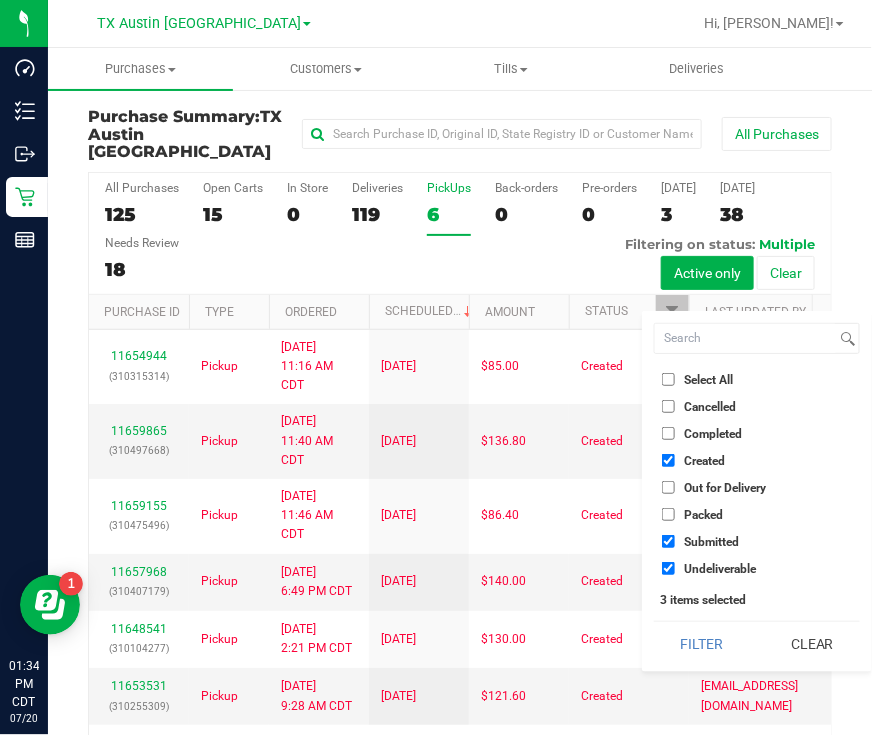click on "Submitted" at bounding box center (757, 541) 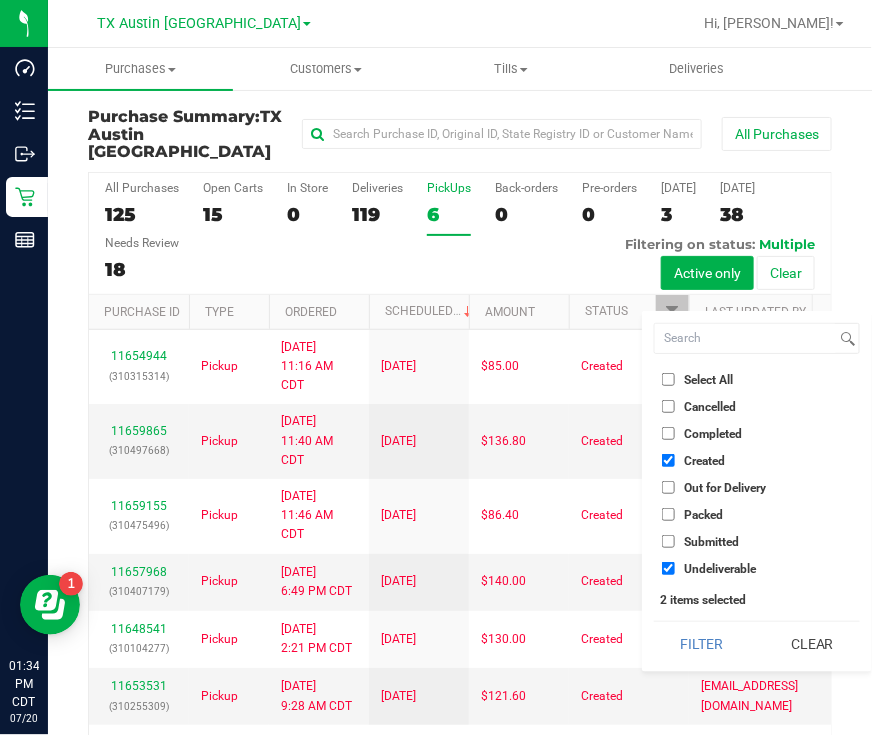 click on "Undeliverable" at bounding box center (757, 568) 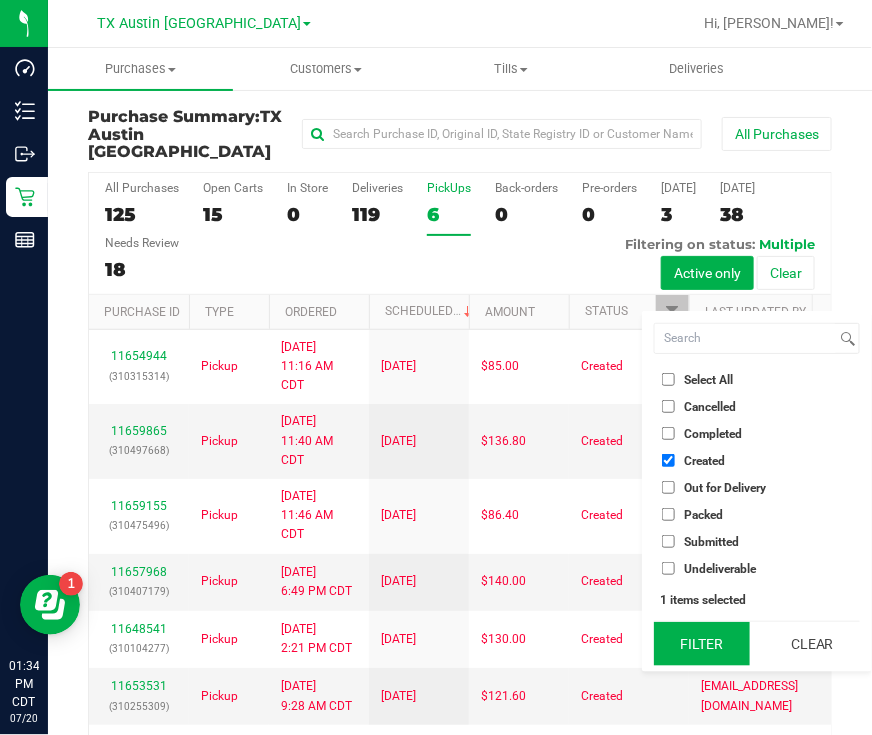click on "Filter" at bounding box center [702, 644] 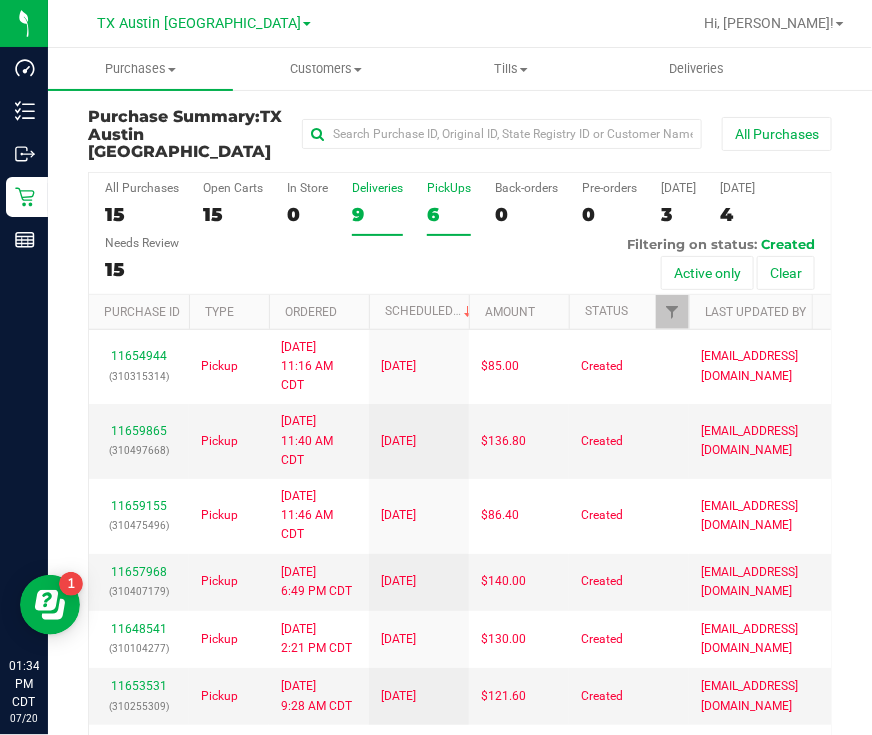 click on "9" at bounding box center [377, 214] 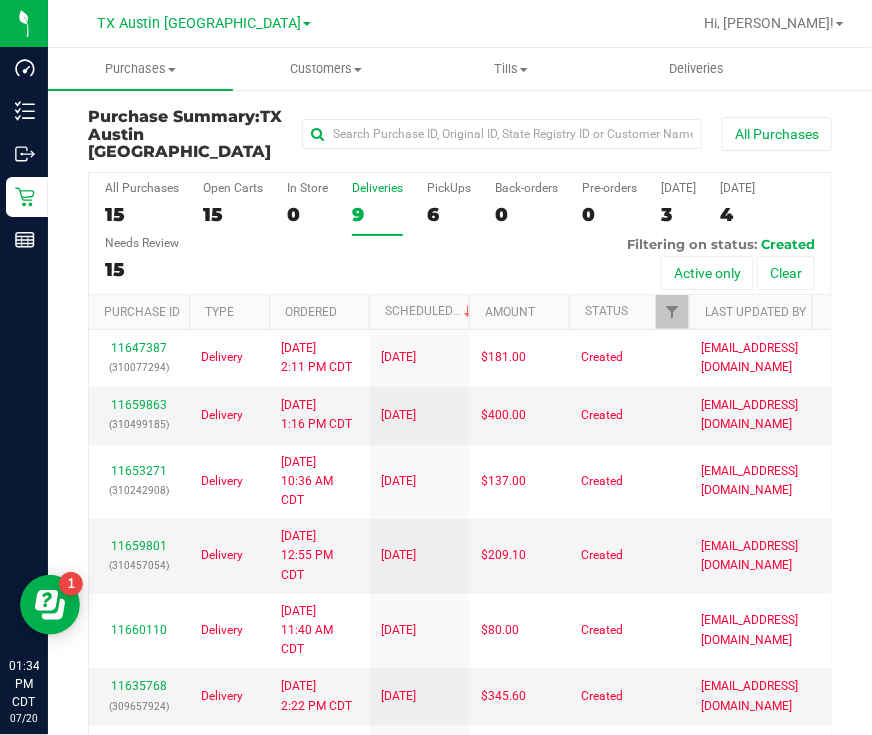 scroll, scrollTop: 113, scrollLeft: 0, axis: vertical 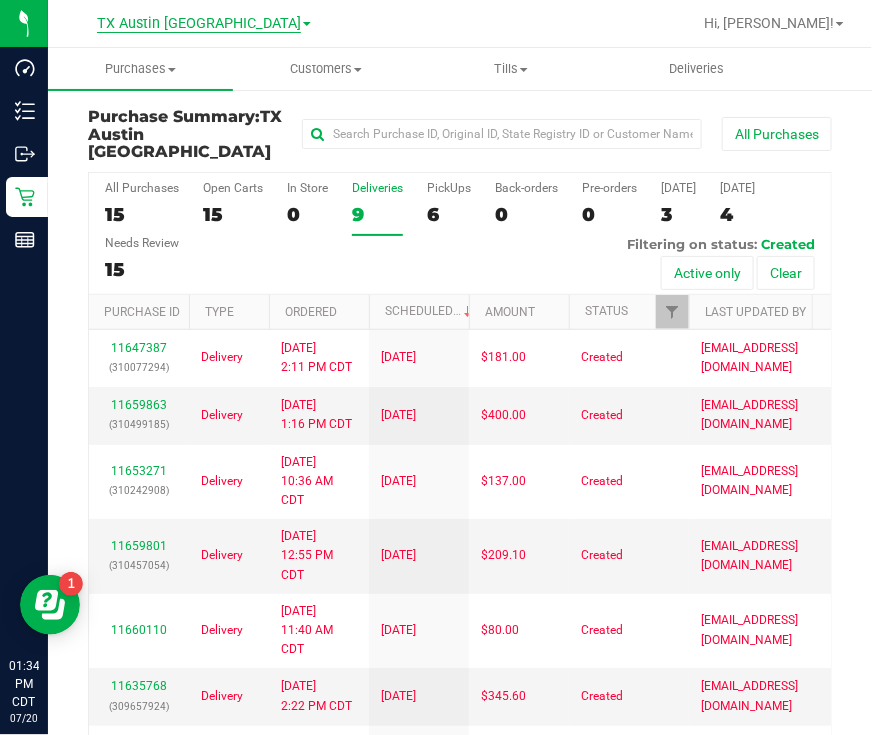 click on "TX Austin [GEOGRAPHIC_DATA]" at bounding box center (199, 24) 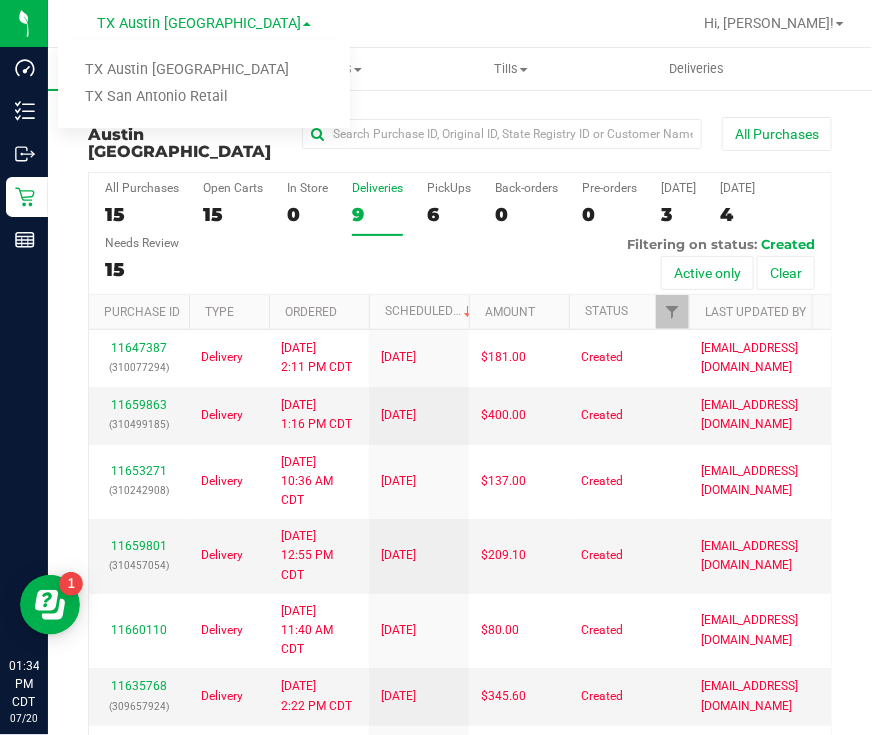 click on "TX Austin DC   TX San Antonio Retail" at bounding box center [204, 83] 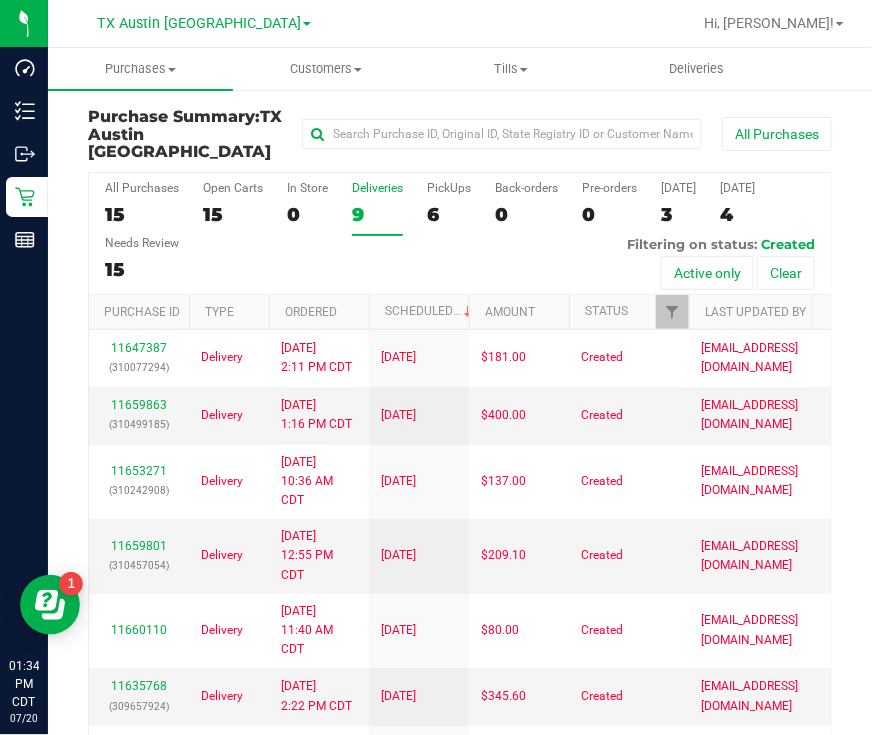 click on "Purchase Summary:
TX Austin DC
All Purchases
All Purchases
15
Open Carts
15
In Store
0
Deliveries
9
PickUps
6
Back-orders
0" at bounding box center (460, 477) 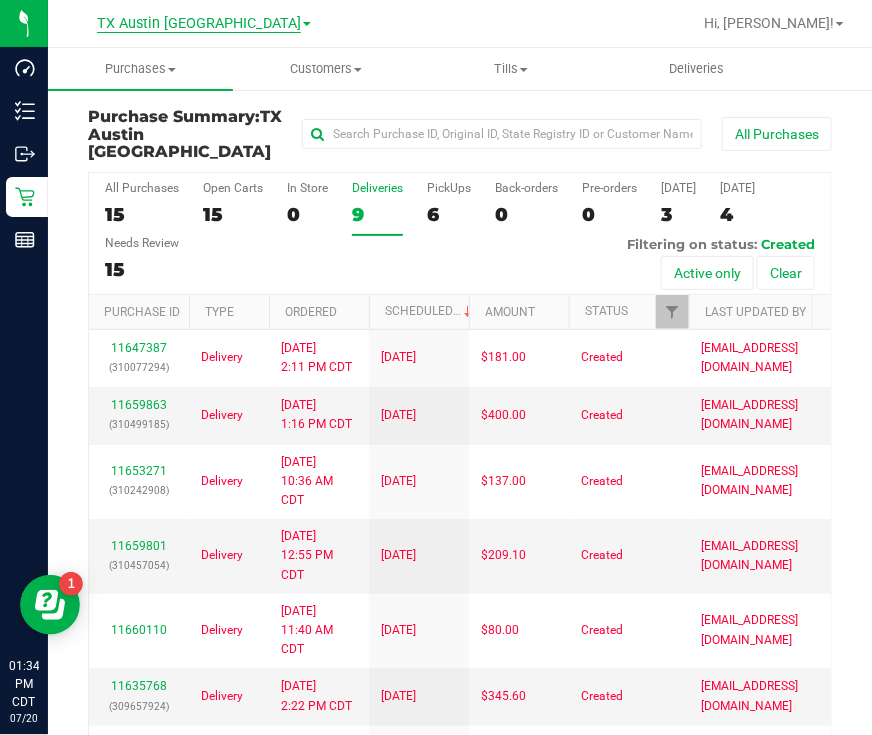 click on "TX Austin [GEOGRAPHIC_DATA]" at bounding box center [199, 24] 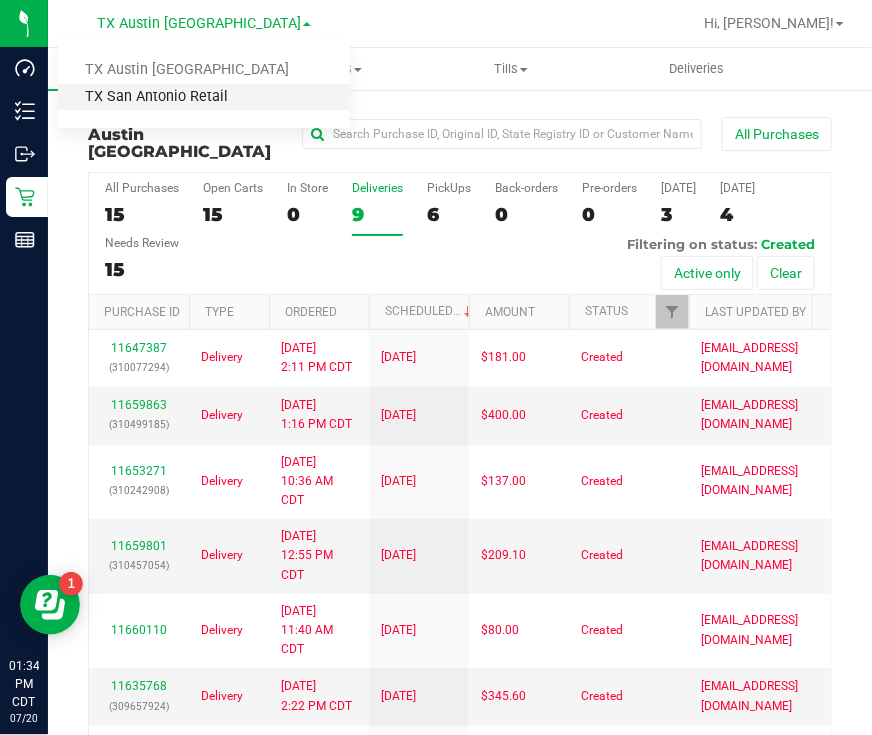 click on "TX San Antonio Retail" at bounding box center [204, 97] 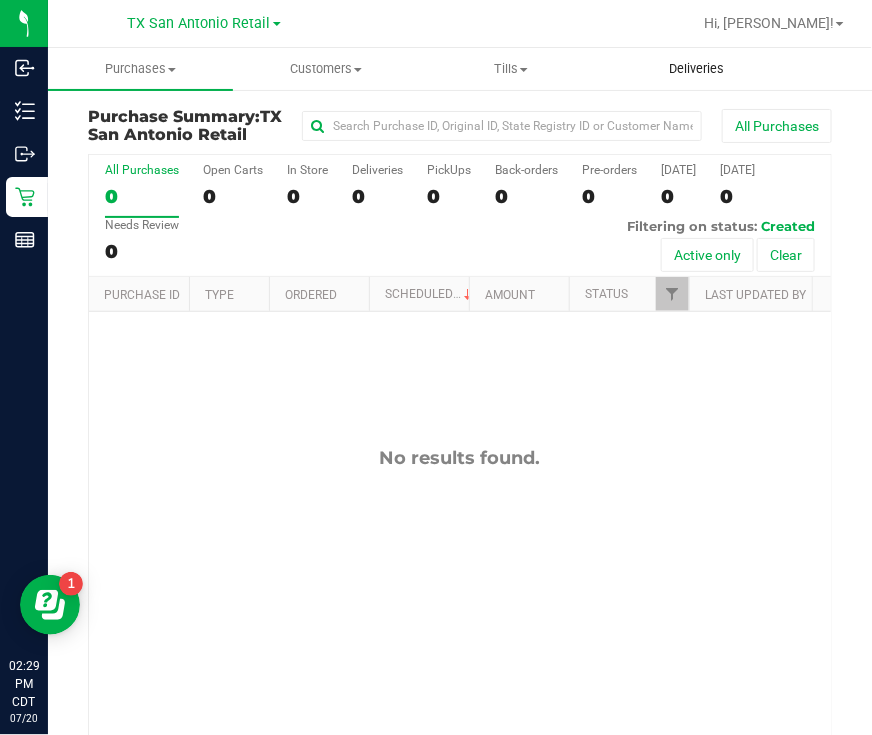 click on "Deliveries" at bounding box center [696, 69] 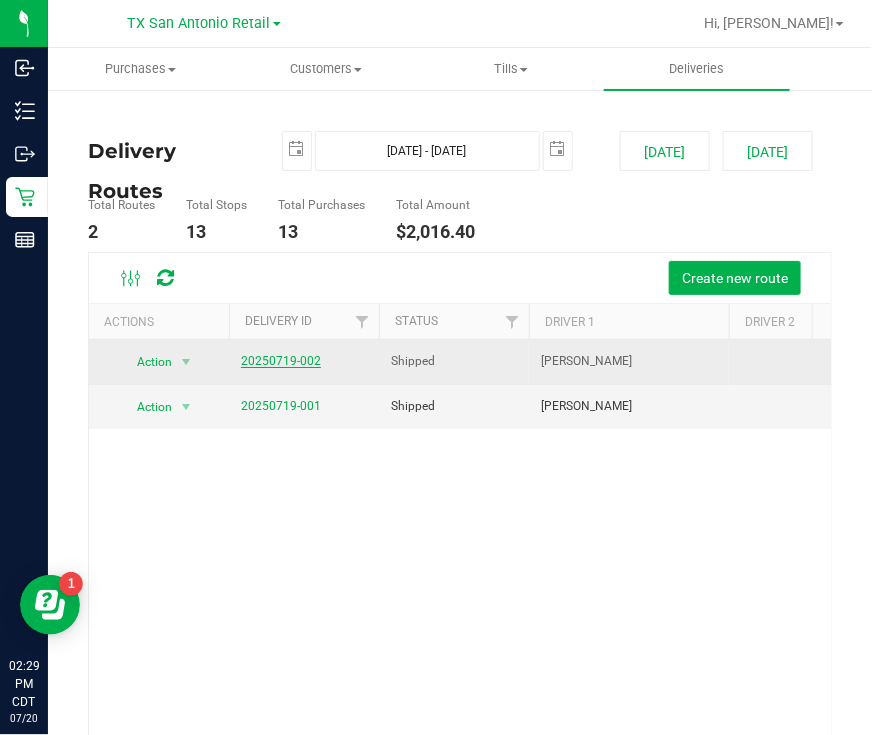 click on "20250719-002" at bounding box center (281, 361) 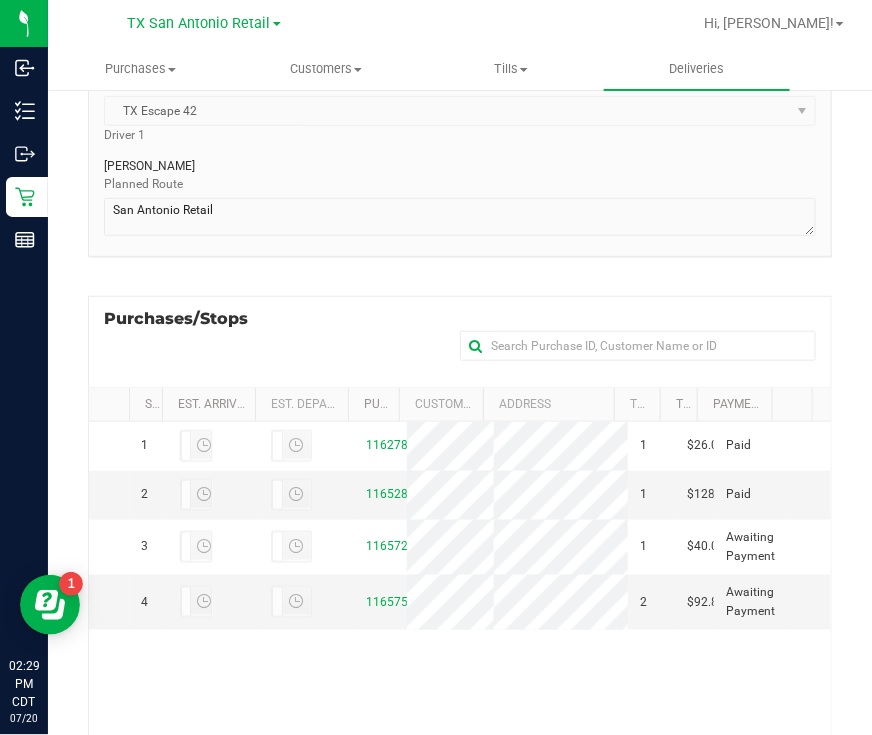 scroll, scrollTop: 375, scrollLeft: 0, axis: vertical 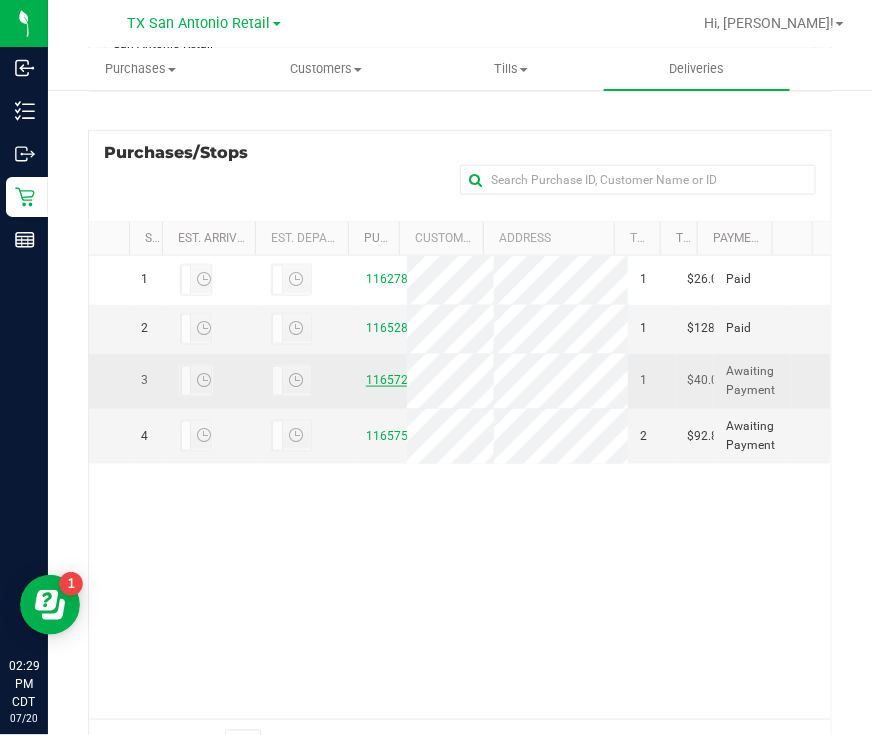 click on "11657237" at bounding box center (394, 380) 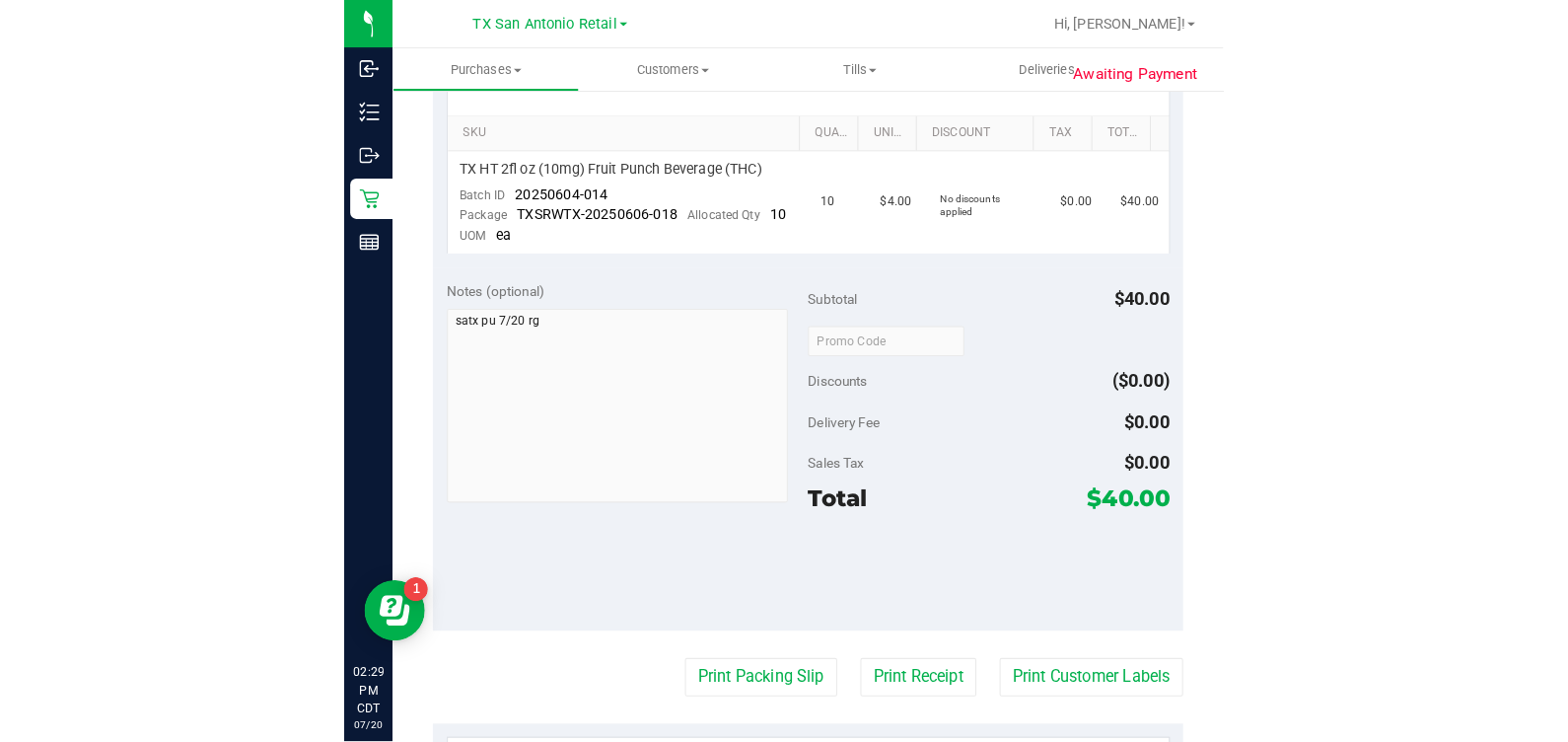 scroll, scrollTop: 0, scrollLeft: 0, axis: both 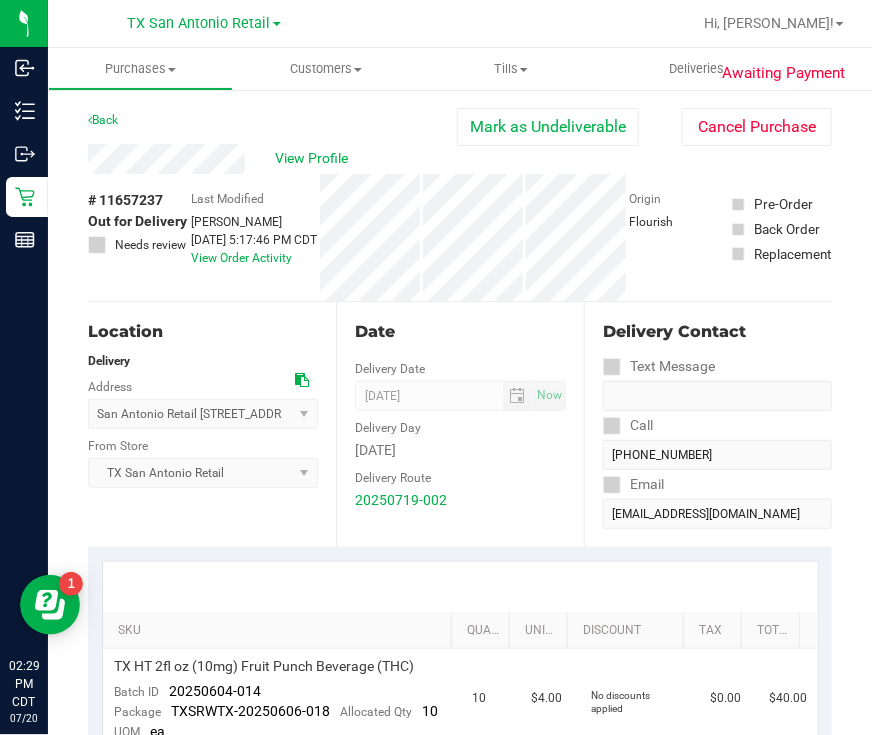 click on "View Profile" at bounding box center [272, 159] 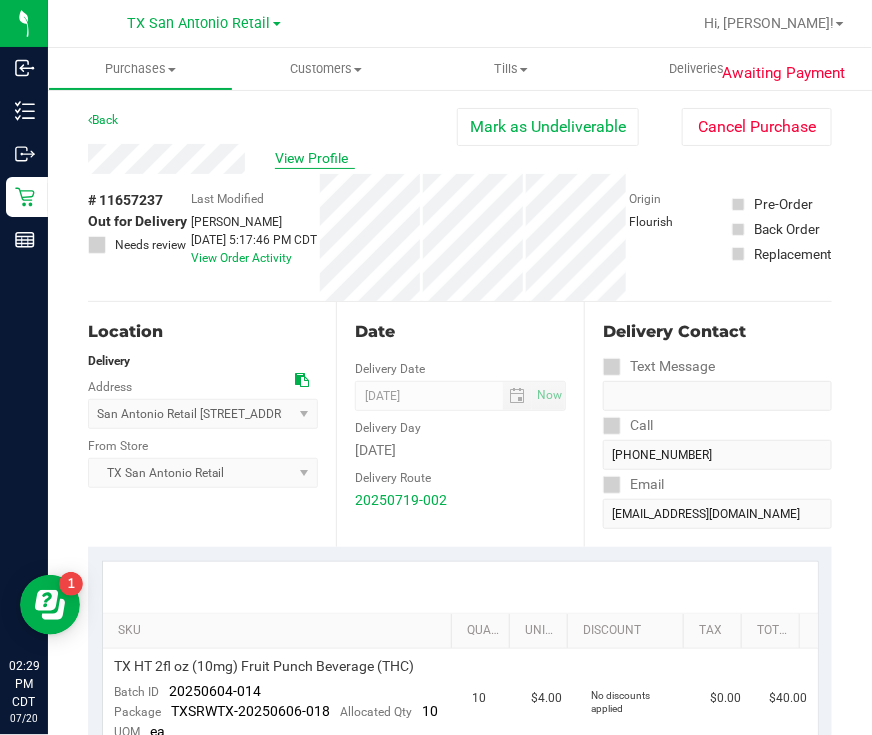 click on "View Profile" at bounding box center (315, 158) 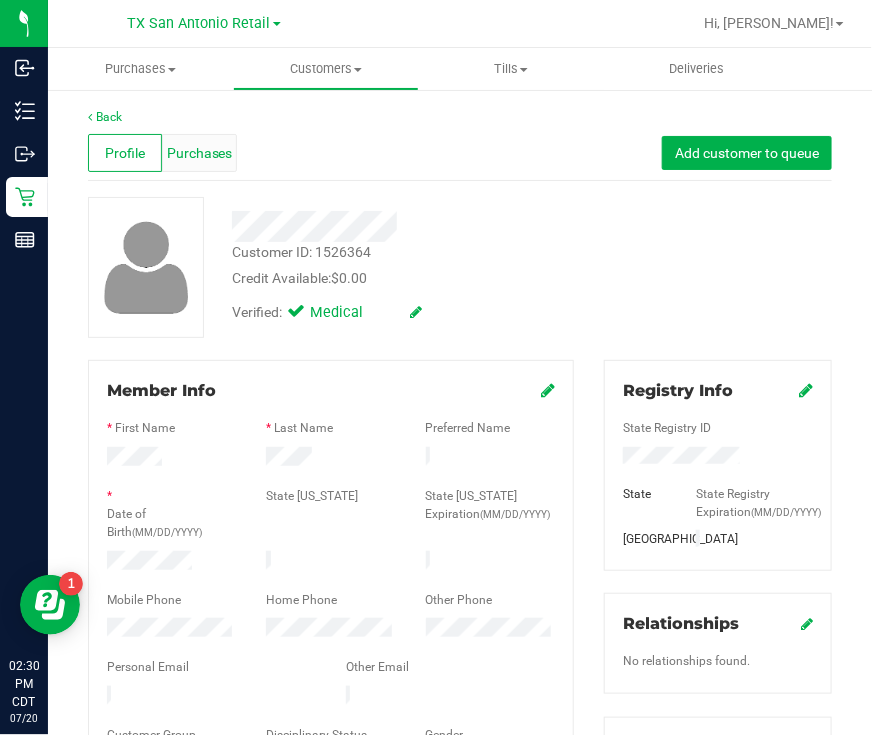 click on "Purchases" at bounding box center [200, 153] 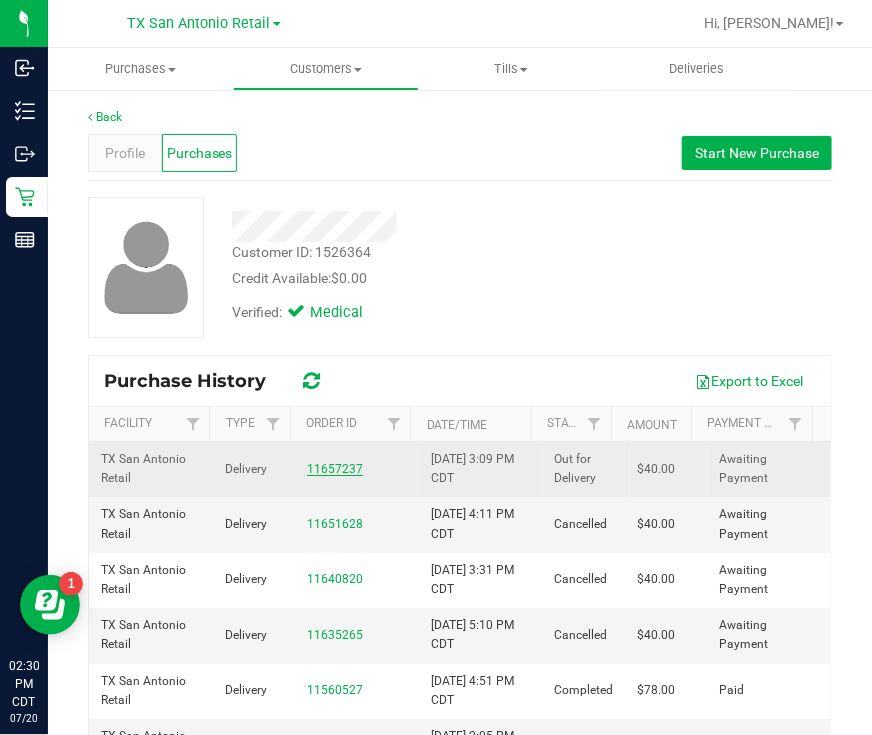 click on "11657237" at bounding box center (335, 469) 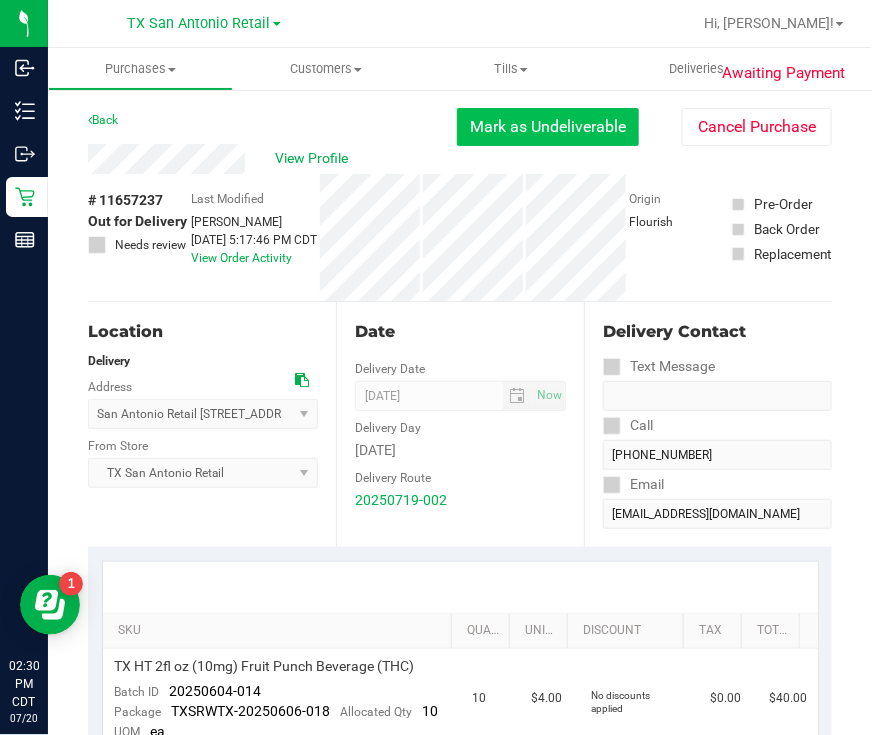 click on "Mark as Undeliverable" at bounding box center (548, 127) 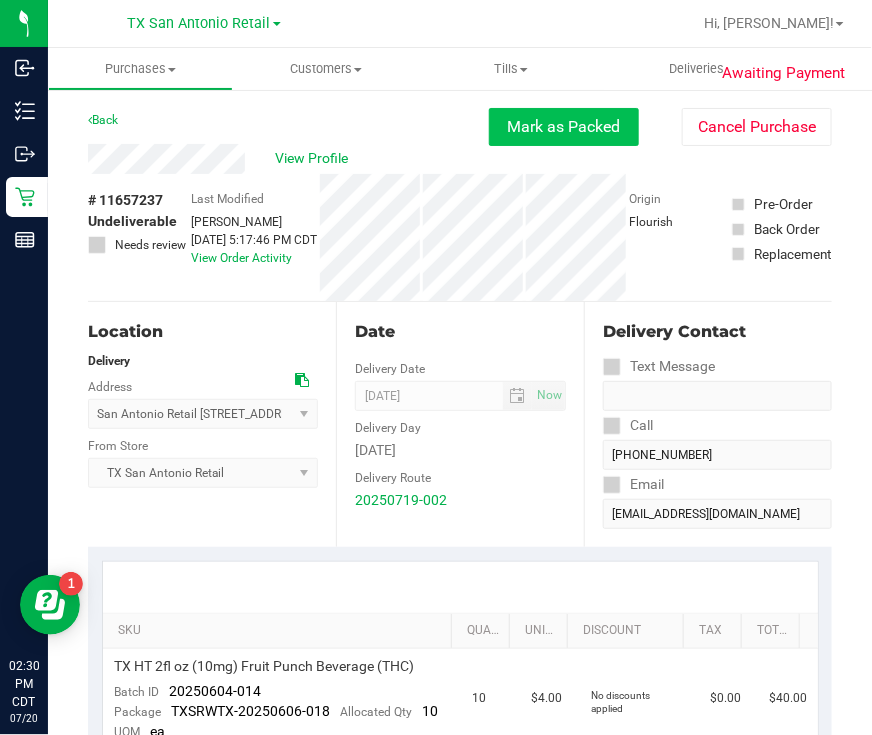 click on "Mark as Packed" at bounding box center (564, 127) 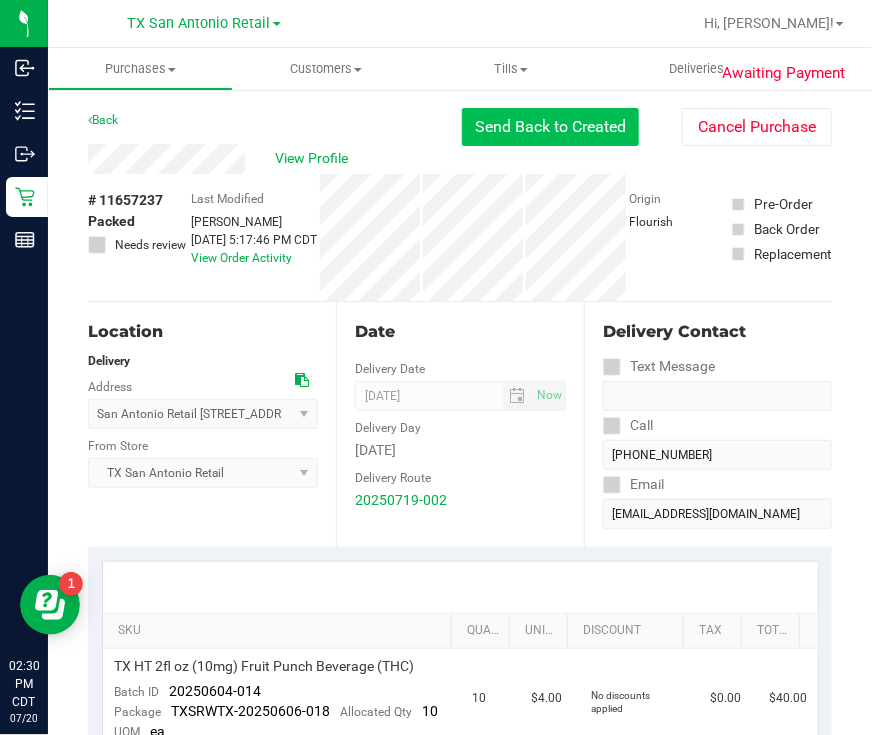 click on "Send Back to Created" at bounding box center (550, 127) 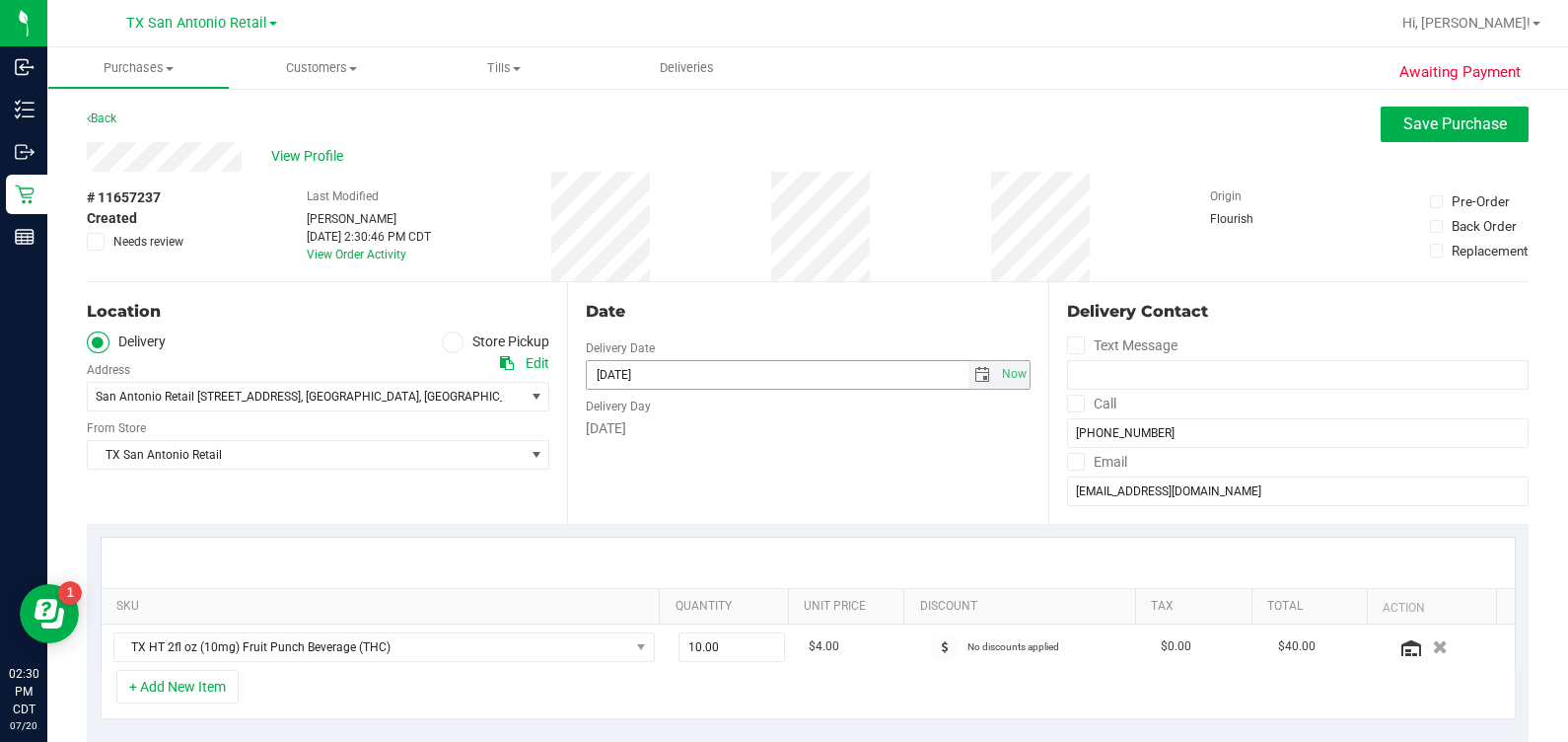 click at bounding box center [982, 375] 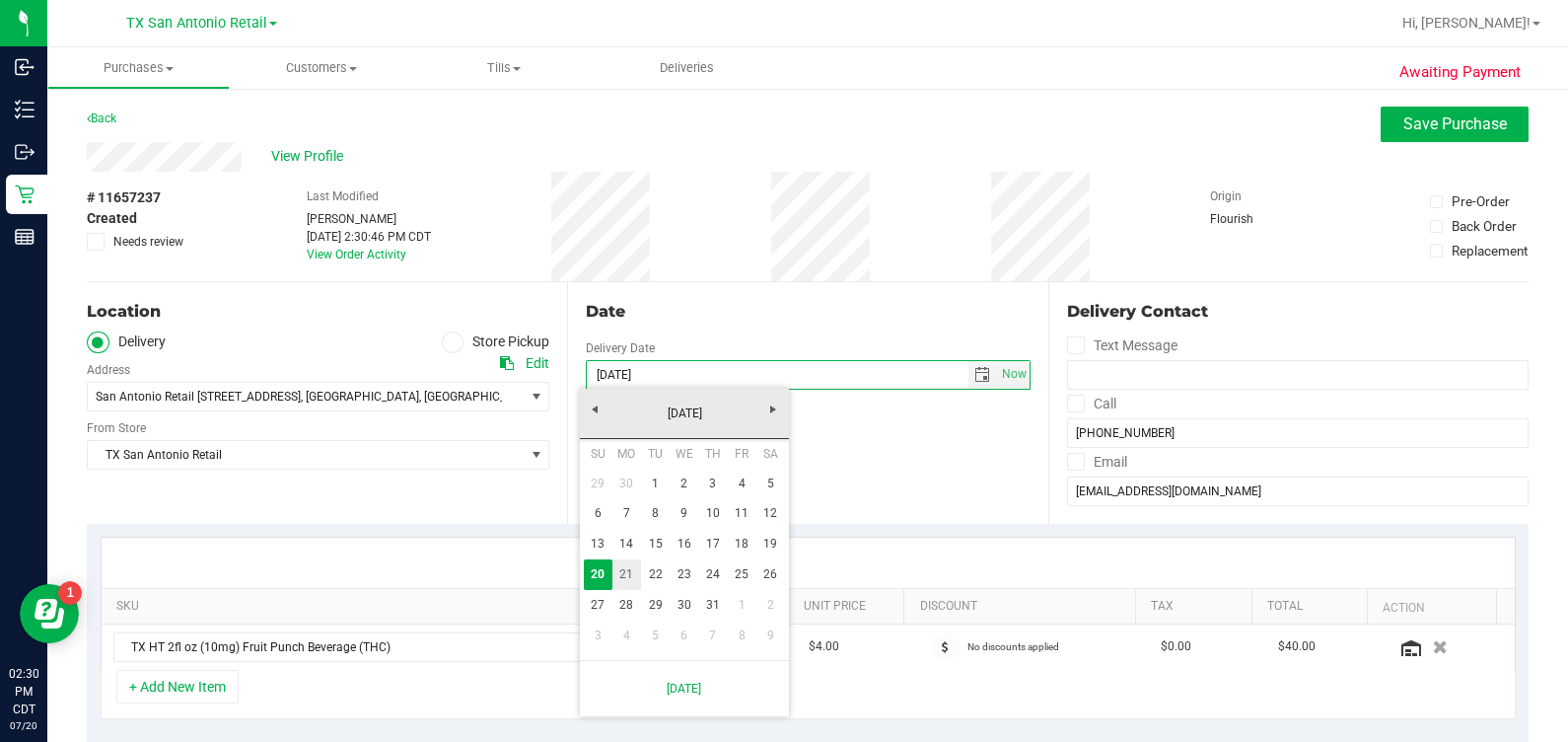 click on "21" at bounding box center [626, 574] 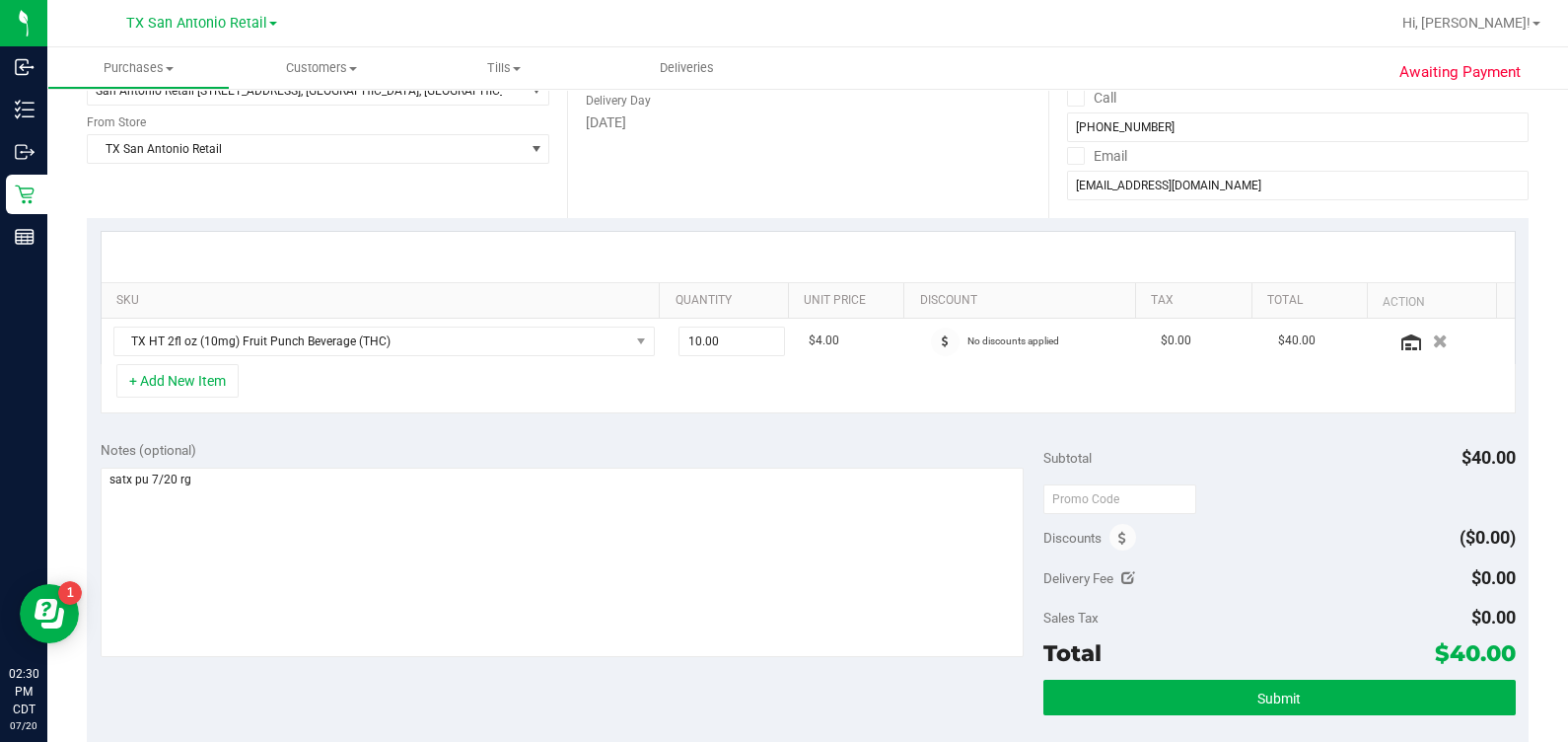 scroll, scrollTop: 370, scrollLeft: 0, axis: vertical 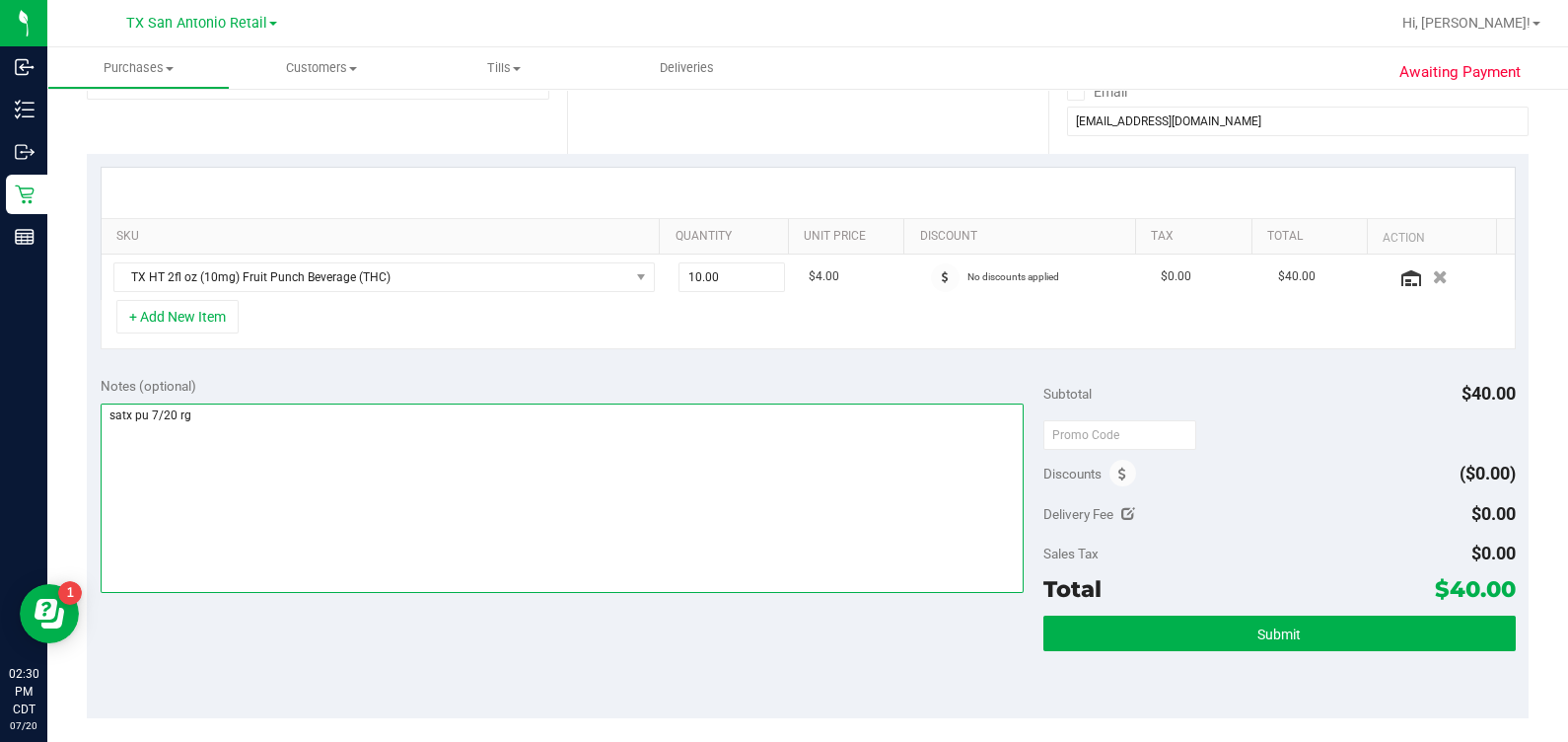 click at bounding box center [562, 498] 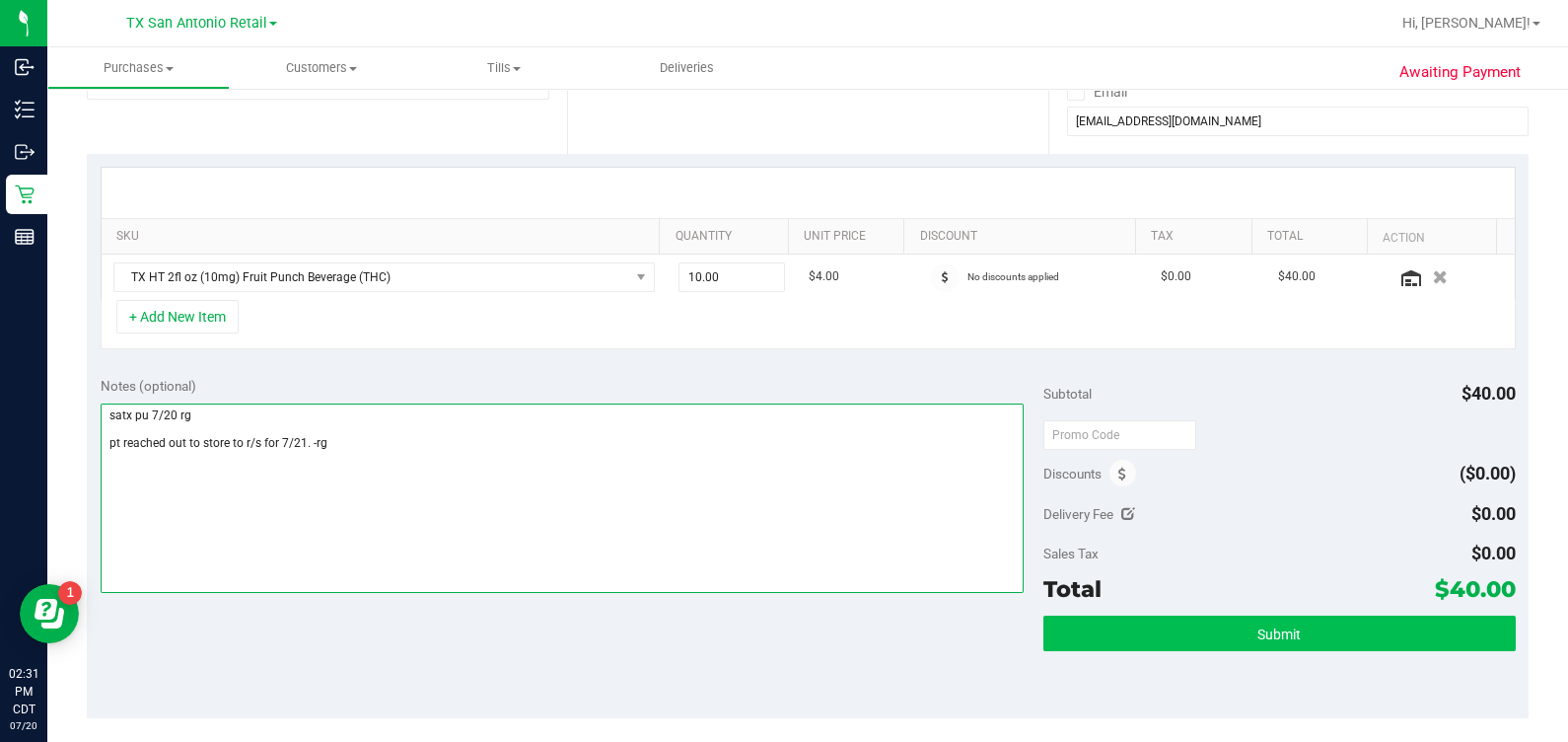 type on "satx pu 7/20 rg
pt reached out to store to r/s for 7/21. -rg" 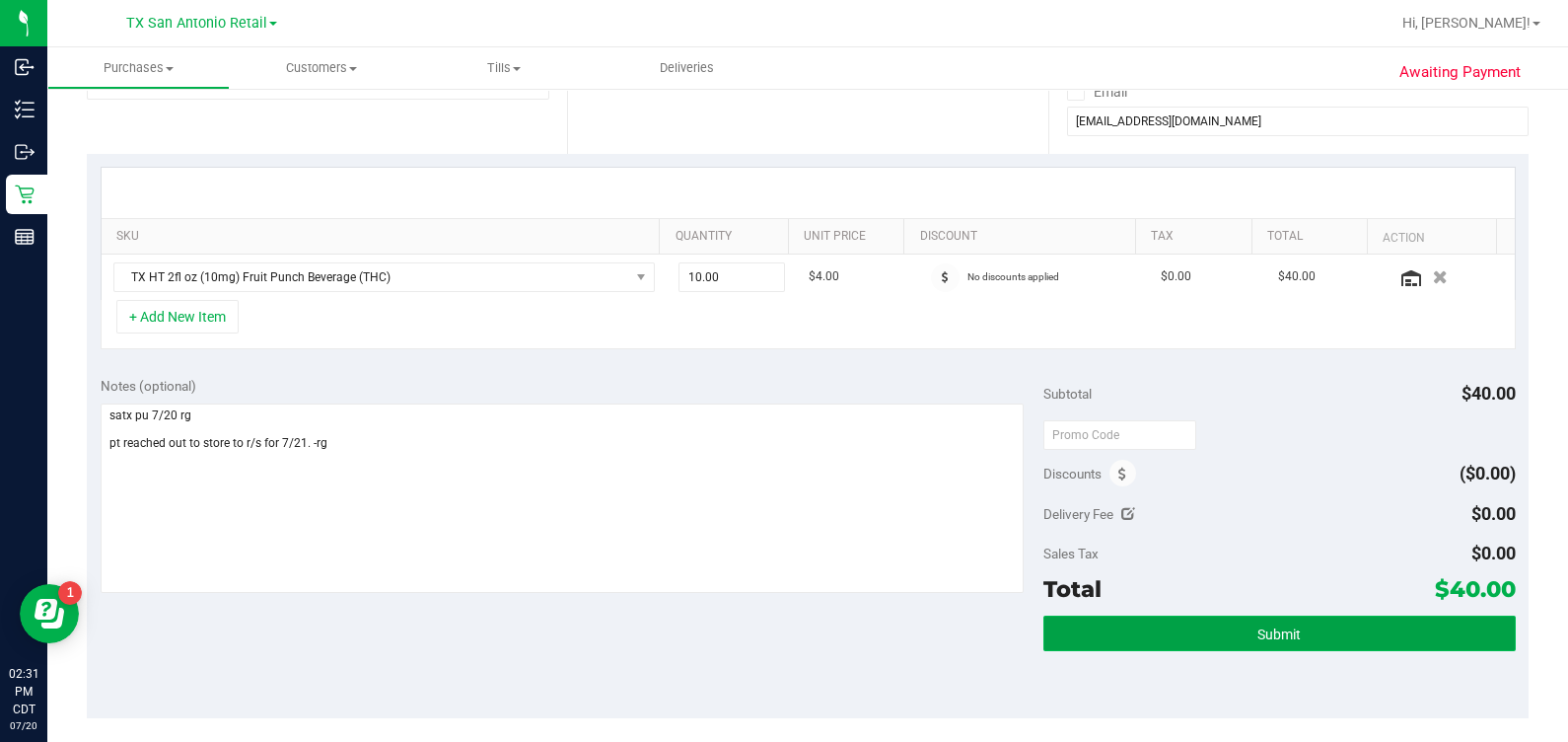 click on "Submit" at bounding box center (1279, 633) 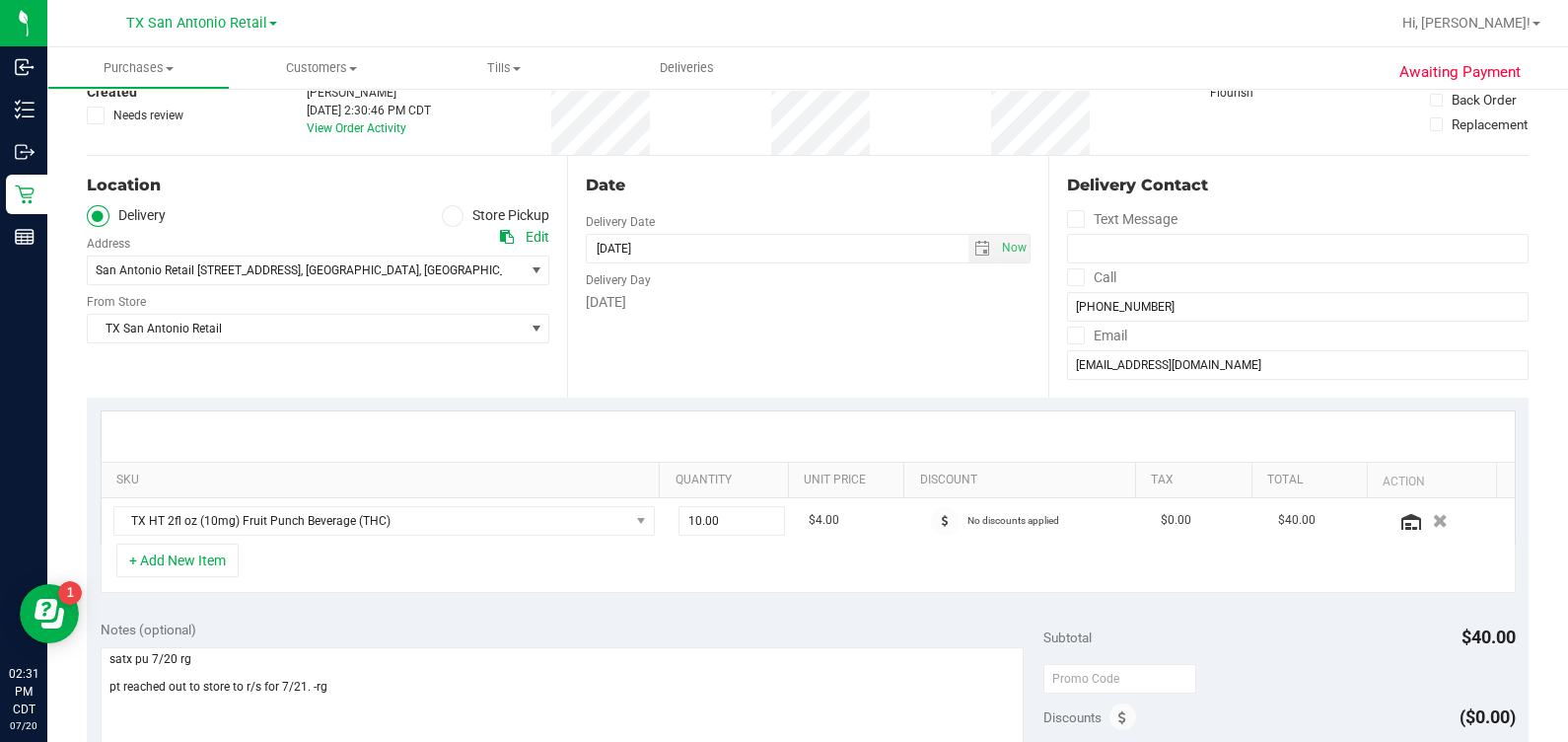 scroll, scrollTop: 122, scrollLeft: 0, axis: vertical 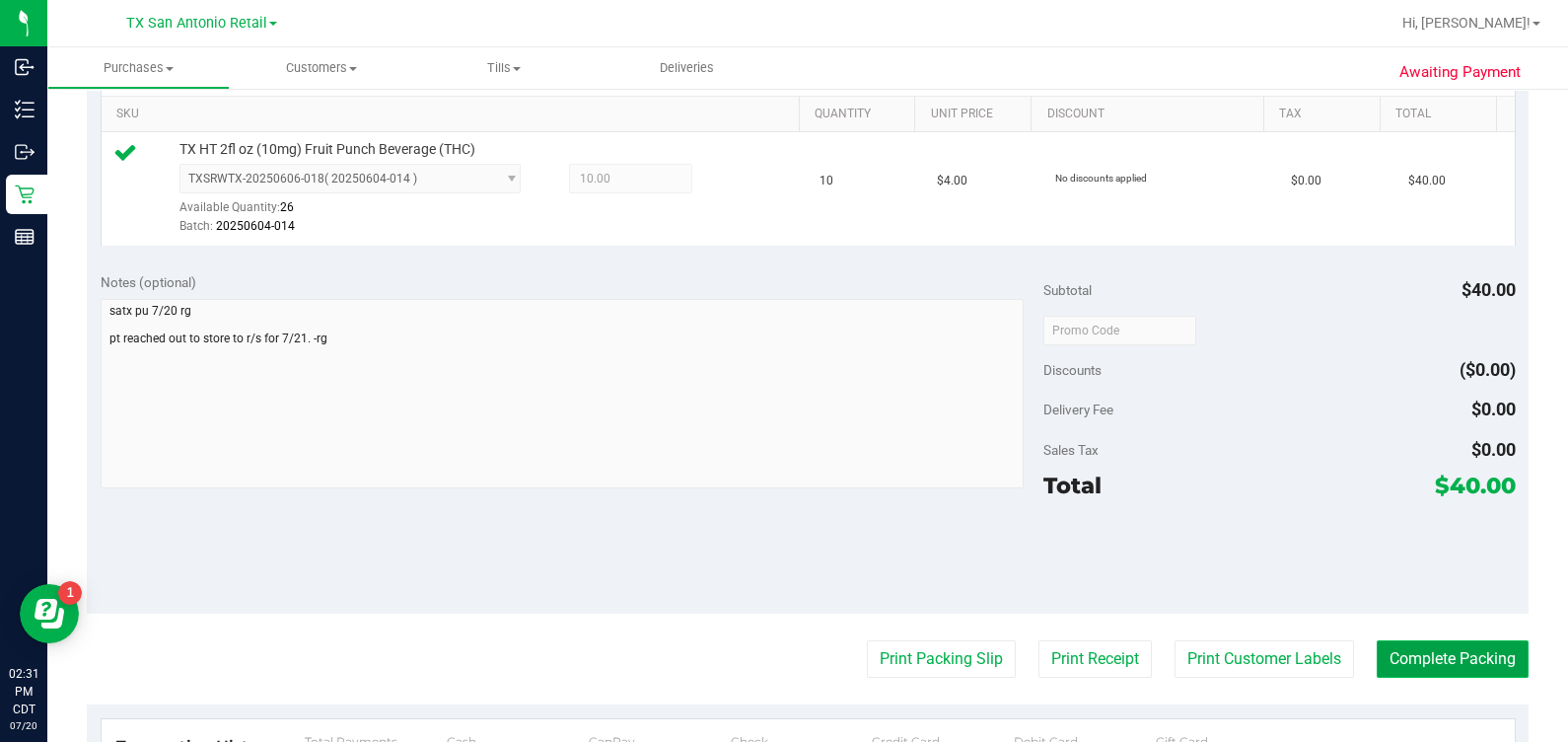 click on "Complete Packing" at bounding box center [1453, 659] 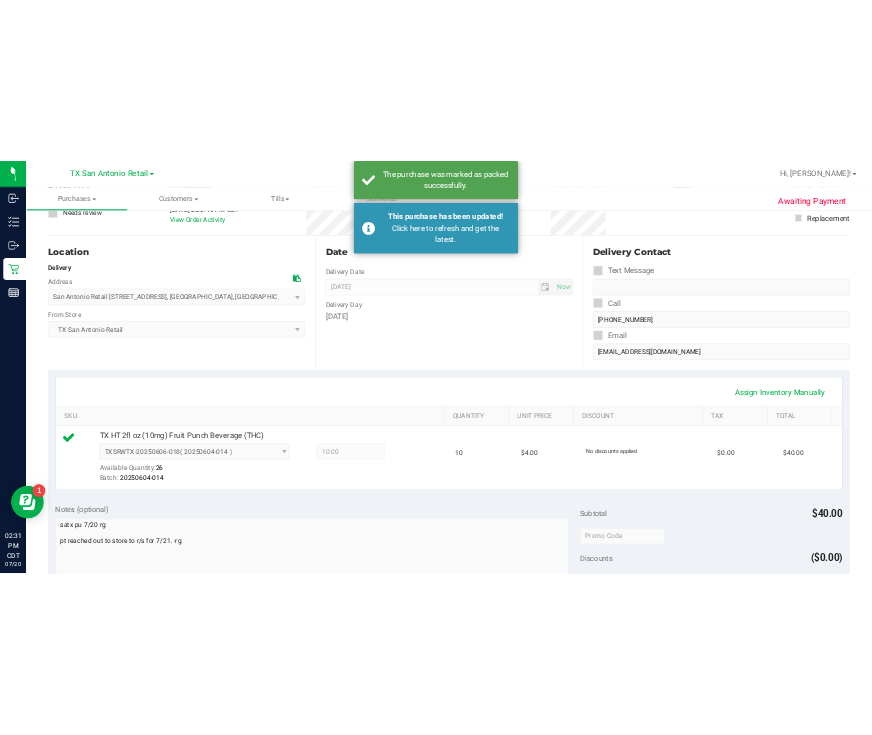 scroll, scrollTop: 0, scrollLeft: 0, axis: both 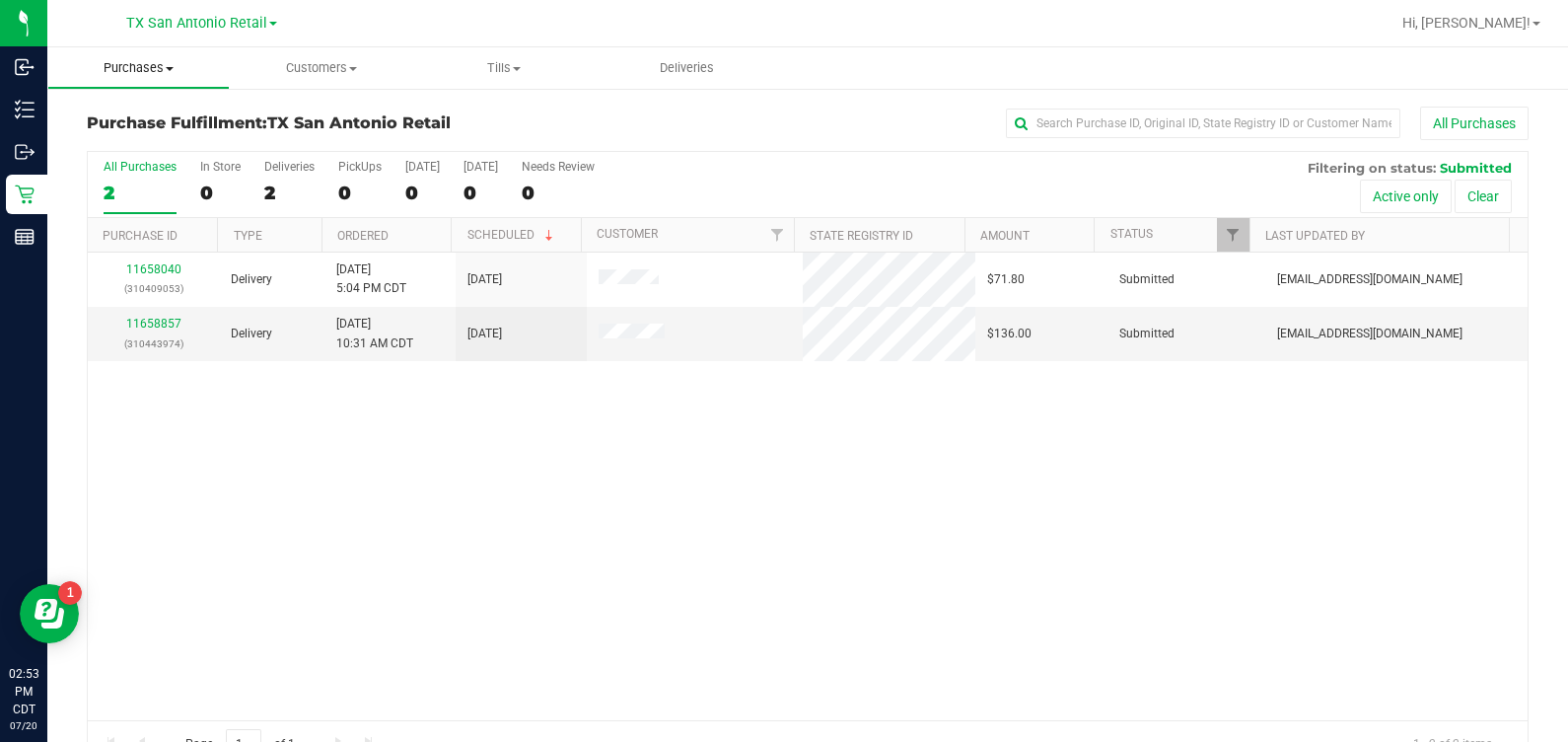 click on "Purchases
Summary of purchases
Fulfillment
All purchases" at bounding box center [138, 68] 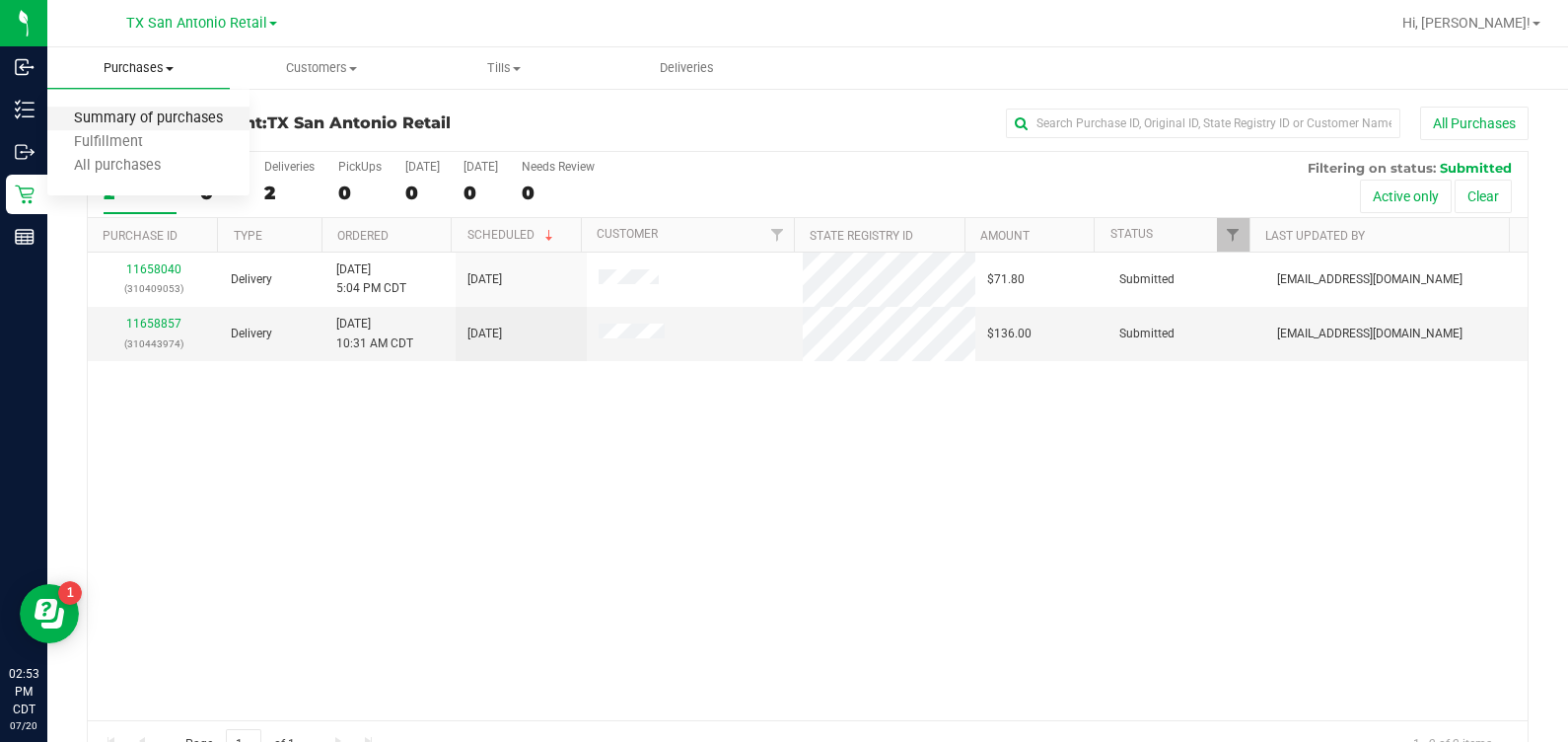 click on "Summary of purchases" at bounding box center (148, 118) 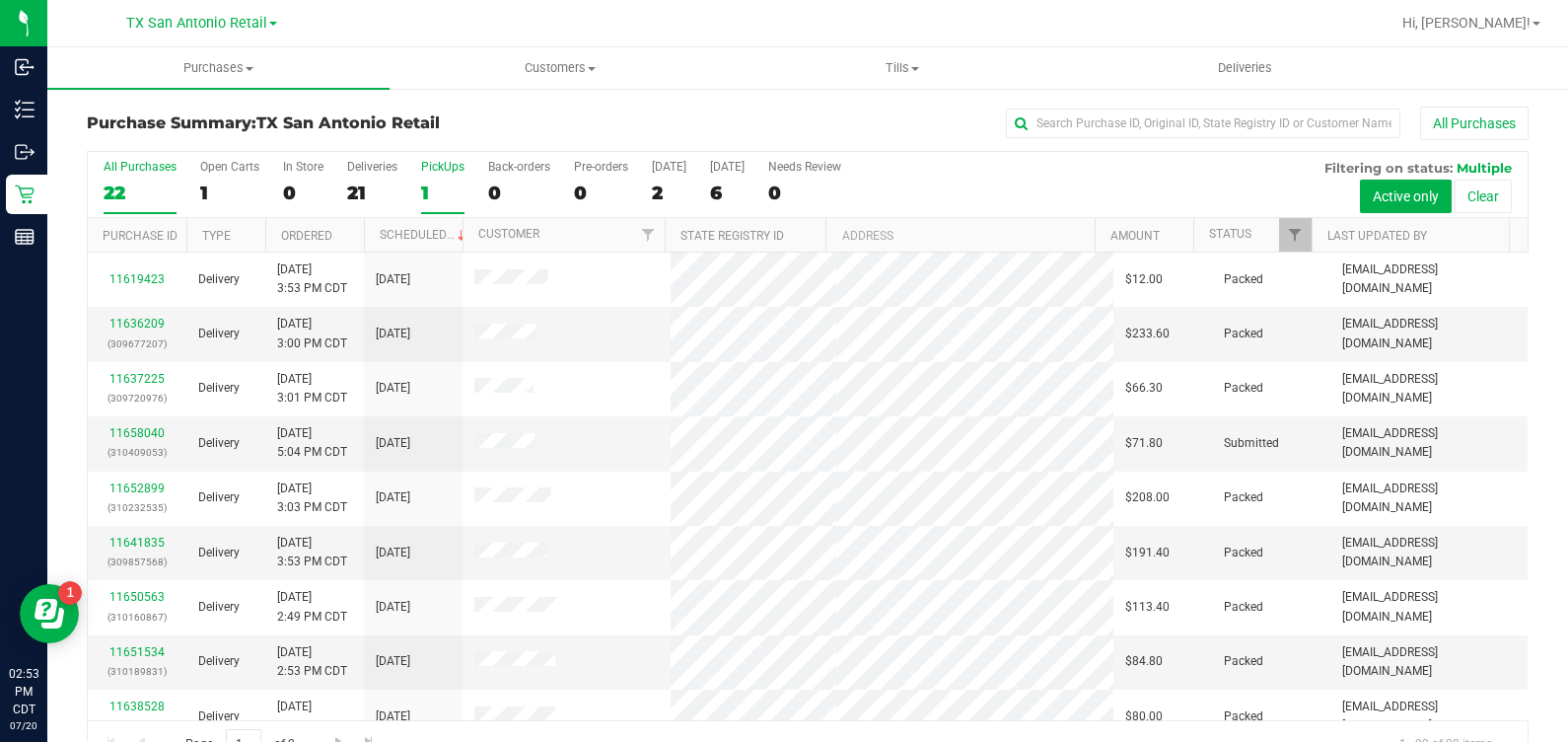 drag, startPoint x: 430, startPoint y: 214, endPoint x: 437, endPoint y: 182, distance: 32.756679 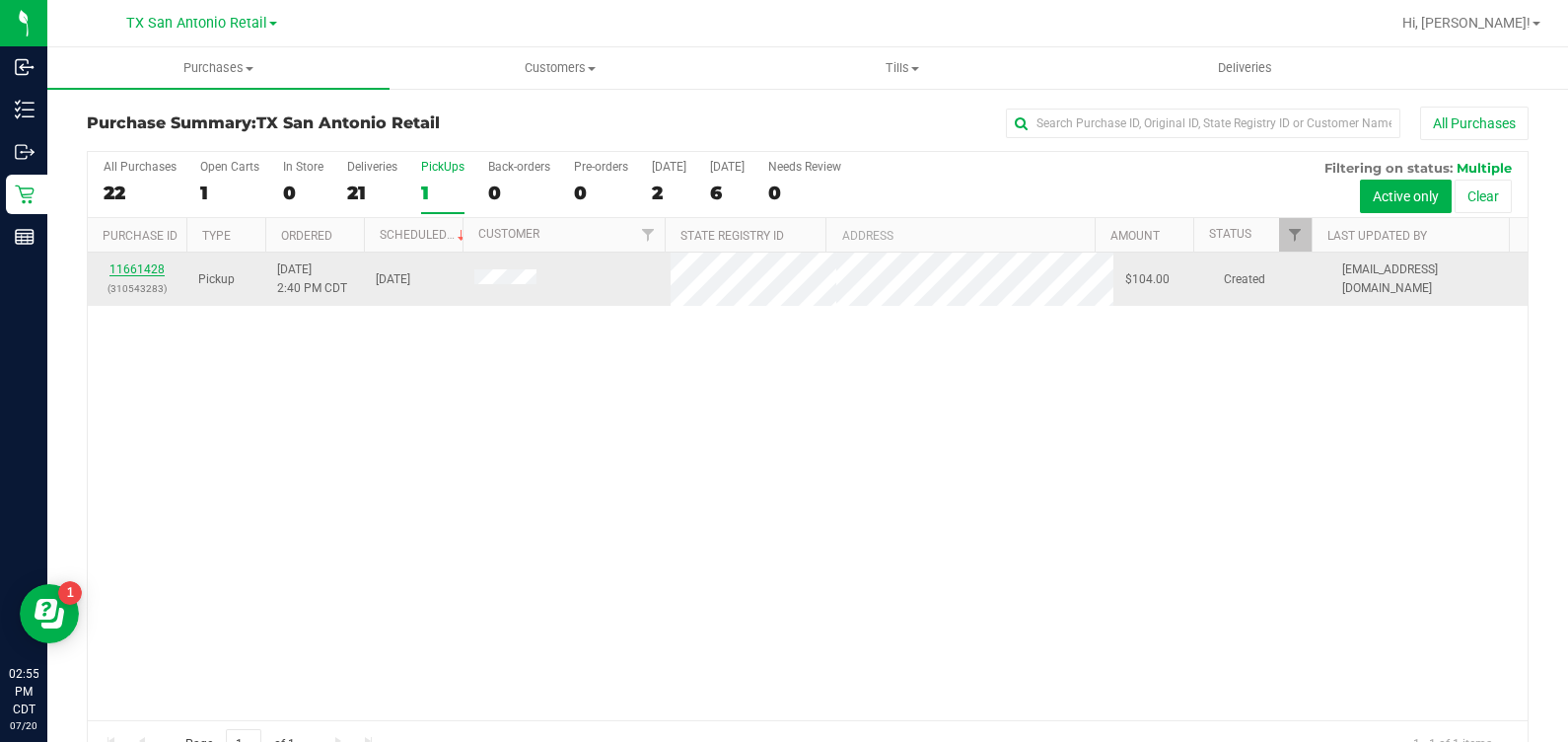 click on "11661428" at bounding box center [137, 269] 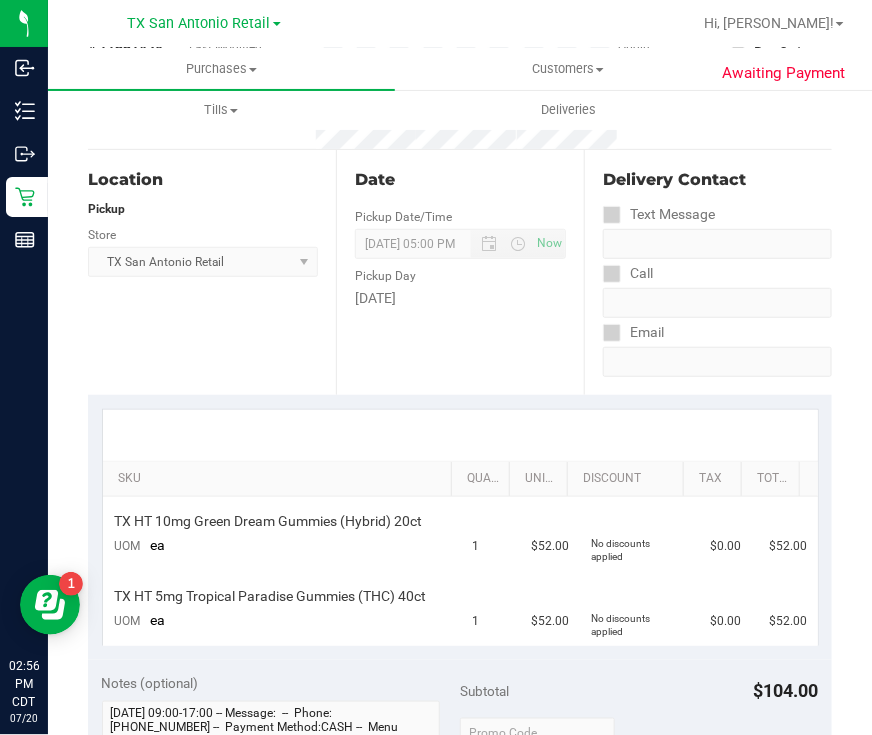 scroll, scrollTop: 0, scrollLeft: 0, axis: both 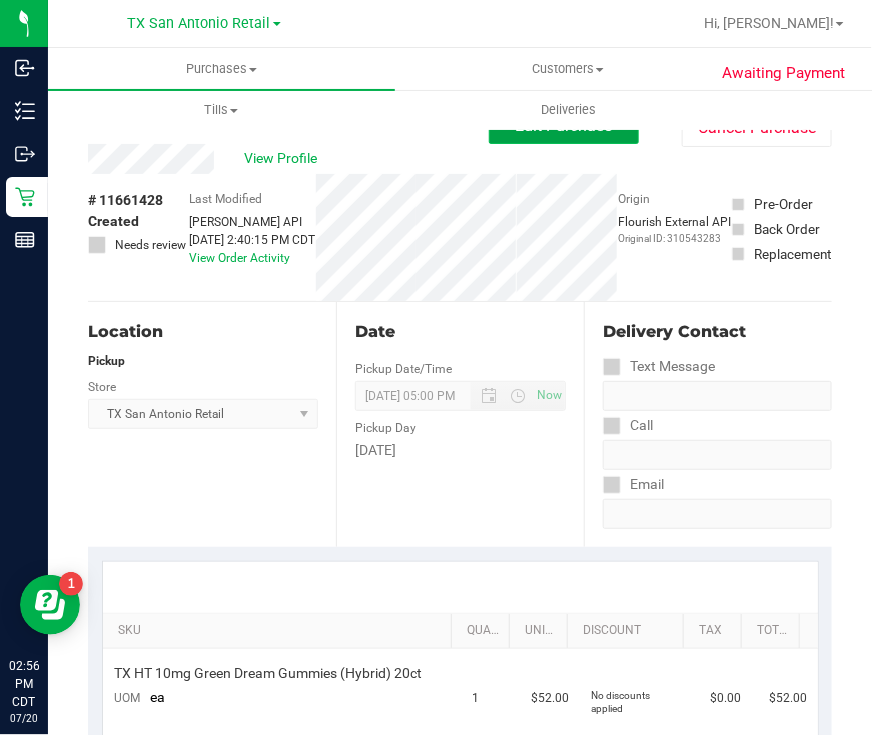 click on "Edit Purchase" at bounding box center [564, 126] 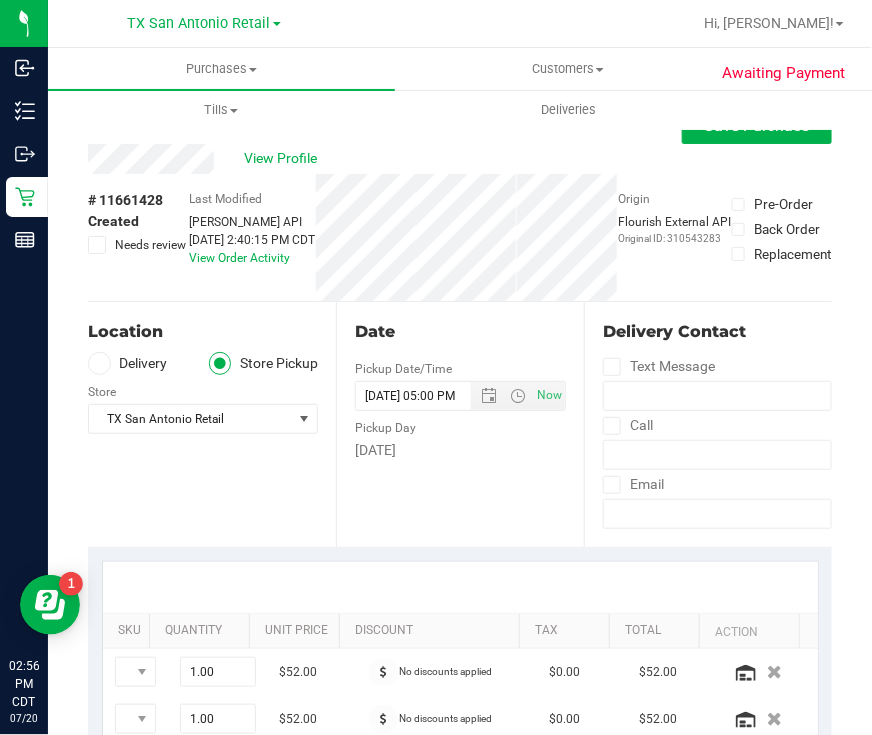 click on "Delivery" at bounding box center (128, 363) 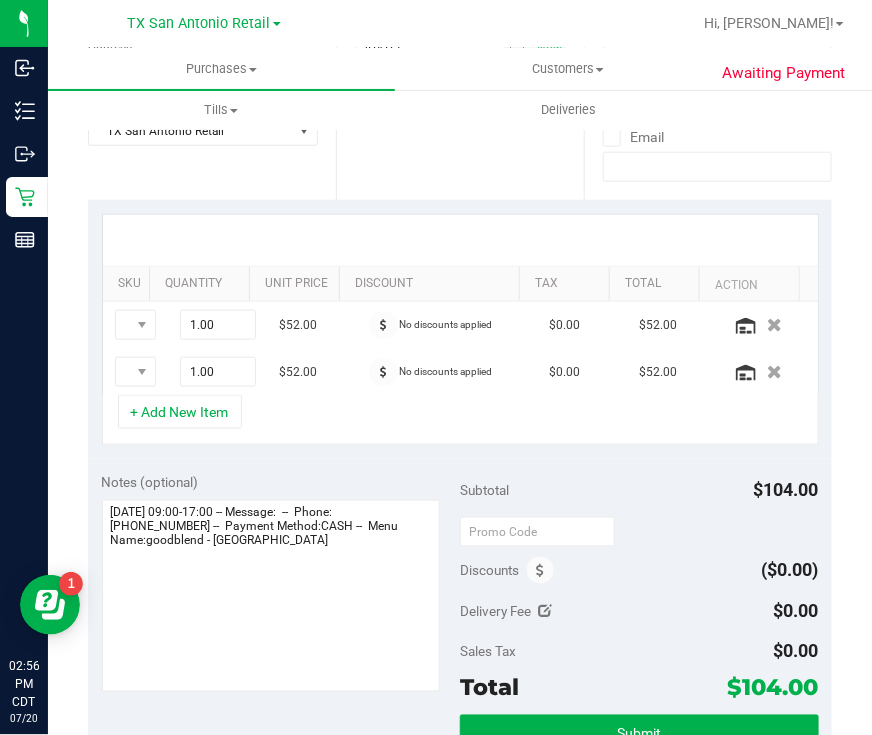 scroll, scrollTop: 375, scrollLeft: 0, axis: vertical 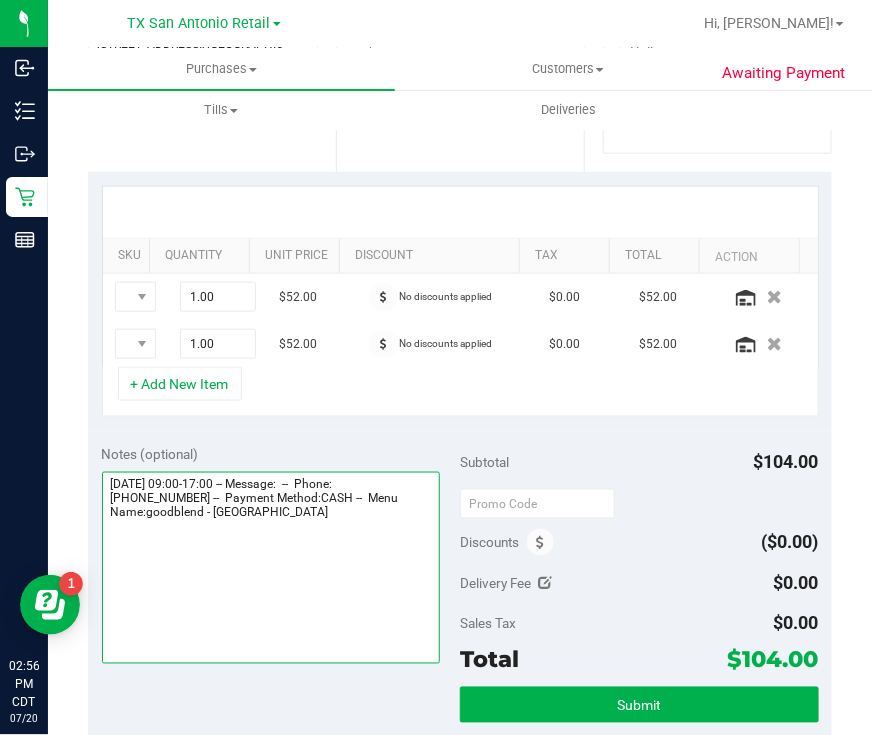 drag, startPoint x: 393, startPoint y: 554, endPoint x: 405, endPoint y: 547, distance: 13.892444 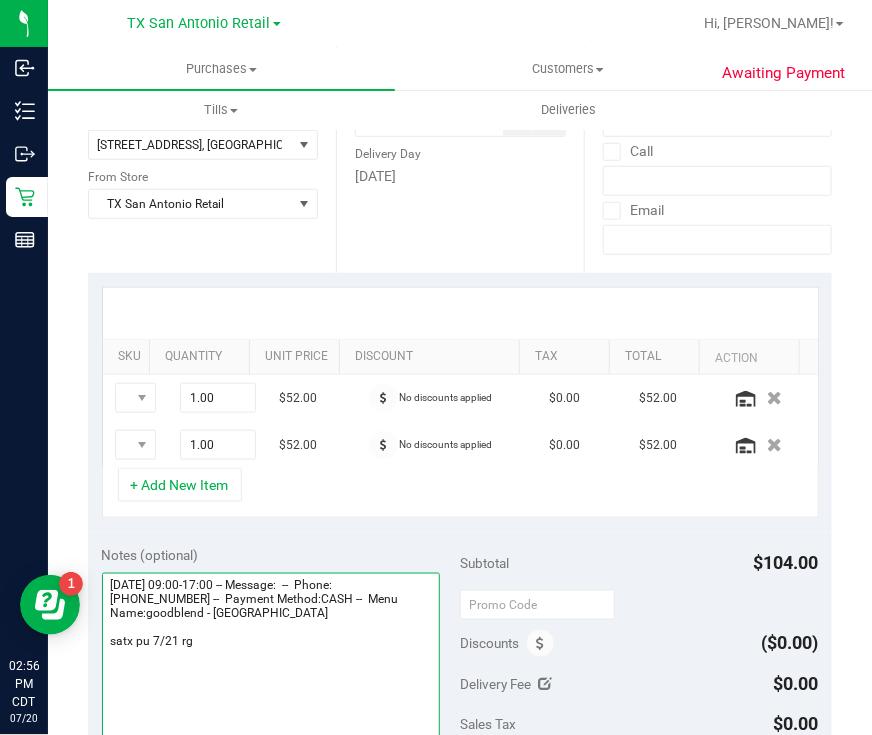 scroll, scrollTop: 499, scrollLeft: 0, axis: vertical 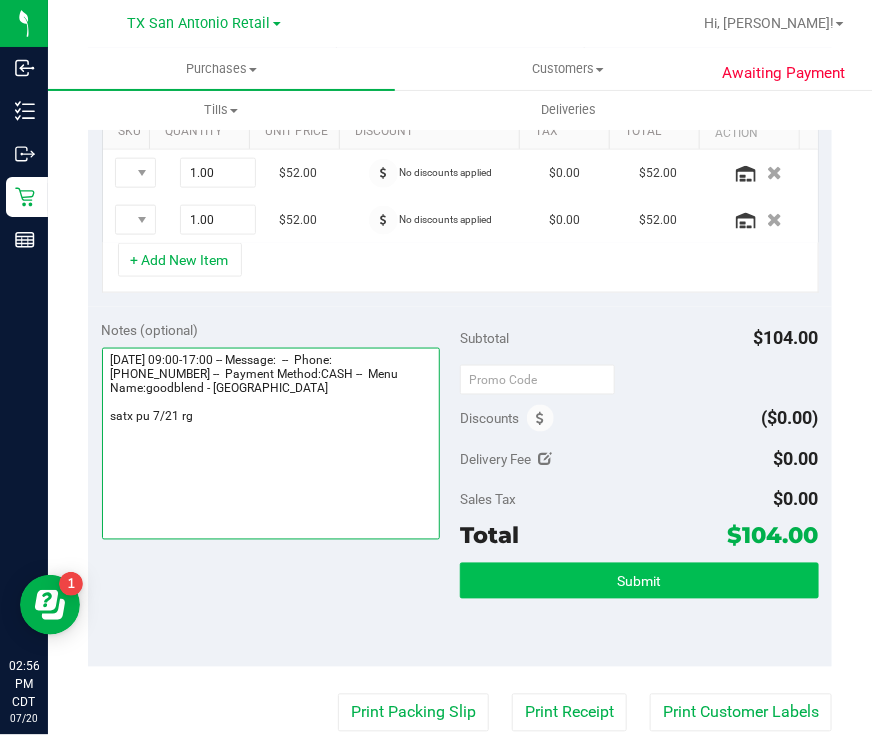 type on "[DATE] 09:00-17:00 -- Message:  --  Phone:[PHONE_NUMBER] --  Payment Method:CASH --  Menu Name:goodblend - [GEOGRAPHIC_DATA]
satx pu 7/21 rg" 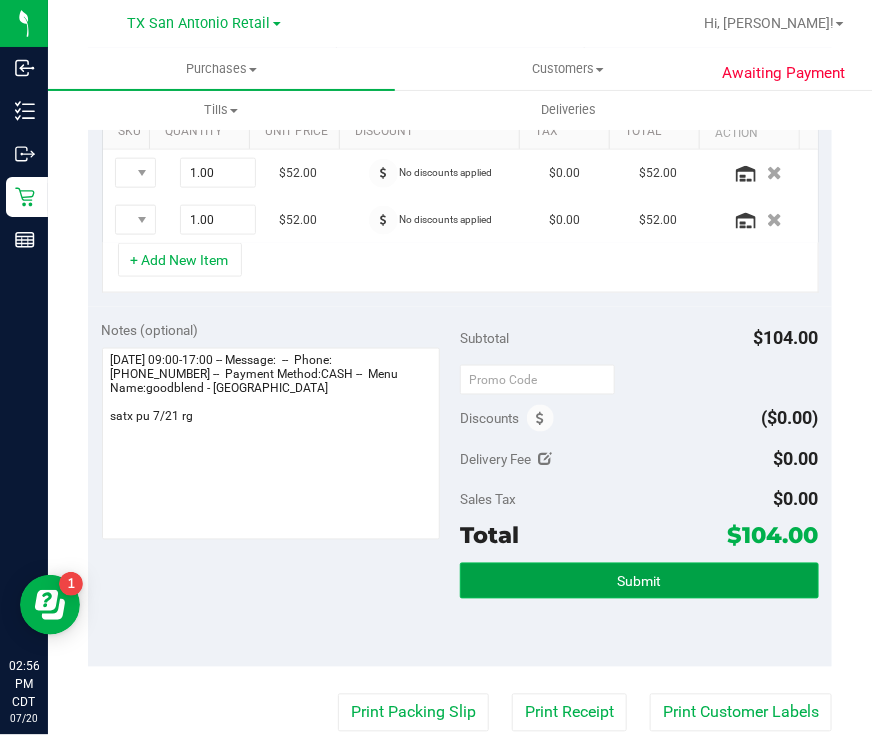 click on "Submit" at bounding box center [639, 581] 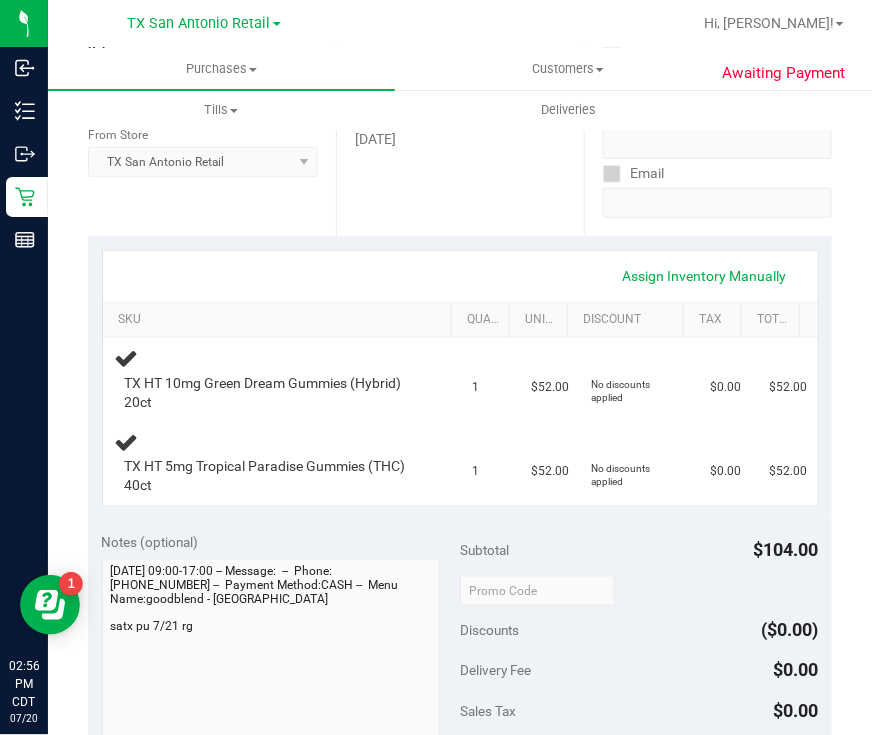 scroll, scrollTop: 0, scrollLeft: 0, axis: both 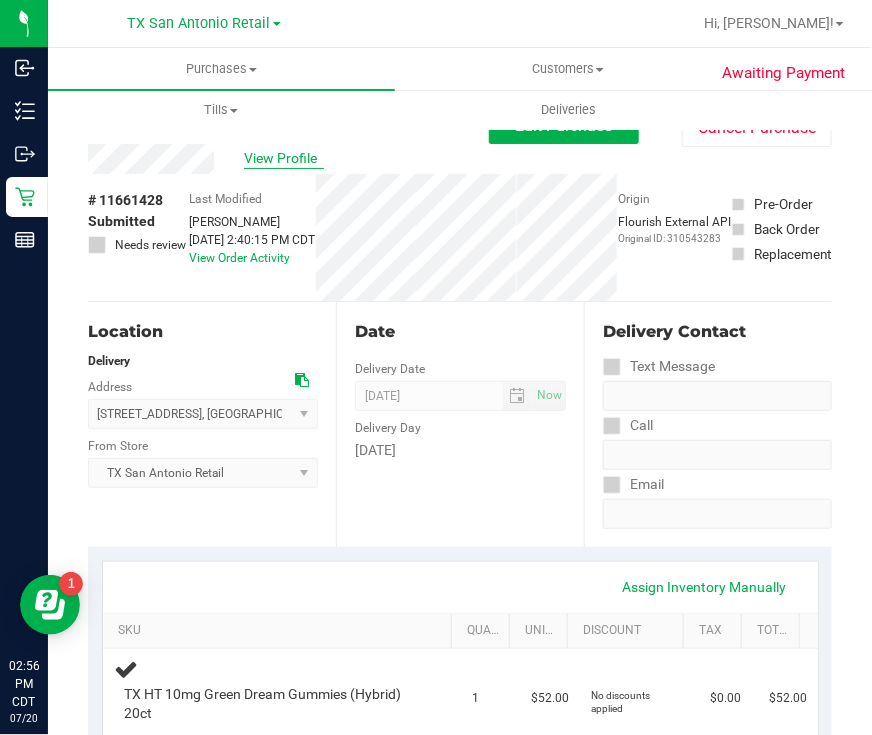 click on "View Profile" at bounding box center (284, 158) 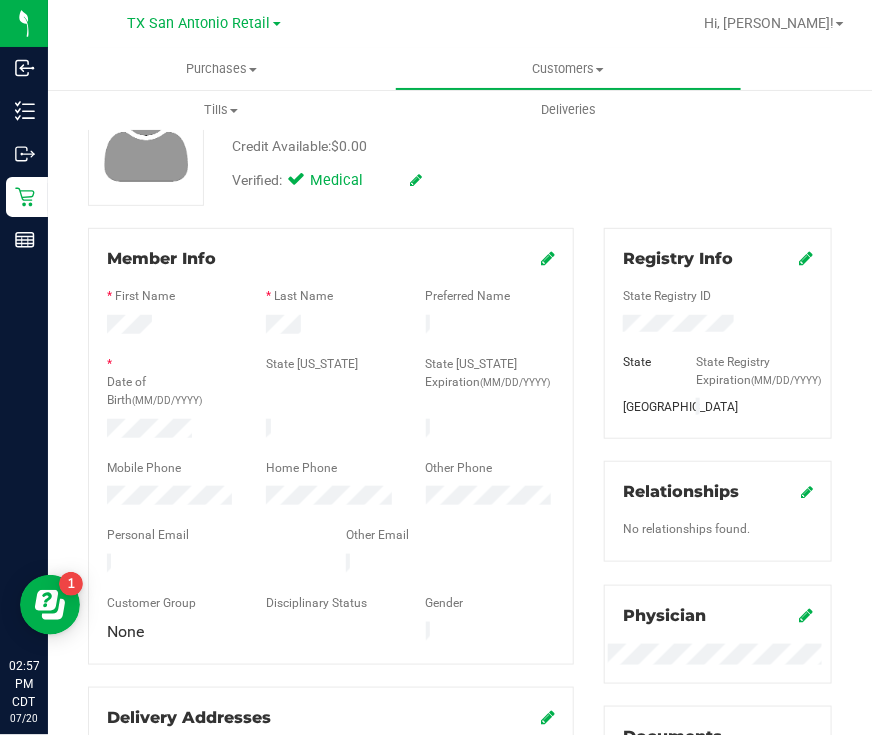 scroll, scrollTop: 0, scrollLeft: 0, axis: both 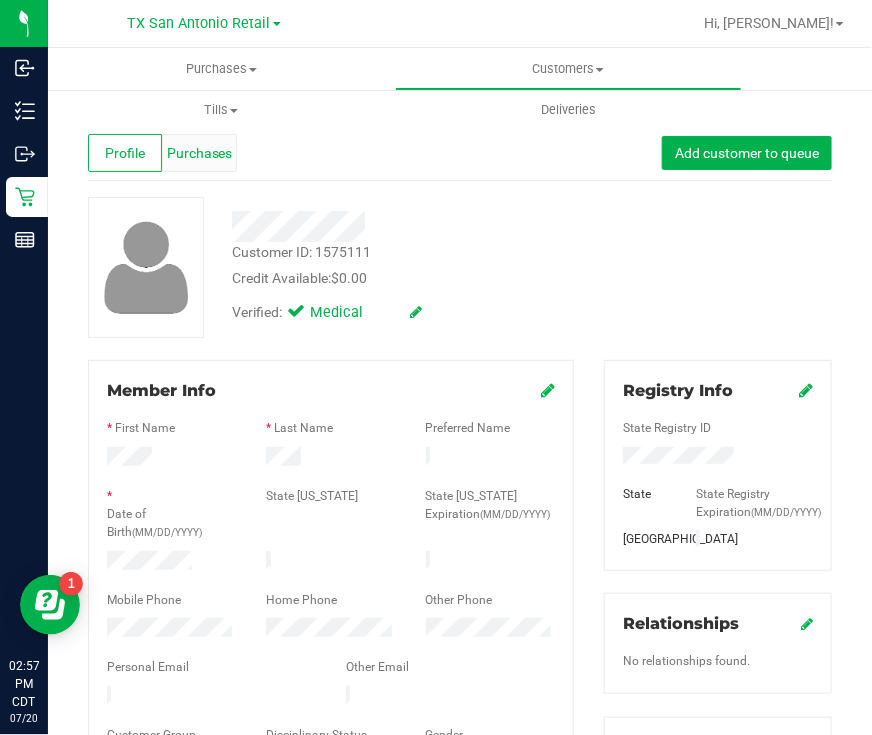 click on "Purchases" at bounding box center (199, 153) 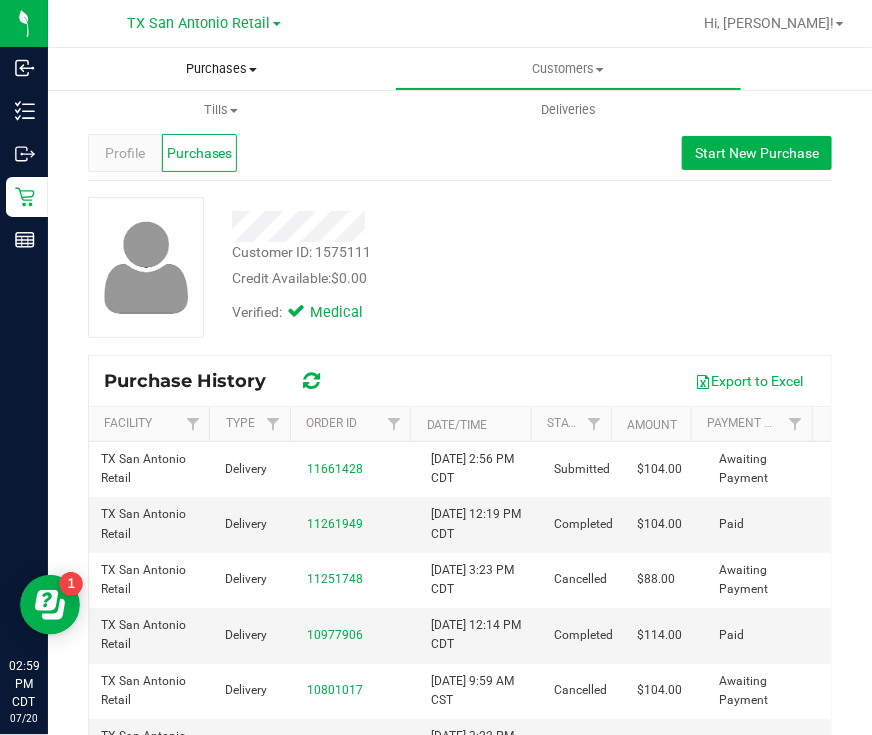click on "Purchases" at bounding box center (221, 69) 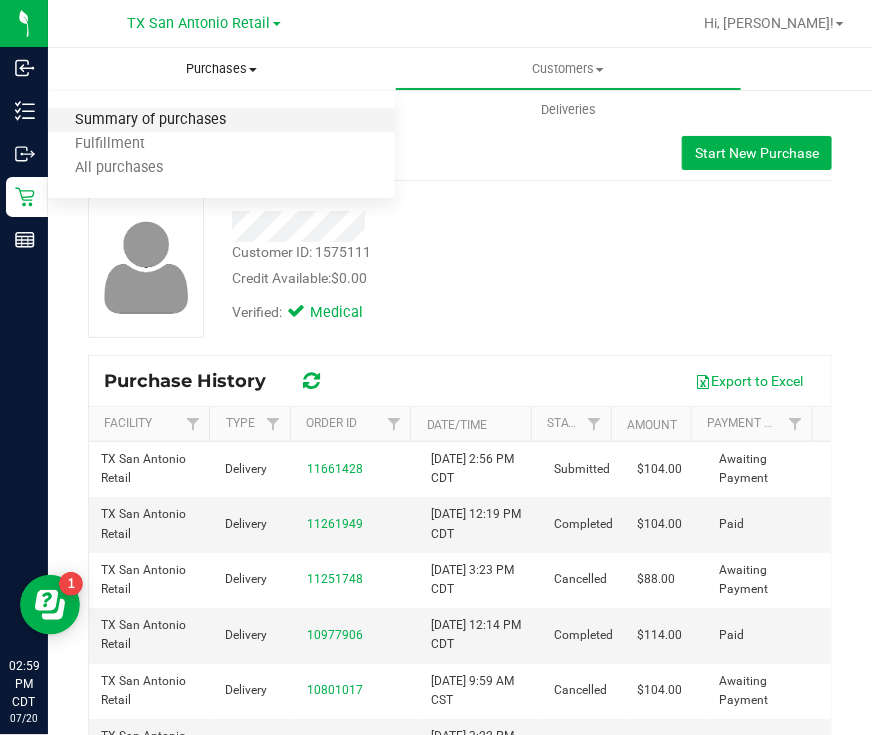 click on "Summary of purchases" at bounding box center [150, 120] 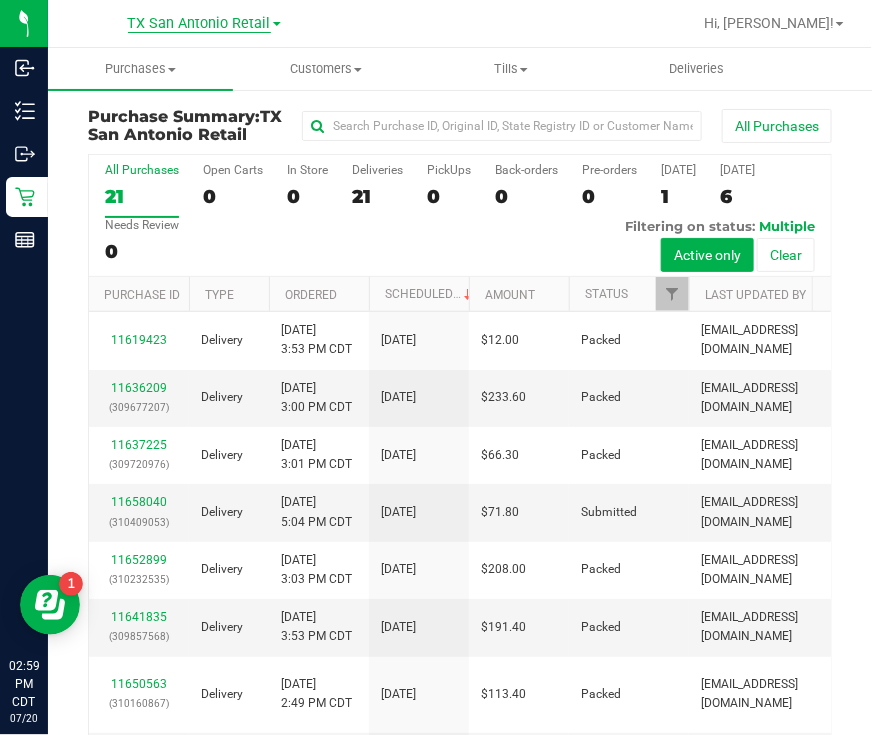 click on "TX San Antonio Retail" at bounding box center [199, 24] 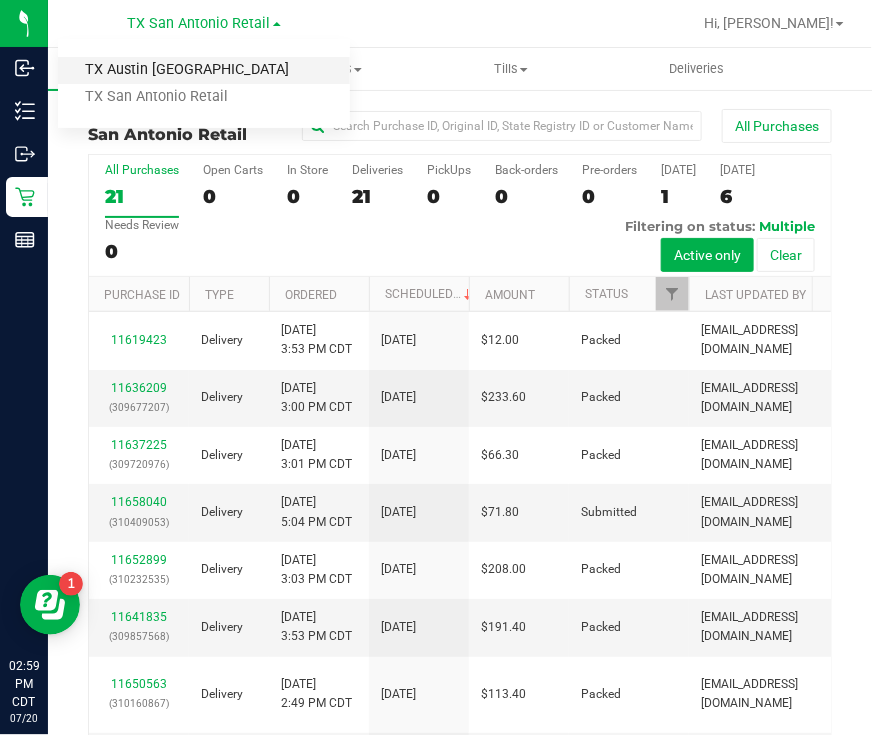 click on "TX Austin [GEOGRAPHIC_DATA]" at bounding box center [204, 70] 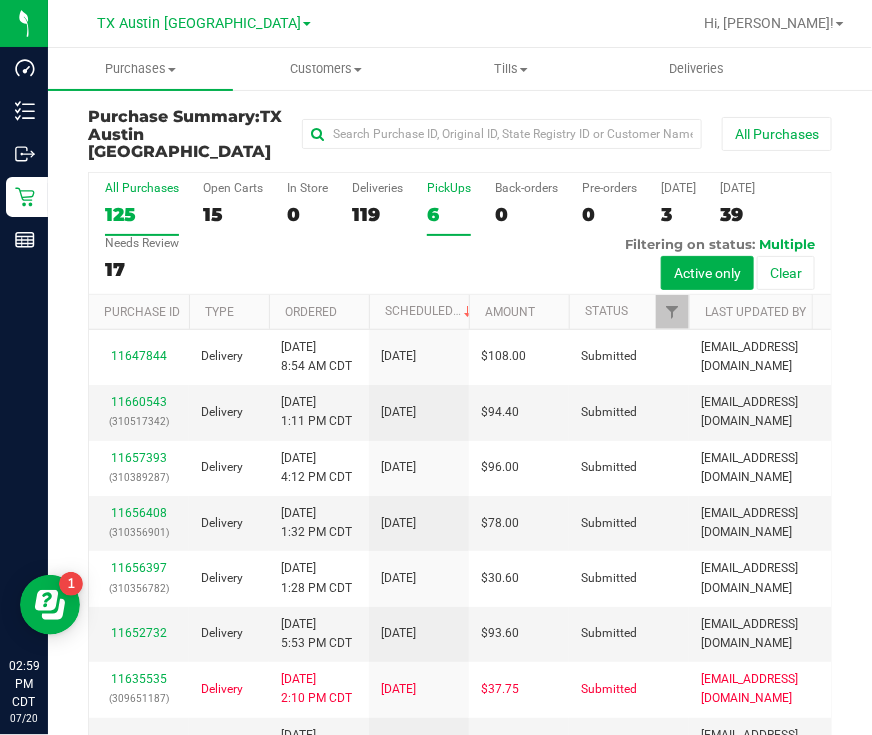 click on "6" at bounding box center (449, 214) 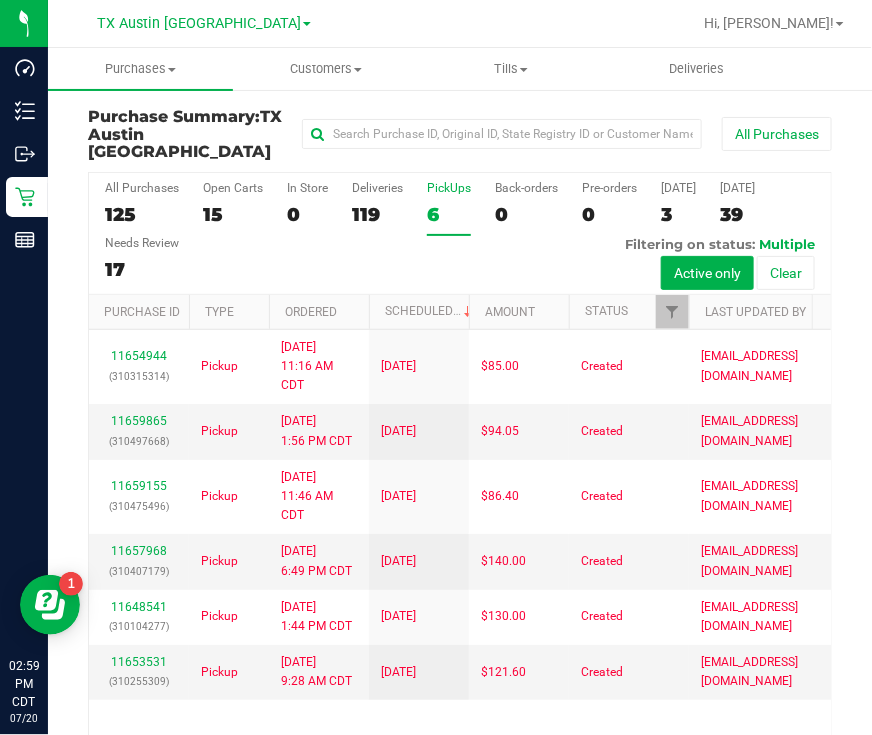 scroll, scrollTop: 113, scrollLeft: 0, axis: vertical 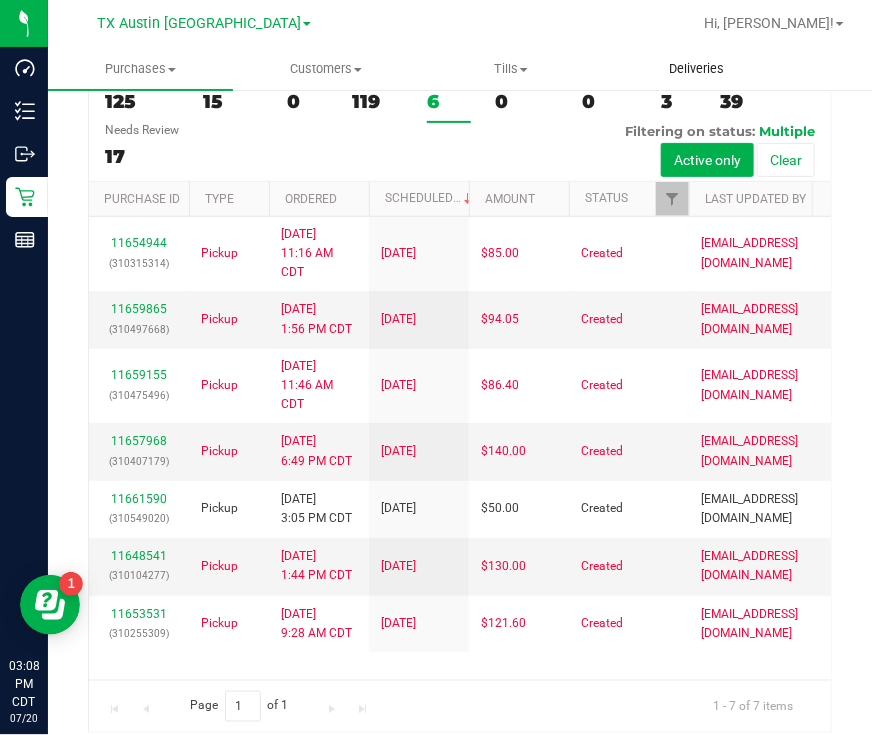 click on "Deliveries" at bounding box center (696, 69) 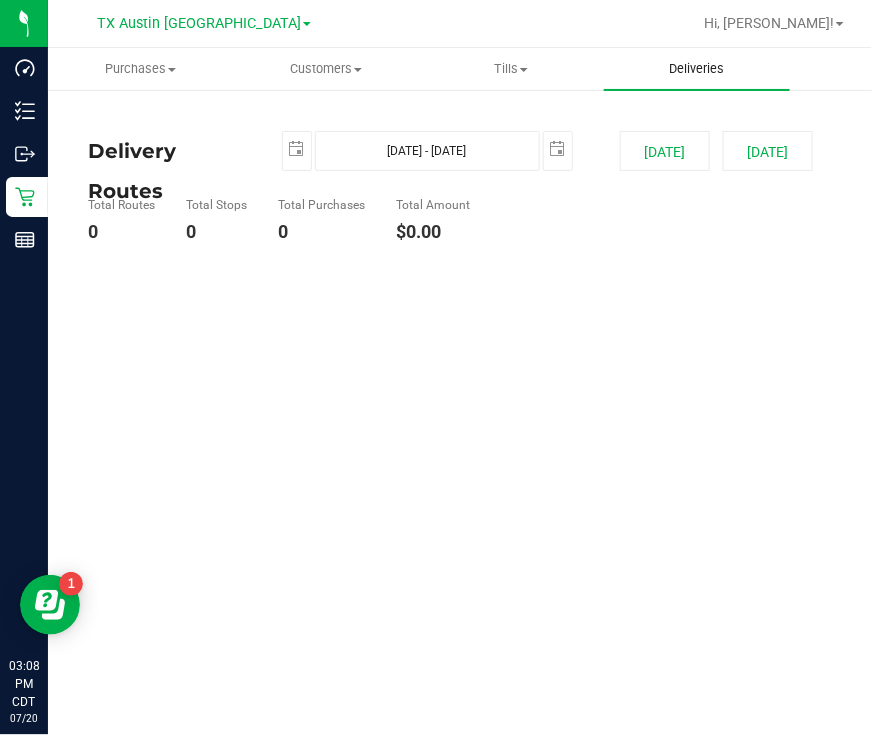 scroll, scrollTop: 0, scrollLeft: 0, axis: both 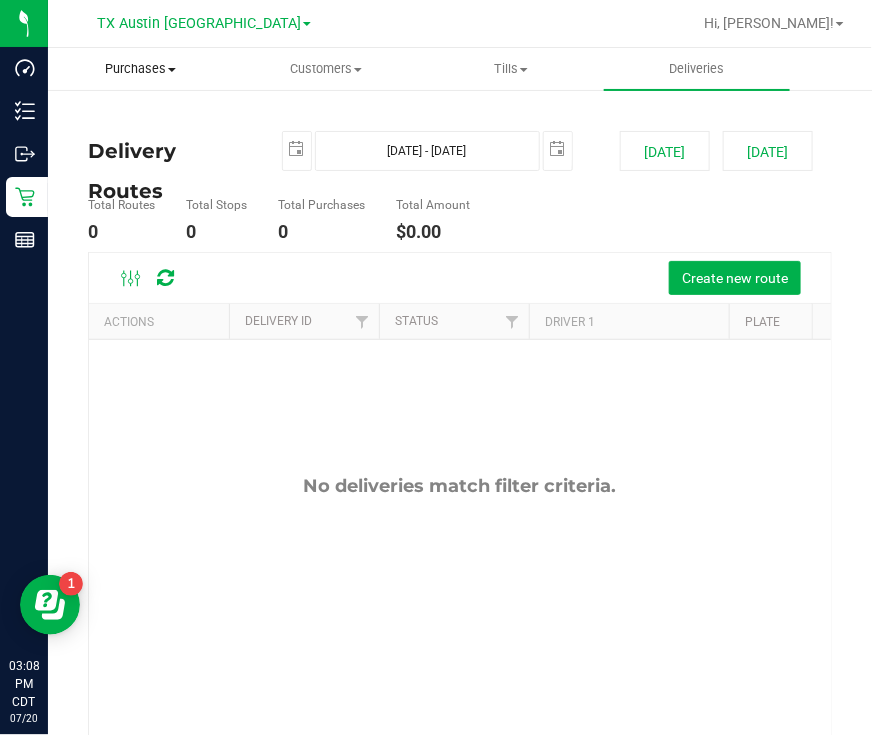 click on "Purchases" at bounding box center [140, 69] 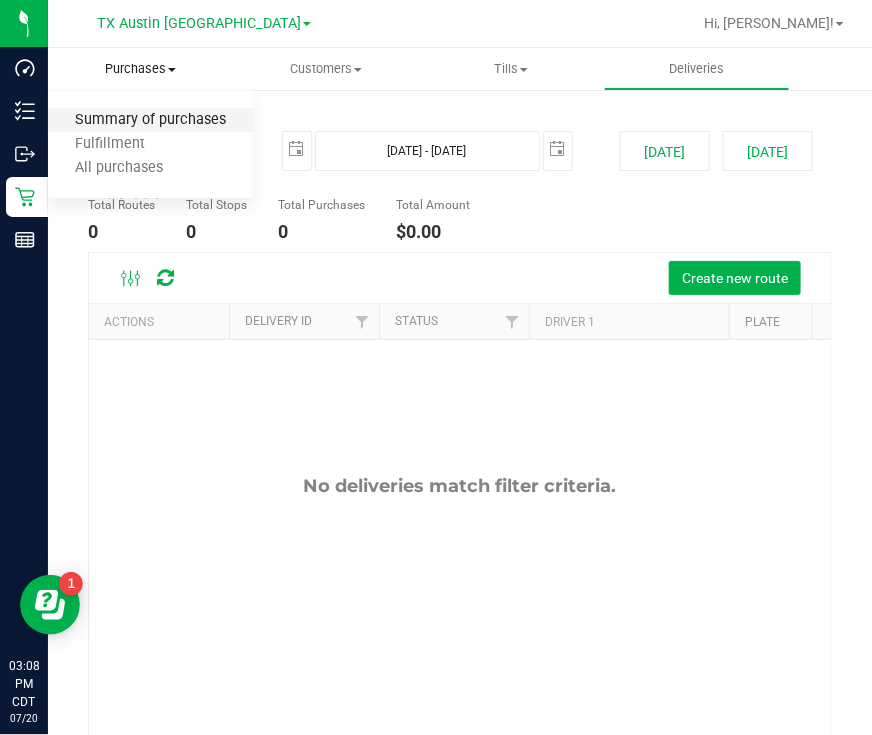 click on "Summary of purchases" at bounding box center (150, 120) 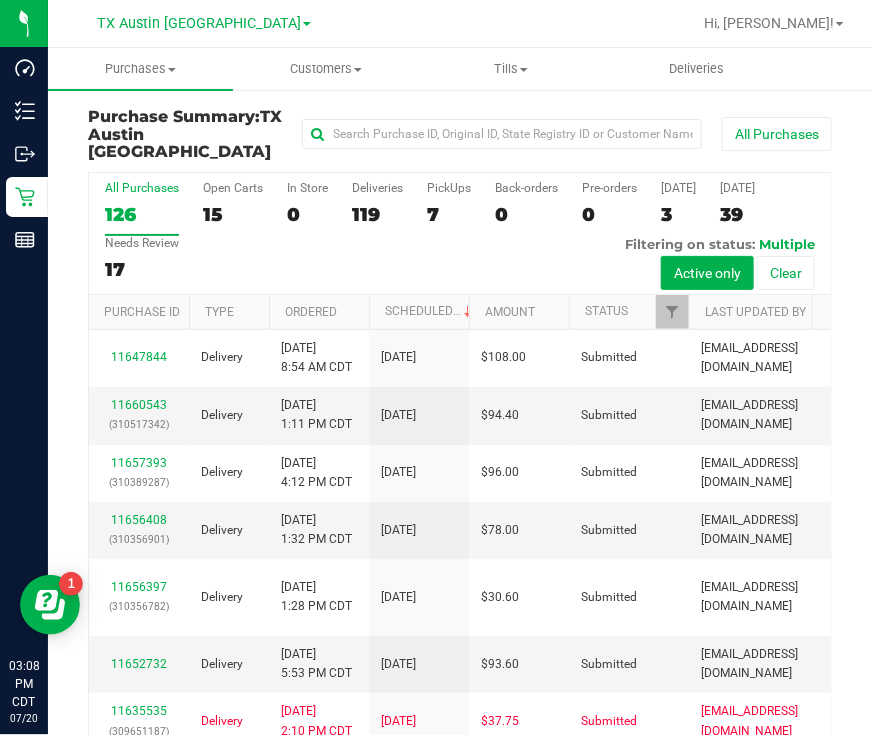click on "Customers
All customers
Add a new customer
All physicians" at bounding box center (325, 69) 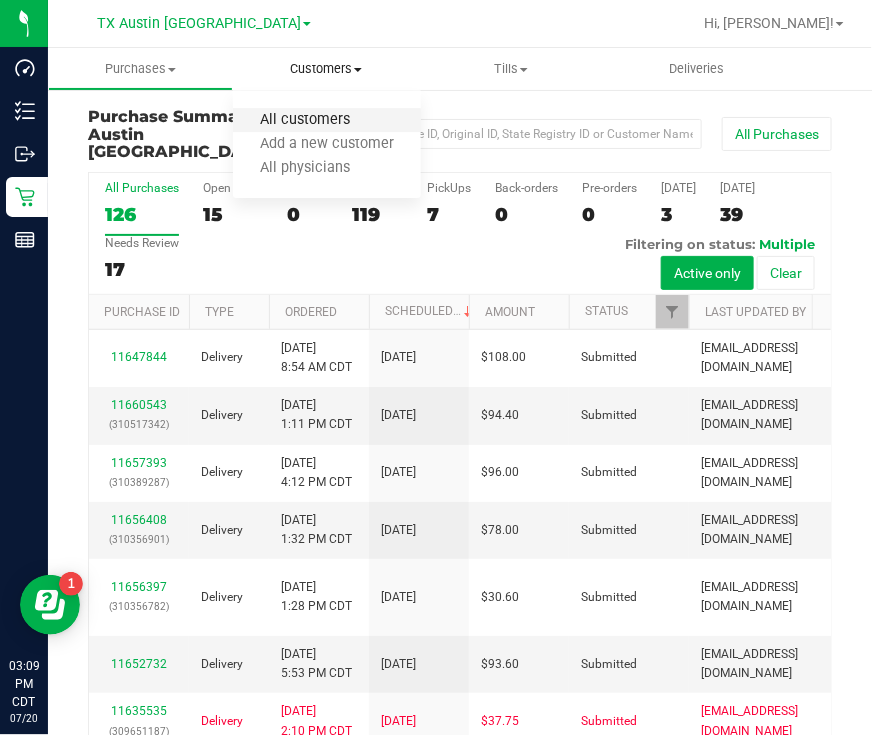 click on "All customers" at bounding box center (305, 120) 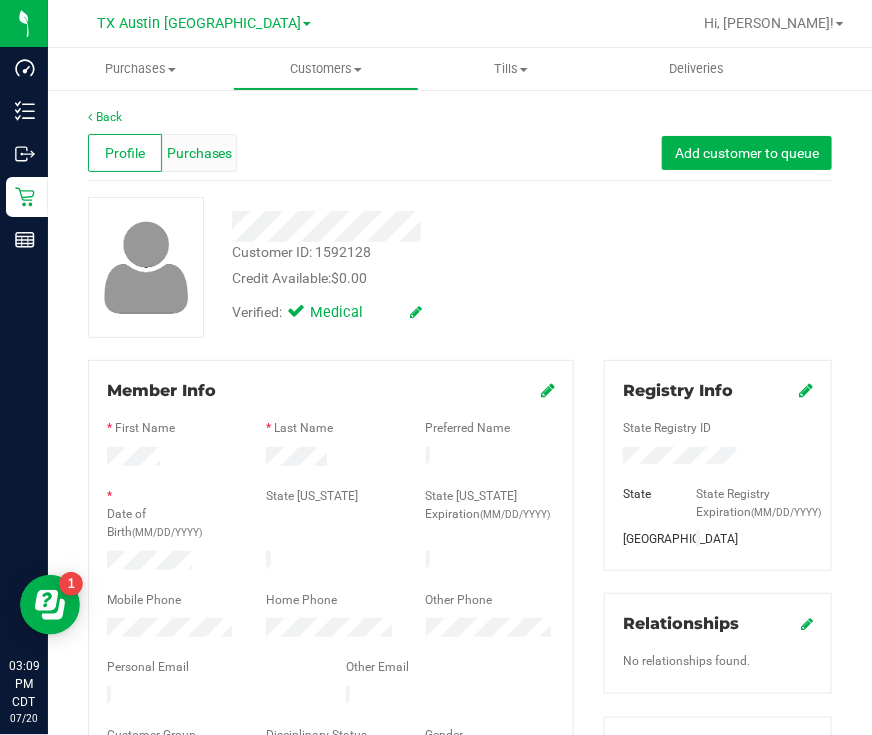 click on "Purchases" at bounding box center [200, 153] 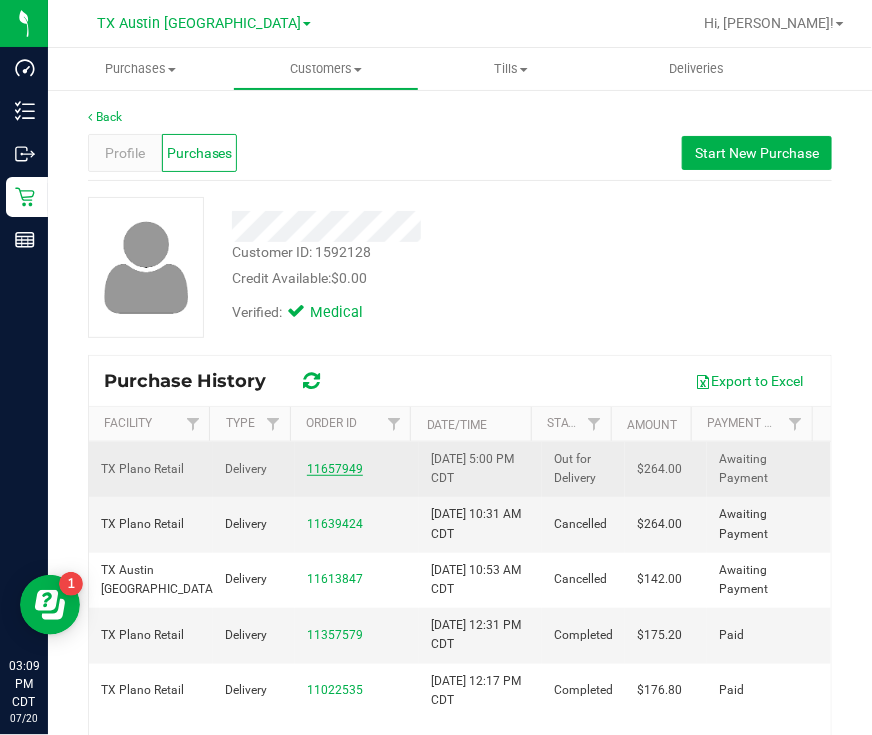click on "11657949" at bounding box center (335, 469) 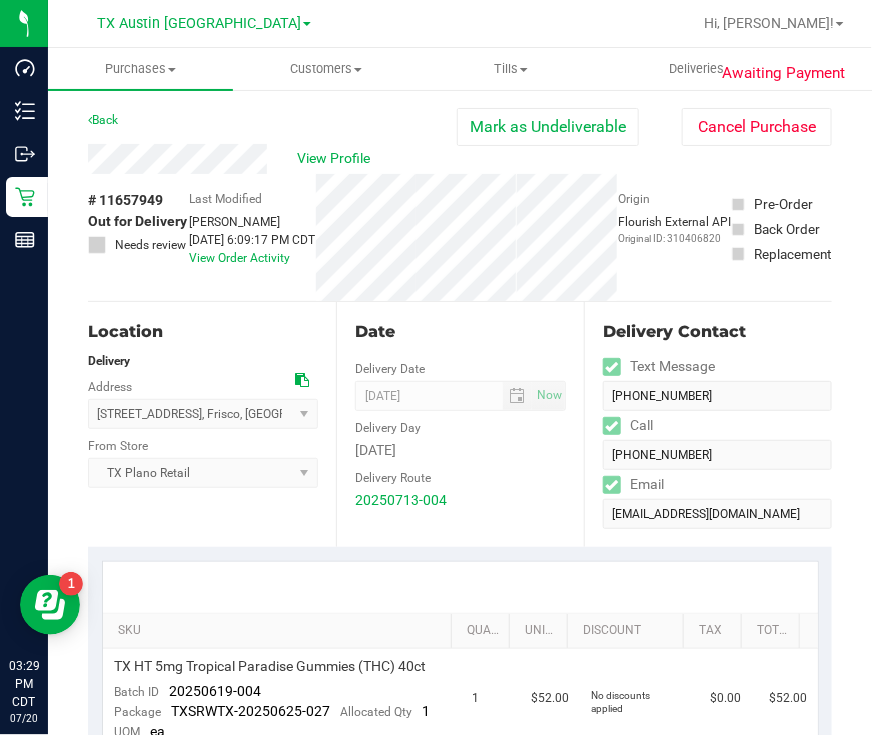 click on "Last Modified
Will Bates
Jul 19, 2025 6:09:17 PM CDT
View Order Activity" at bounding box center (252, 237) 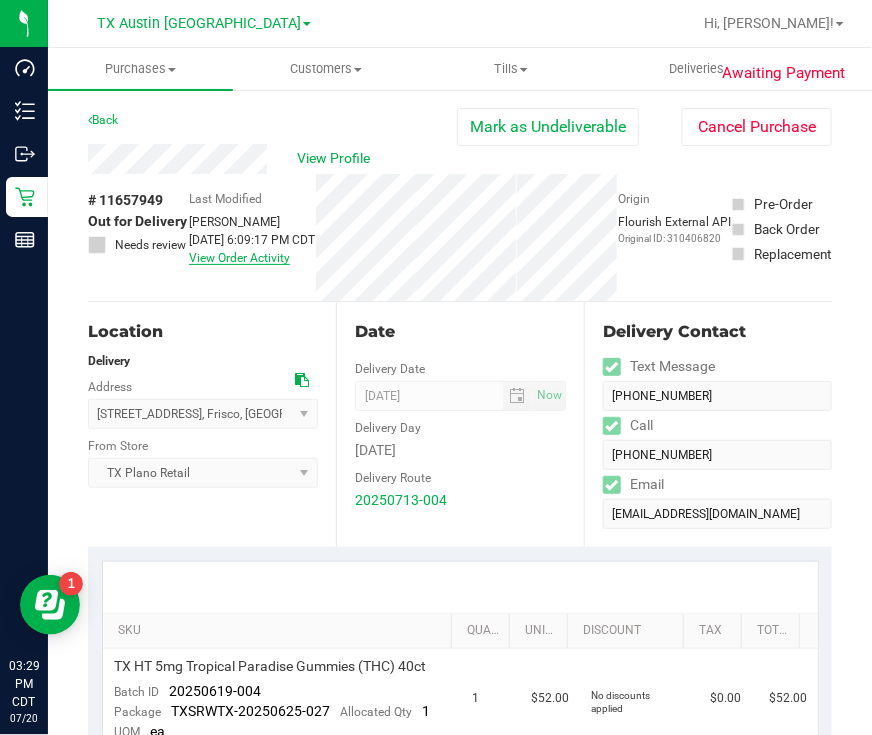 click on "View Order Activity" at bounding box center [239, 258] 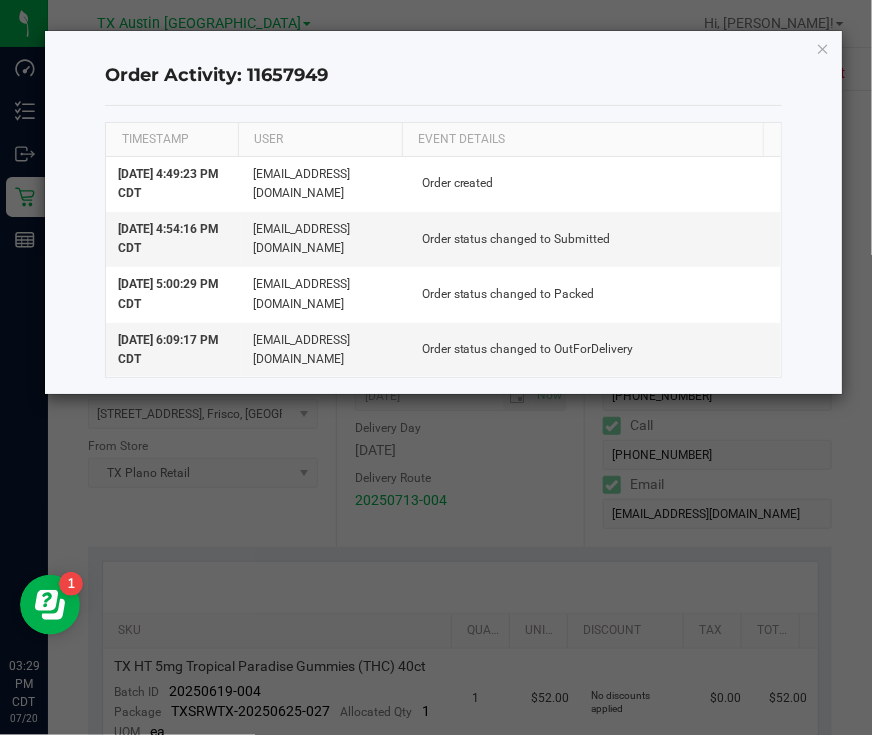 click 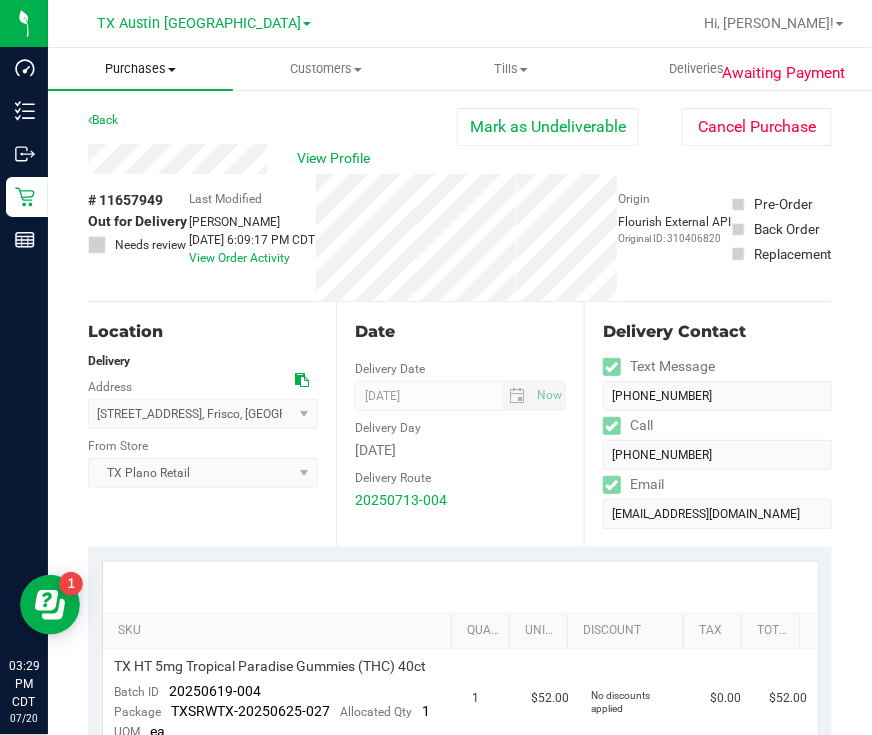 click on "Purchases
Summary of purchases
Fulfillment
All purchases" at bounding box center [140, 69] 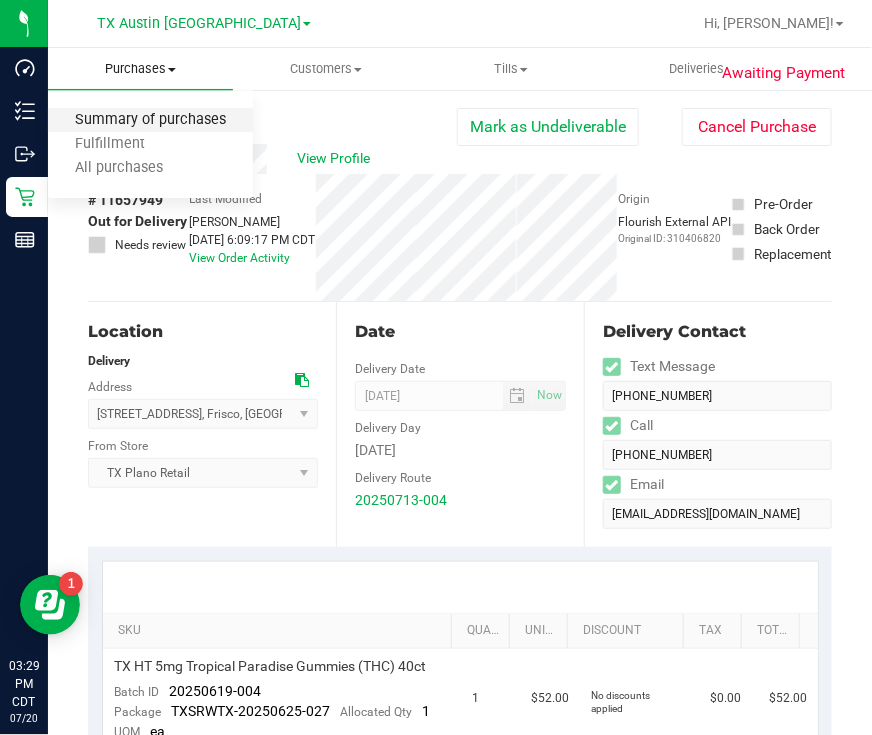 click on "Summary of purchases" at bounding box center (150, 120) 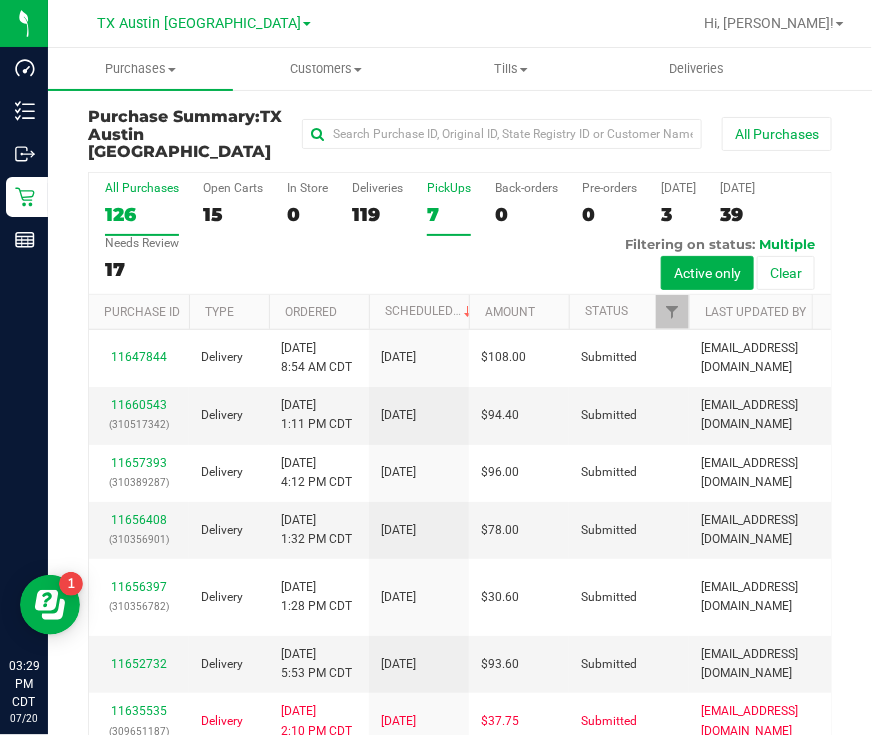 click on "7" at bounding box center [449, 214] 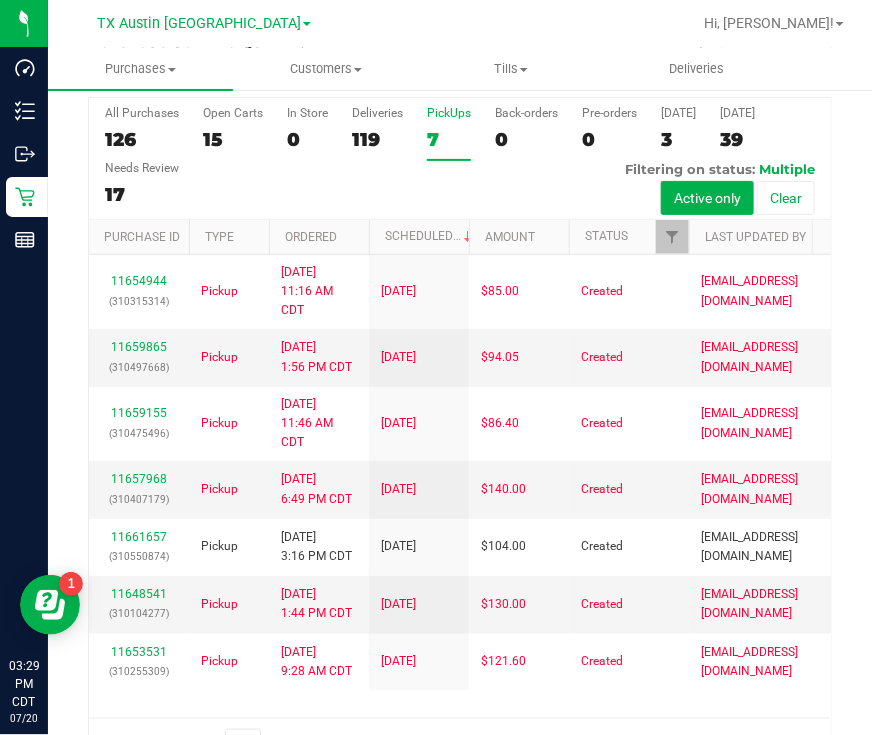 scroll, scrollTop: 113, scrollLeft: 0, axis: vertical 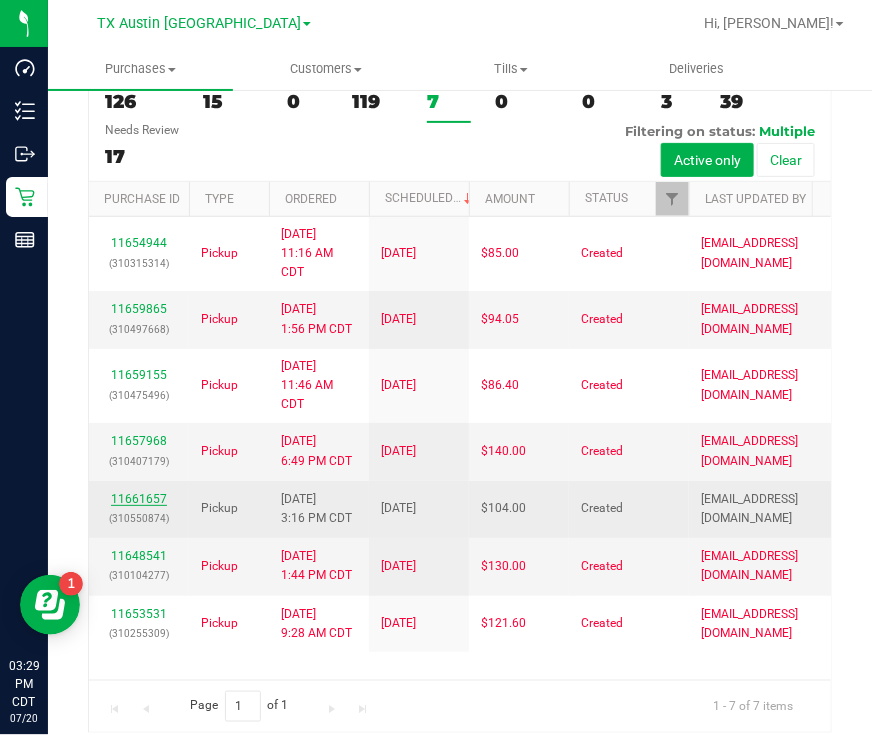 click on "11661657" at bounding box center [139, 499] 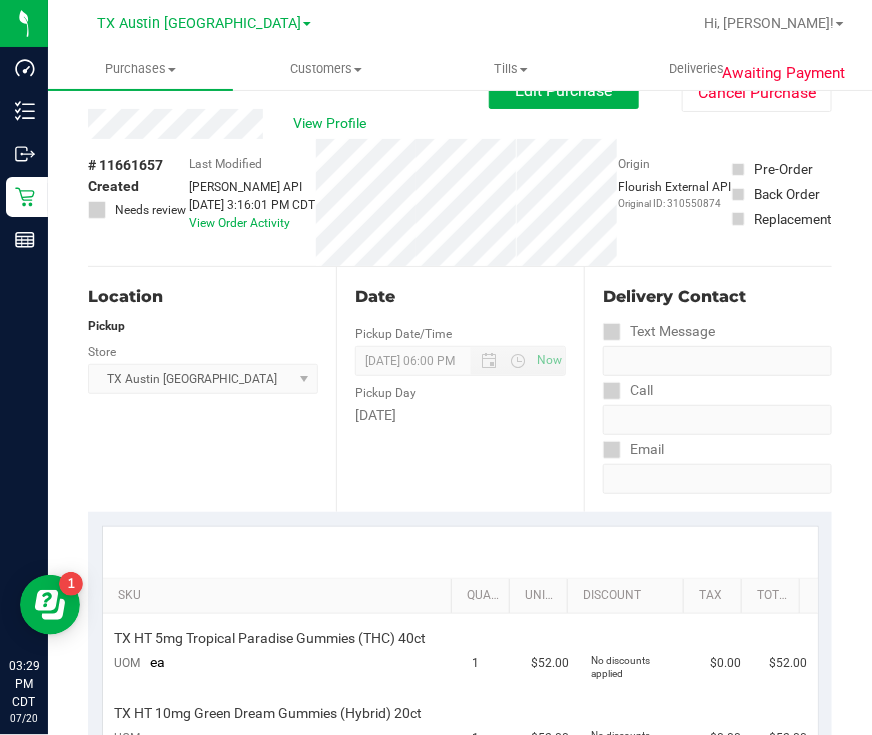 scroll, scrollTop: 0, scrollLeft: 0, axis: both 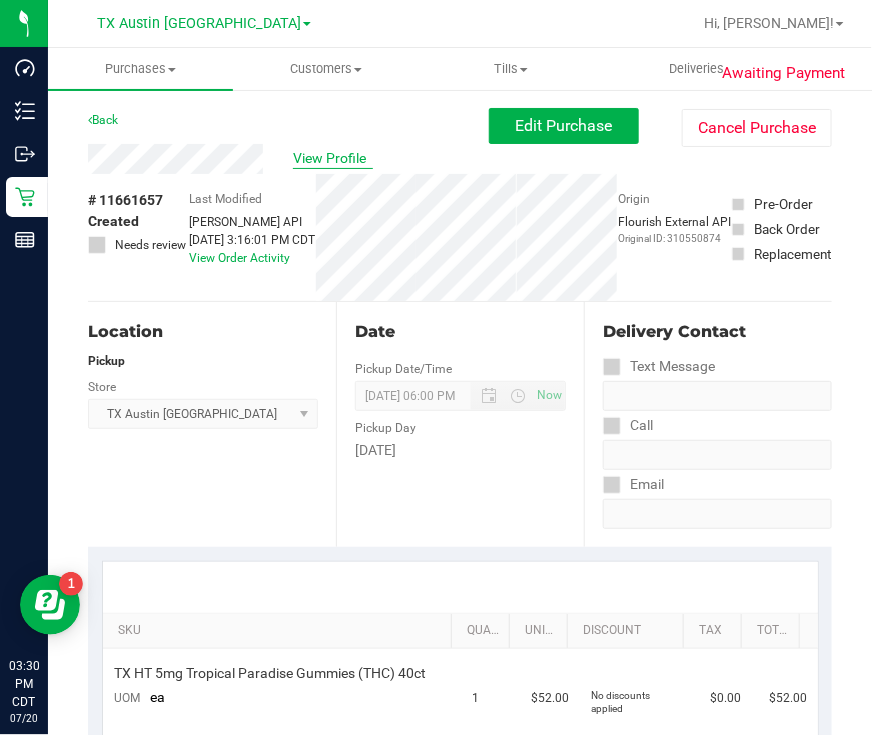 click on "View Profile" at bounding box center [333, 158] 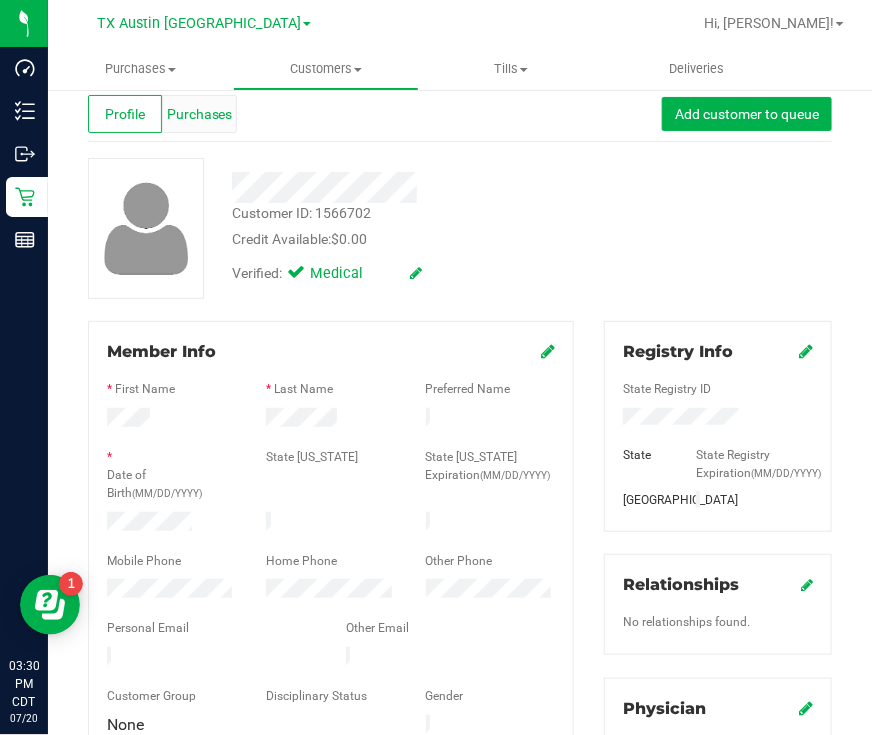 scroll, scrollTop: 0, scrollLeft: 0, axis: both 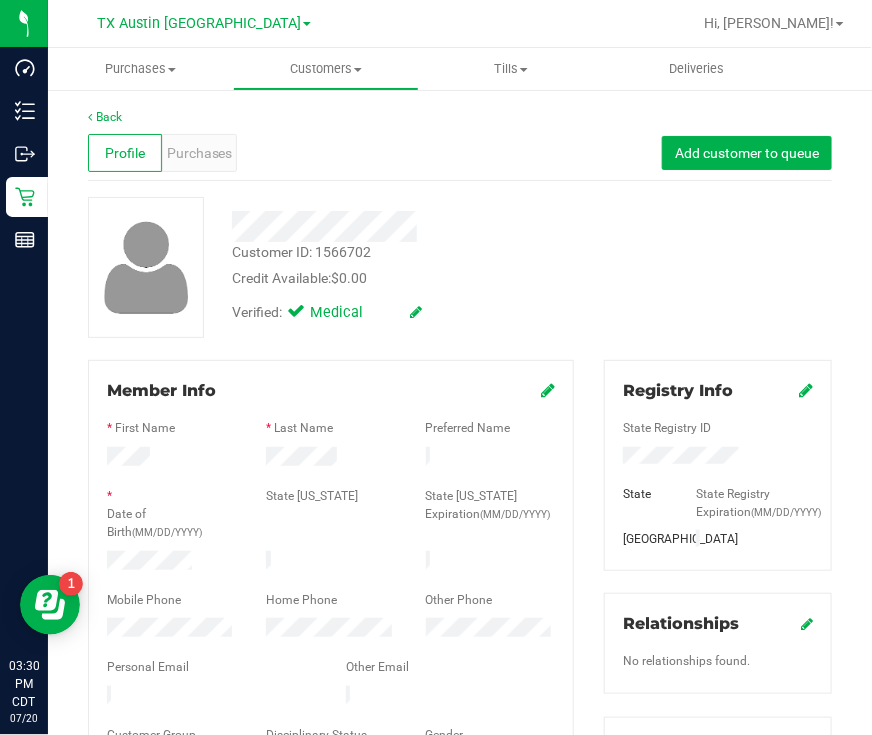 click on "Profile
Purchases
Add customer to queue" at bounding box center (460, 153) 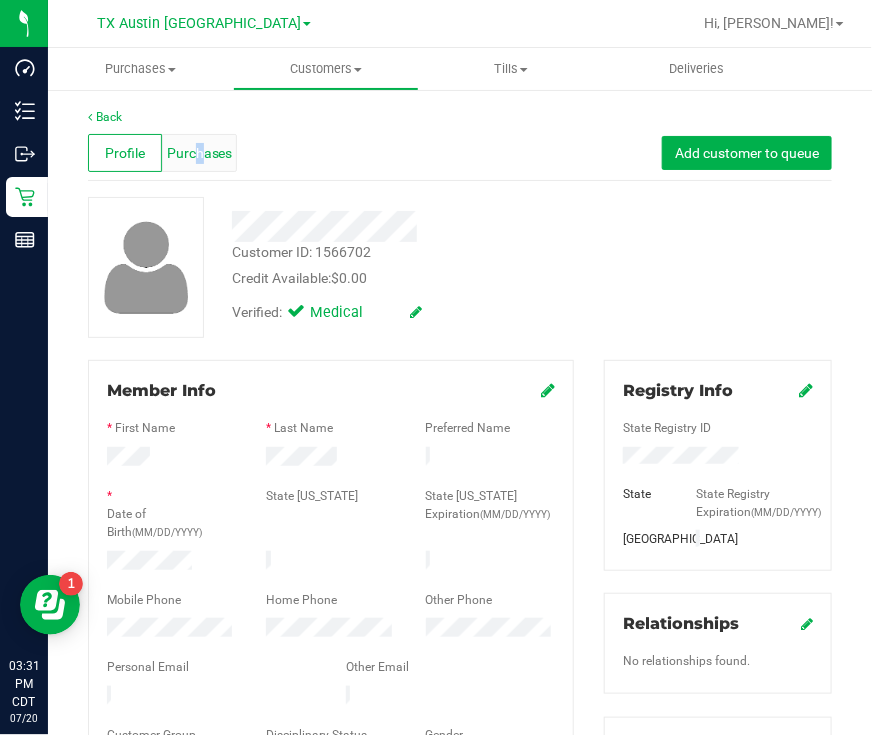 click on "Purchases" at bounding box center [200, 153] 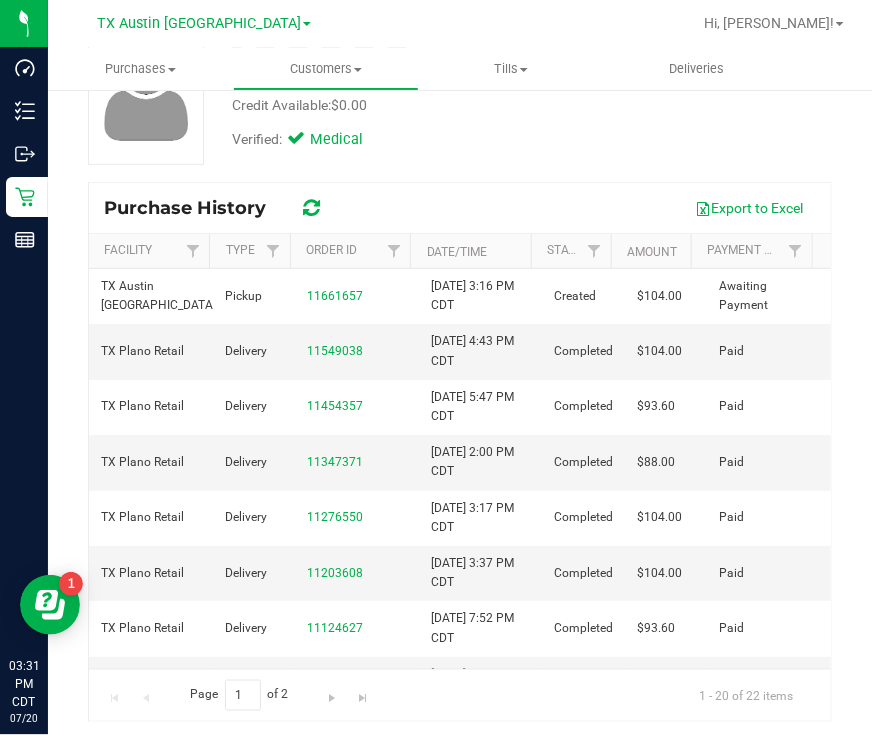 scroll, scrollTop: 179, scrollLeft: 0, axis: vertical 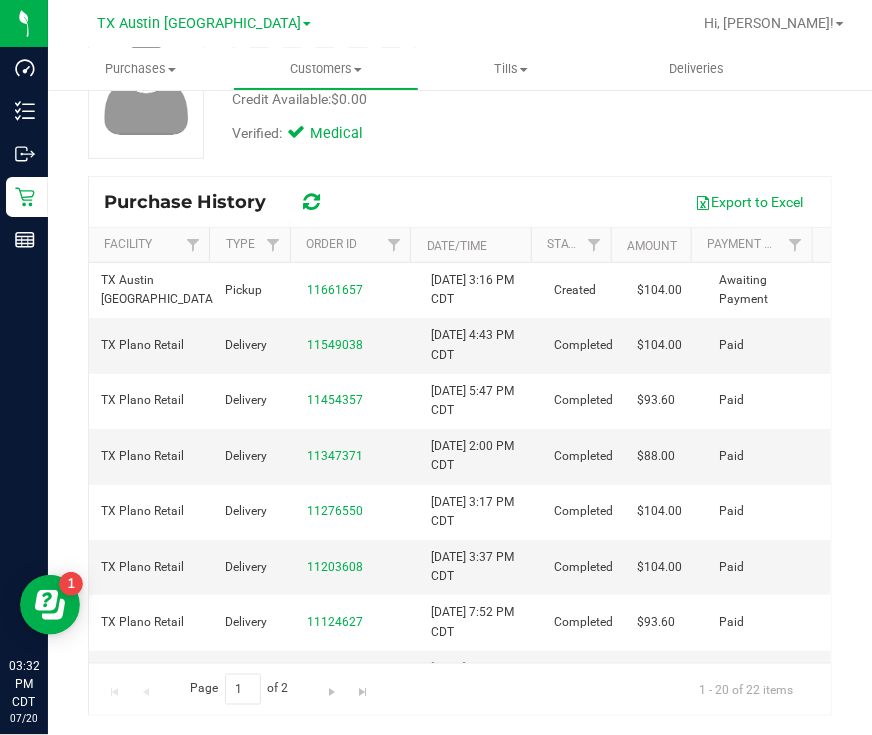 click on "Verified:
Medical" at bounding box center (410, 132) 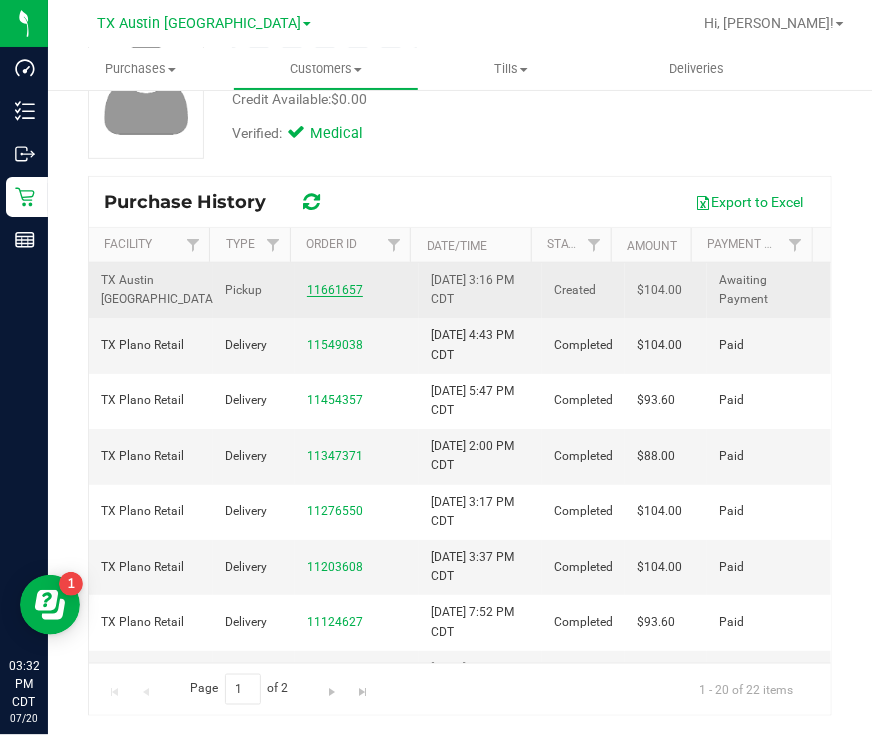 click on "11661657" at bounding box center [335, 290] 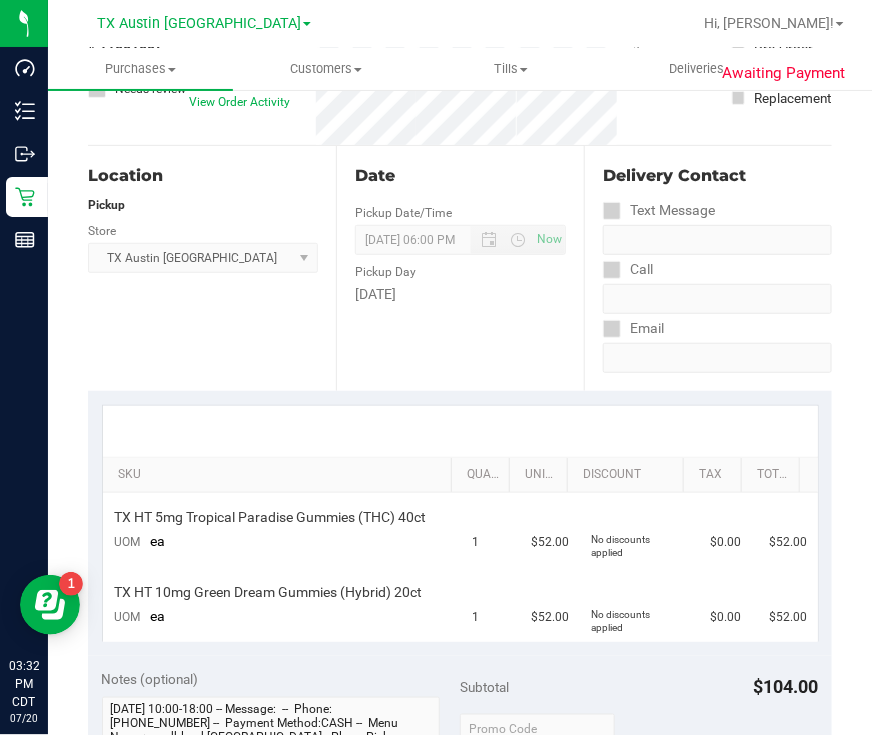 scroll, scrollTop: 0, scrollLeft: 0, axis: both 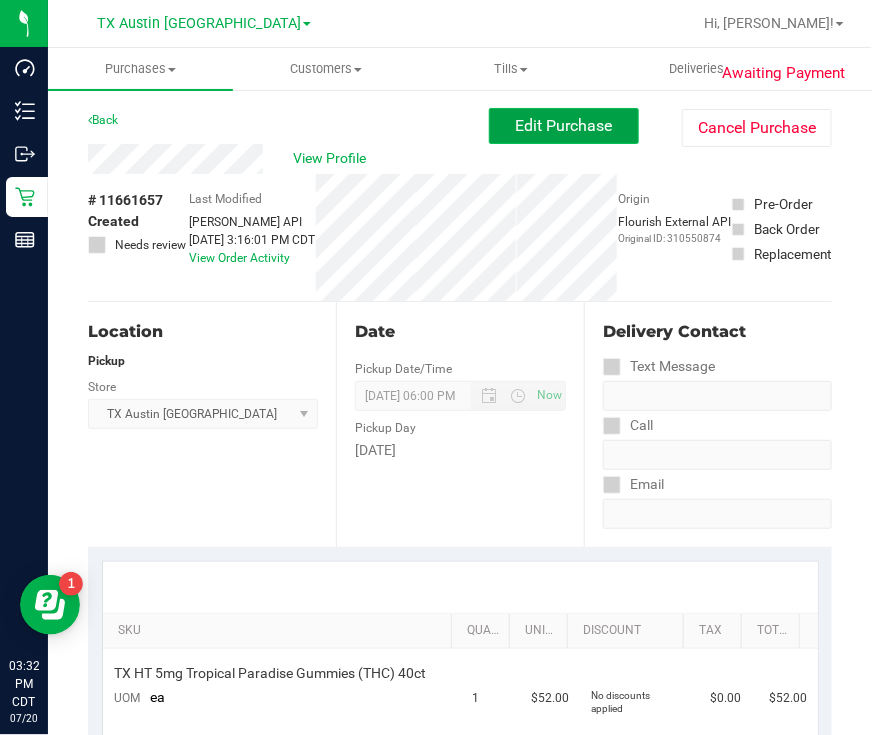 click on "Edit Purchase" at bounding box center [564, 125] 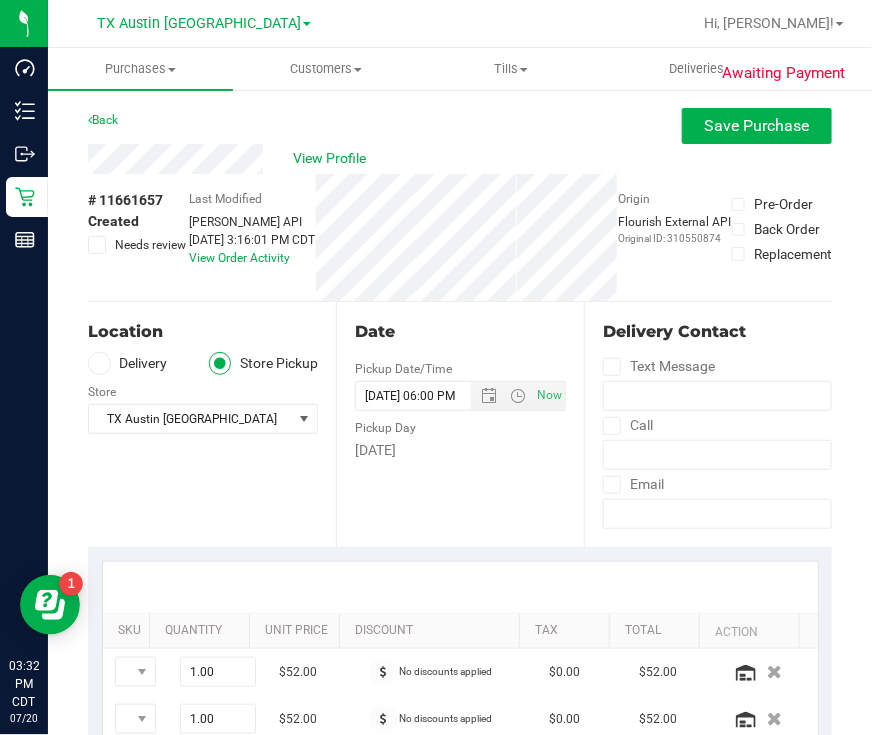 click on "Delivery" at bounding box center [128, 363] 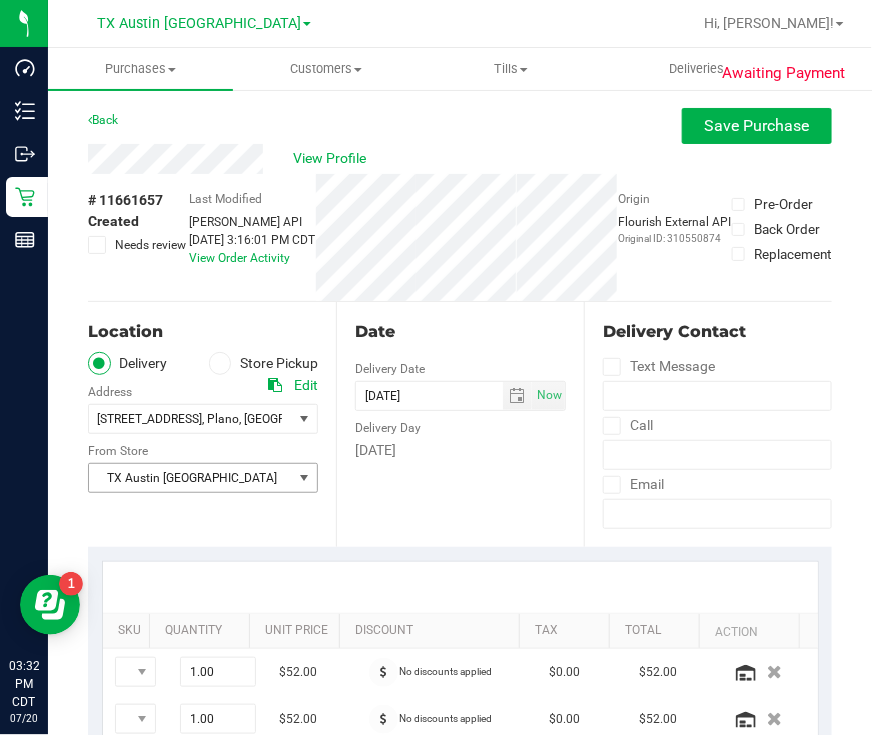 click on "TX Austin [GEOGRAPHIC_DATA]" at bounding box center (190, 478) 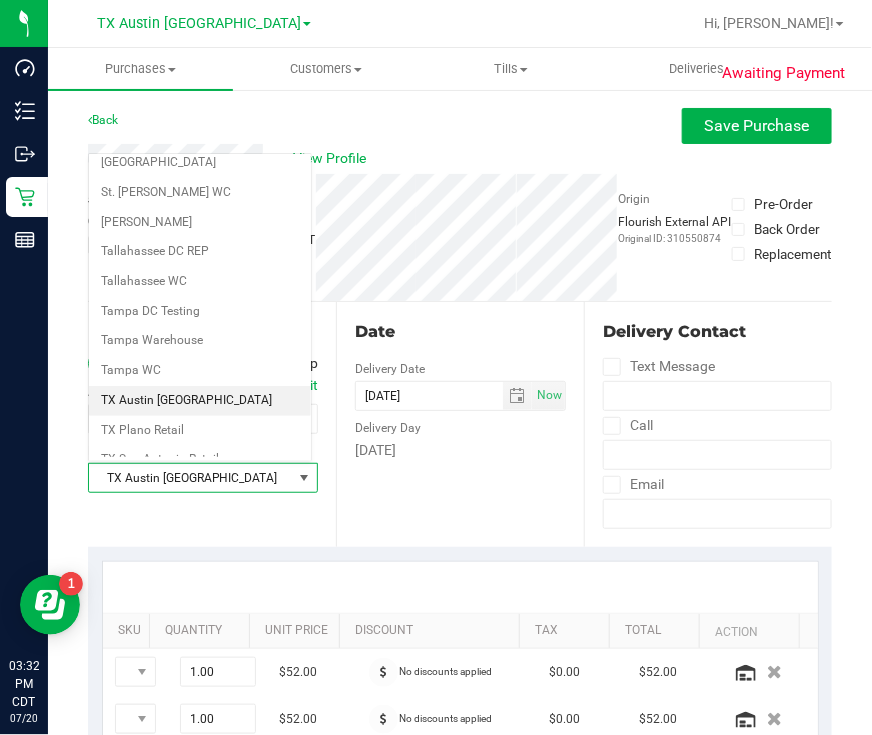 scroll, scrollTop: 1432, scrollLeft: 0, axis: vertical 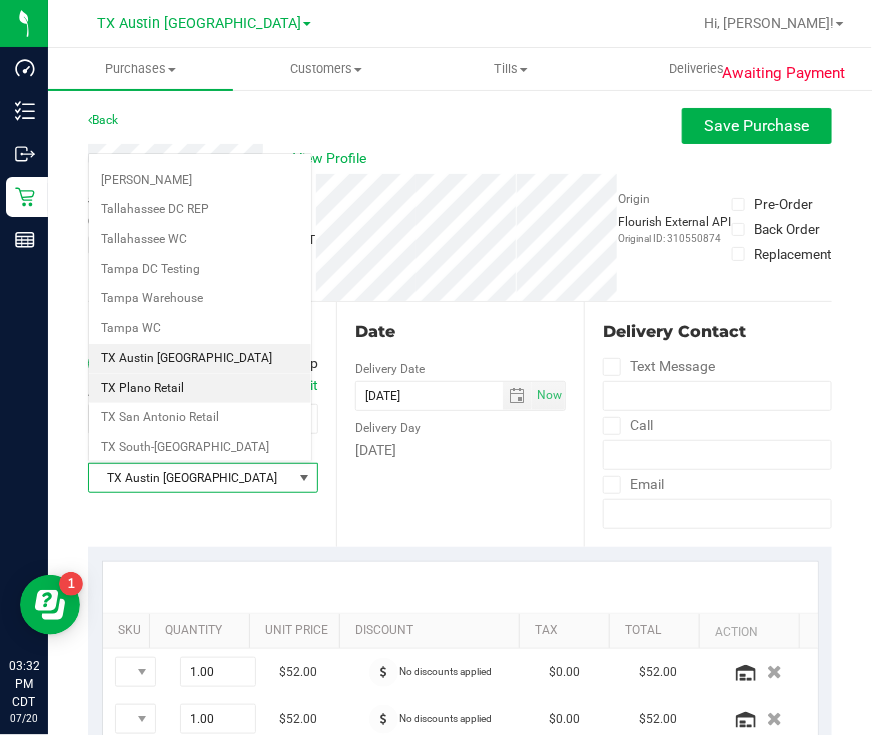 click on "TX Plano Retail" at bounding box center (200, 389) 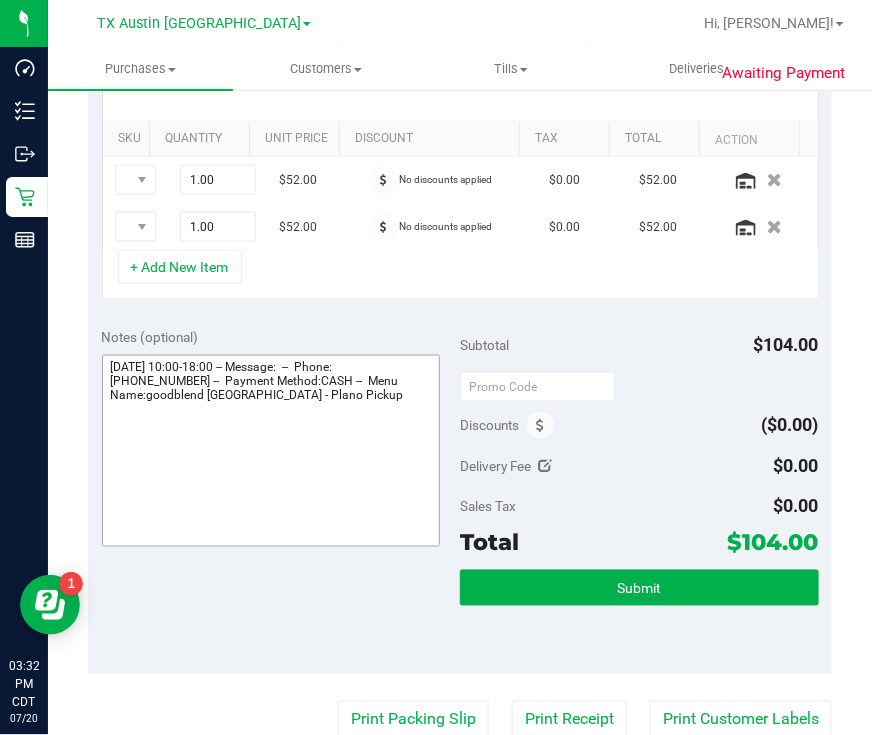 scroll, scrollTop: 499, scrollLeft: 0, axis: vertical 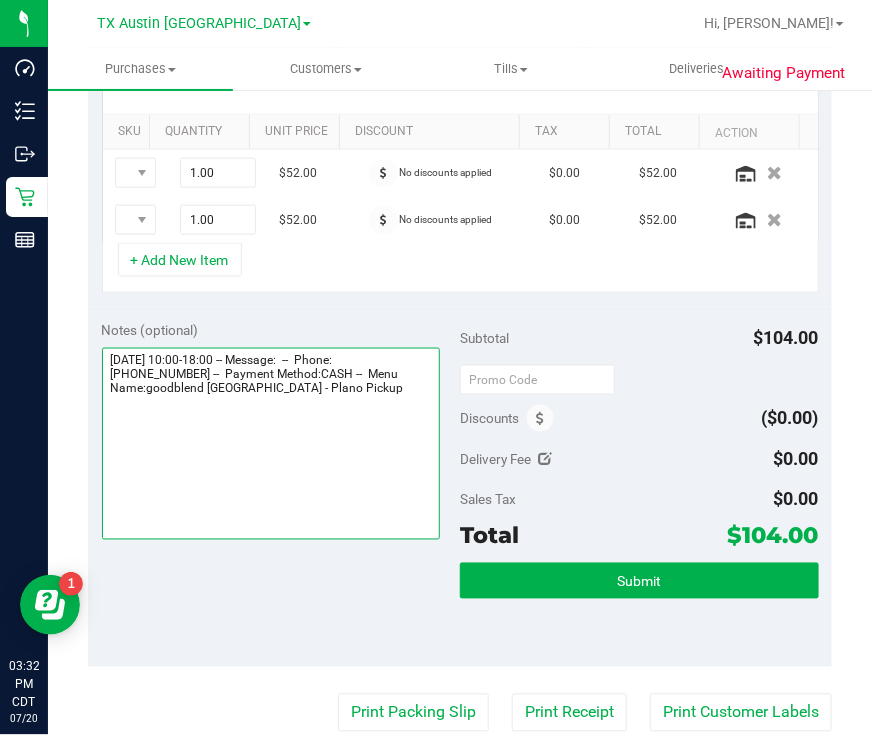 click at bounding box center [271, 444] 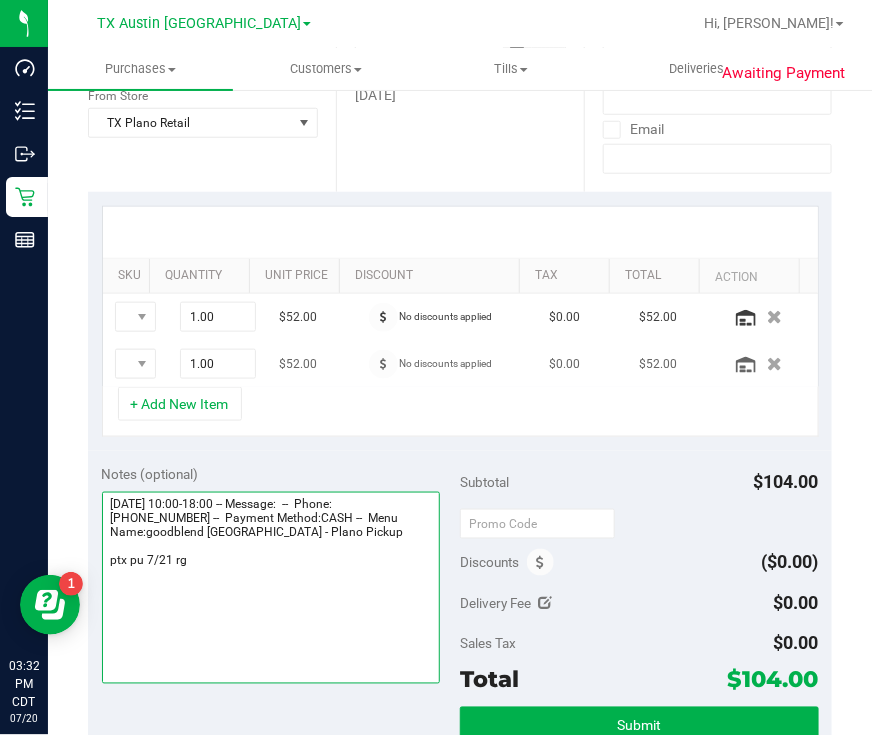scroll, scrollTop: 499, scrollLeft: 0, axis: vertical 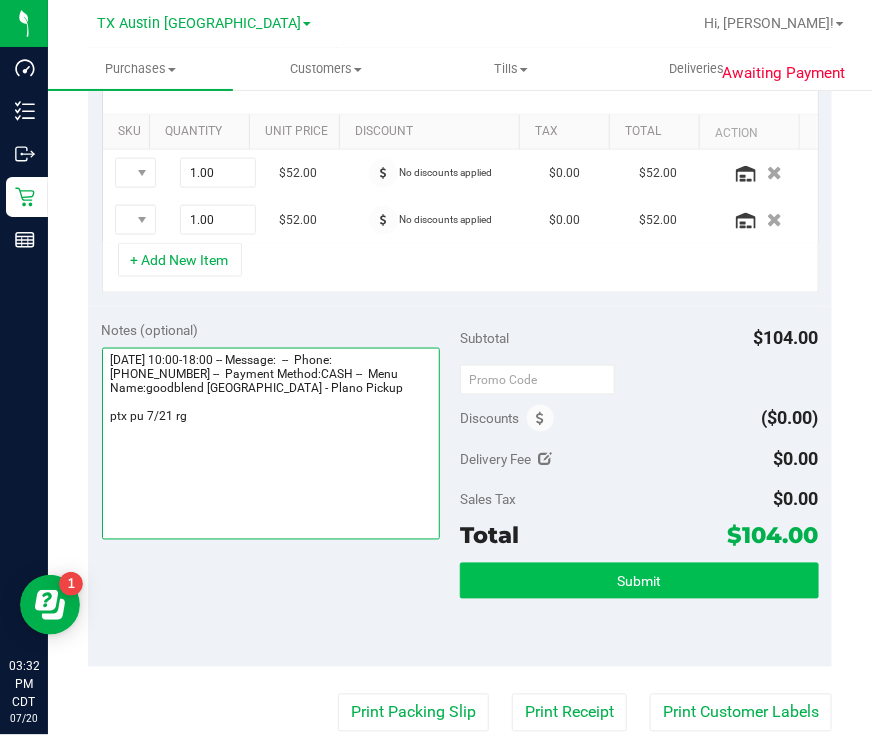 type on "Monday 07/21/2025 10:00-18:00 -- Message:  --  Phone:4698769110 --  Payment Method:CASH --  Menu Name:goodblend TX - Plano Pickup
ptx pu 7/21 rg" 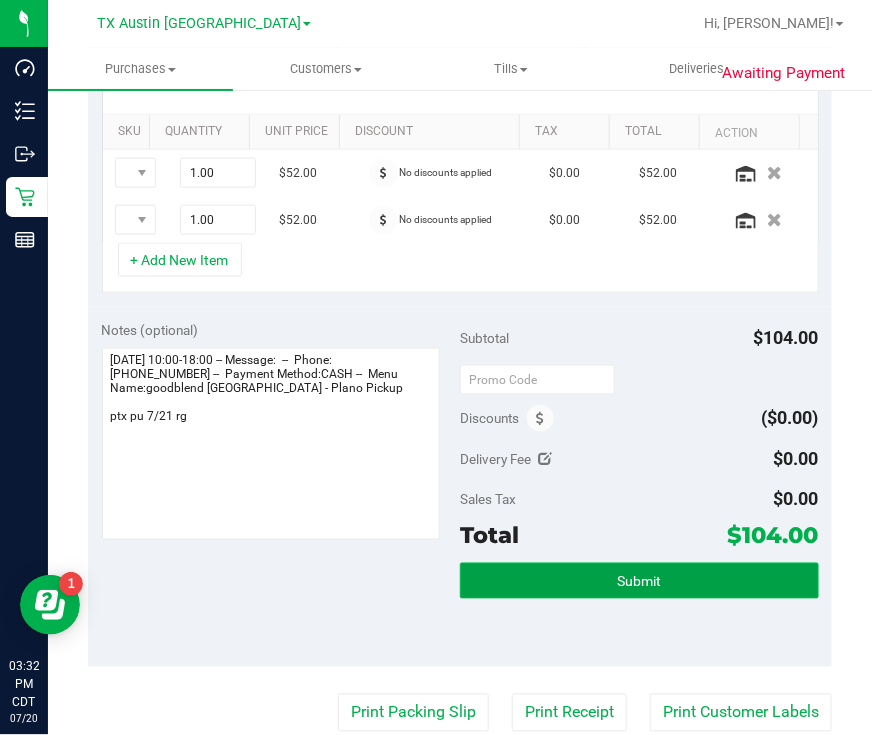 drag, startPoint x: 770, startPoint y: 585, endPoint x: 792, endPoint y: 563, distance: 31.112698 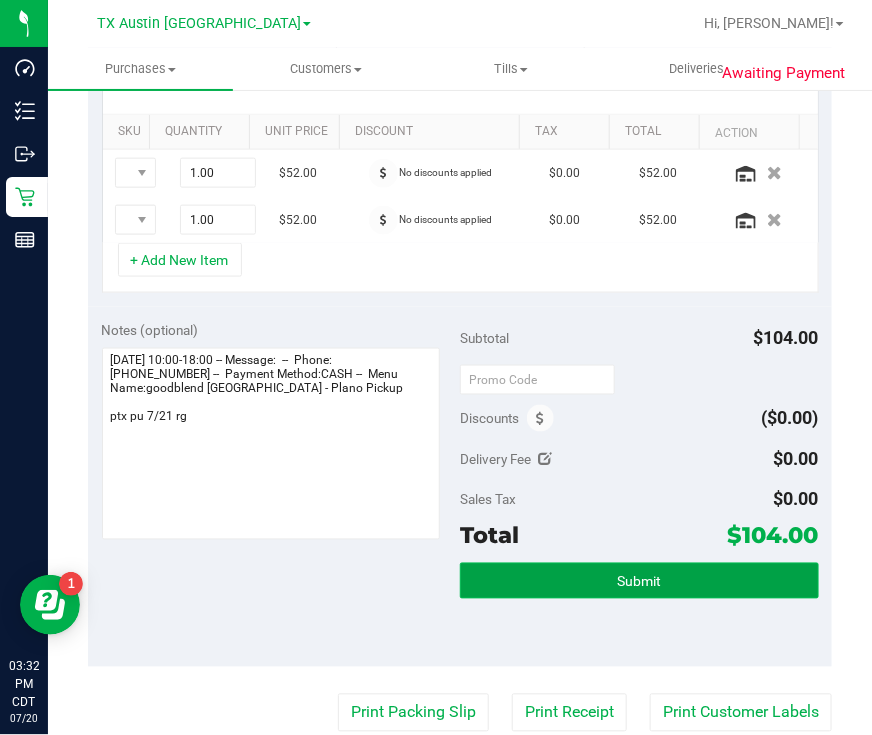 click on "Submit" at bounding box center [639, 581] 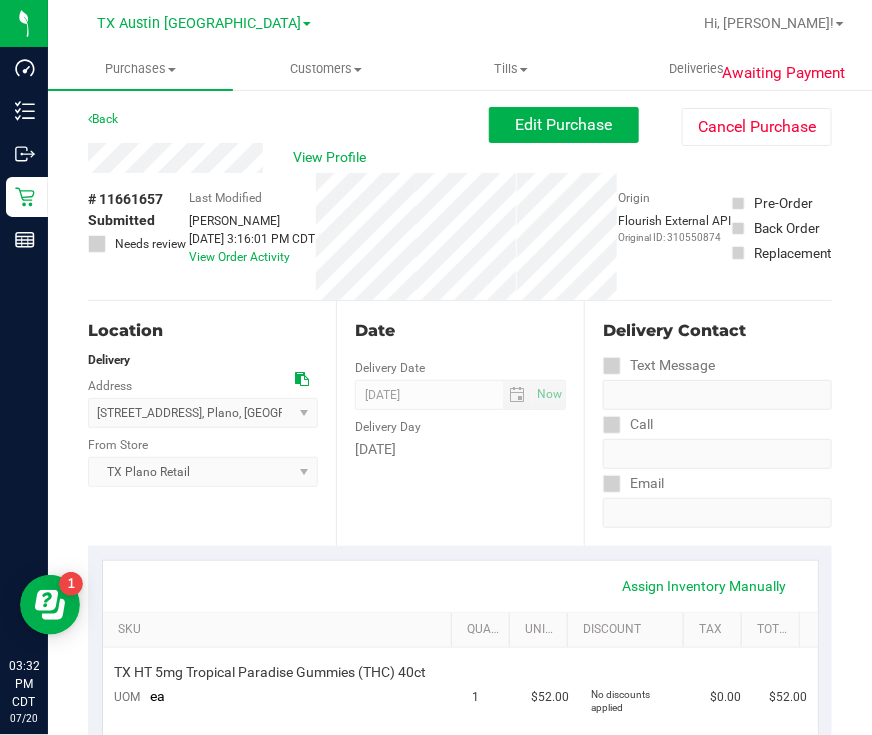 scroll, scrollTop: 0, scrollLeft: 0, axis: both 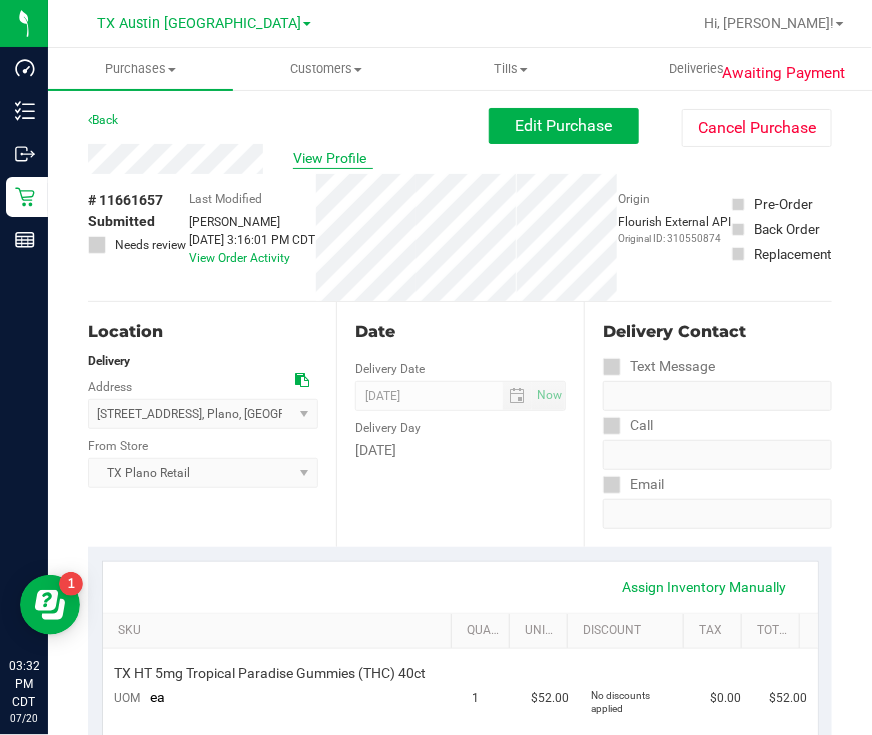 click on "View Profile" at bounding box center (333, 158) 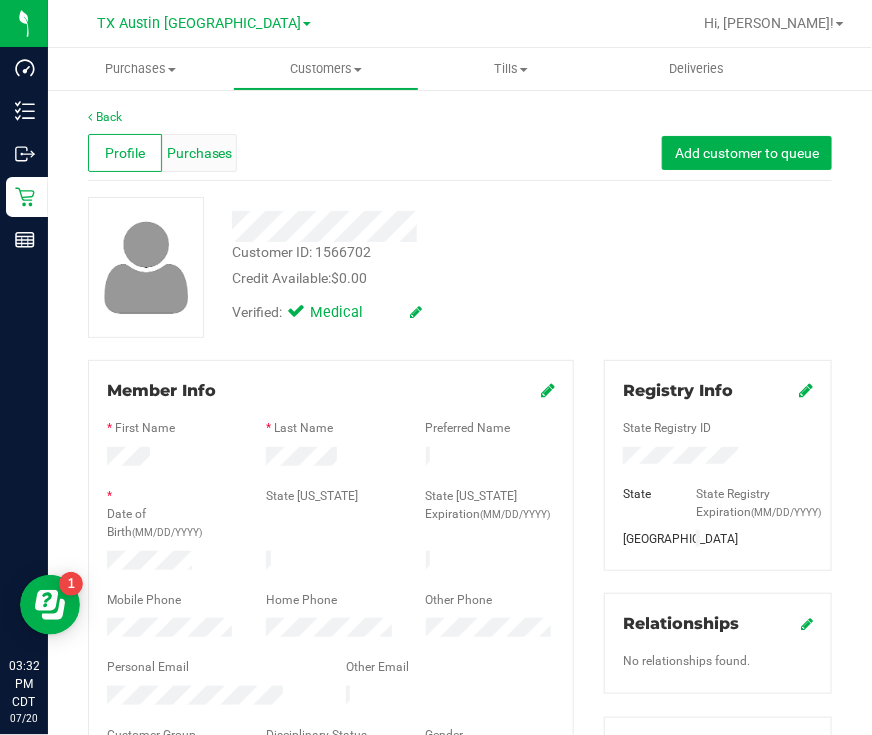 click on "Purchases" at bounding box center (200, 153) 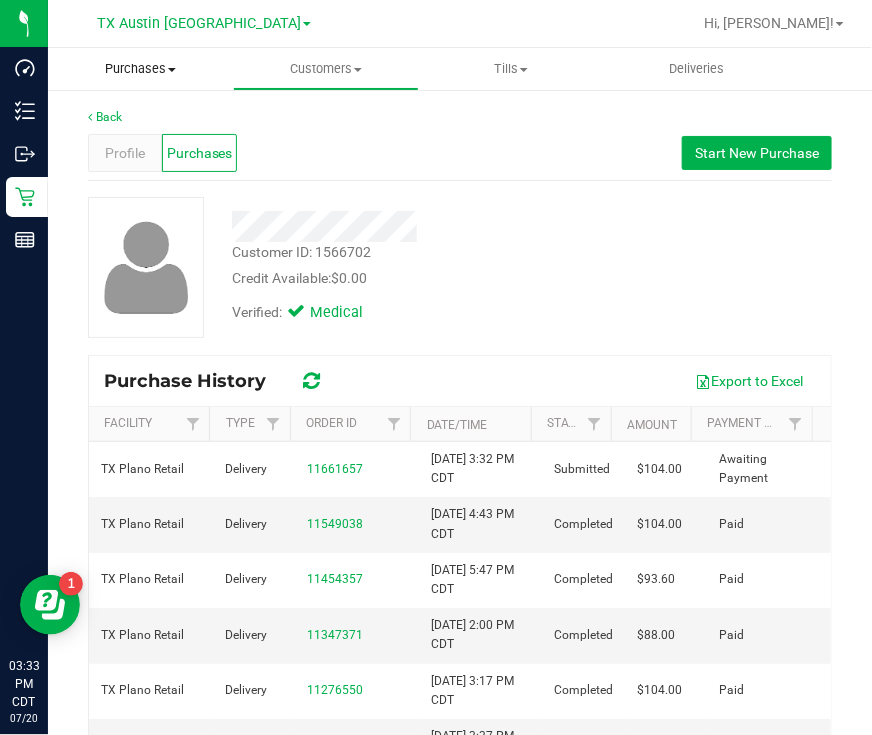 click on "Purchases" at bounding box center [140, 69] 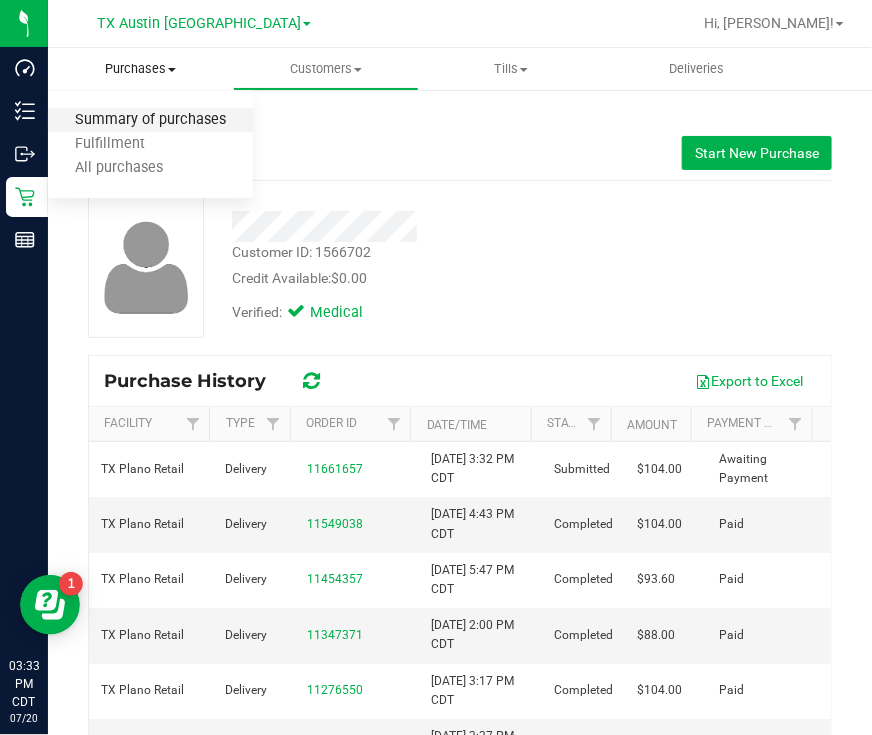 click on "Summary of purchases" at bounding box center (150, 120) 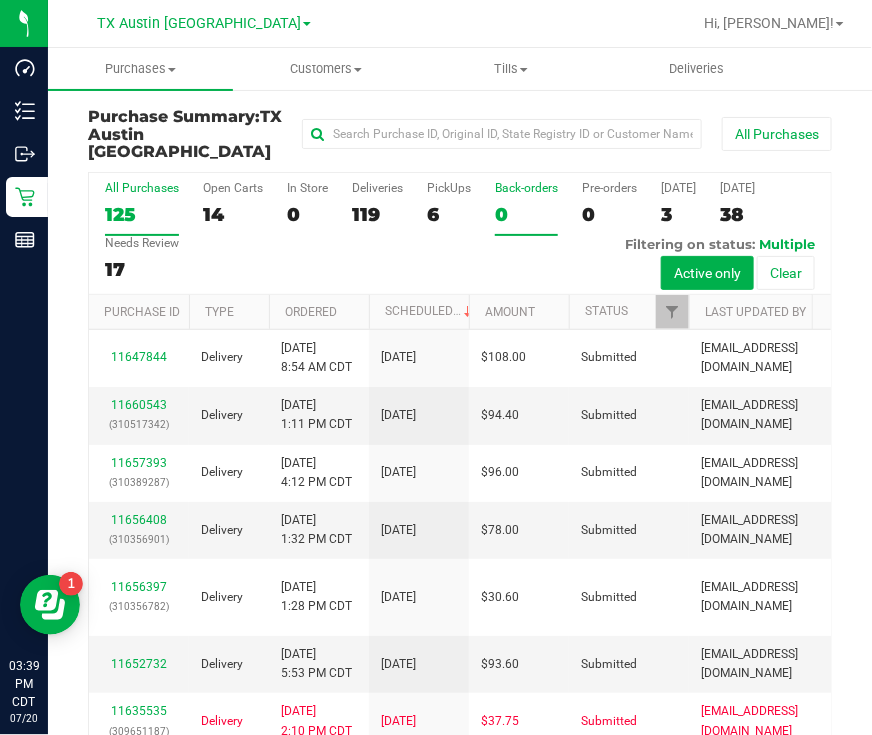 click on "0" at bounding box center (526, 214) 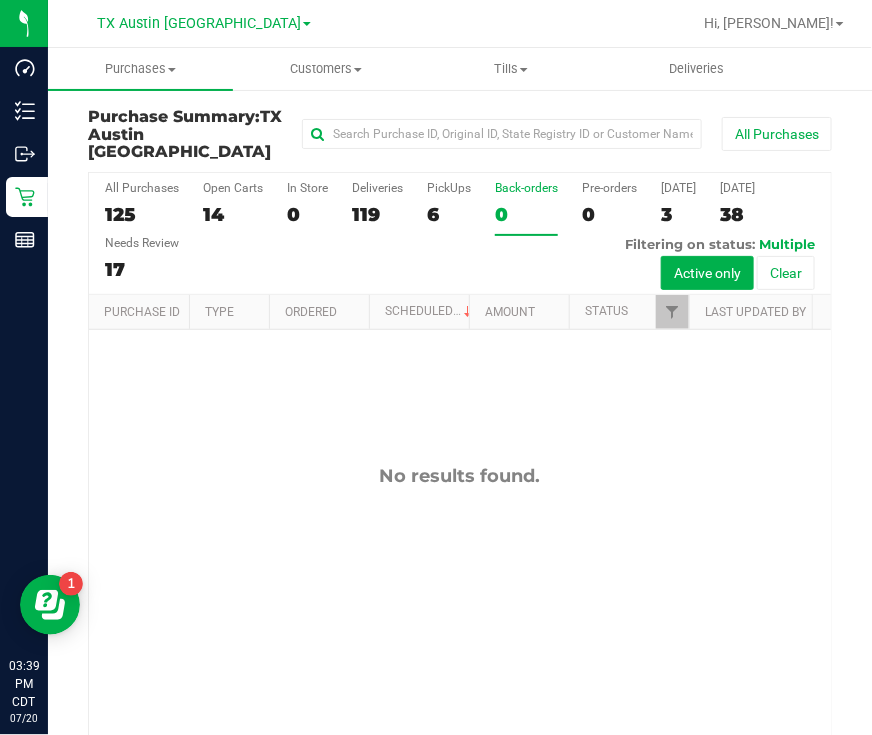click on "All Purchases
125
Open Carts
14
In Store
0
Deliveries
119
PickUps
6
Back-orders
0
Pre-orders
0
Today
3
Tomorrow
38" at bounding box center [460, 234] 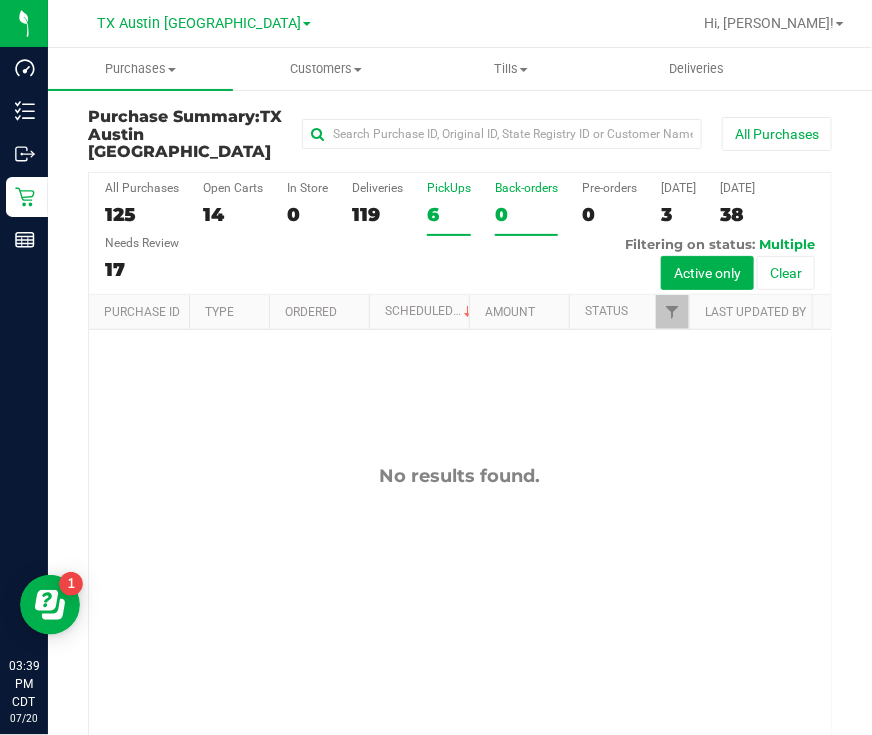 click on "6" at bounding box center [449, 214] 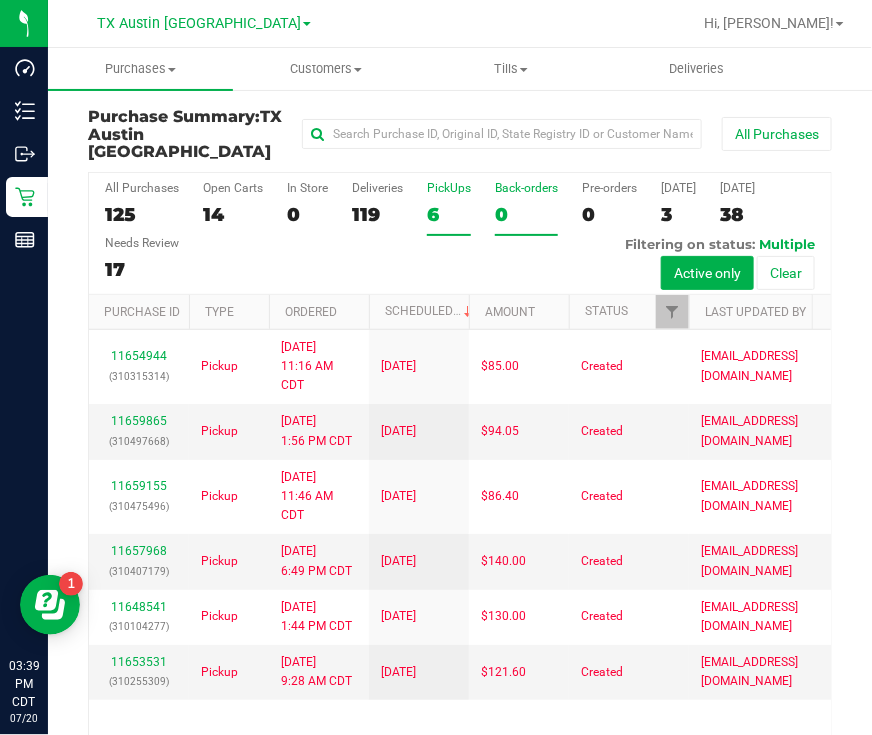 scroll, scrollTop: 113, scrollLeft: 0, axis: vertical 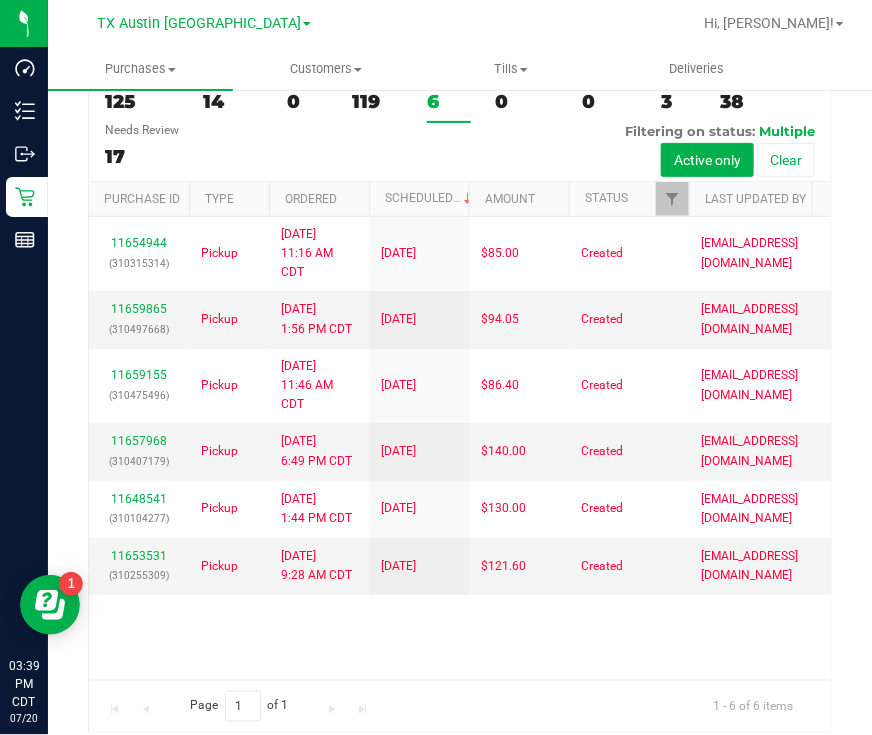 click on "TX Austin [GEOGRAPHIC_DATA]" at bounding box center (199, 23) 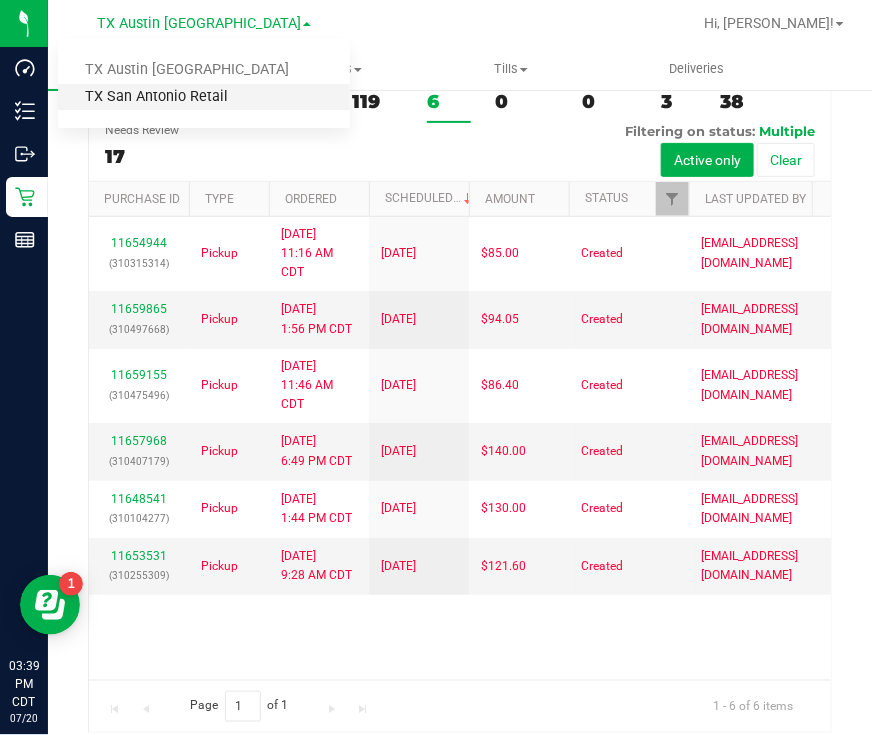 click on "TX San Antonio Retail" at bounding box center (204, 97) 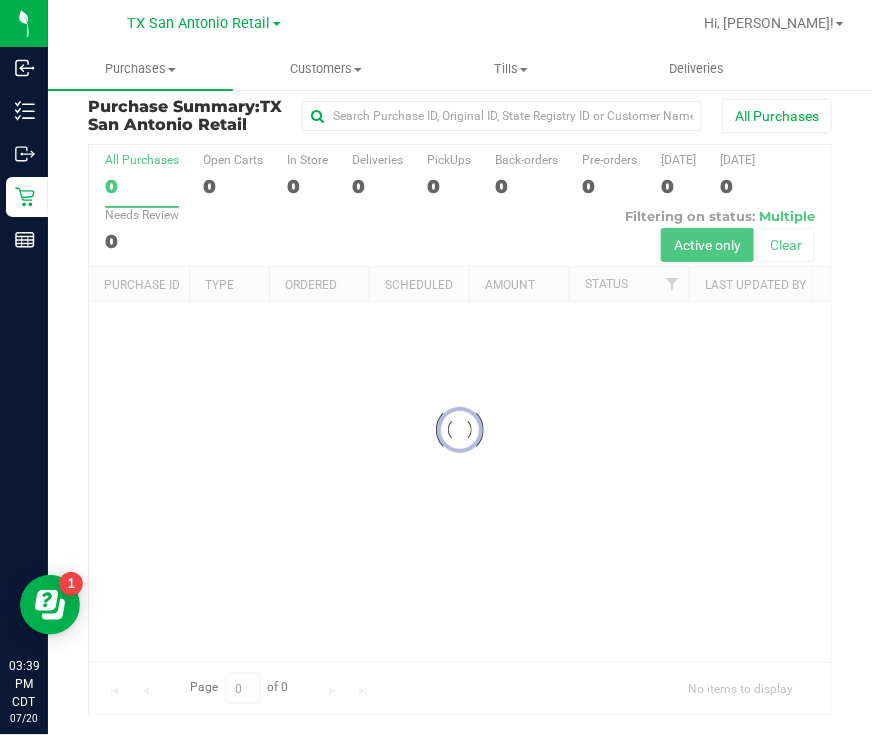 scroll, scrollTop: 0, scrollLeft: 0, axis: both 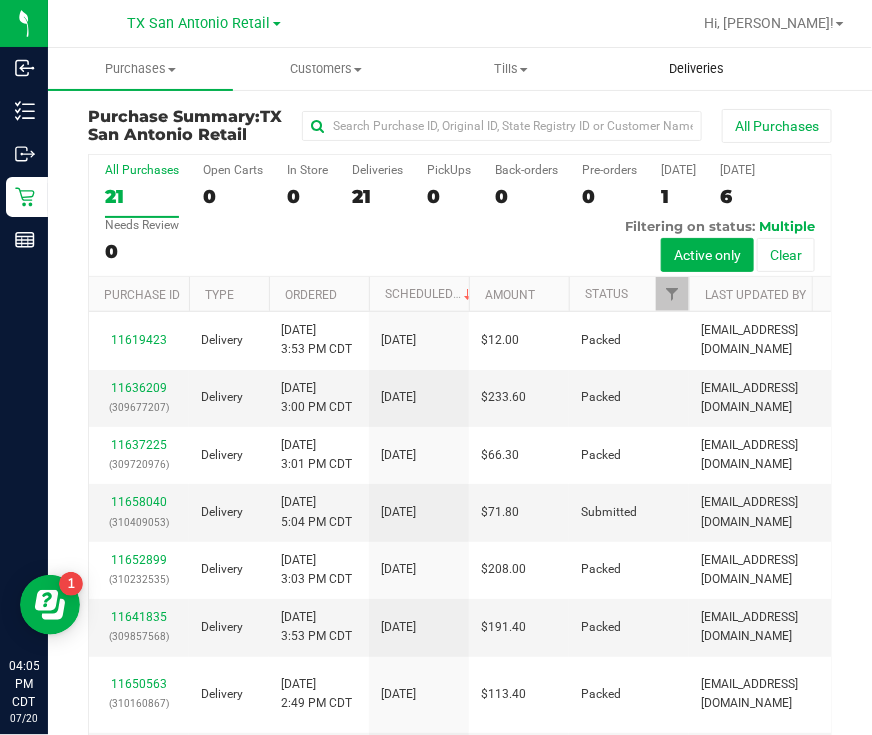 click on "Deliveries" at bounding box center (696, 69) 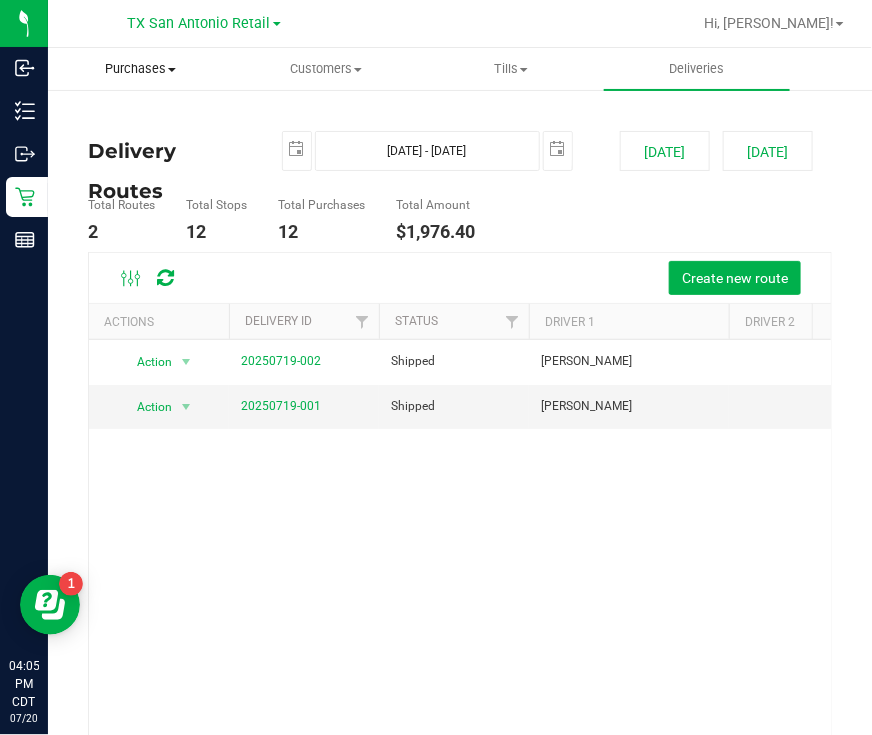 click on "Purchases" at bounding box center [140, 69] 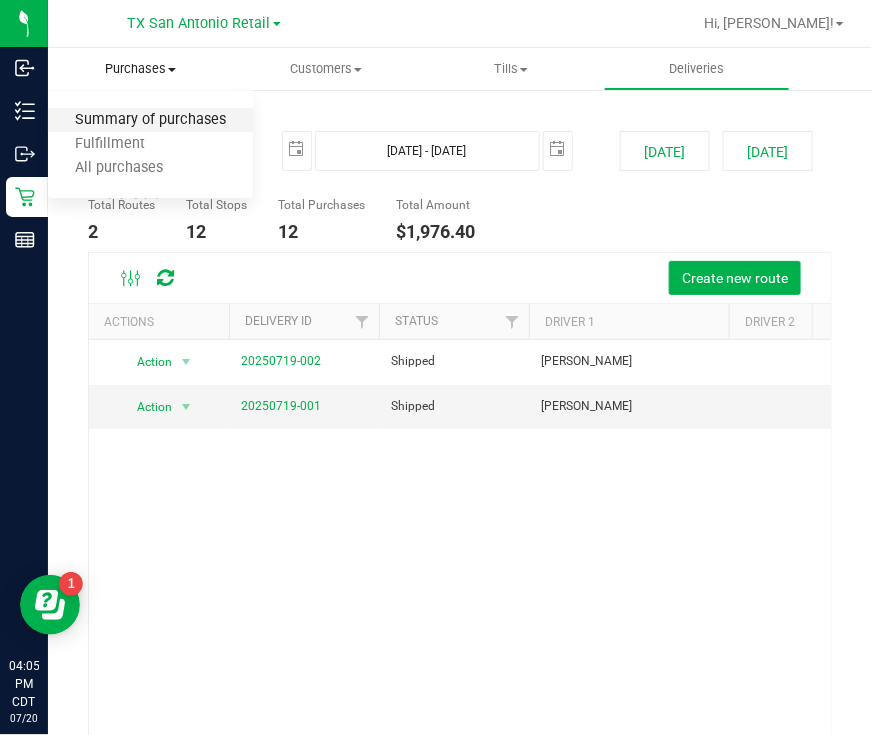 click on "Summary of purchases" at bounding box center [150, 120] 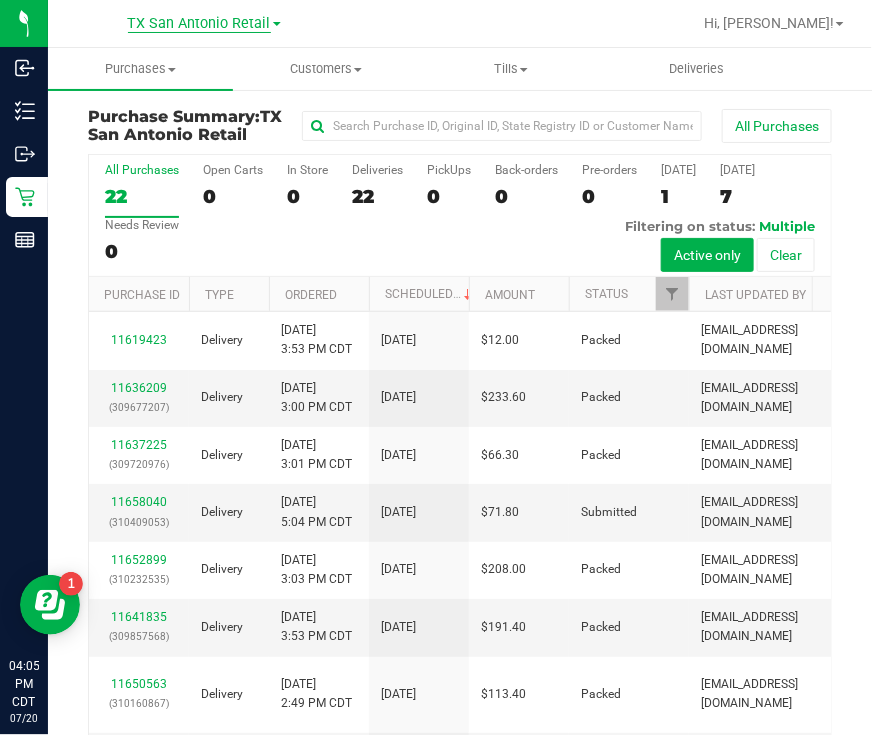click on "TX San Antonio Retail" at bounding box center (199, 24) 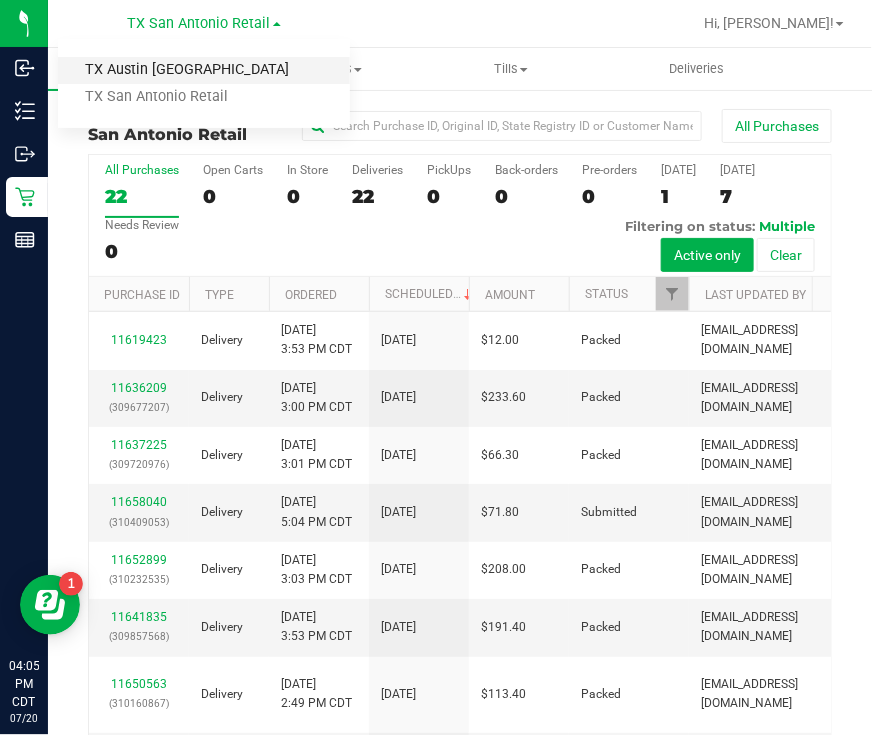 click on "TX Austin [GEOGRAPHIC_DATA]" at bounding box center (204, 70) 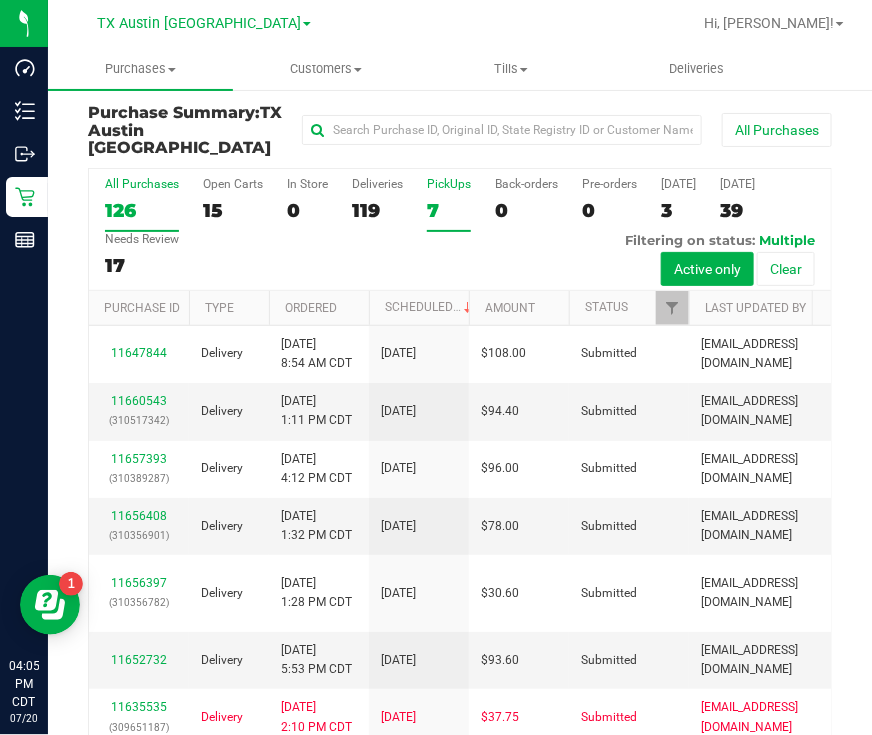 scroll, scrollTop: 0, scrollLeft: 0, axis: both 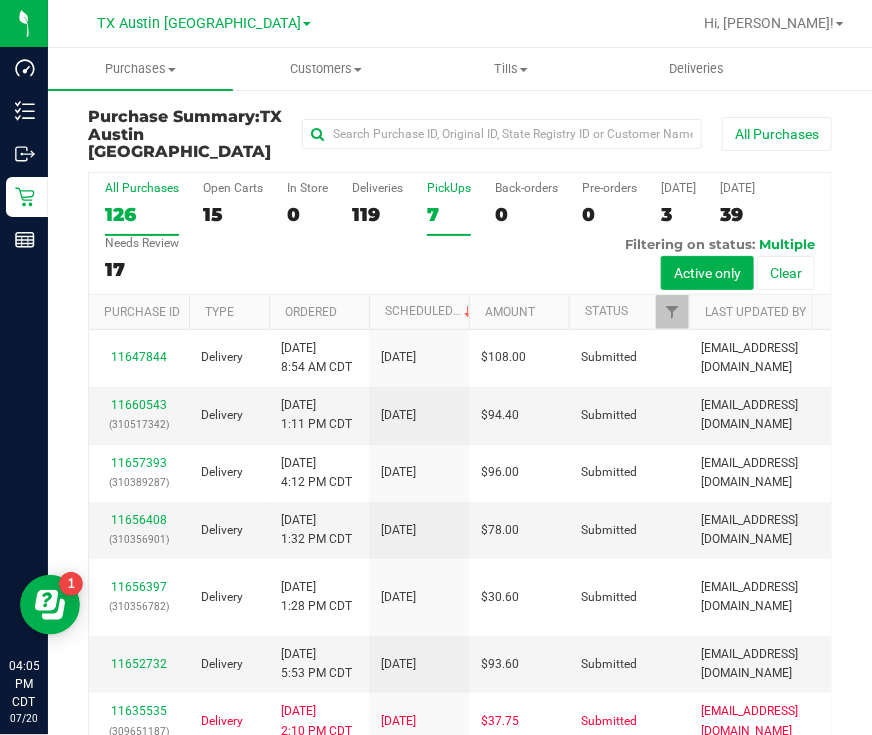 click on "7" at bounding box center (449, 214) 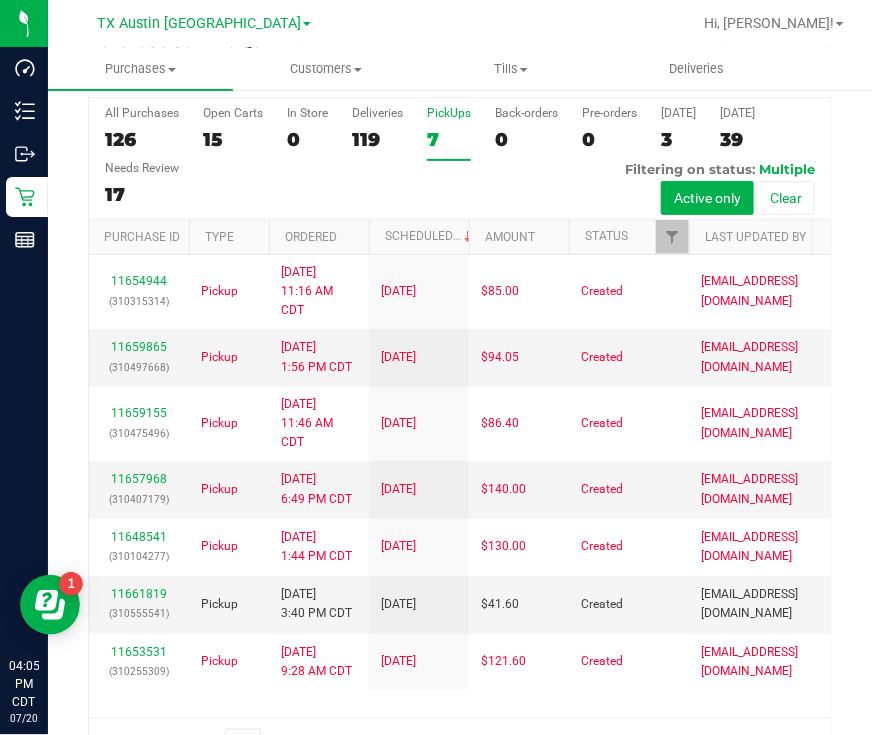 scroll, scrollTop: 113, scrollLeft: 0, axis: vertical 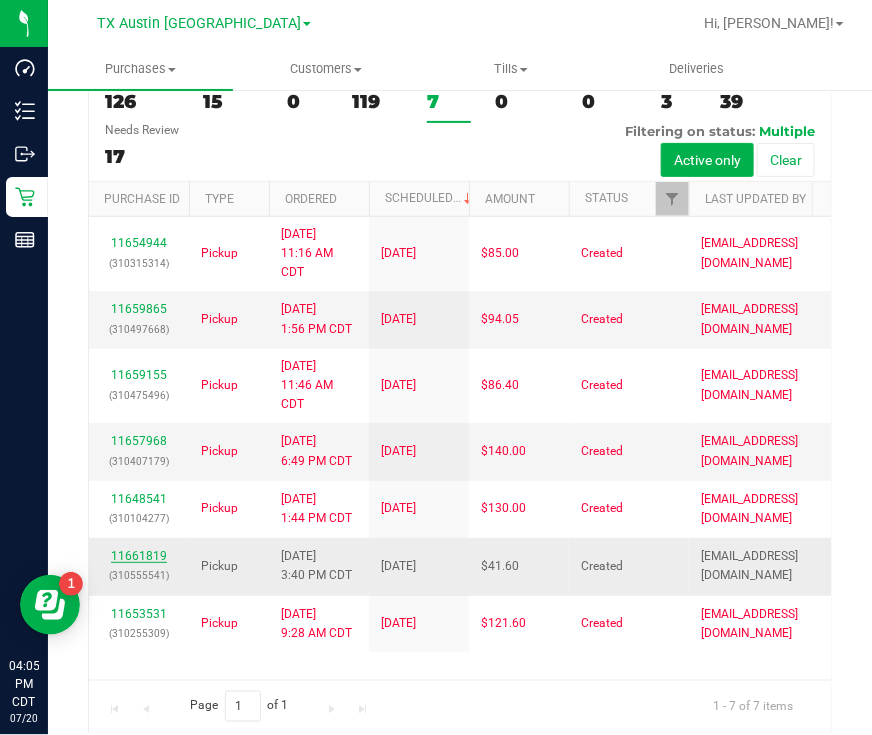 click on "11661819" at bounding box center [139, 556] 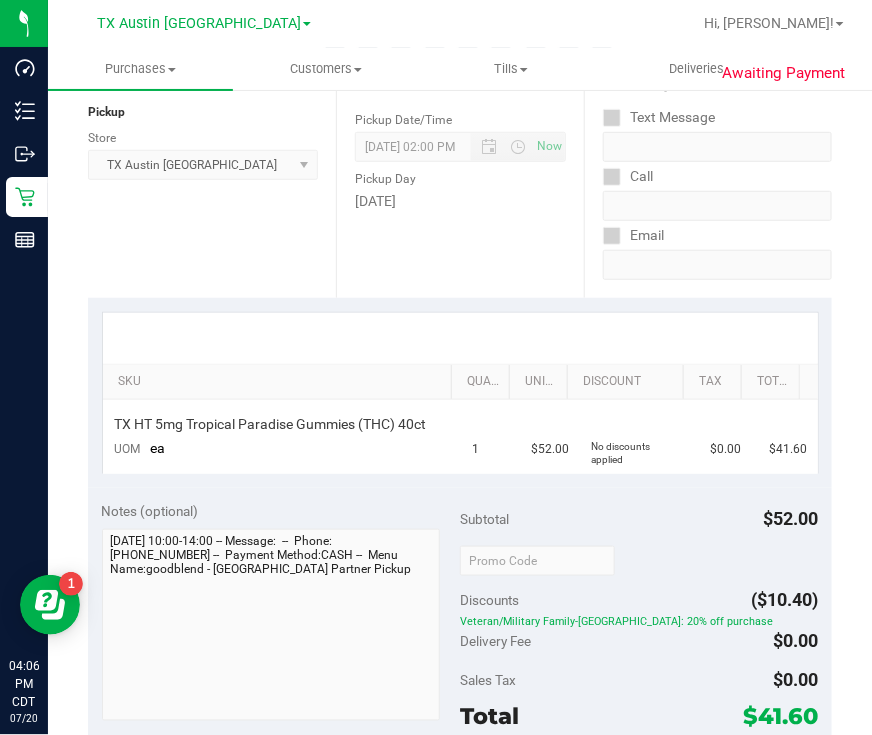 scroll, scrollTop: 124, scrollLeft: 0, axis: vertical 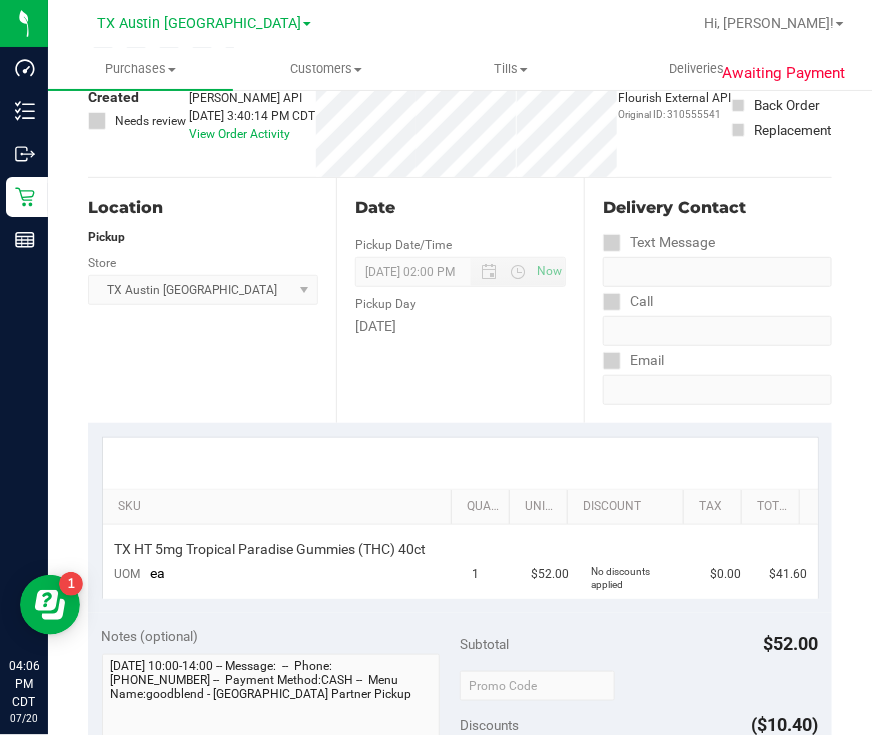click on "Location
Pickup
Store
[GEOGRAPHIC_DATA] [GEOGRAPHIC_DATA] [GEOGRAPHIC_DATA] Select Store [PERSON_NAME][GEOGRAPHIC_DATA] [GEOGRAPHIC_DATA][PERSON_NAME][GEOGRAPHIC_DATA] [GEOGRAPHIC_DATA] [GEOGRAPHIC_DATA] [PERSON_NAME][GEOGRAPHIC_DATA] WC [GEOGRAPHIC_DATA] WC [GEOGRAPHIC_DATA] [PERSON_NAME] [GEOGRAPHIC_DATA] WC [GEOGRAPHIC_DATA] WC [GEOGRAPHIC_DATA] WC [GEOGRAPHIC_DATA] WC [GEOGRAPHIC_DATA][PERSON_NAME] WC Ft. Lauderdale WC Ft. [PERSON_NAME] [GEOGRAPHIC_DATA] WC Jax Atlantic WC JAX [GEOGRAPHIC_DATA] REP Jax WC [GEOGRAPHIC_DATA][PERSON_NAME] WC [GEOGRAPHIC_DATA][PERSON_NAME][GEOGRAPHIC_DATA] [GEOGRAPHIC_DATA] REP [PERSON_NAME][GEOGRAPHIC_DATA] [GEOGRAPHIC_DATA] [GEOGRAPHIC_DATA] 72nd WC [GEOGRAPHIC_DATA] WC [GEOGRAPHIC_DATA] [GEOGRAPHIC_DATA] [GEOGRAPHIC_DATA] [GEOGRAPHIC_DATA] [GEOGRAPHIC_DATA] [GEOGRAPHIC_DATA] [GEOGRAPHIC_DATA][PERSON_NAME] [GEOGRAPHIC_DATA] WC [GEOGRAPHIC_DATA] Ocala WC [GEOGRAPHIC_DATA] [PERSON_NAME][GEOGRAPHIC_DATA] Colonial [PERSON_NAME][GEOGRAPHIC_DATA] [GEOGRAPHIC_DATA] REP [GEOGRAPHIC_DATA] [PERSON_NAME][GEOGRAPHIC_DATA] WC [GEOGRAPHIC_DATA] WC [GEOGRAPHIC_DATA] WC [GEOGRAPHIC_DATA] [GEOGRAPHIC_DATA] [GEOGRAPHIC_DATA] WC [GEOGRAPHIC_DATA] WC [GEOGRAPHIC_DATA][PERSON_NAME] [PERSON_NAME][GEOGRAPHIC_DATA] WC [GEOGRAPHIC_DATA] WC [GEOGRAPHIC_DATA][PERSON_NAME][GEOGRAPHIC_DATA] WC [GEOGRAPHIC_DATA] [GEOGRAPHIC_DATA] REP [GEOGRAPHIC_DATA] WC [GEOGRAPHIC_DATA] [GEOGRAPHIC_DATA] Testing [GEOGRAPHIC_DATA] Warehouse [GEOGRAPHIC_DATA] [GEOGRAPHIC_DATA] [GEOGRAPHIC_DATA] [GEOGRAPHIC_DATA] [GEOGRAPHIC_DATA] [GEOGRAPHIC_DATA] Plano Retail WPB DC WPB WC" at bounding box center [212, 300] 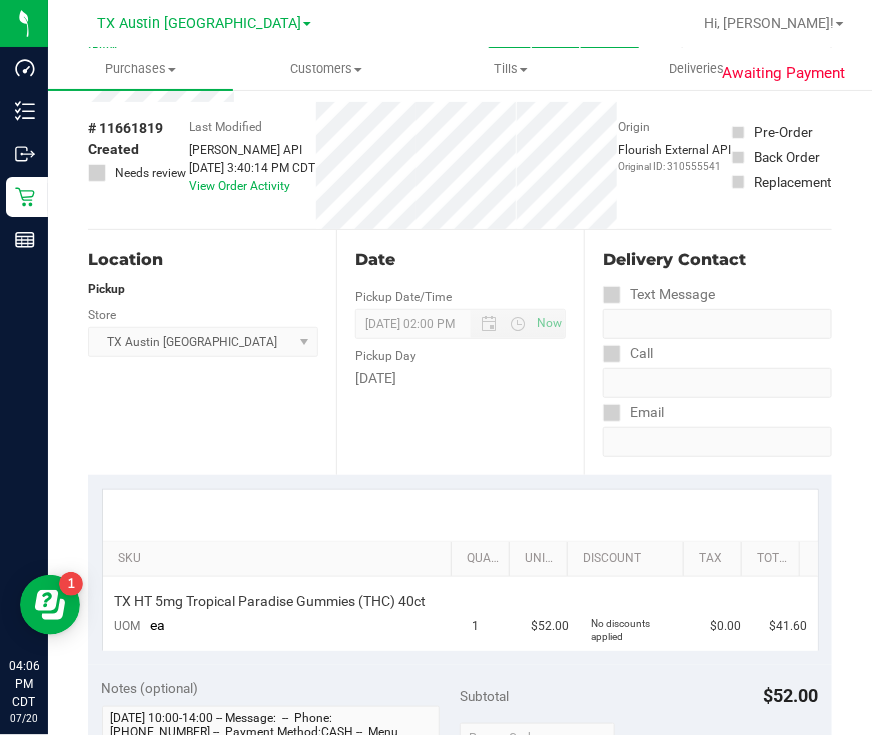 scroll, scrollTop: 0, scrollLeft: 0, axis: both 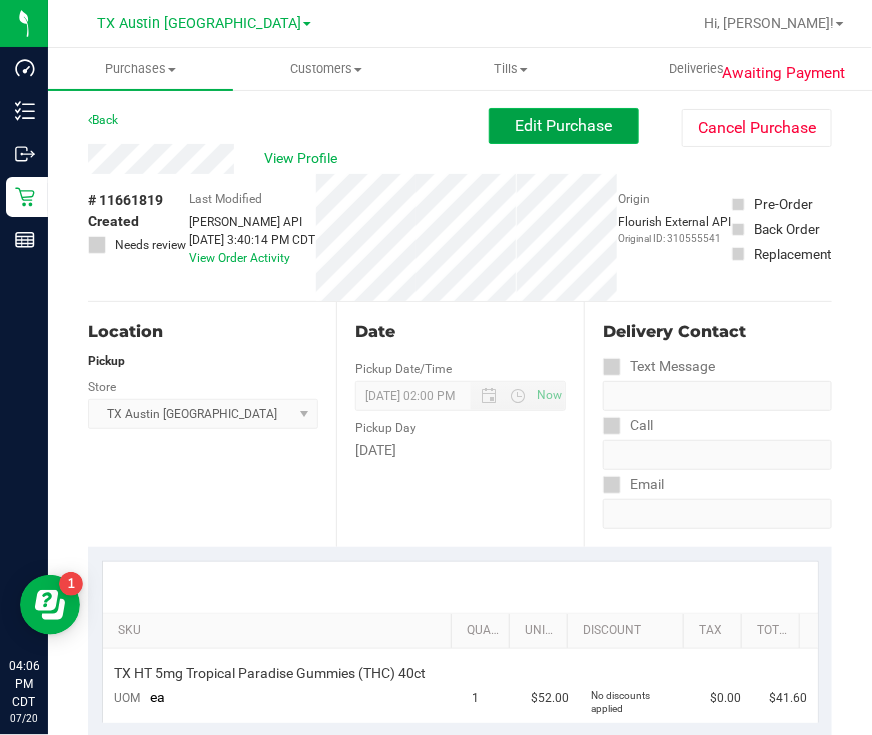 click on "Edit Purchase" at bounding box center (564, 125) 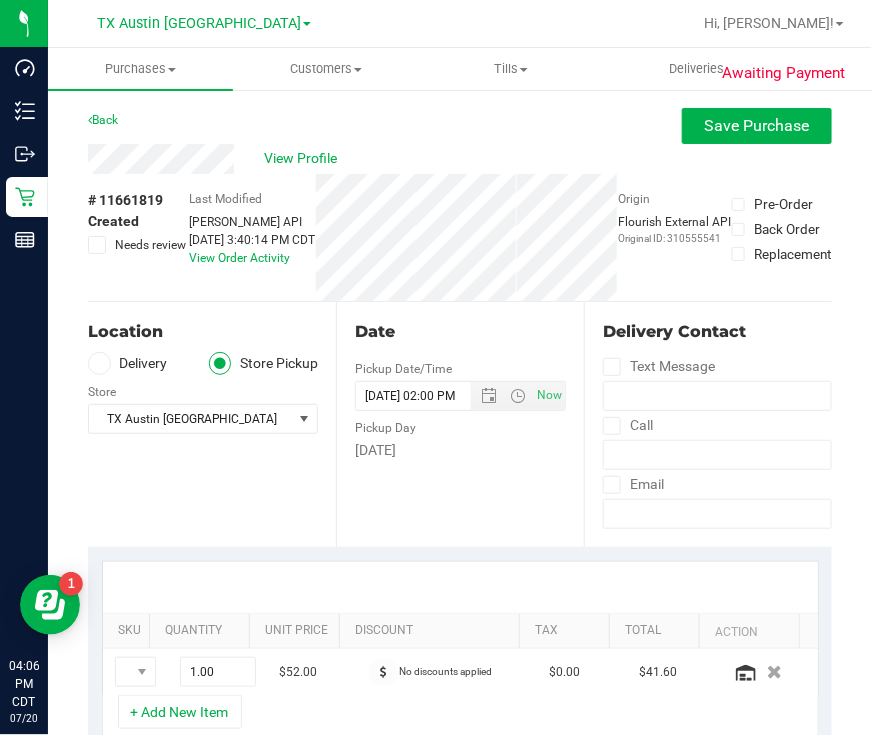 click on "Delivery" at bounding box center [128, 363] 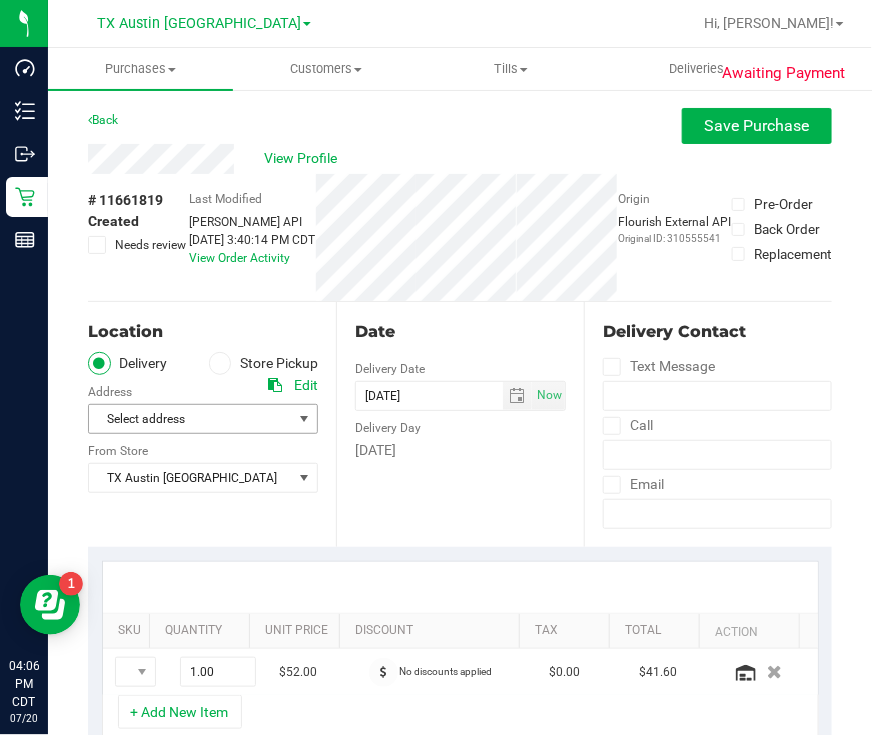click on "Select address" at bounding box center [185, 419] 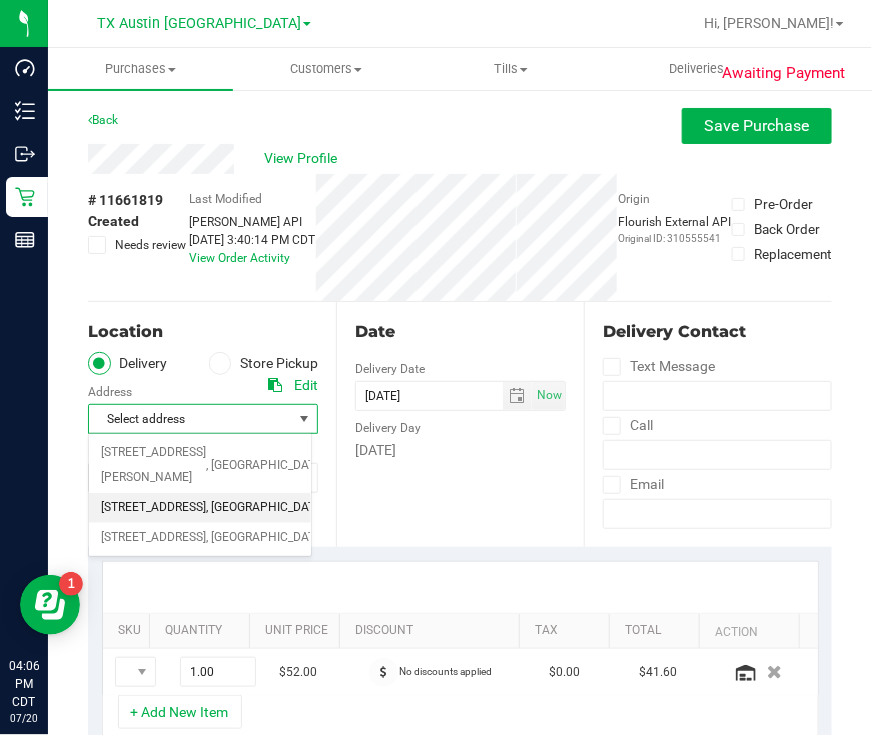 click on "[STREET_ADDRESS]
, [GEOGRAPHIC_DATA]
, [GEOGRAPHIC_DATA]
77406" at bounding box center [200, 508] 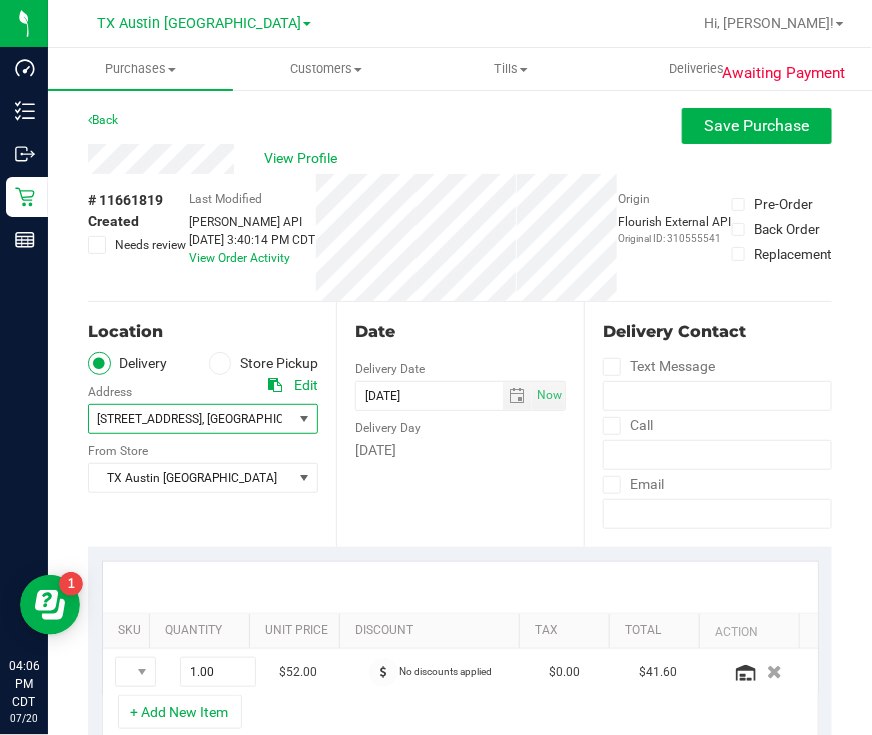 click on ", [GEOGRAPHIC_DATA]" at bounding box center [262, 419] 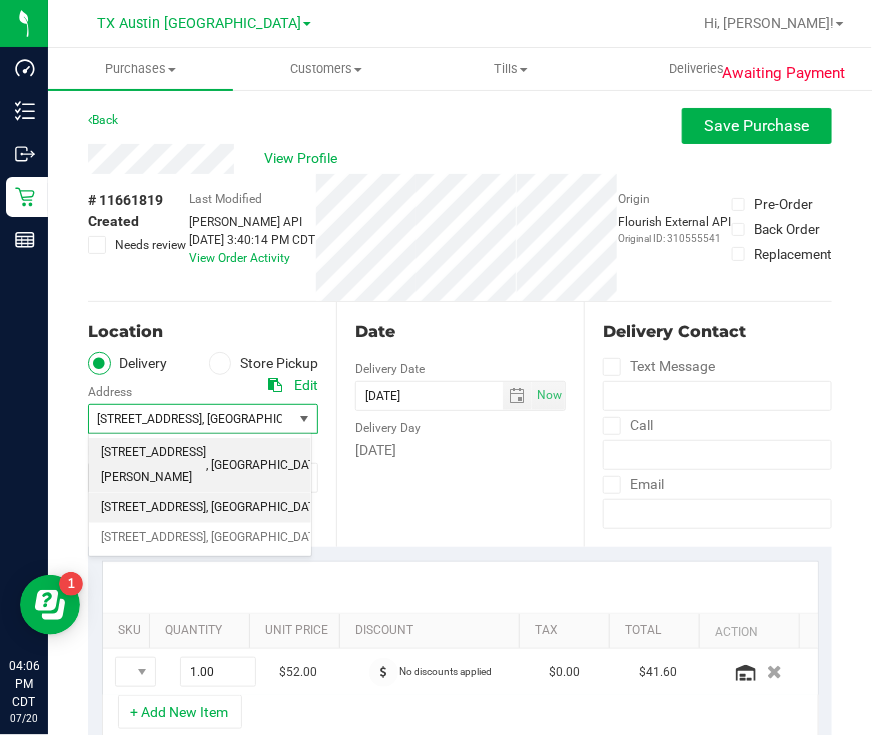 click on ", [GEOGRAPHIC_DATA]" at bounding box center [266, 466] 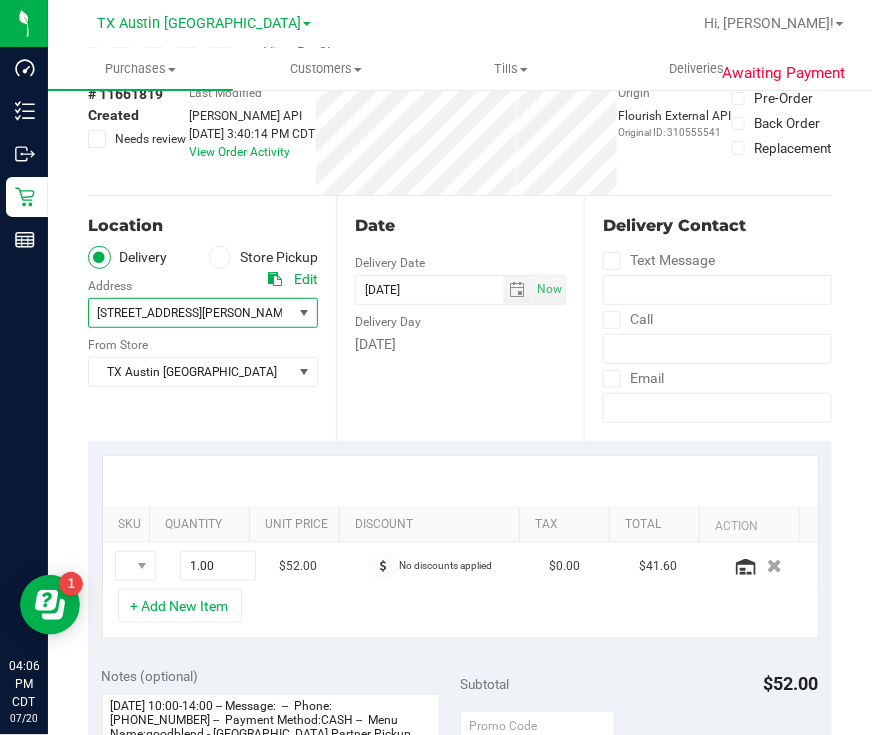 scroll, scrollTop: 375, scrollLeft: 0, axis: vertical 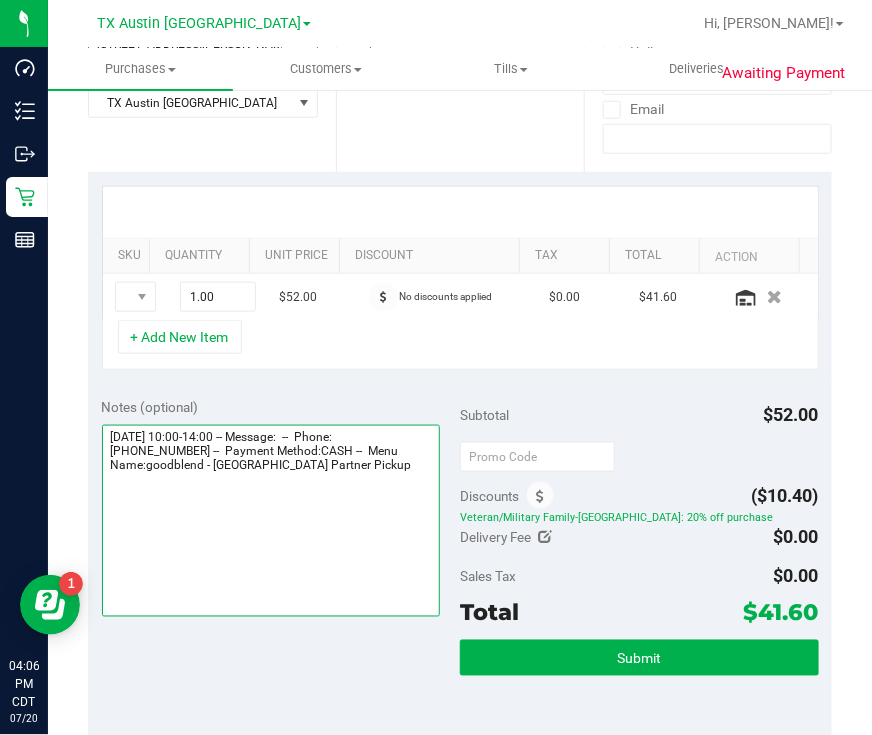 drag, startPoint x: 379, startPoint y: 496, endPoint x: 437, endPoint y: 467, distance: 64.84597 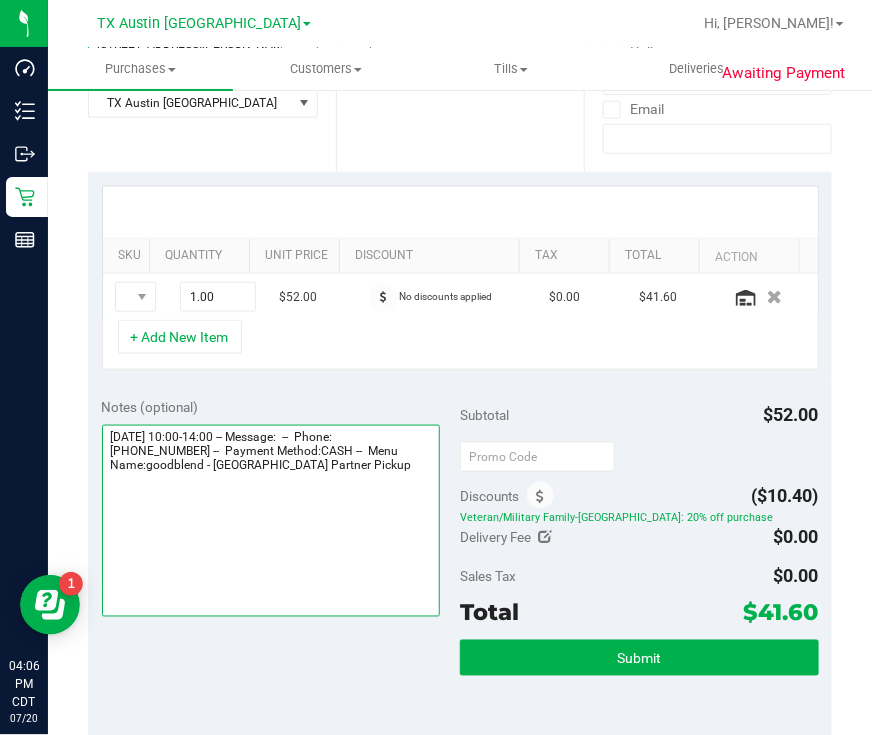 click at bounding box center [271, 521] 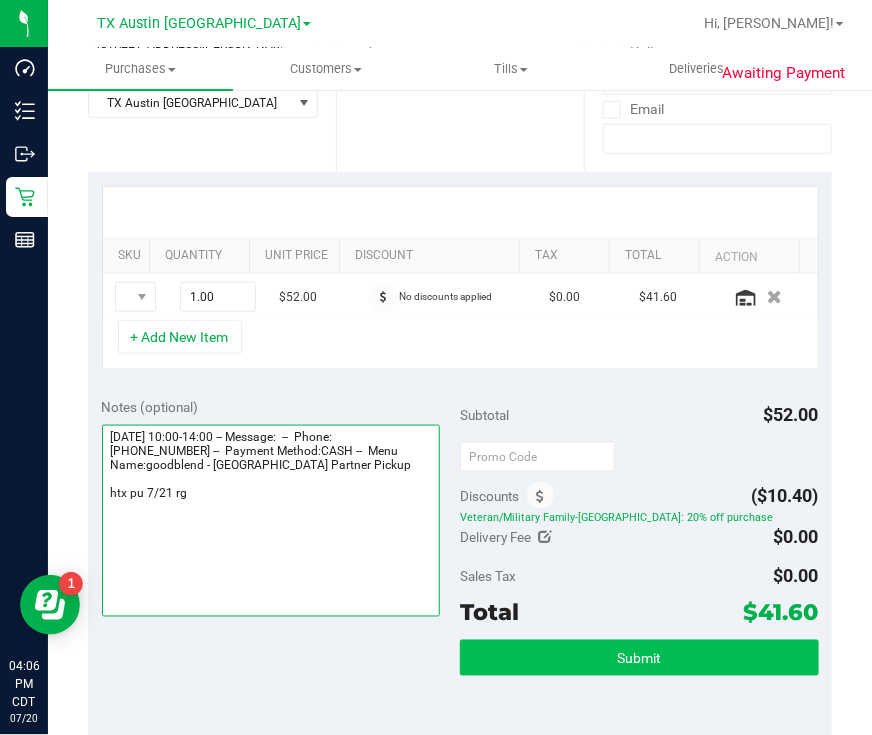 type on "[DATE] 10:00-14:00 -- Message:  --  Phone:[PHONE_NUMBER] --  Payment Method:CASH --  Menu Name:goodblend - [GEOGRAPHIC_DATA] Partner Pickup
htx pu 7/21 rg" 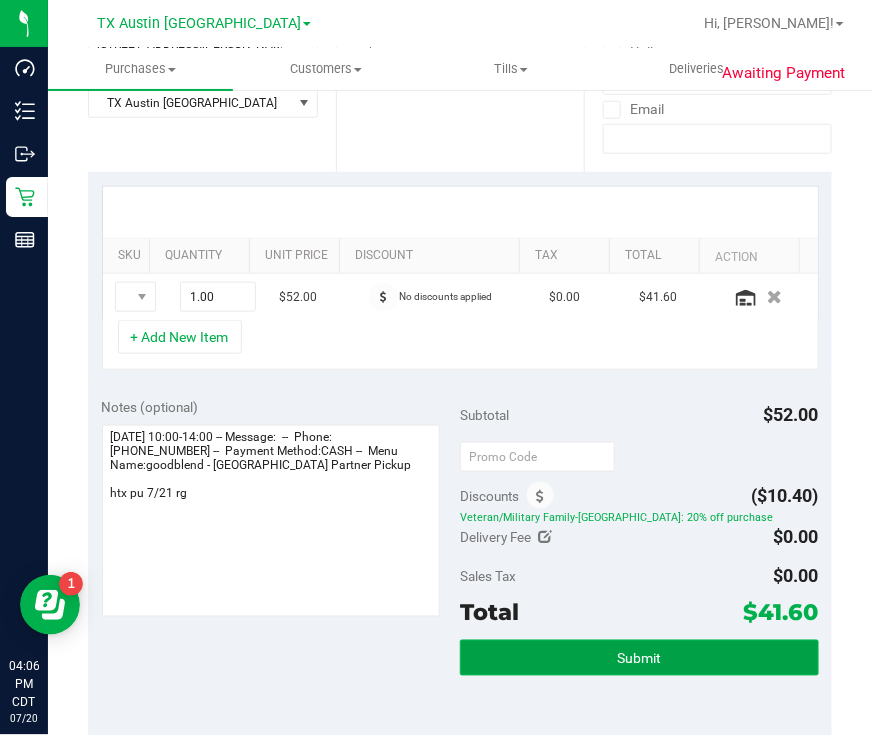 click on "Submit" at bounding box center (639, 658) 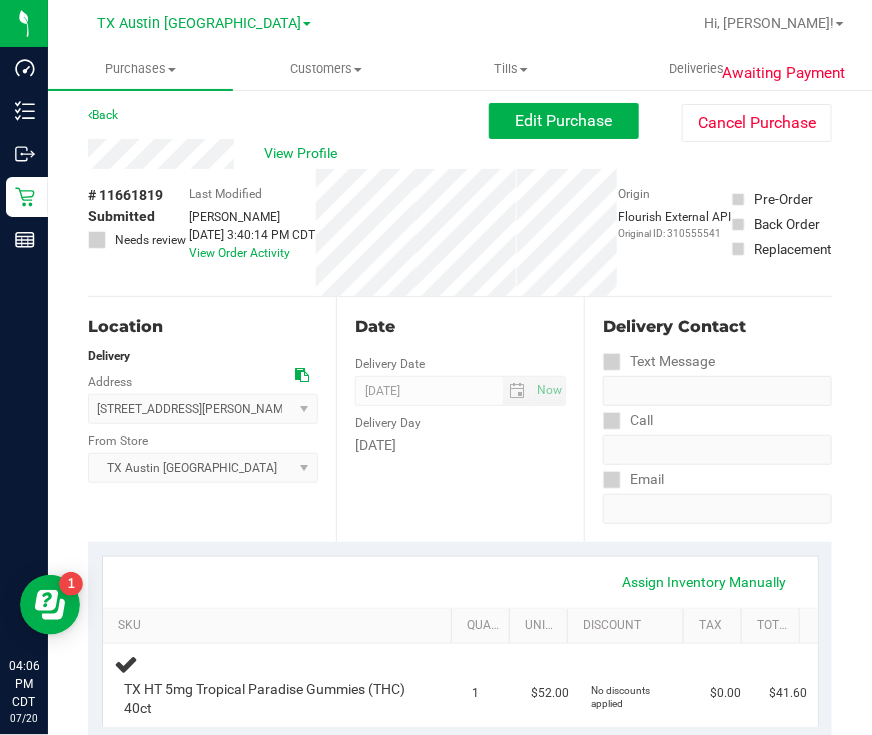 scroll, scrollTop: 0, scrollLeft: 0, axis: both 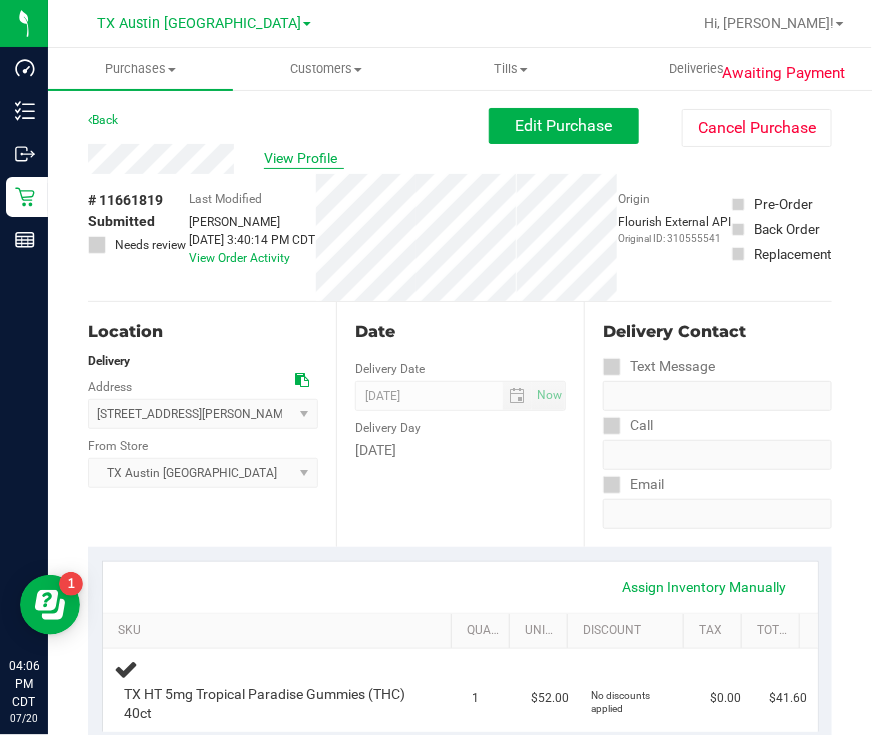 click on "View Profile" at bounding box center [304, 158] 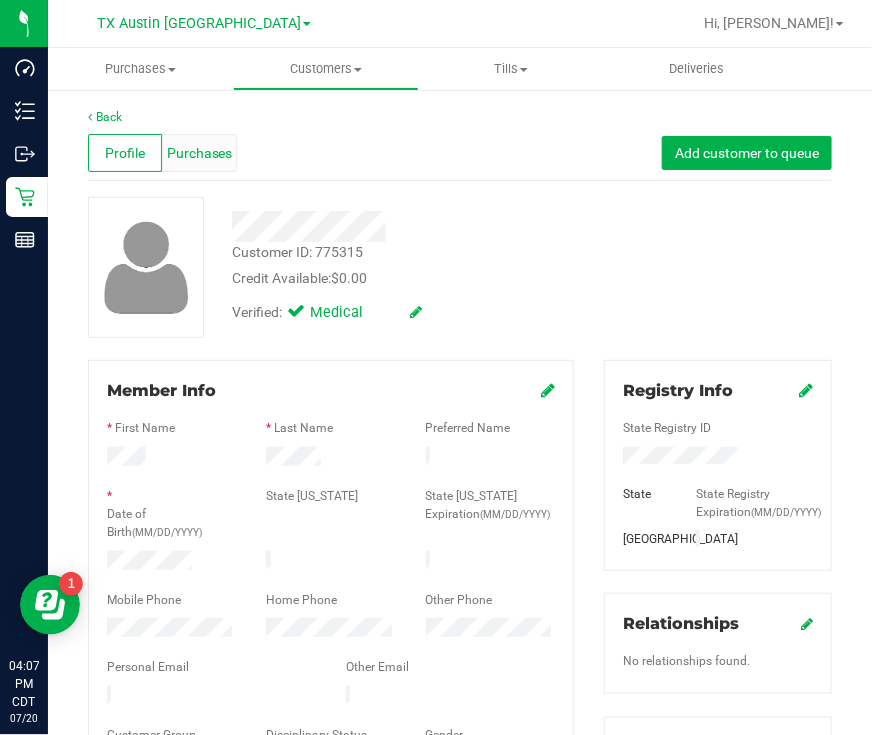 click on "Purchases" at bounding box center [200, 153] 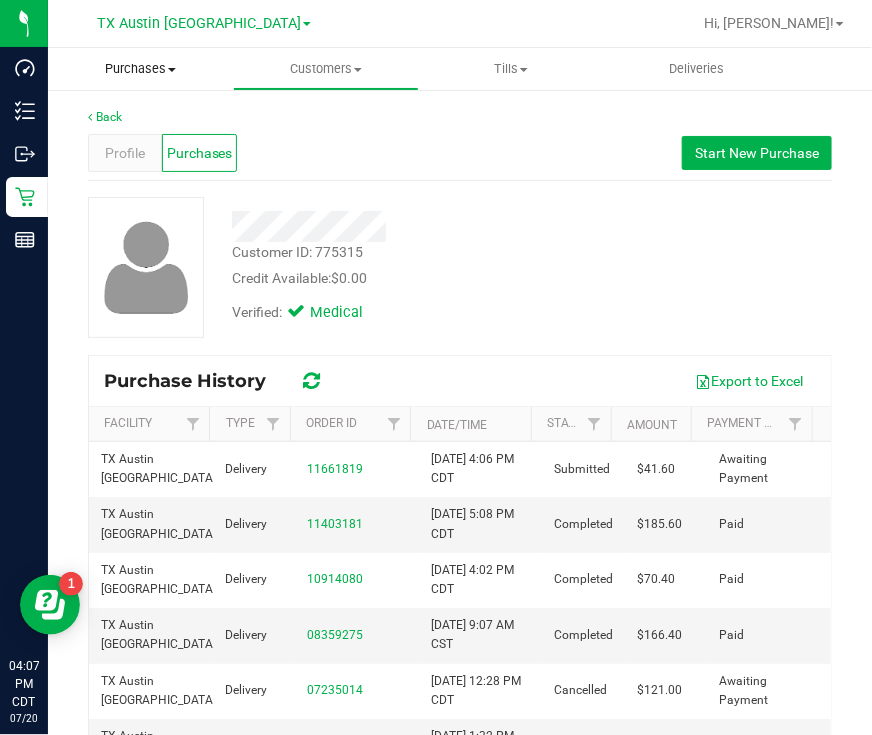 click on "Purchases" at bounding box center (140, 69) 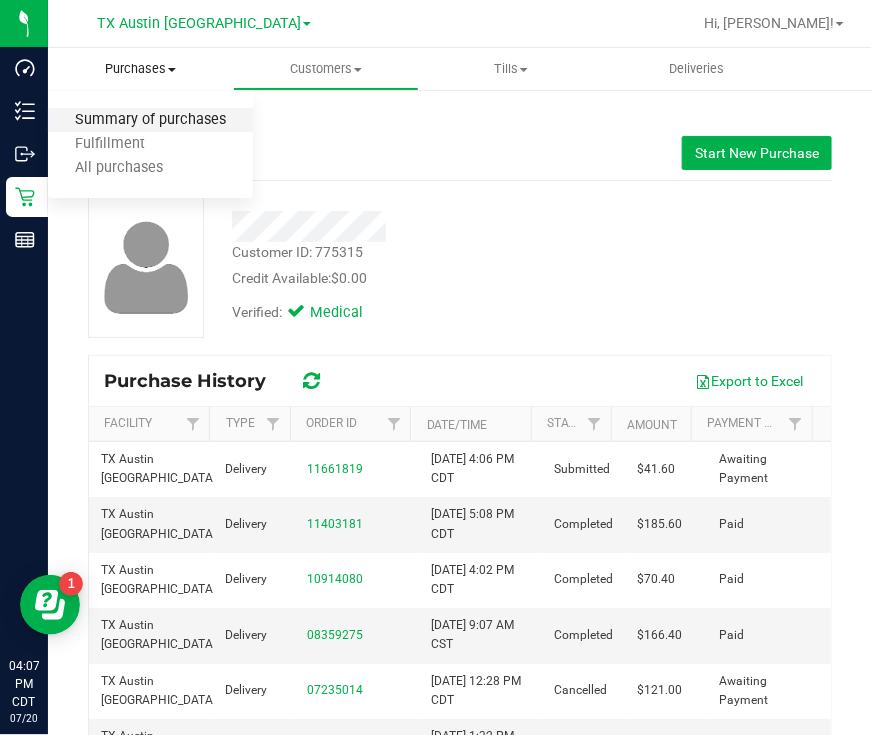 click on "Summary of purchases" at bounding box center [150, 120] 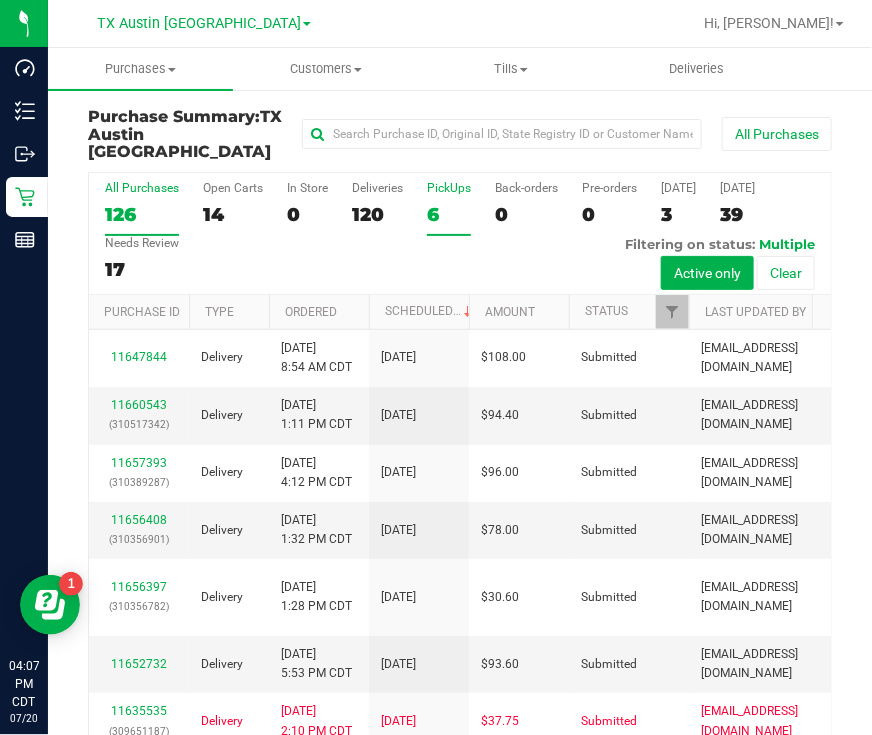 click on "6" at bounding box center (449, 214) 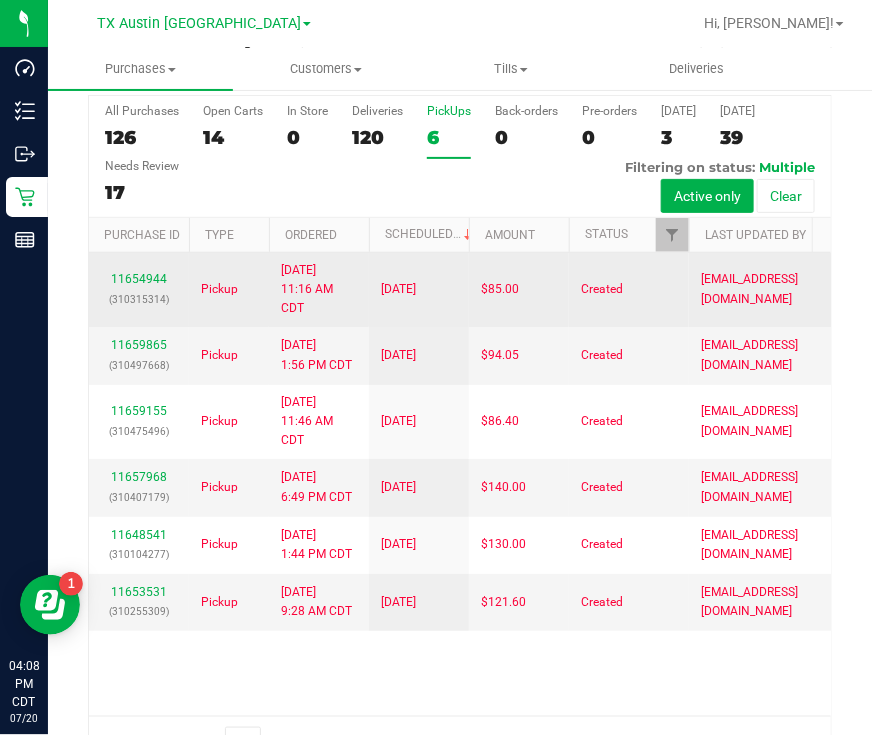 scroll, scrollTop: 113, scrollLeft: 0, axis: vertical 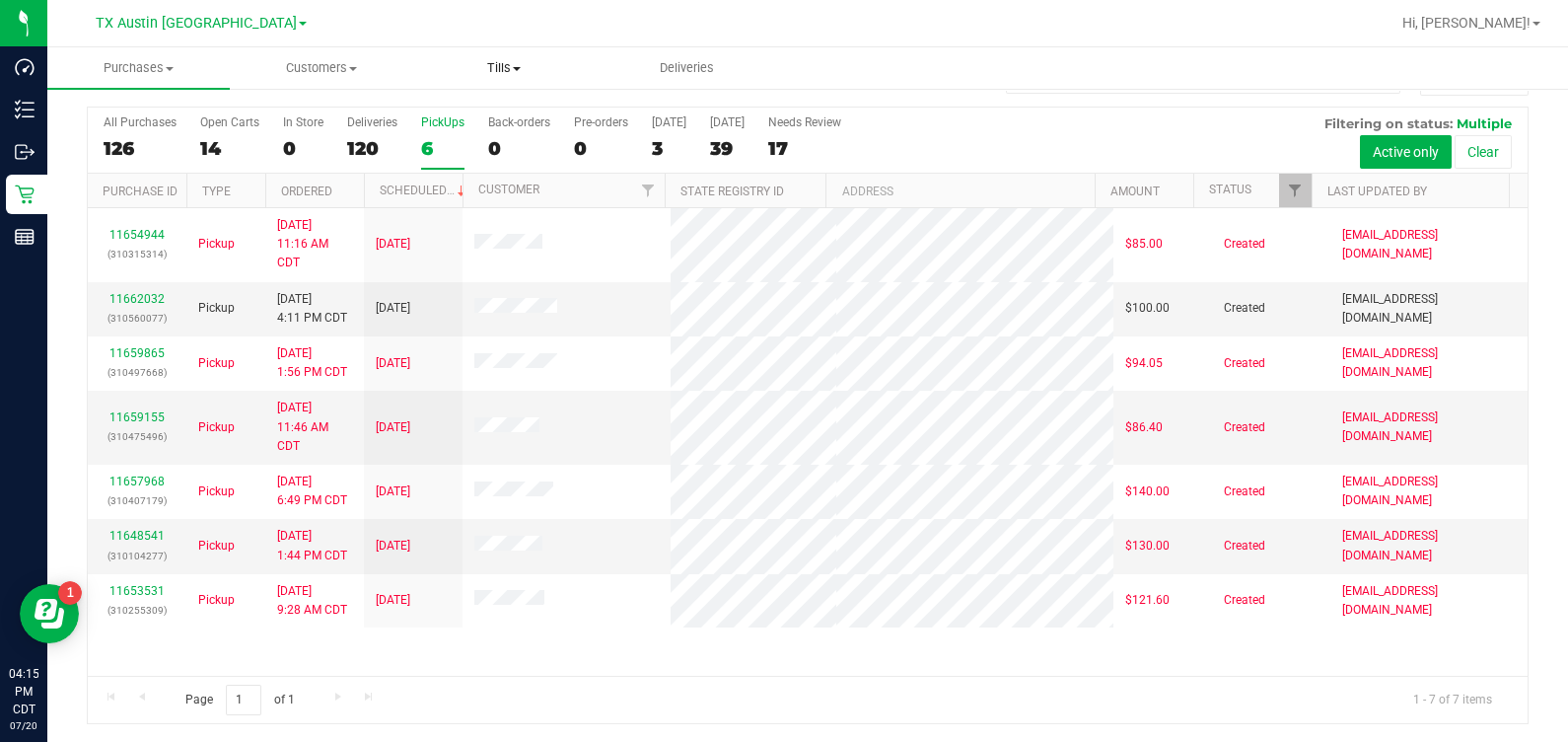 click on "Tills" at bounding box center (504, 68) 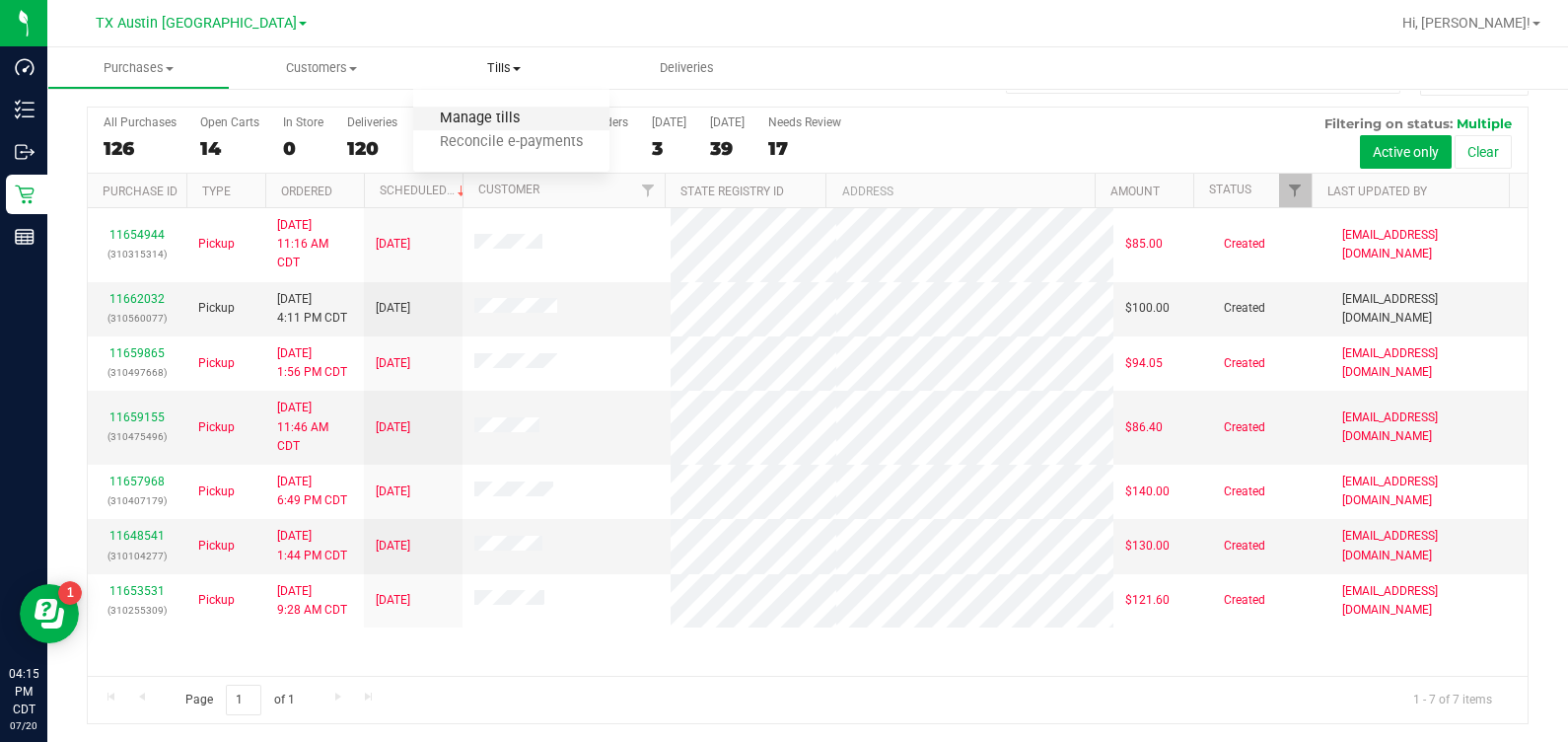 click on "Manage tills" at bounding box center [479, 118] 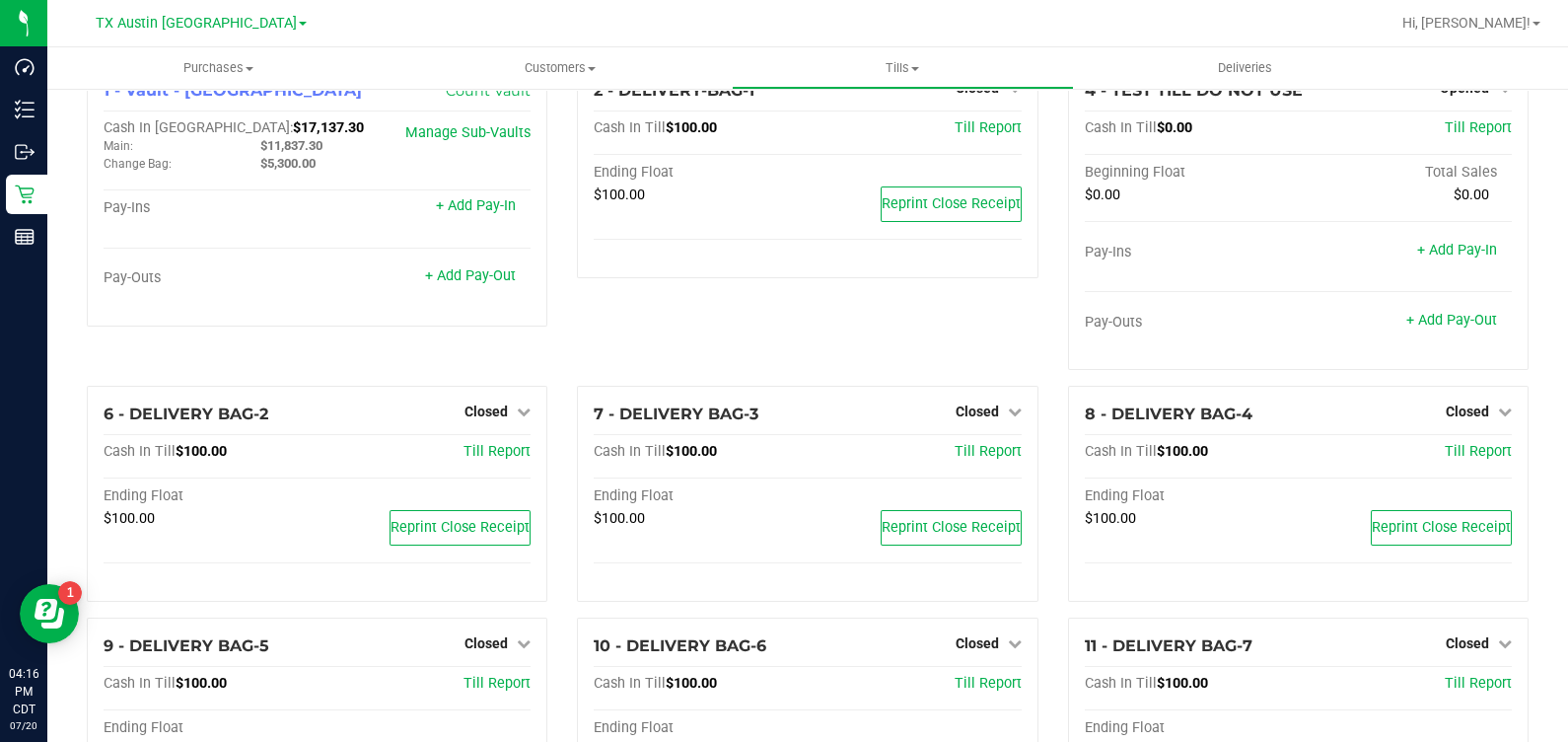 click on "[GEOGRAPHIC_DATA] [GEOGRAPHIC_DATA] [GEOGRAPHIC_DATA]   [GEOGRAPHIC_DATA] [GEOGRAPHIC_DATA] [GEOGRAPHIC_DATA]   [GEOGRAPHIC_DATA] [GEOGRAPHIC_DATA] Retail" at bounding box center (201, 23) 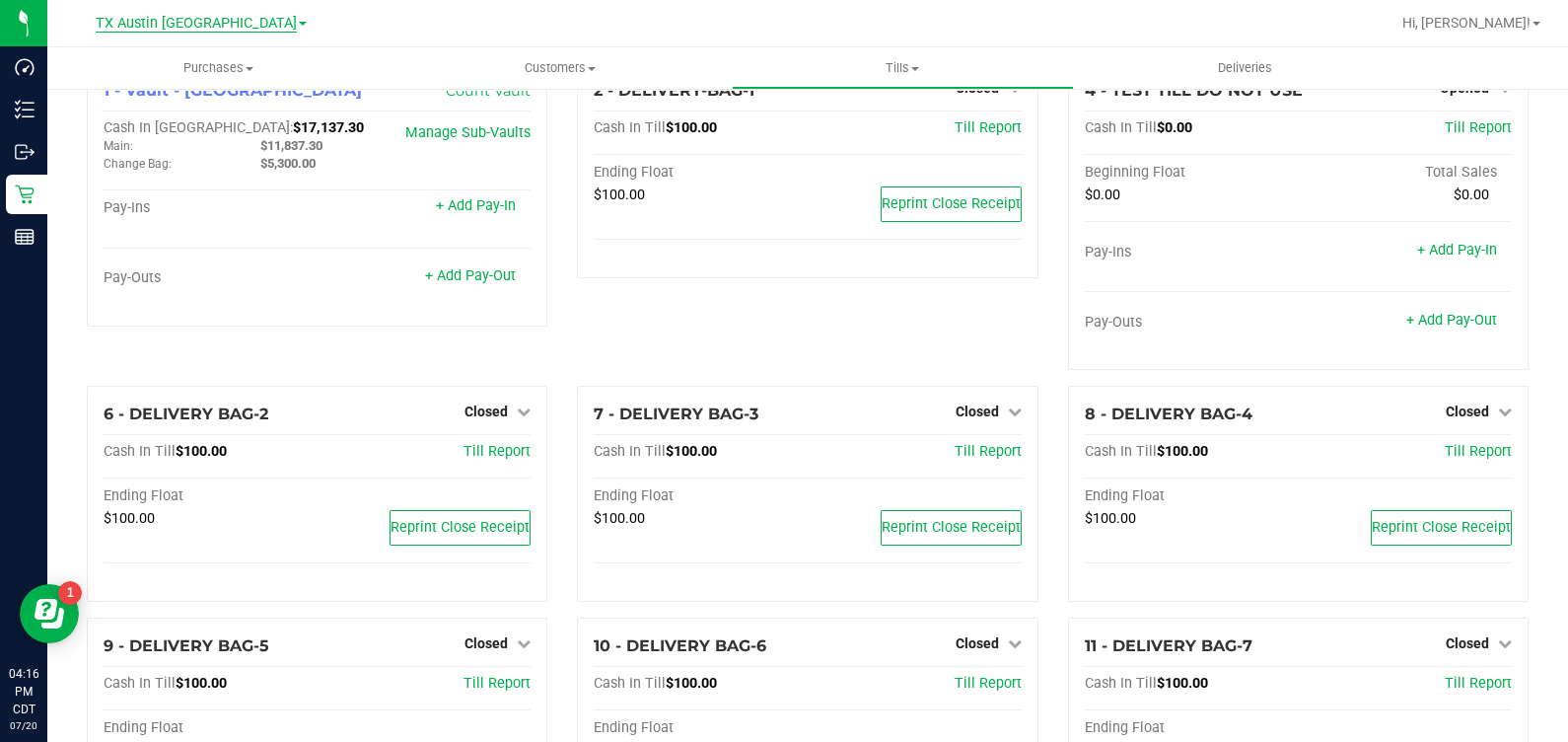 click on "TX Austin [GEOGRAPHIC_DATA]" at bounding box center (196, 24) 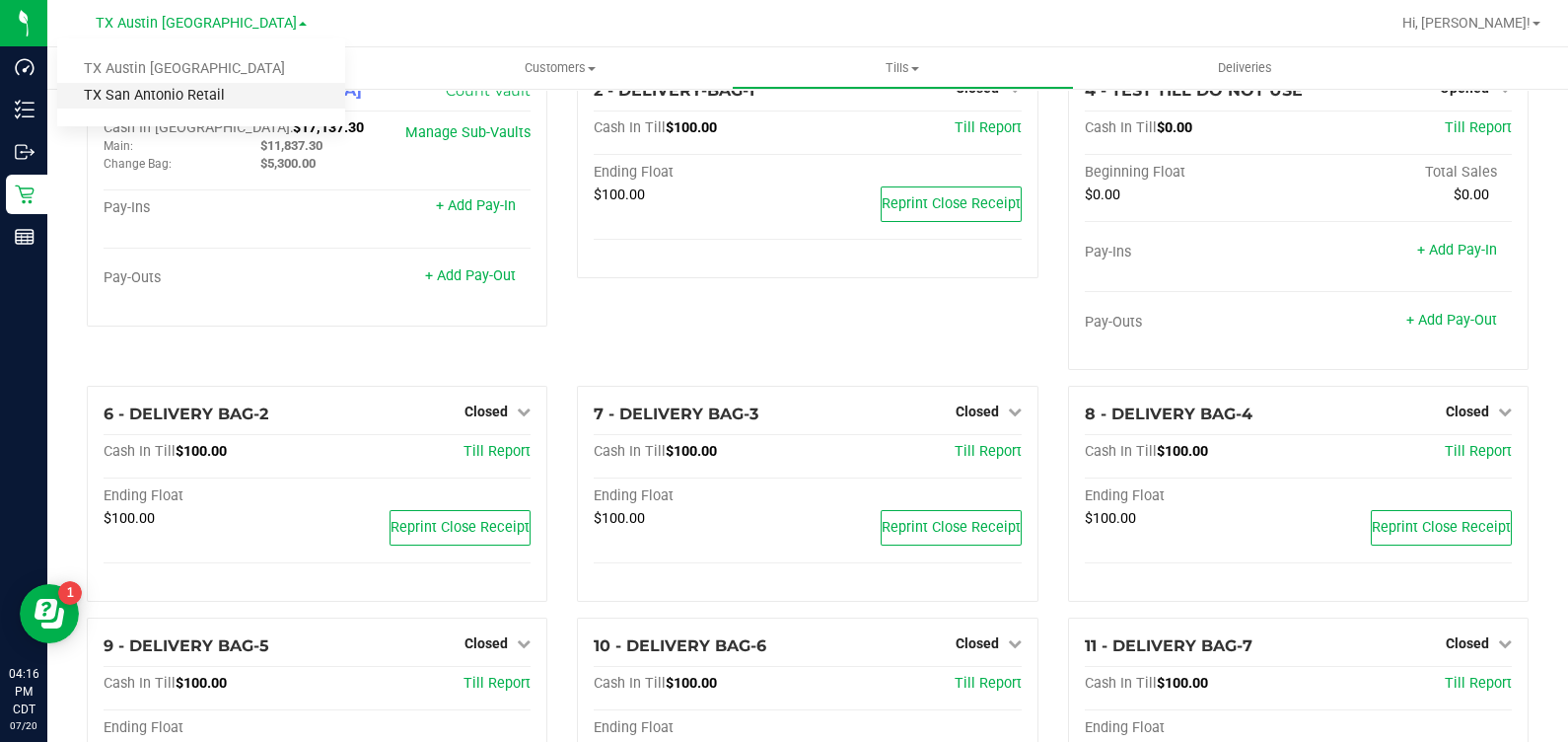 click on "TX San Antonio Retail" at bounding box center [201, 96] 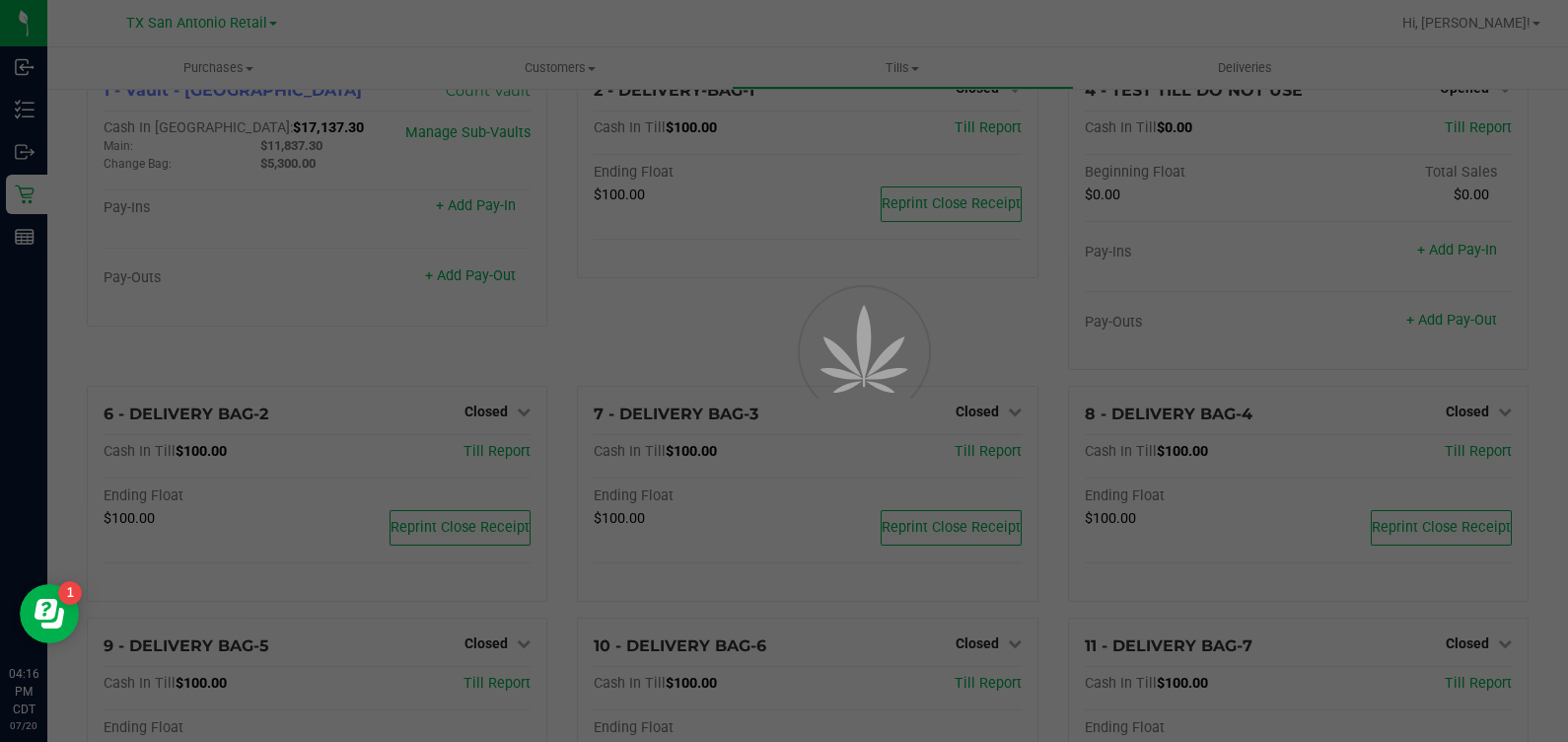 scroll, scrollTop: 0, scrollLeft: 0, axis: both 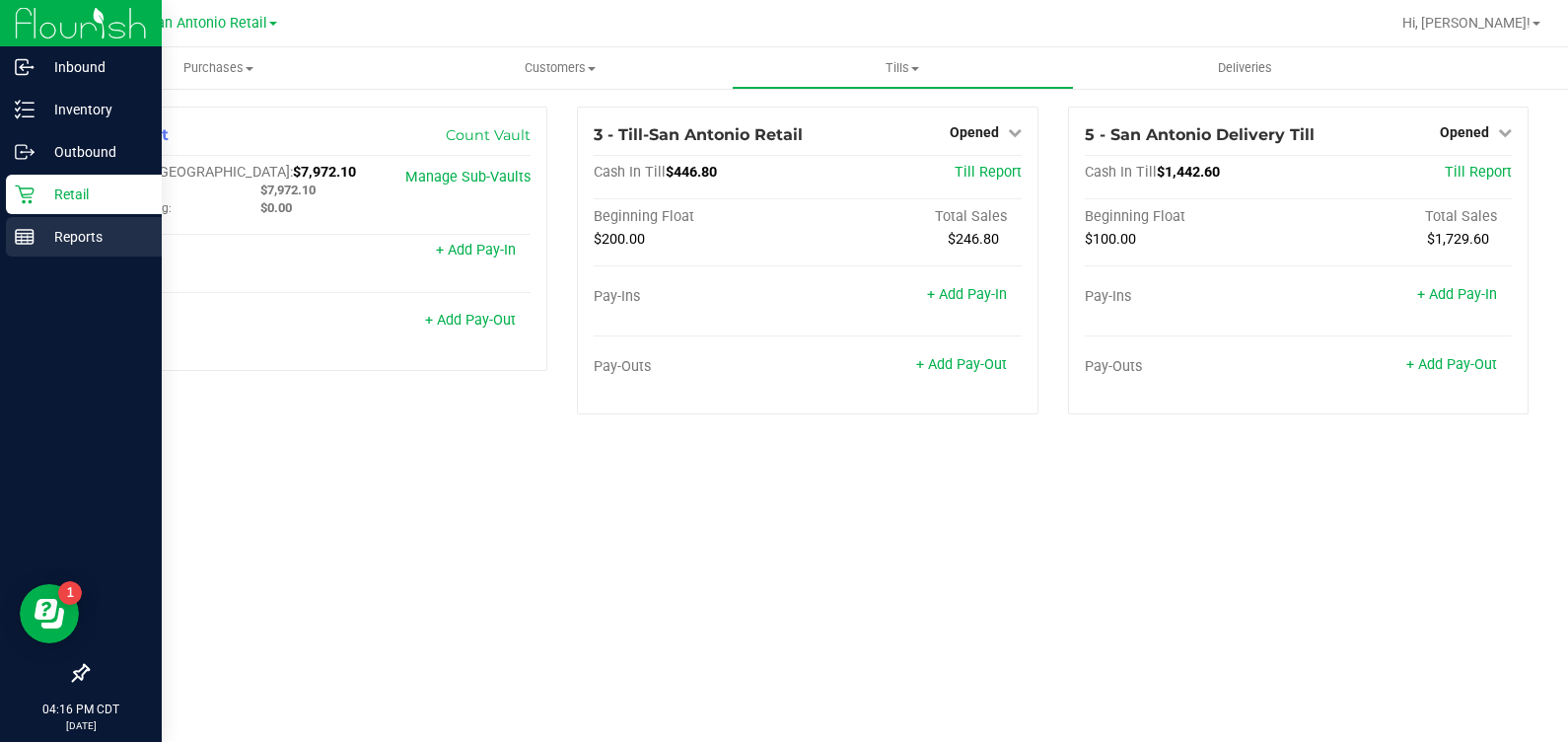 click on "Reports" at bounding box center (94, 237) 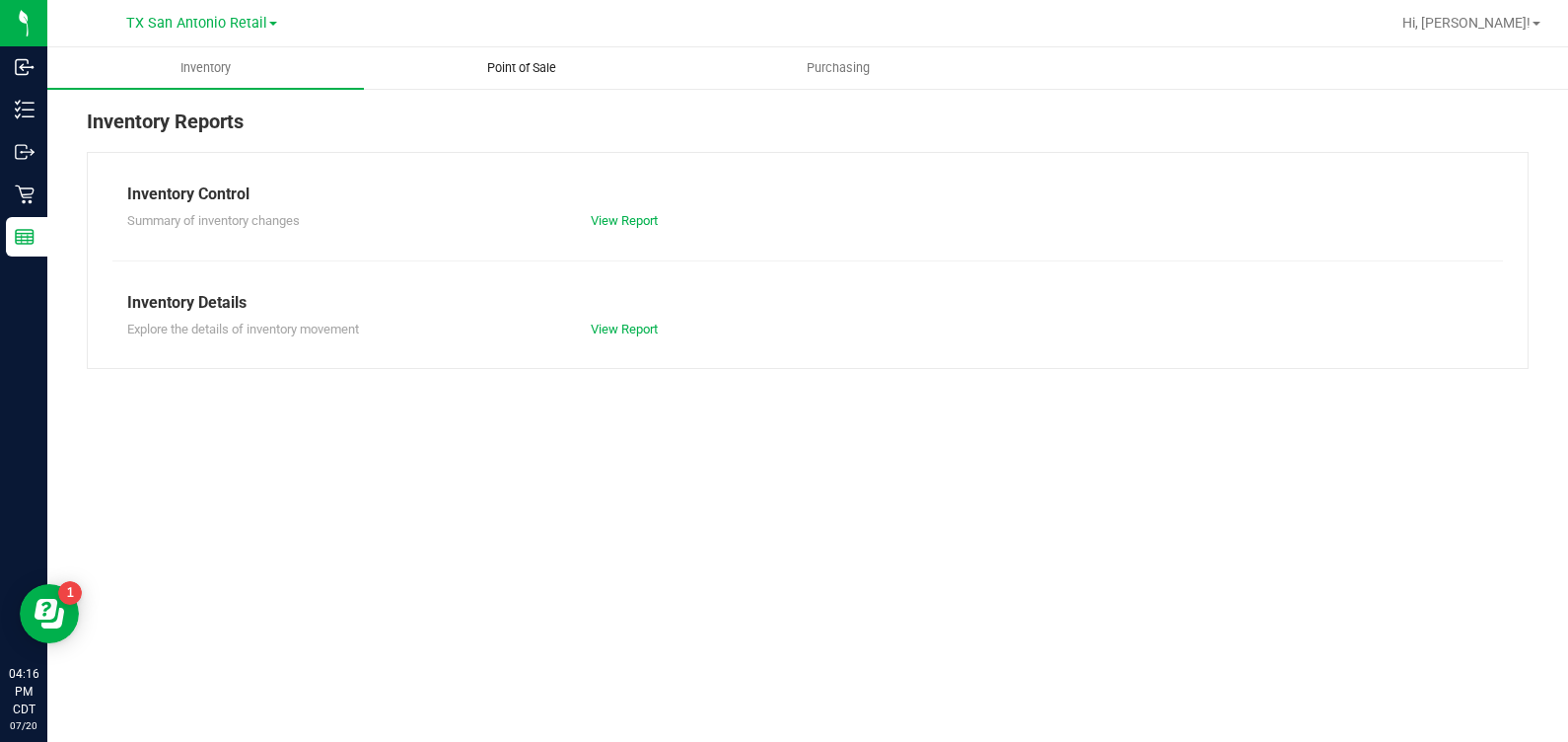 click on "Point of Sale" at bounding box center (522, 68) 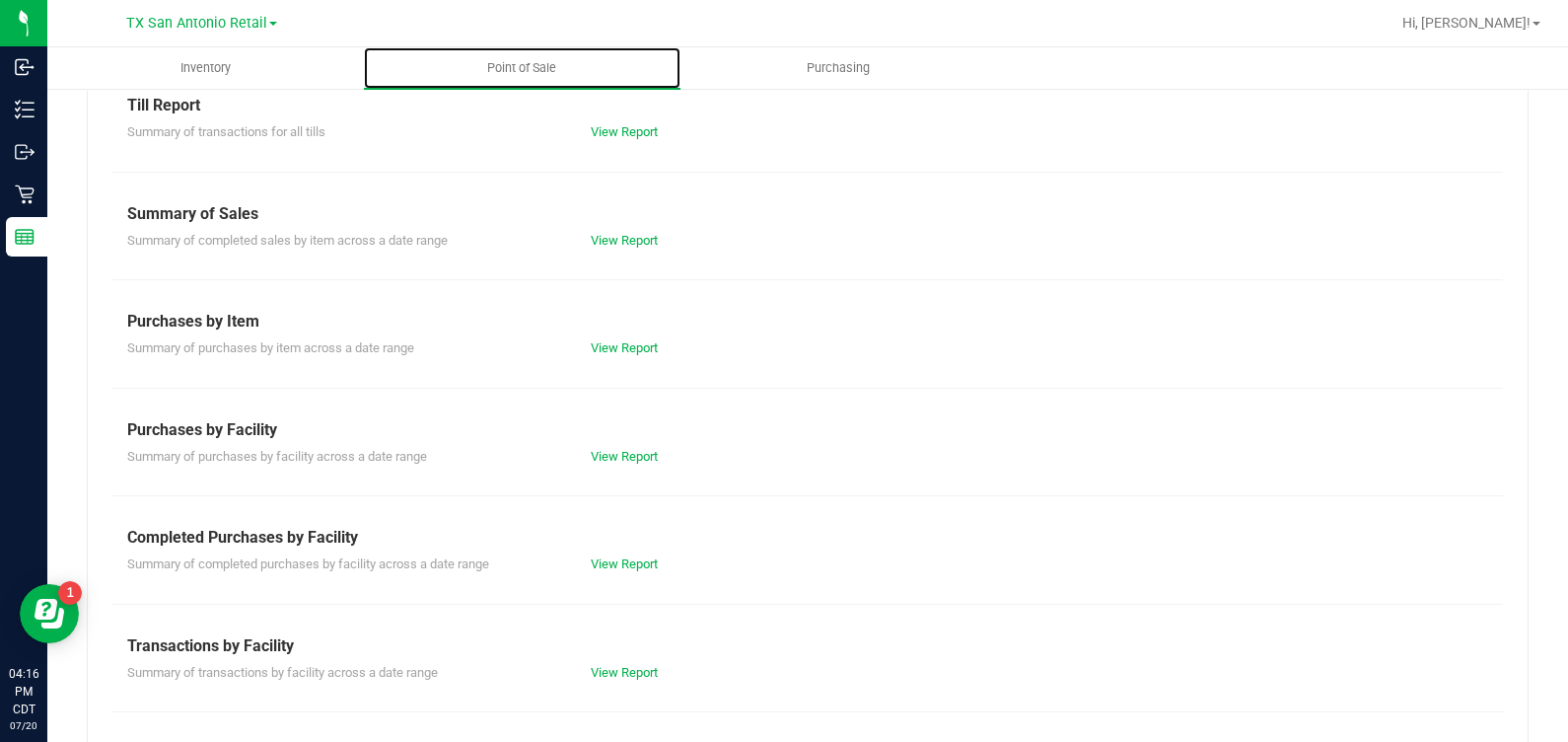 scroll, scrollTop: 122, scrollLeft: 0, axis: vertical 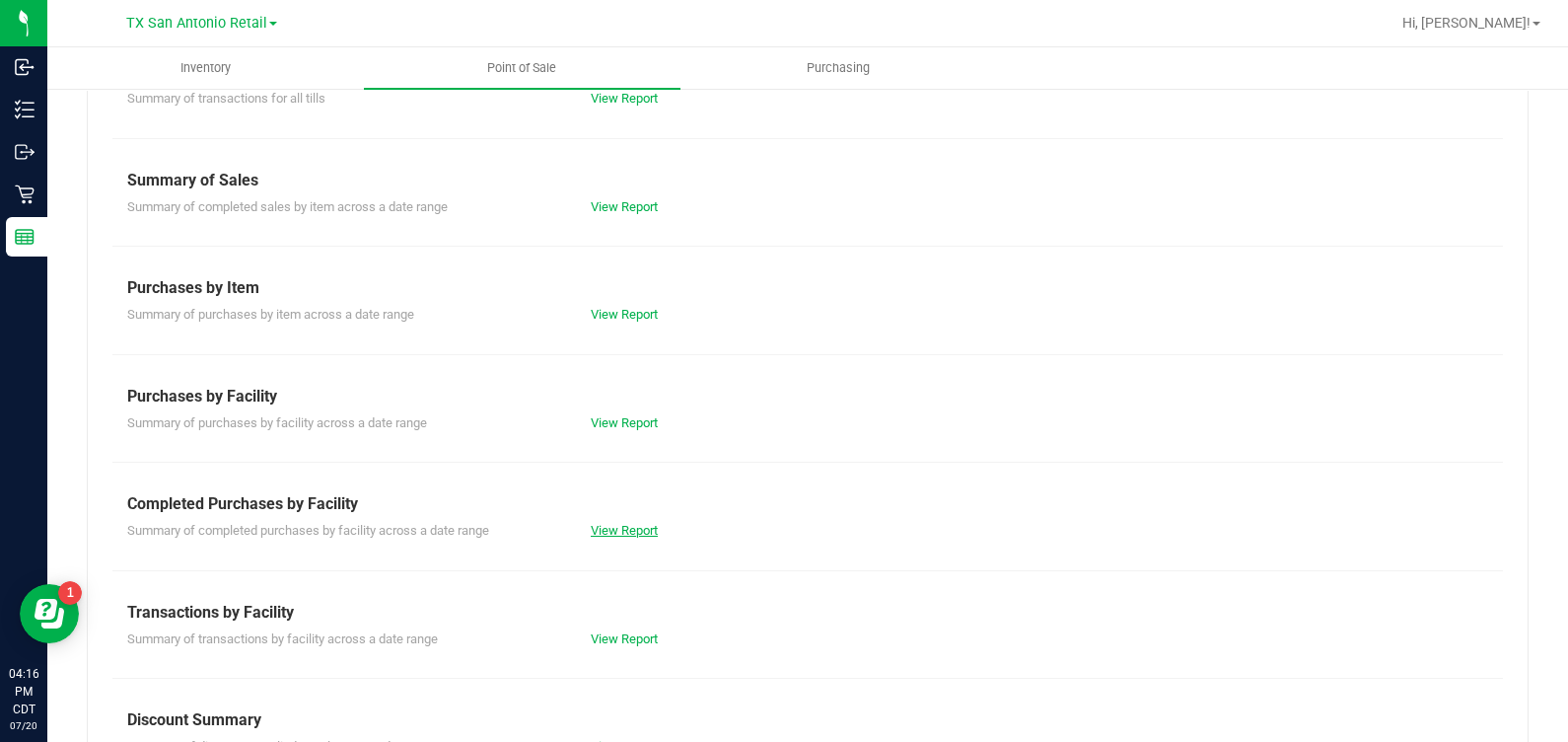 click on "View Report" at bounding box center (624, 530) 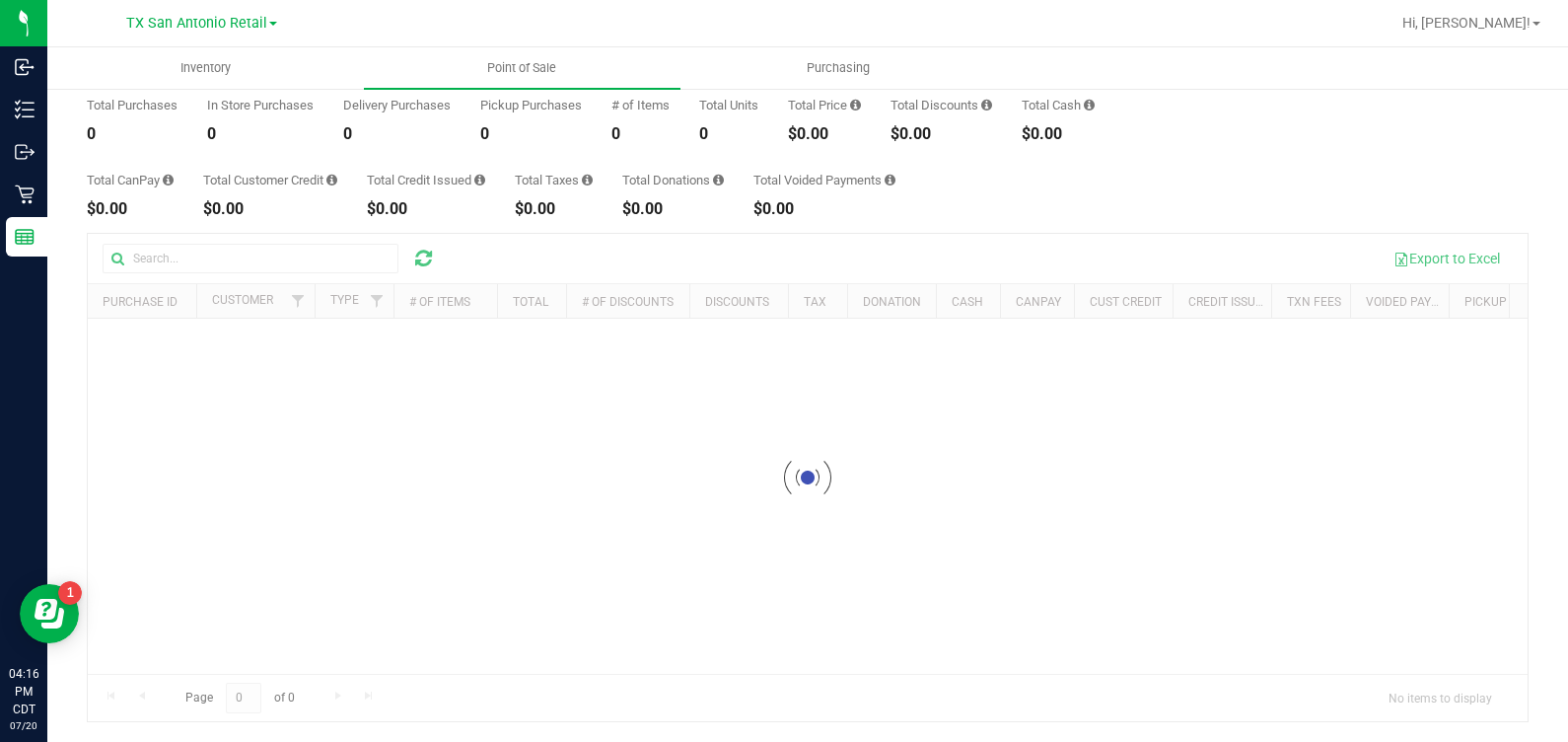 scroll, scrollTop: 0, scrollLeft: 0, axis: both 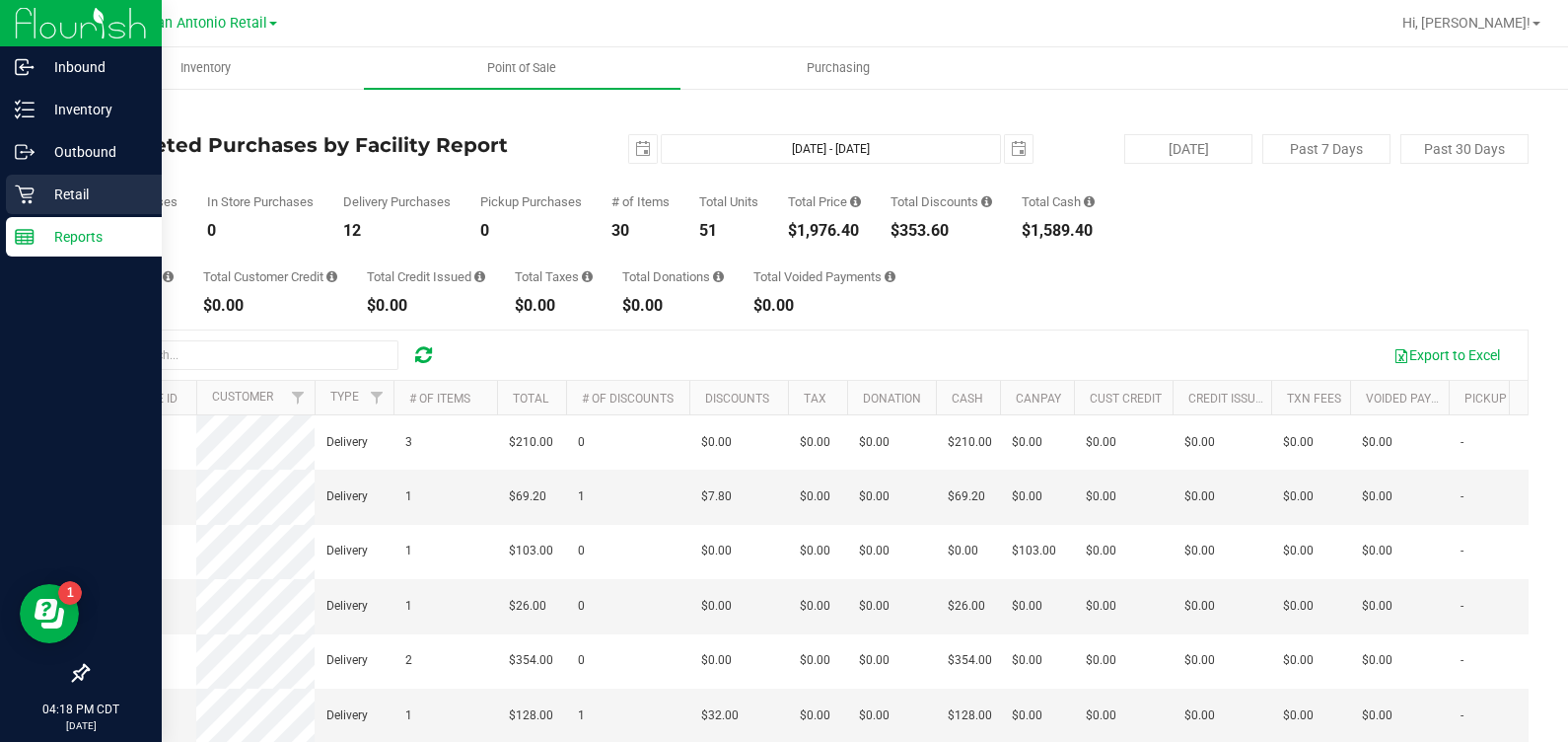 click on "Retail" at bounding box center (84, 194) 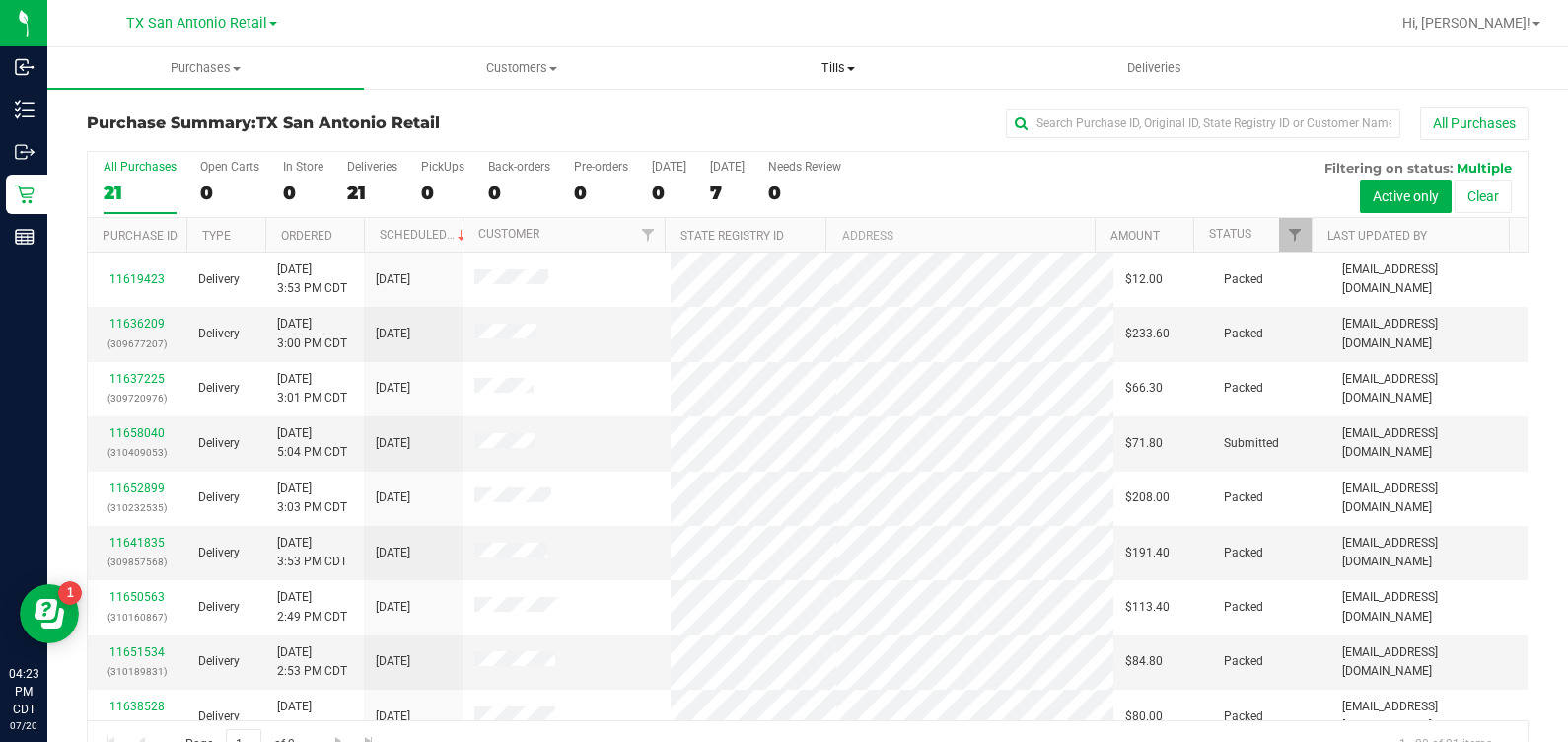 click on "Tills" at bounding box center [838, 68] 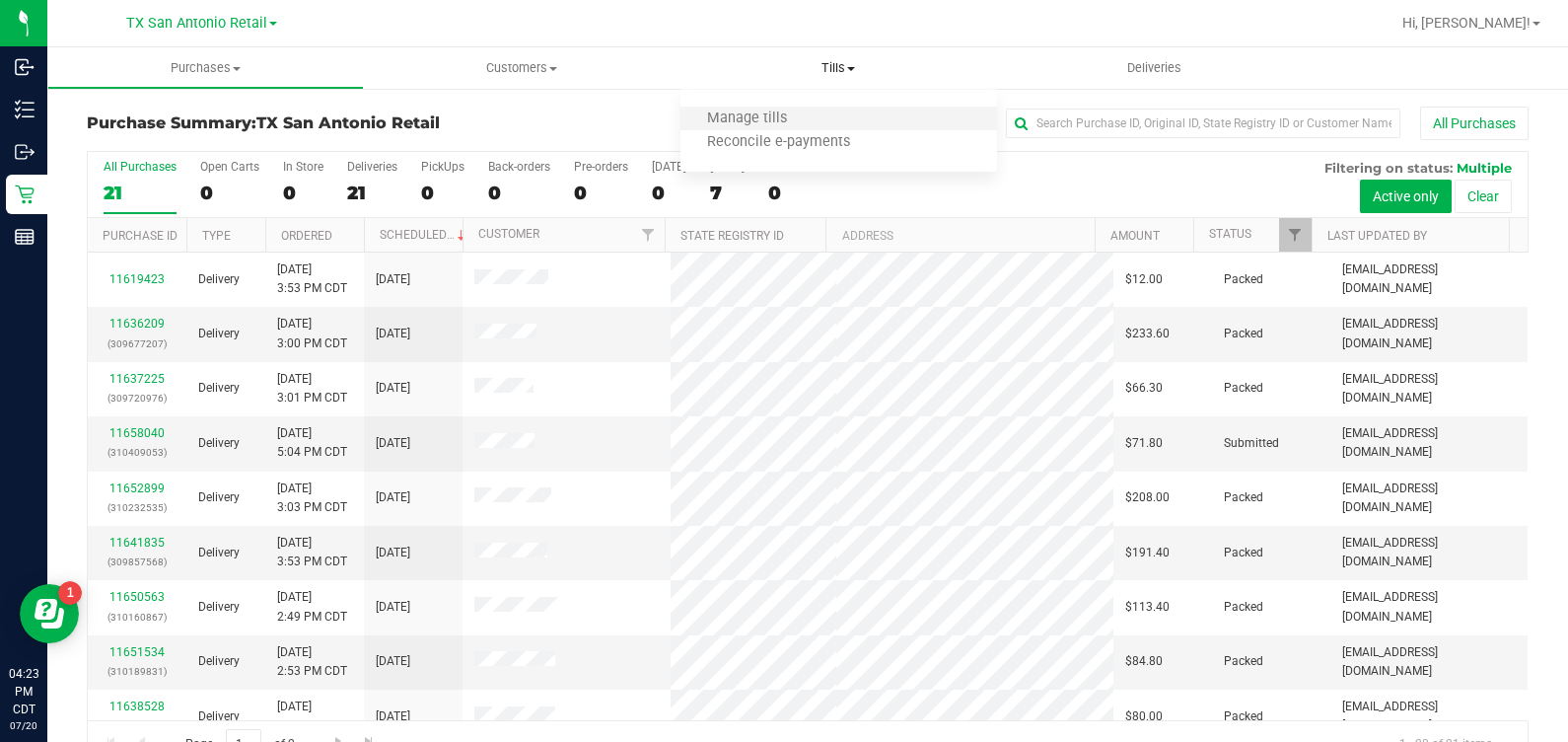 click on "Manage tills" at bounding box center [838, 119] 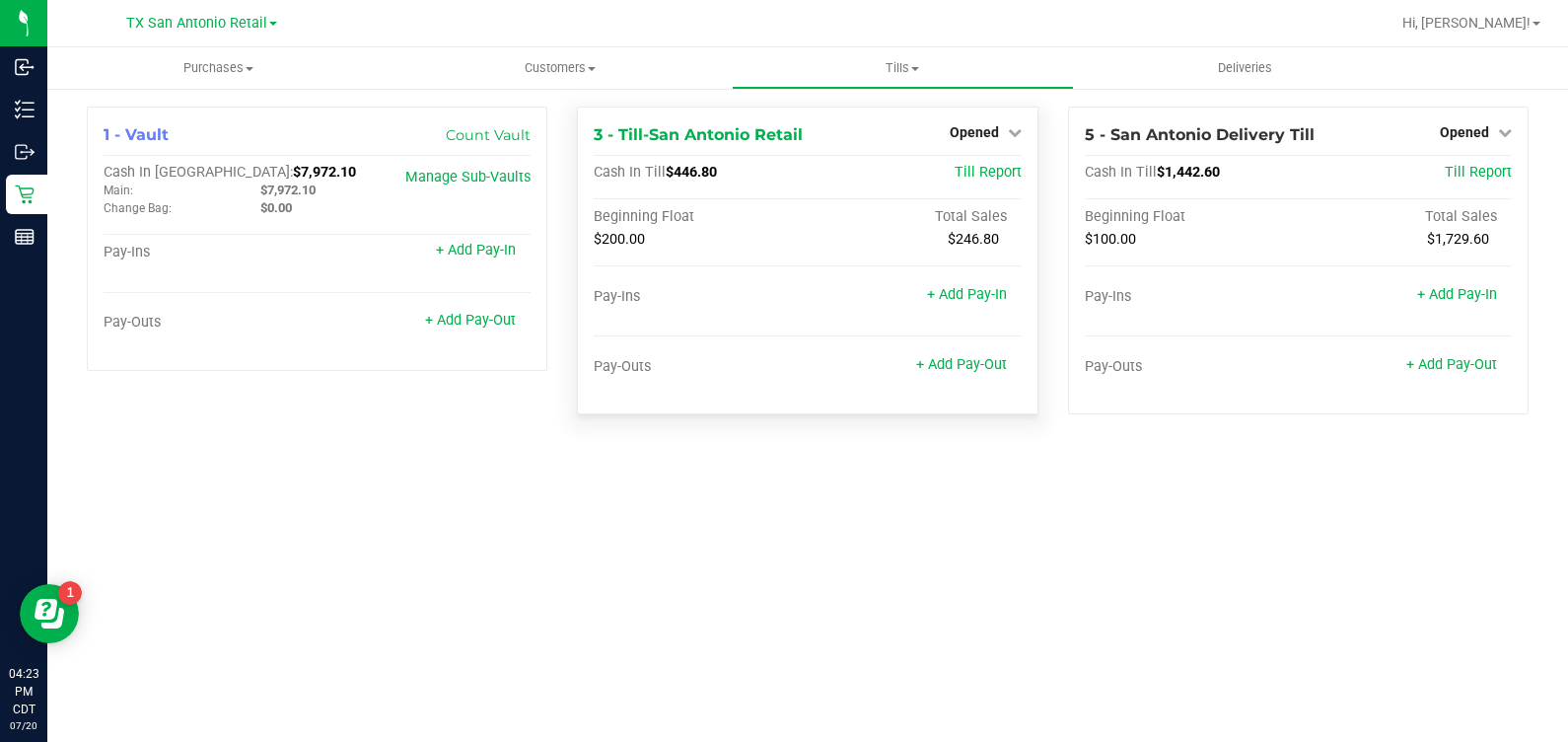 click on "Opened" at bounding box center (985, 132) 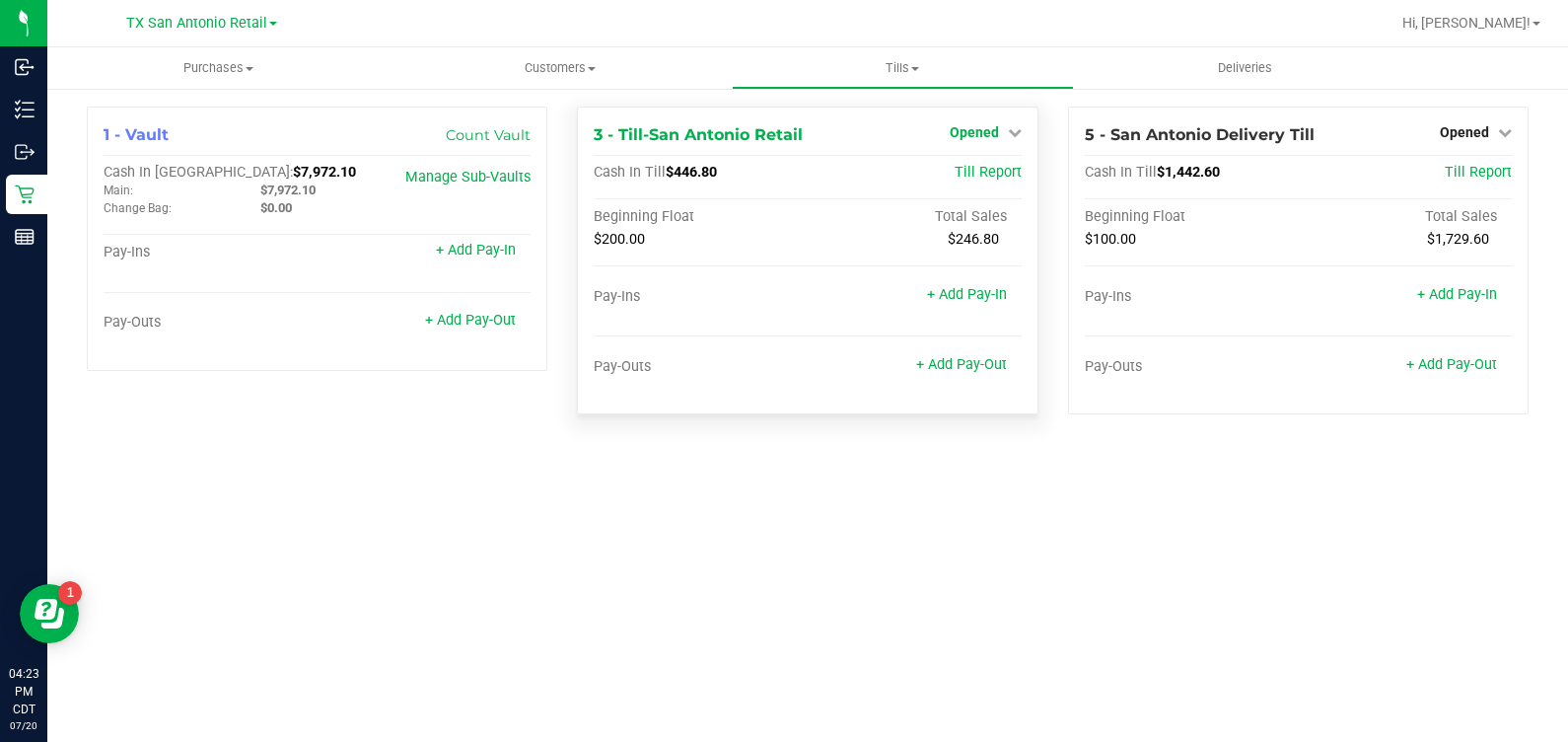 click on "Opened" at bounding box center [974, 132] 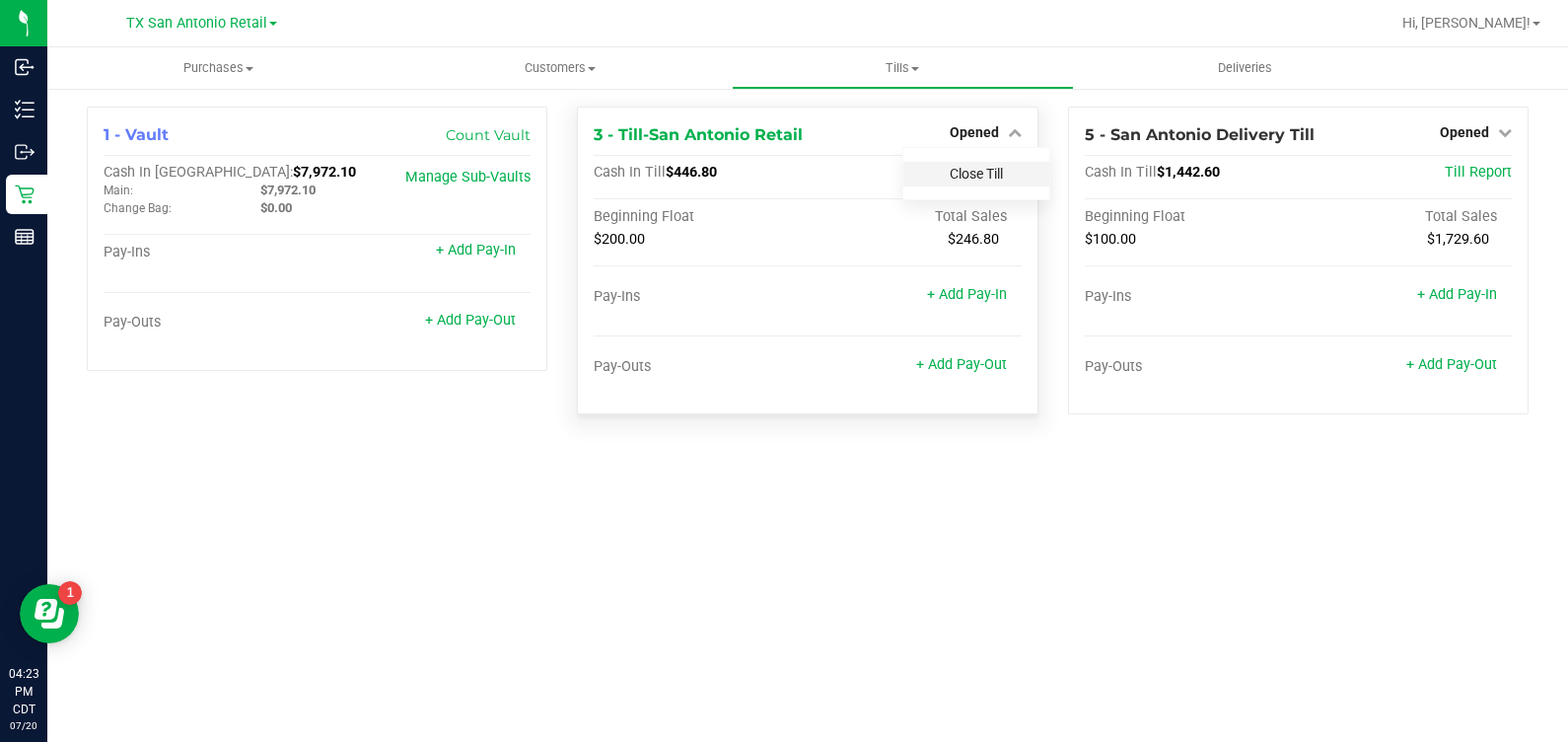 click on "Close Till" at bounding box center [976, 174] 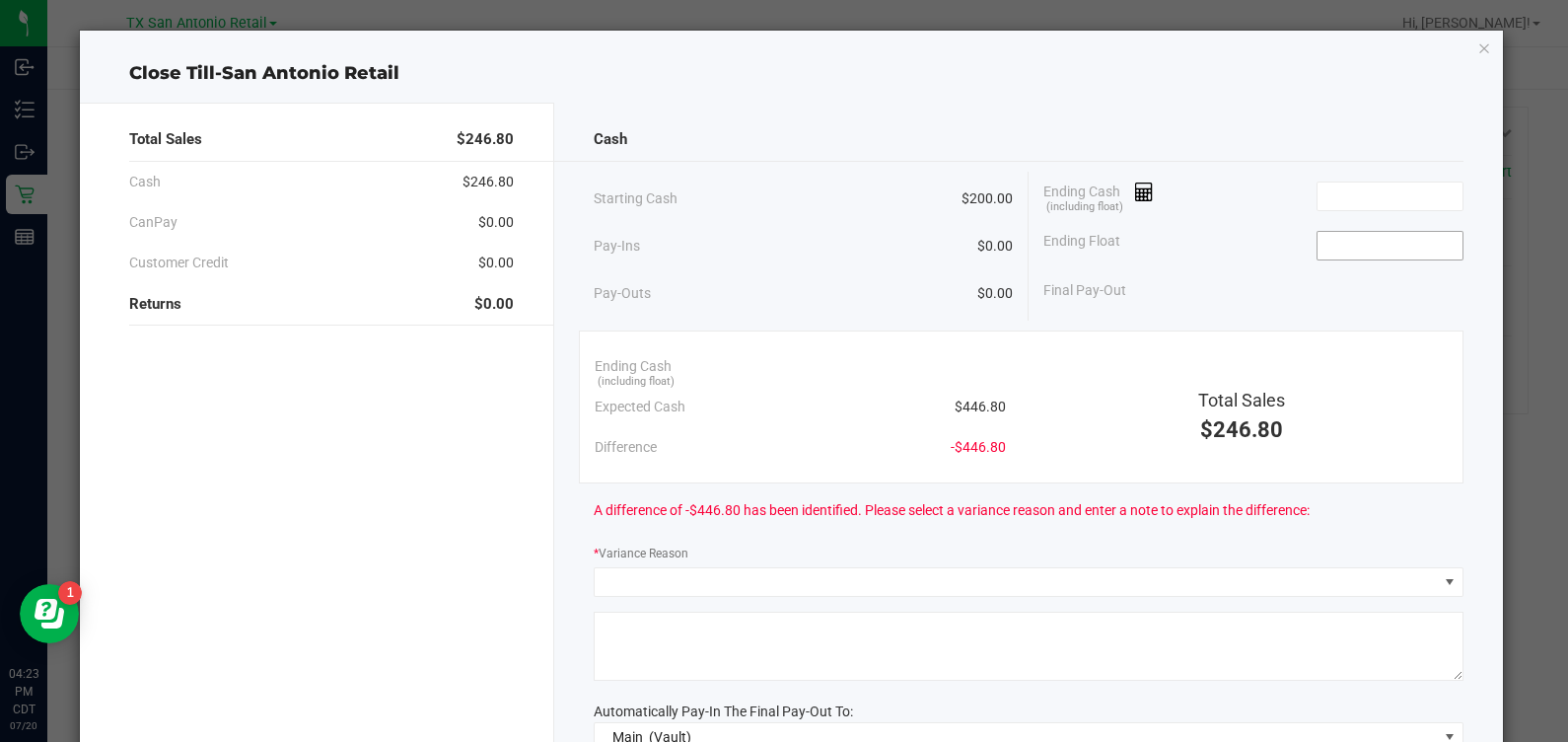 click at bounding box center [1390, 246] 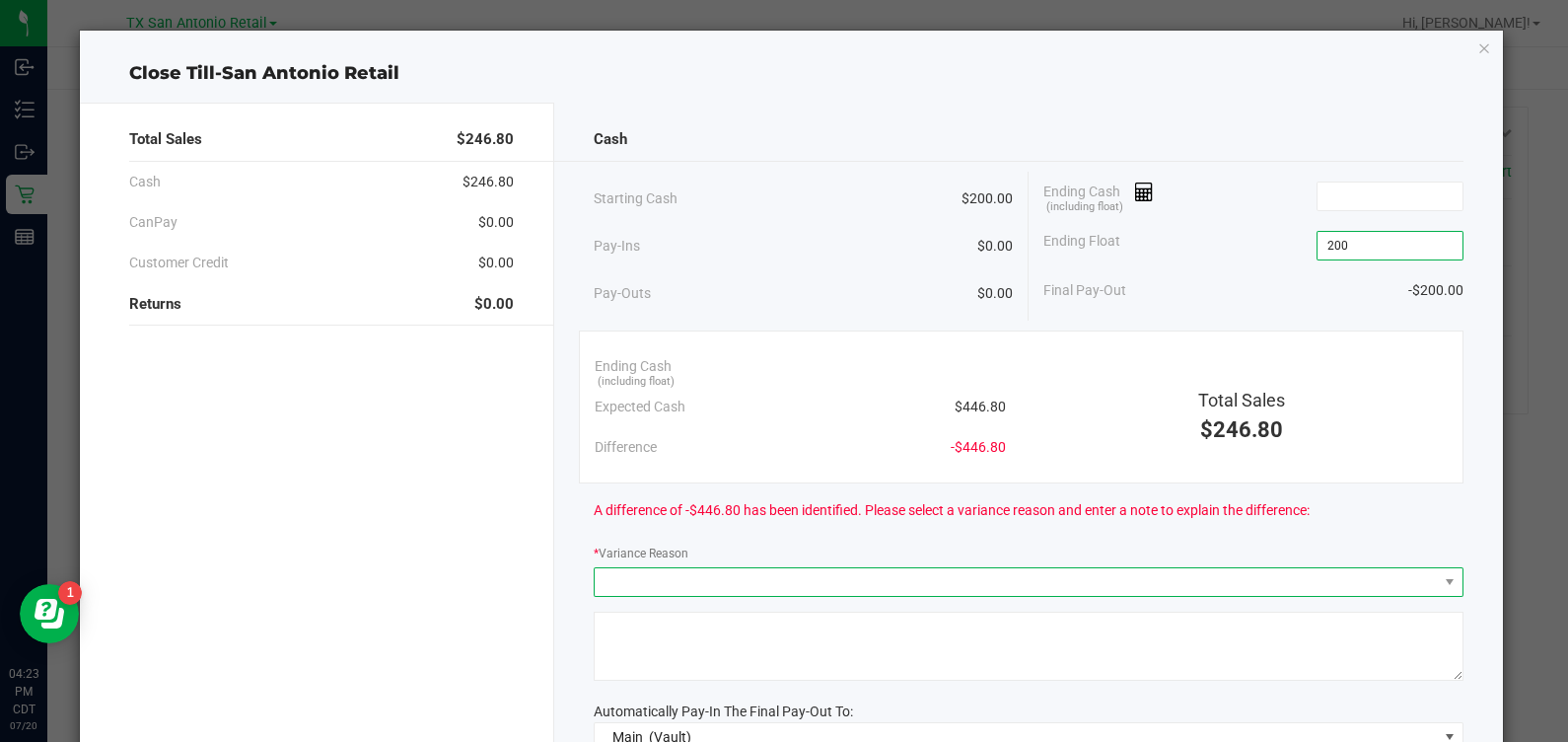 type on "$200.00" 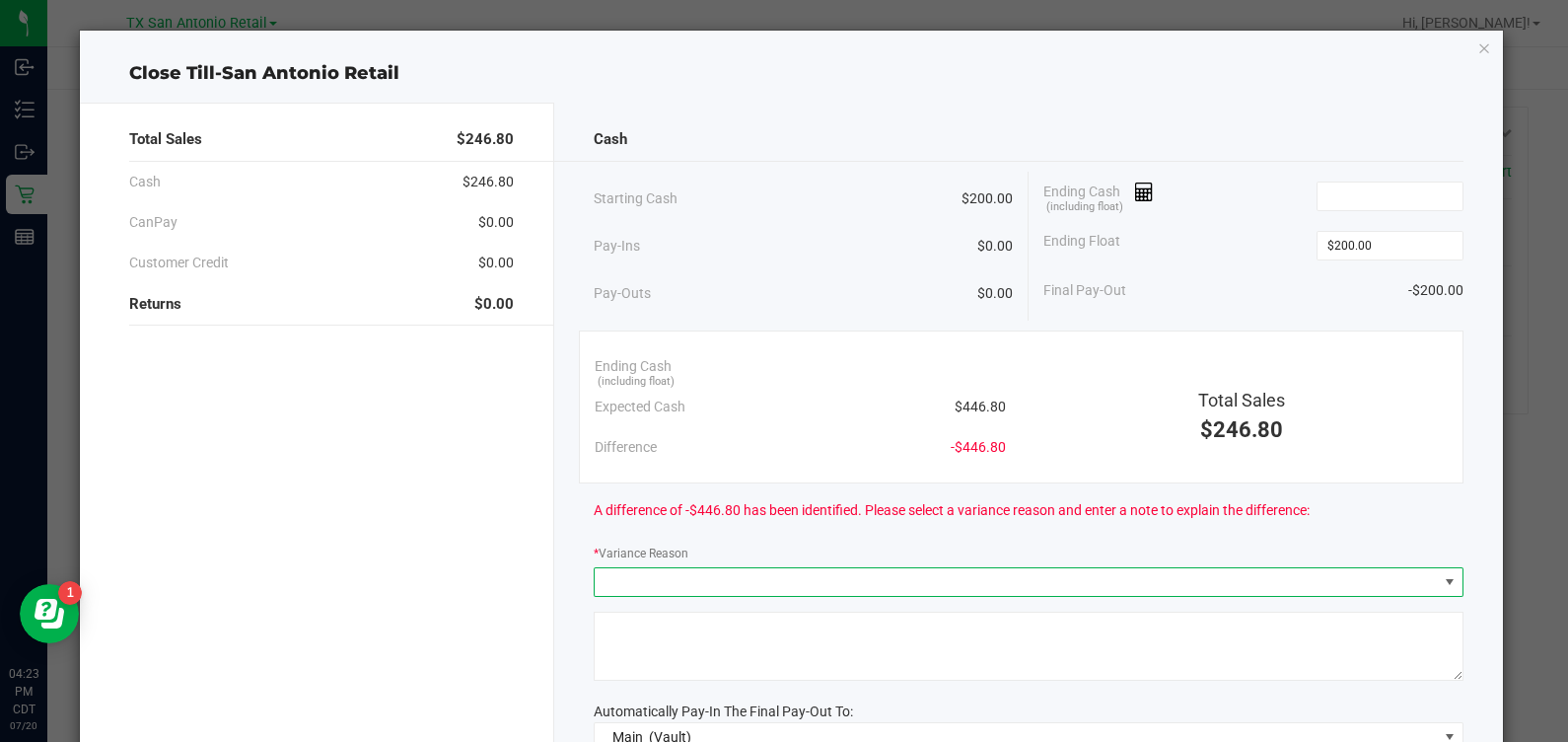 click at bounding box center (1016, 582) 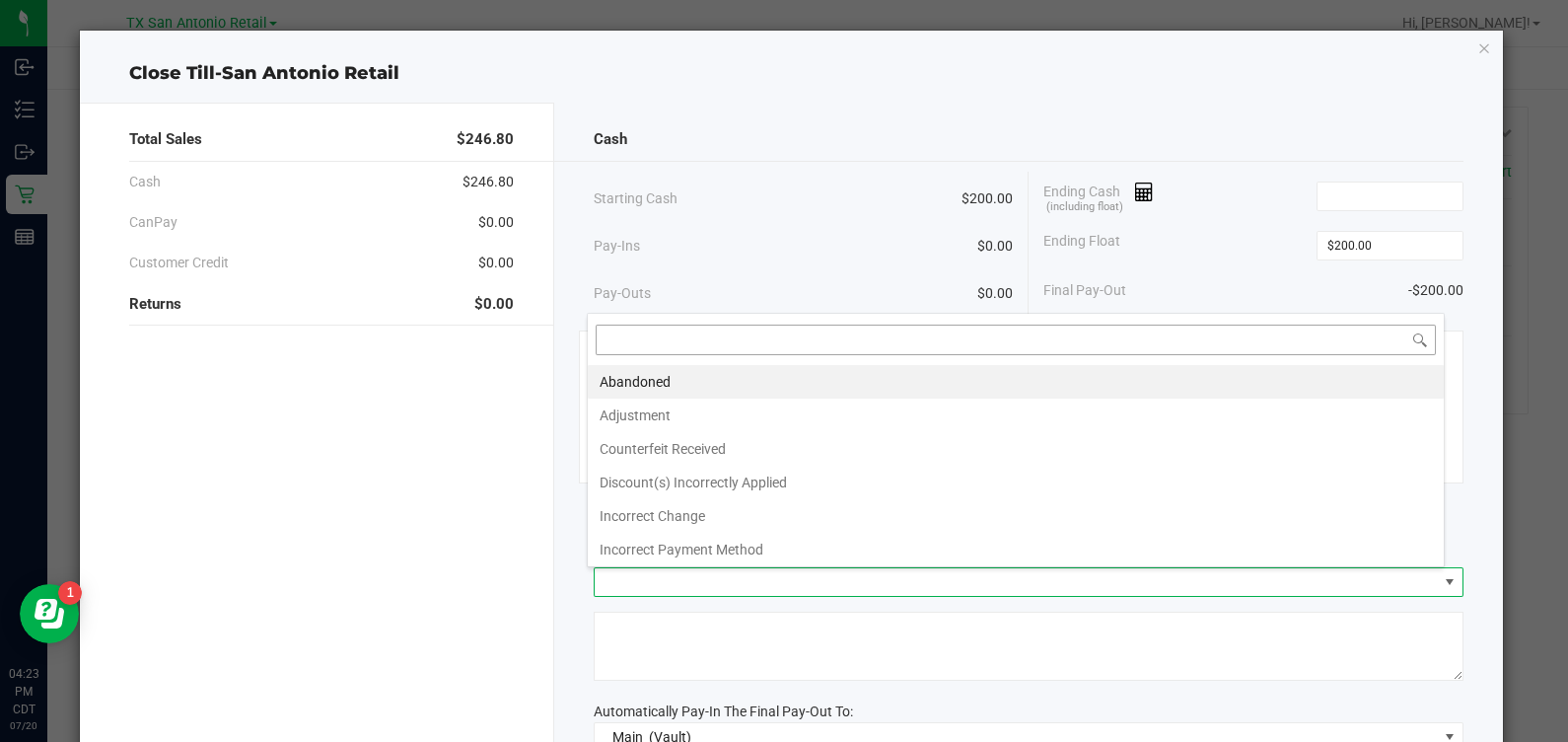 scroll, scrollTop: 98640, scrollLeft: 97757, axis: both 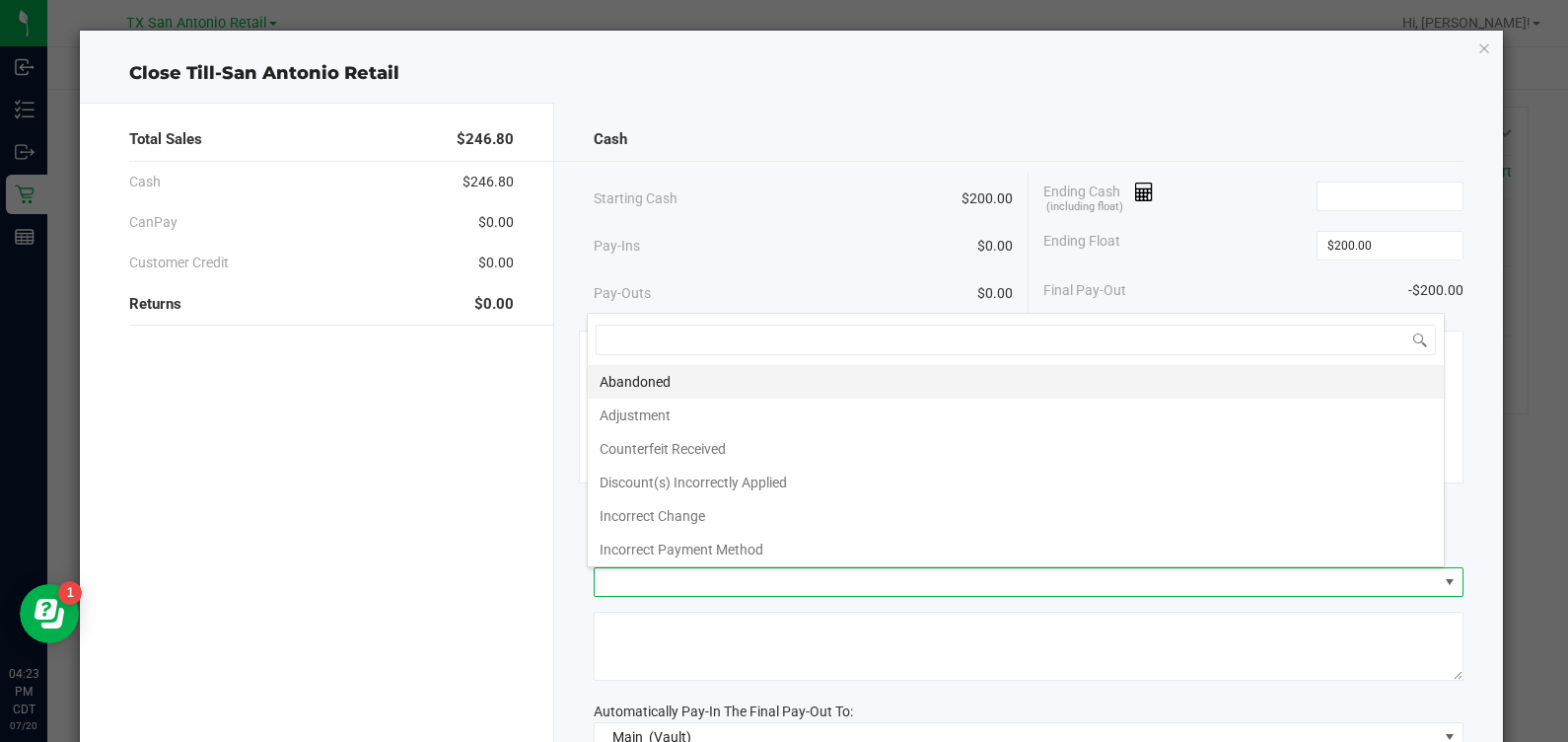 click on "Abandoned" at bounding box center (1016, 382) 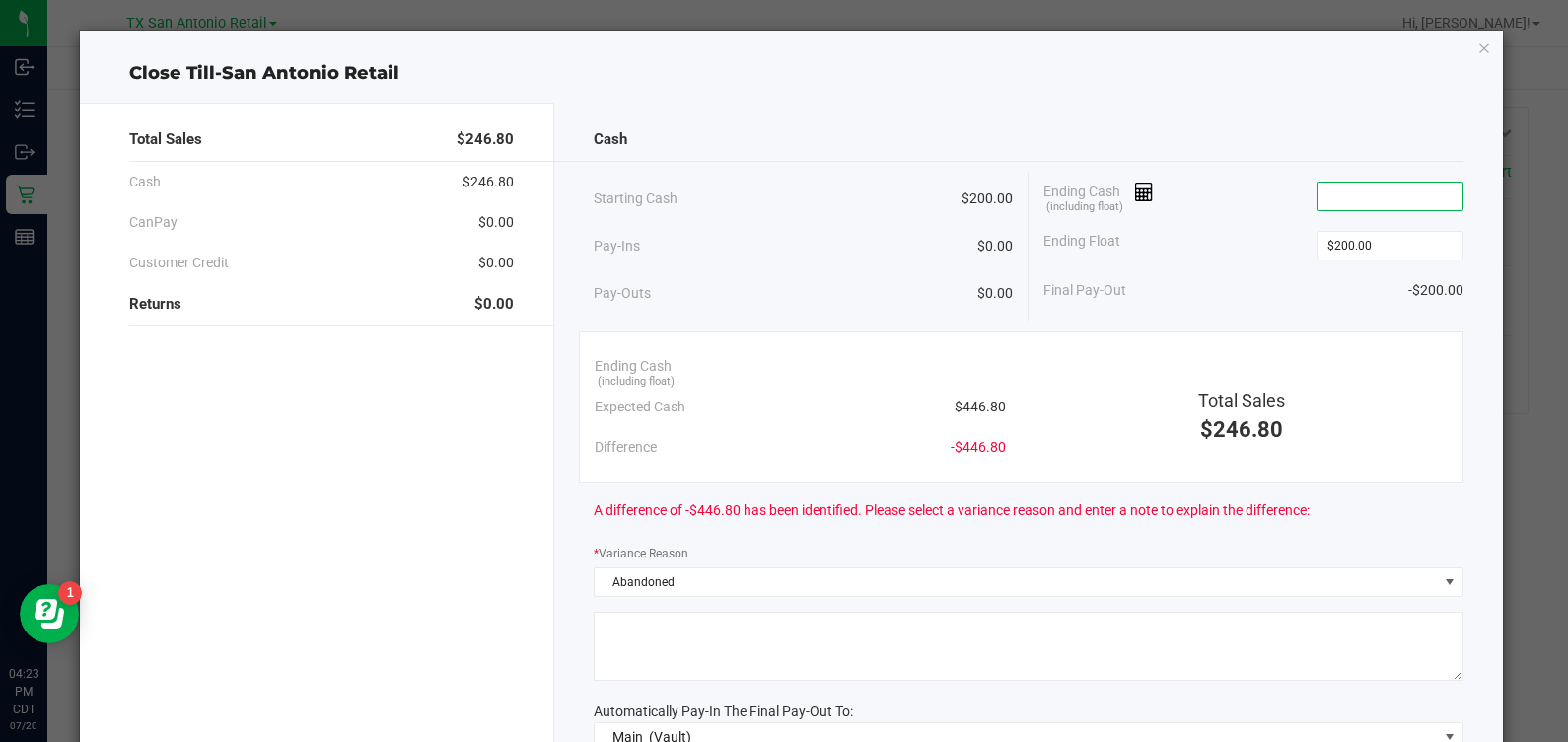 click at bounding box center [1390, 196] 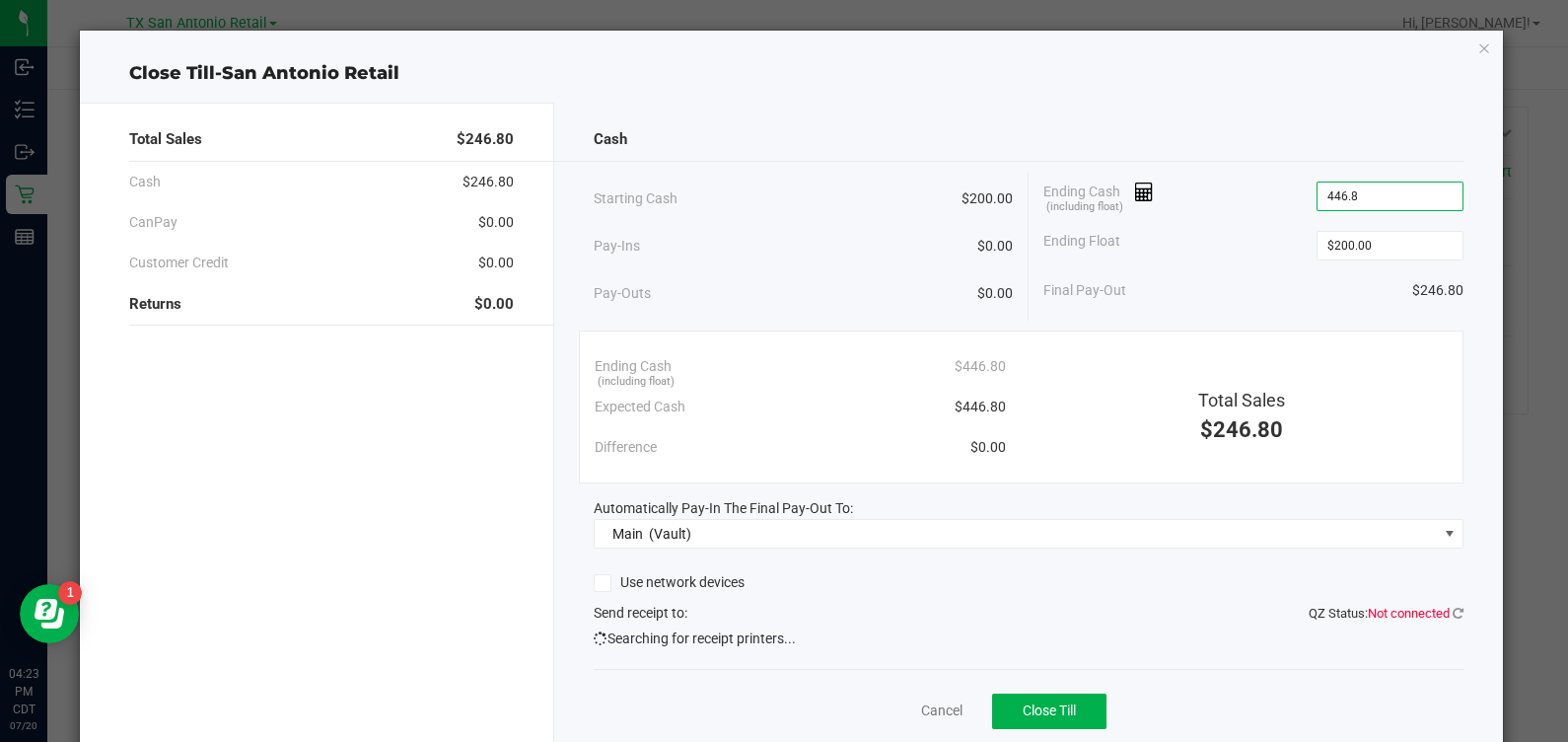 type on "$446.80" 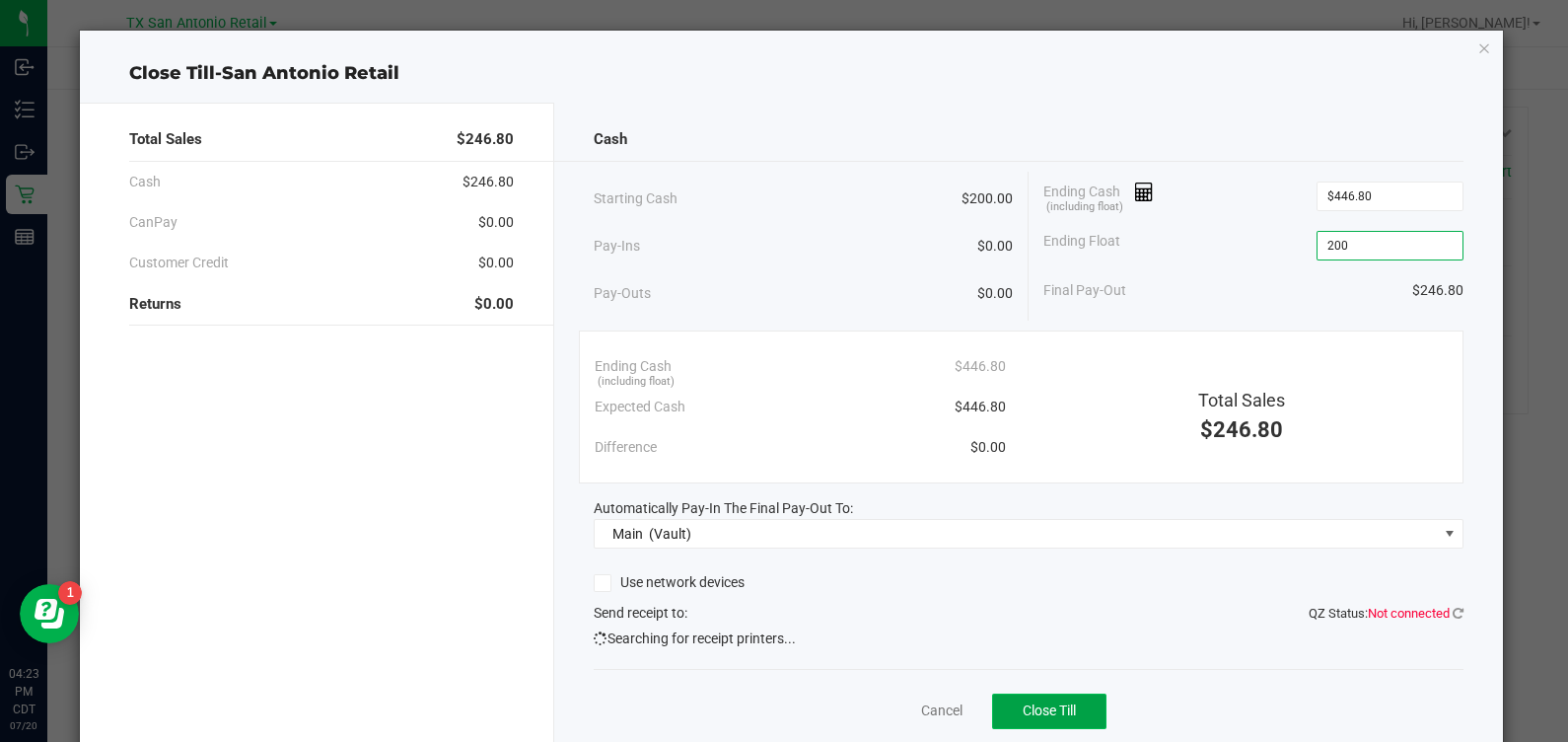 type on "$200.00" 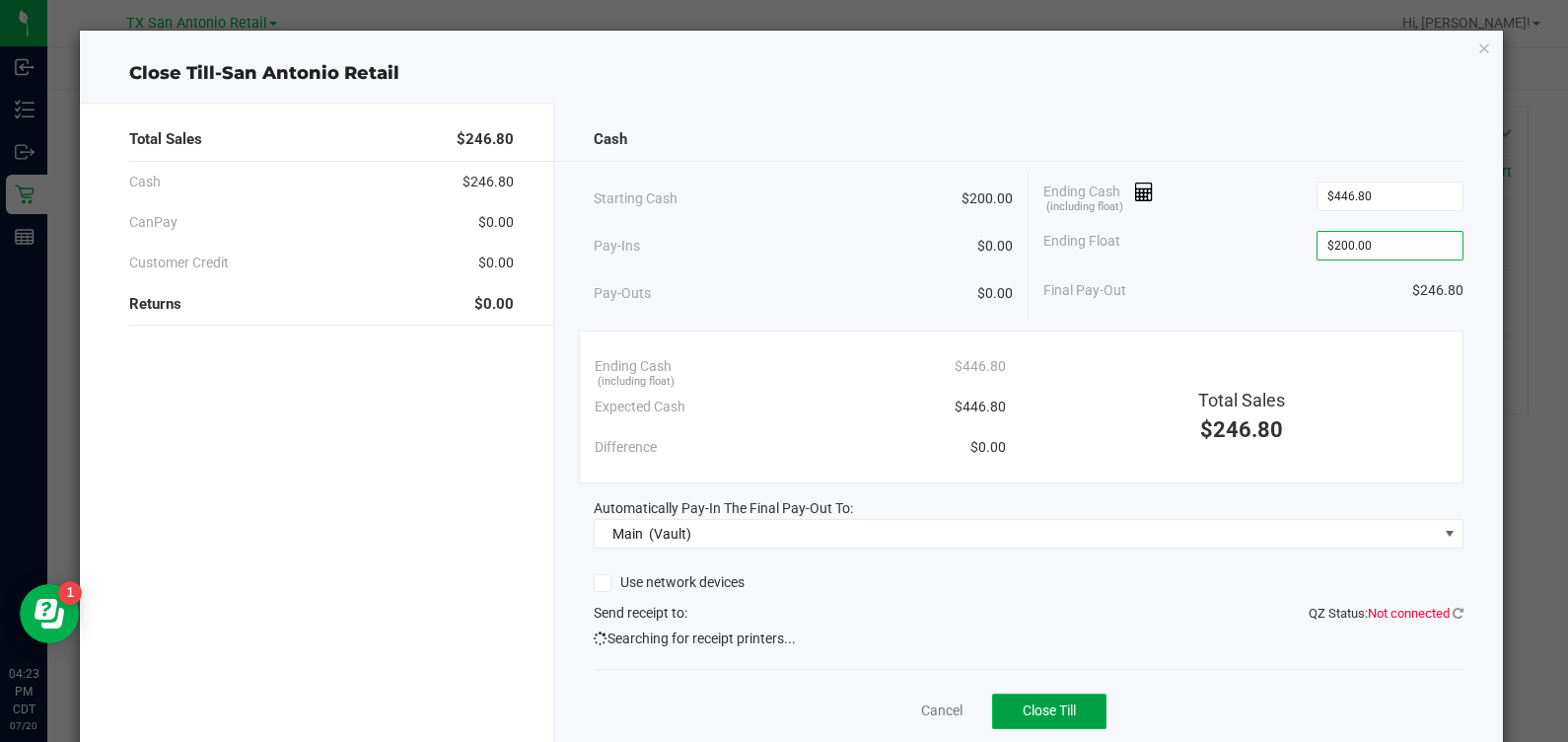 click on "Close Till" 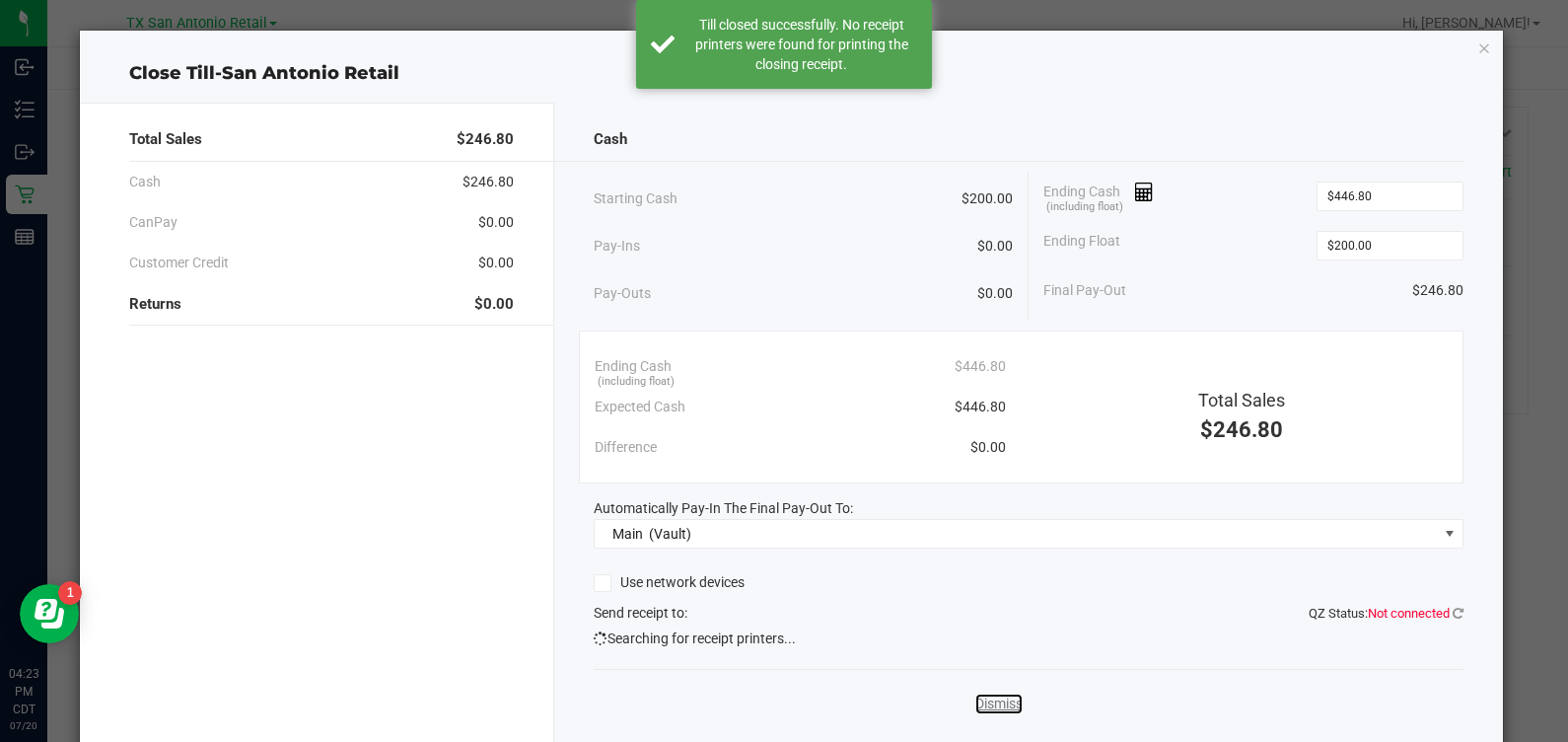 click on "Dismiss" 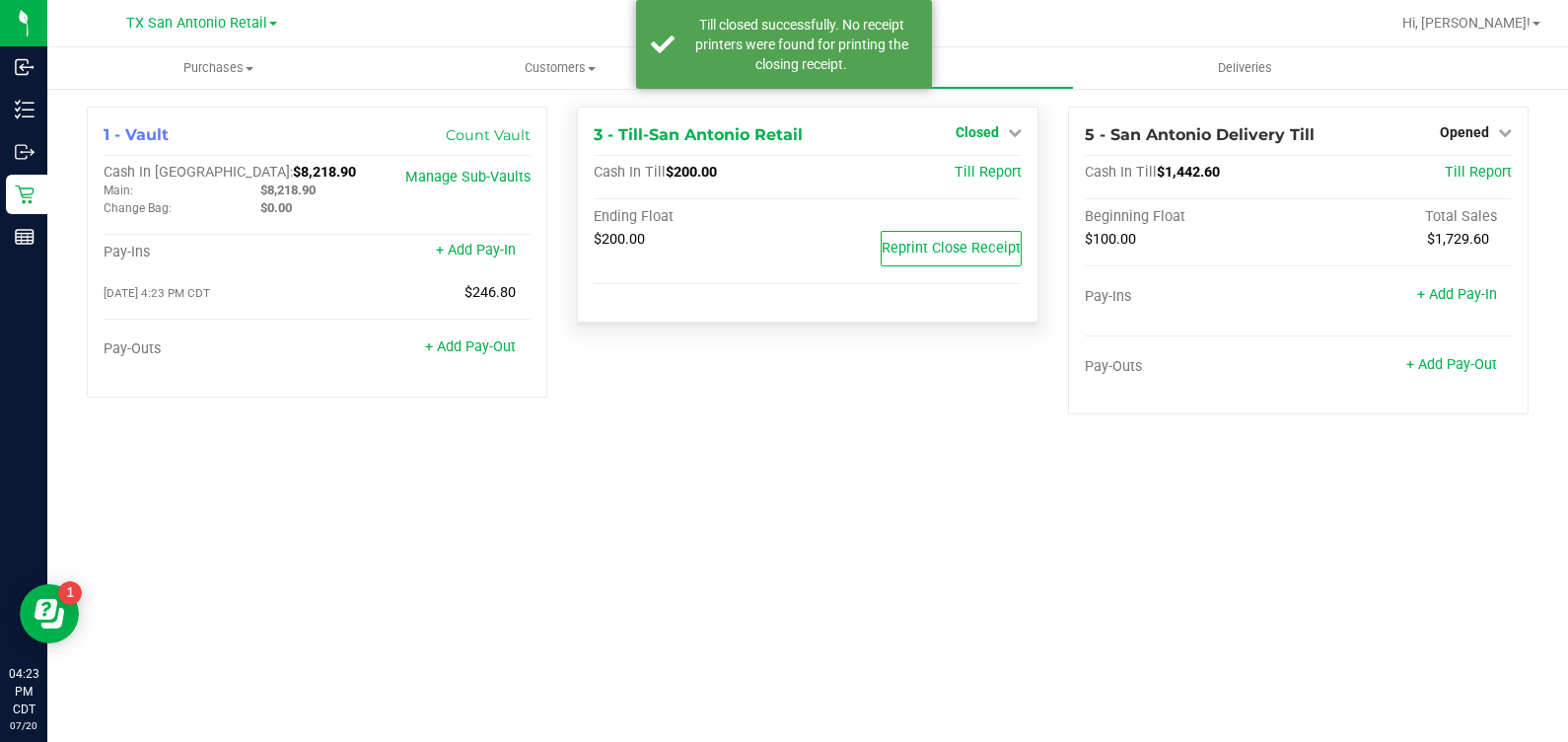 click at bounding box center [1015, 132] 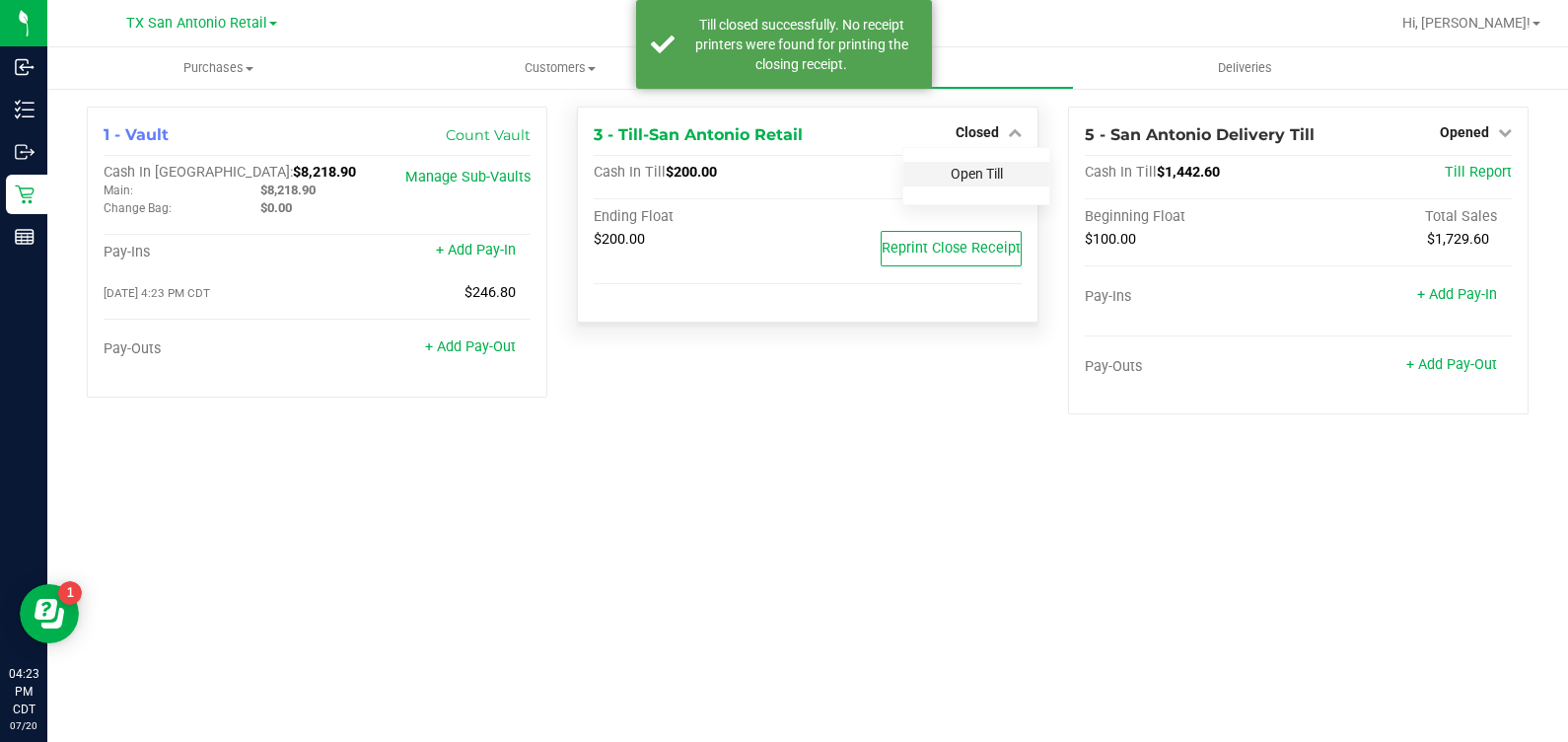 click on "Open Till" at bounding box center [976, 174] 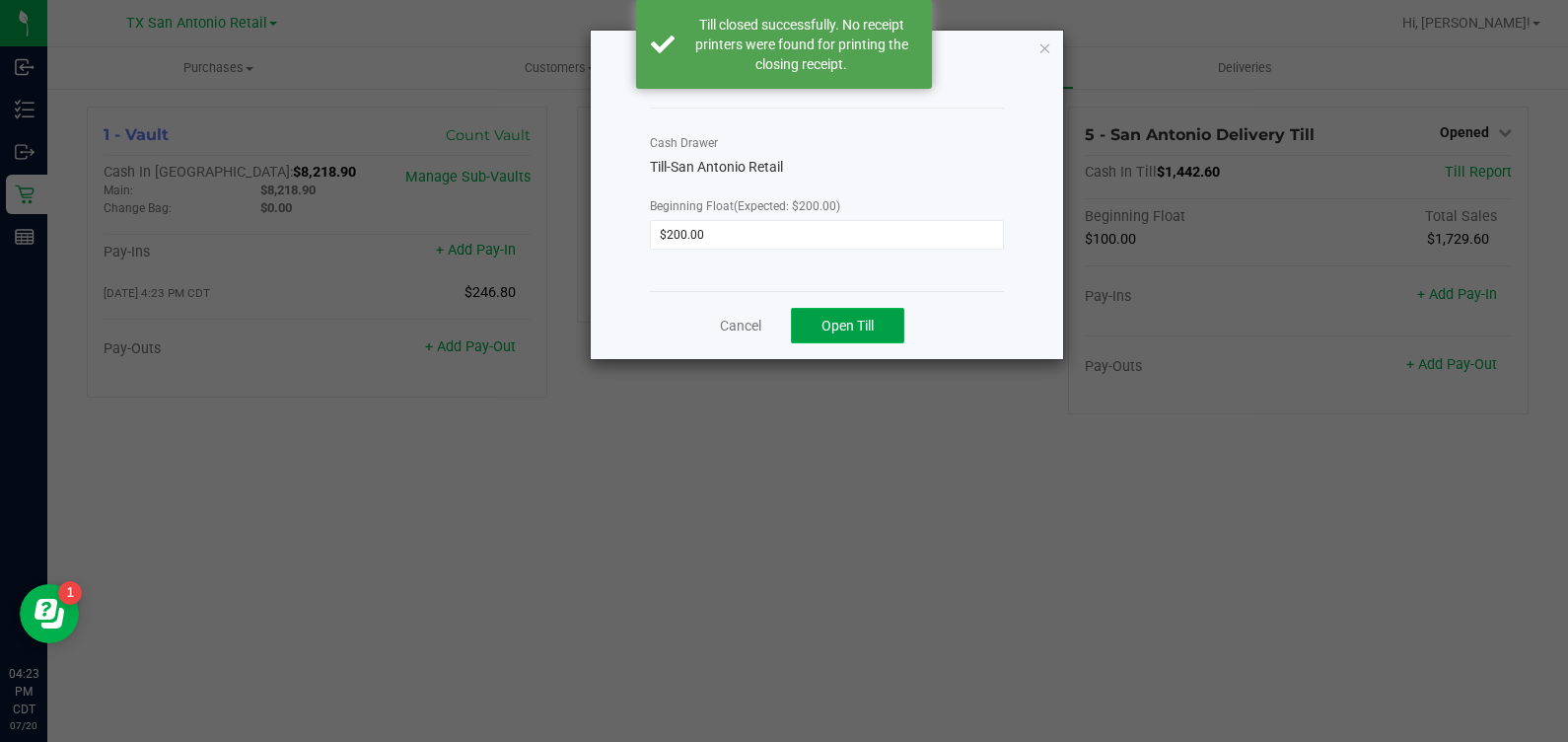 click on "Open Till" 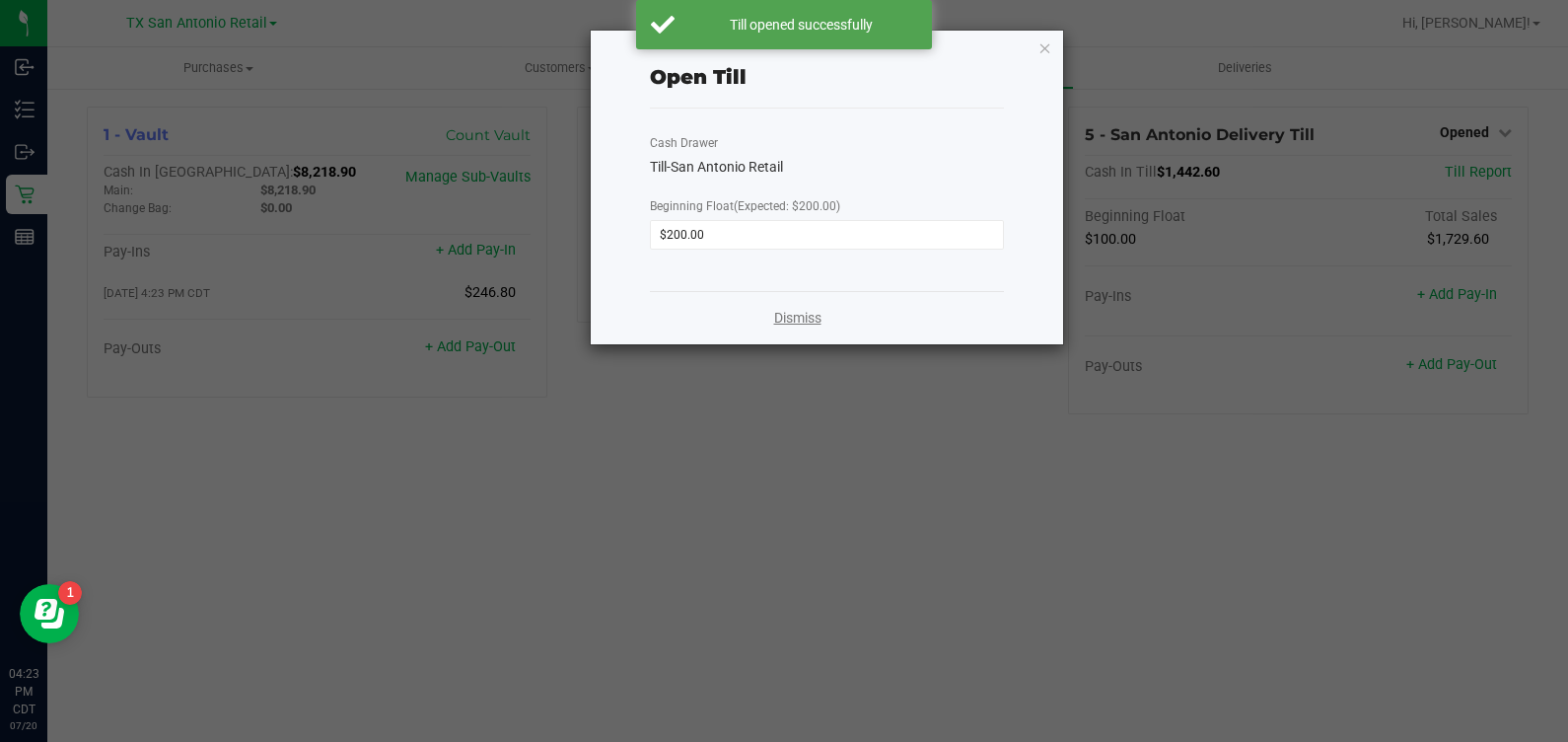 click on "Dismiss" 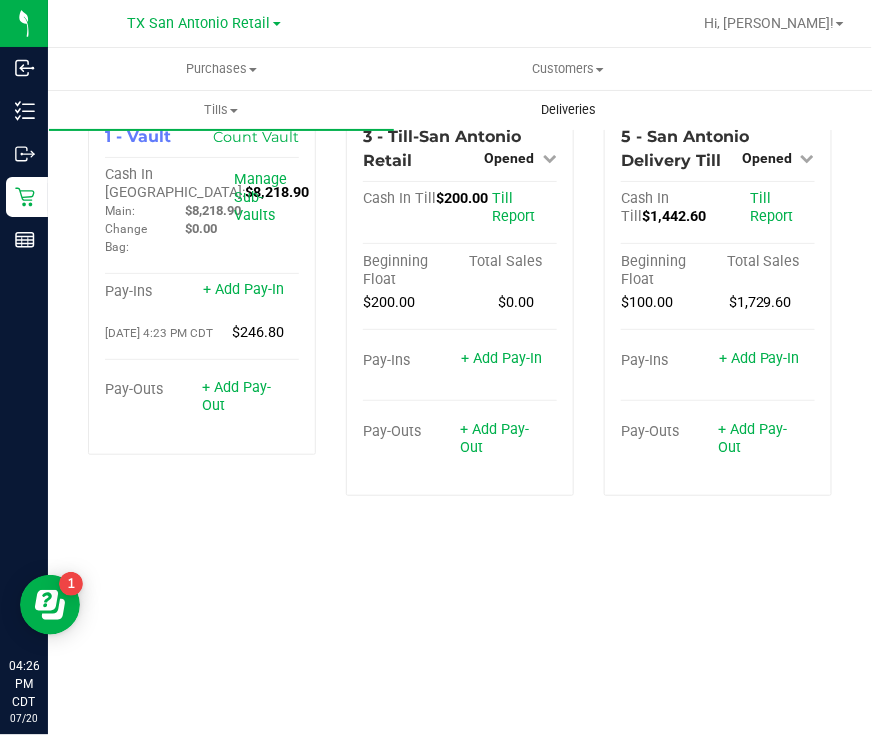 click on "Deliveries" at bounding box center [568, 110] 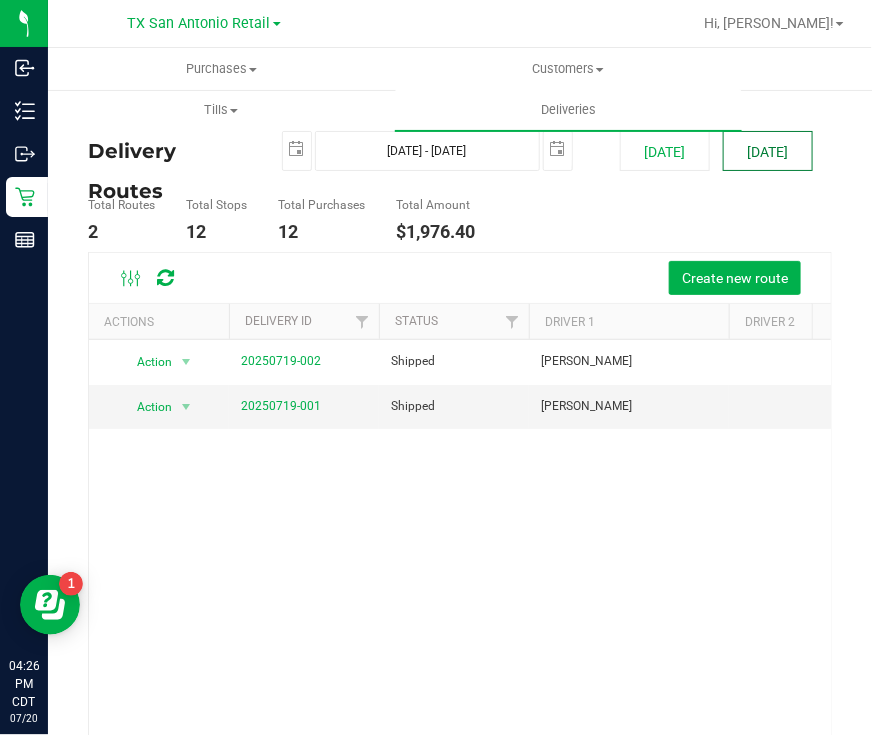 click on "[DATE]" at bounding box center [768, 151] 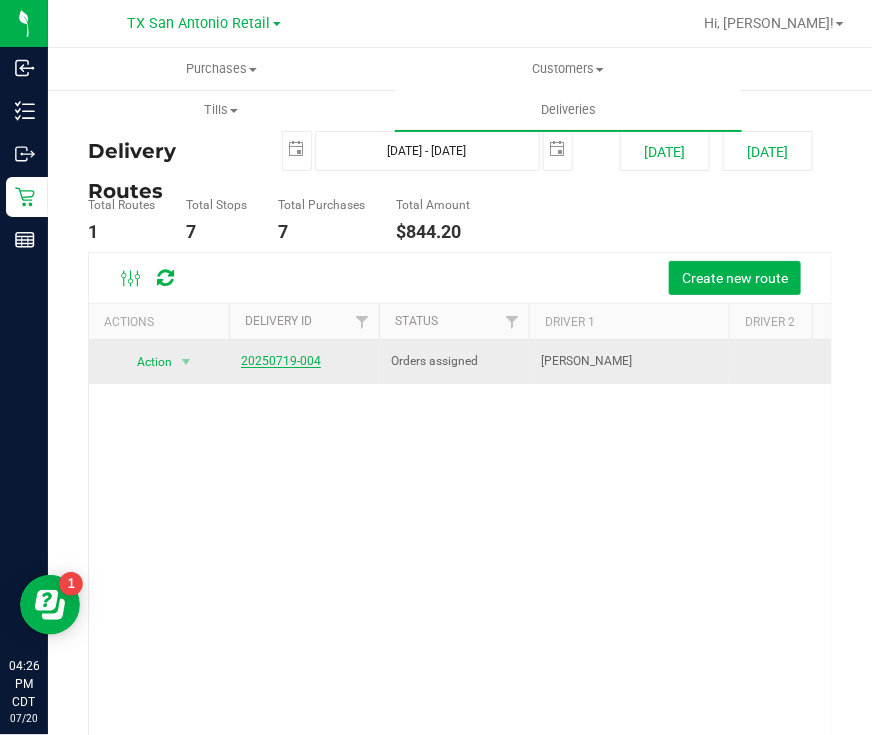 click on "20250719-004" at bounding box center (281, 361) 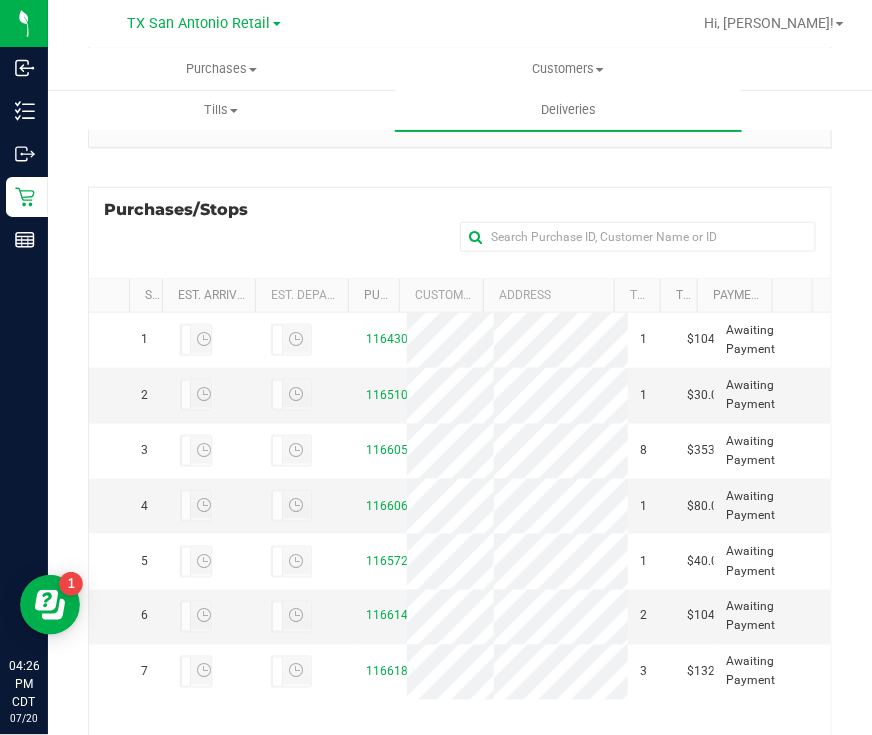 scroll, scrollTop: 375, scrollLeft: 0, axis: vertical 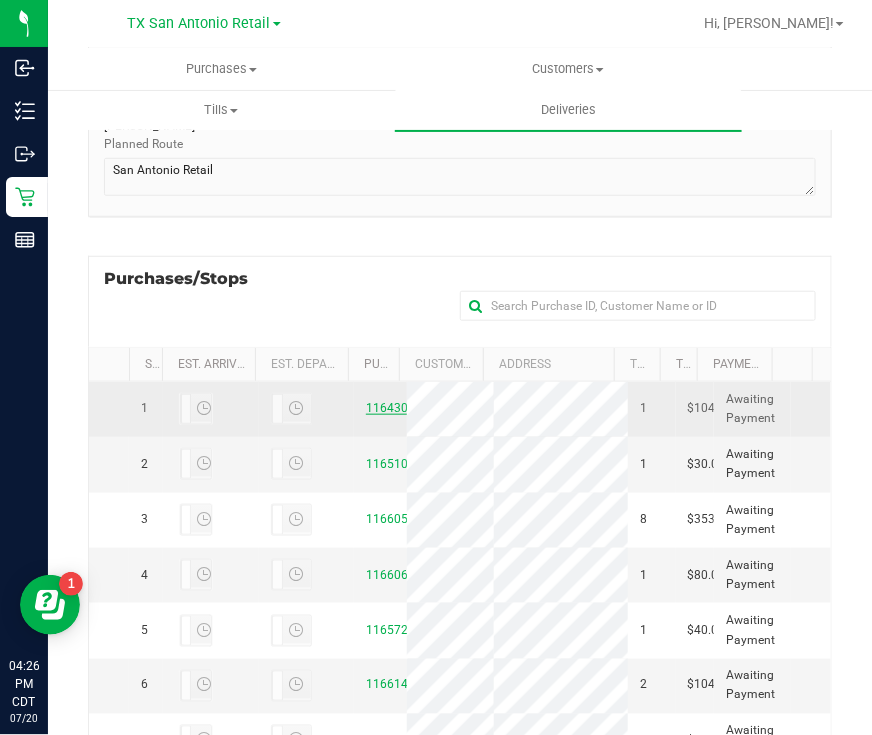 click on "11643022" at bounding box center [394, 408] 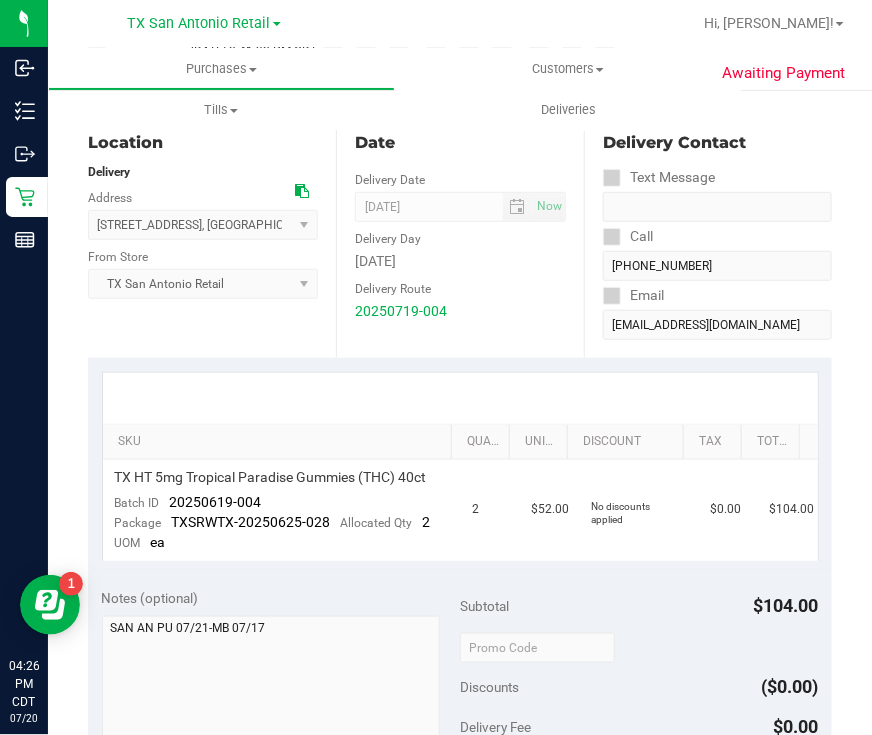 scroll, scrollTop: 0, scrollLeft: 0, axis: both 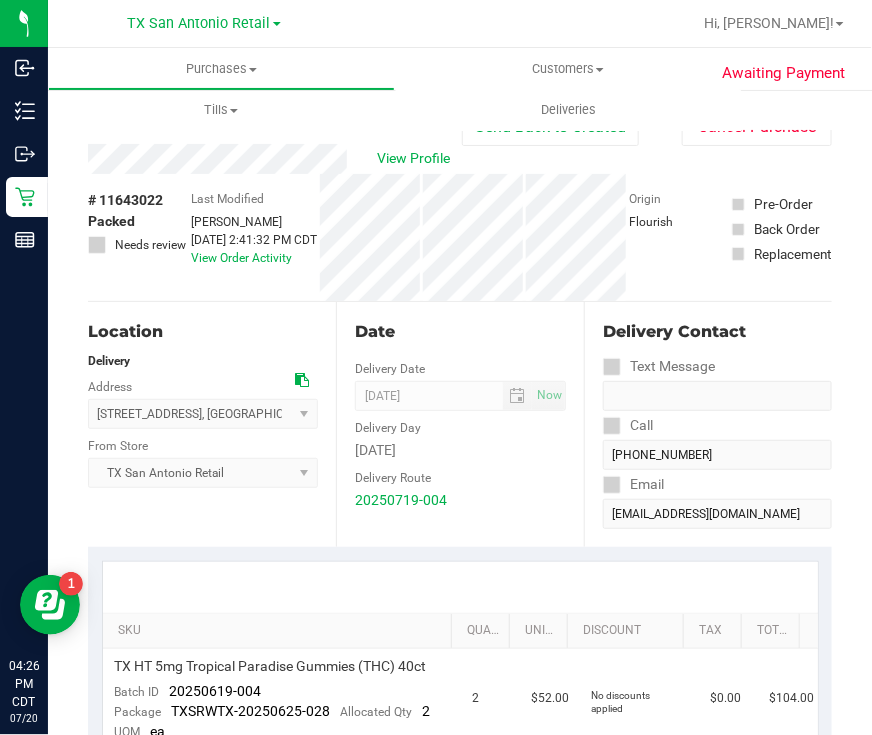 click on "View Profile" at bounding box center [275, 159] 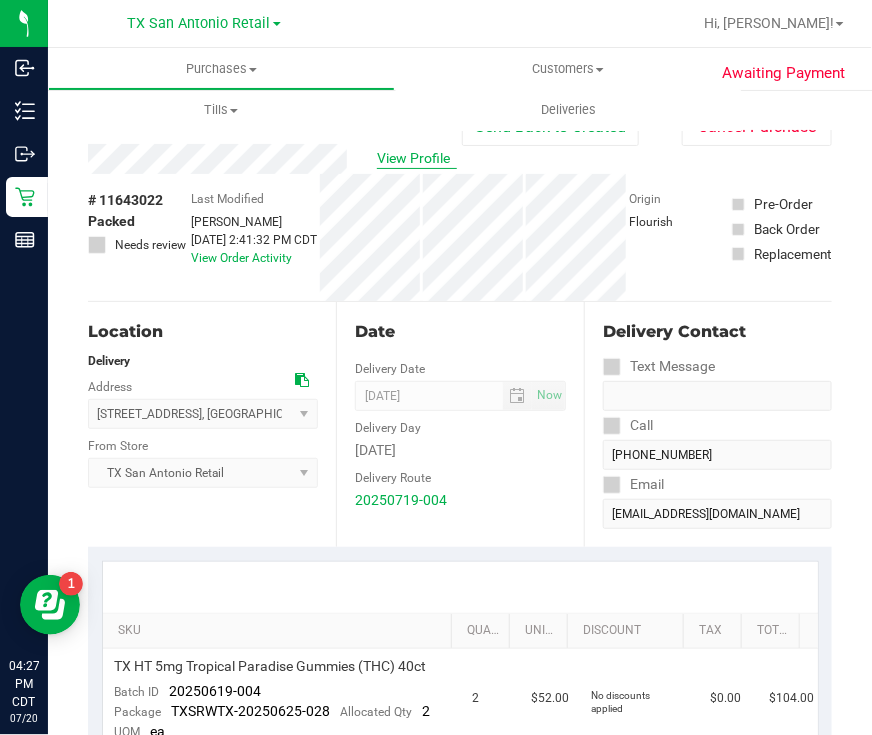 click on "View Profile" at bounding box center [417, 158] 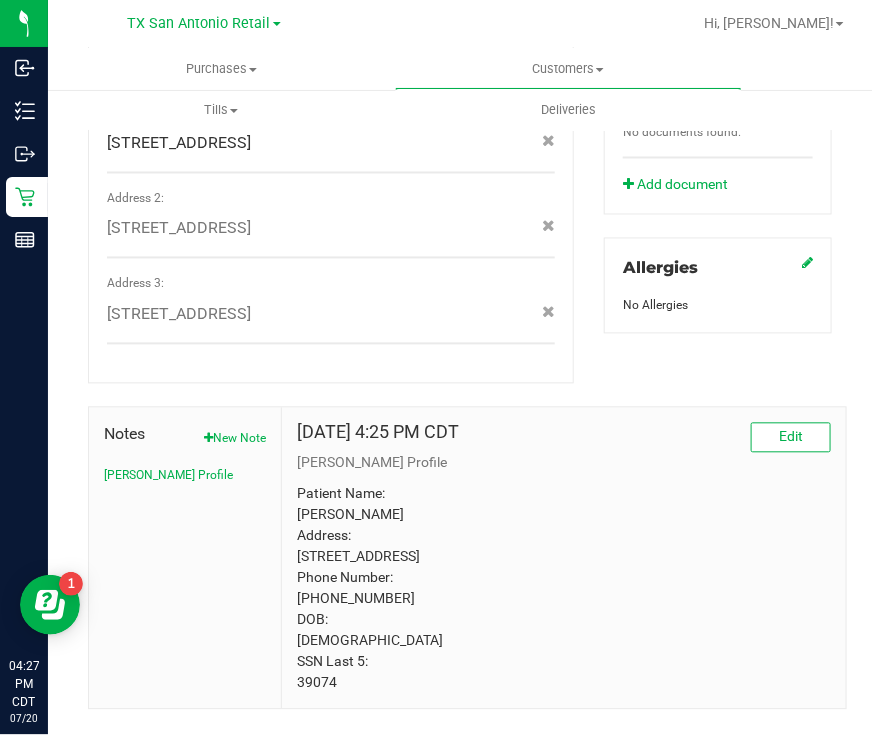 scroll, scrollTop: 814, scrollLeft: 0, axis: vertical 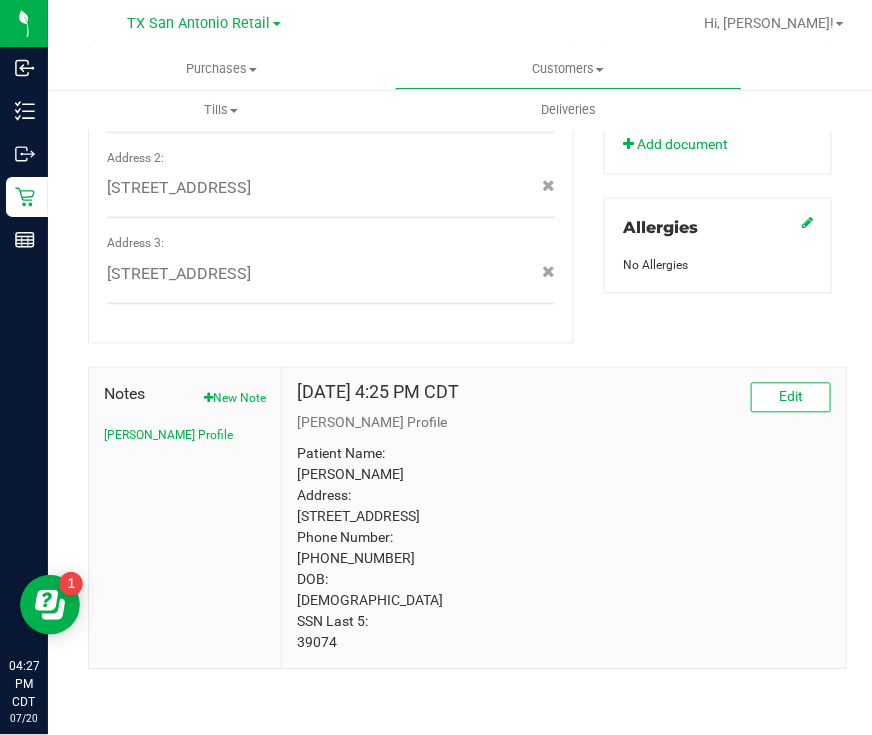 click on "Patient Name:
[PERSON_NAME]
Address:
[STREET_ADDRESS]
Phone Number:
[PHONE_NUMBER]
DOB:
[DEMOGRAPHIC_DATA]
SSN Last 5:
39074" at bounding box center (564, 549) 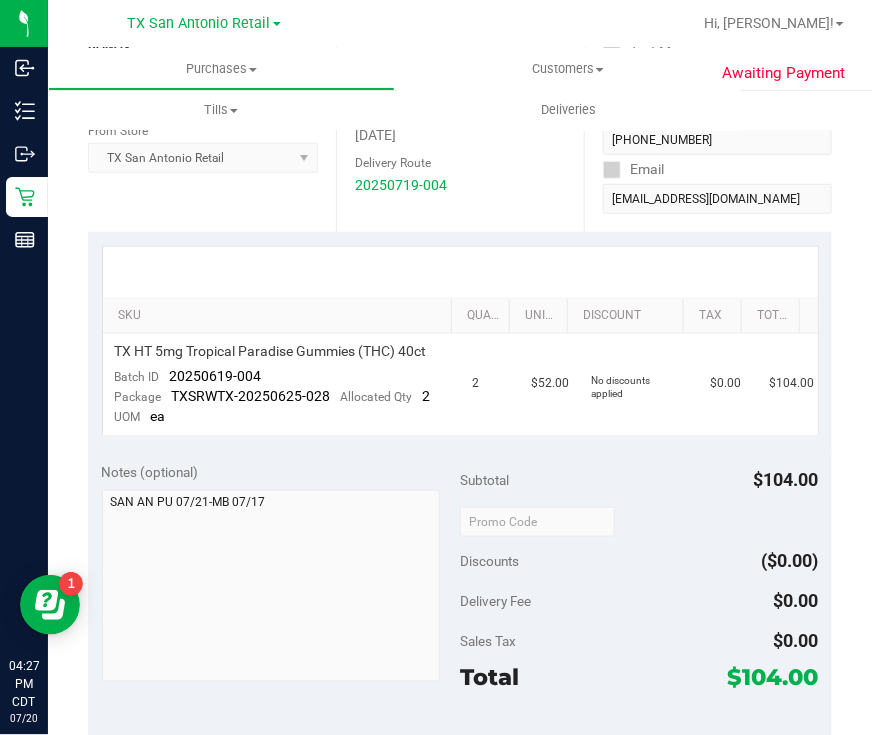 scroll, scrollTop: 314, scrollLeft: 0, axis: vertical 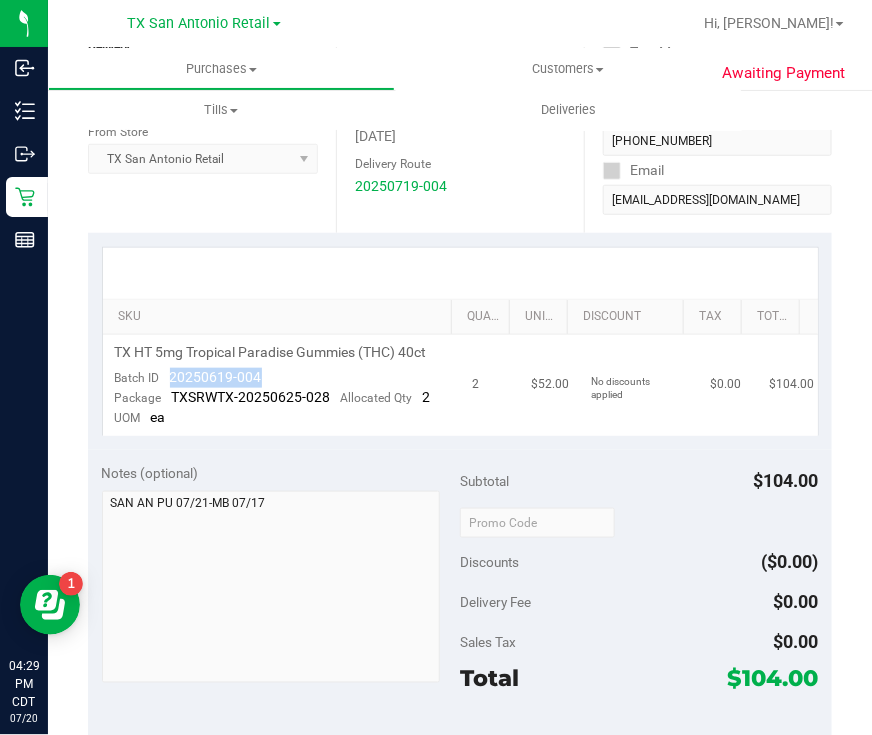 drag, startPoint x: 300, startPoint y: 397, endPoint x: 162, endPoint y: 412, distance: 138.81282 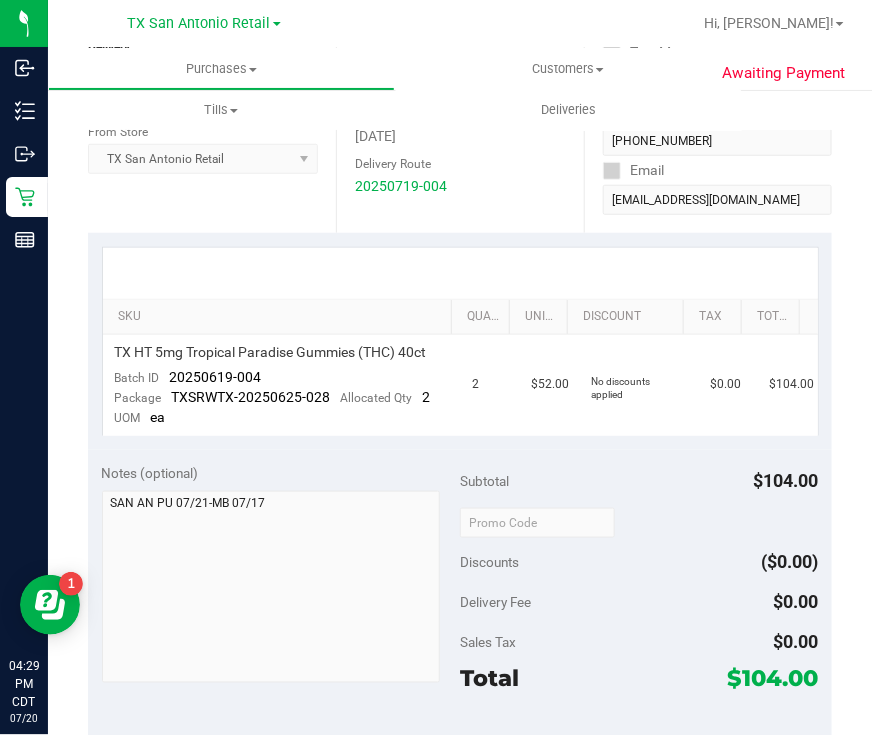 click at bounding box center (460, 273) 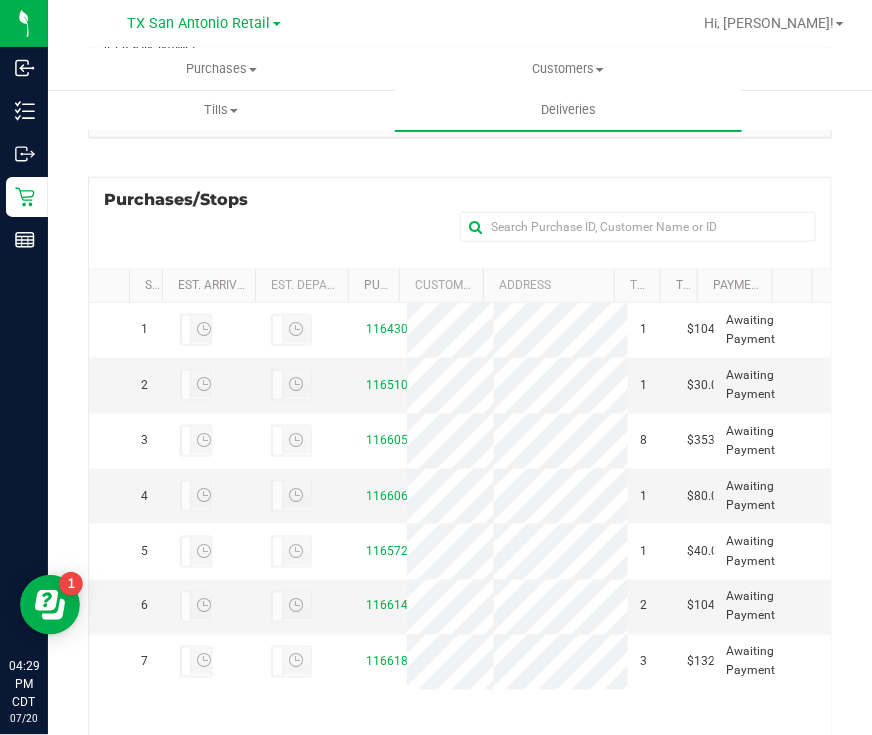 scroll, scrollTop: 375, scrollLeft: 0, axis: vertical 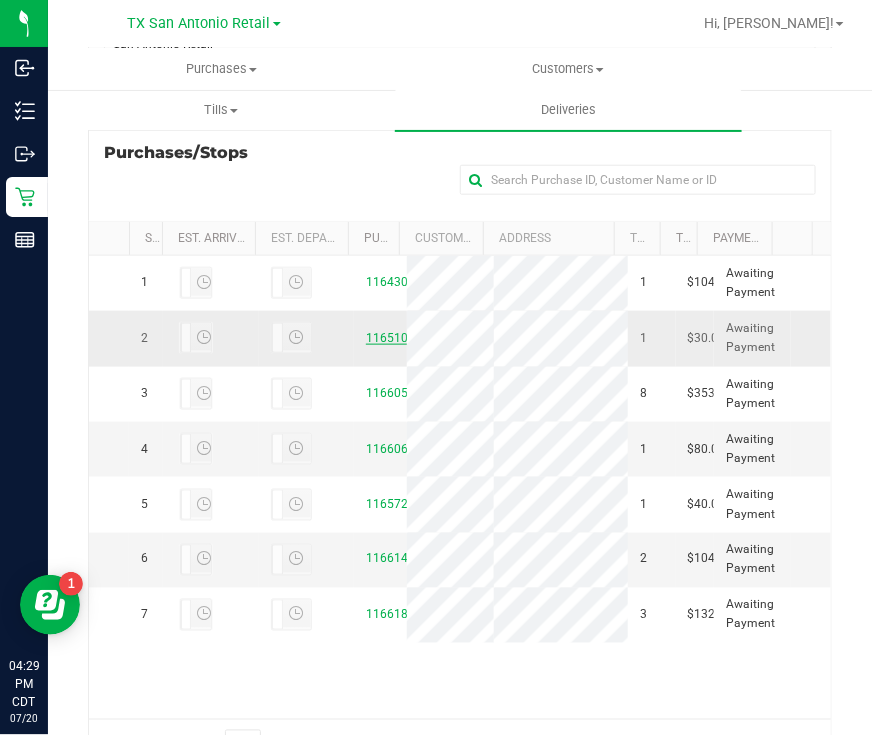 click on "11651030" at bounding box center [394, 338] 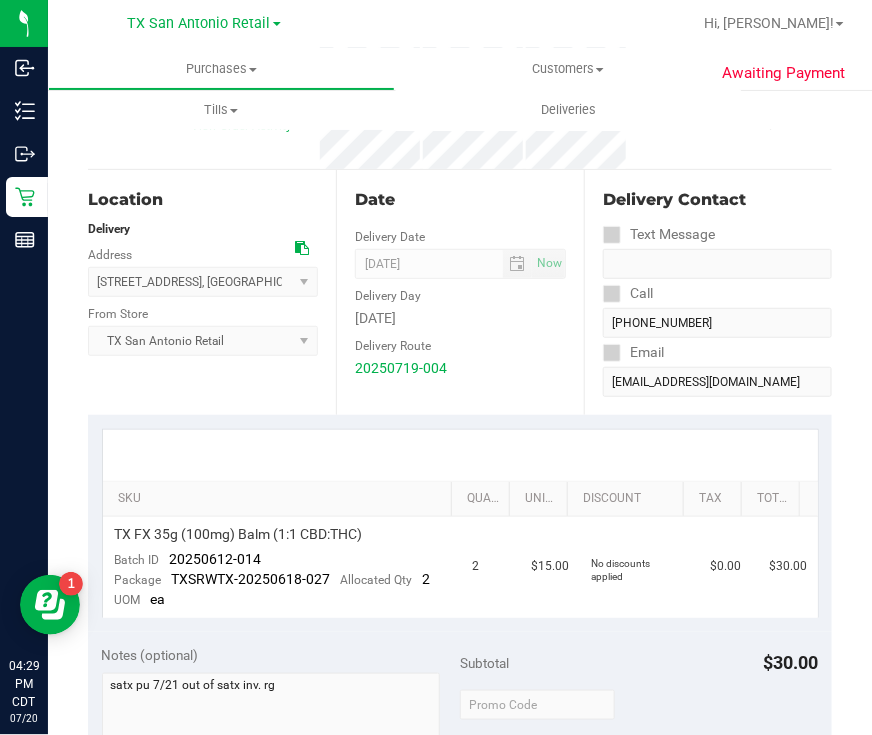 scroll, scrollTop: 249, scrollLeft: 0, axis: vertical 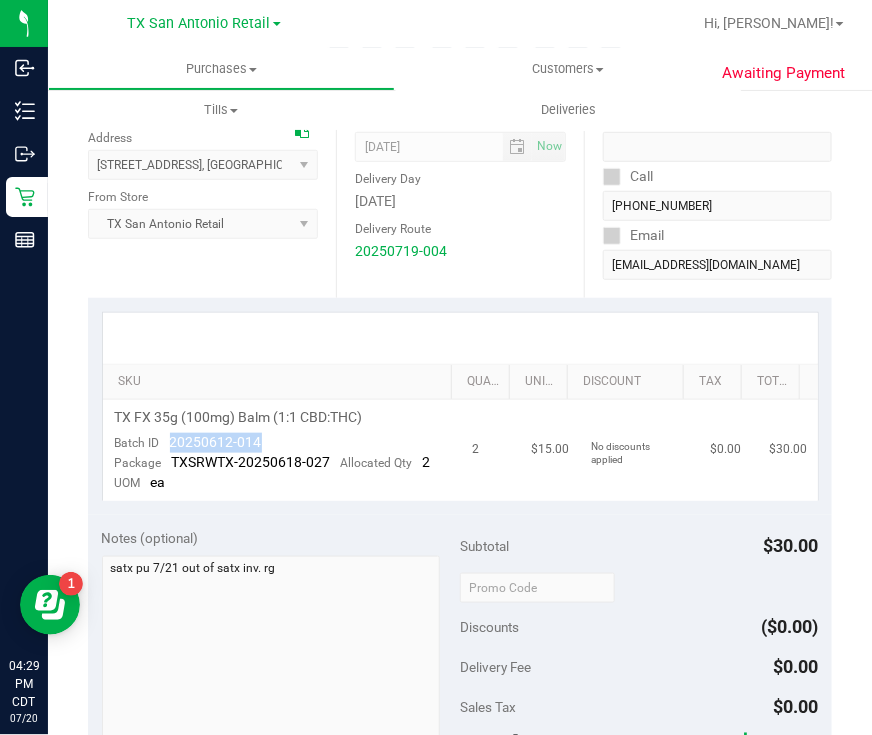 drag, startPoint x: 276, startPoint y: 436, endPoint x: 161, endPoint y: 442, distance: 115.15642 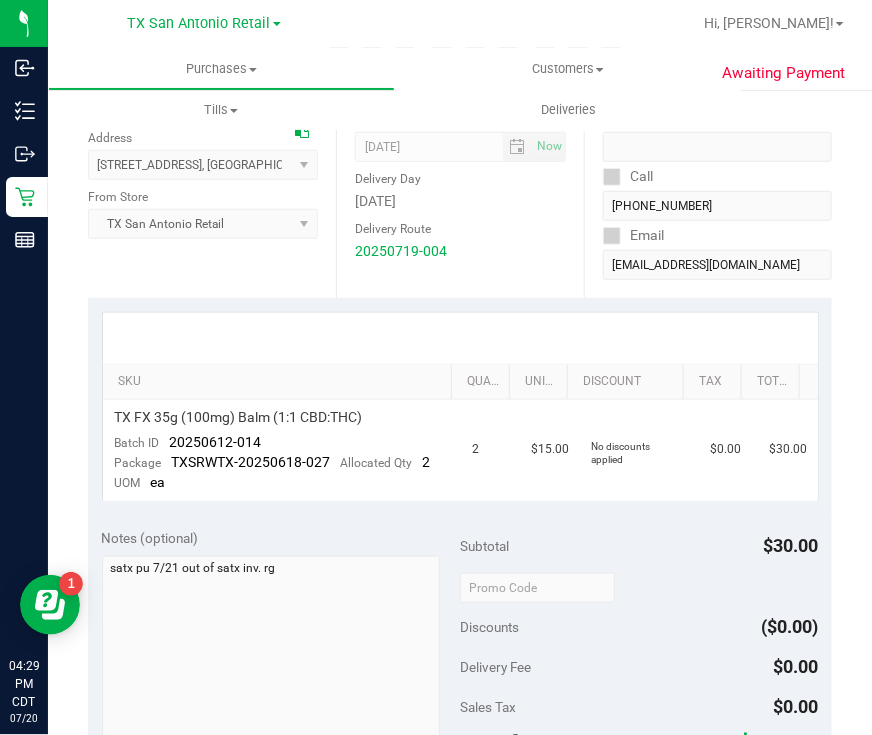 click at bounding box center (460, 338) 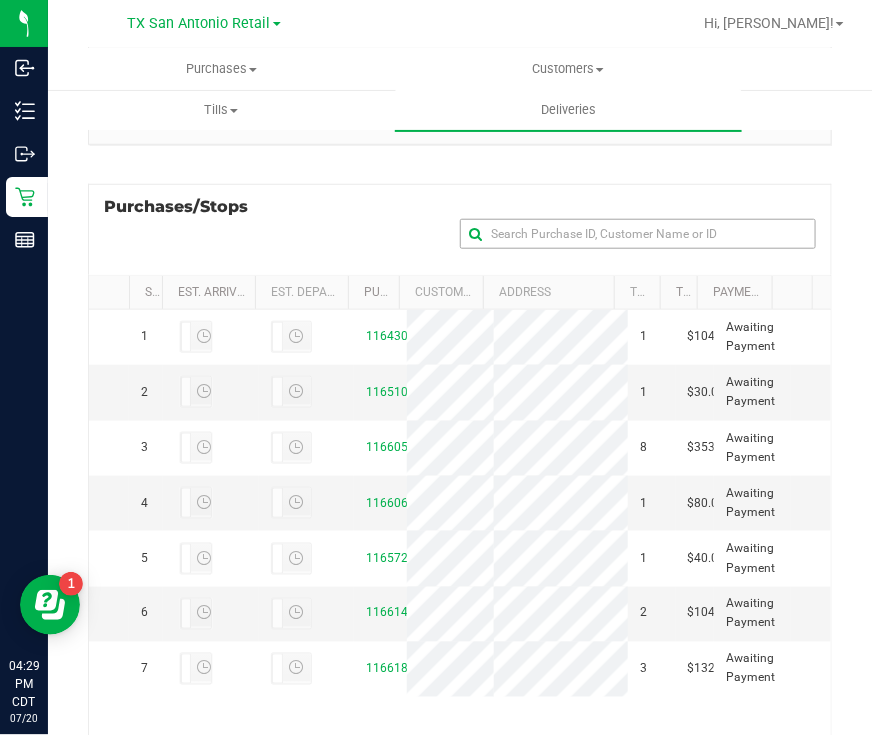 scroll, scrollTop: 375, scrollLeft: 0, axis: vertical 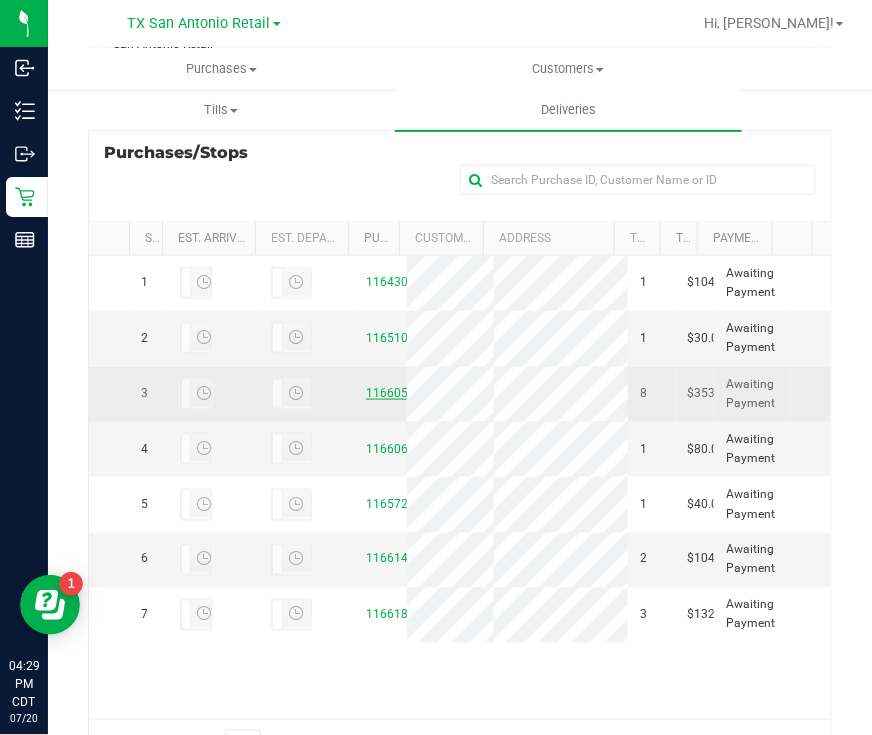 click on "11660528" at bounding box center (394, 393) 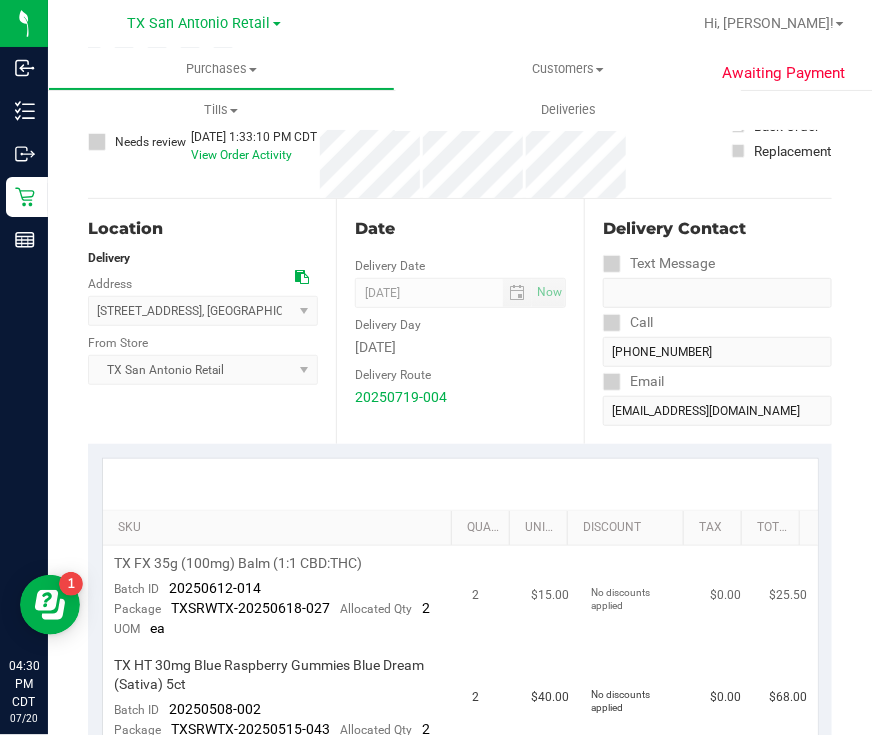 scroll, scrollTop: 249, scrollLeft: 0, axis: vertical 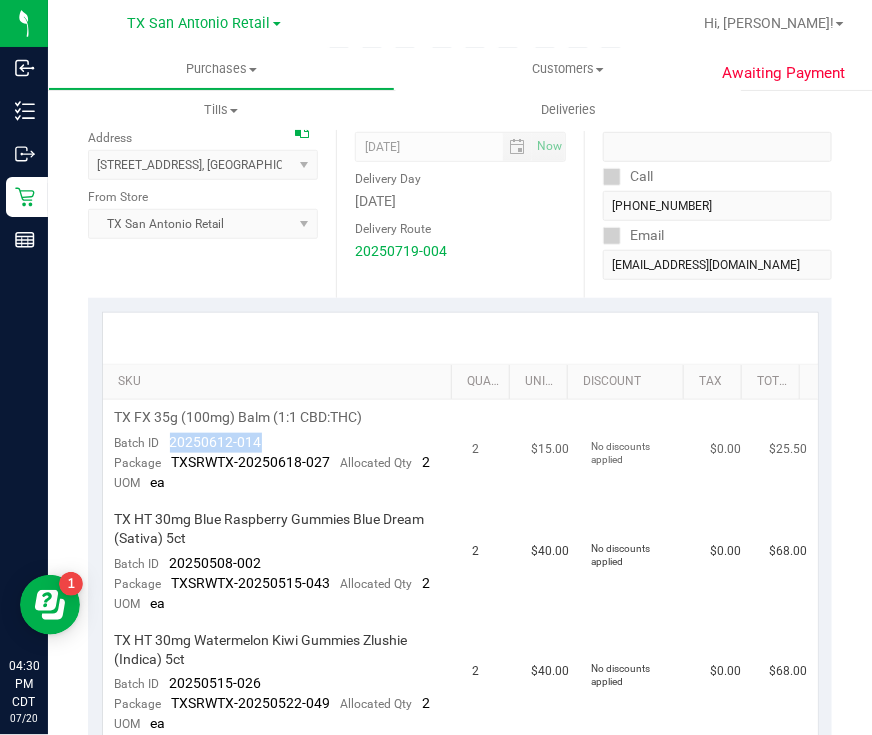 drag, startPoint x: 271, startPoint y: 440, endPoint x: 170, endPoint y: 437, distance: 101.04455 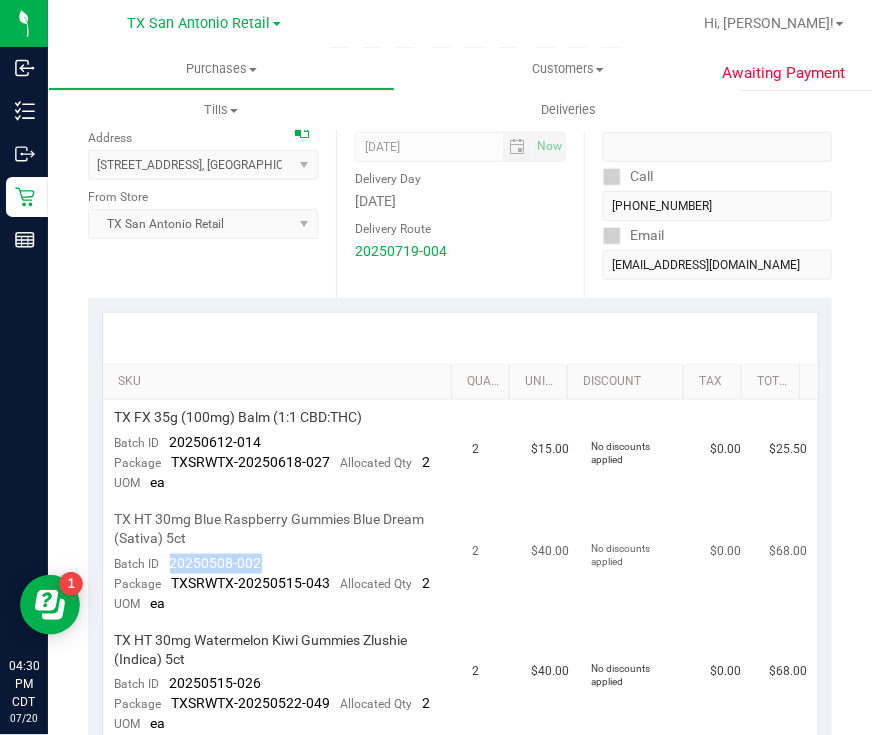 drag, startPoint x: 264, startPoint y: 567, endPoint x: 162, endPoint y: 558, distance: 102.396286 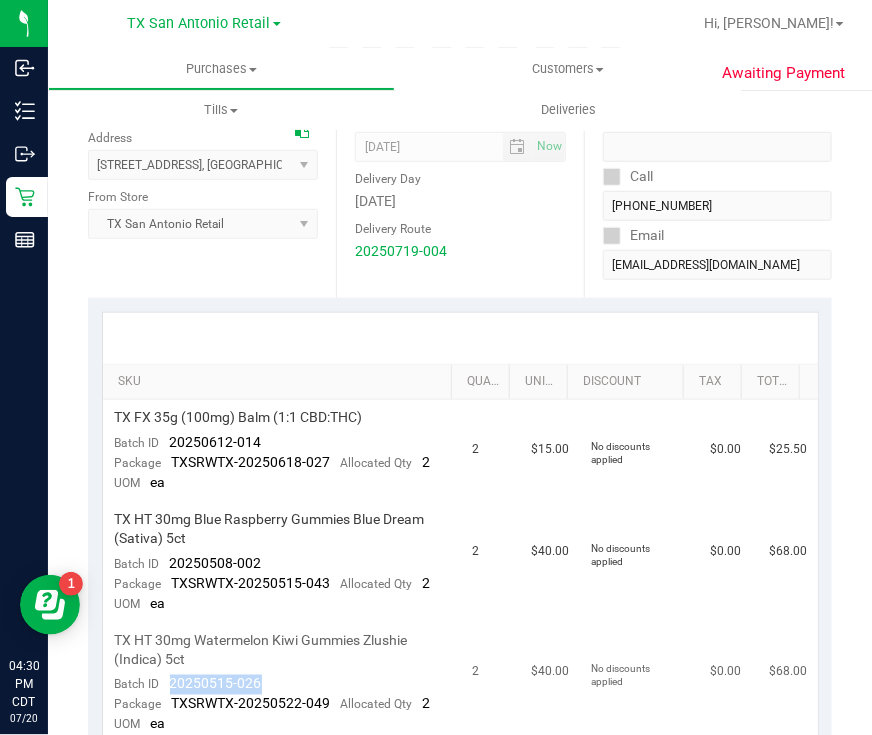 drag, startPoint x: 301, startPoint y: 678, endPoint x: 170, endPoint y: 682, distance: 131.06105 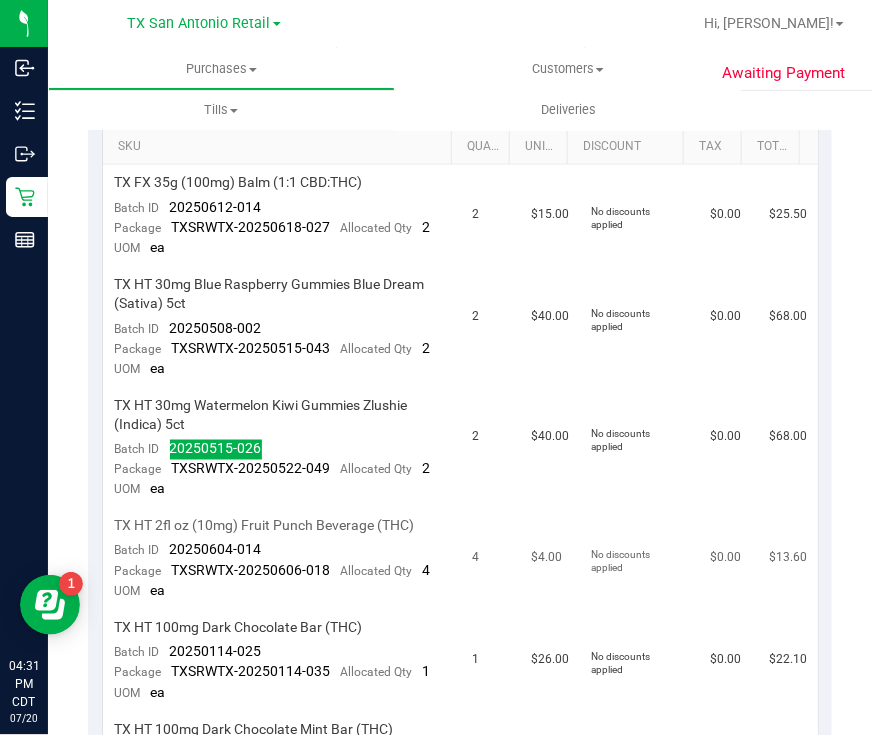 scroll, scrollTop: 625, scrollLeft: 0, axis: vertical 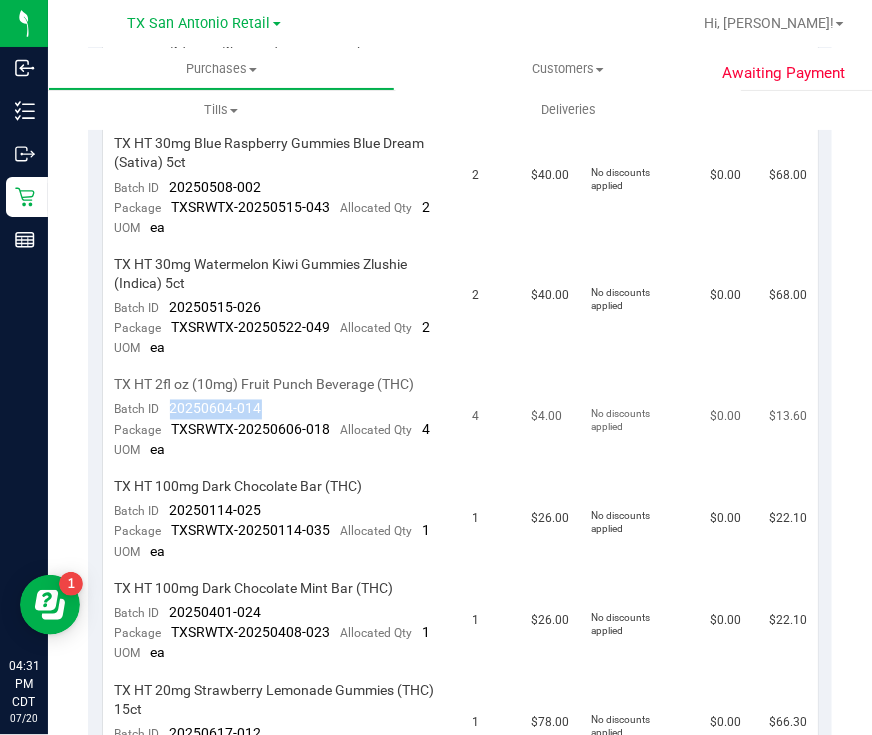 drag, startPoint x: 272, startPoint y: 401, endPoint x: 162, endPoint y: 411, distance: 110.45361 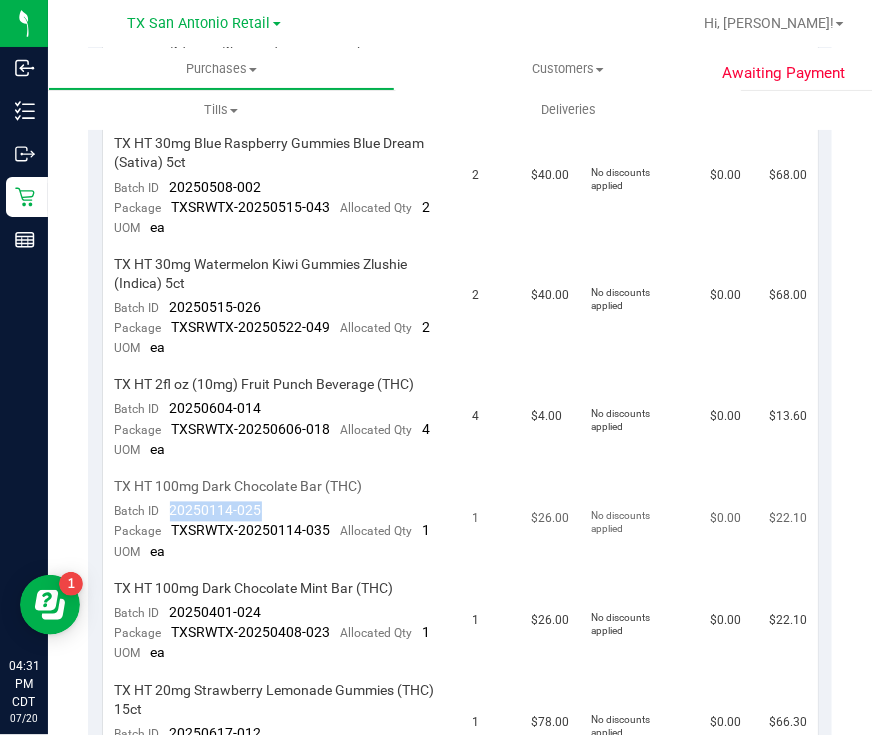 drag, startPoint x: 271, startPoint y: 509, endPoint x: 155, endPoint y: 517, distance: 116.275536 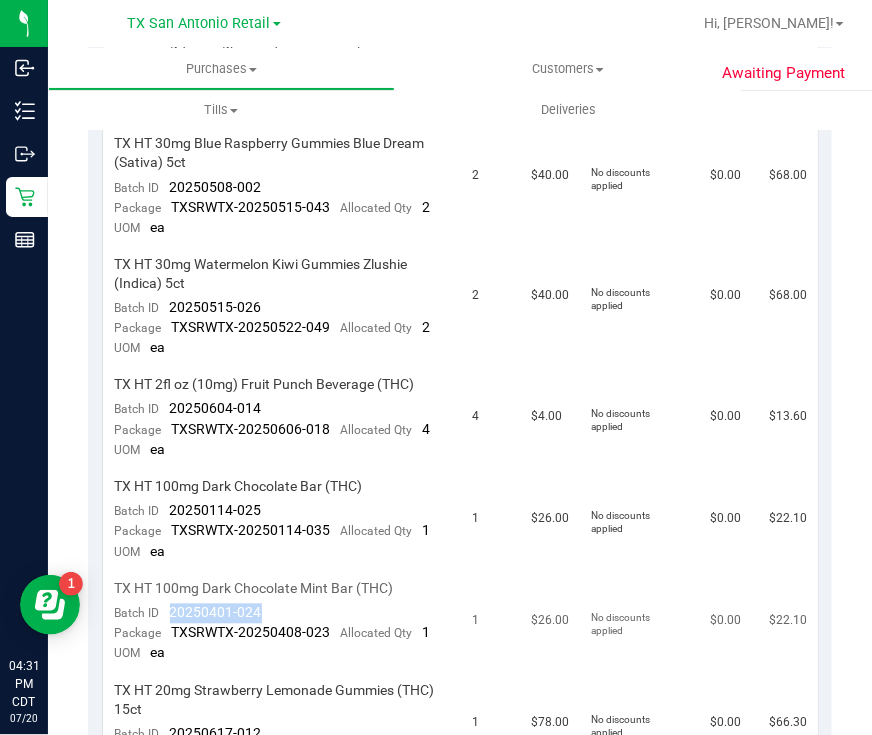 drag, startPoint x: 275, startPoint y: 612, endPoint x: 168, endPoint y: 610, distance: 107.01869 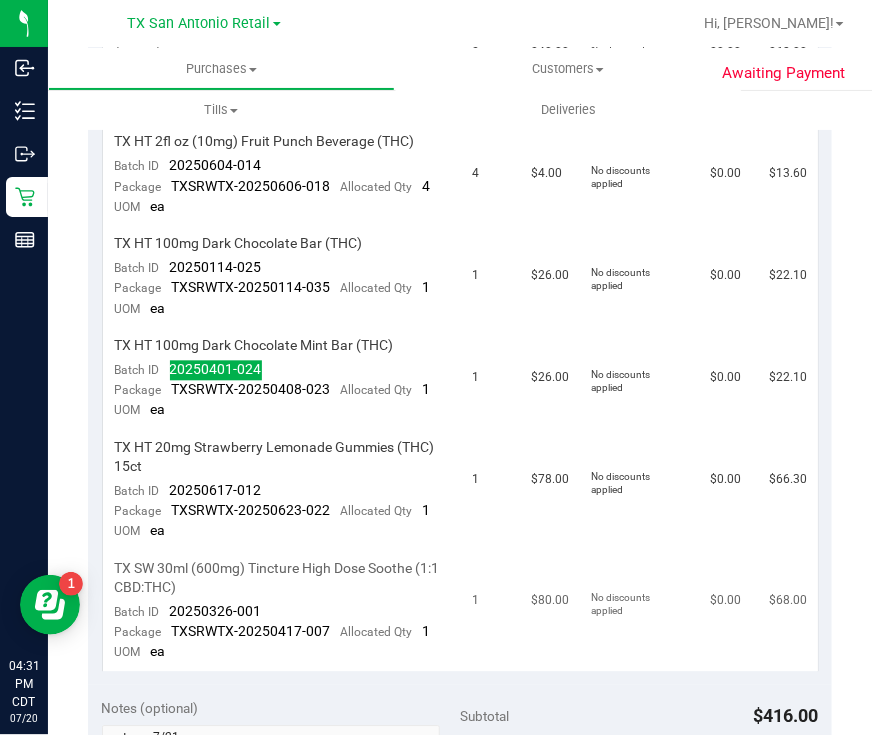 scroll, scrollTop: 874, scrollLeft: 0, axis: vertical 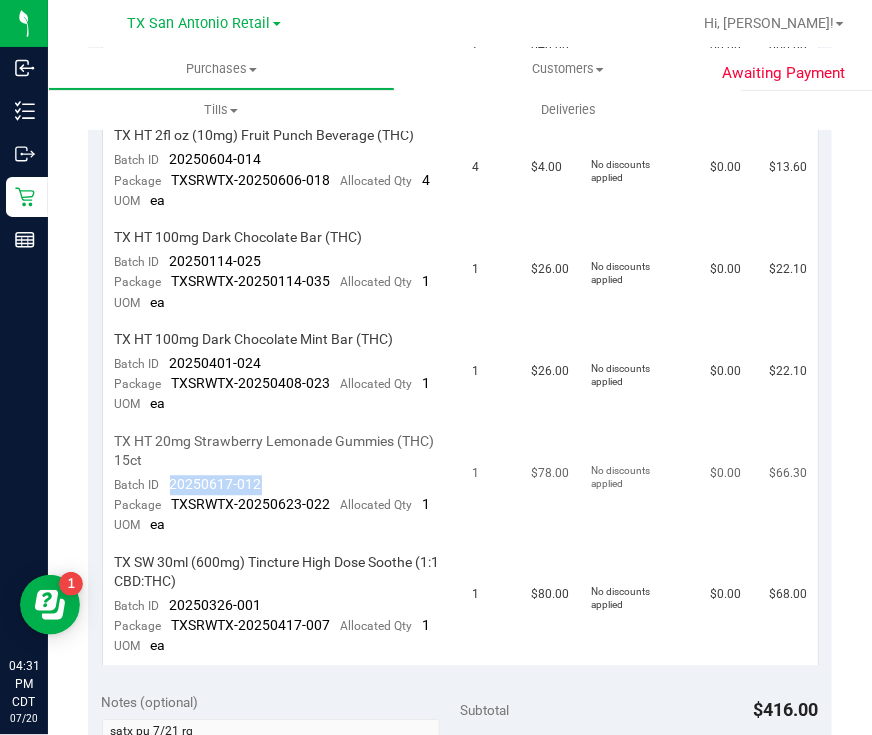 drag, startPoint x: 275, startPoint y: 478, endPoint x: 157, endPoint y: 487, distance: 118.34272 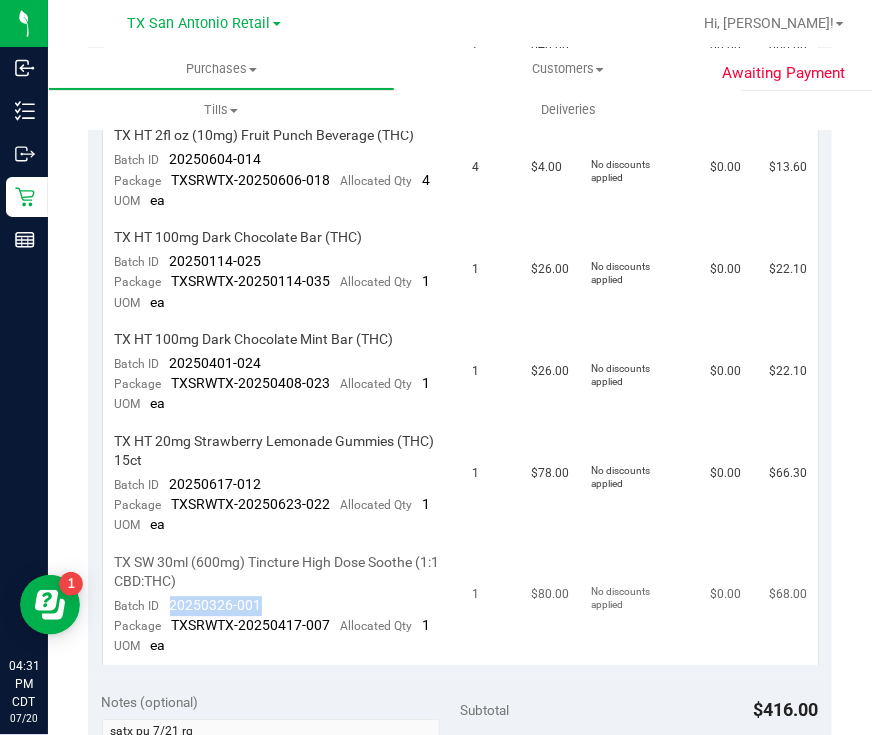 drag, startPoint x: 267, startPoint y: 597, endPoint x: 163, endPoint y: 601, distance: 104.0769 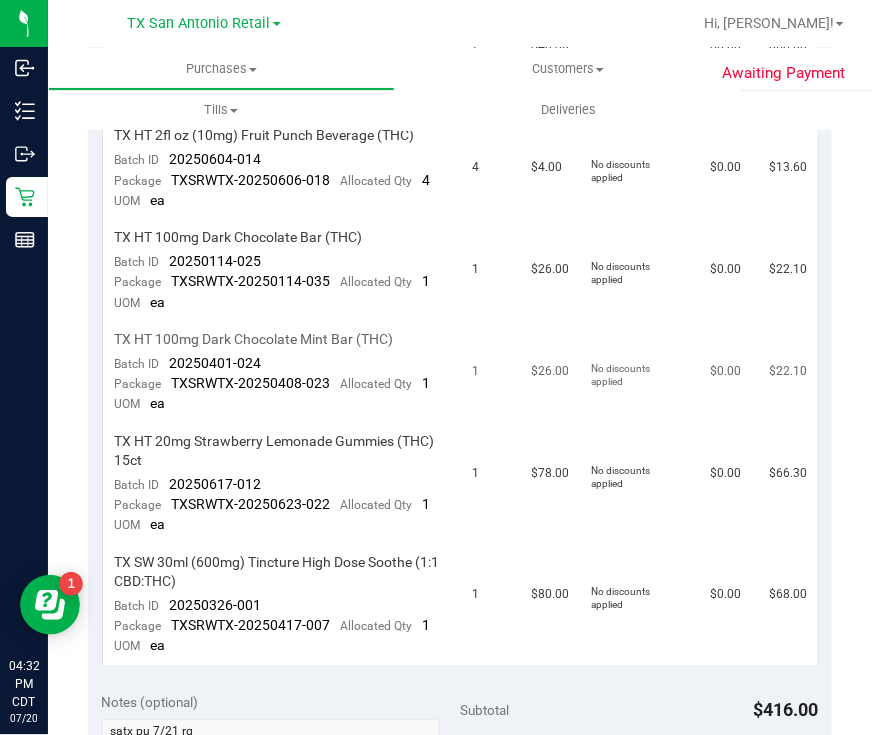 click on "No discounts applied" at bounding box center (638, 374) 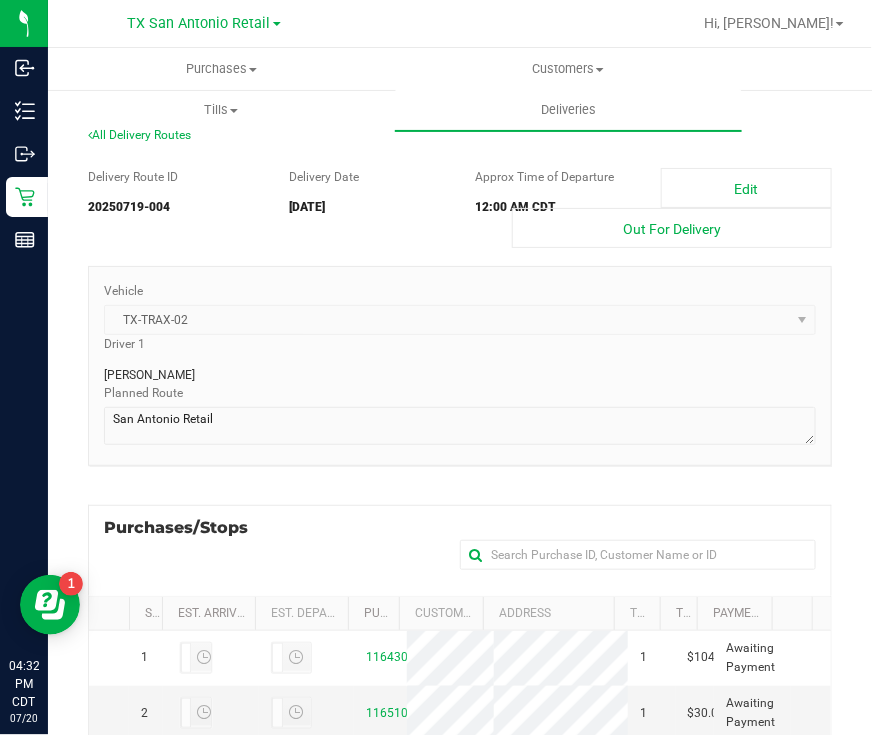 scroll, scrollTop: 466, scrollLeft: 0, axis: vertical 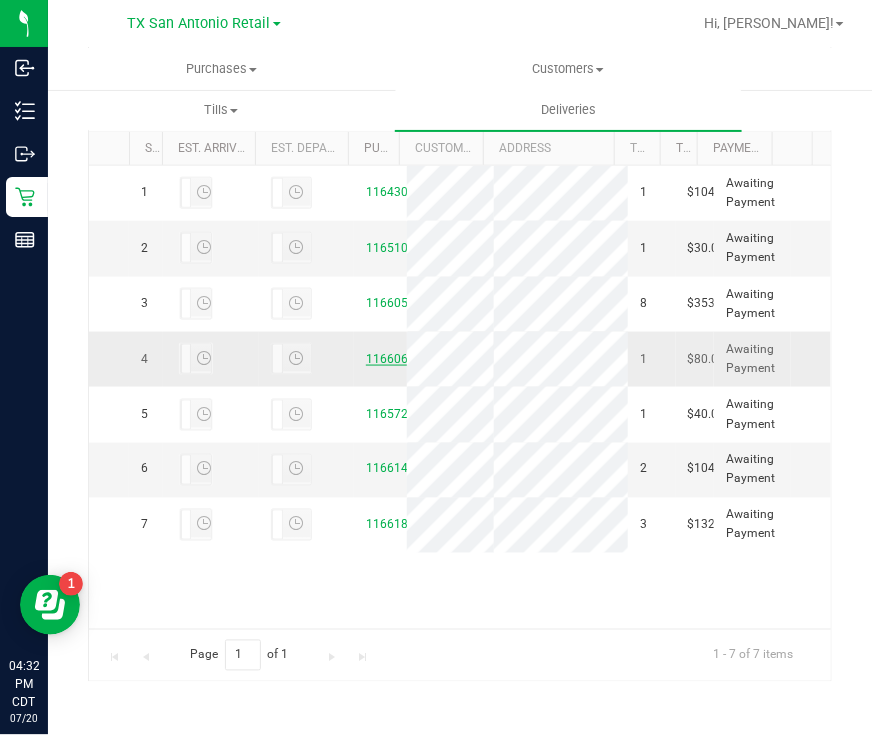 click on "11660691" at bounding box center [394, 359] 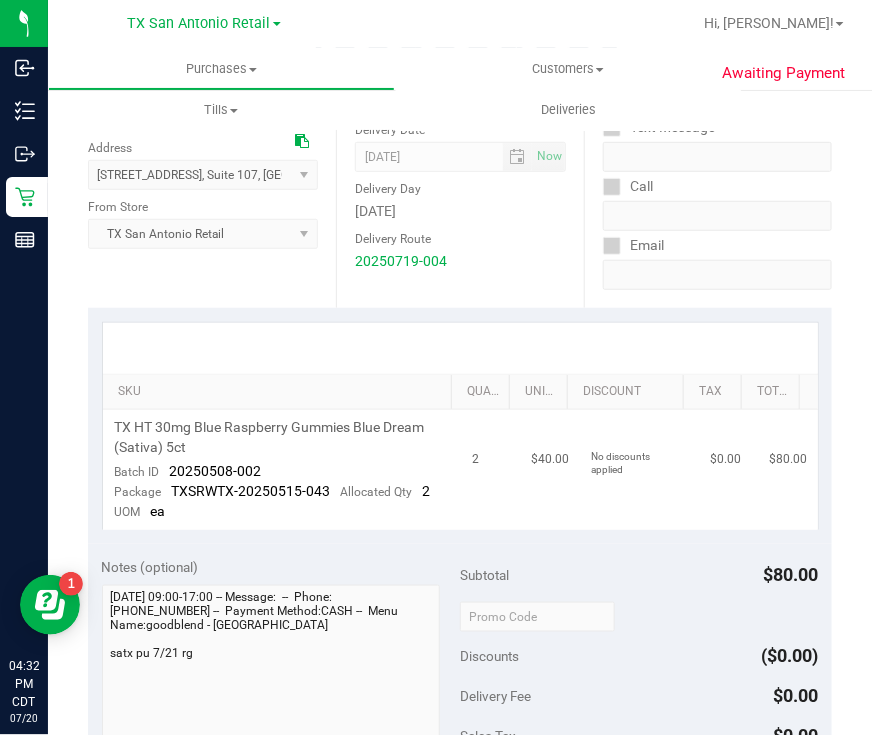 scroll, scrollTop: 249, scrollLeft: 0, axis: vertical 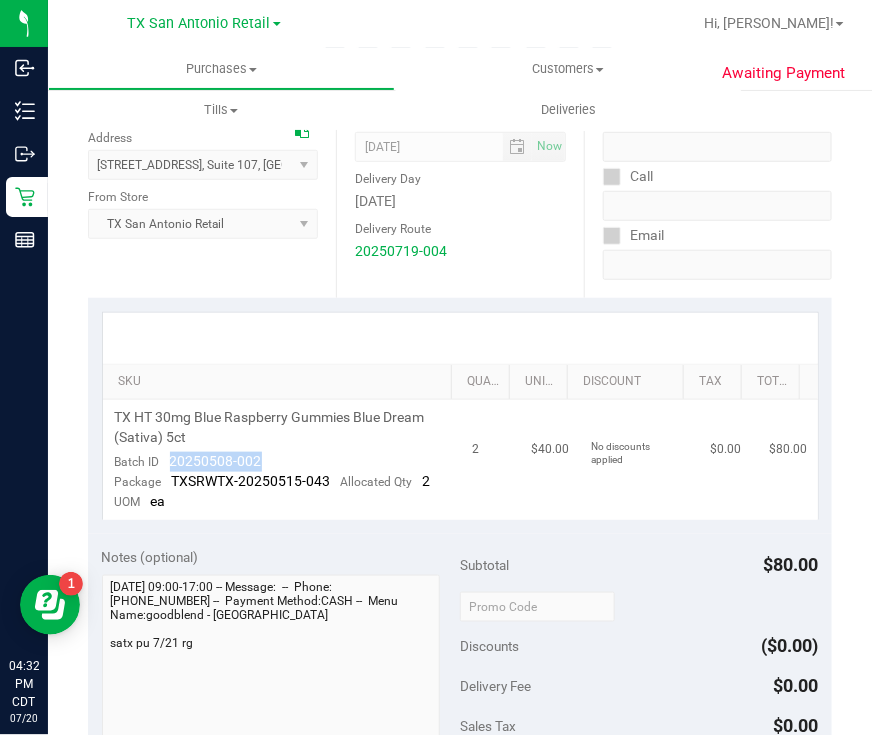 drag, startPoint x: 285, startPoint y: 450, endPoint x: 164, endPoint y: 451, distance: 121.004135 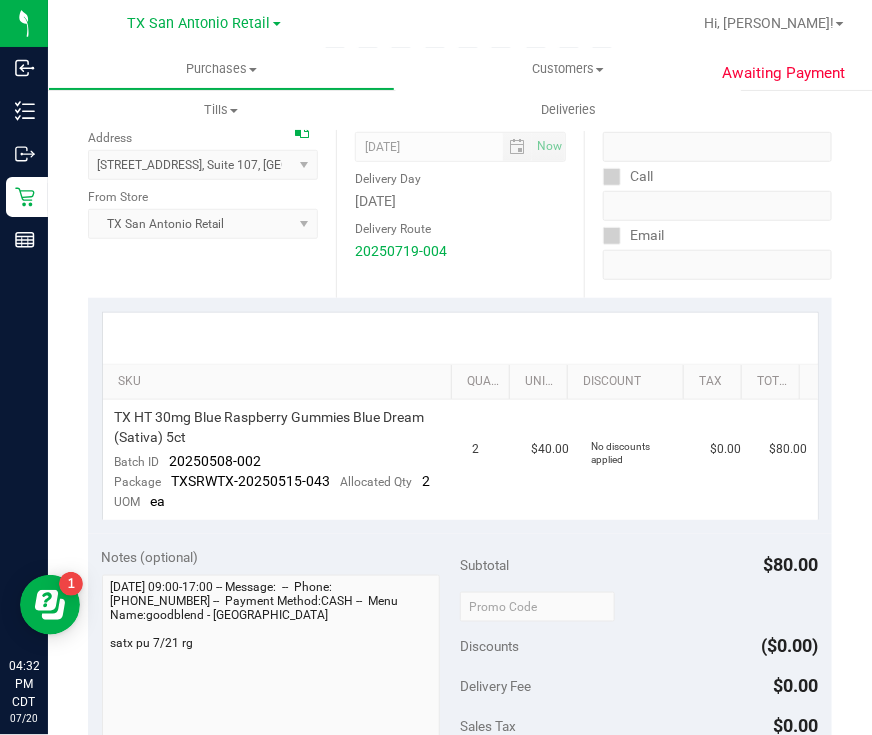 click on "Date
Delivery Date
[DATE]
Now
[DATE] 07:00 AM
Now
Delivery Day
[DATE]
Delivery Route
20250719-004" at bounding box center [460, 175] 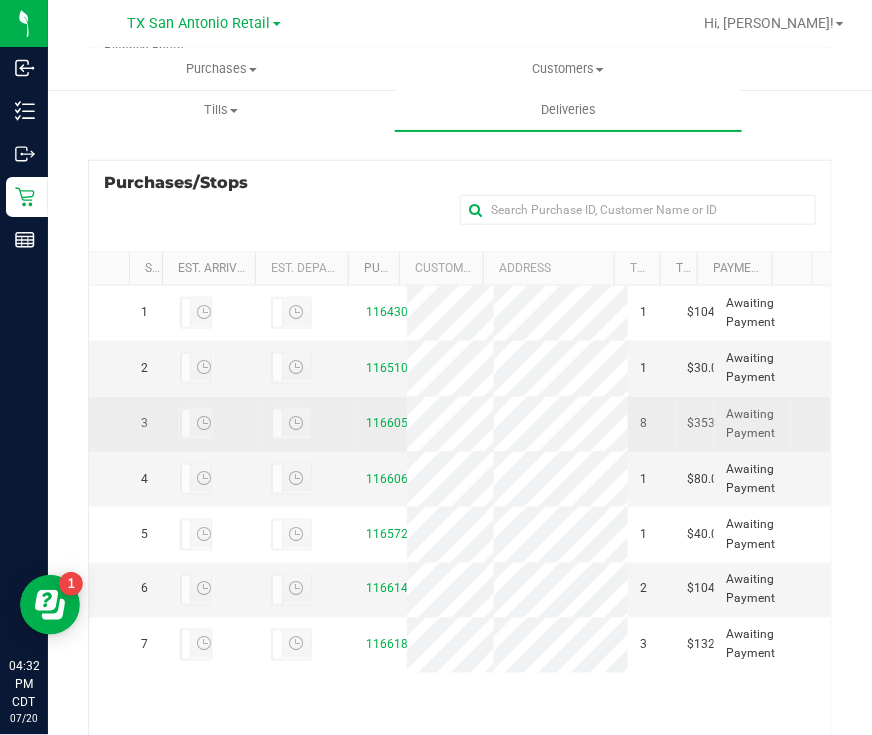 scroll, scrollTop: 375, scrollLeft: 0, axis: vertical 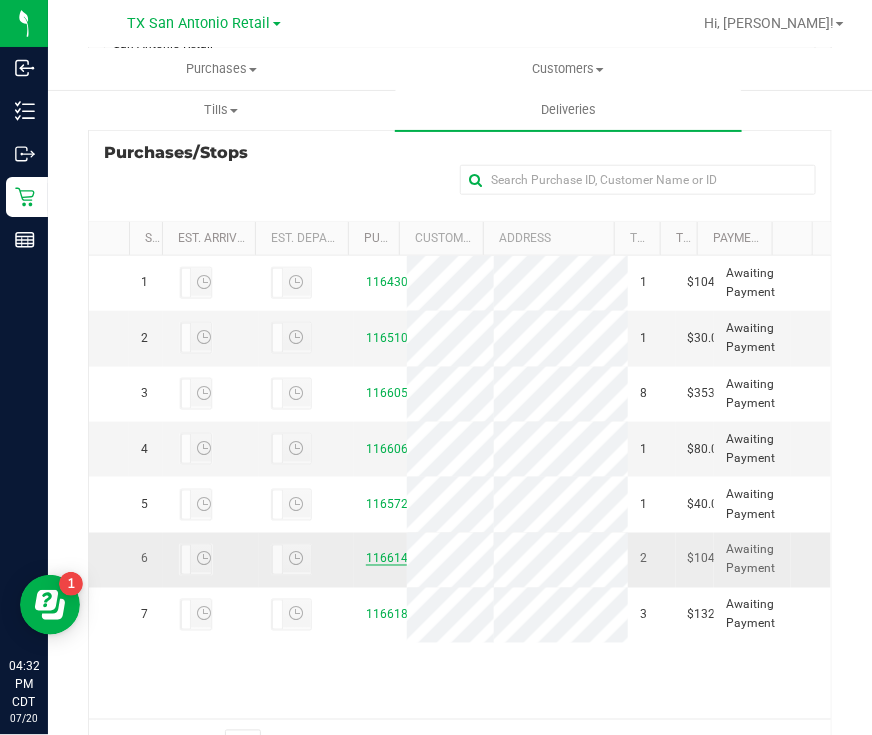 click on "11661428" at bounding box center (394, 559) 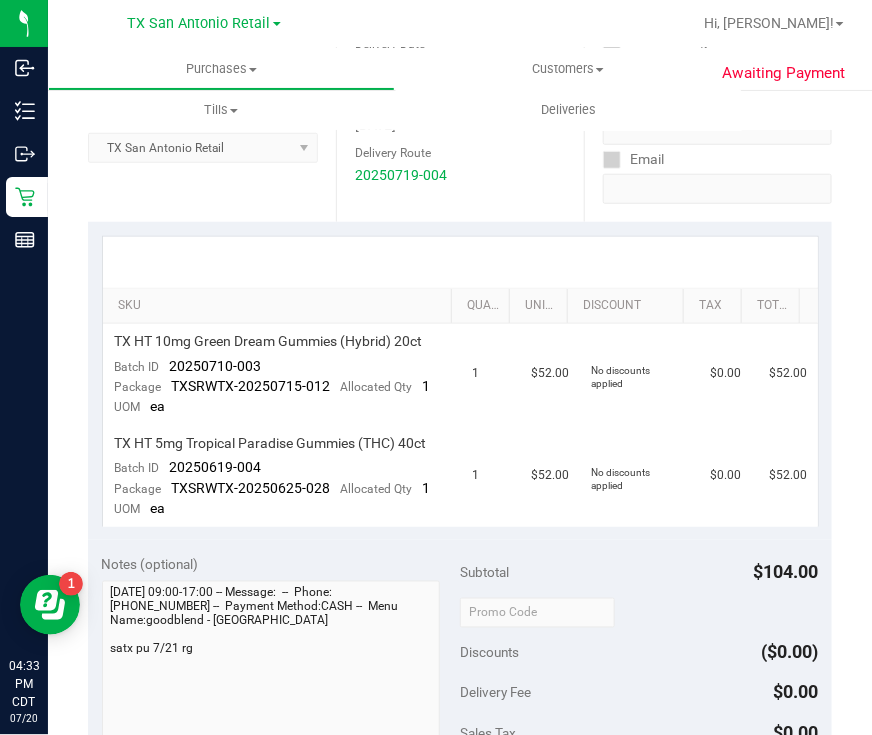 scroll, scrollTop: 375, scrollLeft: 0, axis: vertical 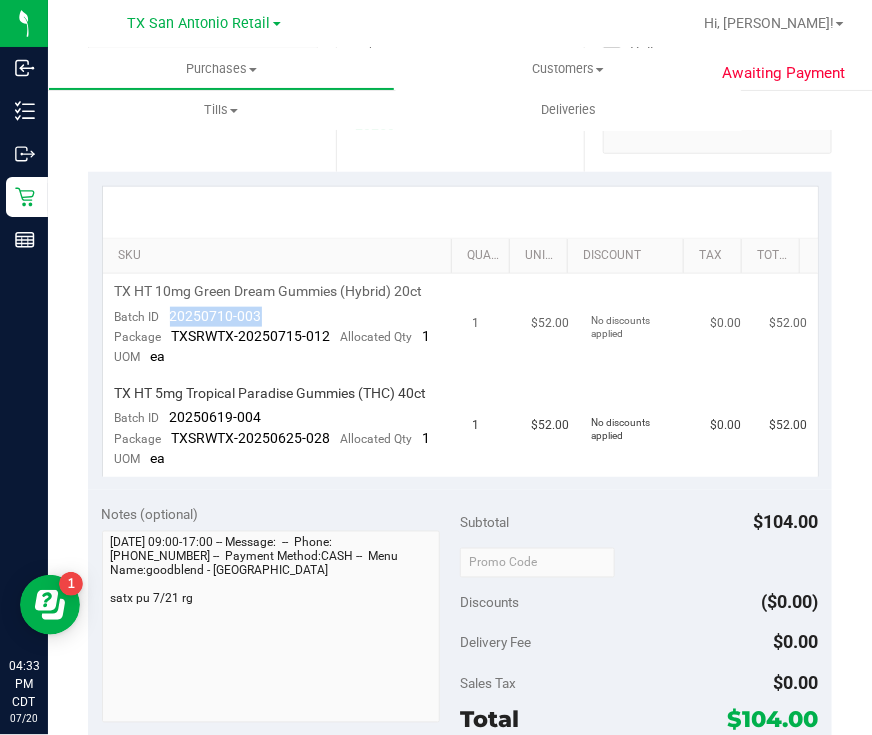drag, startPoint x: 290, startPoint y: 315, endPoint x: 157, endPoint y: 317, distance: 133.01503 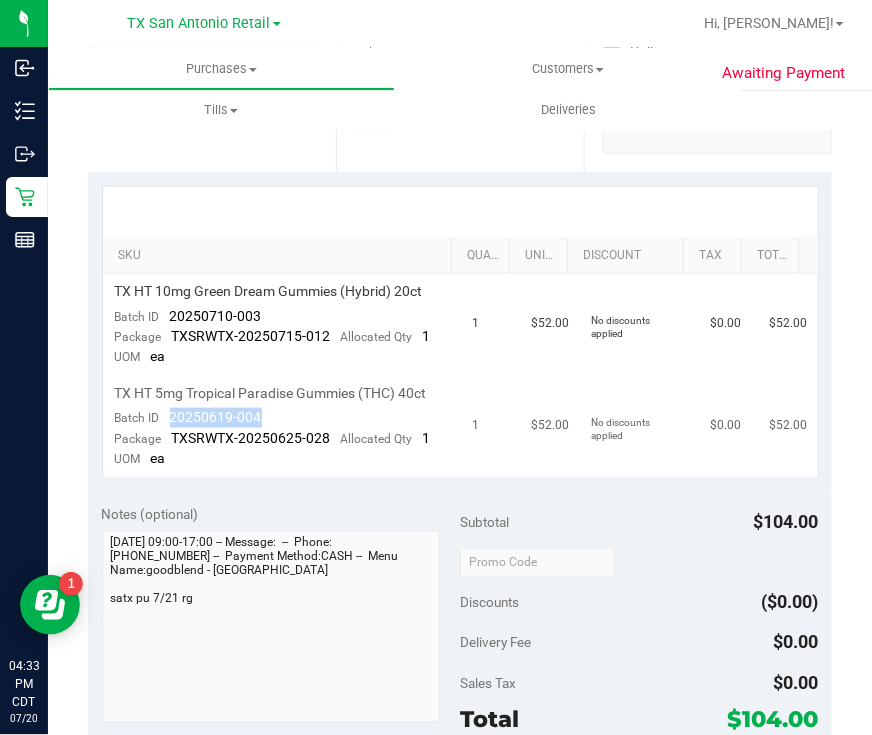drag, startPoint x: 276, startPoint y: 432, endPoint x: 164, endPoint y: 432, distance: 112 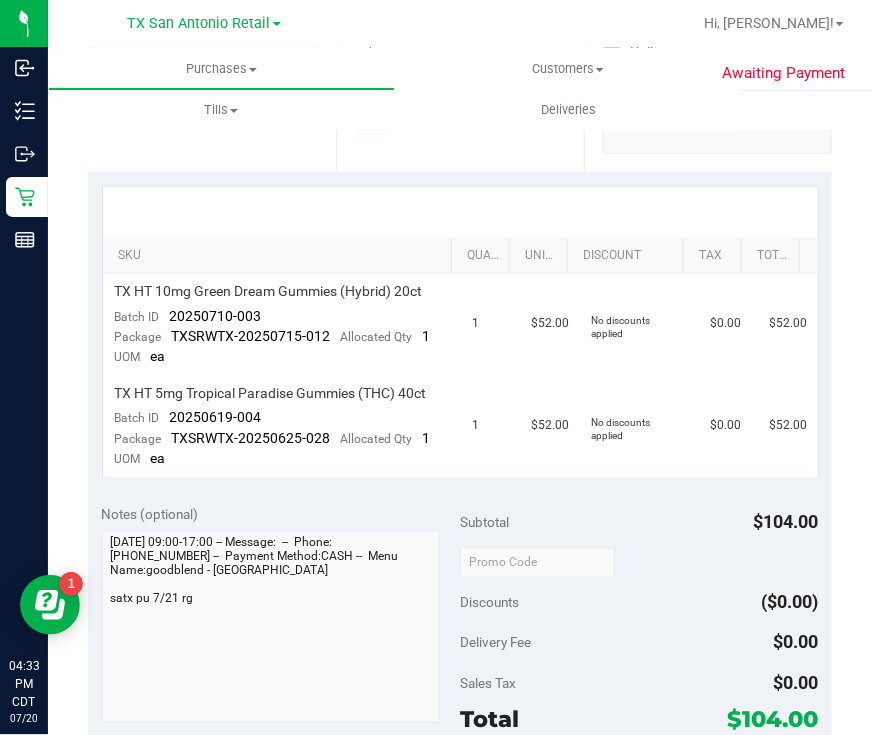 click at bounding box center (460, 212) 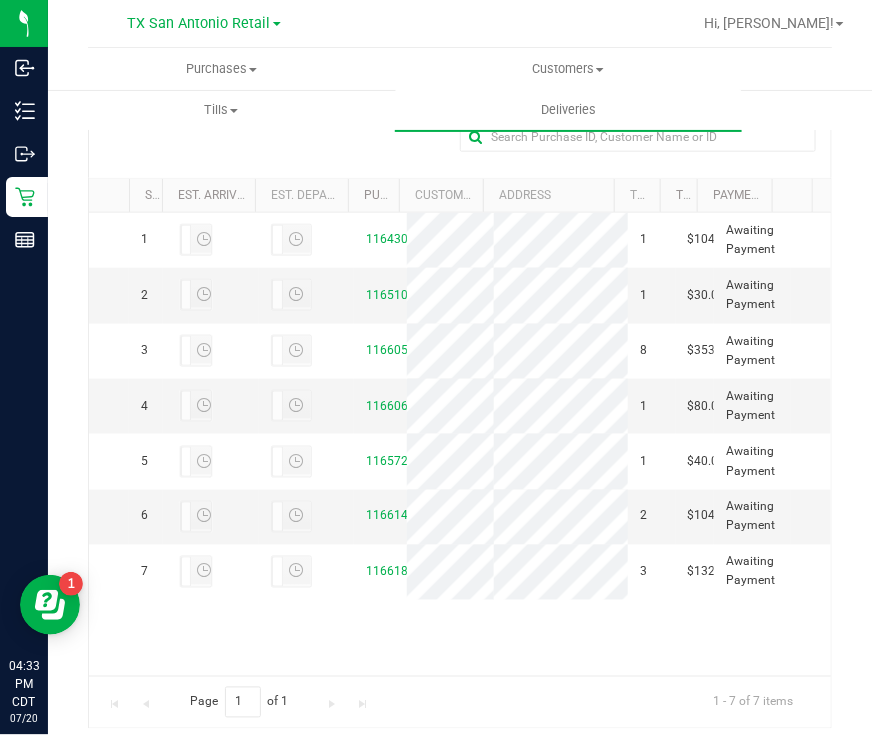 scroll, scrollTop: 466, scrollLeft: 0, axis: vertical 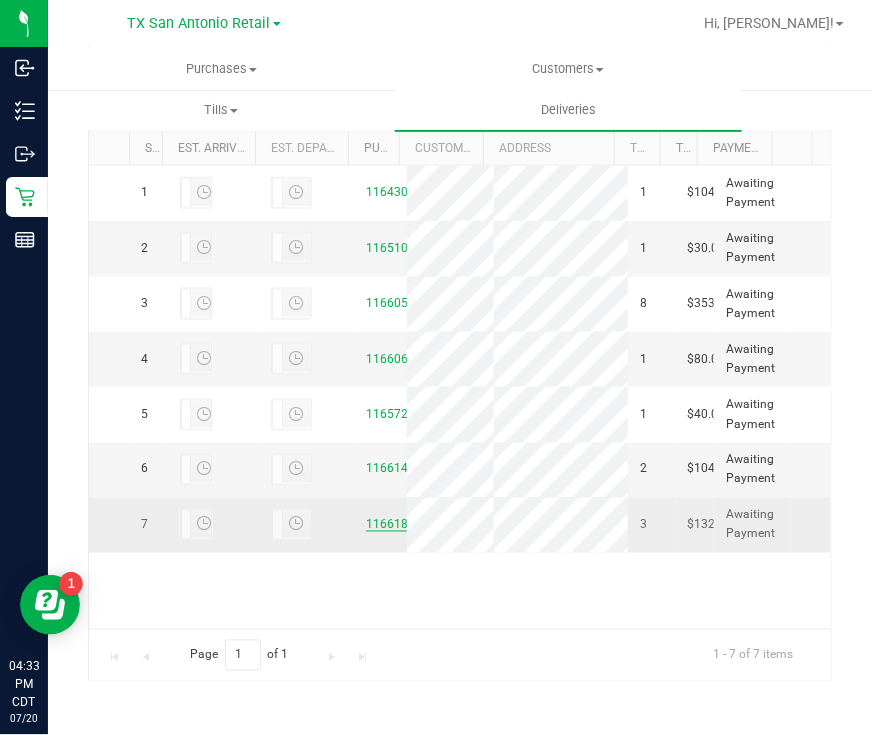 click on "11661897" at bounding box center [394, 525] 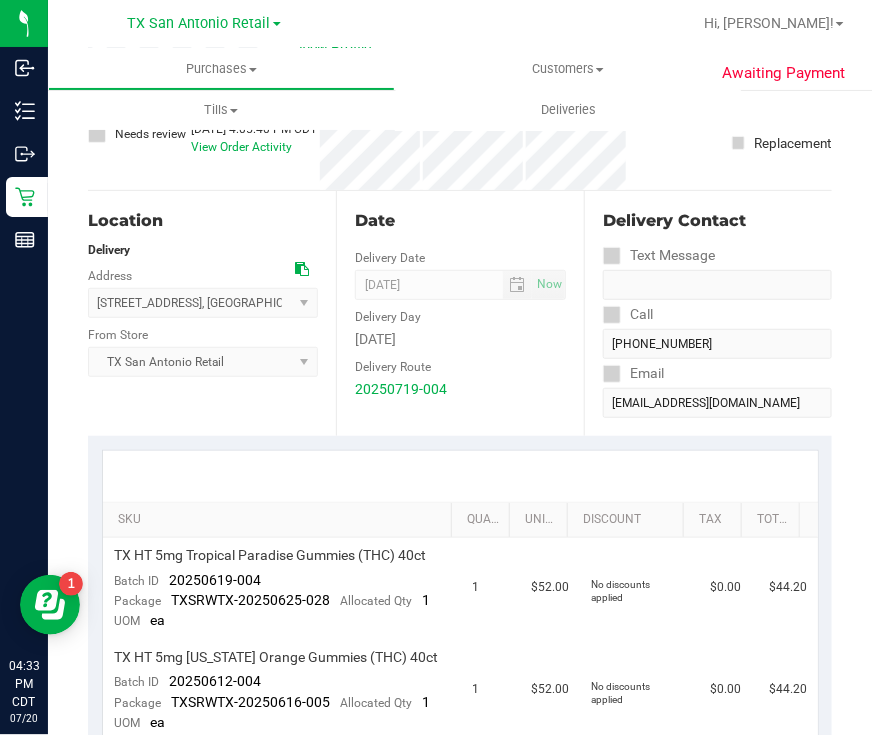 scroll, scrollTop: 0, scrollLeft: 0, axis: both 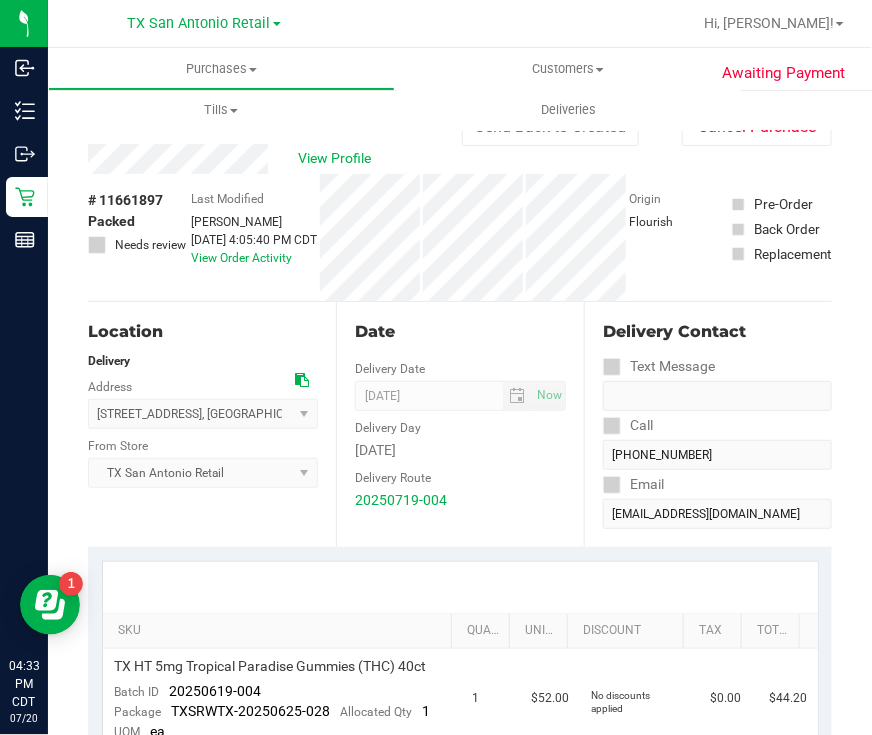 click on "View Profile" at bounding box center (275, 159) 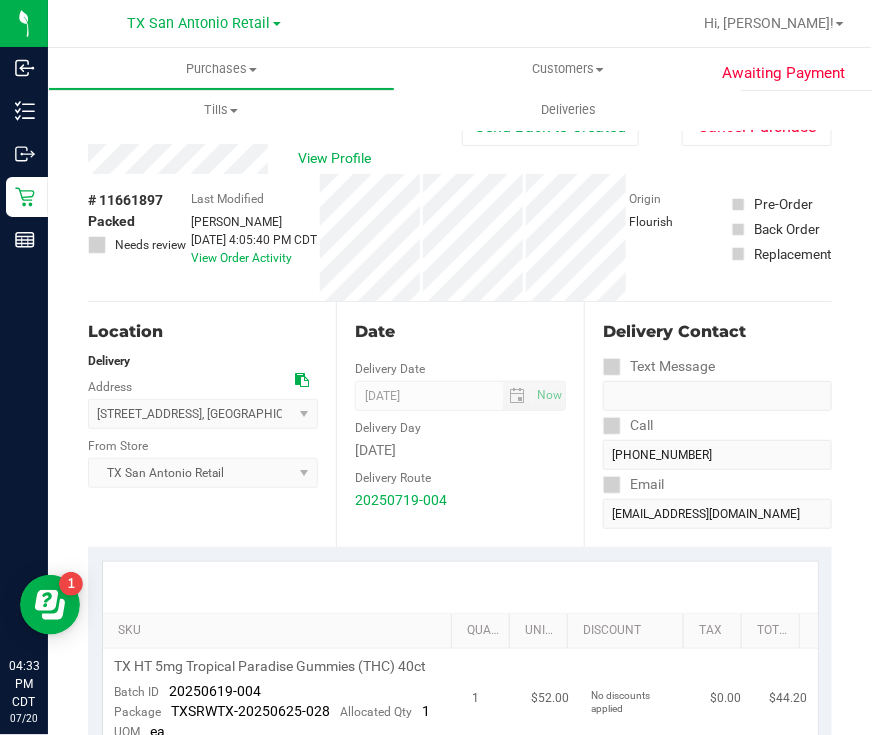 scroll, scrollTop: 375, scrollLeft: 0, axis: vertical 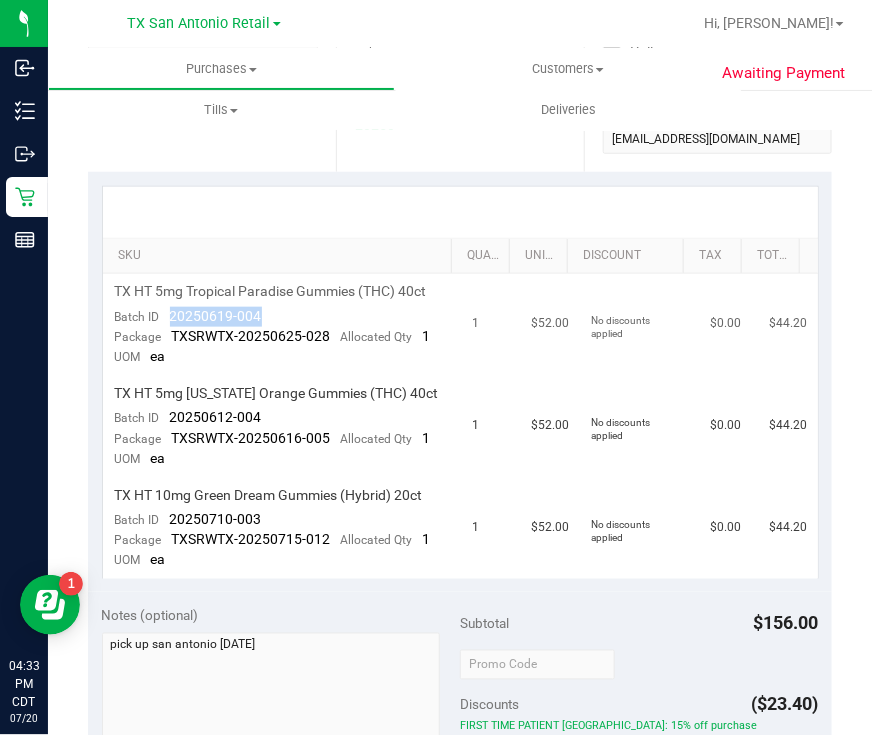 drag, startPoint x: 281, startPoint y: 335, endPoint x: 168, endPoint y: 330, distance: 113.110565 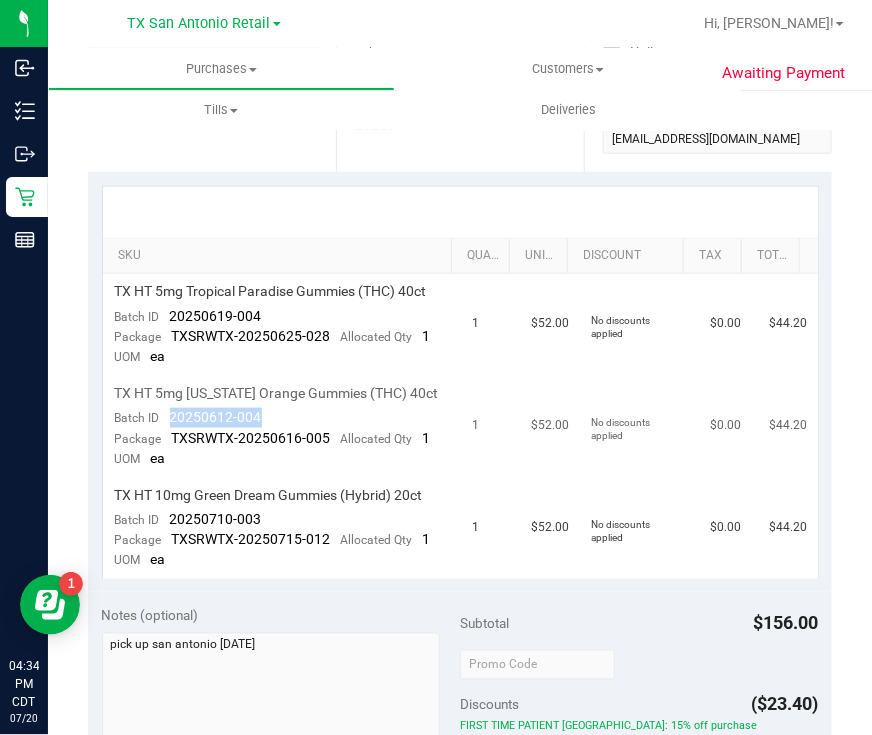 drag, startPoint x: 283, startPoint y: 442, endPoint x: 162, endPoint y: 442, distance: 121 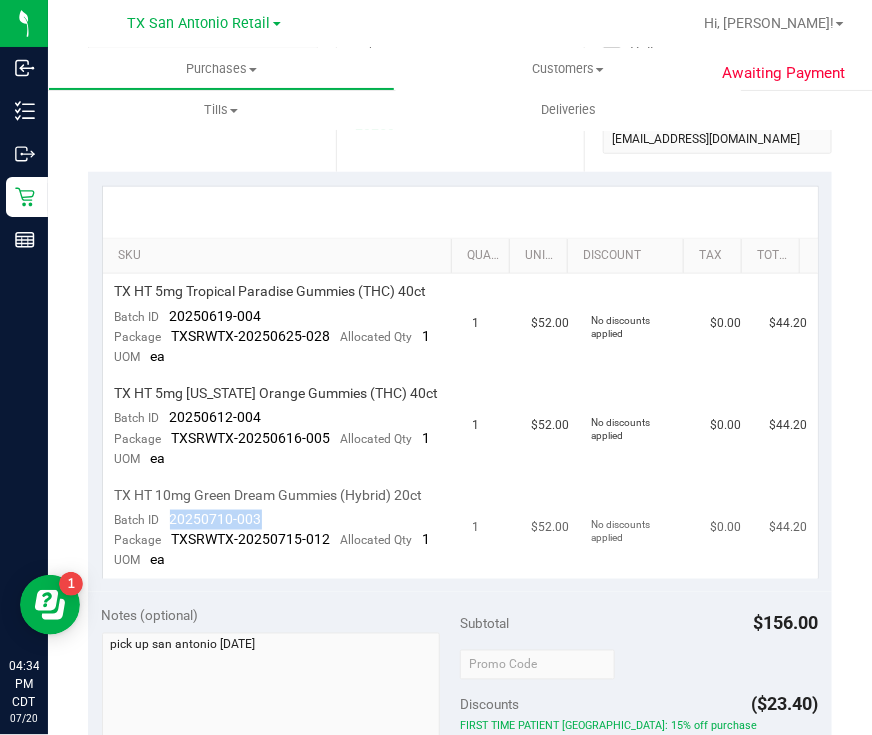 drag, startPoint x: 281, startPoint y: 535, endPoint x: 163, endPoint y: 540, distance: 118.10589 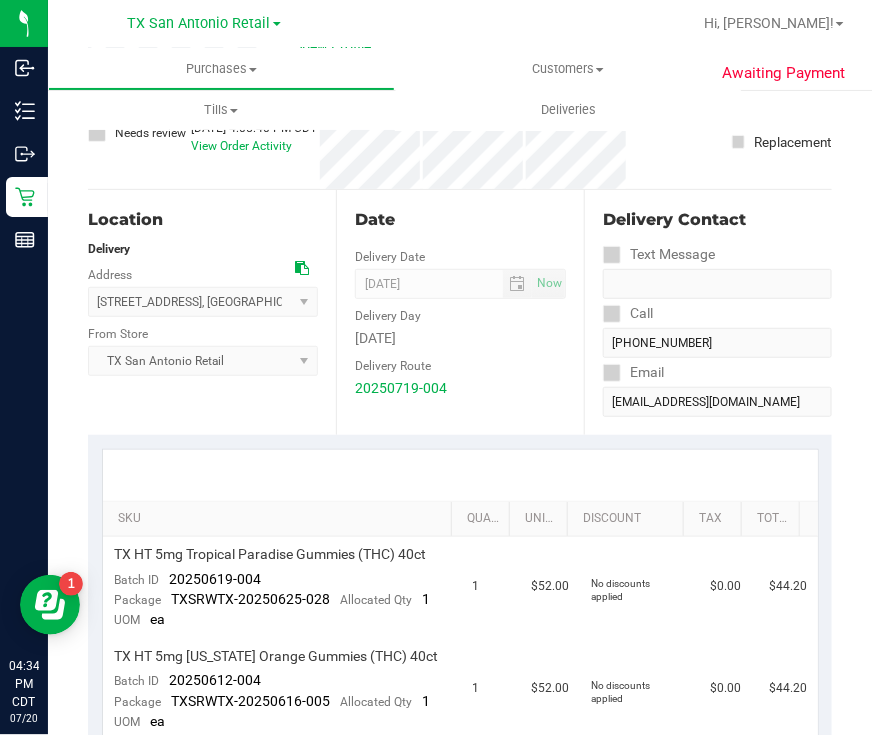 scroll, scrollTop: 0, scrollLeft: 0, axis: both 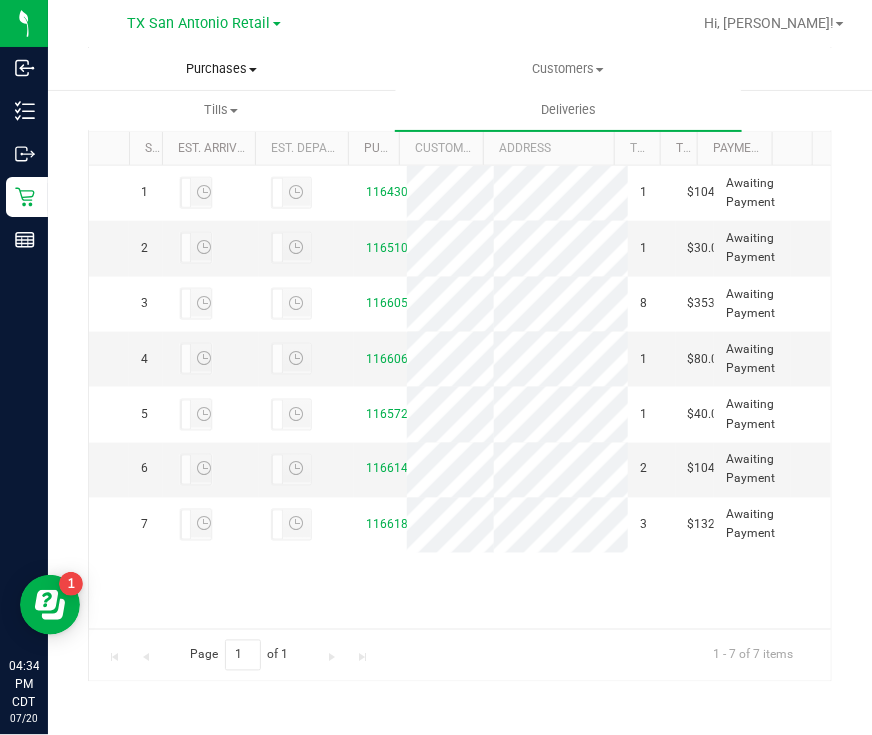 click on "Purchases" at bounding box center (221, 69) 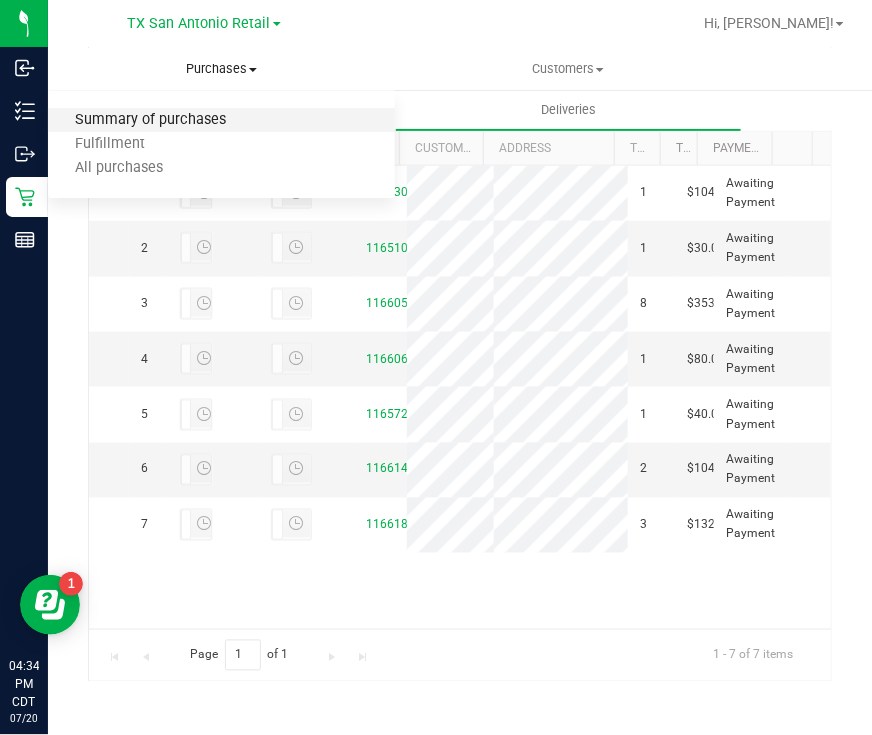 click on "Summary of purchases" at bounding box center (150, 120) 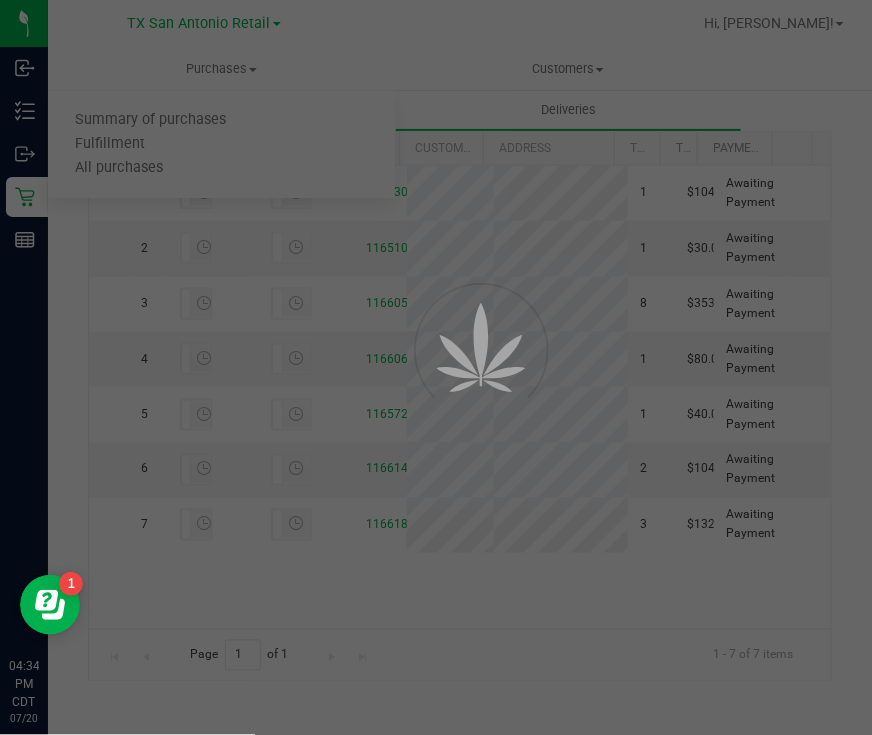 scroll, scrollTop: 0, scrollLeft: 0, axis: both 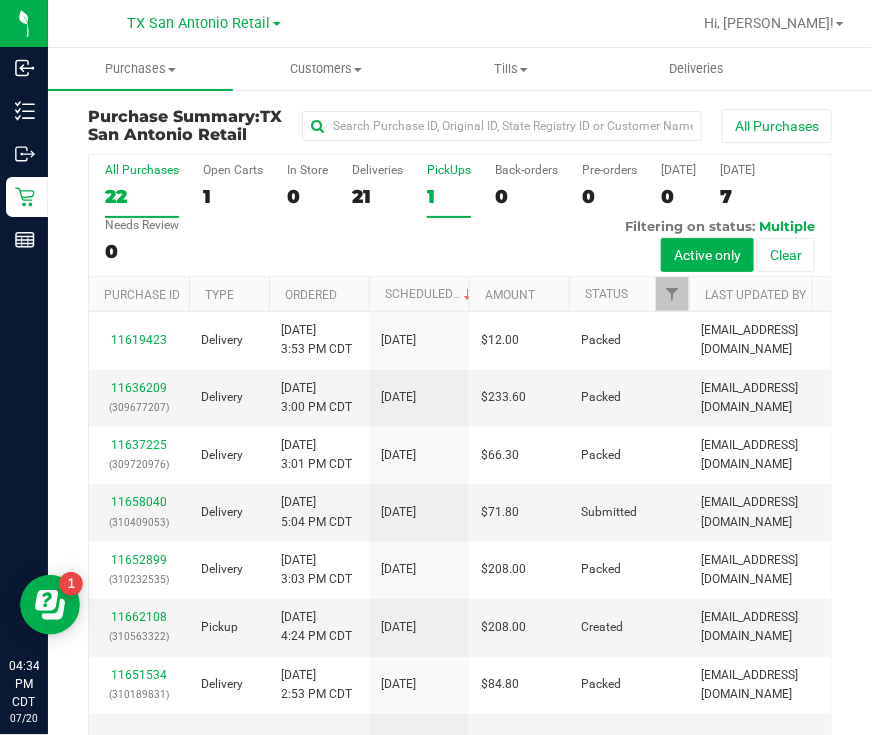 click on "PickUps
1" at bounding box center (449, 190) 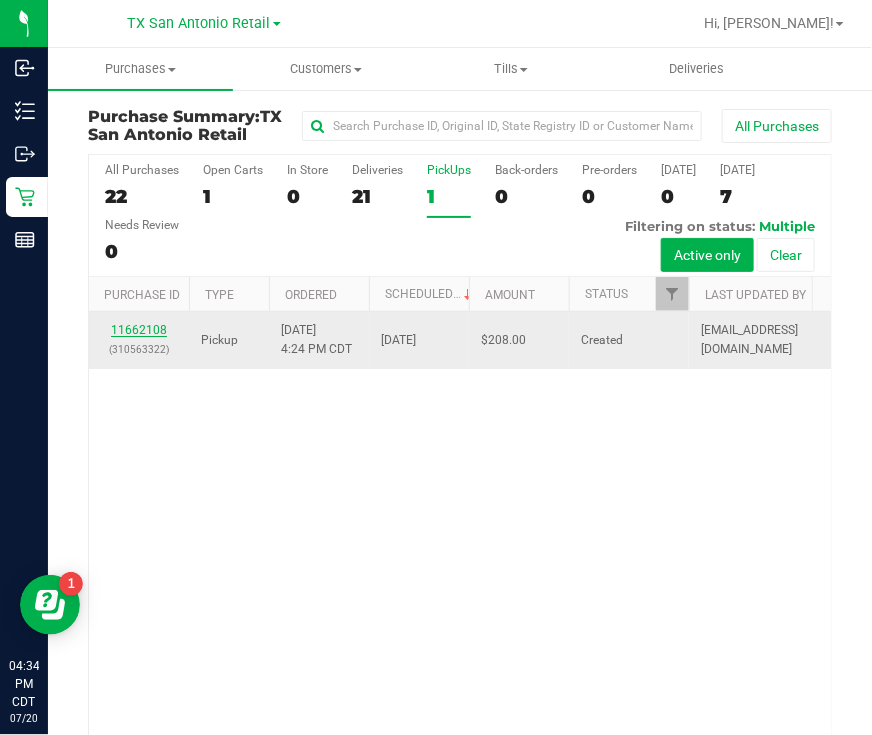 click on "11662108" at bounding box center (139, 330) 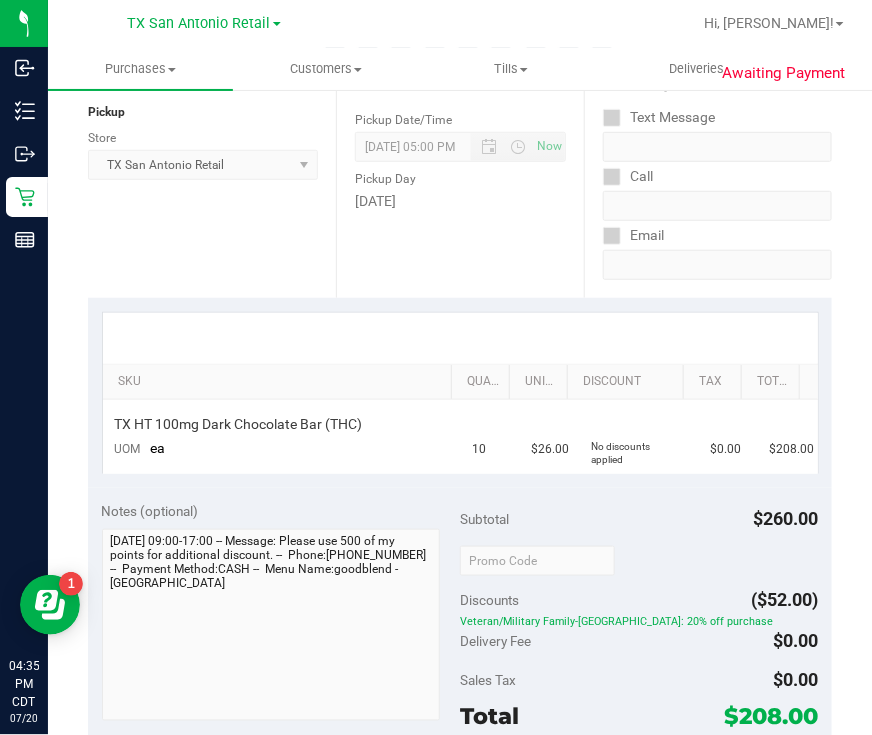 scroll, scrollTop: 0, scrollLeft: 0, axis: both 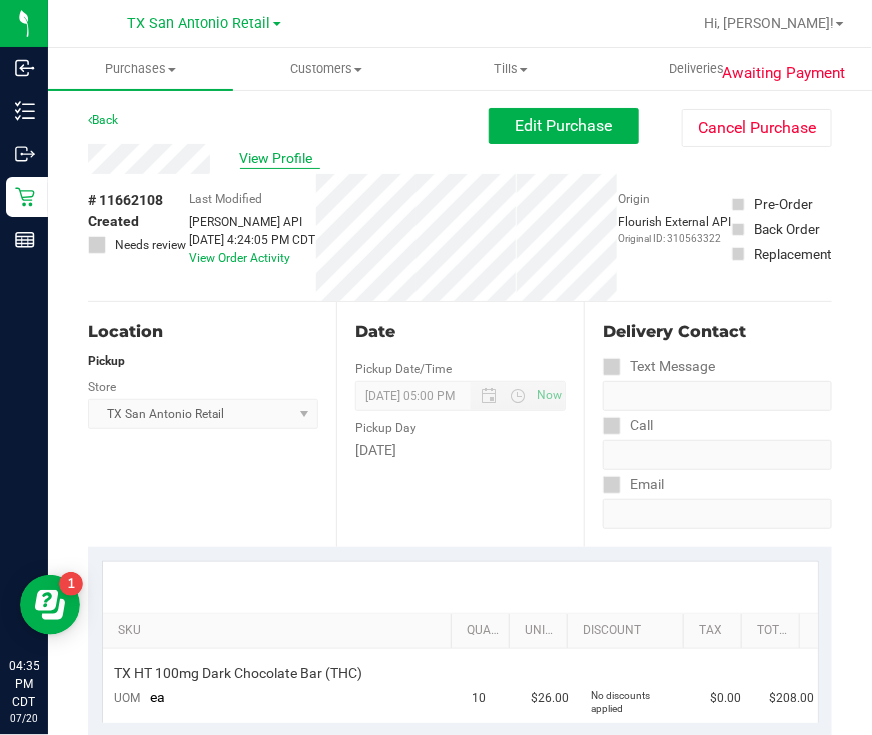 click on "View Profile" at bounding box center [280, 158] 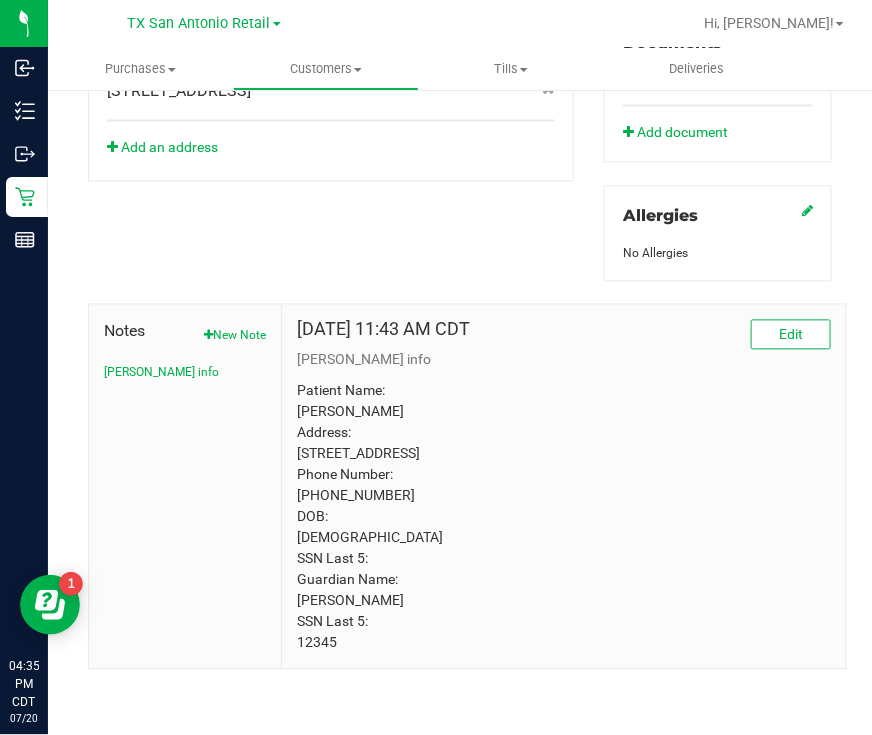scroll, scrollTop: 860, scrollLeft: 0, axis: vertical 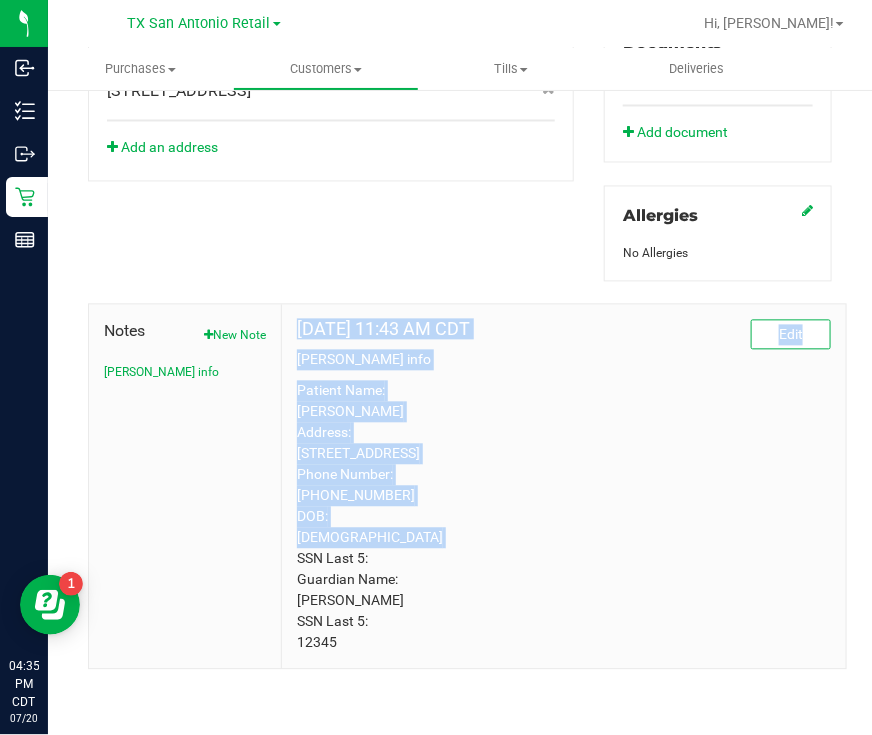 drag, startPoint x: 391, startPoint y: 499, endPoint x: 273, endPoint y: 506, distance: 118.20744 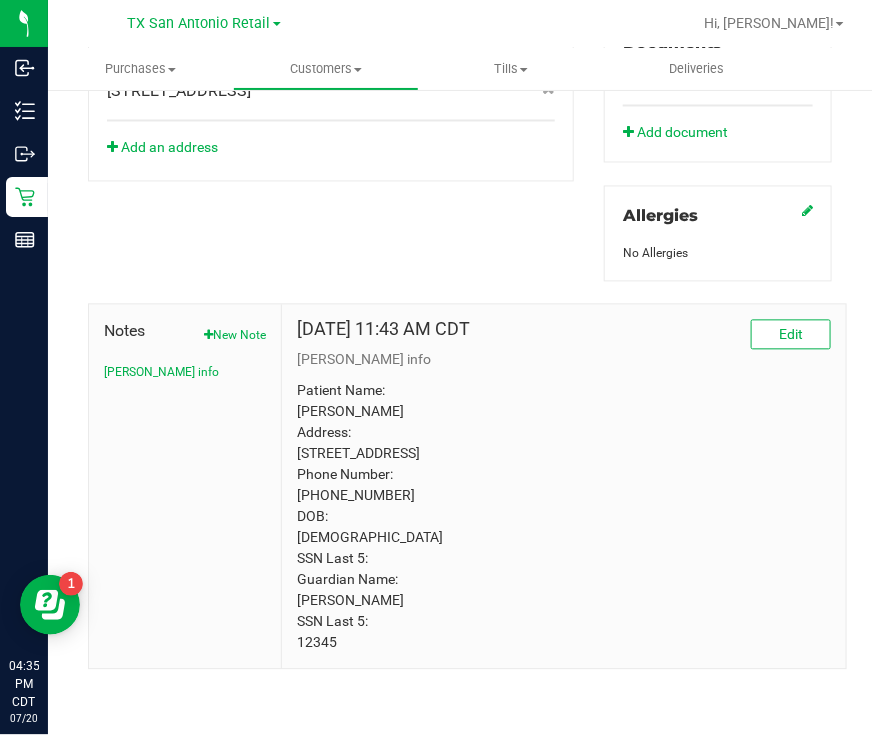 drag, startPoint x: 273, startPoint y: 506, endPoint x: 600, endPoint y: 586, distance: 336.64374 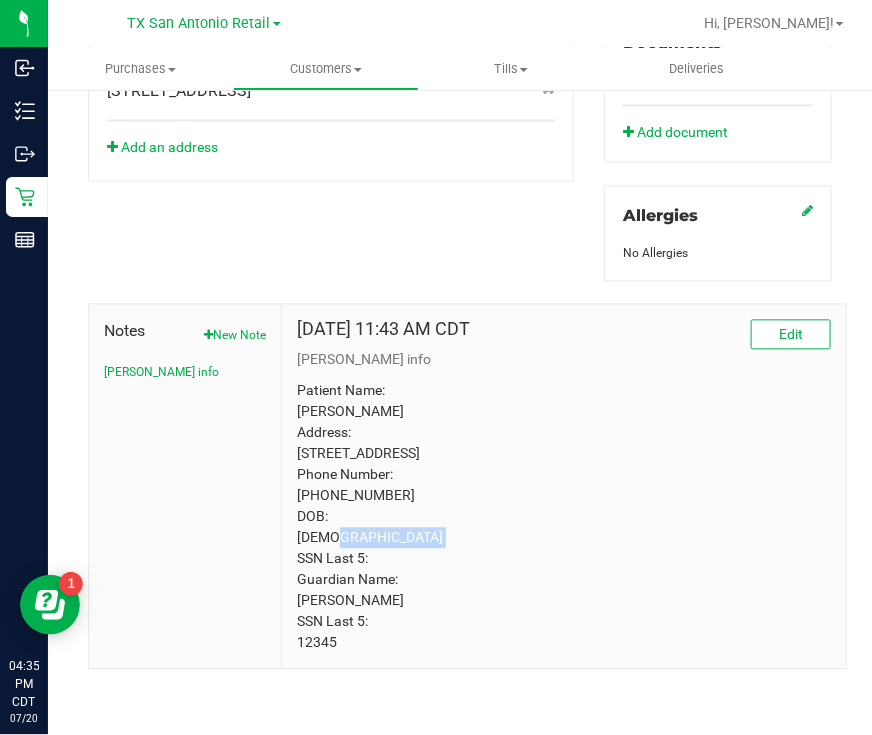 drag, startPoint x: 398, startPoint y: 498, endPoint x: 279, endPoint y: 502, distance: 119.06721 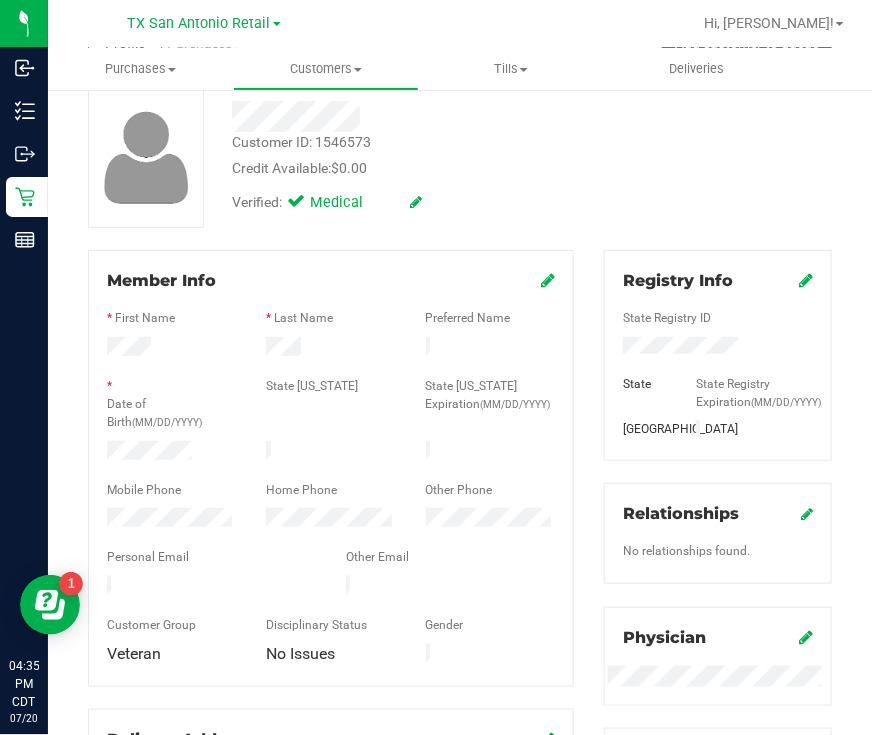 scroll, scrollTop: 0, scrollLeft: 0, axis: both 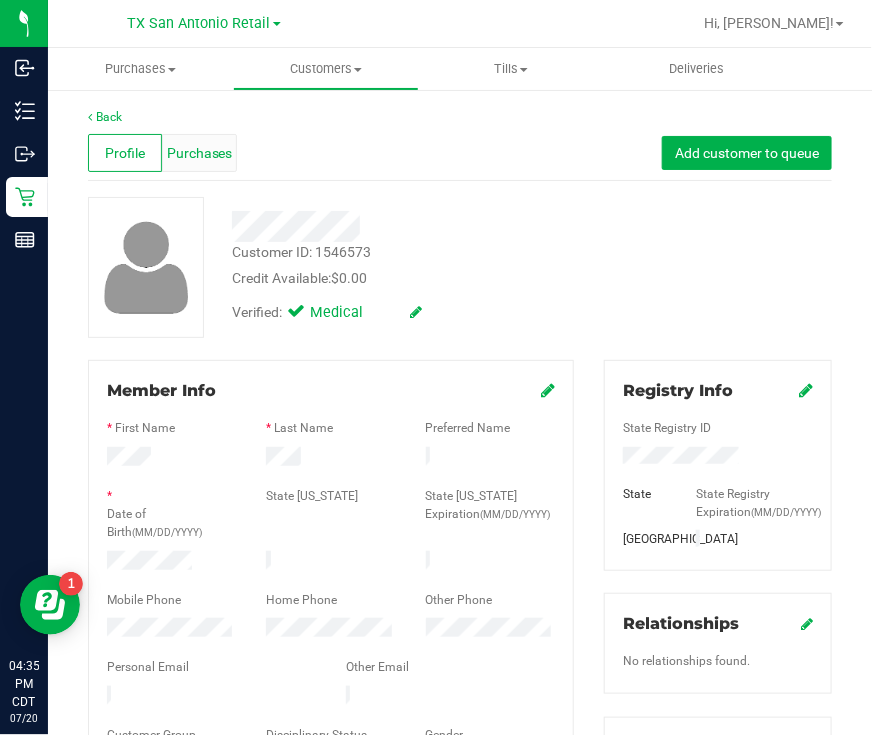 click on "Purchases" at bounding box center (200, 153) 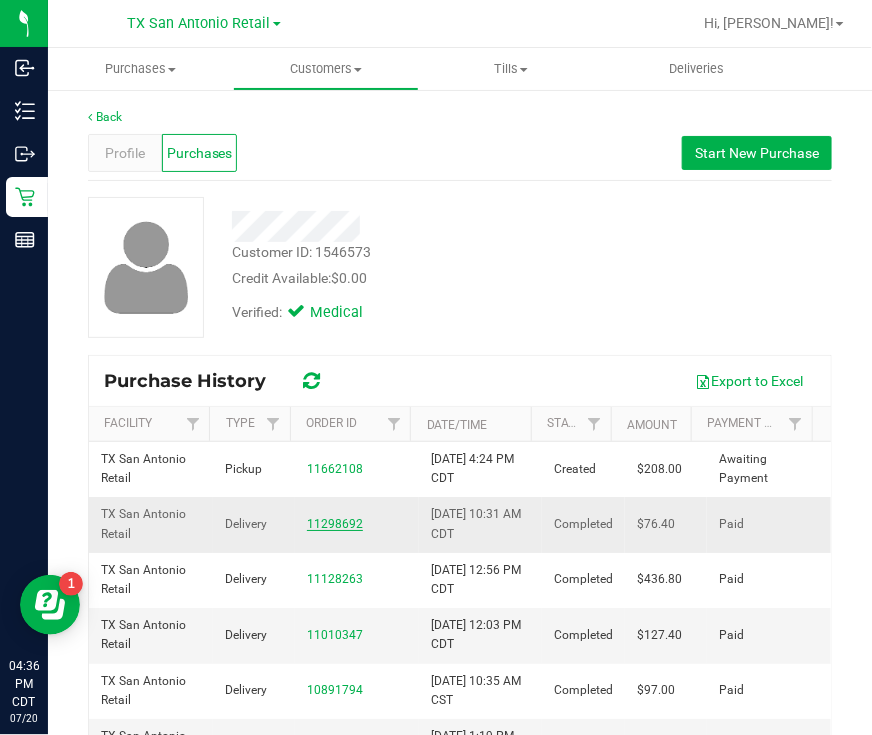 click on "11298692" at bounding box center (335, 524) 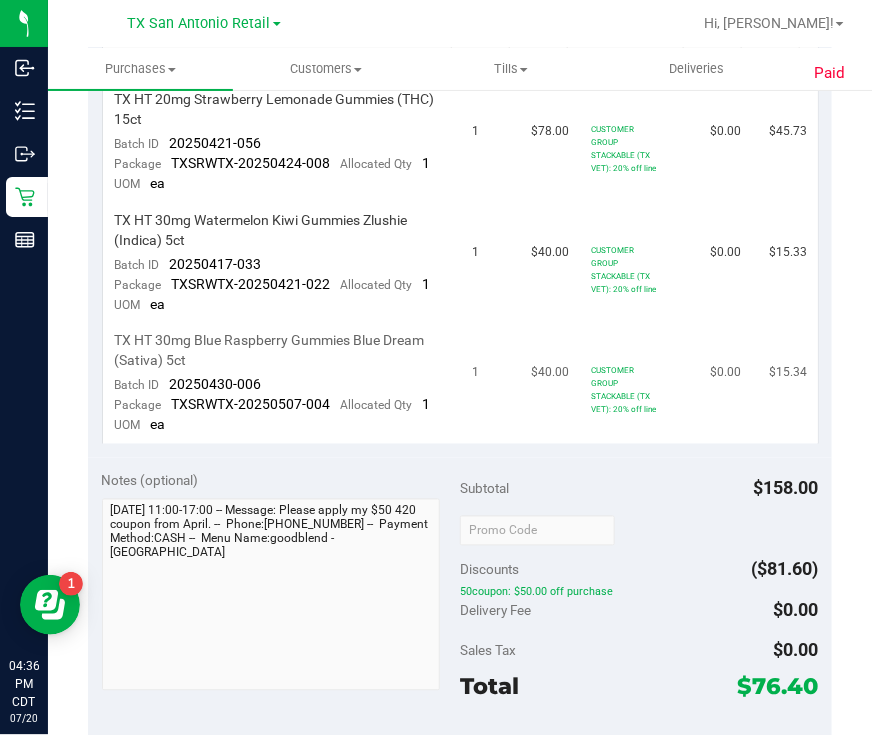 scroll, scrollTop: 625, scrollLeft: 0, axis: vertical 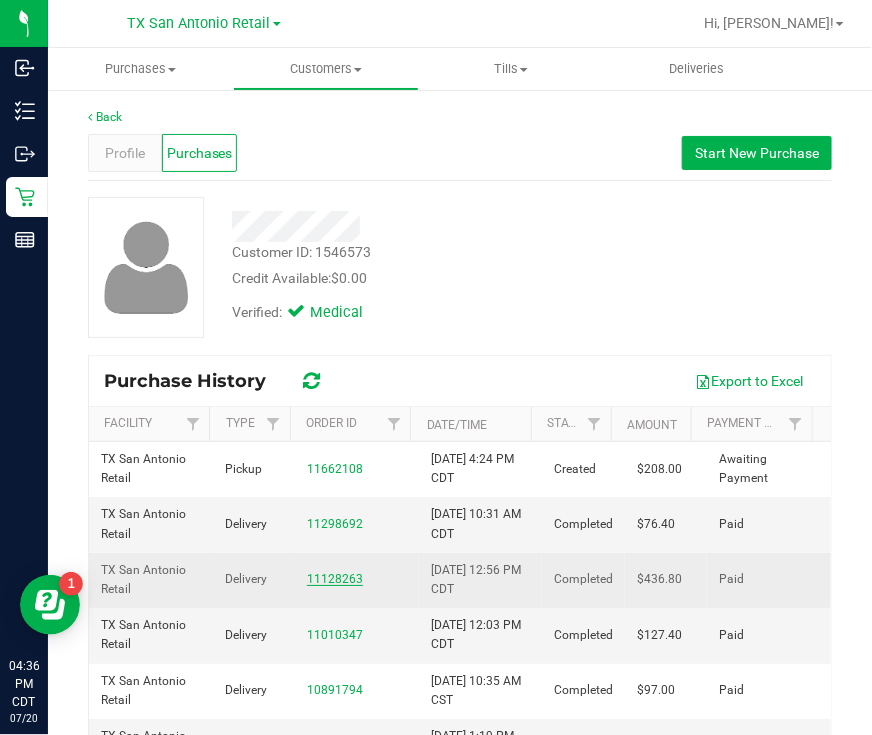 click on "11128263" at bounding box center [335, 579] 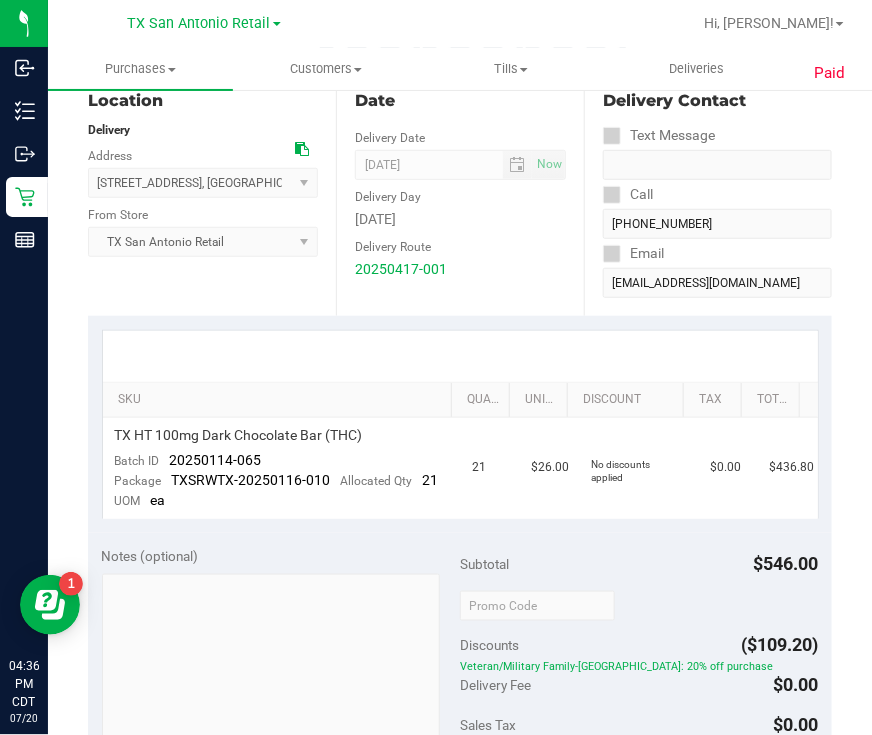 scroll, scrollTop: 375, scrollLeft: 0, axis: vertical 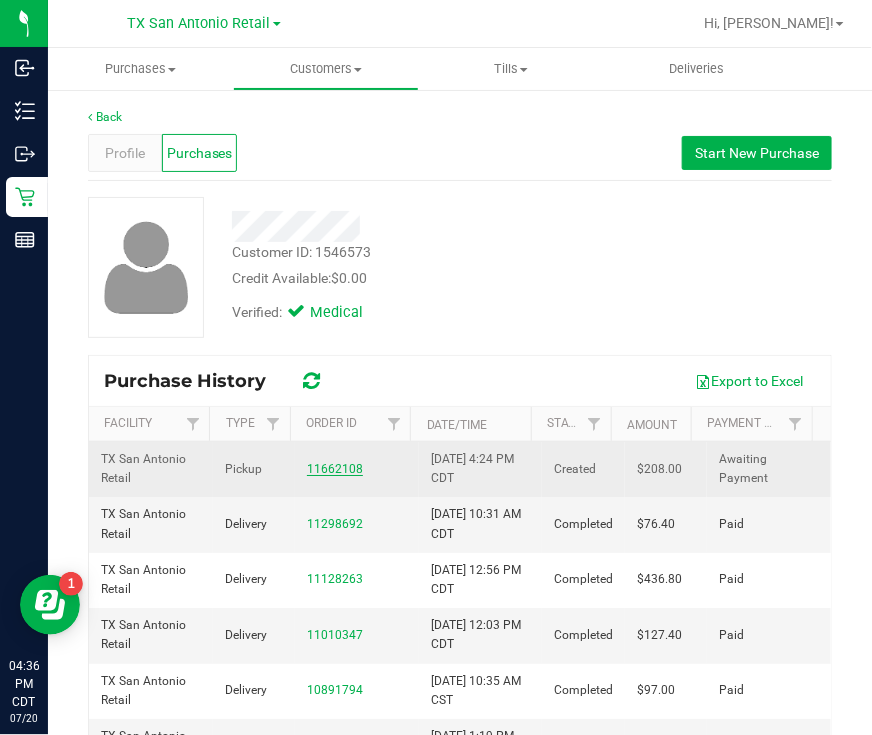 click on "11662108" at bounding box center (335, 469) 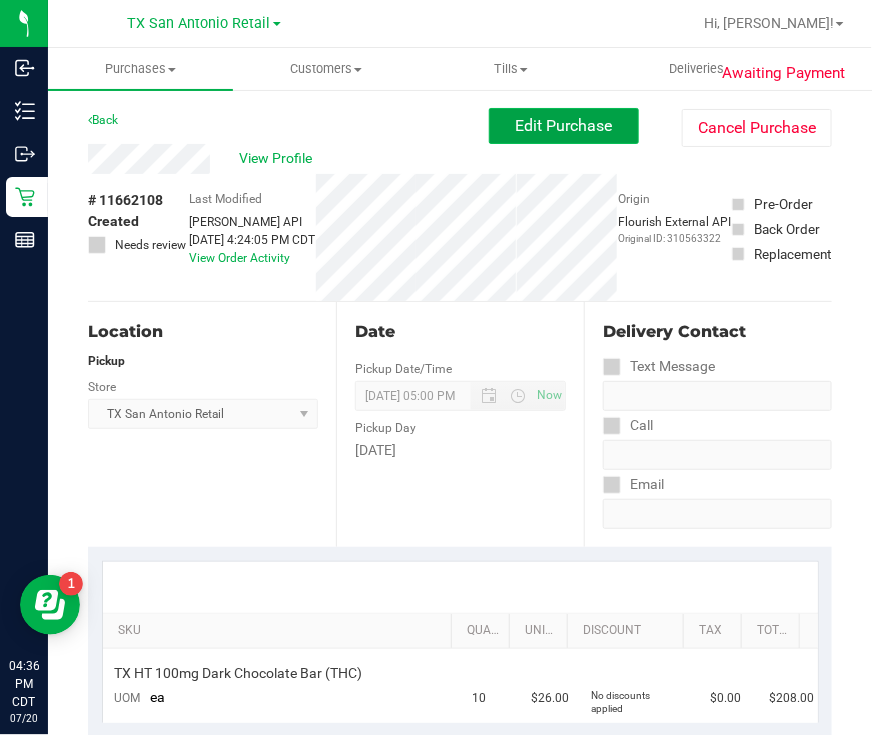 click on "Edit Purchase" at bounding box center (564, 125) 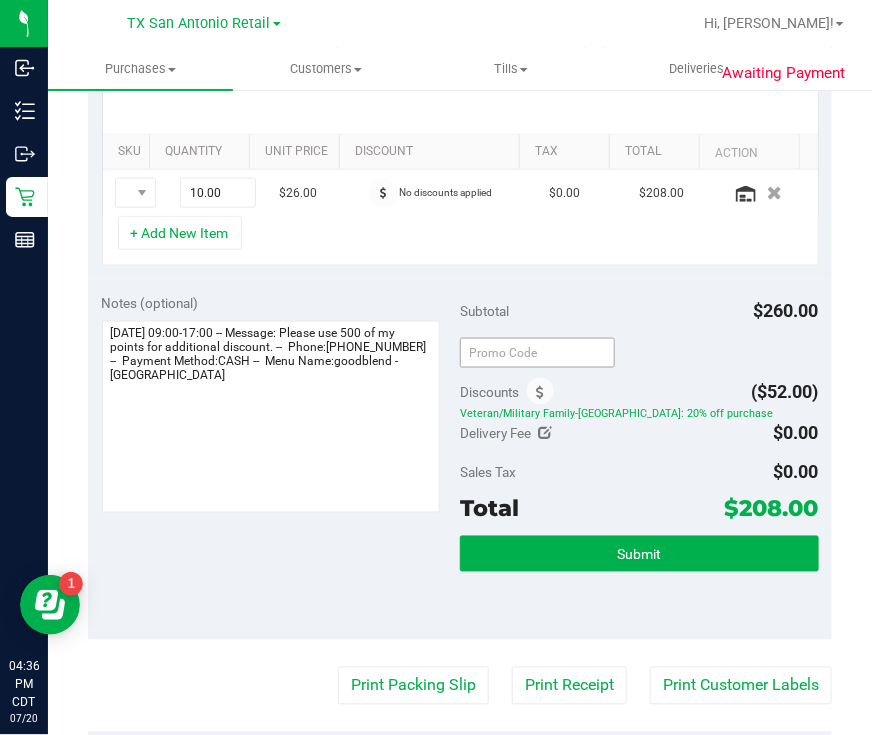 scroll, scrollTop: 499, scrollLeft: 0, axis: vertical 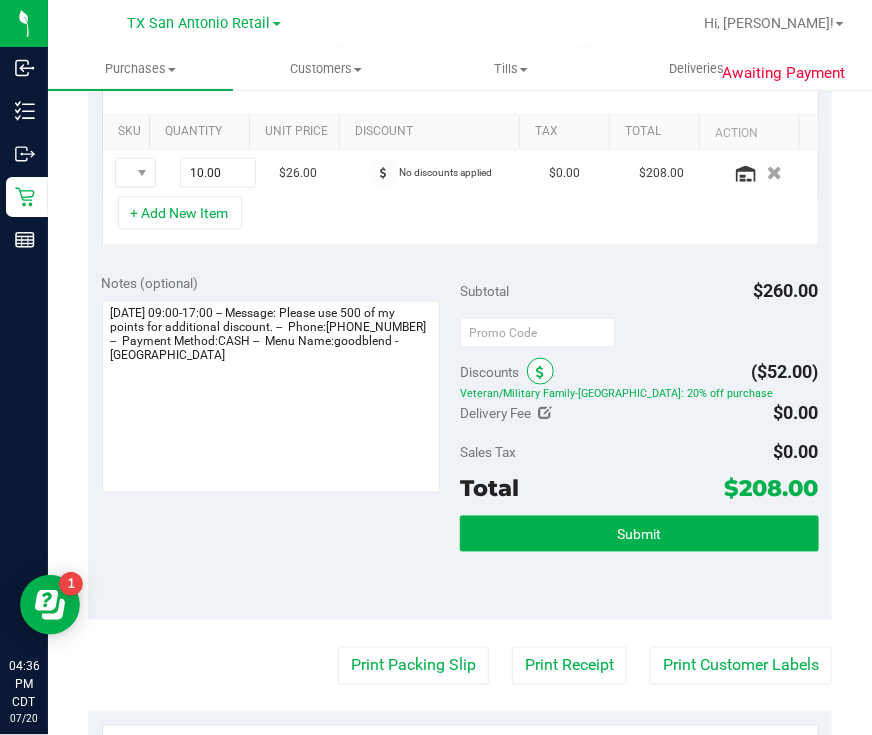 click at bounding box center (540, 371) 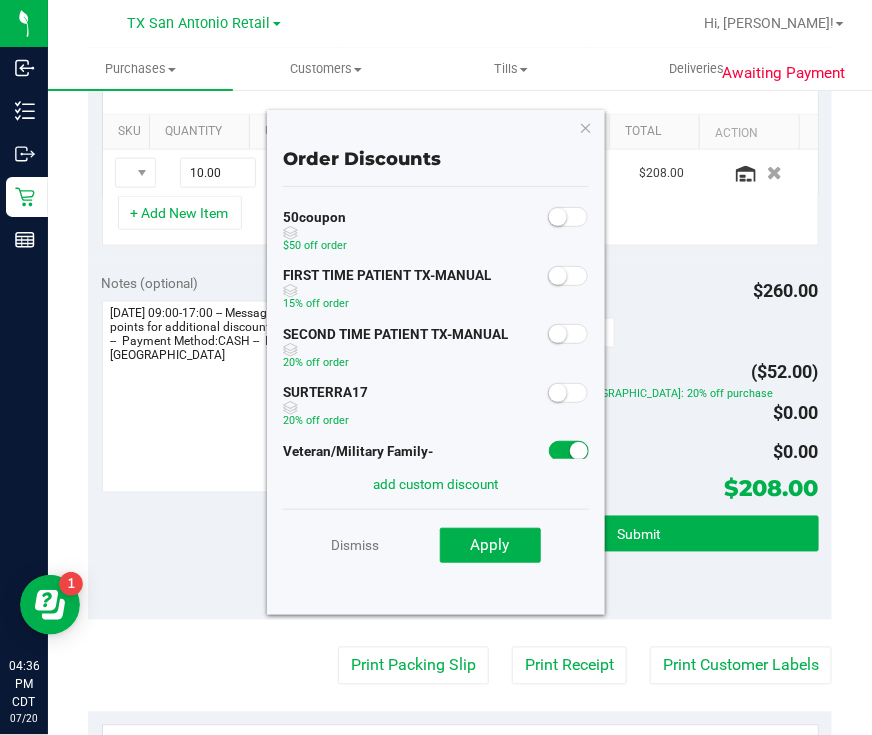 click at bounding box center (569, 451) 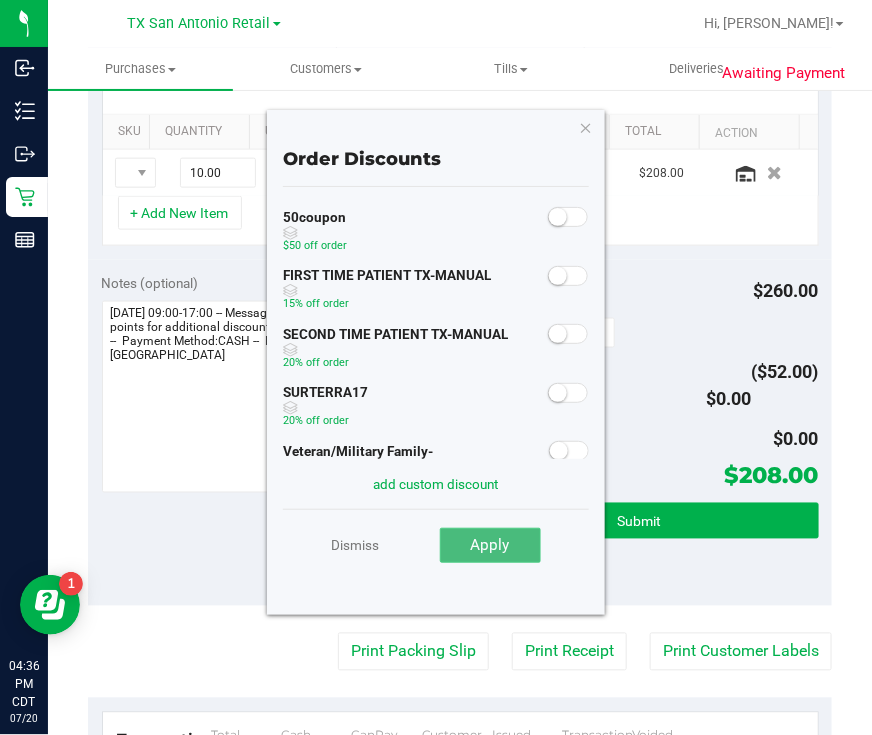 click on "Apply" at bounding box center [490, 546] 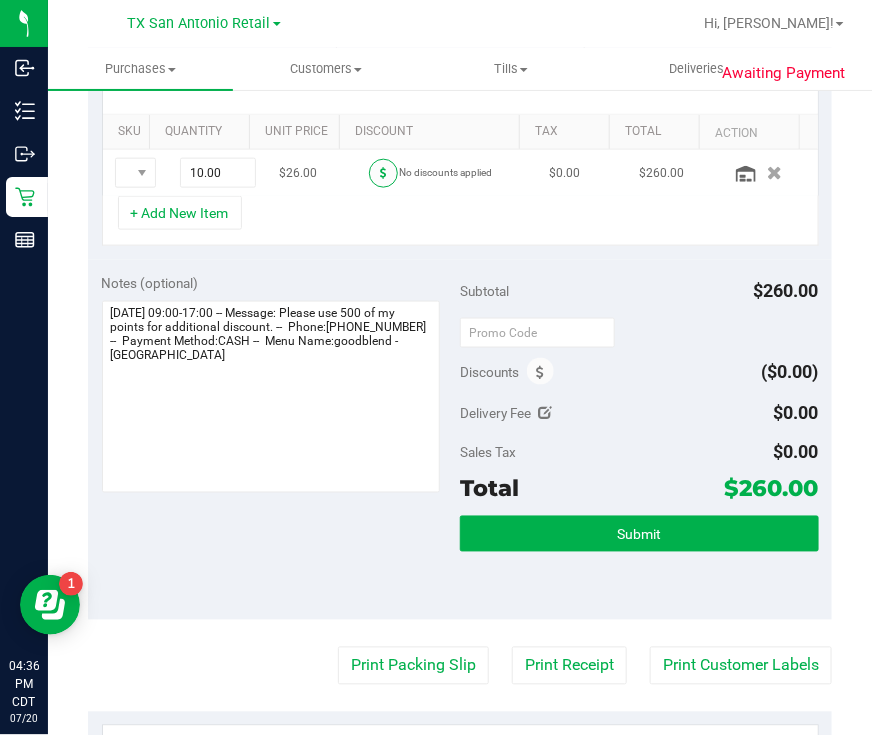 click at bounding box center [383, 173] 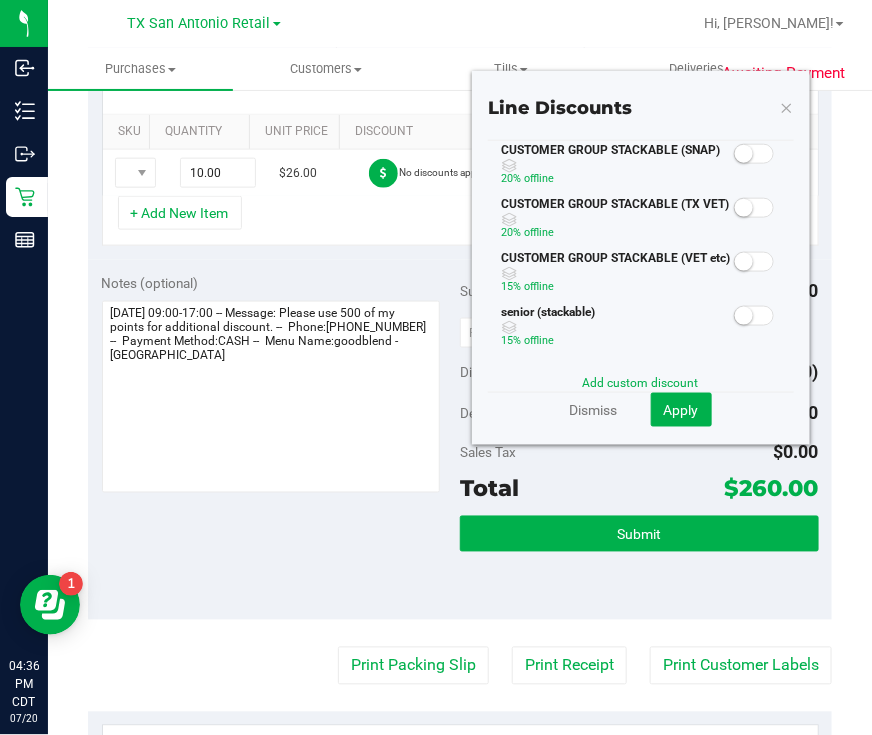 click at bounding box center (754, 208) 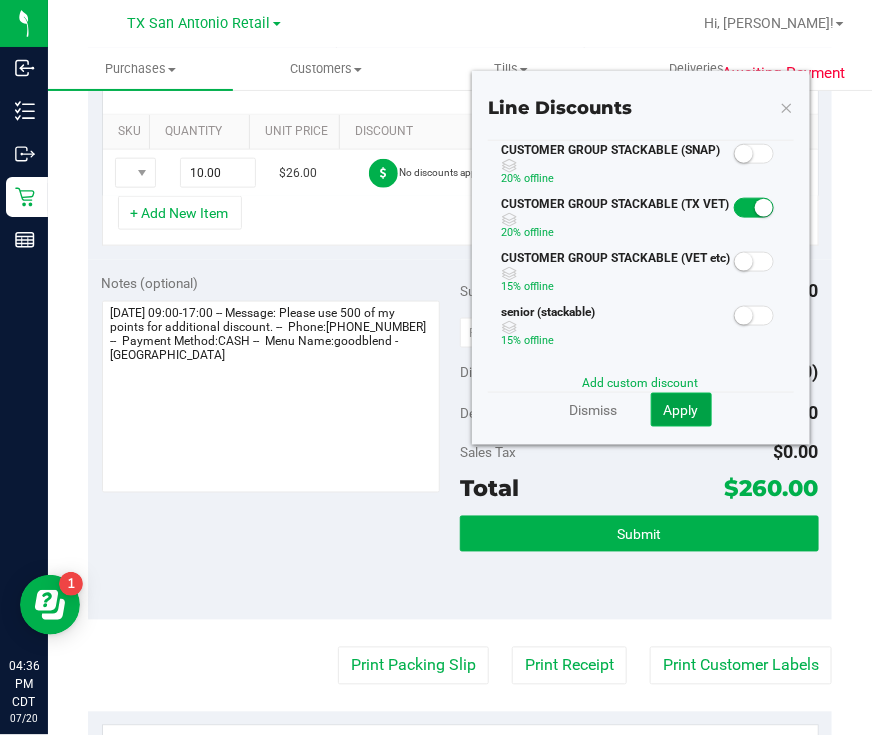 click on "Apply" 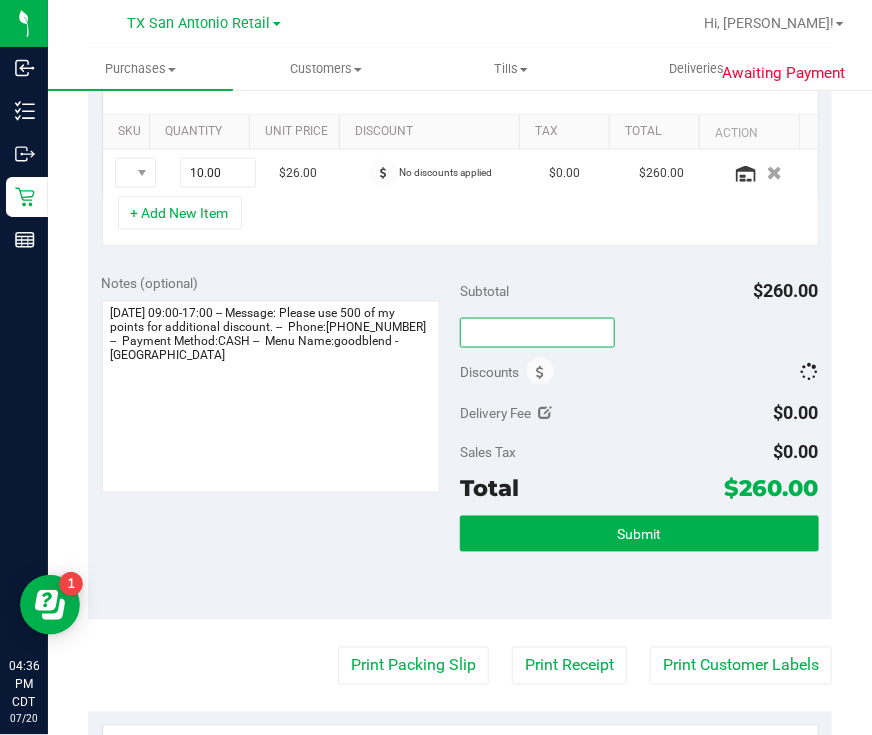 click at bounding box center (537, 333) 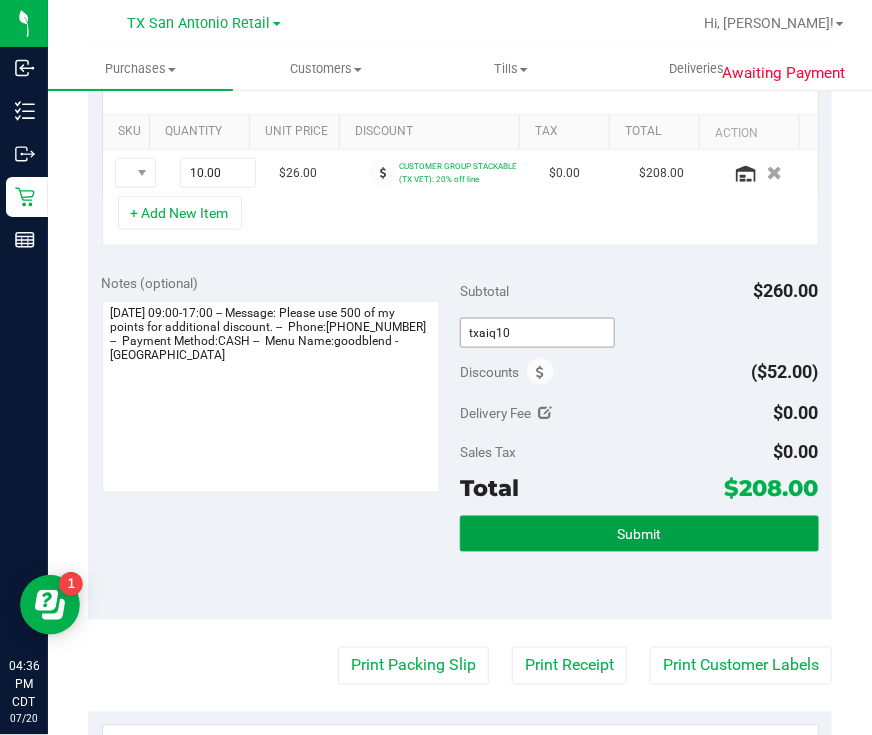 type on "TXAIQ10" 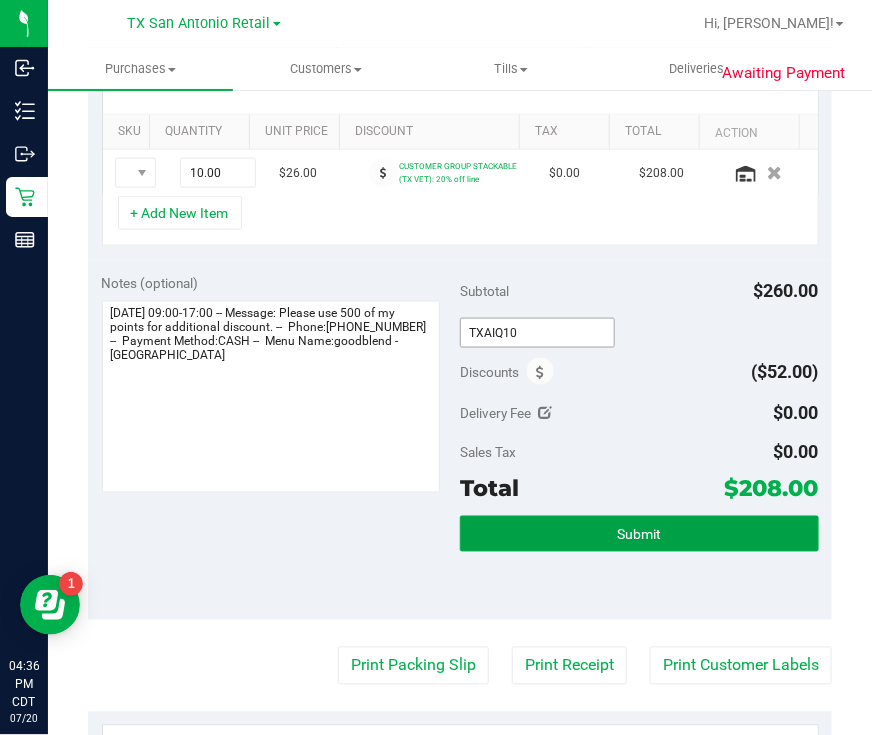 type 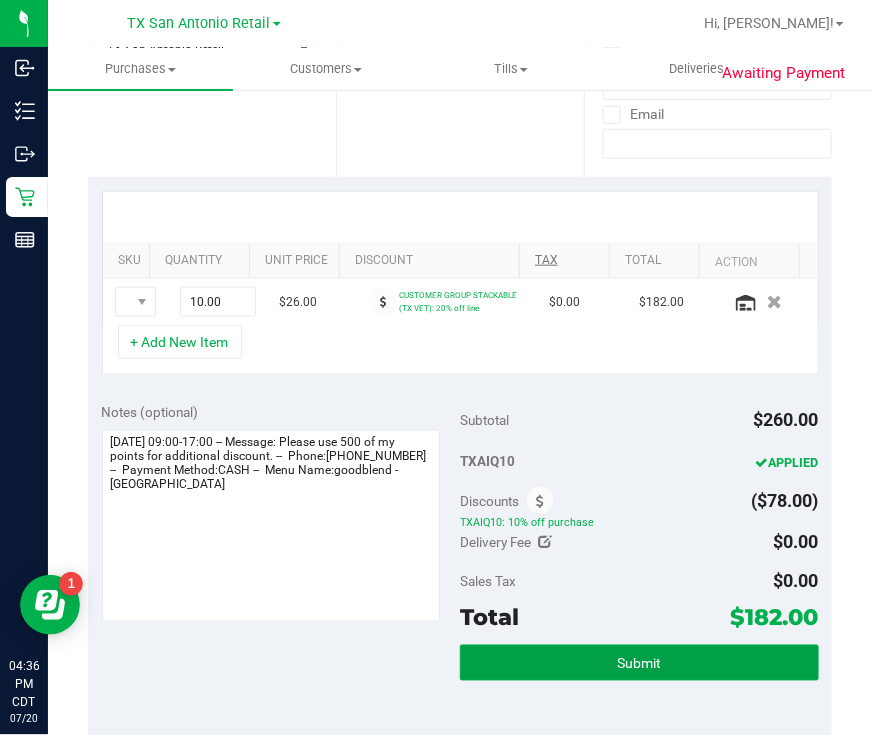 scroll, scrollTop: 249, scrollLeft: 0, axis: vertical 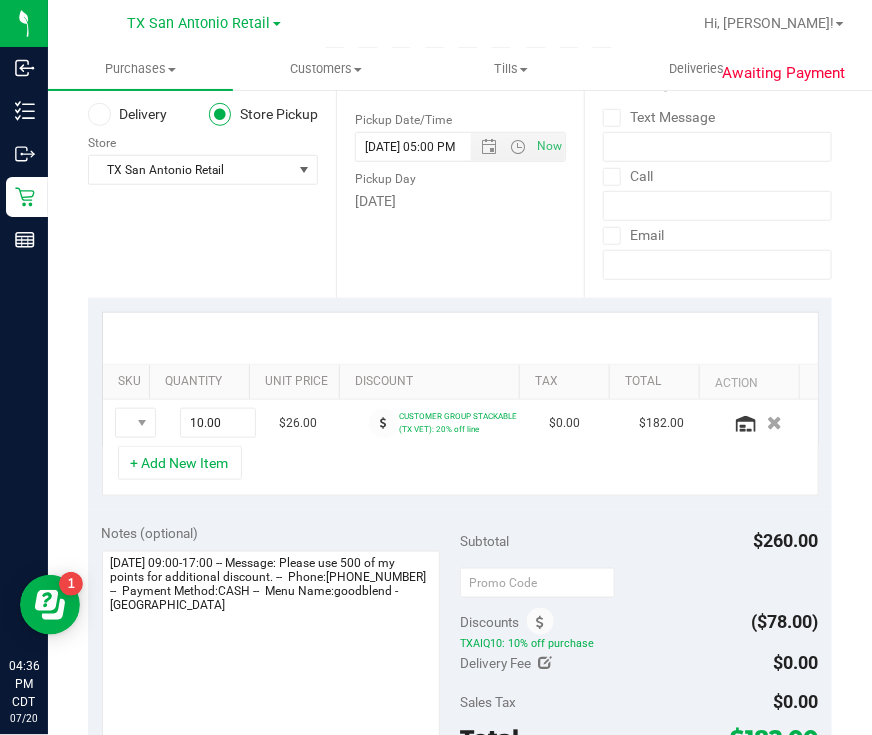 click on "Delivery" at bounding box center (128, 114) 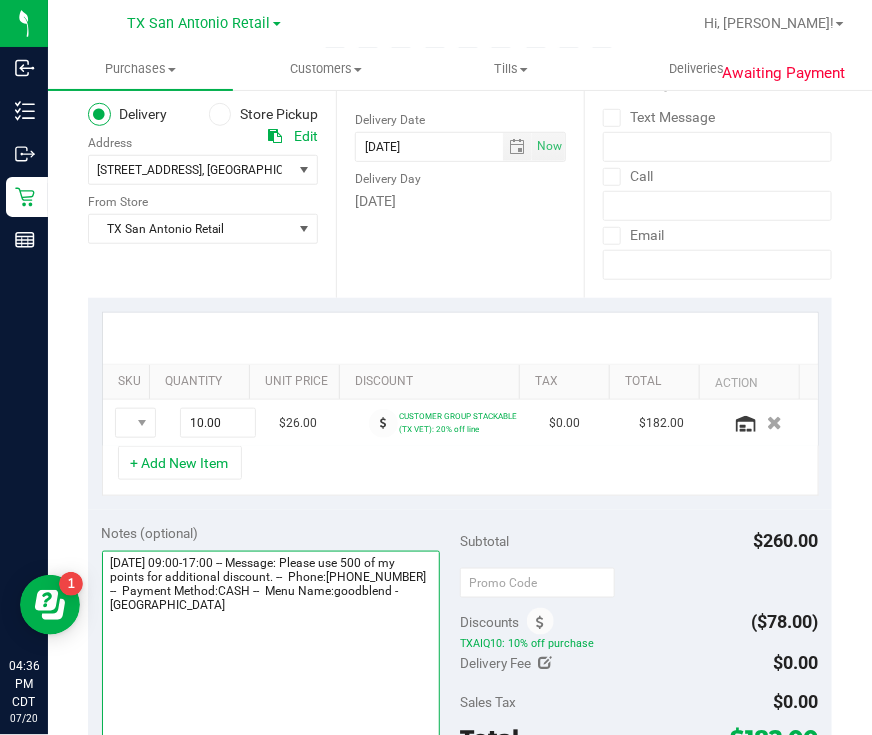 click at bounding box center [271, 647] 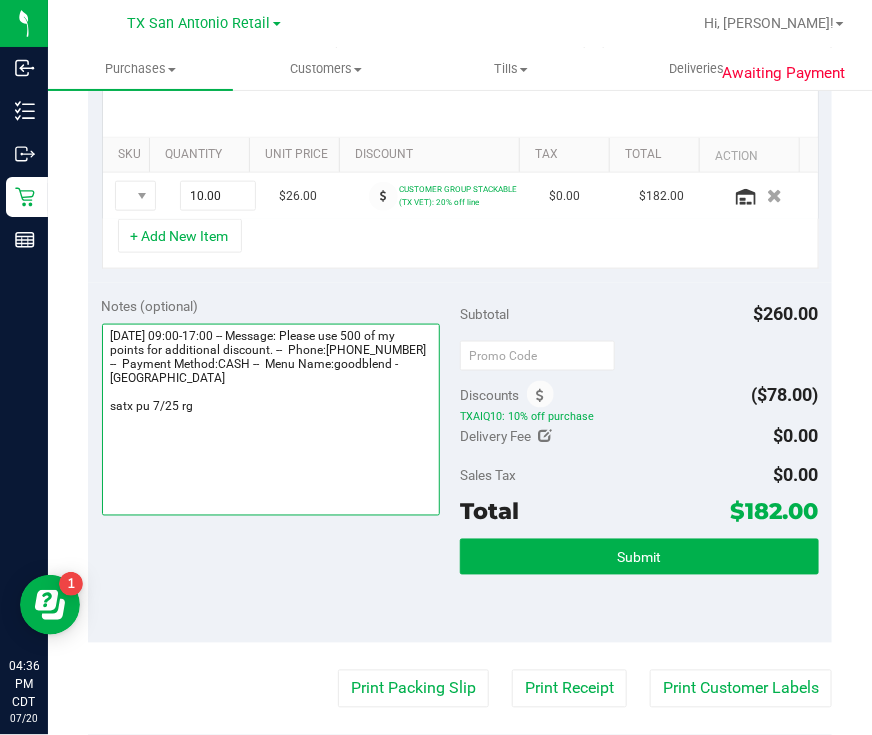 scroll, scrollTop: 499, scrollLeft: 0, axis: vertical 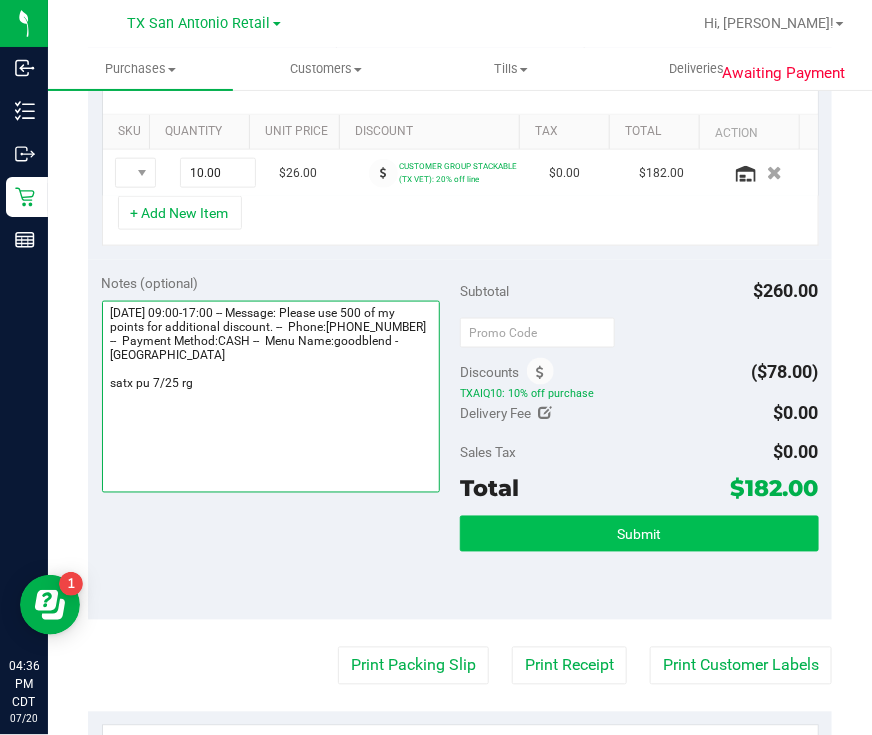 type on "[DATE] 09:00-17:00 -- Message: Please use 500 of my points for additional discount. --  Phone:[PHONE_NUMBER] --  Payment Method:CASH --  Menu Name:goodblend - [GEOGRAPHIC_DATA]
satx pu 7/25 rg" 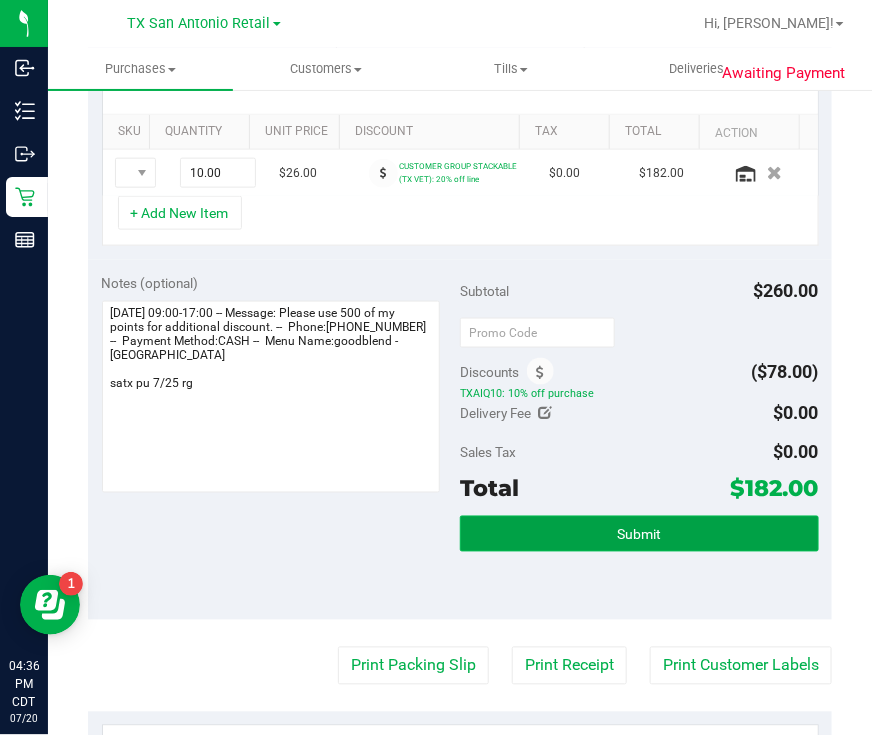 click on "Submit" at bounding box center [639, 535] 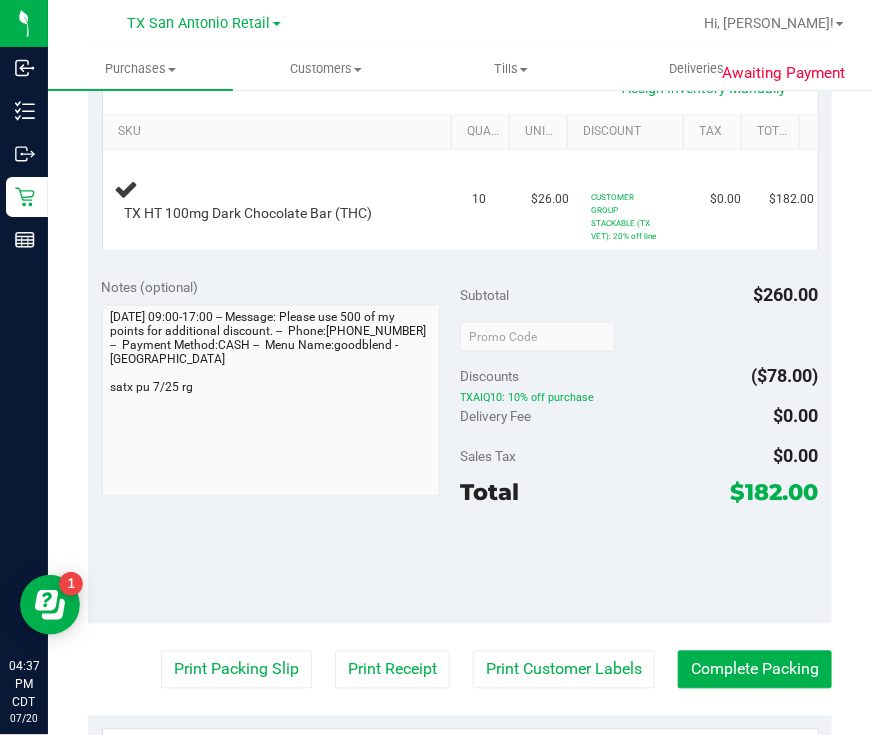 scroll, scrollTop: 0, scrollLeft: 0, axis: both 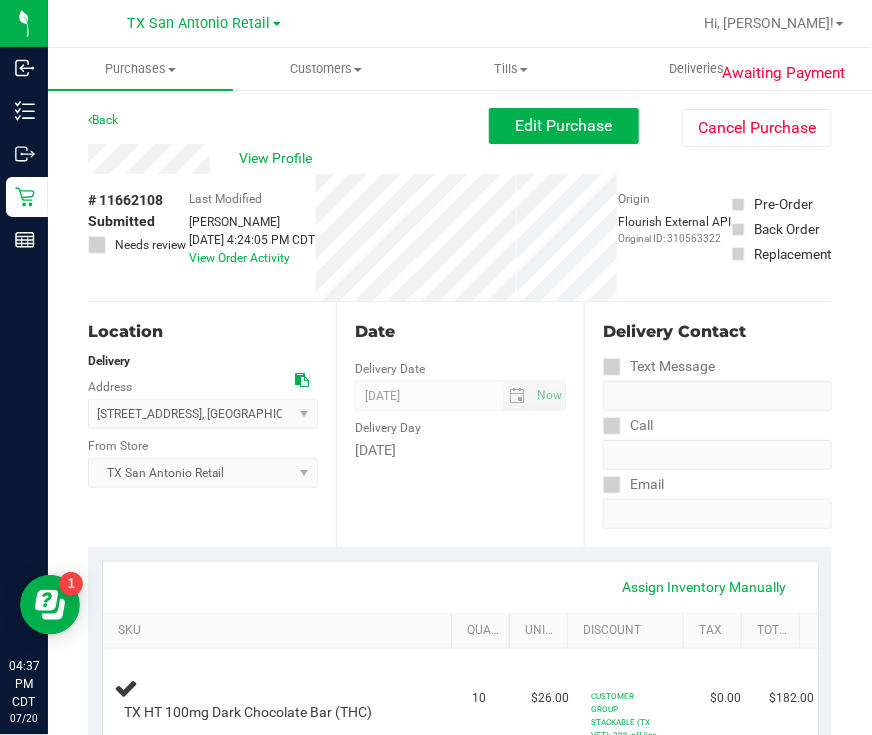 click on "View Profile" at bounding box center [288, 159] 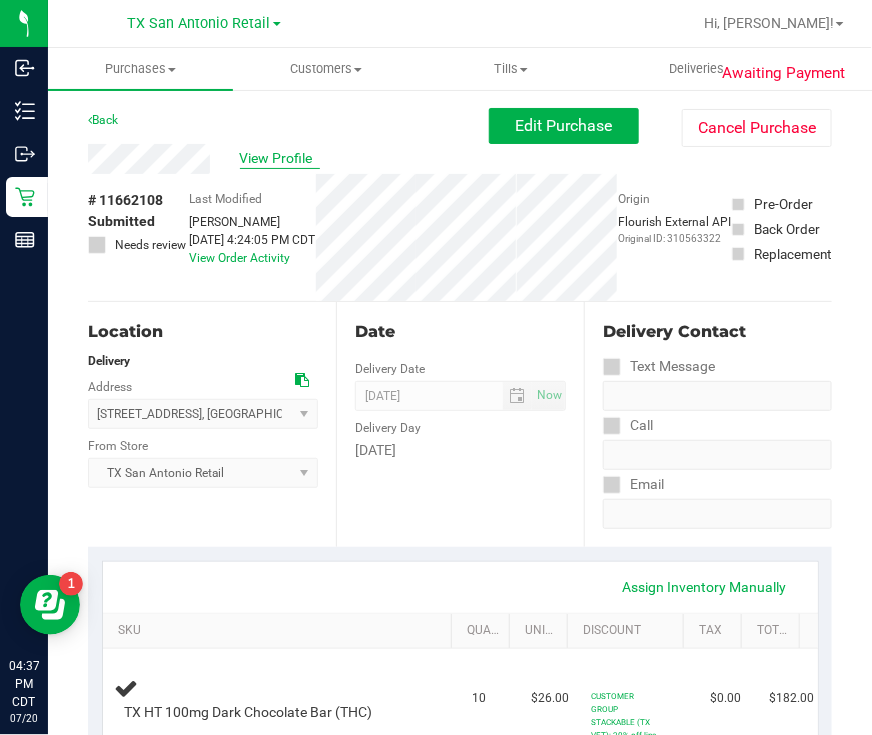click on "View Profile" at bounding box center [280, 158] 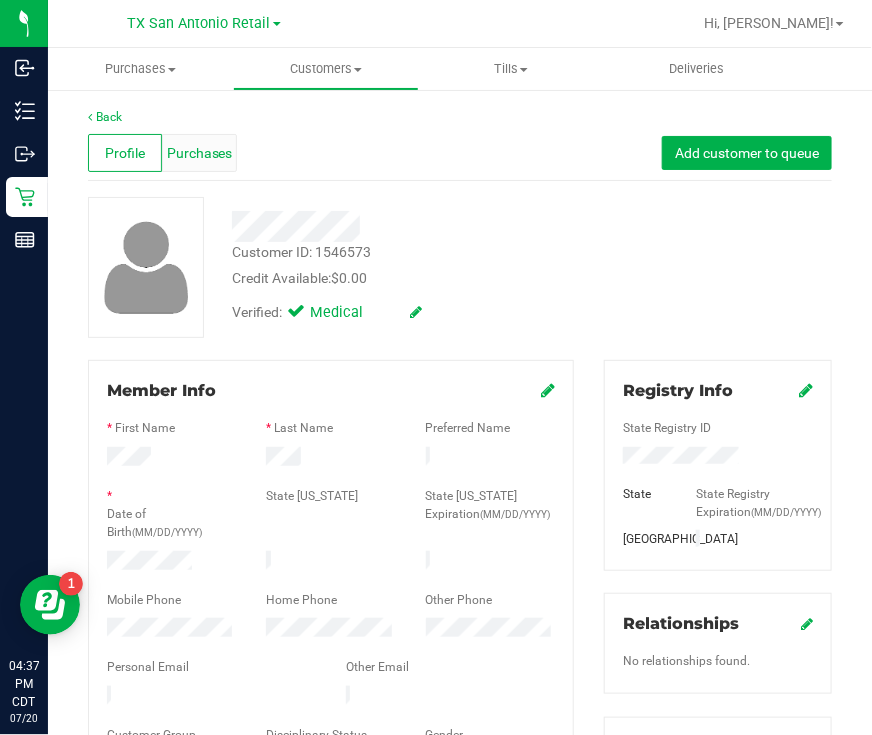 click on "Purchases" at bounding box center (200, 153) 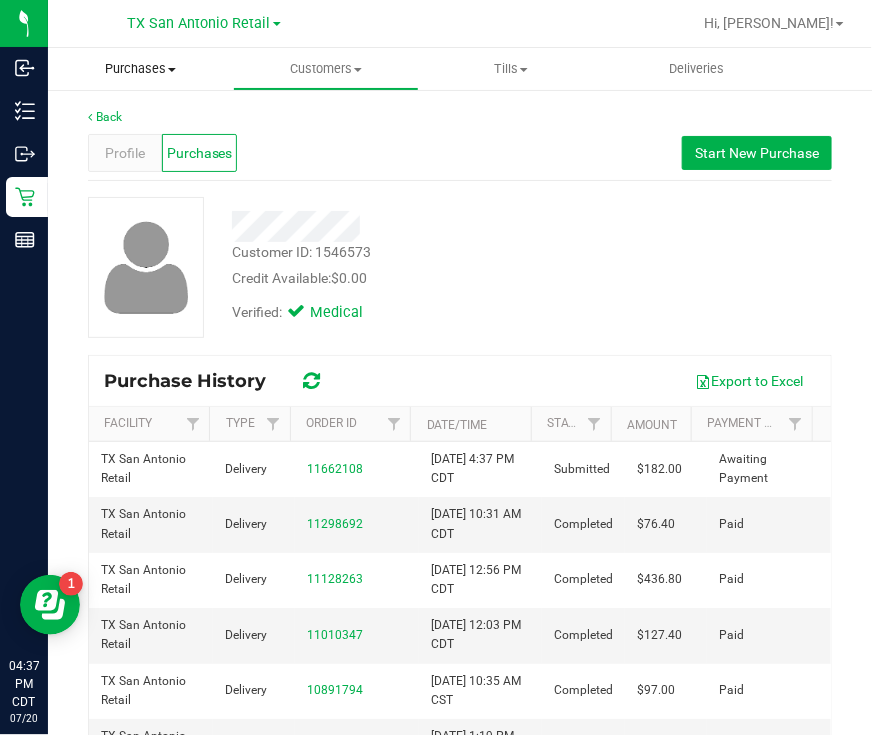 click on "Purchases" at bounding box center [140, 69] 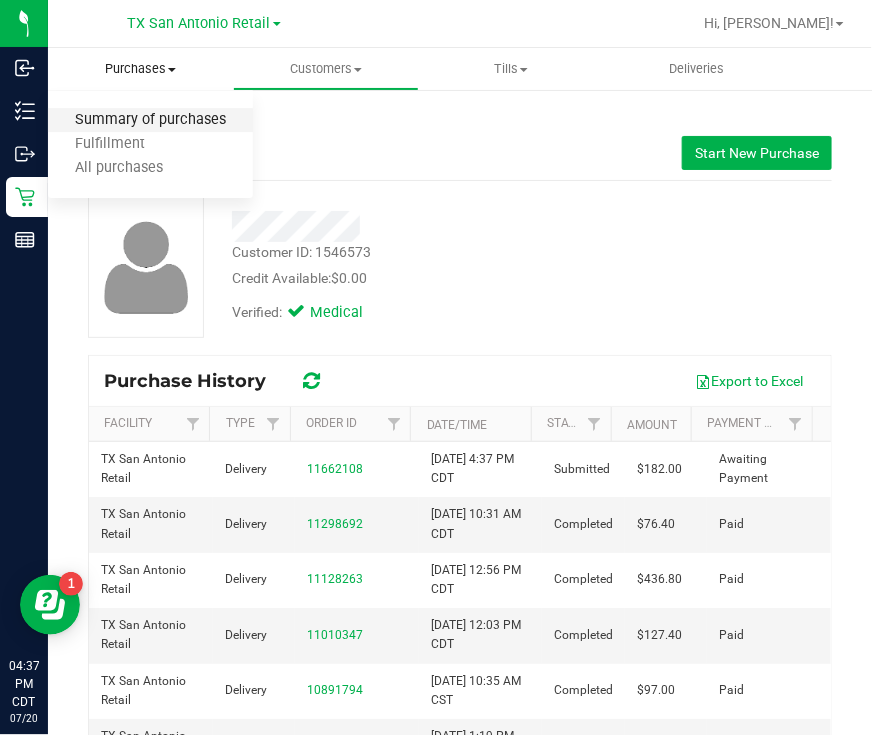 click on "Summary of purchases" at bounding box center (150, 120) 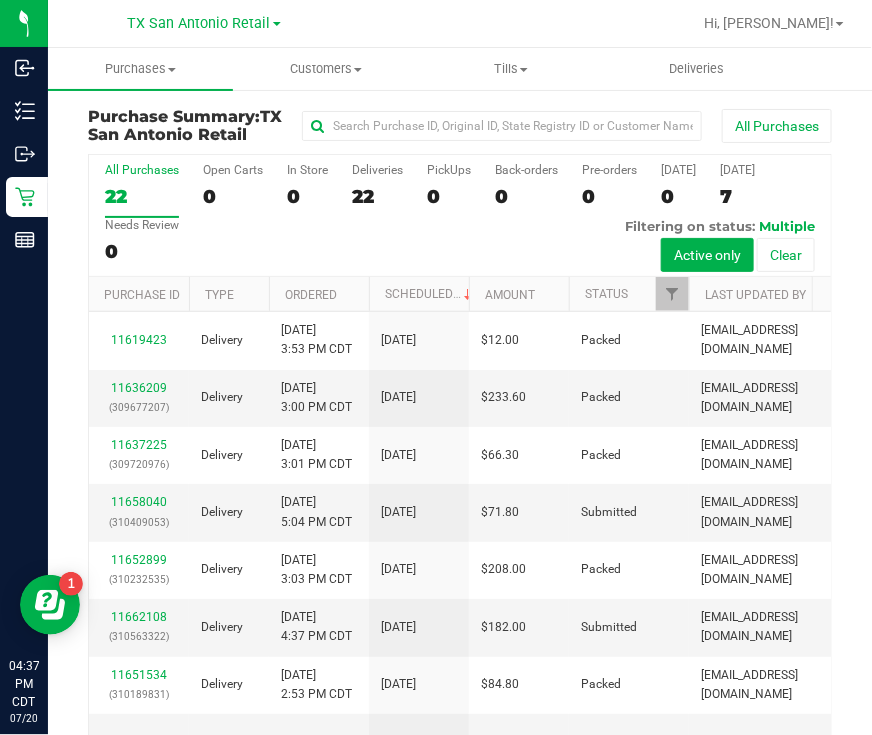 click on "All Purchases
22
Open Carts
0
In Store
0
Deliveries
22
PickUps
0
Back-orders
0
Pre-orders
0
[DATE]
0
[DATE]
7" at bounding box center (460, 216) 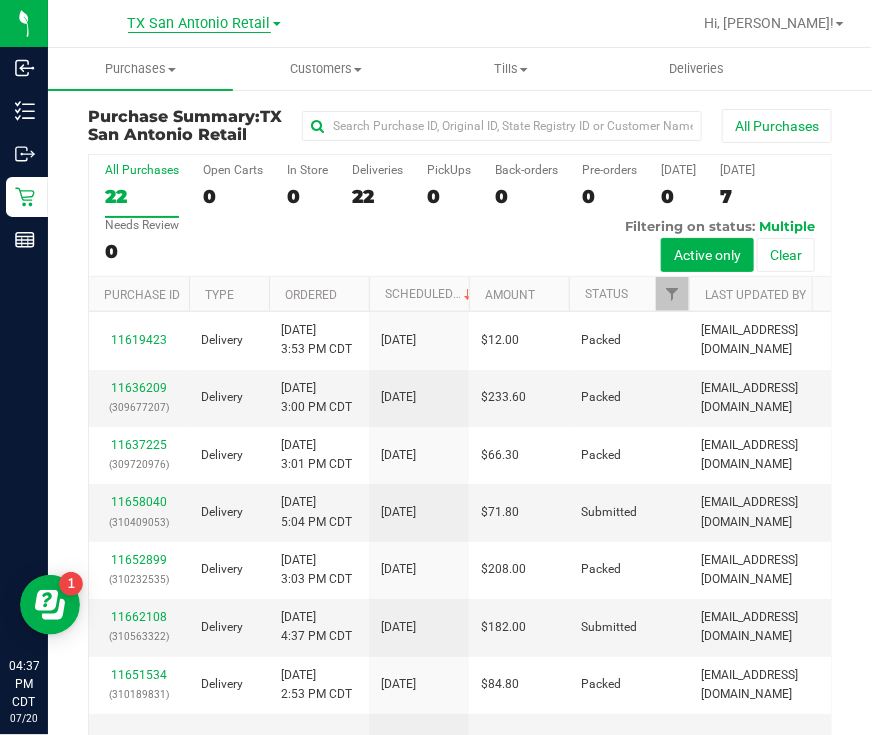 click on "TX San Antonio Retail" at bounding box center (199, 24) 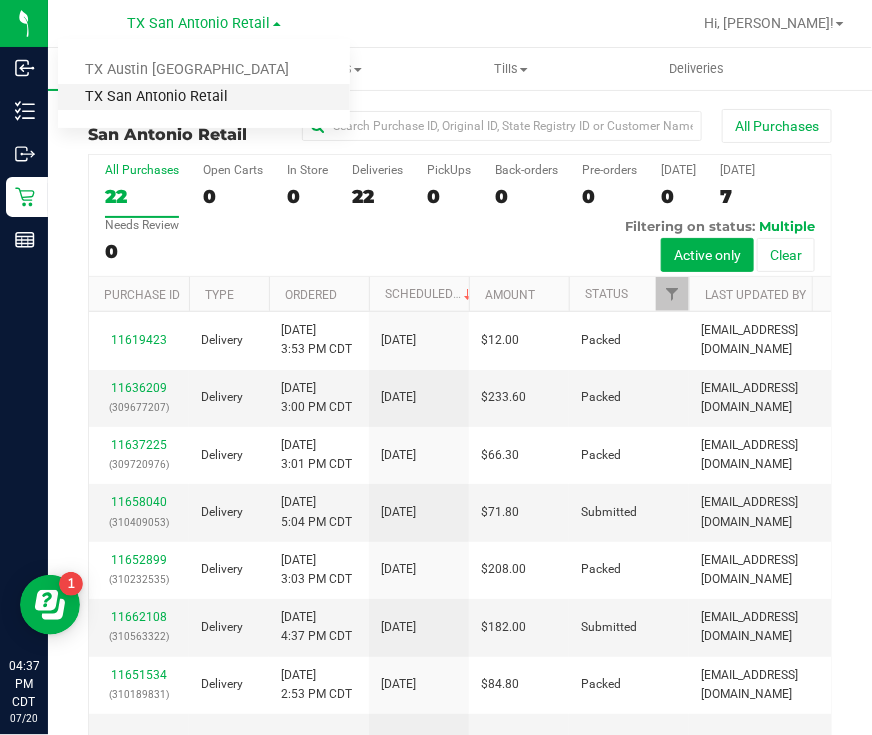click on "TX San Antonio Retail" at bounding box center (204, 97) 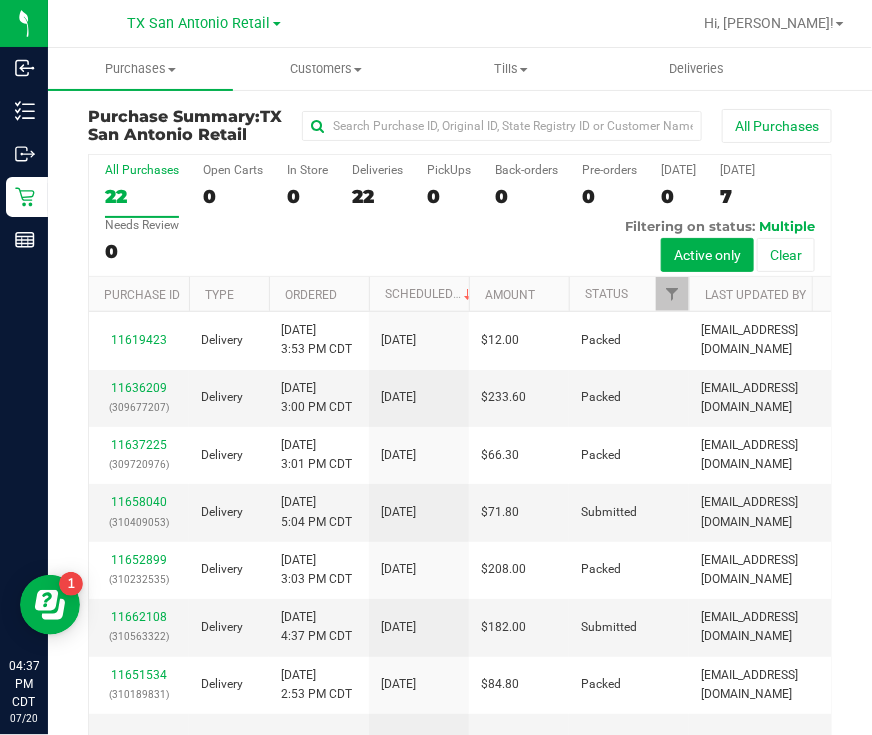 click on "[GEOGRAPHIC_DATA] [GEOGRAPHIC_DATA] Retail    [GEOGRAPHIC_DATA] [GEOGRAPHIC_DATA] [GEOGRAPHIC_DATA]   [GEOGRAPHIC_DATA] [GEOGRAPHIC_DATA] Retail" at bounding box center (208, 23) 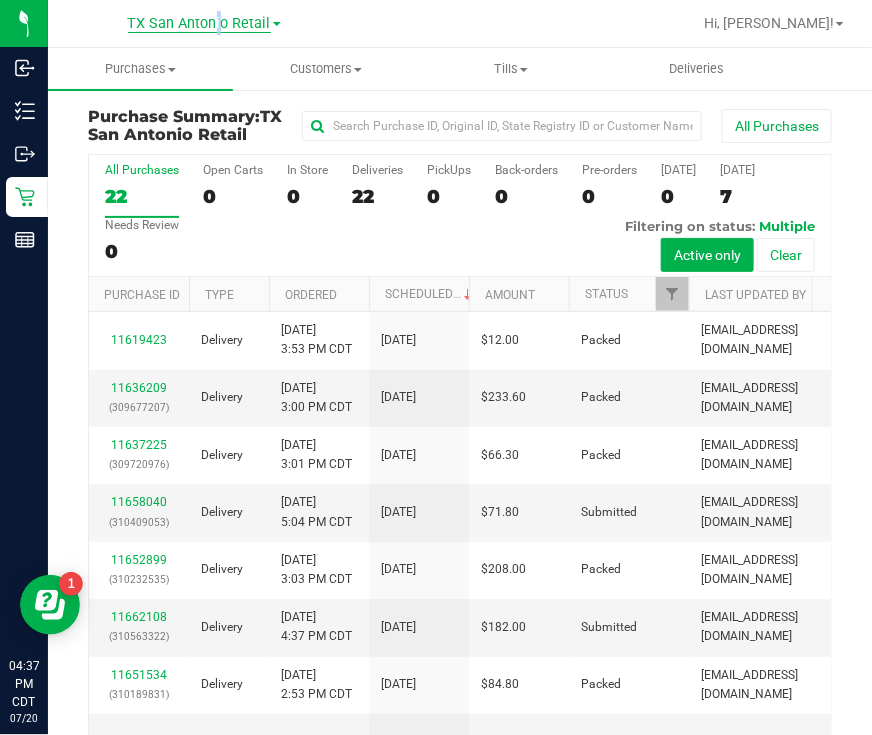 click on "TX San Antonio Retail" at bounding box center (199, 24) 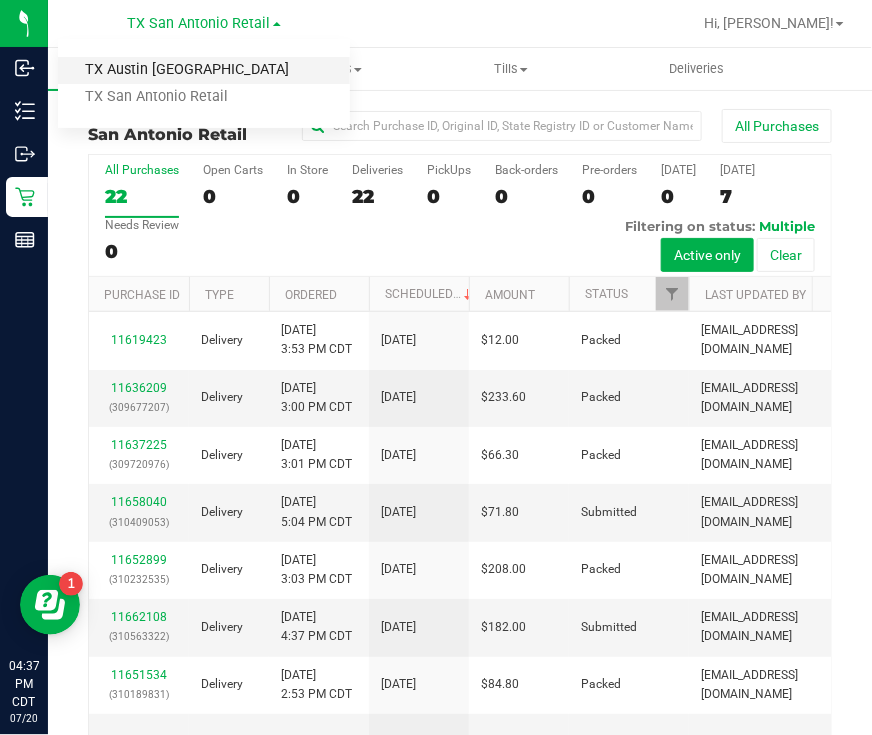 drag, startPoint x: 213, startPoint y: 30, endPoint x: 146, endPoint y: 68, distance: 77.02597 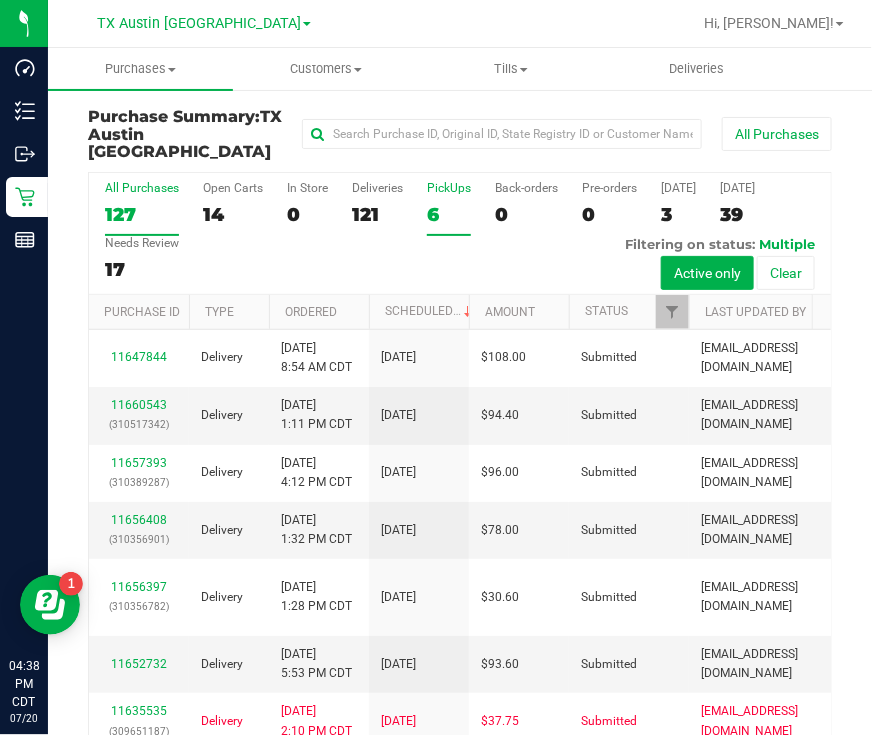 click on "6" at bounding box center (449, 214) 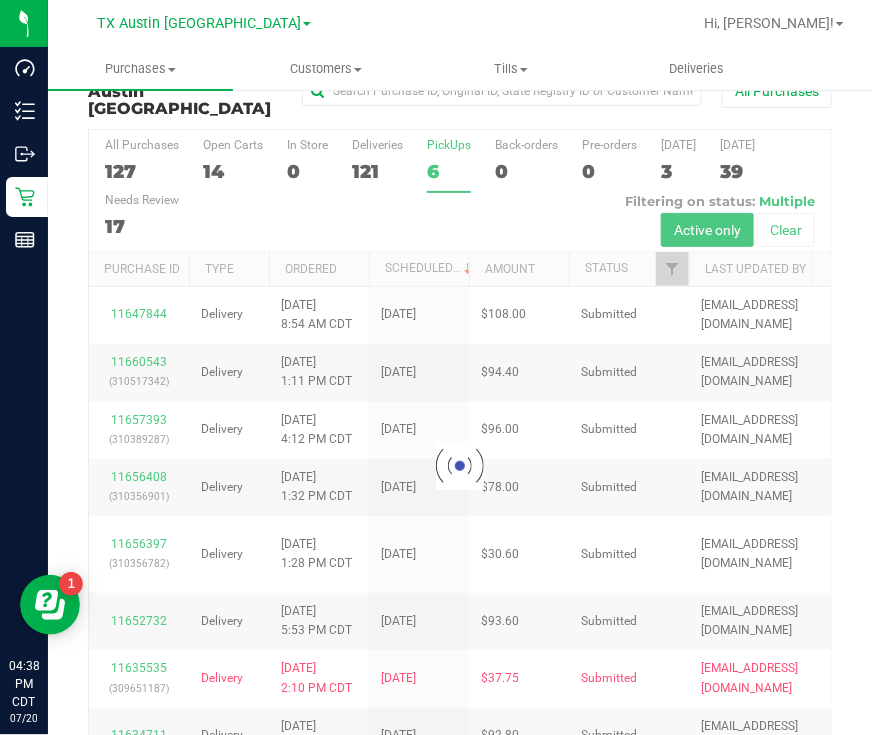 scroll, scrollTop: 113, scrollLeft: 0, axis: vertical 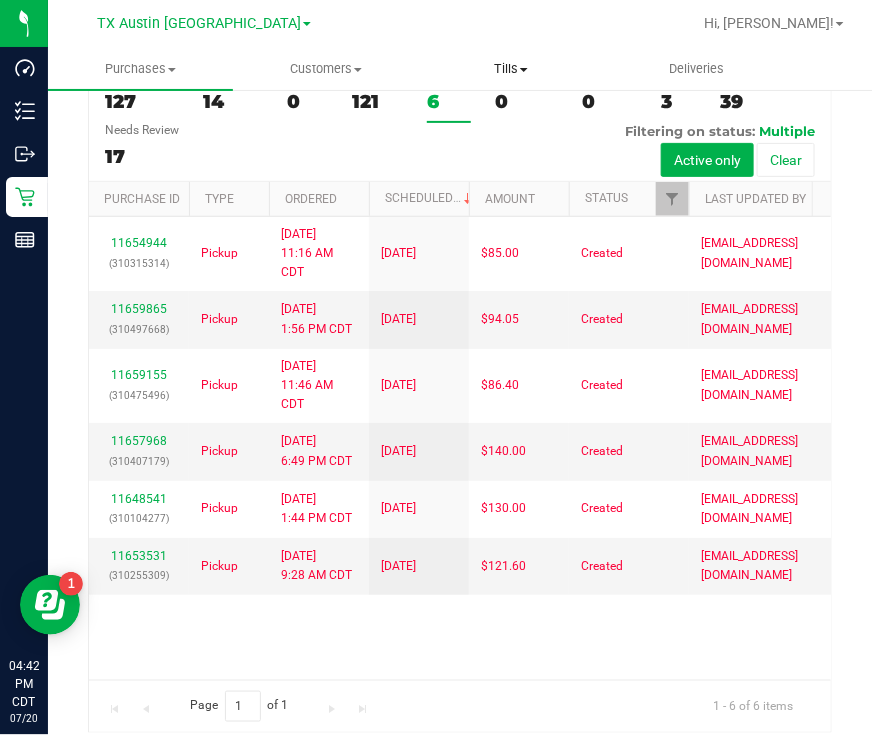 click on "Tills
Manage tills
Reconcile e-payments" at bounding box center [511, 69] 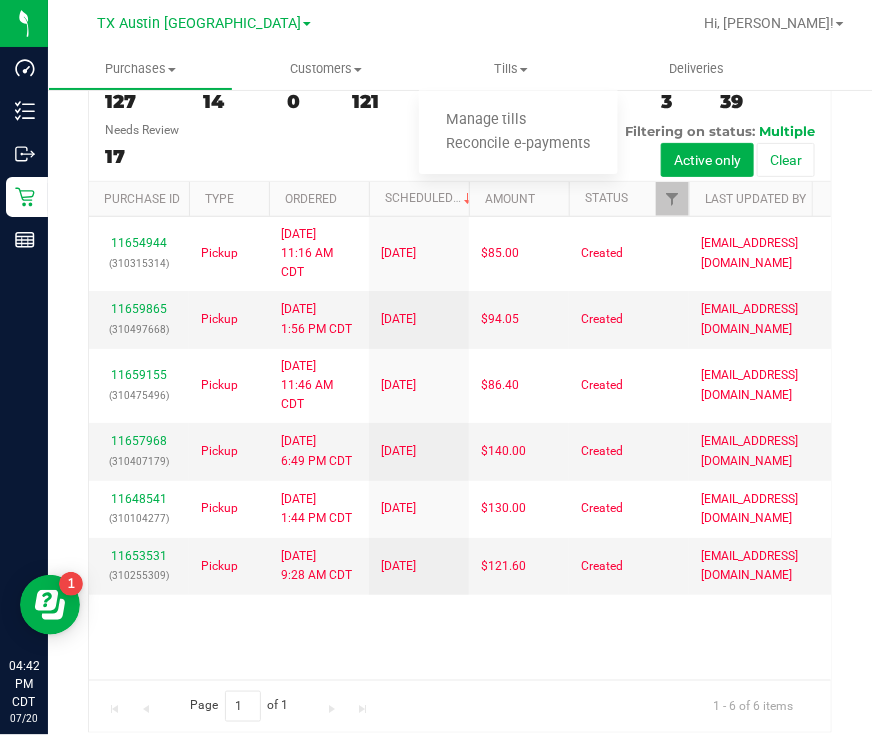 click on "TX Austin [GEOGRAPHIC_DATA]" at bounding box center [204, 22] 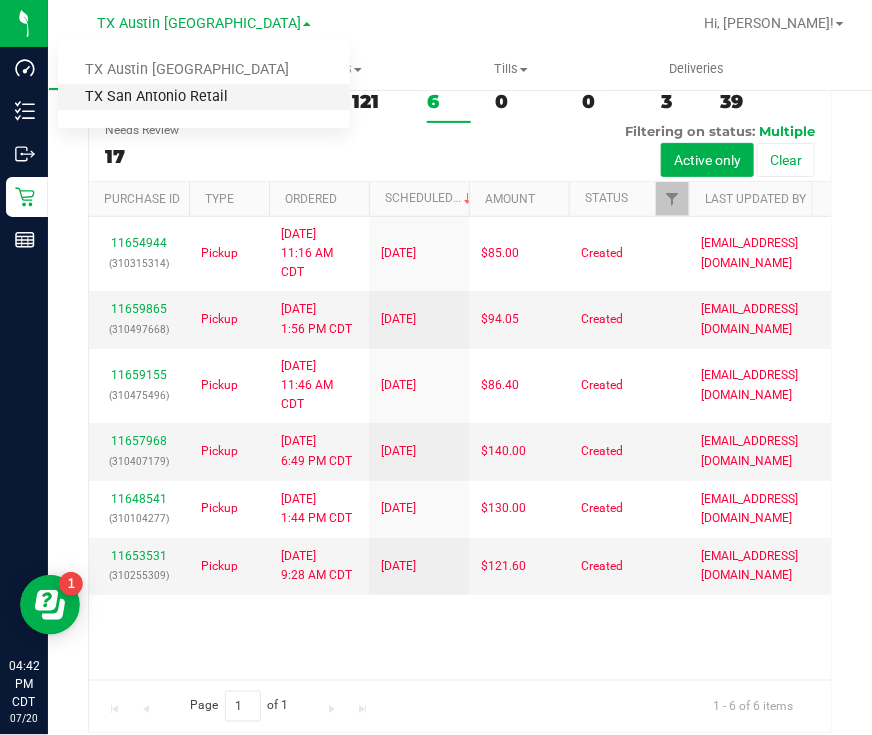 click on "TX San Antonio Retail" at bounding box center [204, 97] 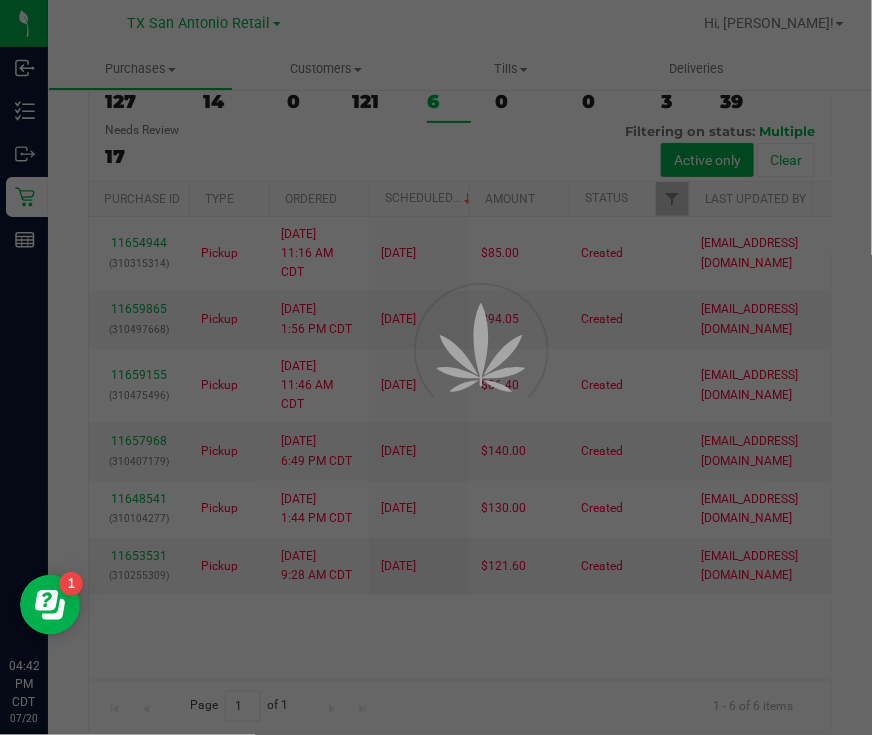scroll, scrollTop: 0, scrollLeft: 0, axis: both 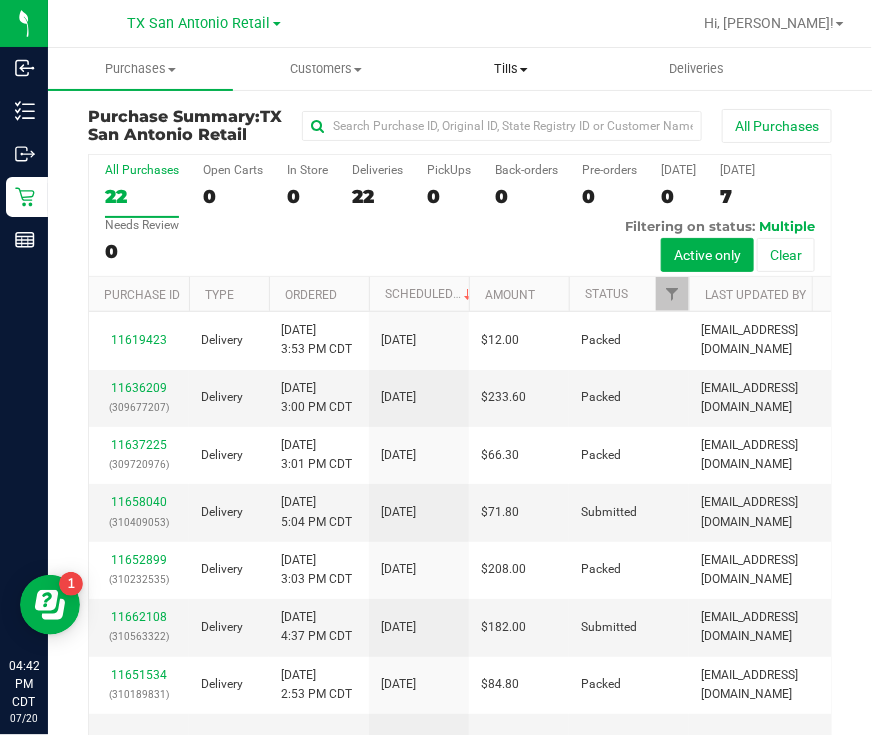 click on "Tills" at bounding box center (511, 69) 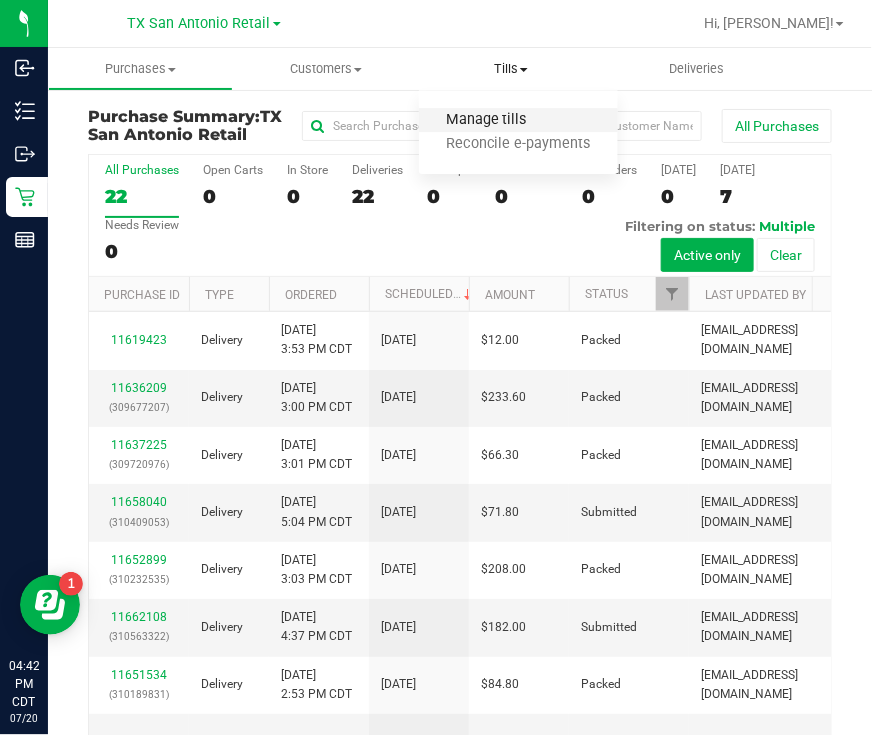 click on "Manage tills" at bounding box center [486, 120] 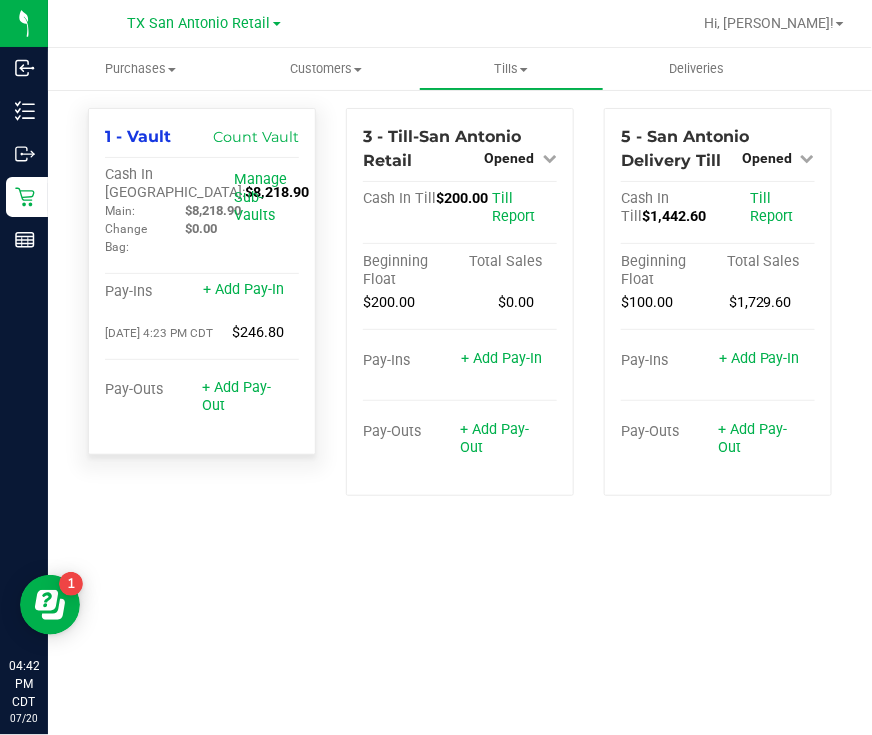 drag, startPoint x: 269, startPoint y: 540, endPoint x: 260, endPoint y: 307, distance: 233.17375 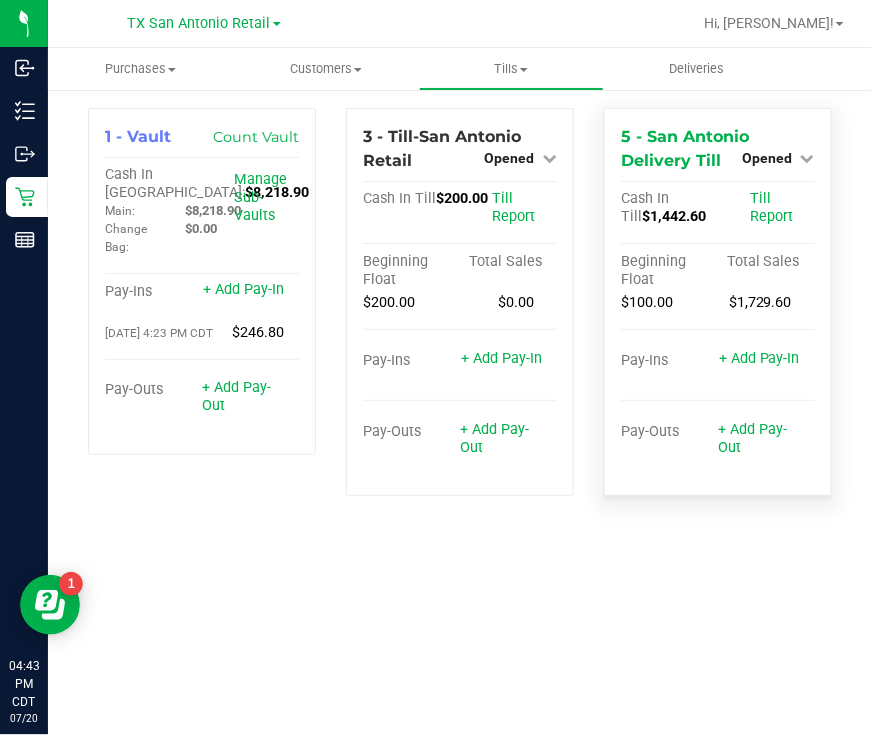 click on "Opened" at bounding box center [778, 158] 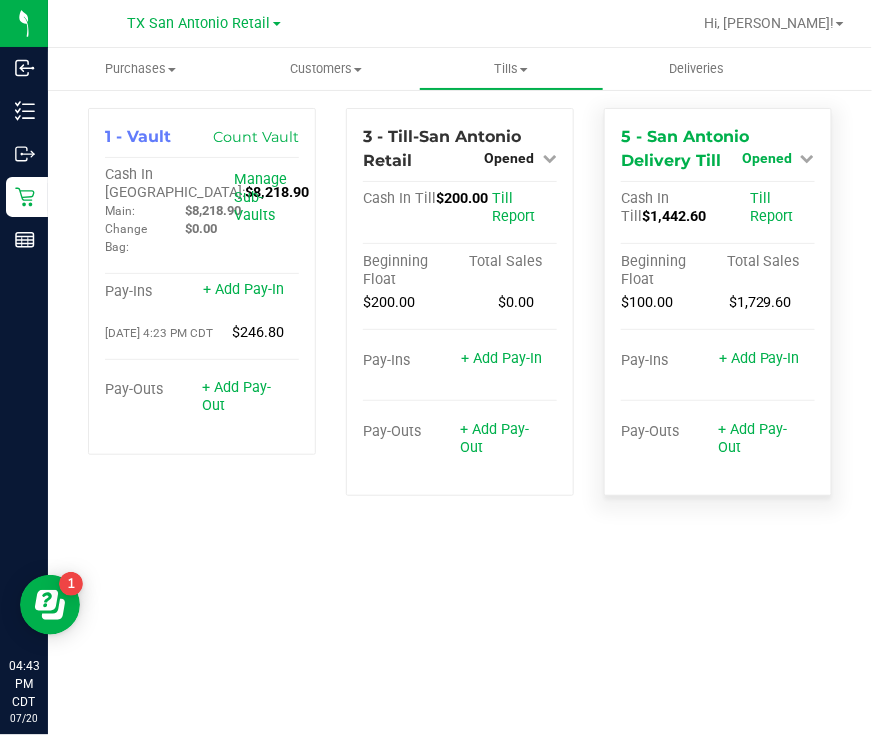 click on "Opened" at bounding box center (767, 158) 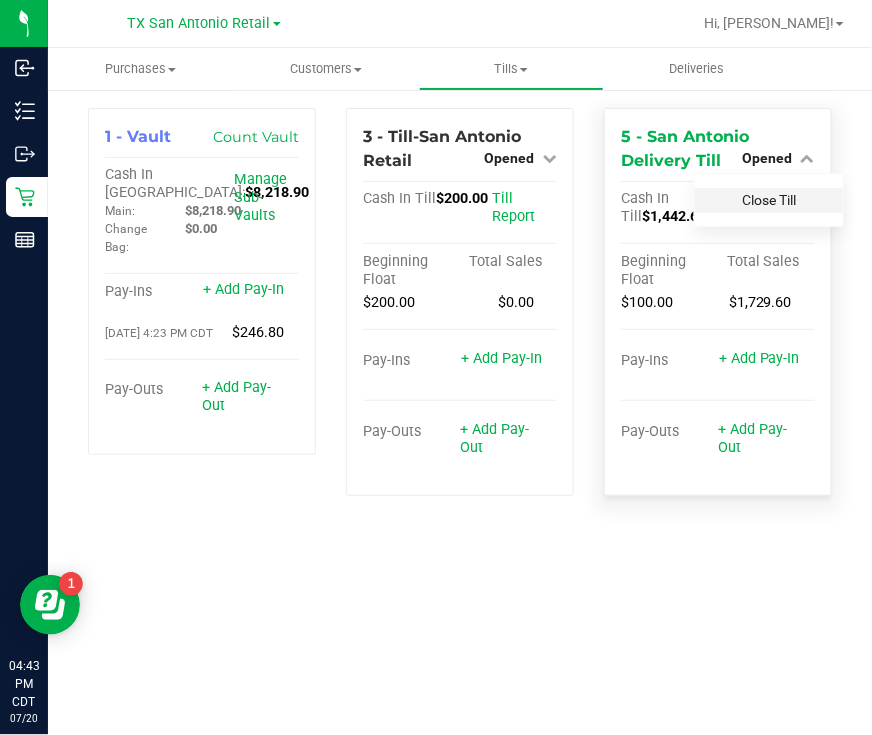click on "Close Till" at bounding box center [769, 200] 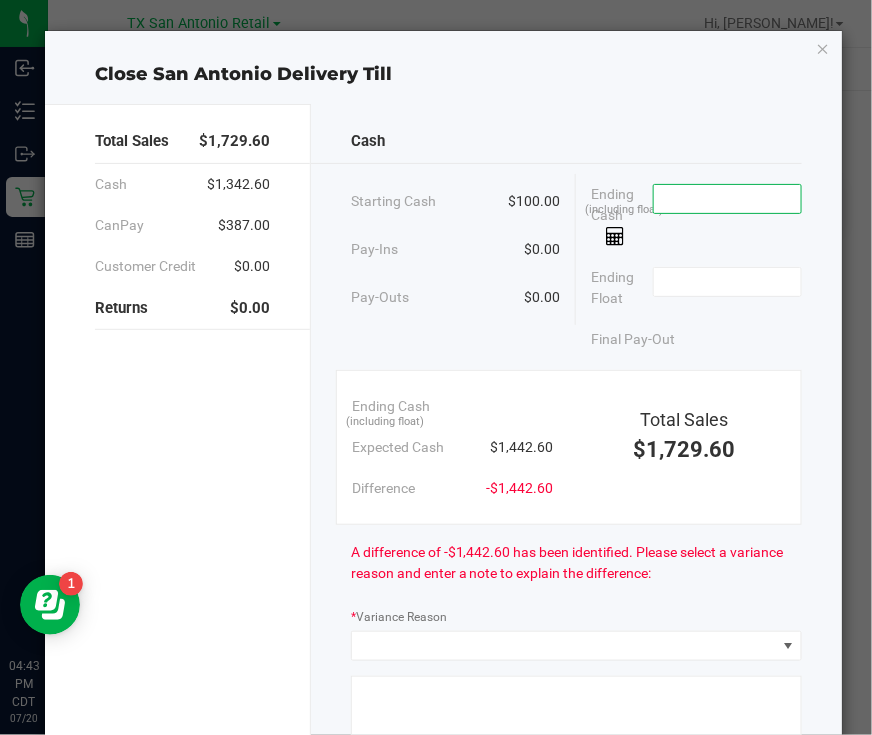 click at bounding box center (727, 199) 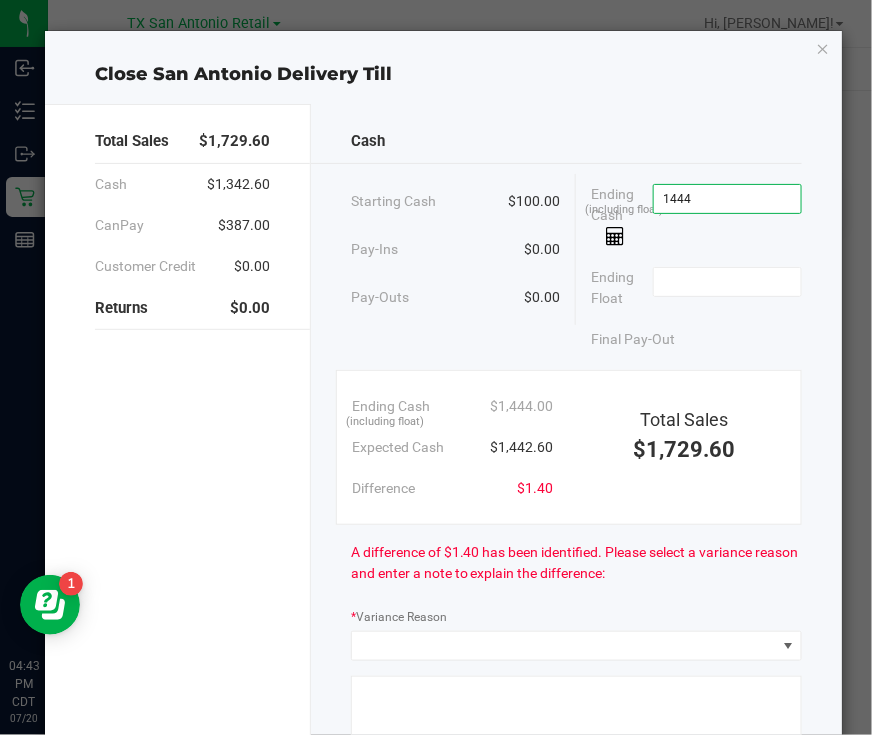 type on "$1,444.00" 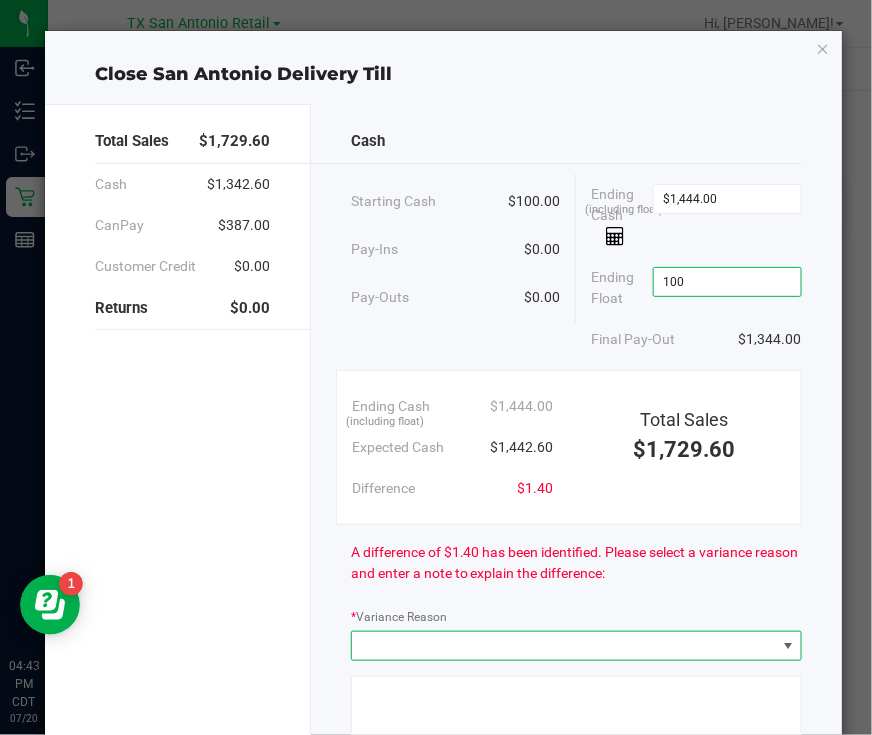 type on "$100.00" 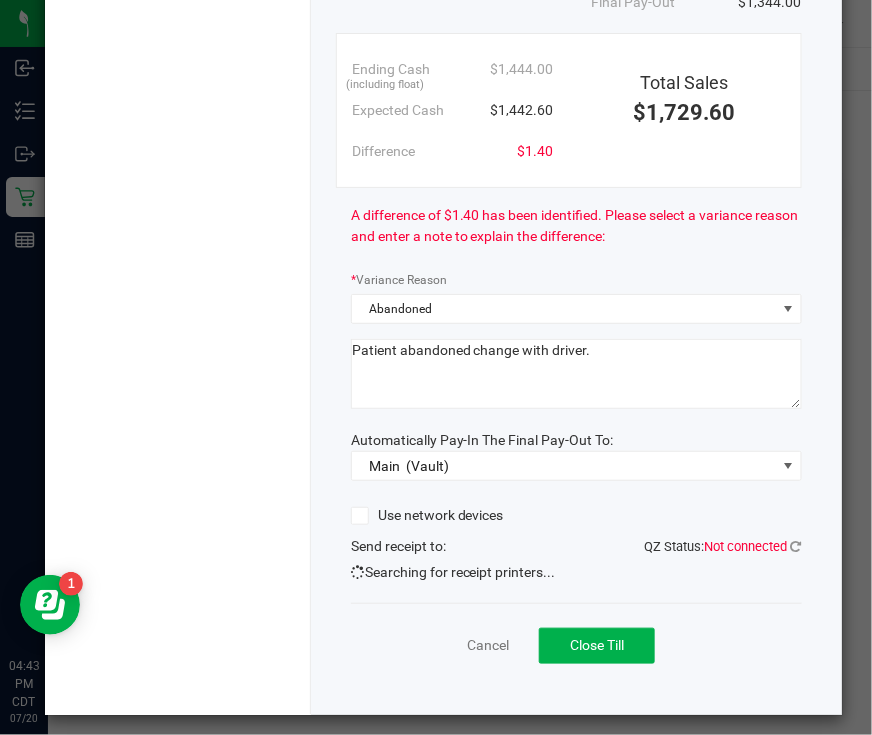scroll, scrollTop: 345, scrollLeft: 0, axis: vertical 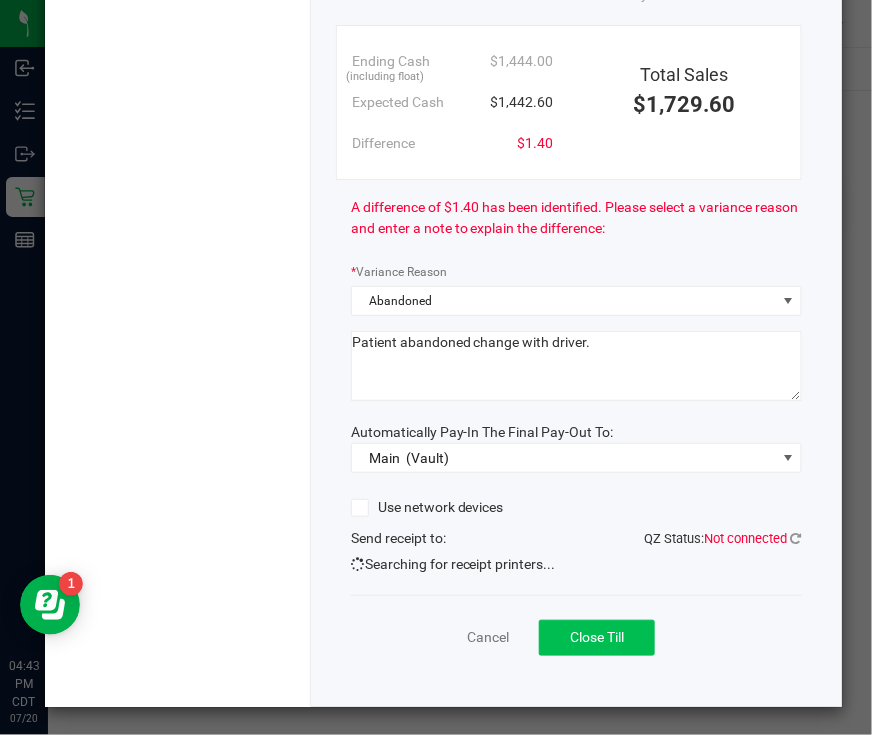 type on "Patient abandoned change with driver." 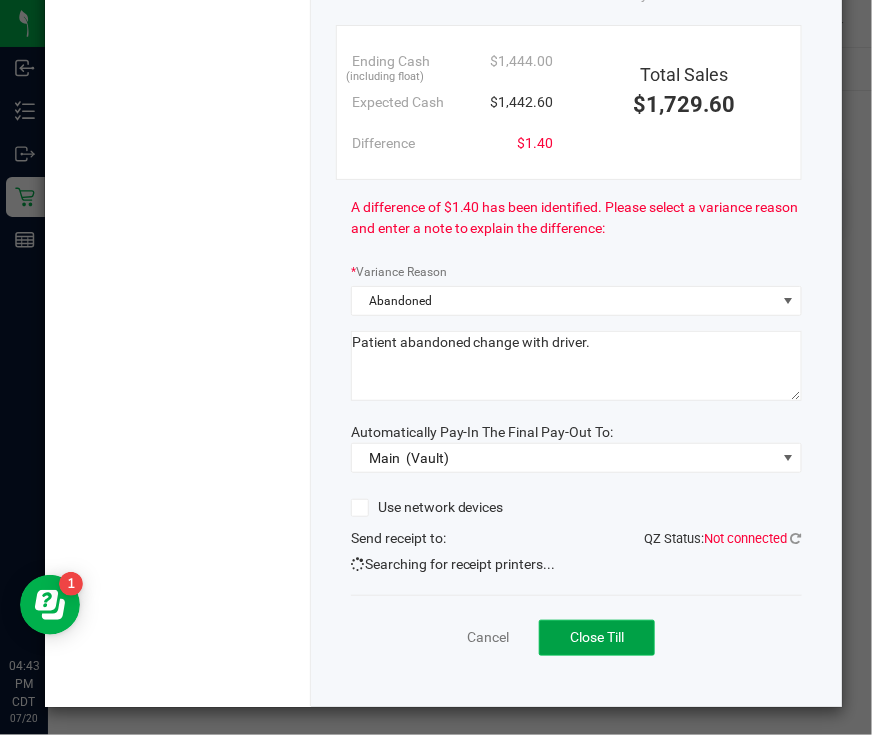 click on "Close Till" 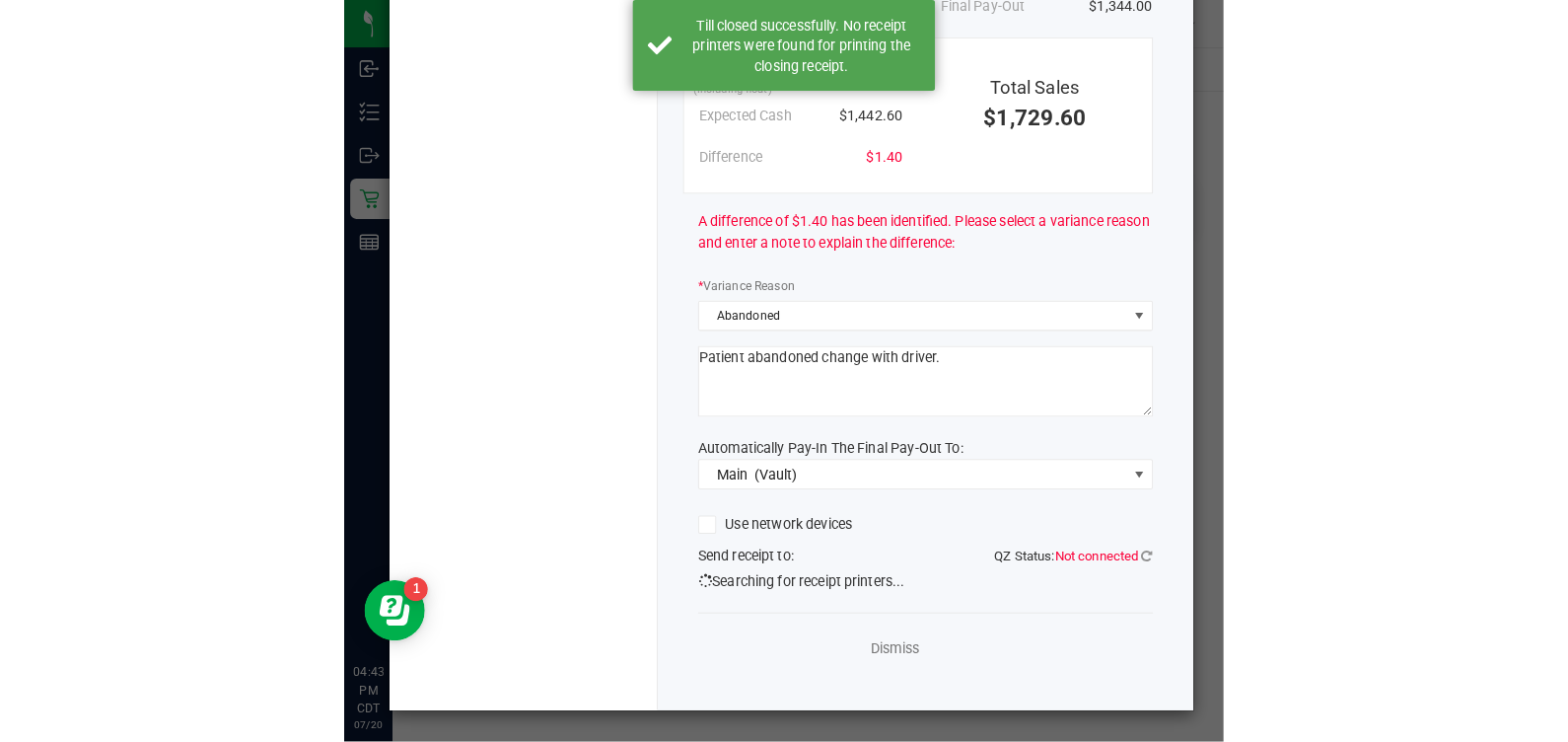 scroll, scrollTop: 326, scrollLeft: 0, axis: vertical 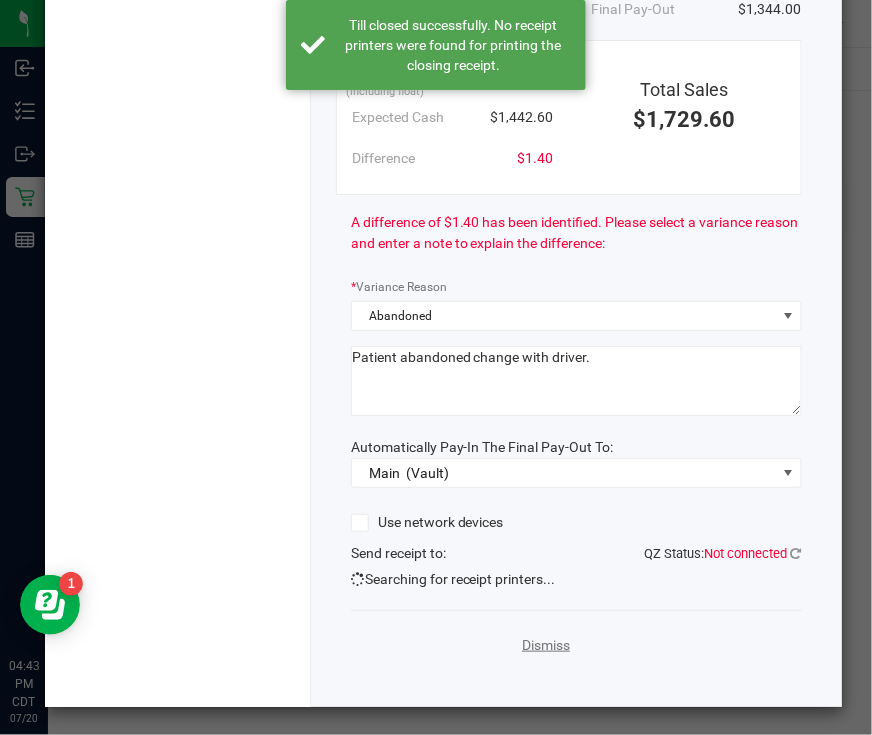 click on "Dismiss" 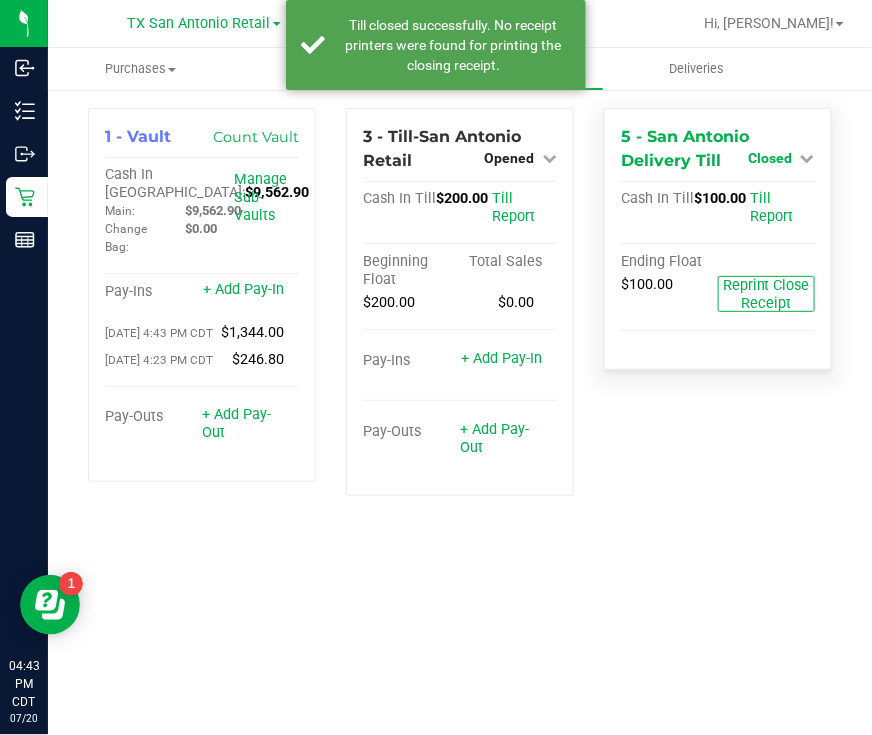 click on "Closed" at bounding box center (770, 158) 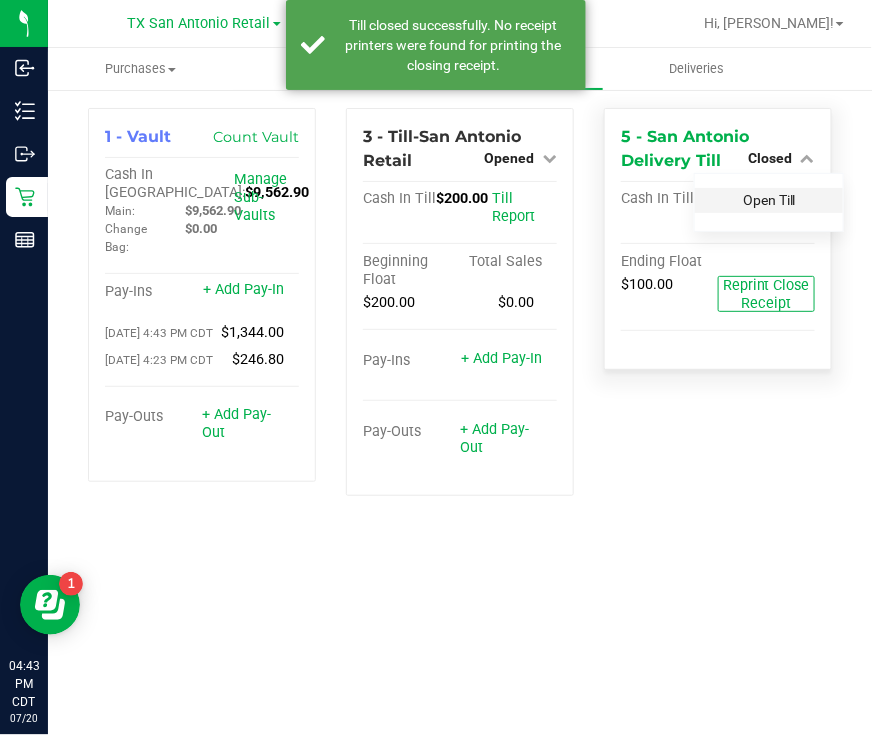click on "Open Till" at bounding box center [769, 200] 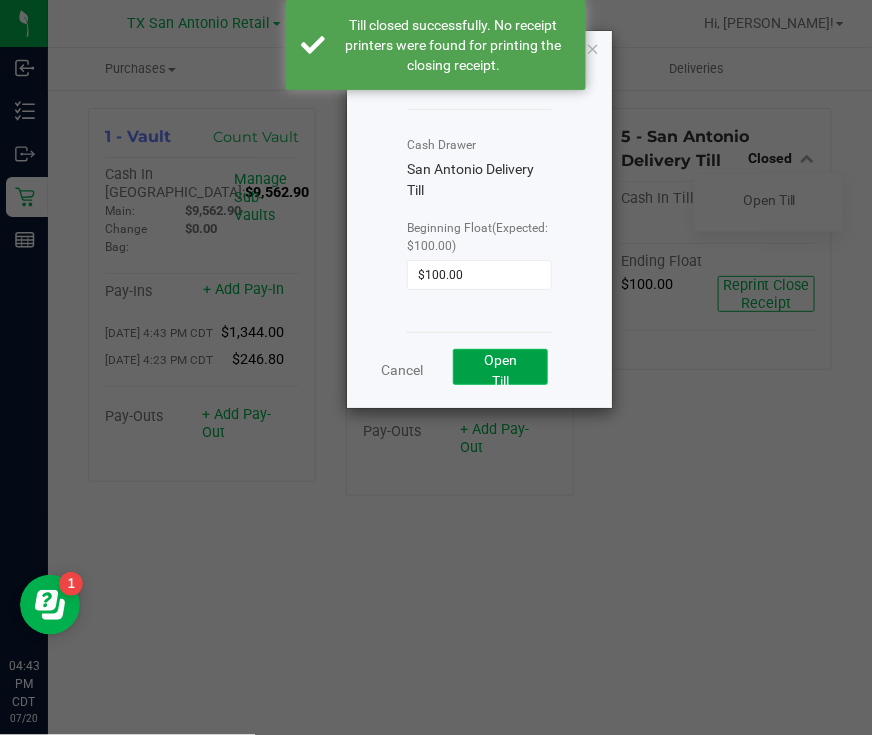 click on "Open Till" 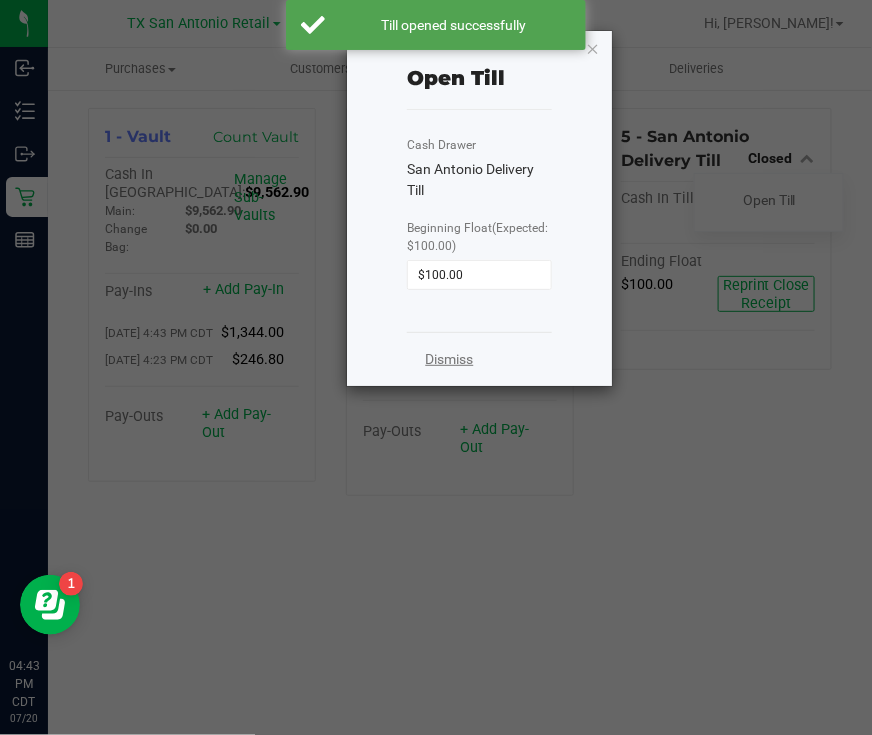 click on "Dismiss" 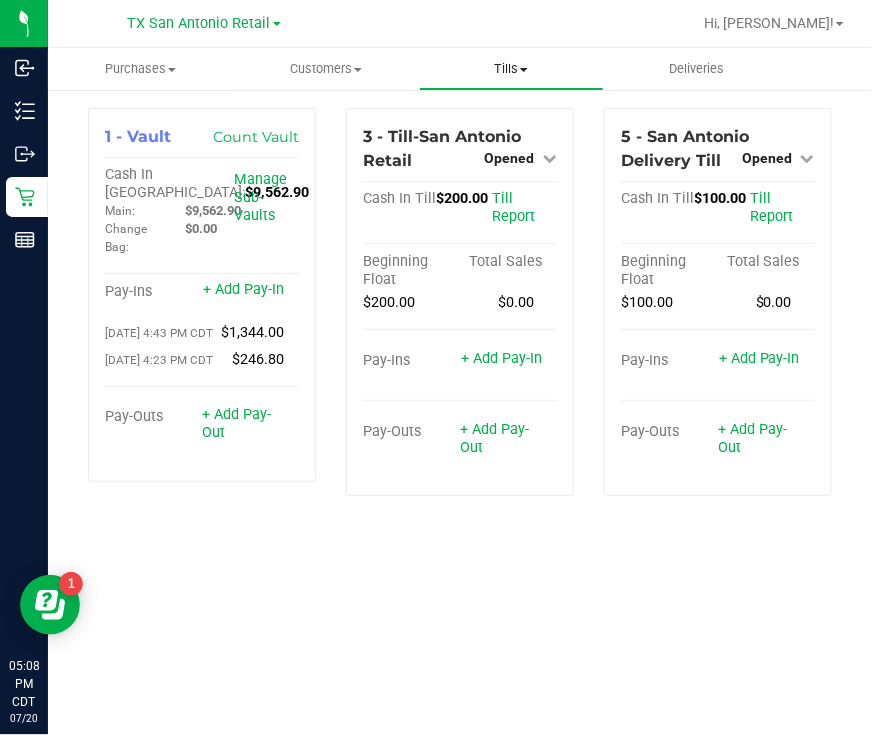 click on "Tills
Manage tills
Reconcile e-payments" at bounding box center [511, 69] 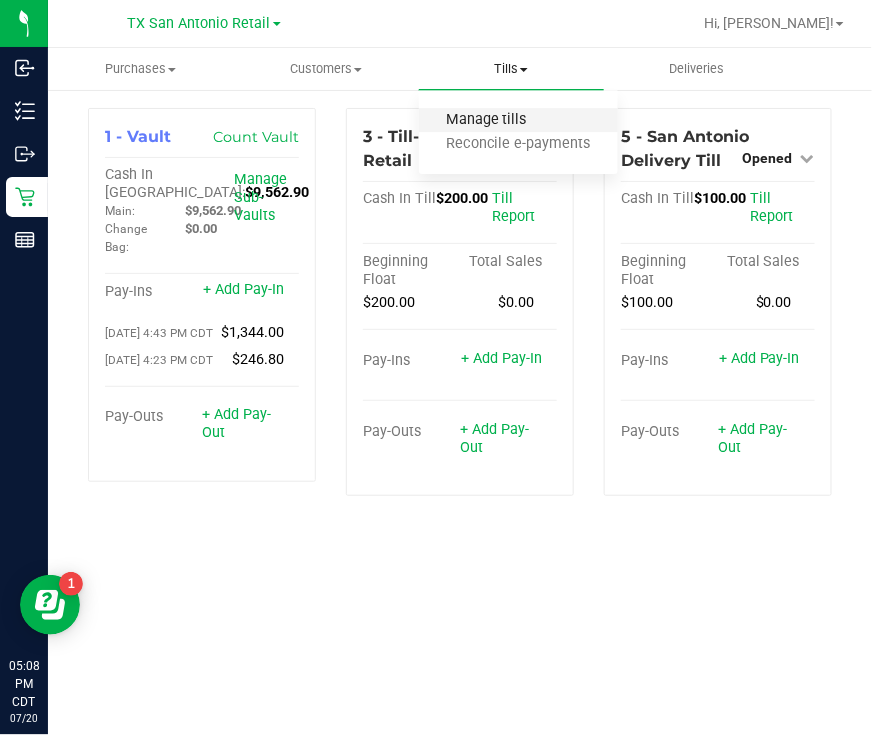 click on "Manage tills" at bounding box center (486, 120) 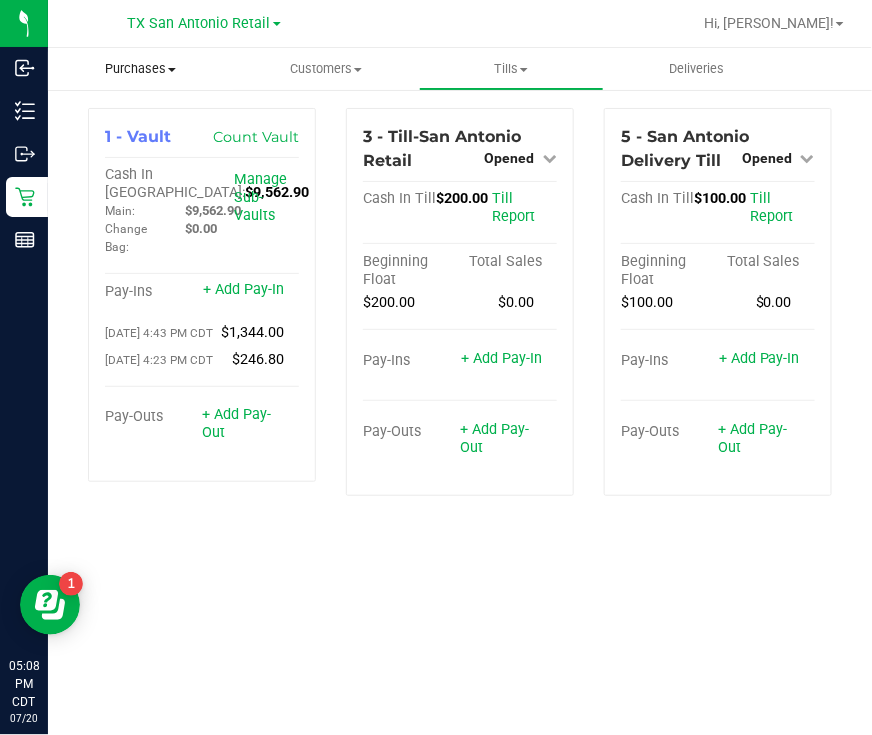 click on "Purchases" at bounding box center [140, 69] 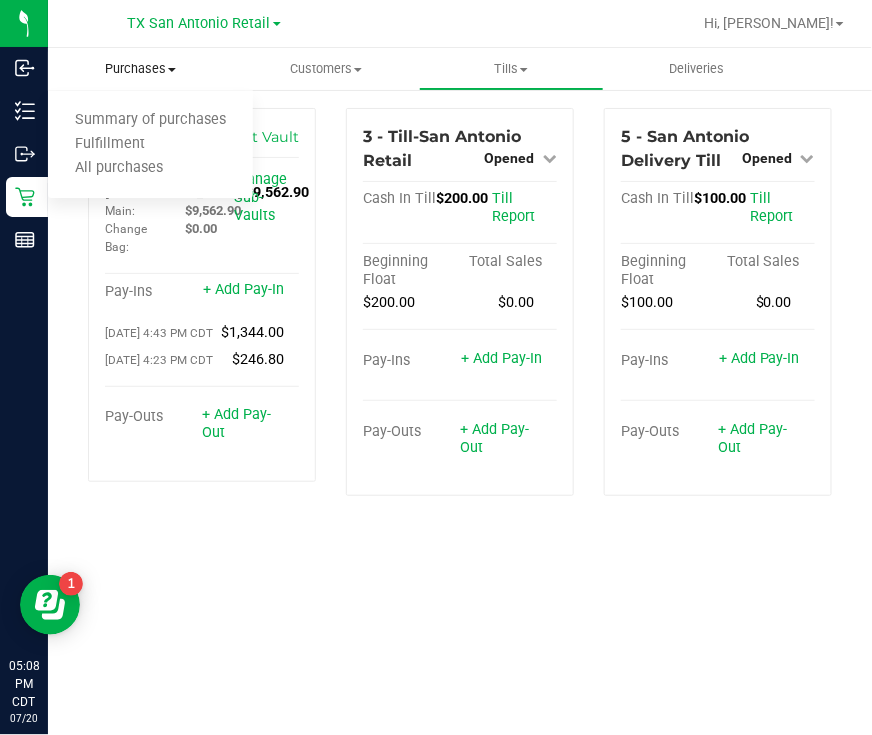 click on "Summary of purchases
Fulfillment
All purchases" at bounding box center (150, 145) 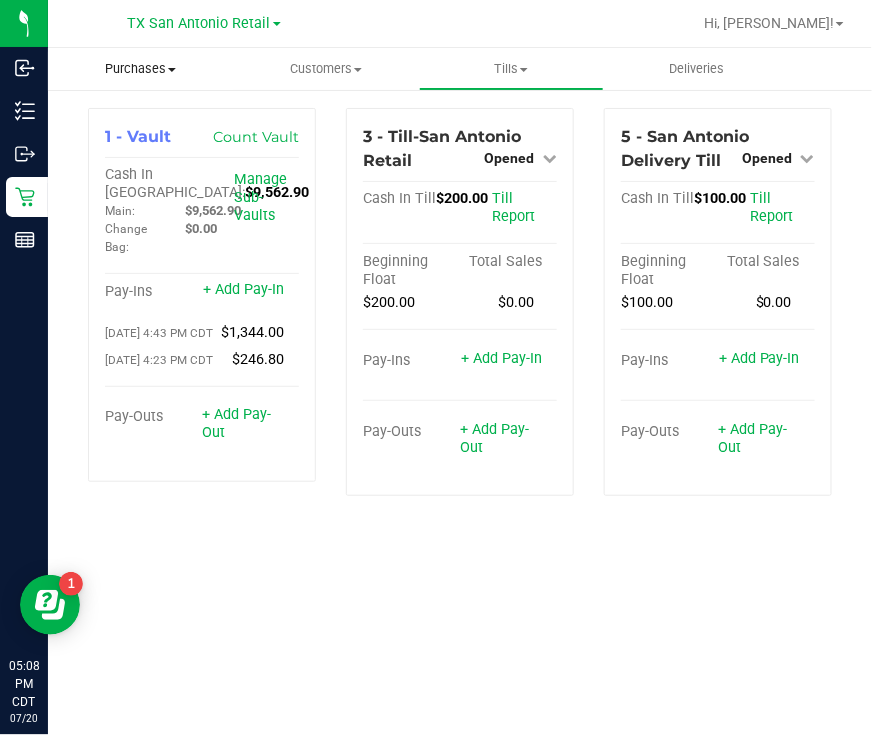 click on "Purchases" at bounding box center (140, 69) 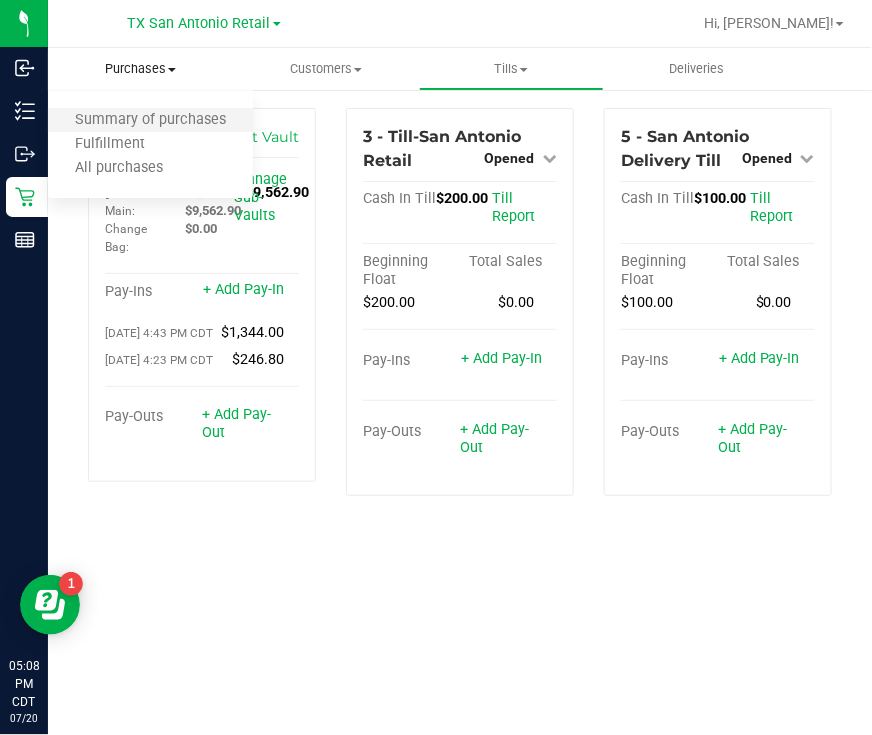 click on "Summary of purchases" at bounding box center (150, 121) 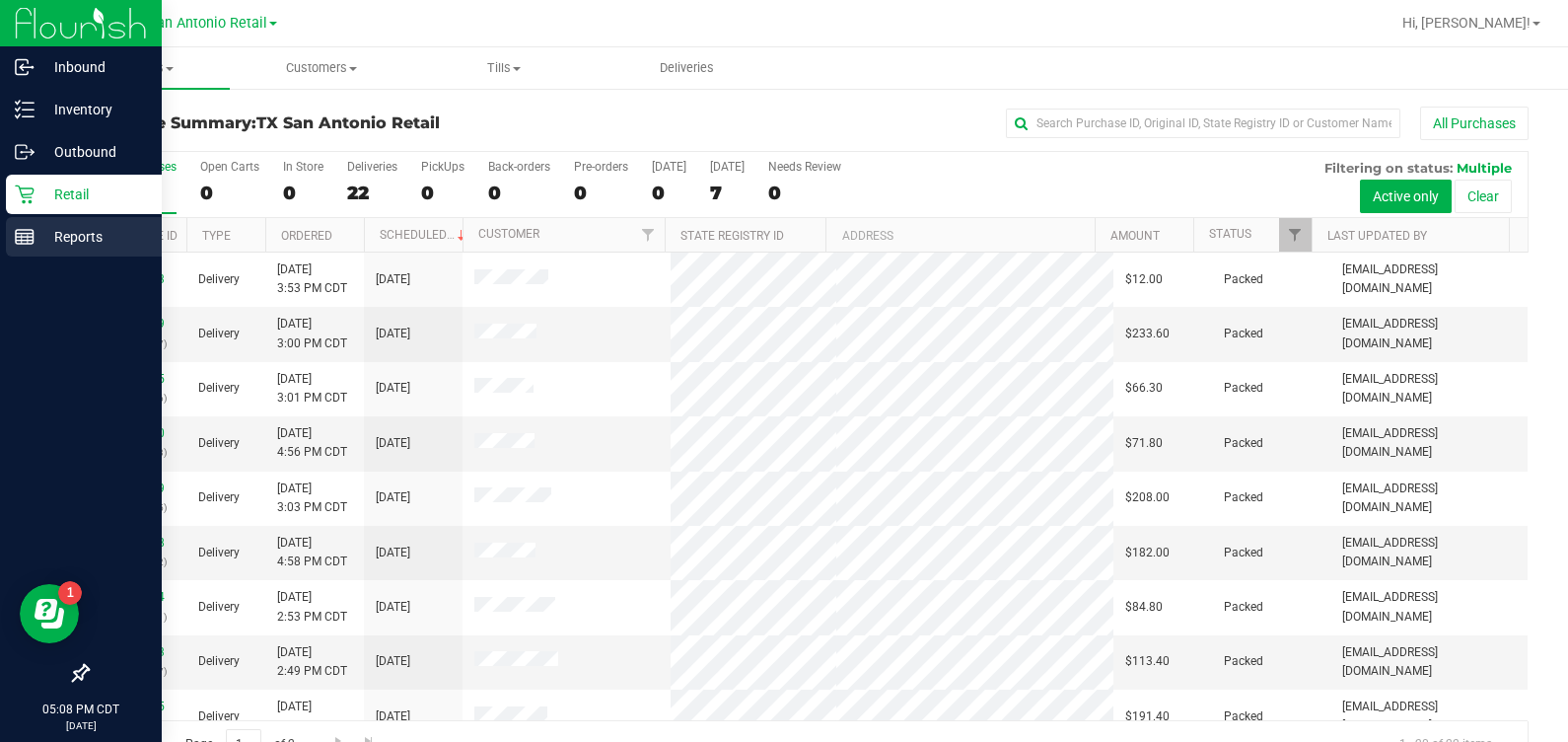 click 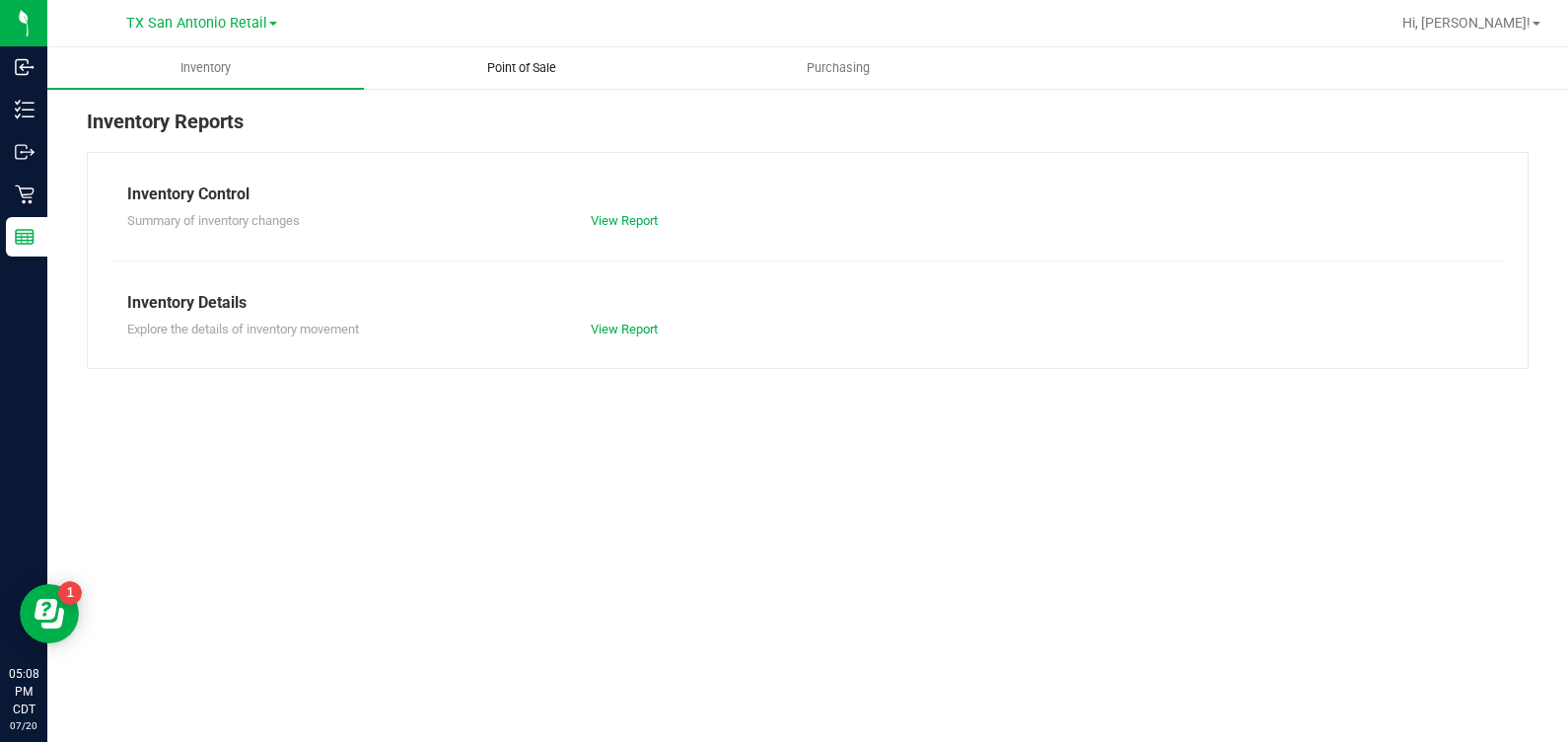 click on "Point of Sale" at bounding box center [522, 68] 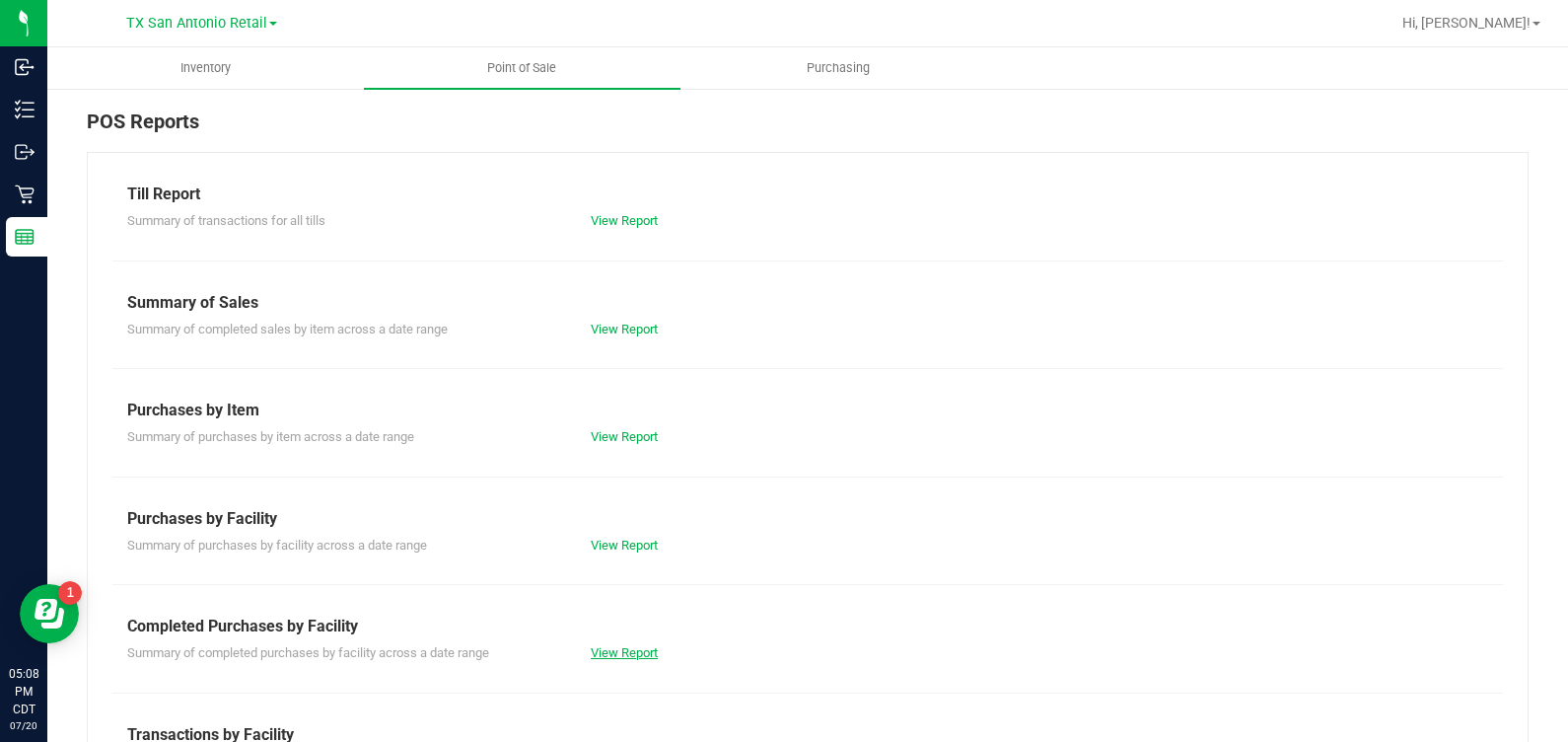 click on "View Report" at bounding box center [624, 652] 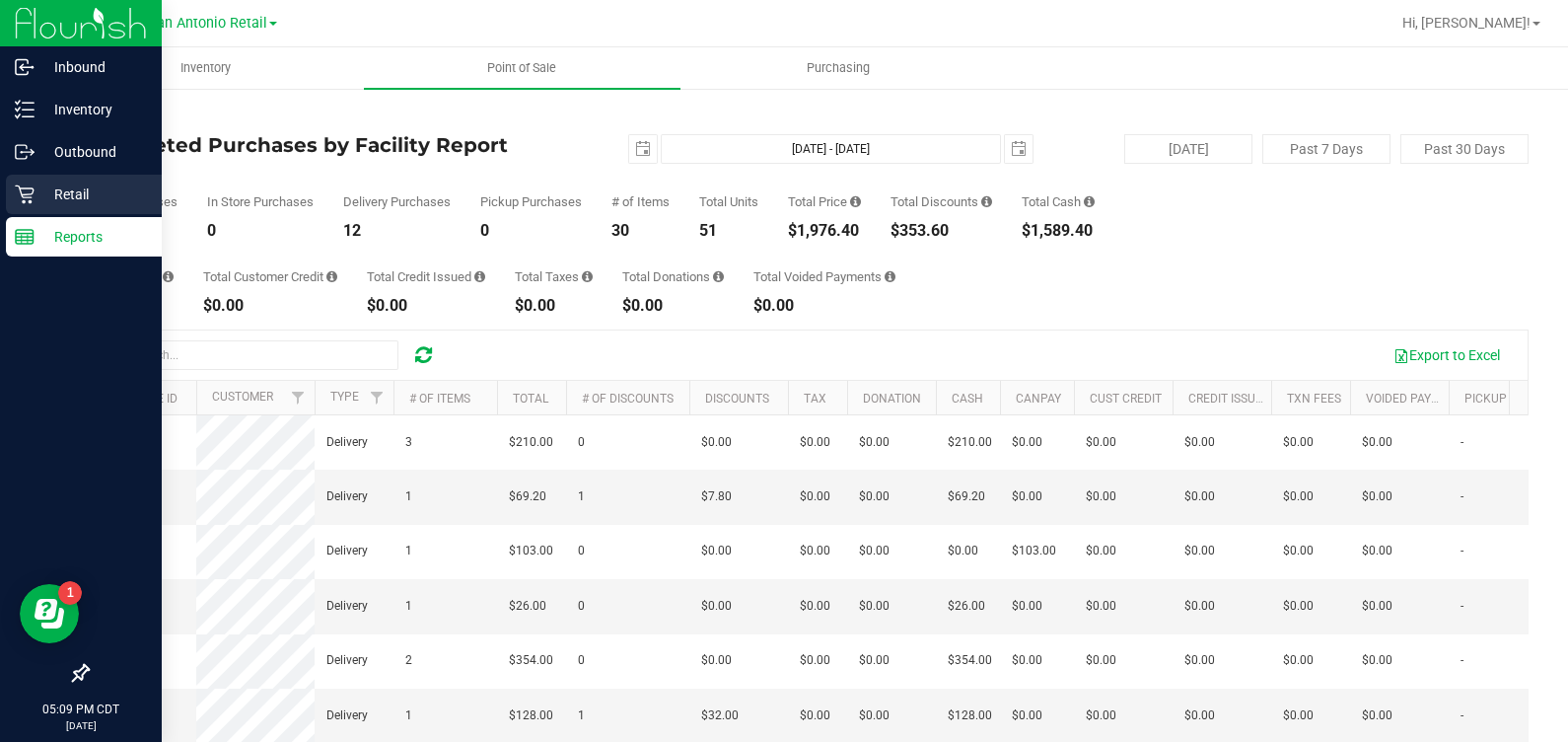 click on "Retail" at bounding box center (84, 194) 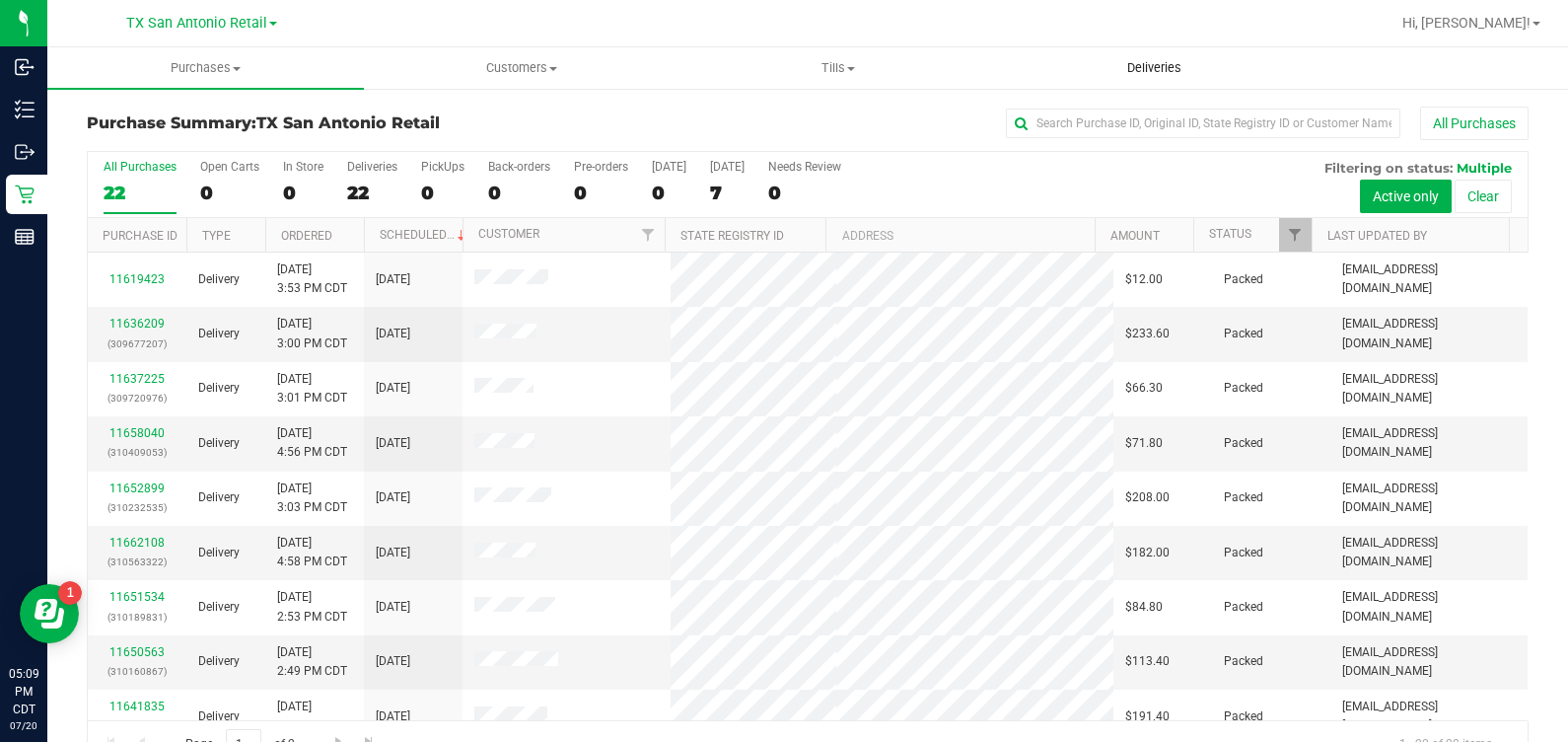 click on "Deliveries" at bounding box center (1154, 68) 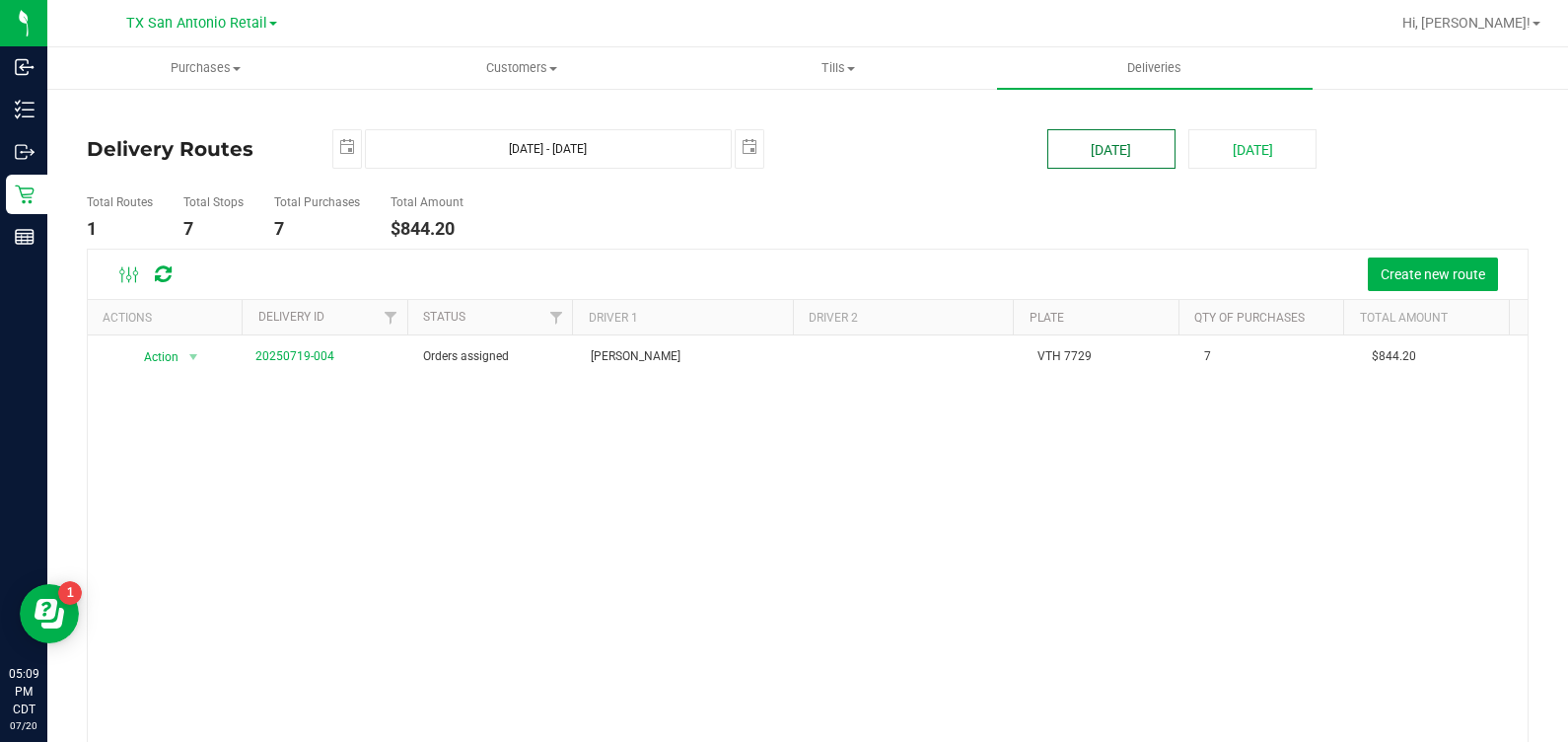 click on "[DATE]" at bounding box center (1111, 149) 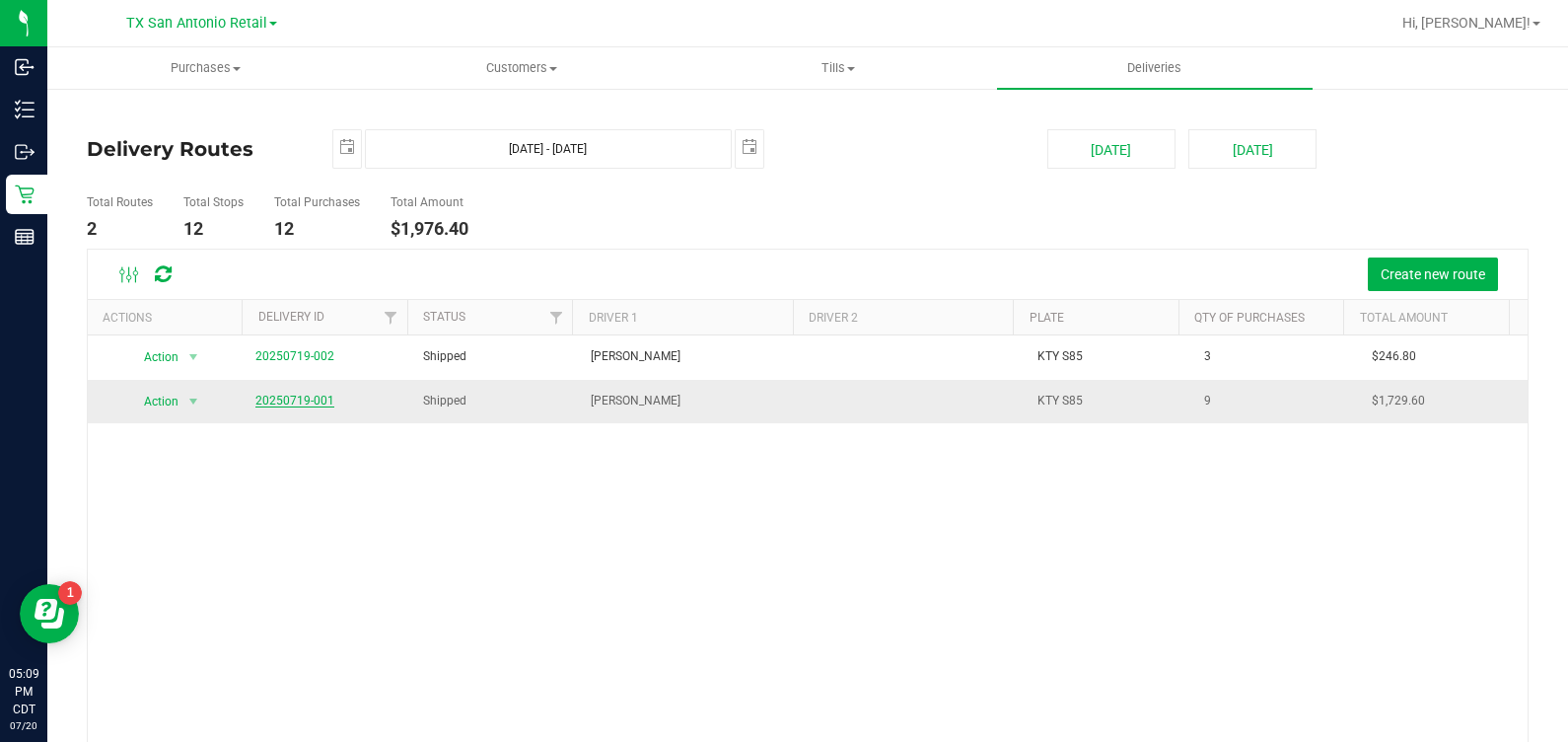click on "20250719-001" at bounding box center [295, 401] 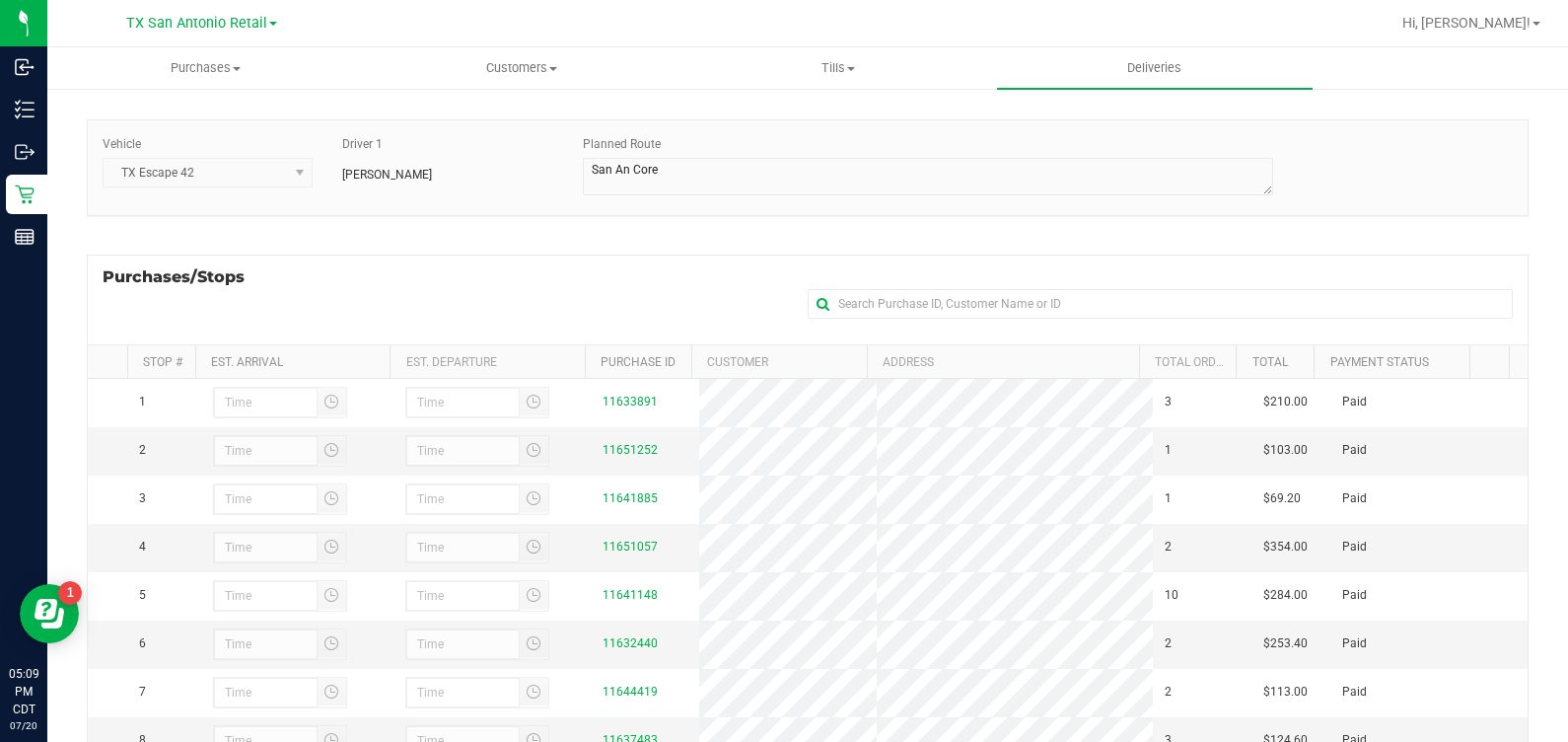 scroll, scrollTop: 326, scrollLeft: 0, axis: vertical 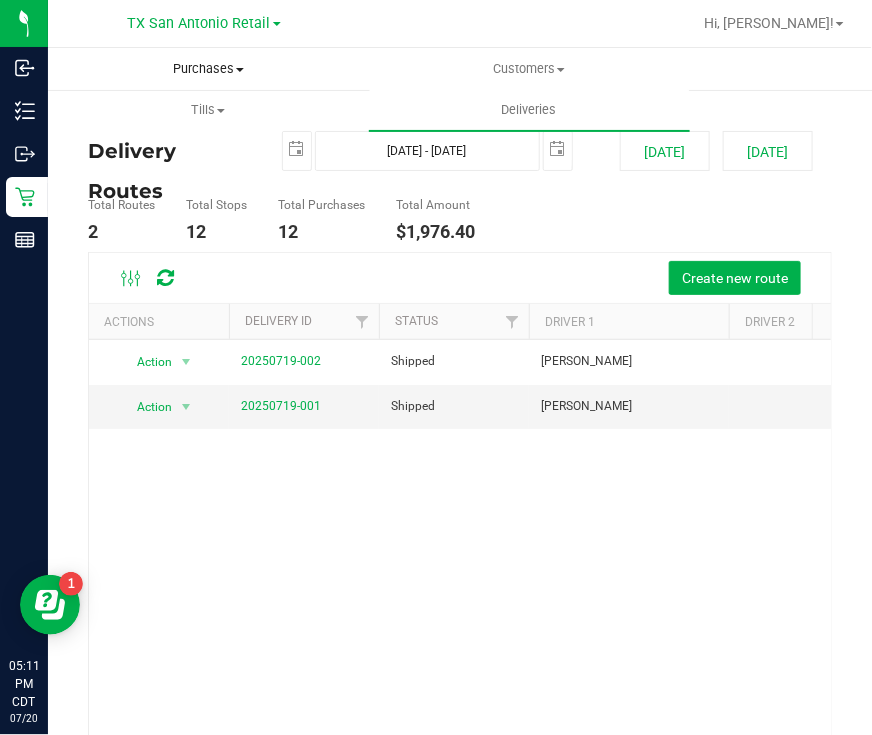click on "Purchases" at bounding box center [208, 69] 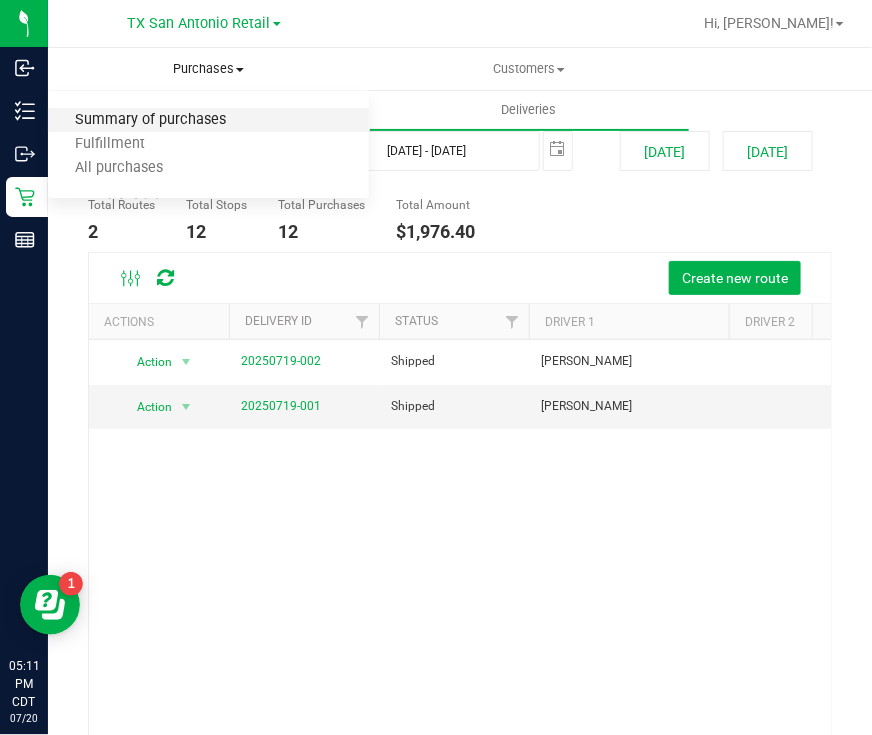click on "Summary of purchases" at bounding box center (150, 120) 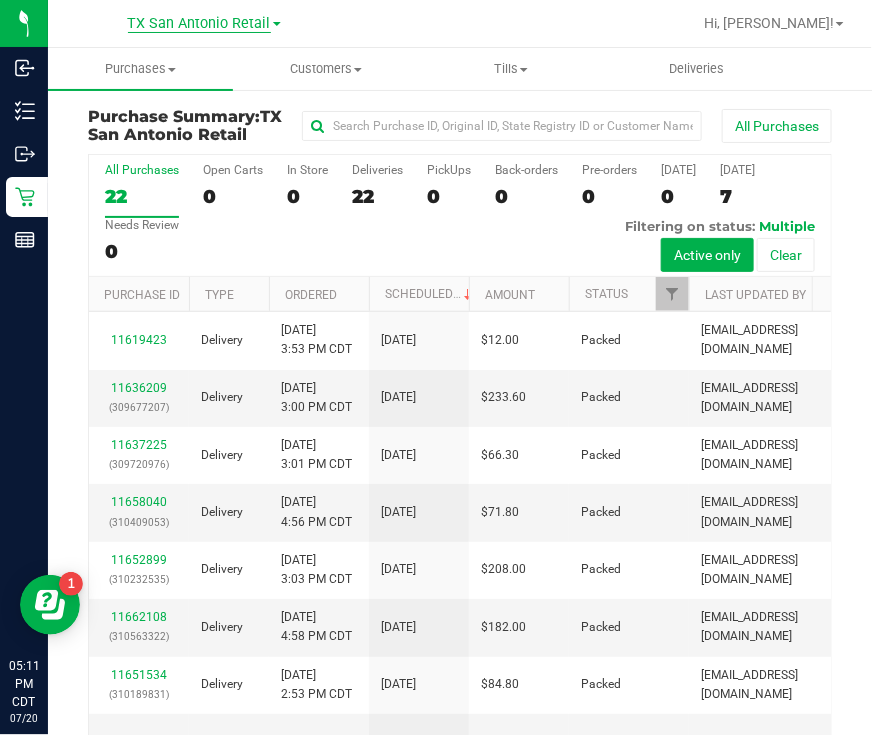 click on "TX San Antonio Retail" at bounding box center [199, 24] 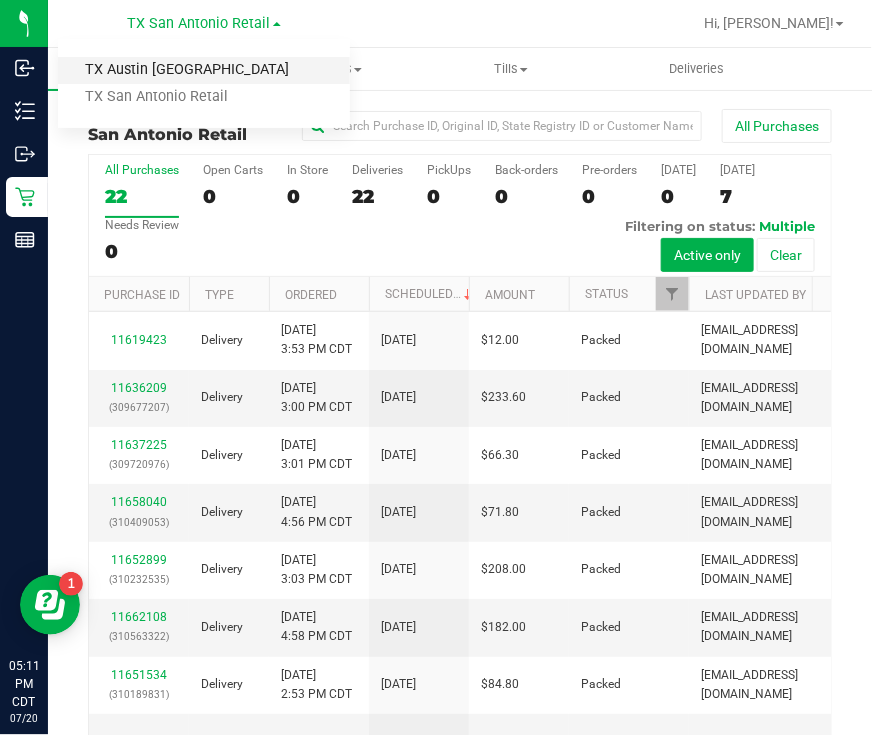 click on "TX Austin [GEOGRAPHIC_DATA]" at bounding box center [204, 70] 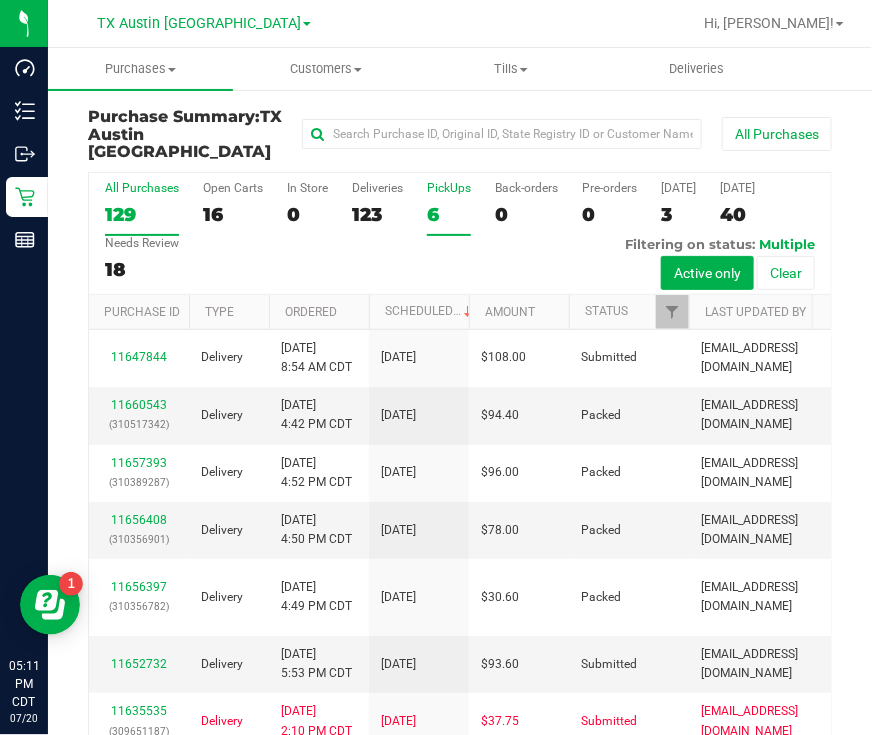 click on "6" at bounding box center (449, 214) 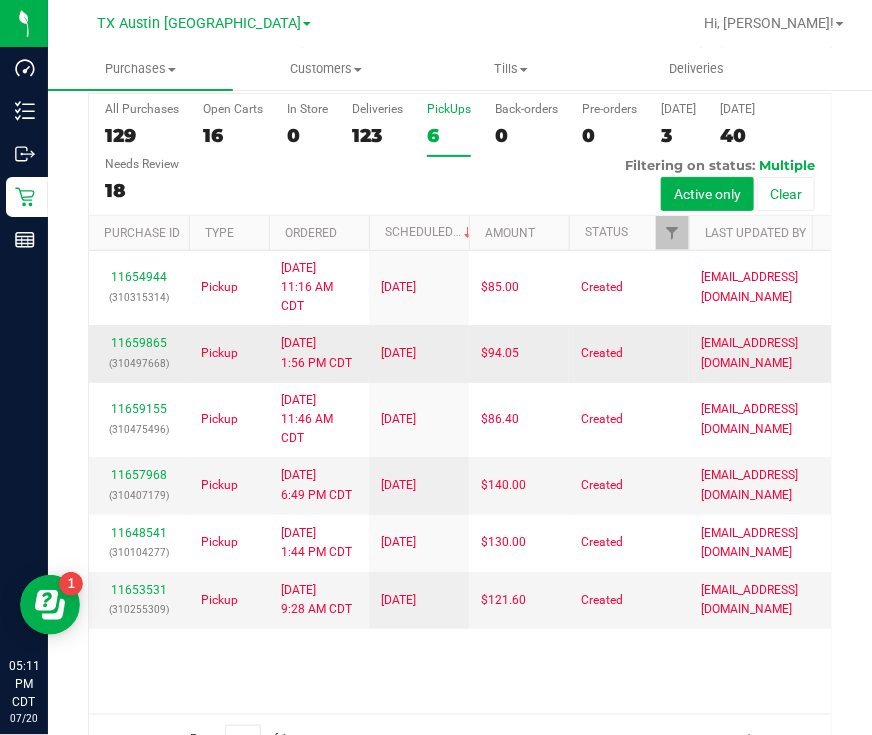 scroll, scrollTop: 113, scrollLeft: 0, axis: vertical 